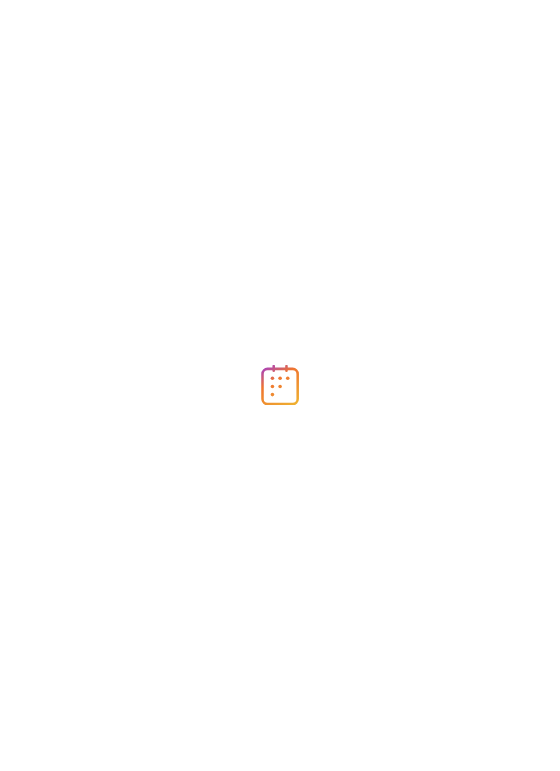 scroll, scrollTop: 0, scrollLeft: 0, axis: both 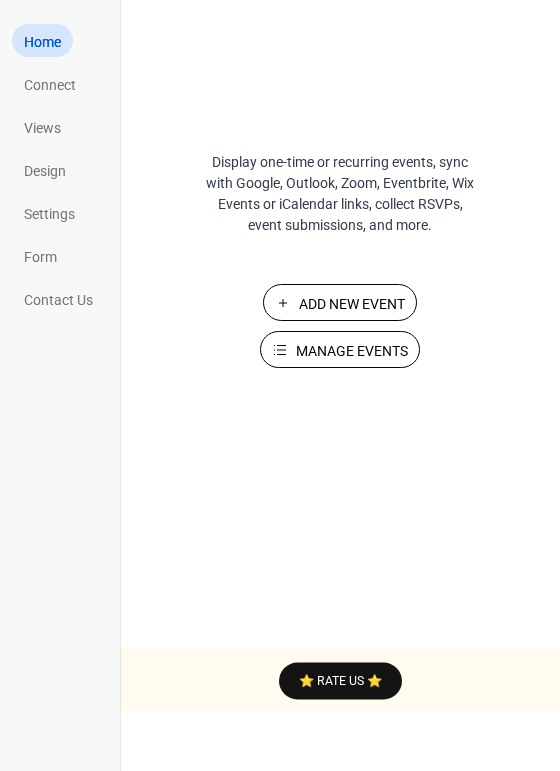click on "Add New Event" at bounding box center (352, 304) 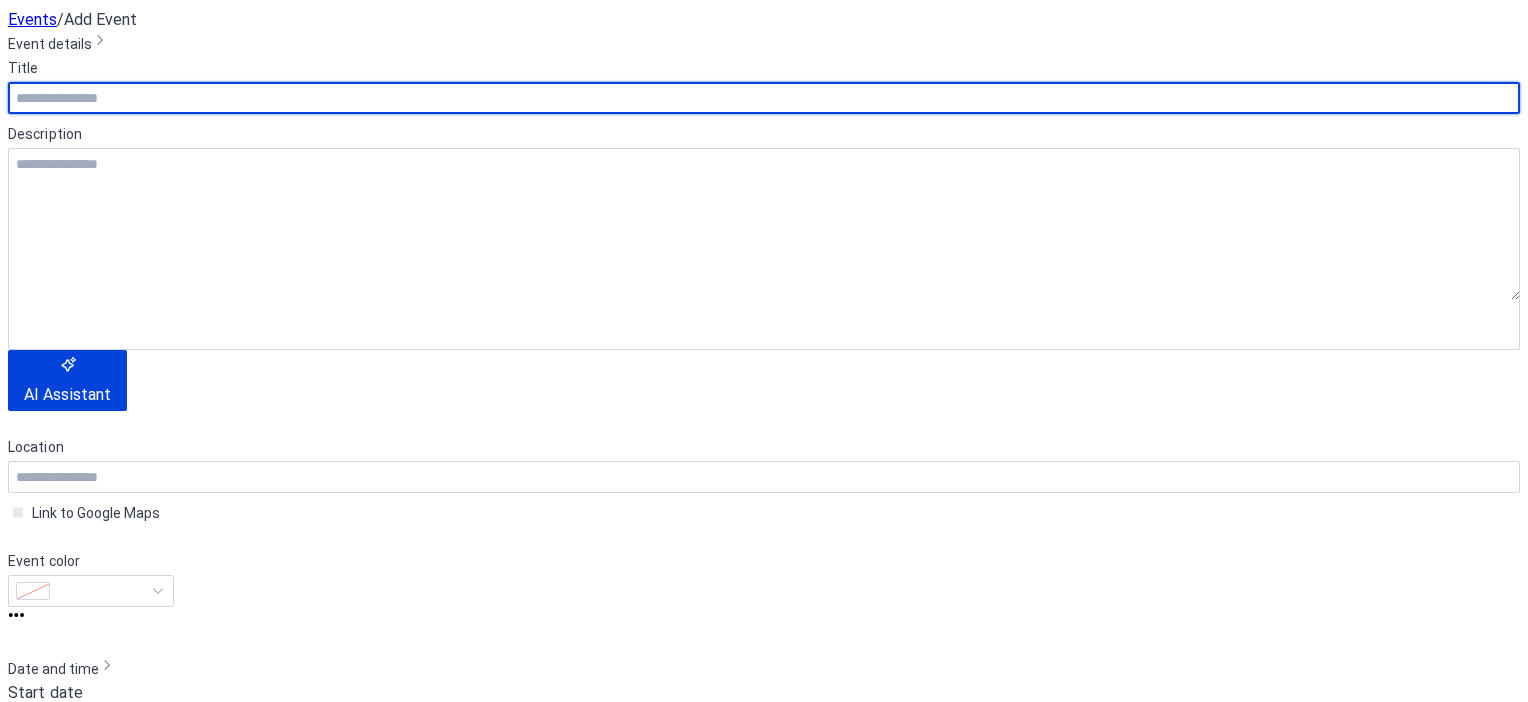 scroll, scrollTop: 0, scrollLeft: 0, axis: both 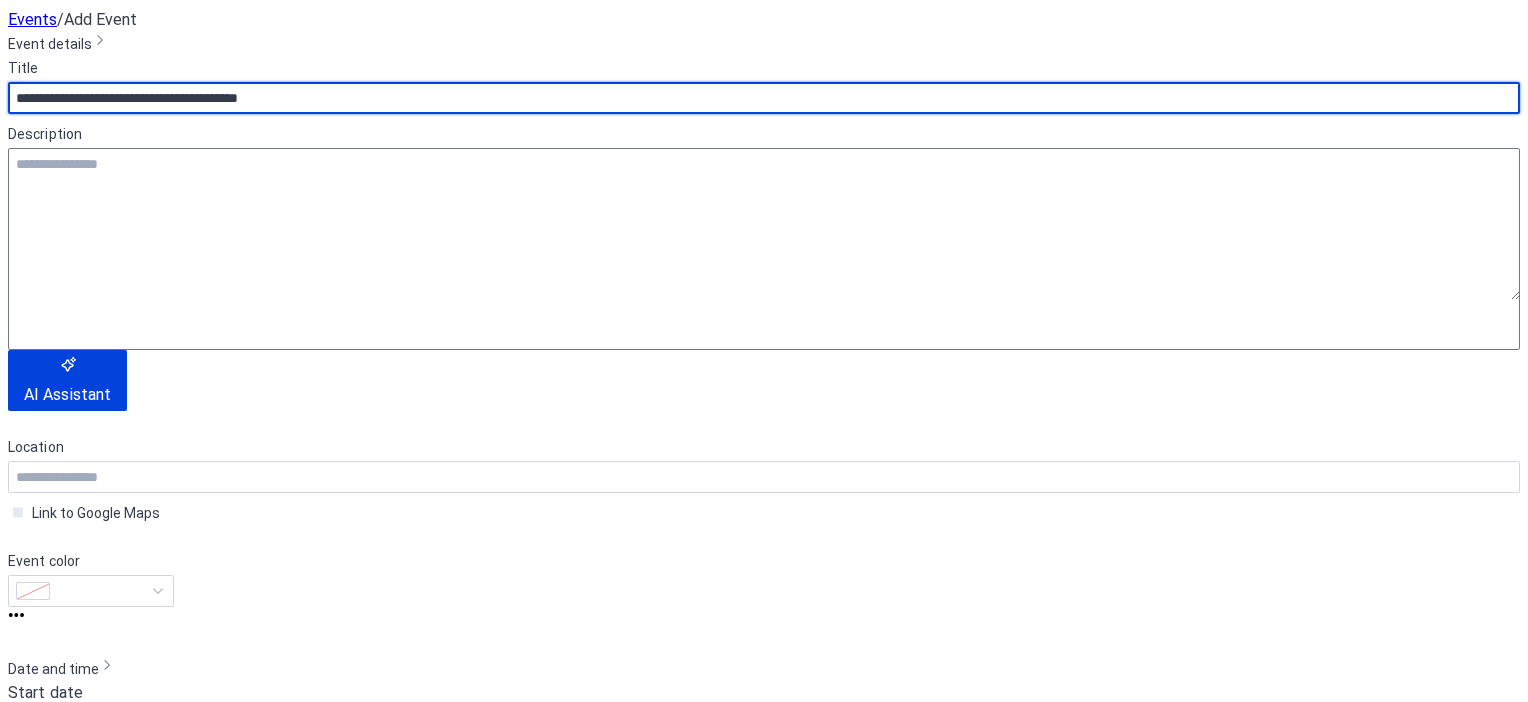 type on "**********" 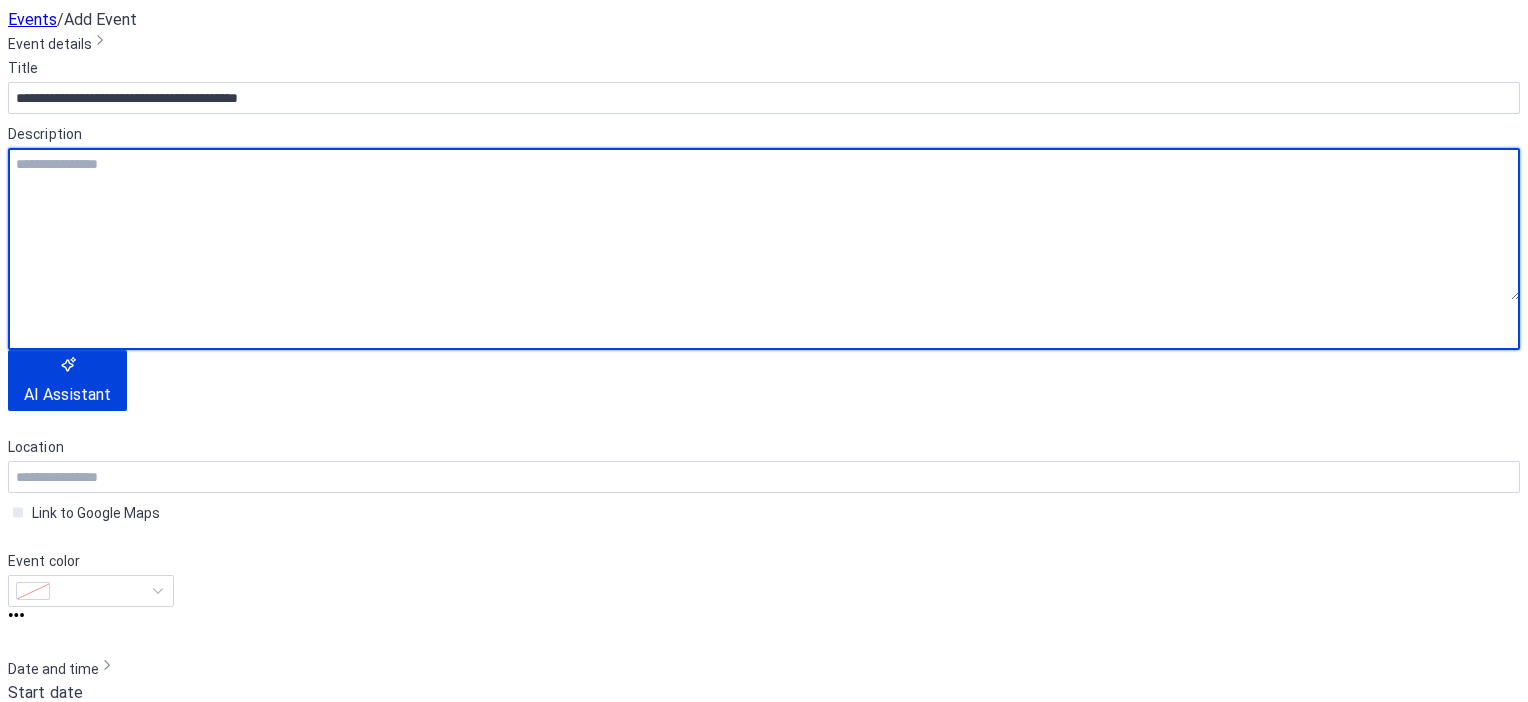 click at bounding box center (764, 224) 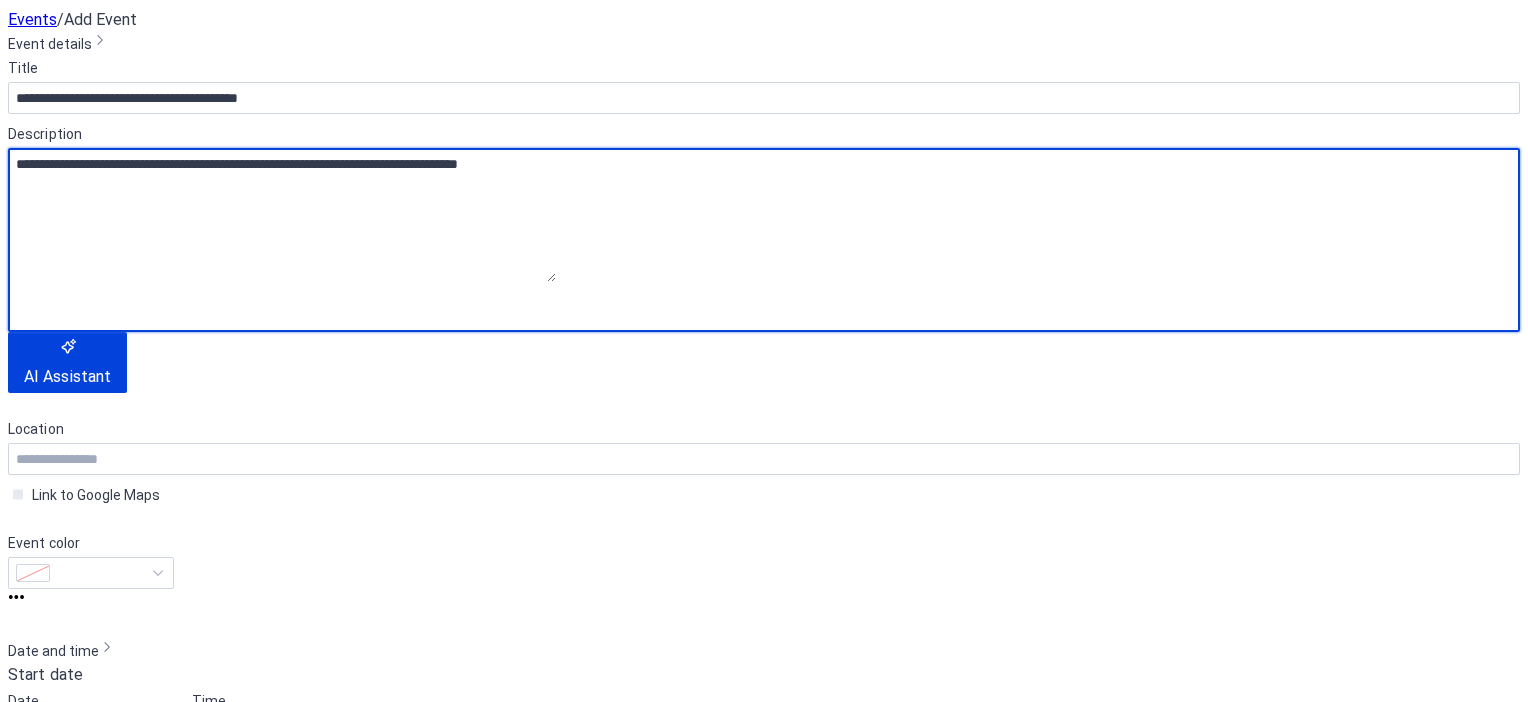 click on "**********" at bounding box center (282, 215) 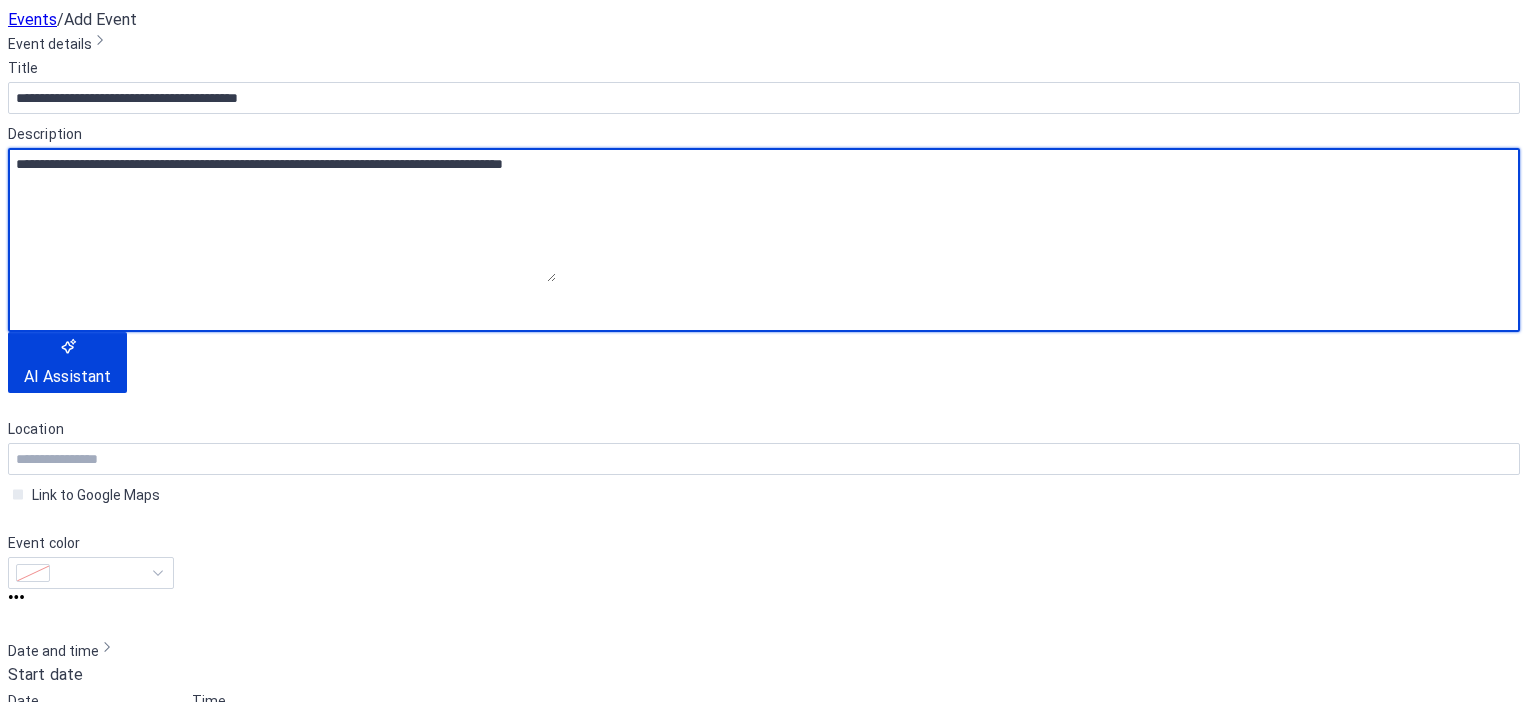click on "**********" at bounding box center [282, 215] 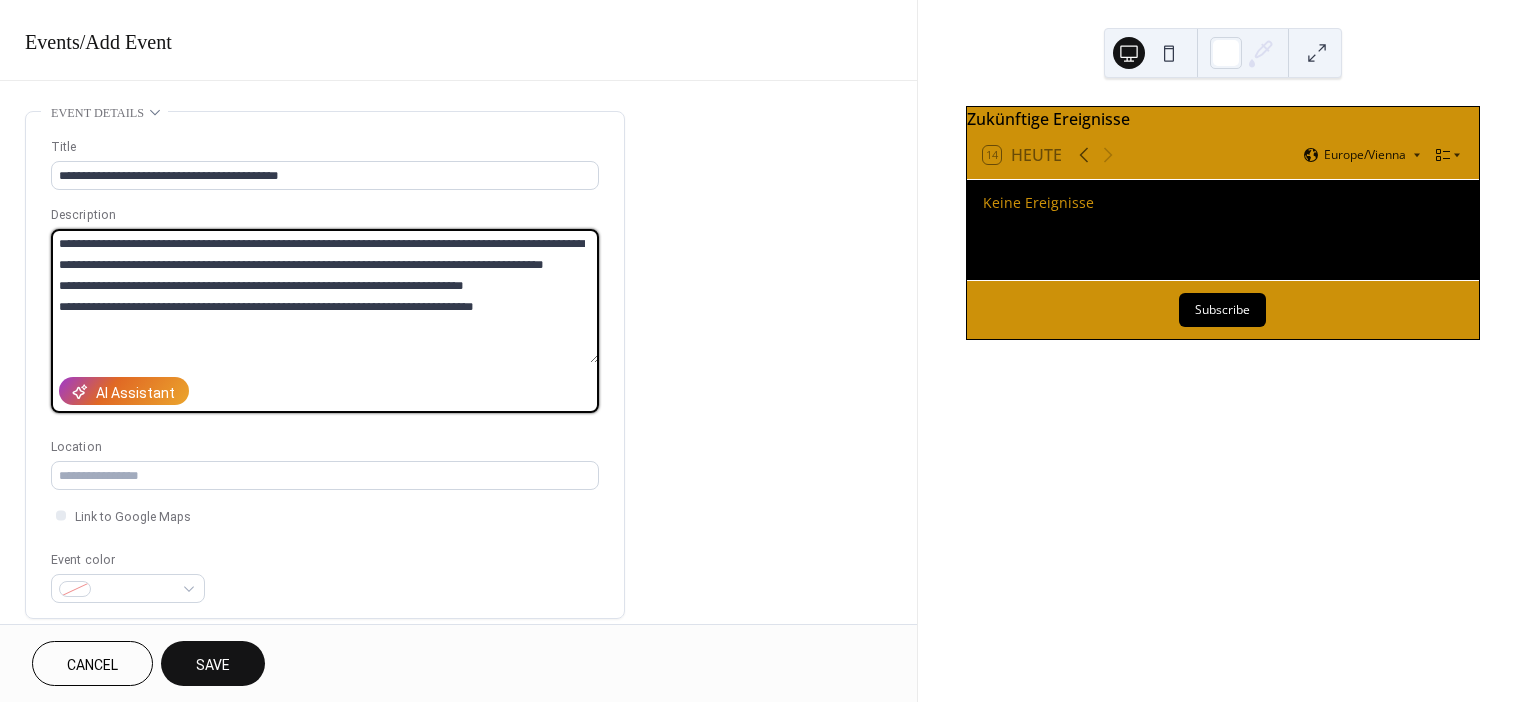 click on "**********" at bounding box center (325, 296) 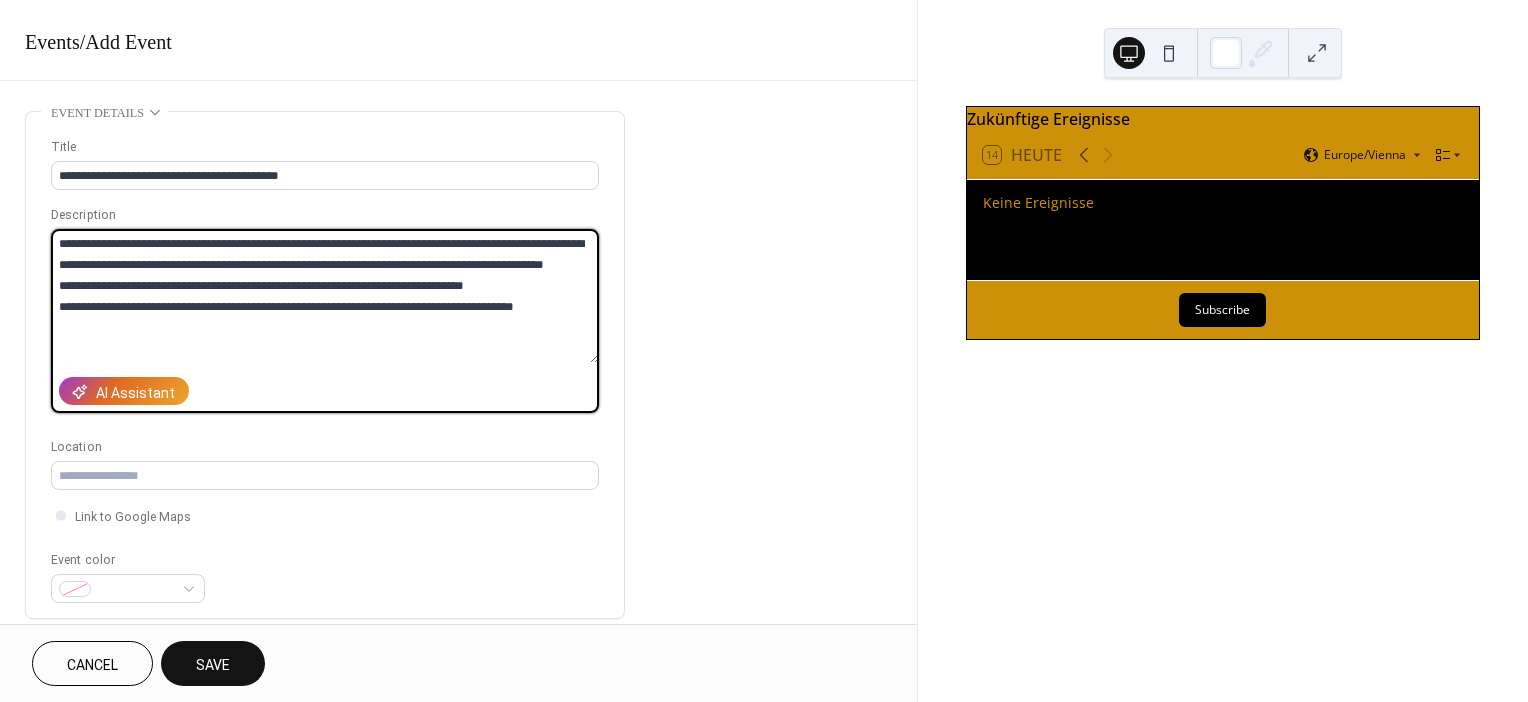 click on "**********" at bounding box center [325, 296] 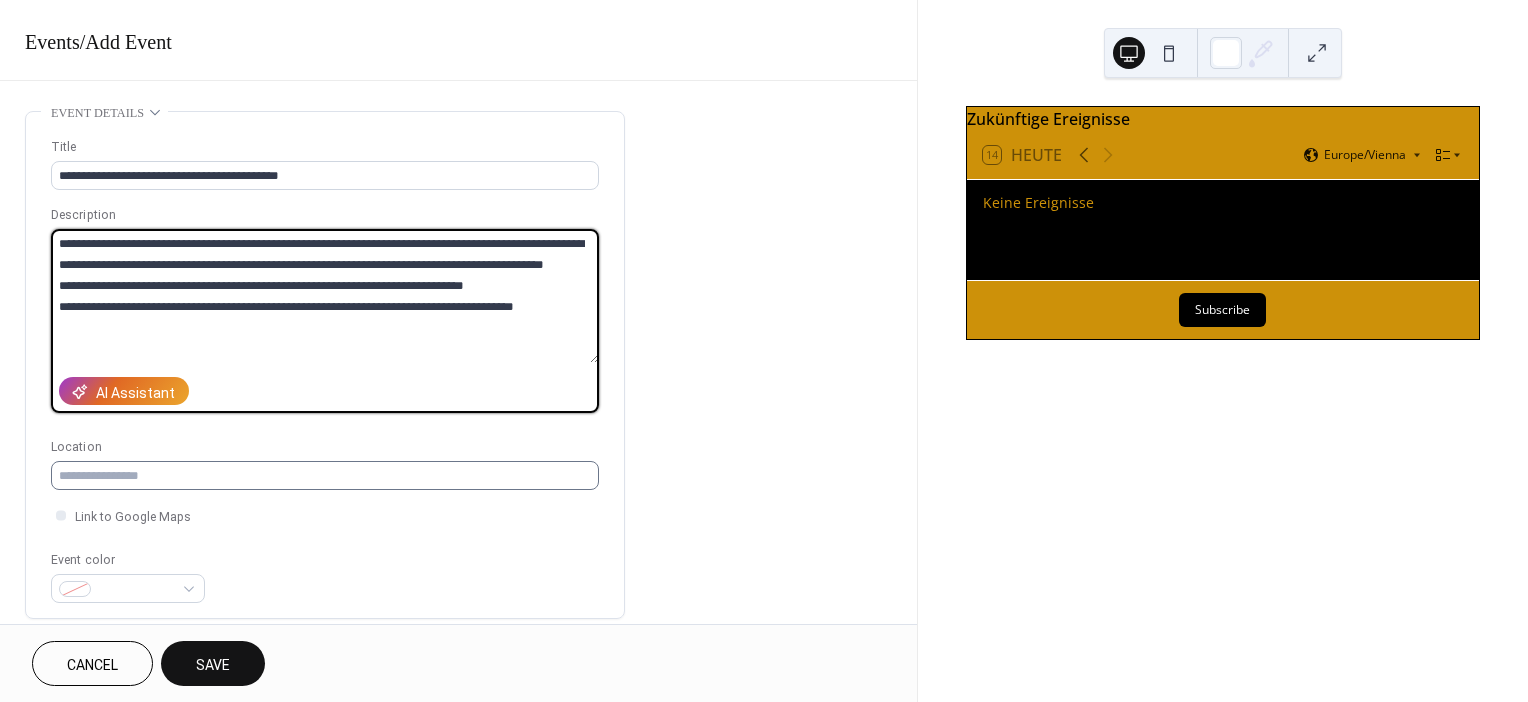 type on "**********" 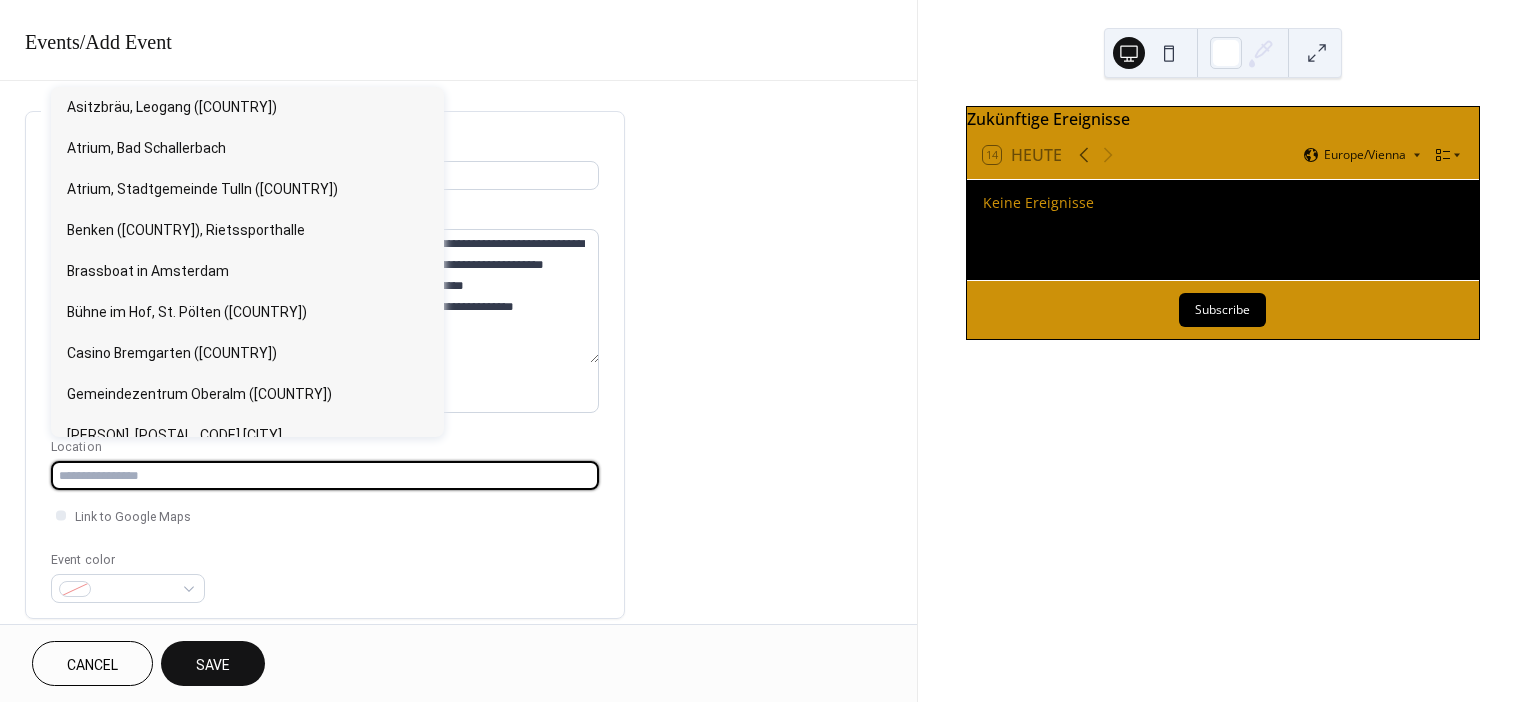 click at bounding box center (325, 475) 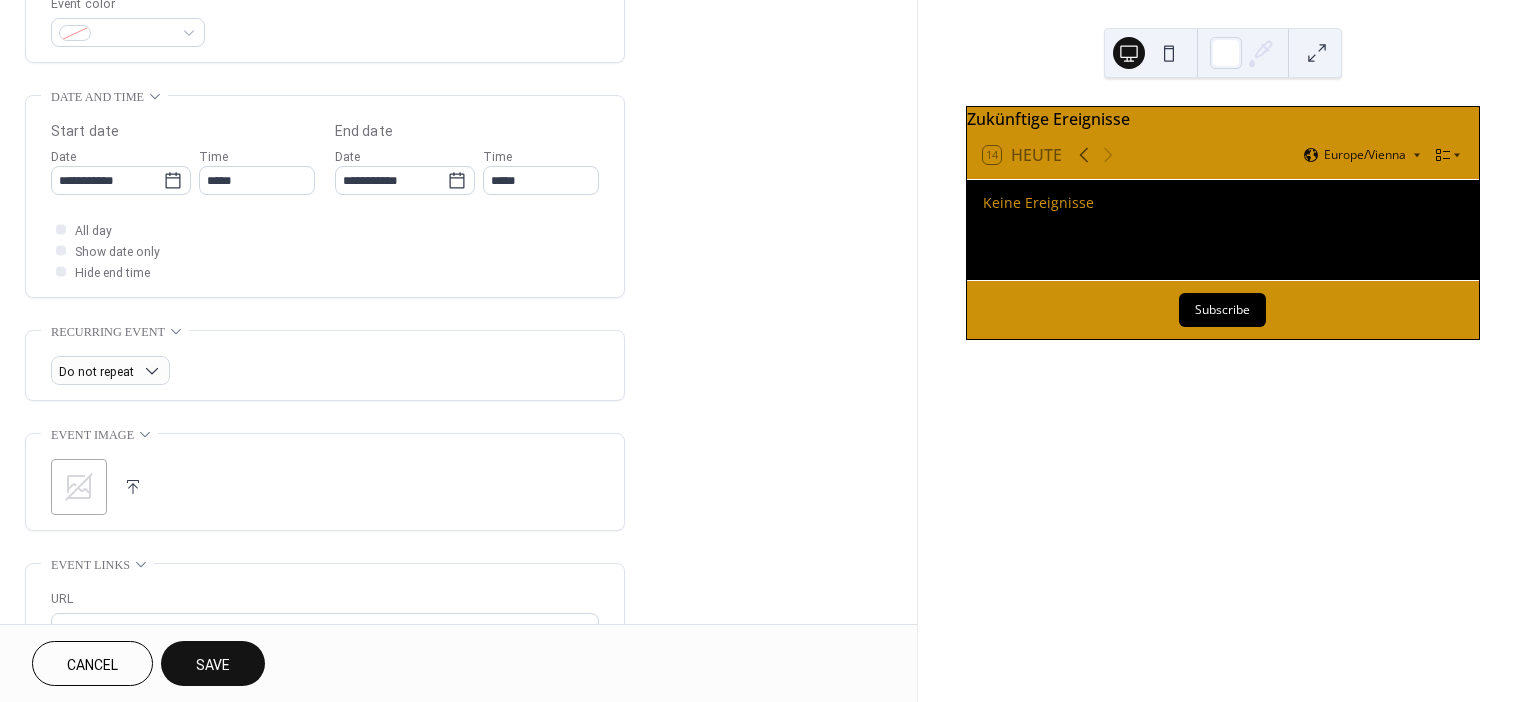 scroll, scrollTop: 563, scrollLeft: 0, axis: vertical 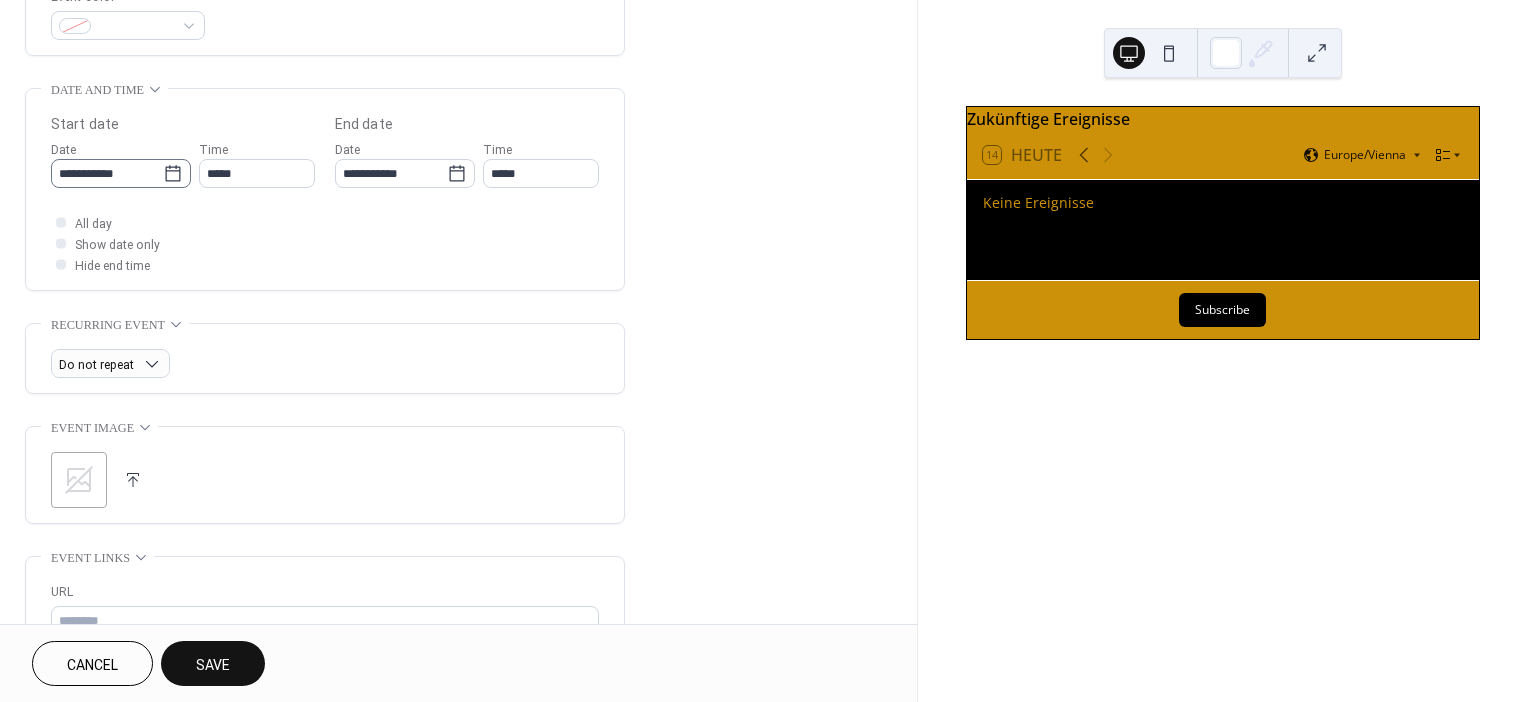 type on "**********" 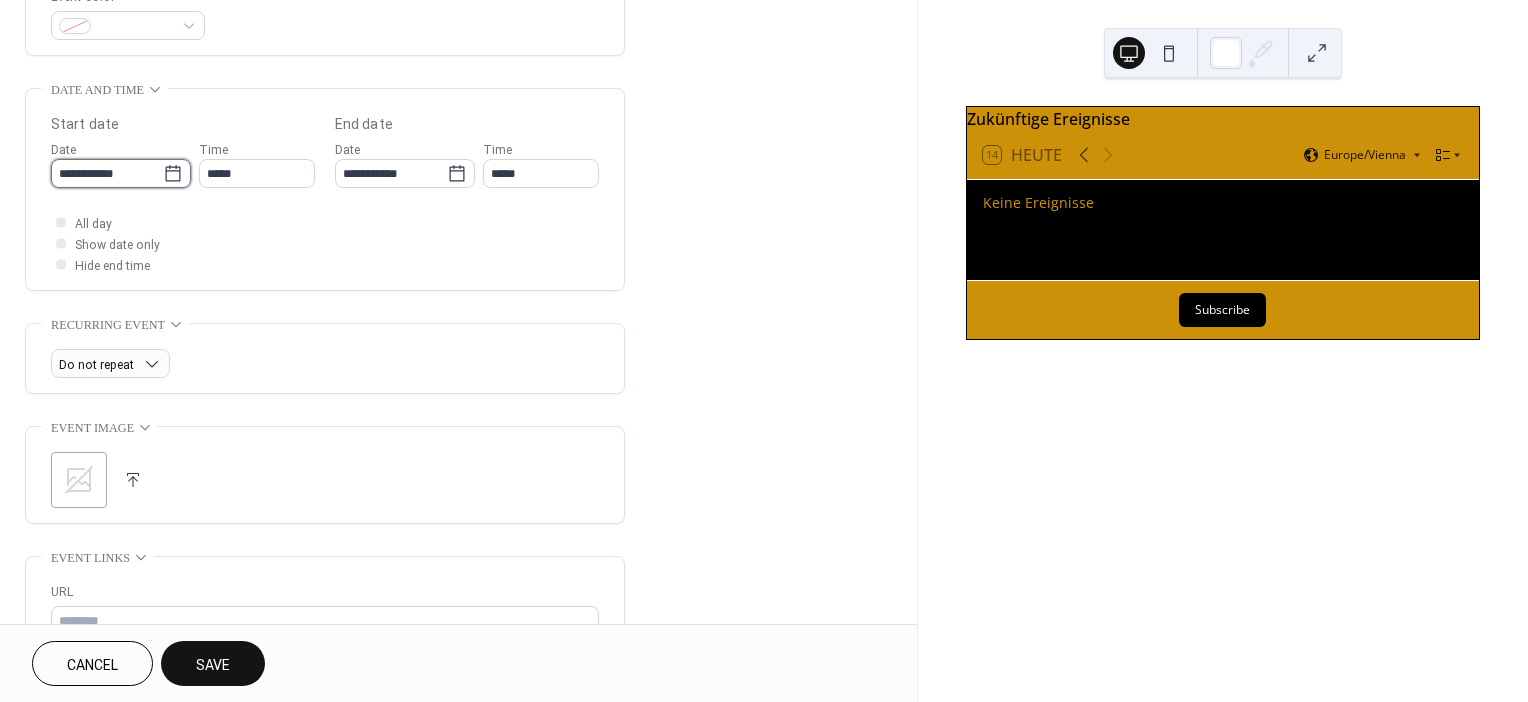 click on "**********" at bounding box center [107, 173] 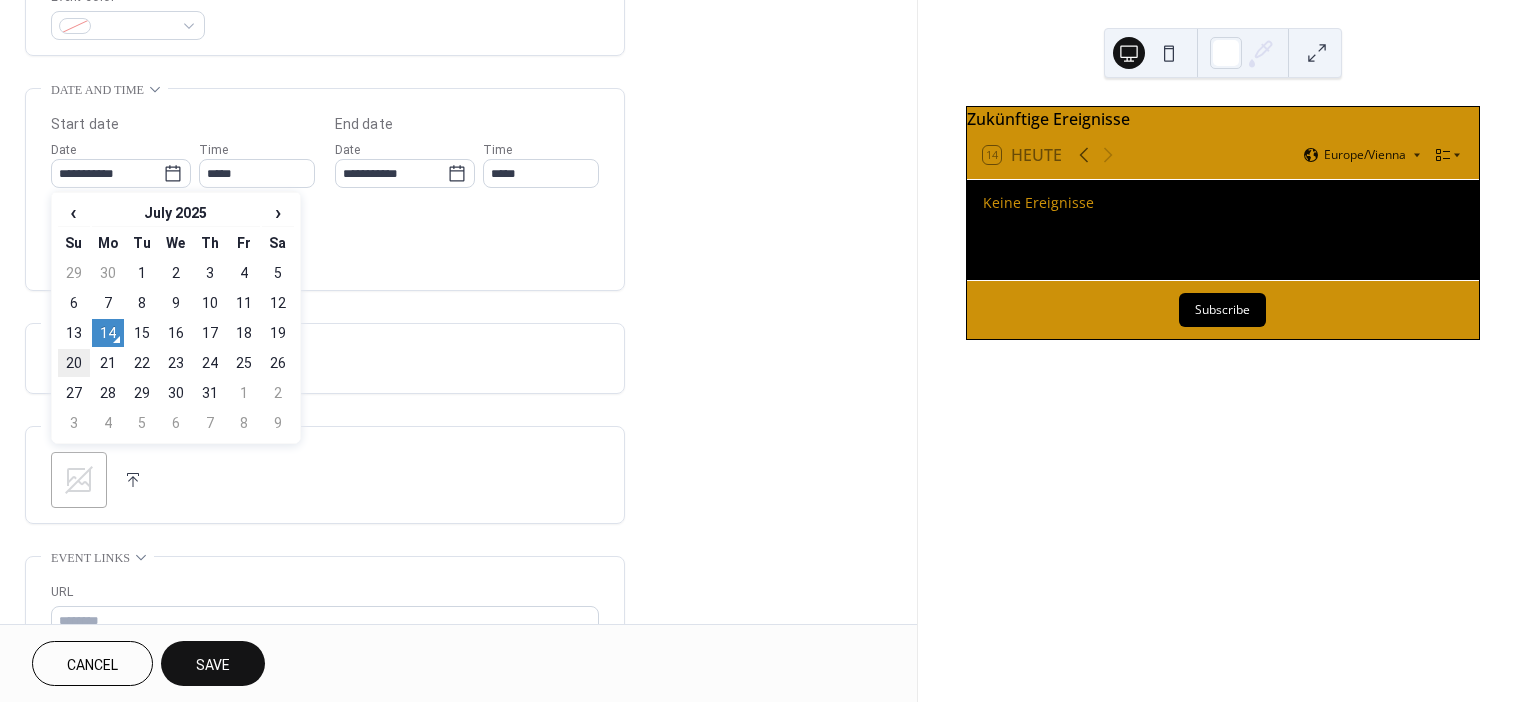 click on "20" at bounding box center [74, 363] 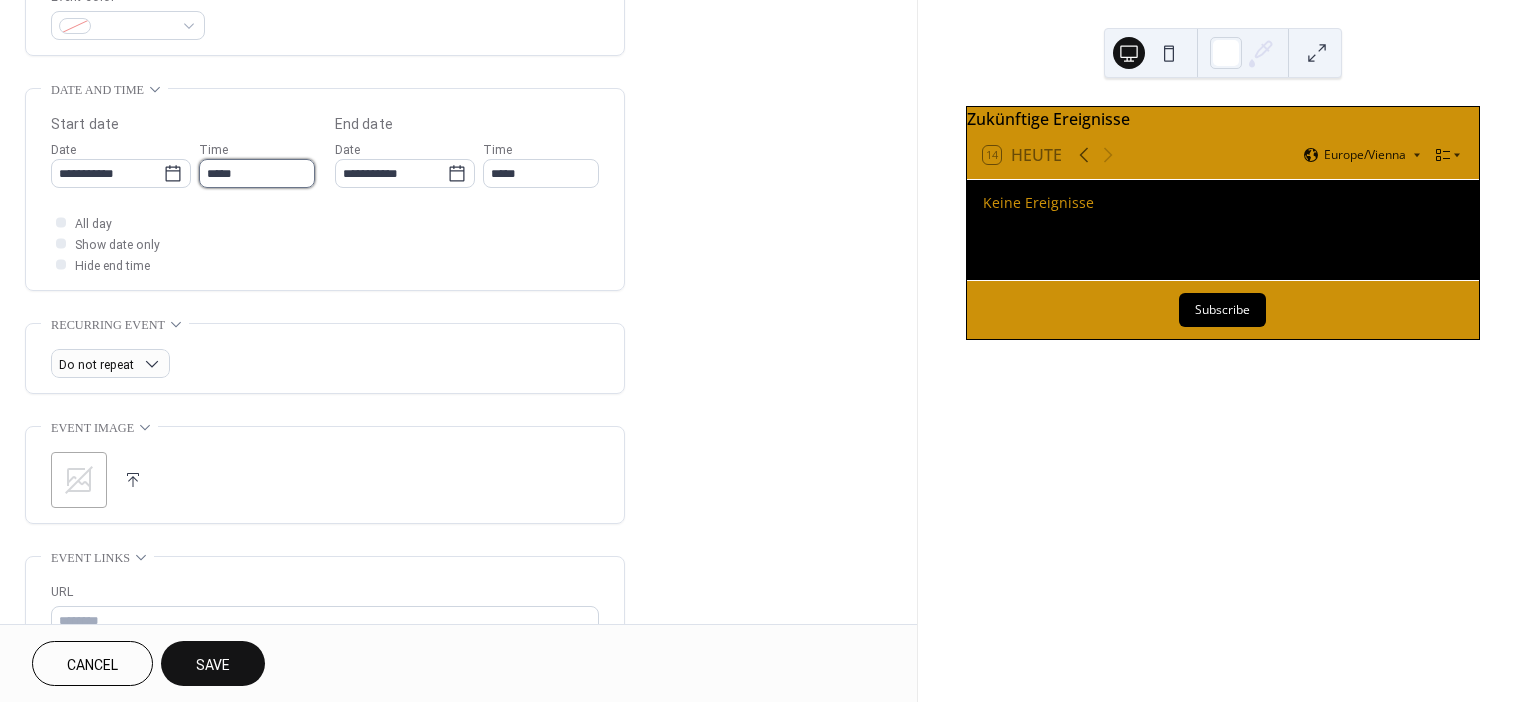 click on "*****" at bounding box center [257, 173] 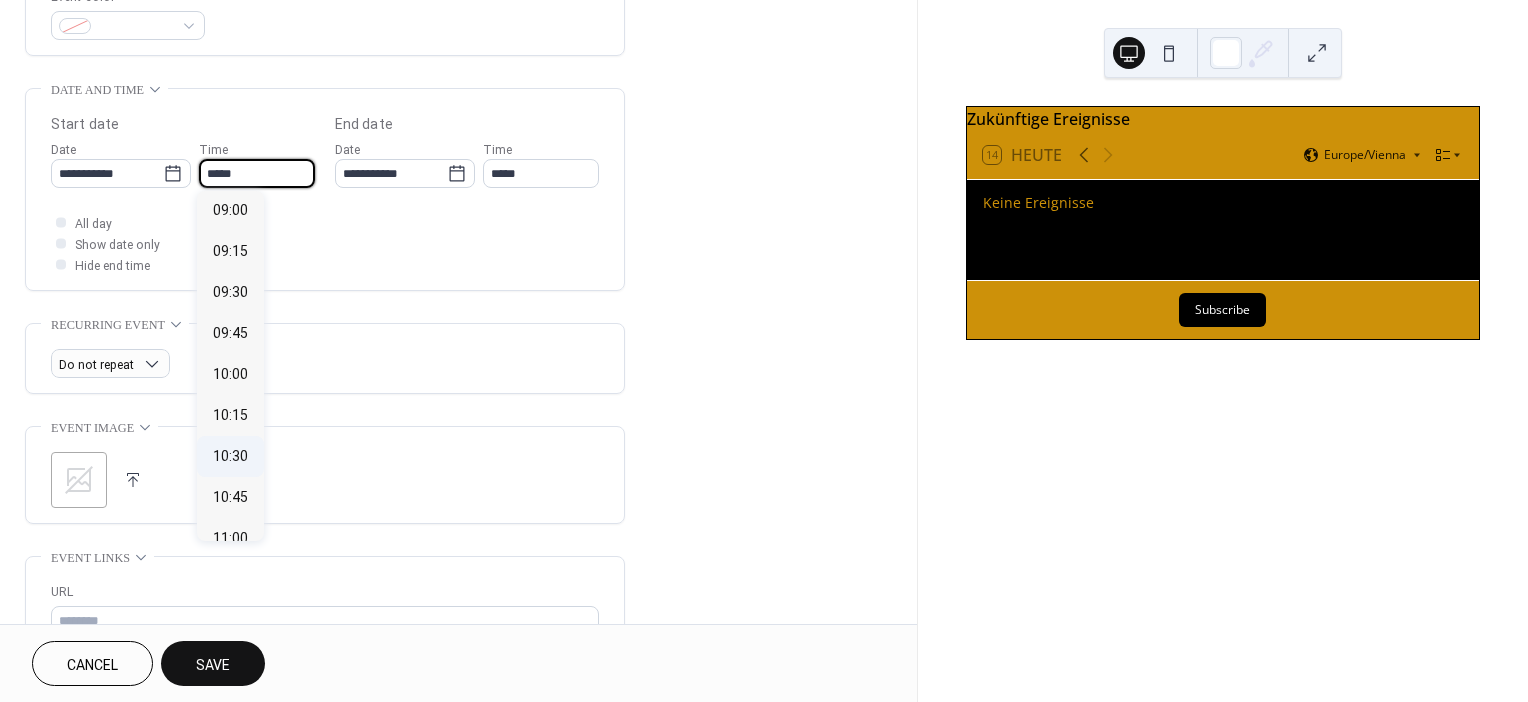 scroll, scrollTop: 1476, scrollLeft: 0, axis: vertical 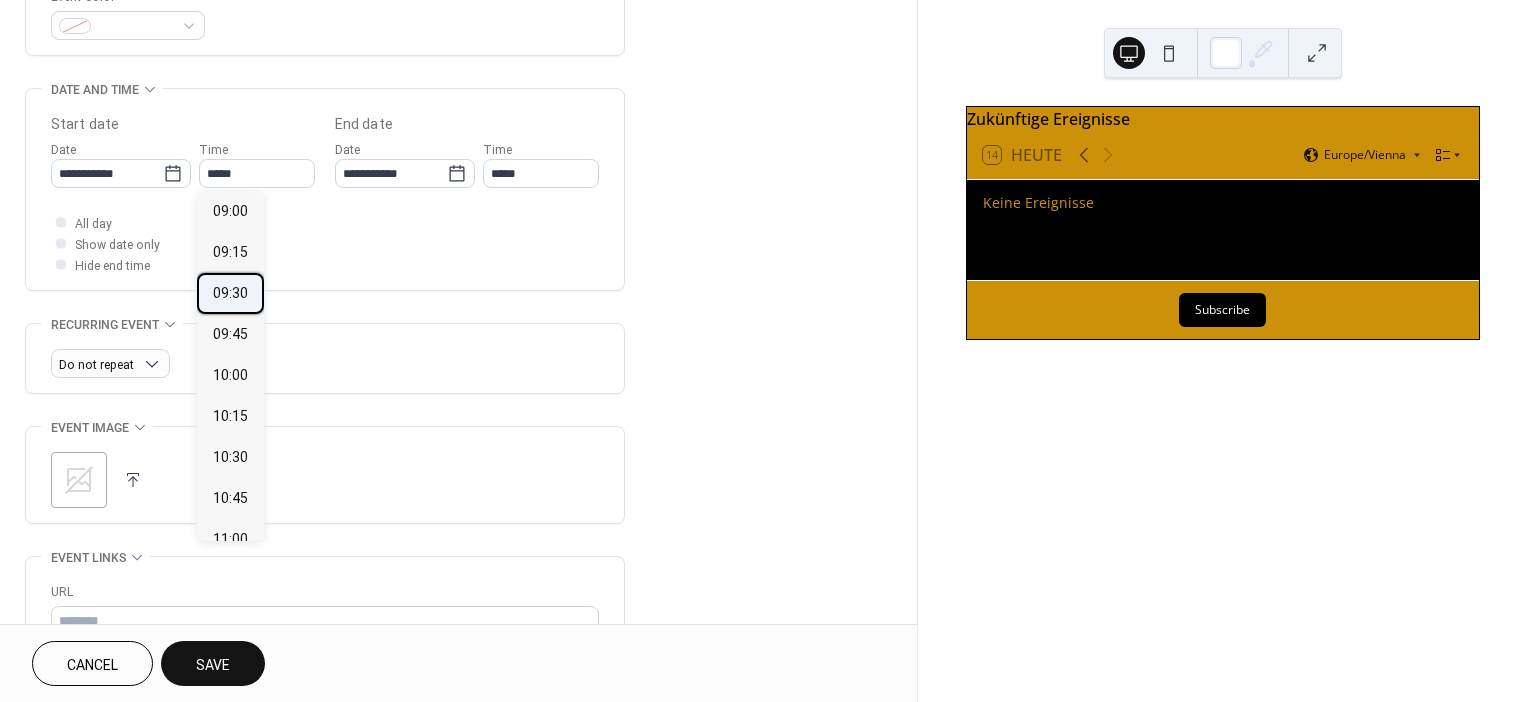 click on "09:30" at bounding box center [230, 293] 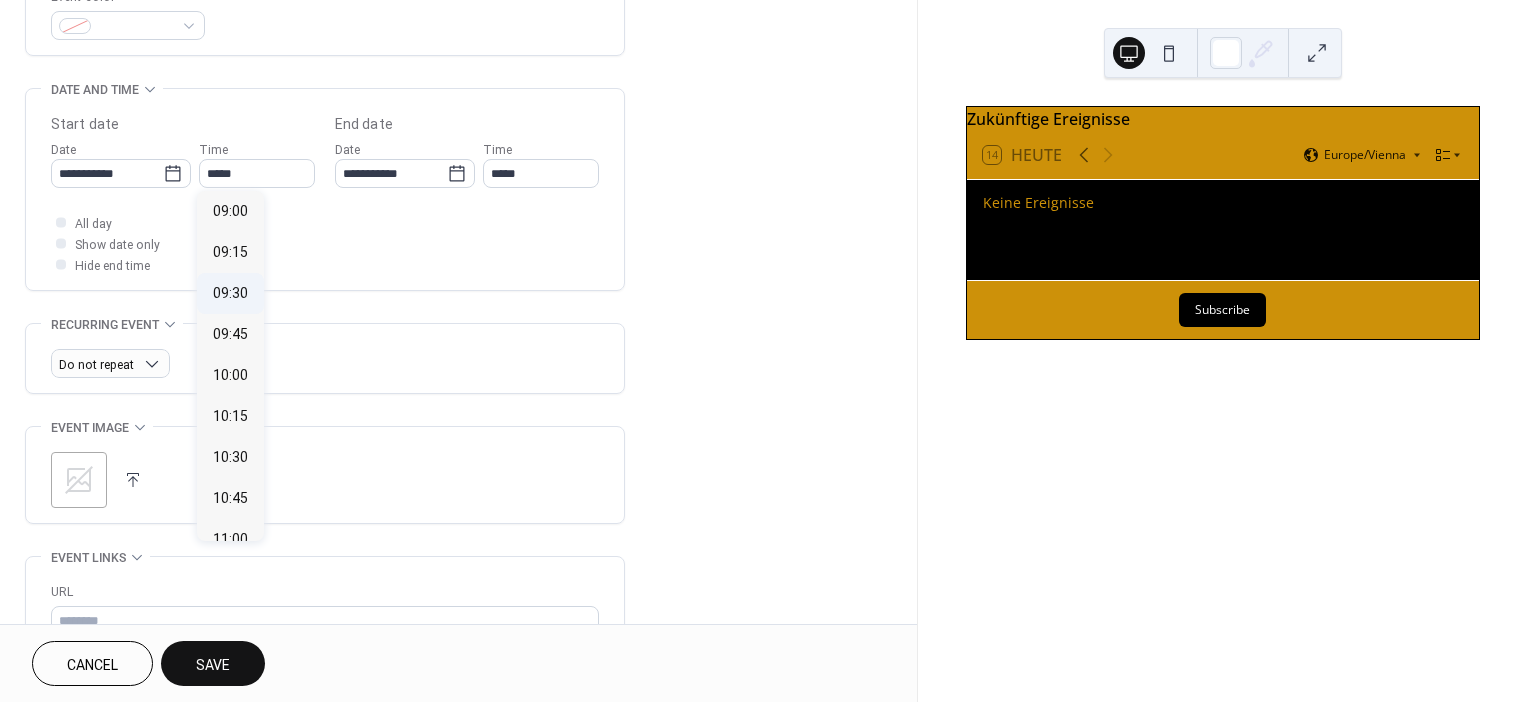 type on "*****" 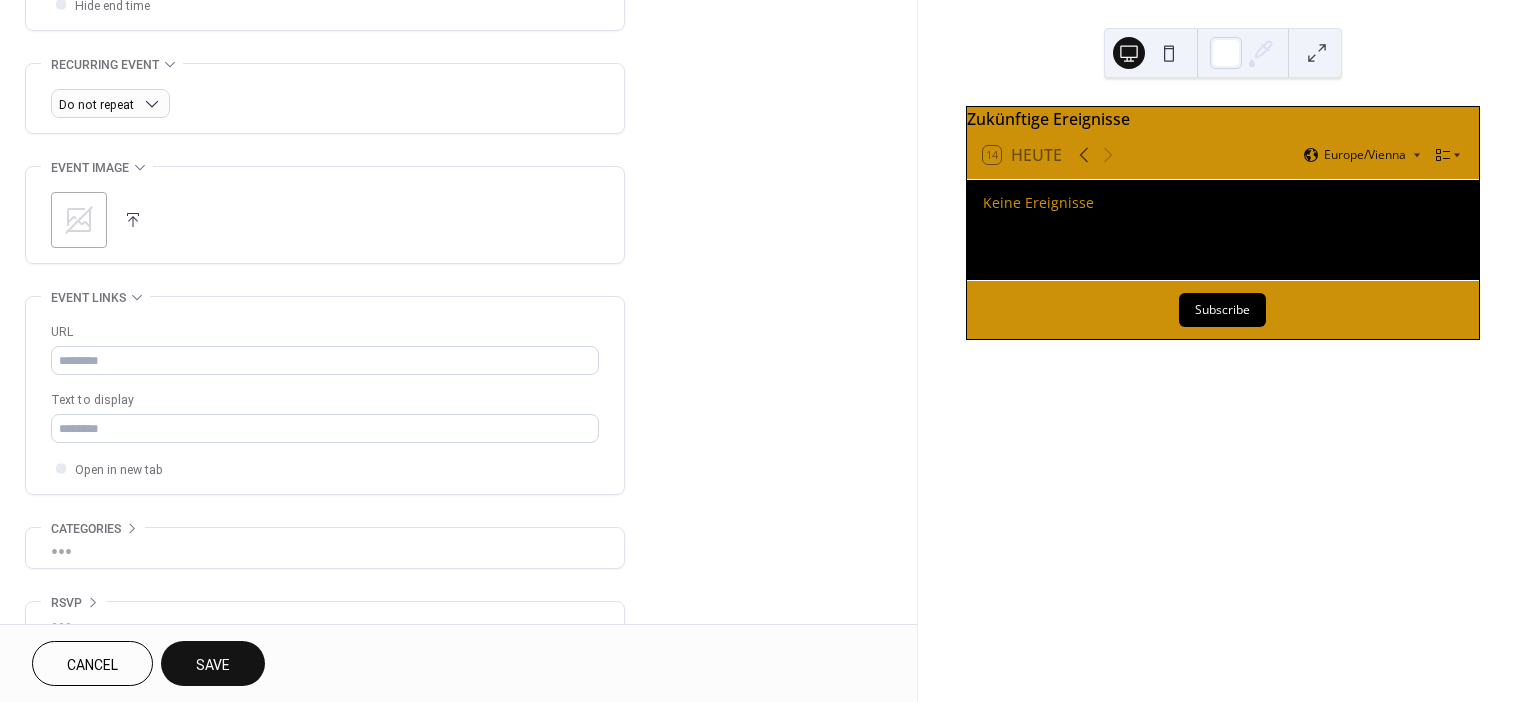 scroll, scrollTop: 859, scrollLeft: 0, axis: vertical 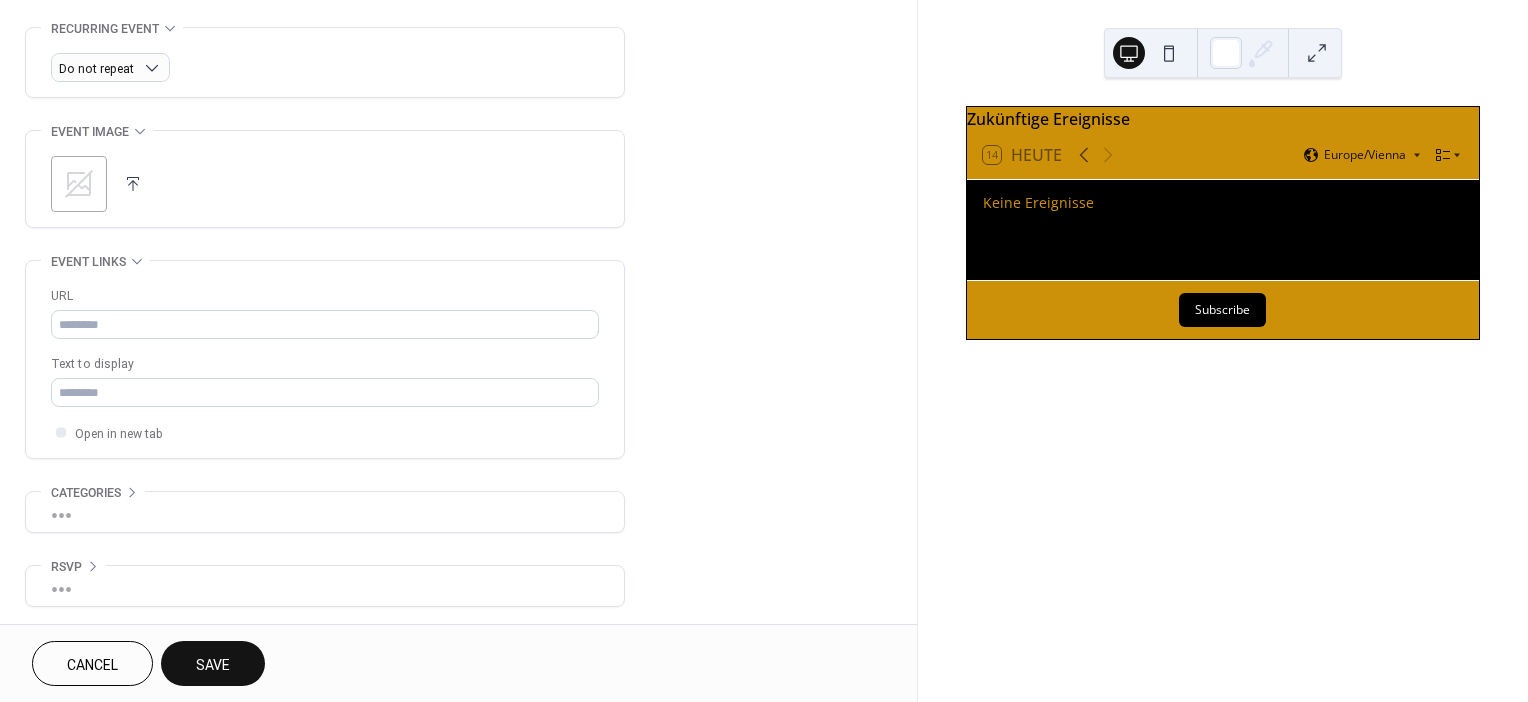 click on "Save" at bounding box center [213, 665] 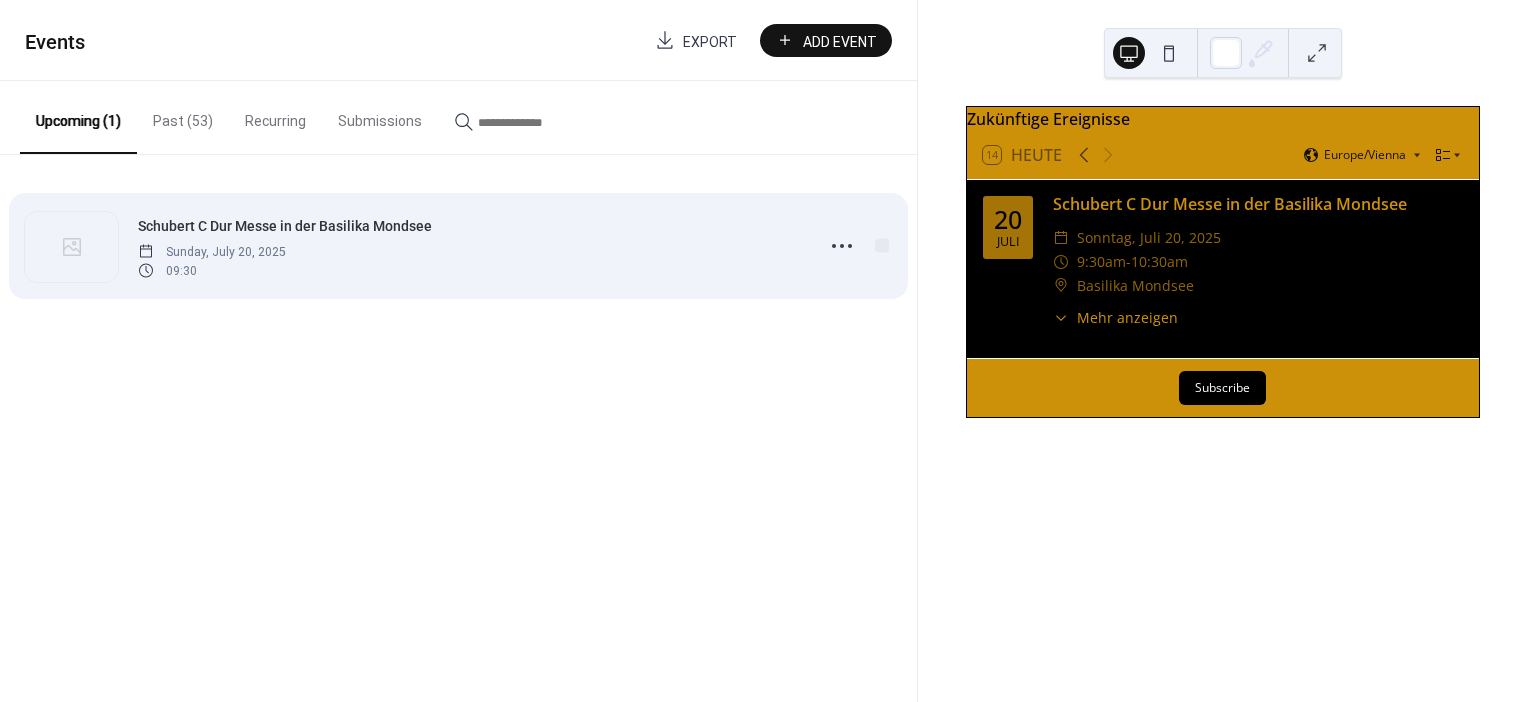 click on "Schubert C Dur Messe in der Basilika Mondsee" at bounding box center [285, 226] 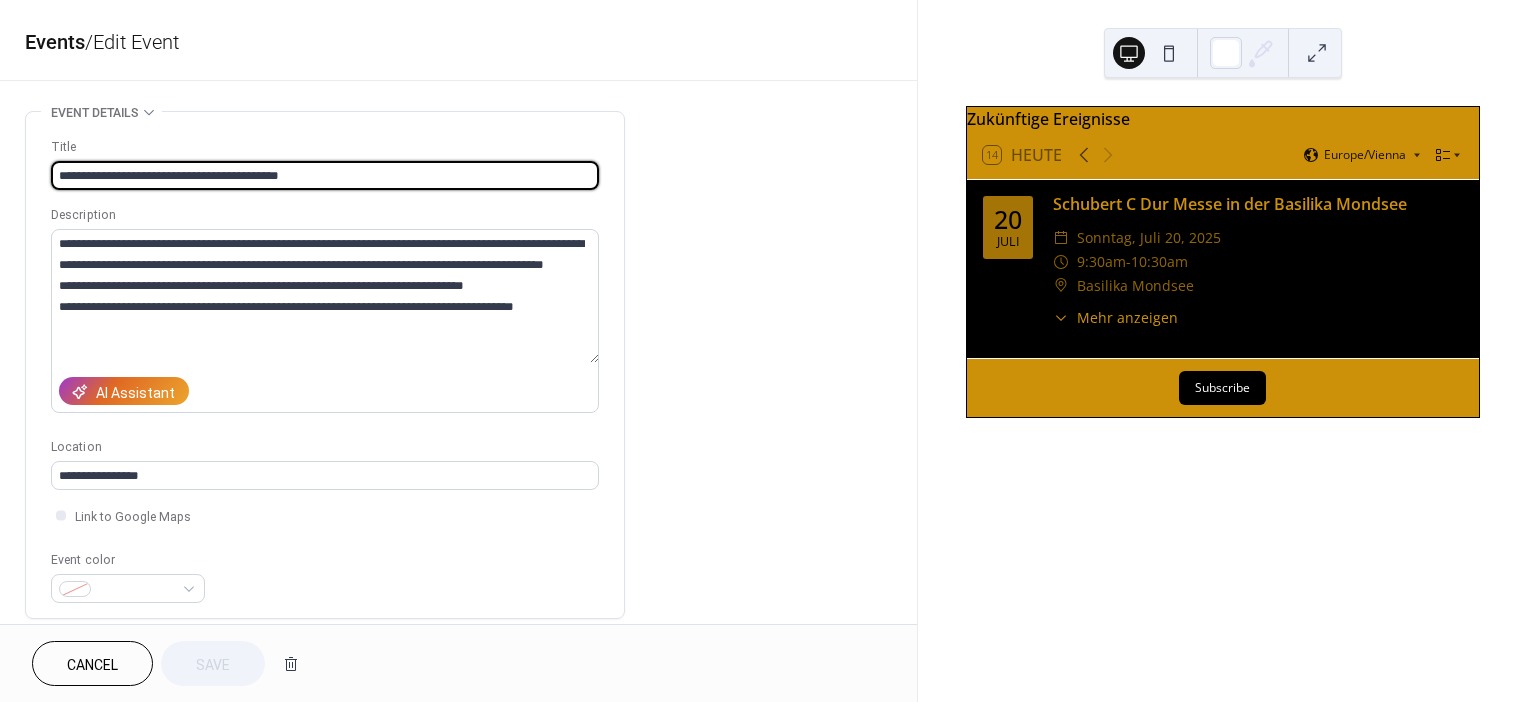 click on "**********" at bounding box center [325, 175] 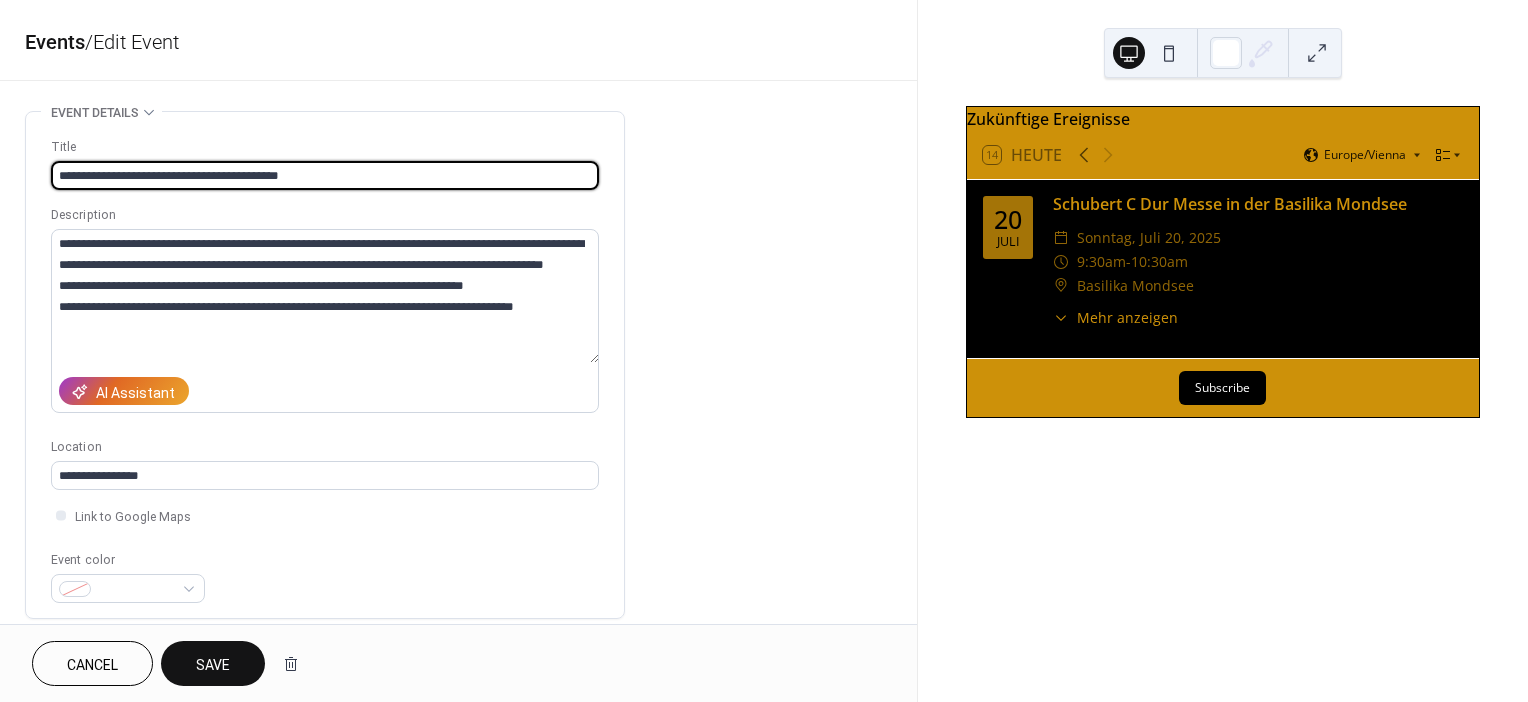 type on "**********" 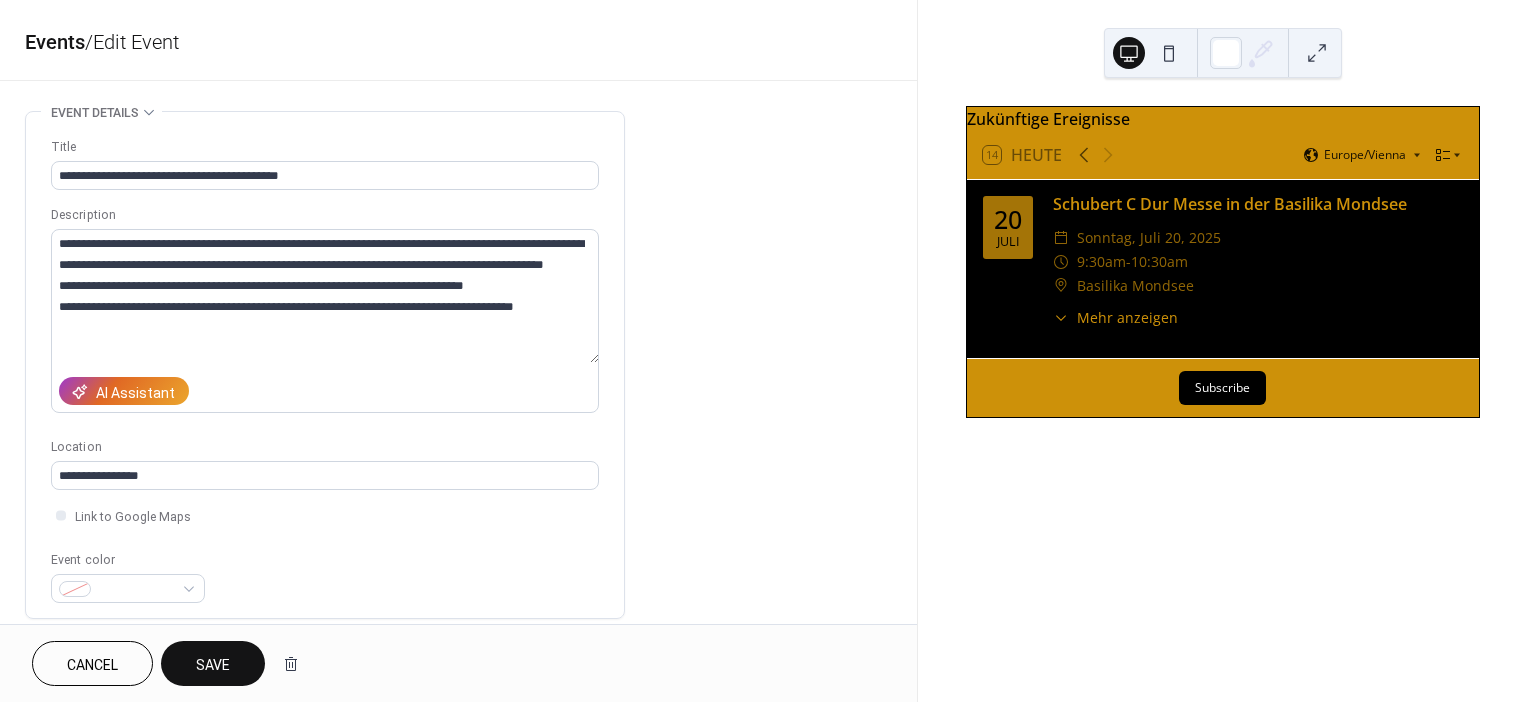 click on "Save" at bounding box center (213, 663) 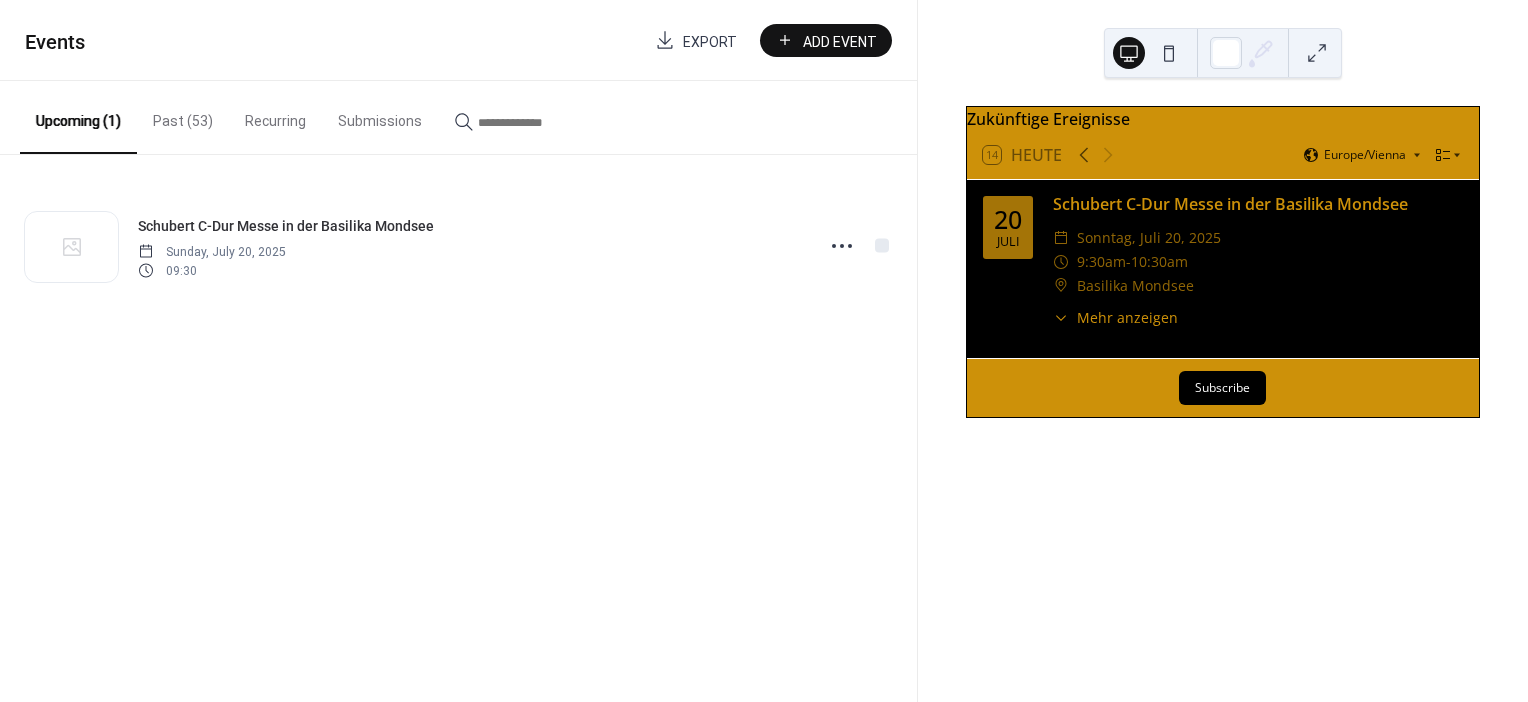 click on "Add Event" at bounding box center (840, 41) 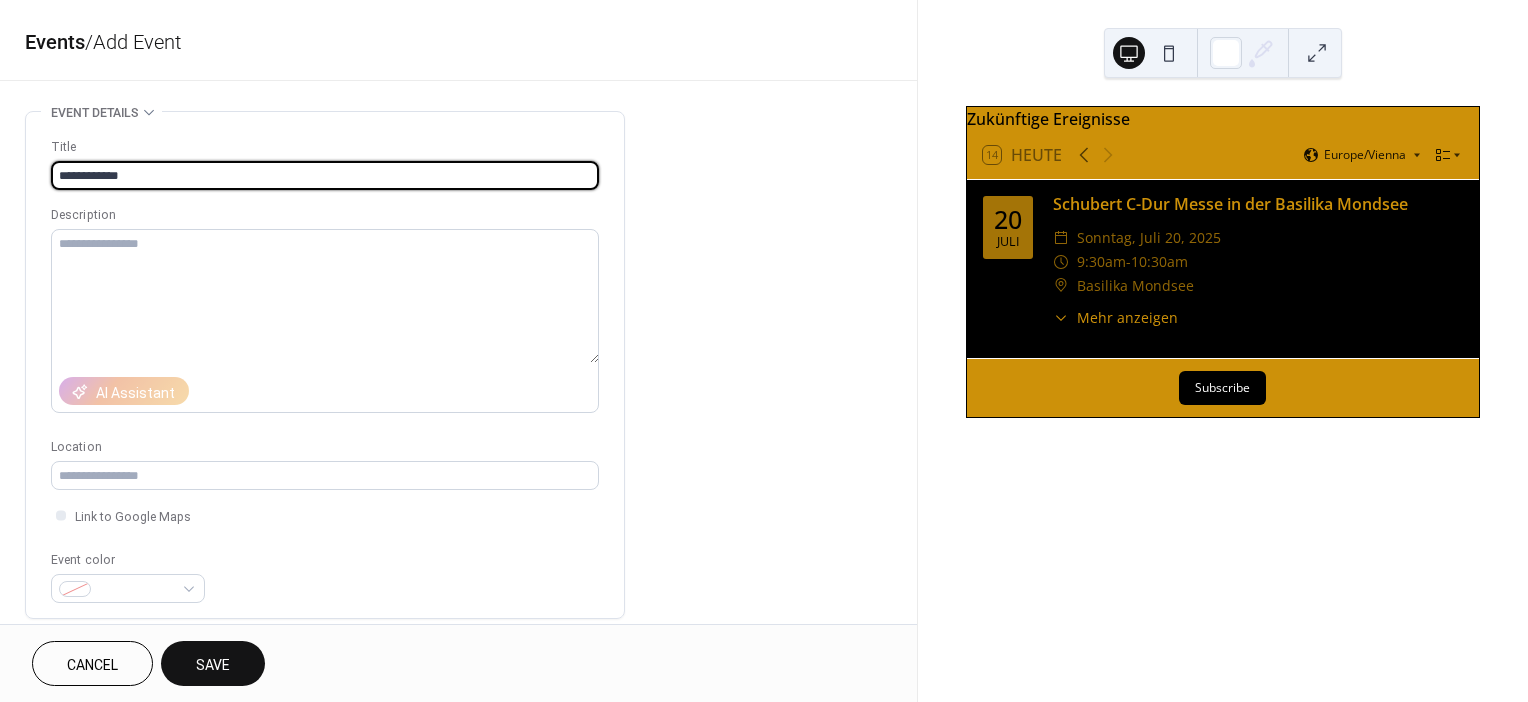 type on "**********" 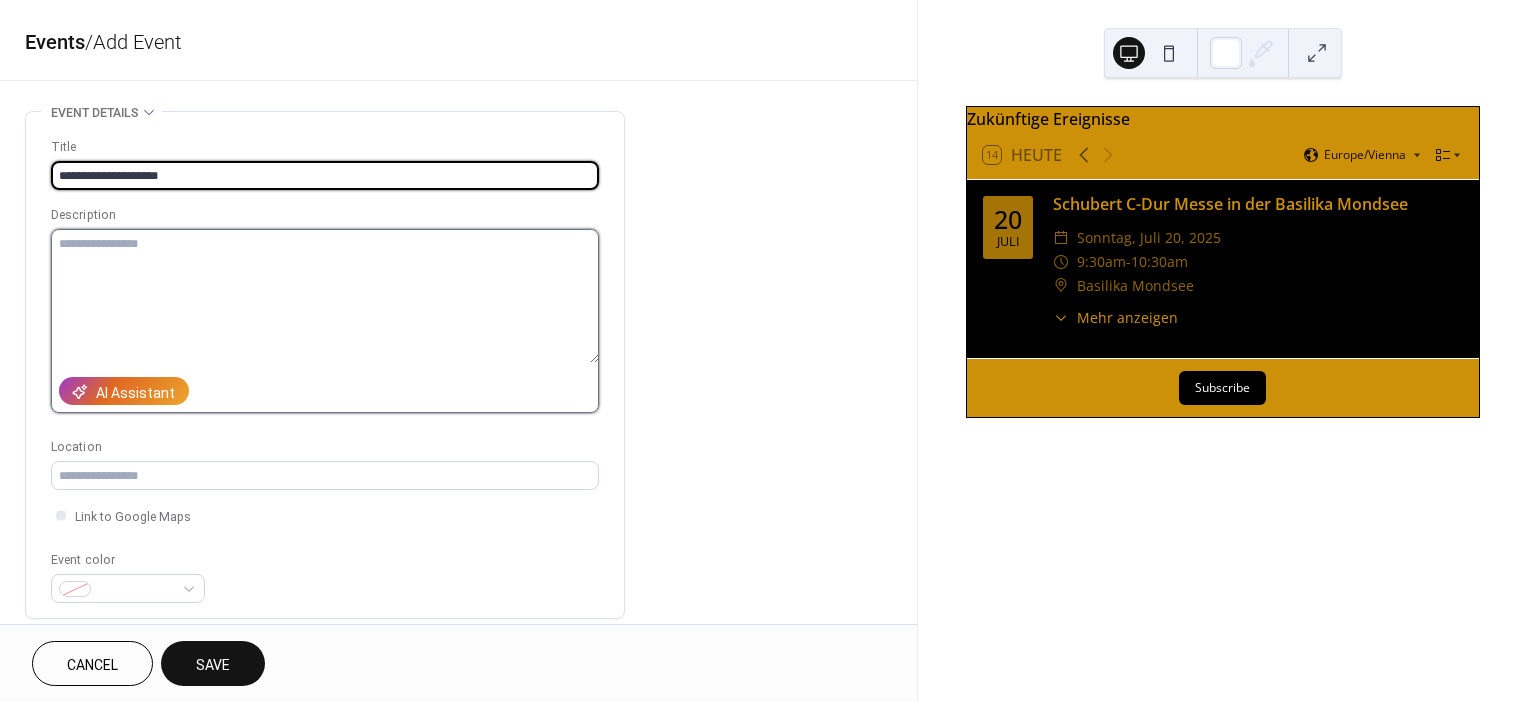 click at bounding box center (325, 296) 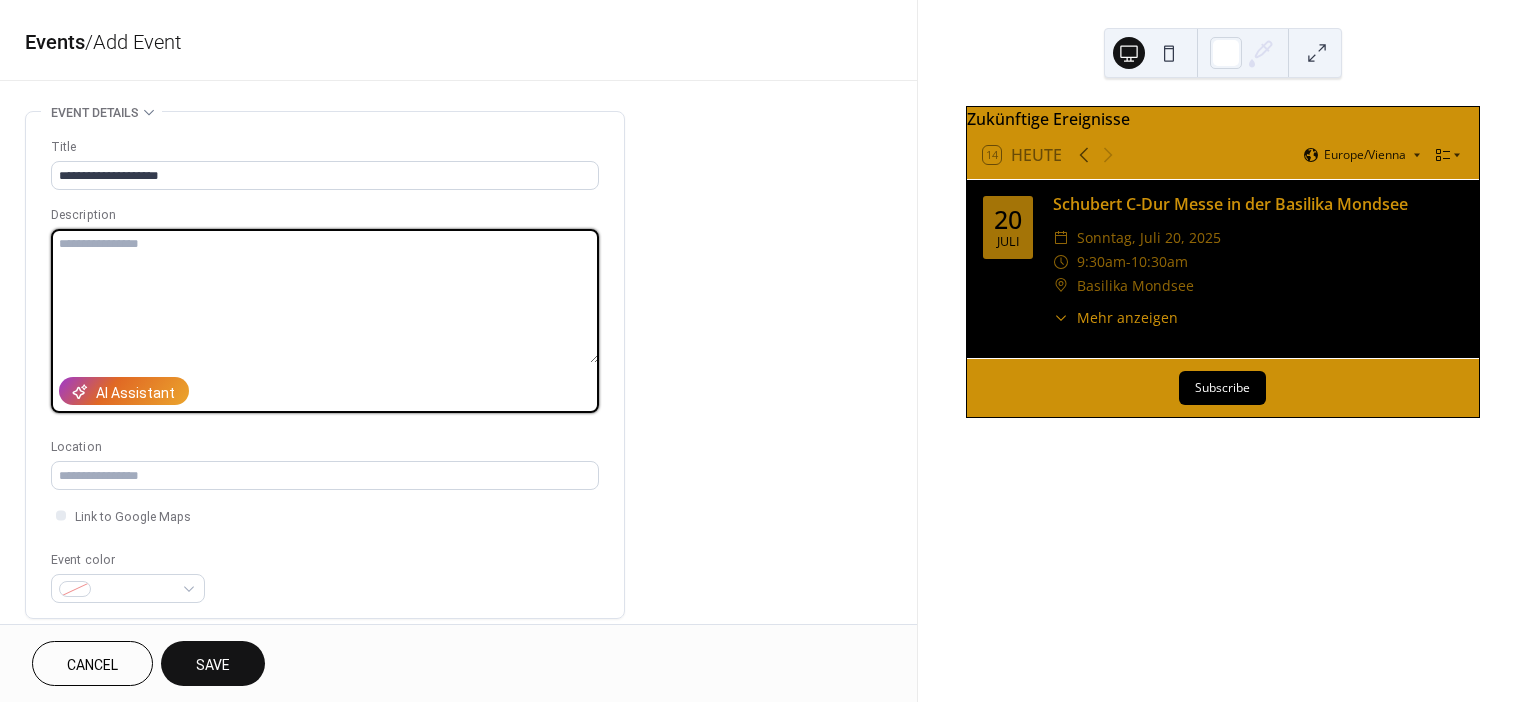 paste on "**********" 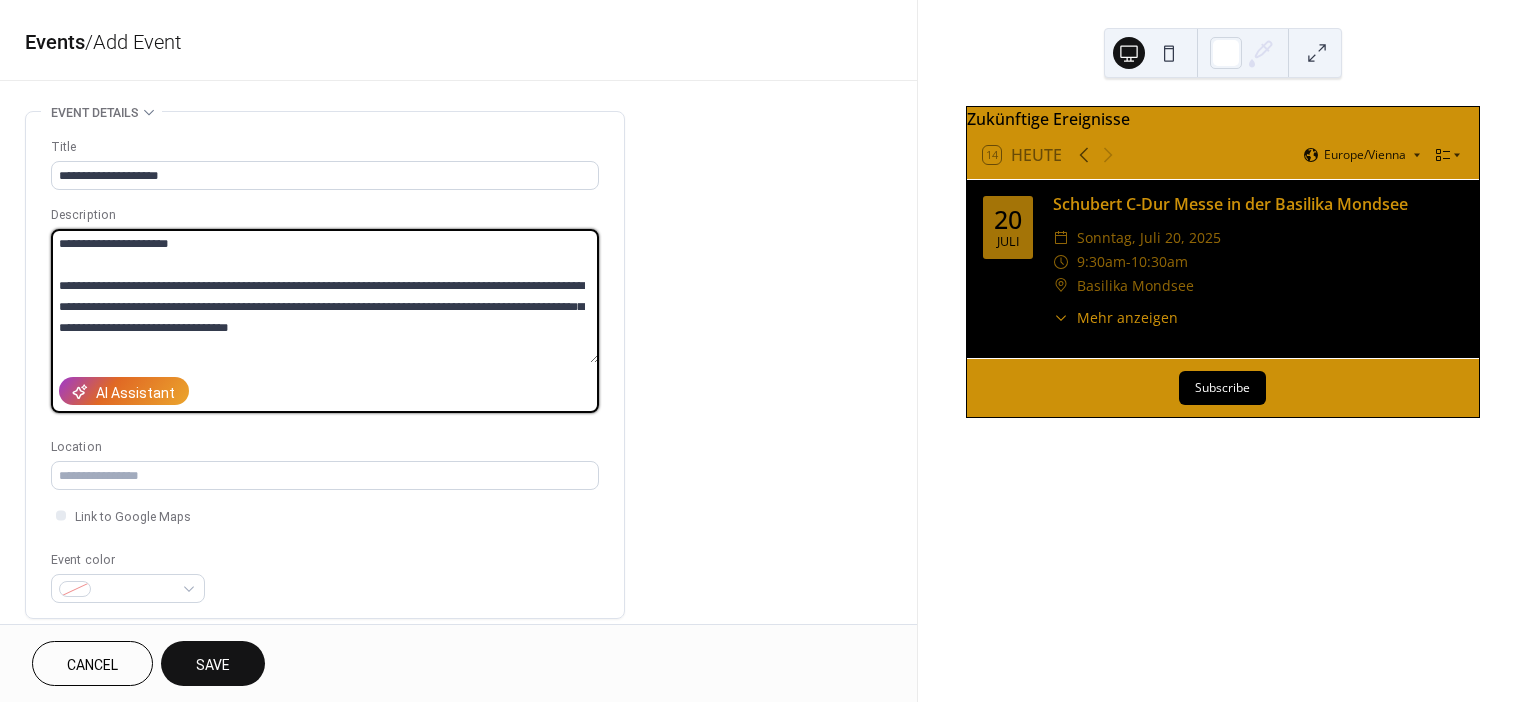 scroll, scrollTop: 496, scrollLeft: 0, axis: vertical 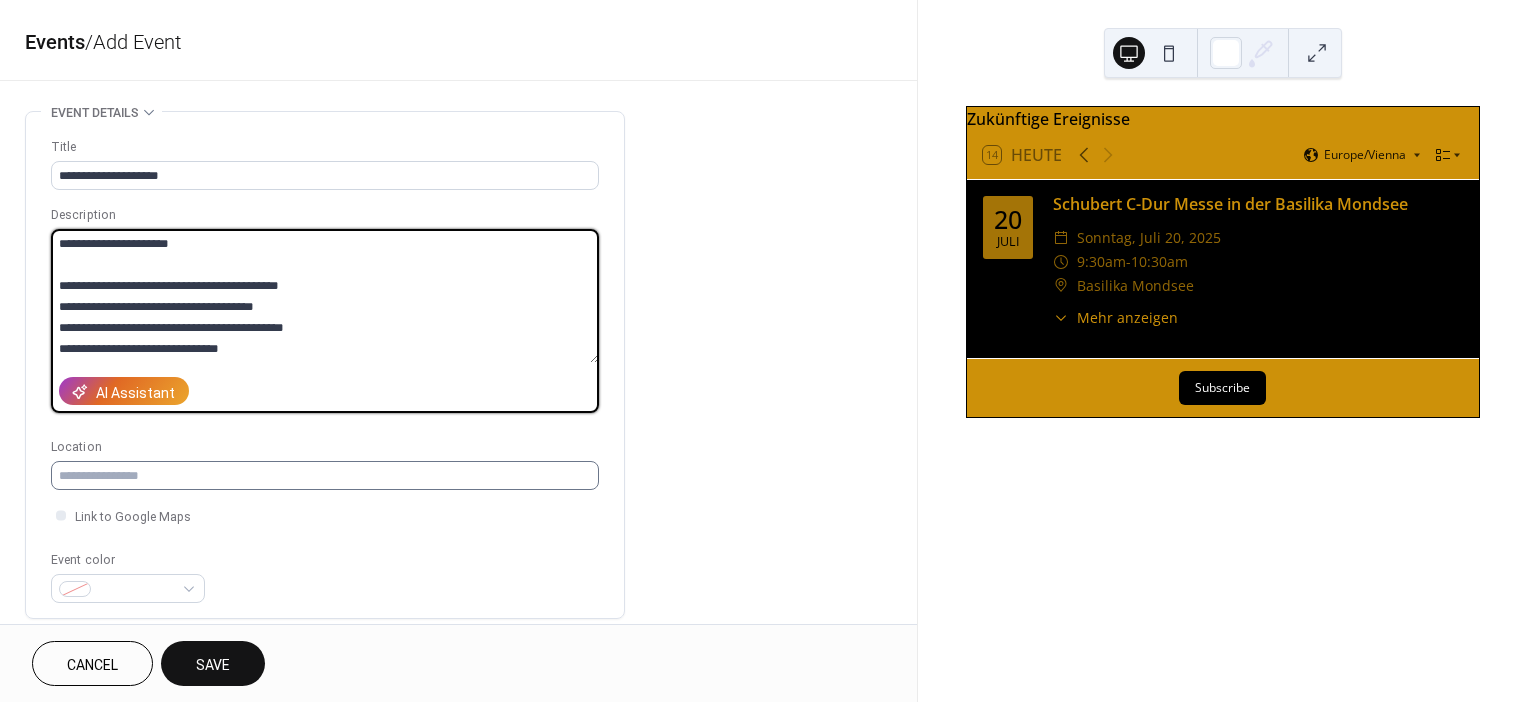type on "**********" 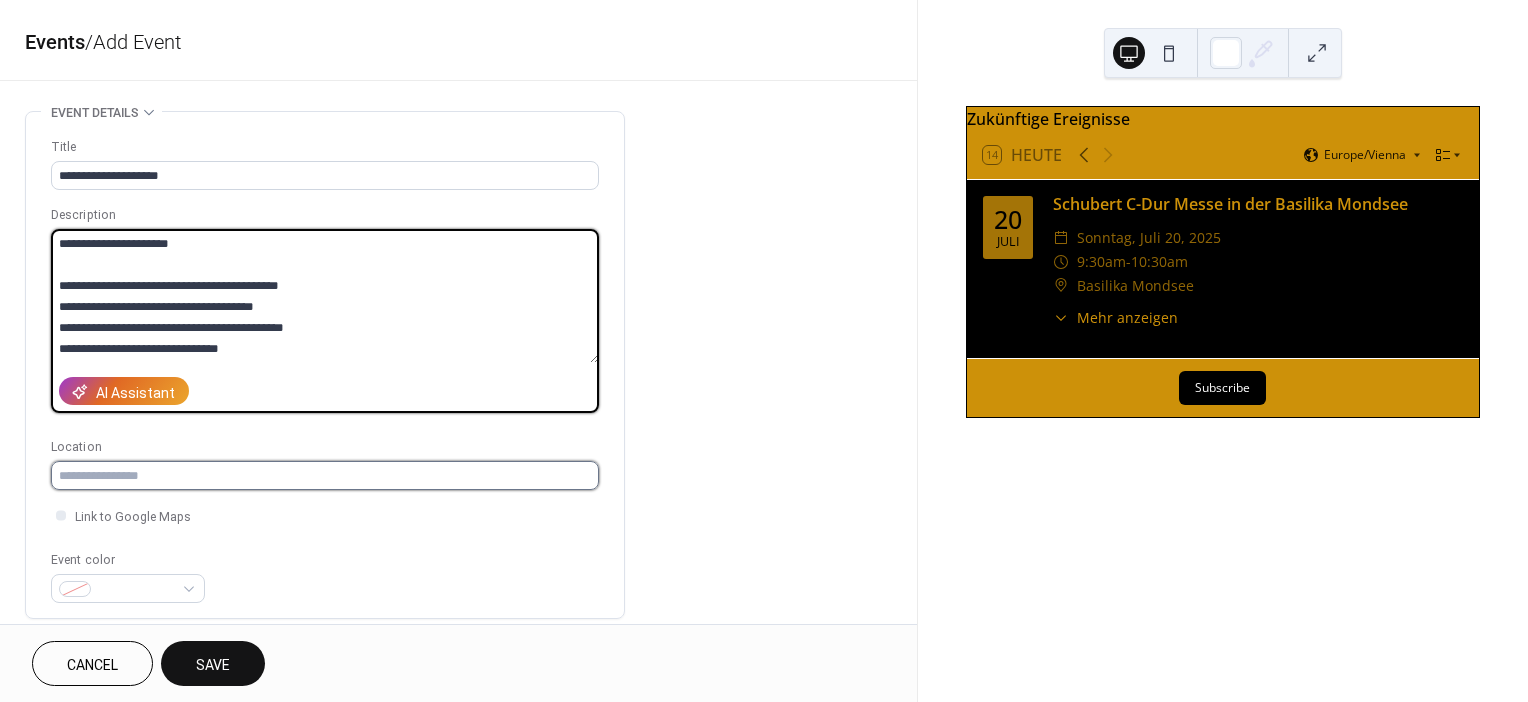 click at bounding box center [325, 475] 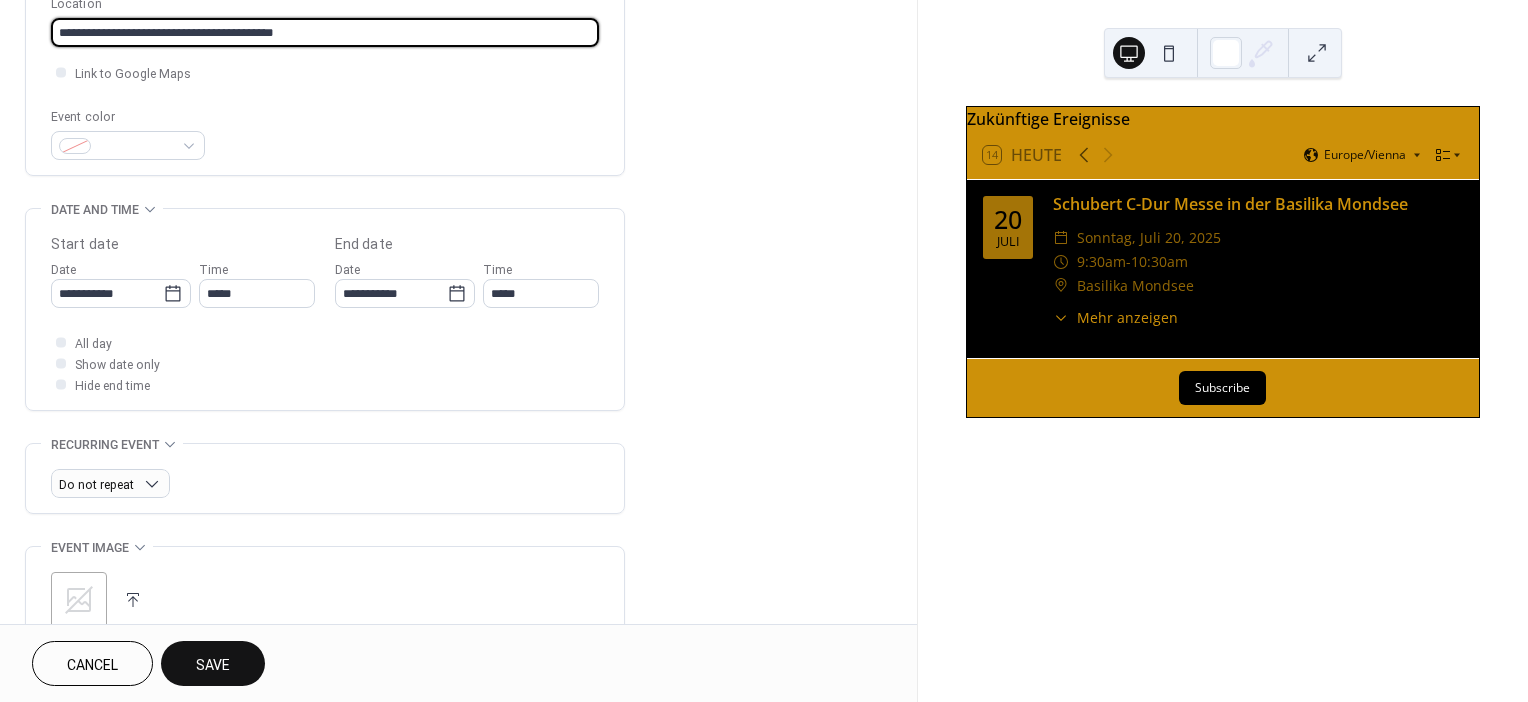 scroll, scrollTop: 448, scrollLeft: 0, axis: vertical 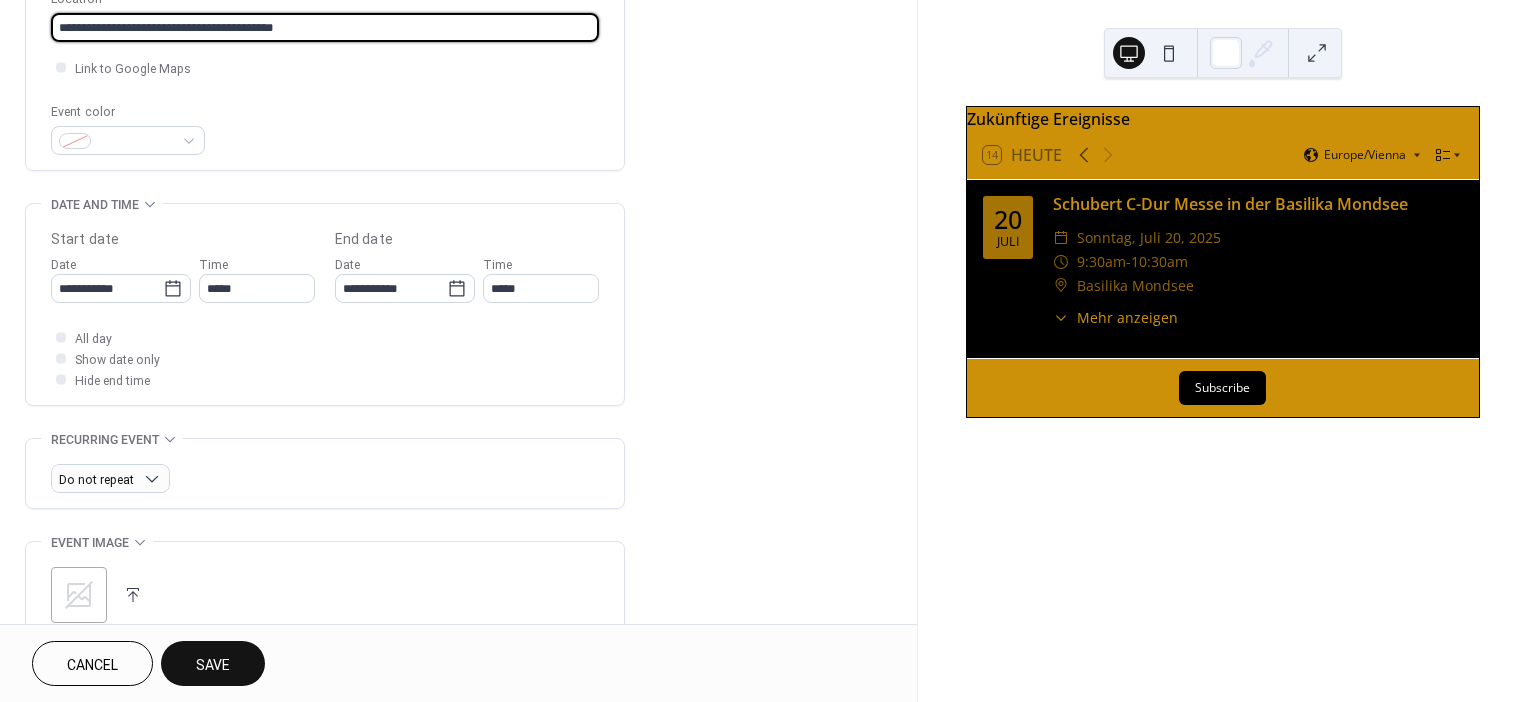 type on "**********" 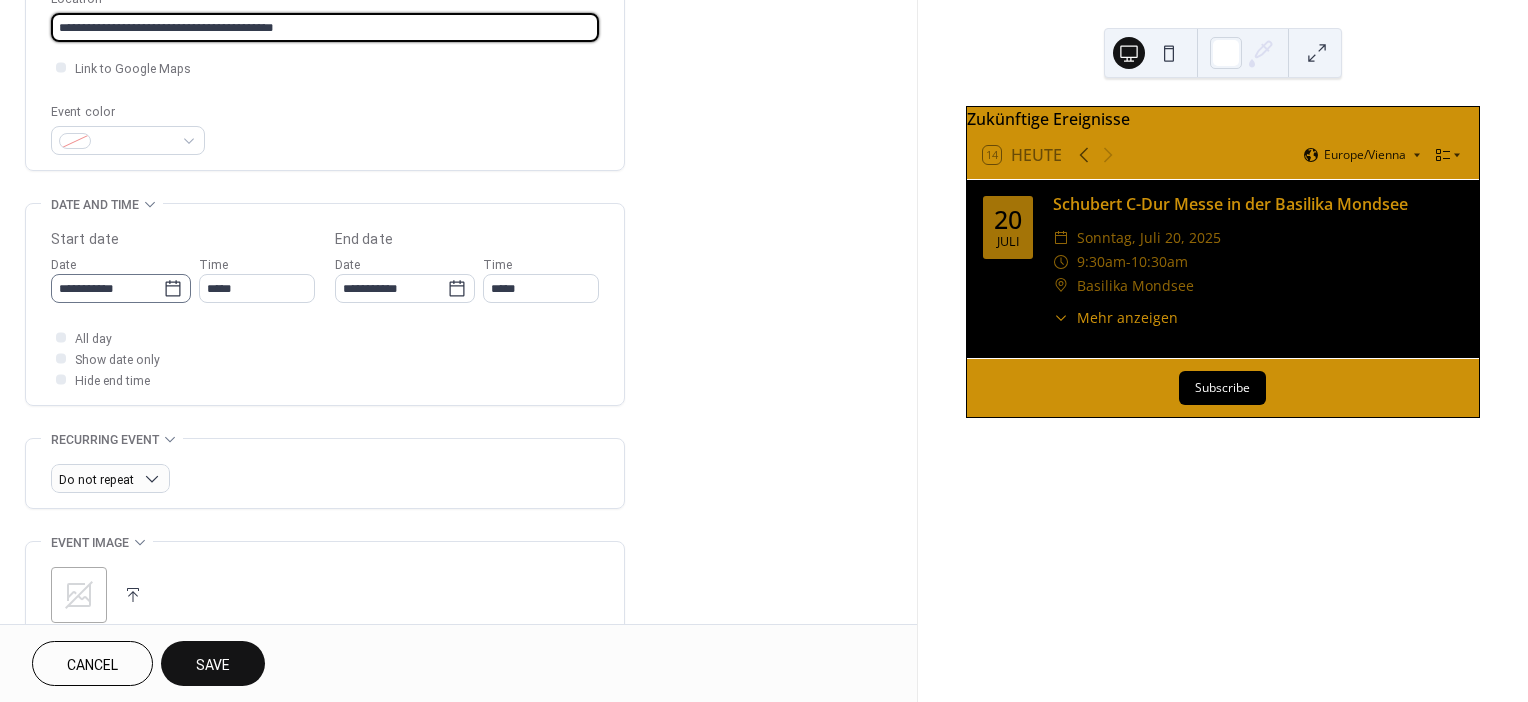 click 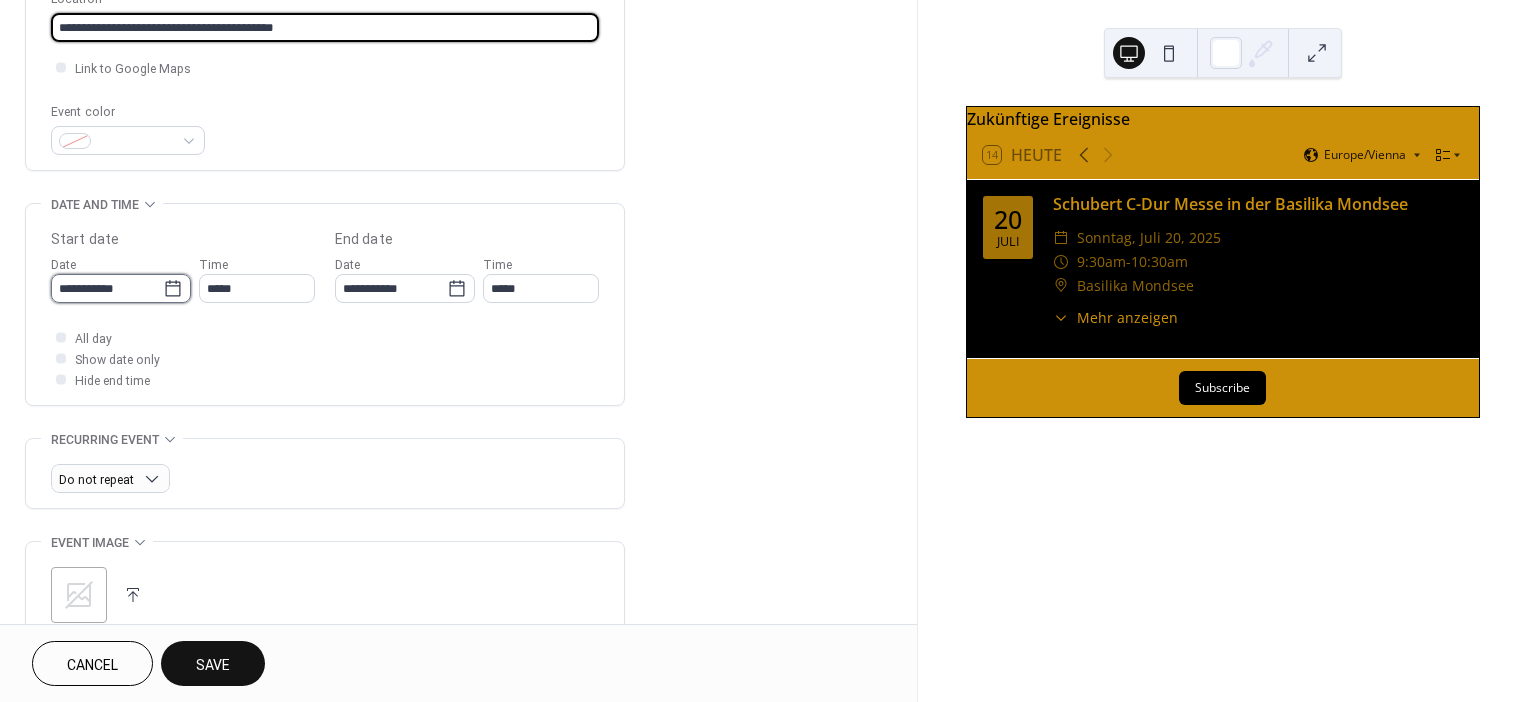 click on "**********" at bounding box center (107, 288) 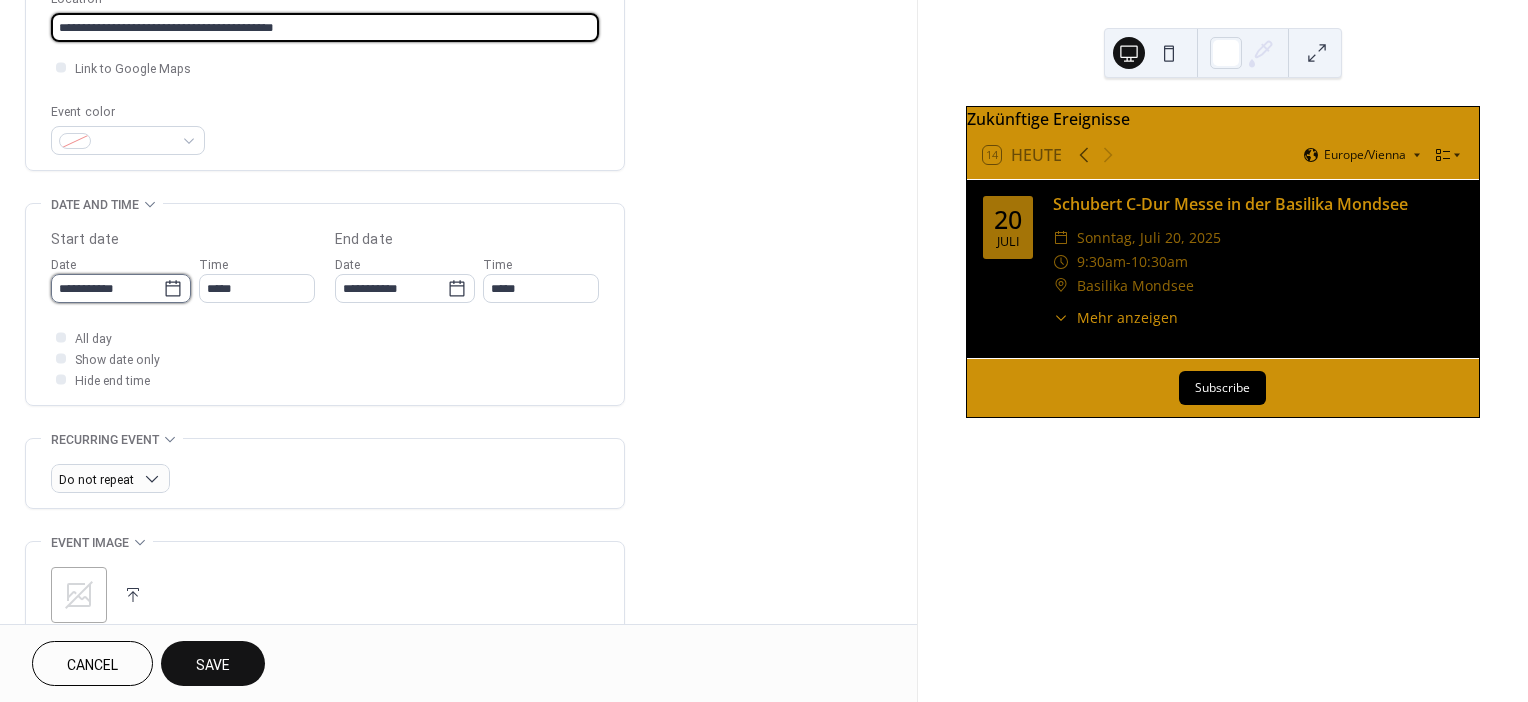 type 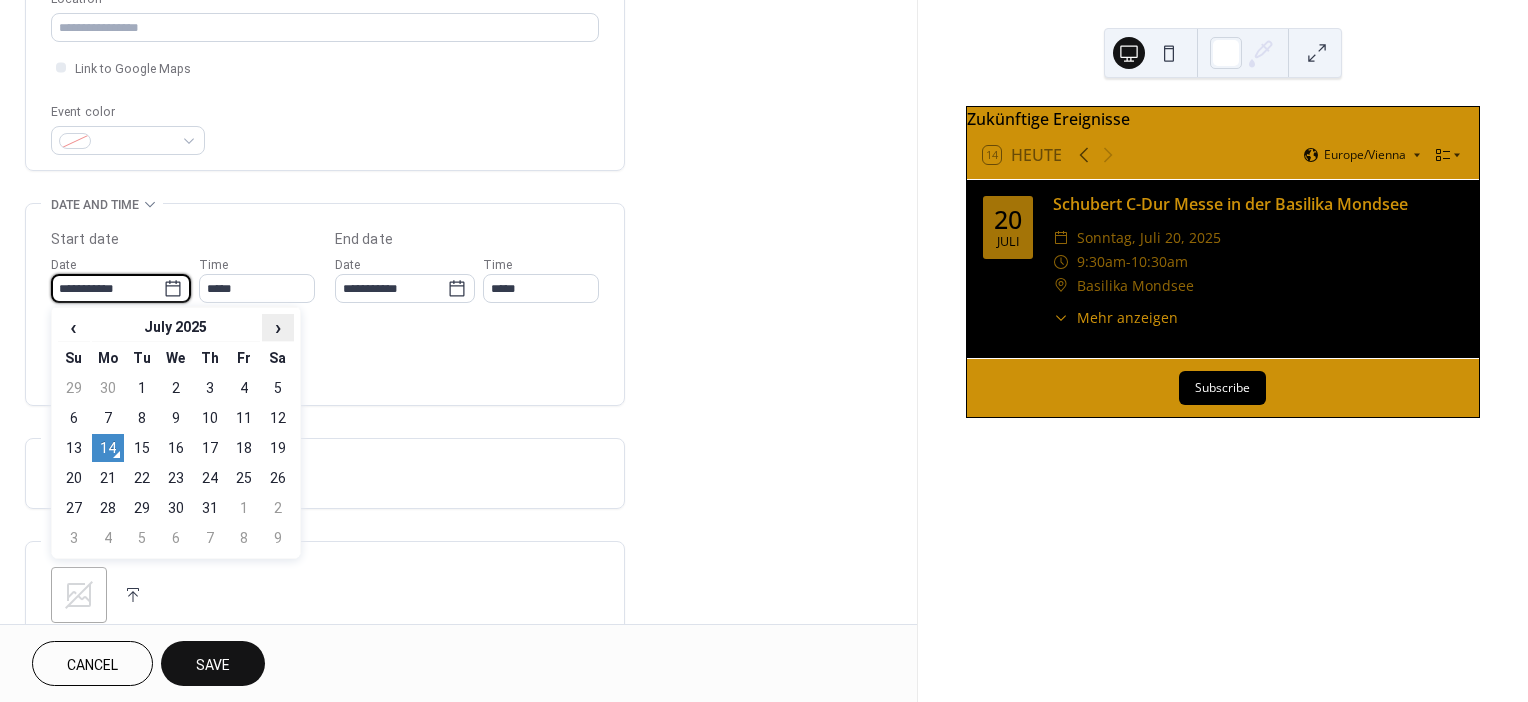 click on "›" at bounding box center (278, 327) 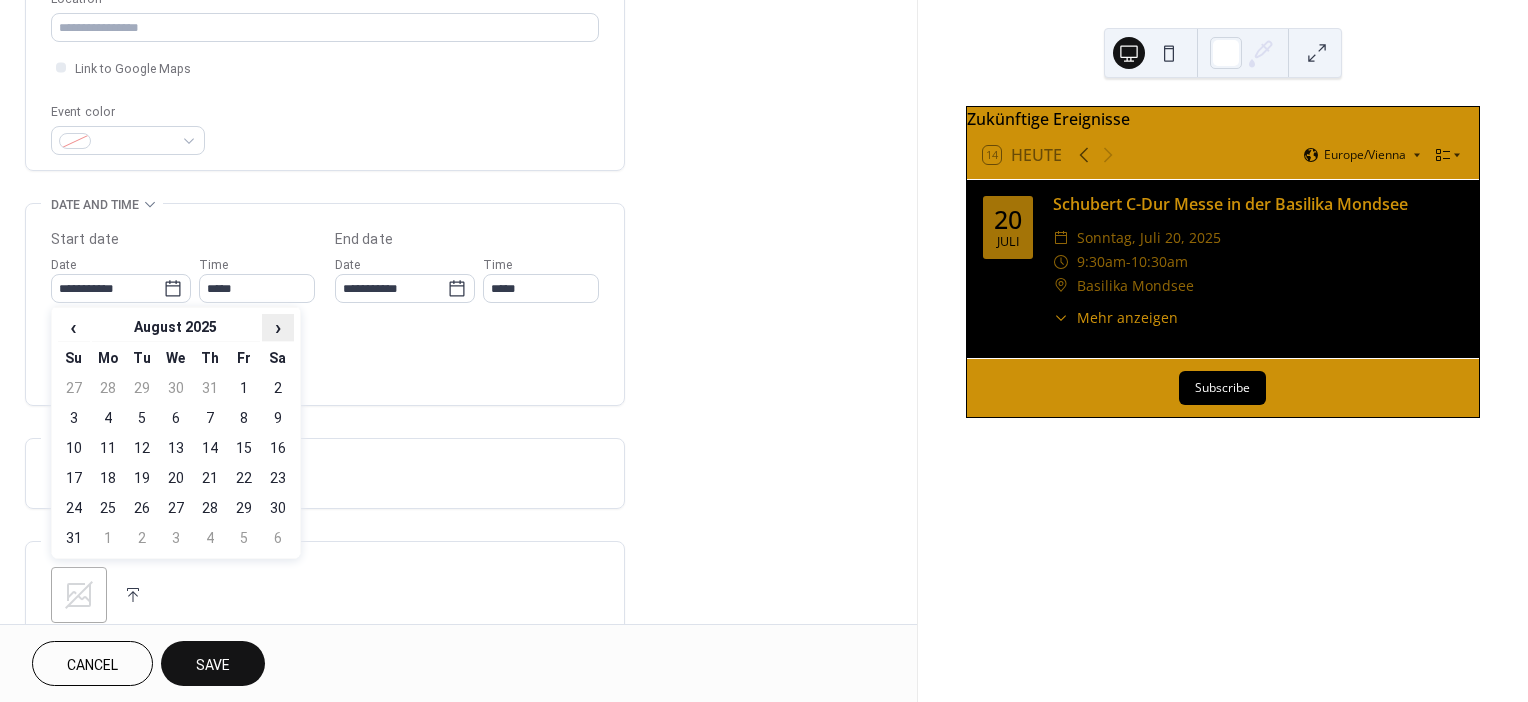 click on "›" at bounding box center [278, 327] 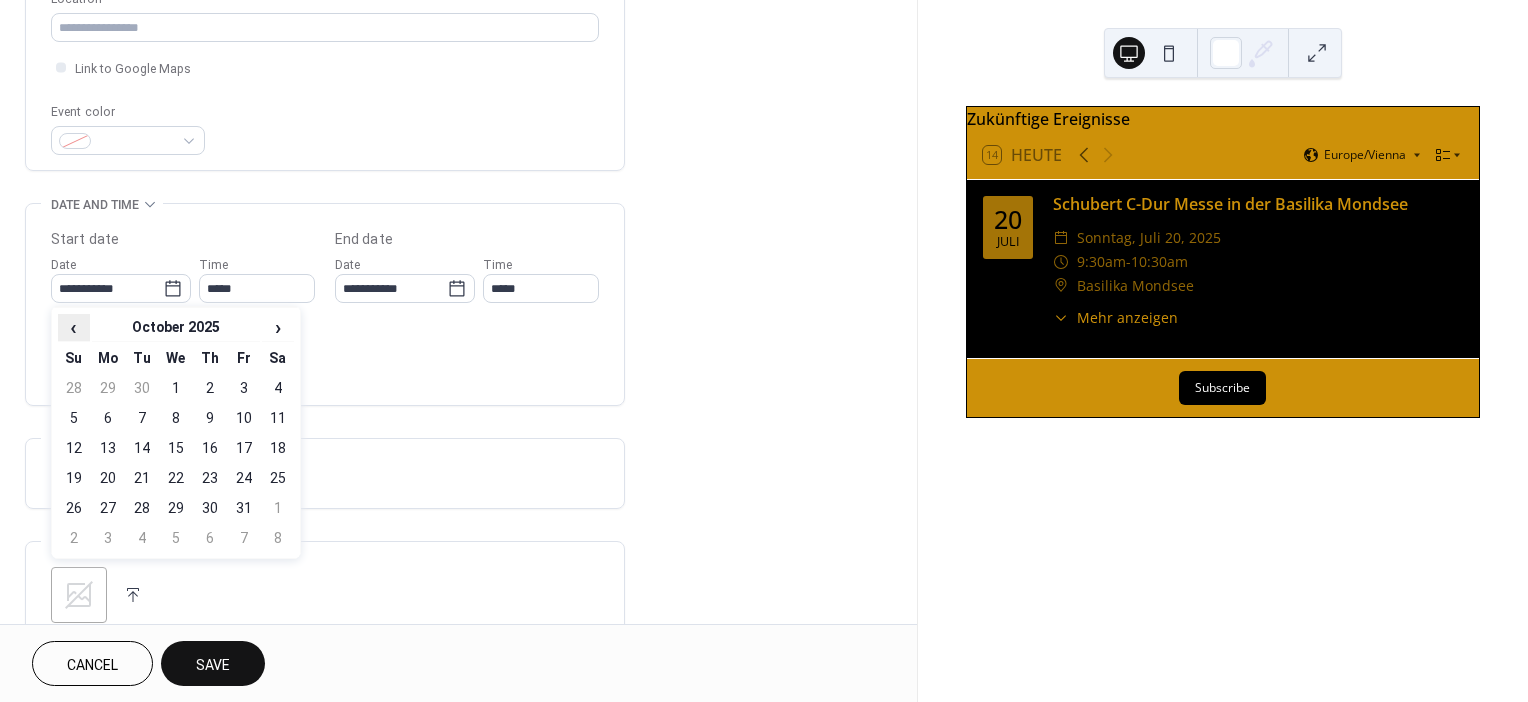 click on "‹" at bounding box center [74, 327] 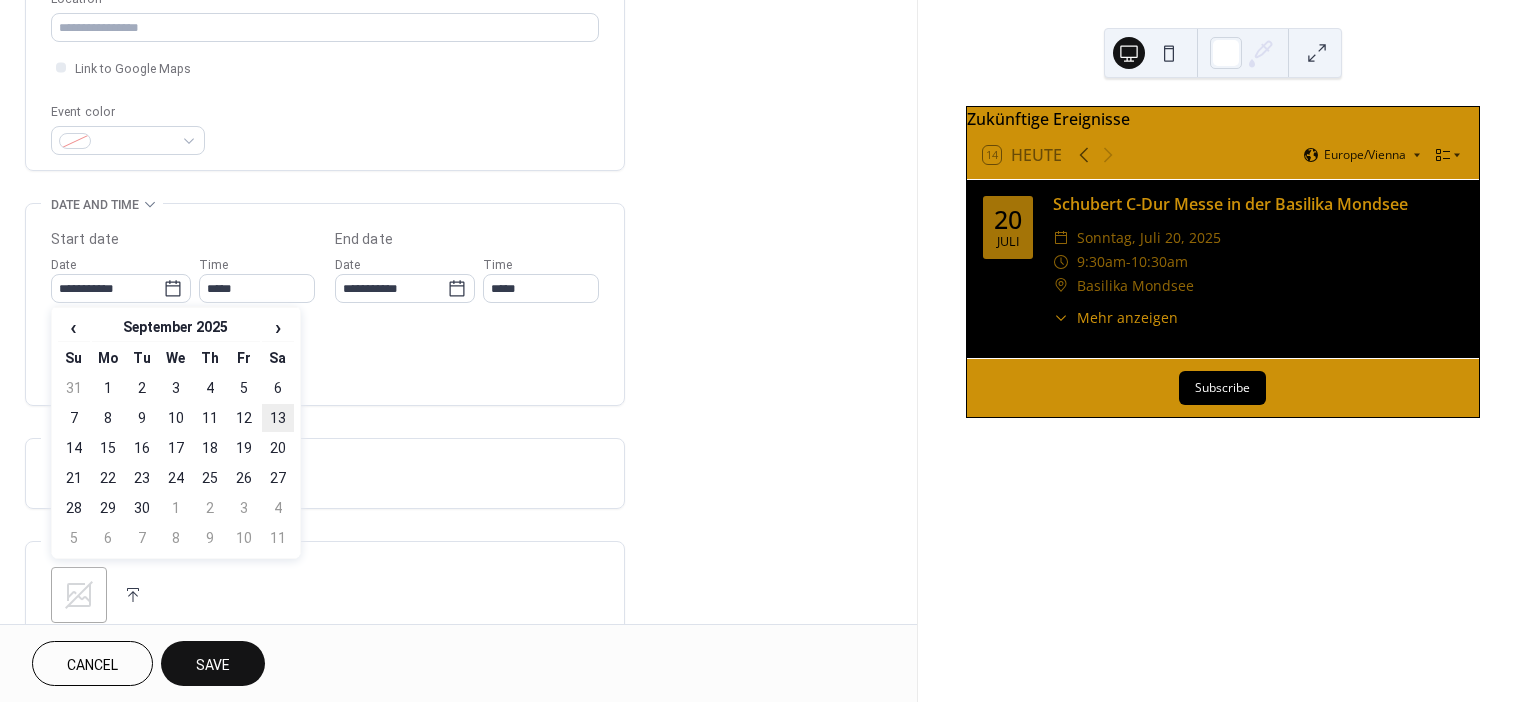 click on "13" at bounding box center (278, 418) 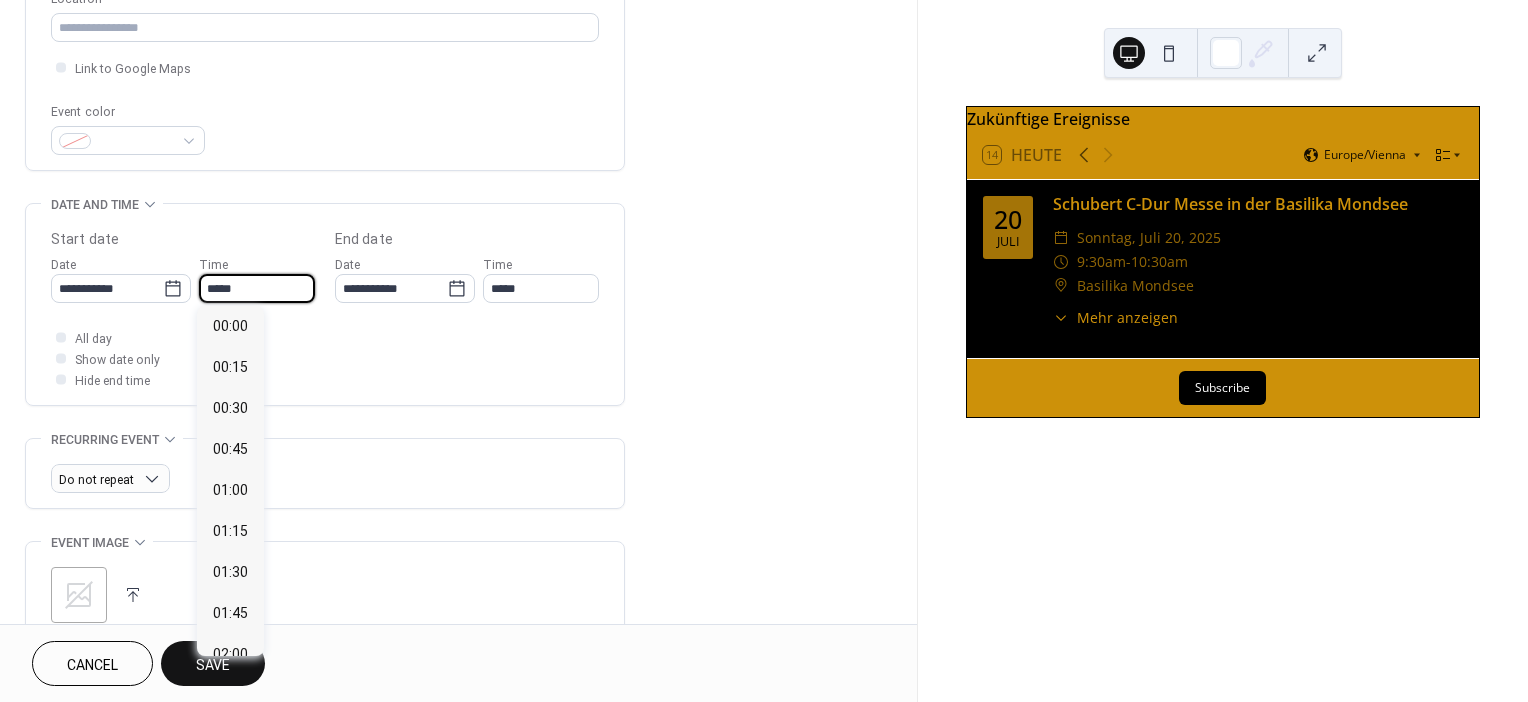click on "*****" at bounding box center [257, 288] 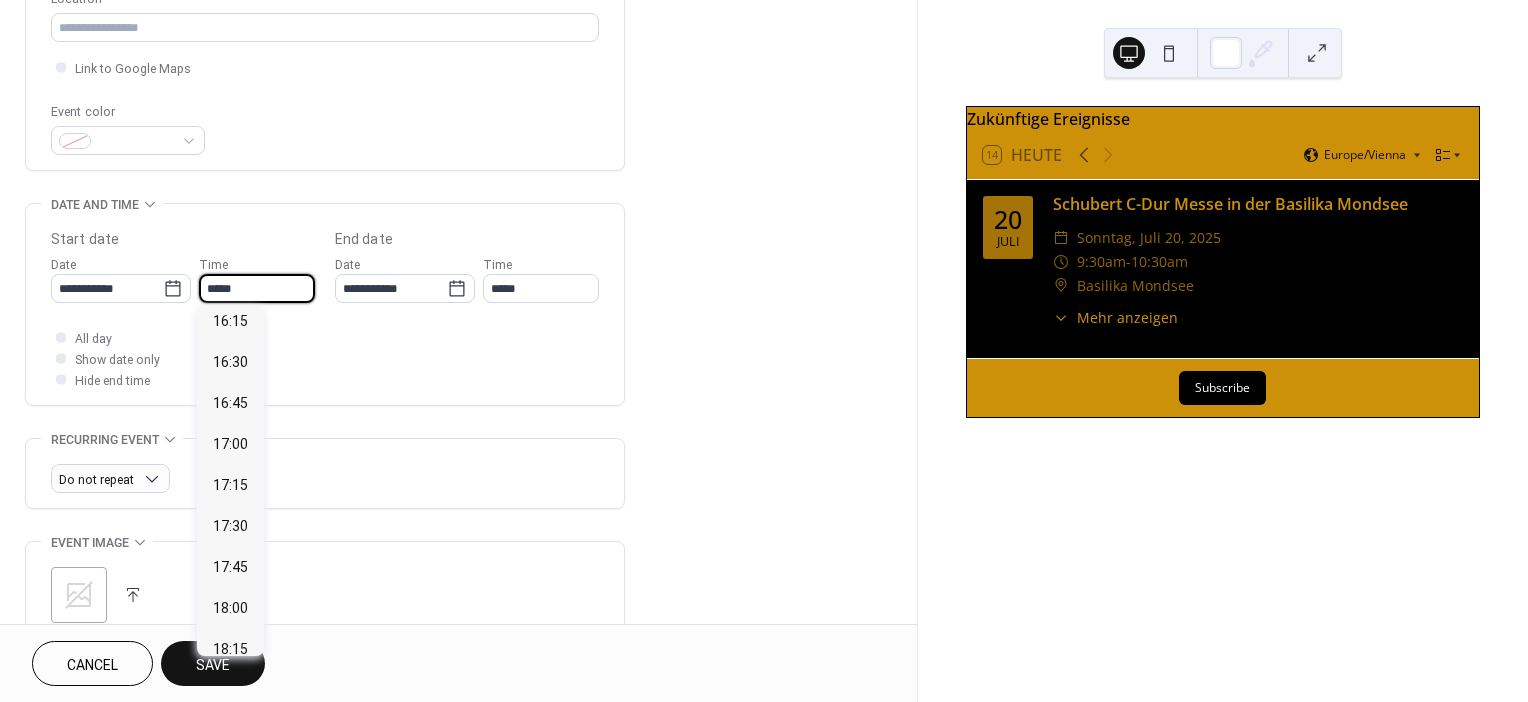 scroll, scrollTop: 2696, scrollLeft: 0, axis: vertical 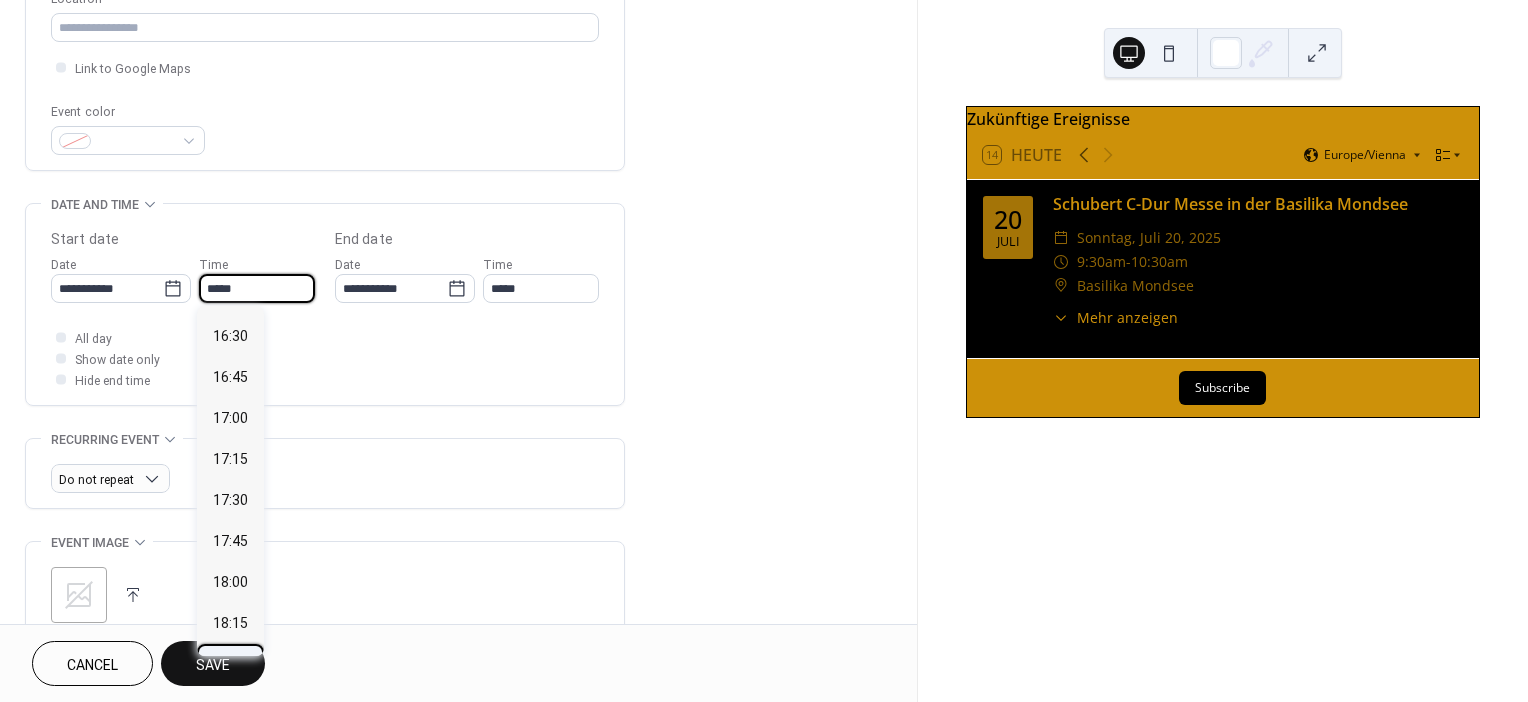 click on "18:30" at bounding box center (230, 663) 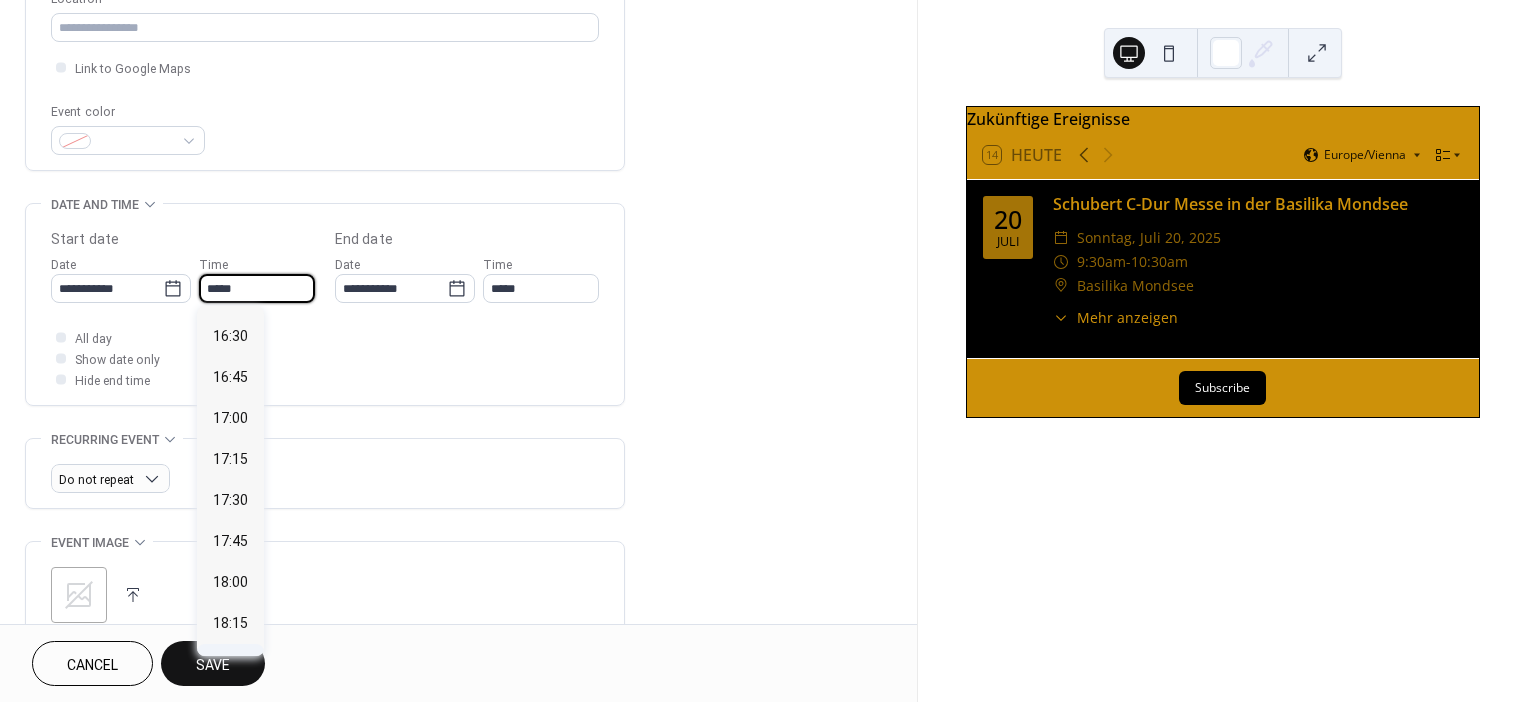type on "*****" 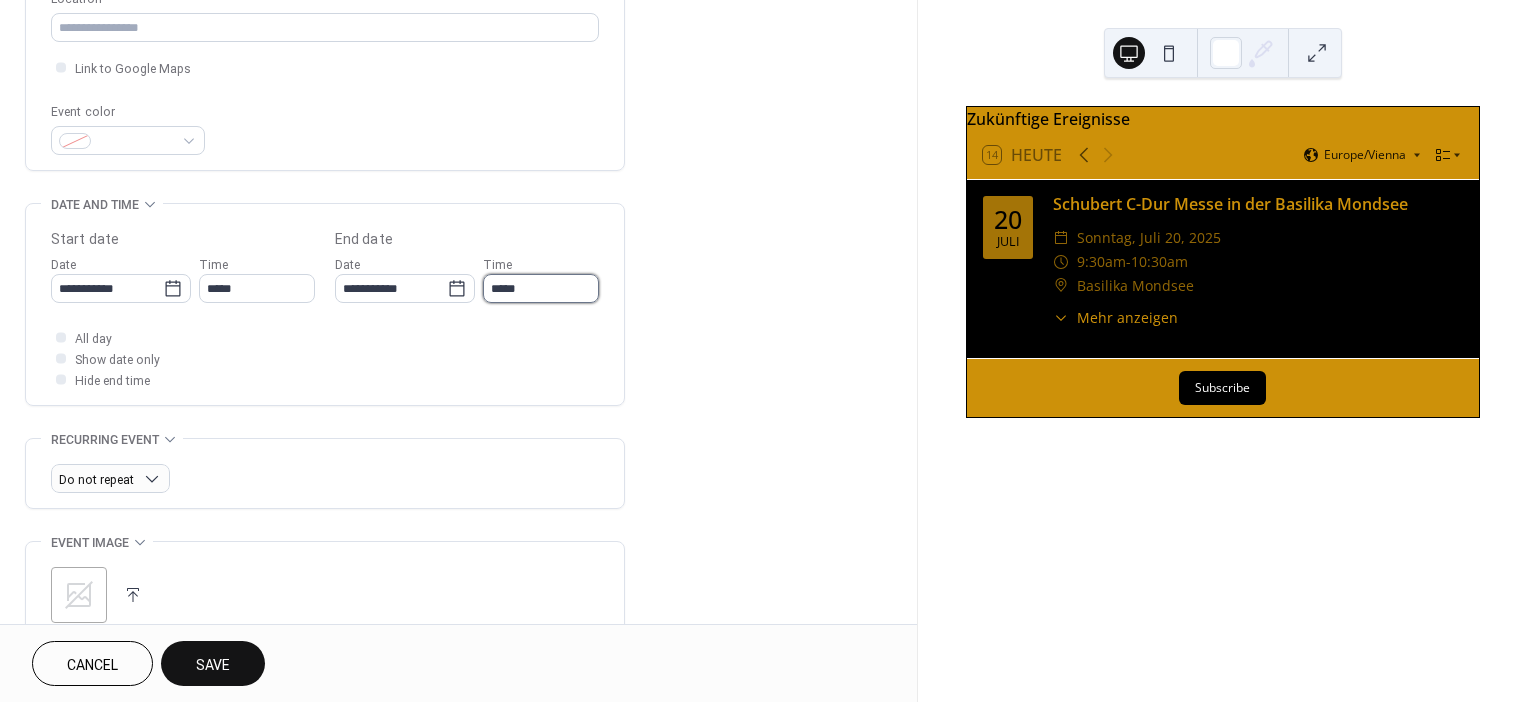 click on "*****" at bounding box center [541, 288] 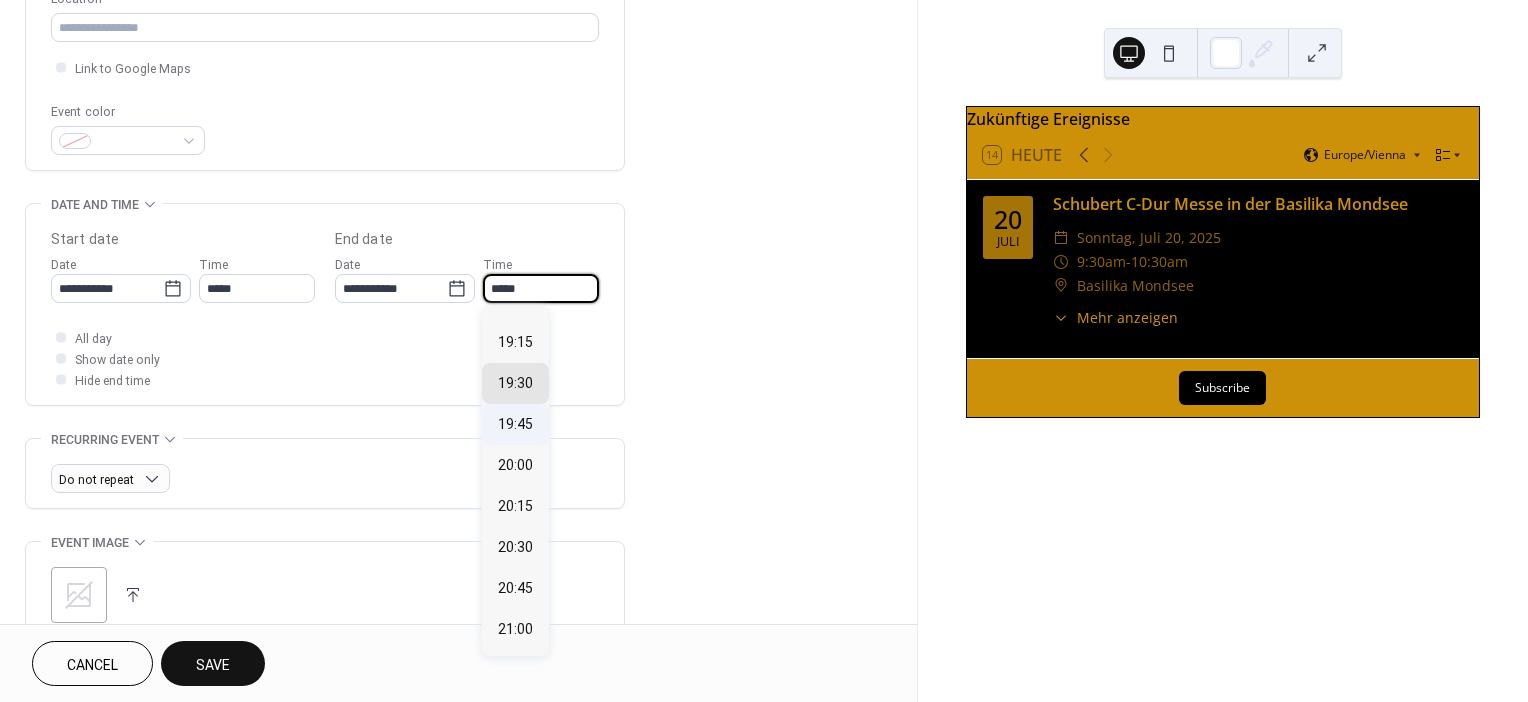 scroll, scrollTop: 73, scrollLeft: 0, axis: vertical 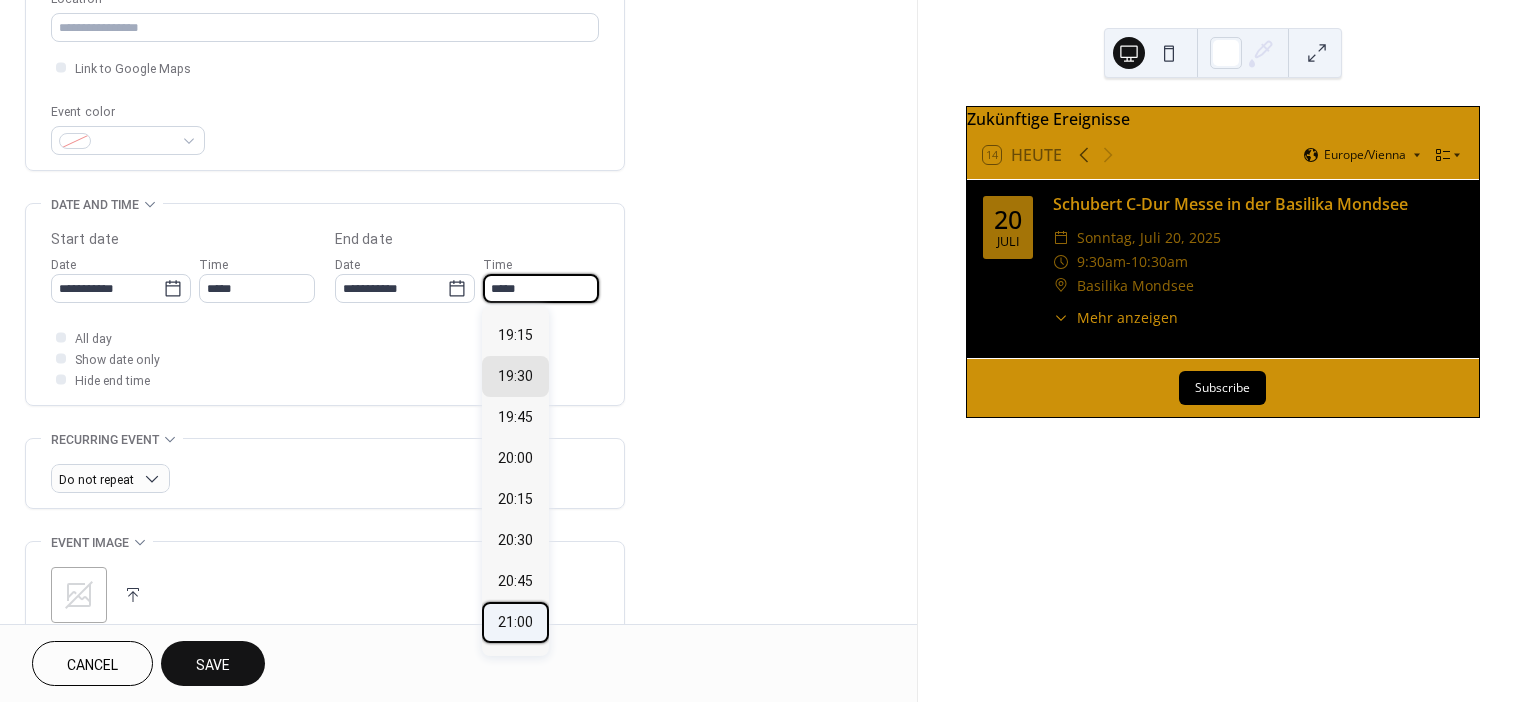 click on "21:00" at bounding box center (515, 621) 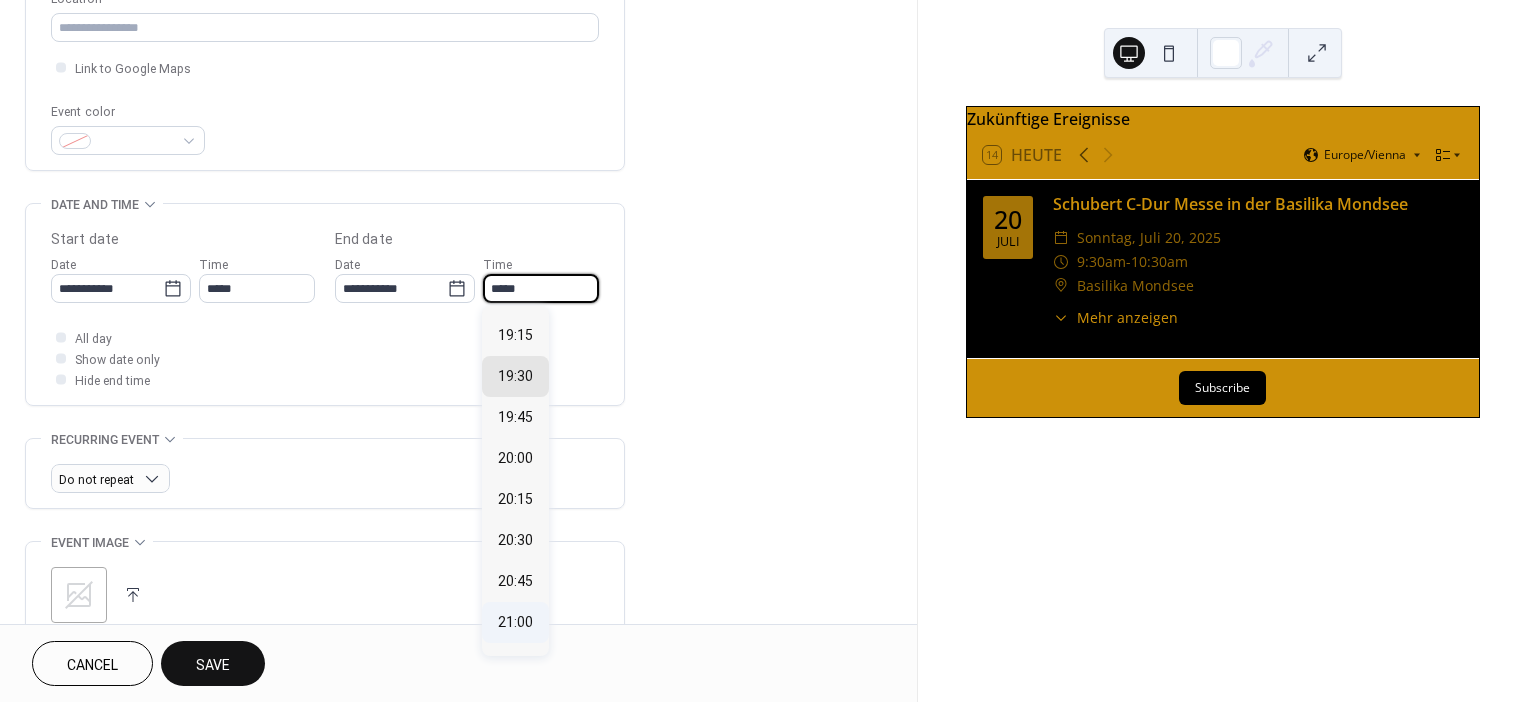 type on "*****" 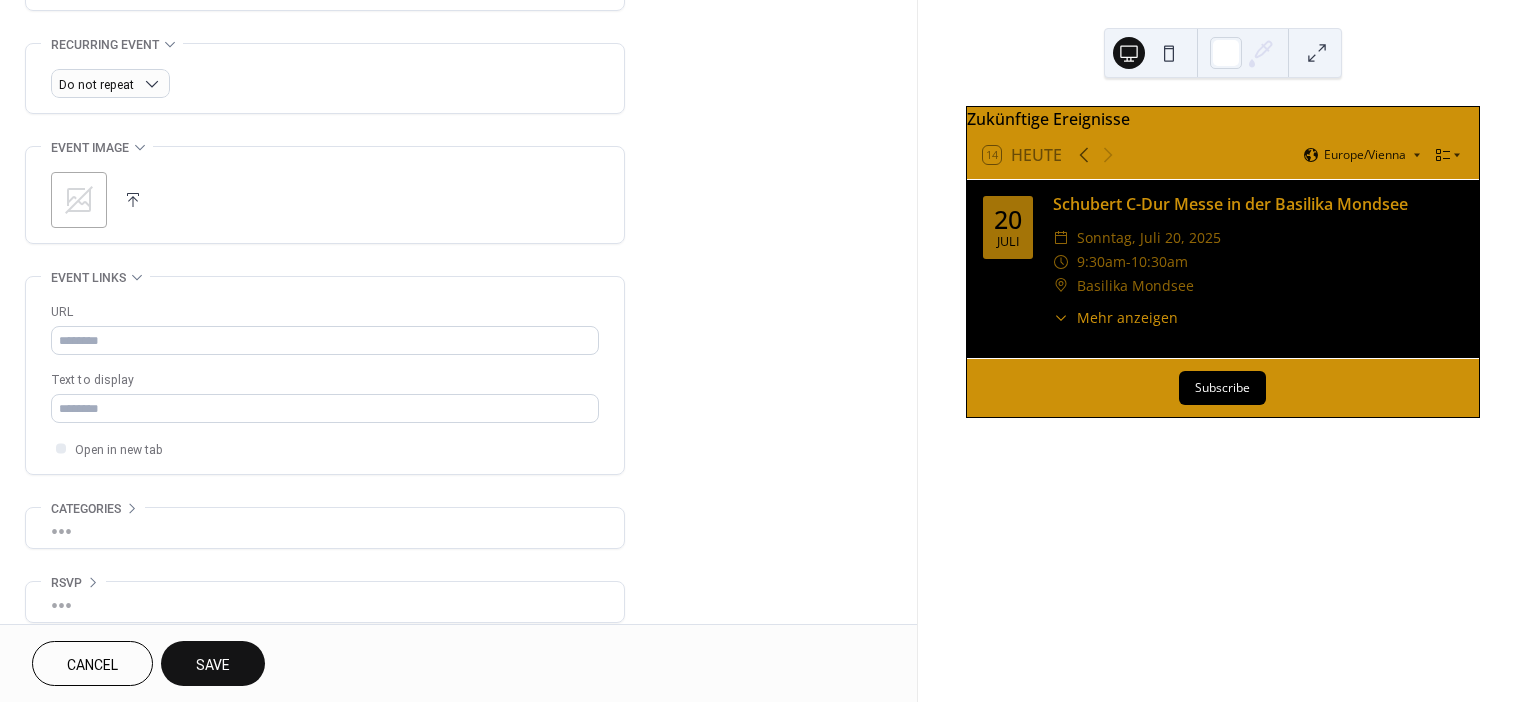 scroll, scrollTop: 859, scrollLeft: 0, axis: vertical 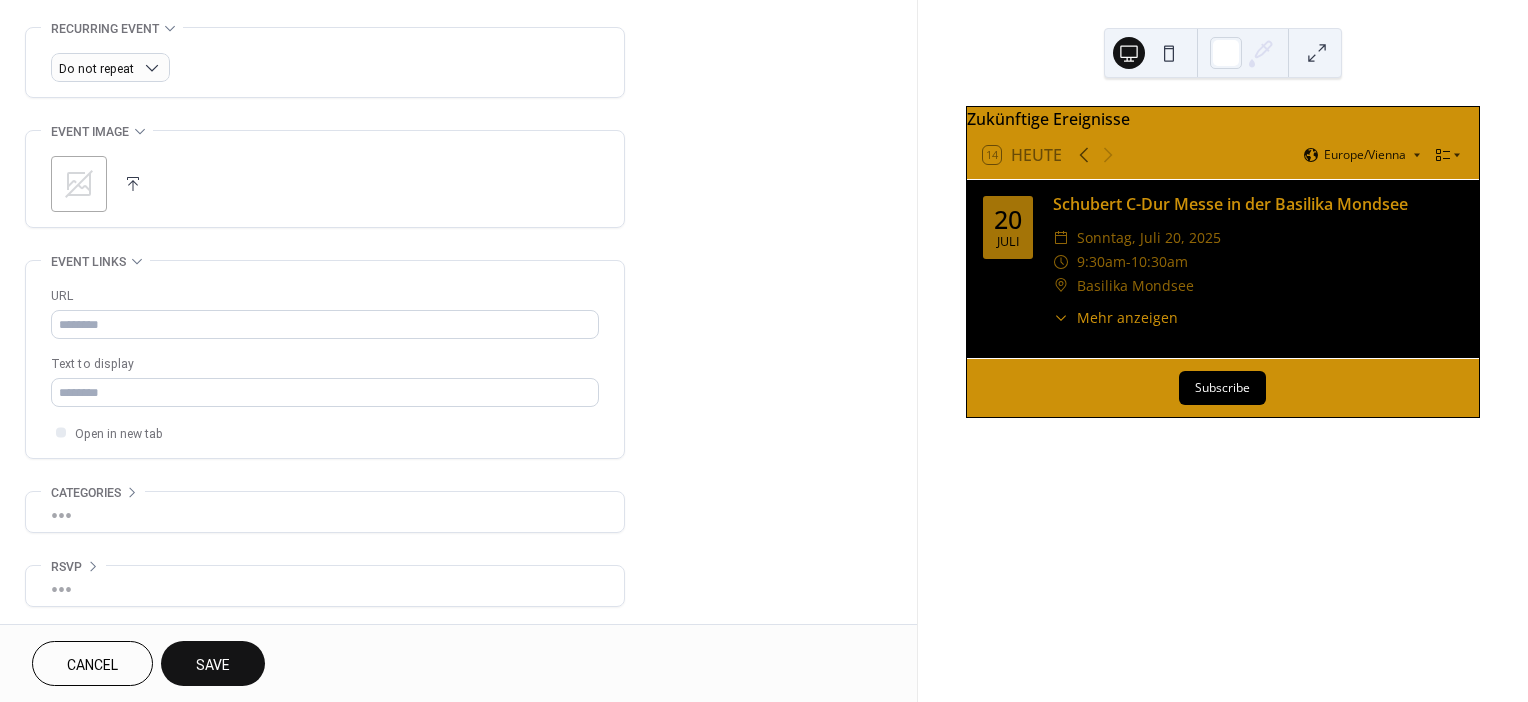 click at bounding box center (133, 184) 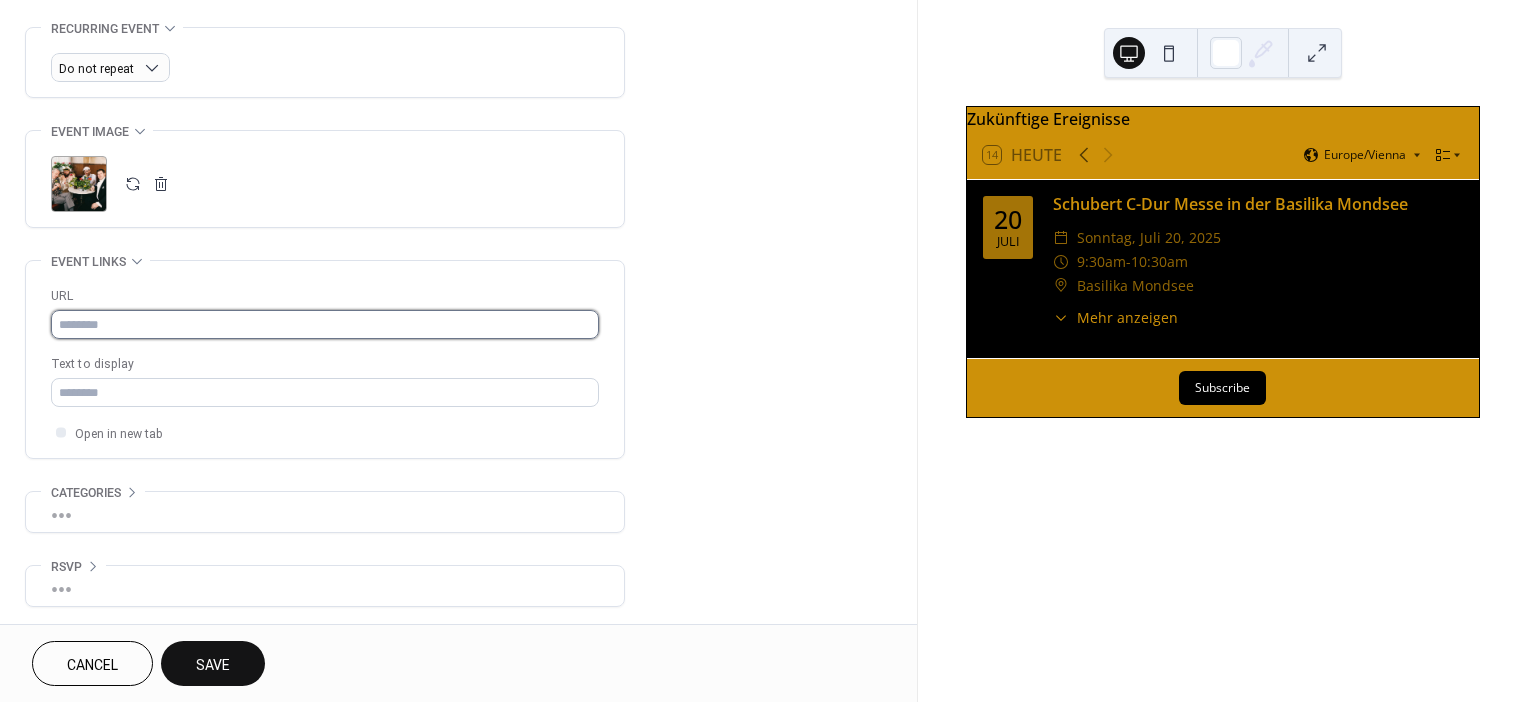 click at bounding box center (325, 324) 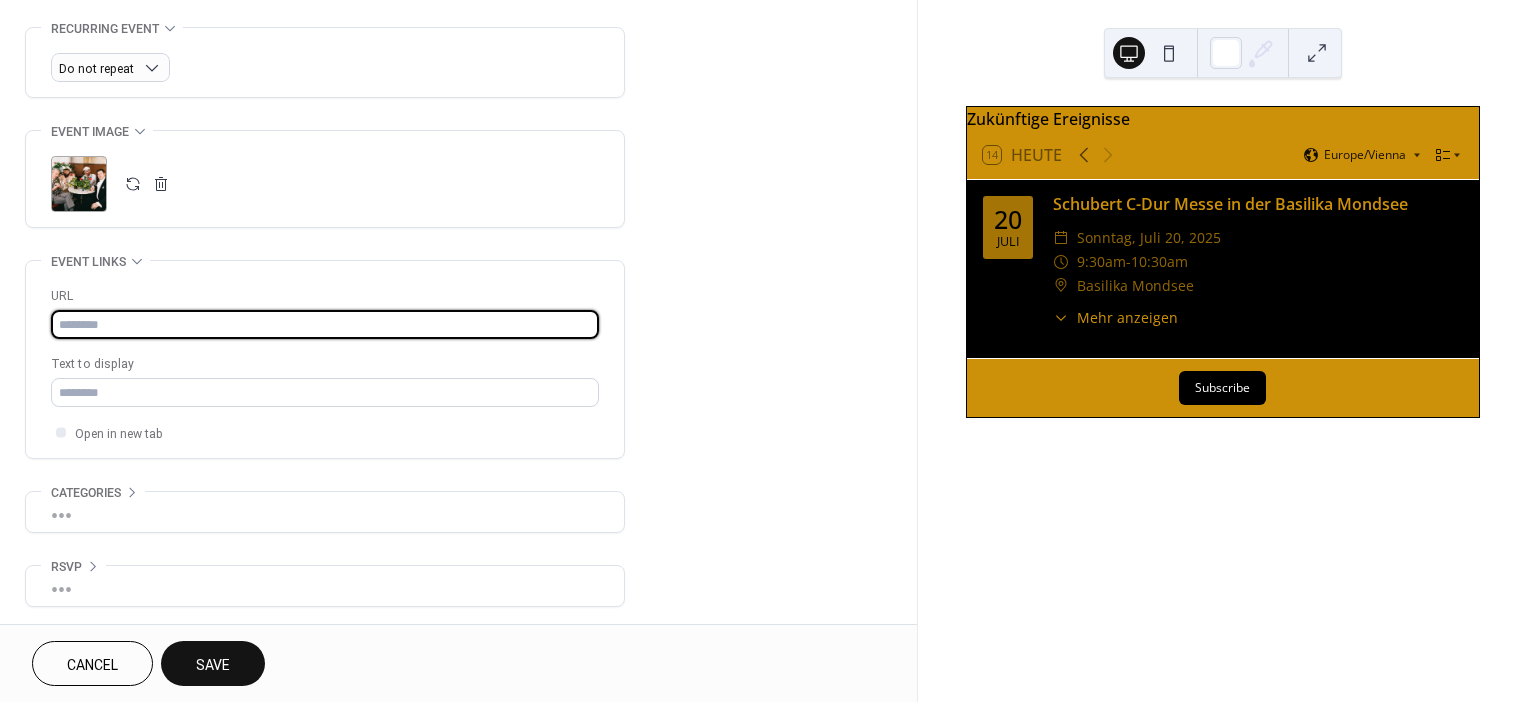paste on "**********" 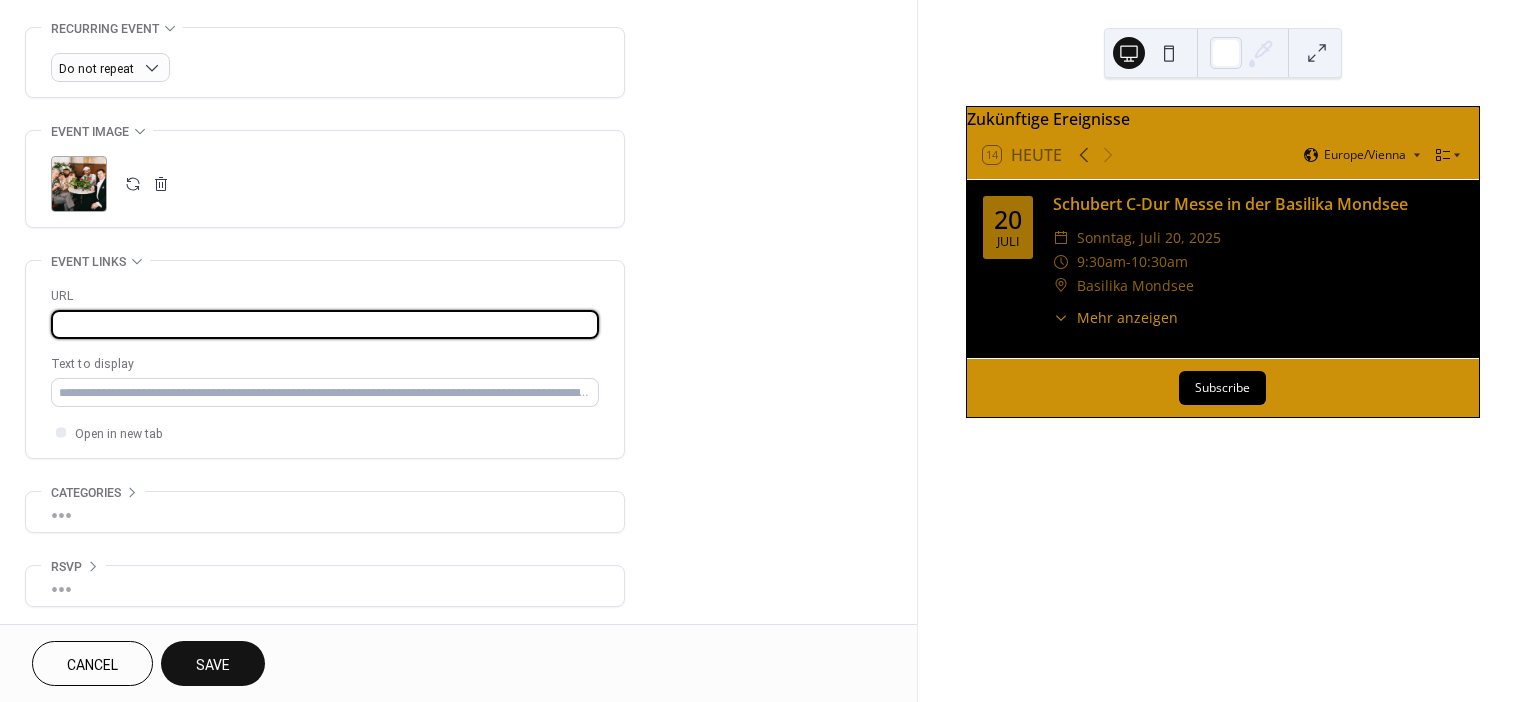scroll, scrollTop: 0, scrollLeft: 8961, axis: horizontal 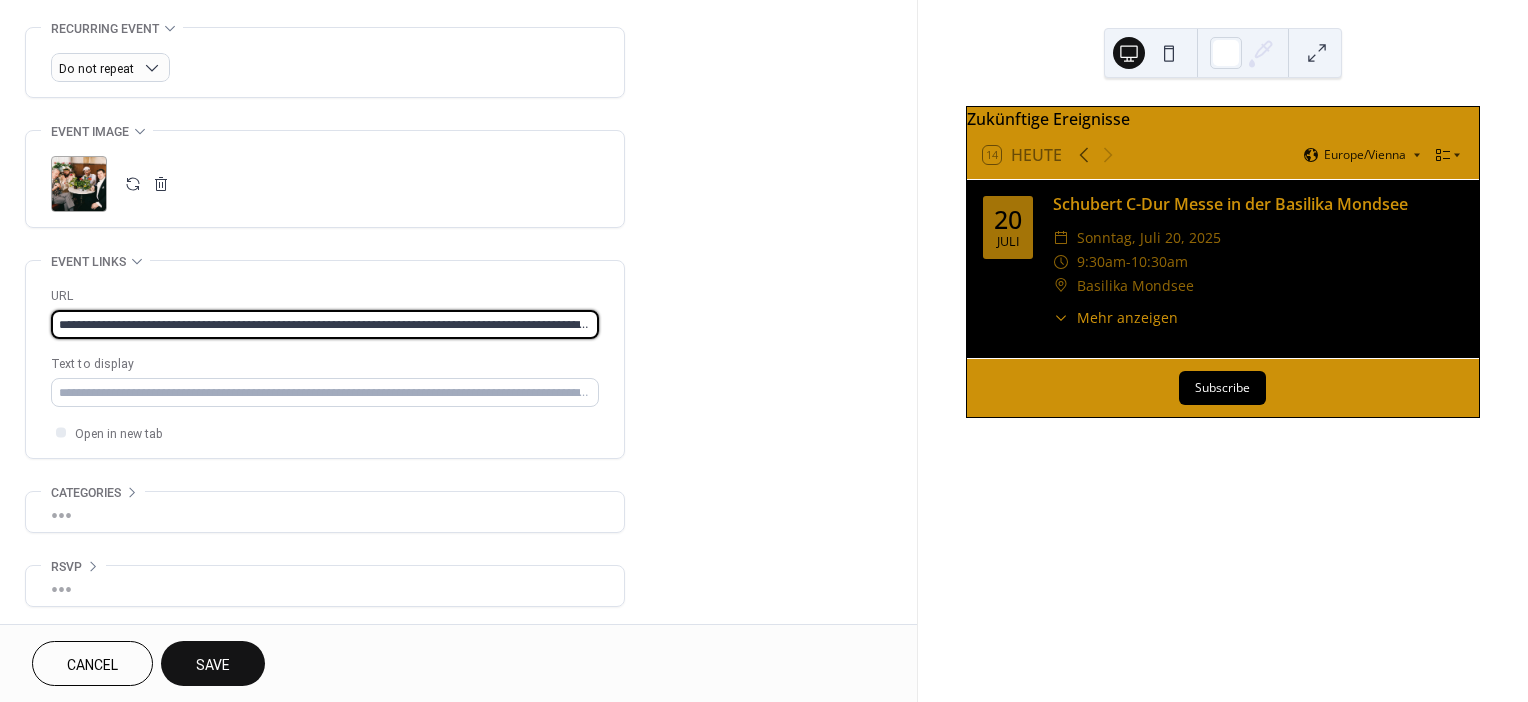 drag, startPoint x: 591, startPoint y: 327, endPoint x: -89, endPoint y: 338, distance: 680.089 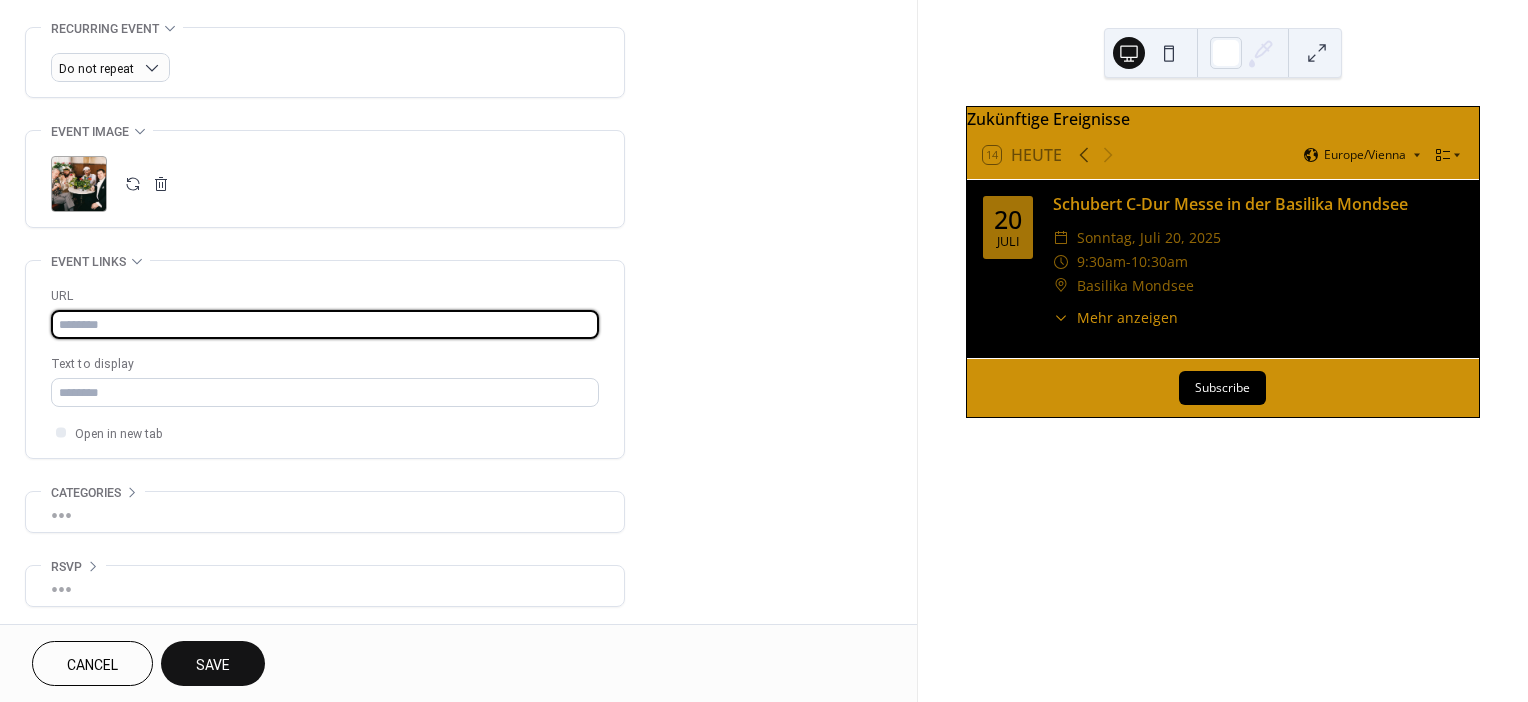 paste on "**********" 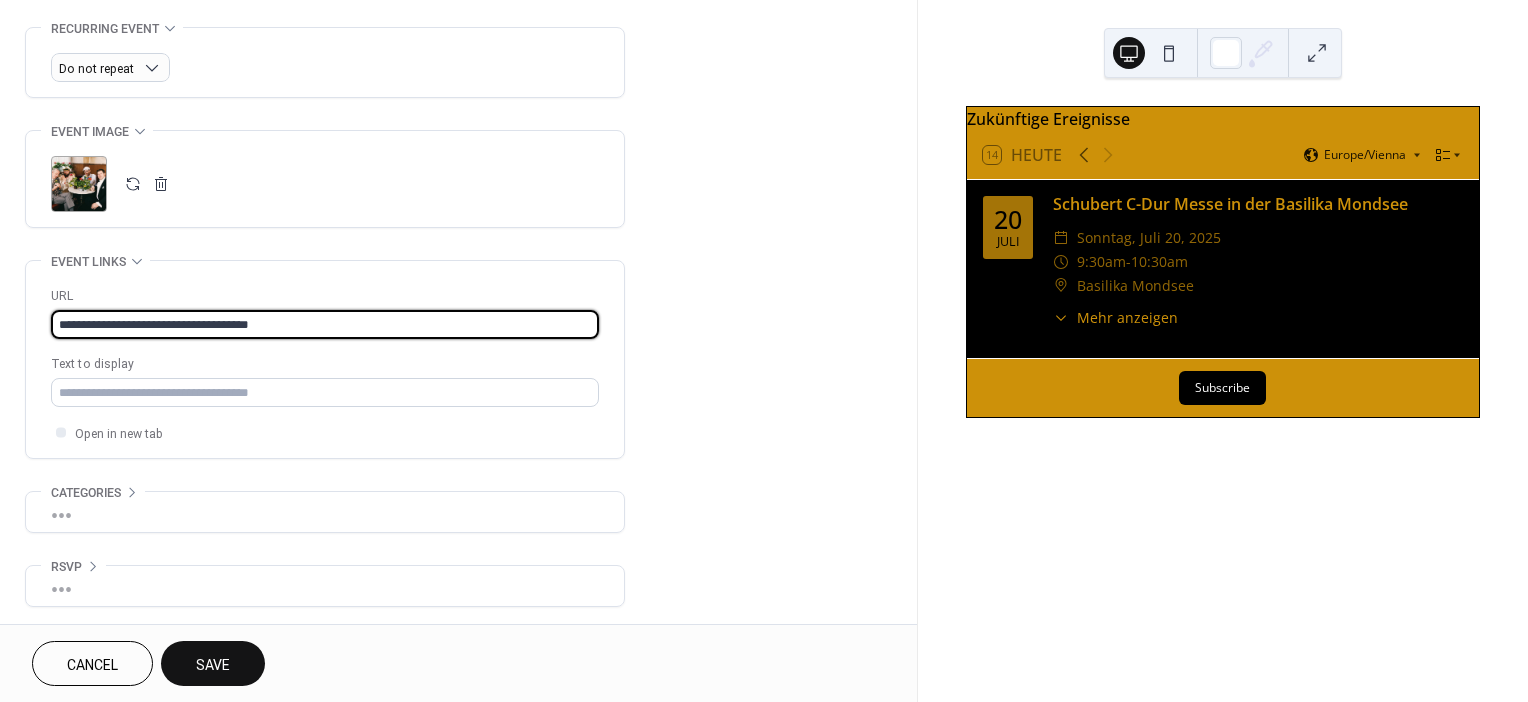 type on "**********" 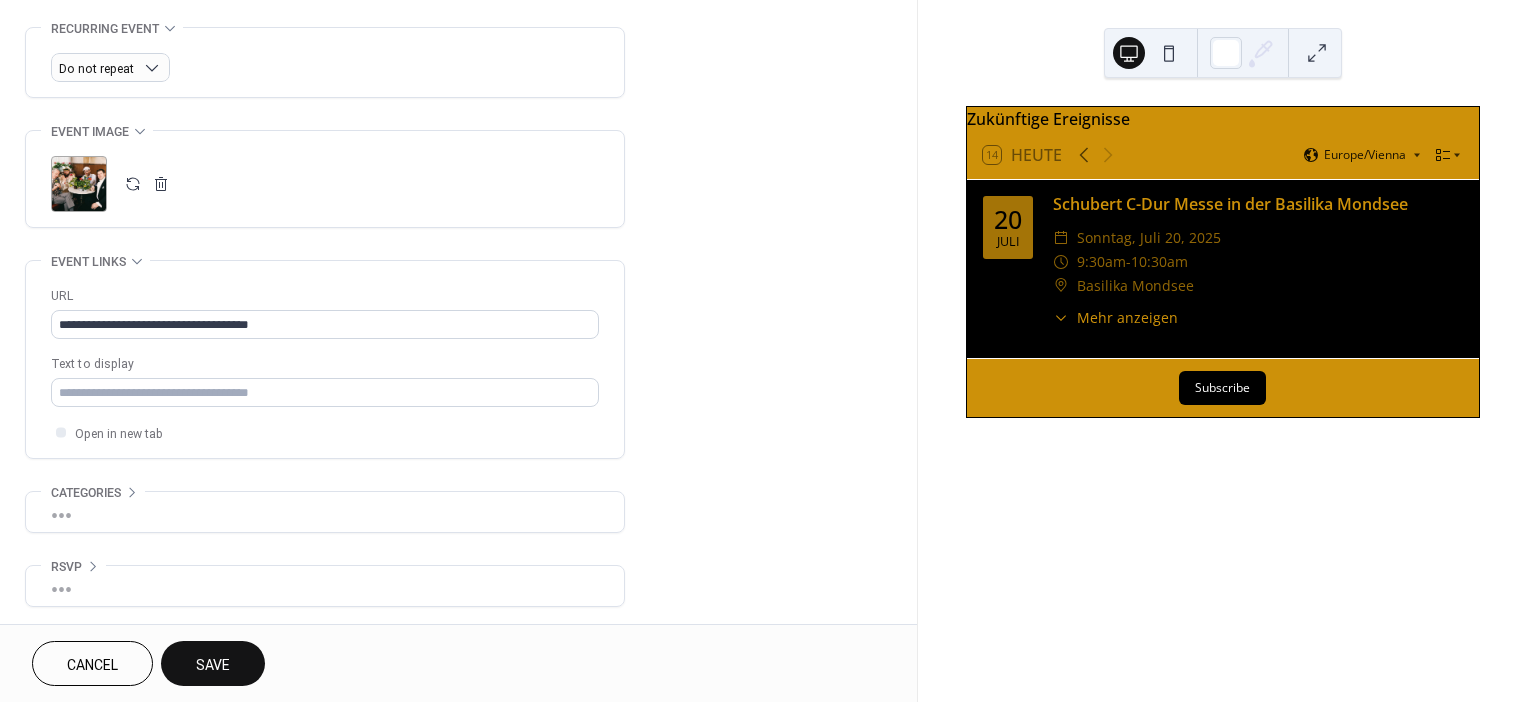 click on "Save" at bounding box center (213, 665) 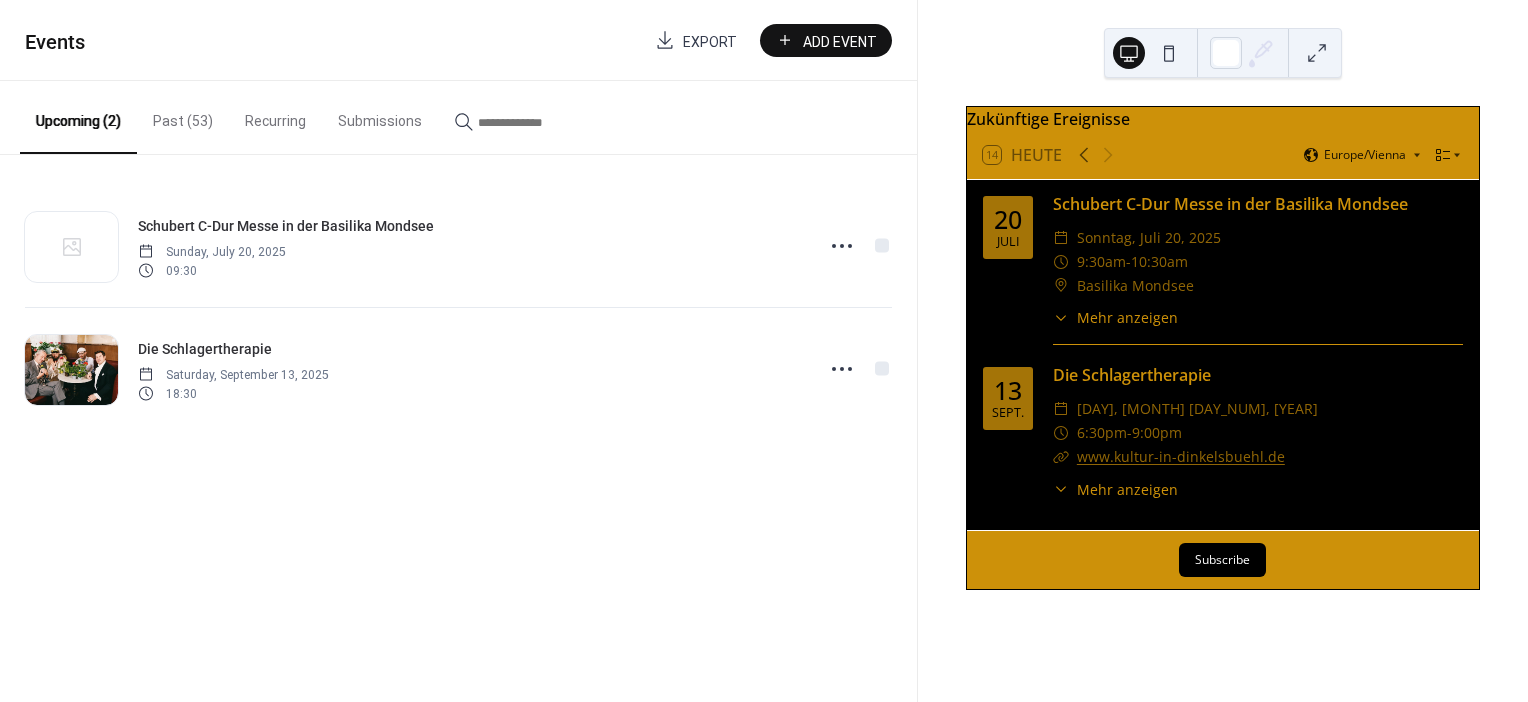 click on "Add Event" at bounding box center (840, 41) 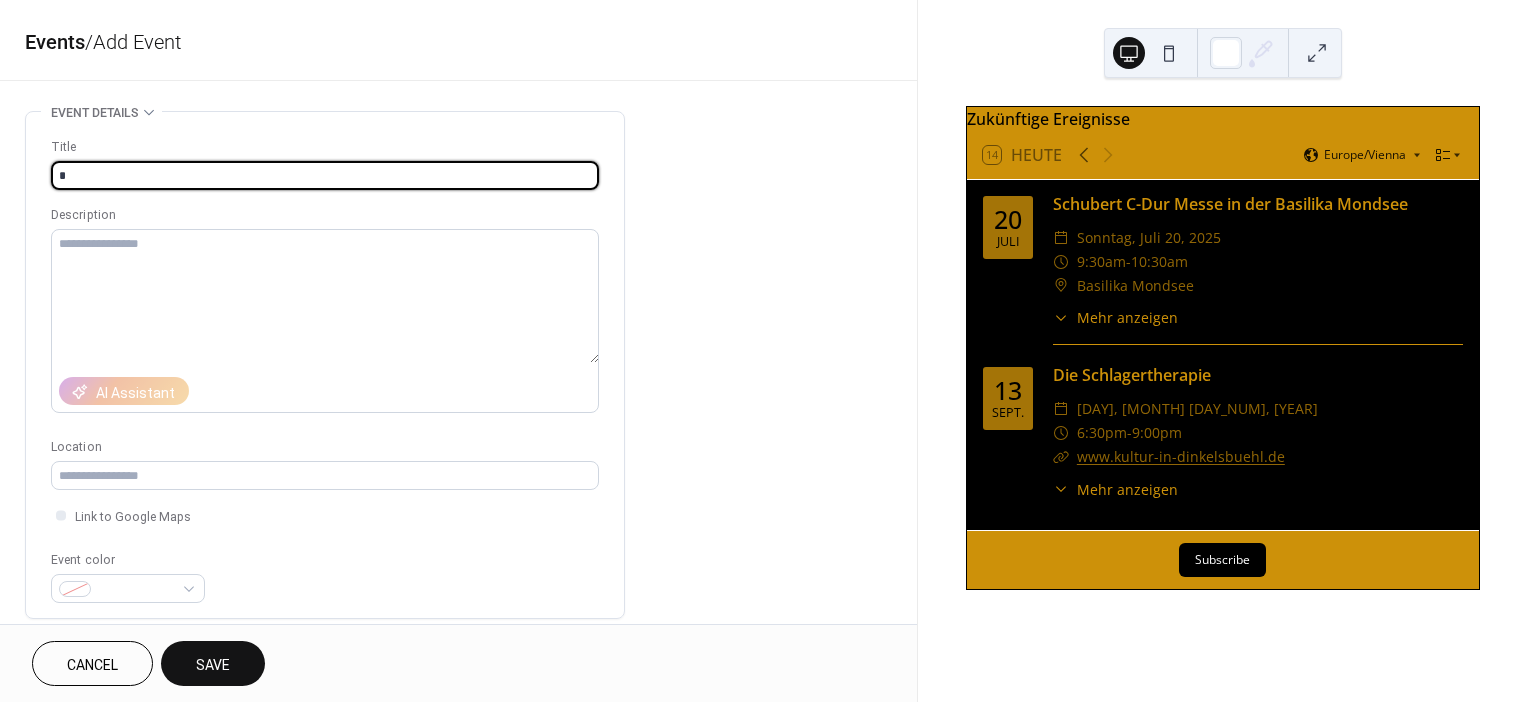 type on "**********" 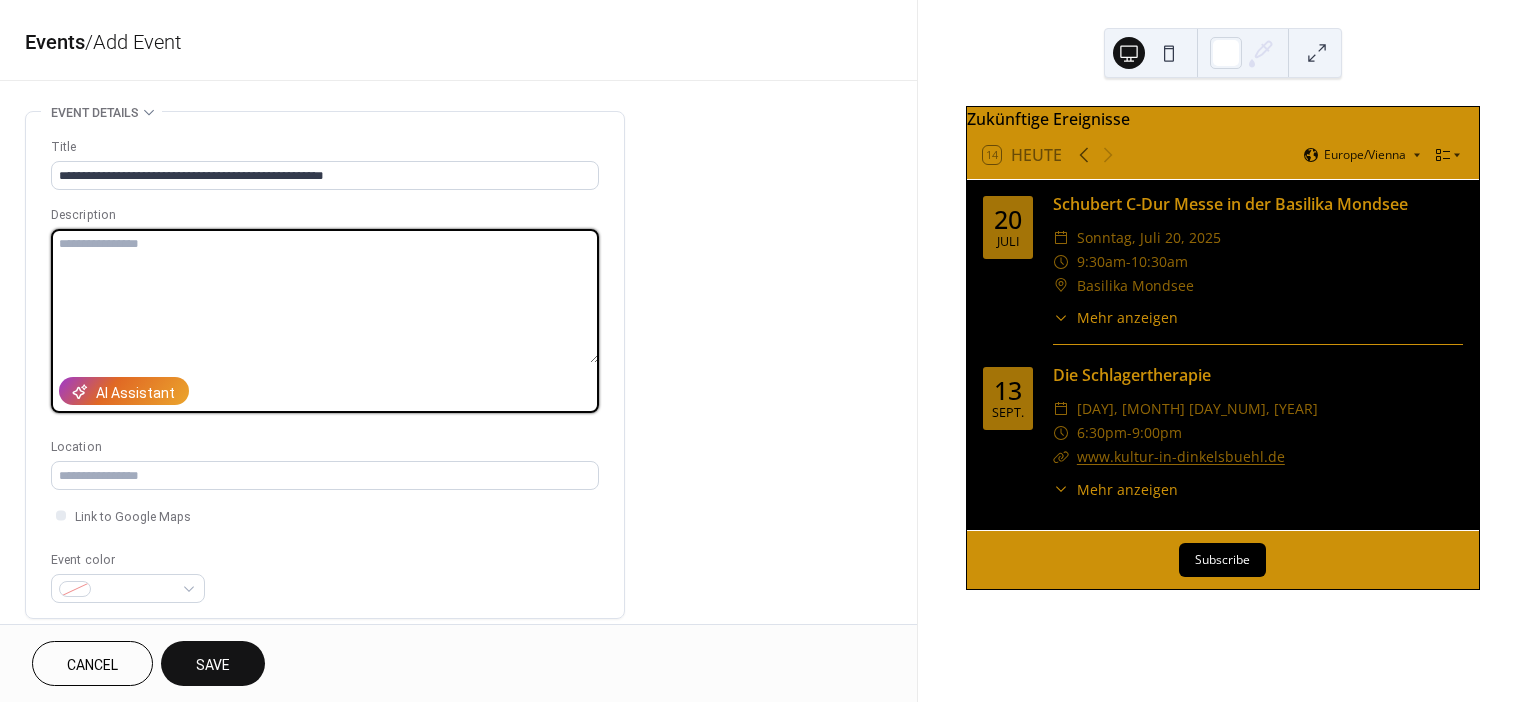paste on "**********" 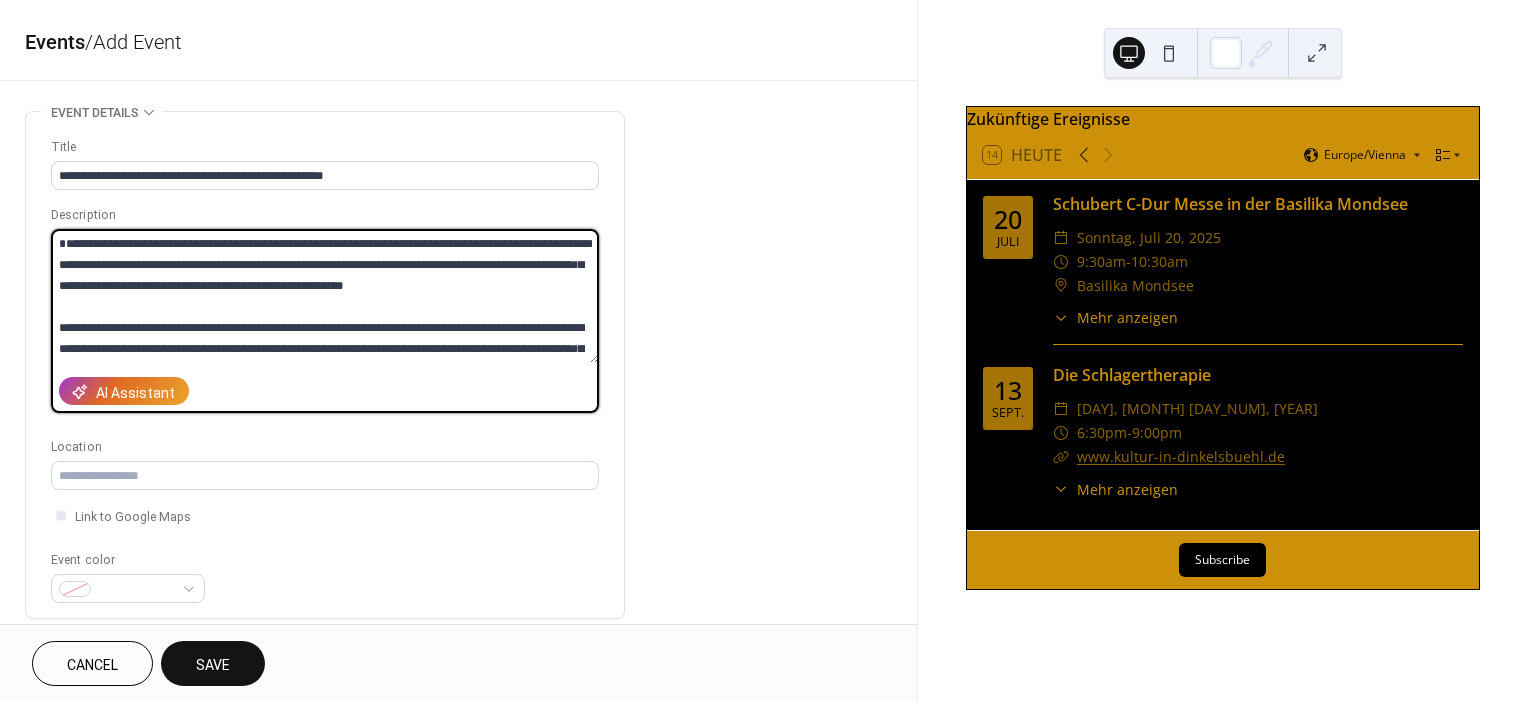 scroll, scrollTop: 412, scrollLeft: 0, axis: vertical 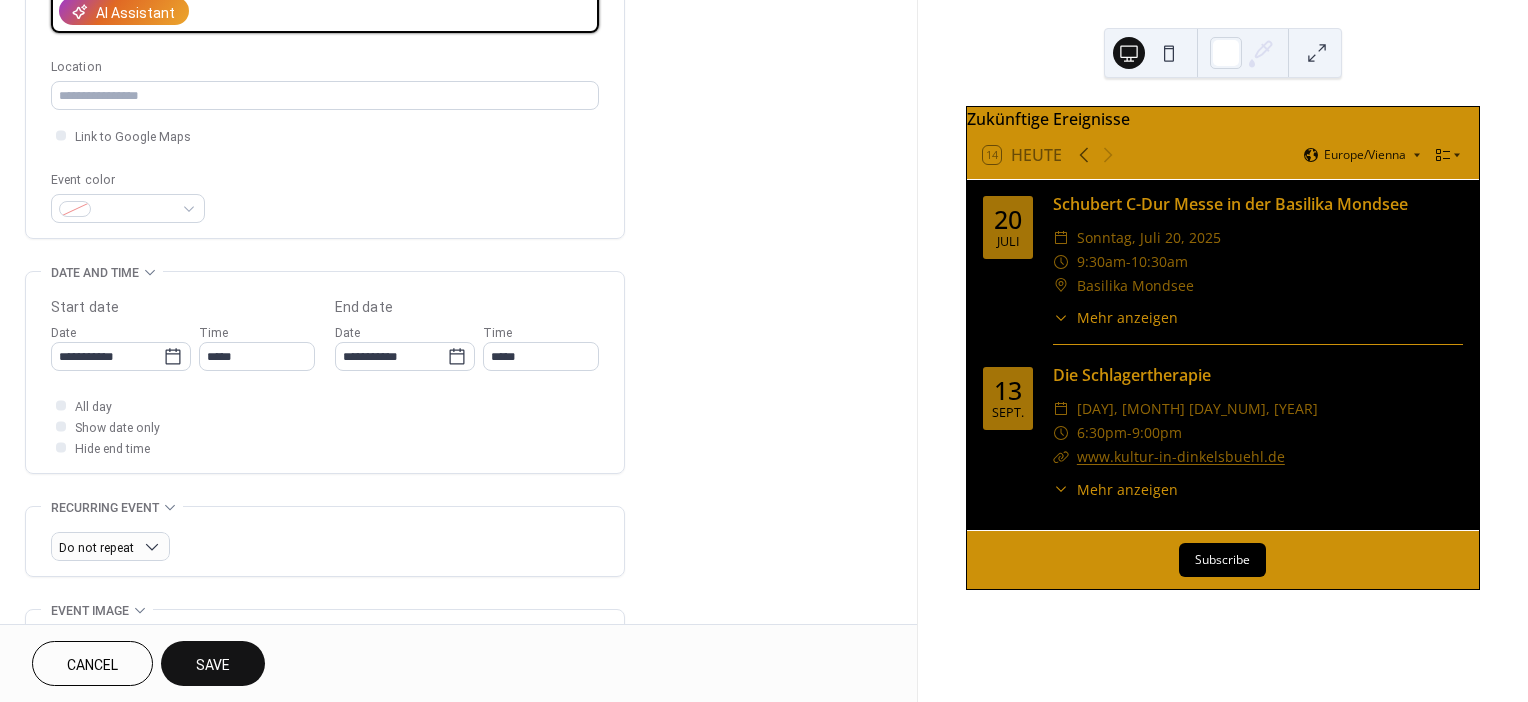 type on "**********" 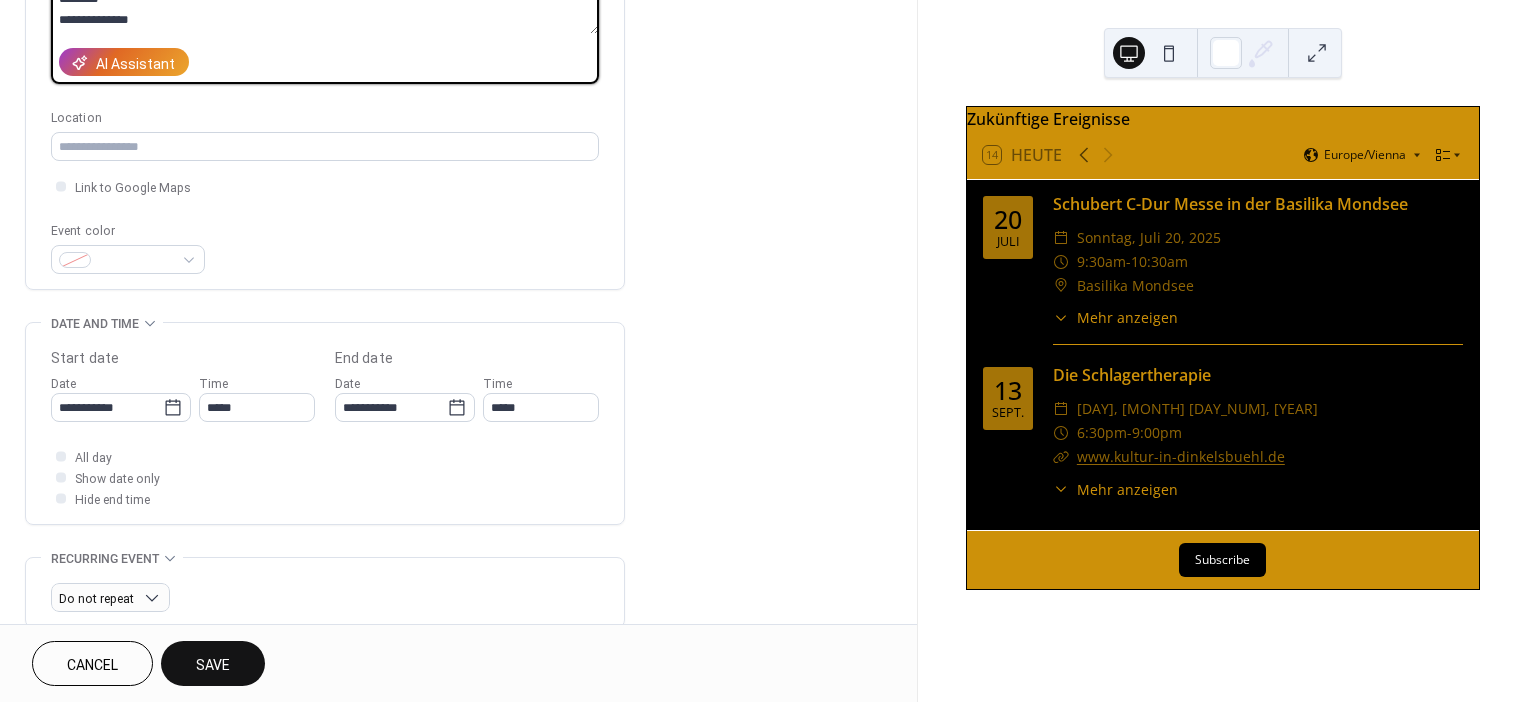 scroll, scrollTop: 313, scrollLeft: 0, axis: vertical 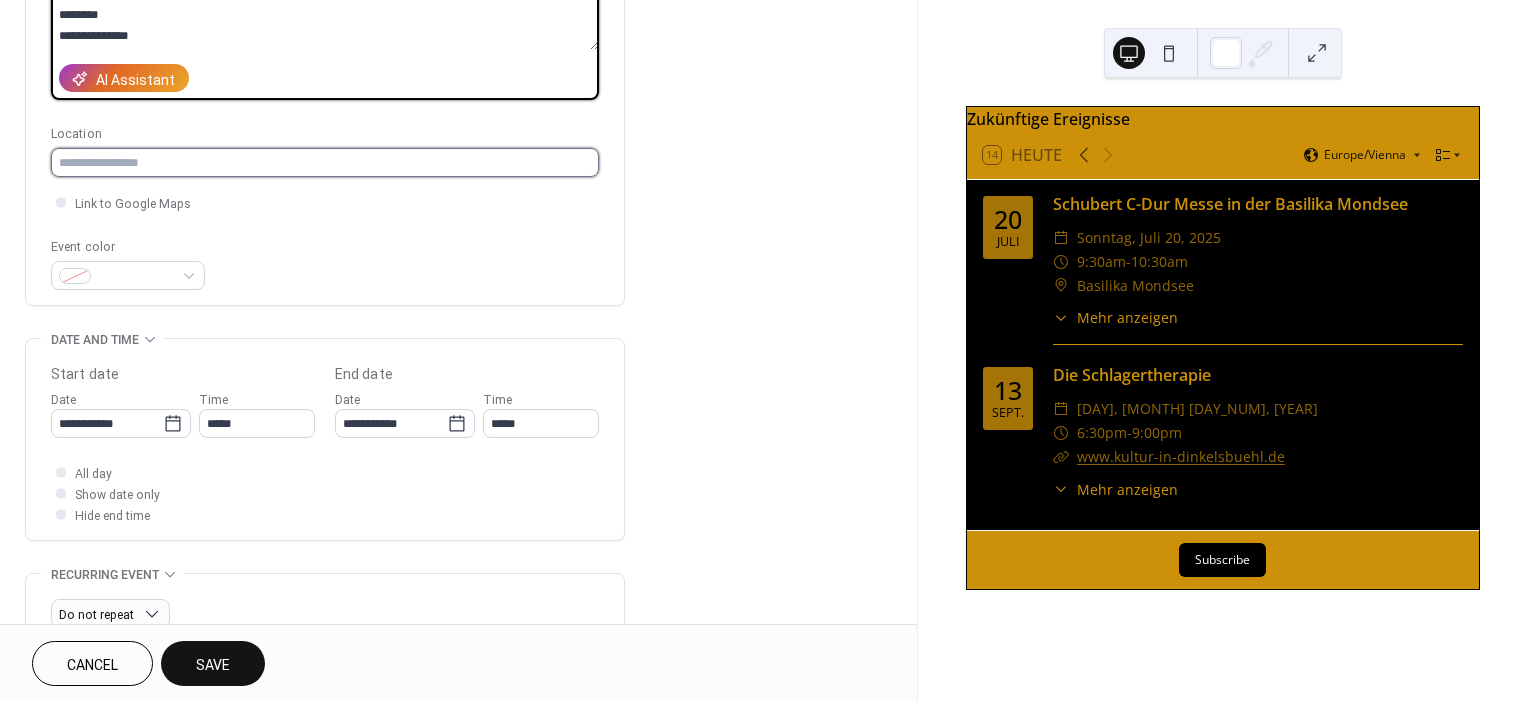 click at bounding box center [325, 162] 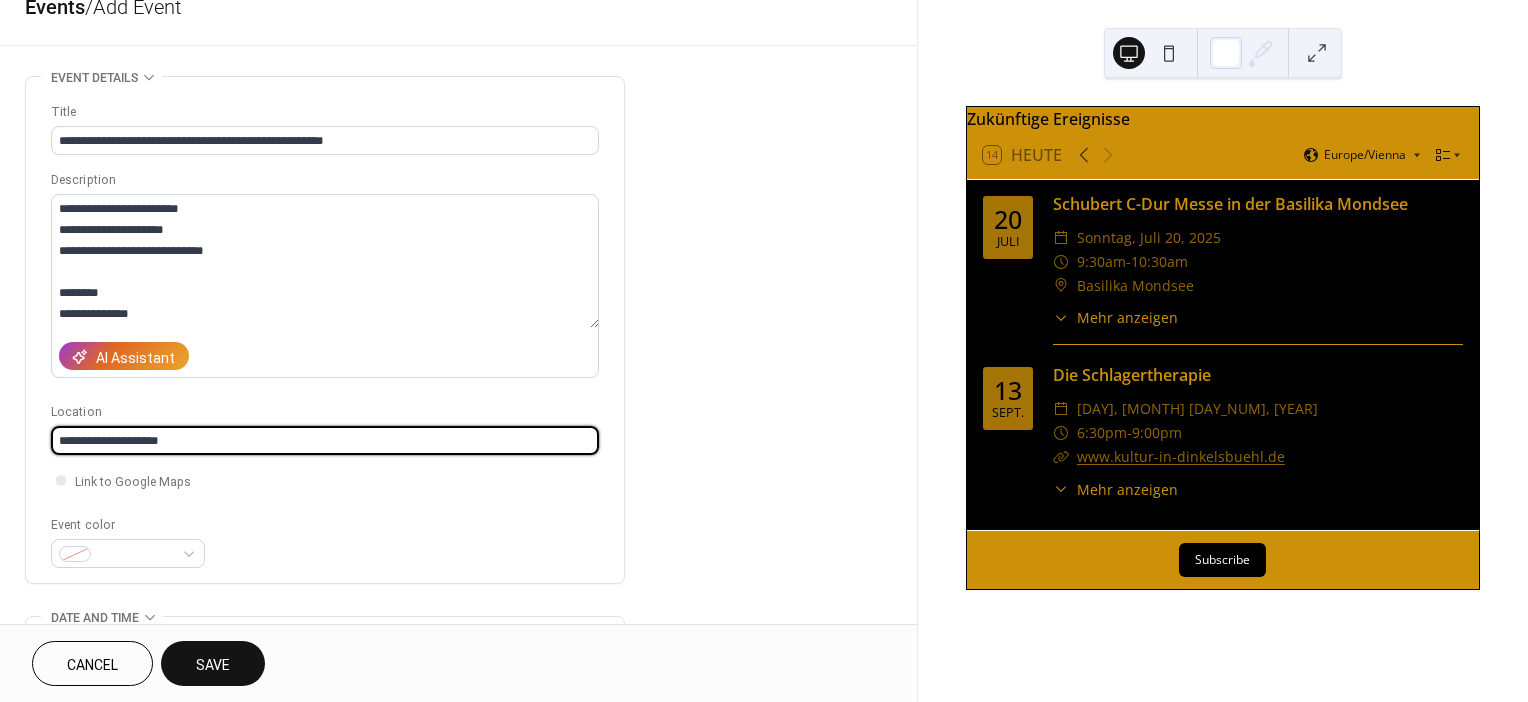 scroll, scrollTop: 0, scrollLeft: 0, axis: both 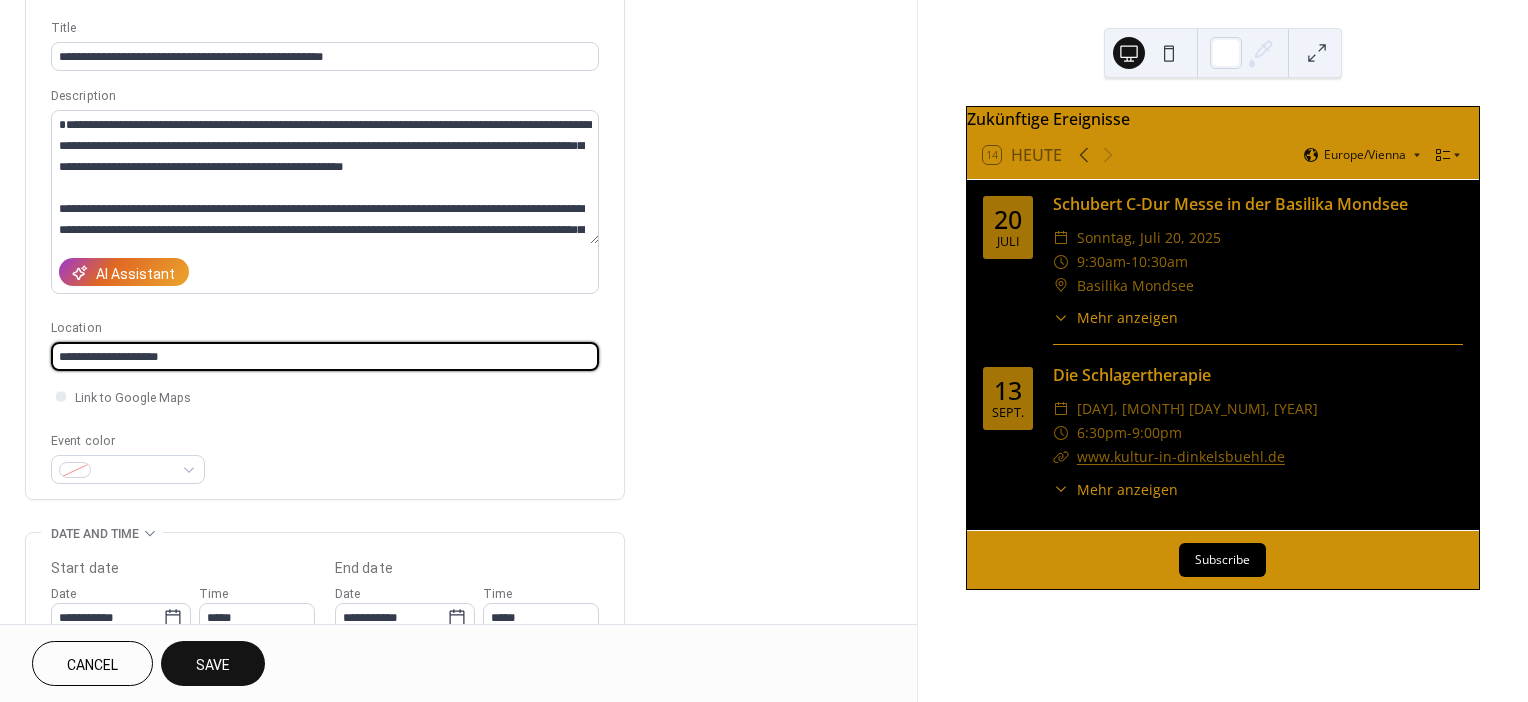 type on "**********" 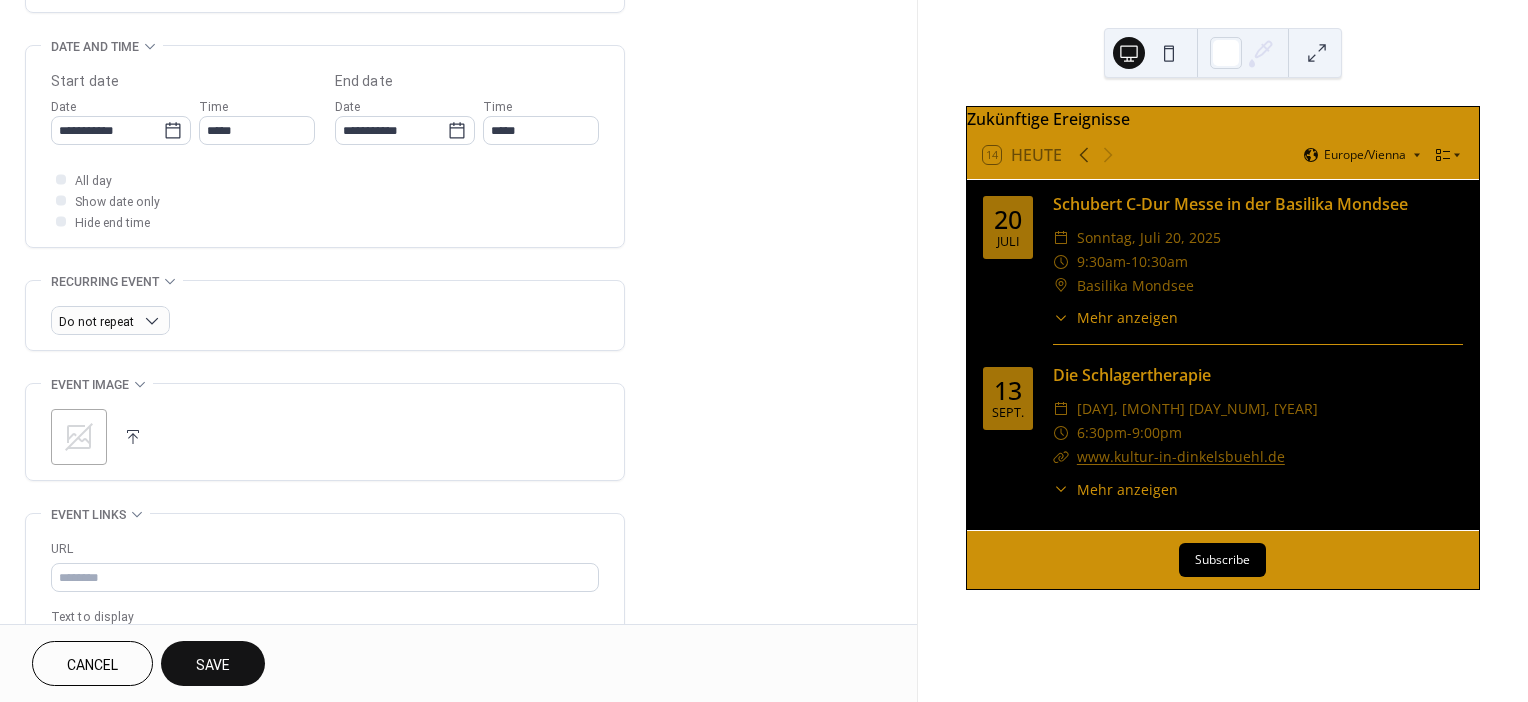 scroll, scrollTop: 604, scrollLeft: 0, axis: vertical 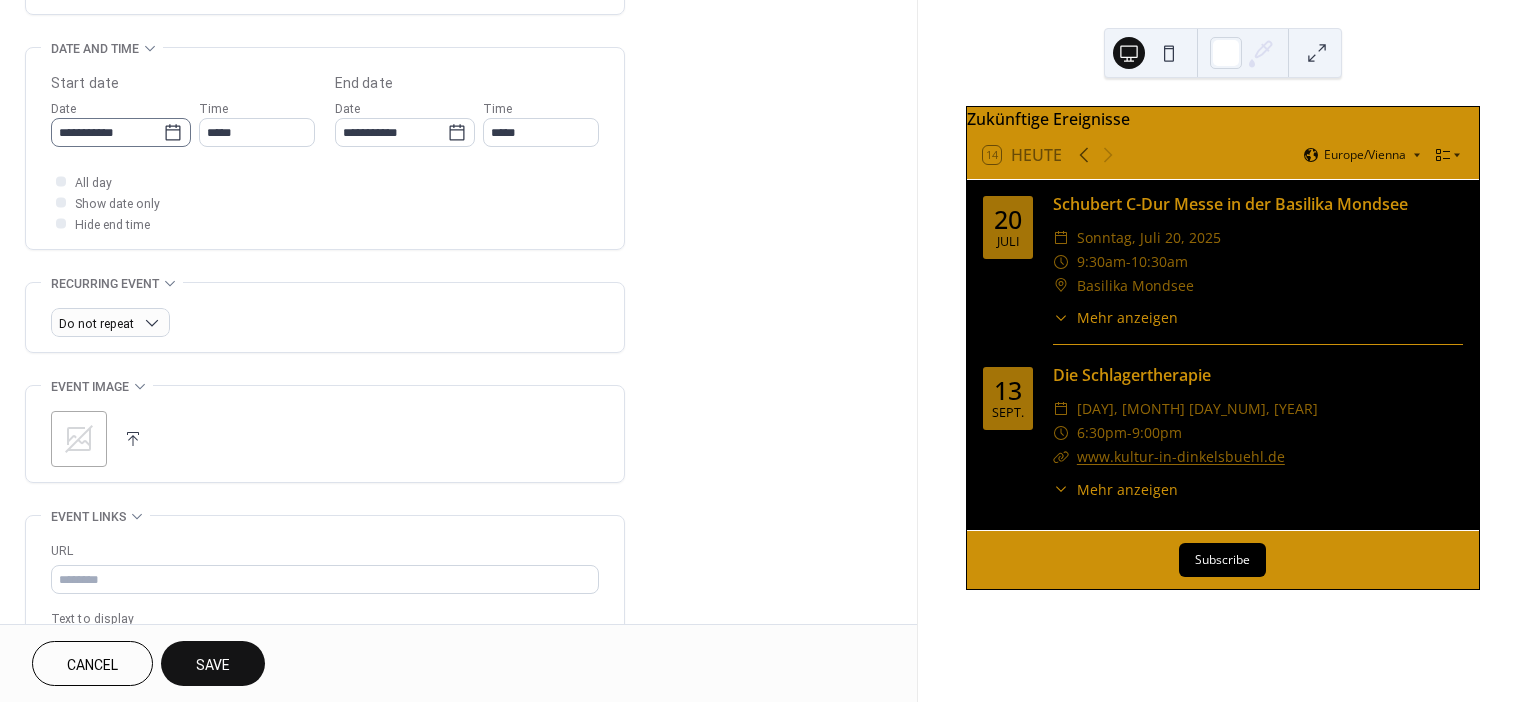 click 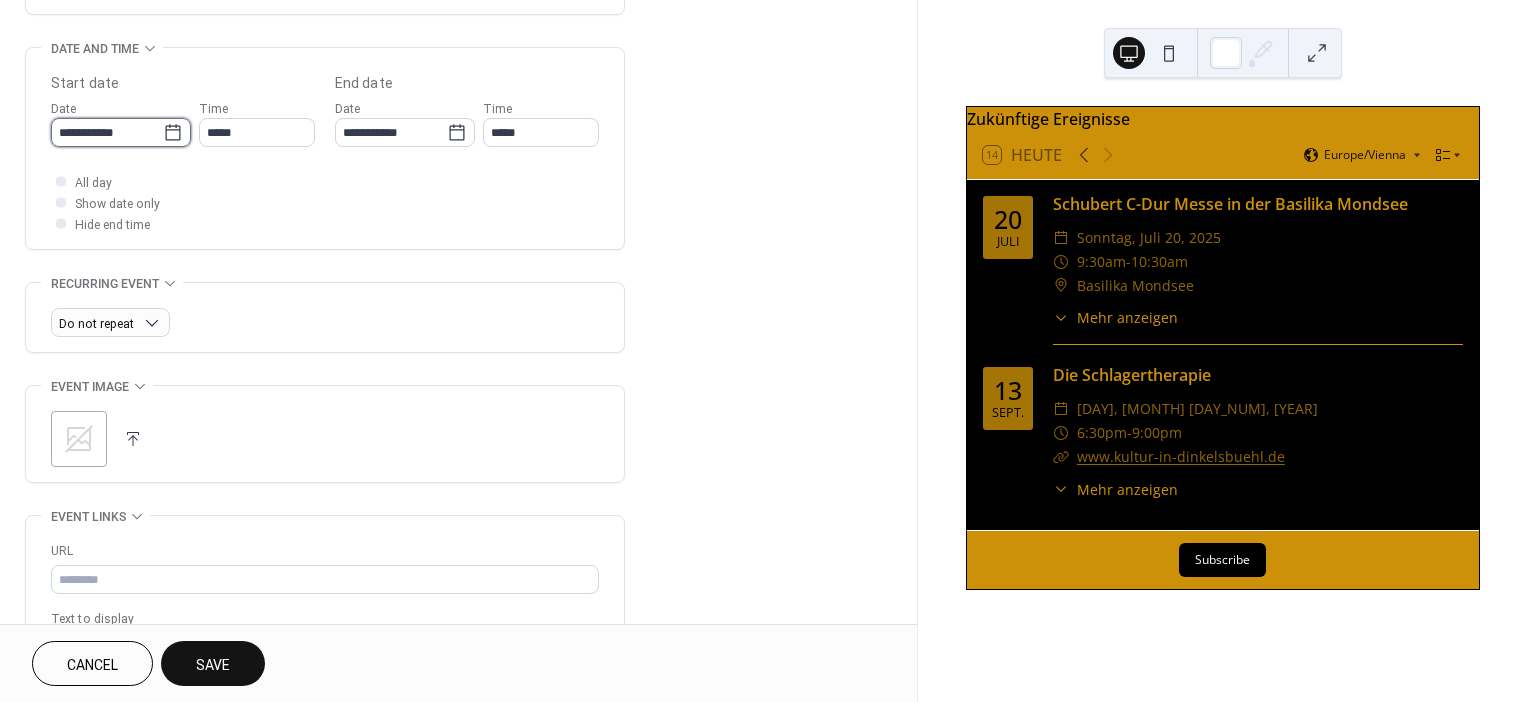 click on "**********" at bounding box center [107, 132] 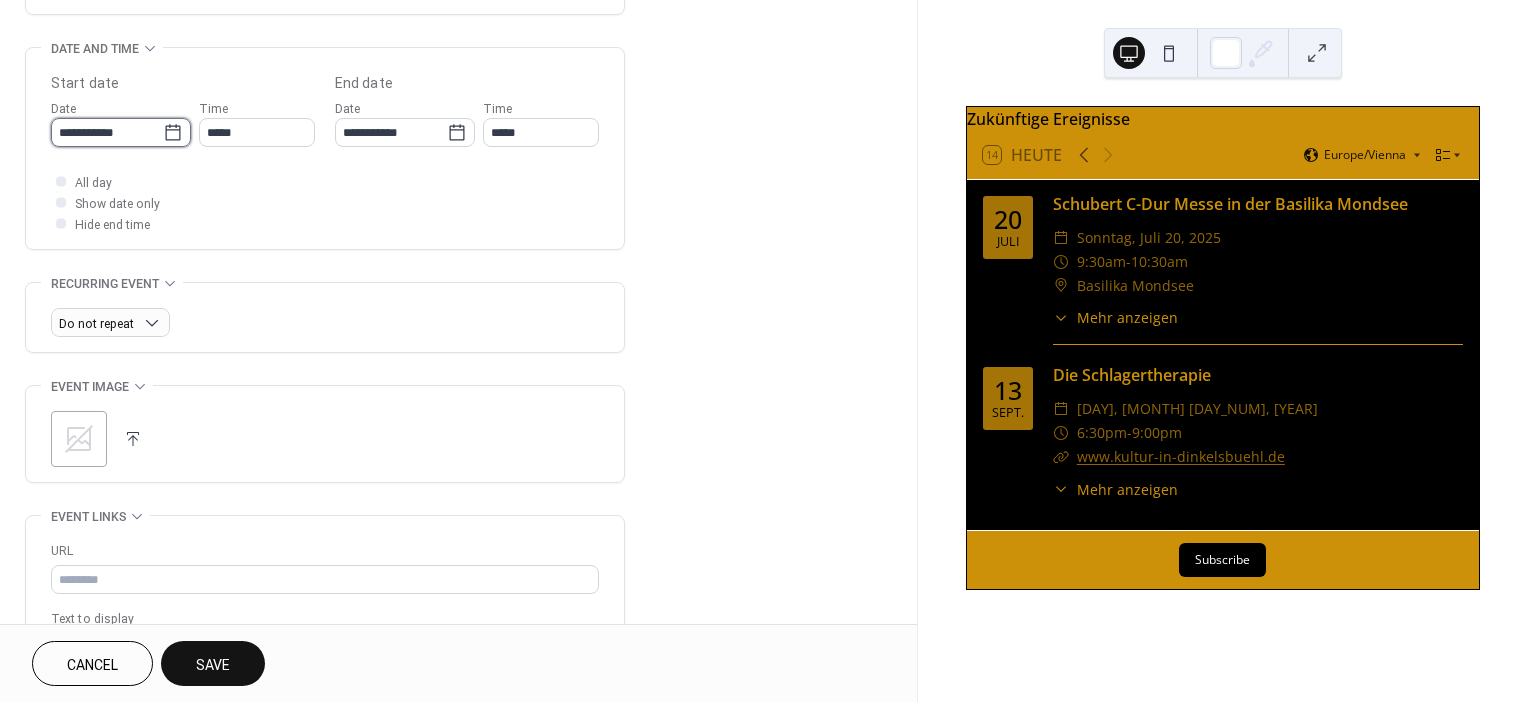 type 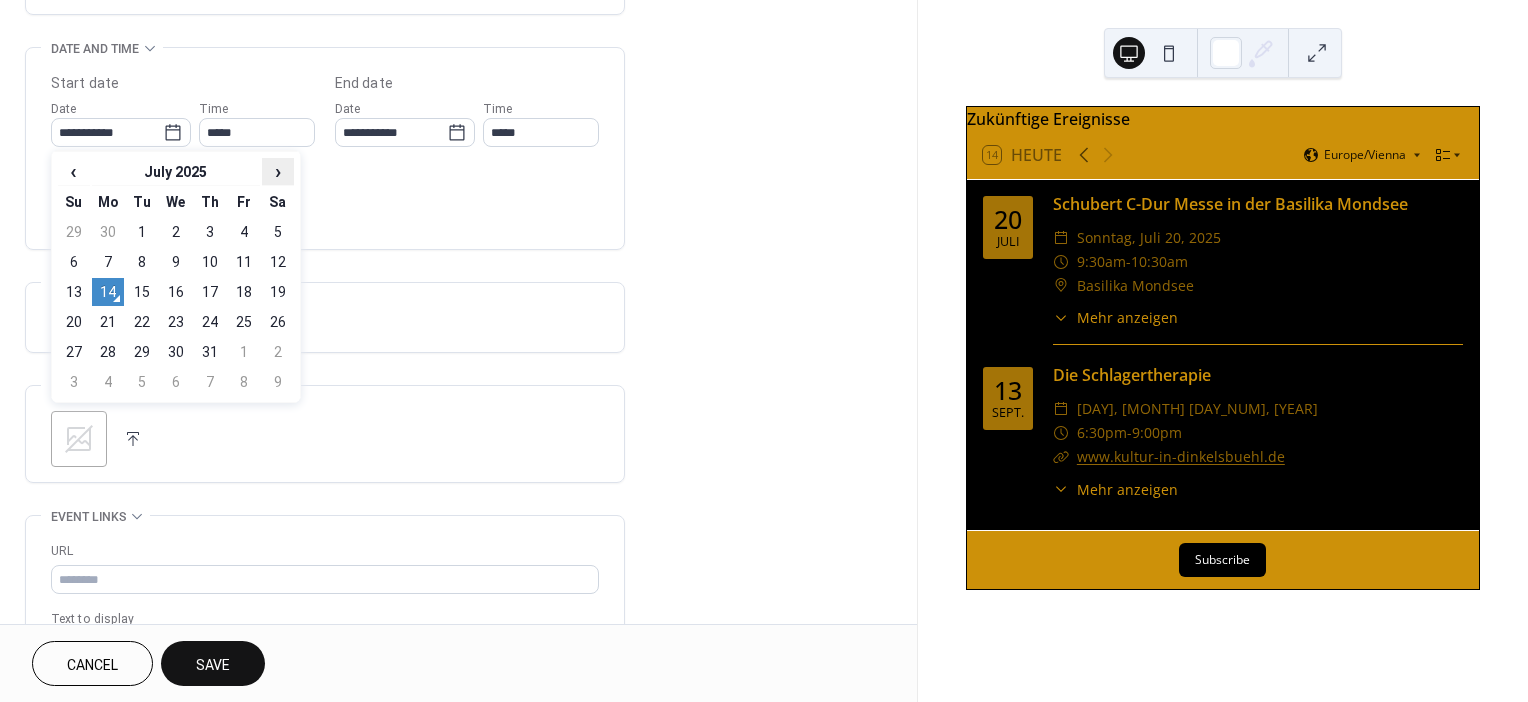 click on "›" at bounding box center (278, 171) 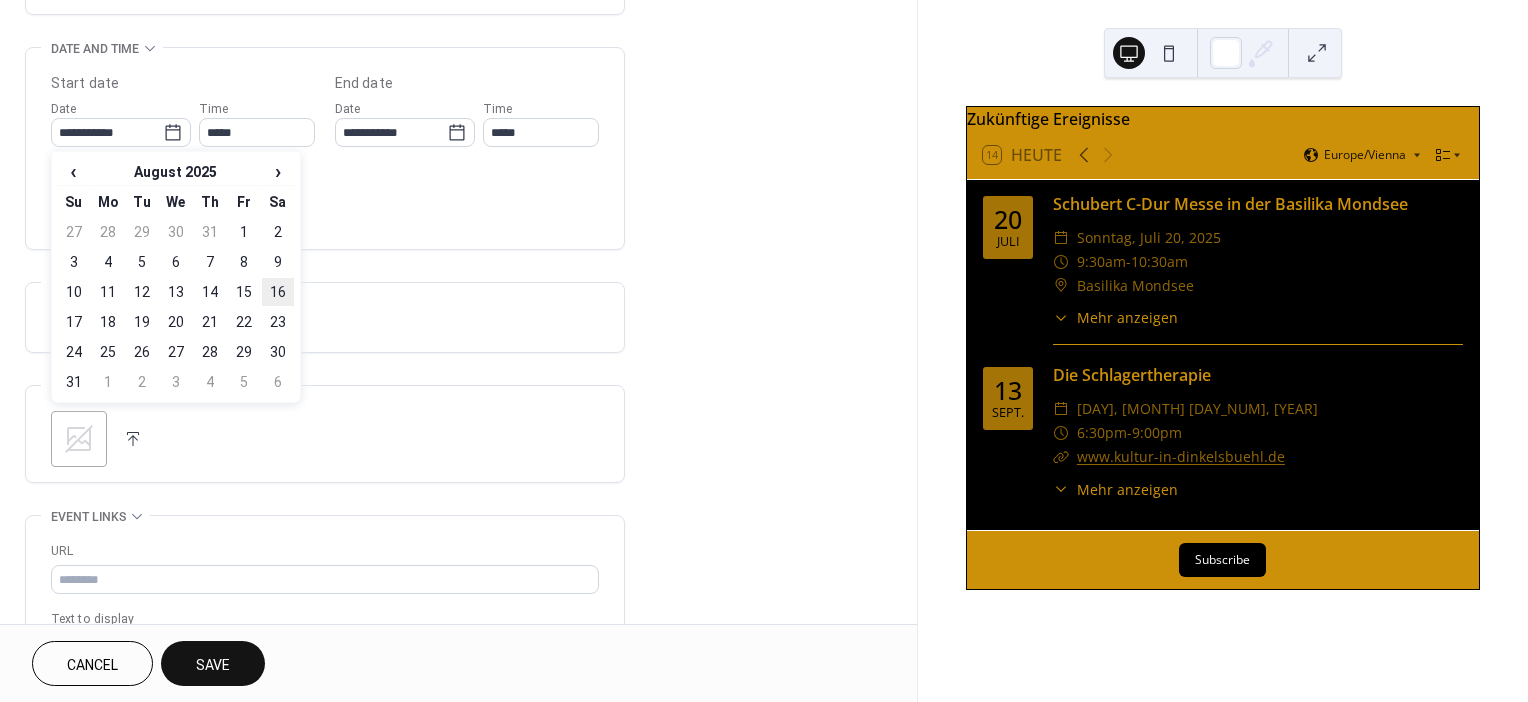click on "16" at bounding box center (278, 292) 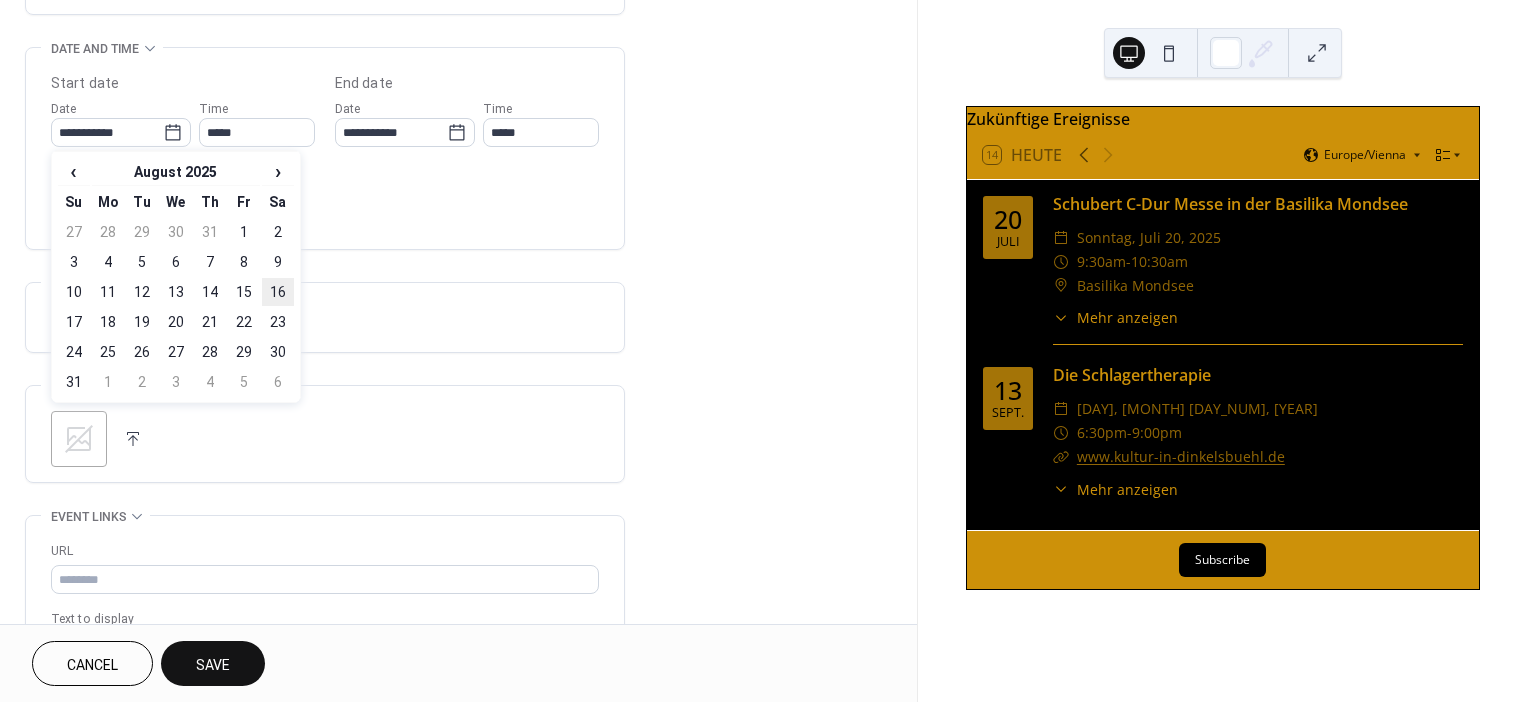 type on "**********" 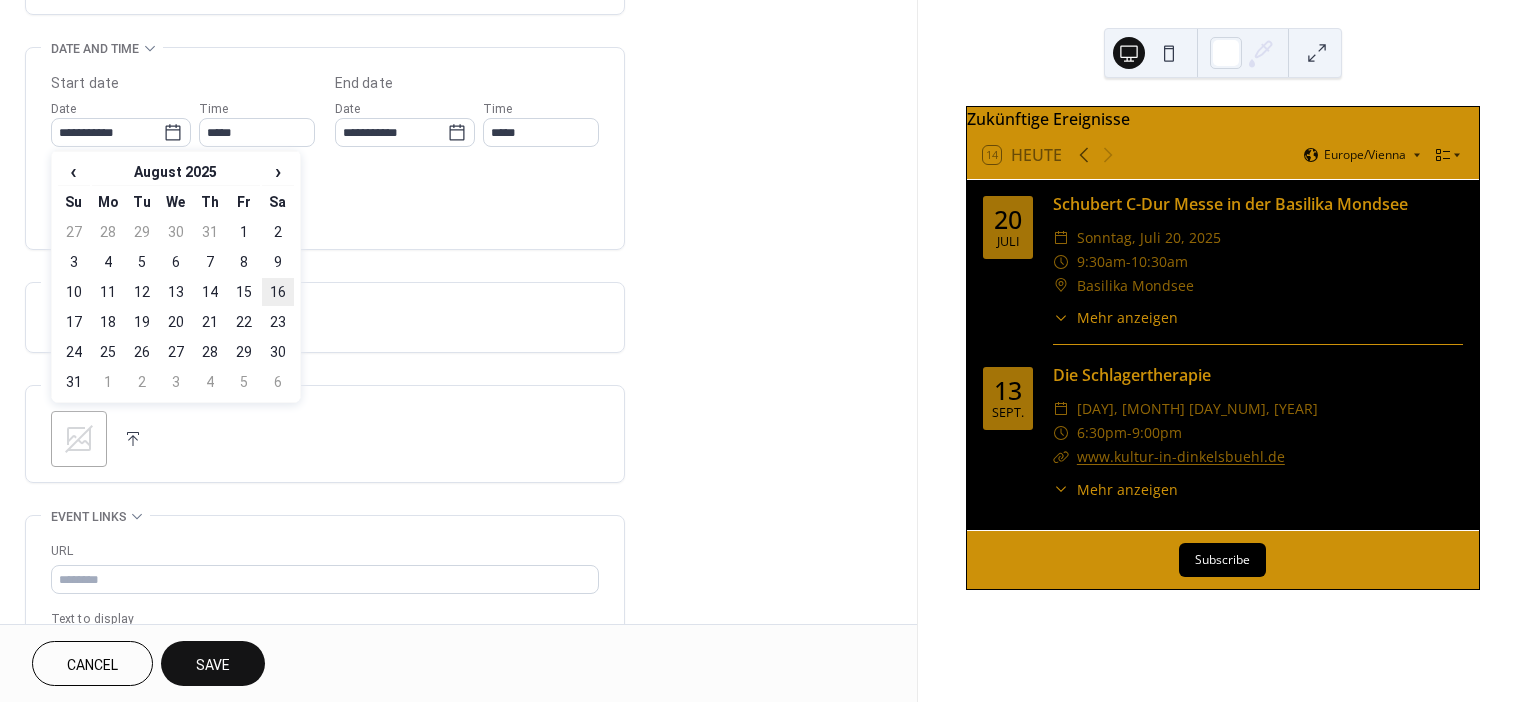 type on "**********" 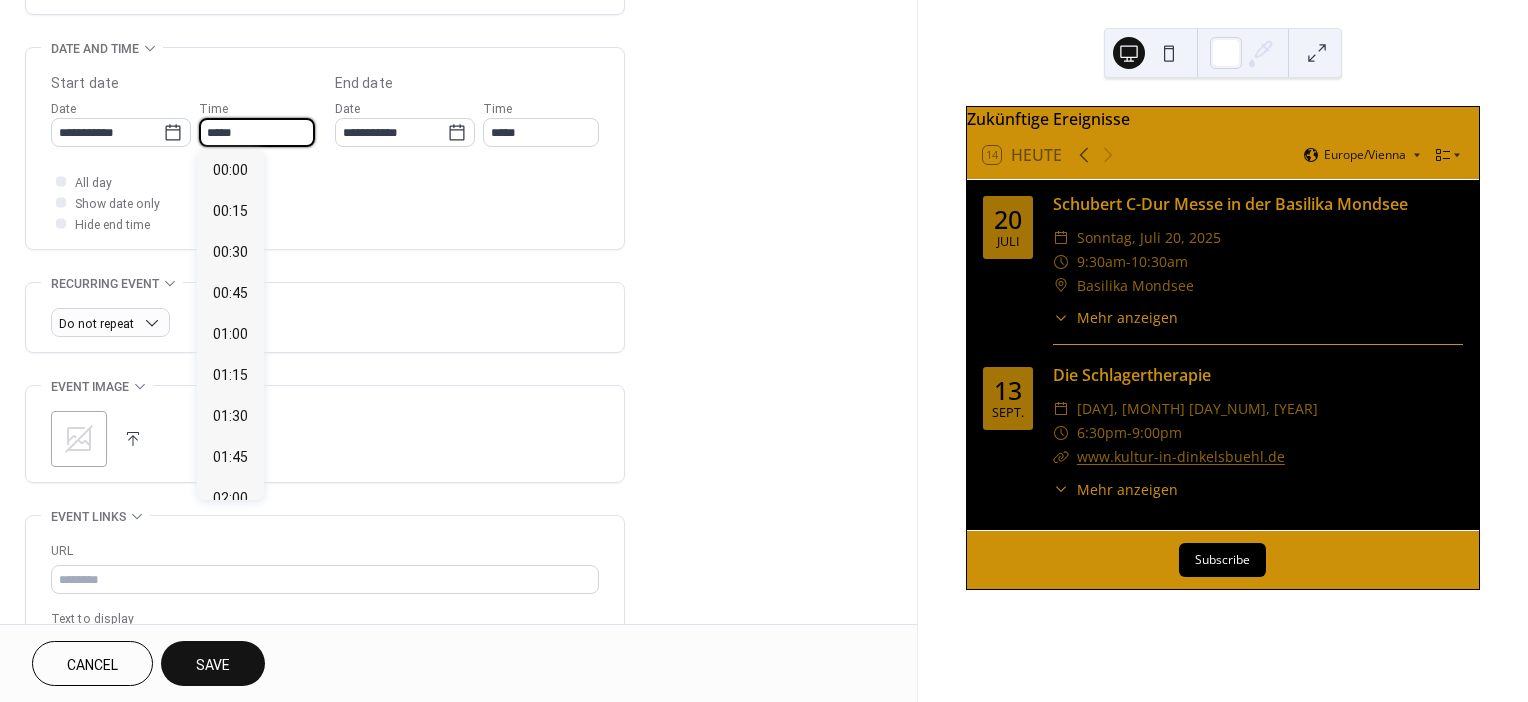 click on "*****" at bounding box center (257, 132) 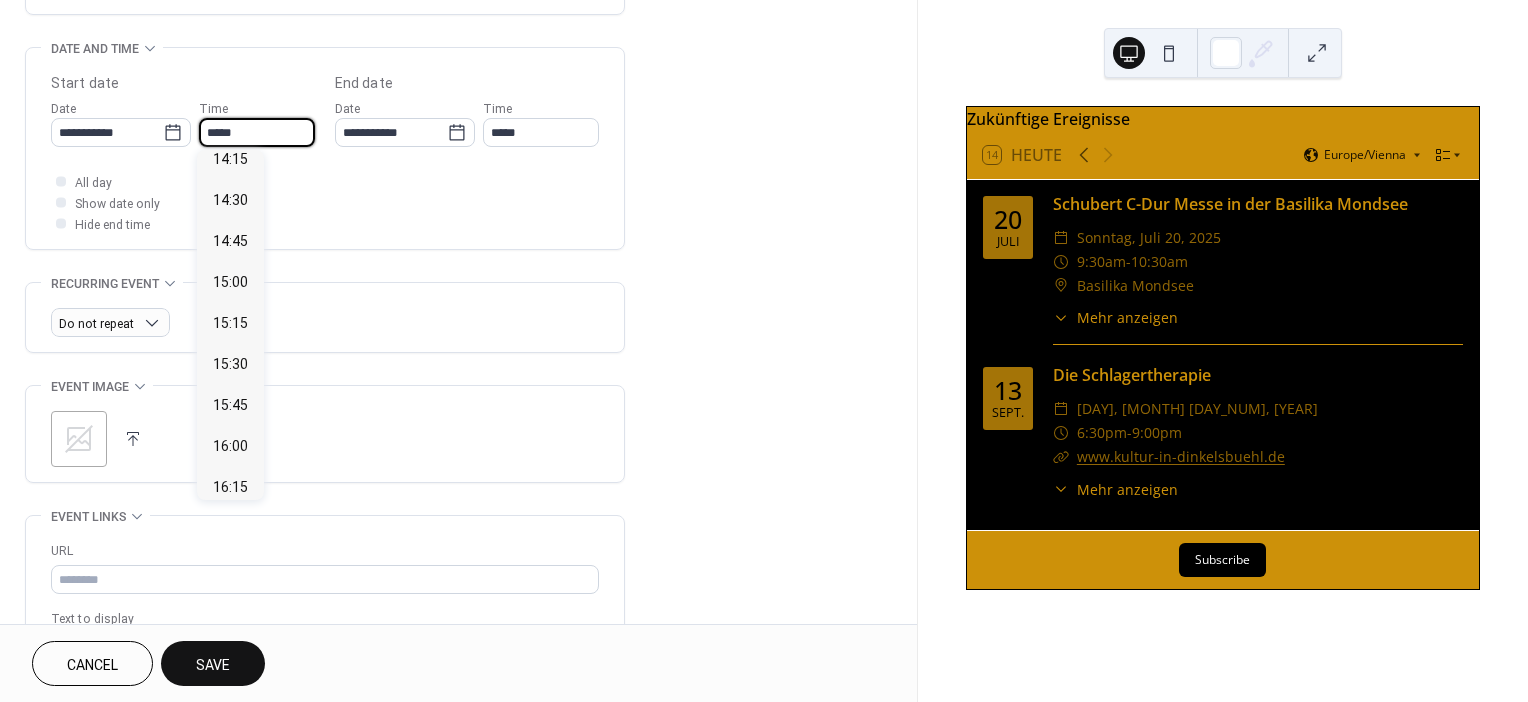 scroll, scrollTop: 2796, scrollLeft: 0, axis: vertical 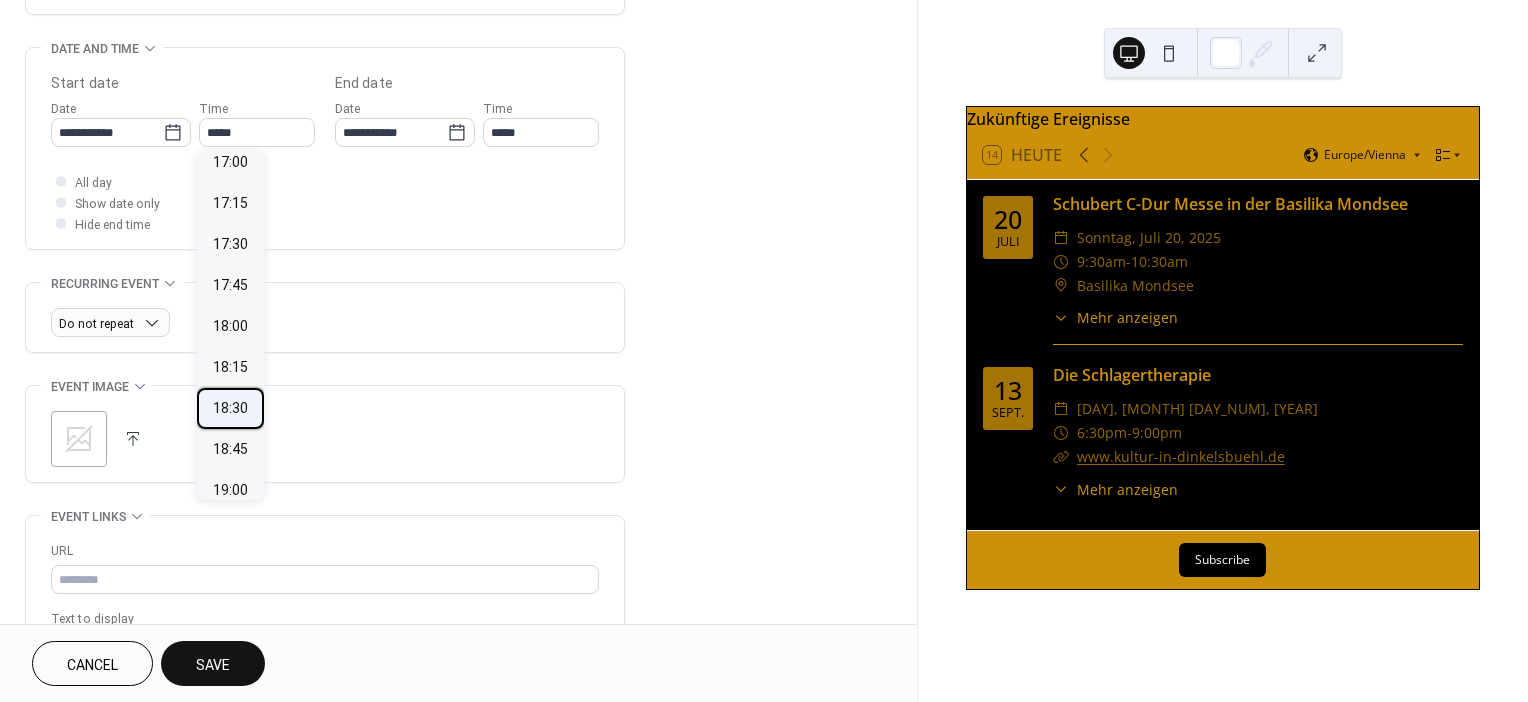 click on "18:30" at bounding box center [230, 408] 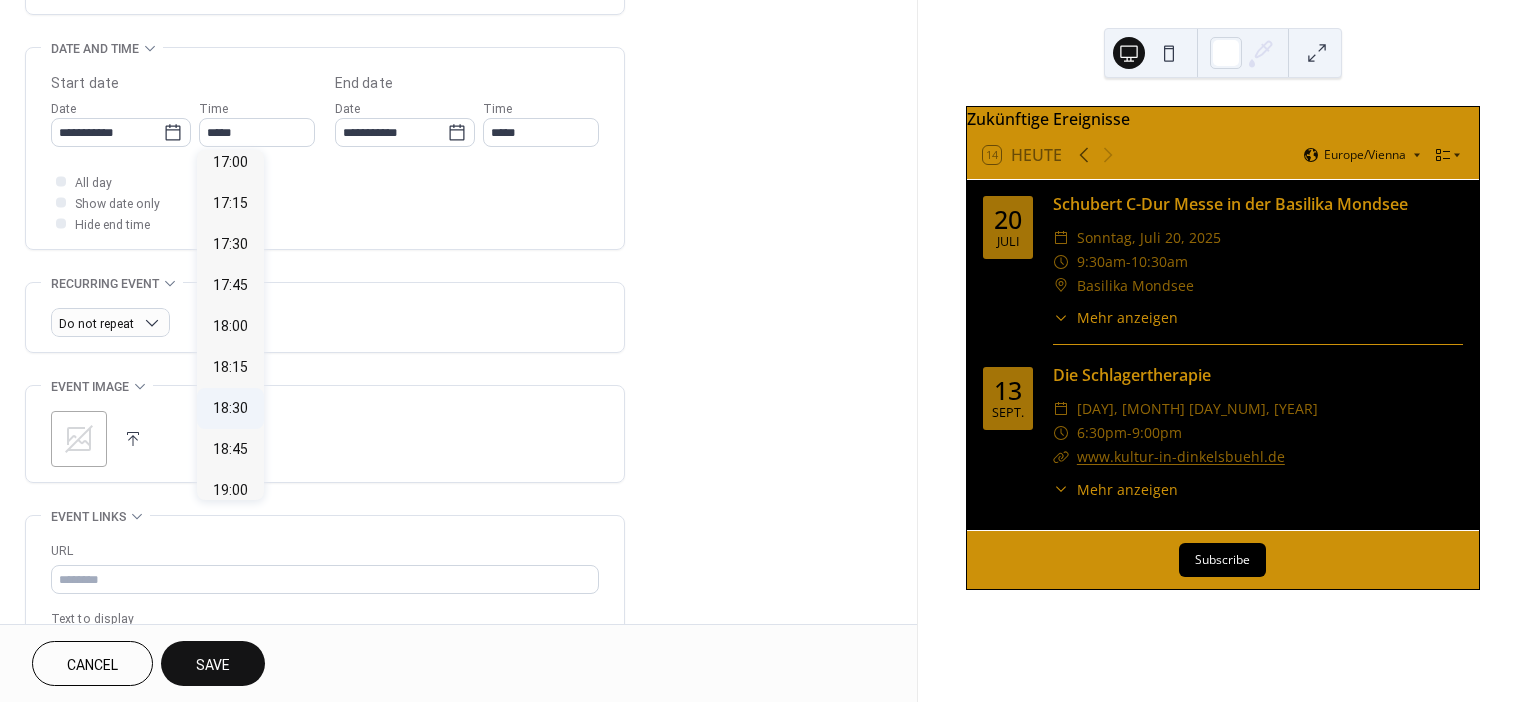 type on "*****" 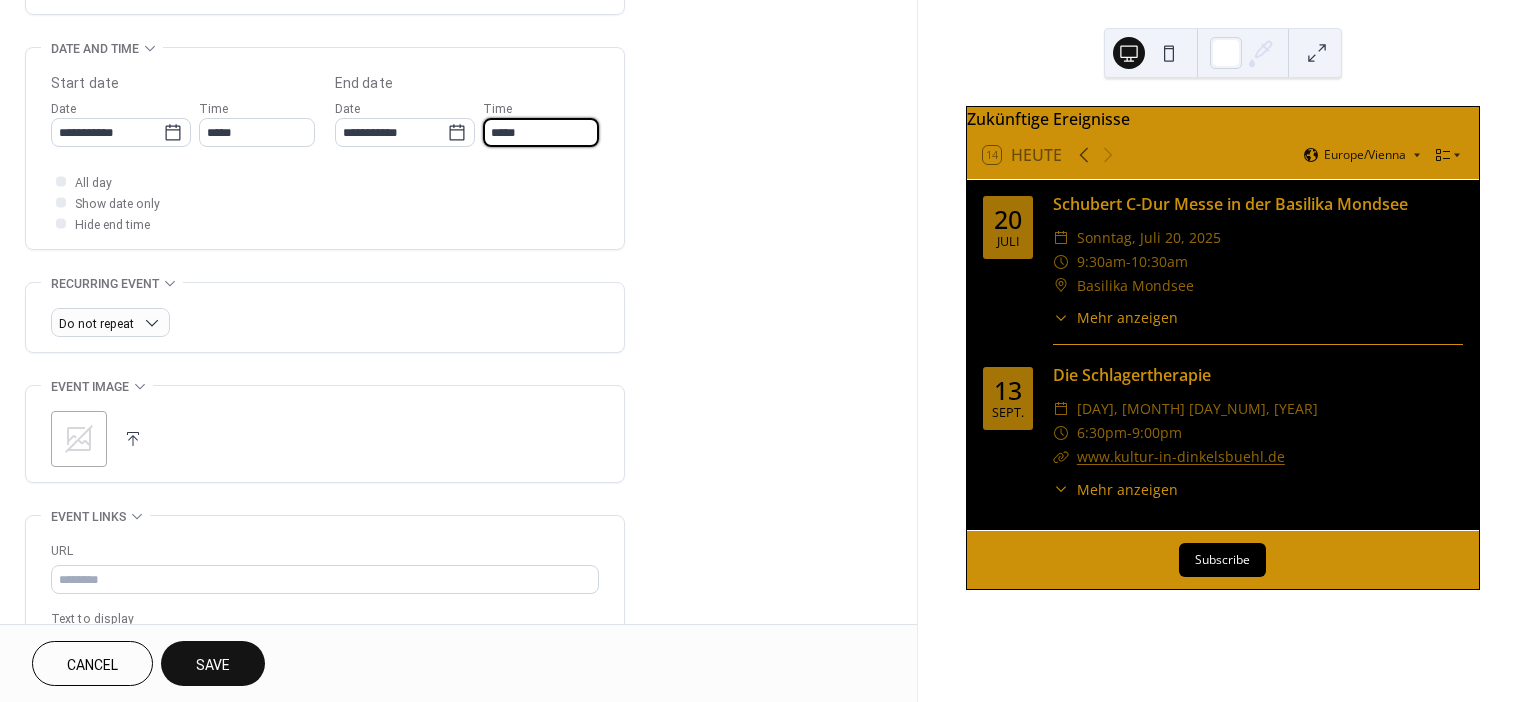 click on "*****" at bounding box center [541, 132] 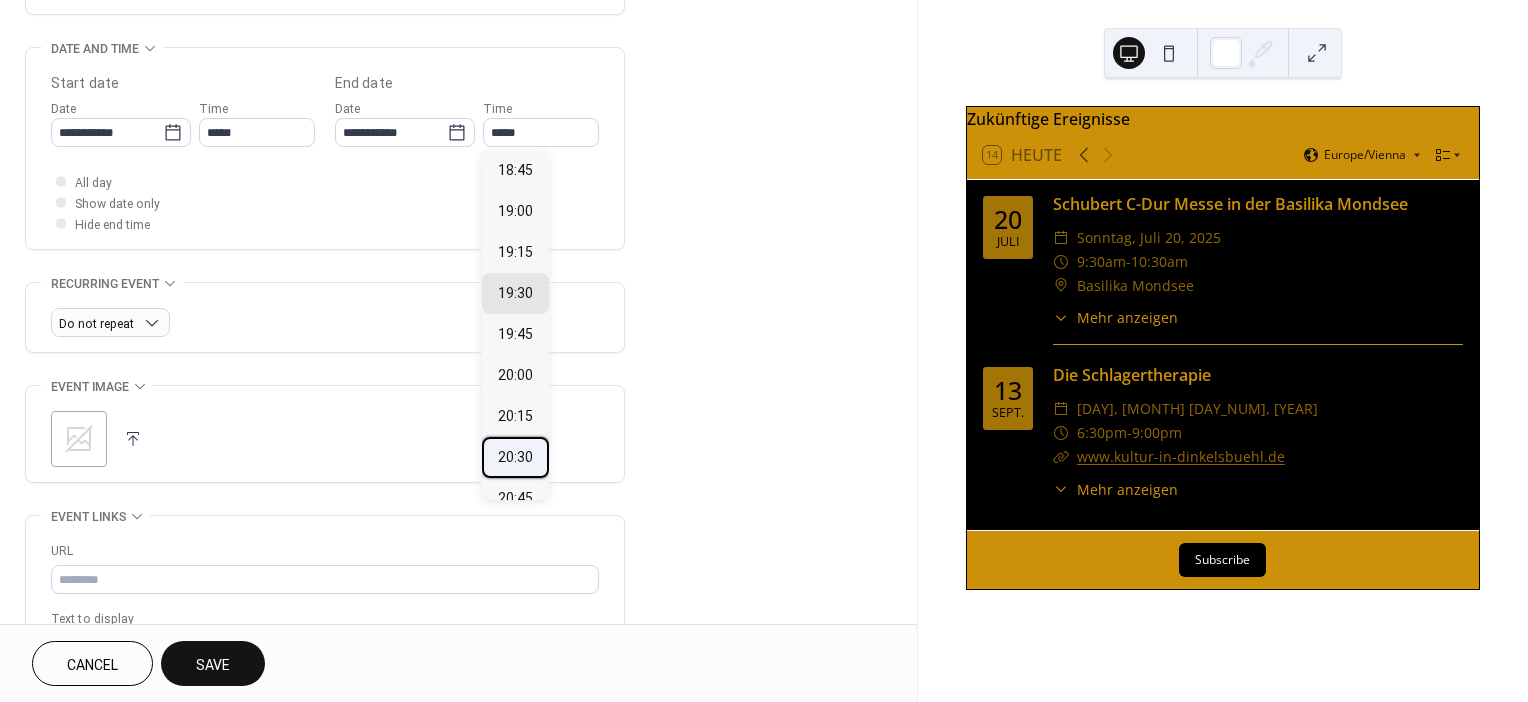 click on "20:30" at bounding box center [515, 457] 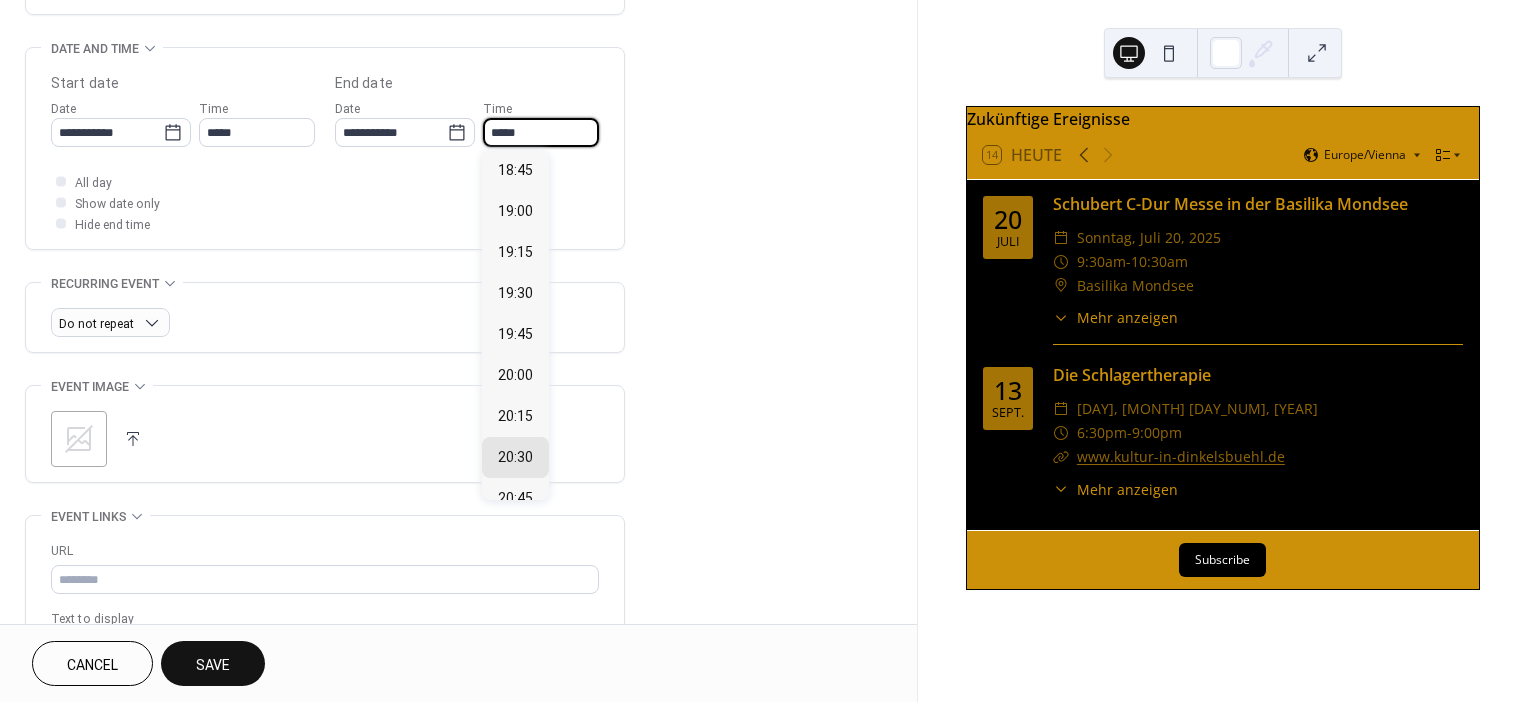 click on "*****" at bounding box center (541, 132) 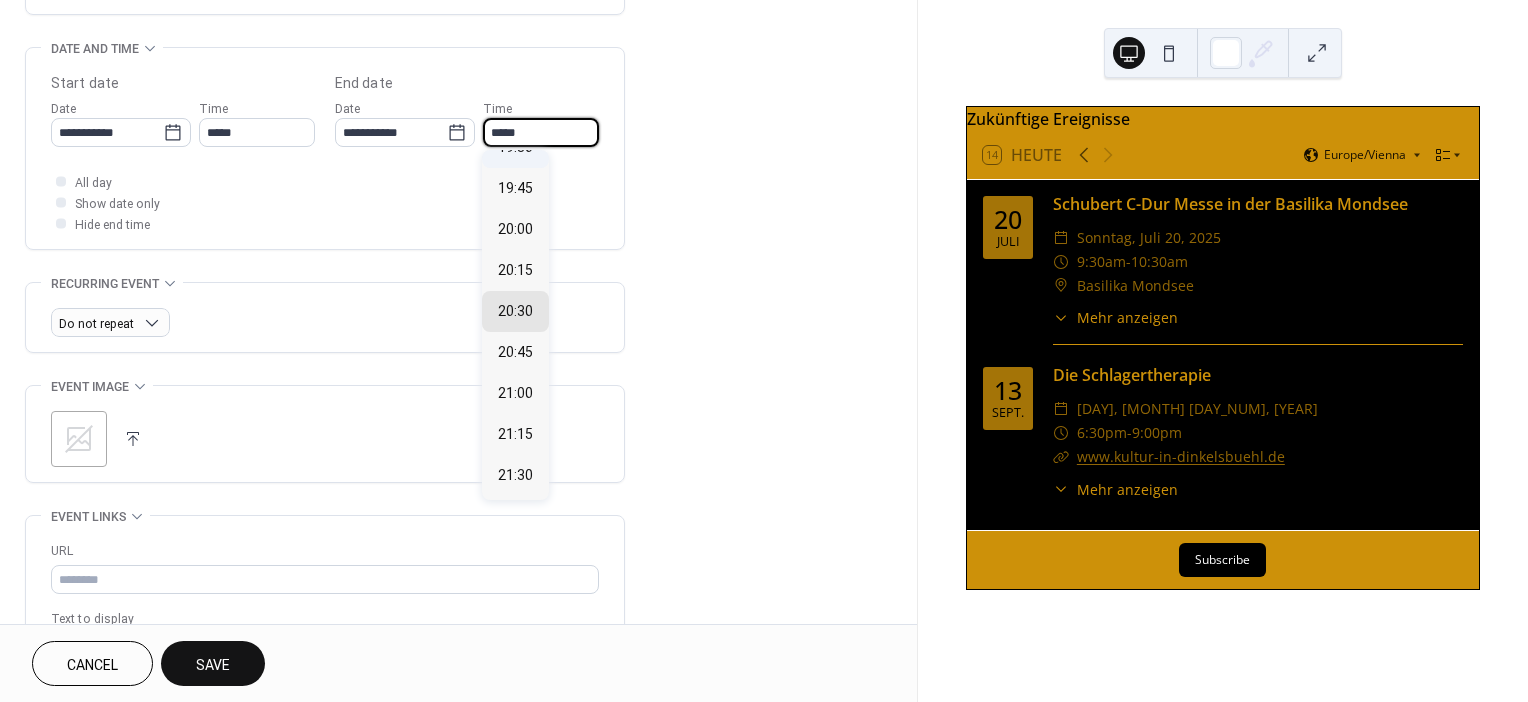 scroll, scrollTop: 189, scrollLeft: 0, axis: vertical 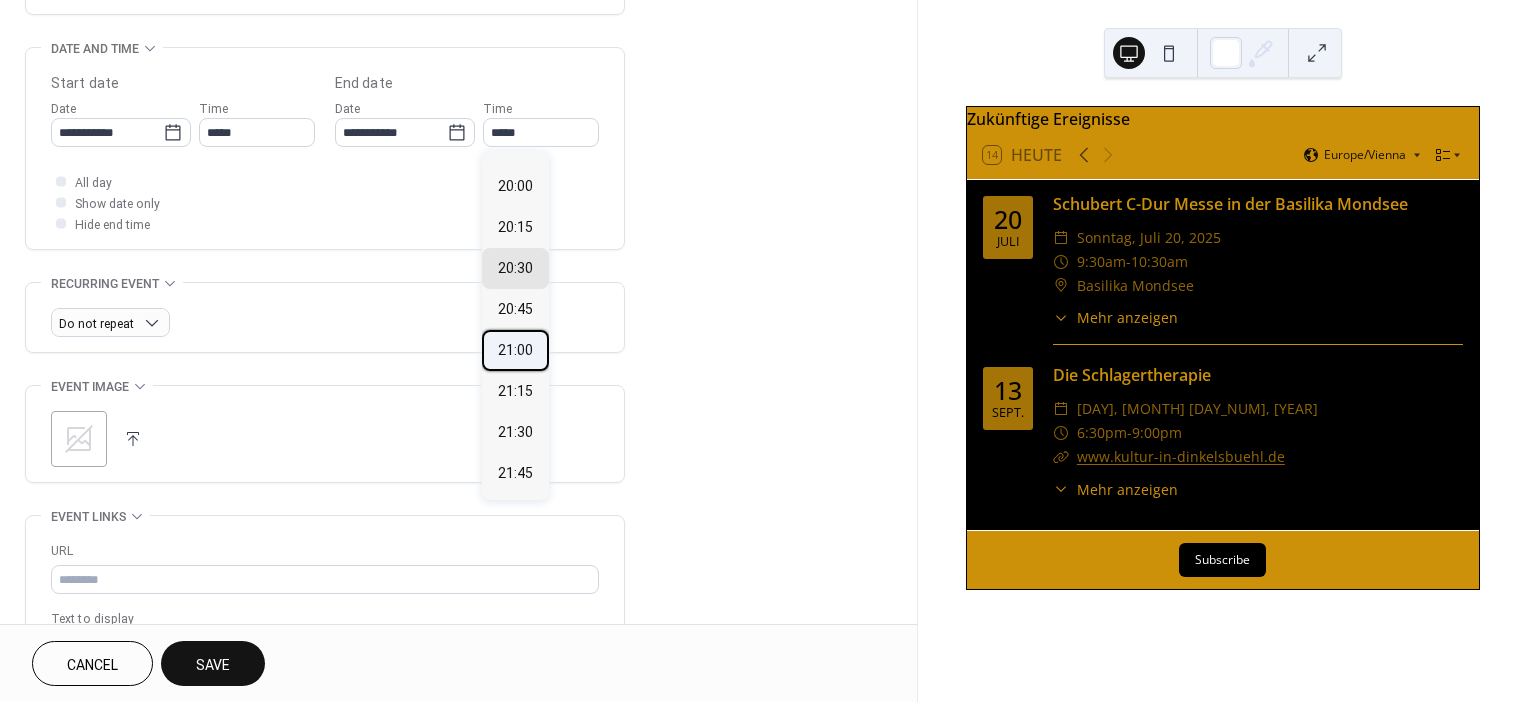 click on "21:00" at bounding box center [515, 350] 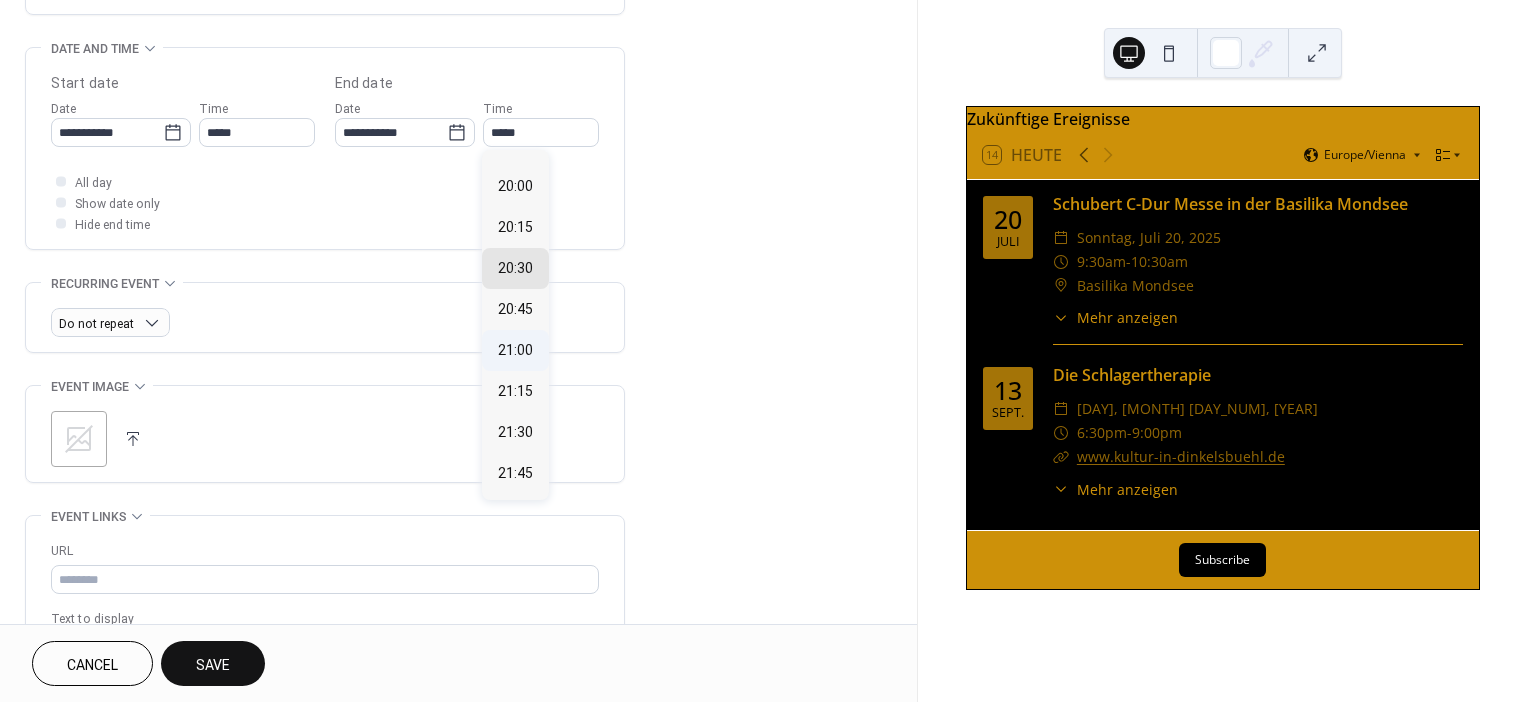 type on "*****" 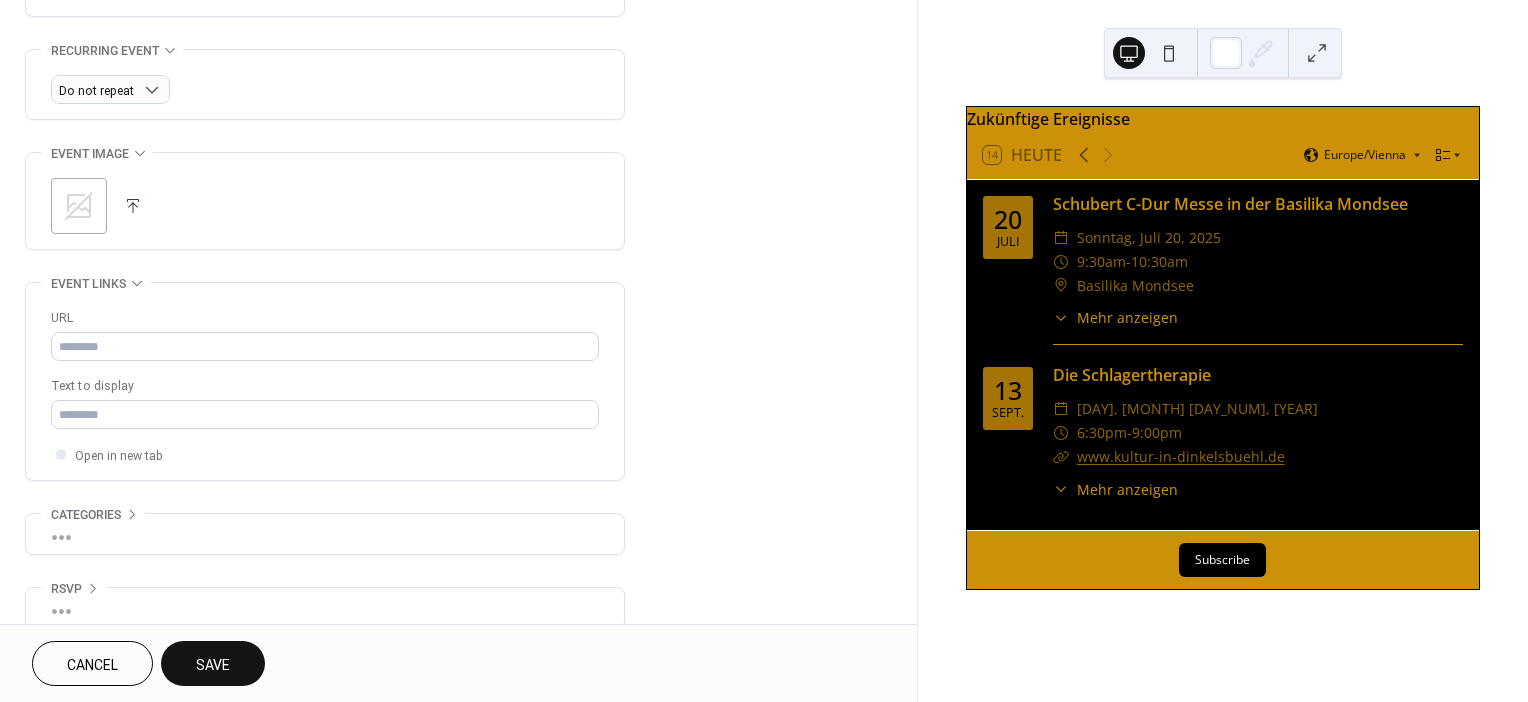 scroll, scrollTop: 859, scrollLeft: 0, axis: vertical 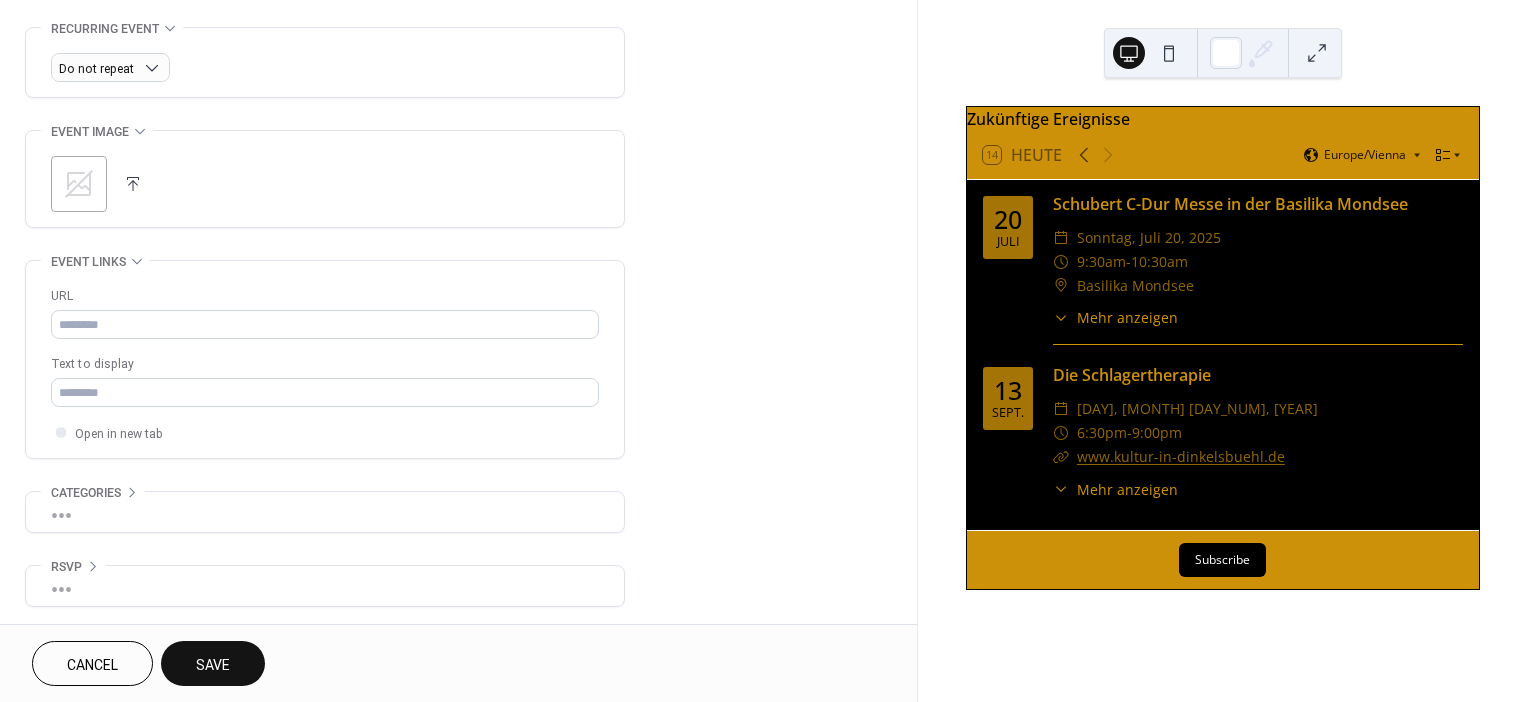 click at bounding box center (133, 184) 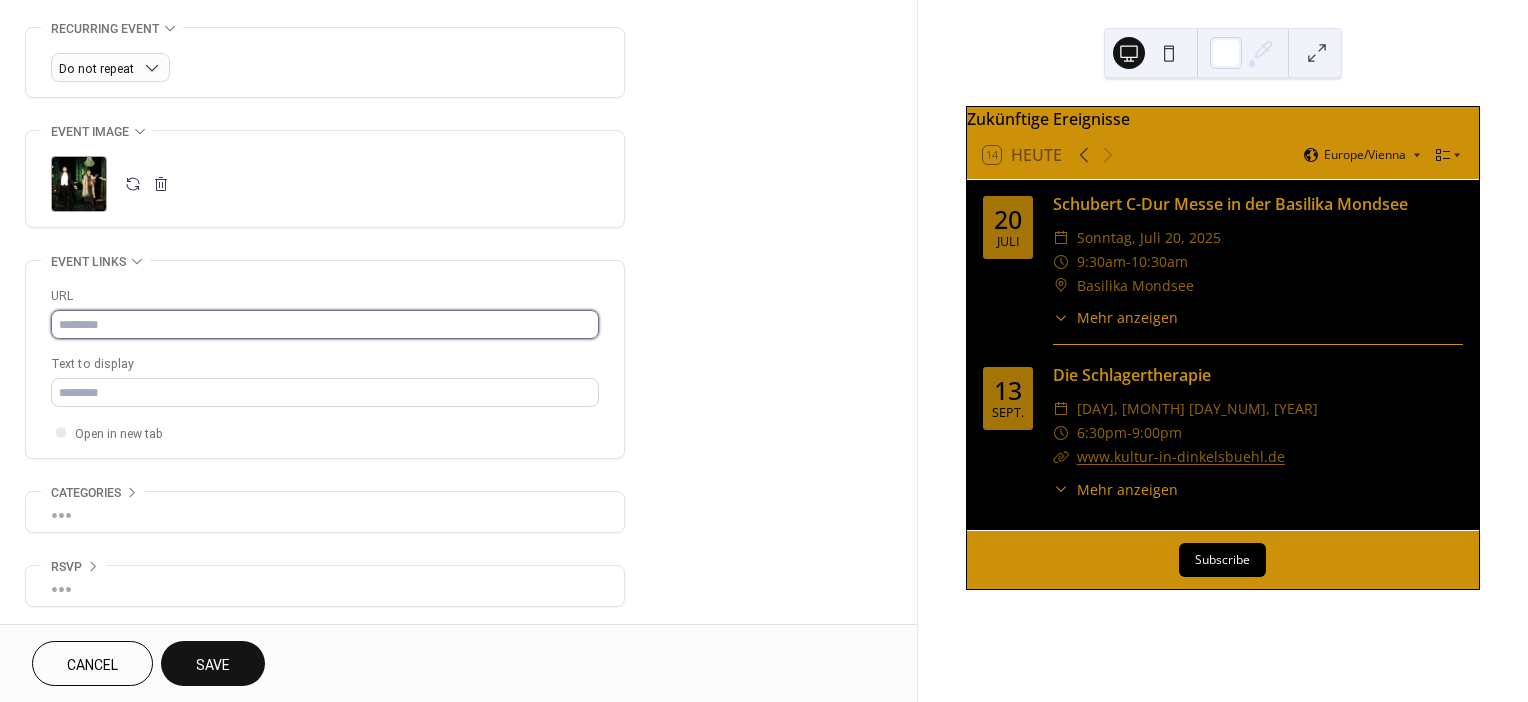 click at bounding box center [325, 324] 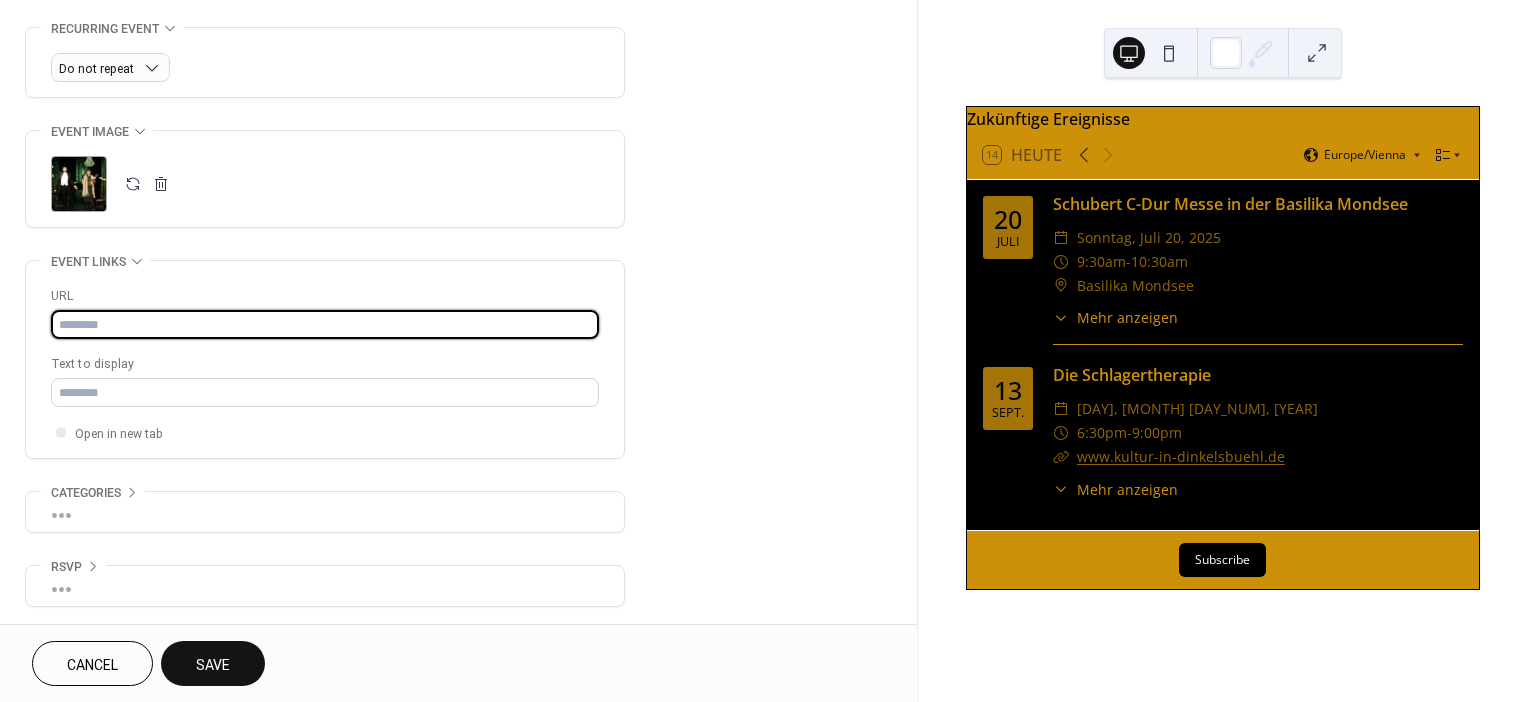 paste on "**********" 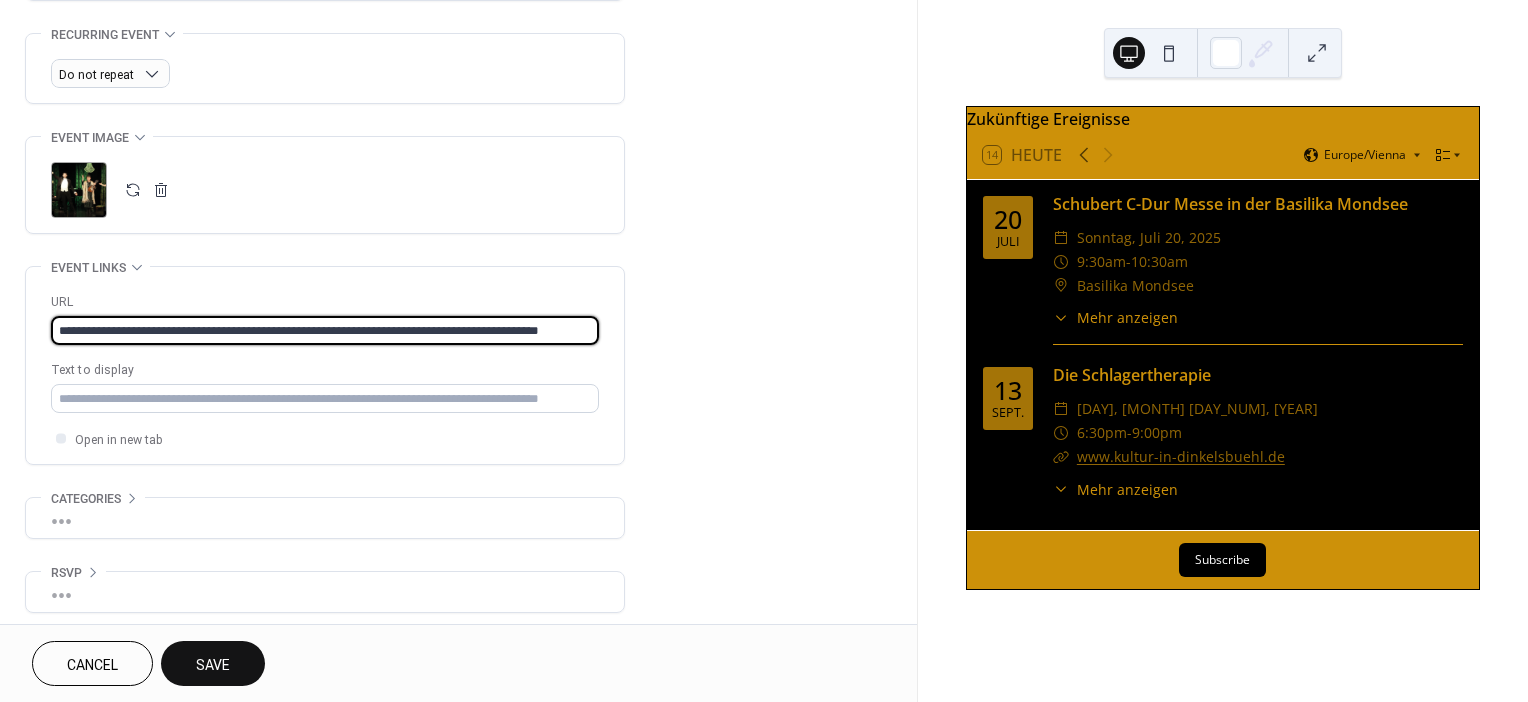 scroll, scrollTop: 859, scrollLeft: 0, axis: vertical 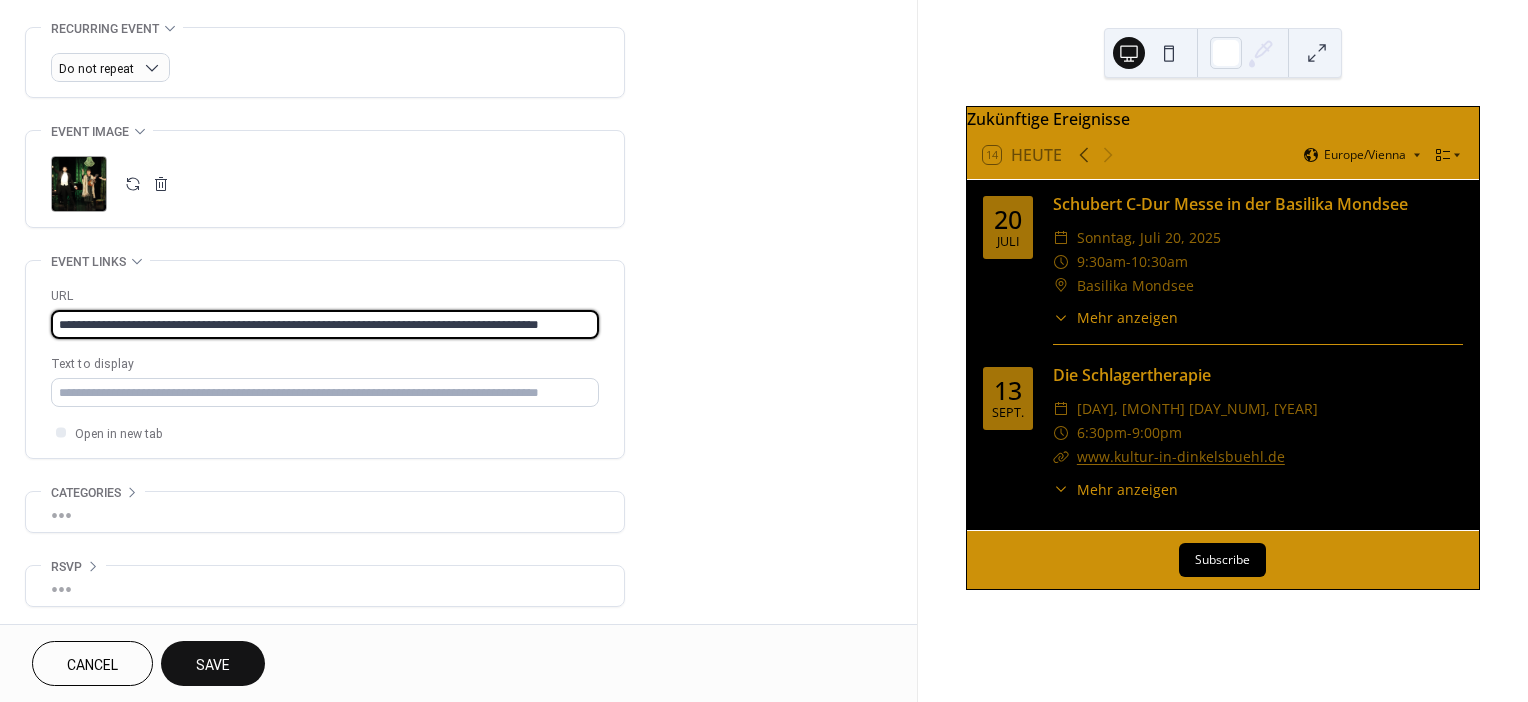 type on "**********" 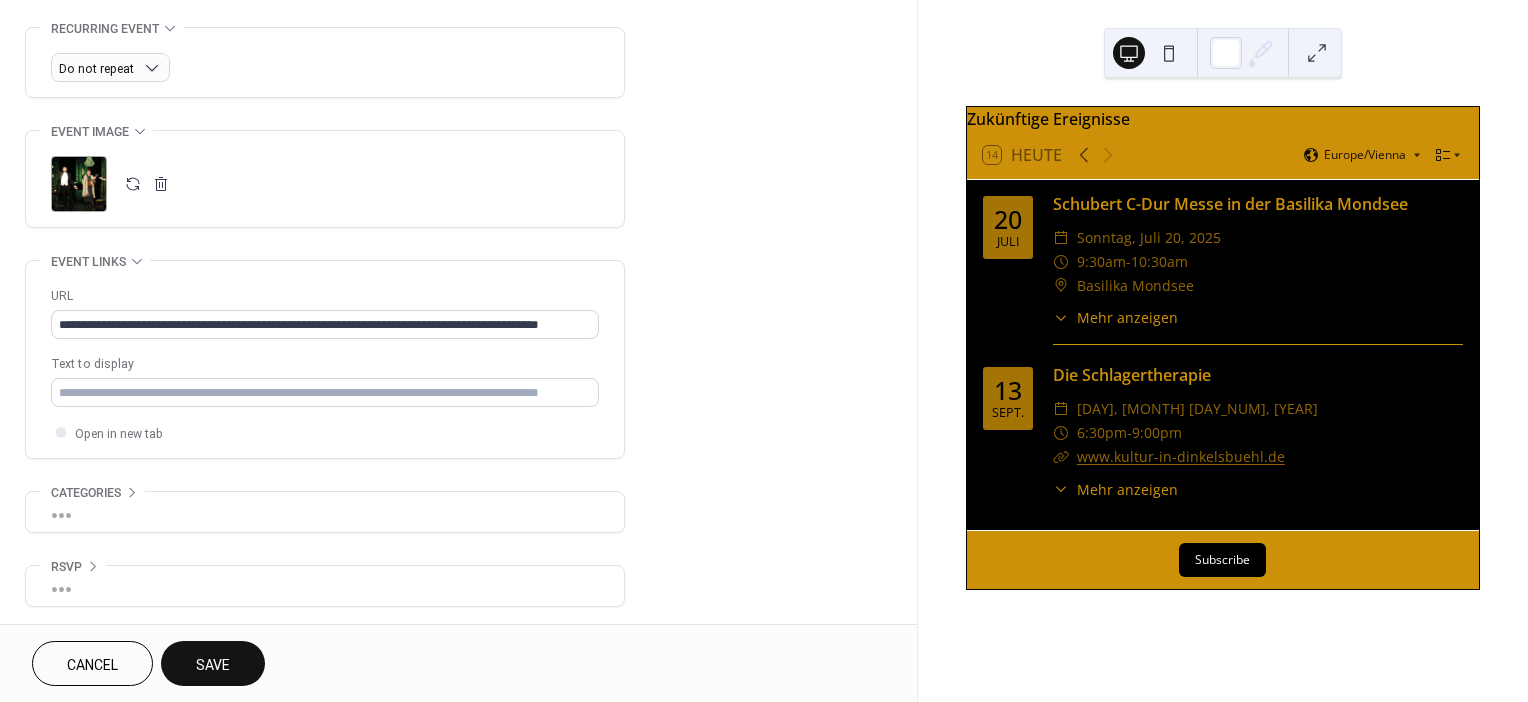 click on "Save" at bounding box center (213, 665) 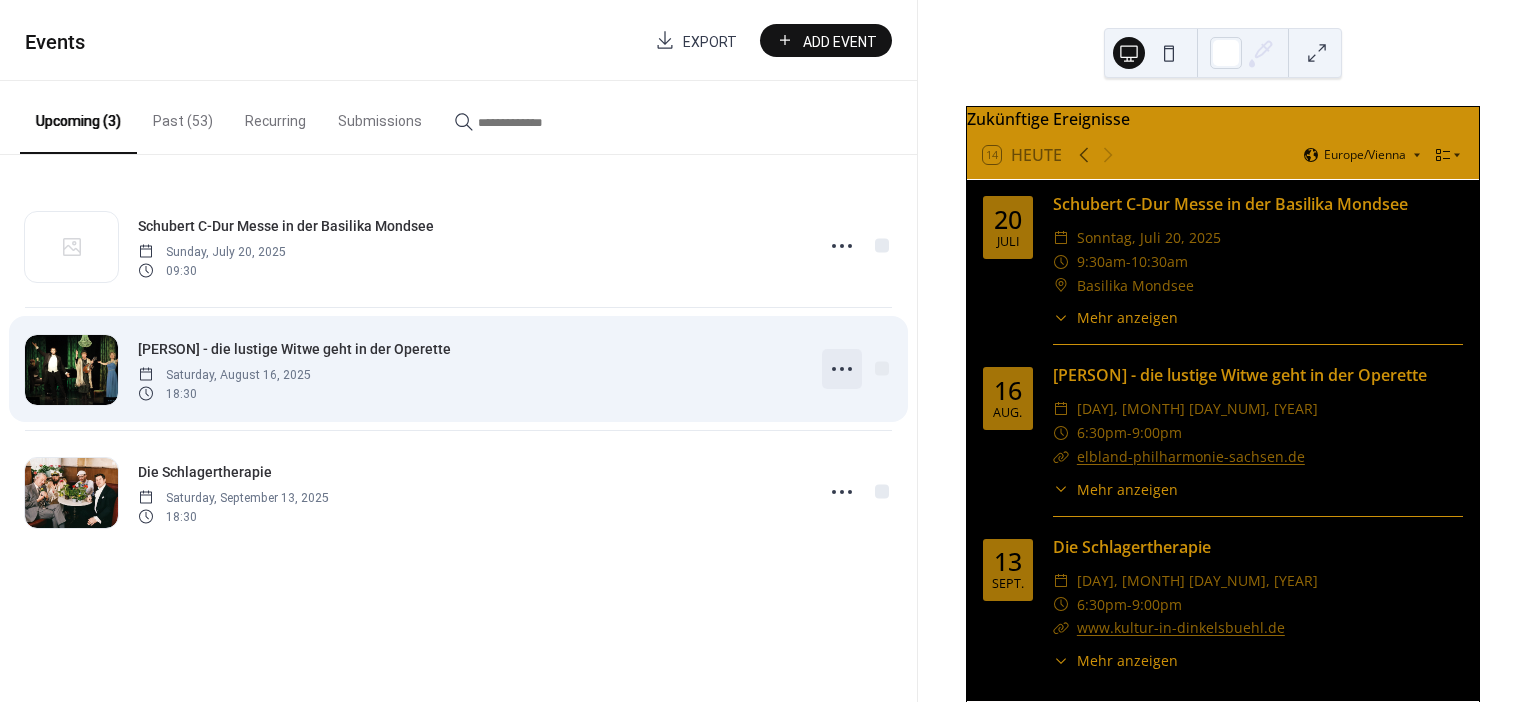 click 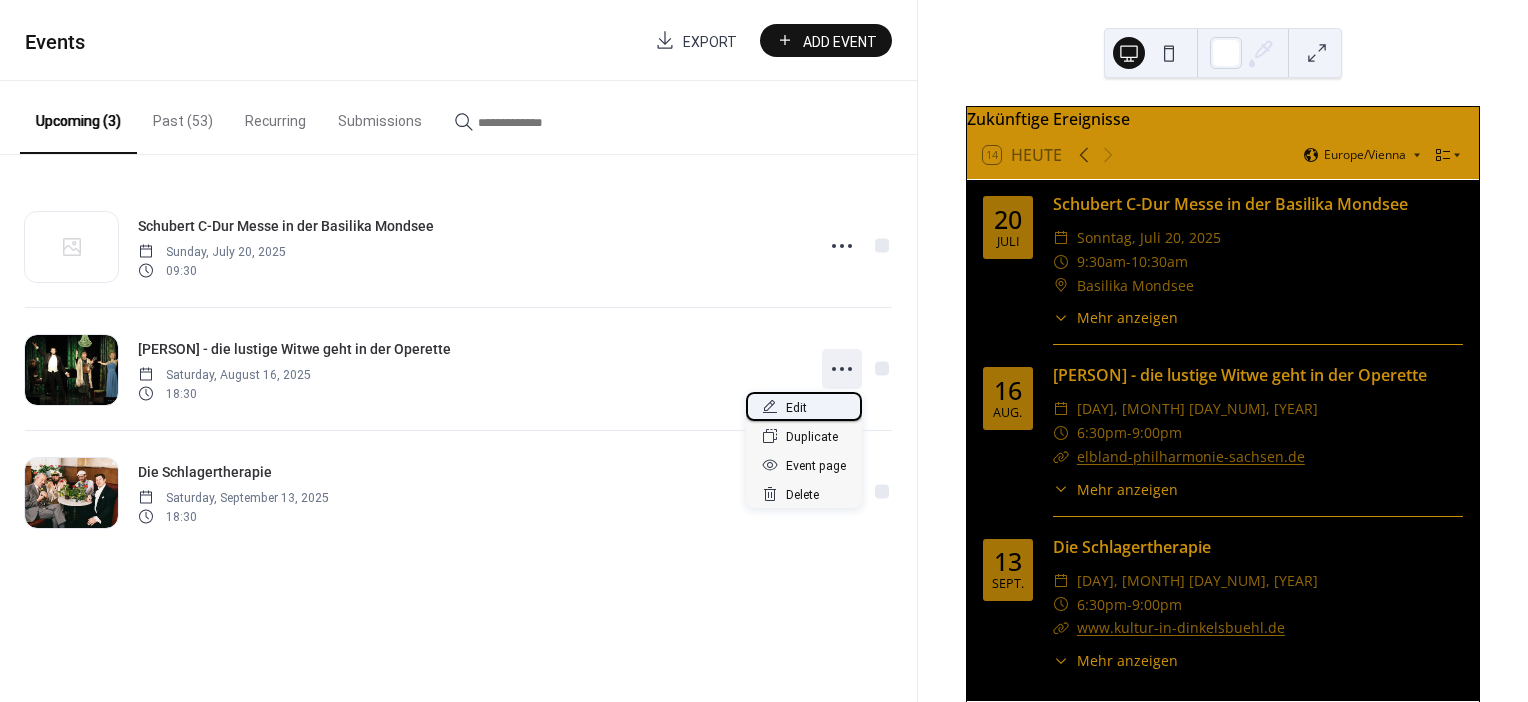 click on "Edit" at bounding box center (796, 408) 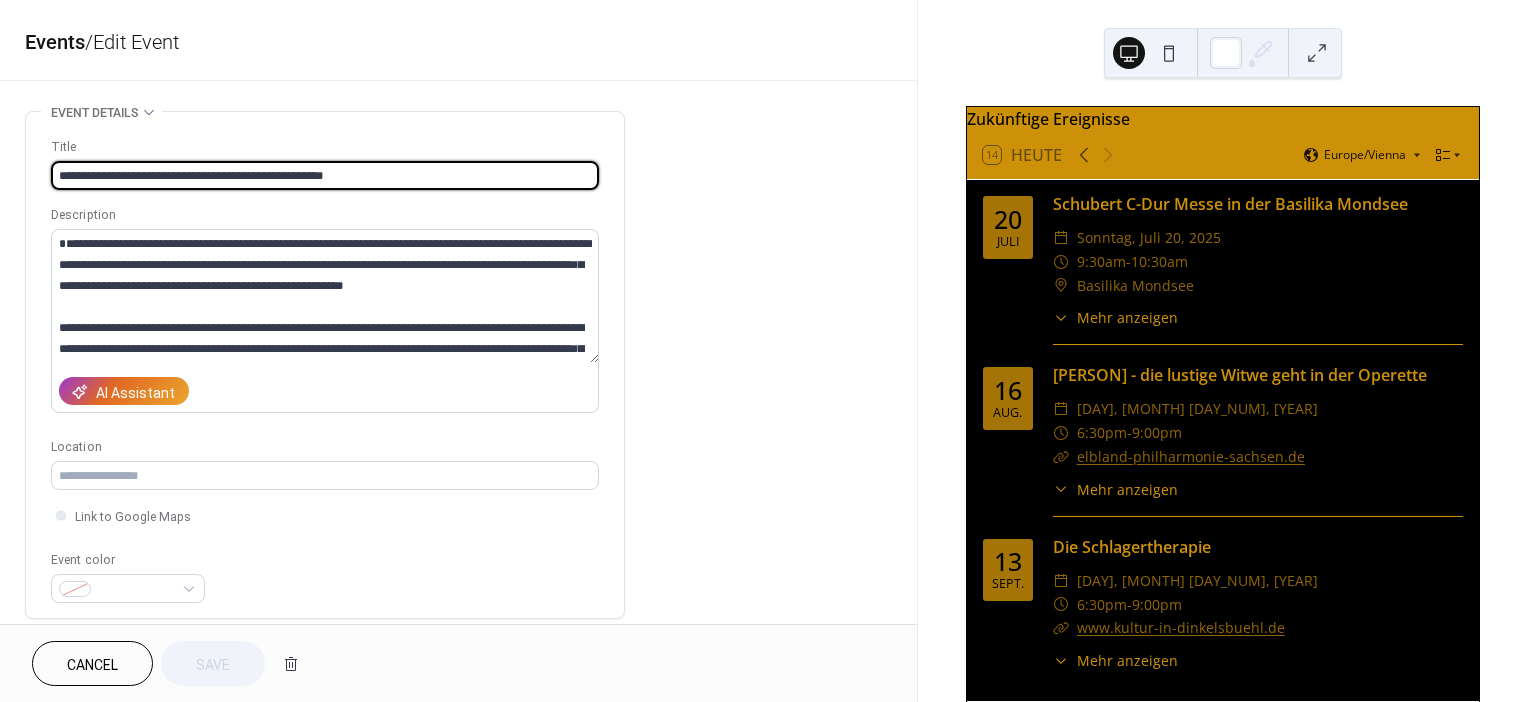 click on "**********" at bounding box center (325, 175) 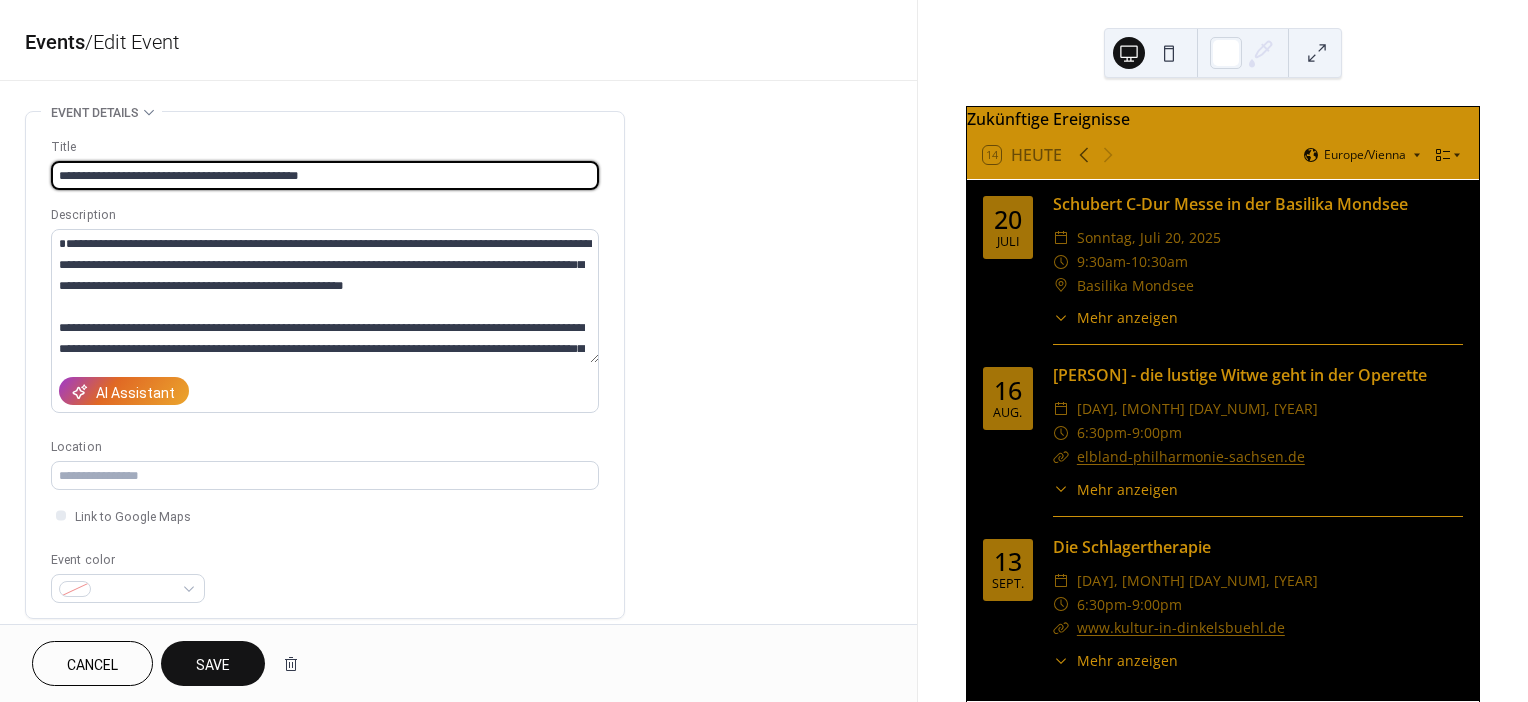 type on "**********" 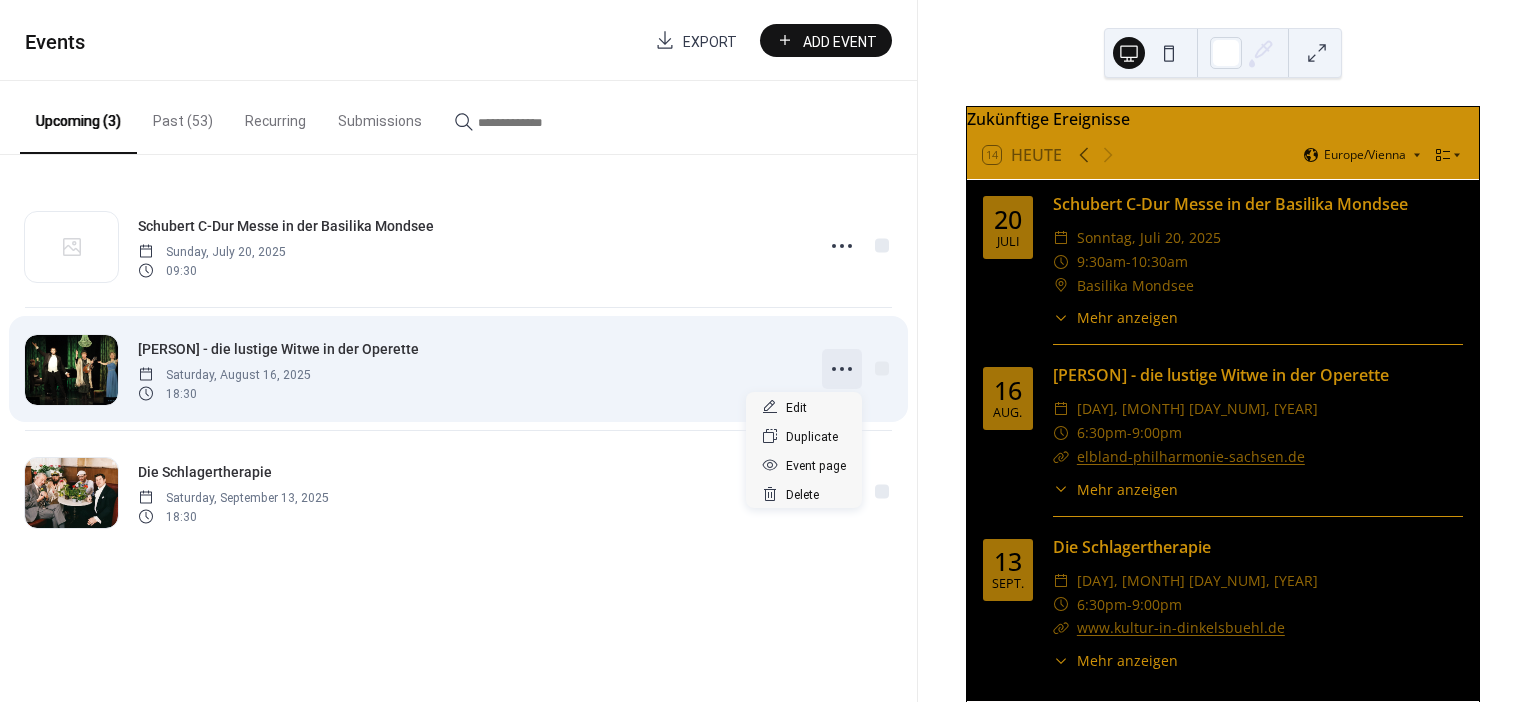 click 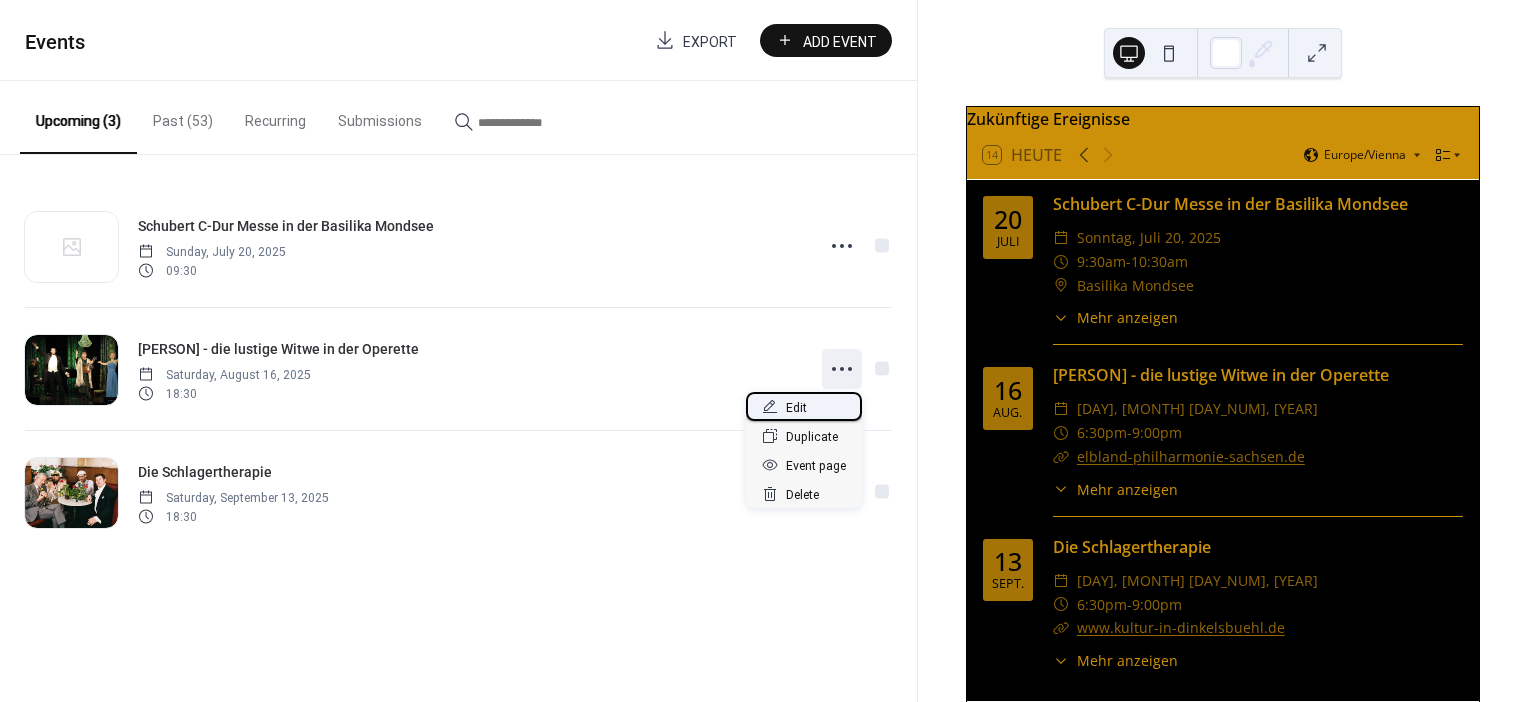 click on "Edit" at bounding box center [796, 408] 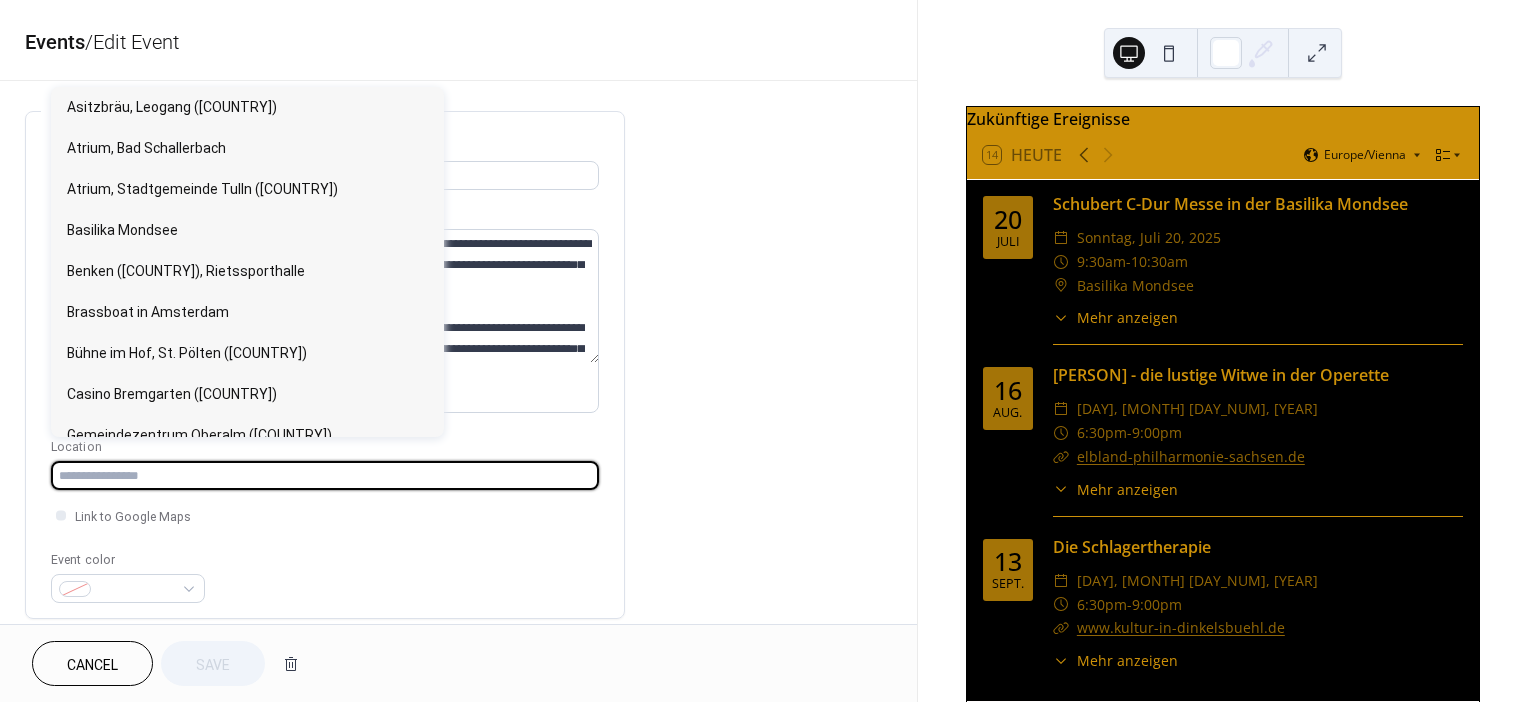 click at bounding box center [325, 475] 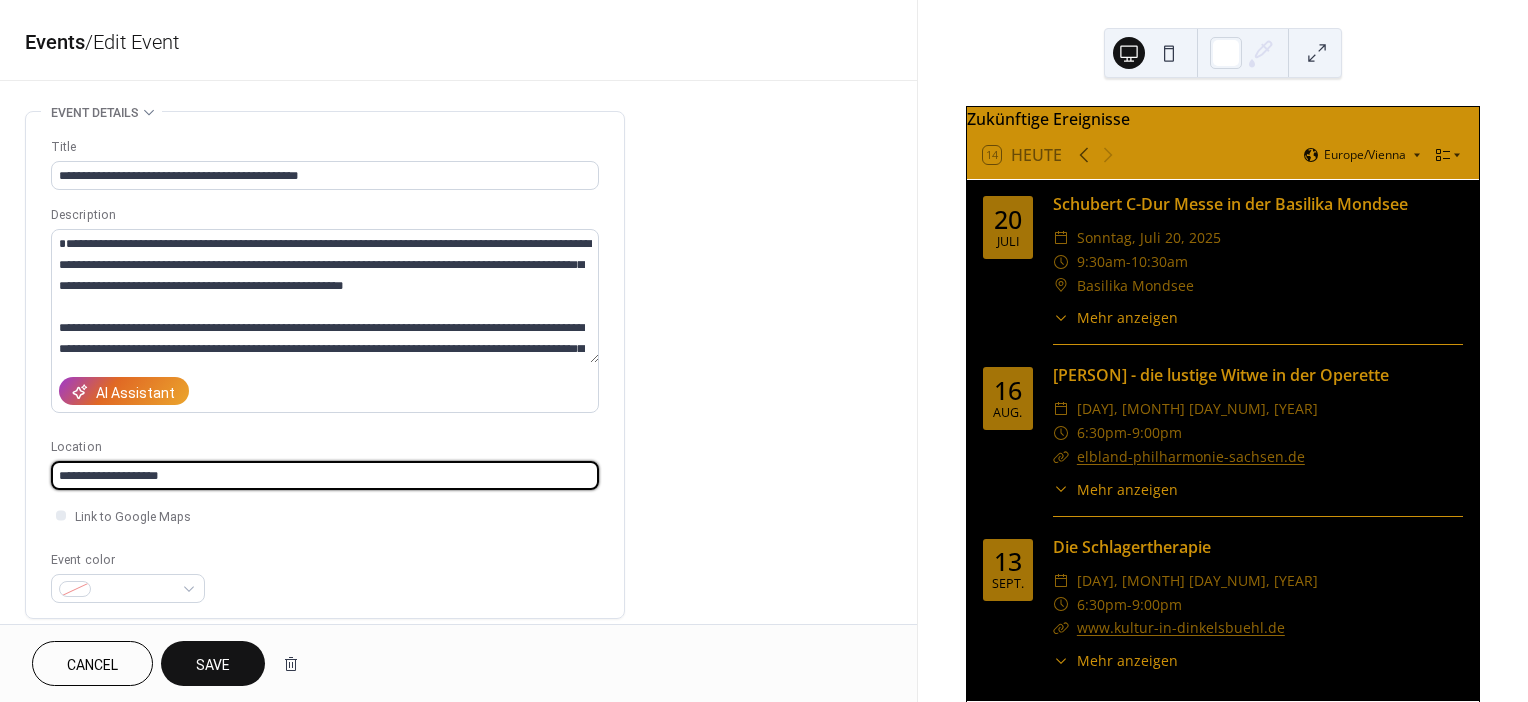 type on "**********" 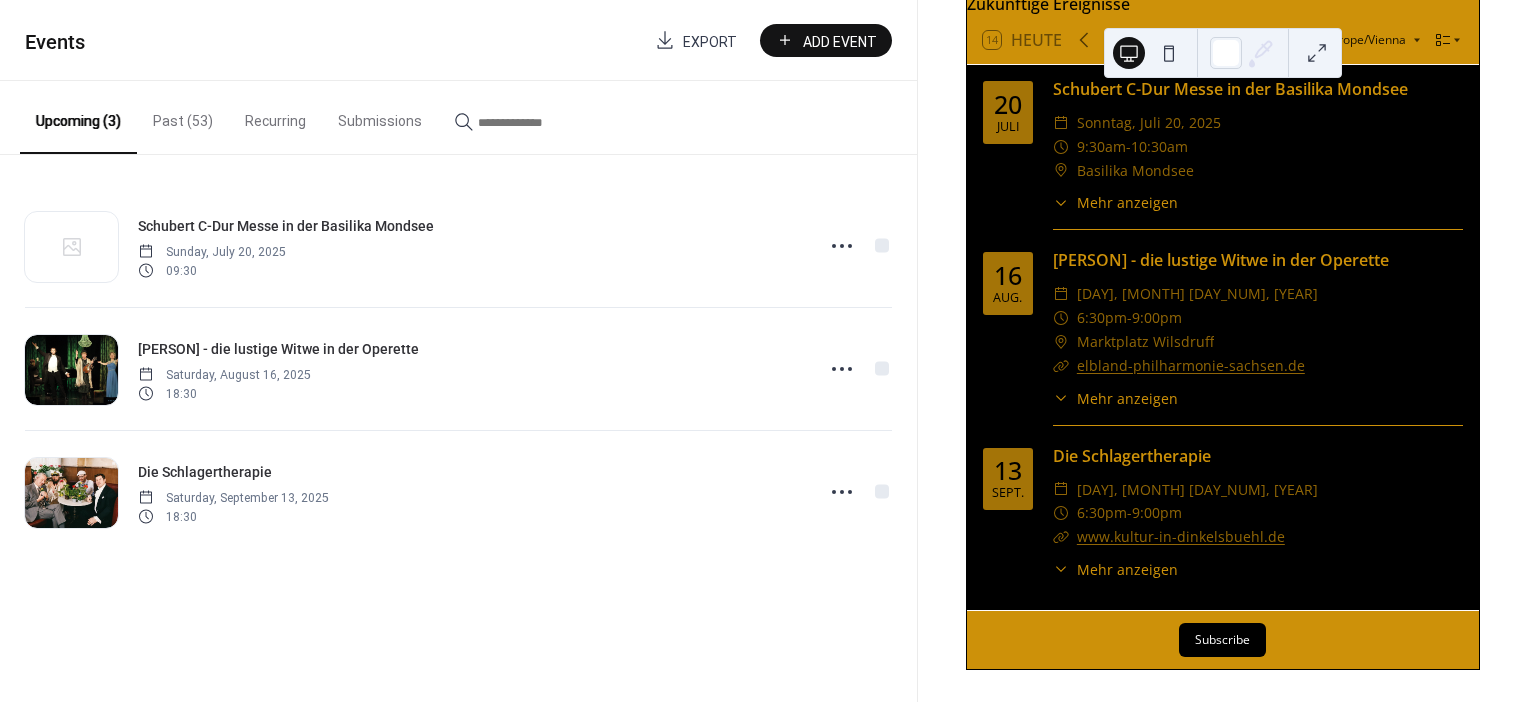 scroll, scrollTop: 126, scrollLeft: 0, axis: vertical 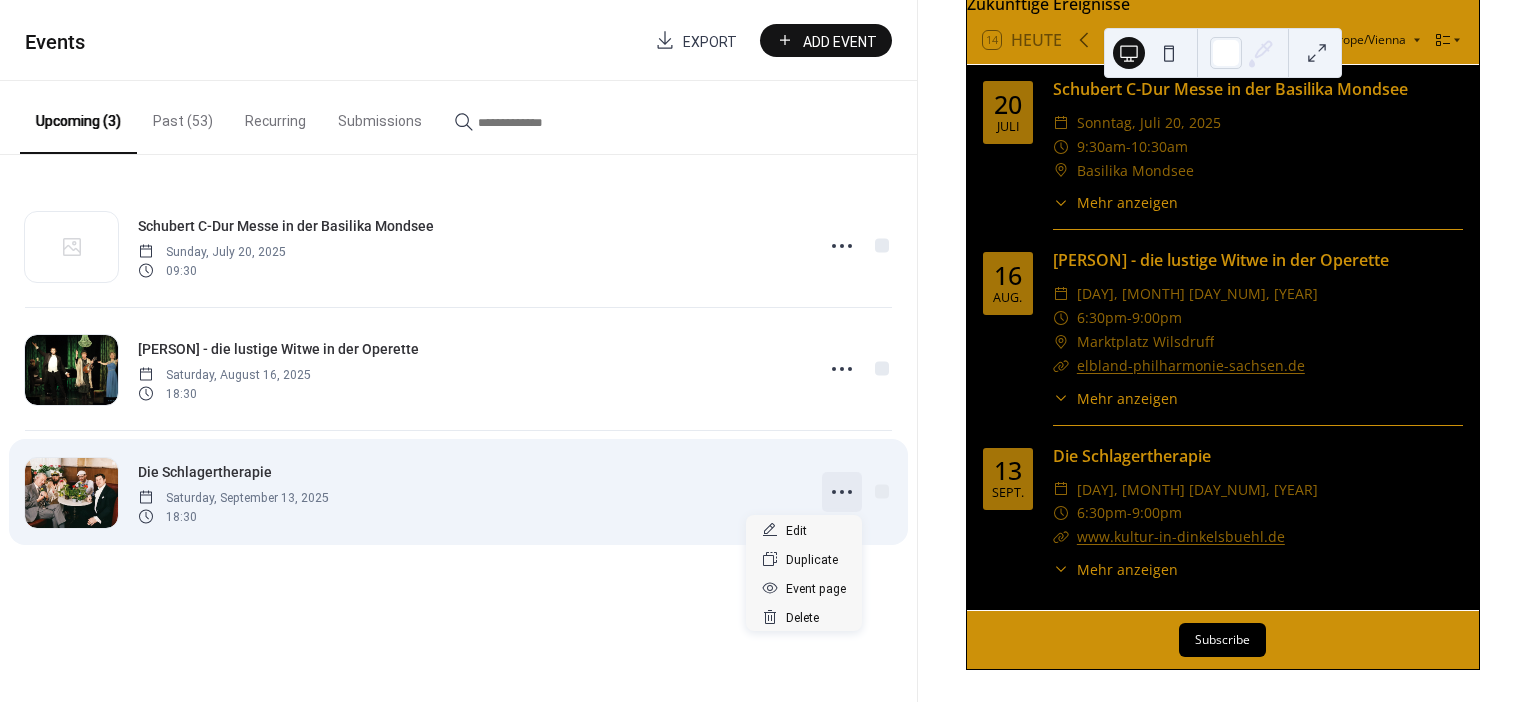 click 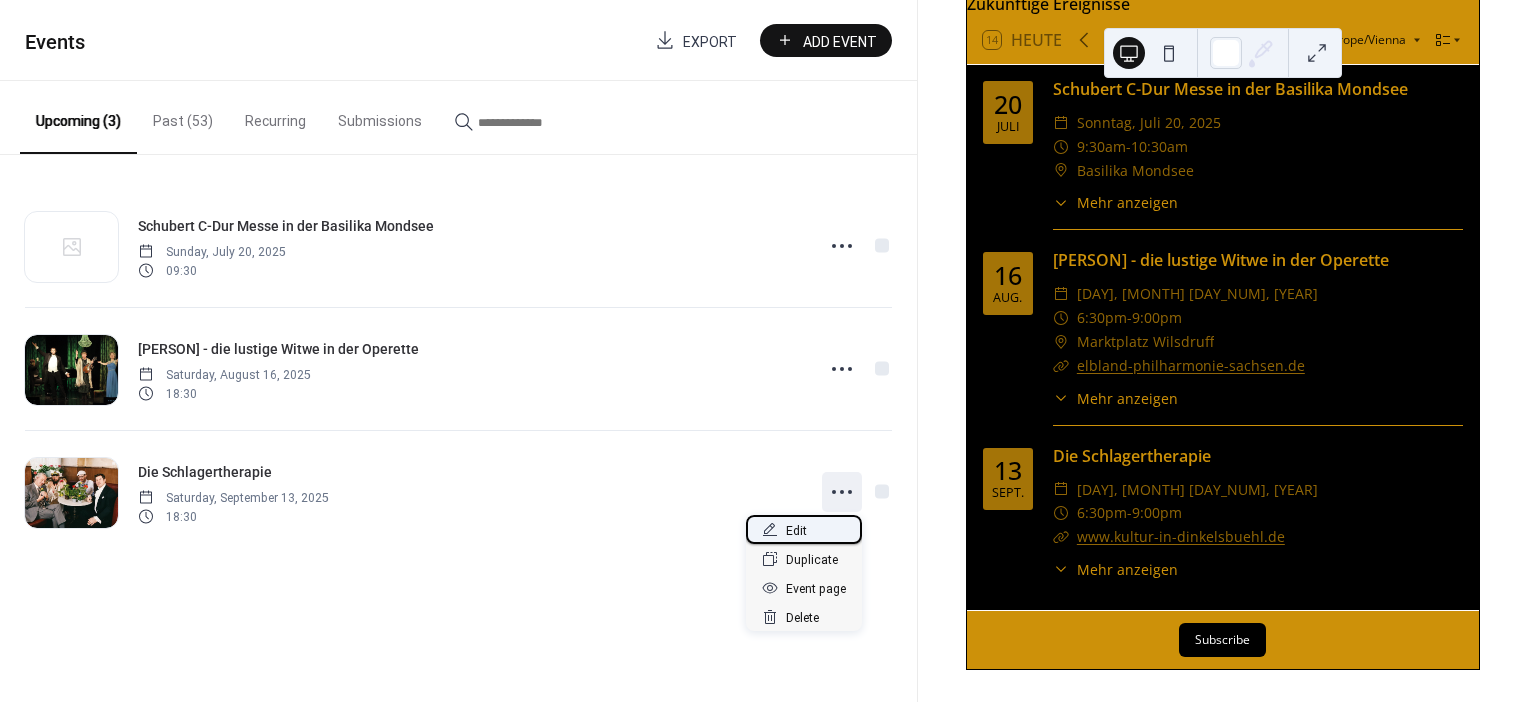 click on "Edit" at bounding box center (796, 531) 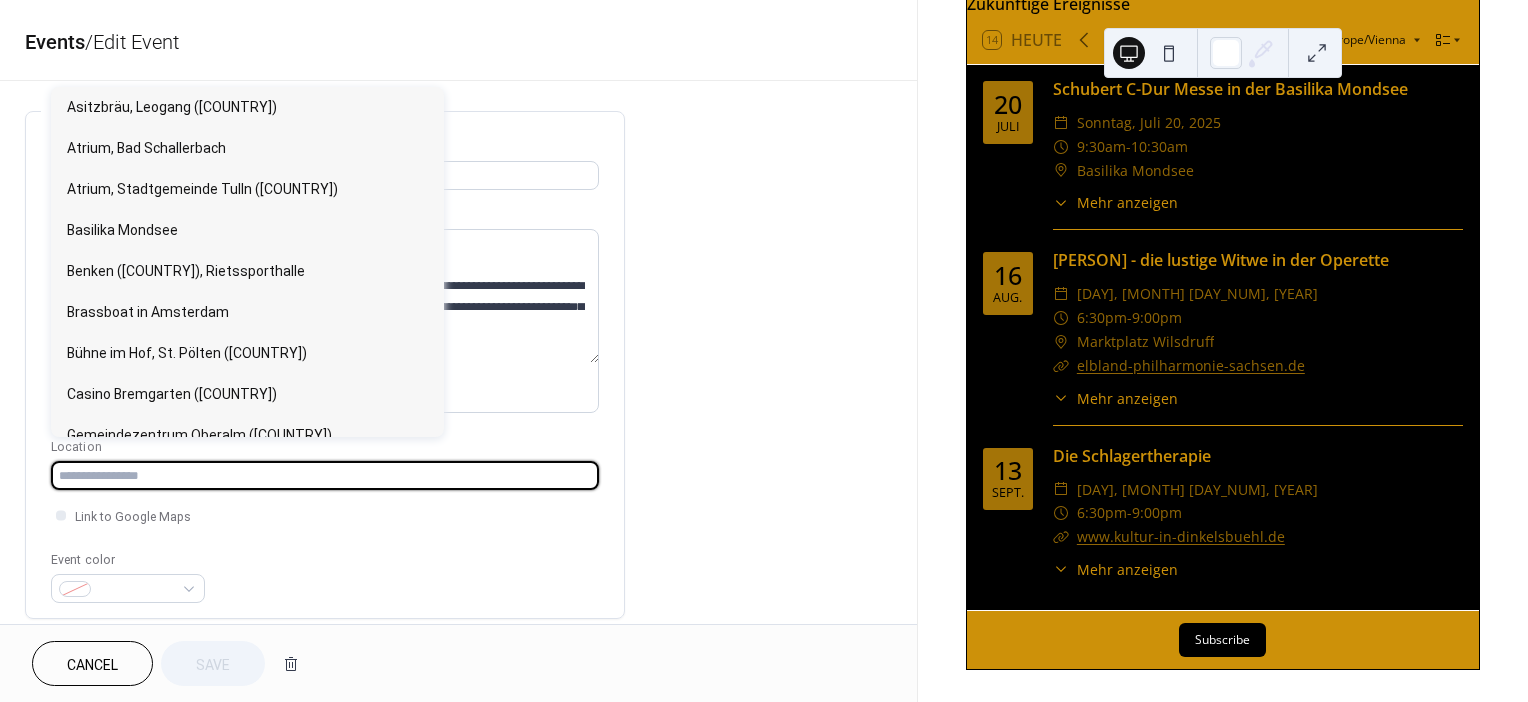 click at bounding box center [325, 475] 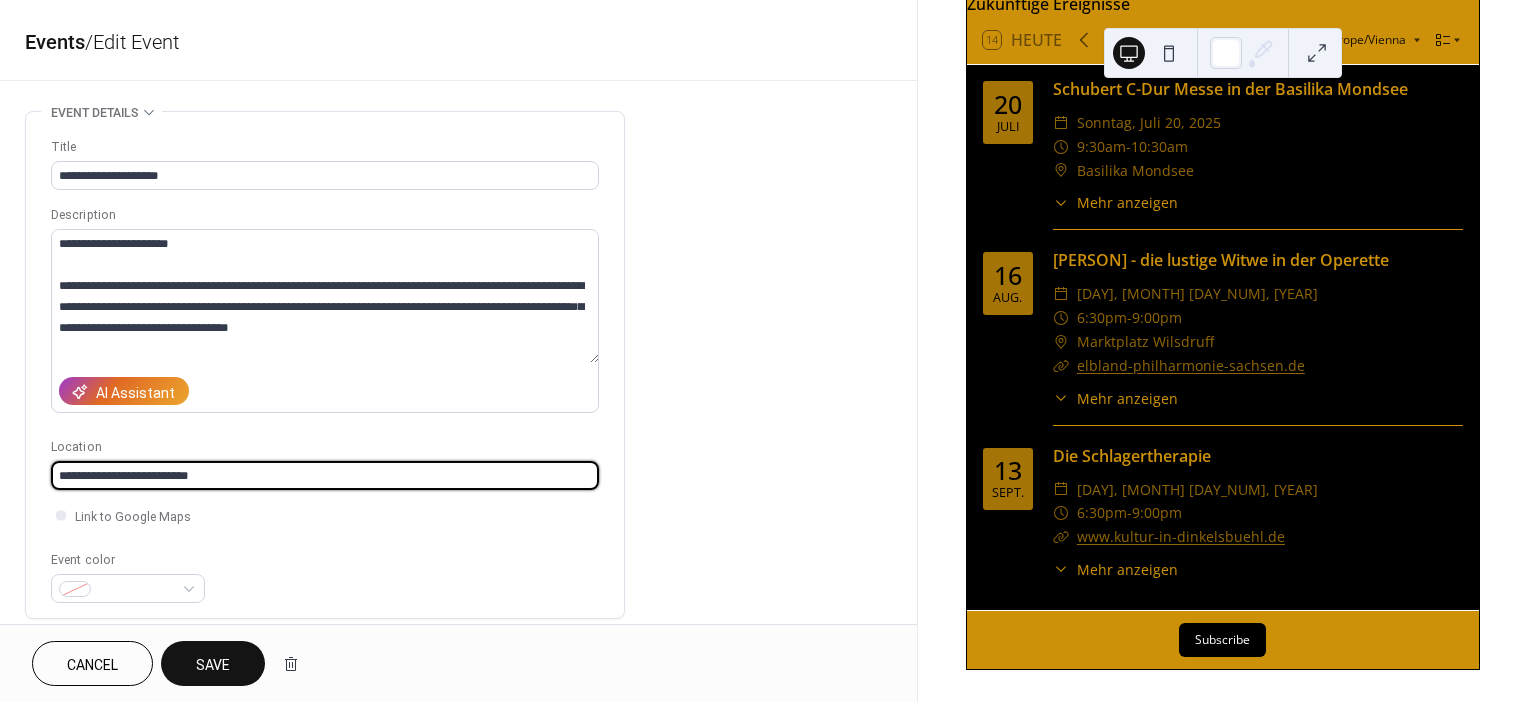 type on "**********" 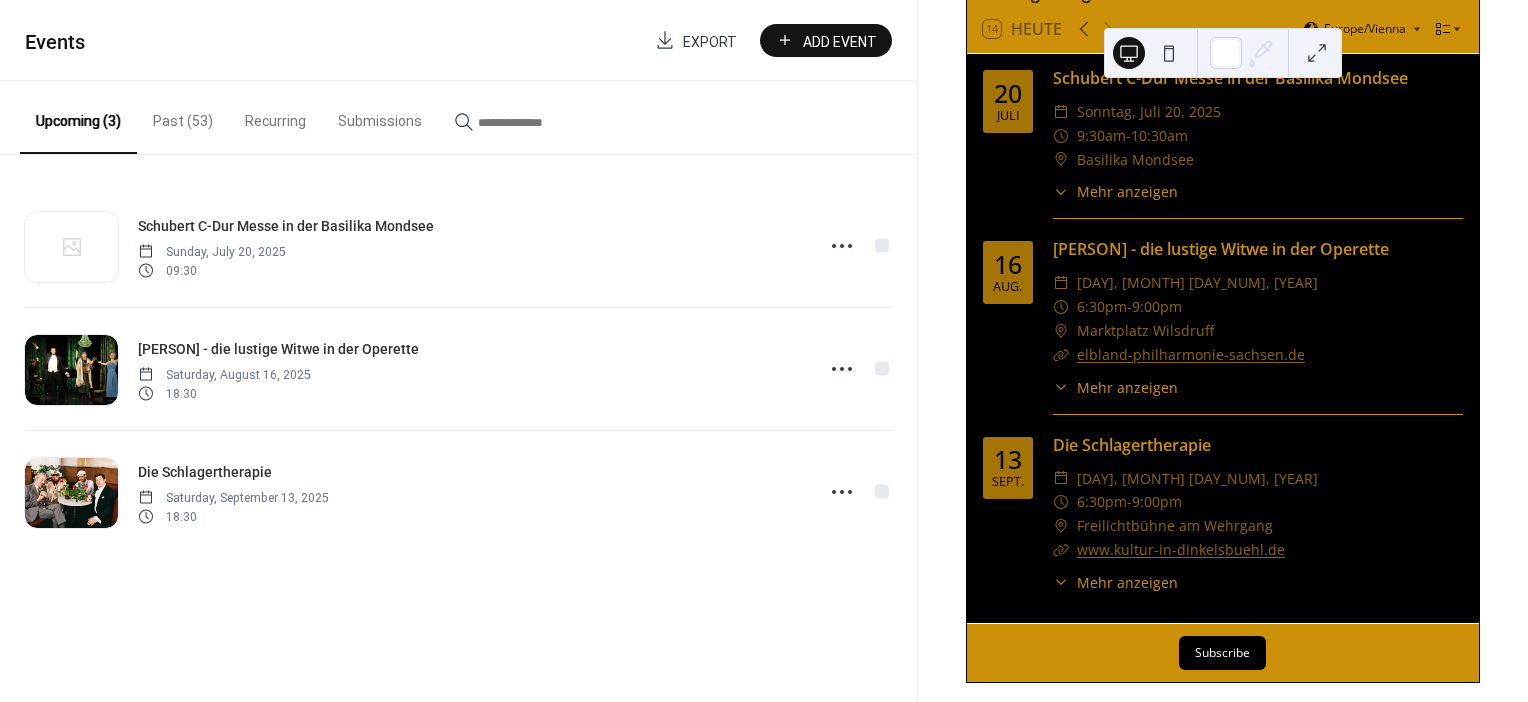 click on "Add Event" at bounding box center (840, 41) 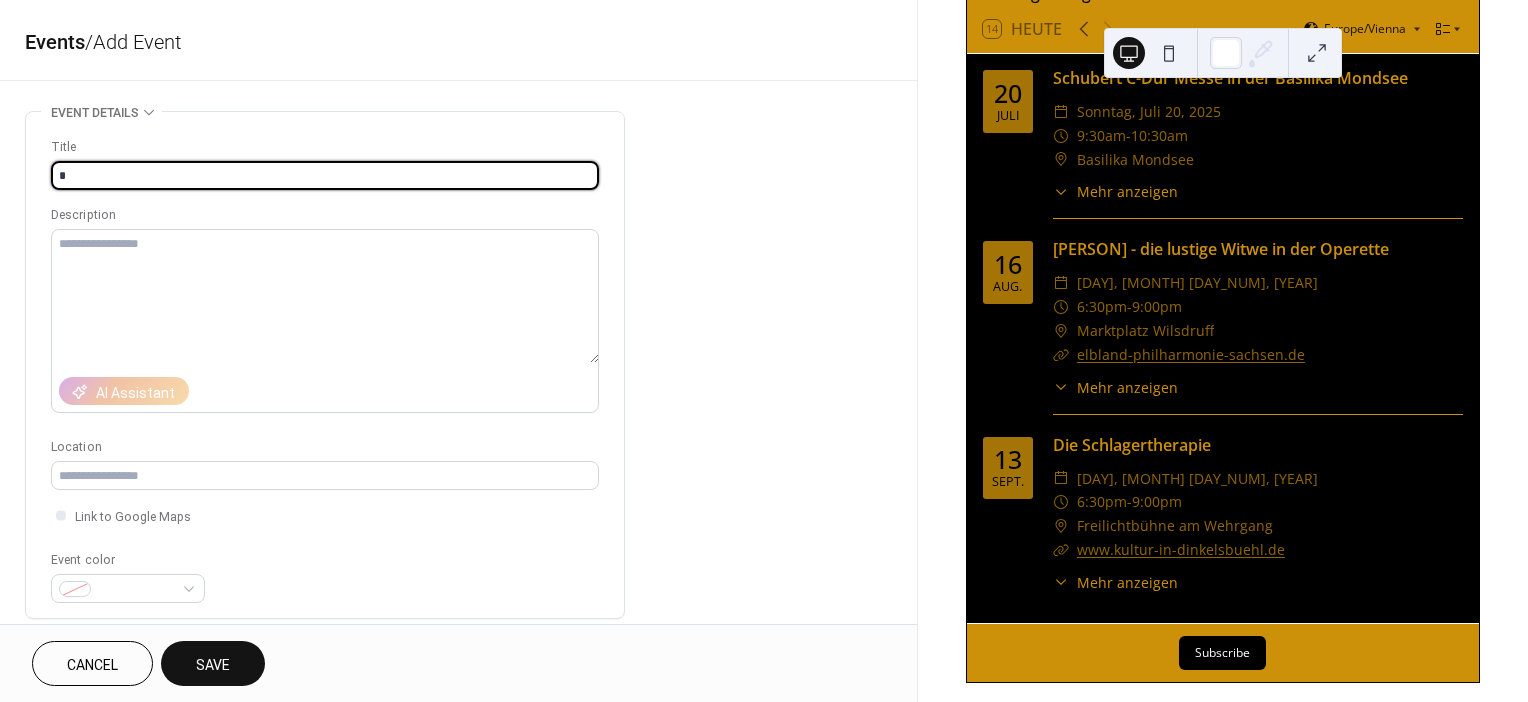 type on "**********" 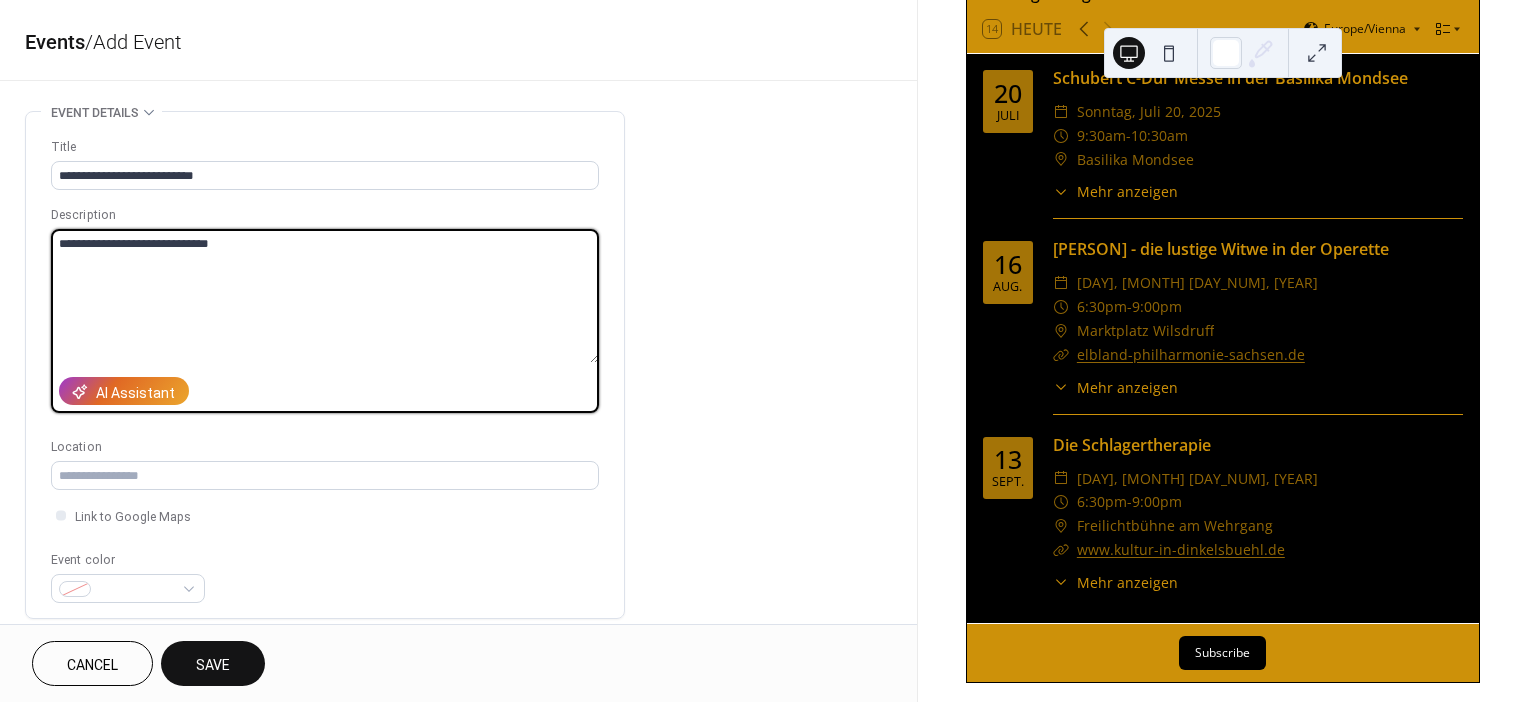 click on "**********" at bounding box center (325, 296) 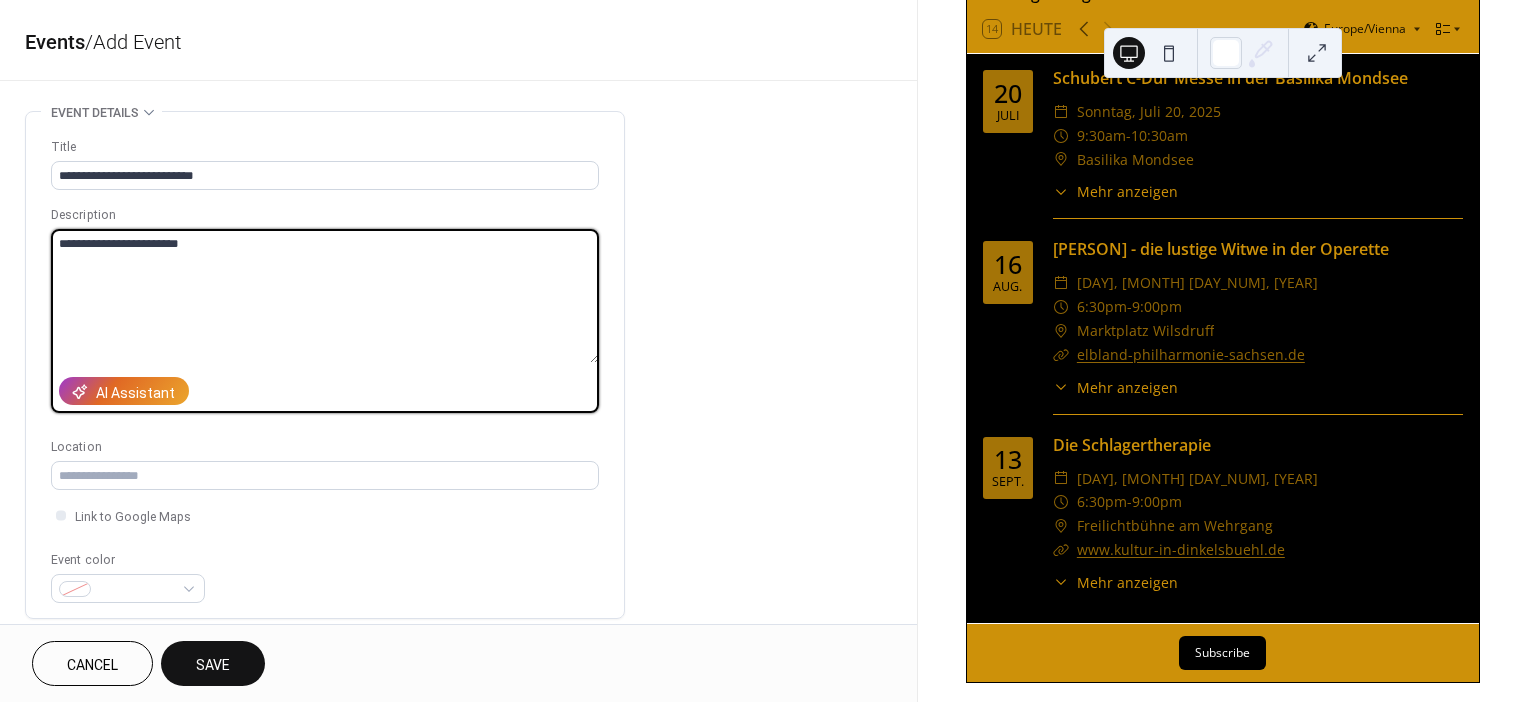 click on "**********" at bounding box center (325, 296) 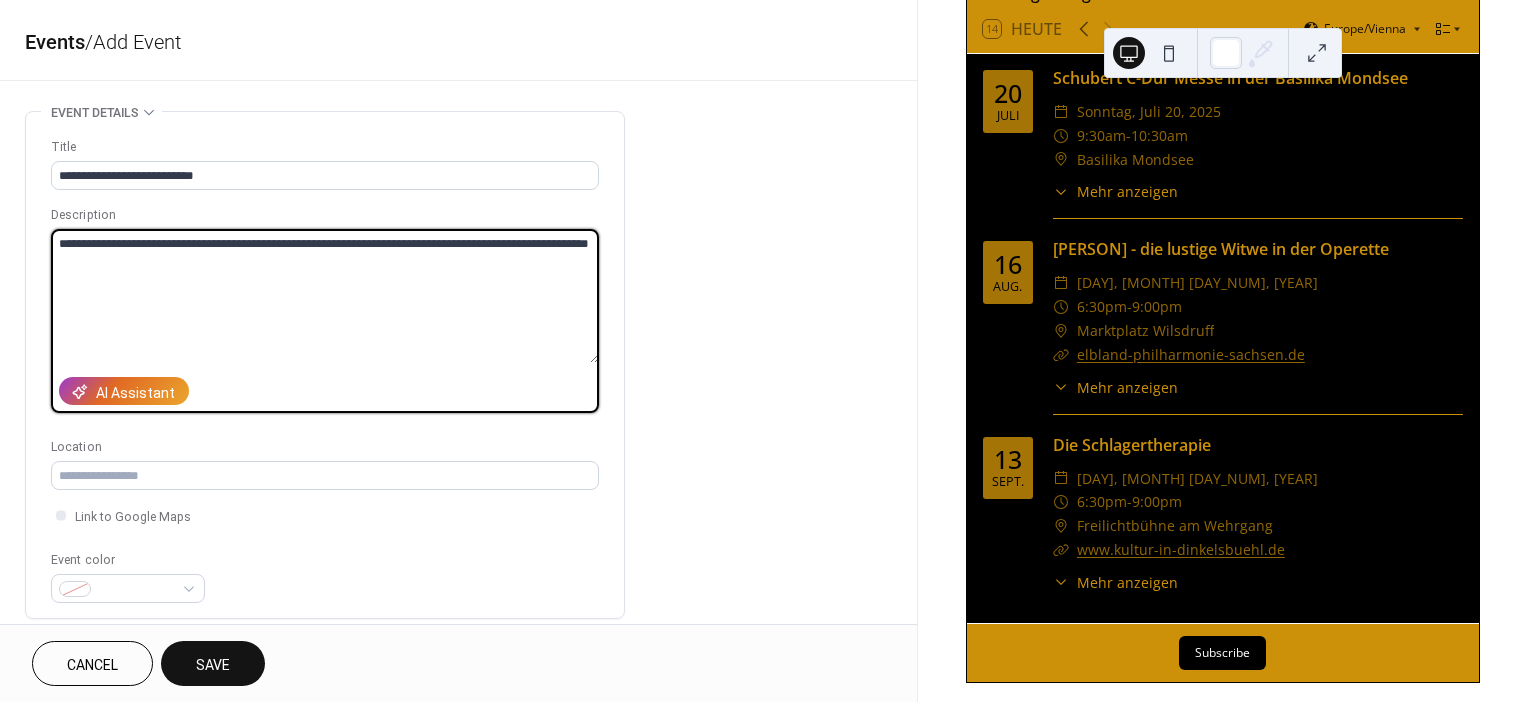 click on "**********" at bounding box center (325, 296) 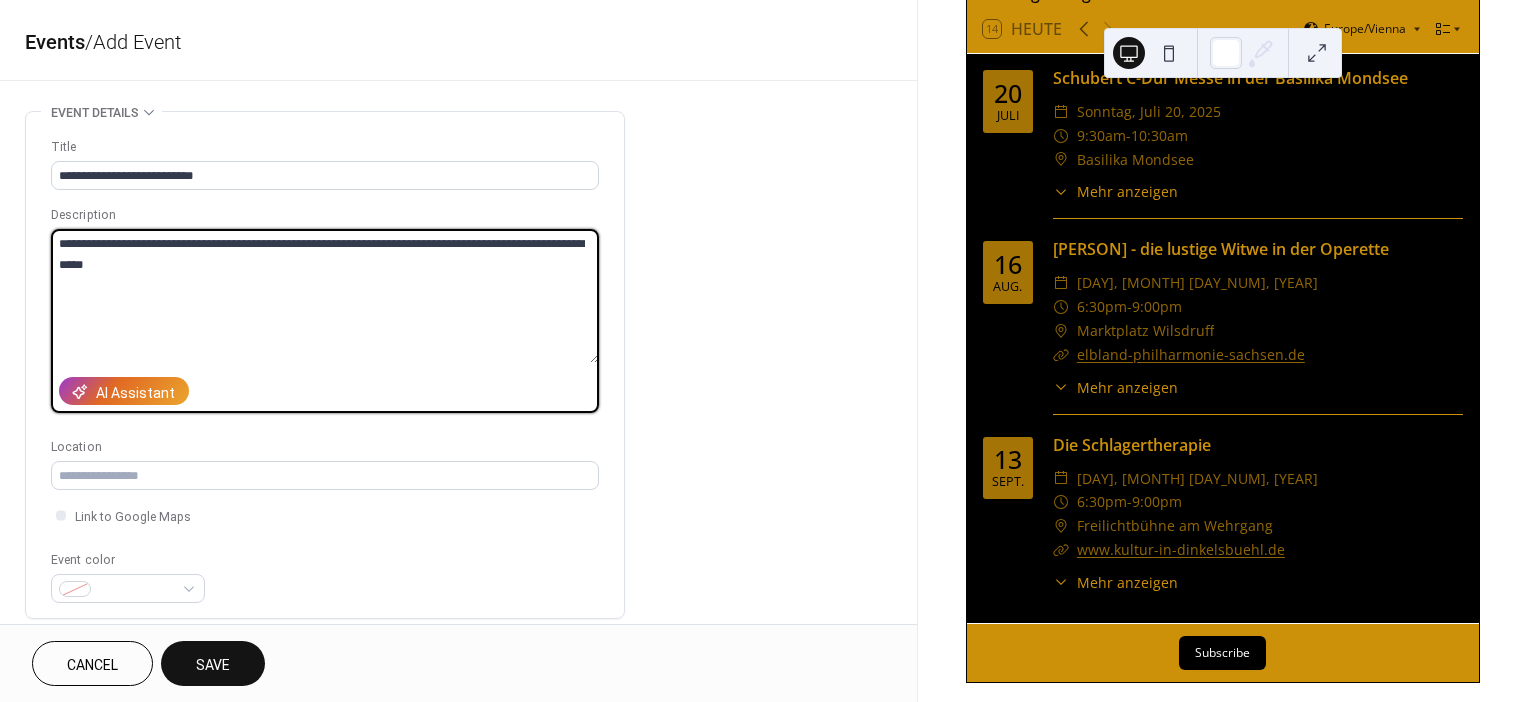 click on "**********" at bounding box center (325, 296) 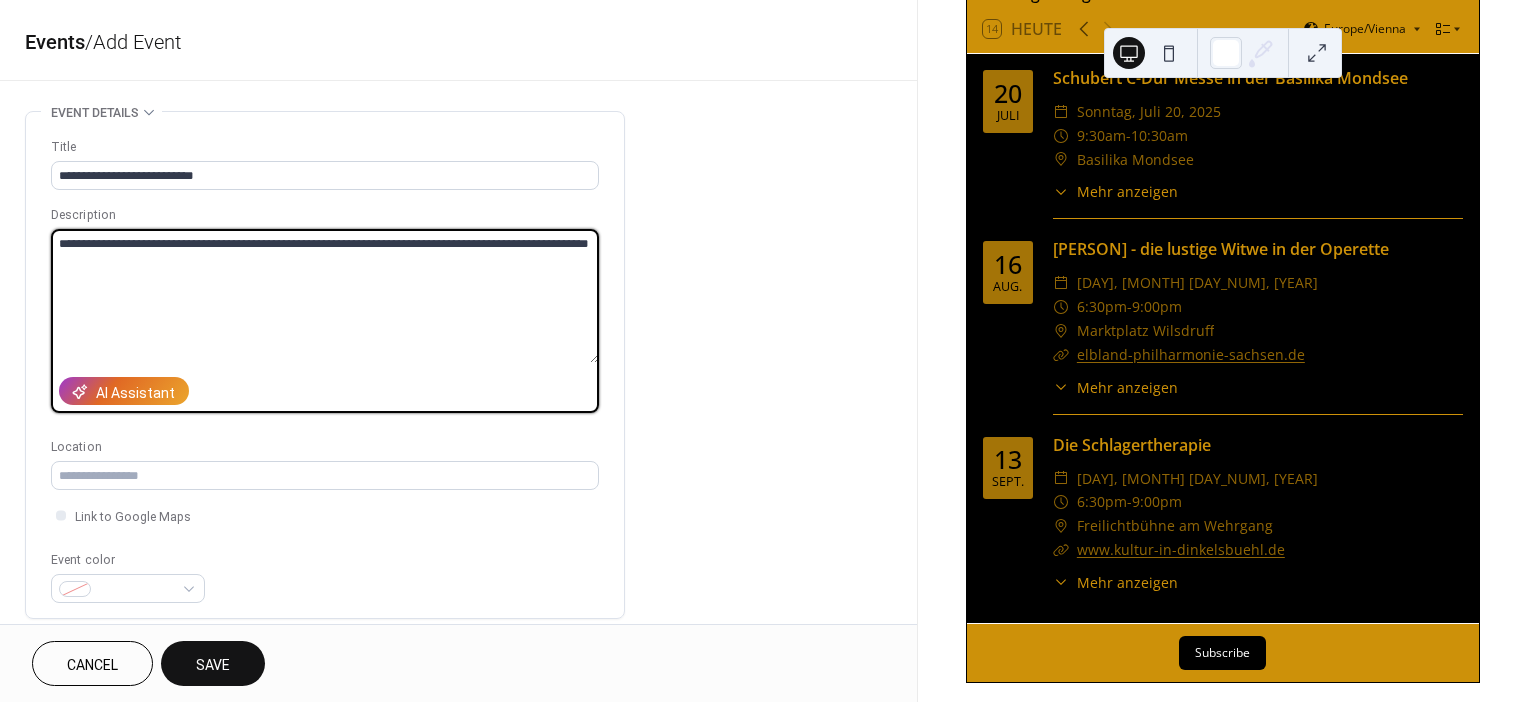 click on "**********" at bounding box center [325, 296] 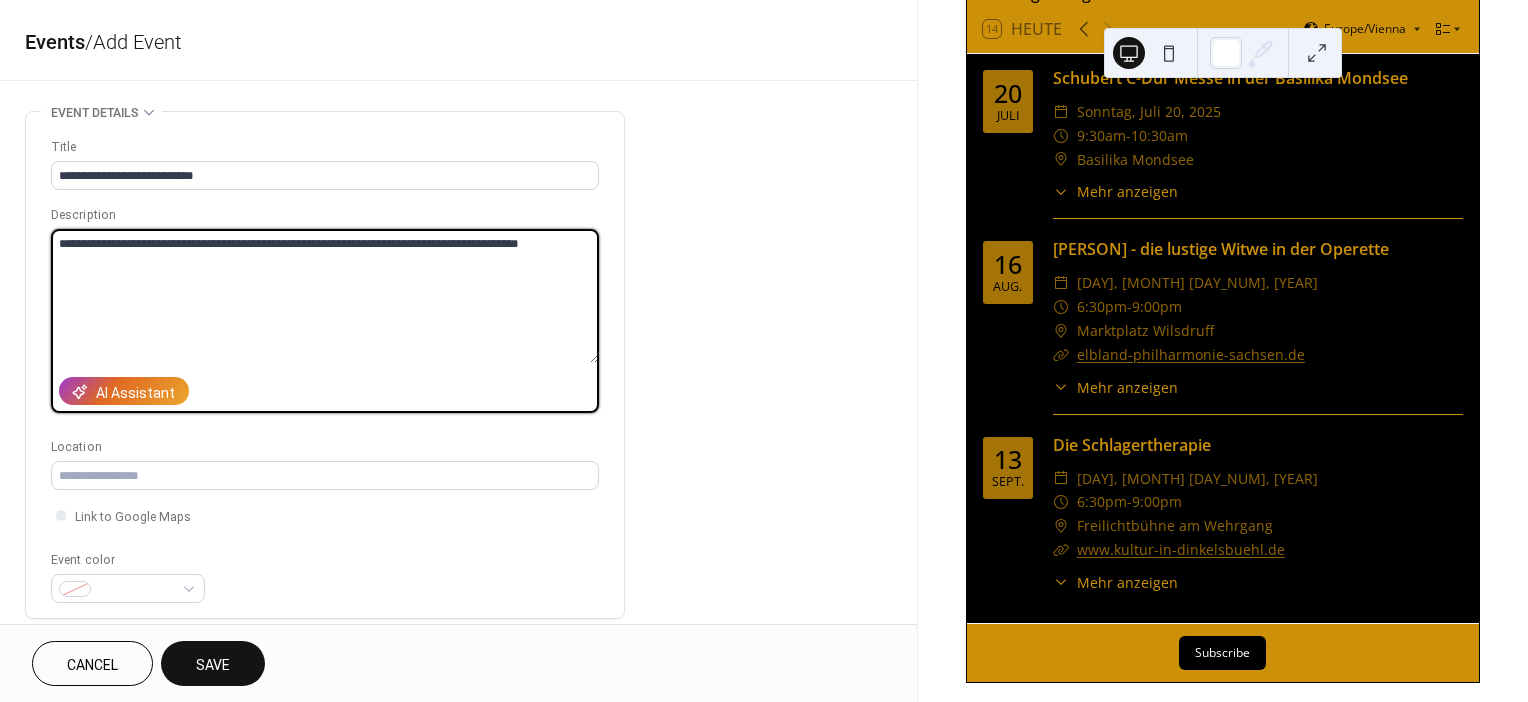 click on "**********" at bounding box center [325, 296] 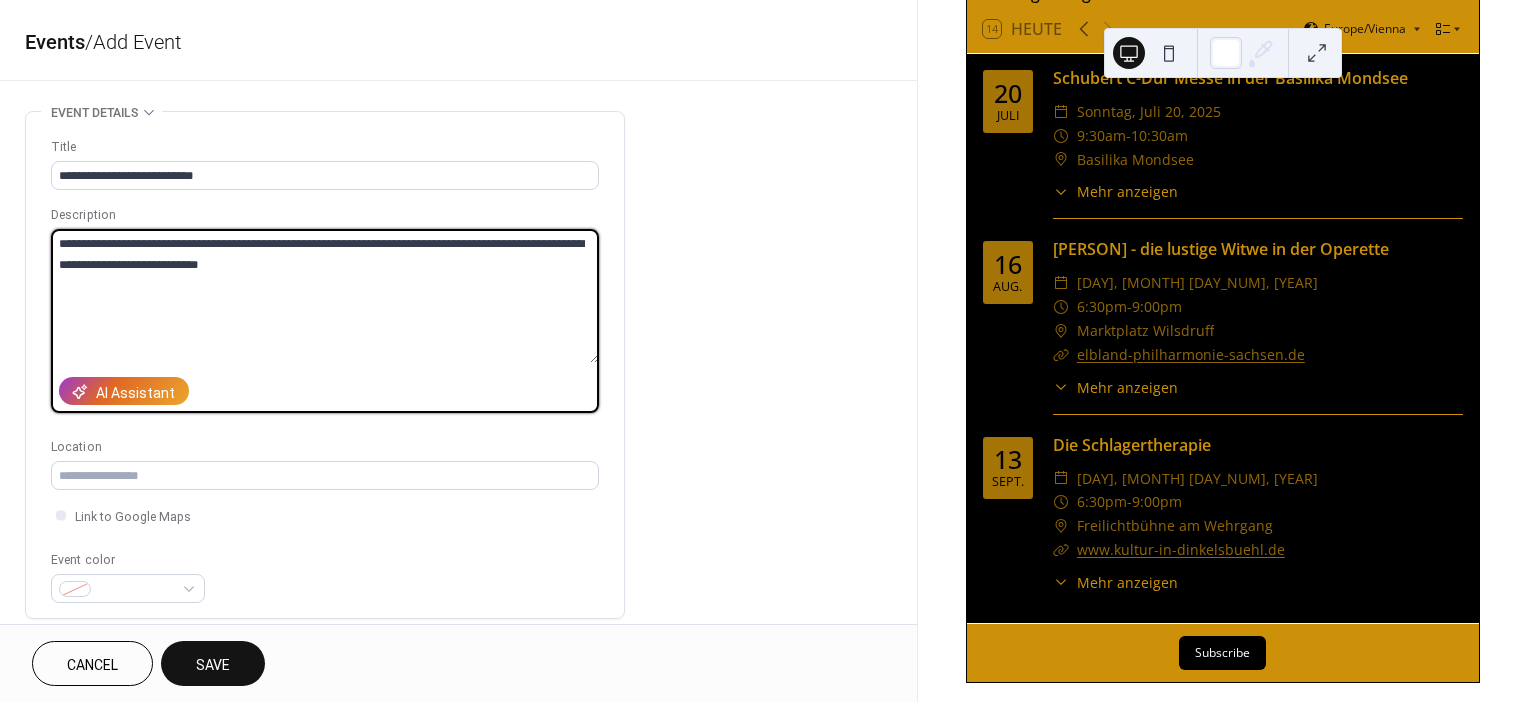 click on "**********" at bounding box center [325, 296] 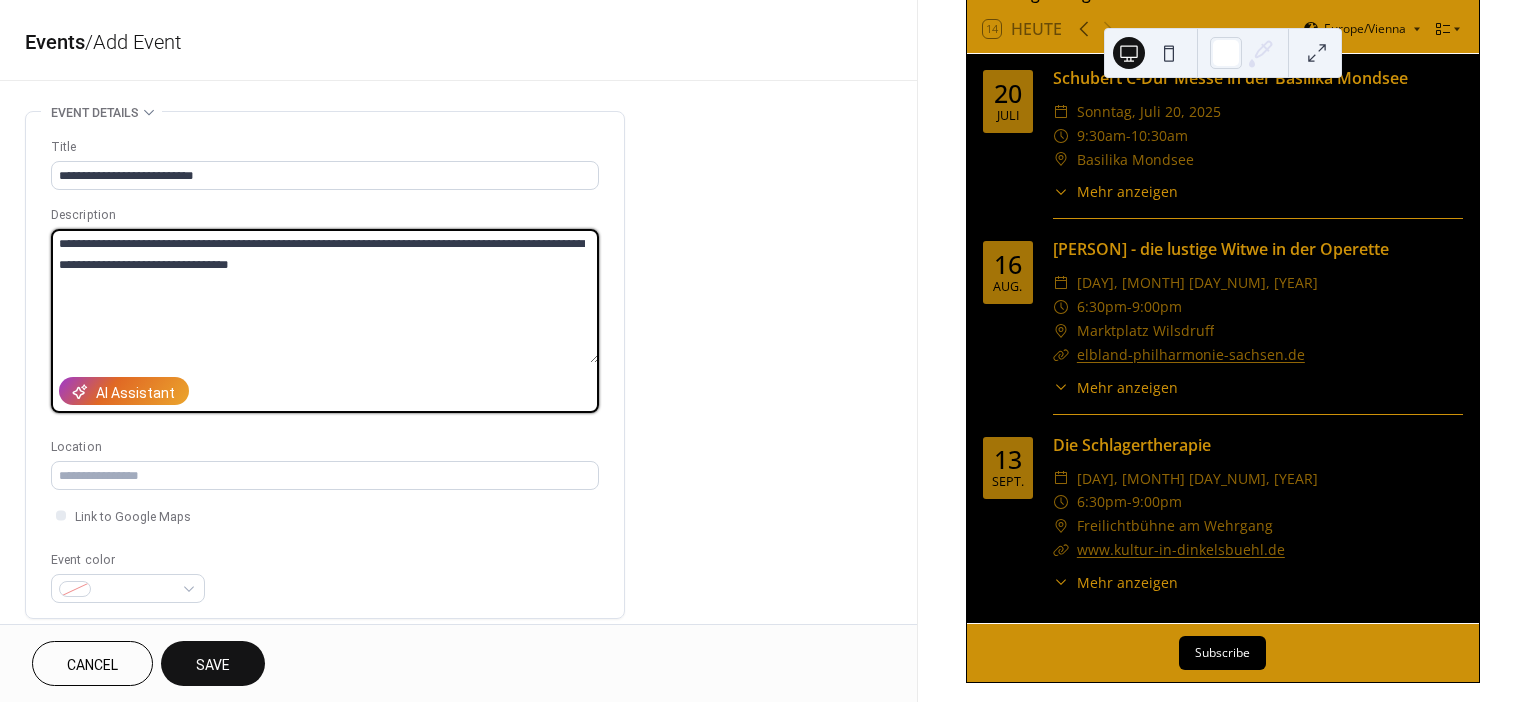 click on "**********" at bounding box center [325, 296] 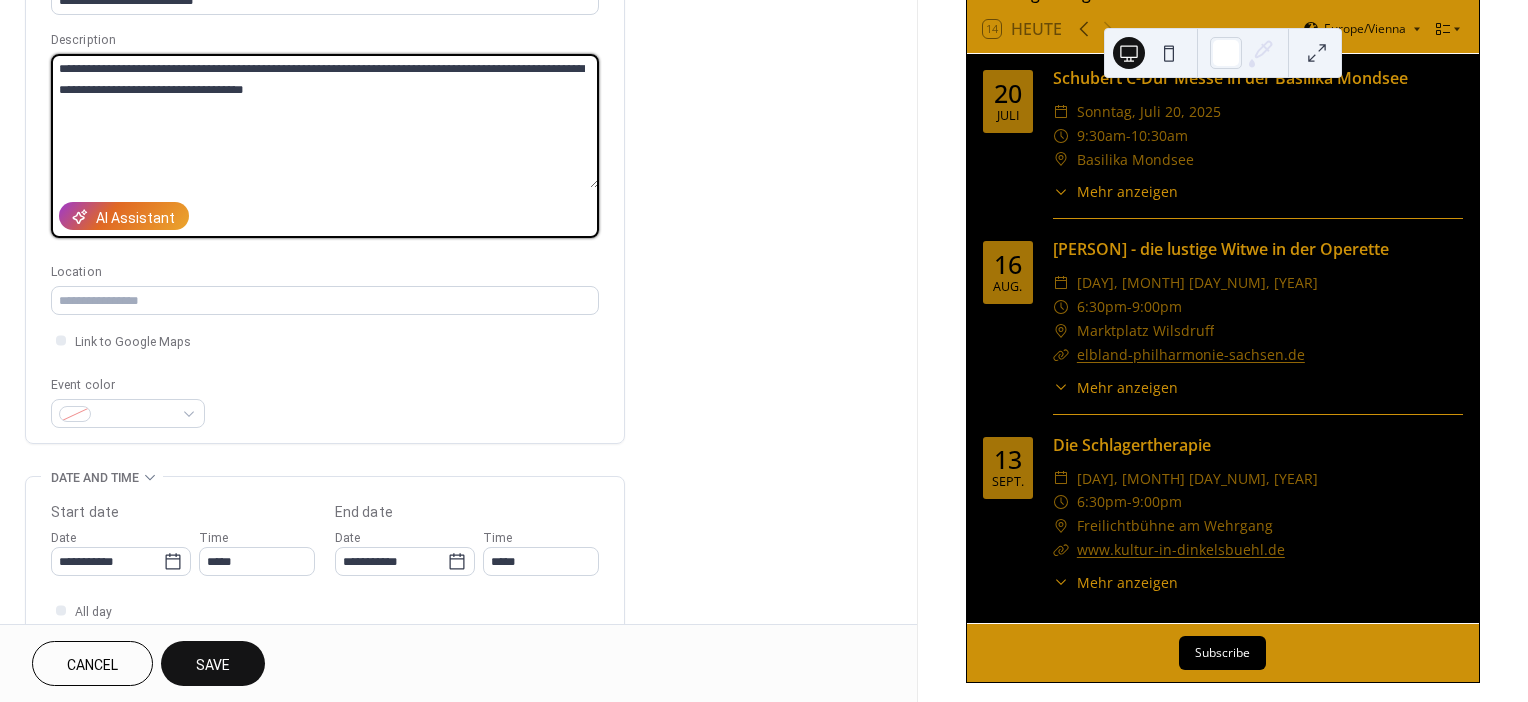 scroll, scrollTop: 178, scrollLeft: 0, axis: vertical 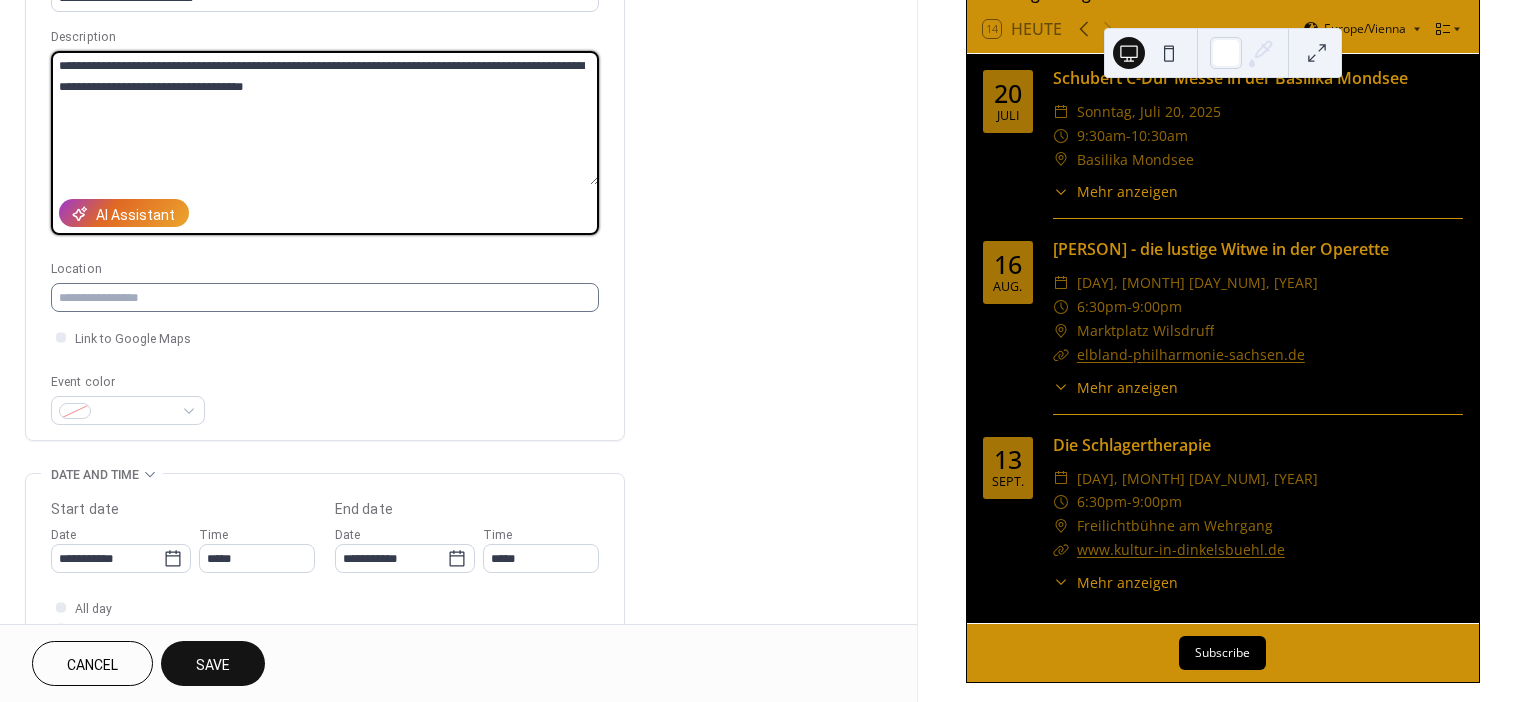 type on "**********" 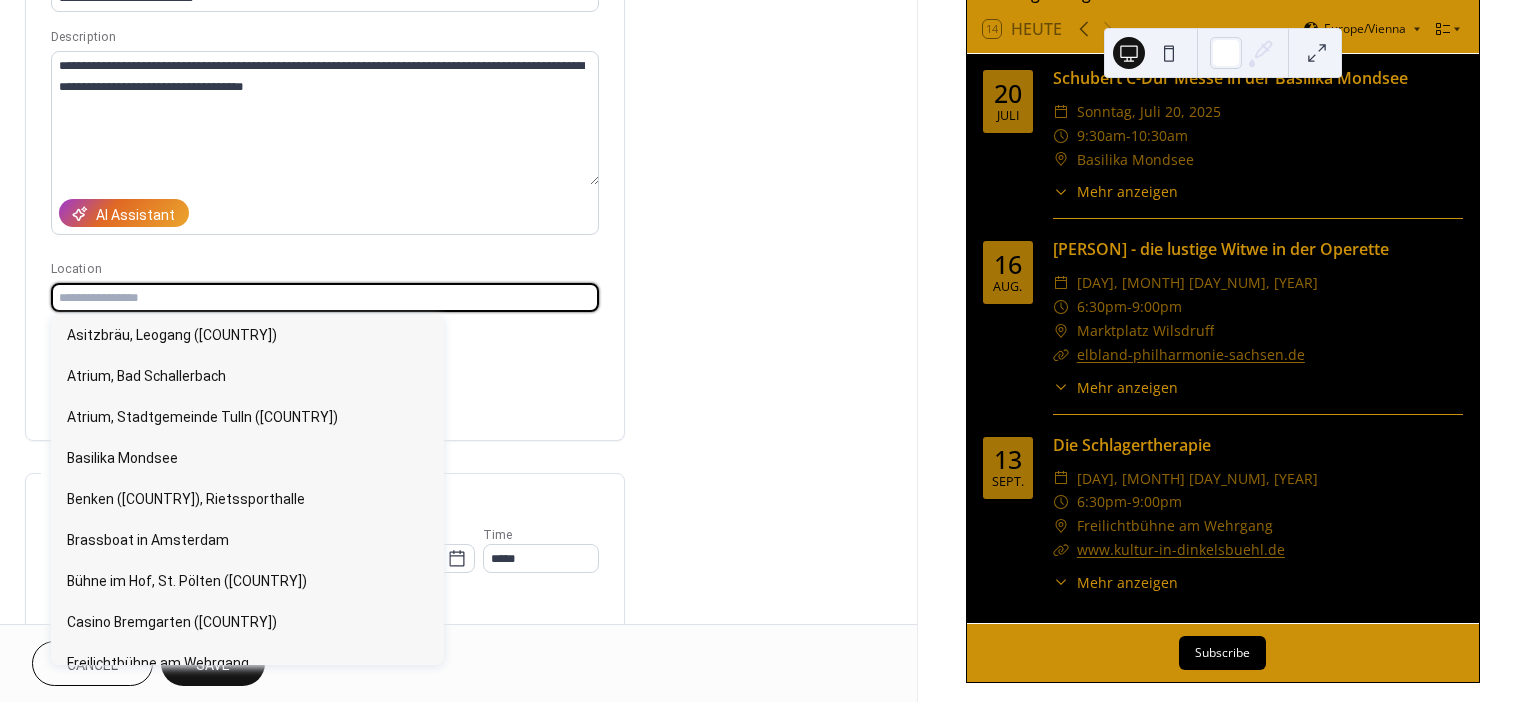 click at bounding box center (325, 297) 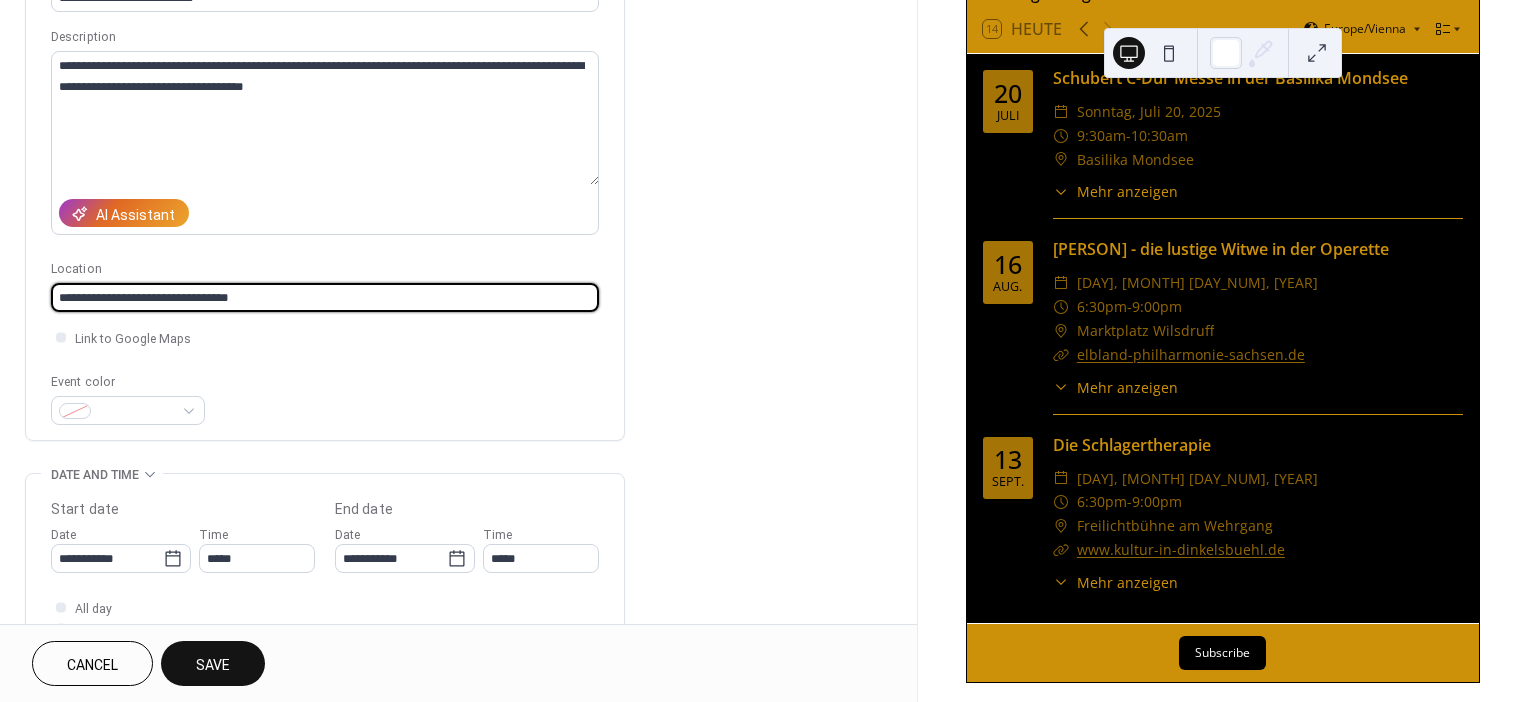 click on "**********" at bounding box center (325, 297) 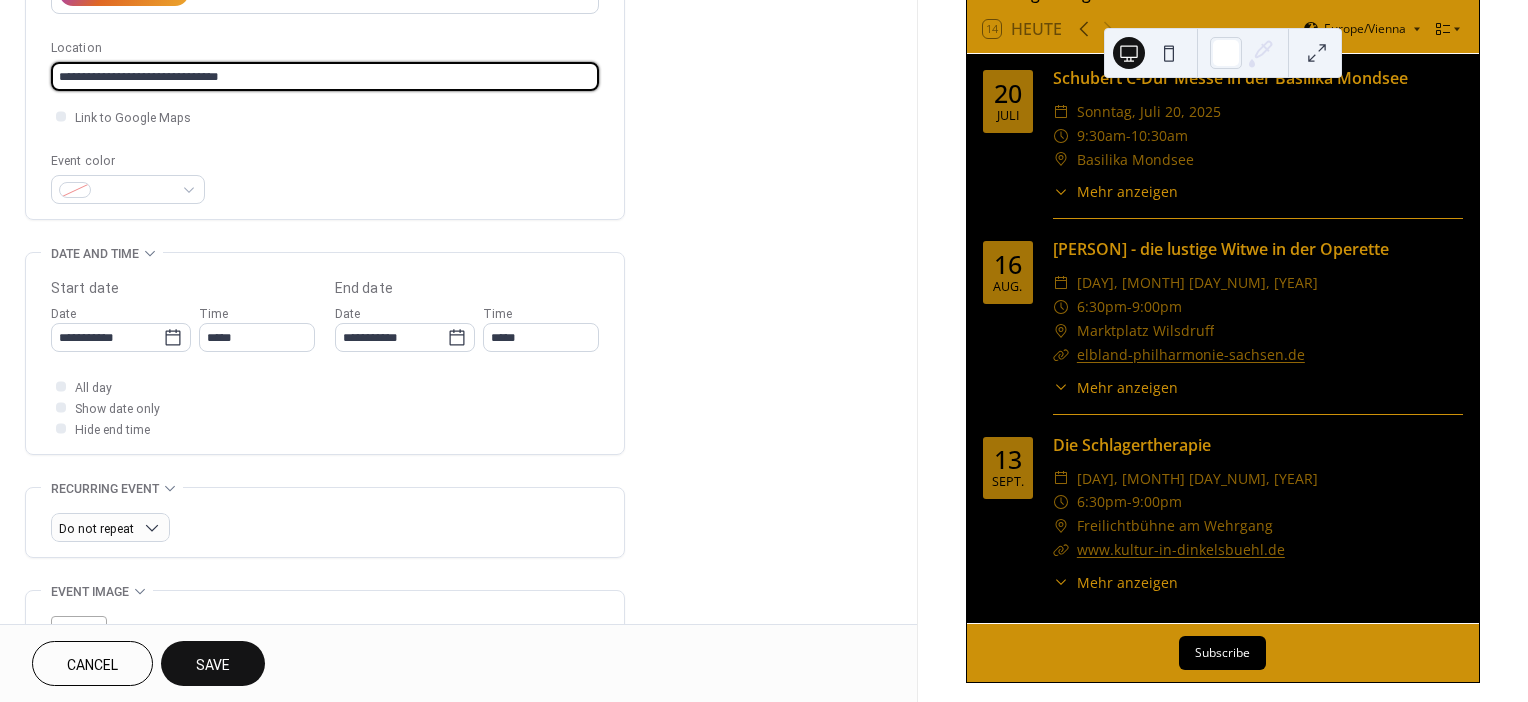 scroll, scrollTop: 402, scrollLeft: 0, axis: vertical 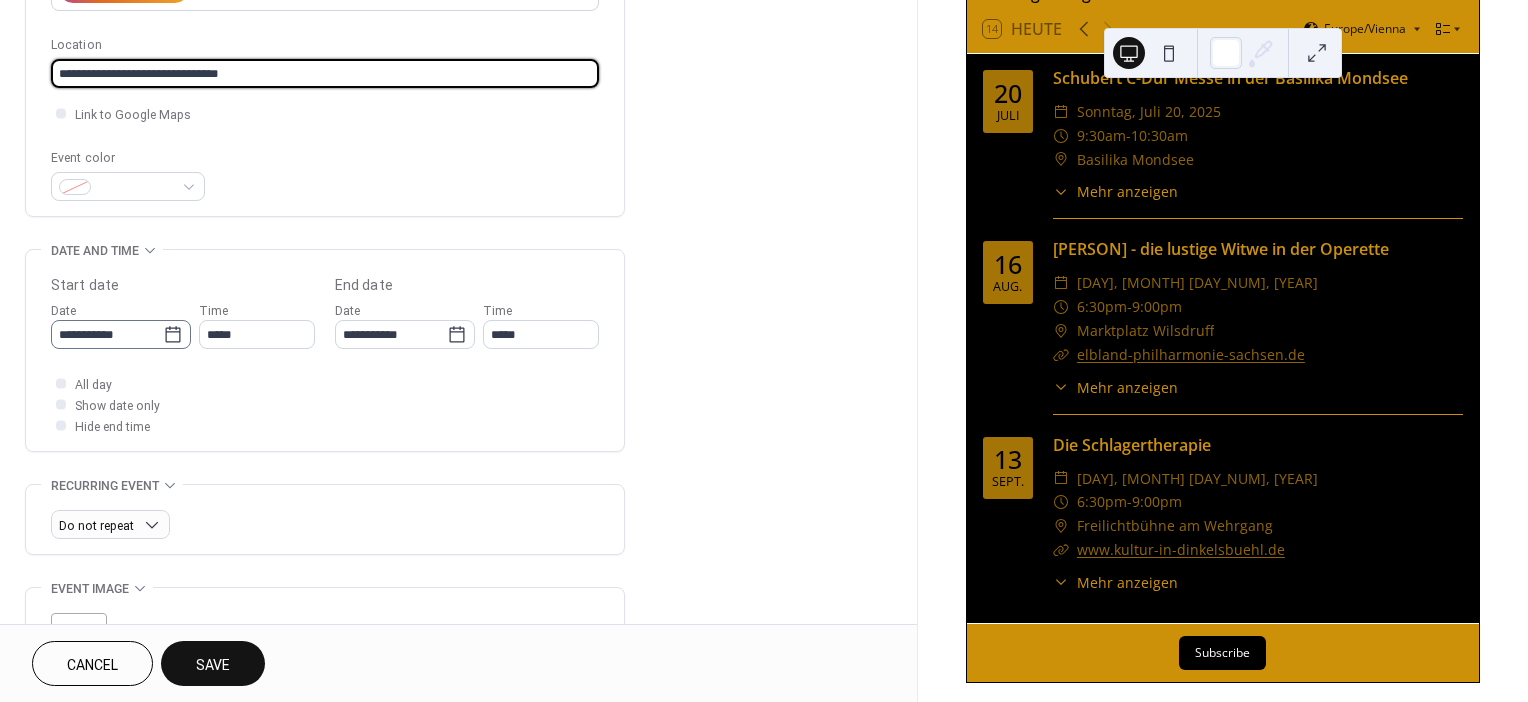 type on "**********" 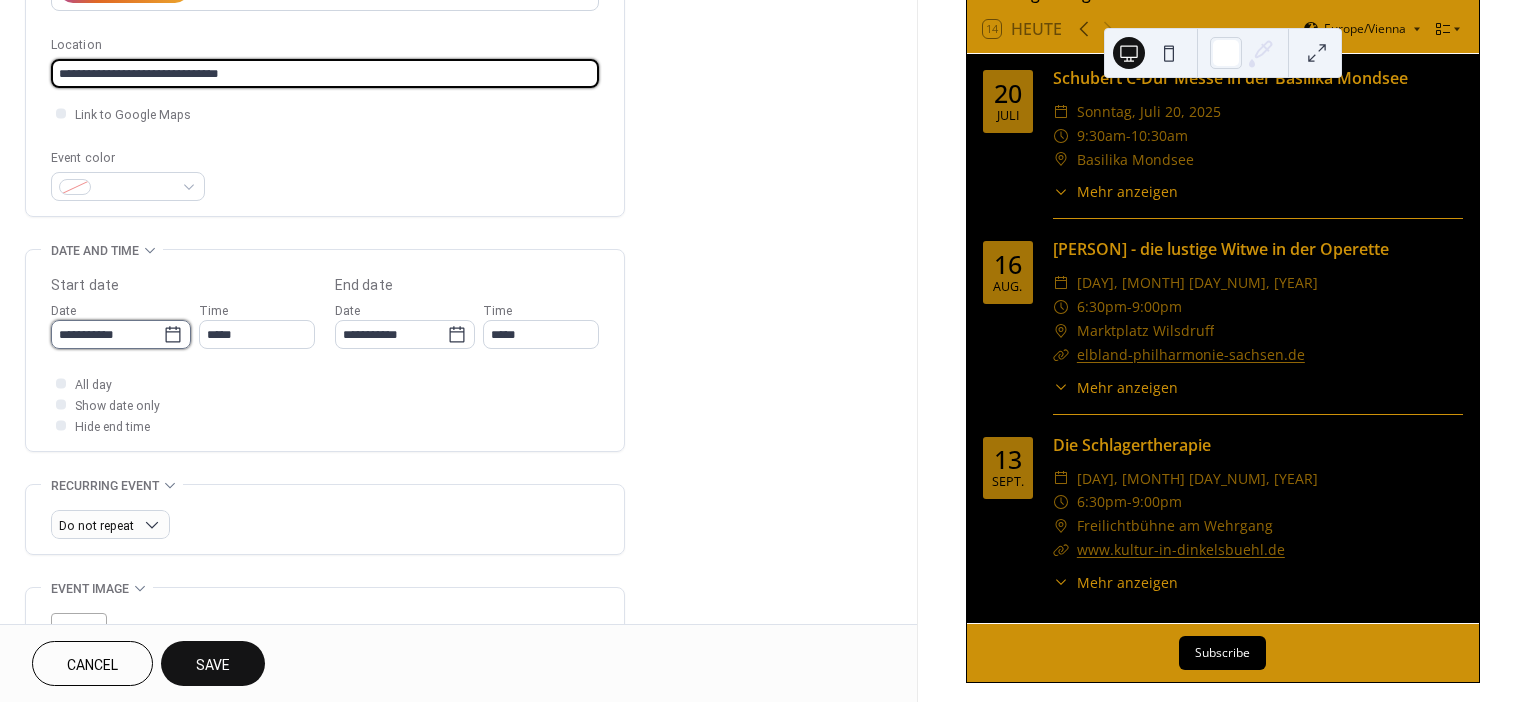 click on "**********" at bounding box center (107, 334) 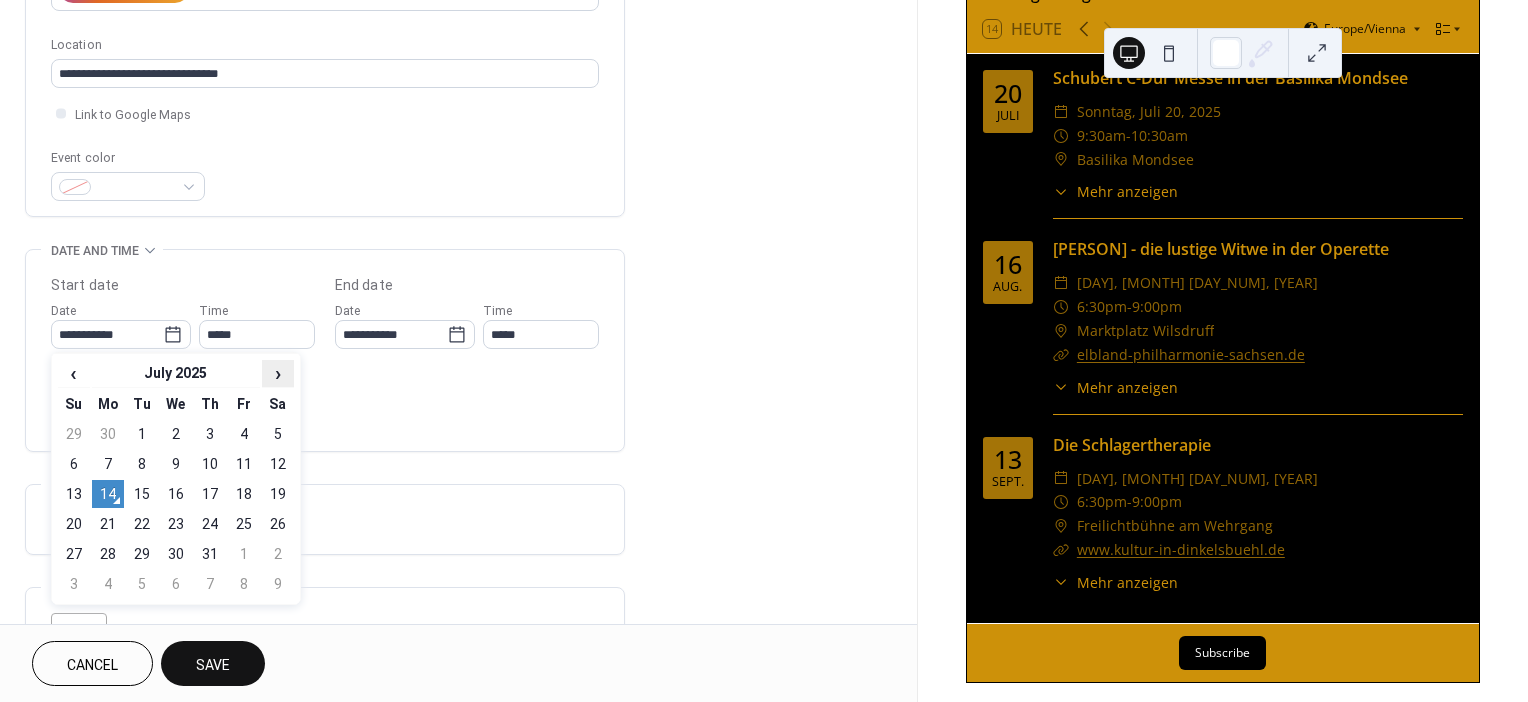 click on "›" at bounding box center (278, 373) 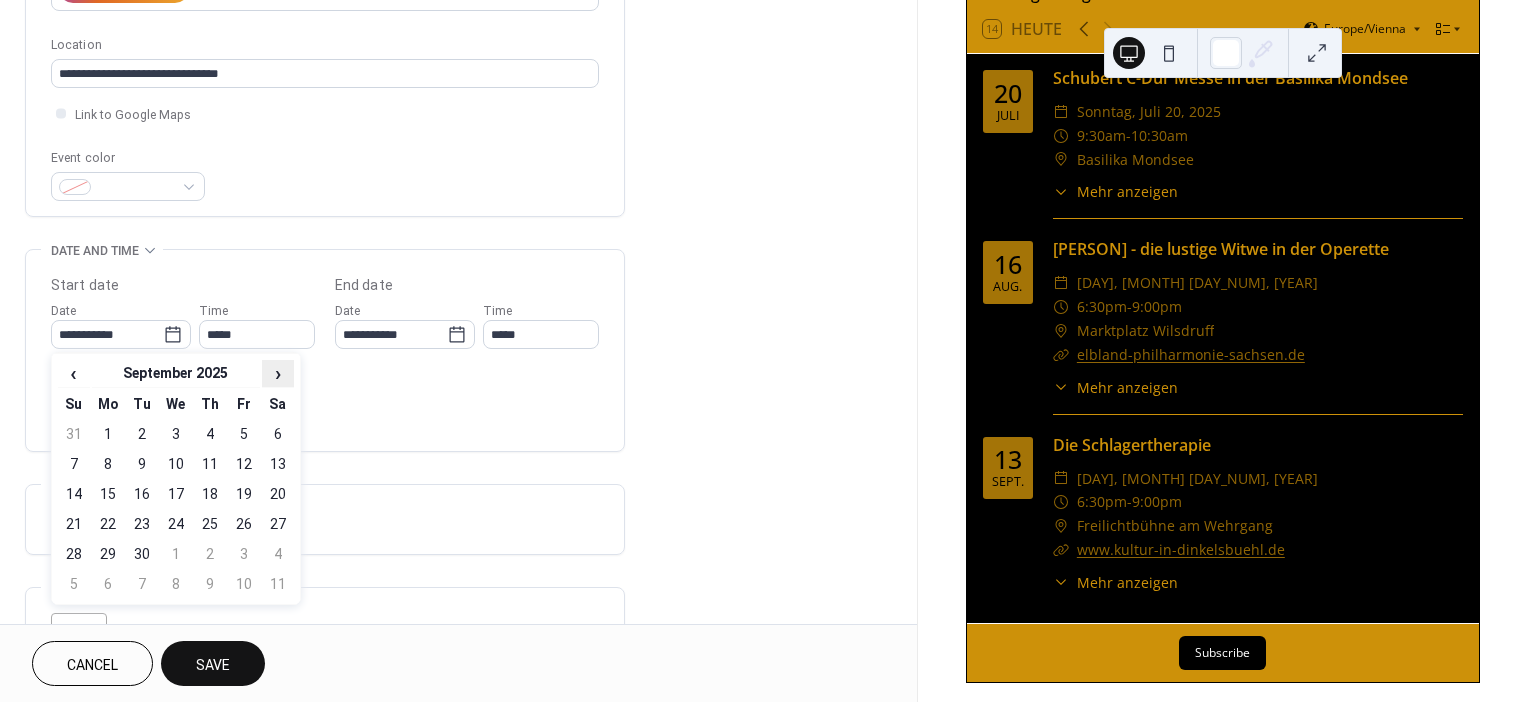 click on "›" at bounding box center (278, 373) 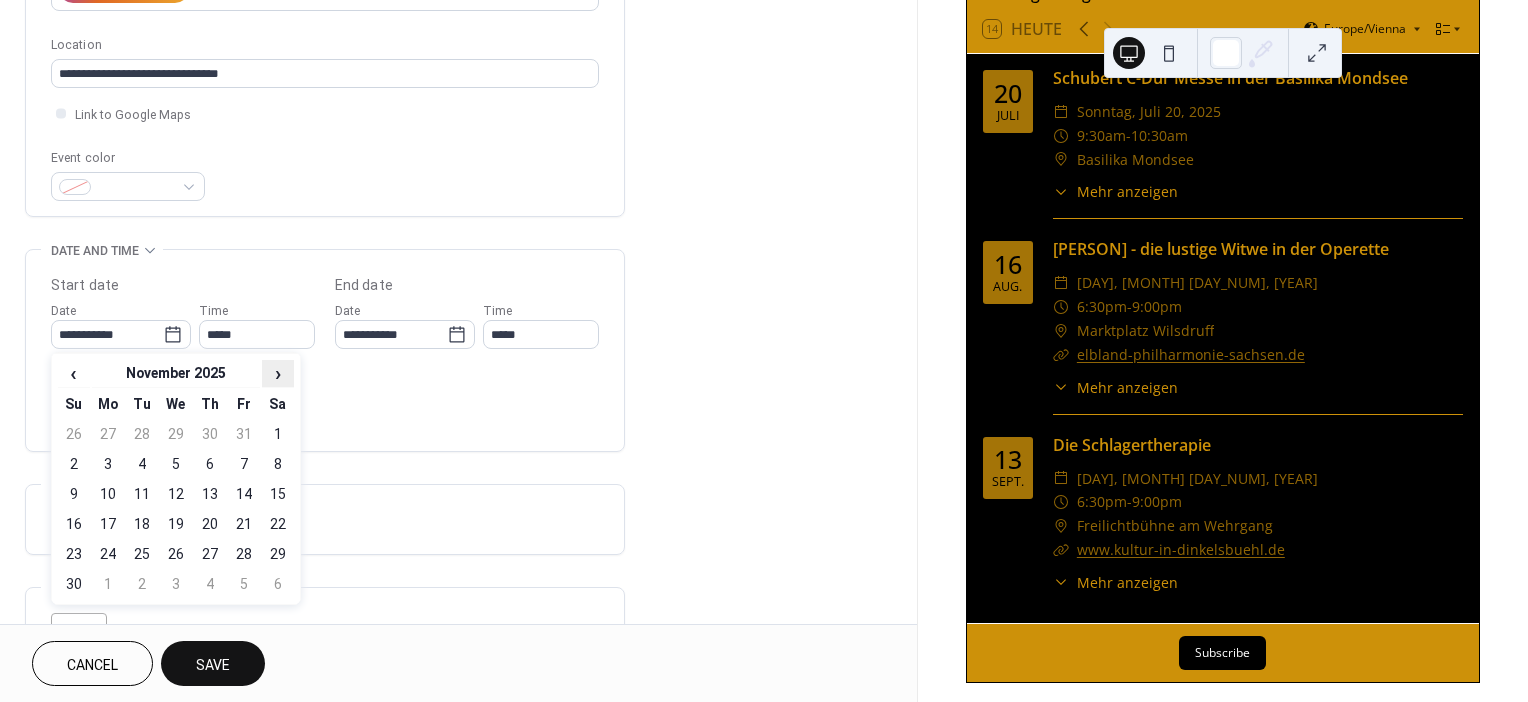 click on "›" at bounding box center [278, 373] 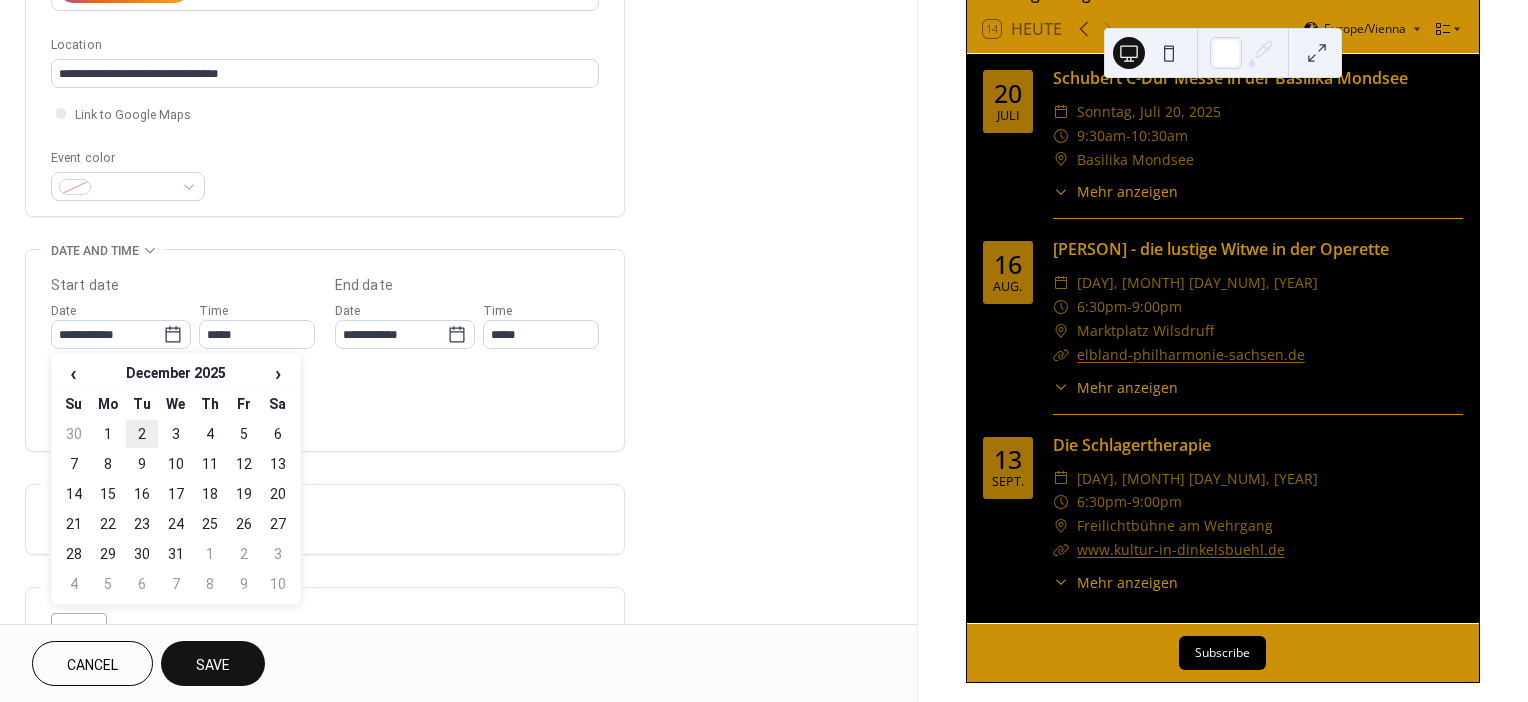 click on "2" at bounding box center (142, 434) 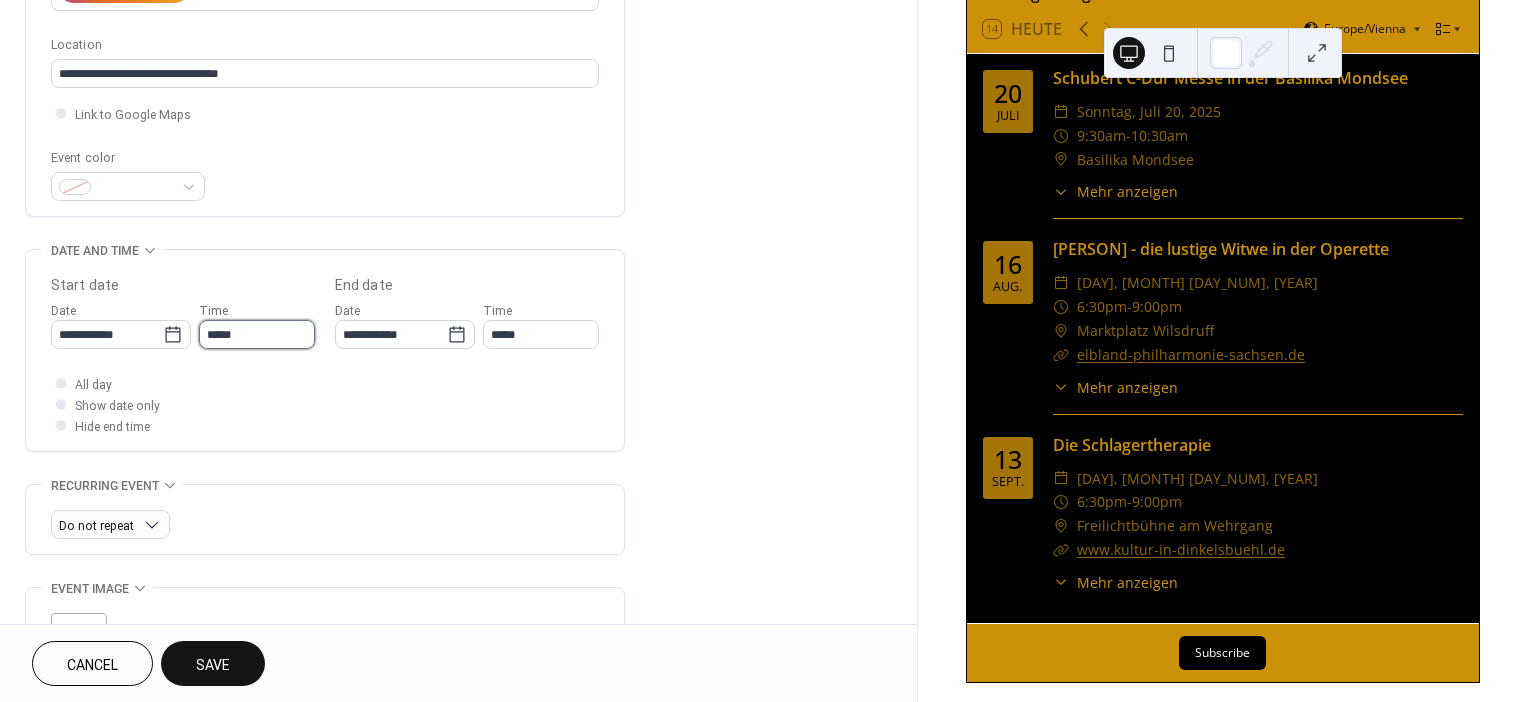 click on "*****" at bounding box center [257, 334] 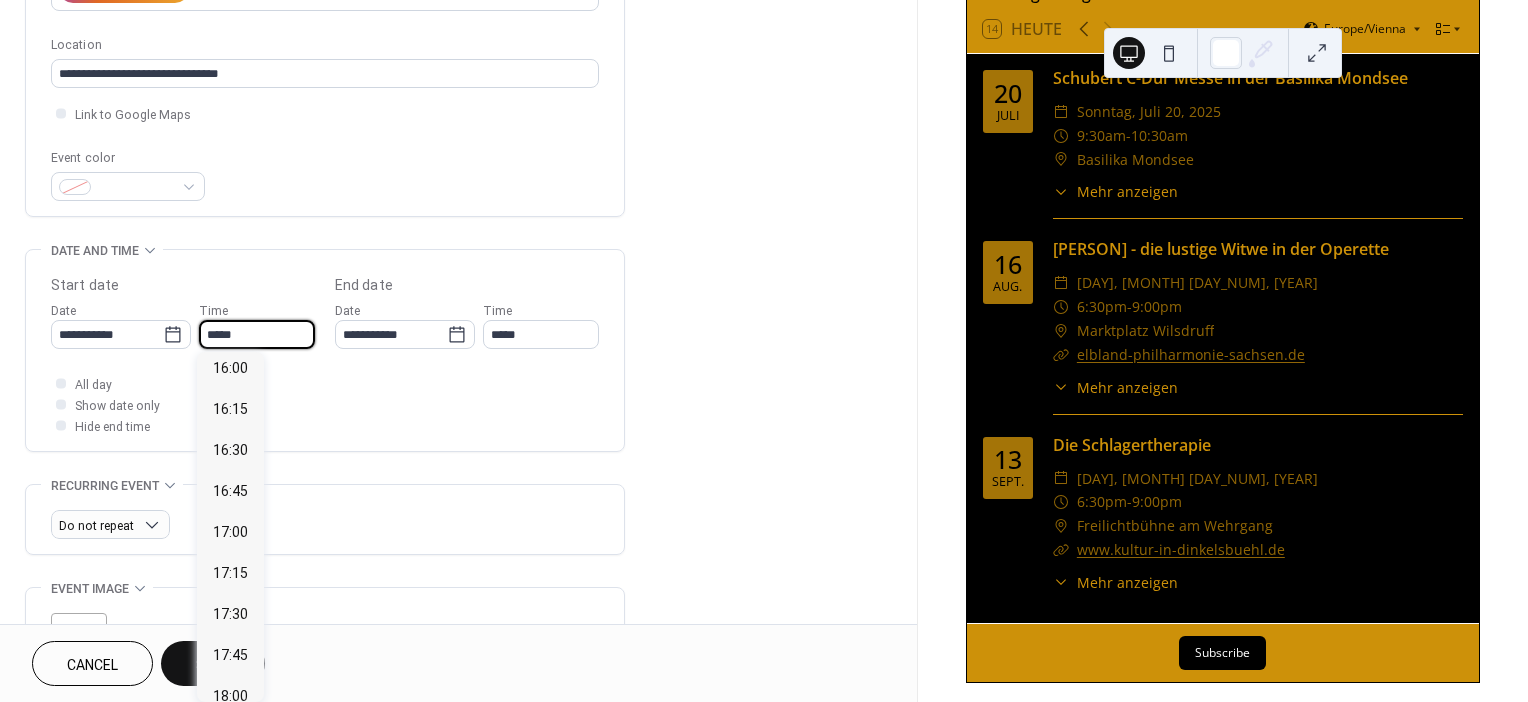 scroll, scrollTop: 3016, scrollLeft: 0, axis: vertical 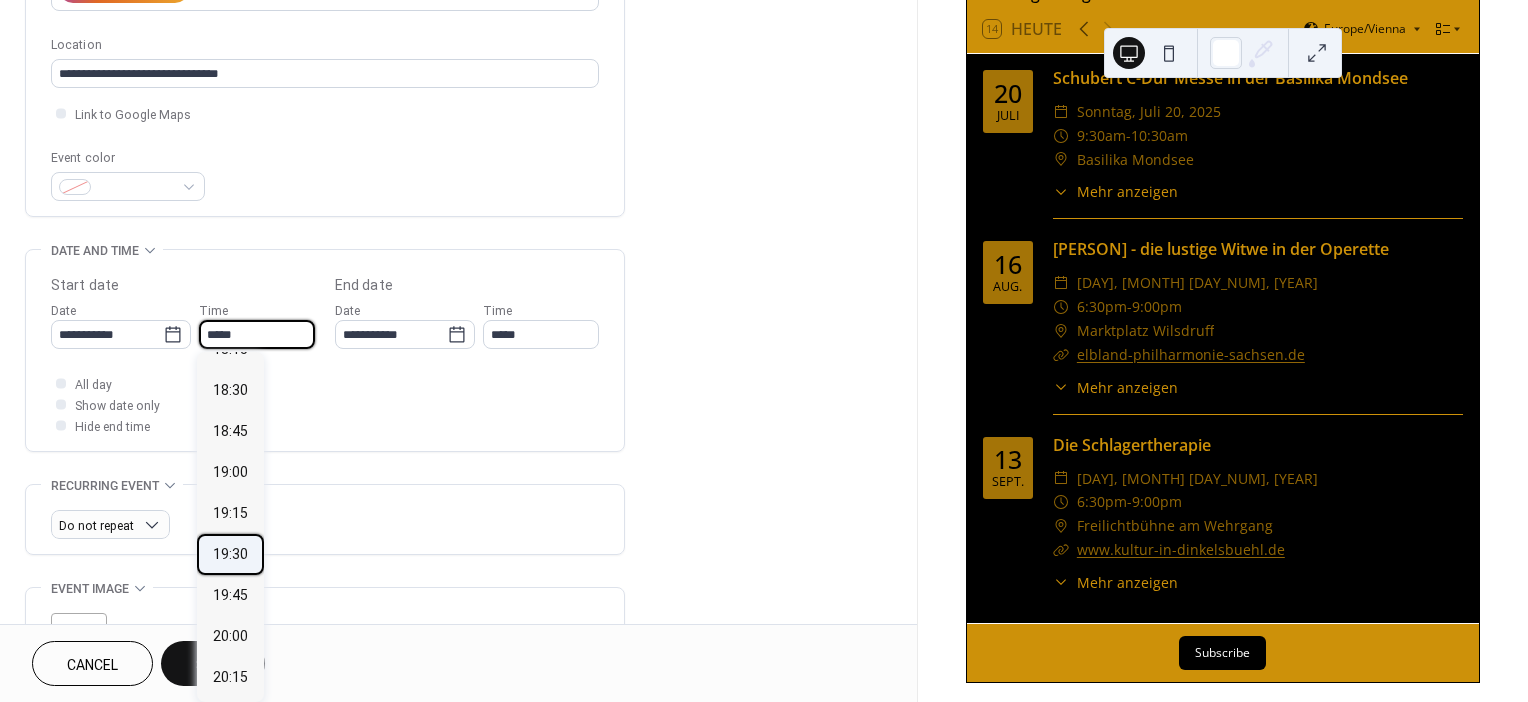 click on "19:30" at bounding box center (230, 553) 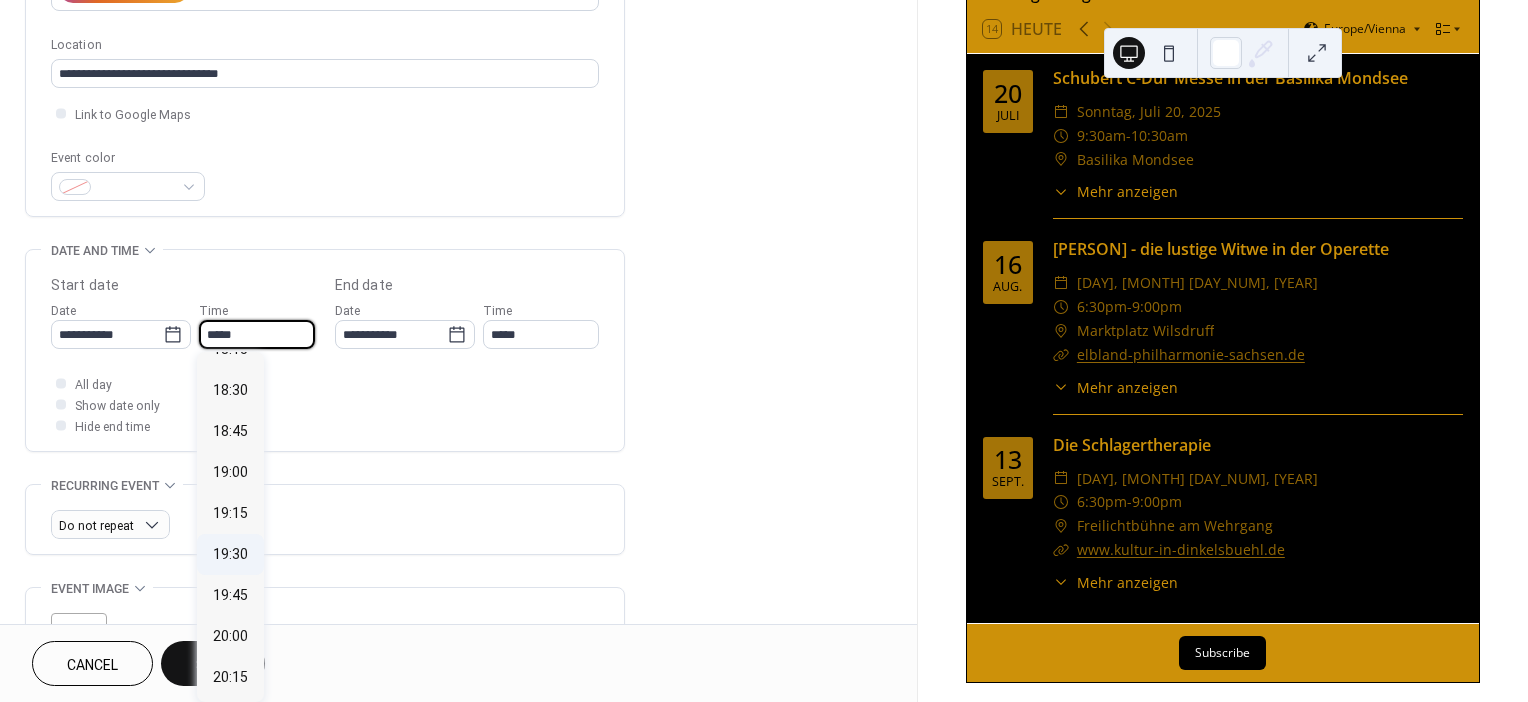 type on "*****" 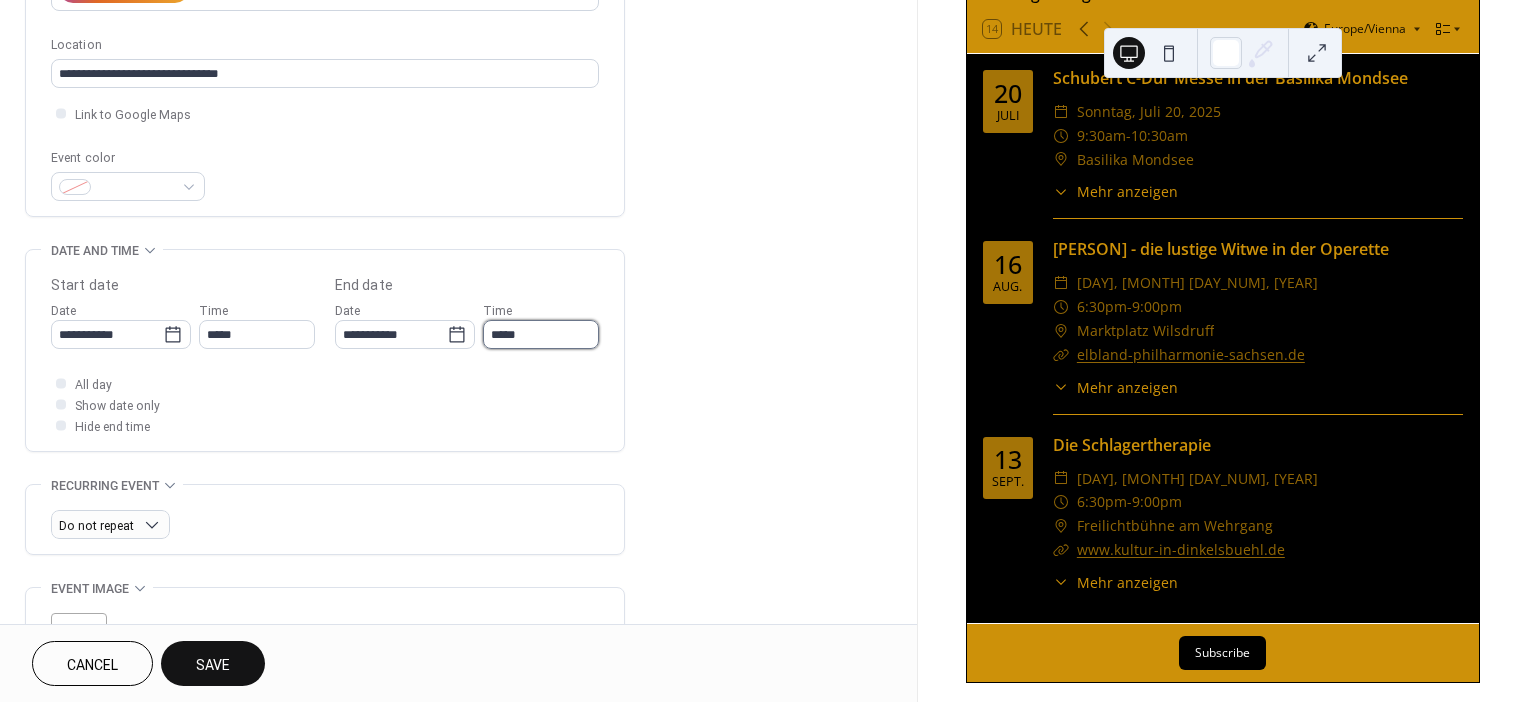click on "*****" at bounding box center [541, 334] 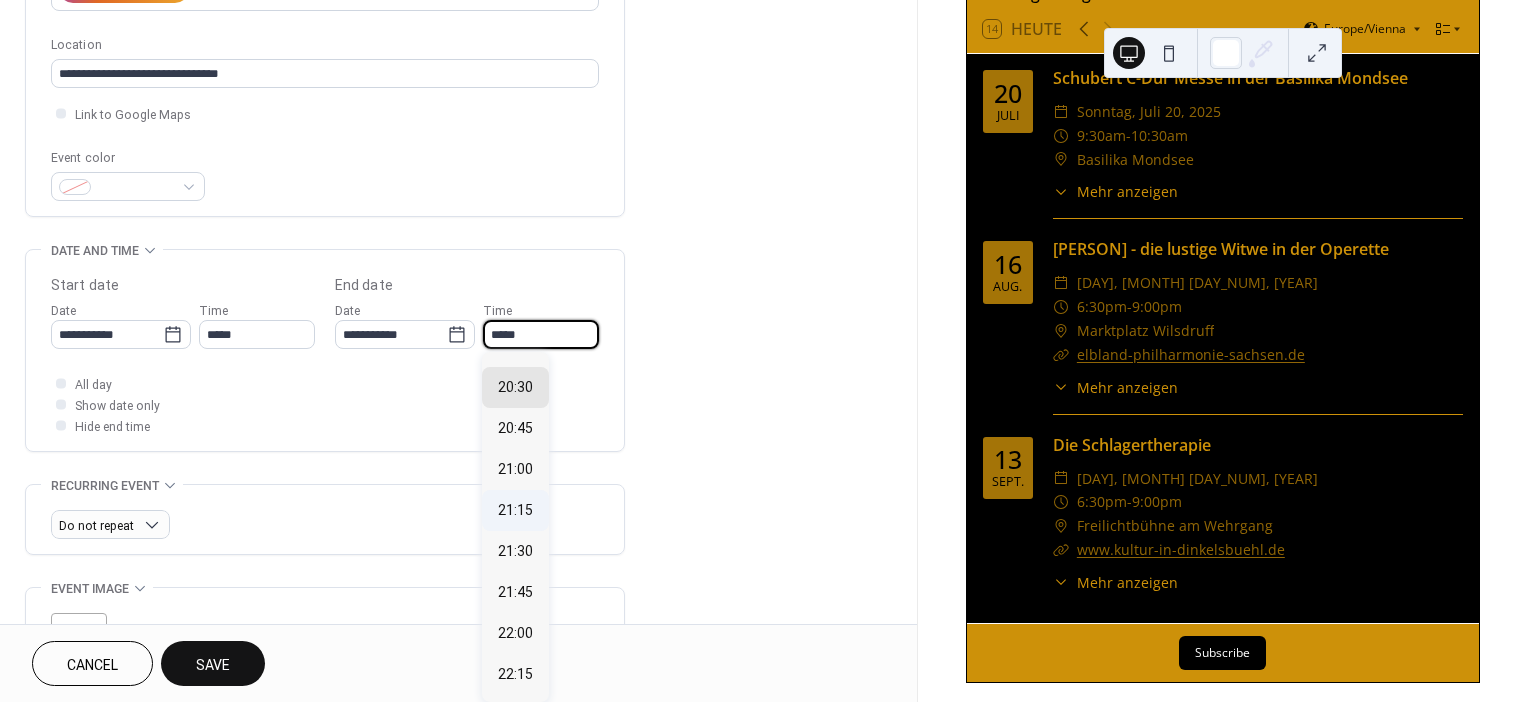 scroll, scrollTop: 120, scrollLeft: 0, axis: vertical 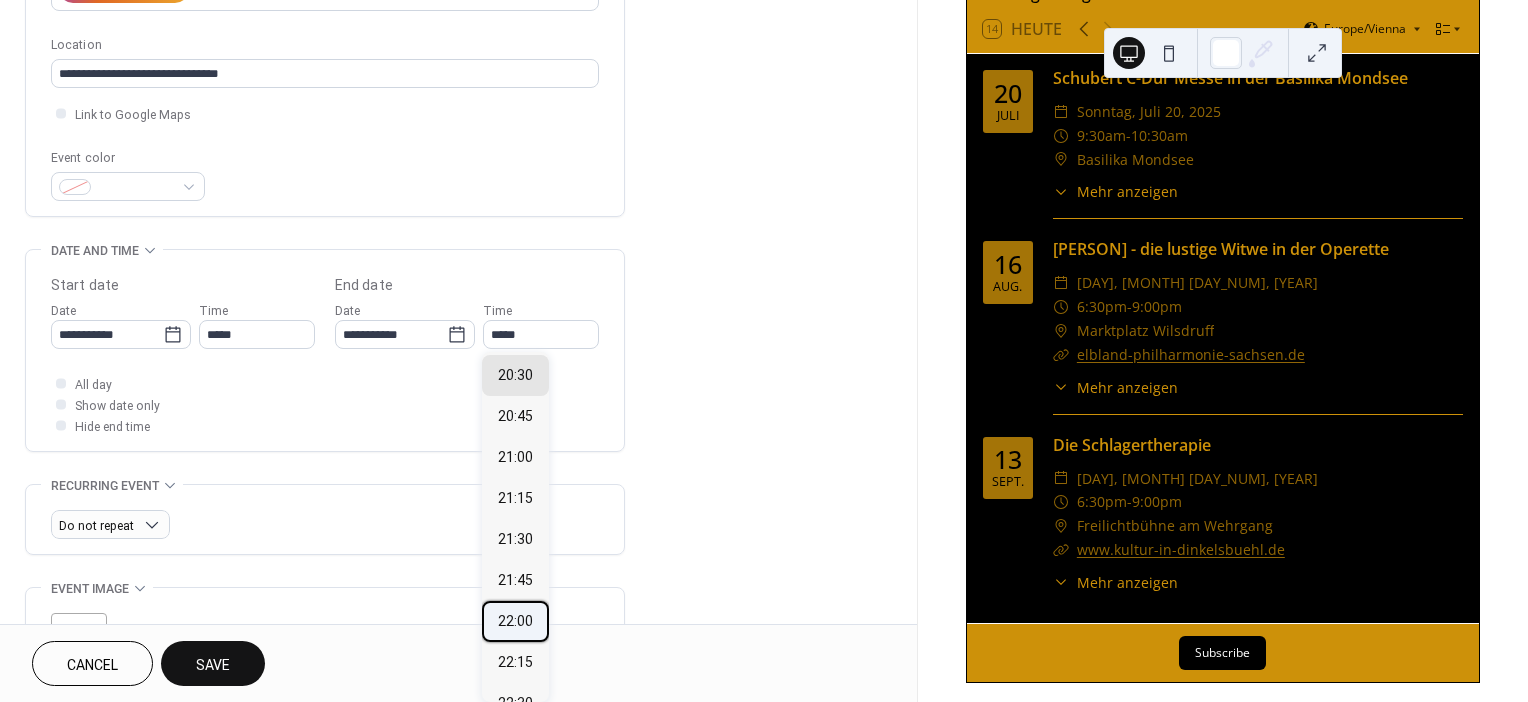 click on "22:00" at bounding box center [515, 620] 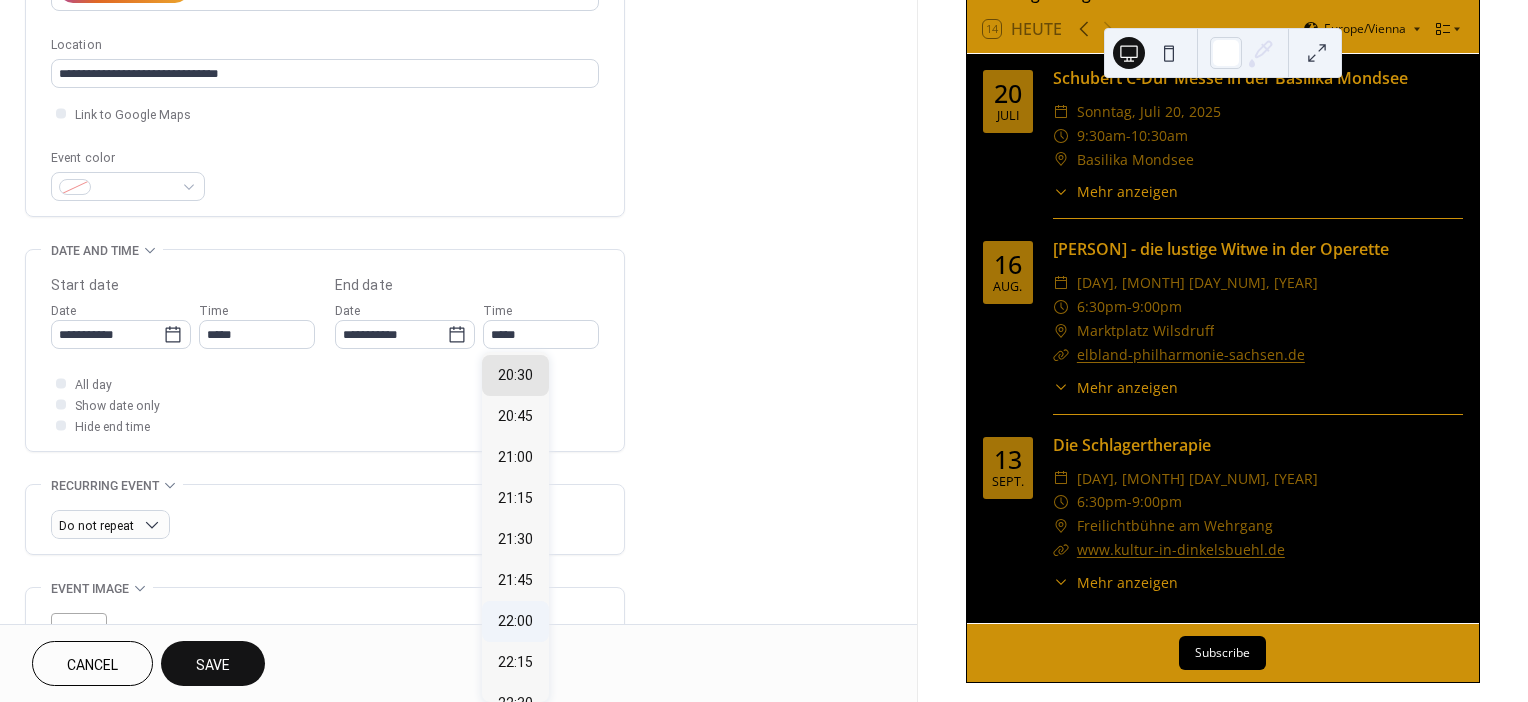 type on "*****" 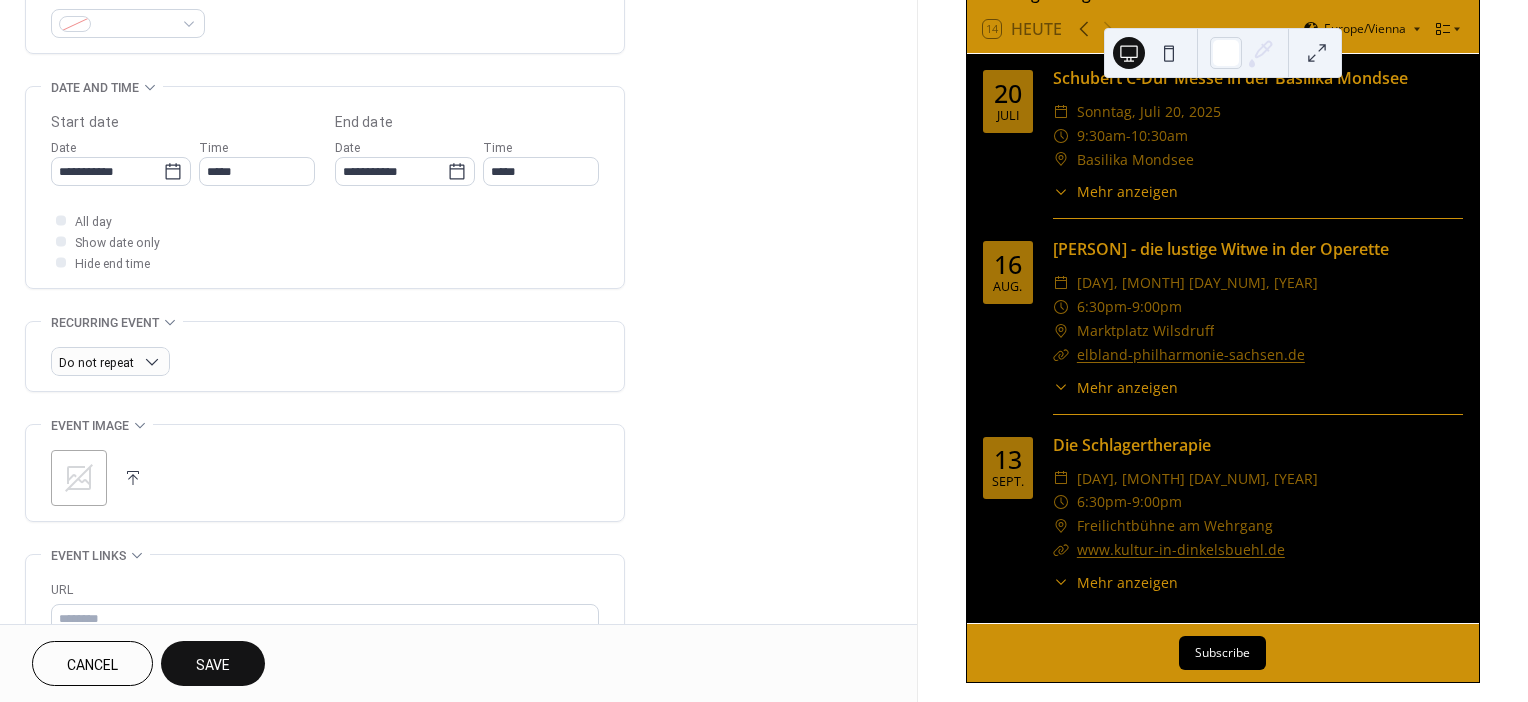 scroll, scrollTop: 566, scrollLeft: 0, axis: vertical 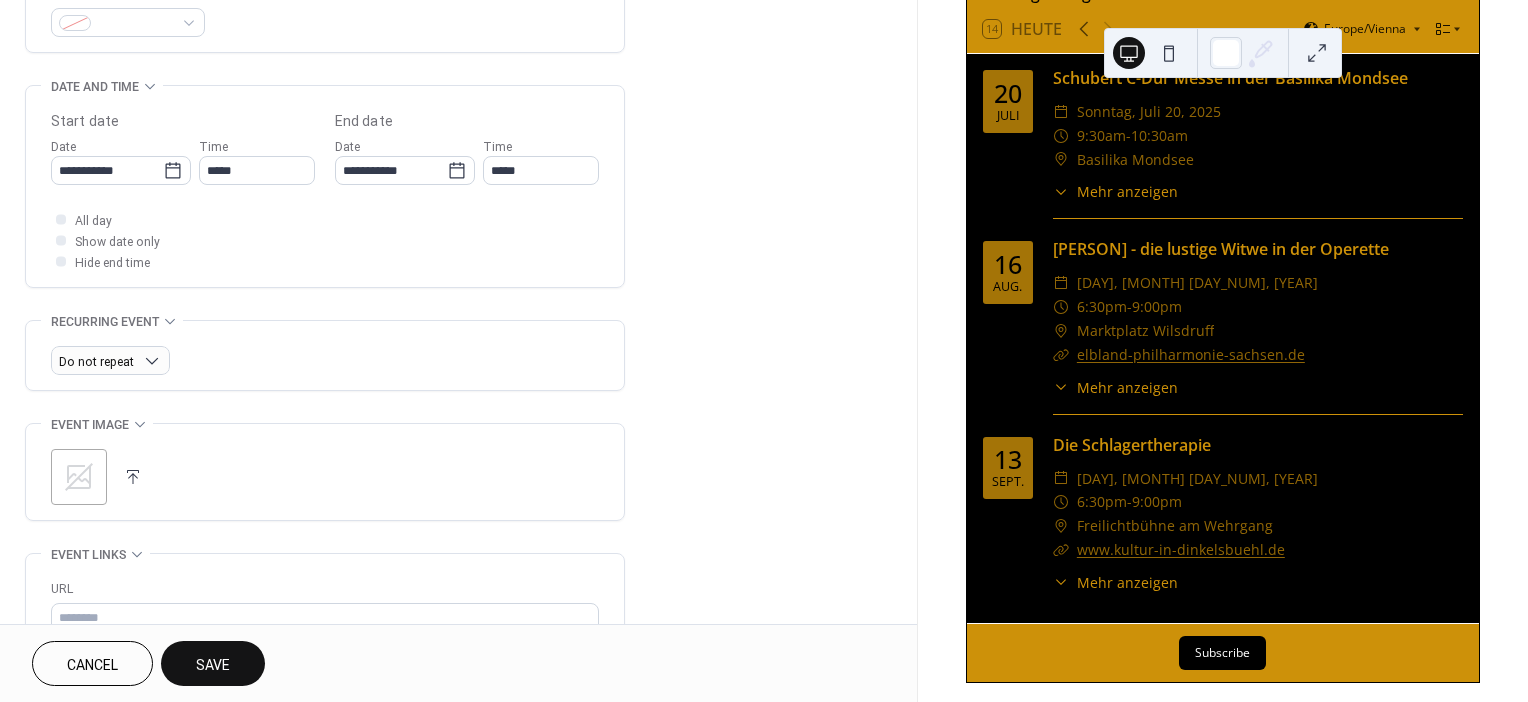 click at bounding box center [133, 477] 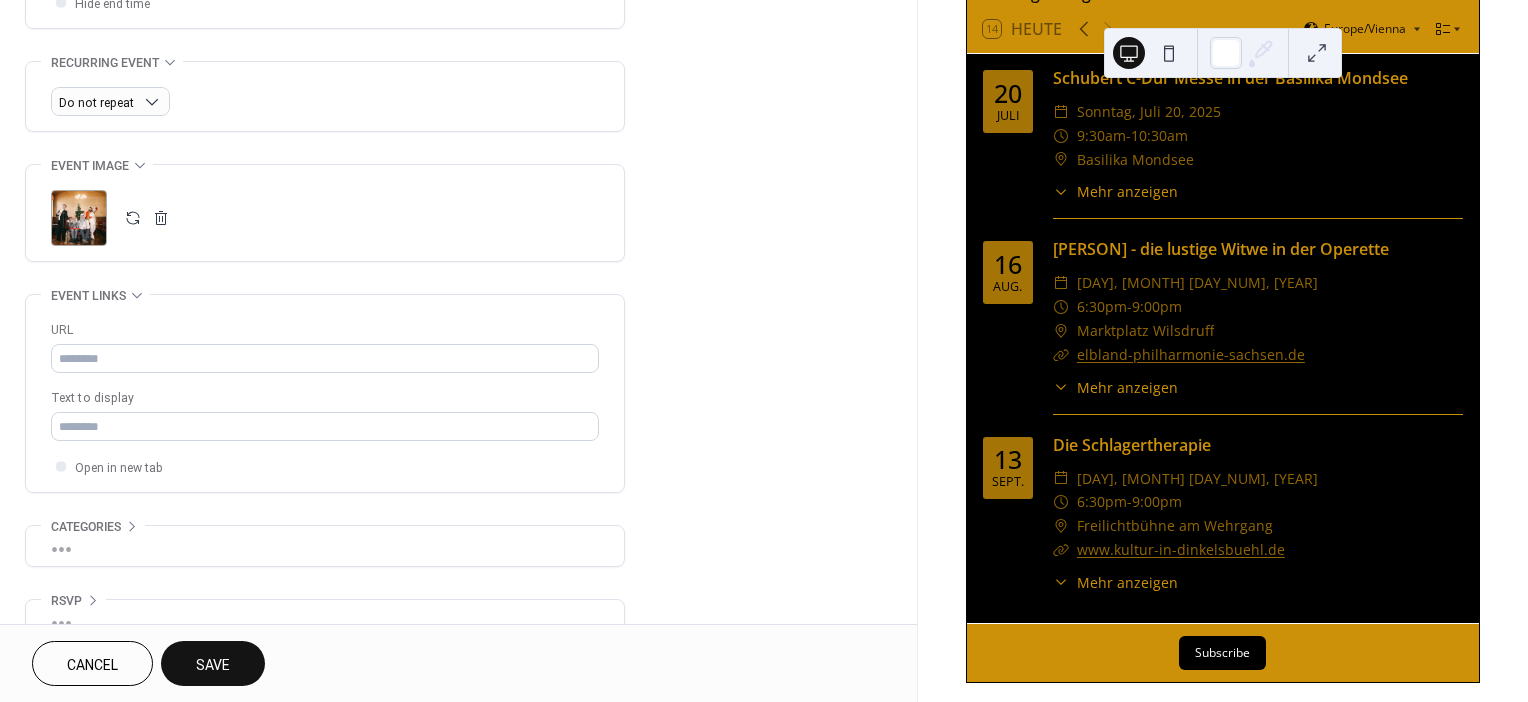 scroll, scrollTop: 859, scrollLeft: 0, axis: vertical 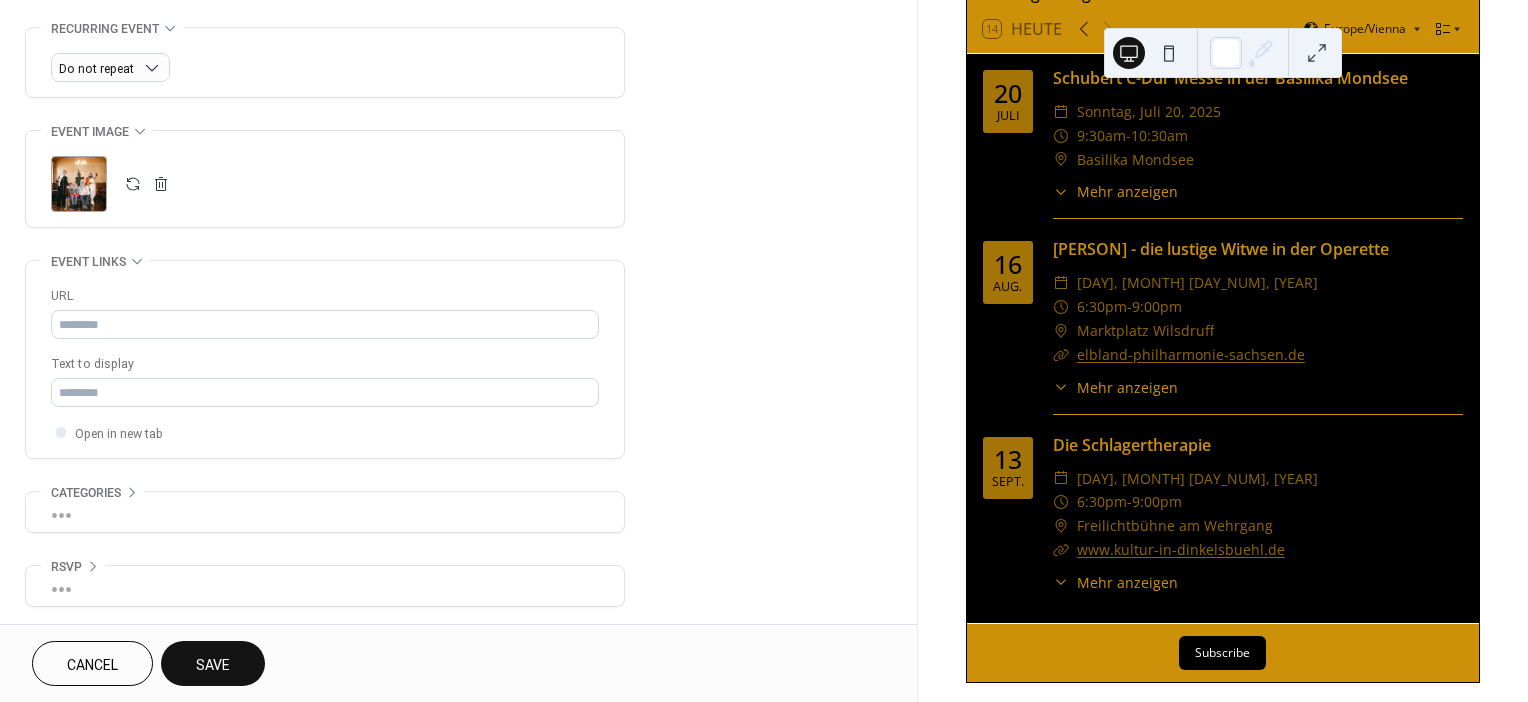 click on "Save" at bounding box center [213, 665] 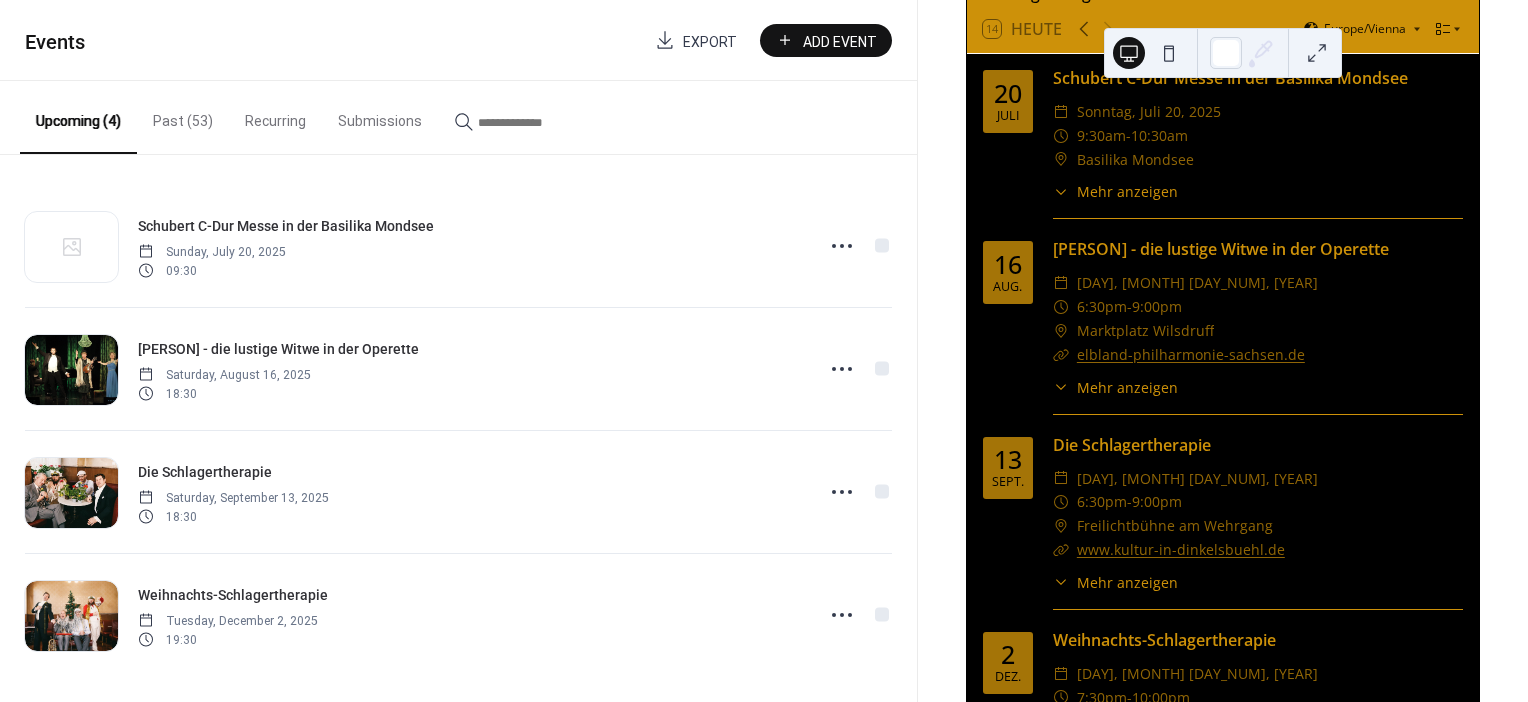 click on "Add Event" at bounding box center (840, 41) 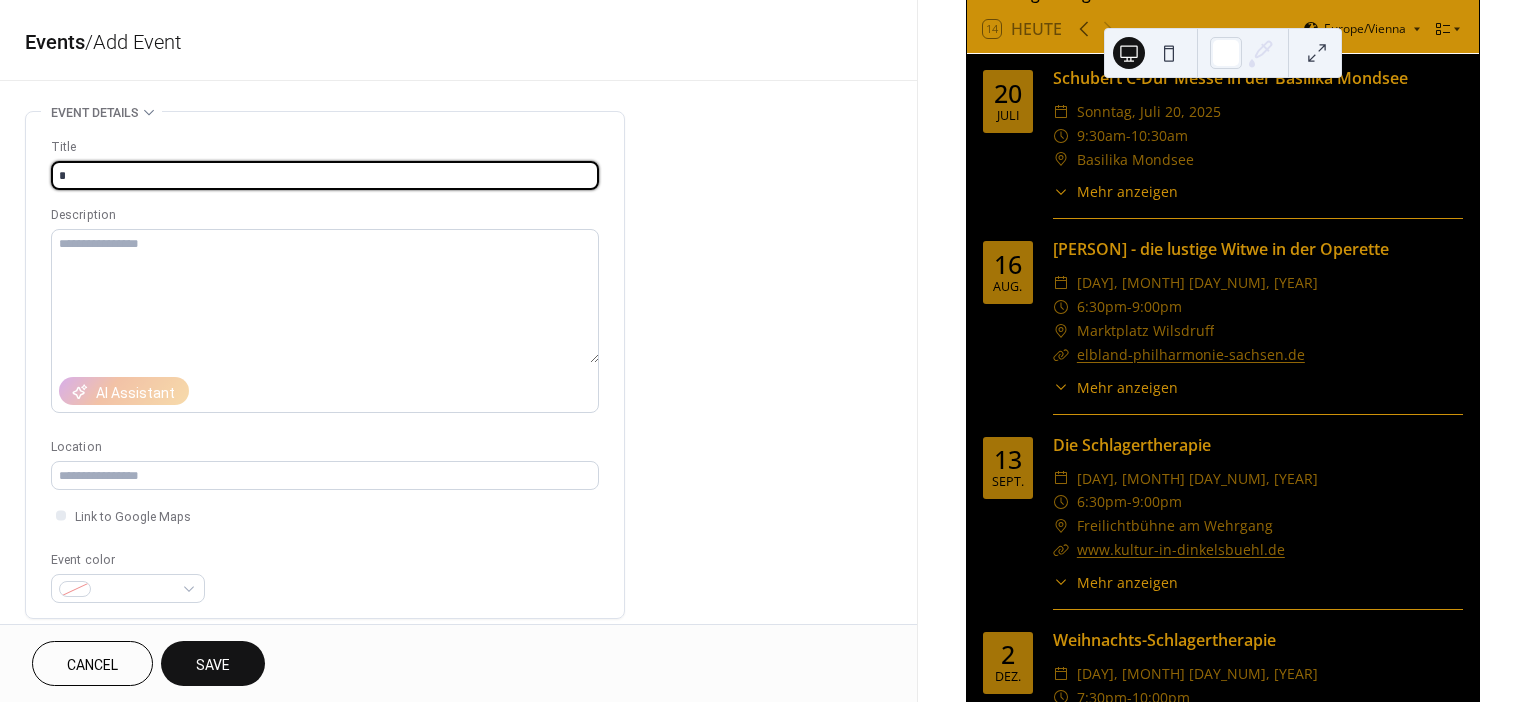 type on "**********" 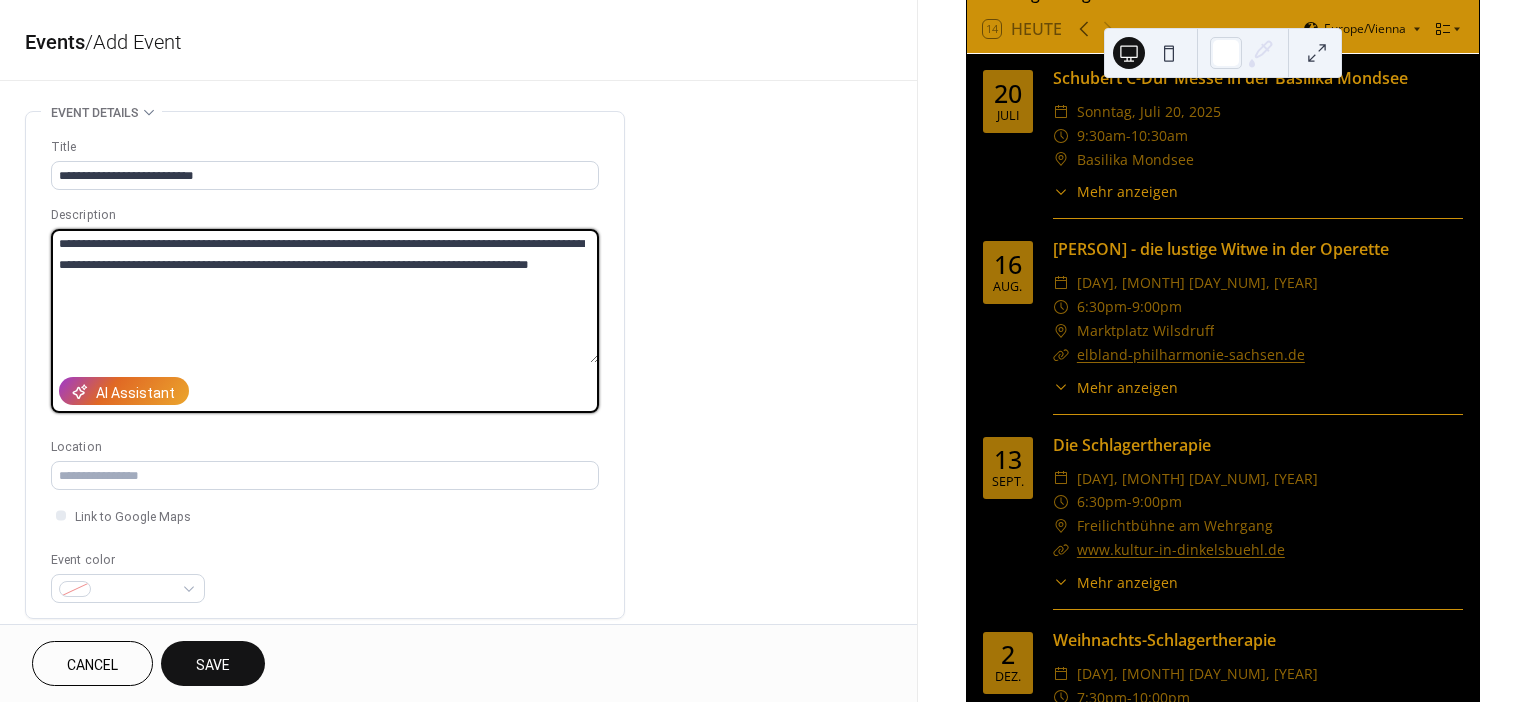 click on "**********" at bounding box center [325, 296] 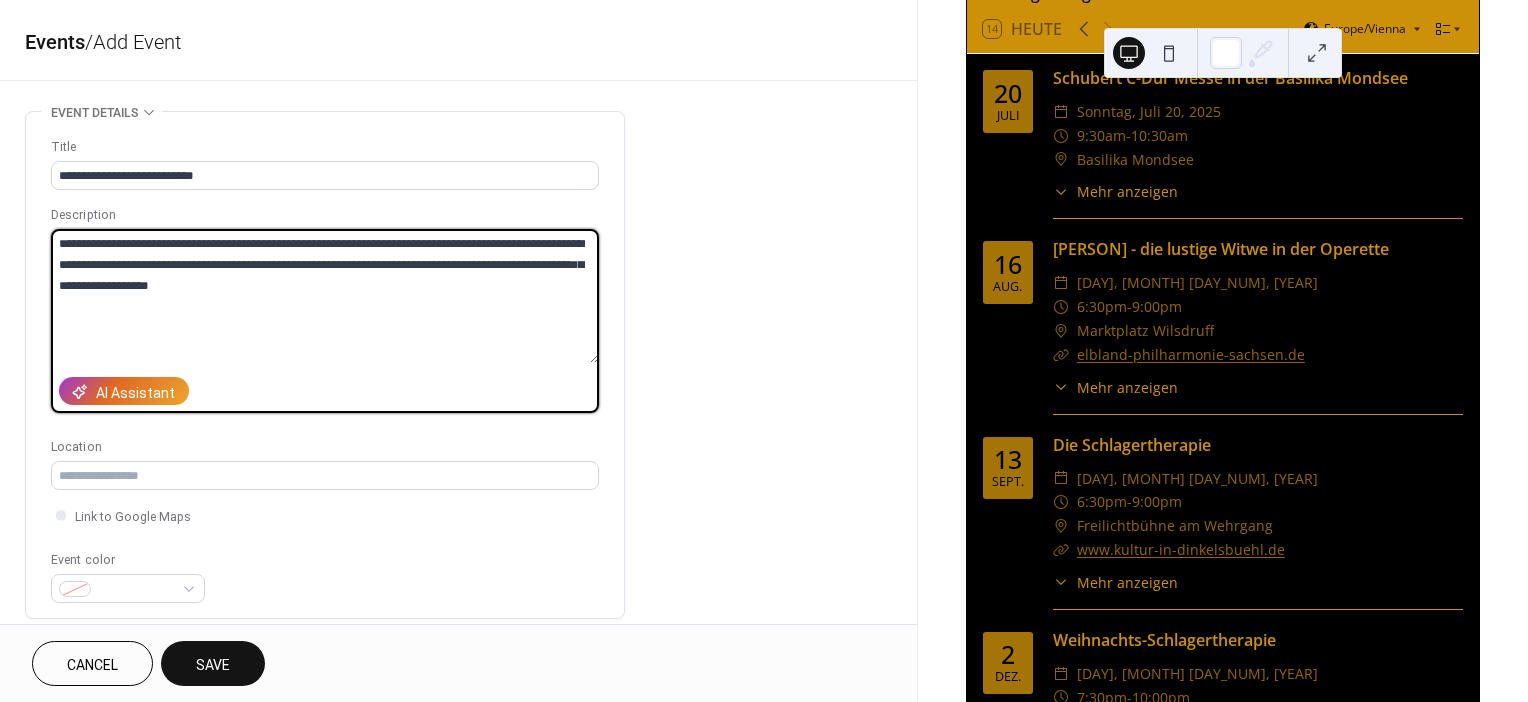 click on "**********" at bounding box center (325, 296) 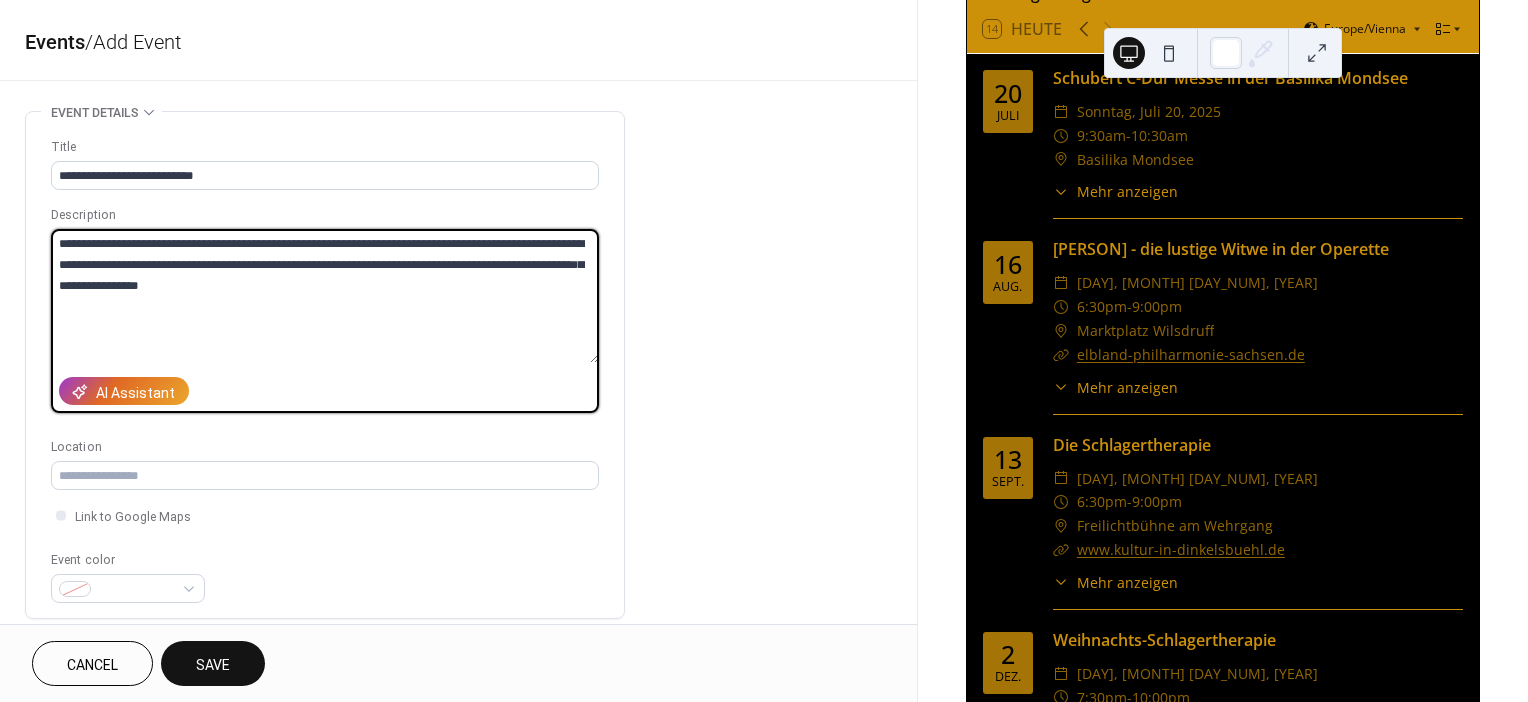 click on "**********" at bounding box center [325, 296] 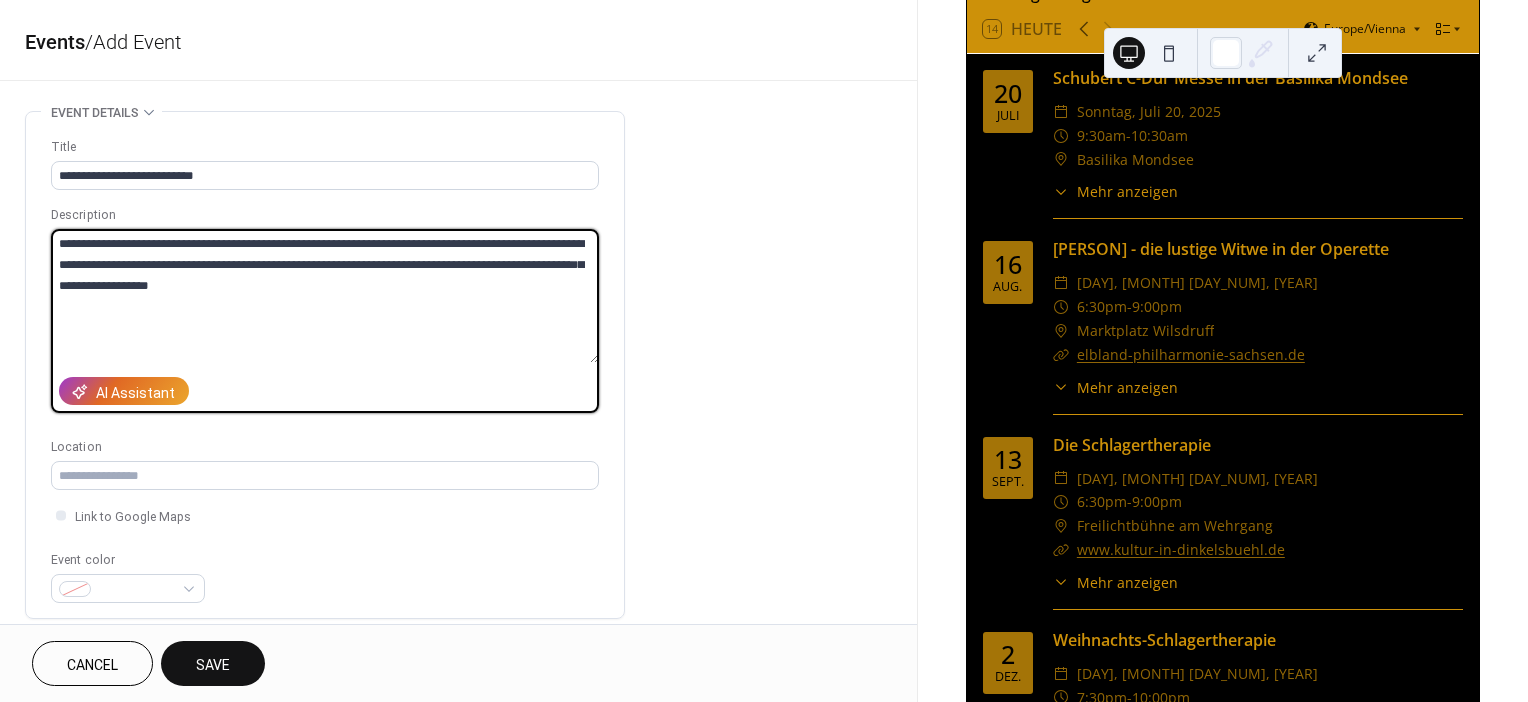 click on "**********" at bounding box center (325, 296) 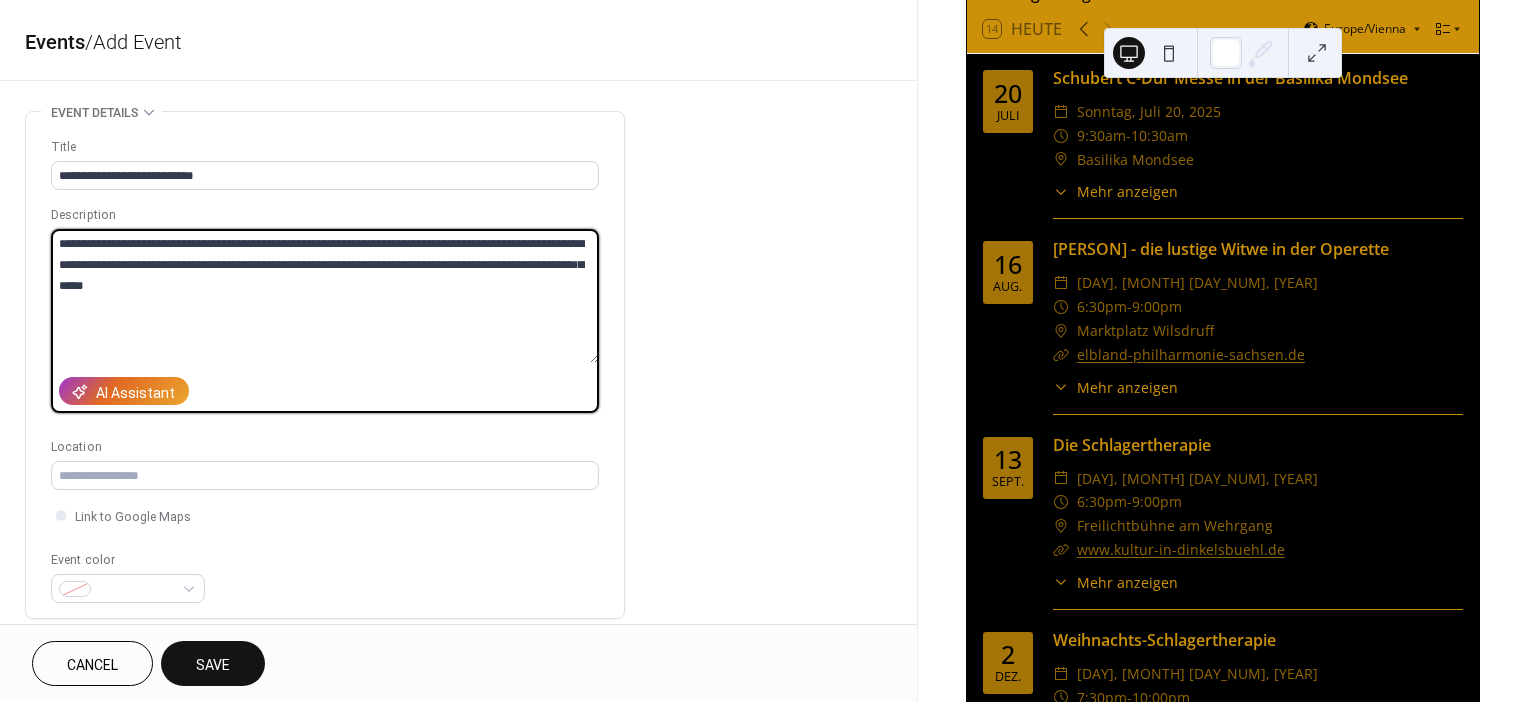 click on "**********" at bounding box center (325, 296) 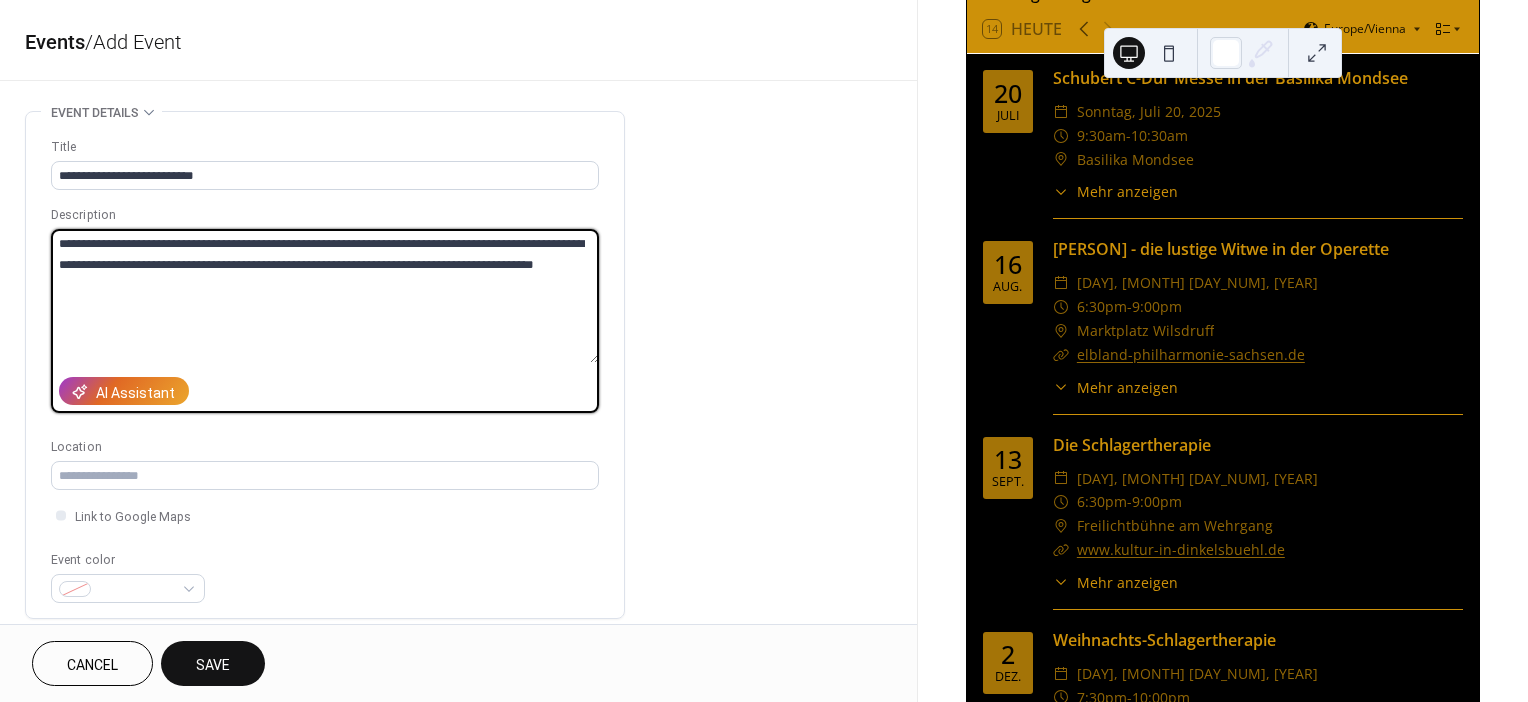 click on "**********" at bounding box center [325, 296] 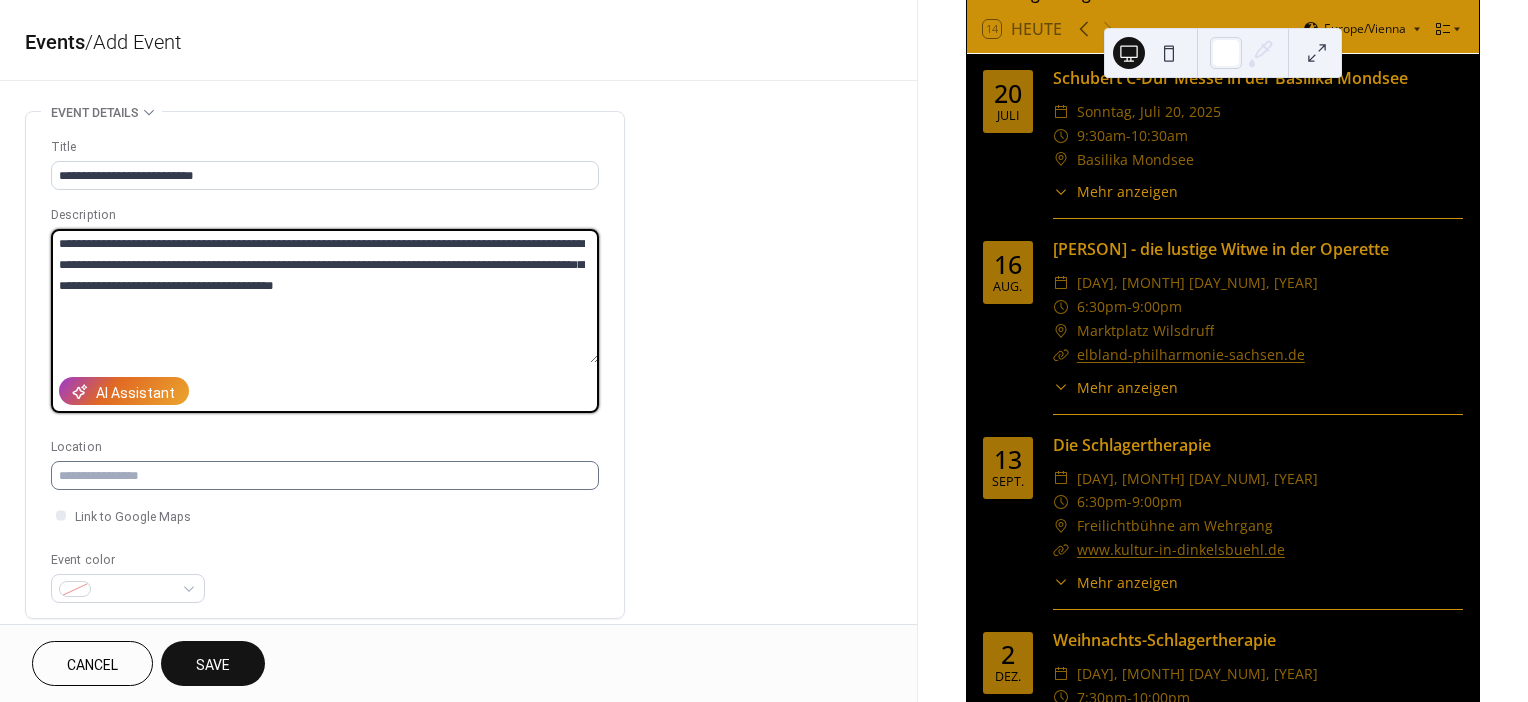 type on "**********" 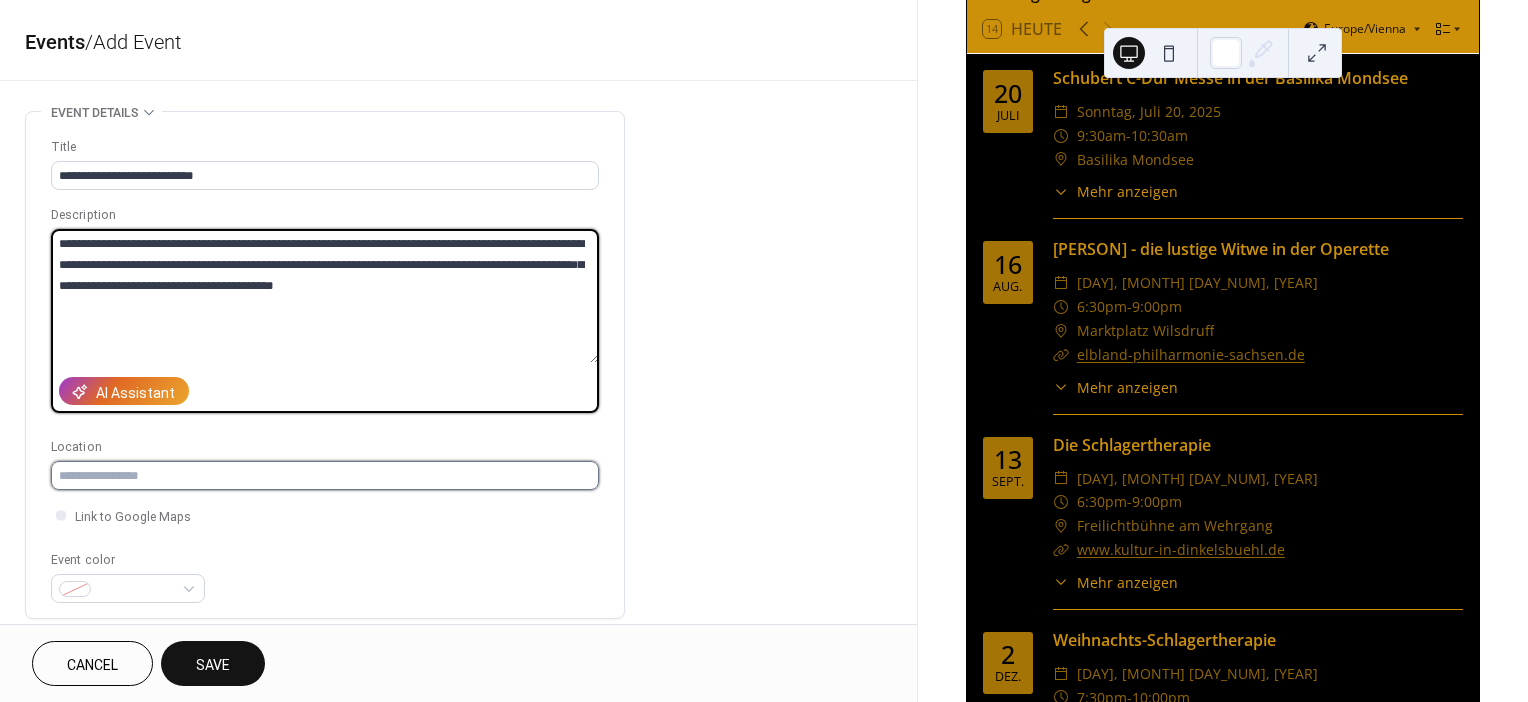 click at bounding box center (325, 475) 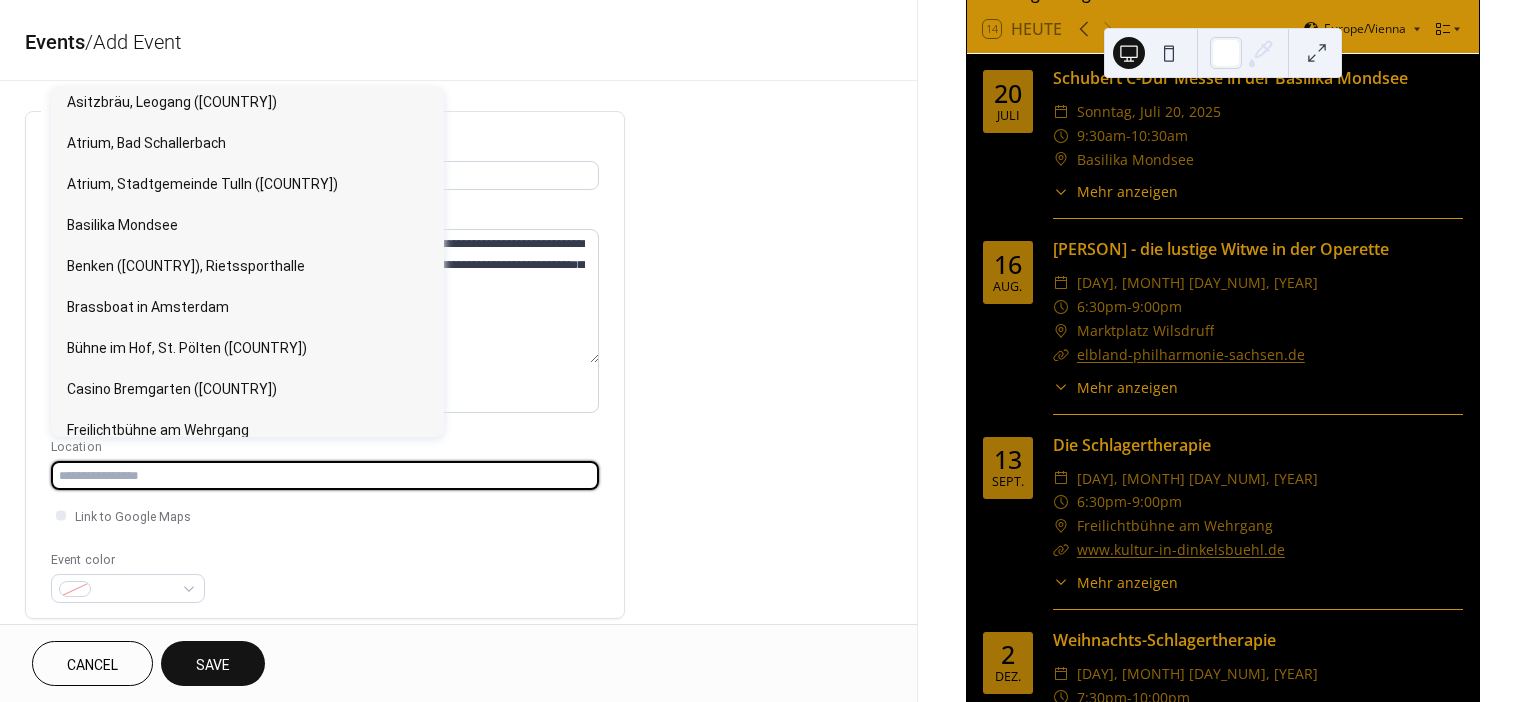 scroll, scrollTop: 0, scrollLeft: 0, axis: both 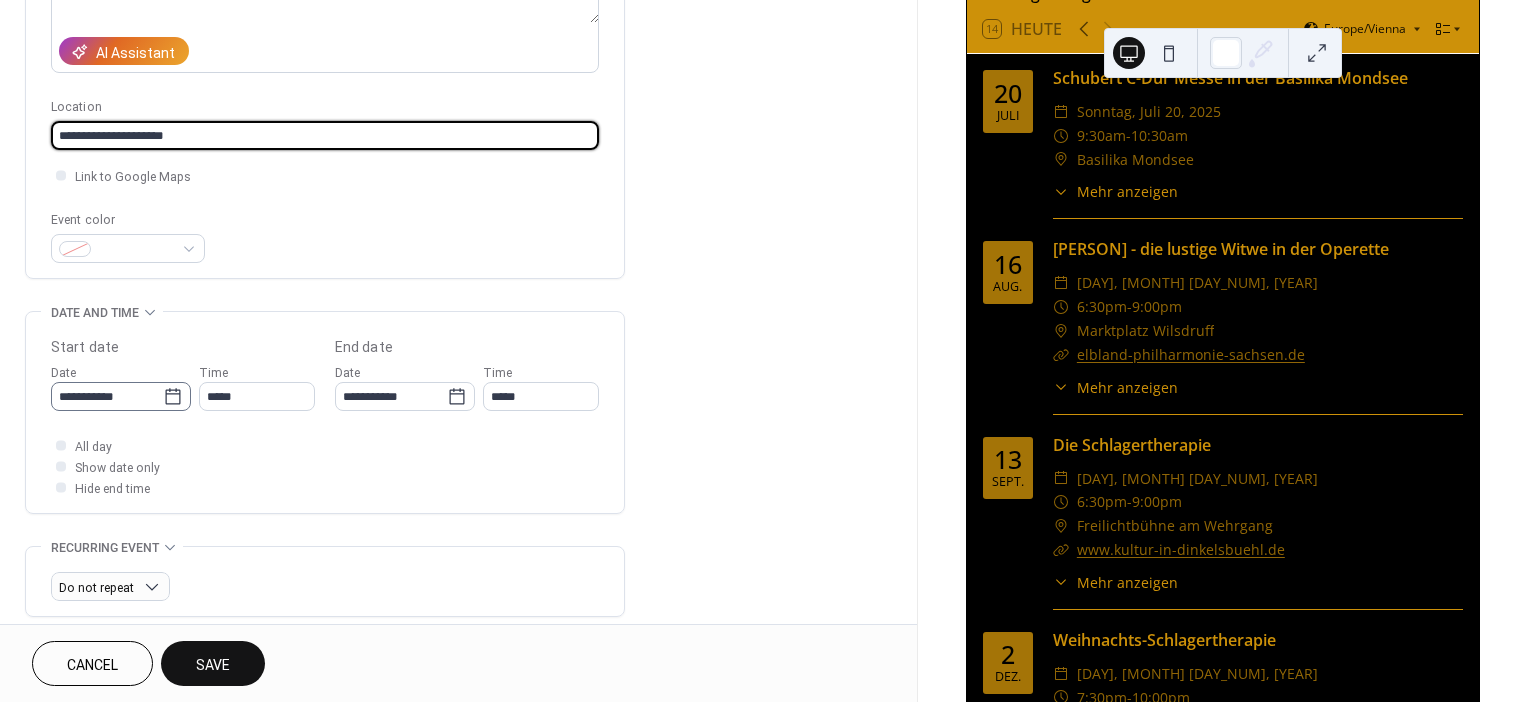 type on "**********" 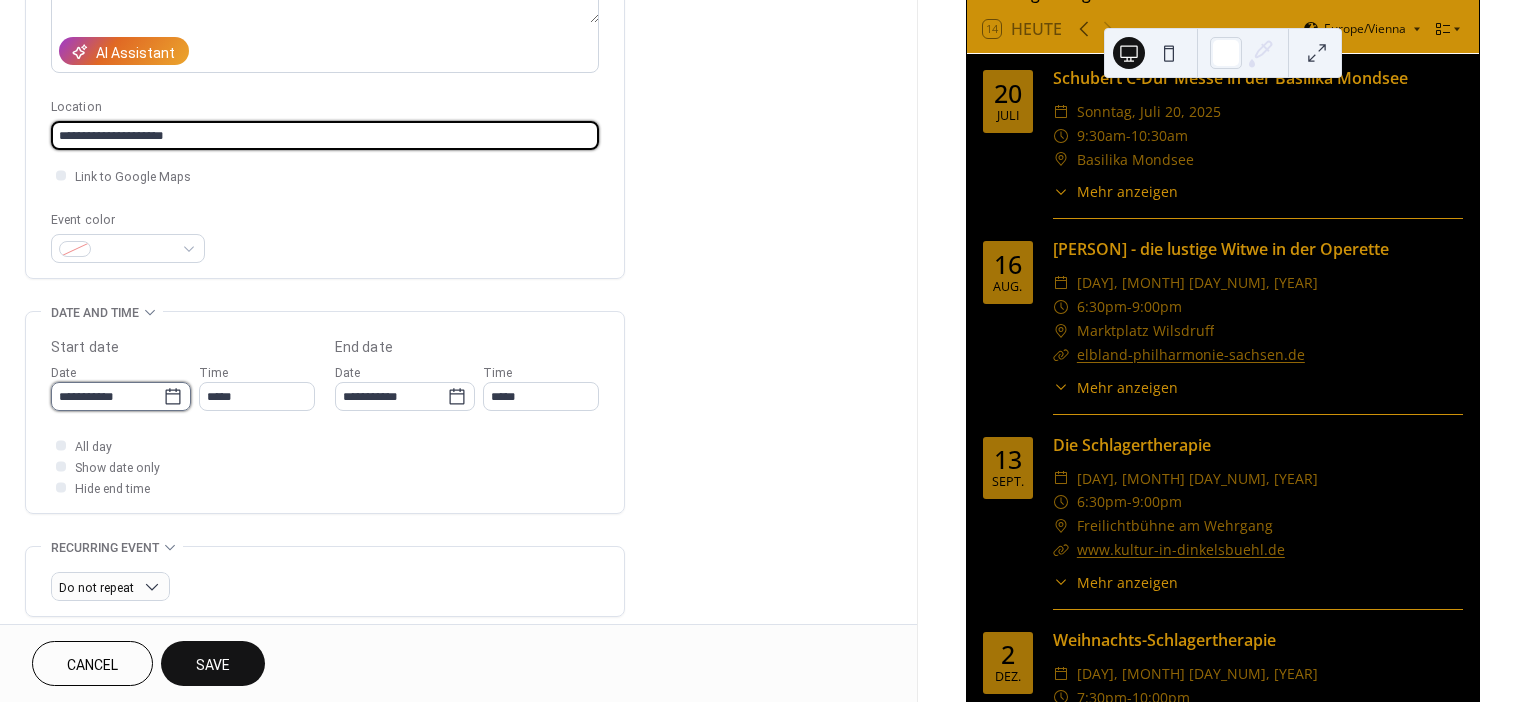click on "**********" at bounding box center [107, 396] 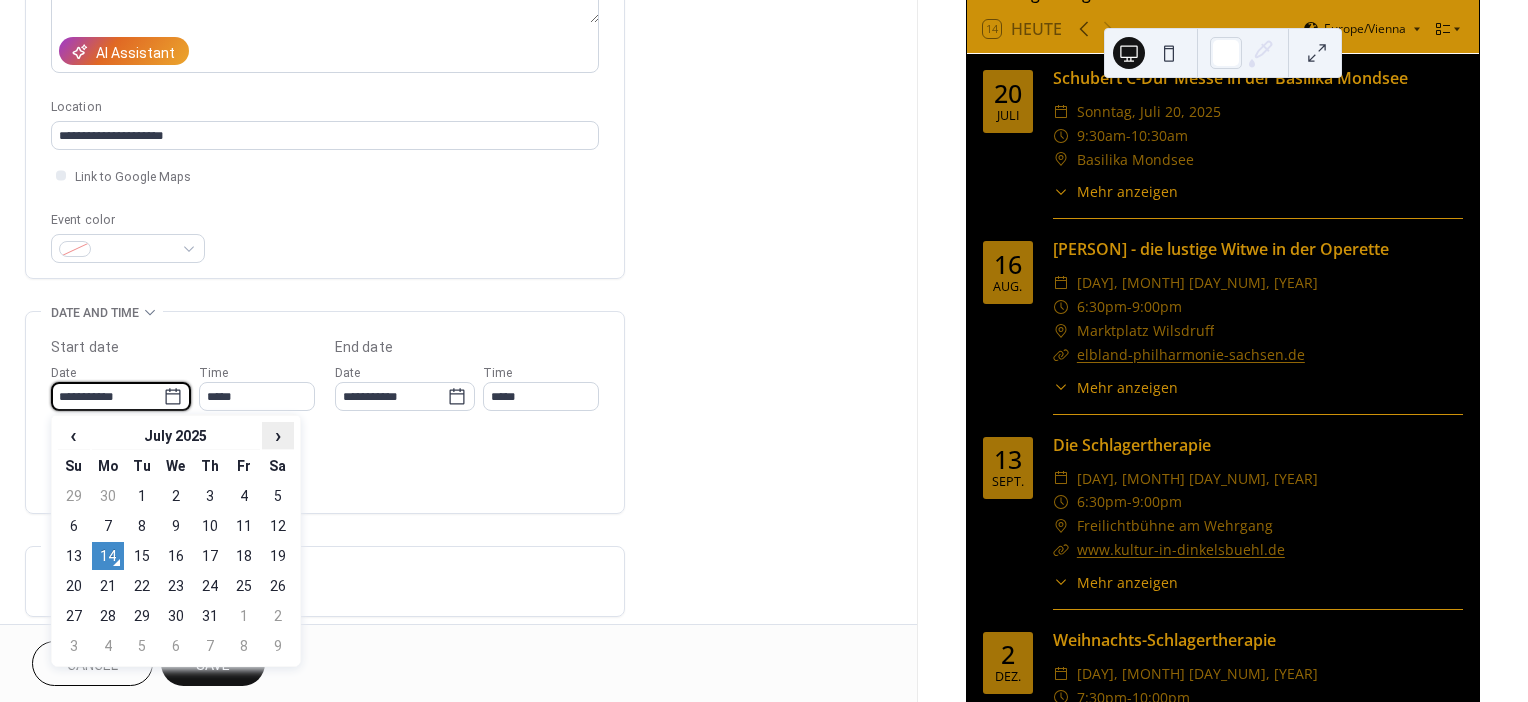 click on "›" at bounding box center (278, 435) 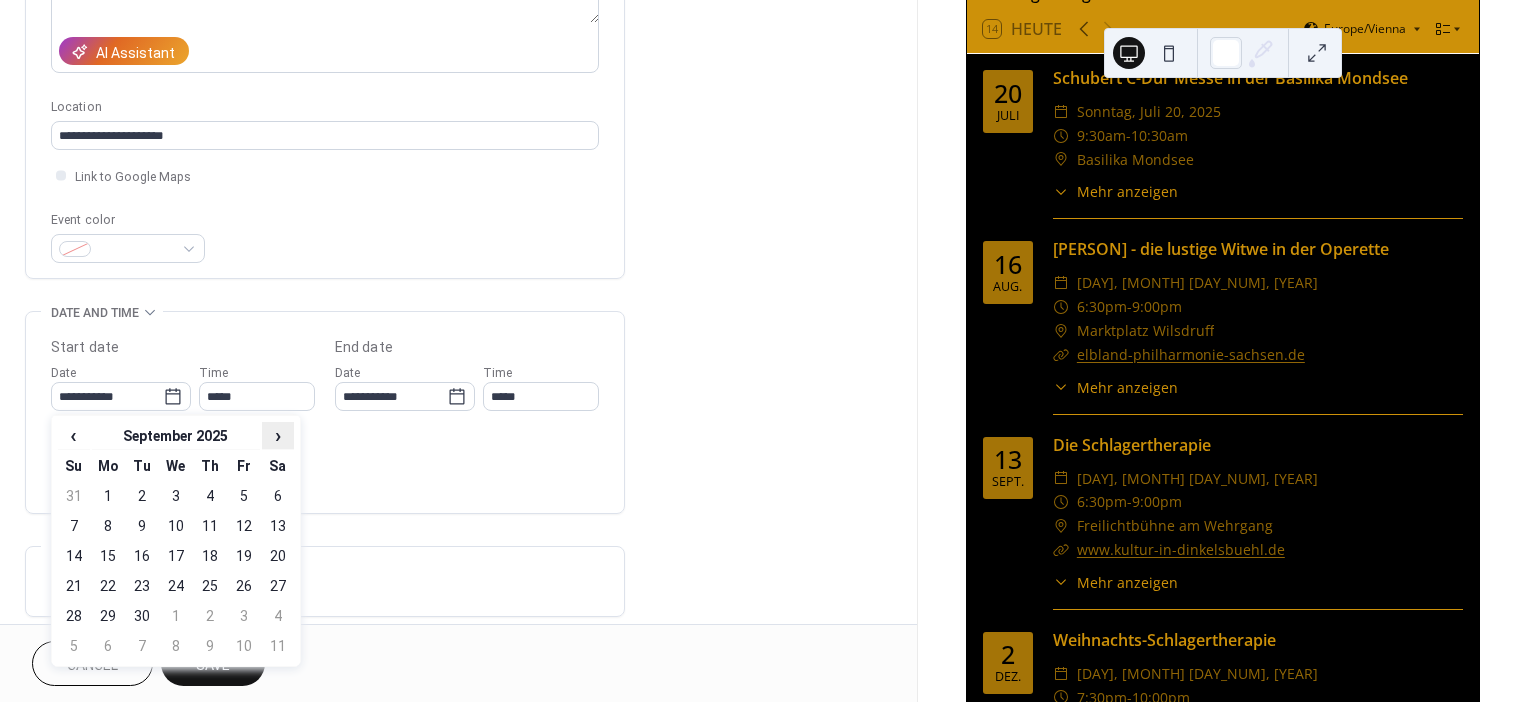 click on "›" at bounding box center (278, 435) 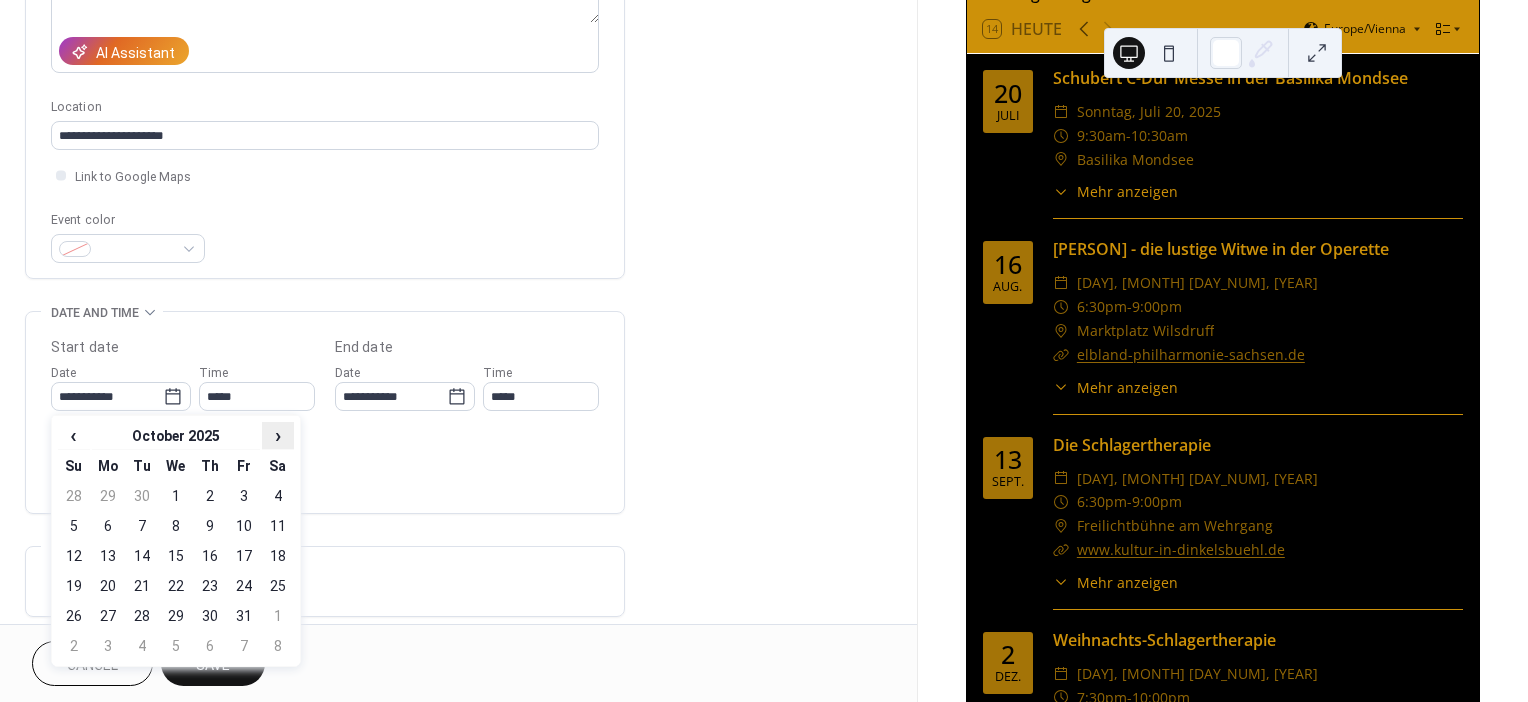 click on "›" at bounding box center (278, 435) 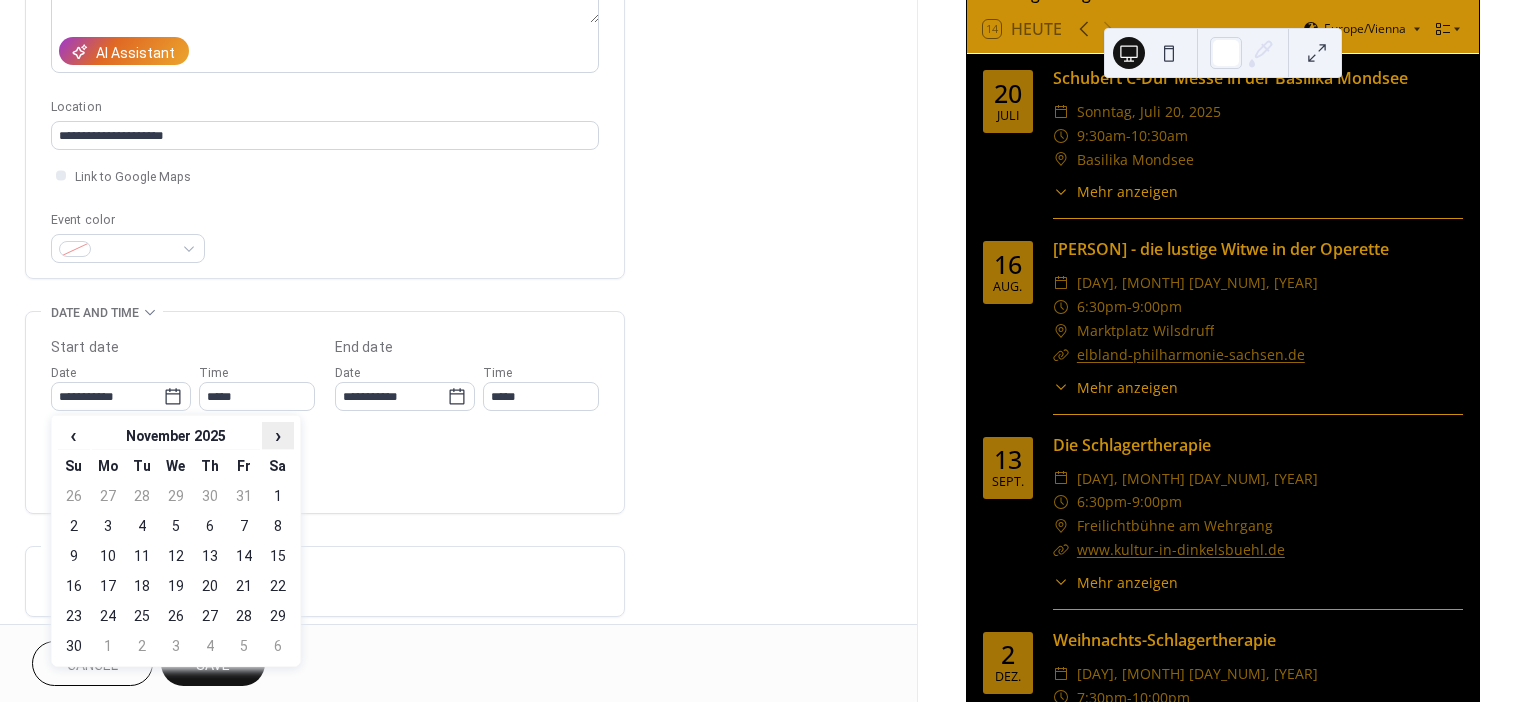 click on "›" at bounding box center [278, 435] 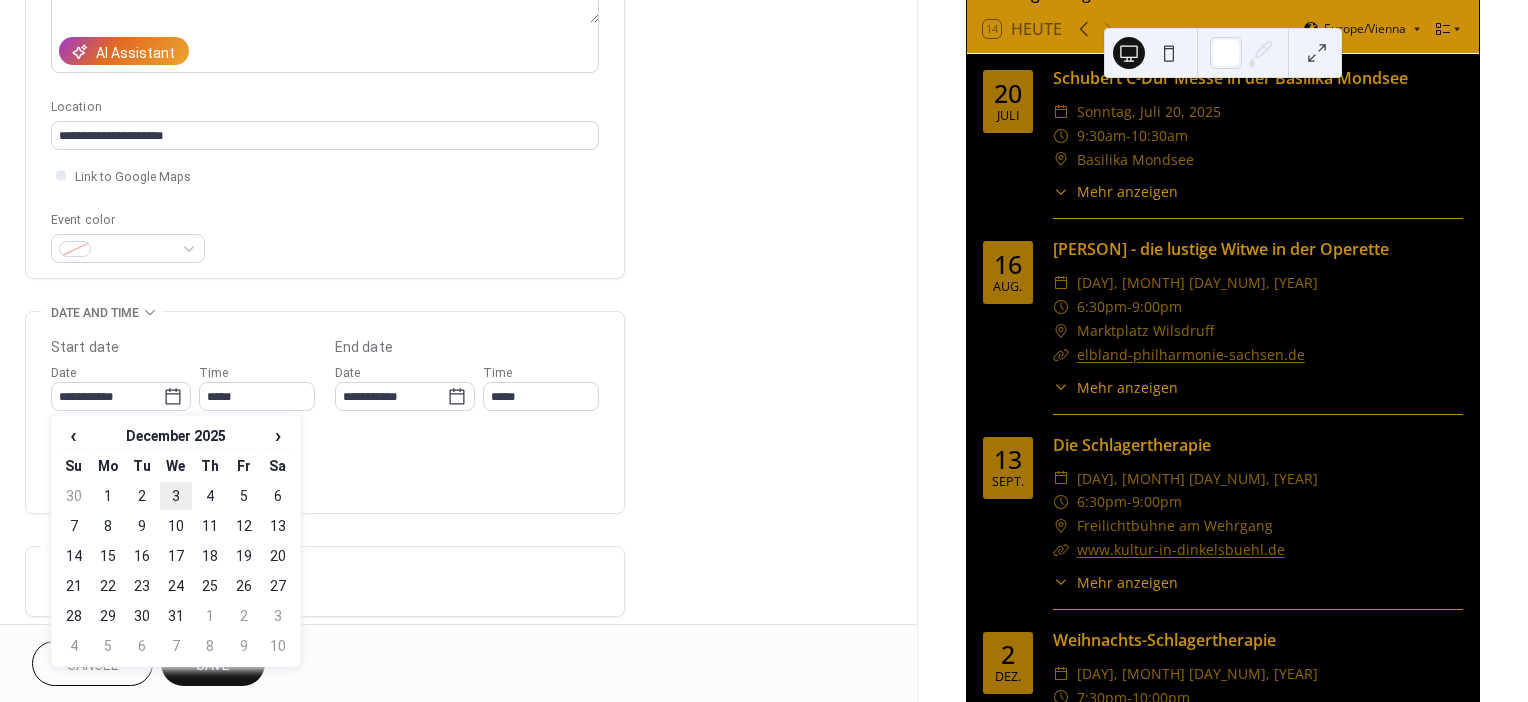 click on "3" at bounding box center (176, 496) 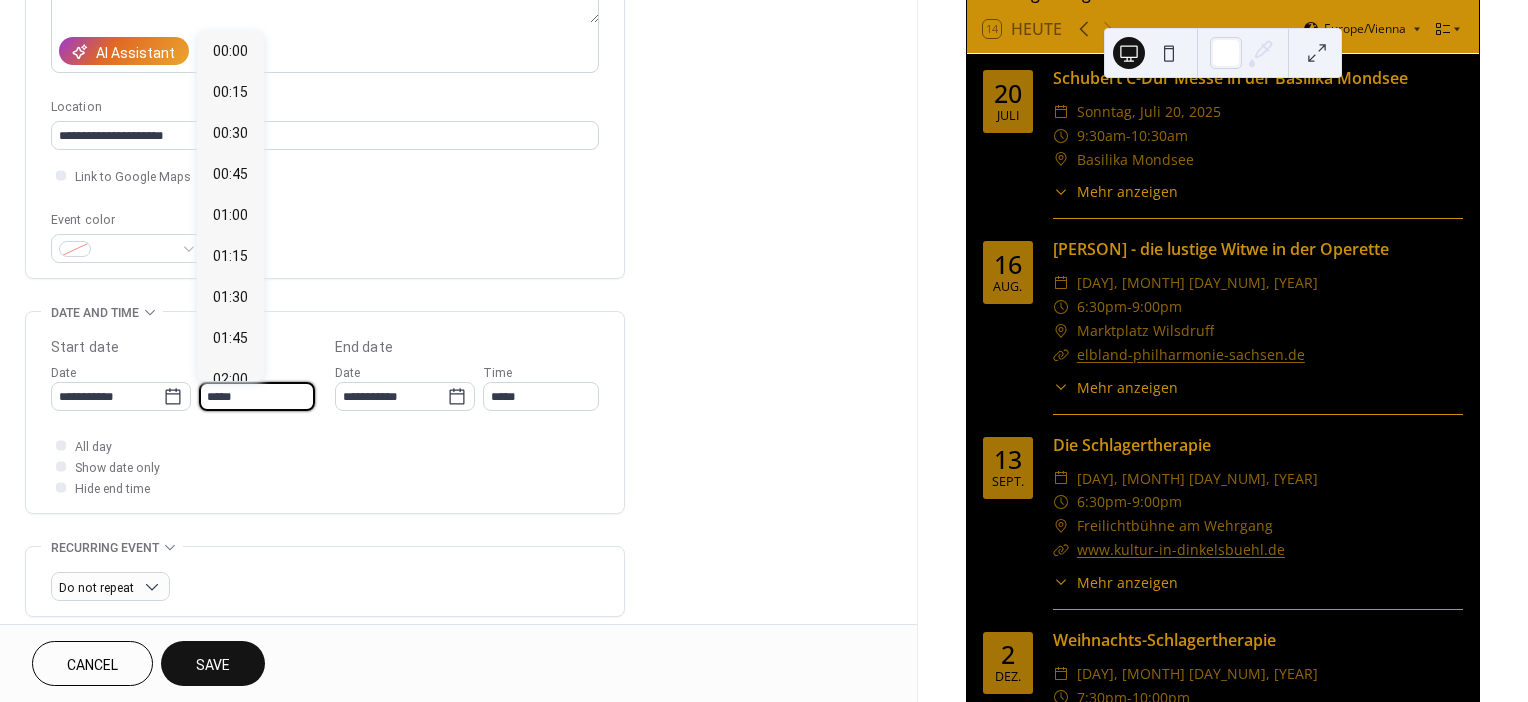 click on "*****" at bounding box center [257, 396] 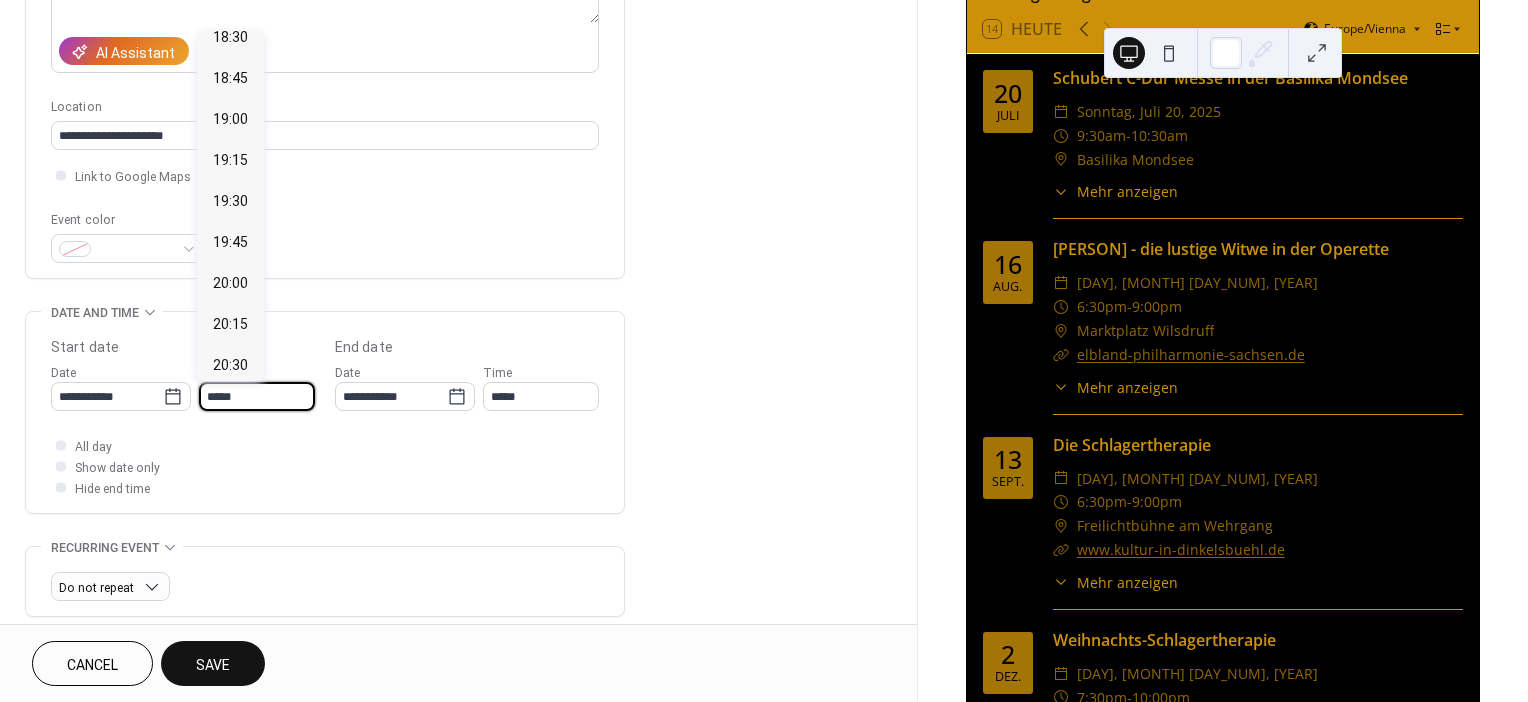 scroll, scrollTop: 3109, scrollLeft: 0, axis: vertical 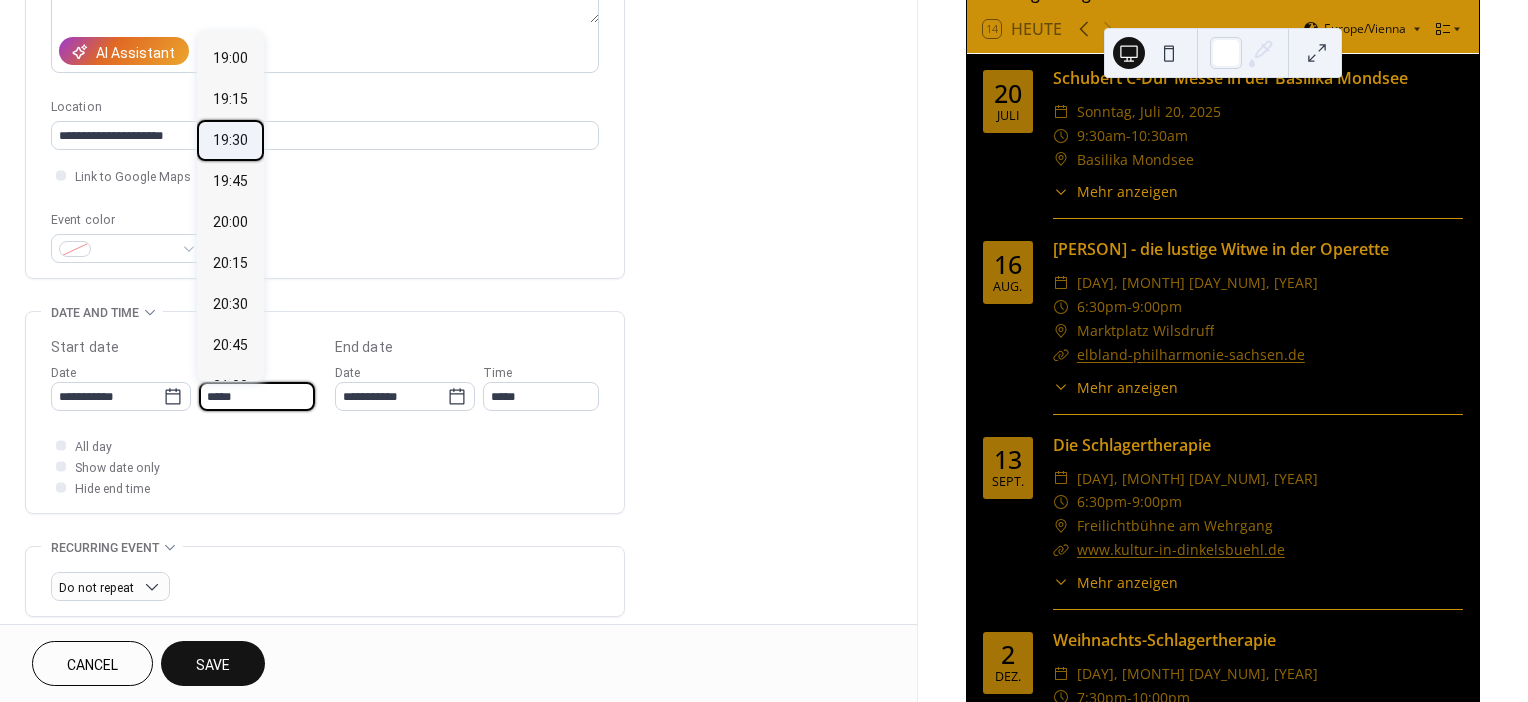 click on "19:30" at bounding box center (230, 140) 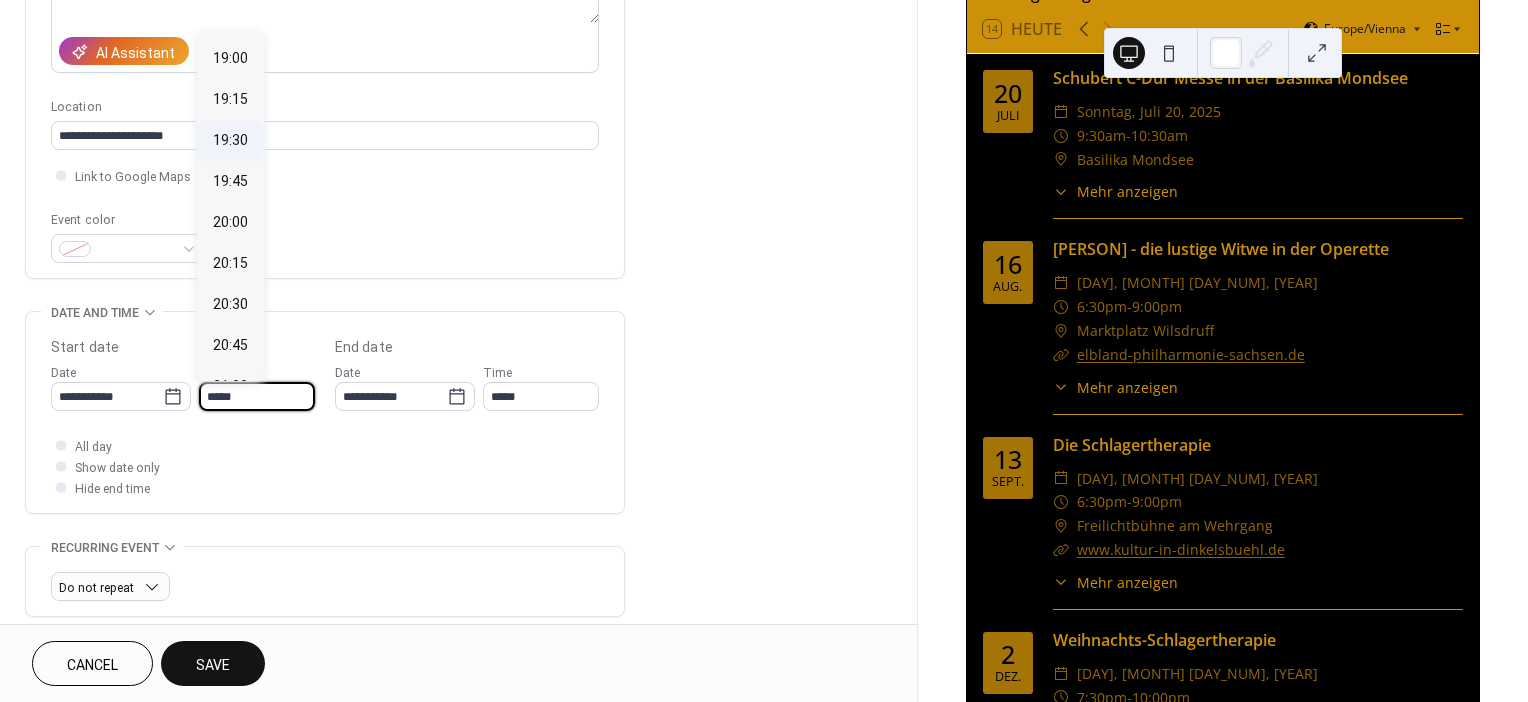 type on "*****" 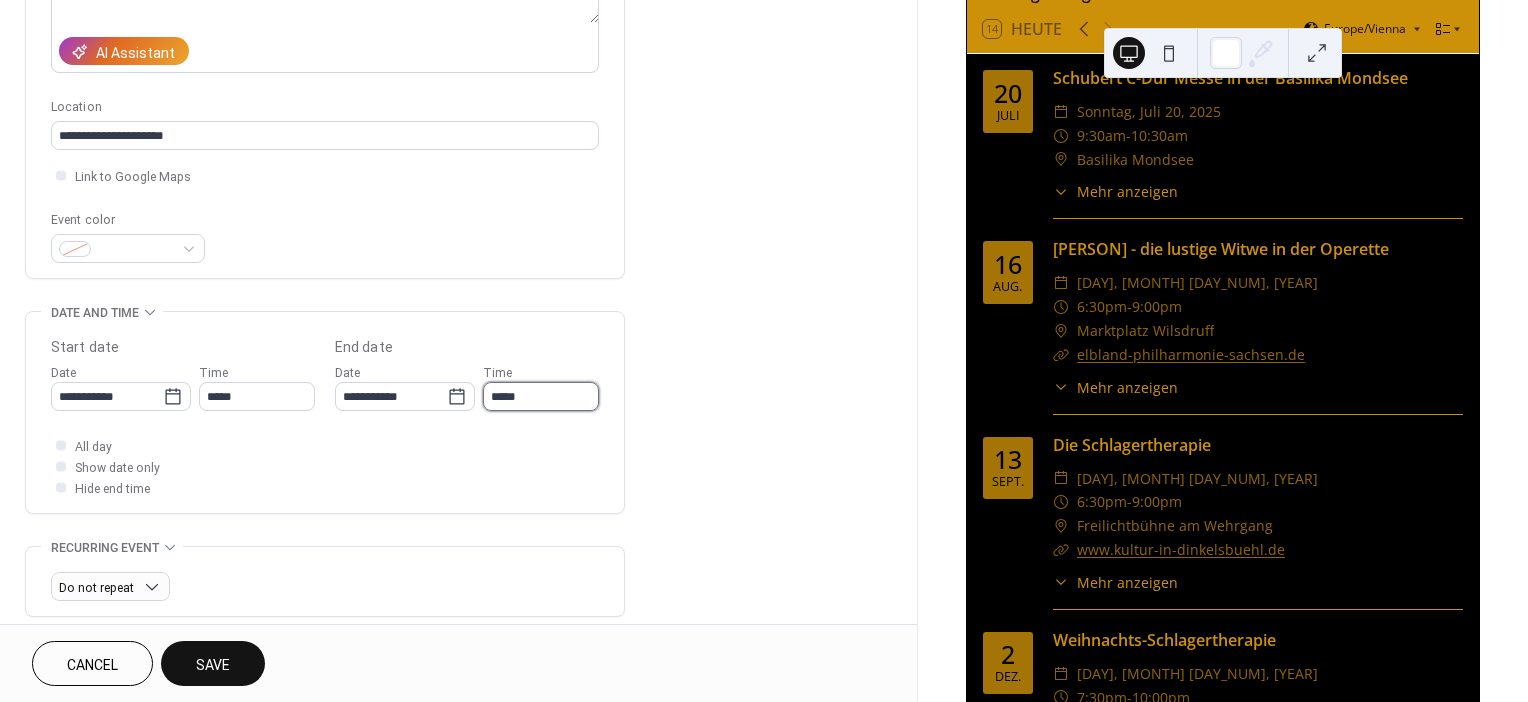 click on "*****" at bounding box center (541, 396) 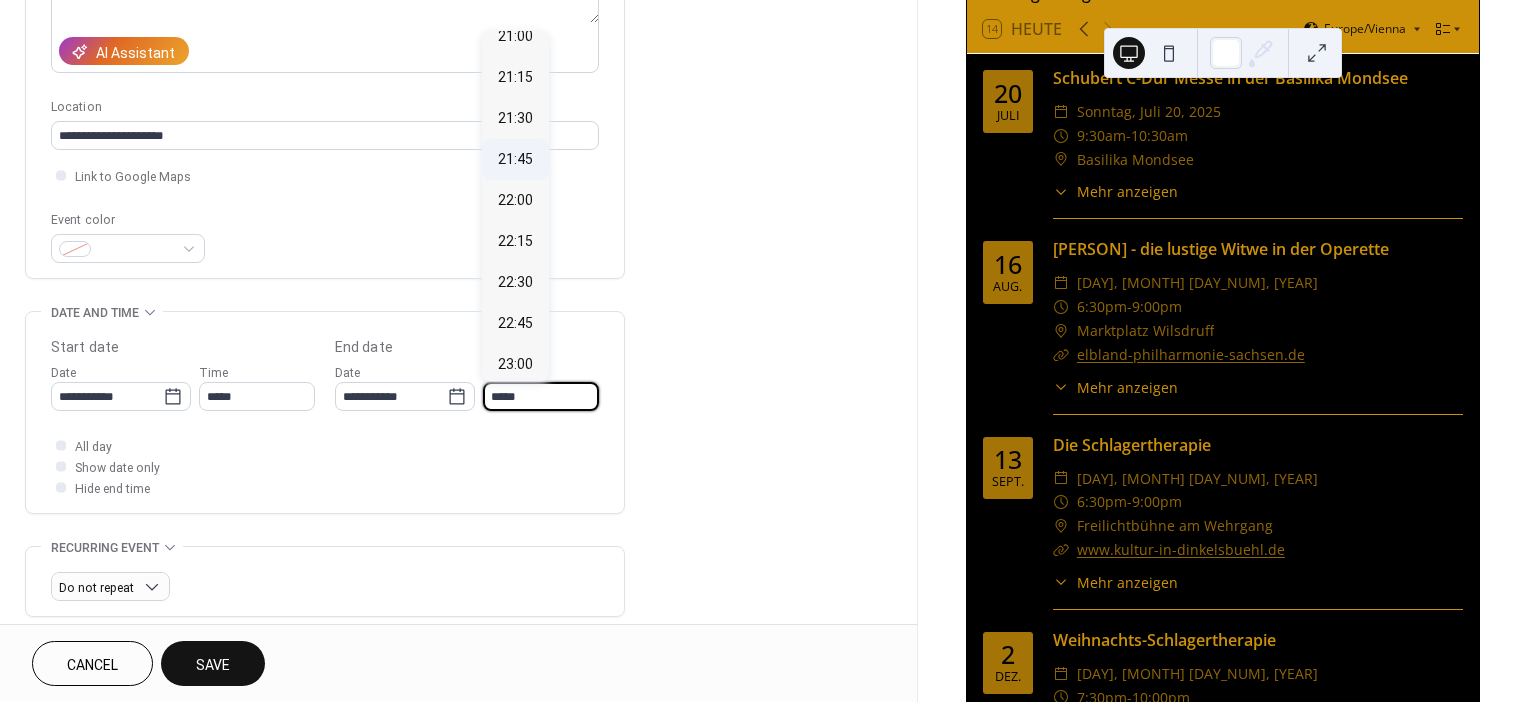scroll, scrollTop: 286, scrollLeft: 0, axis: vertical 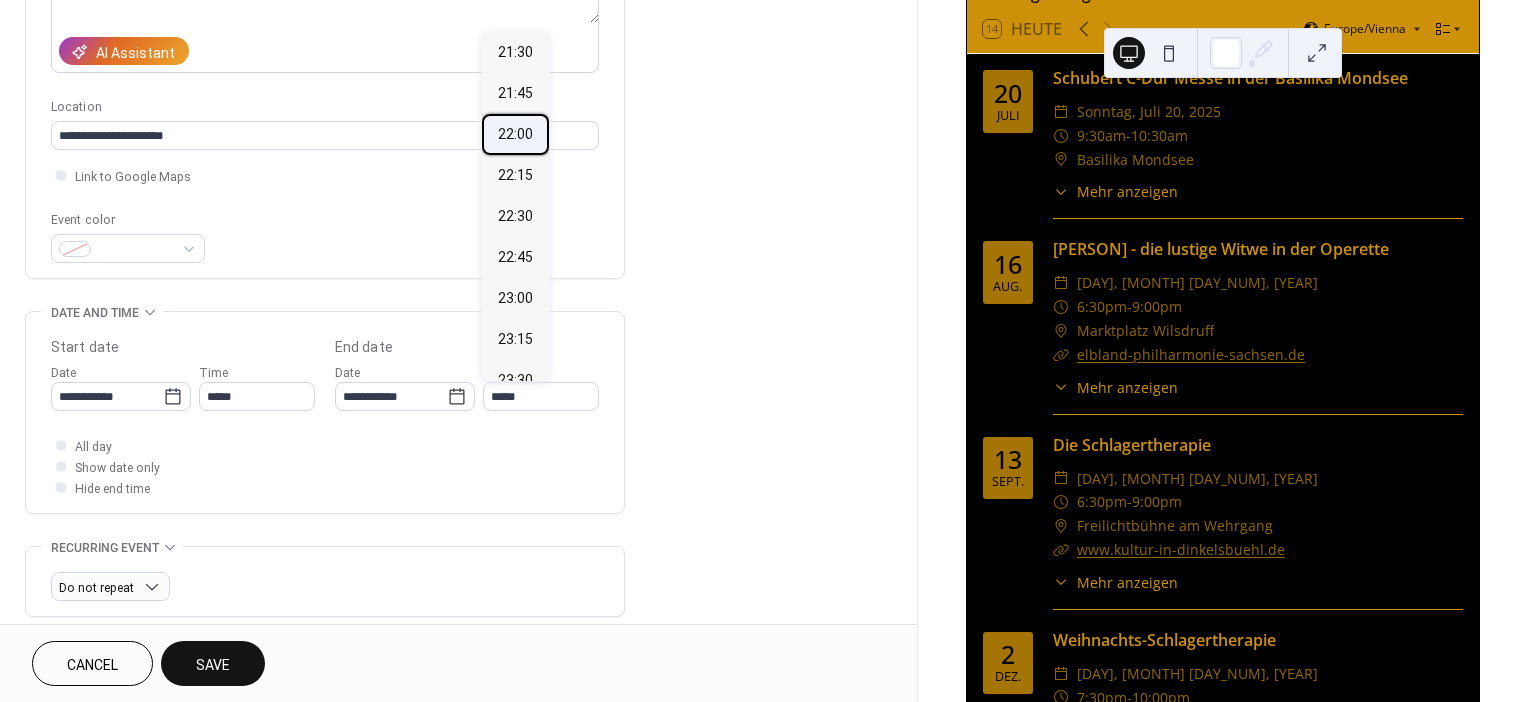 click on "22:00" at bounding box center [515, 134] 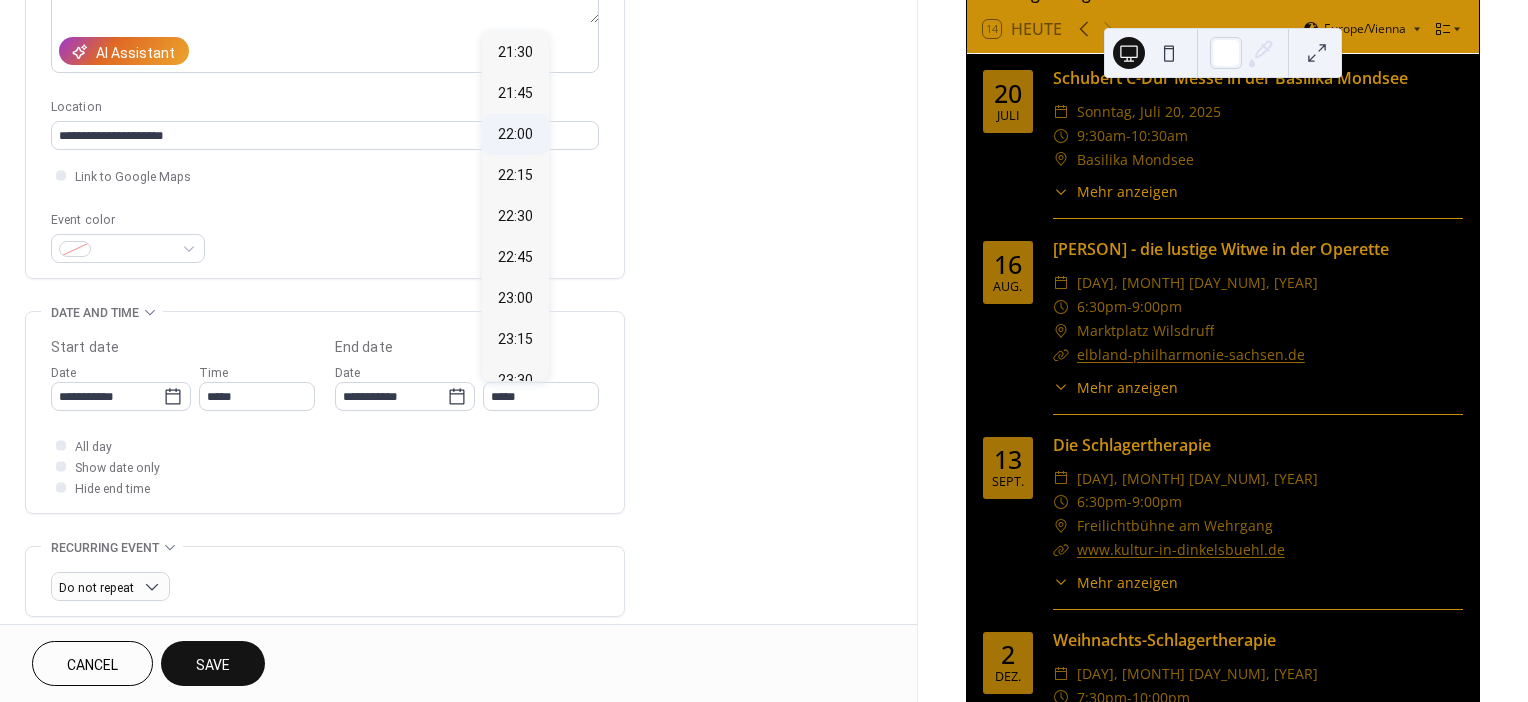 type on "*****" 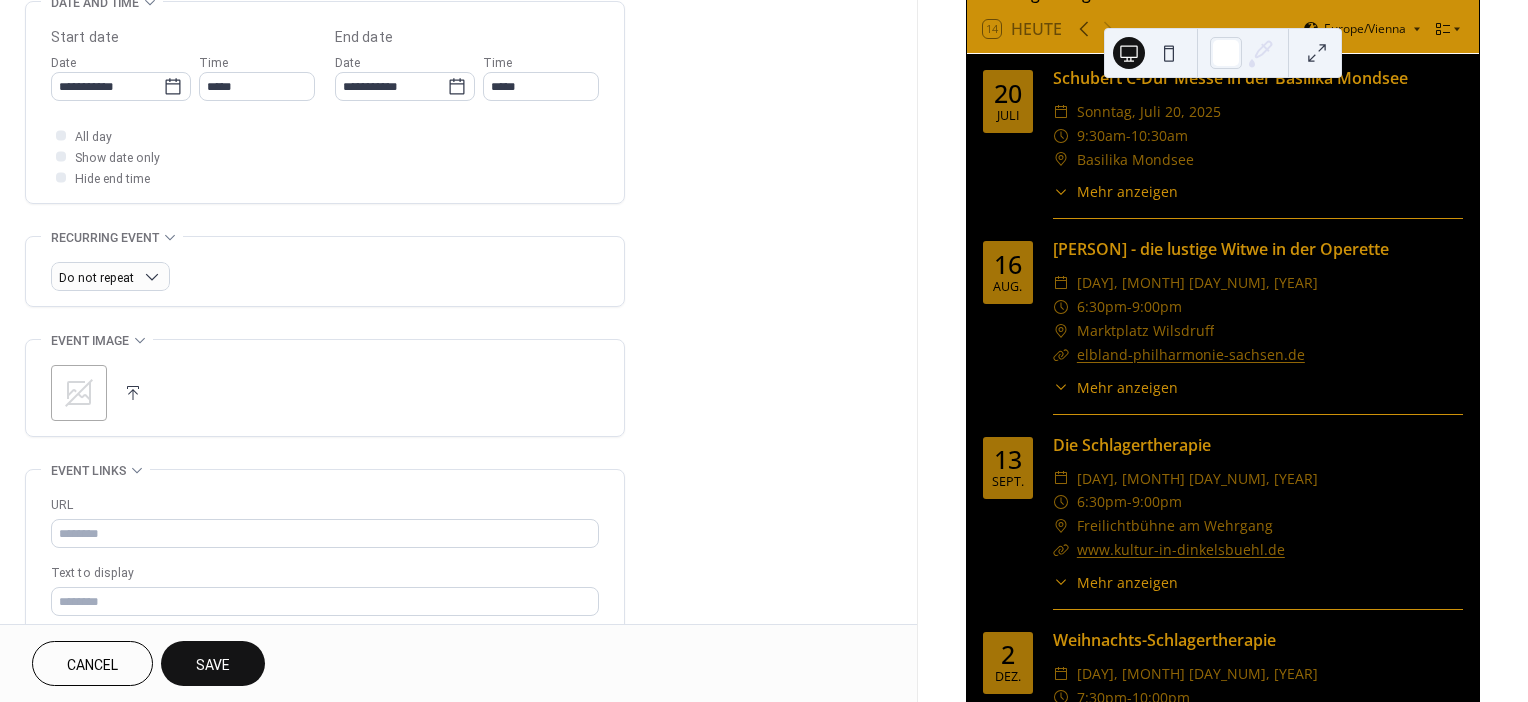 scroll, scrollTop: 660, scrollLeft: 0, axis: vertical 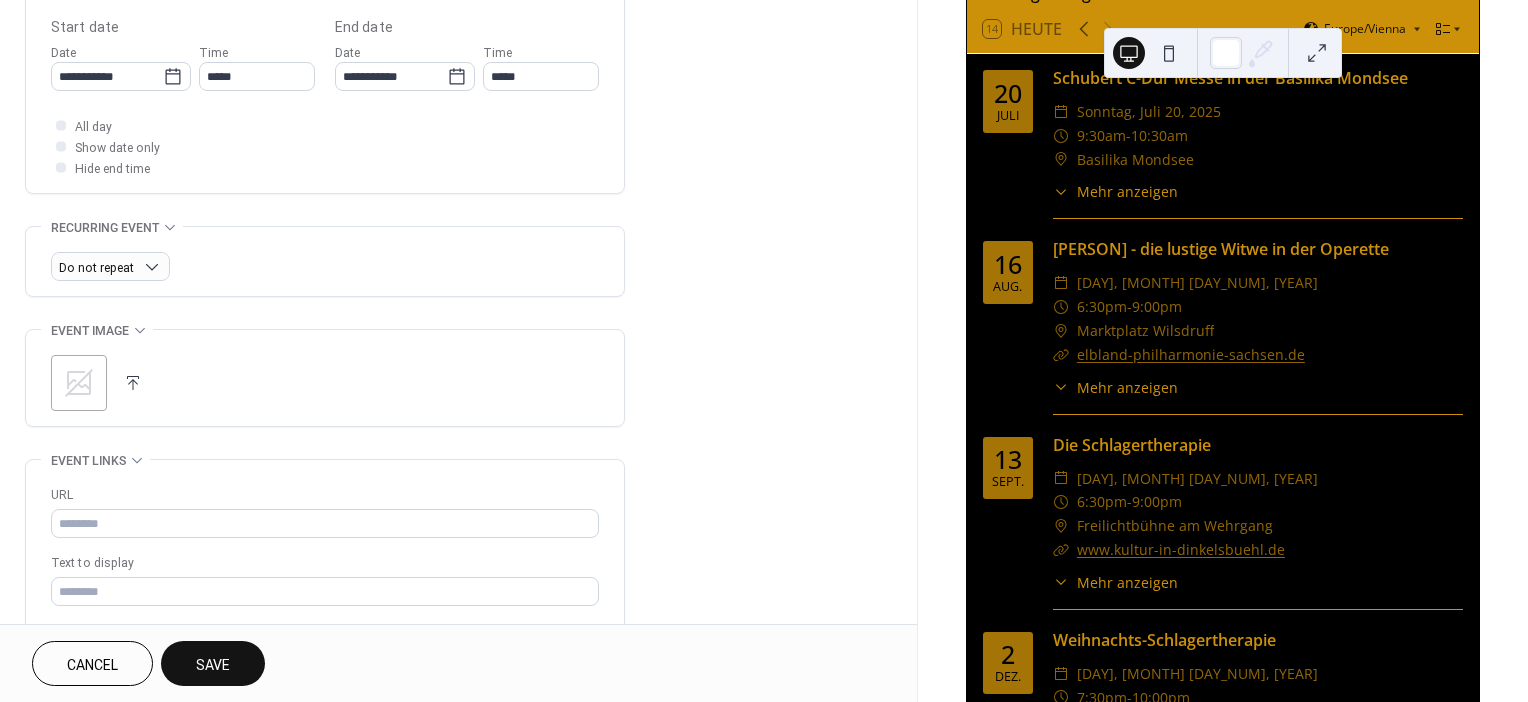 click at bounding box center [133, 383] 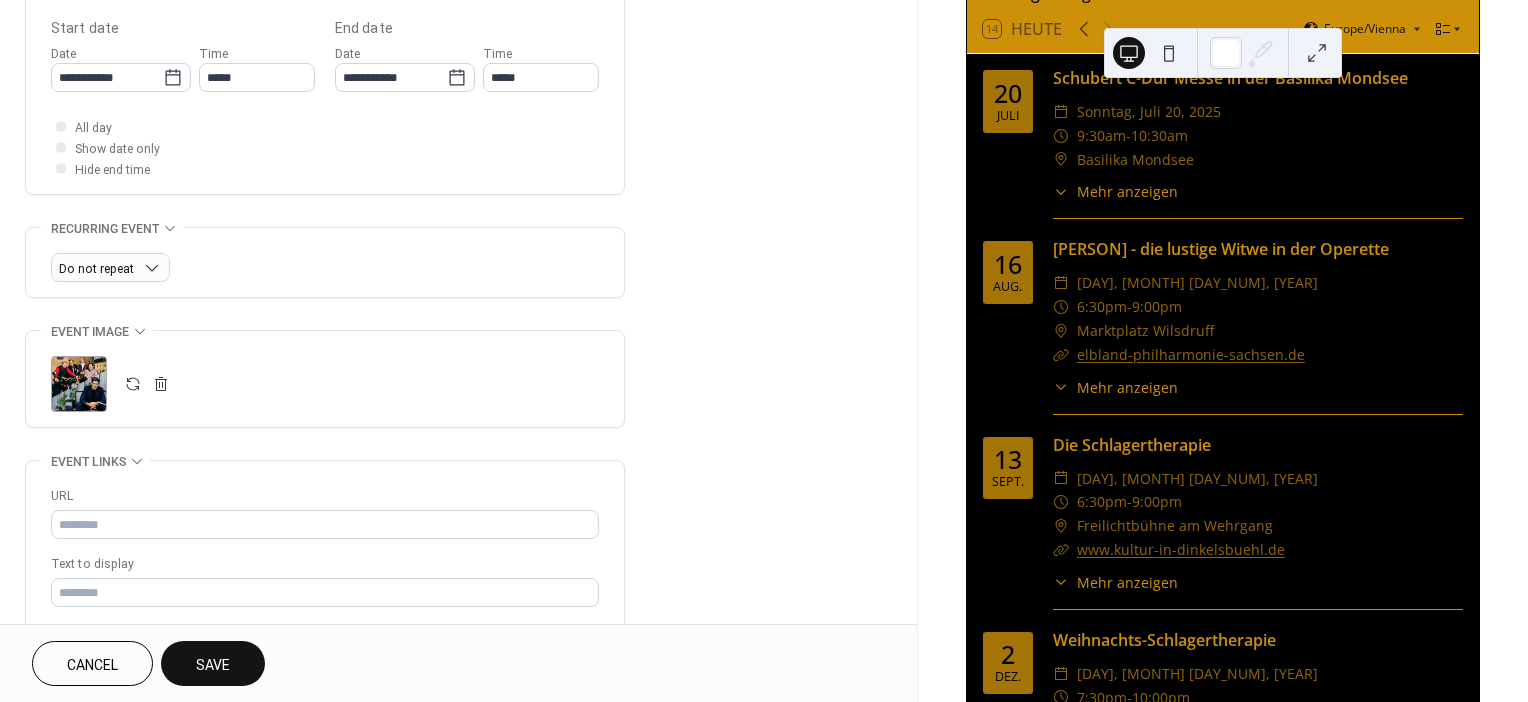 scroll, scrollTop: 658, scrollLeft: 0, axis: vertical 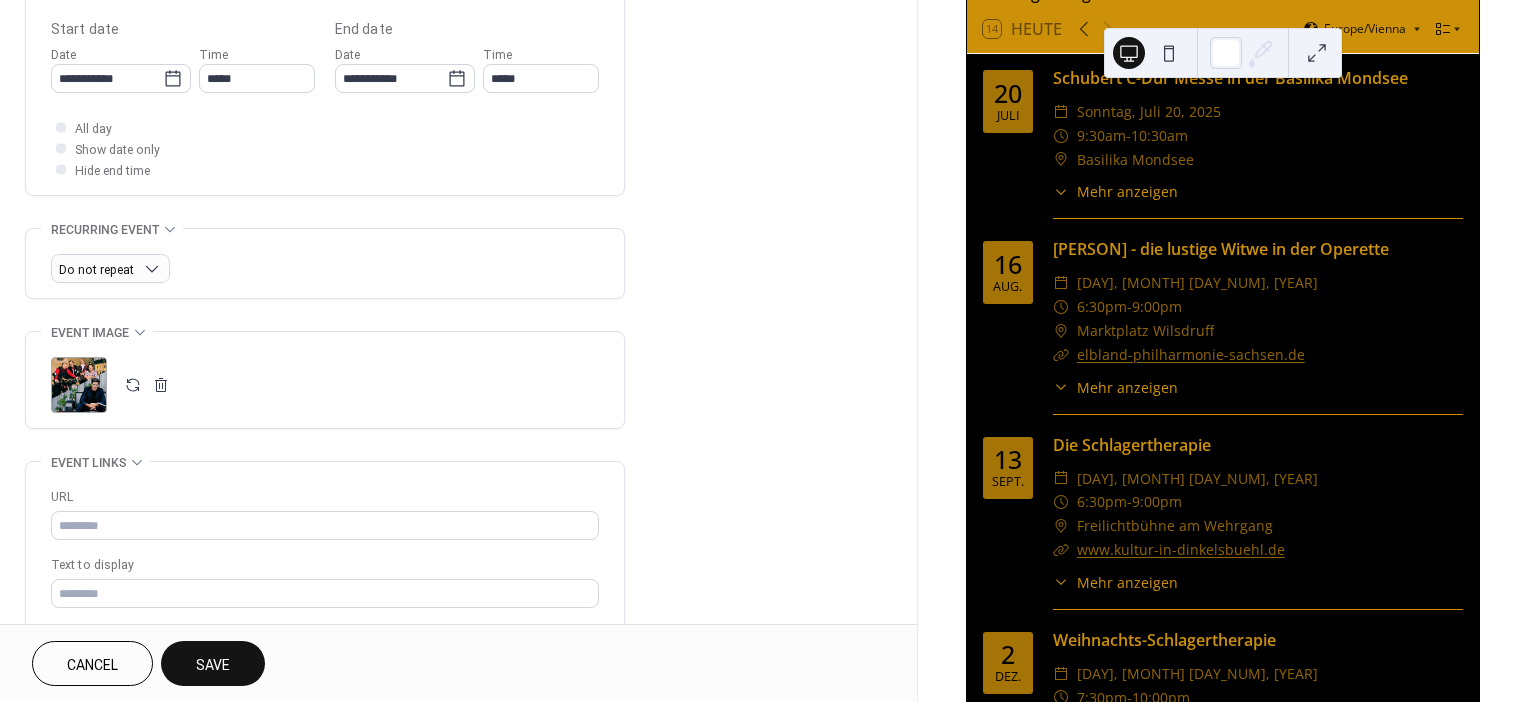 click at bounding box center [133, 385] 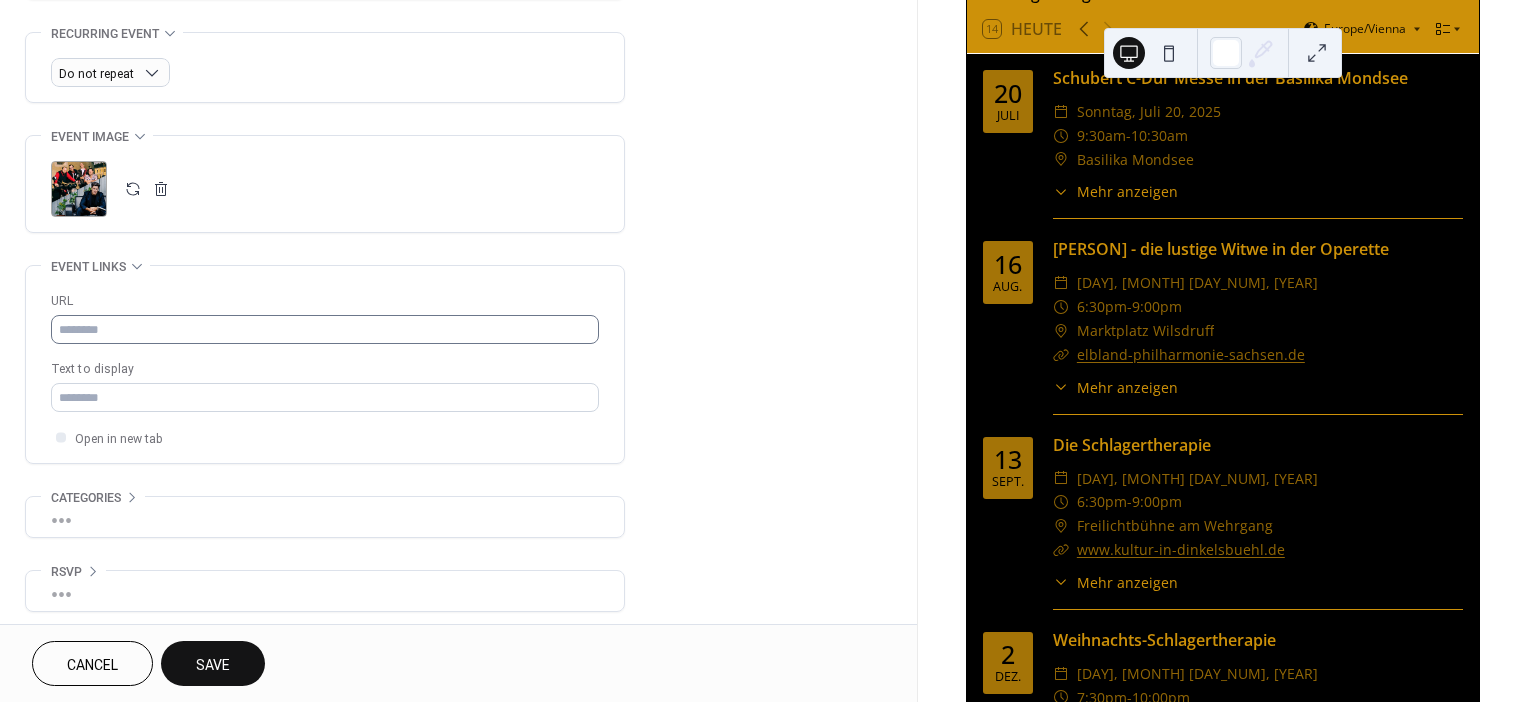 scroll, scrollTop: 859, scrollLeft: 0, axis: vertical 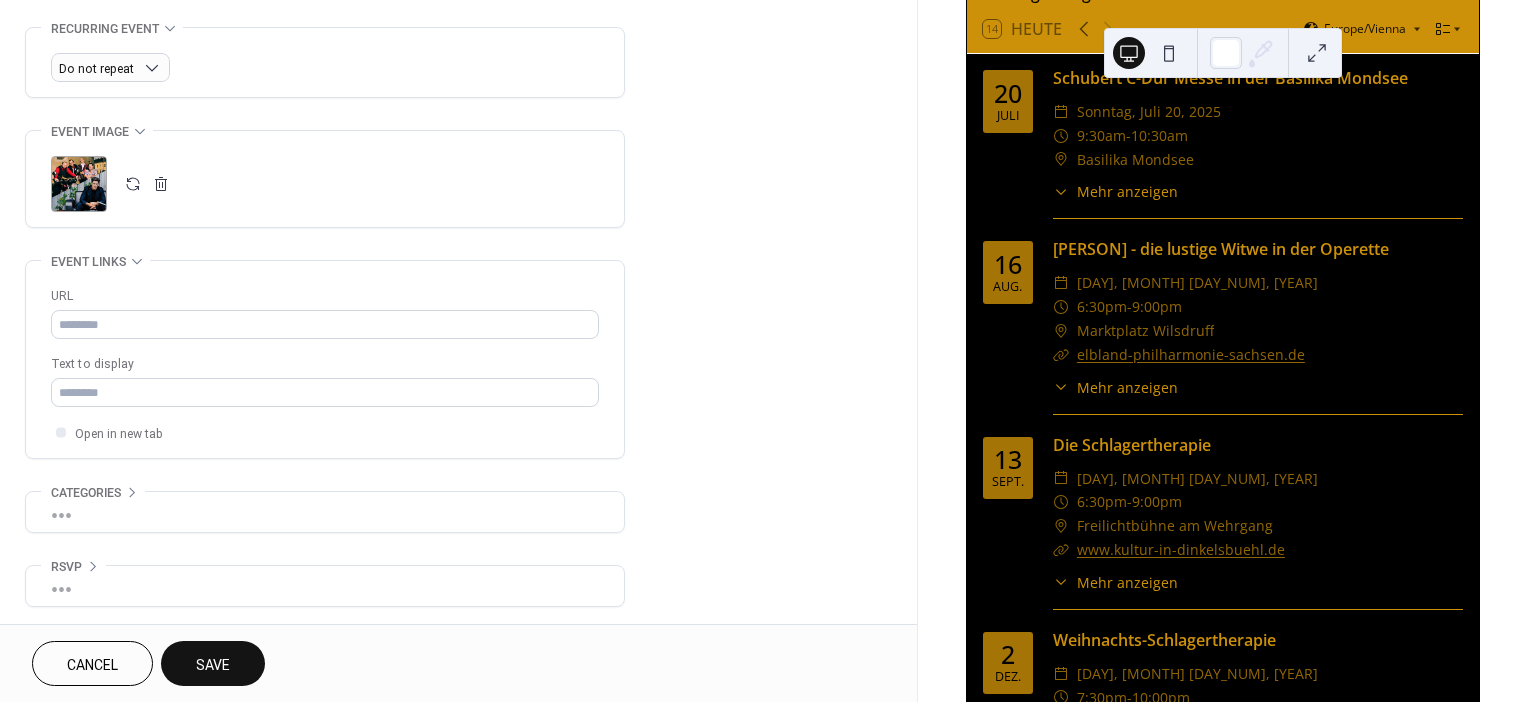 click on "Save" at bounding box center [213, 665] 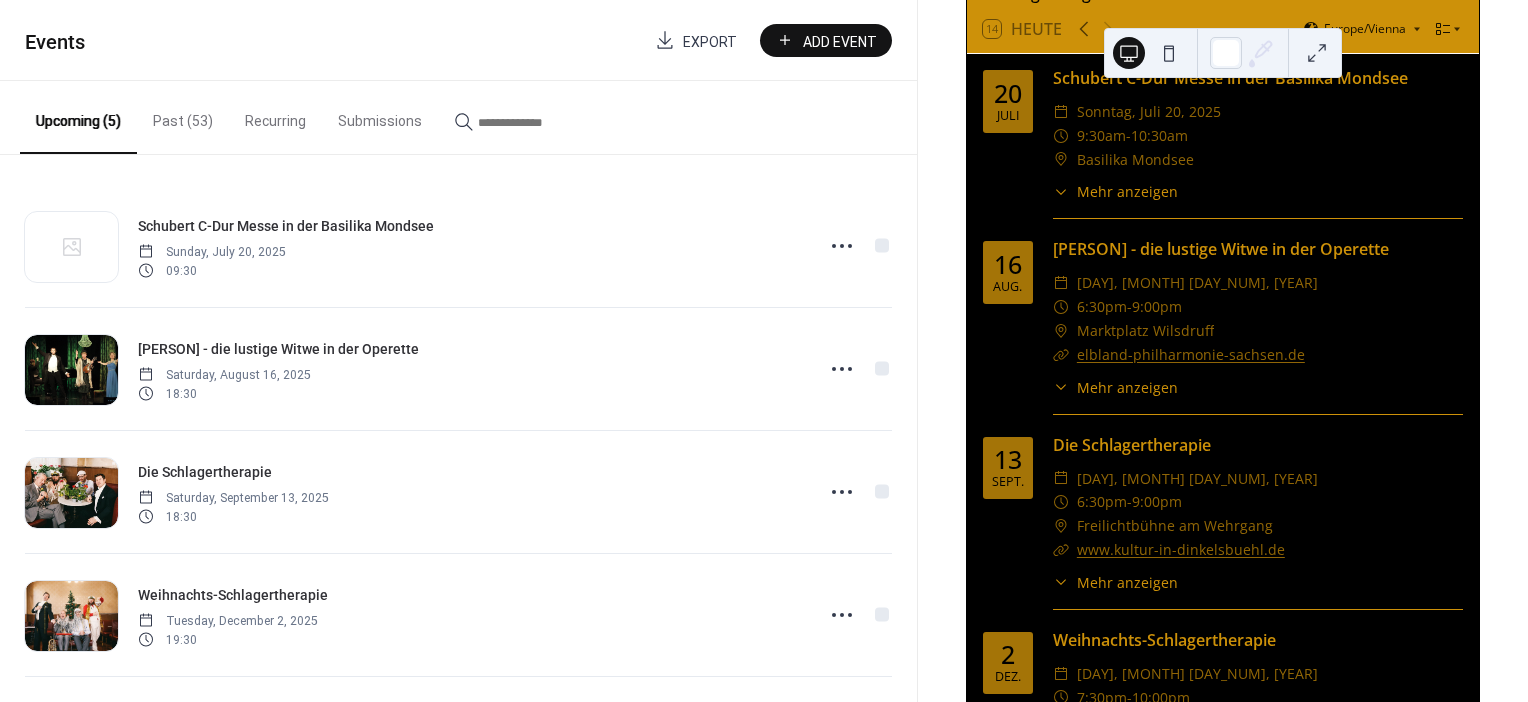 click on "Add Event" at bounding box center (840, 41) 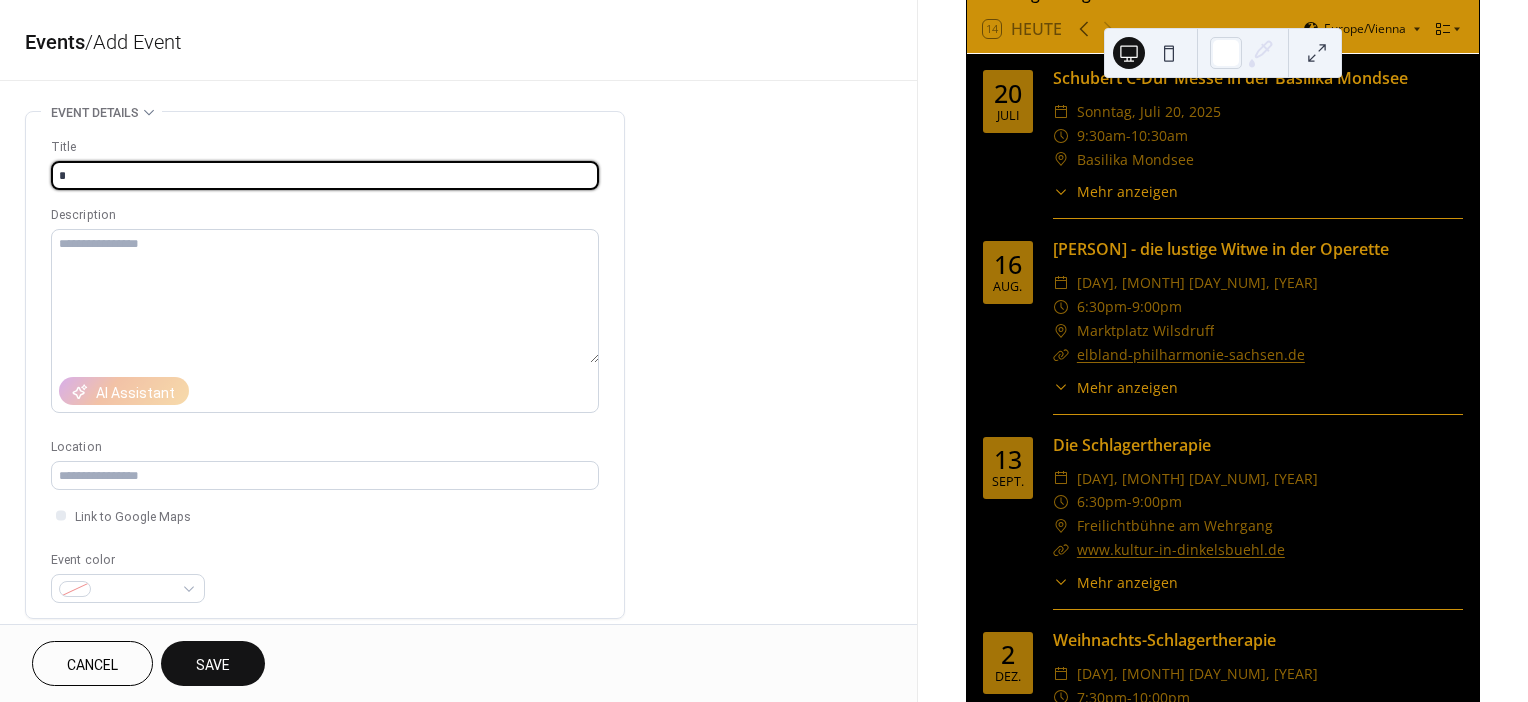 type on "**********" 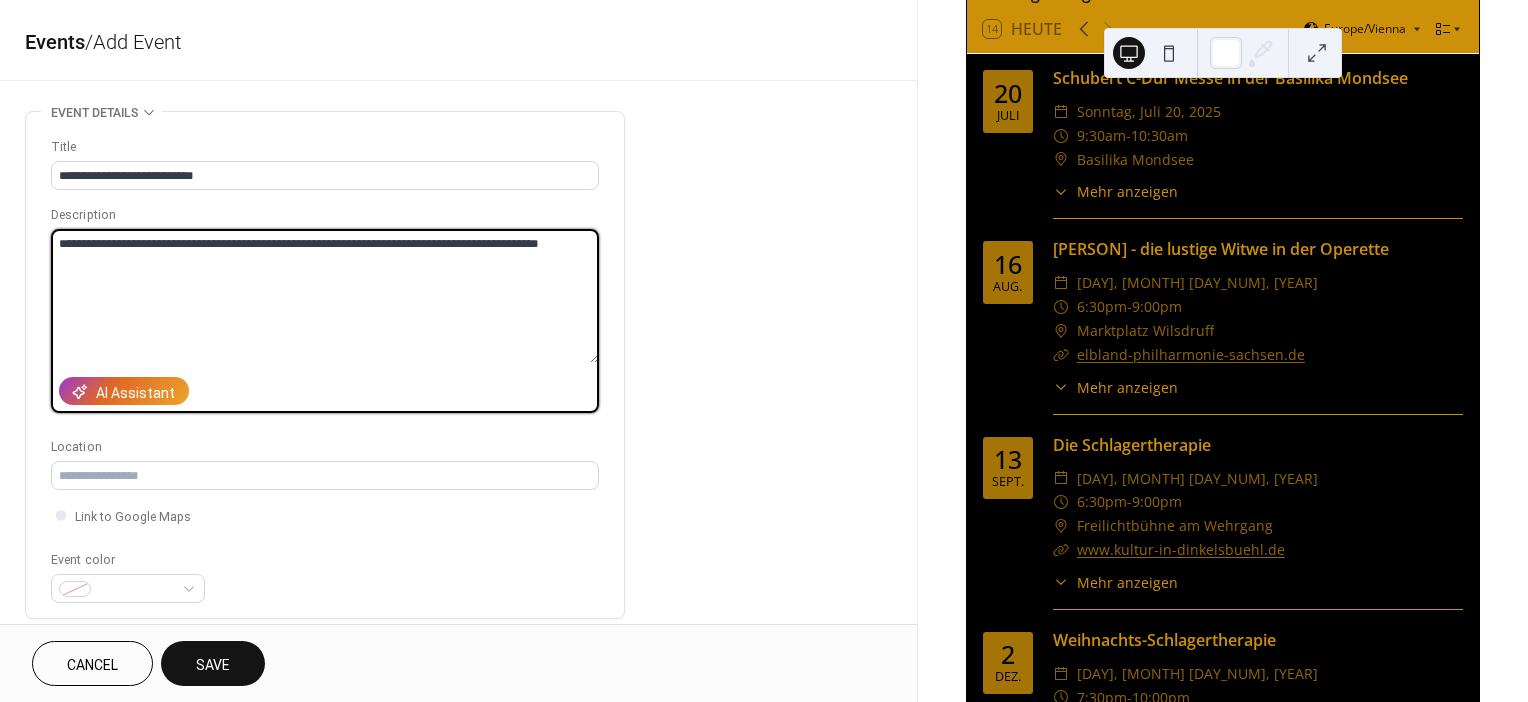 click on "**********" at bounding box center (325, 296) 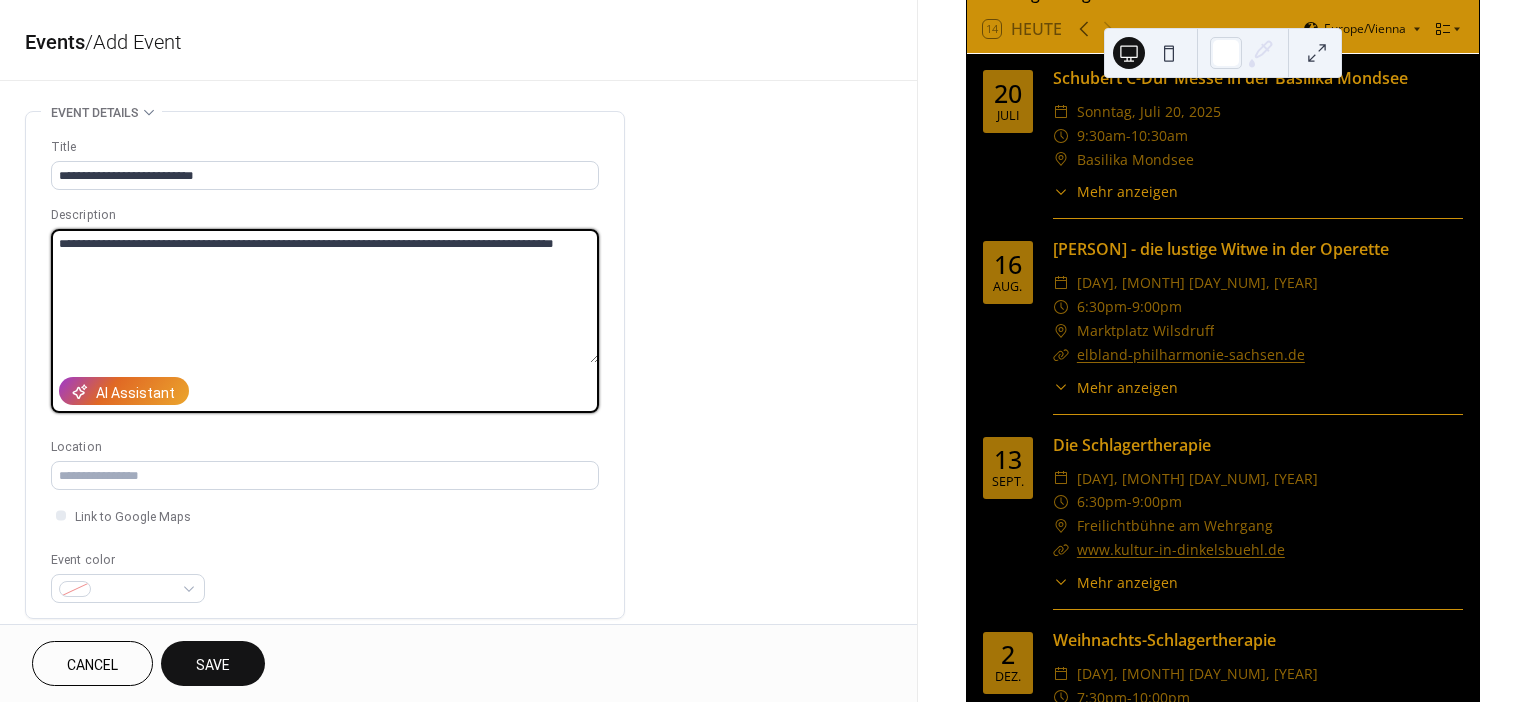 click on "**********" at bounding box center (325, 296) 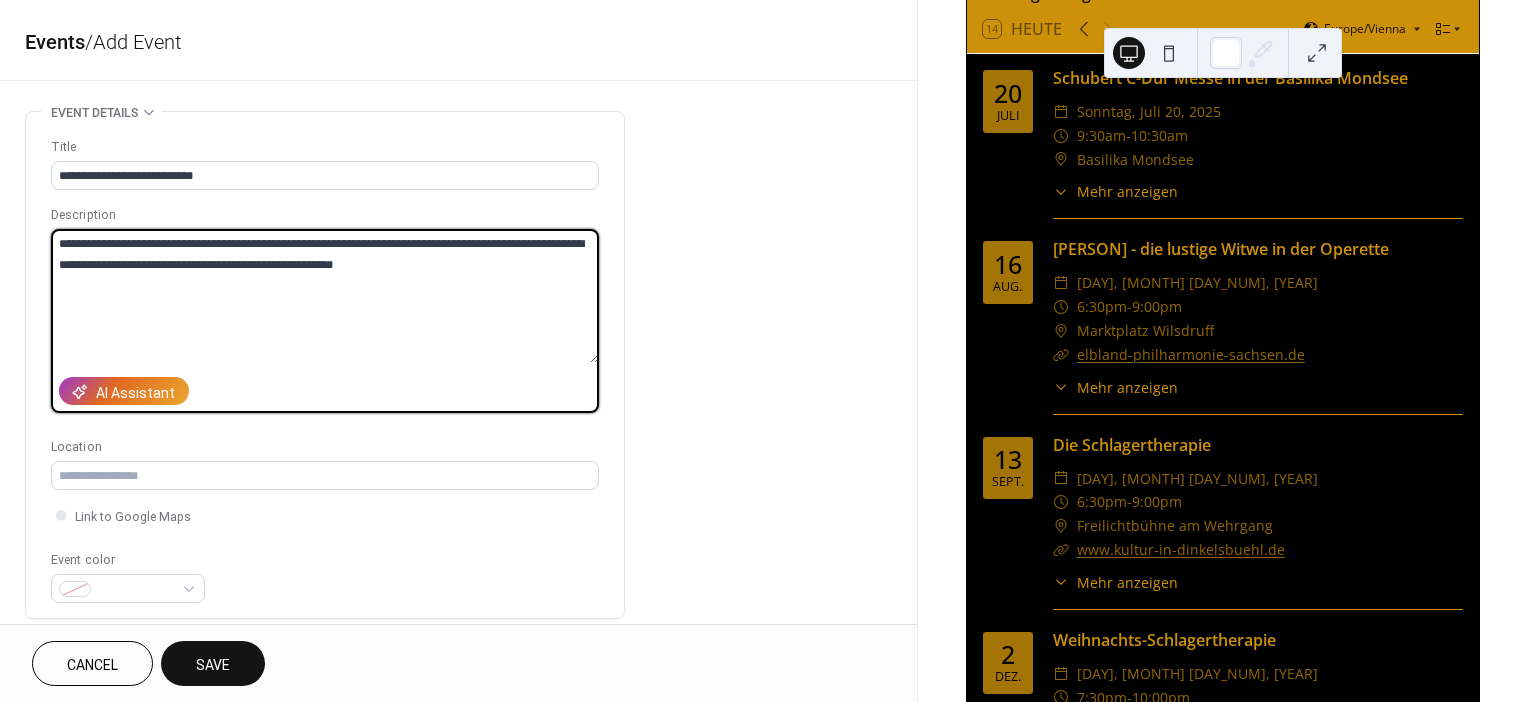 drag, startPoint x: 467, startPoint y: 268, endPoint x: 46, endPoint y: 233, distance: 422.45236 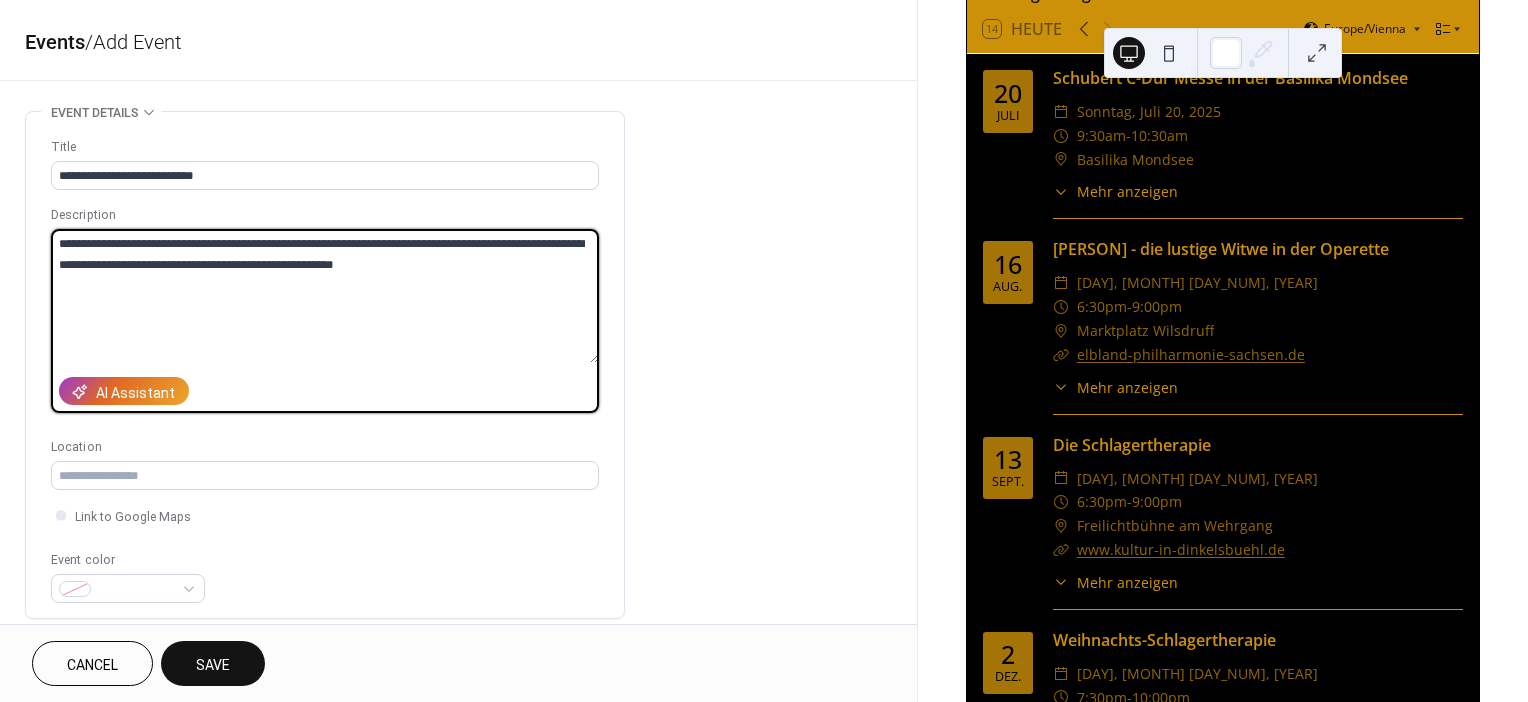 click on "**********" at bounding box center [325, 365] 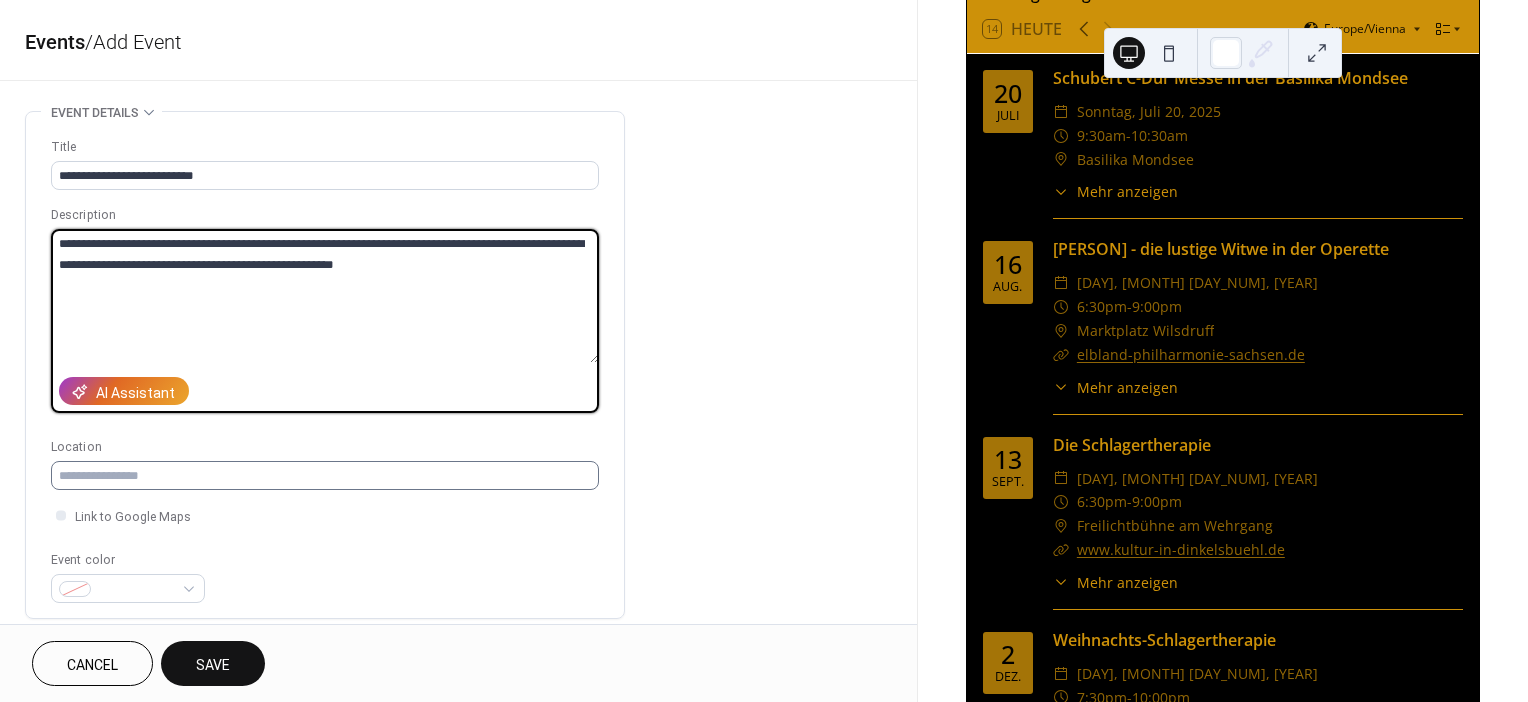 type on "**********" 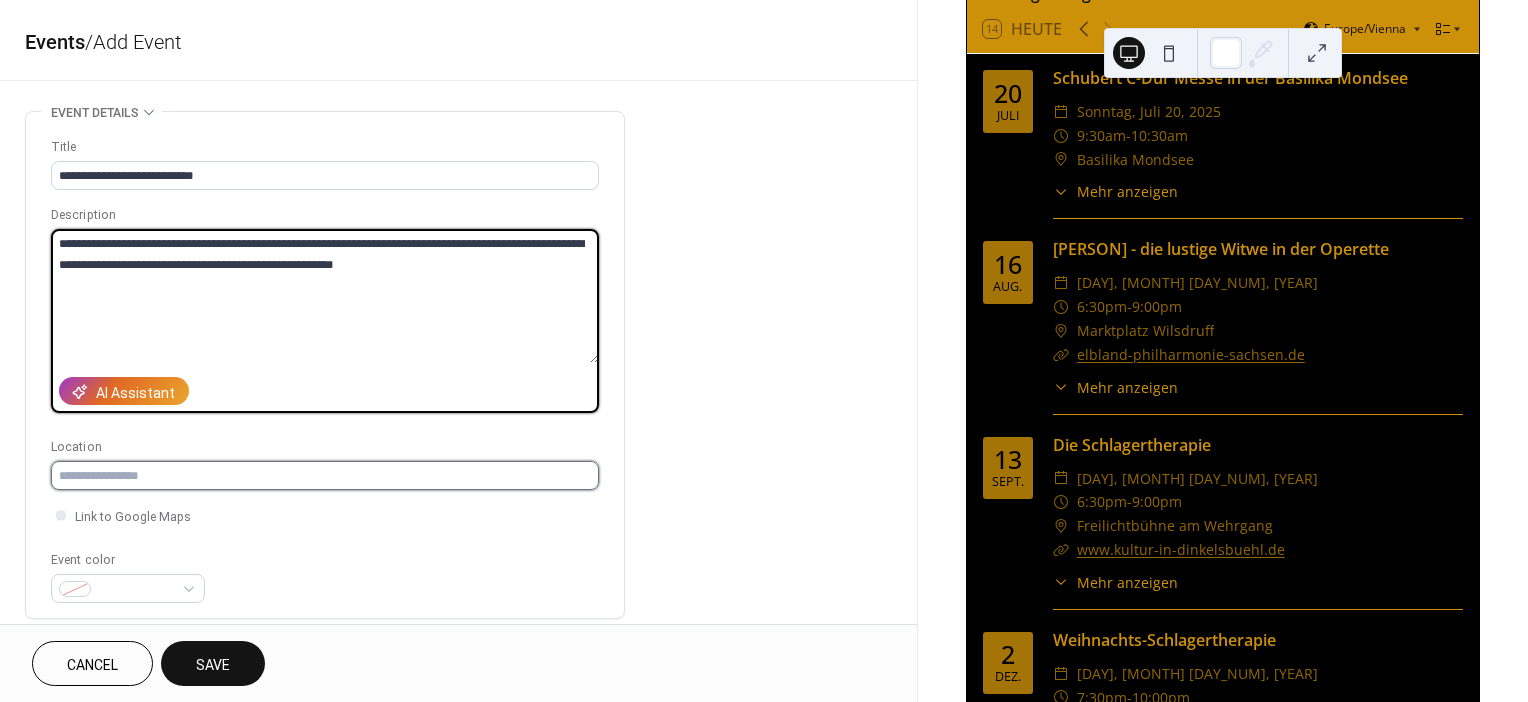click at bounding box center (325, 475) 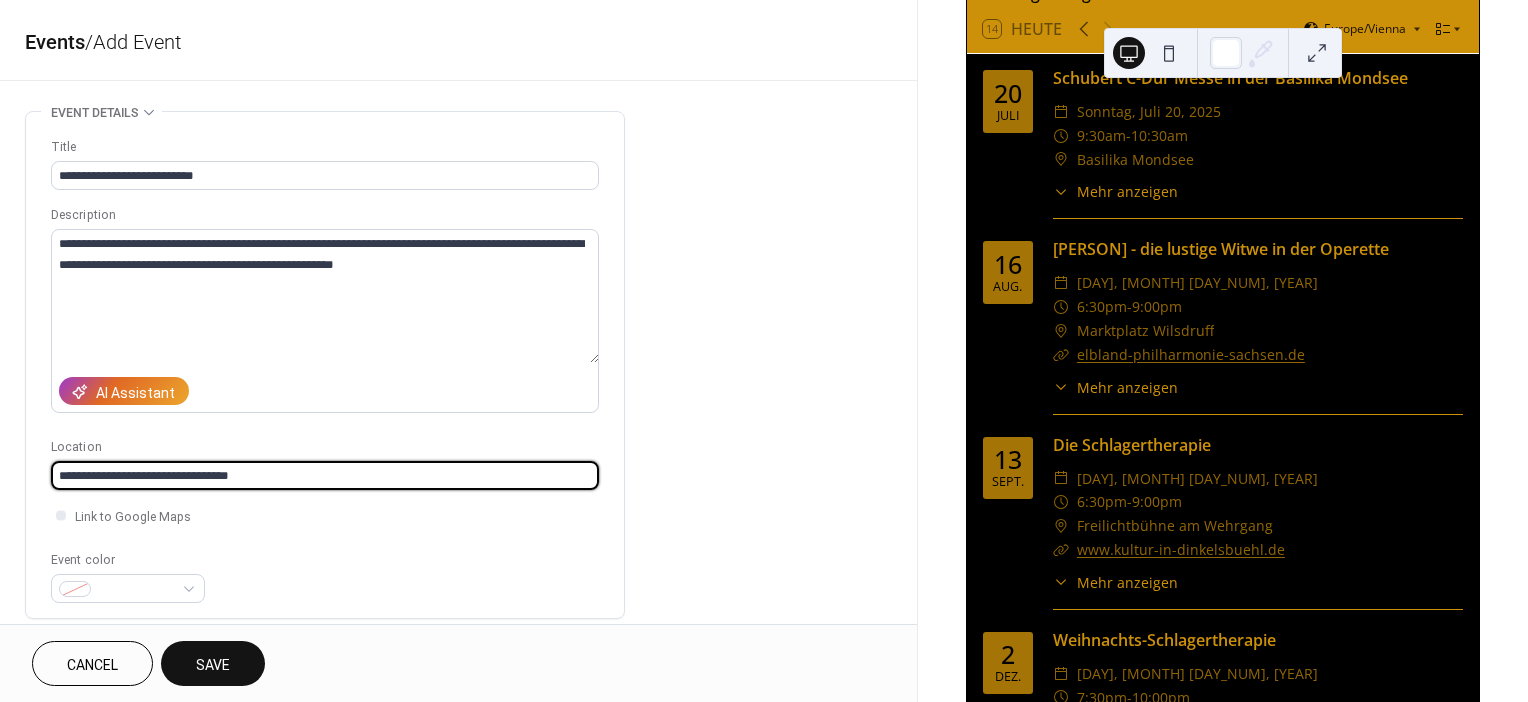 type on "**********" 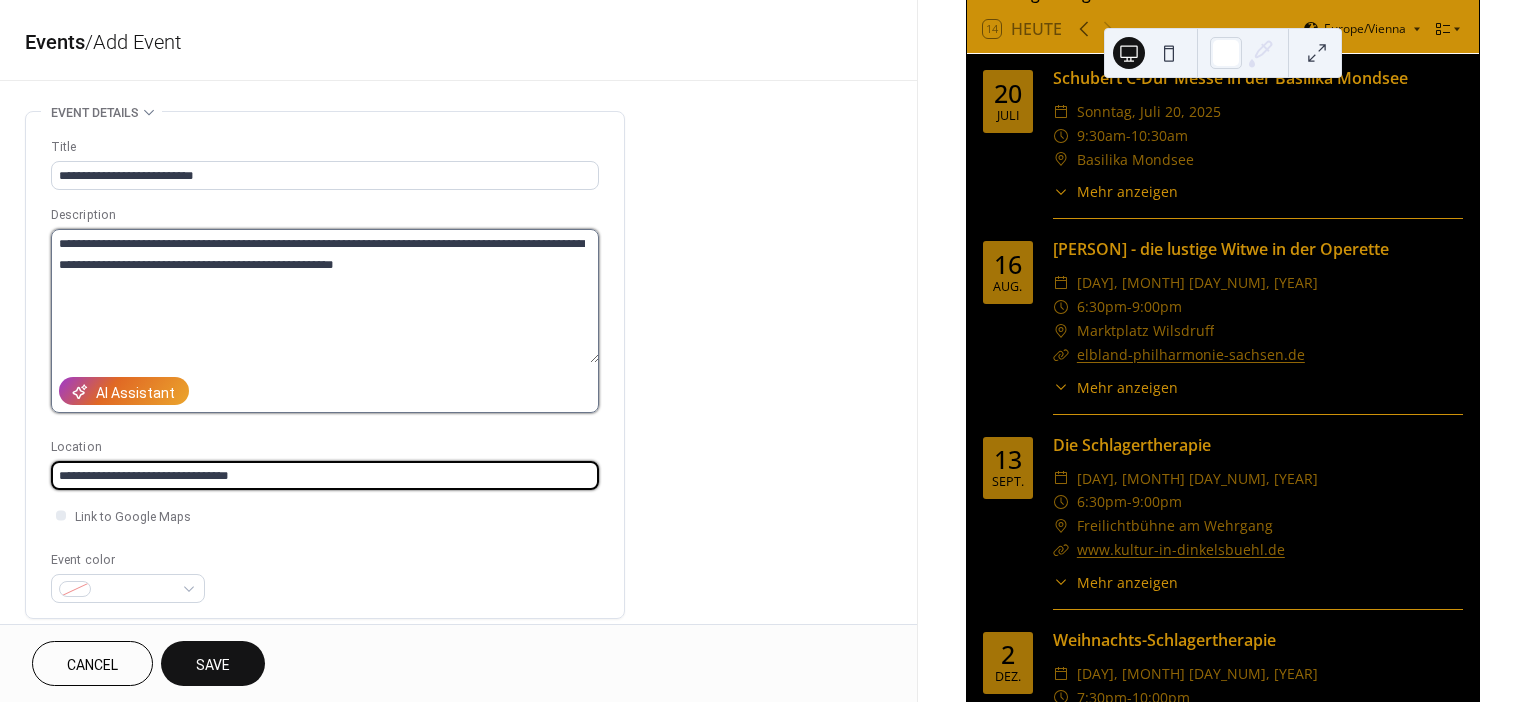 type 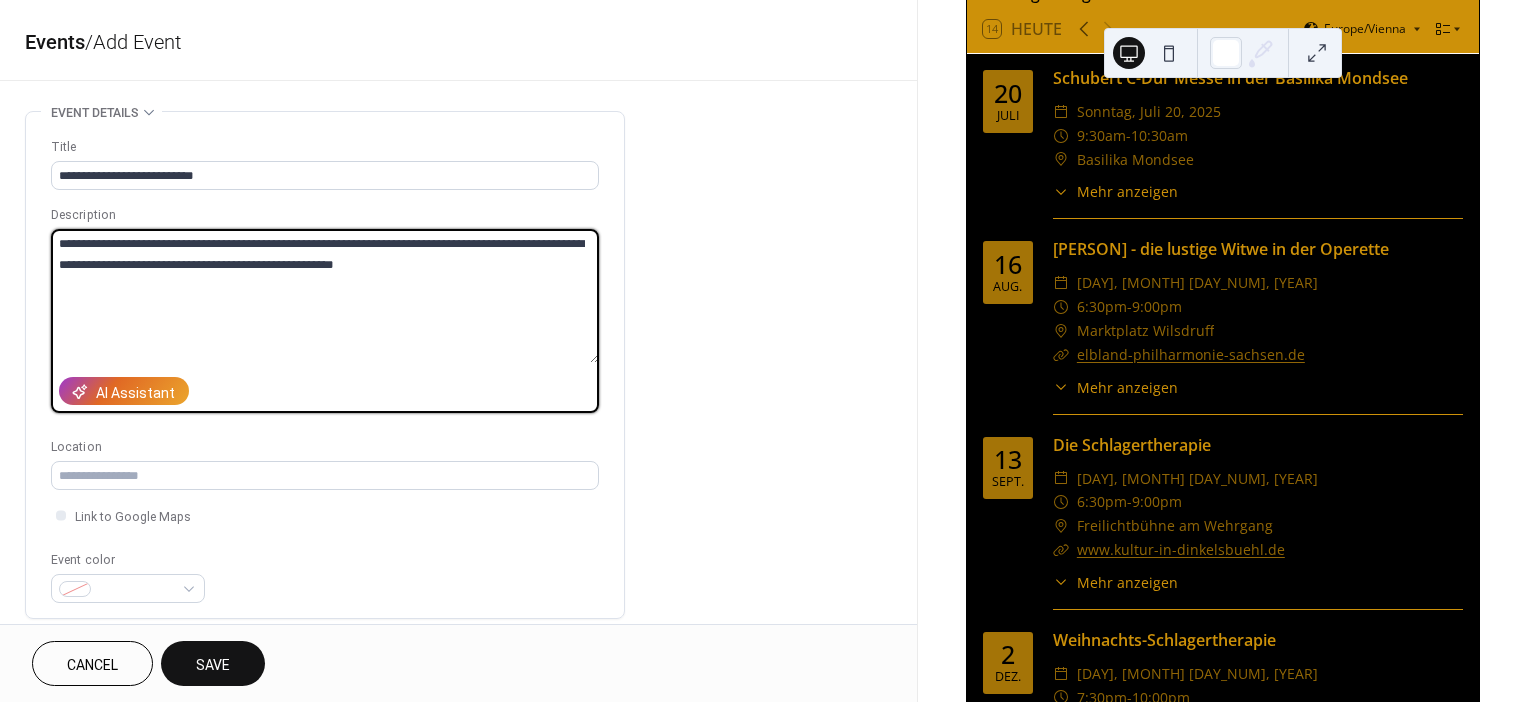 drag, startPoint x: 465, startPoint y: 269, endPoint x: 51, endPoint y: 240, distance: 415.01447 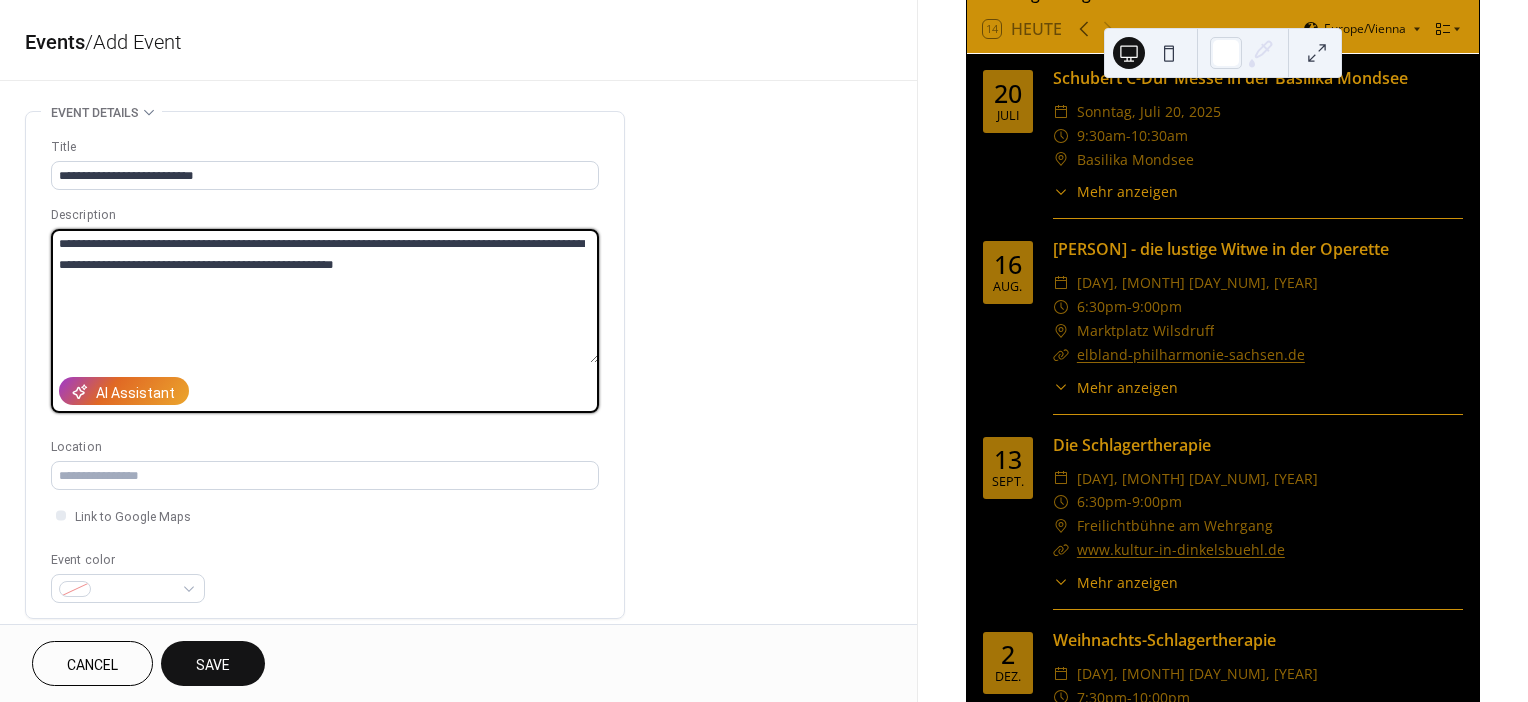 click on "**********" at bounding box center (325, 296) 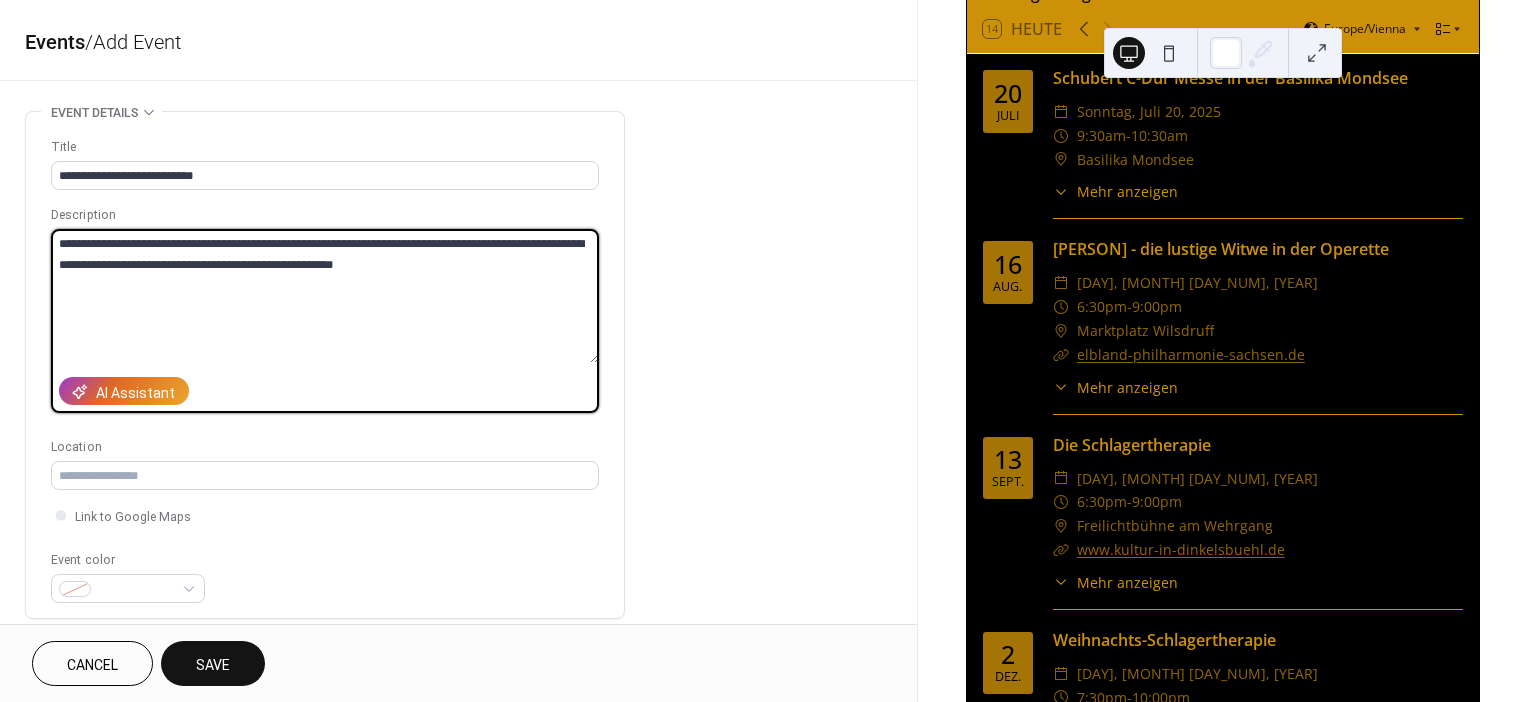 paste on "**********" 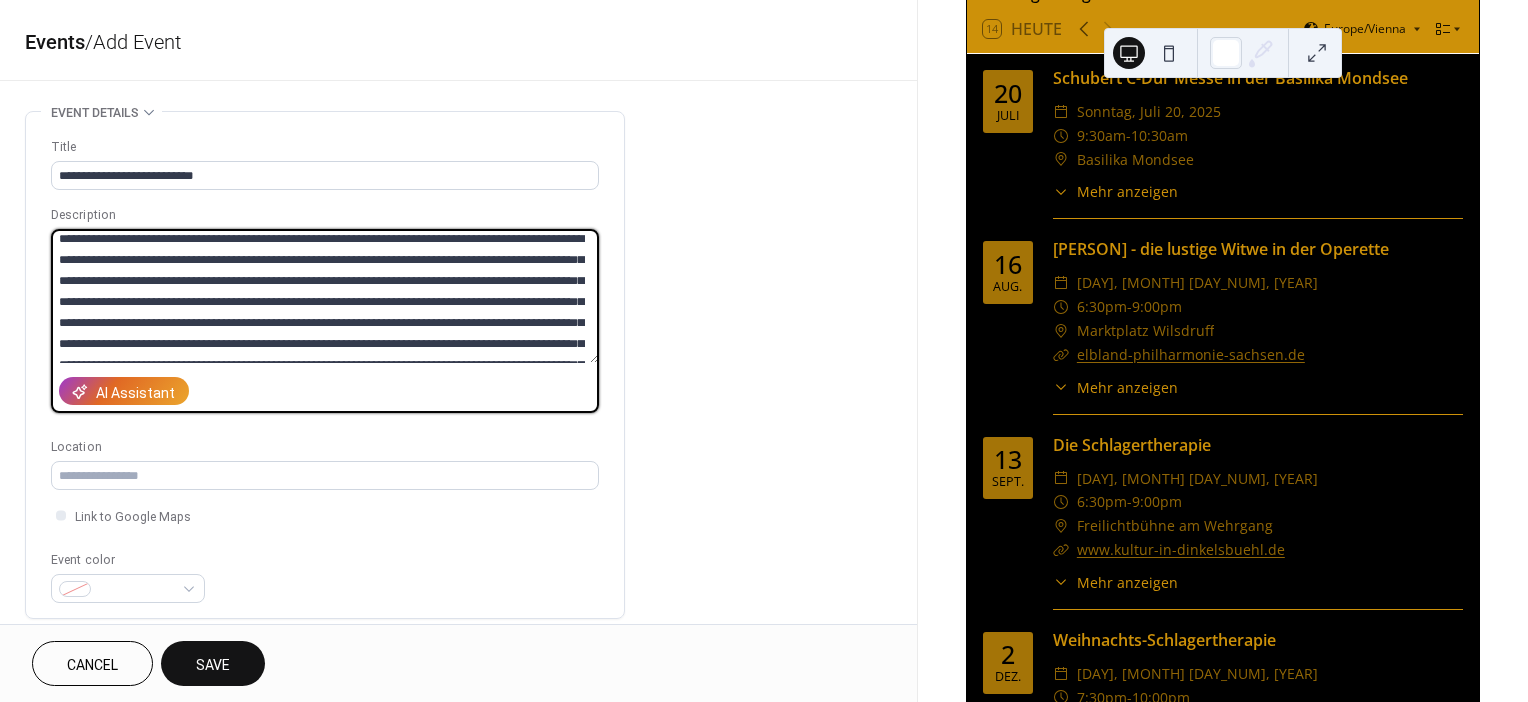 scroll, scrollTop: 0, scrollLeft: 0, axis: both 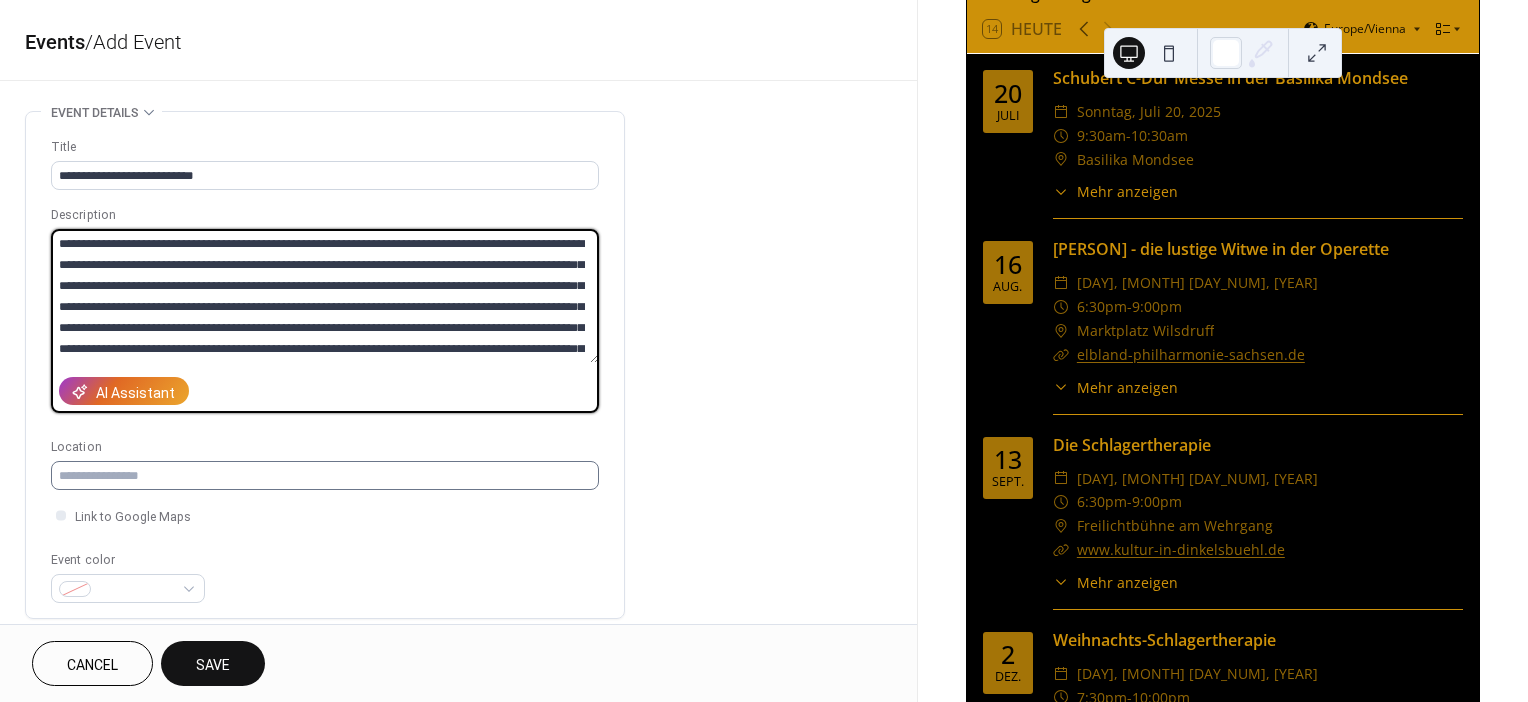 type on "**********" 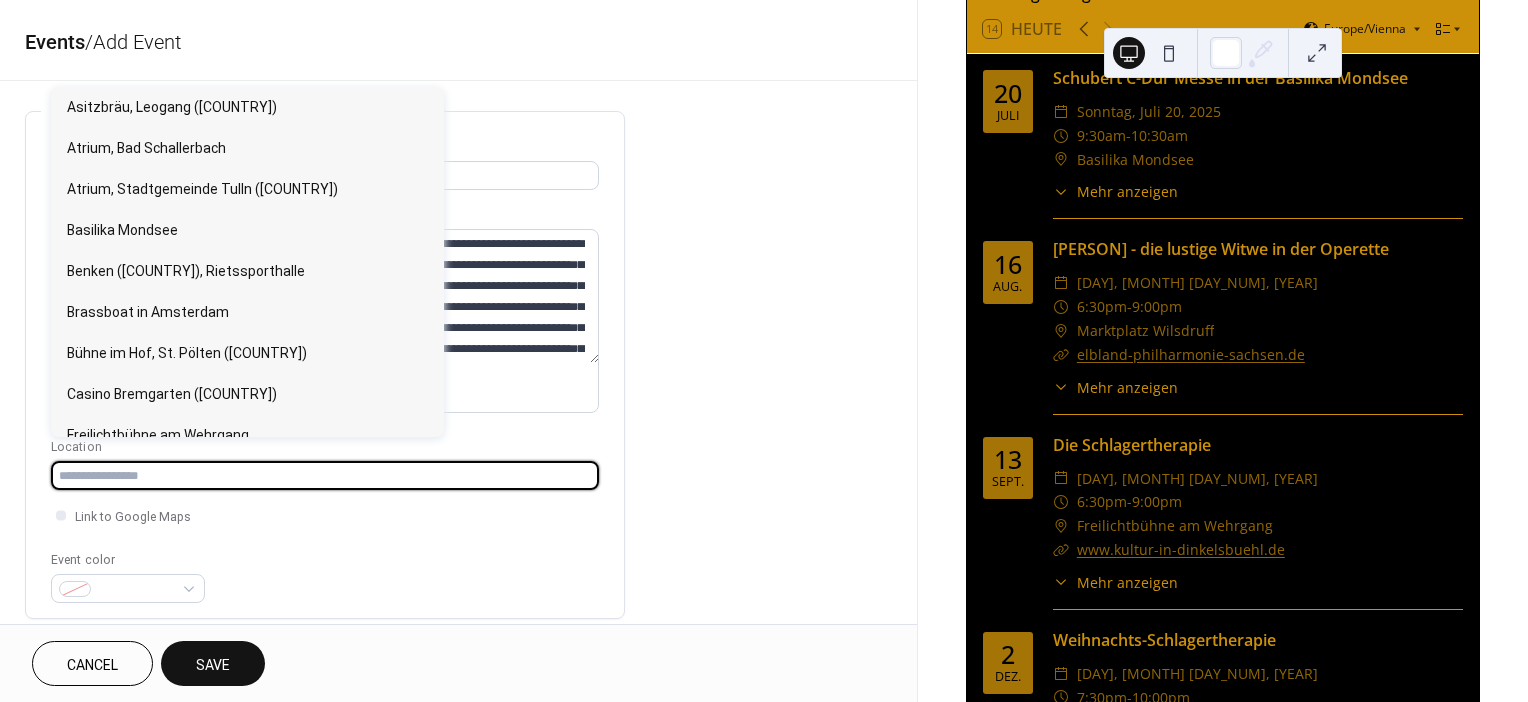 click at bounding box center (325, 475) 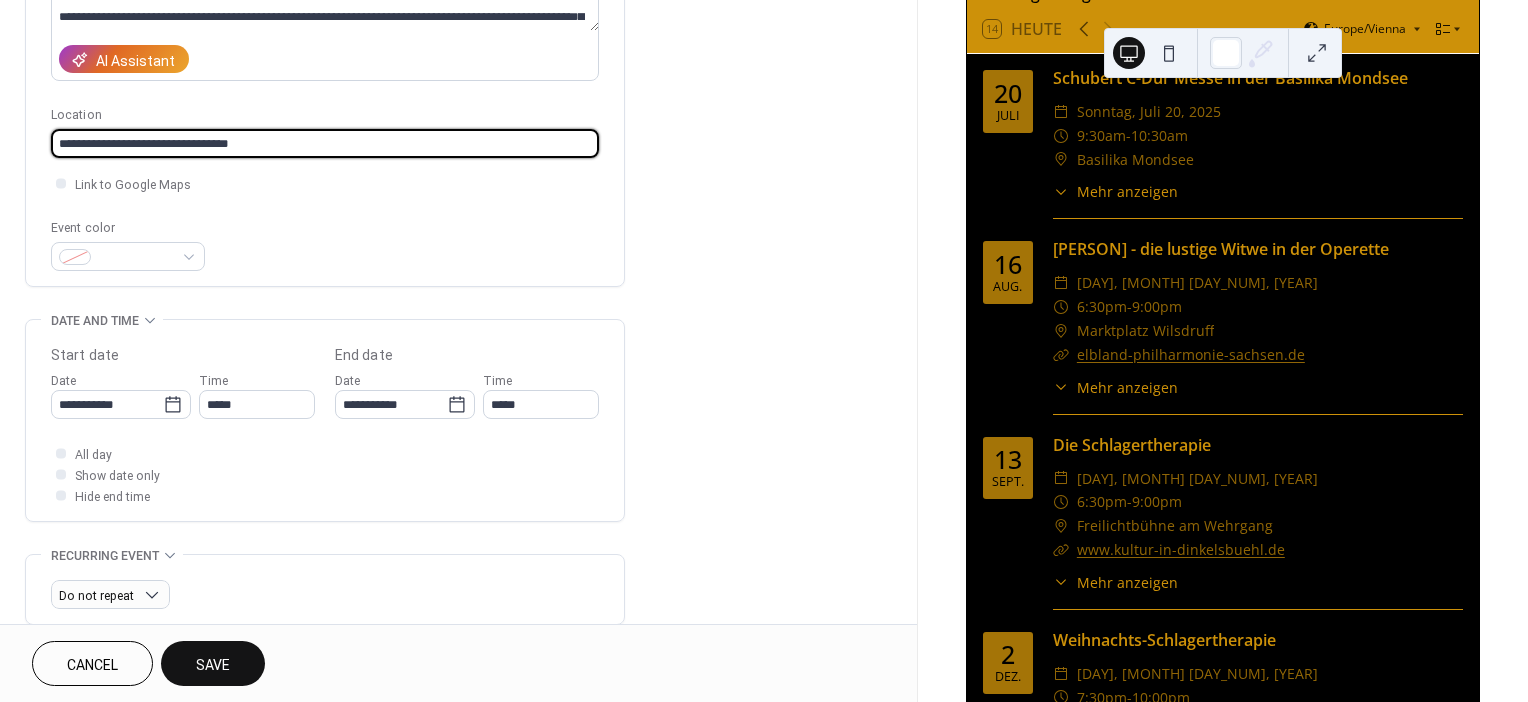 scroll, scrollTop: 450, scrollLeft: 0, axis: vertical 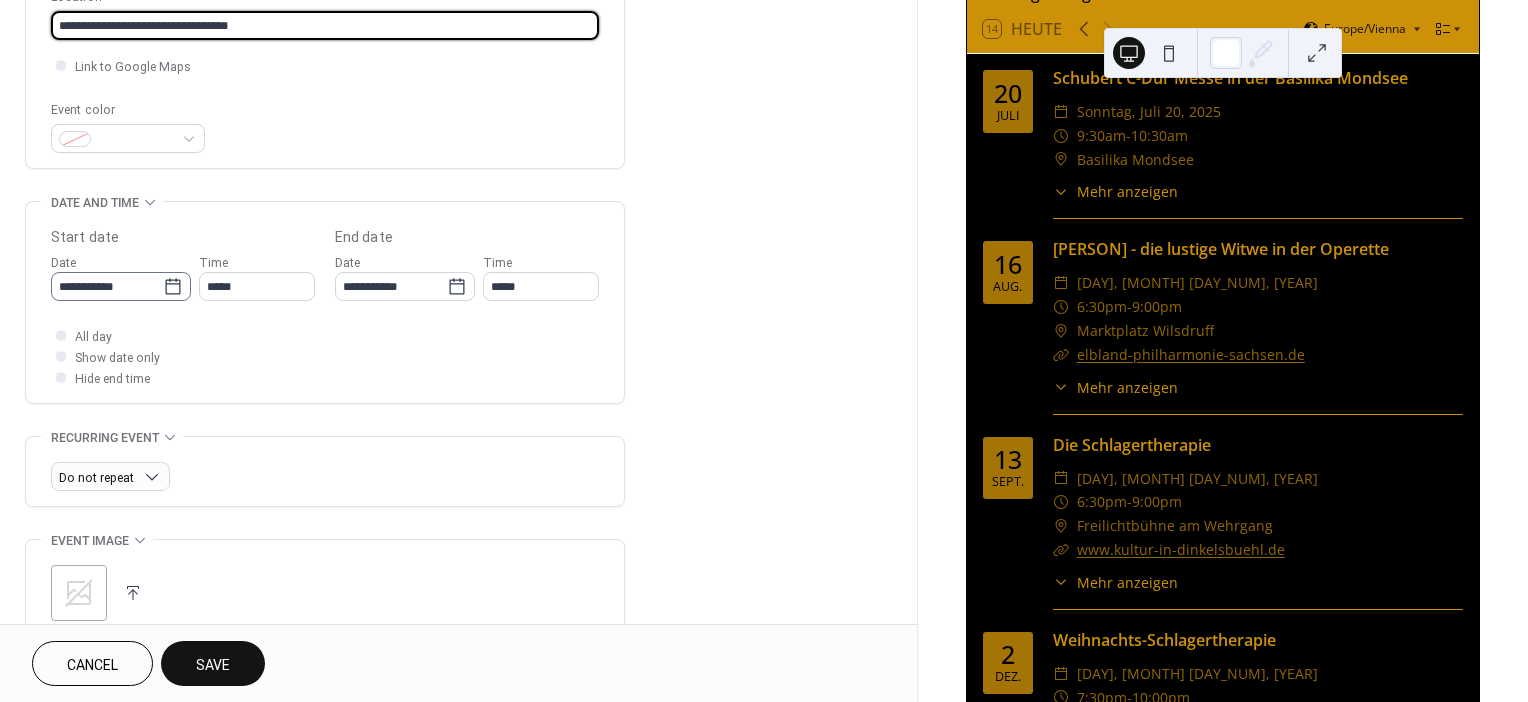 type on "**********" 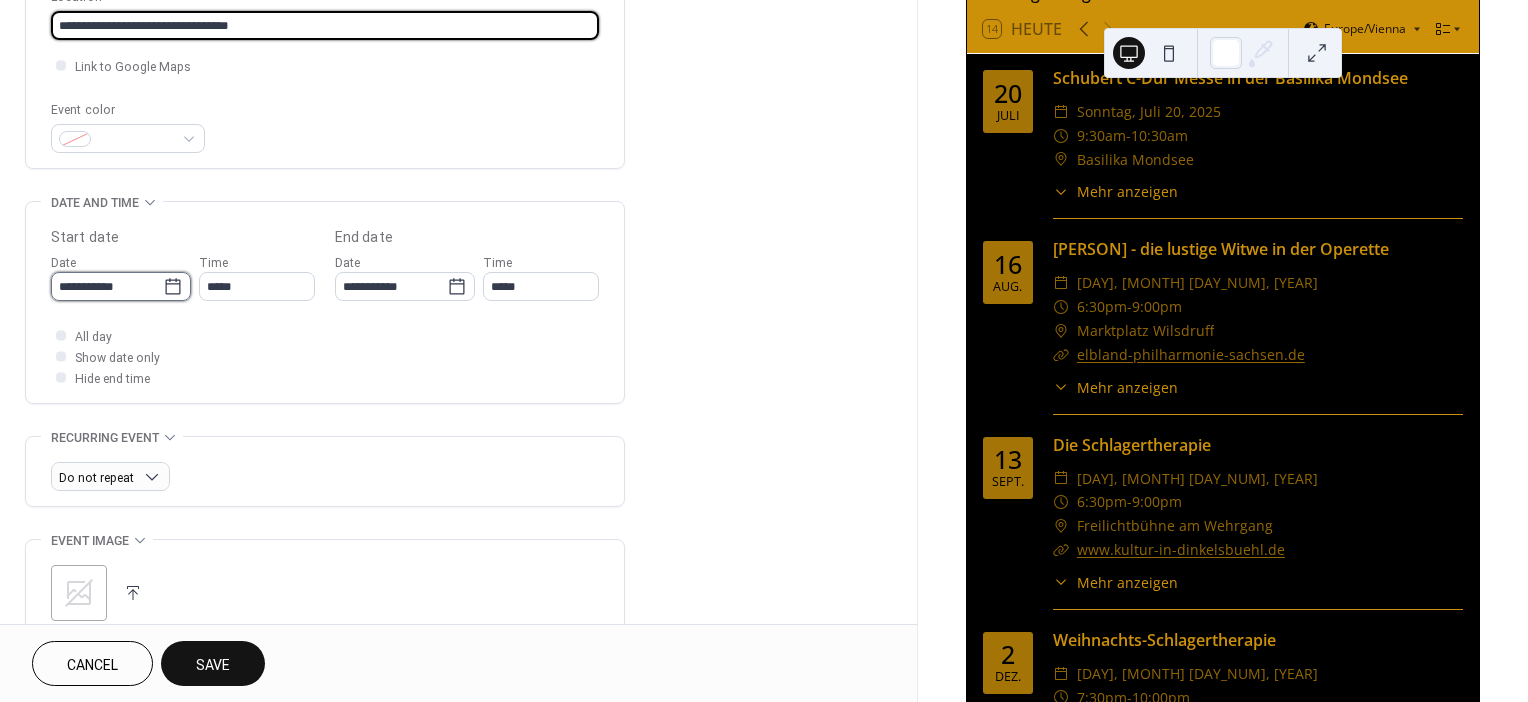 click on "**********" at bounding box center (107, 286) 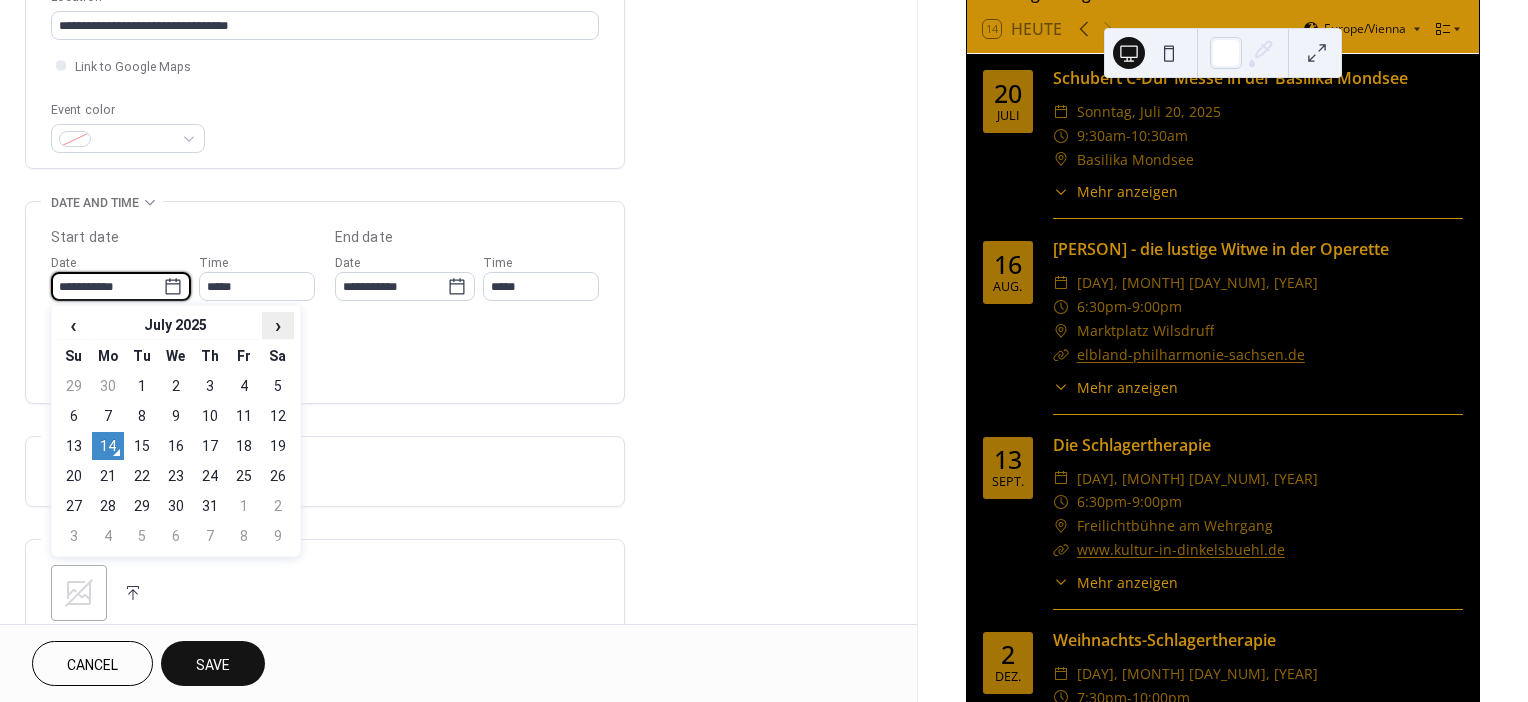 click on "›" at bounding box center [278, 325] 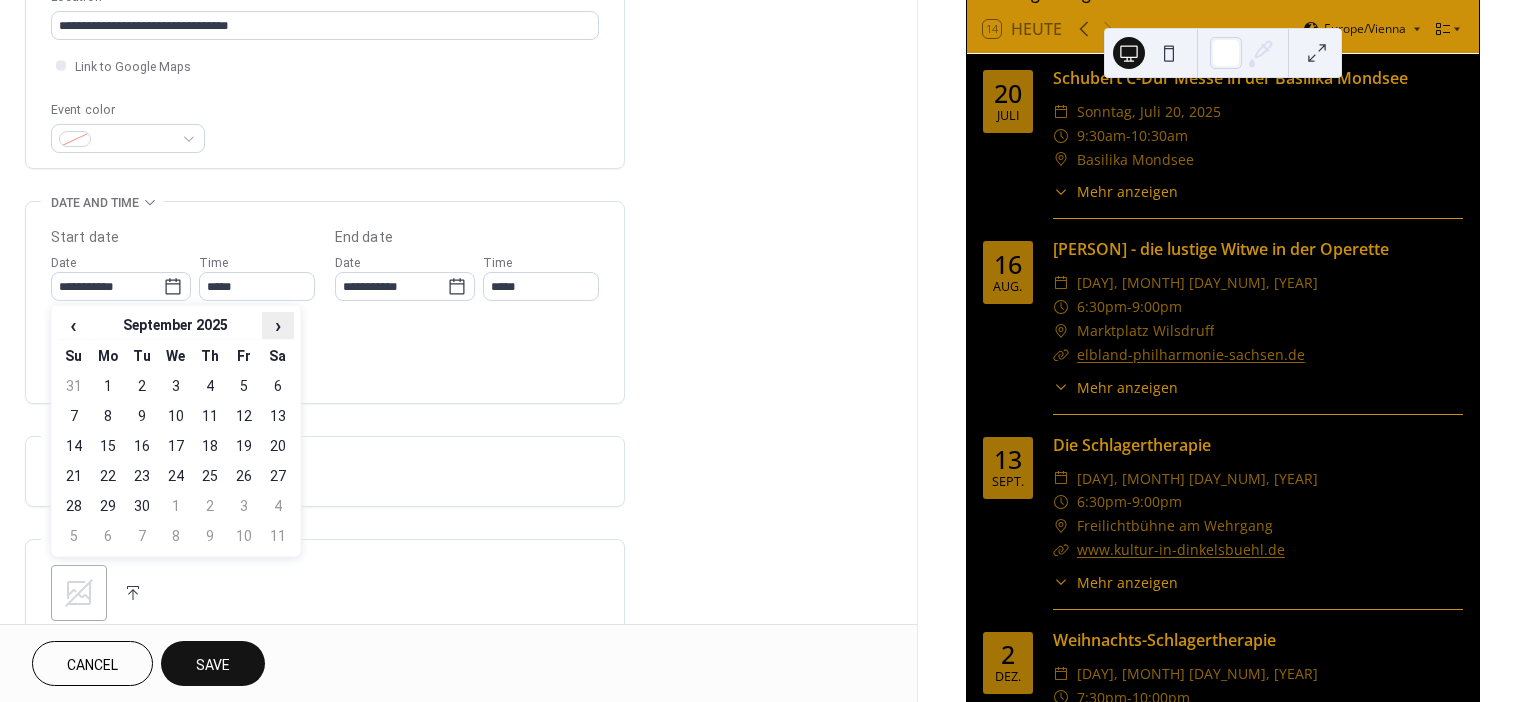 click on "›" at bounding box center [278, 325] 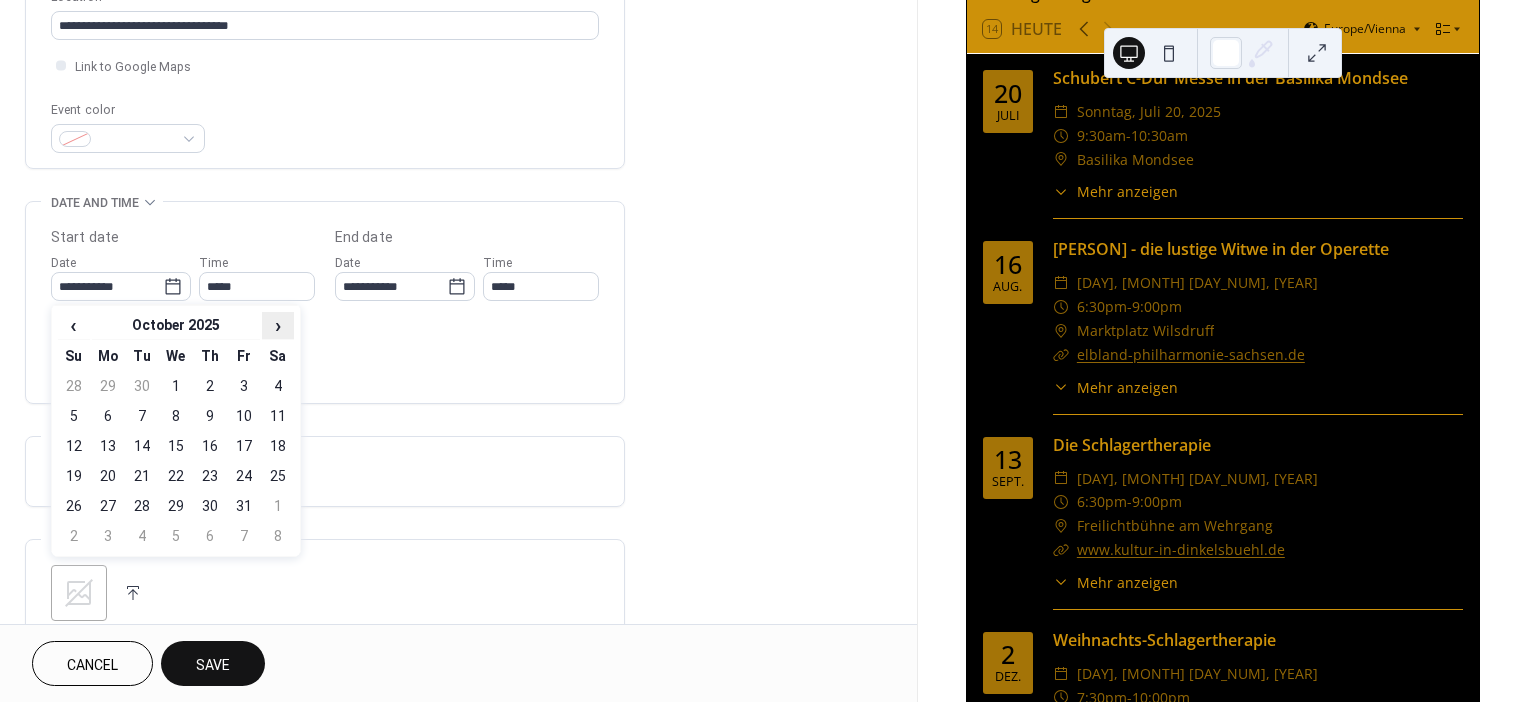 click on "›" at bounding box center (278, 325) 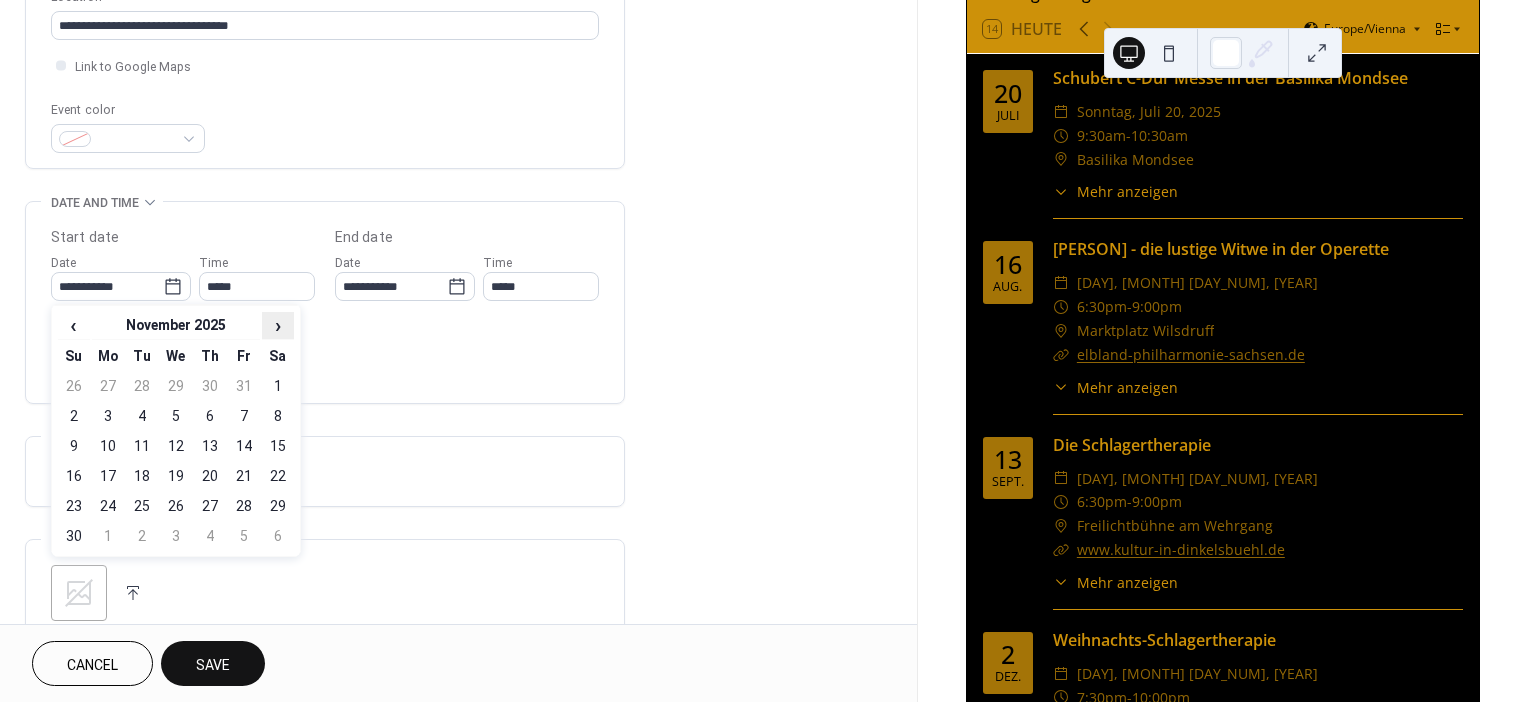 click on "›" at bounding box center (278, 325) 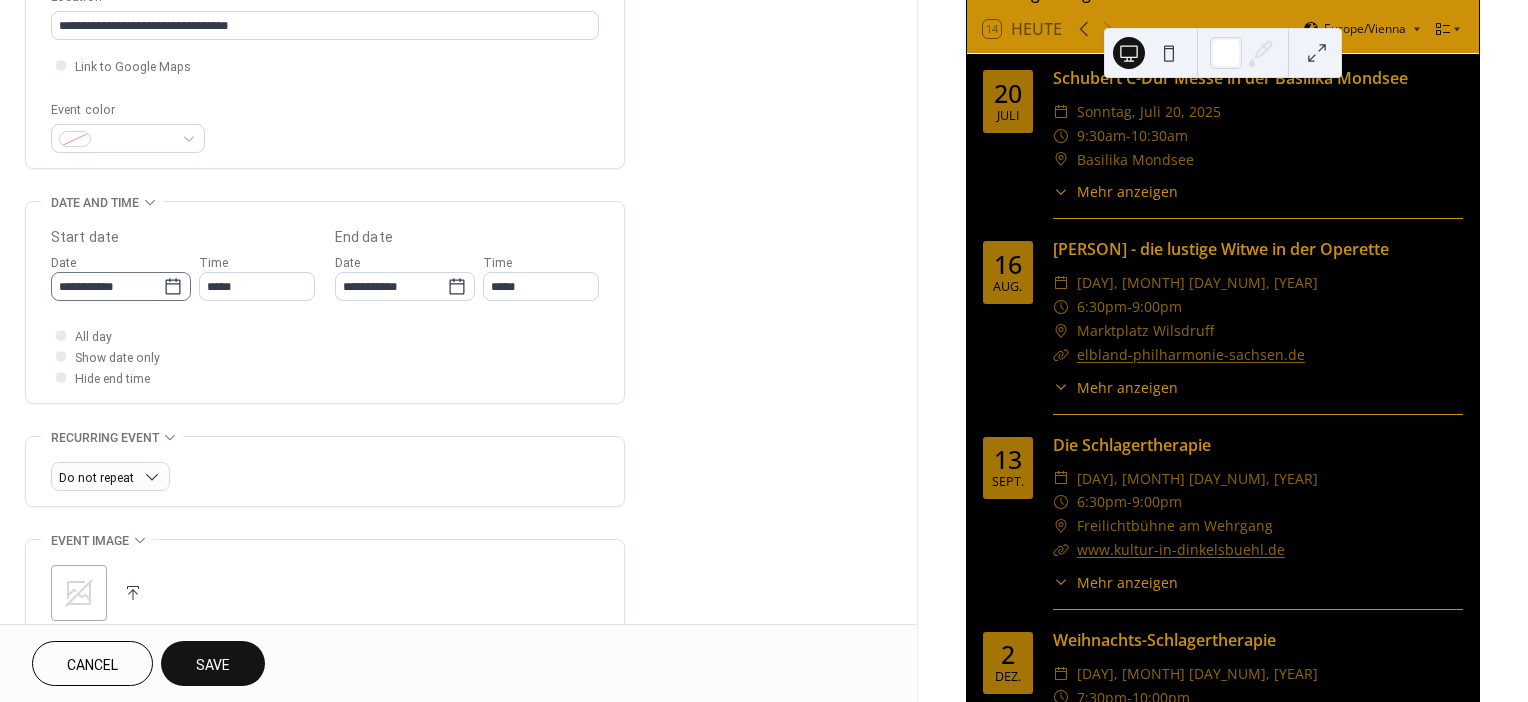 click 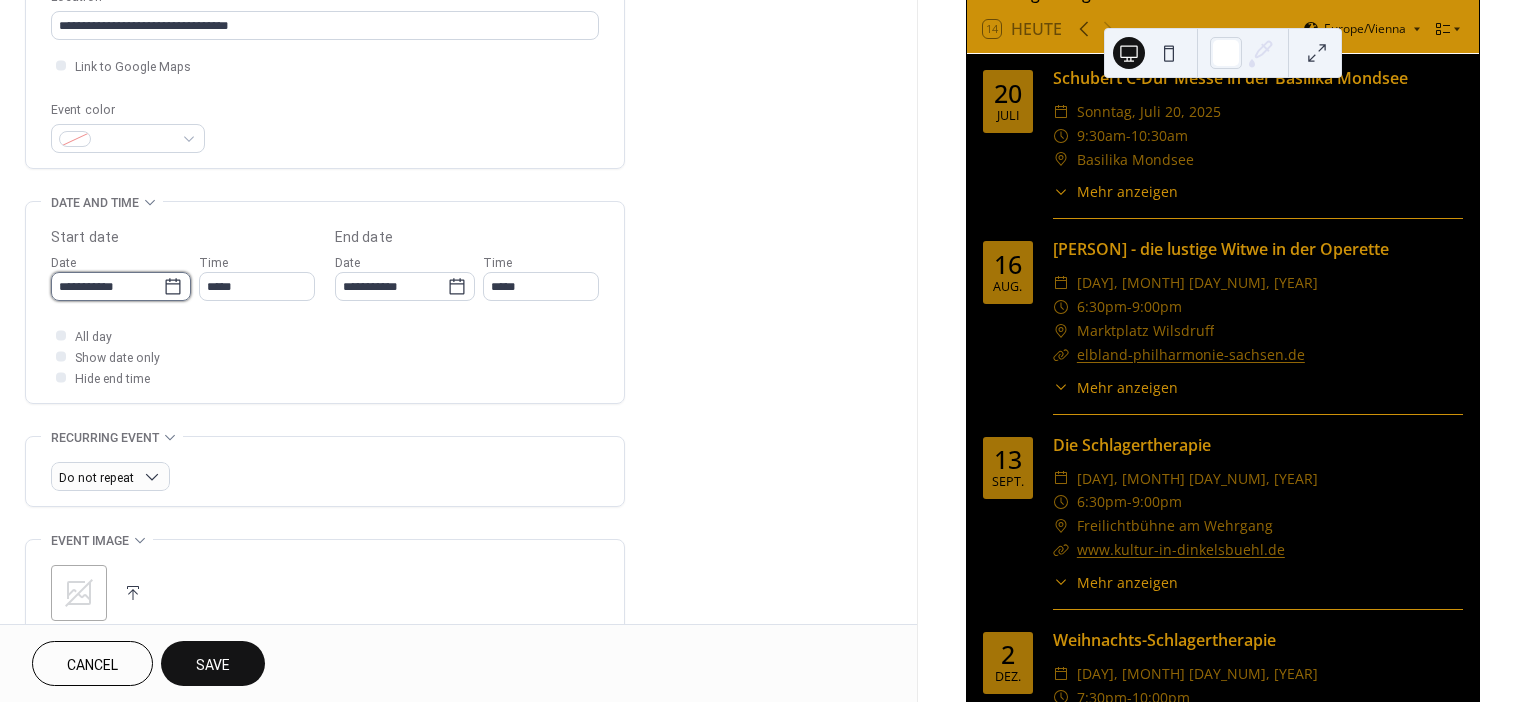 click on "**********" at bounding box center (107, 286) 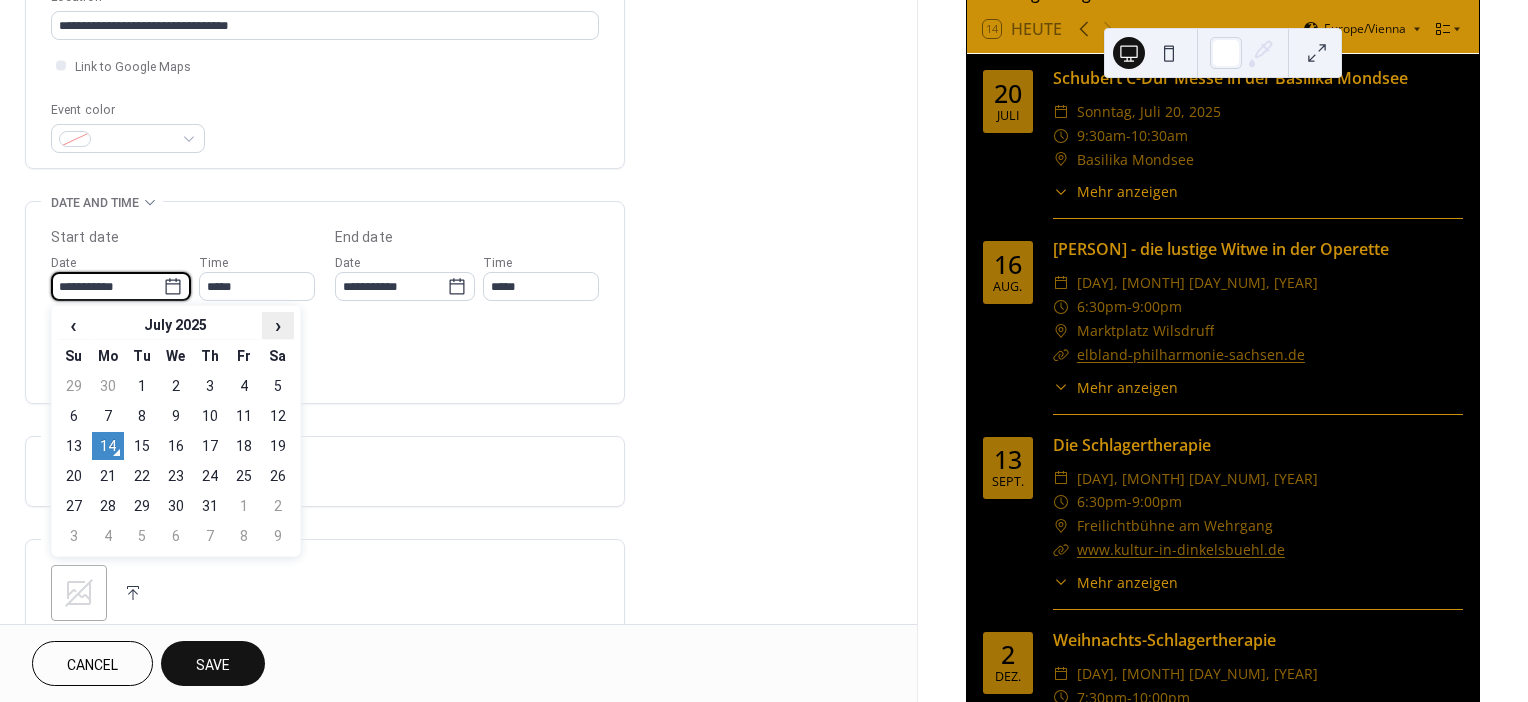 click on "›" at bounding box center (278, 325) 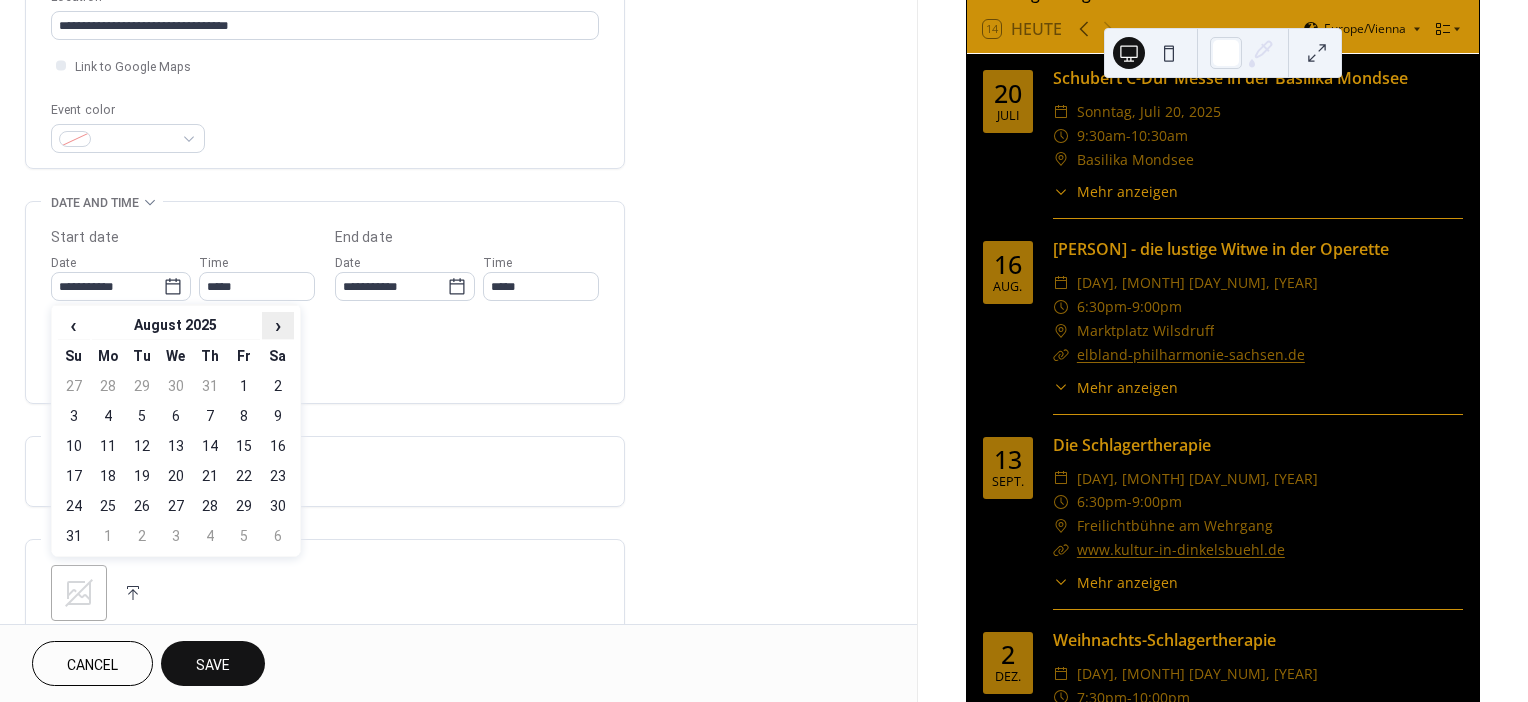 click on "›" at bounding box center [278, 325] 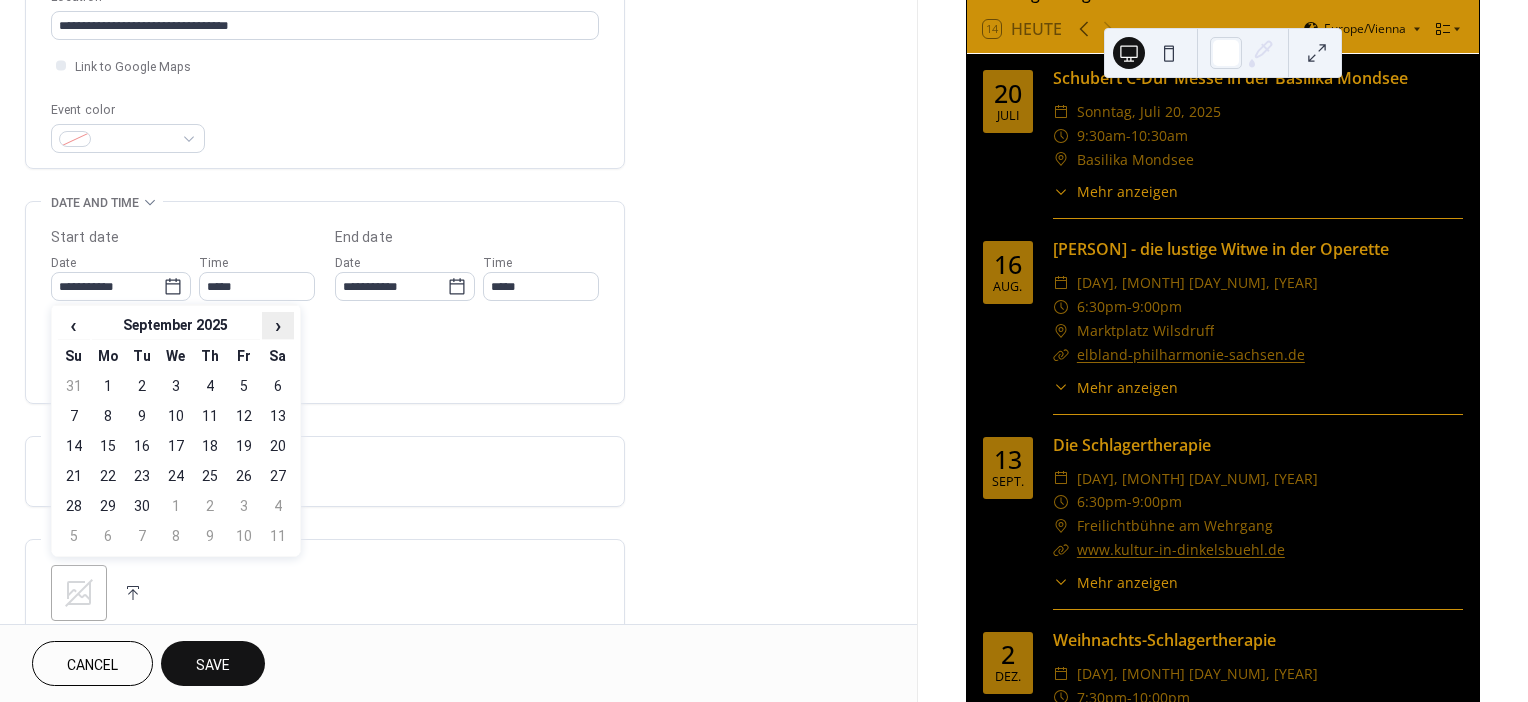click on "›" at bounding box center [278, 325] 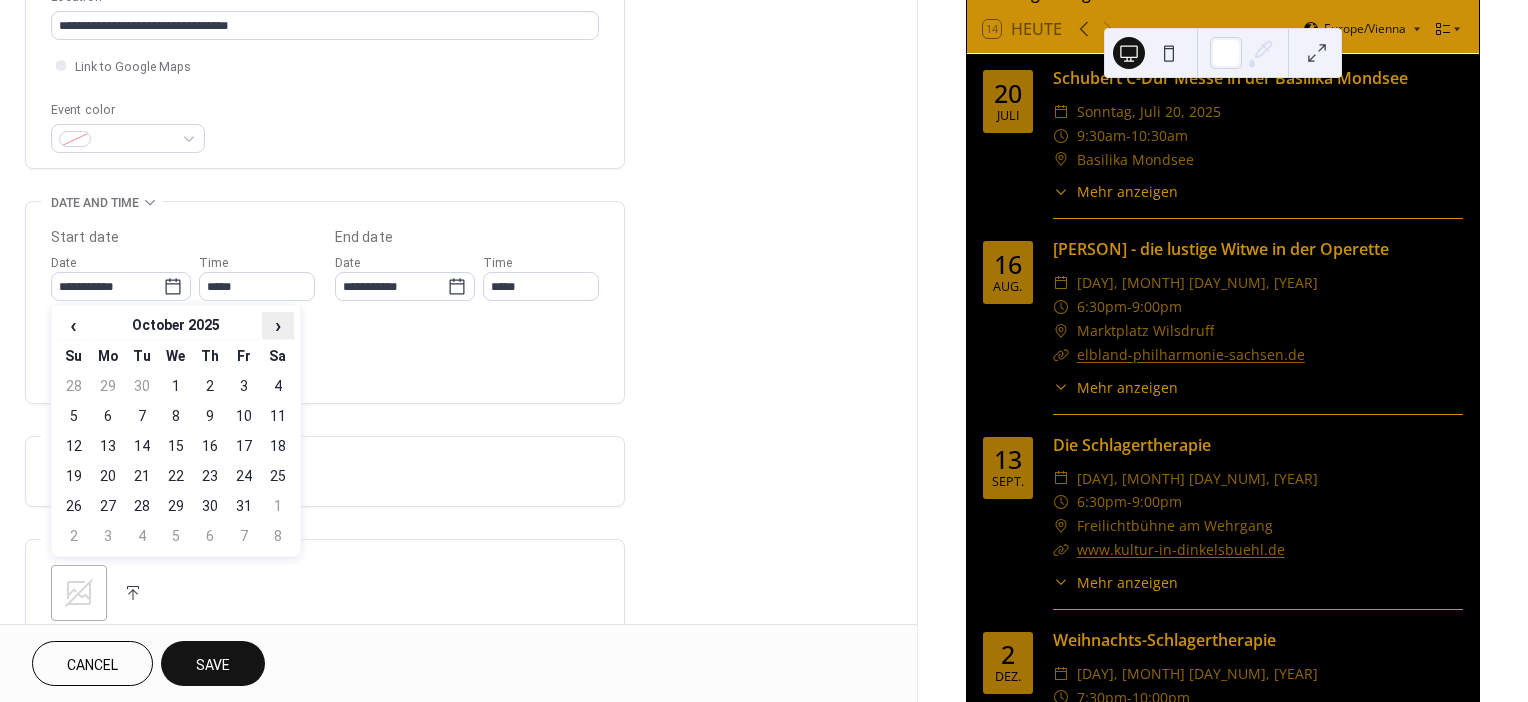 click on "›" at bounding box center [278, 325] 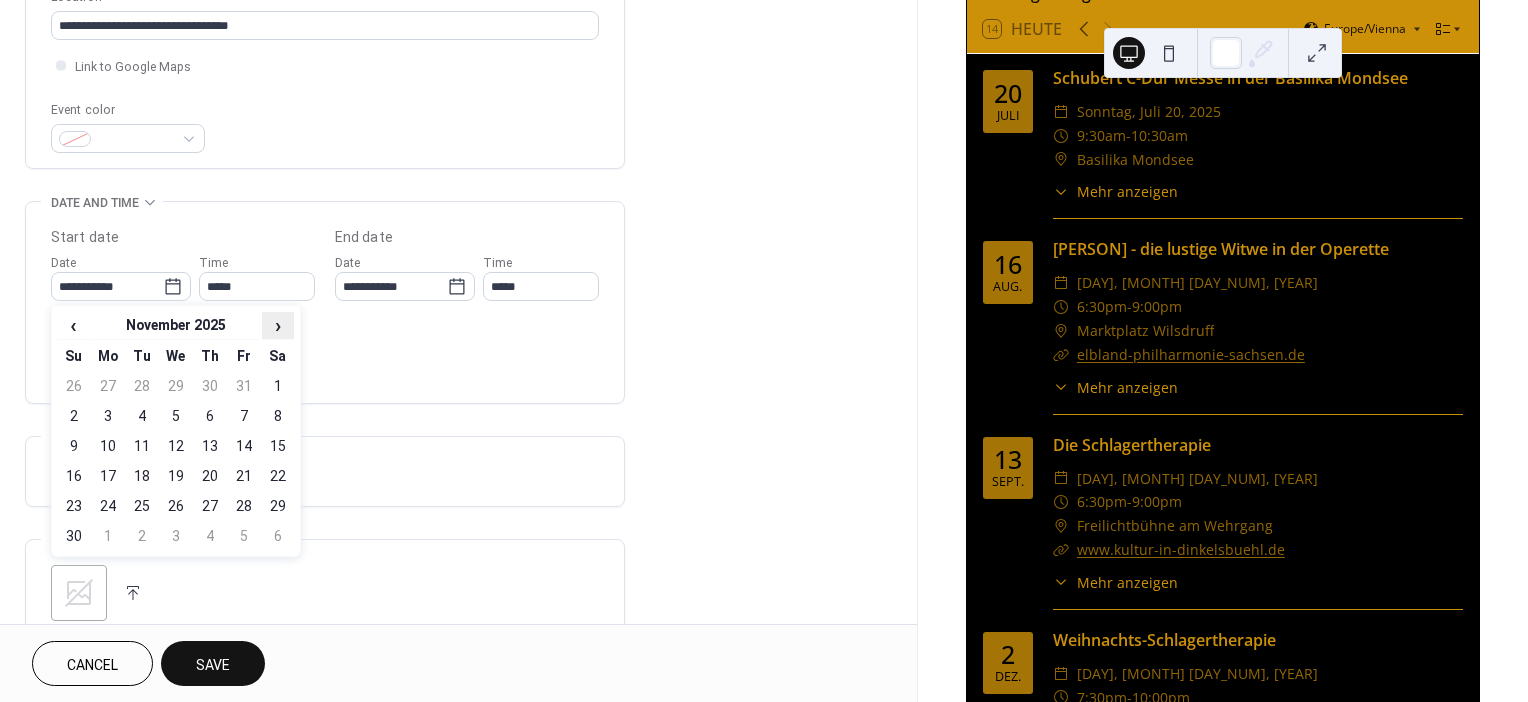 click on "›" at bounding box center (278, 325) 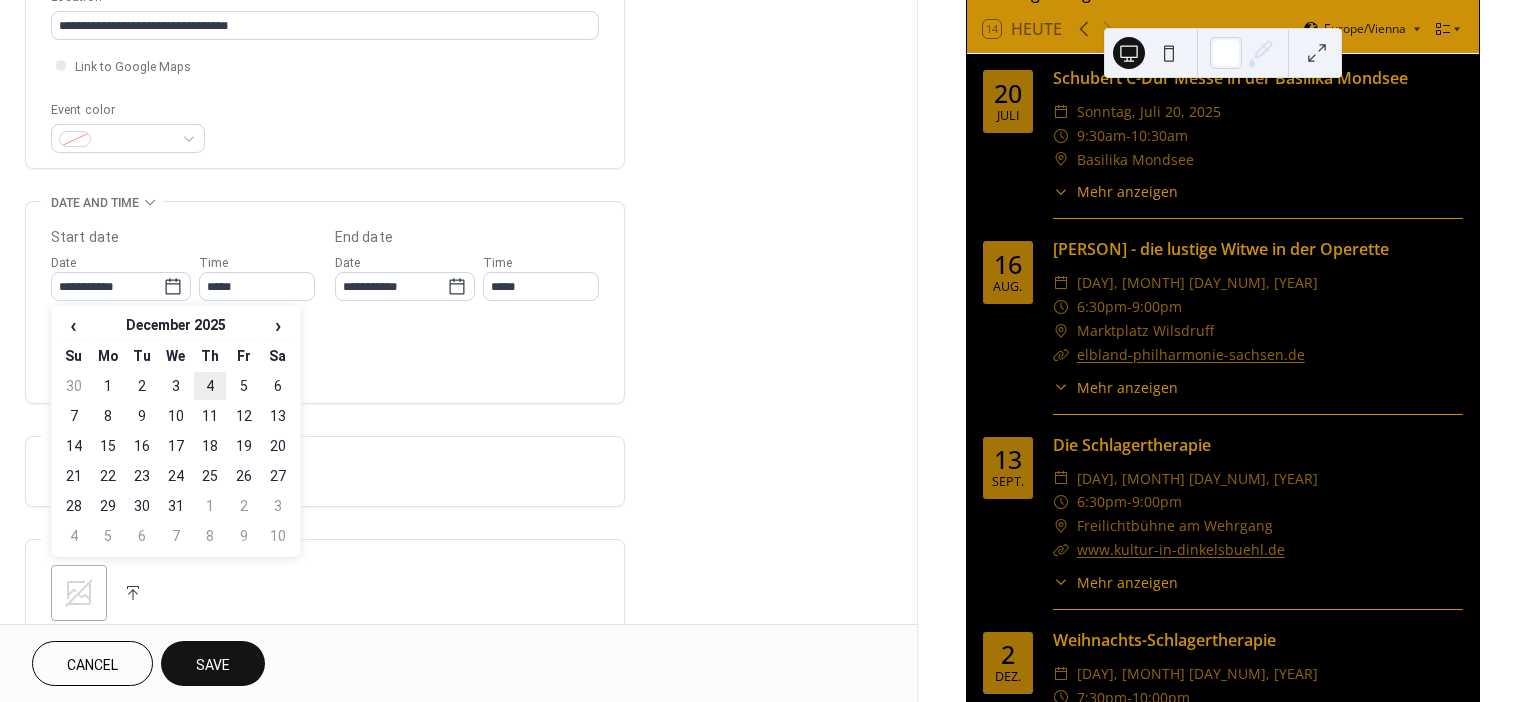 click on "4" at bounding box center [210, 386] 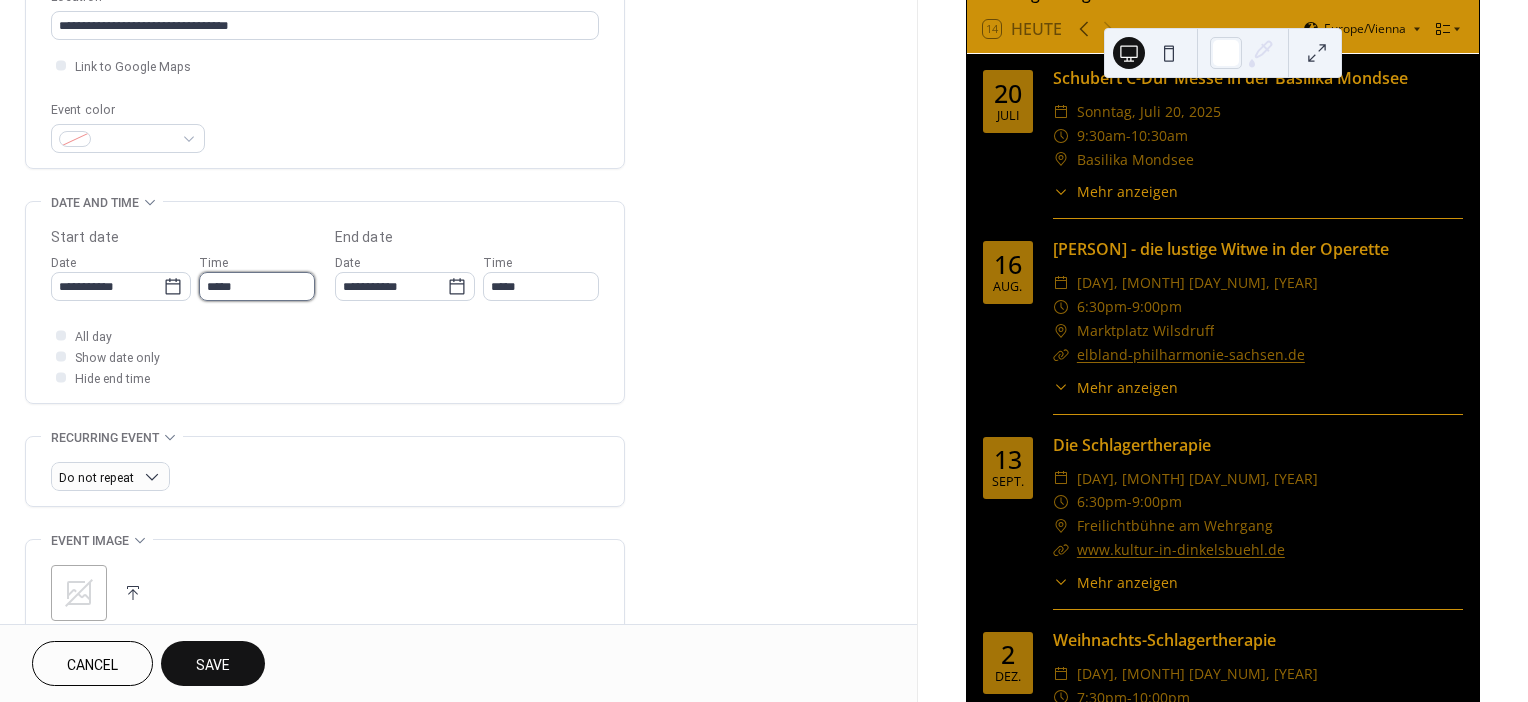 click on "*****" at bounding box center [257, 286] 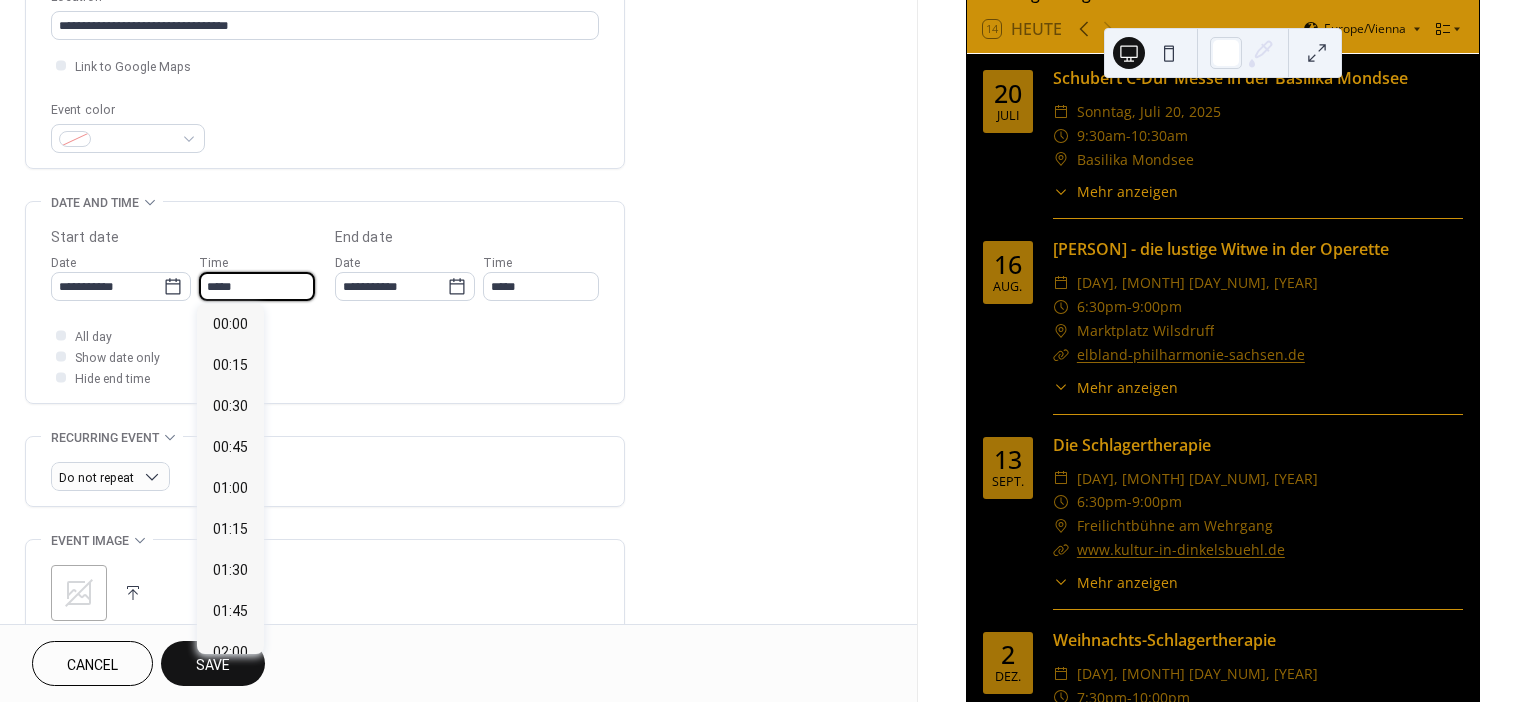 scroll, scrollTop: 1946, scrollLeft: 0, axis: vertical 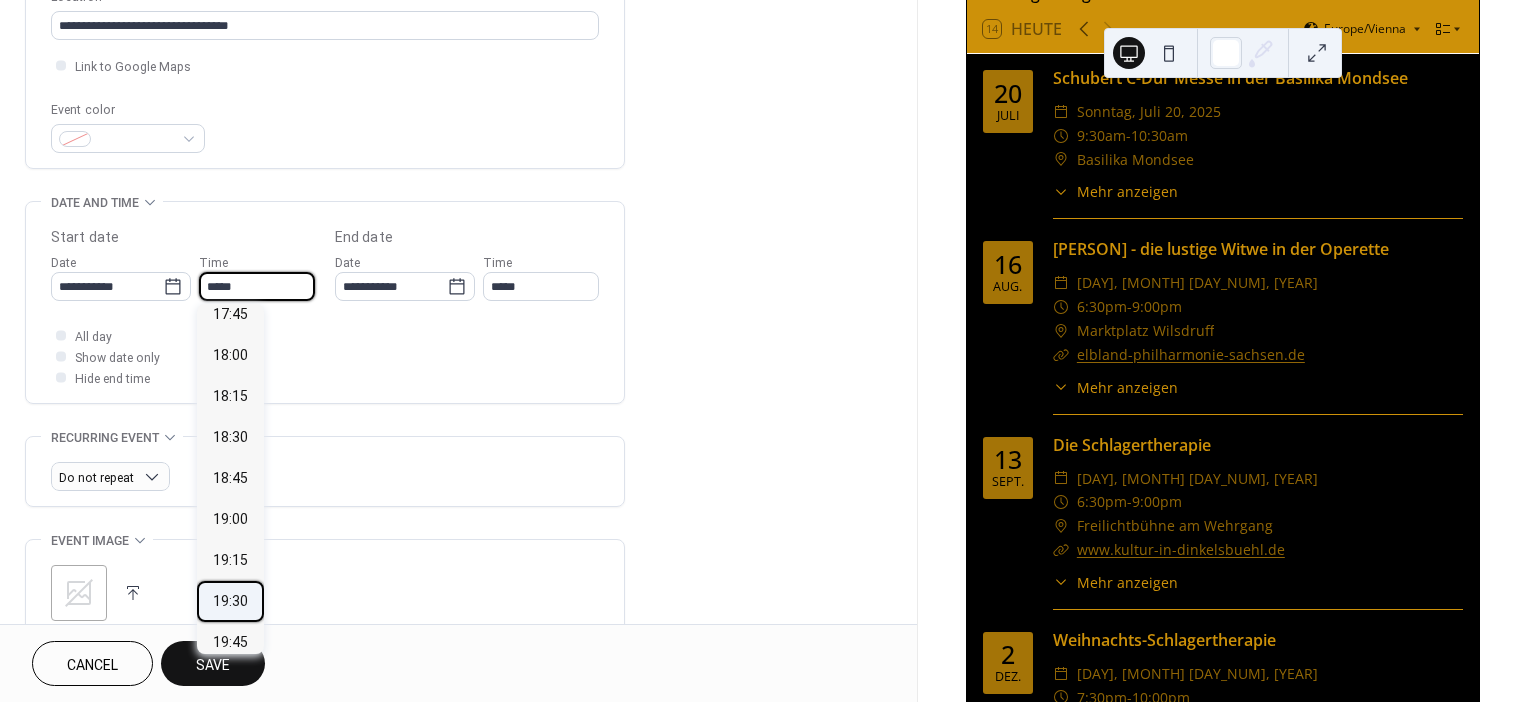 click on "19:30" at bounding box center (230, 600) 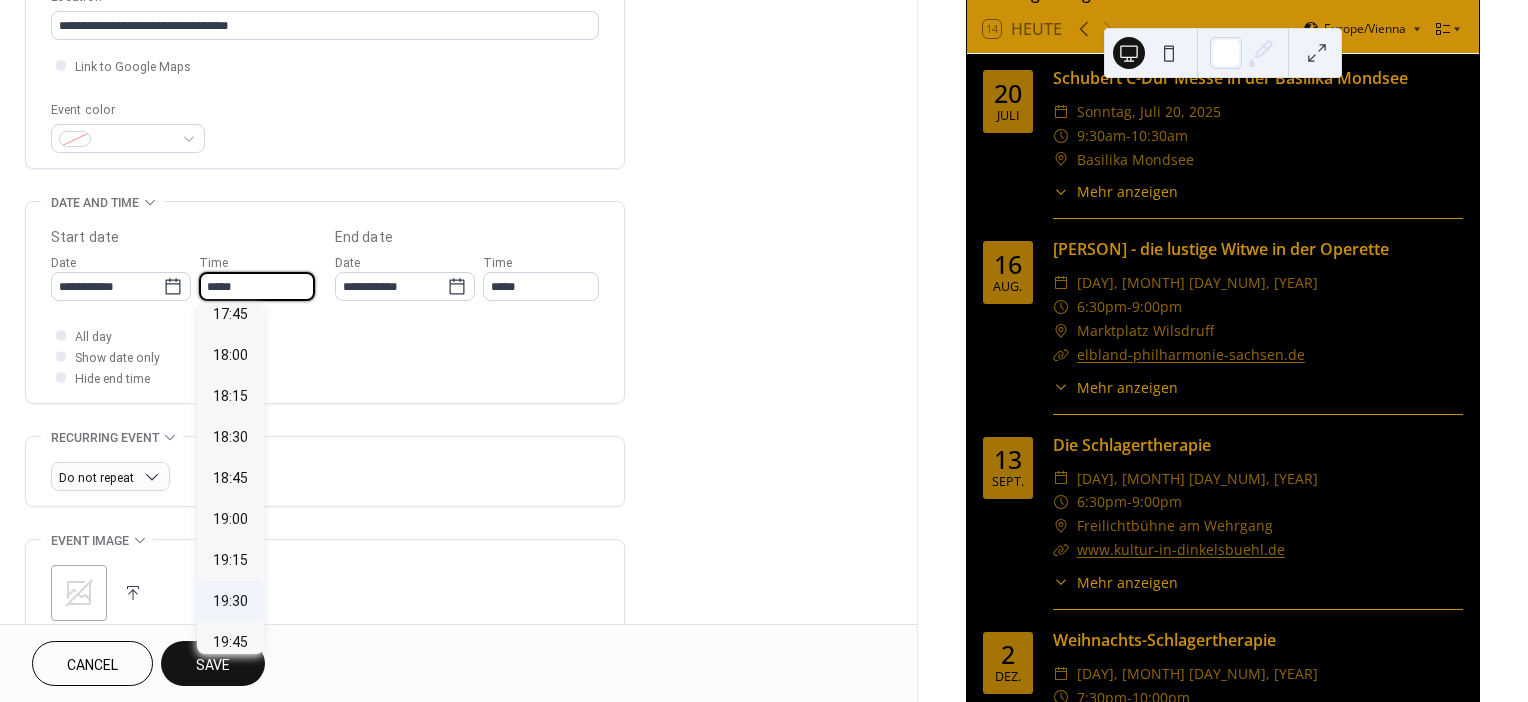 type on "*****" 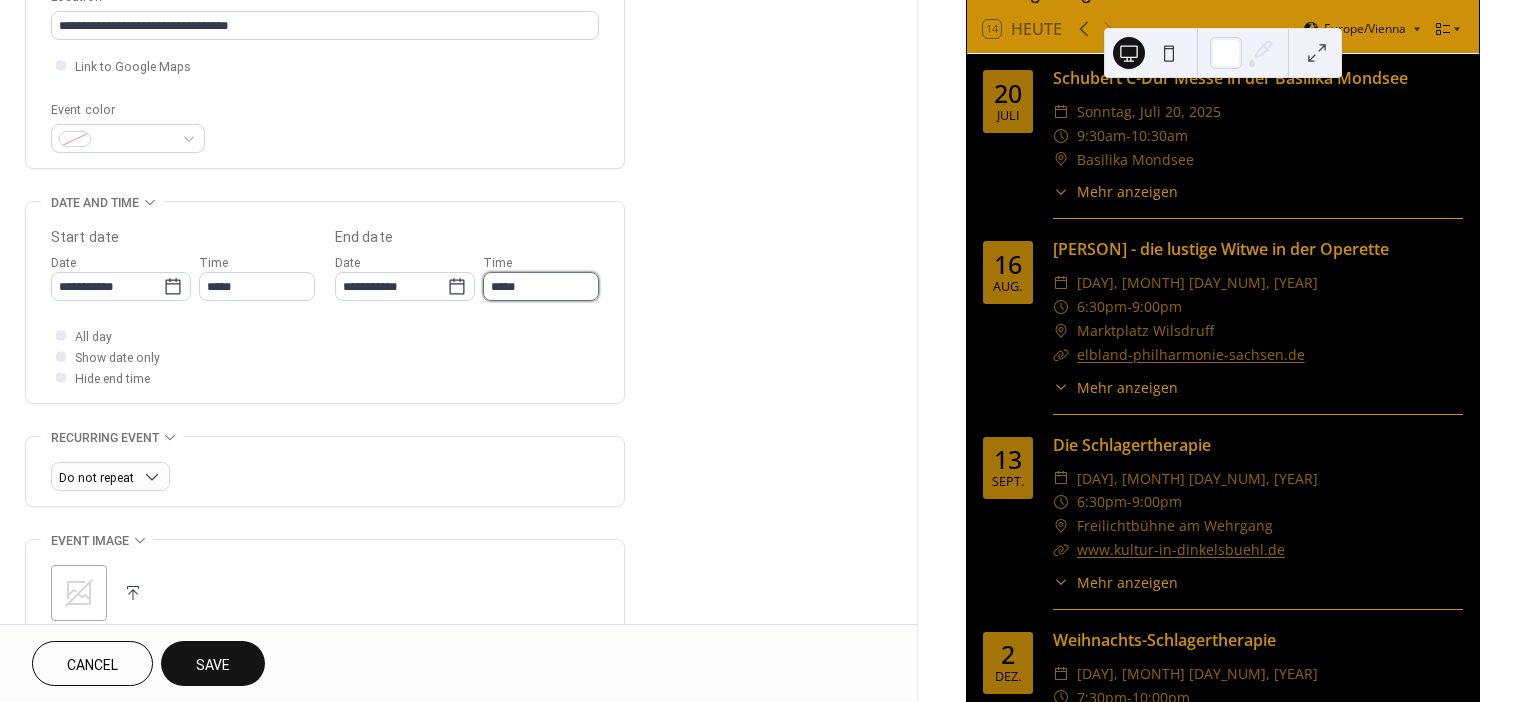 click on "*****" at bounding box center (541, 286) 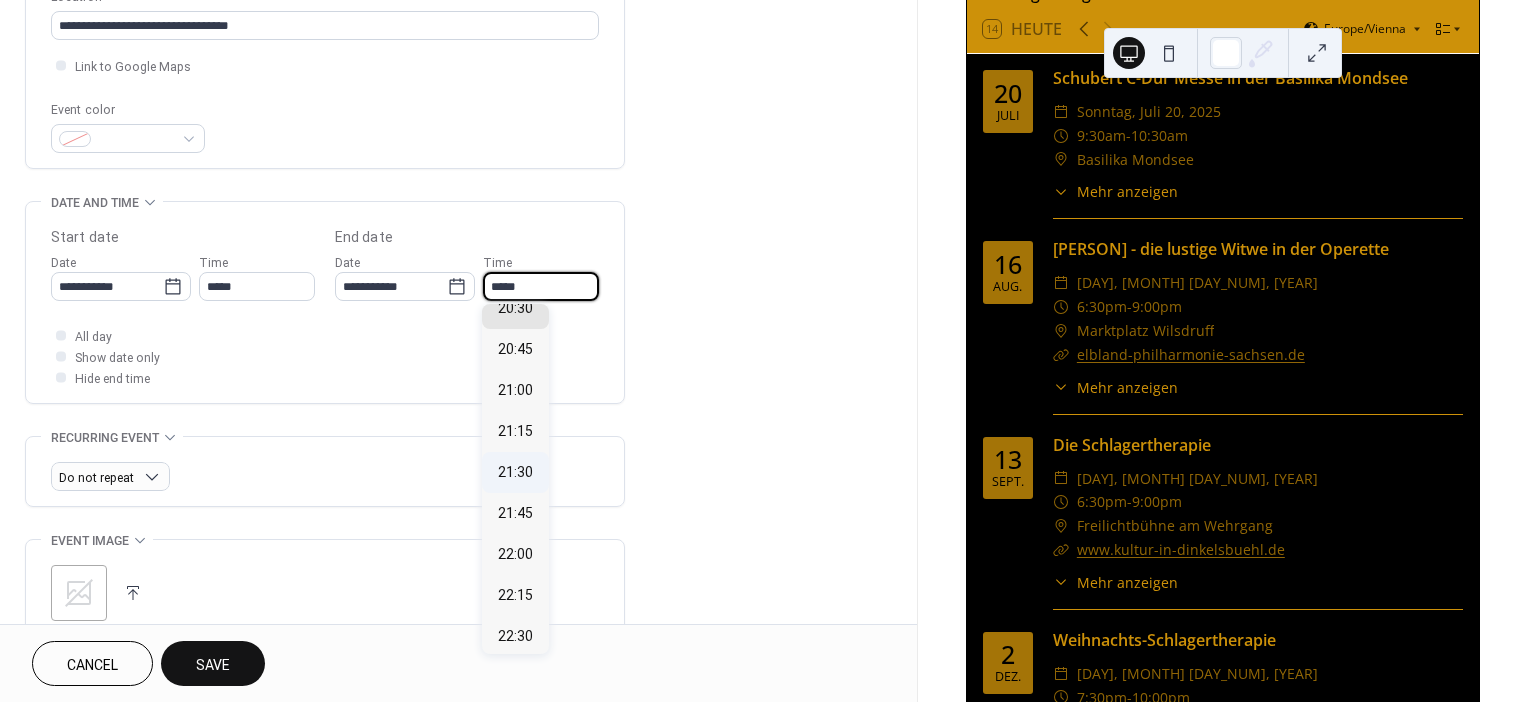 scroll, scrollTop: 184, scrollLeft: 0, axis: vertical 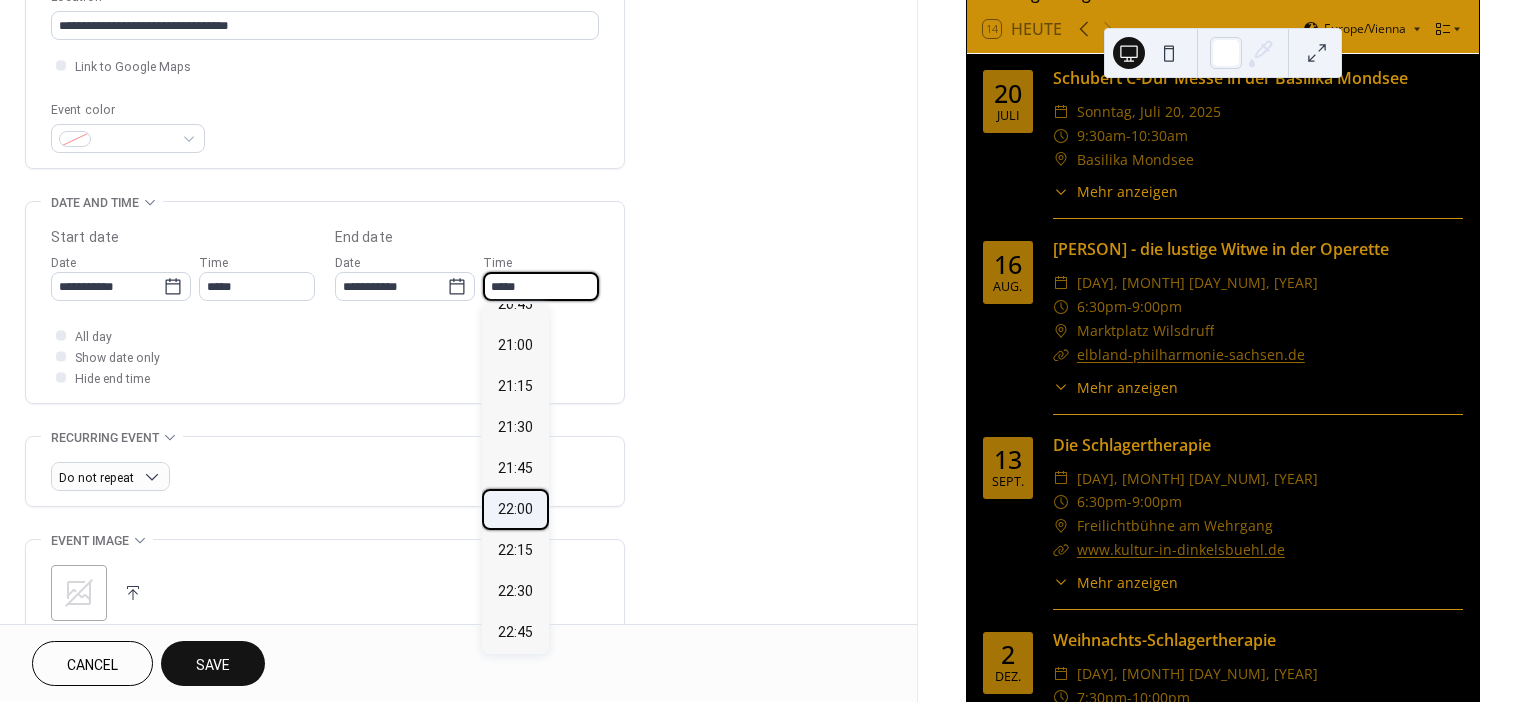 click on "22:00" at bounding box center (515, 508) 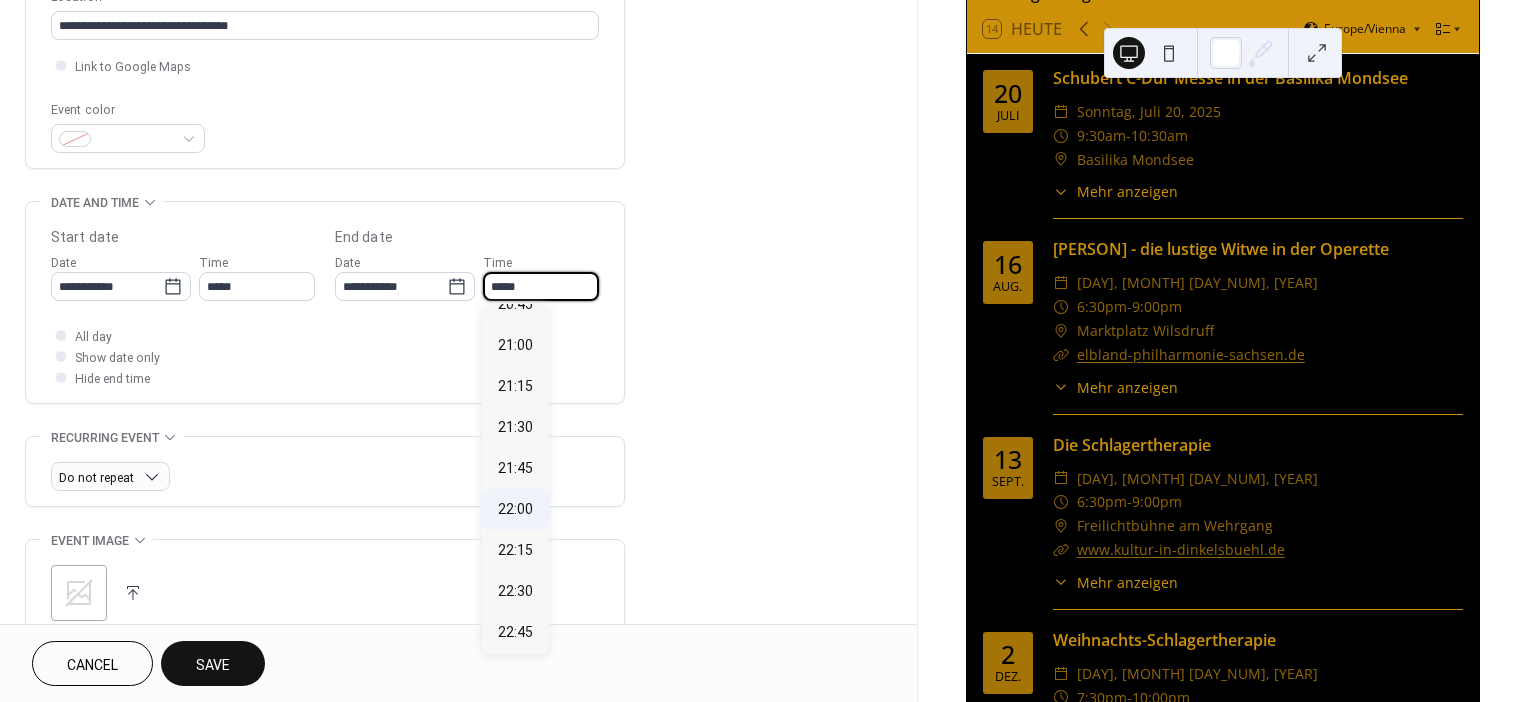 type on "*****" 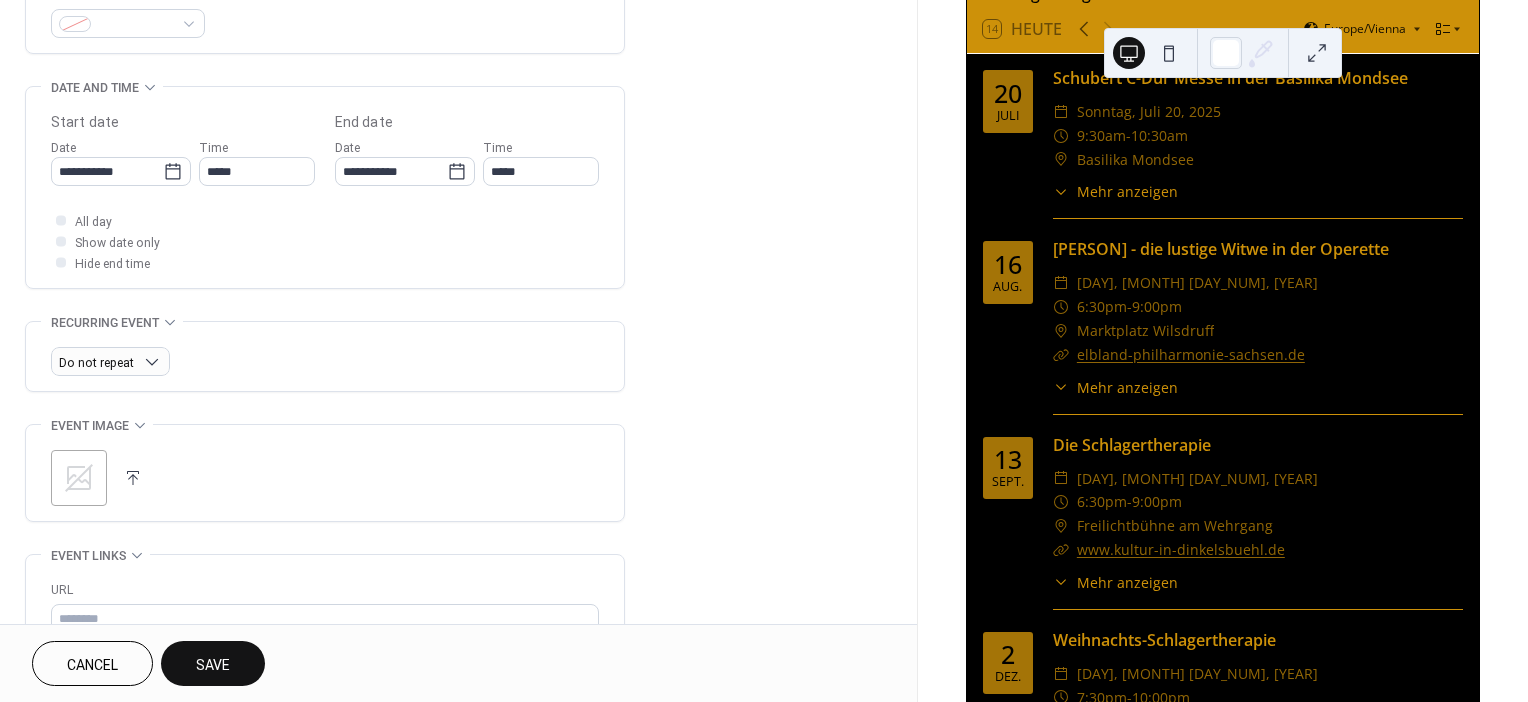 scroll, scrollTop: 641, scrollLeft: 0, axis: vertical 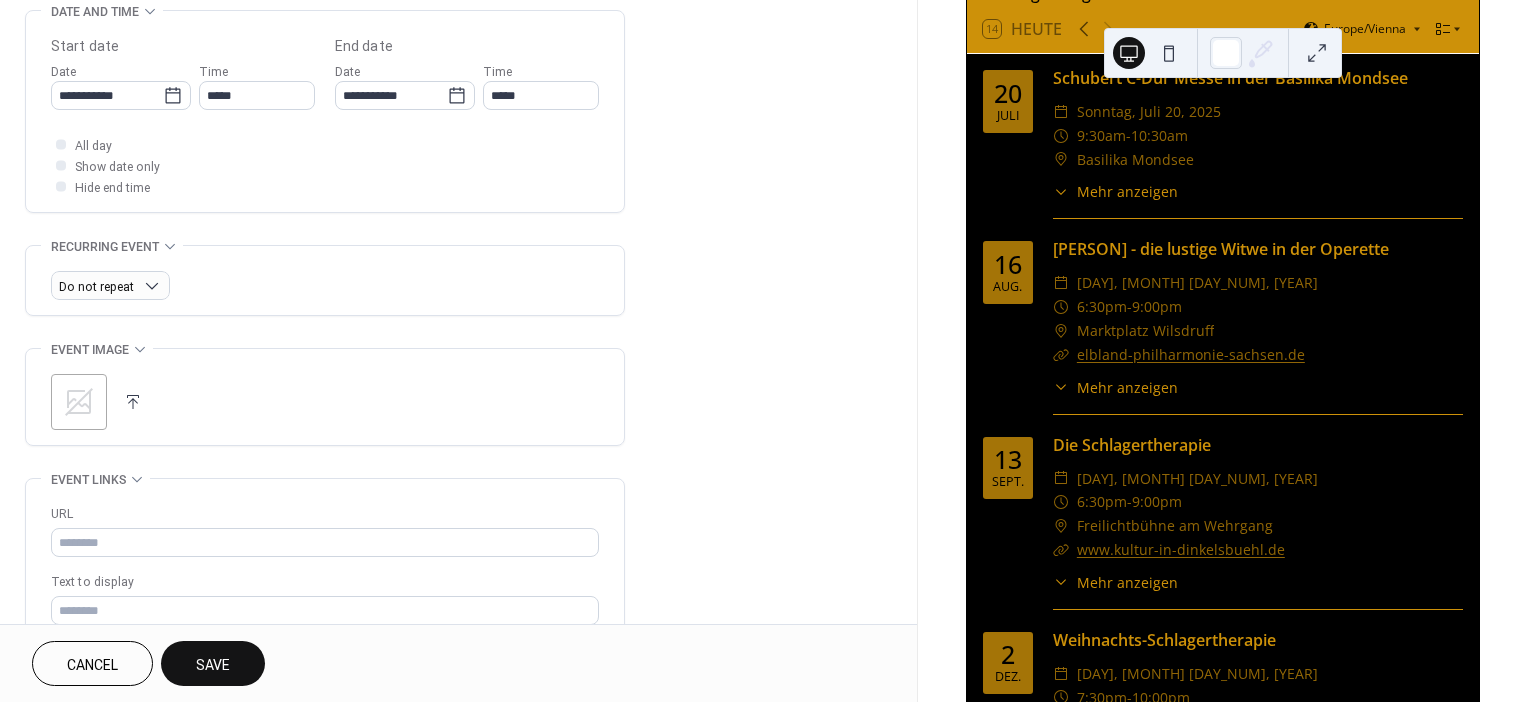 click at bounding box center [133, 402] 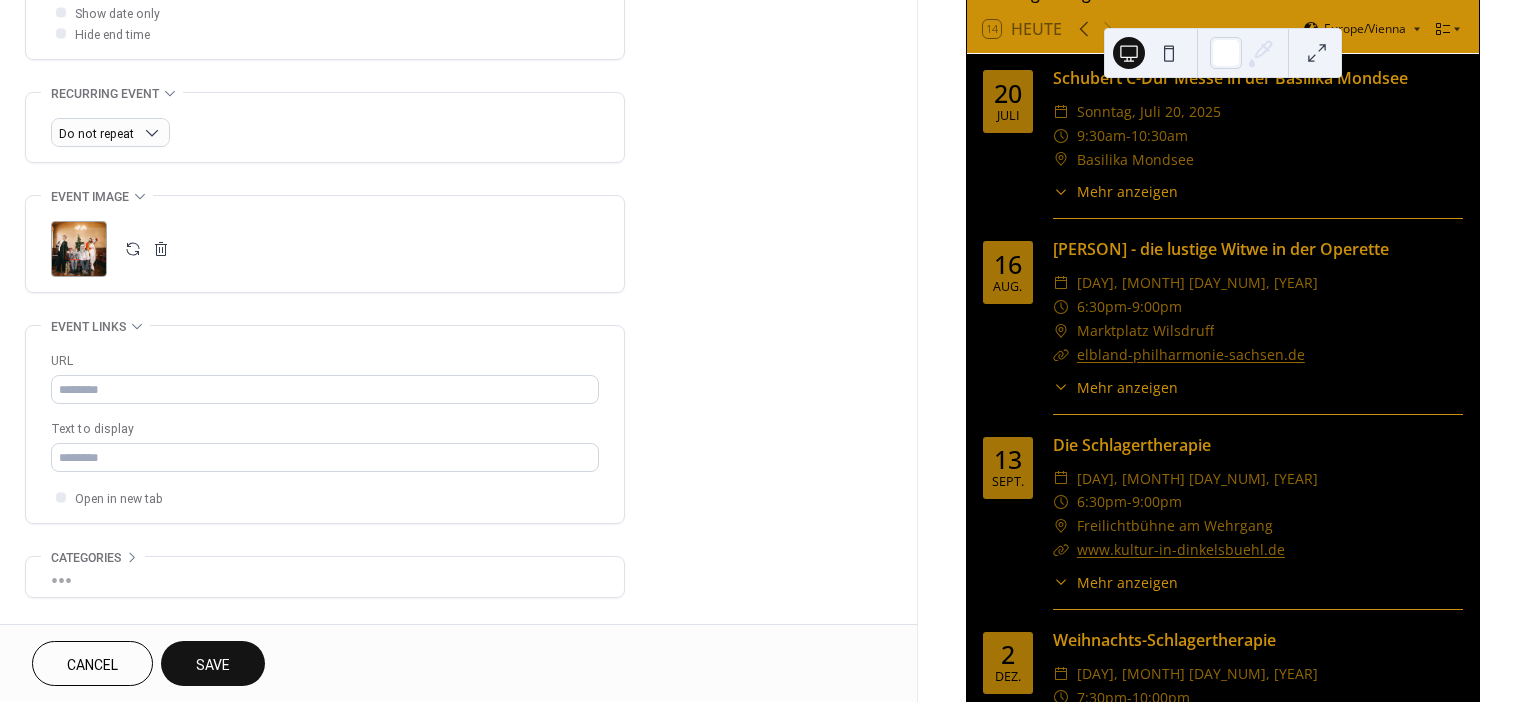scroll, scrollTop: 859, scrollLeft: 0, axis: vertical 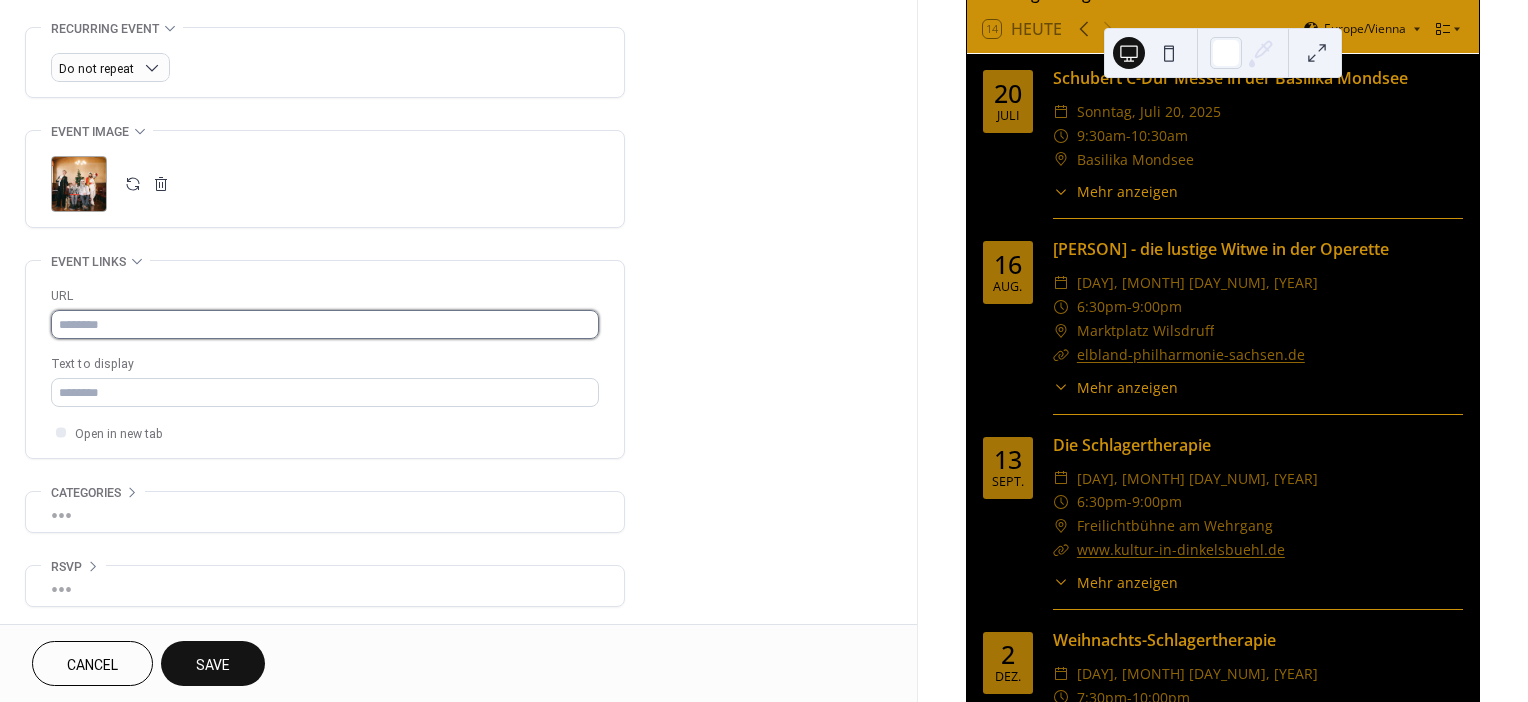 click at bounding box center [325, 324] 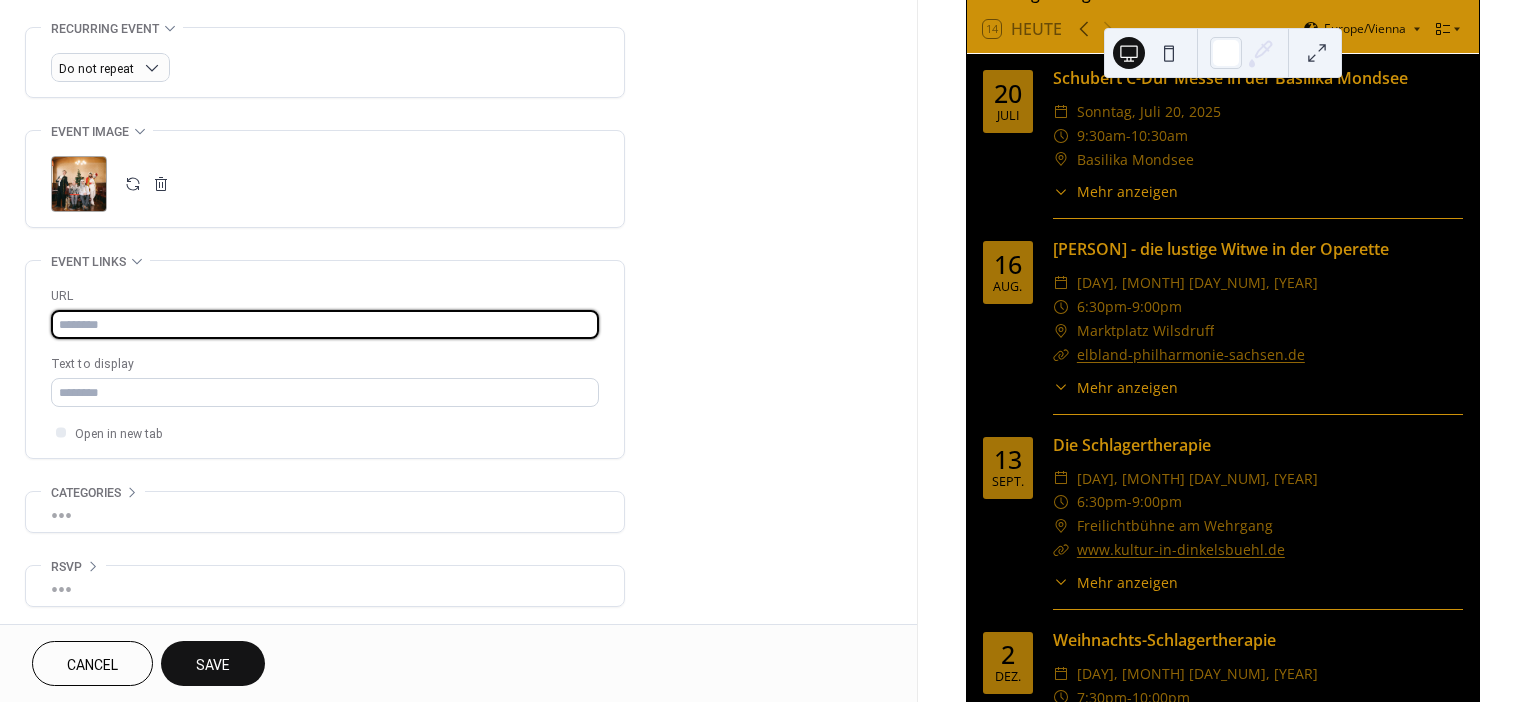 paste on "**********" 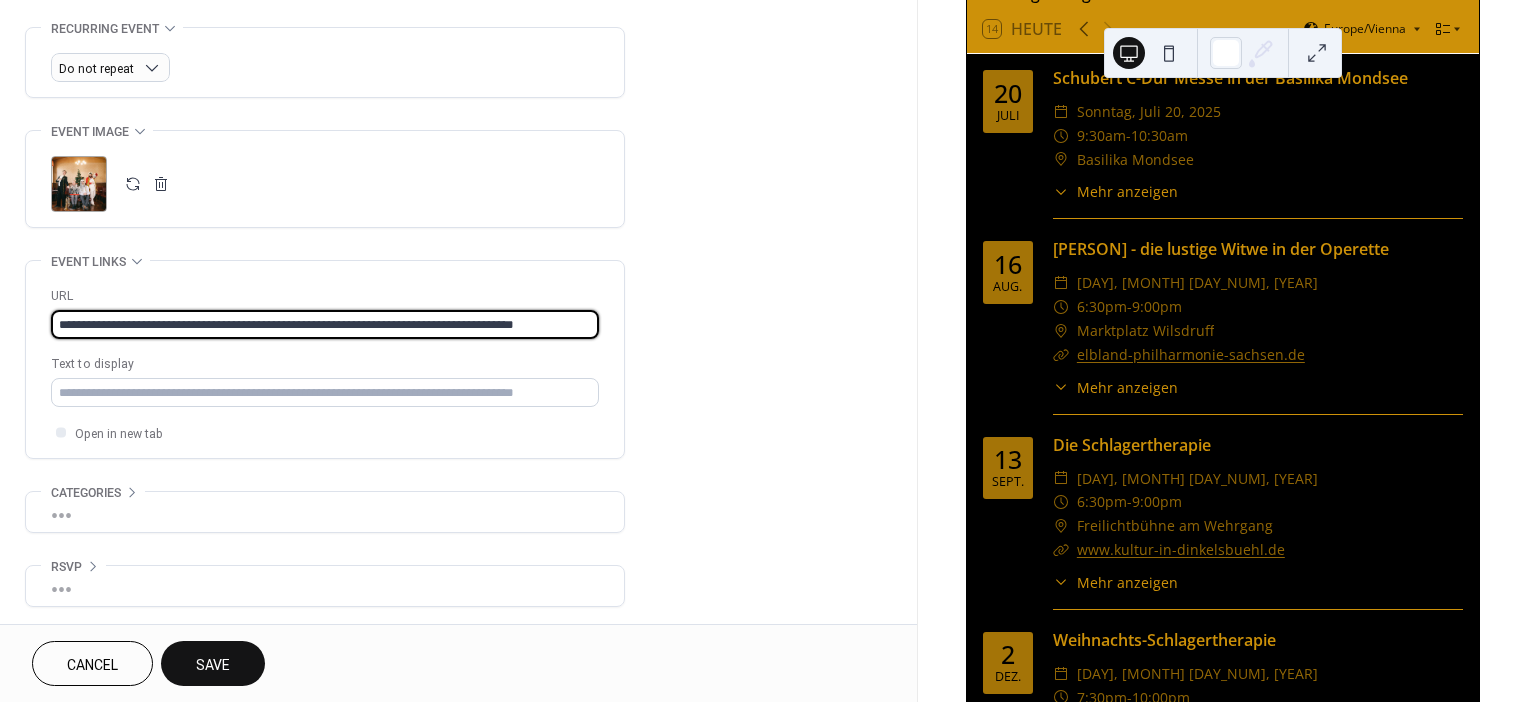 type on "**********" 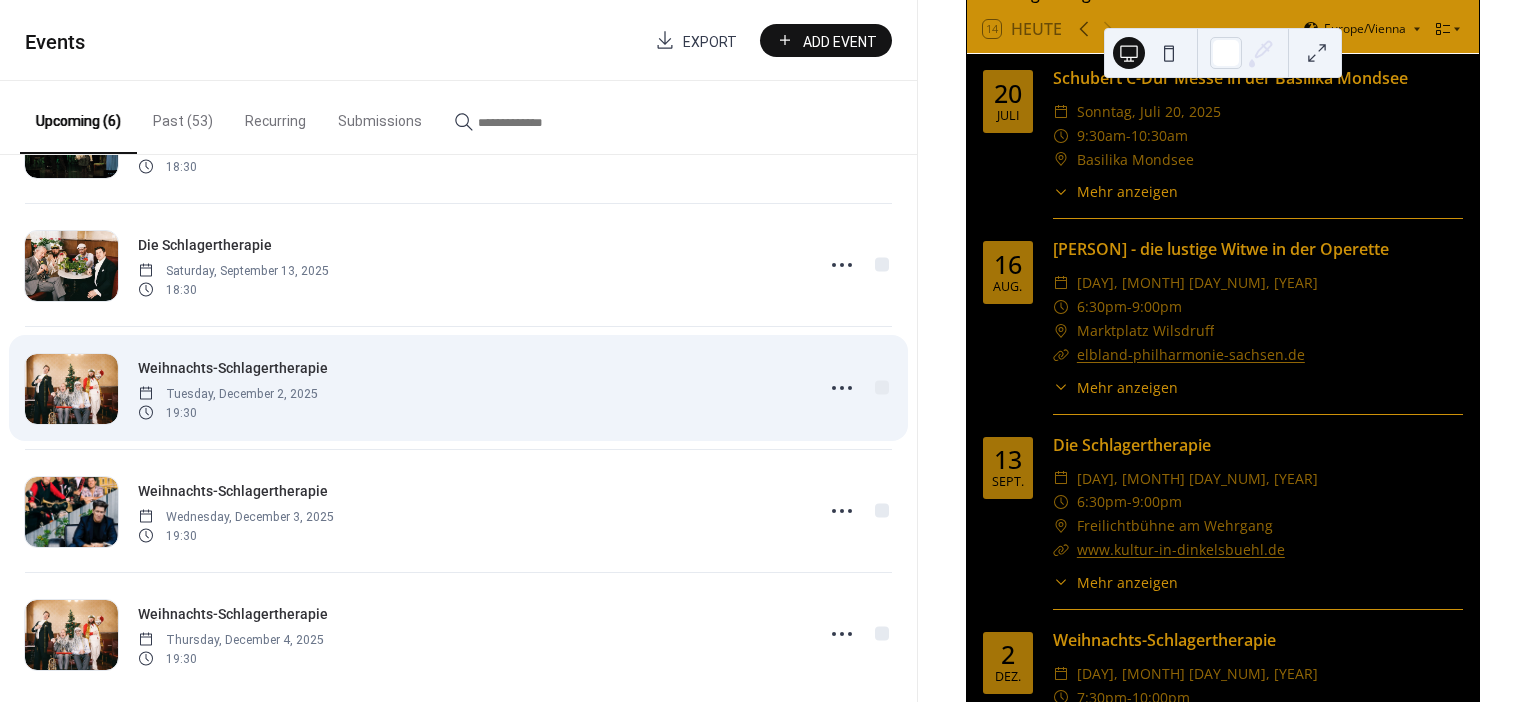 scroll, scrollTop: 248, scrollLeft: 0, axis: vertical 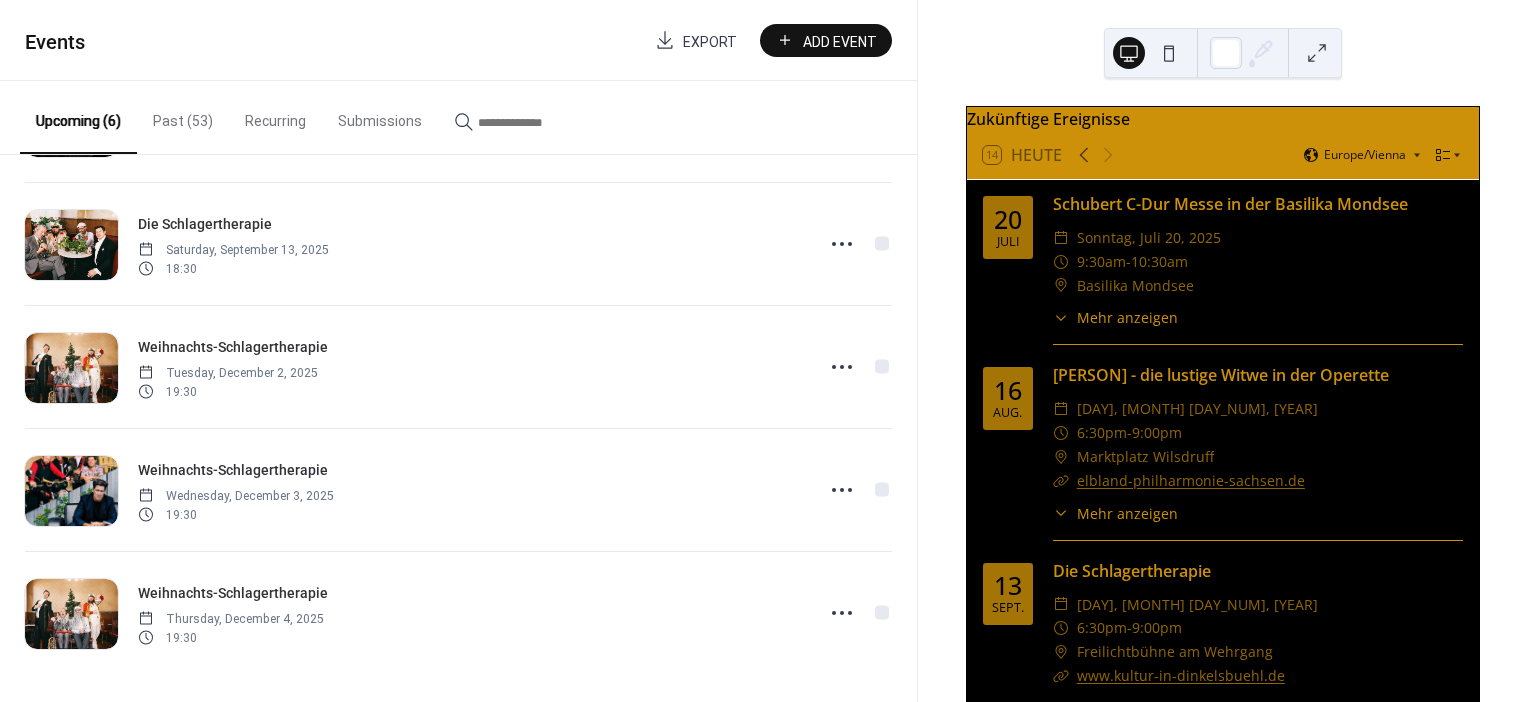 click on "Add Event" at bounding box center [840, 41] 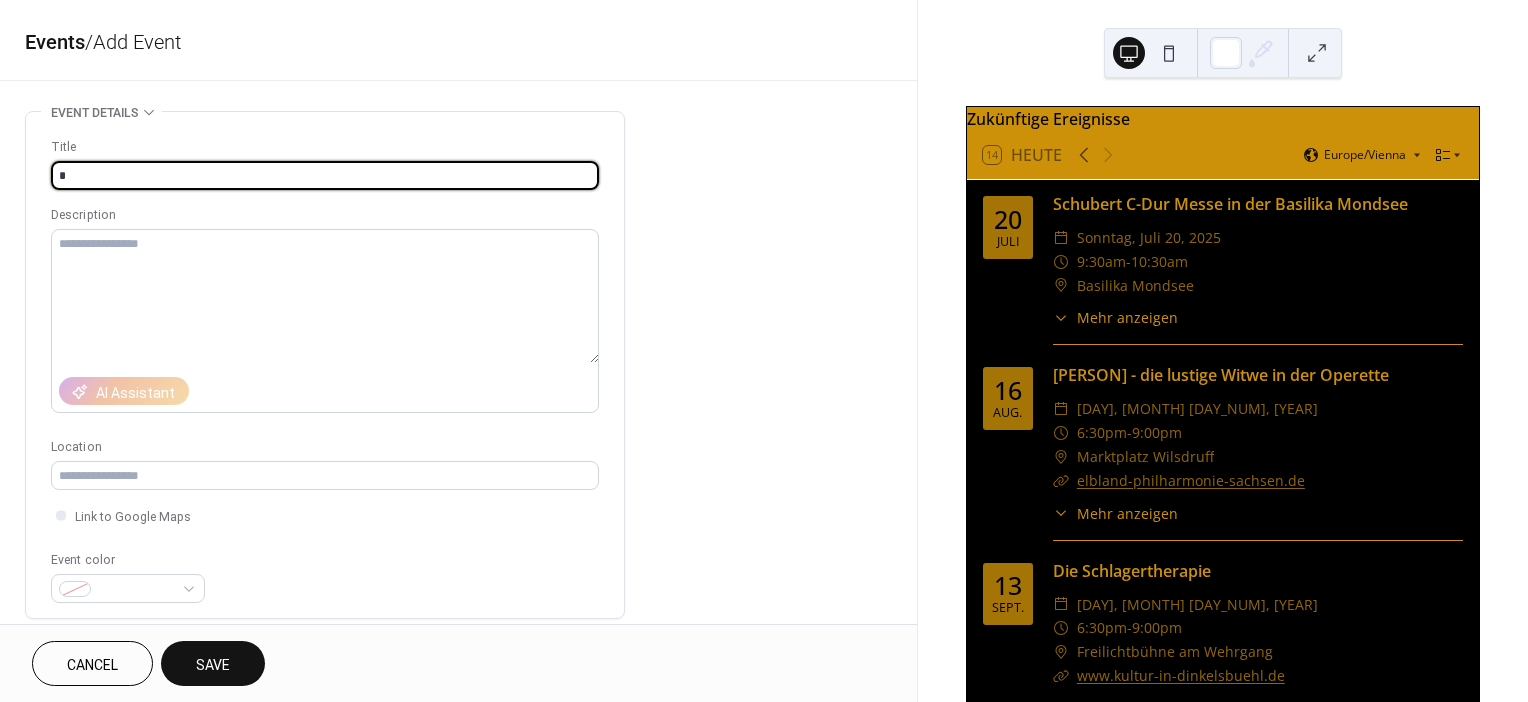 type on "**********" 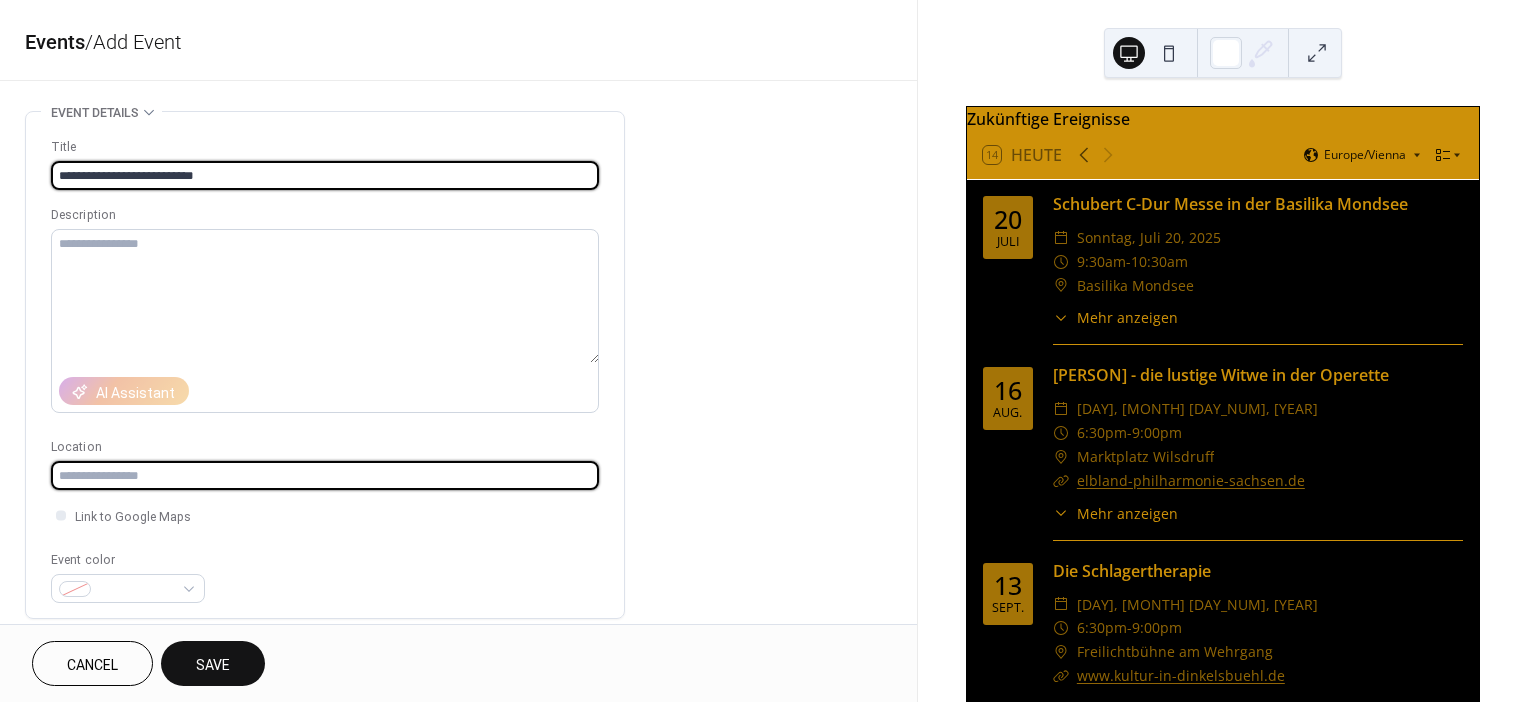 type on "**********" 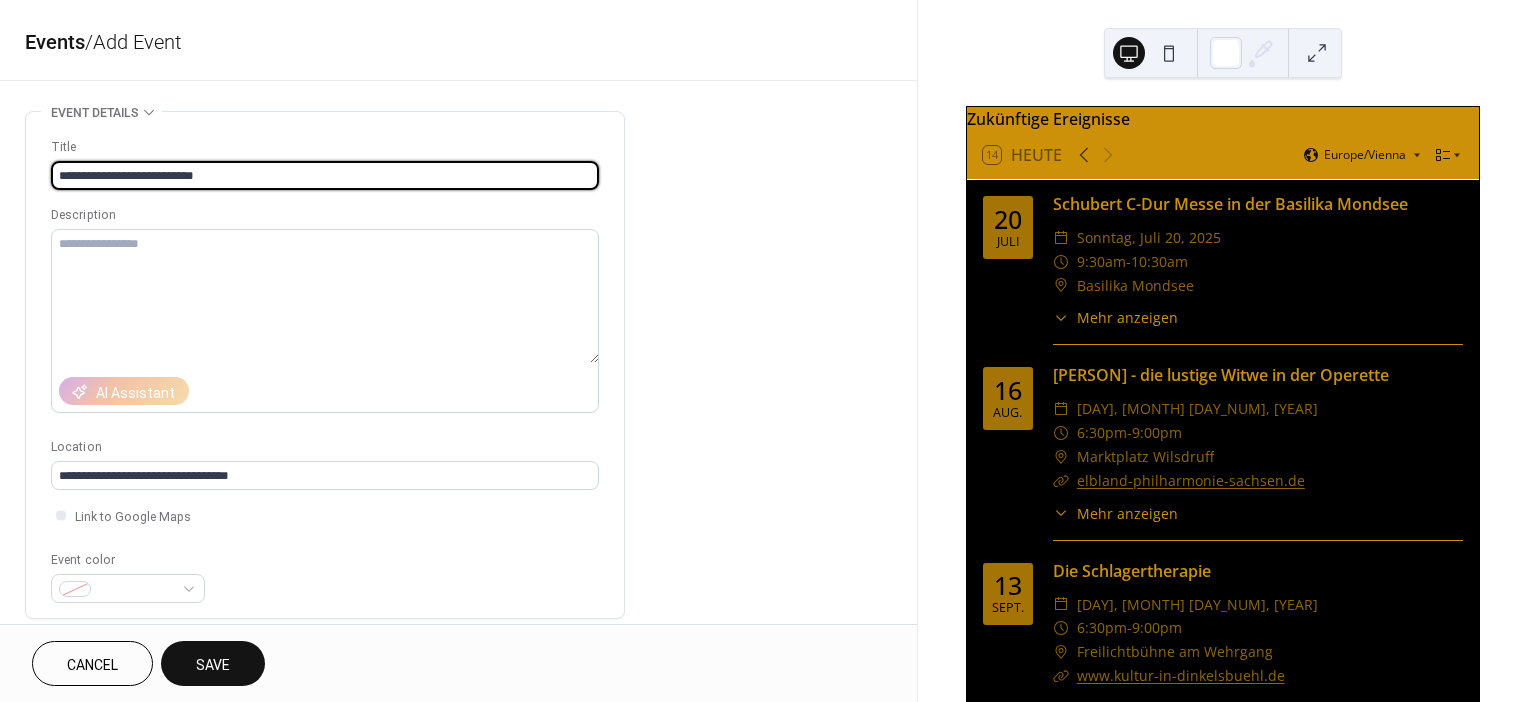 type on "**********" 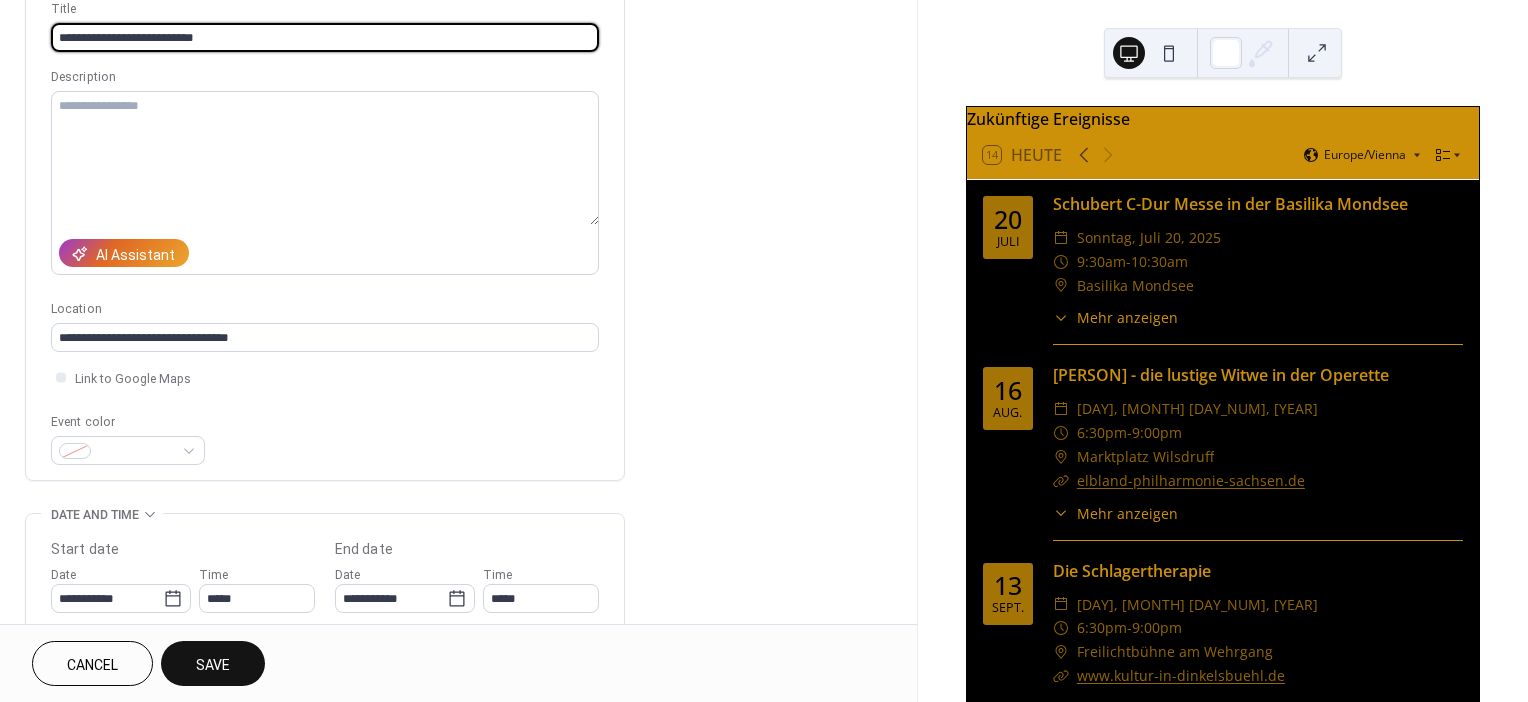 scroll, scrollTop: 0, scrollLeft: 0, axis: both 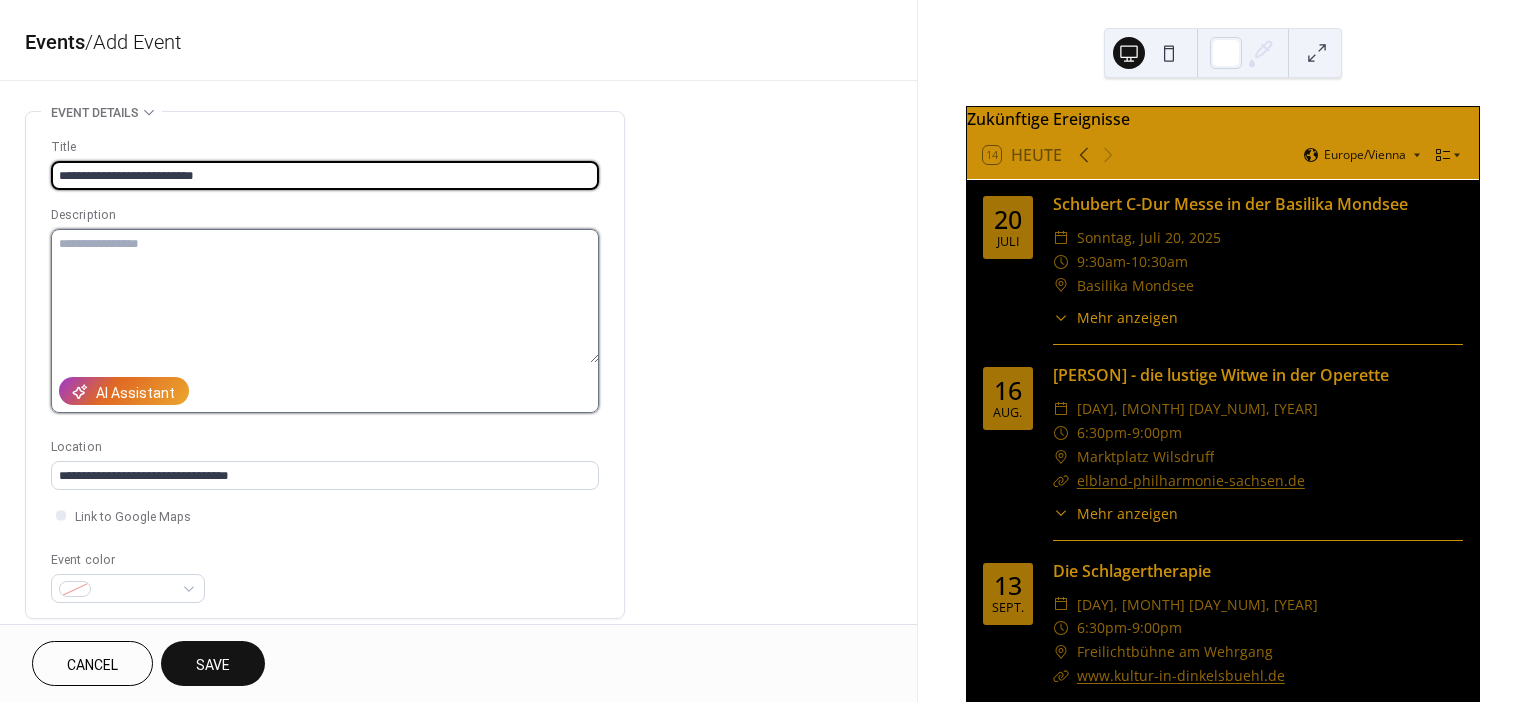 click at bounding box center [325, 296] 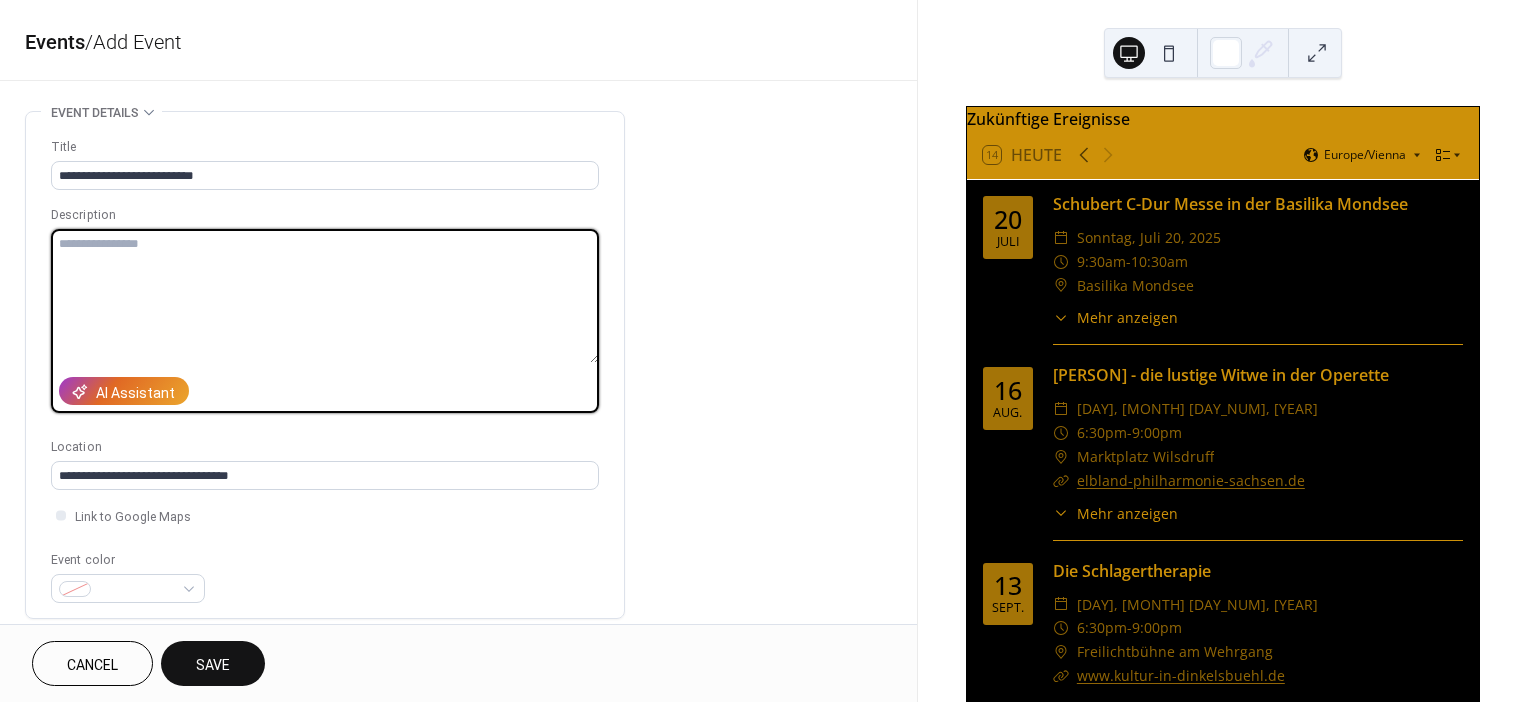 paste on "**********" 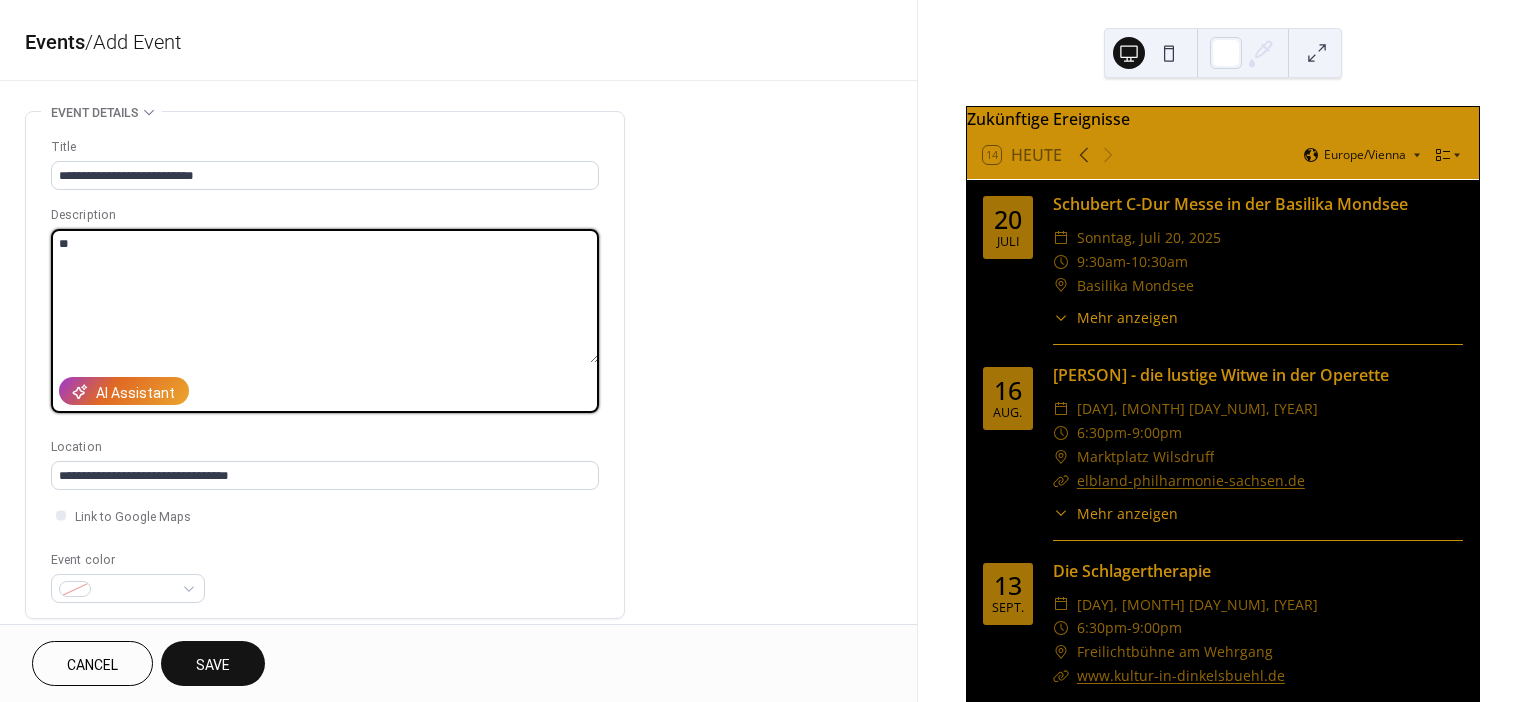 type on "*" 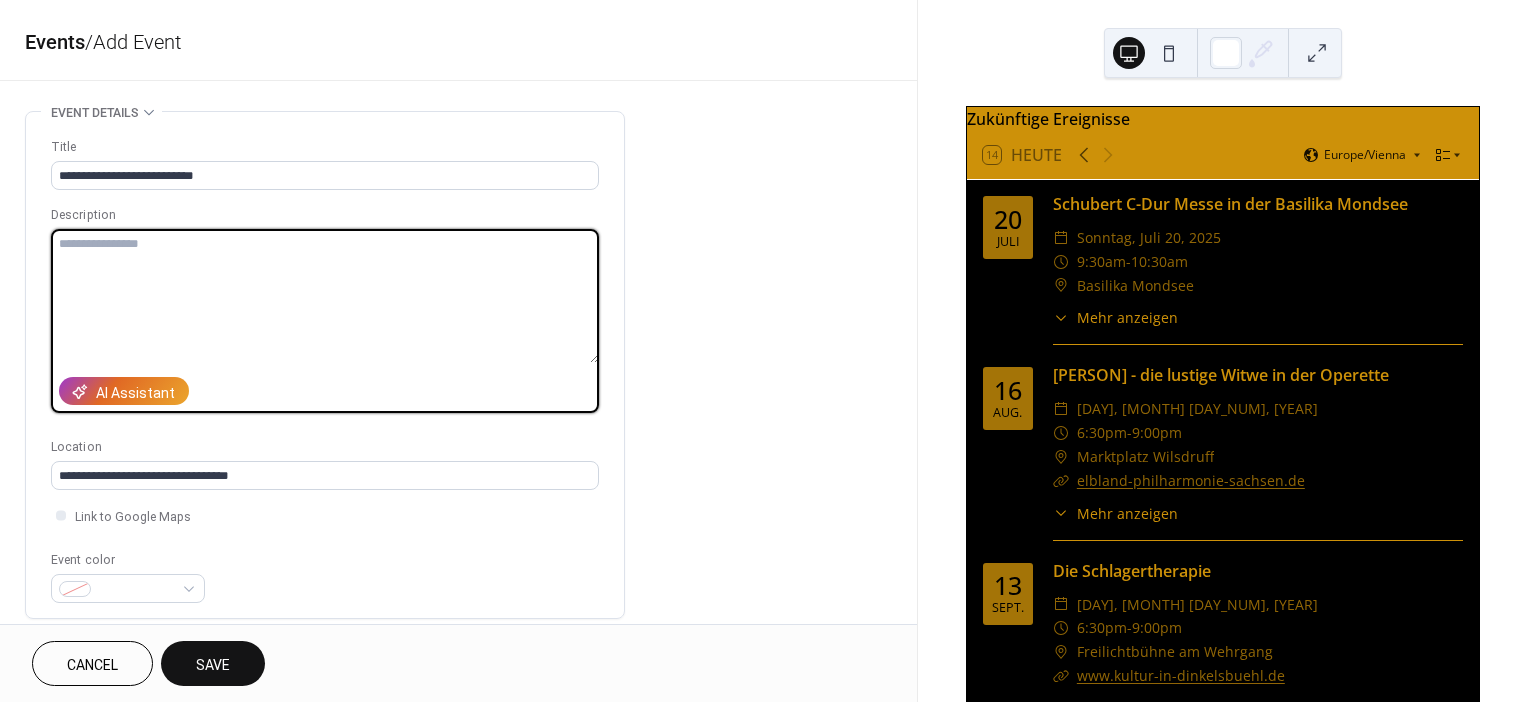 paste on "**********" 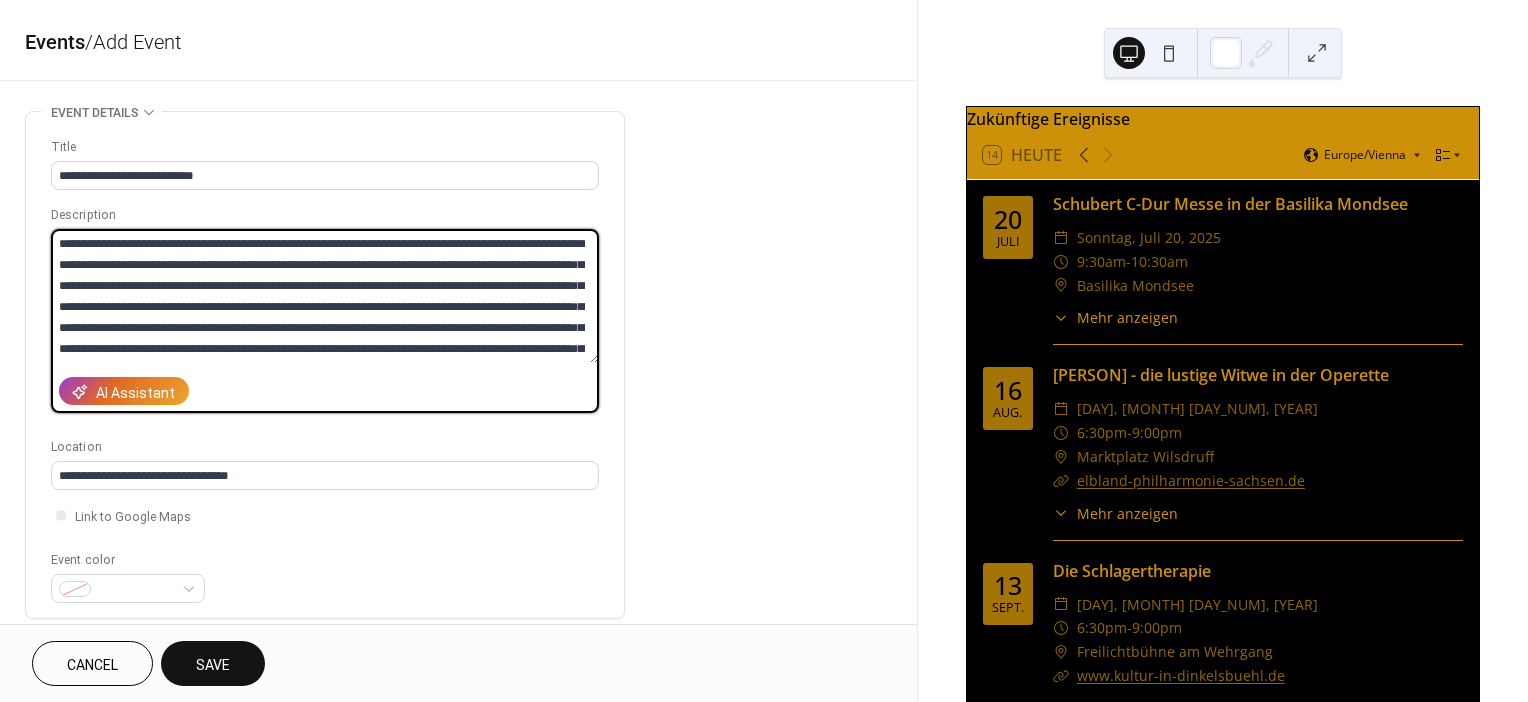 scroll, scrollTop: 349, scrollLeft: 0, axis: vertical 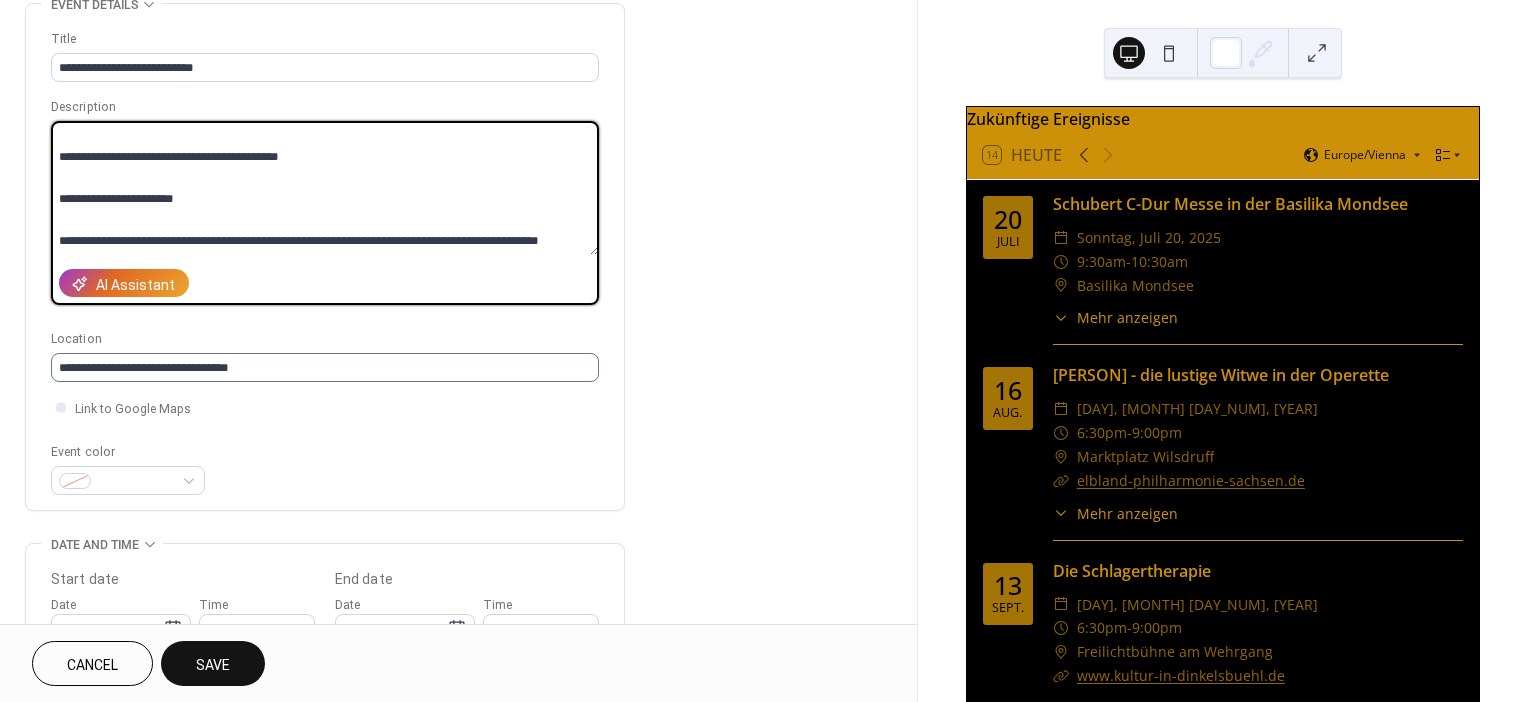 type on "**********" 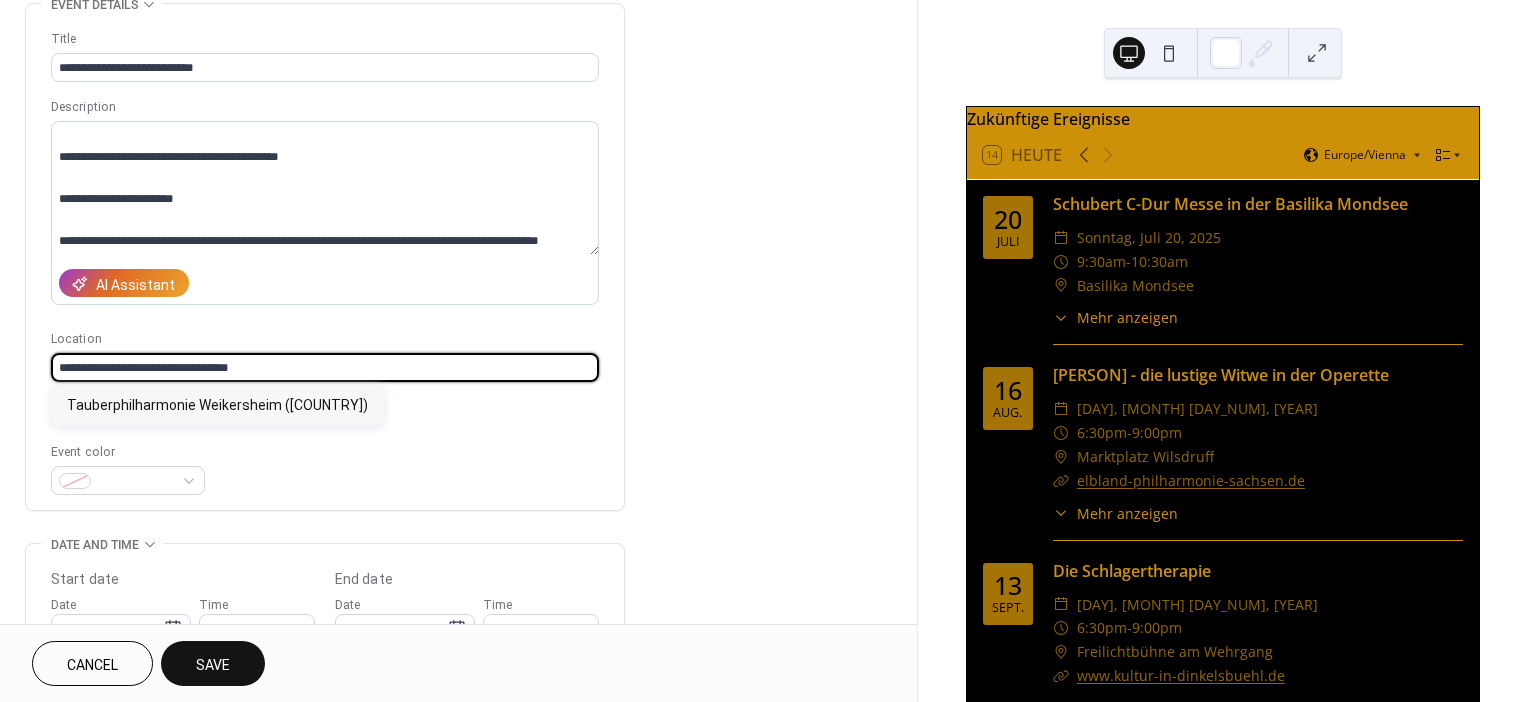 drag, startPoint x: 263, startPoint y: 367, endPoint x: 35, endPoint y: 367, distance: 228 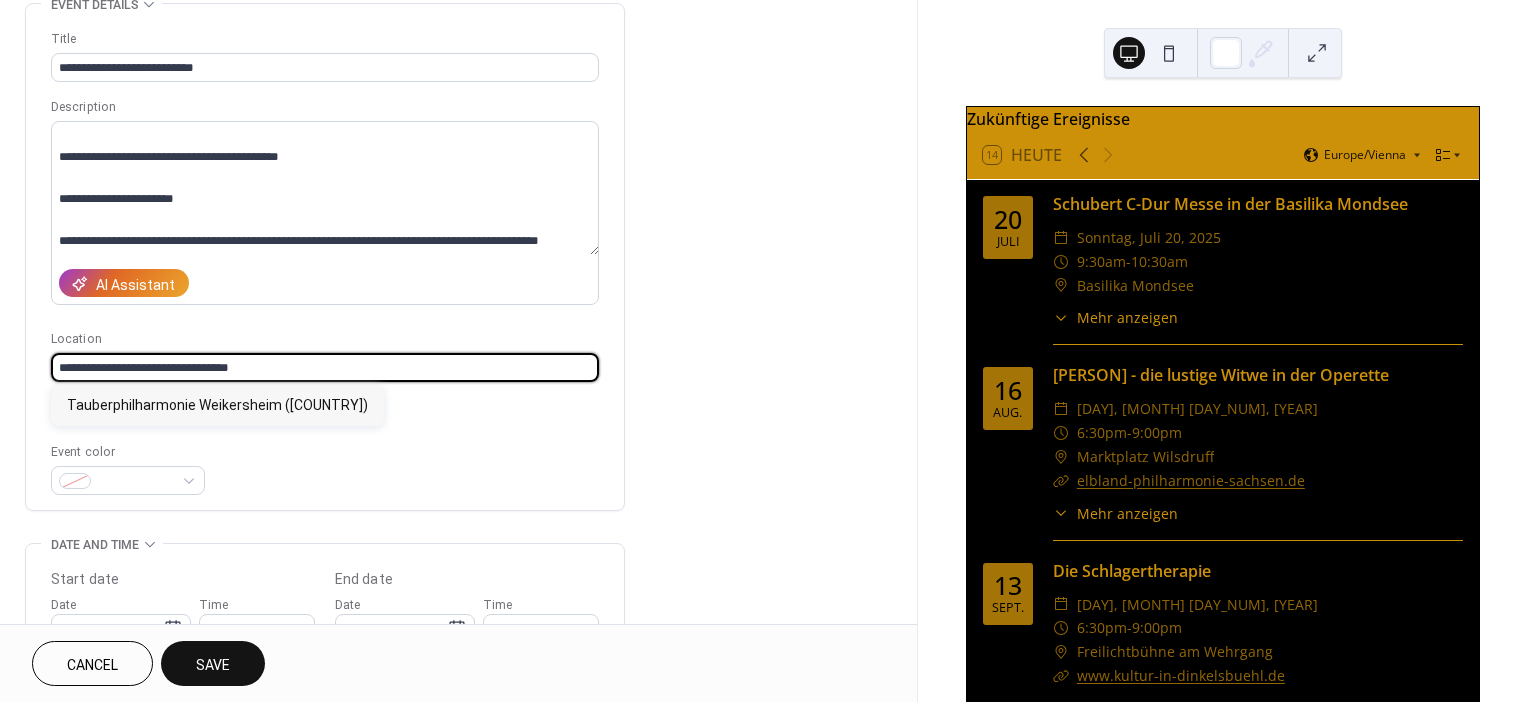 click on "**********" at bounding box center (325, 257) 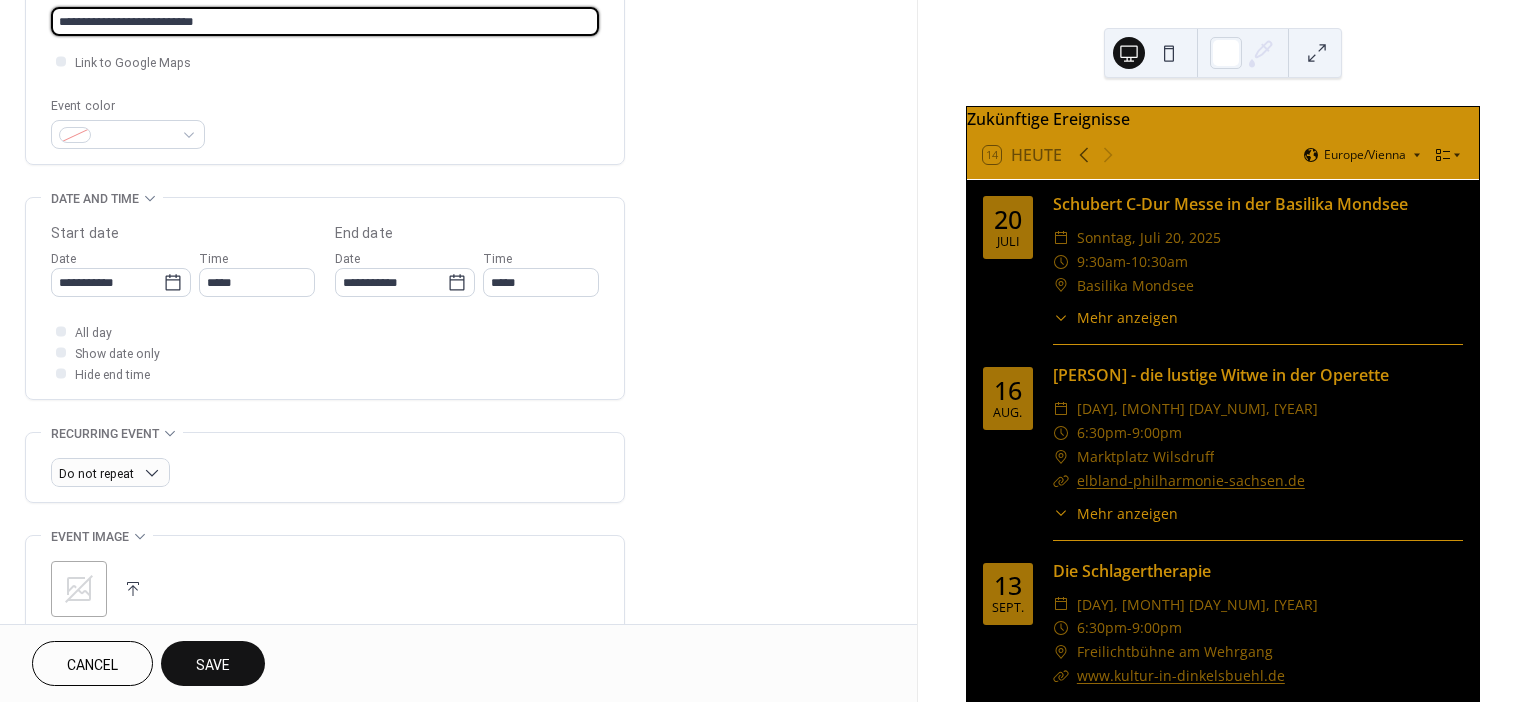 scroll, scrollTop: 481, scrollLeft: 0, axis: vertical 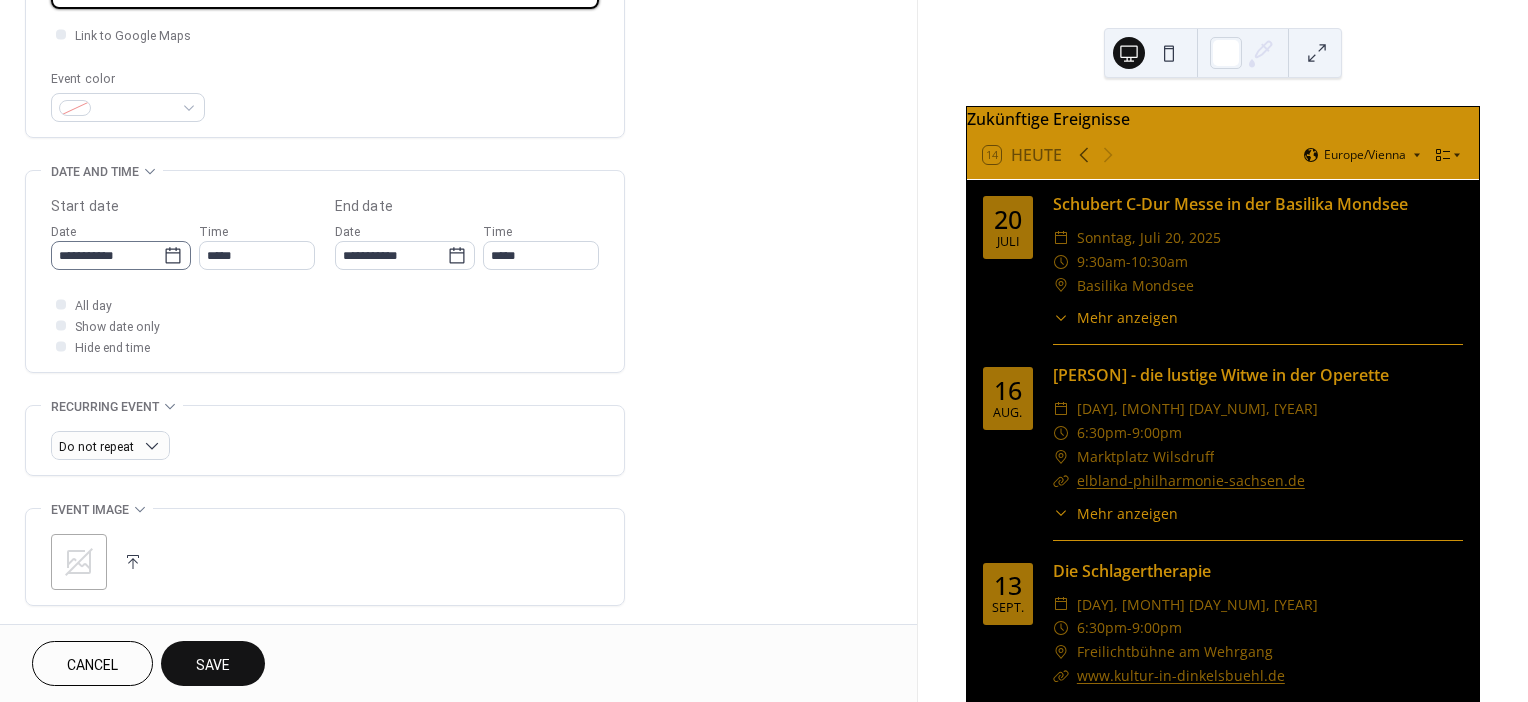 type on "**********" 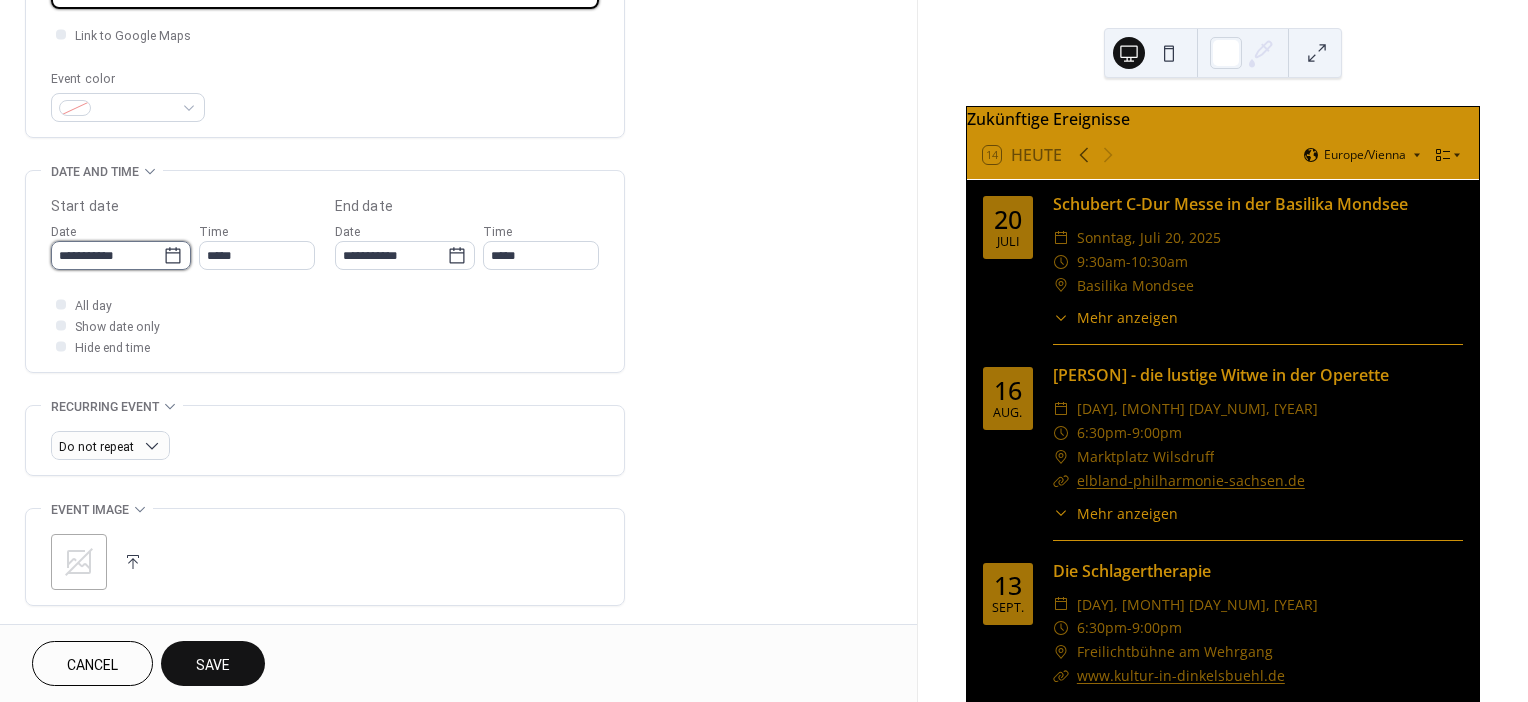 click on "**********" at bounding box center (107, 255) 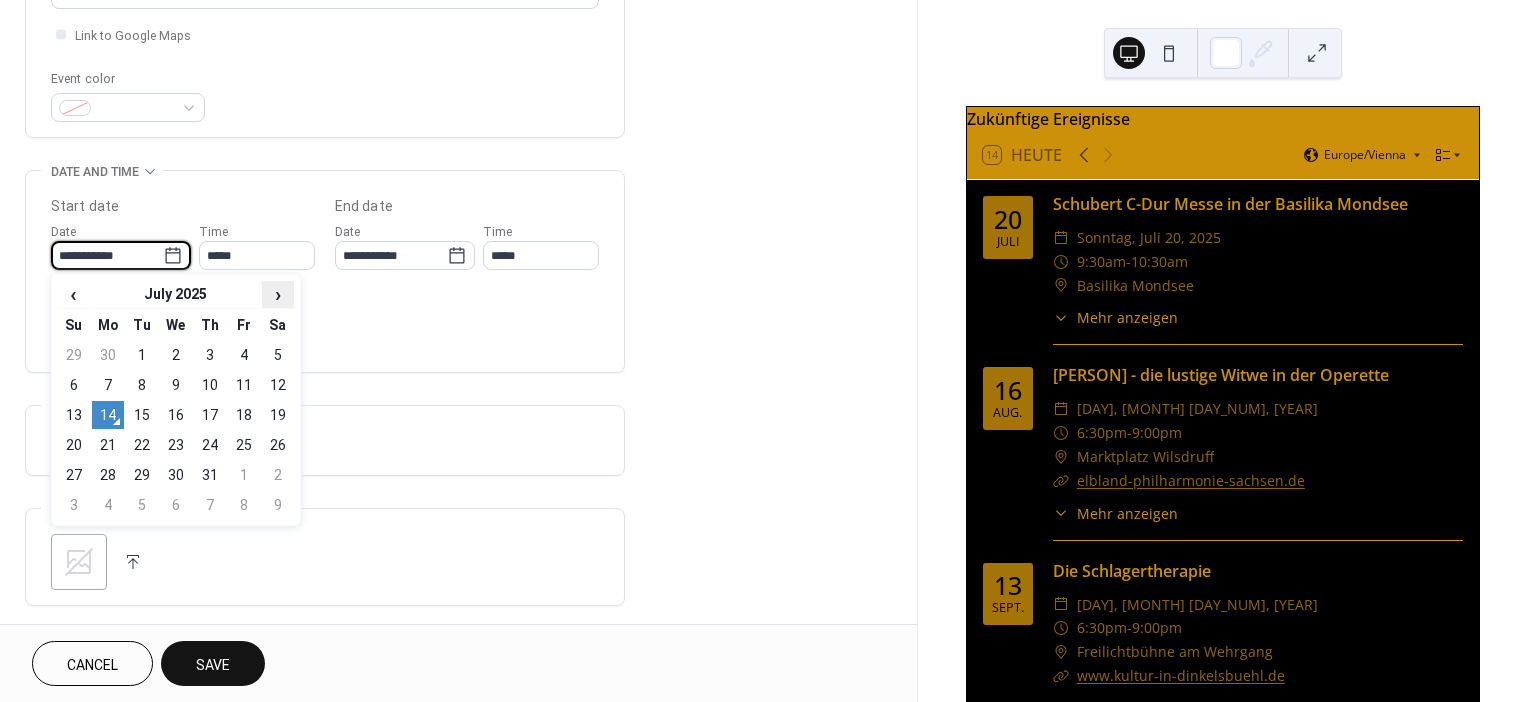 click on "›" at bounding box center (278, 294) 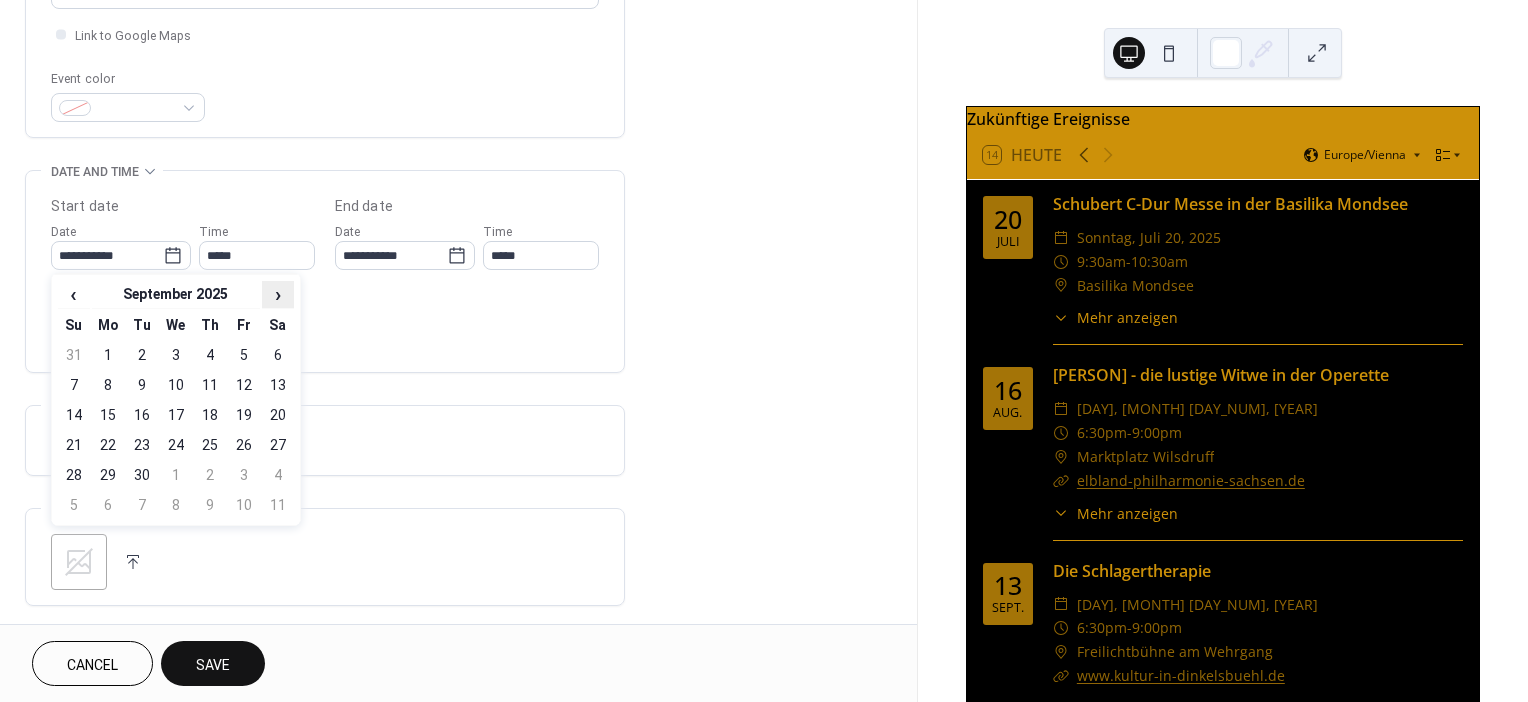 click on "›" at bounding box center [278, 294] 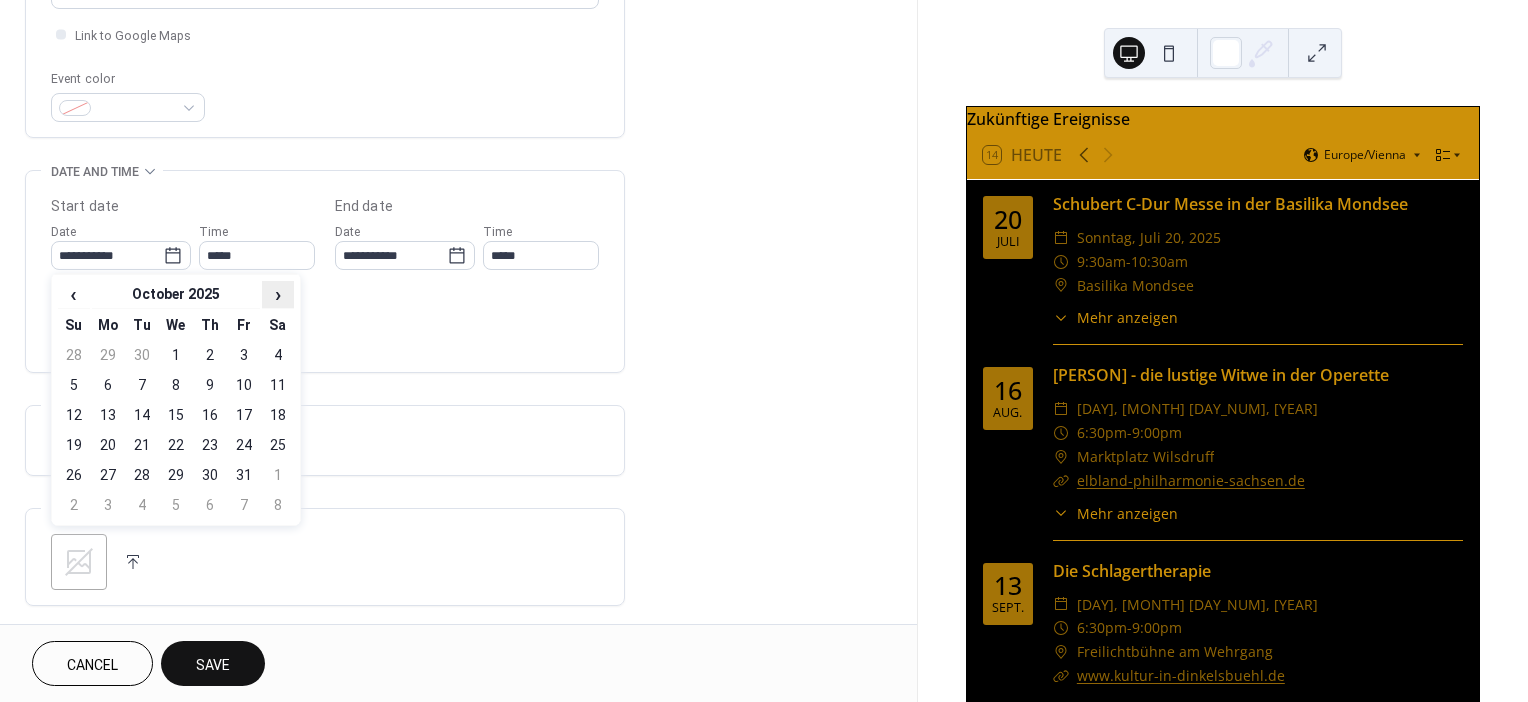 click on "›" at bounding box center [278, 294] 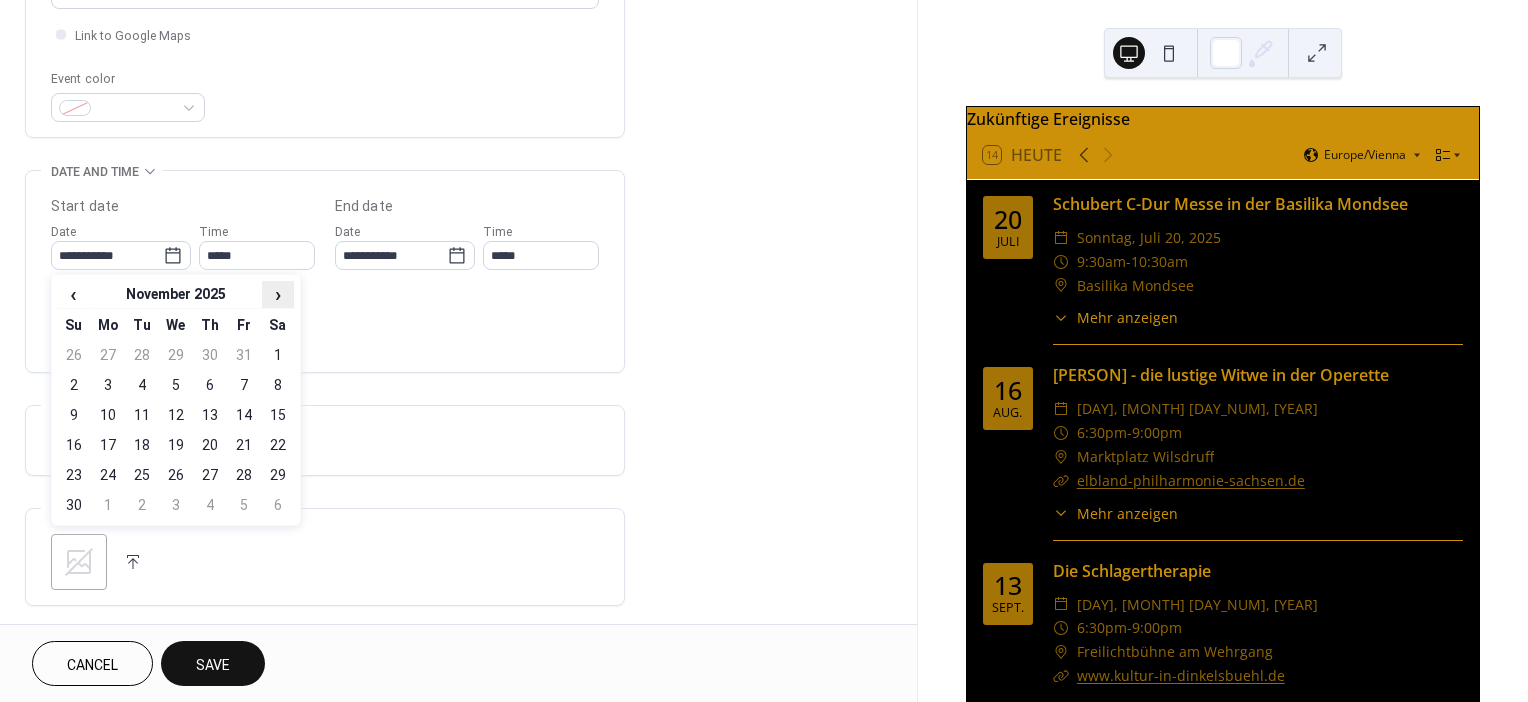 click on "›" at bounding box center (278, 294) 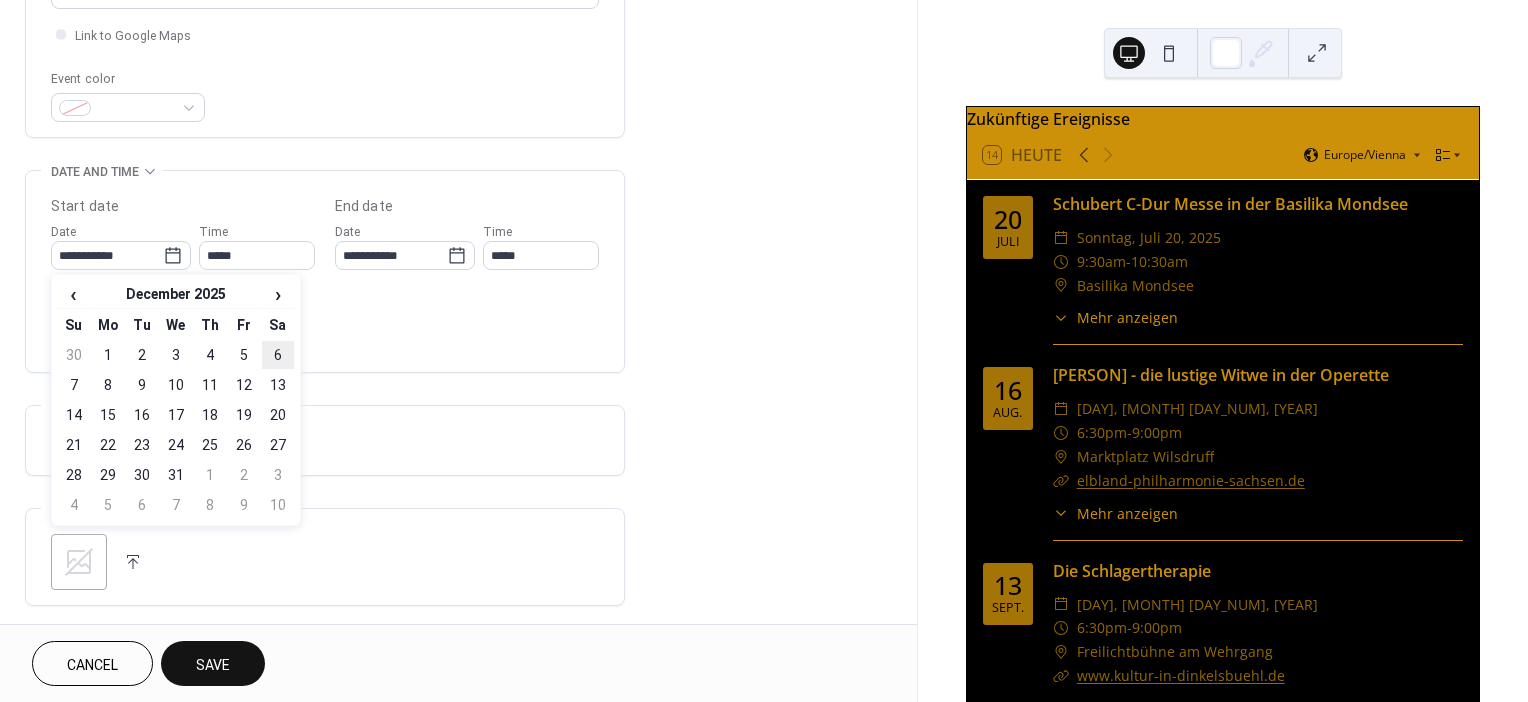 click on "6" at bounding box center [278, 355] 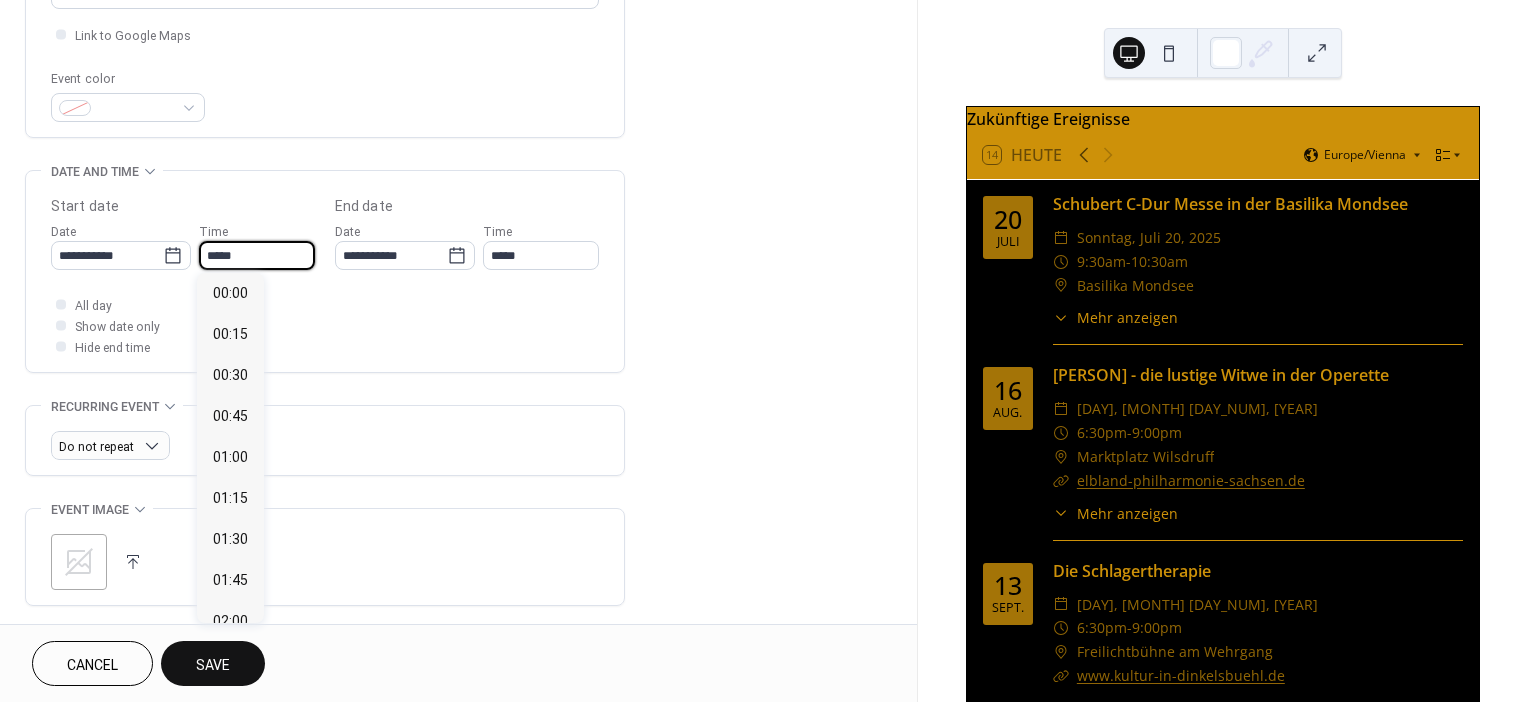 click on "*****" at bounding box center [257, 255] 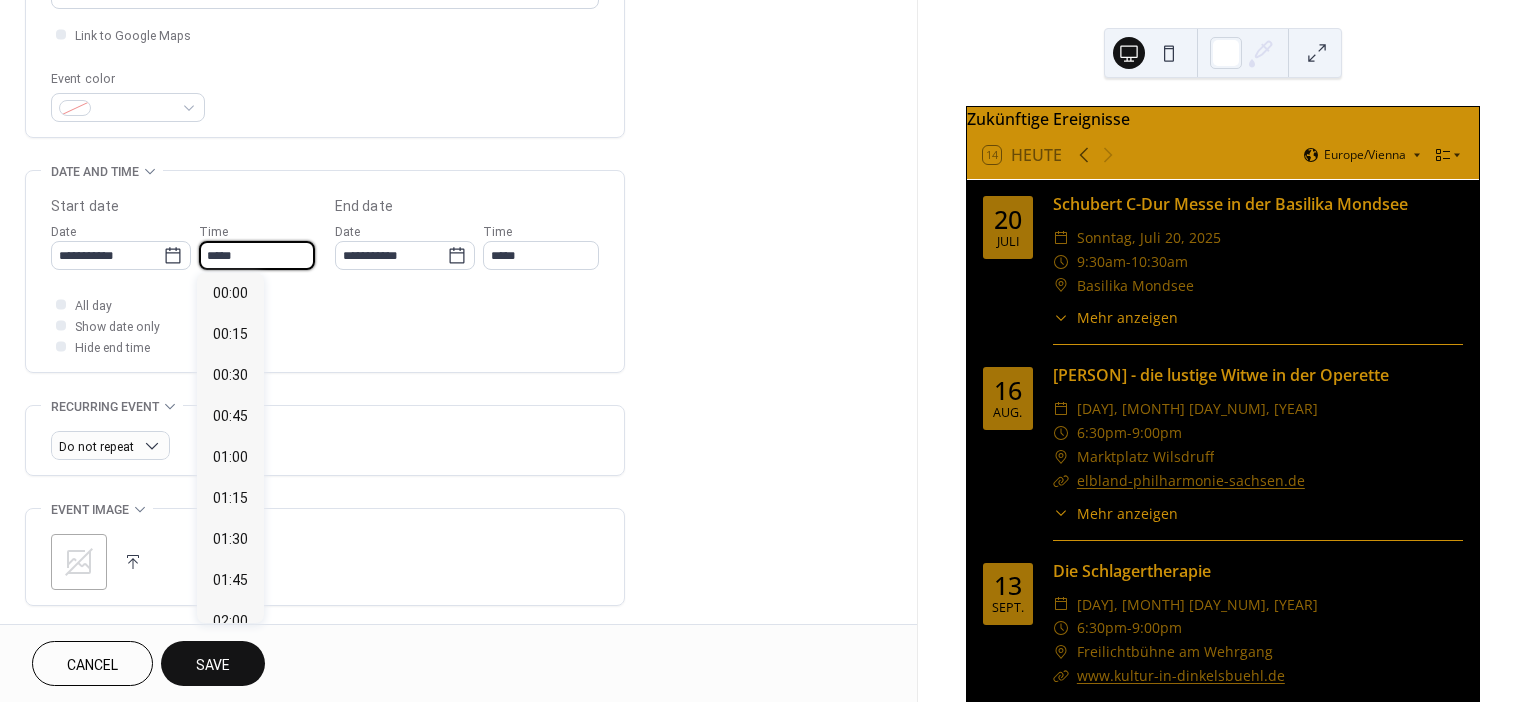 scroll, scrollTop: 1946, scrollLeft: 0, axis: vertical 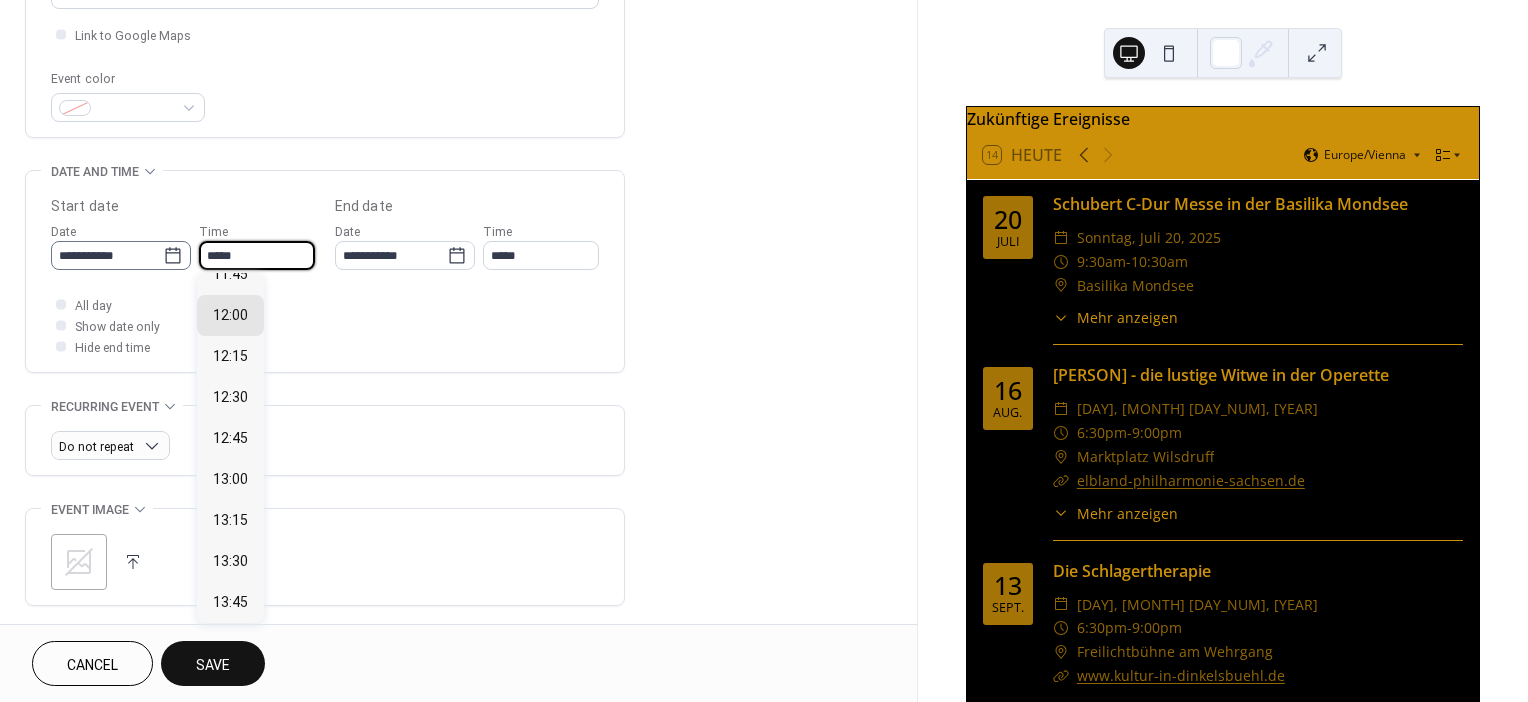 click 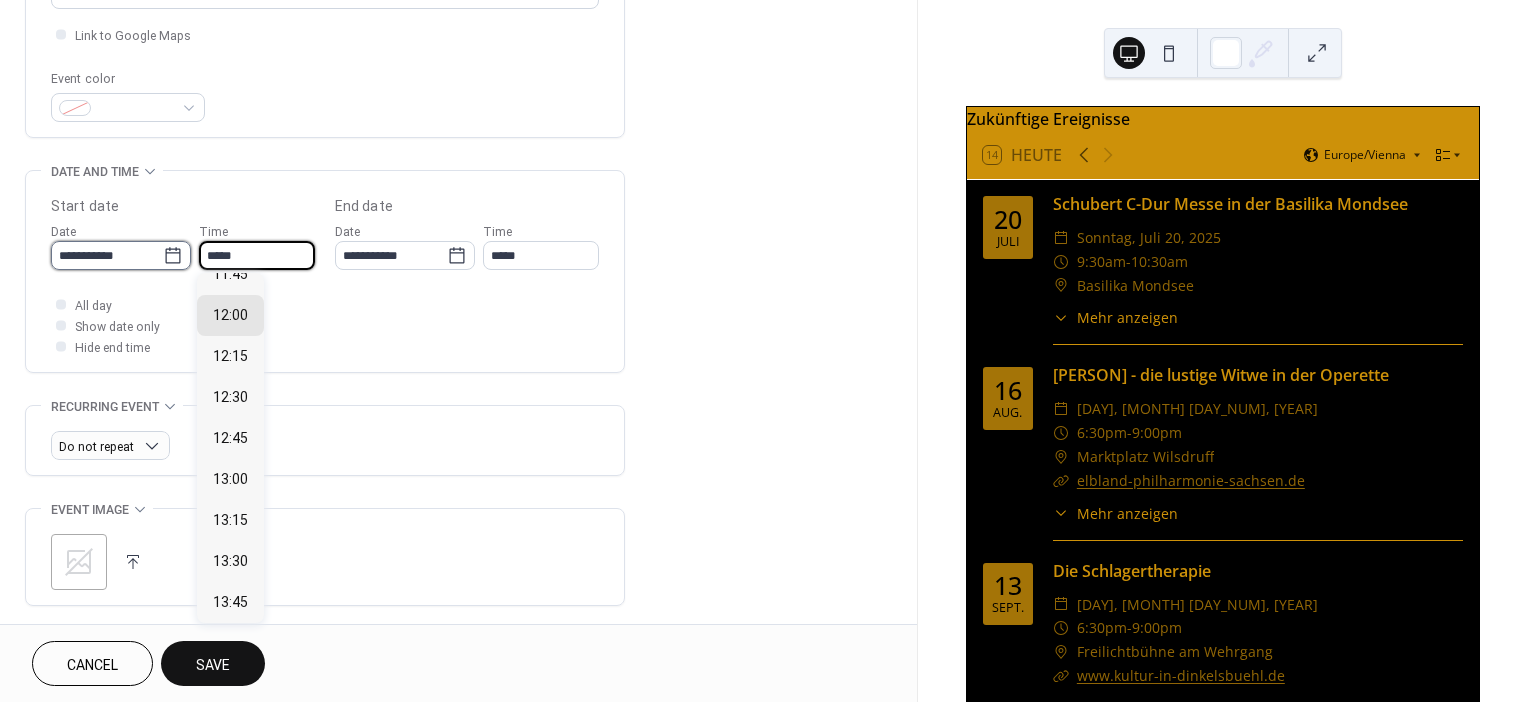 click on "**********" at bounding box center [107, 255] 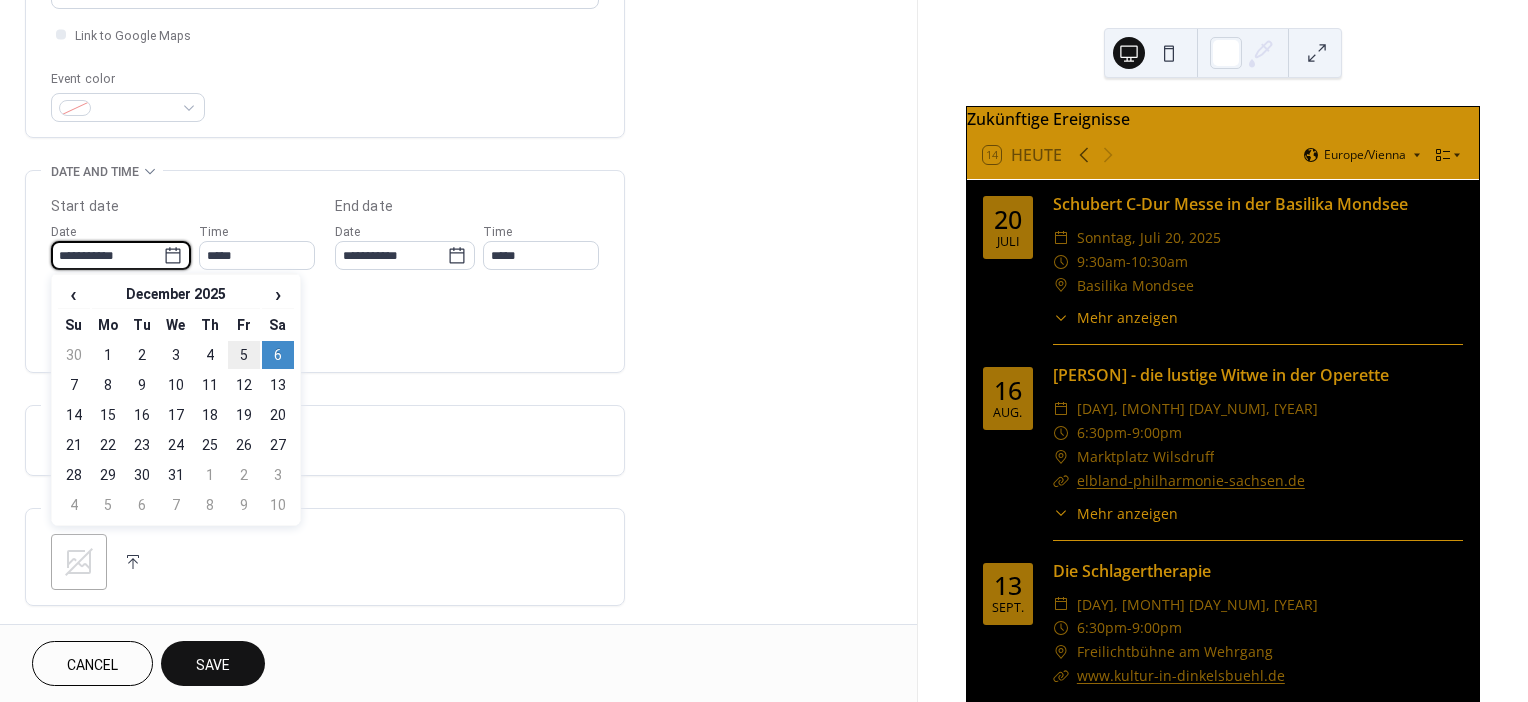 click on "5" at bounding box center [244, 355] 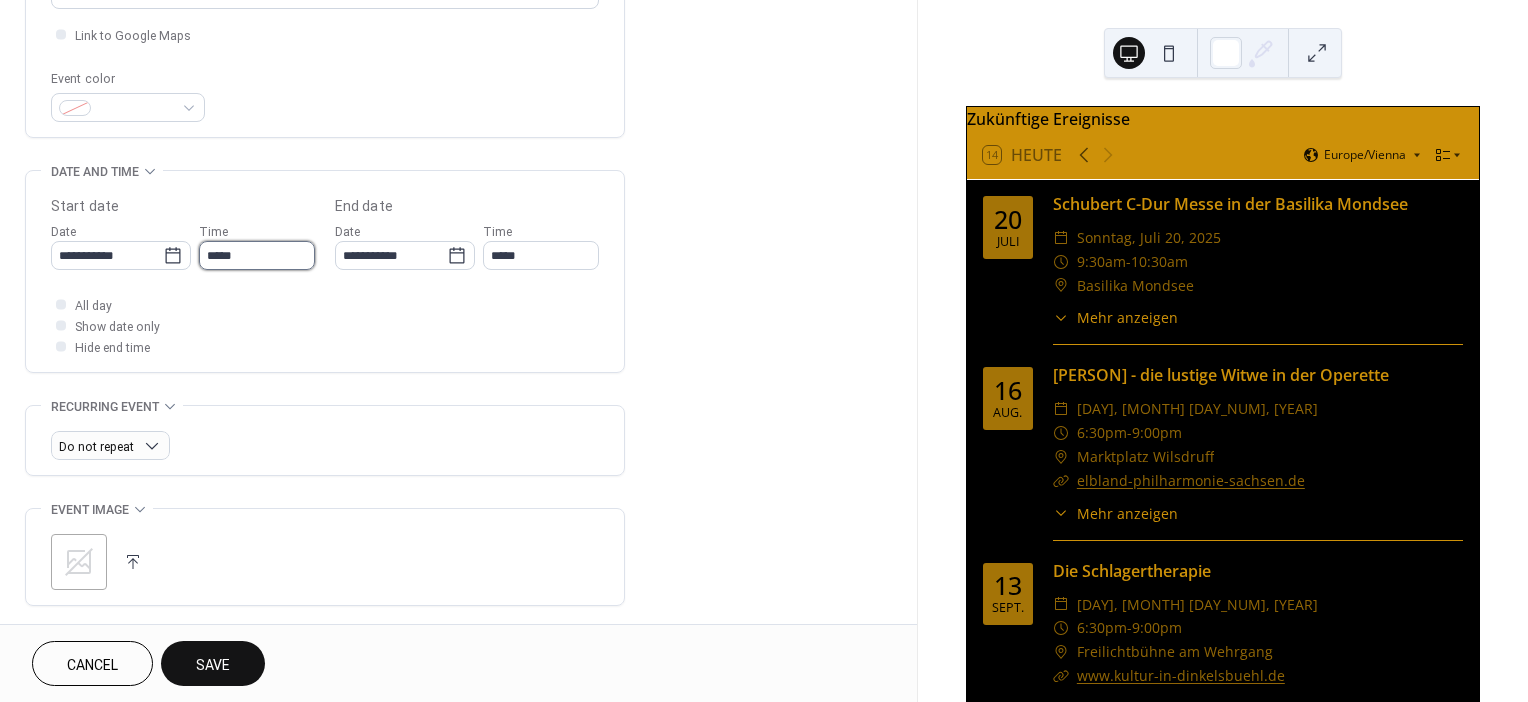 click on "*****" at bounding box center (257, 255) 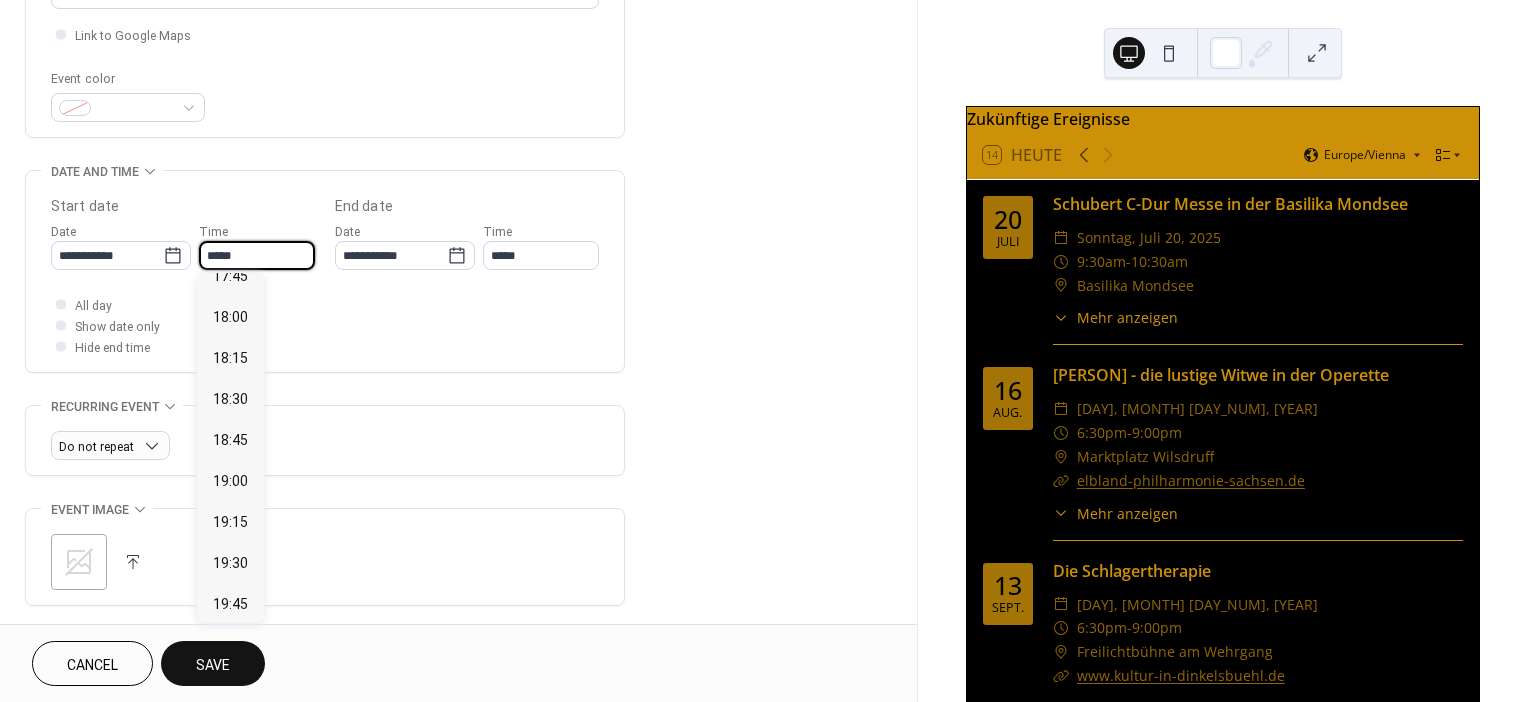 scroll, scrollTop: 2965, scrollLeft: 0, axis: vertical 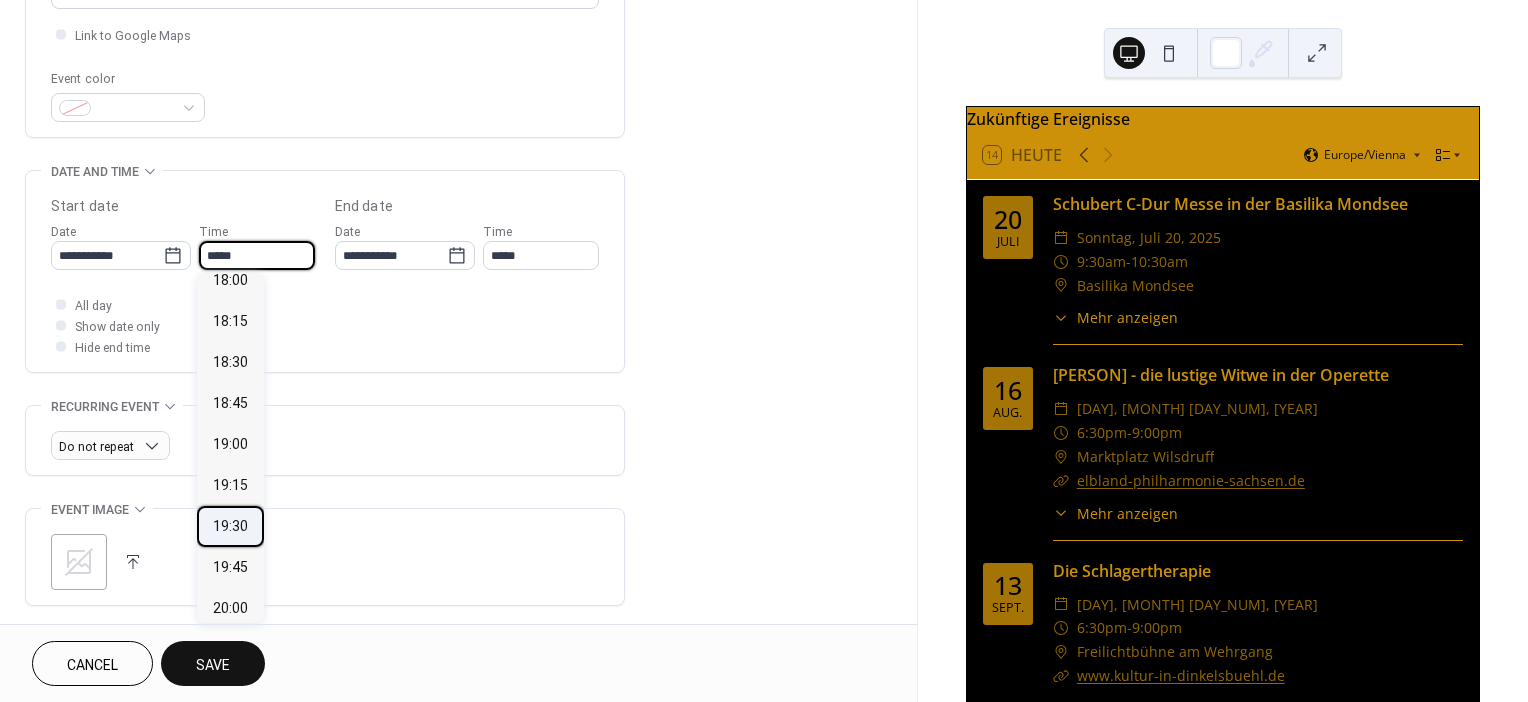 click on "19:30" at bounding box center (230, 525) 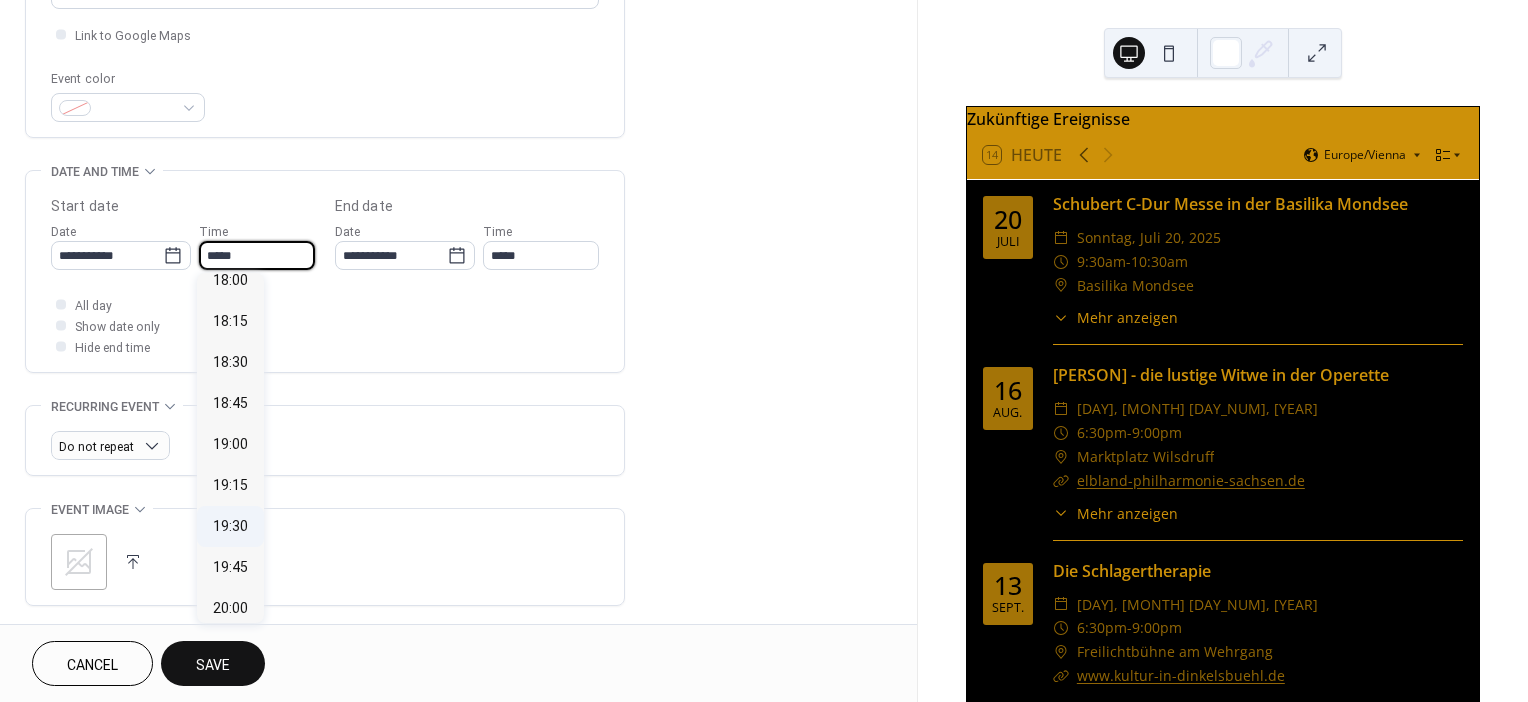 type on "*****" 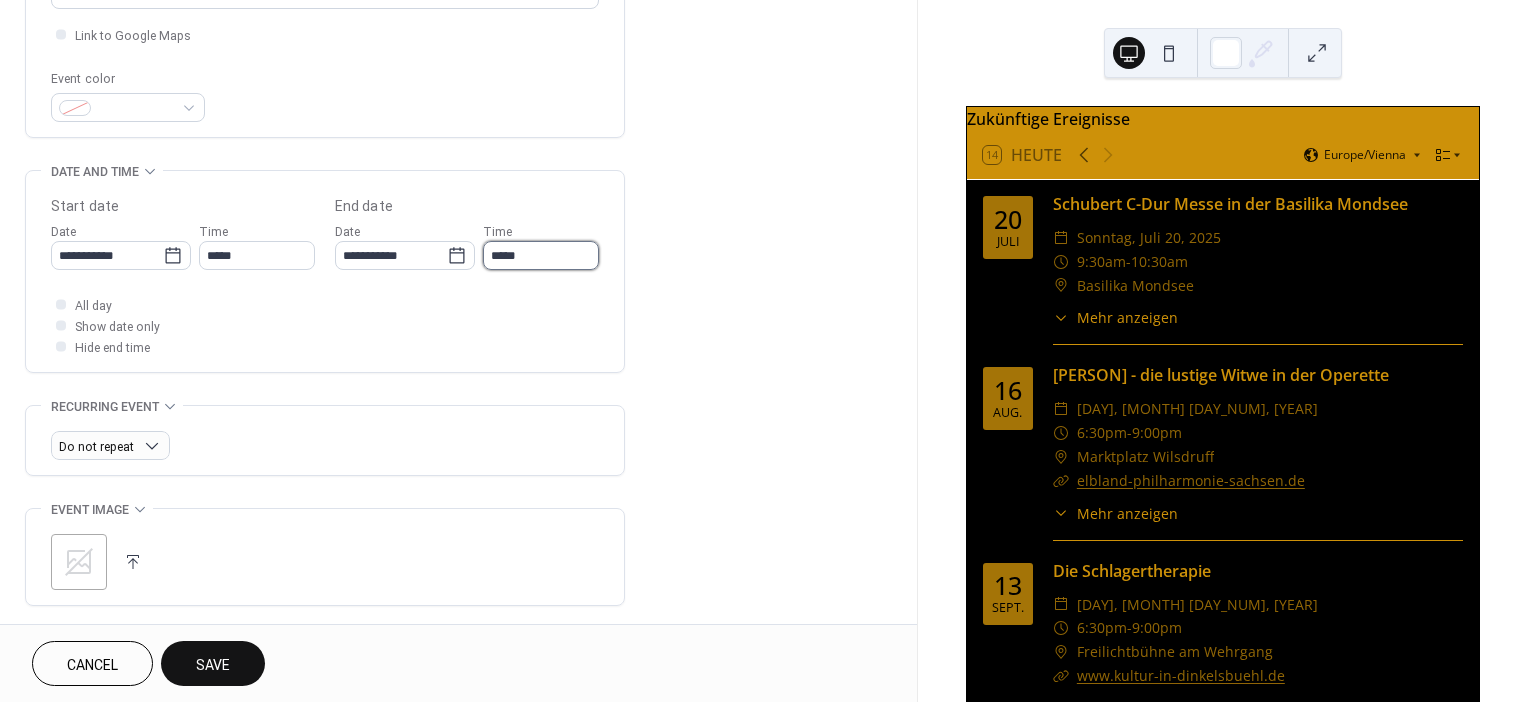 click on "*****" at bounding box center (541, 255) 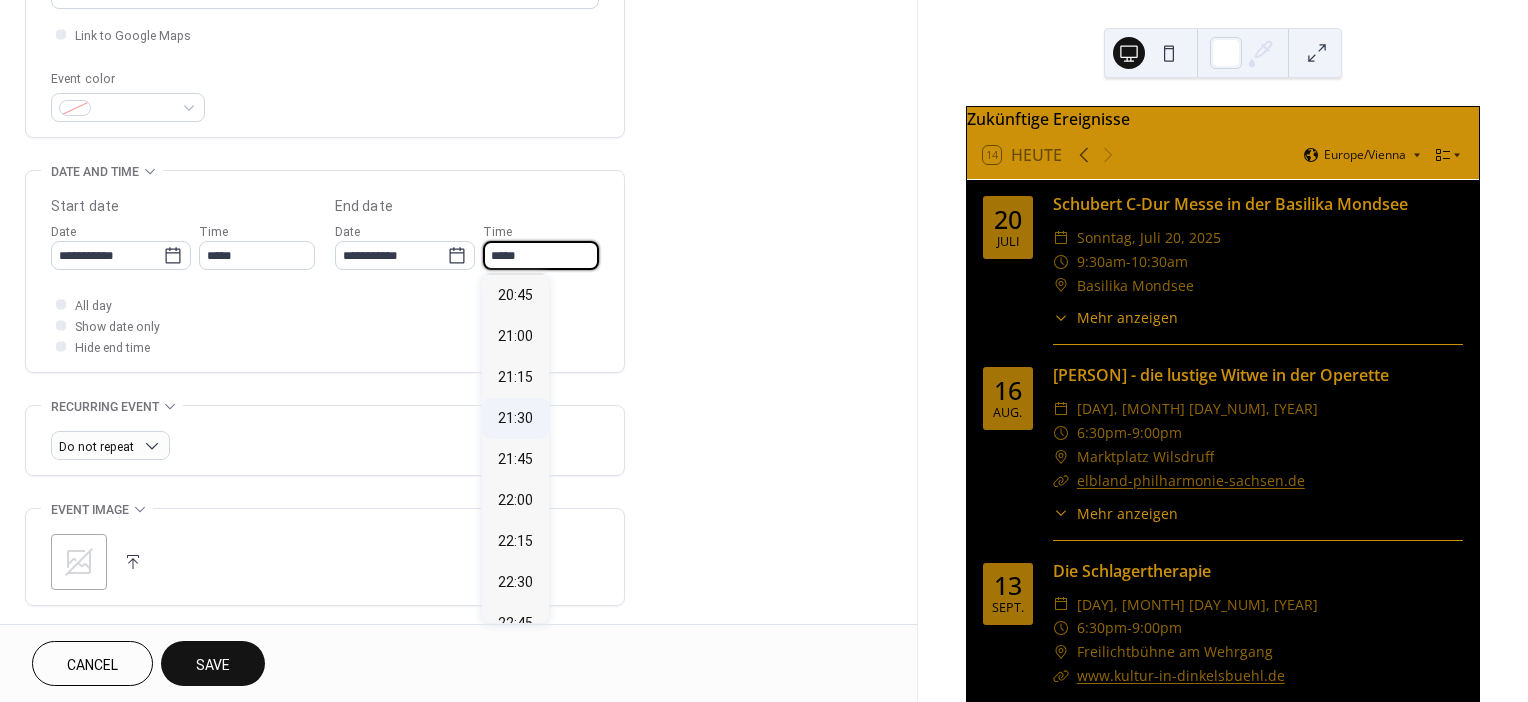 scroll, scrollTop: 163, scrollLeft: 0, axis: vertical 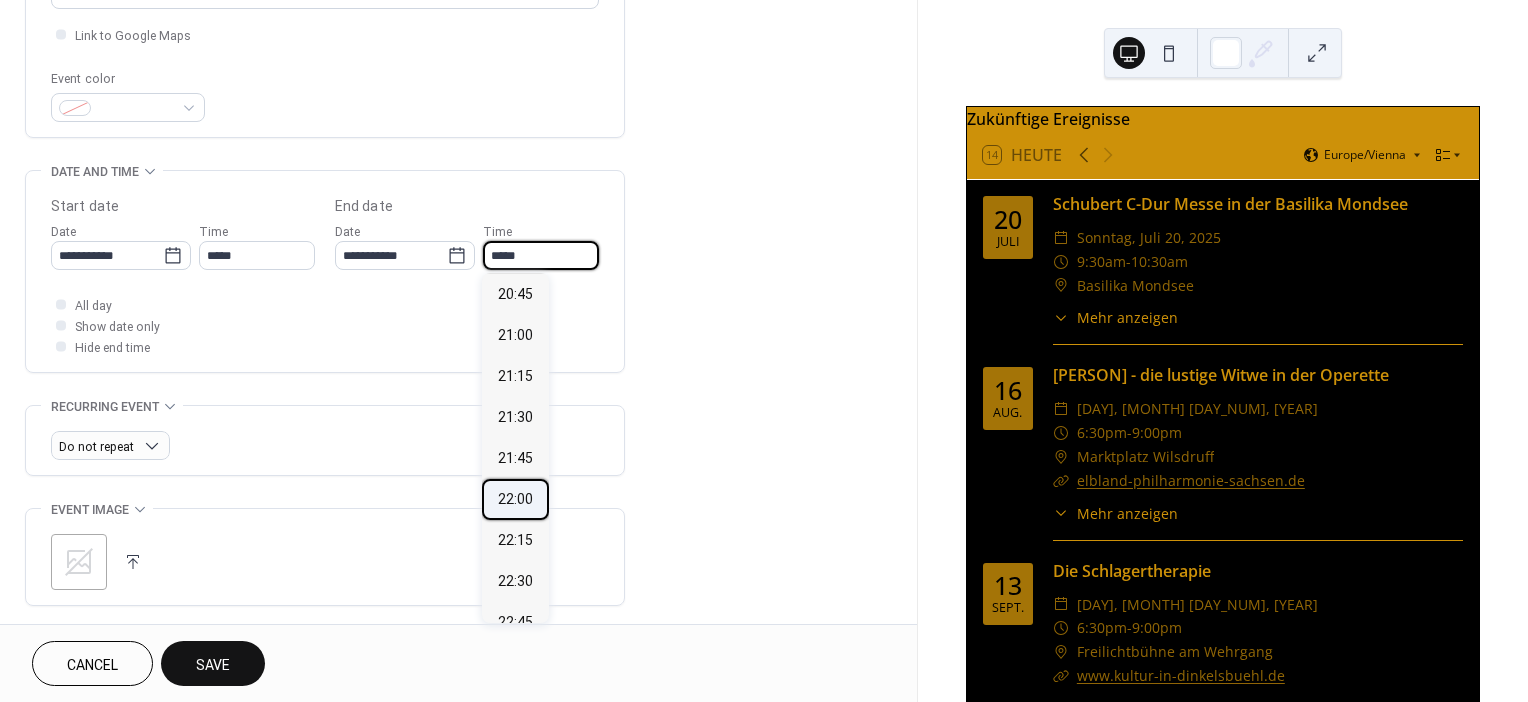 click on "22:00" at bounding box center [515, 498] 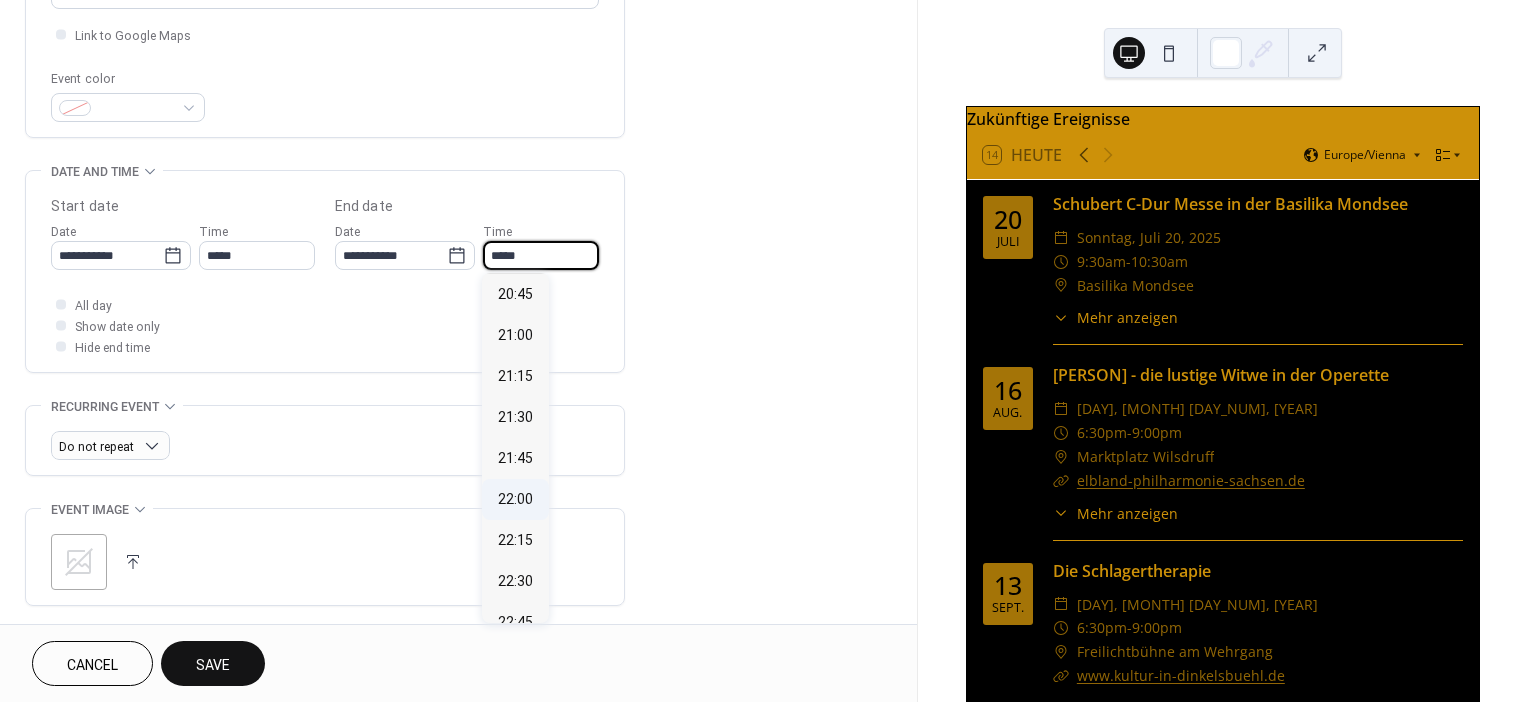 type on "*****" 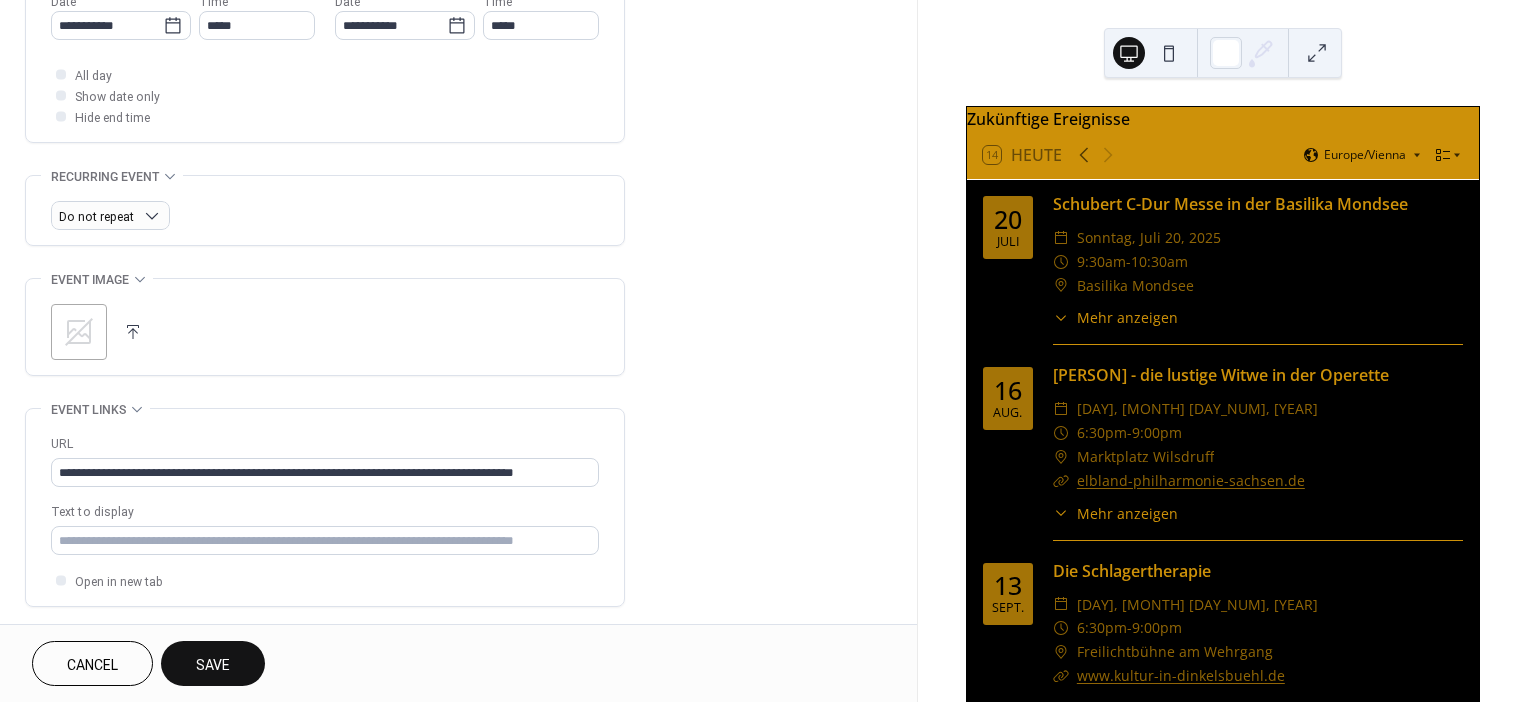 scroll, scrollTop: 747, scrollLeft: 0, axis: vertical 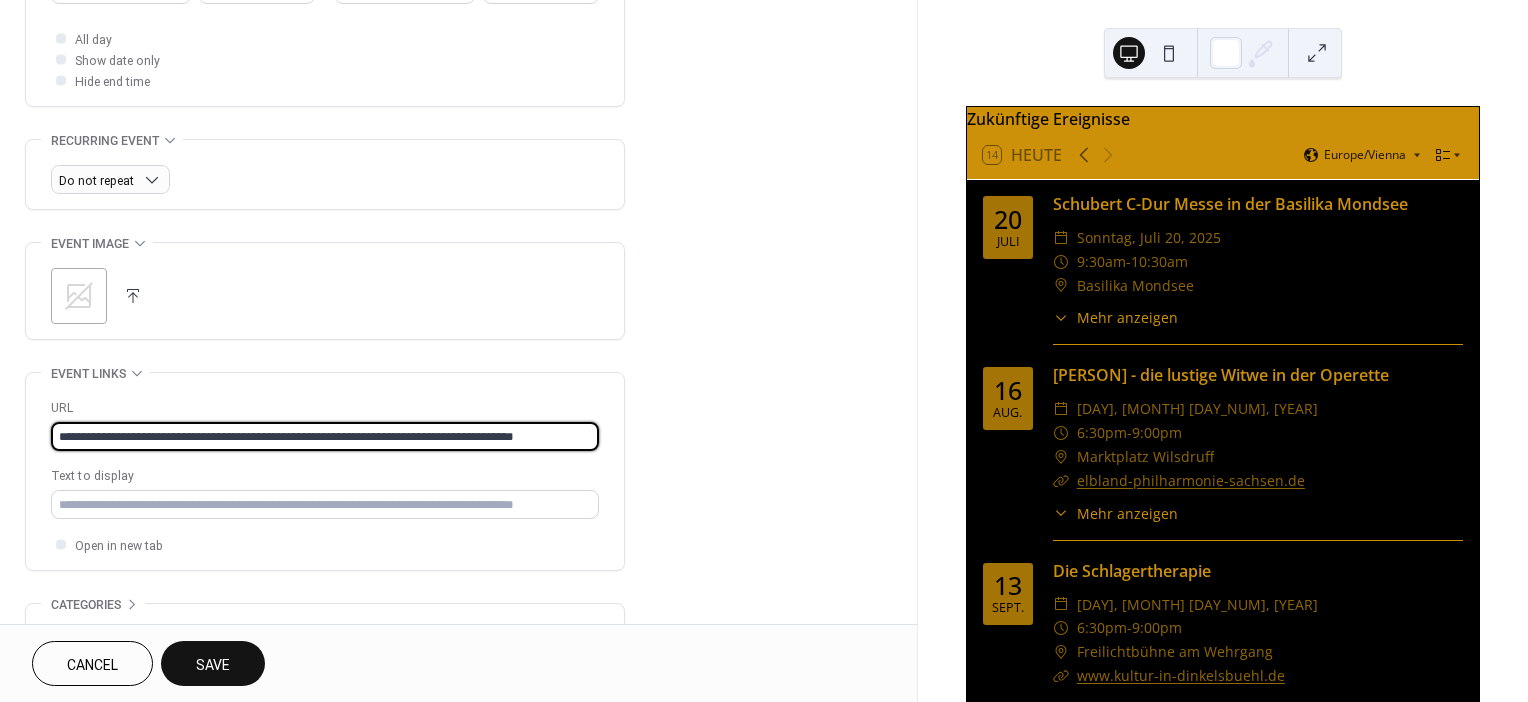 drag, startPoint x: 60, startPoint y: 434, endPoint x: 1001, endPoint y: 477, distance: 941.98193 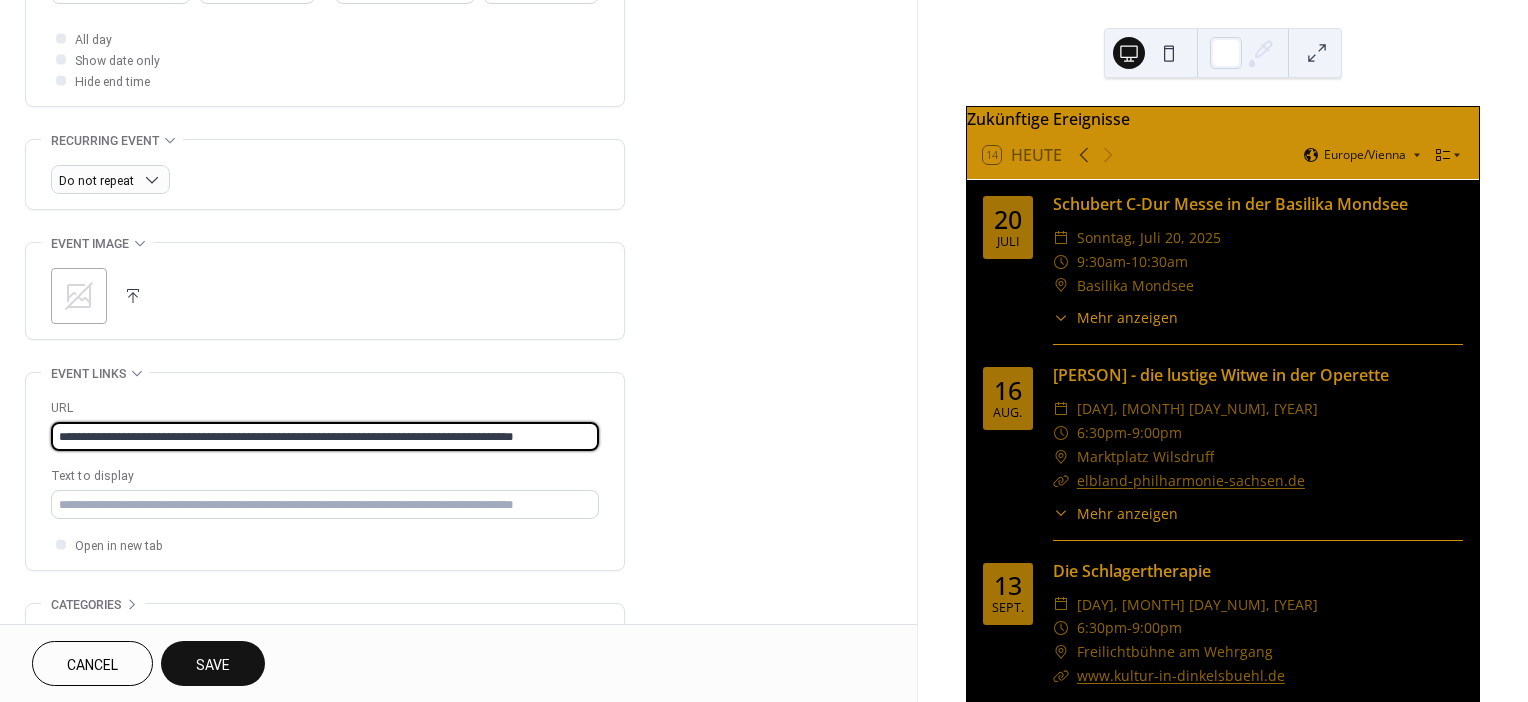 click on "**********" at bounding box center (764, 351) 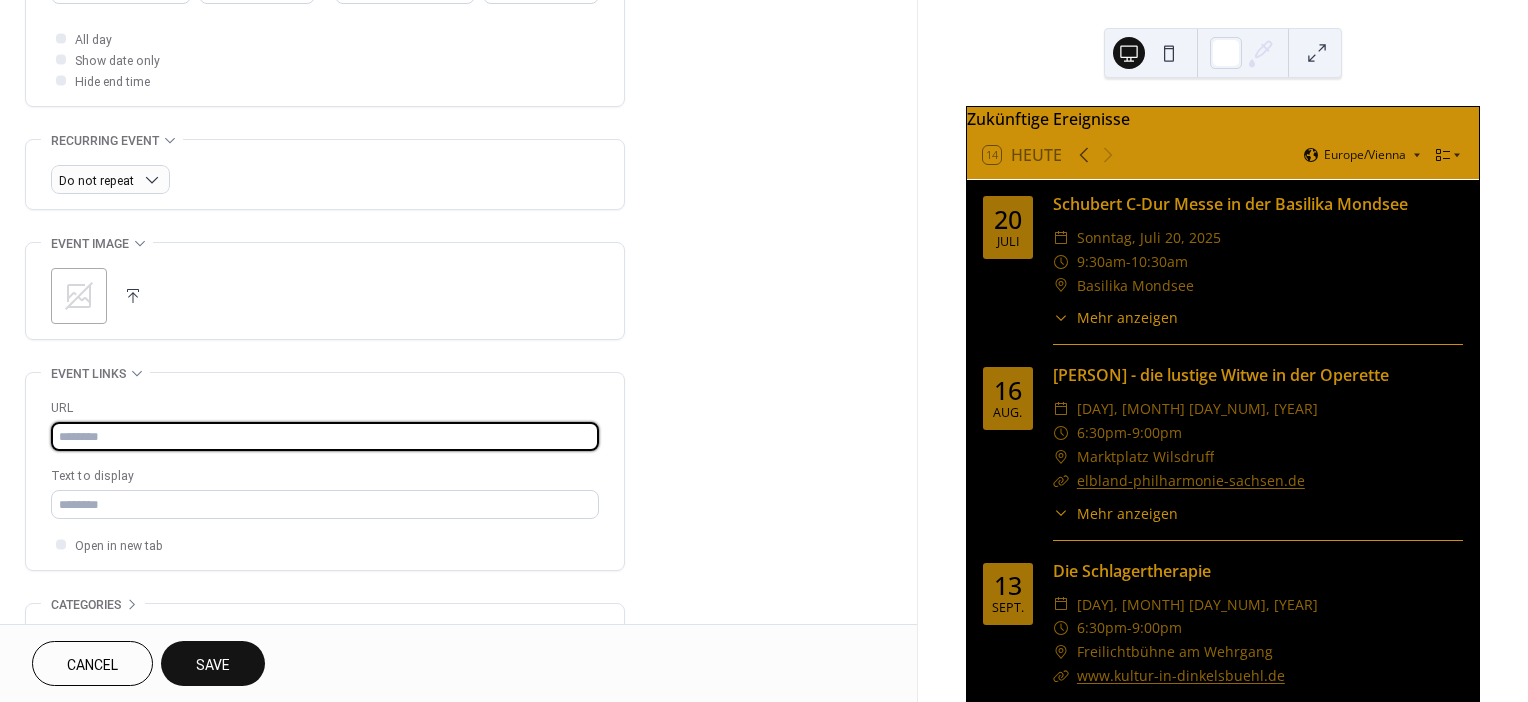 paste on "**********" 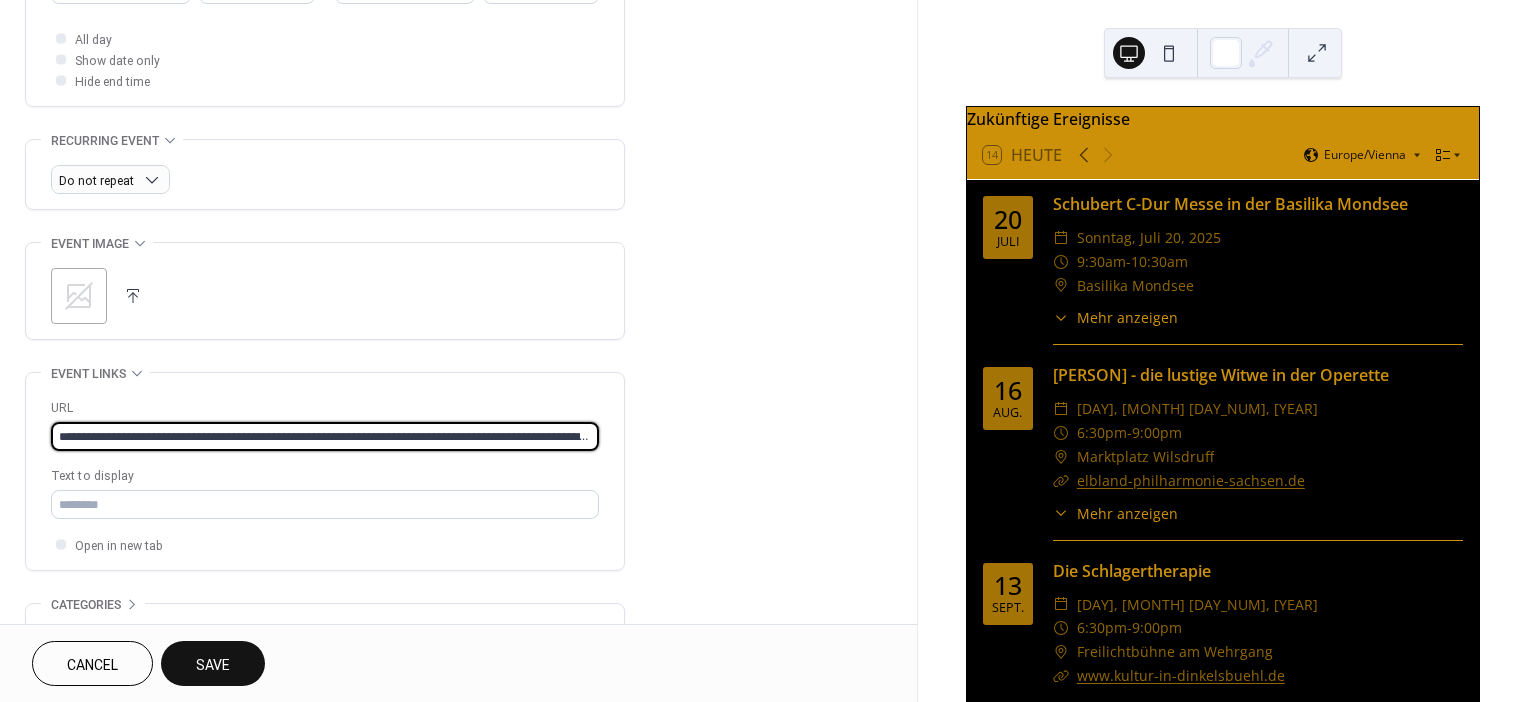 scroll, scrollTop: 0, scrollLeft: 88, axis: horizontal 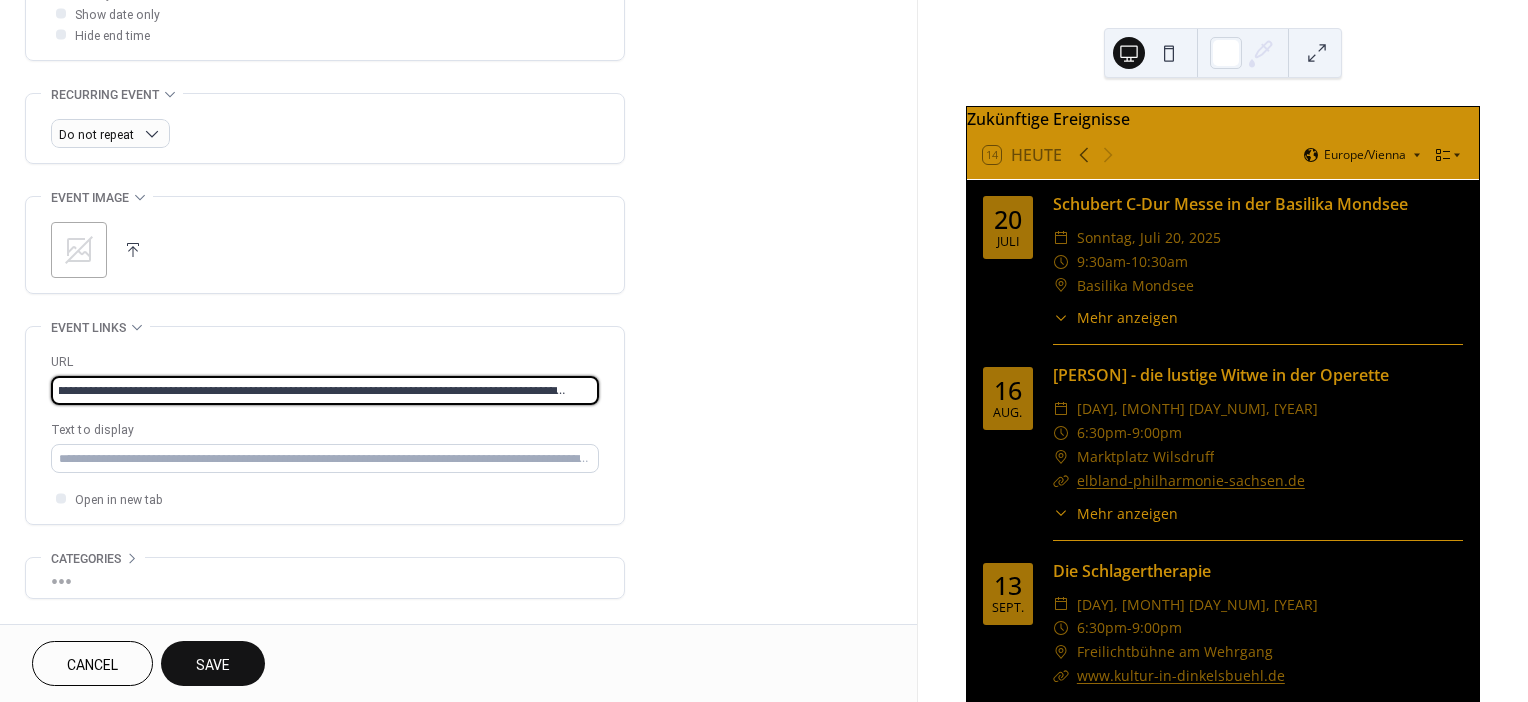 type on "**********" 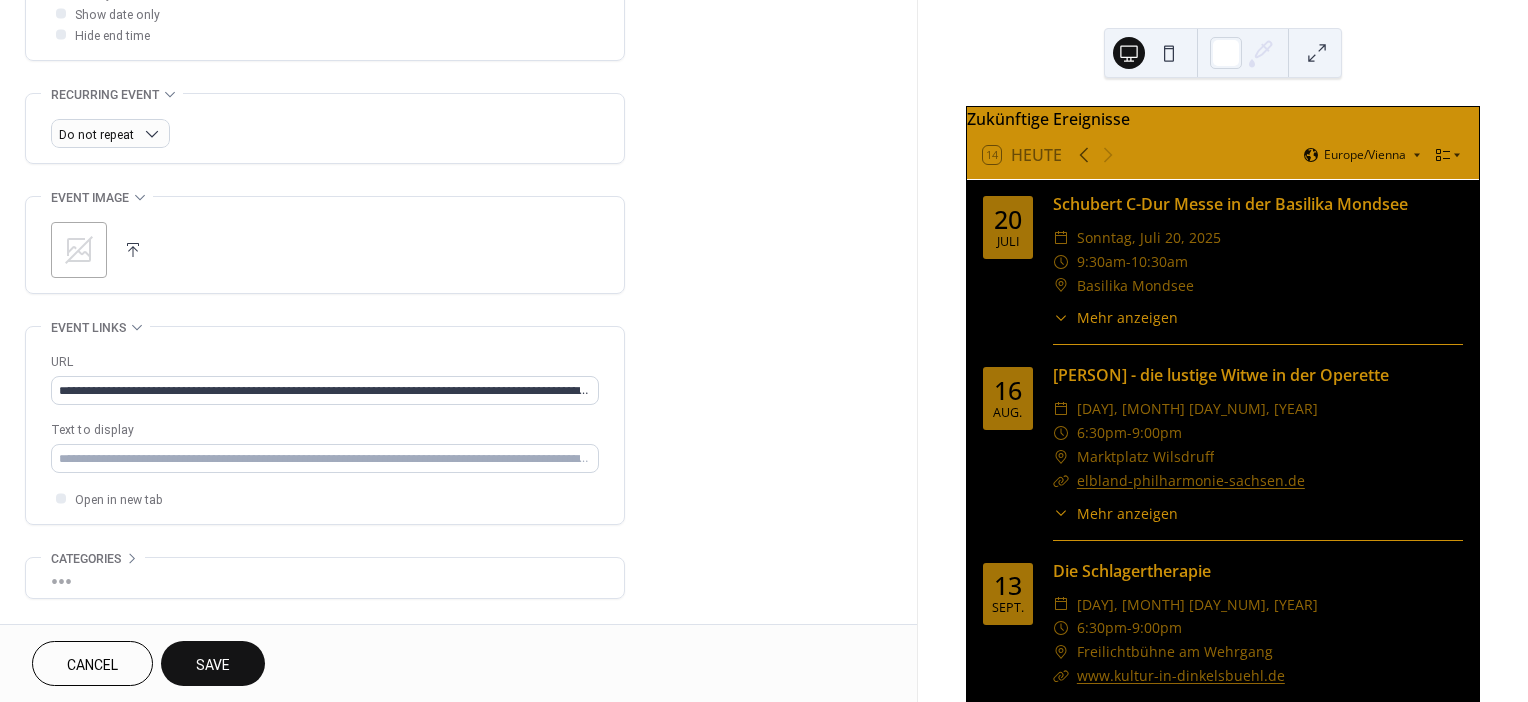 click at bounding box center [133, 250] 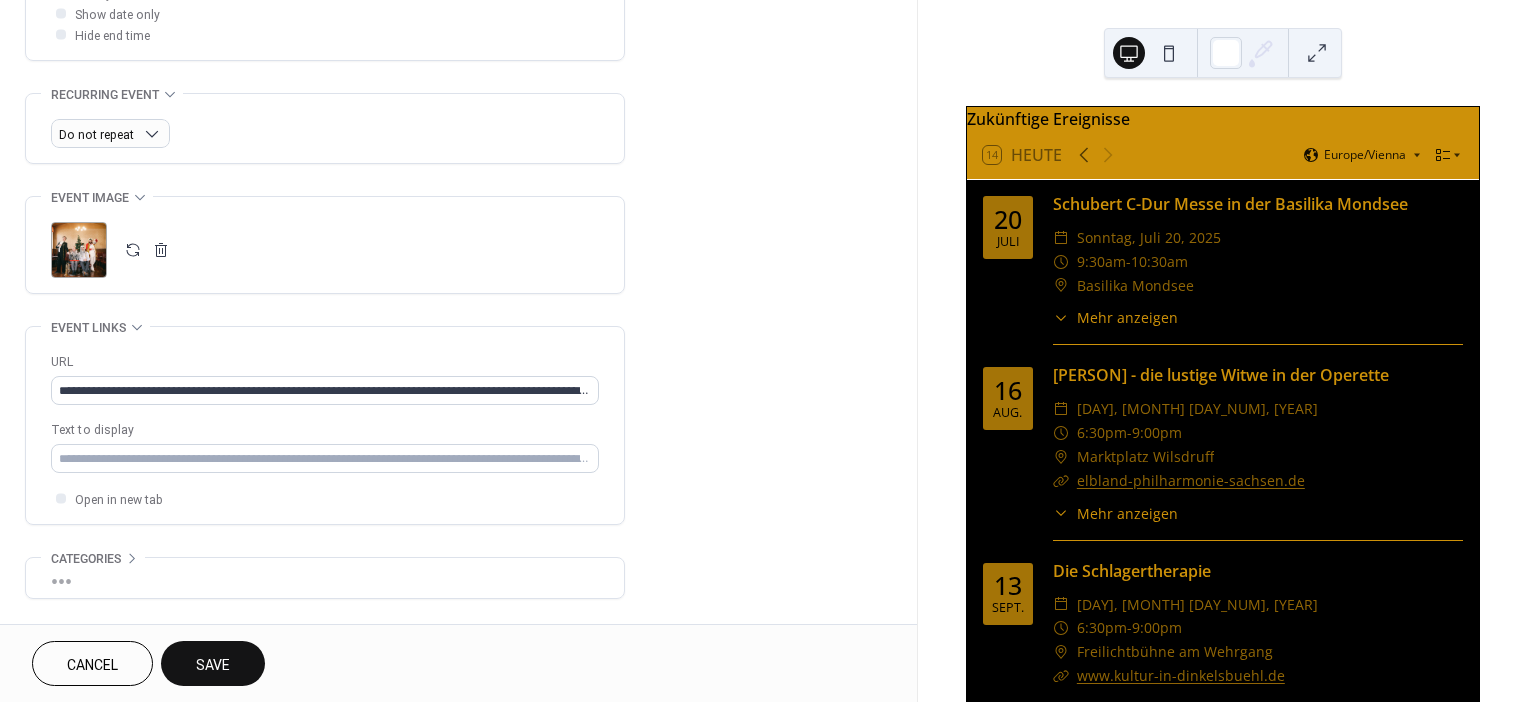 click on "Save" at bounding box center [213, 665] 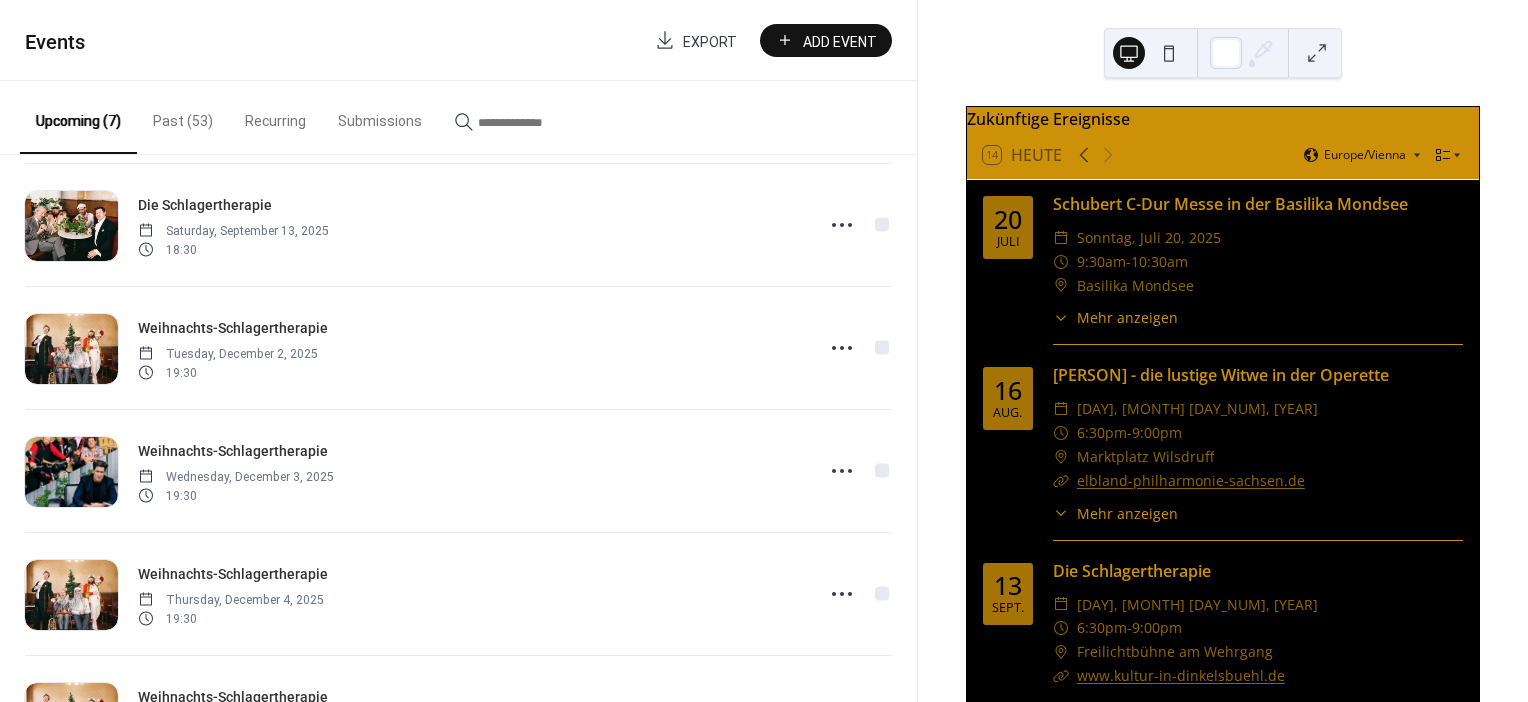 scroll, scrollTop: 371, scrollLeft: 0, axis: vertical 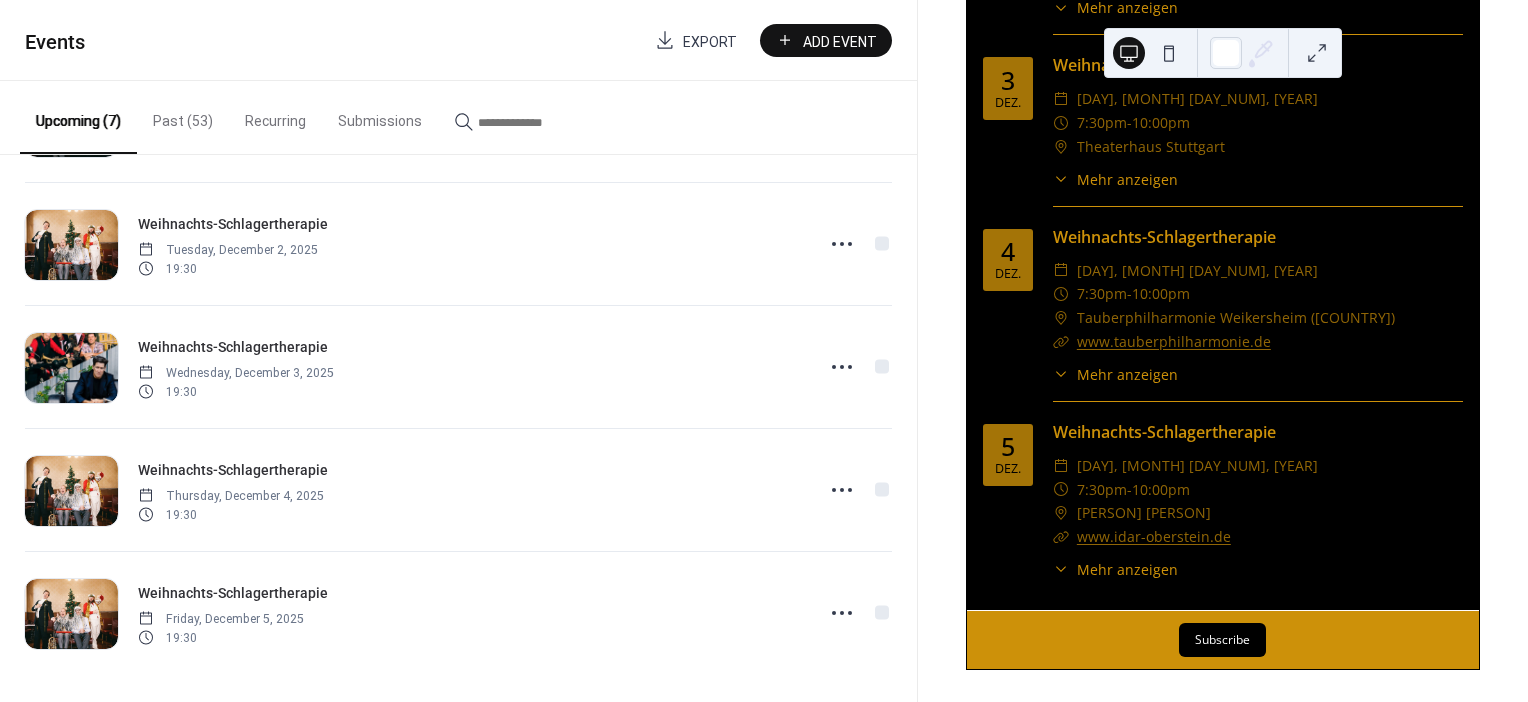 click on "Add Event" at bounding box center (840, 41) 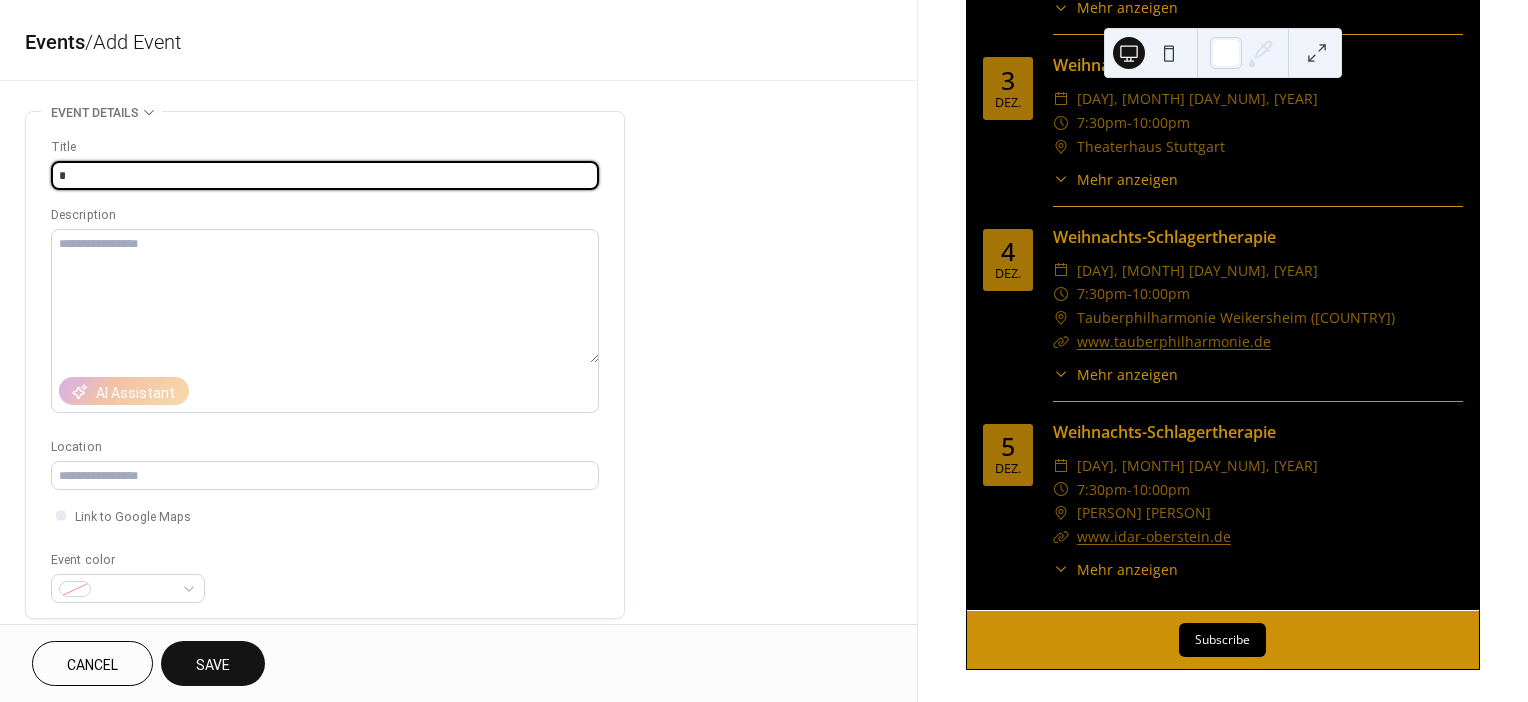 type on "**********" 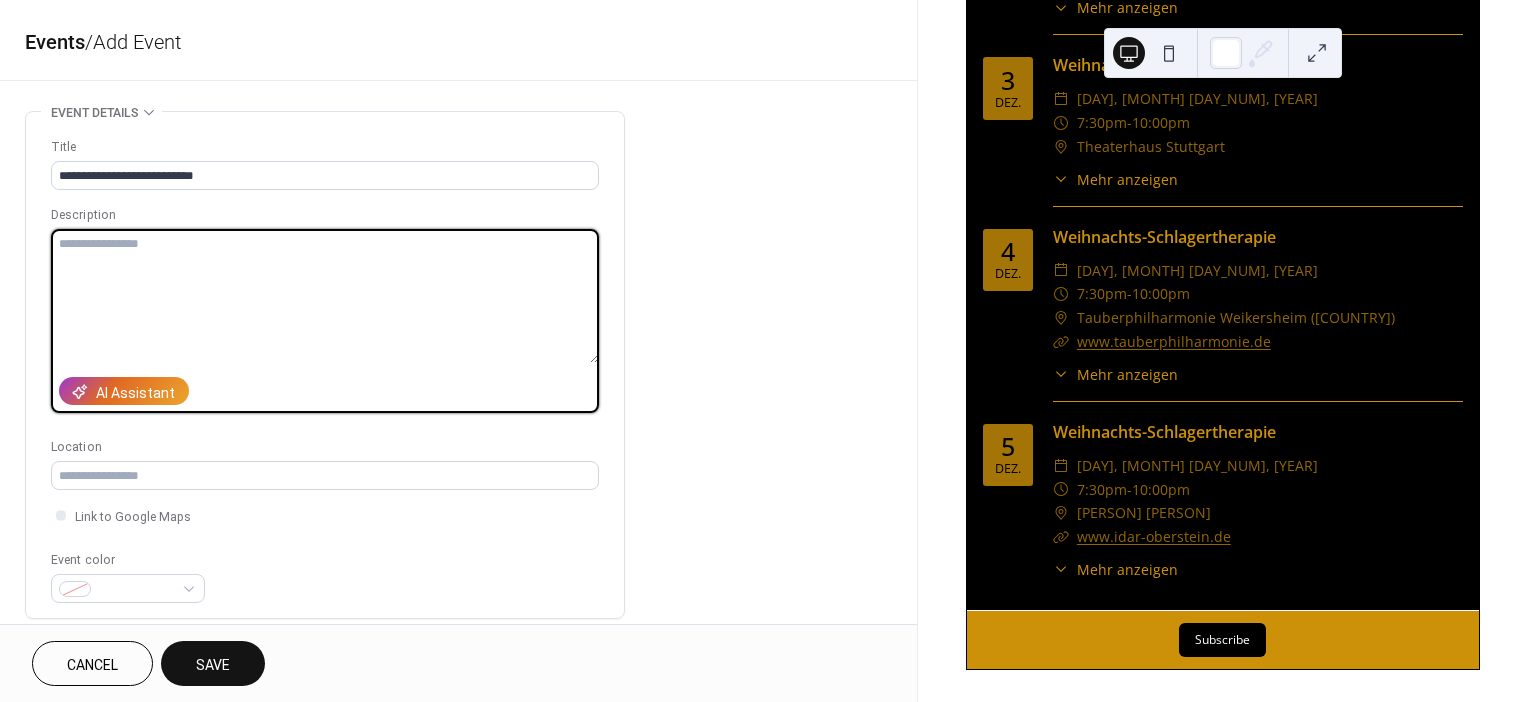 paste on "**********" 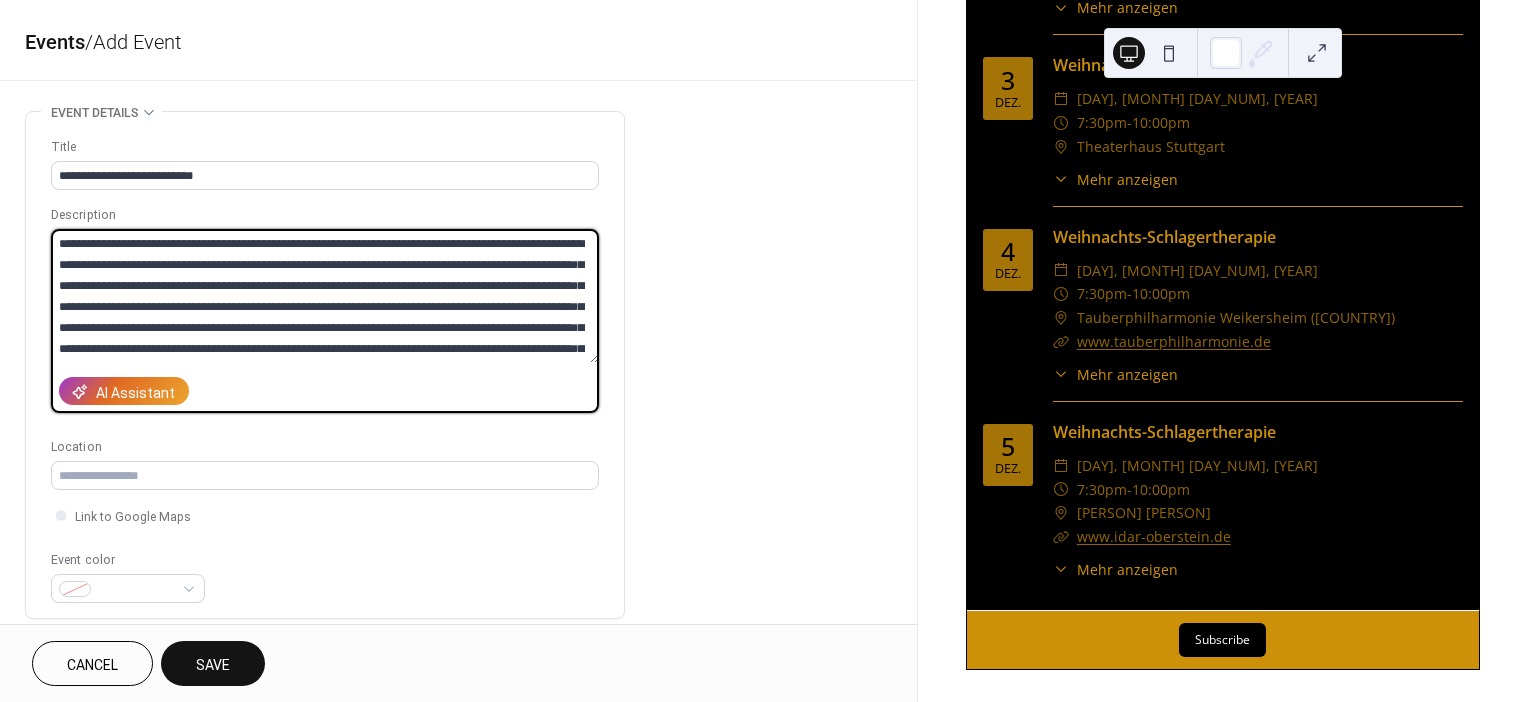 scroll, scrollTop: 349, scrollLeft: 0, axis: vertical 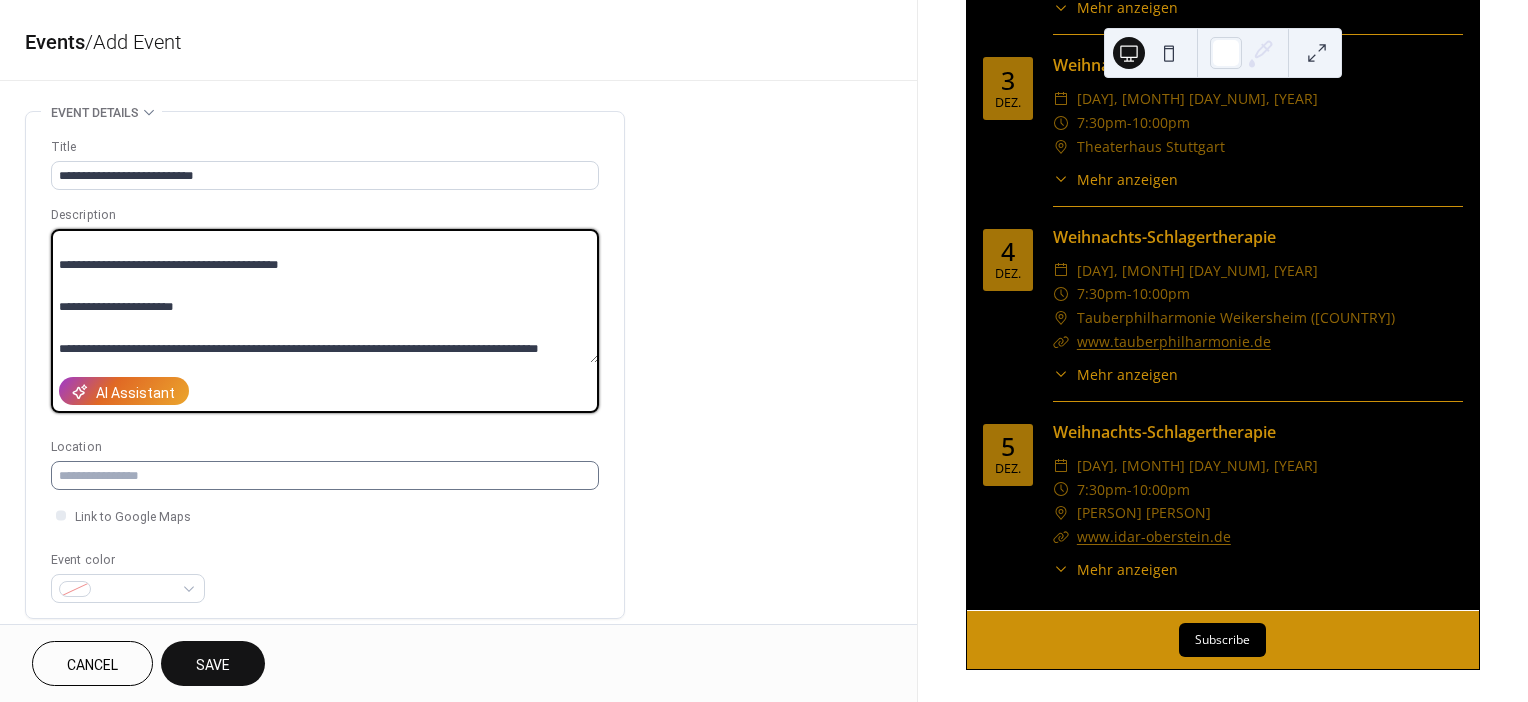 type on "**********" 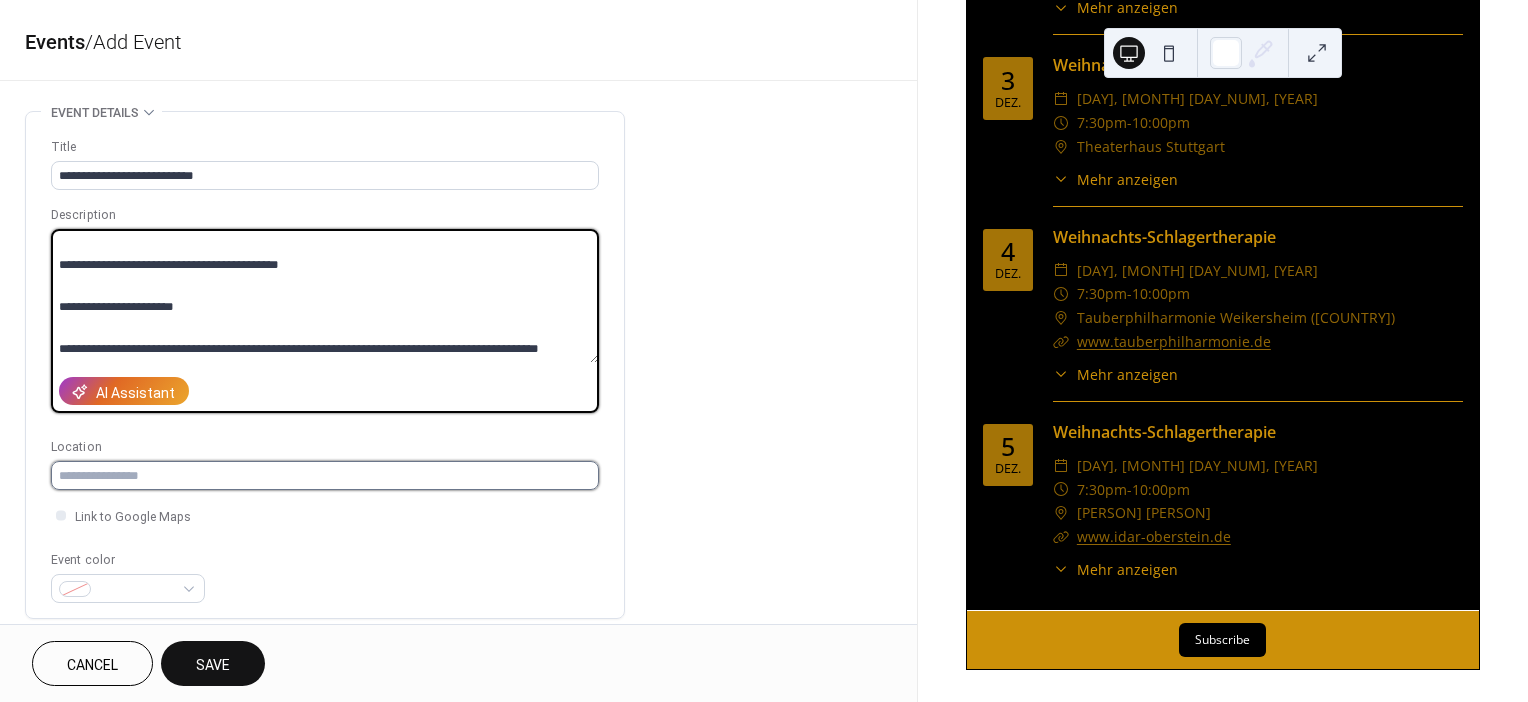 click at bounding box center (325, 475) 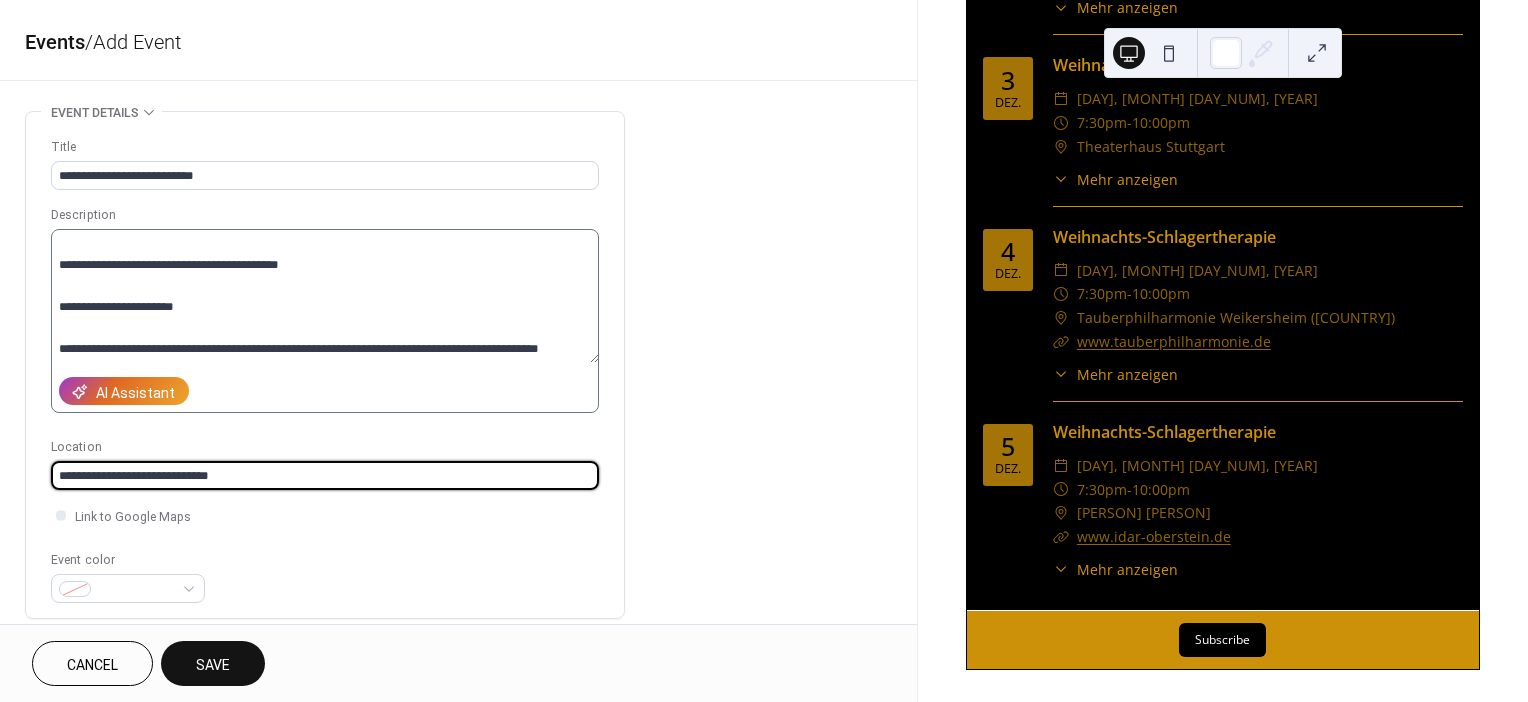 scroll, scrollTop: 356, scrollLeft: 0, axis: vertical 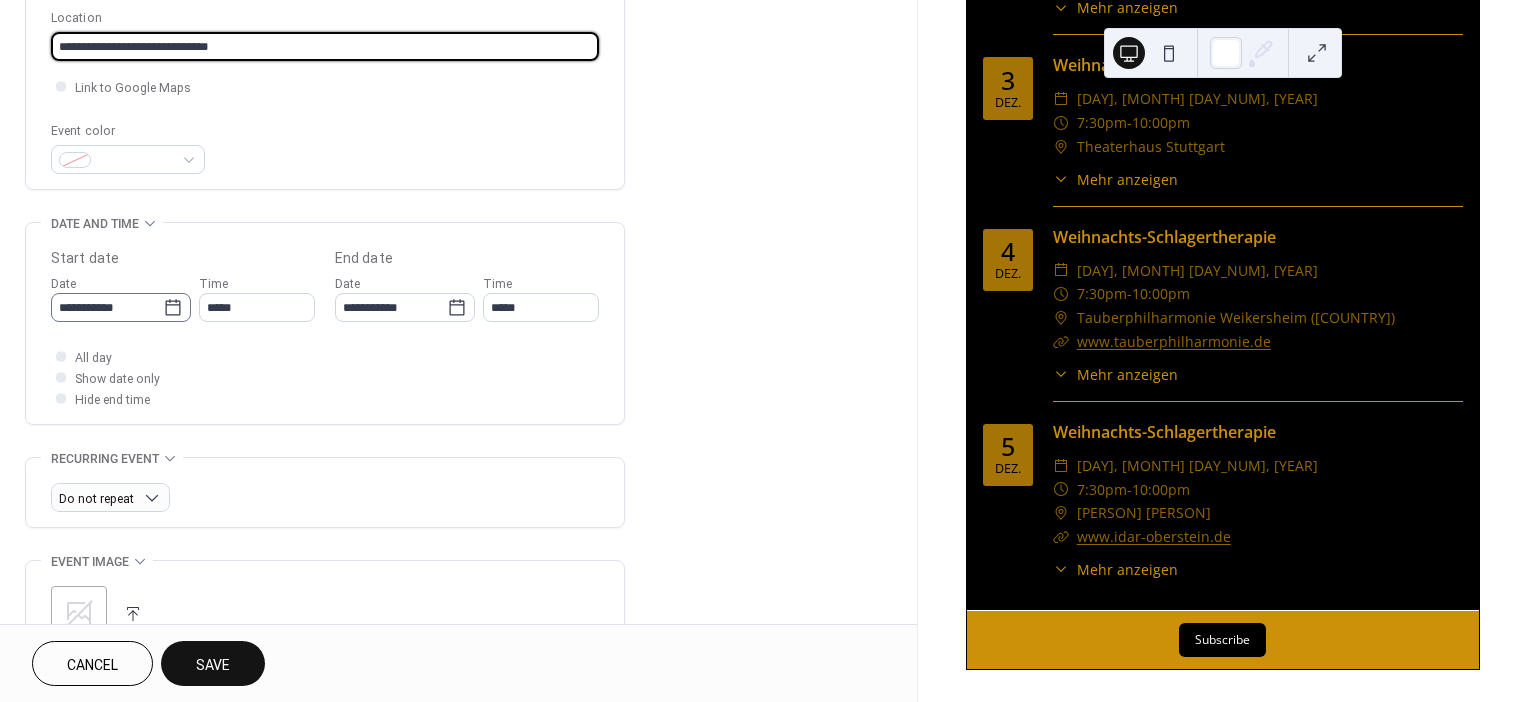 type on "**********" 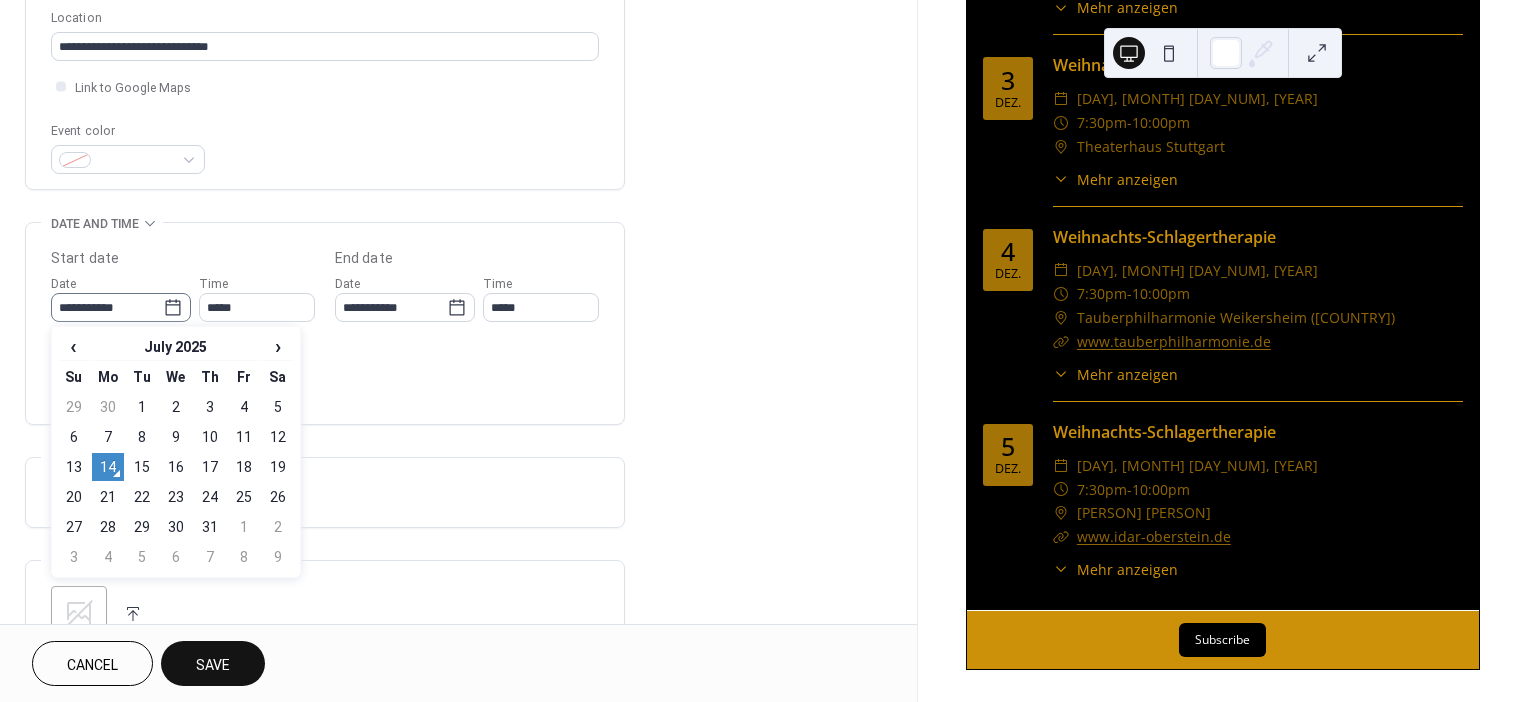 click 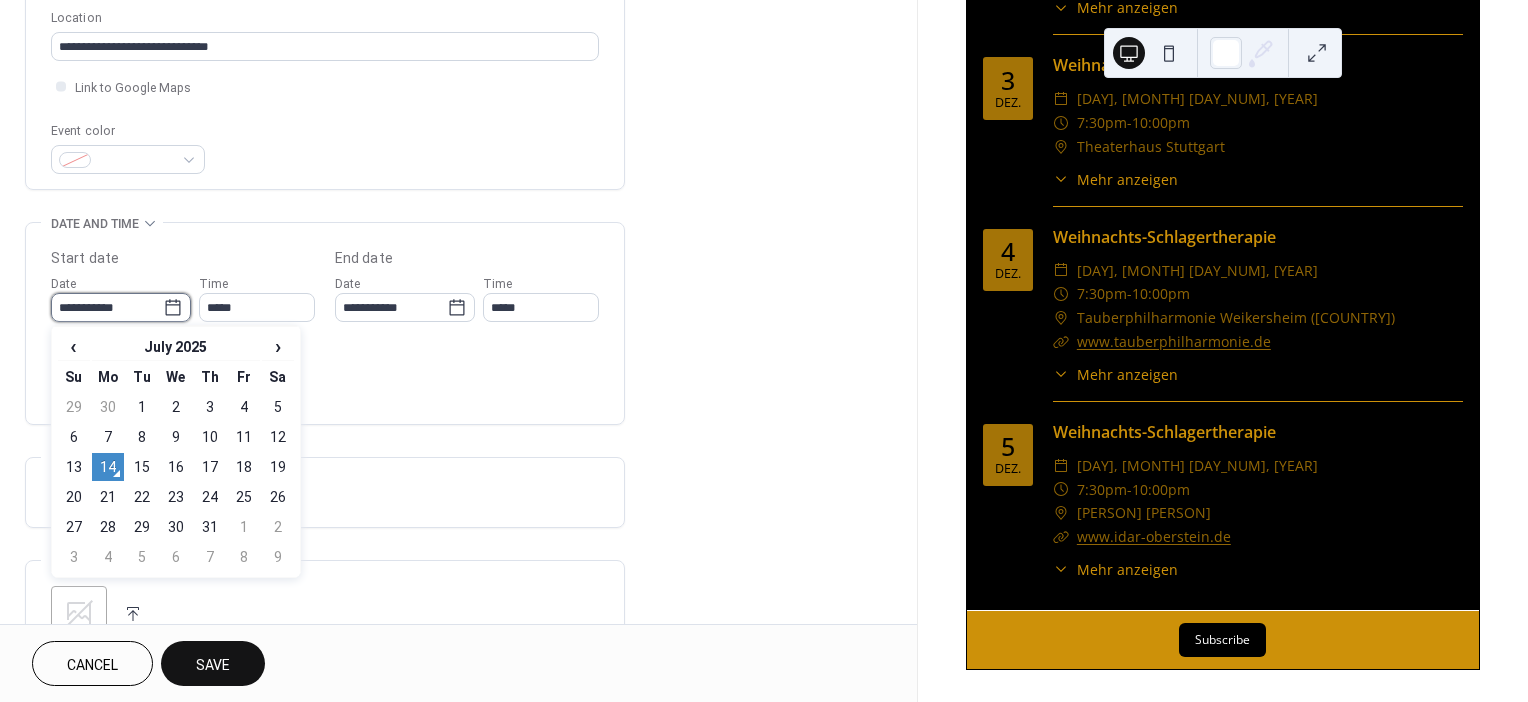 click on "**********" at bounding box center (107, 307) 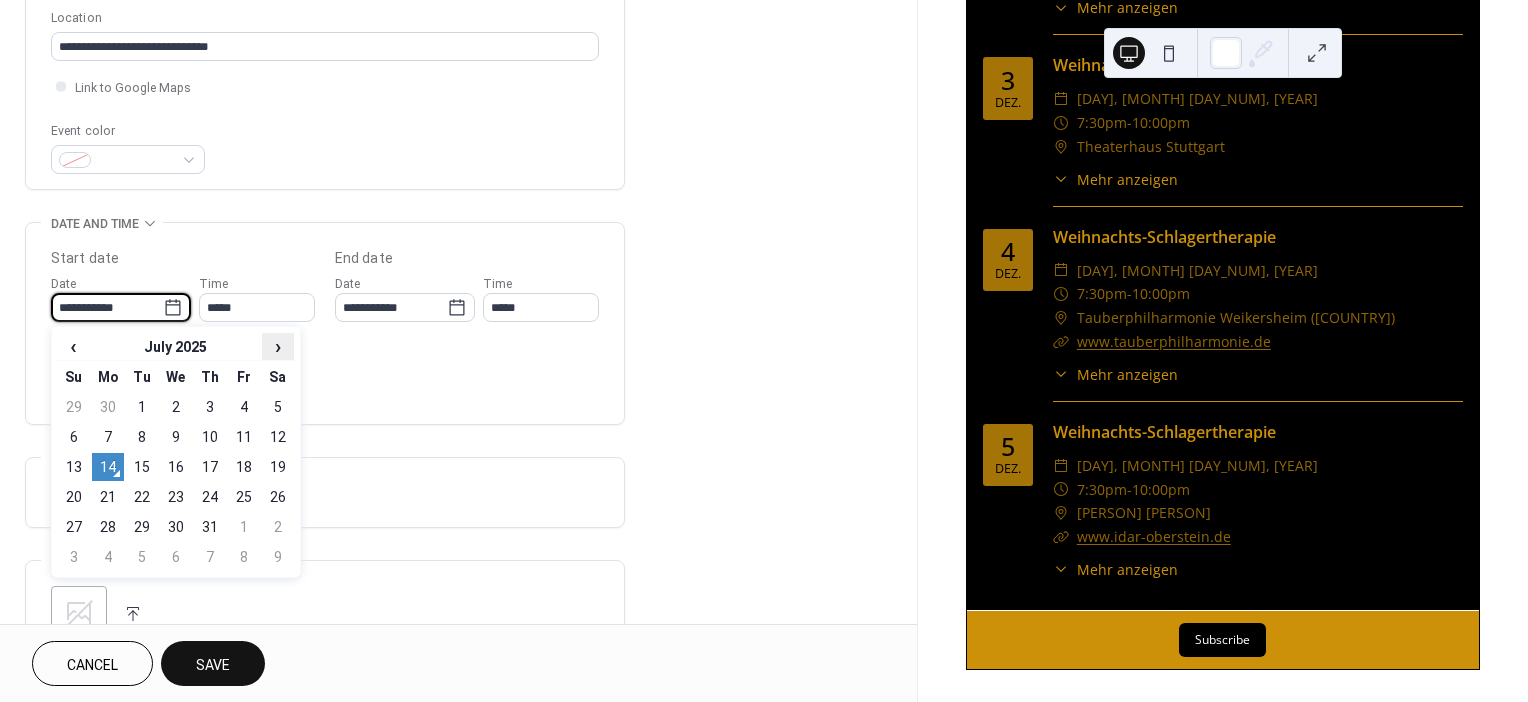 click on "›" at bounding box center (278, 346) 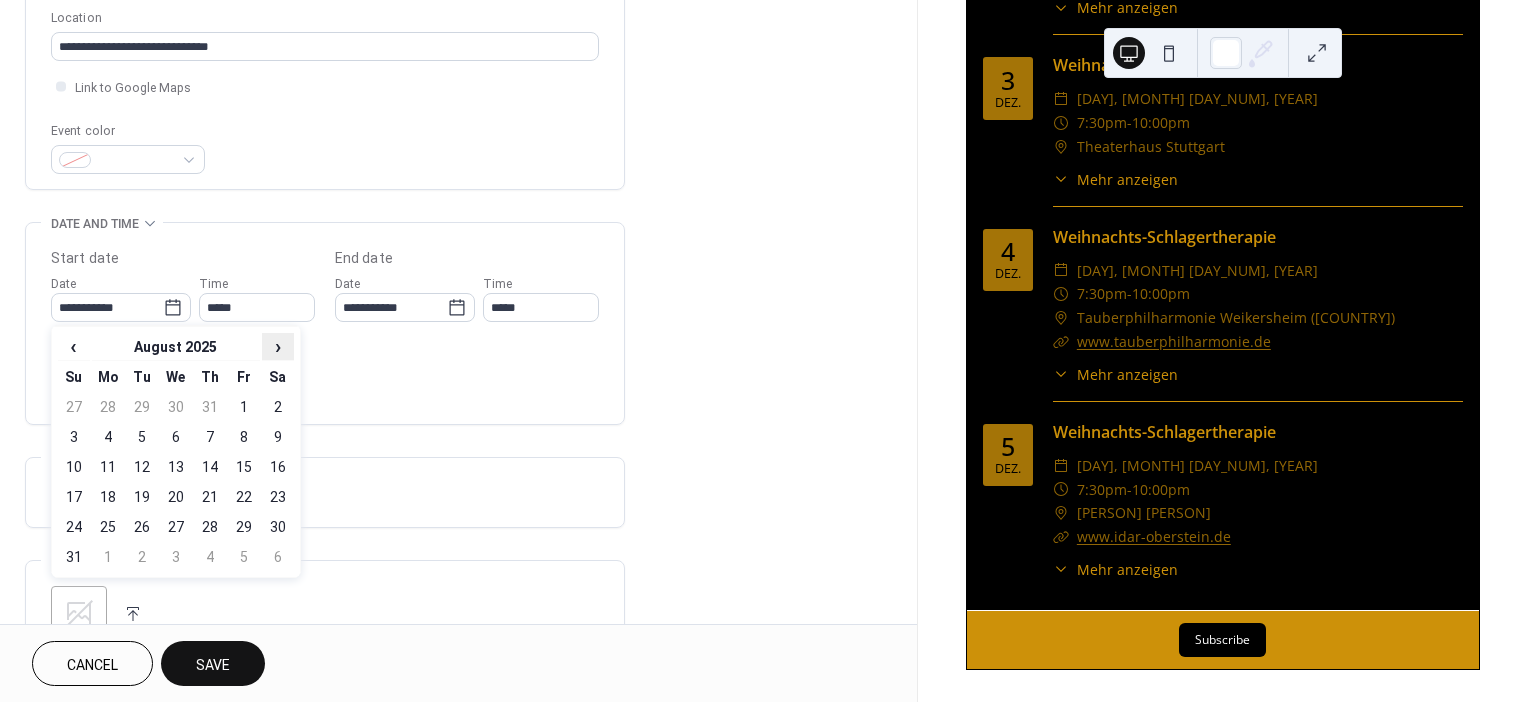 click on "›" at bounding box center (278, 346) 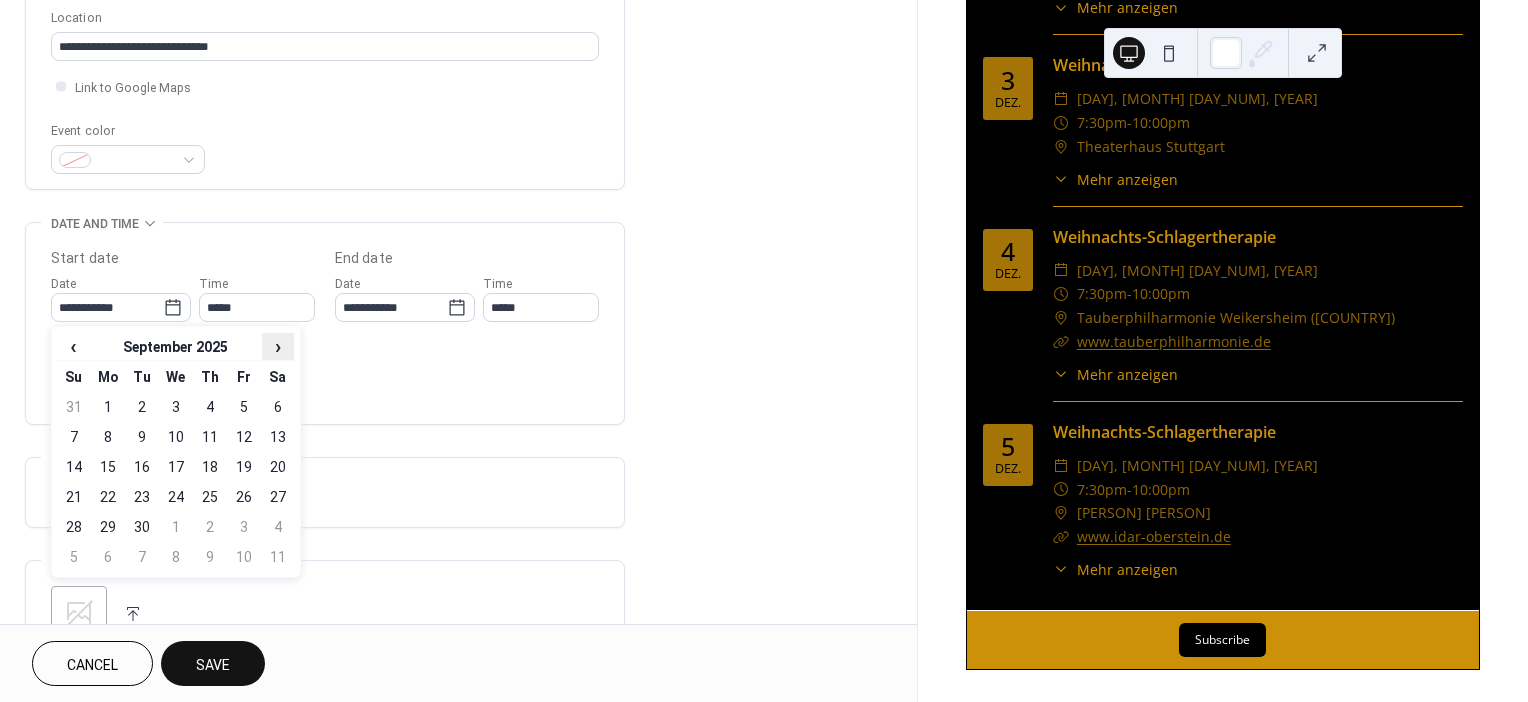 click on "›" at bounding box center [278, 346] 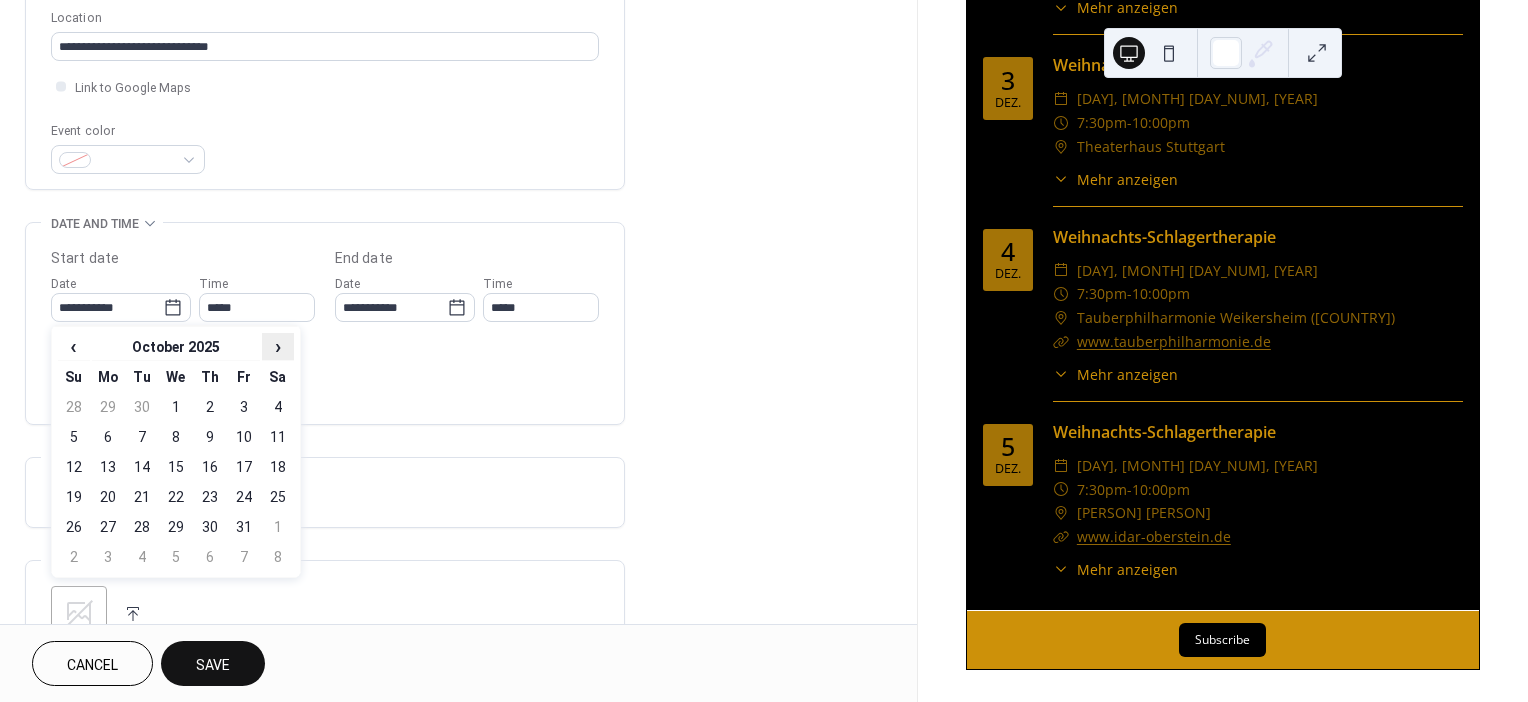 click on "›" at bounding box center [278, 346] 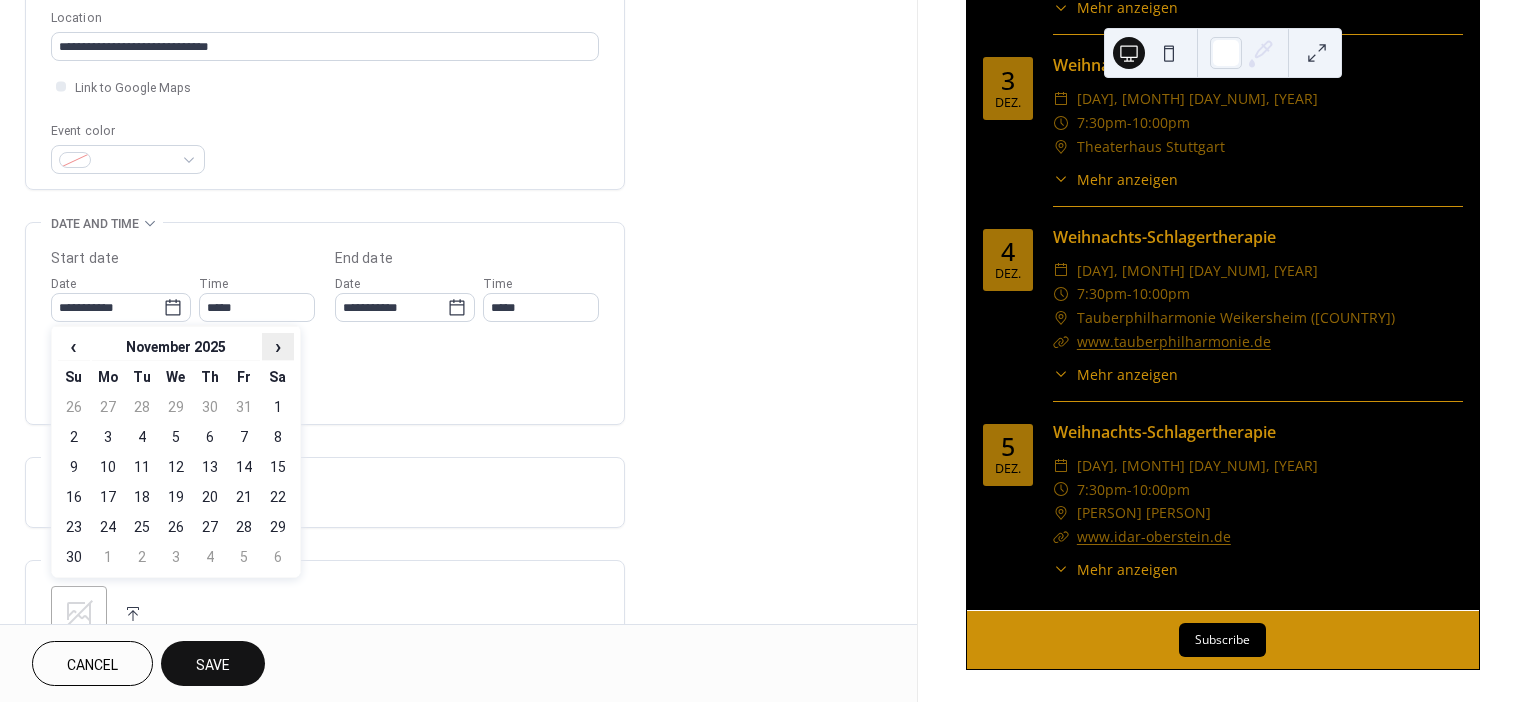 click on "›" at bounding box center (278, 346) 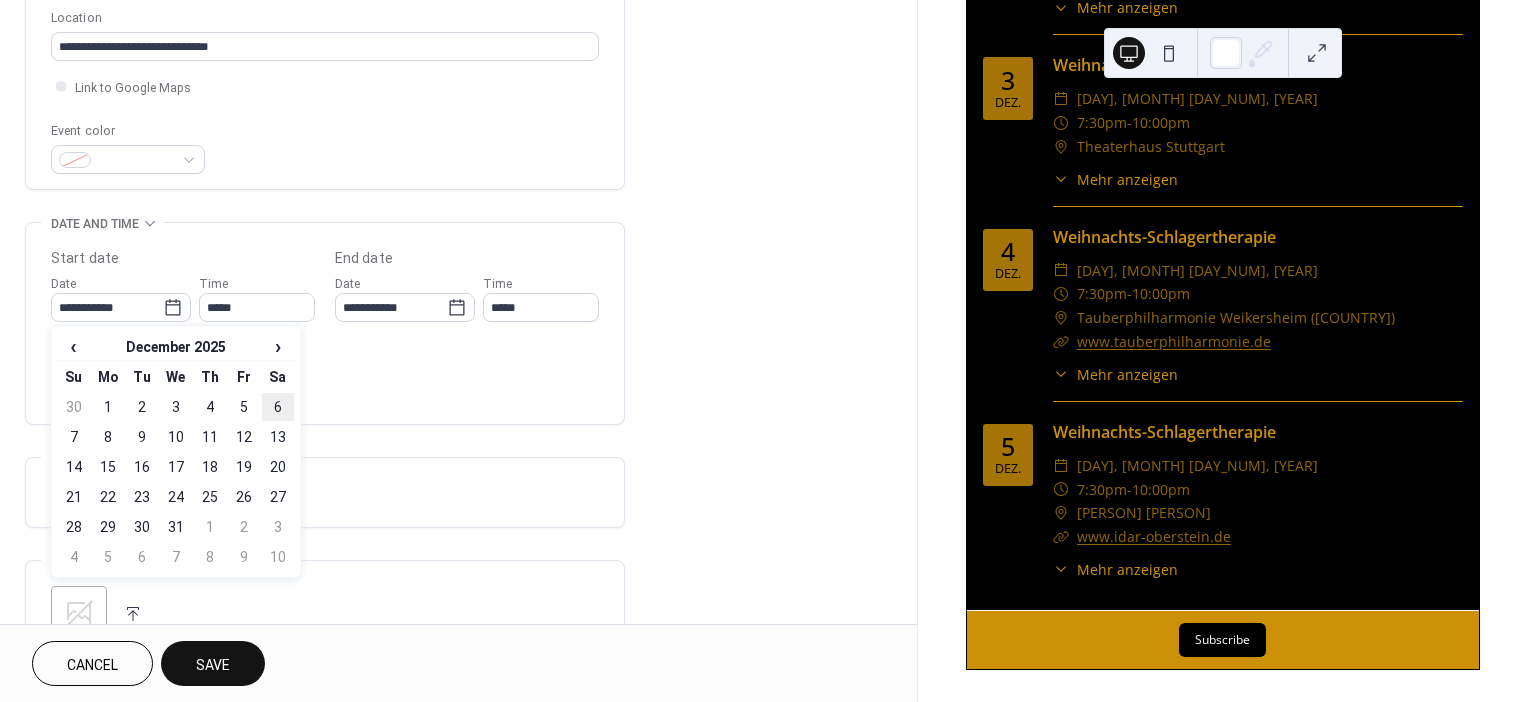 click on "6" at bounding box center [278, 407] 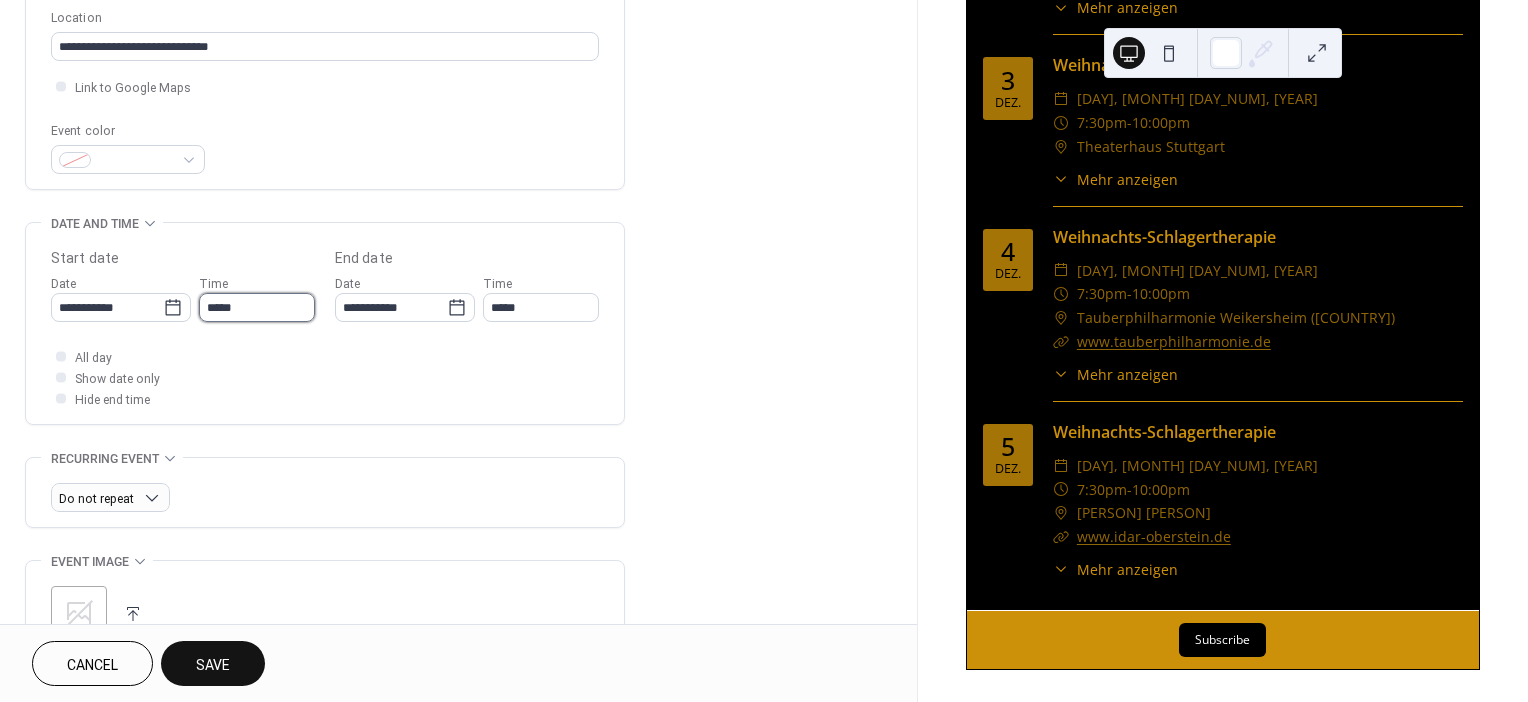 click on "*****" at bounding box center (257, 307) 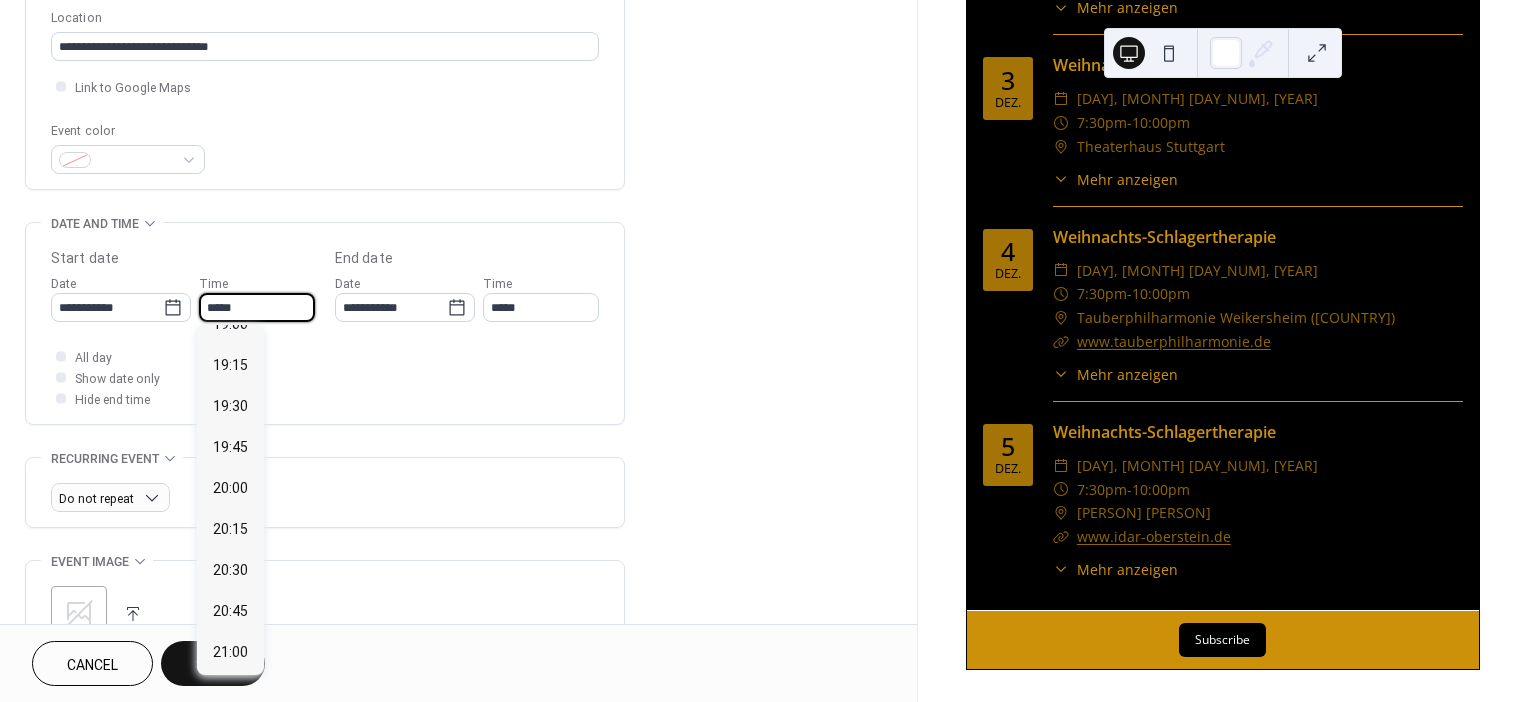scroll, scrollTop: 3139, scrollLeft: 0, axis: vertical 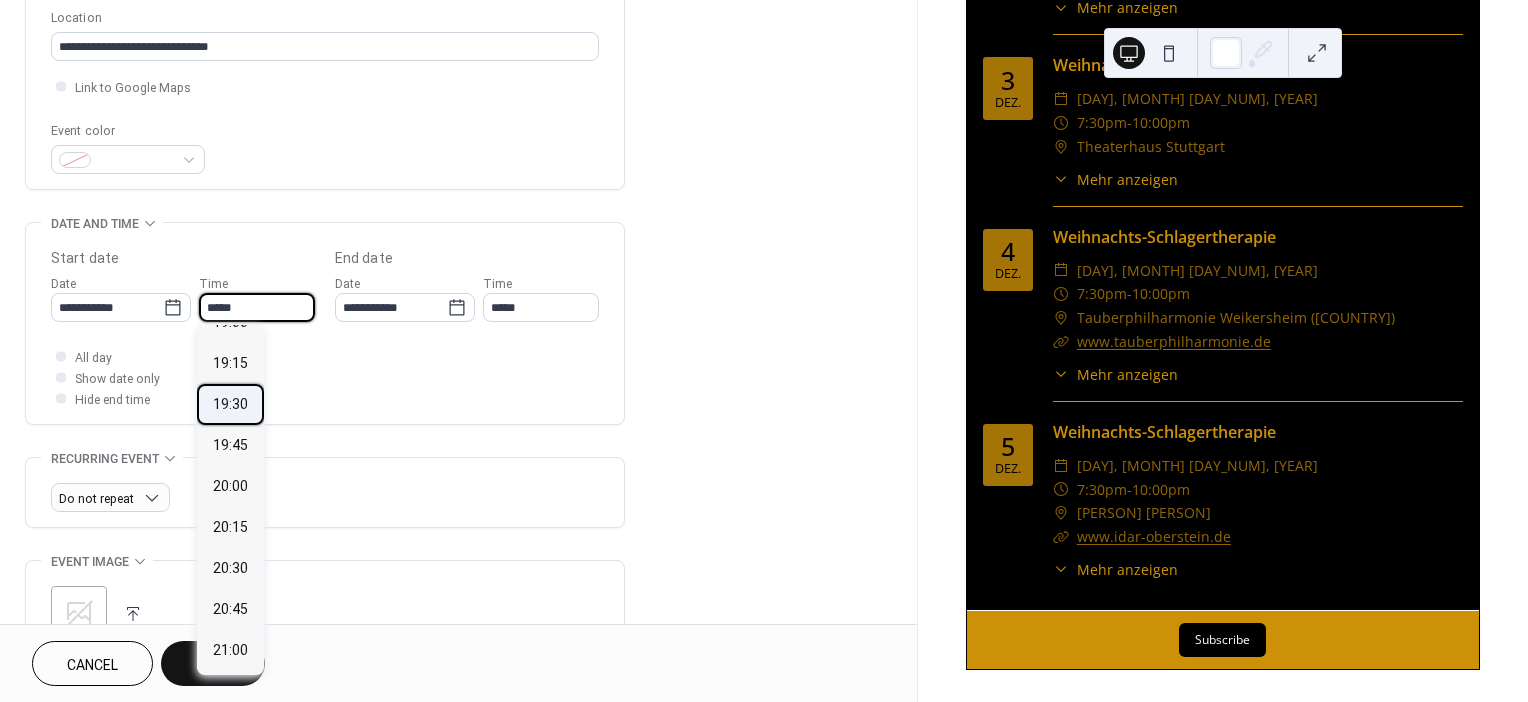 click on "19:30" at bounding box center (230, 404) 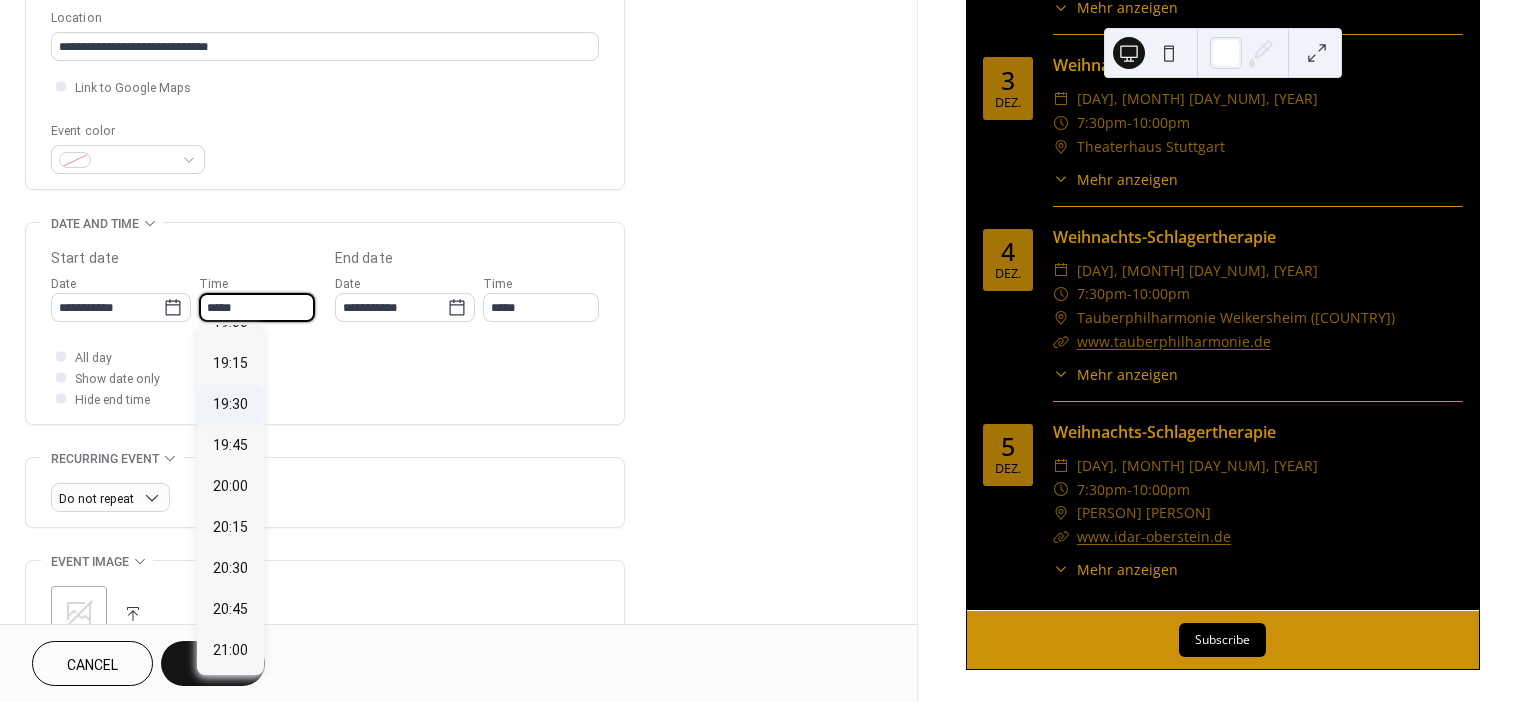 type on "*****" 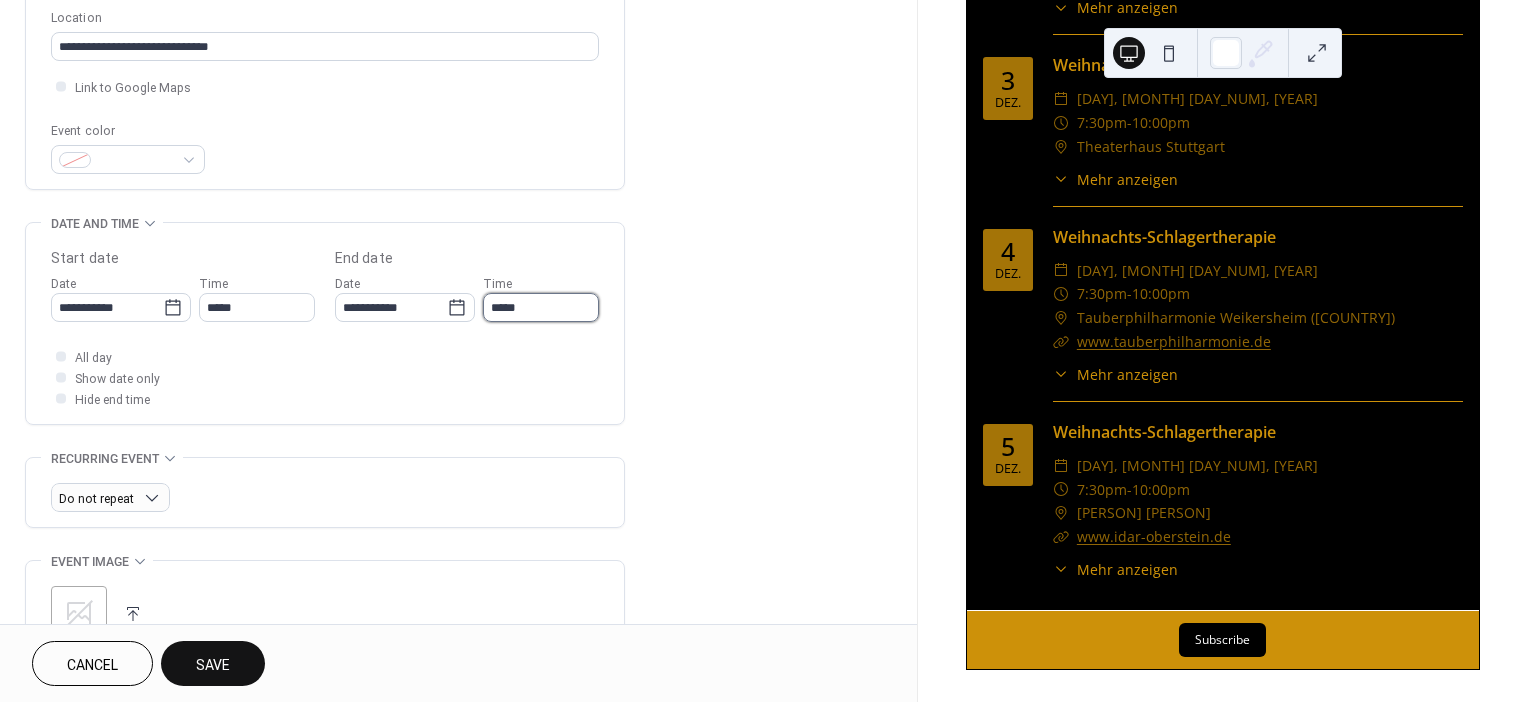 click on "*****" at bounding box center [541, 307] 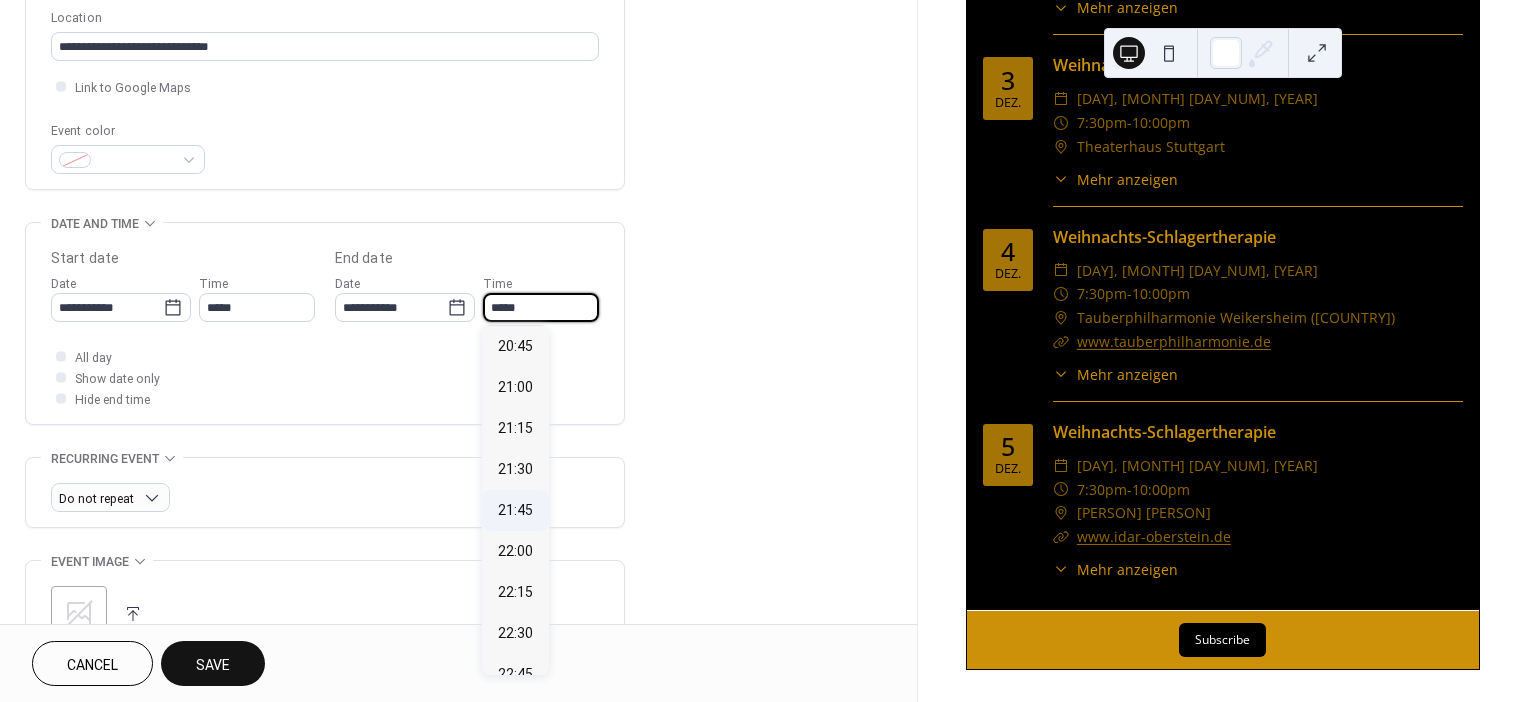 scroll, scrollTop: 174, scrollLeft: 0, axis: vertical 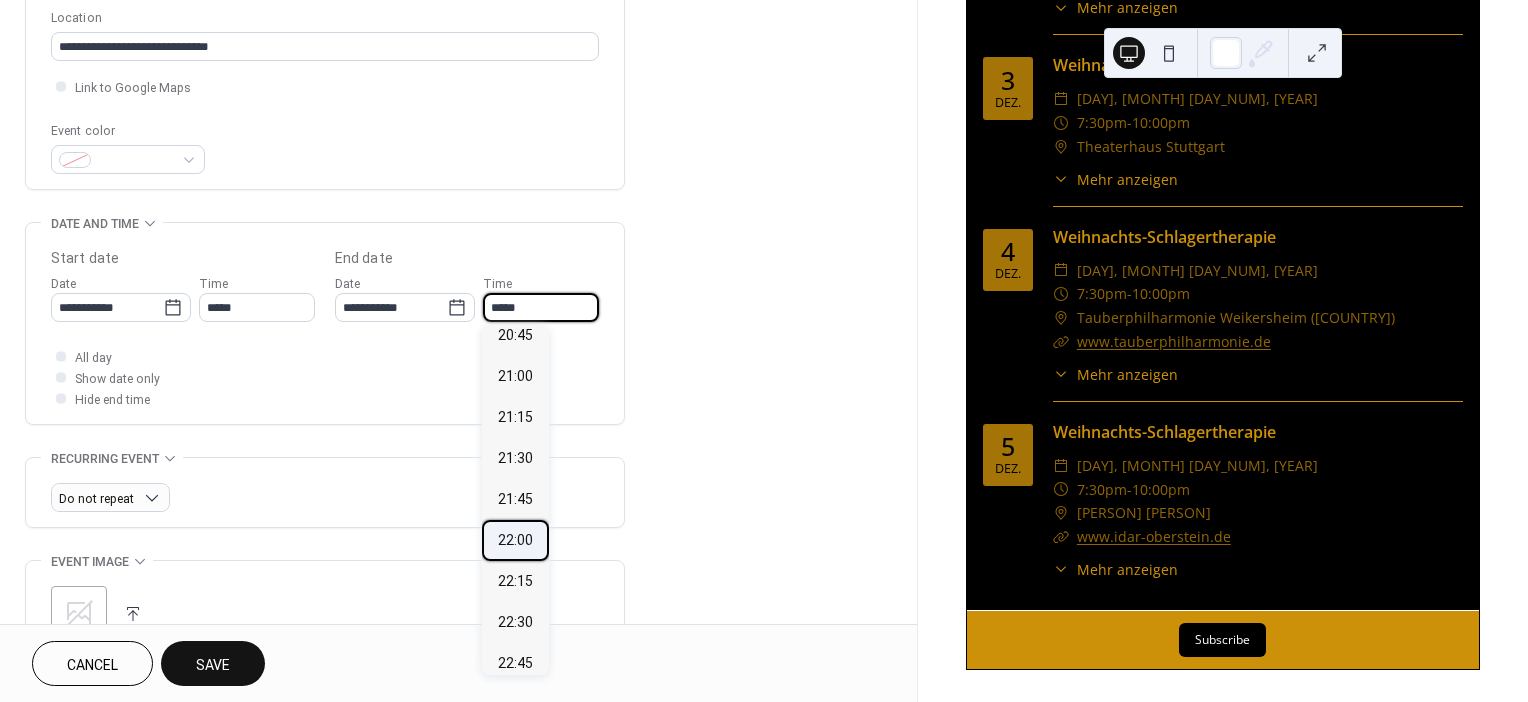 click on "22:00" at bounding box center [515, 540] 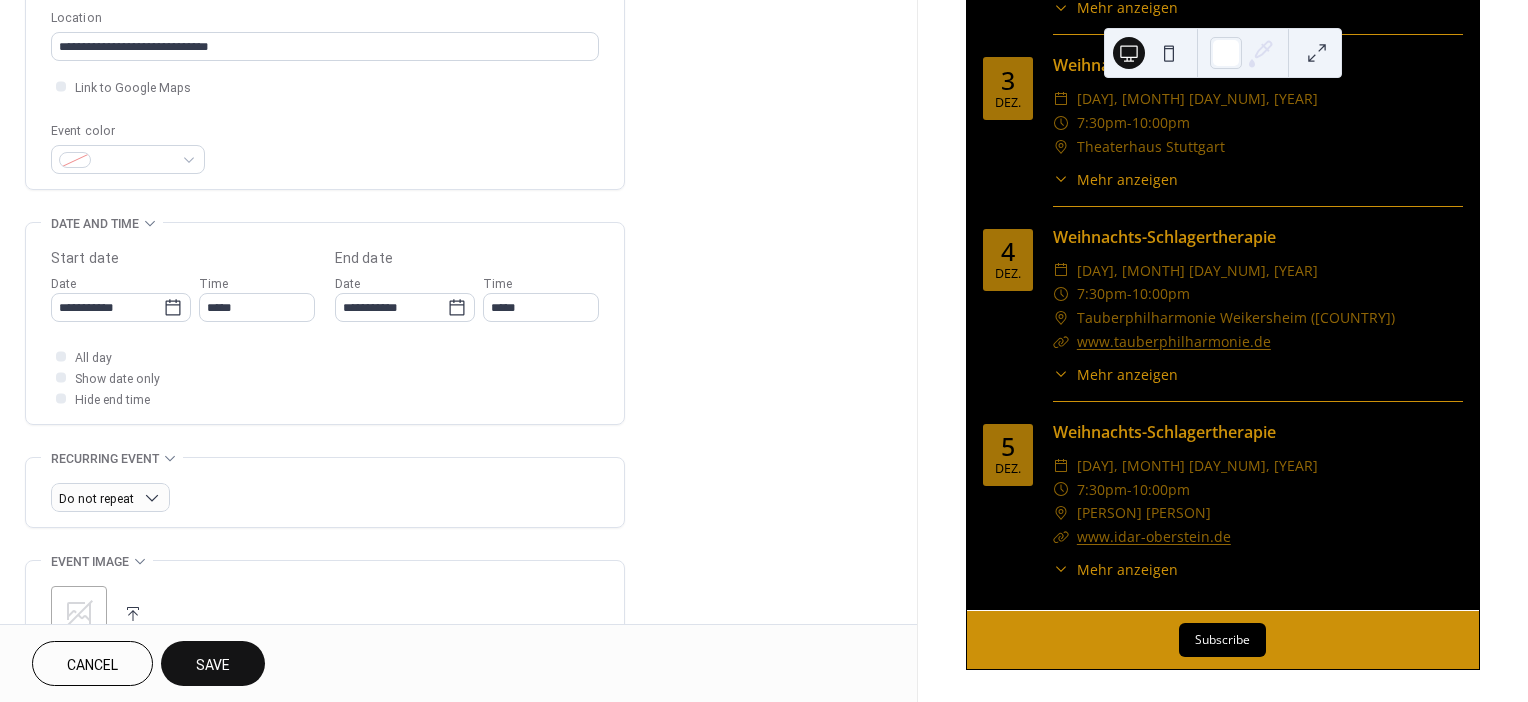 type on "*****" 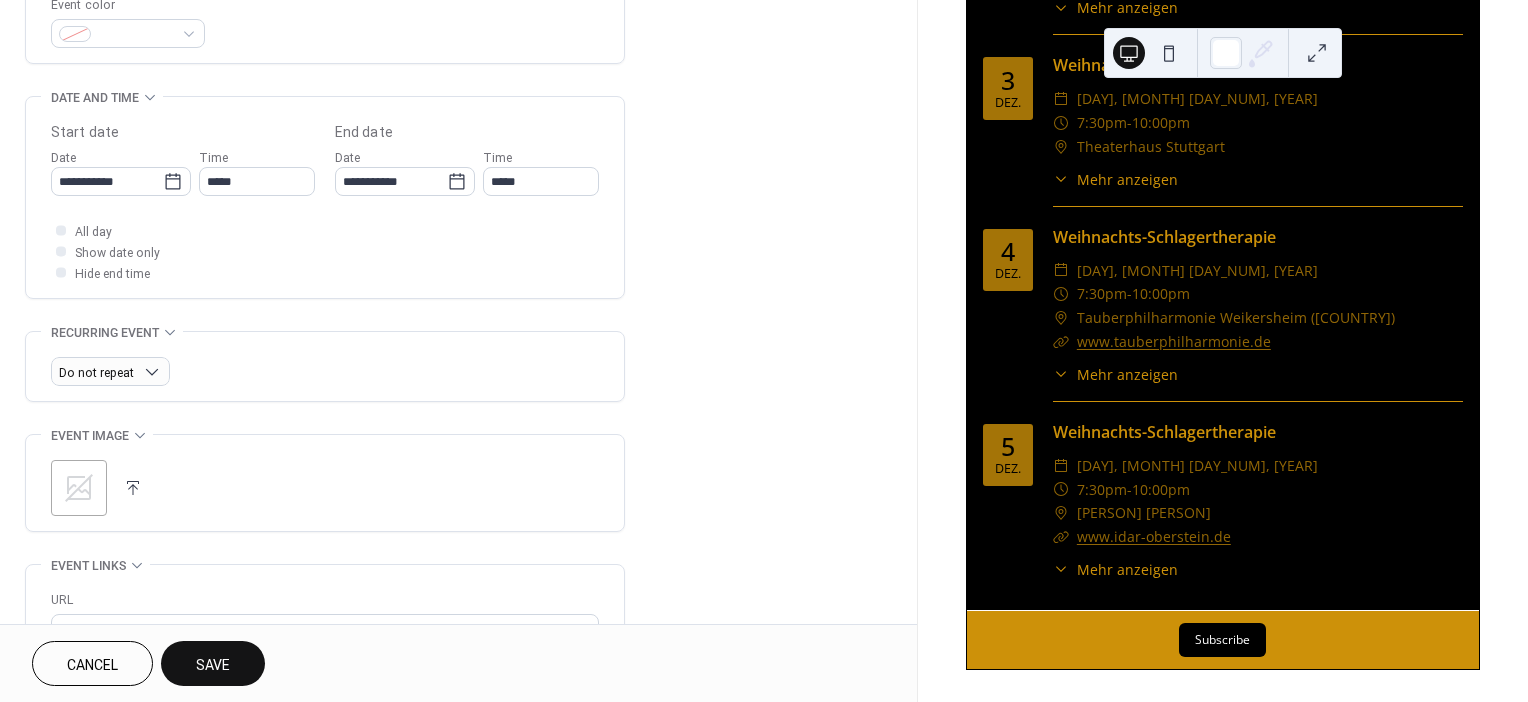 scroll, scrollTop: 609, scrollLeft: 0, axis: vertical 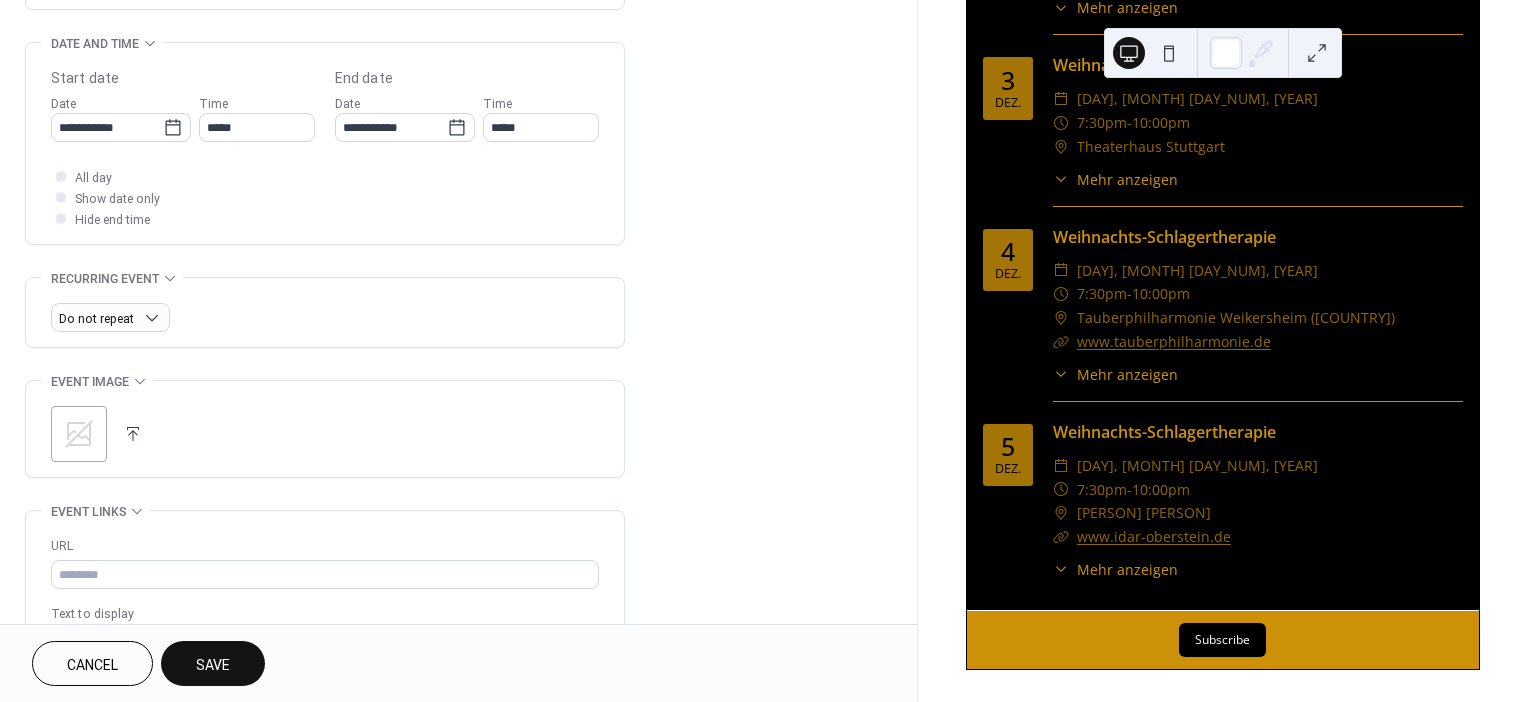 click at bounding box center (133, 434) 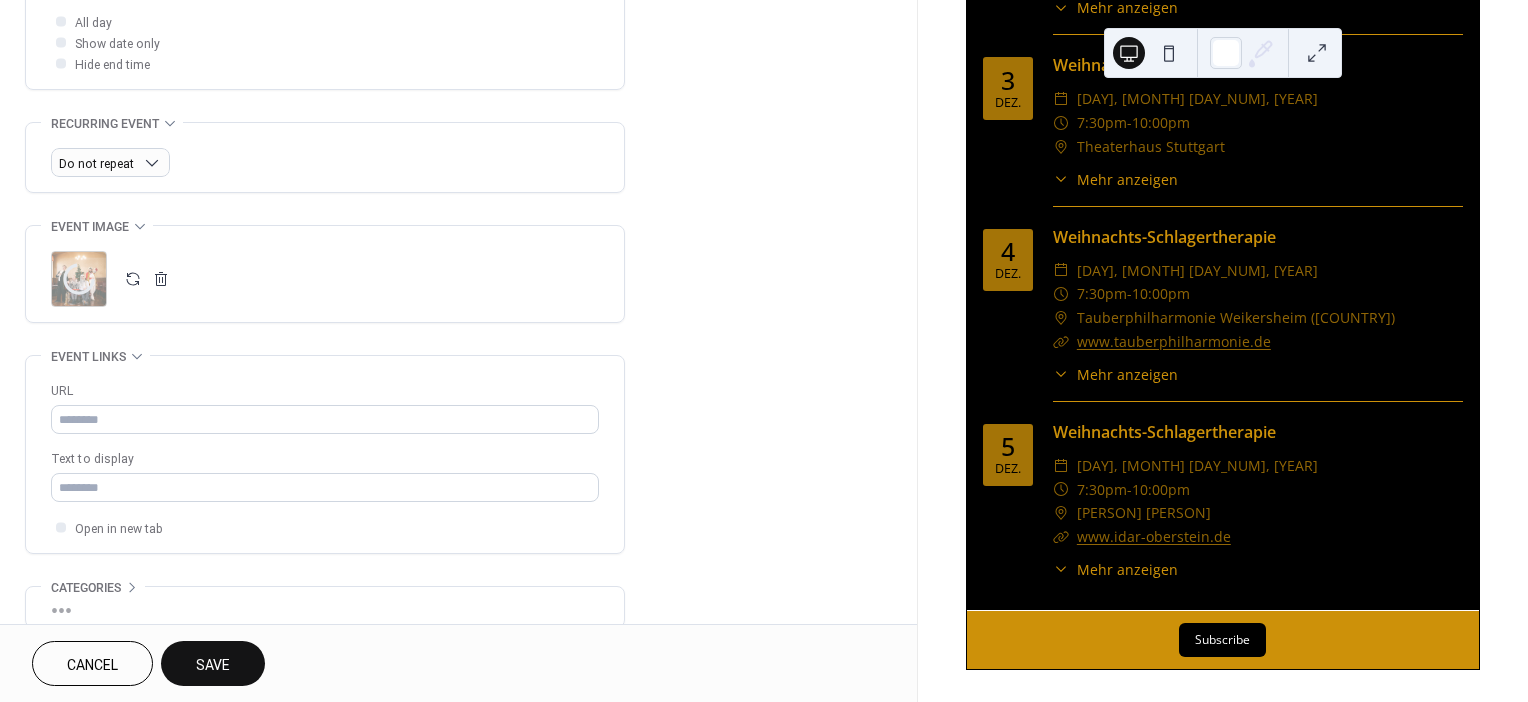 scroll, scrollTop: 836, scrollLeft: 0, axis: vertical 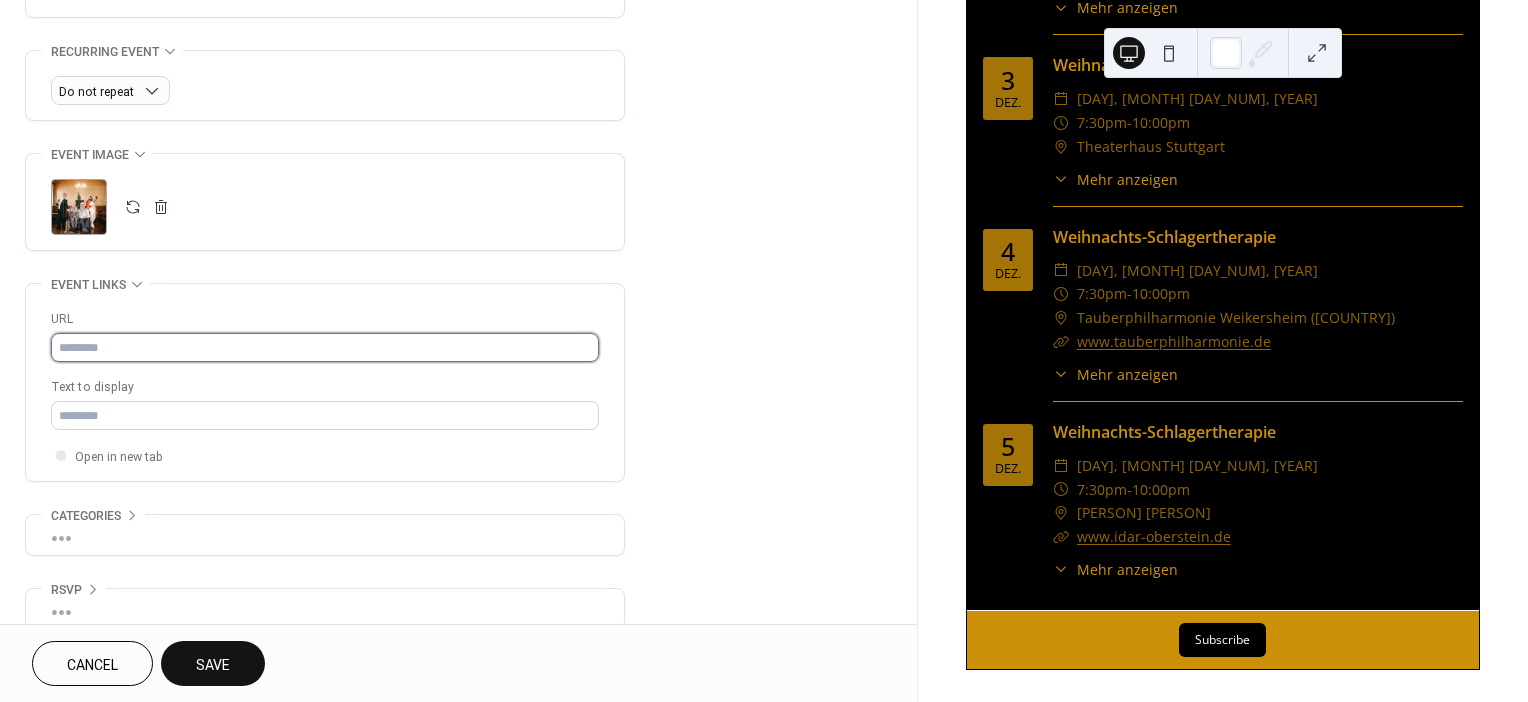 click at bounding box center [325, 347] 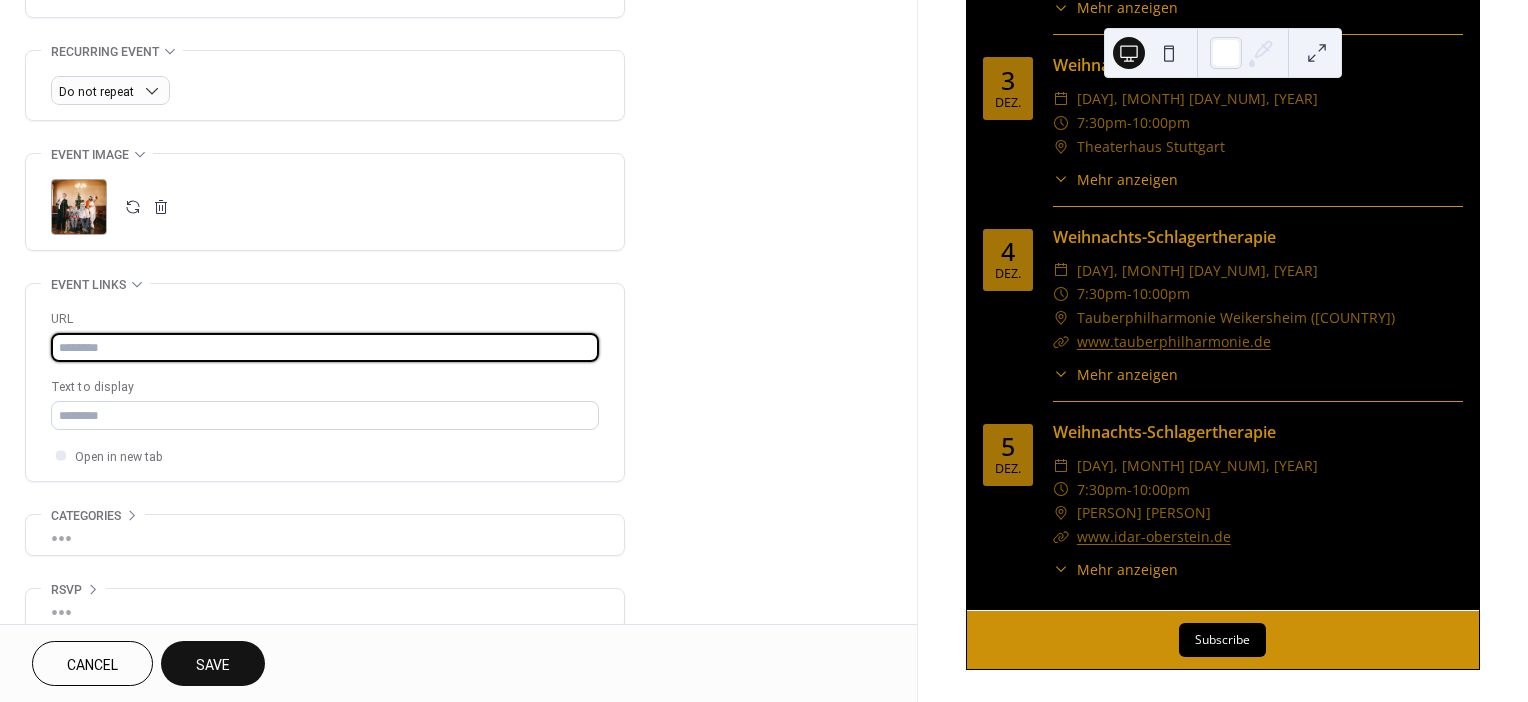 paste on "**********" 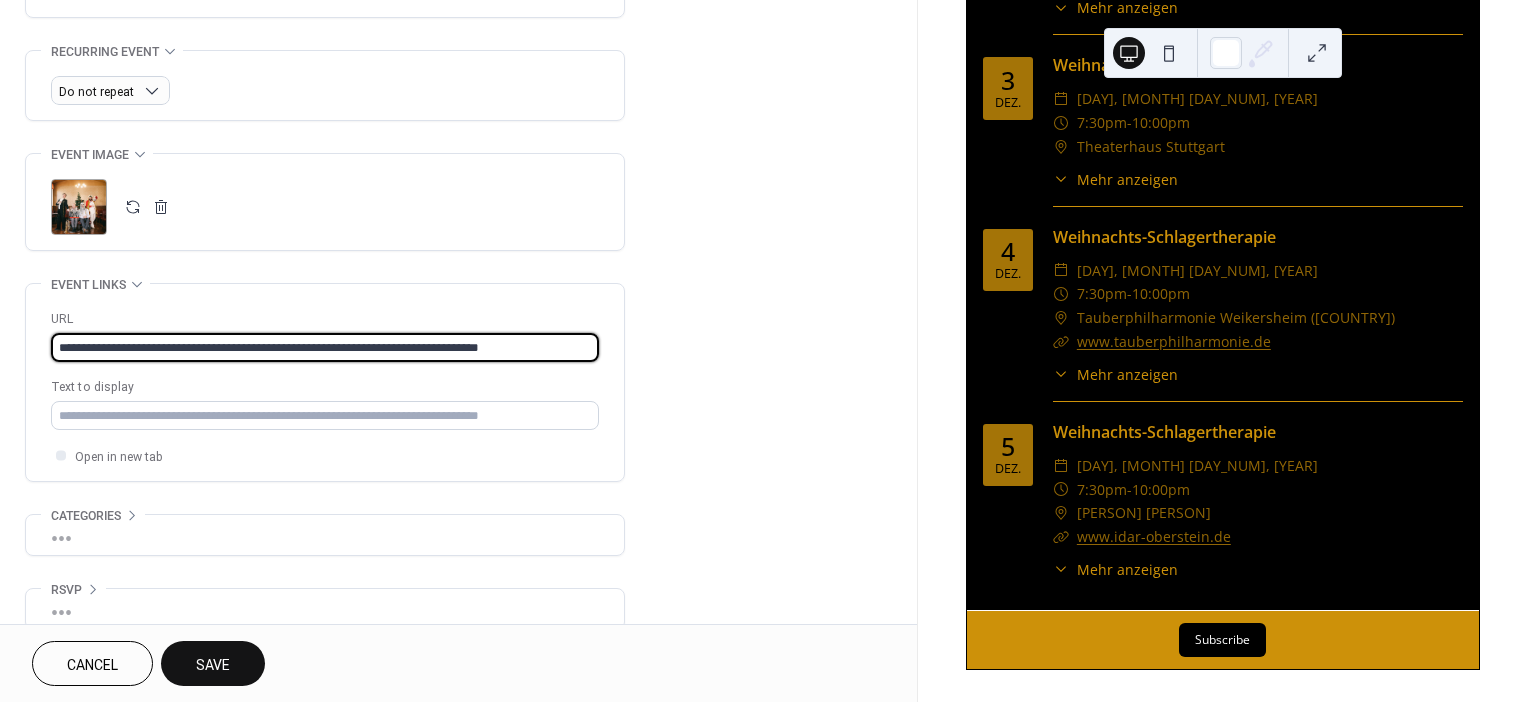 scroll, scrollTop: 859, scrollLeft: 0, axis: vertical 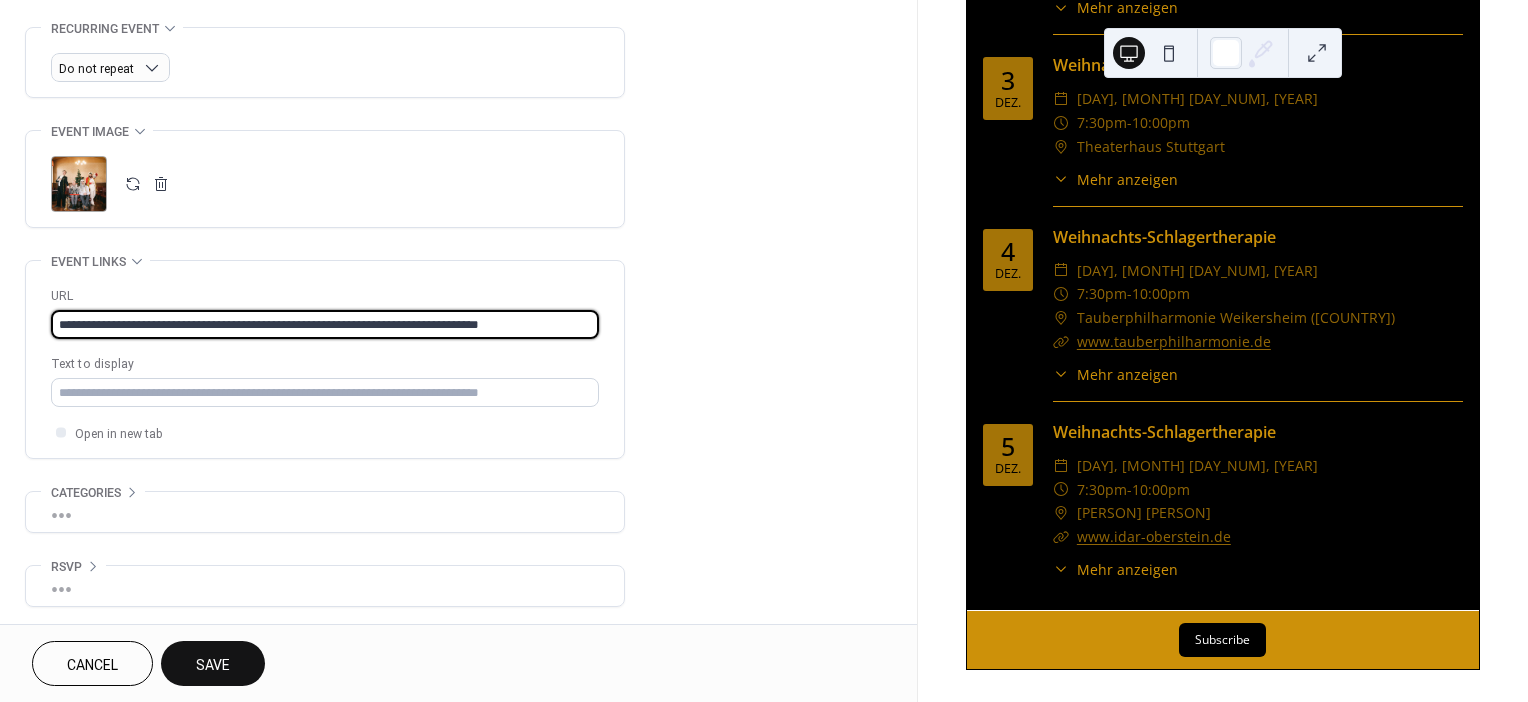 type on "**********" 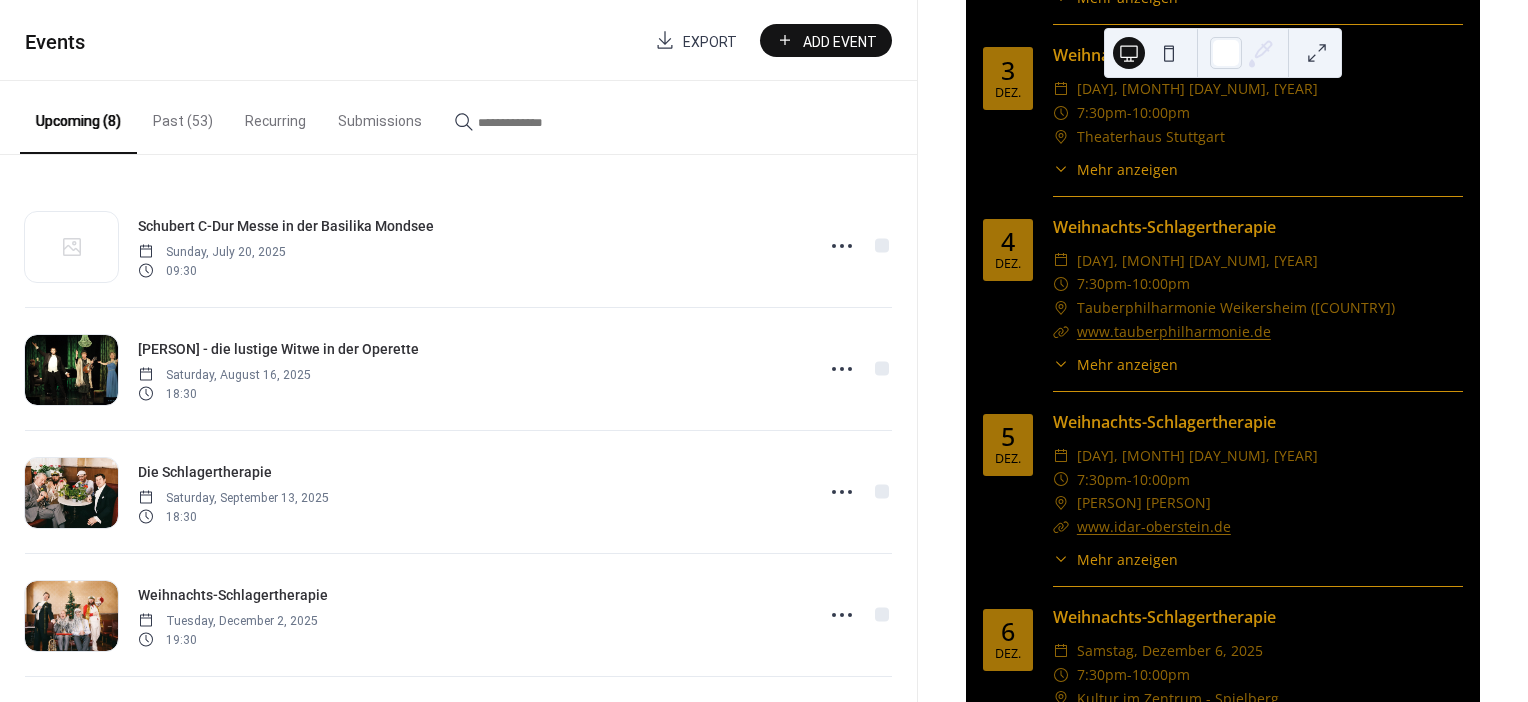 click on "Add Event" at bounding box center (840, 41) 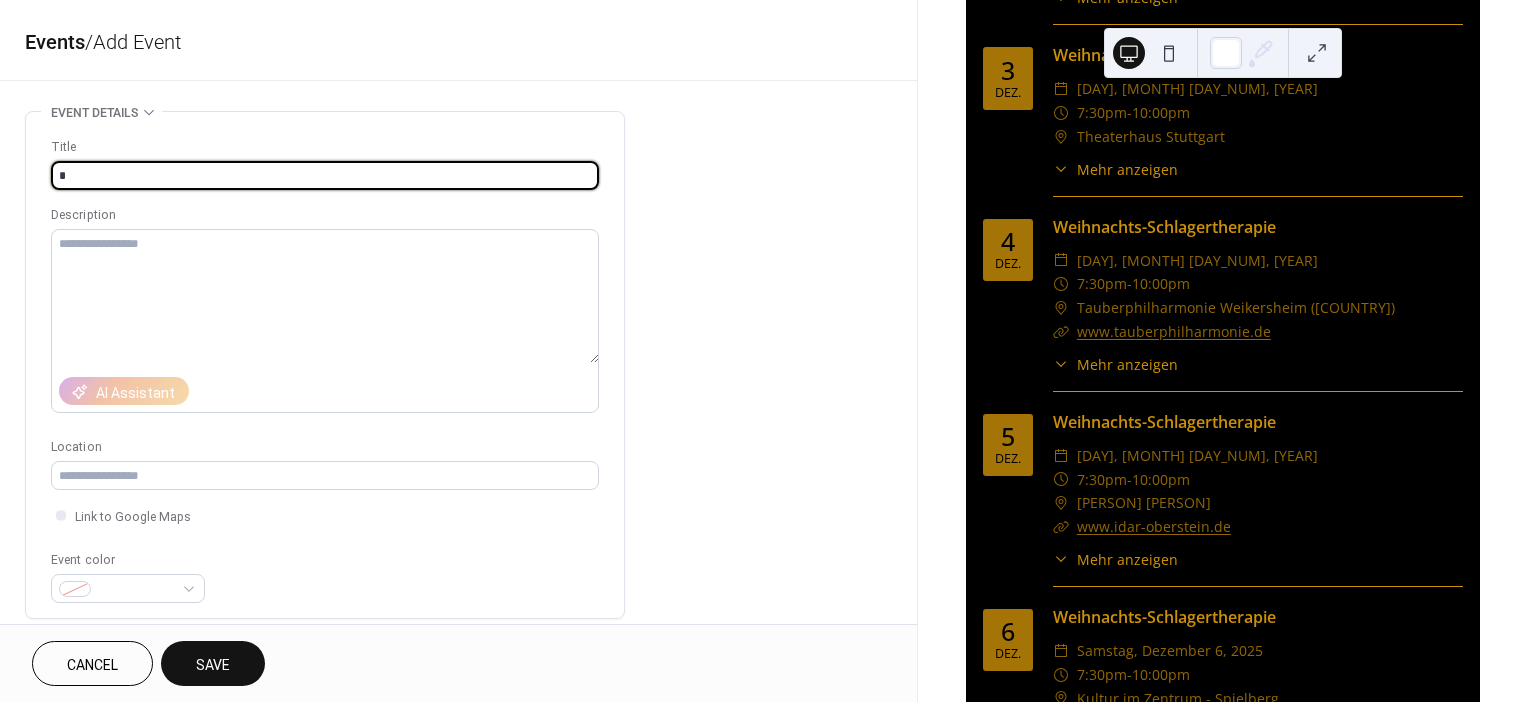 type on "**********" 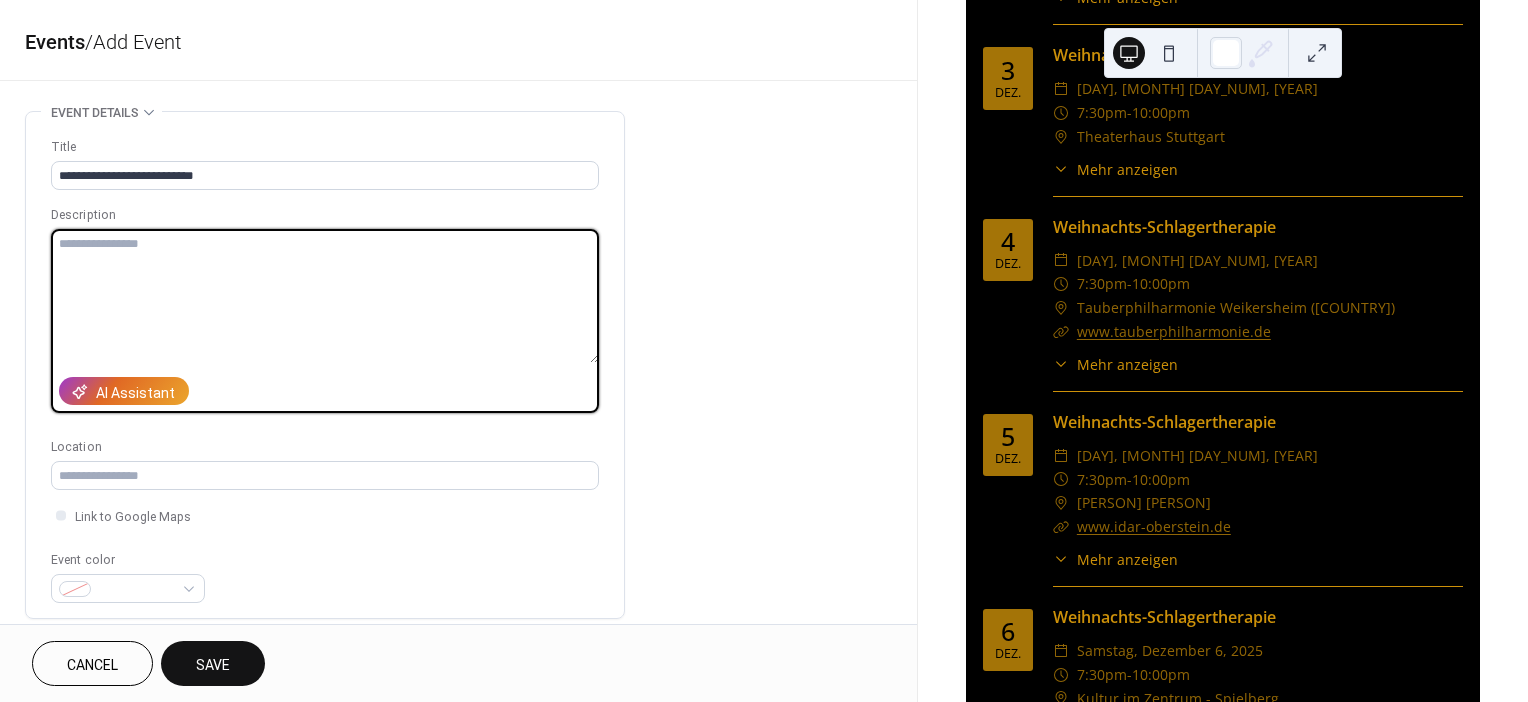 click at bounding box center [325, 296] 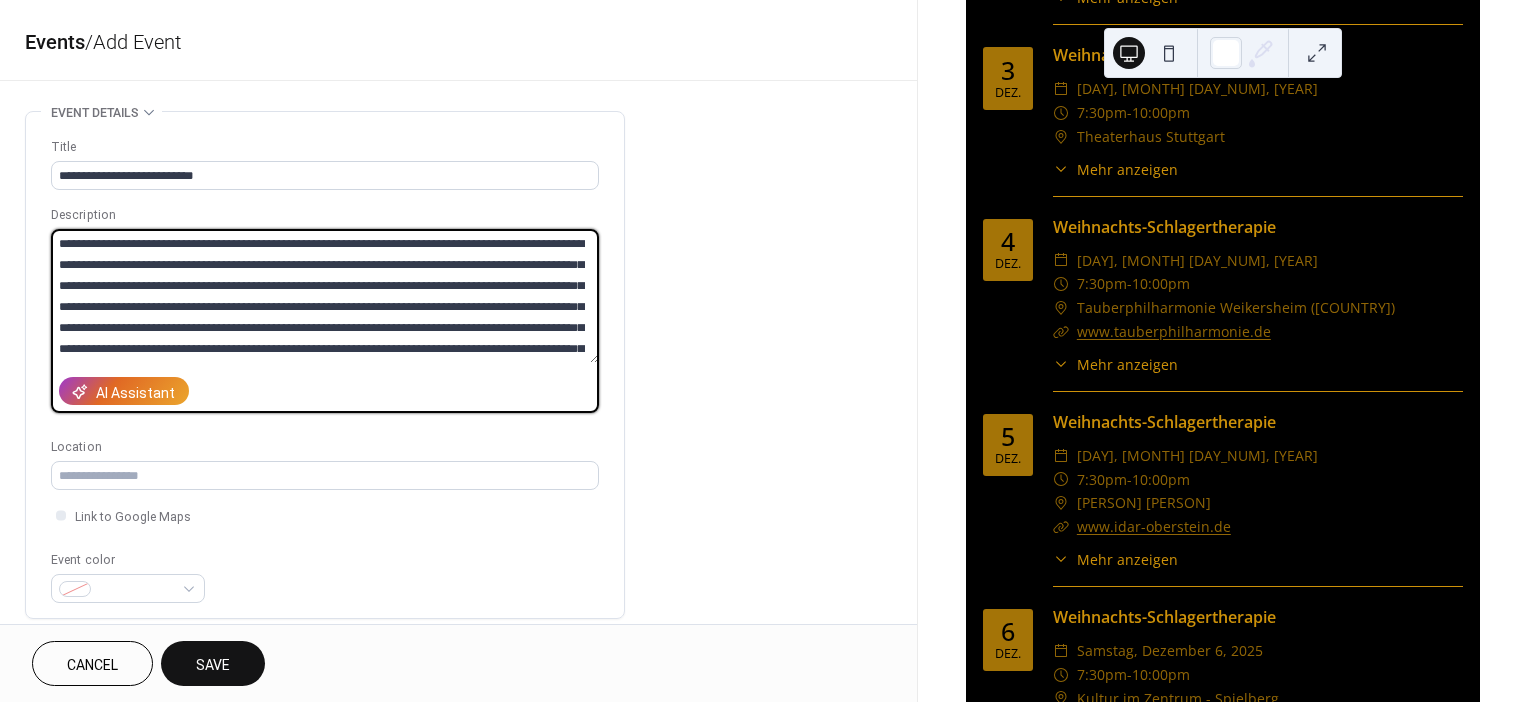 scroll, scrollTop: 349, scrollLeft: 0, axis: vertical 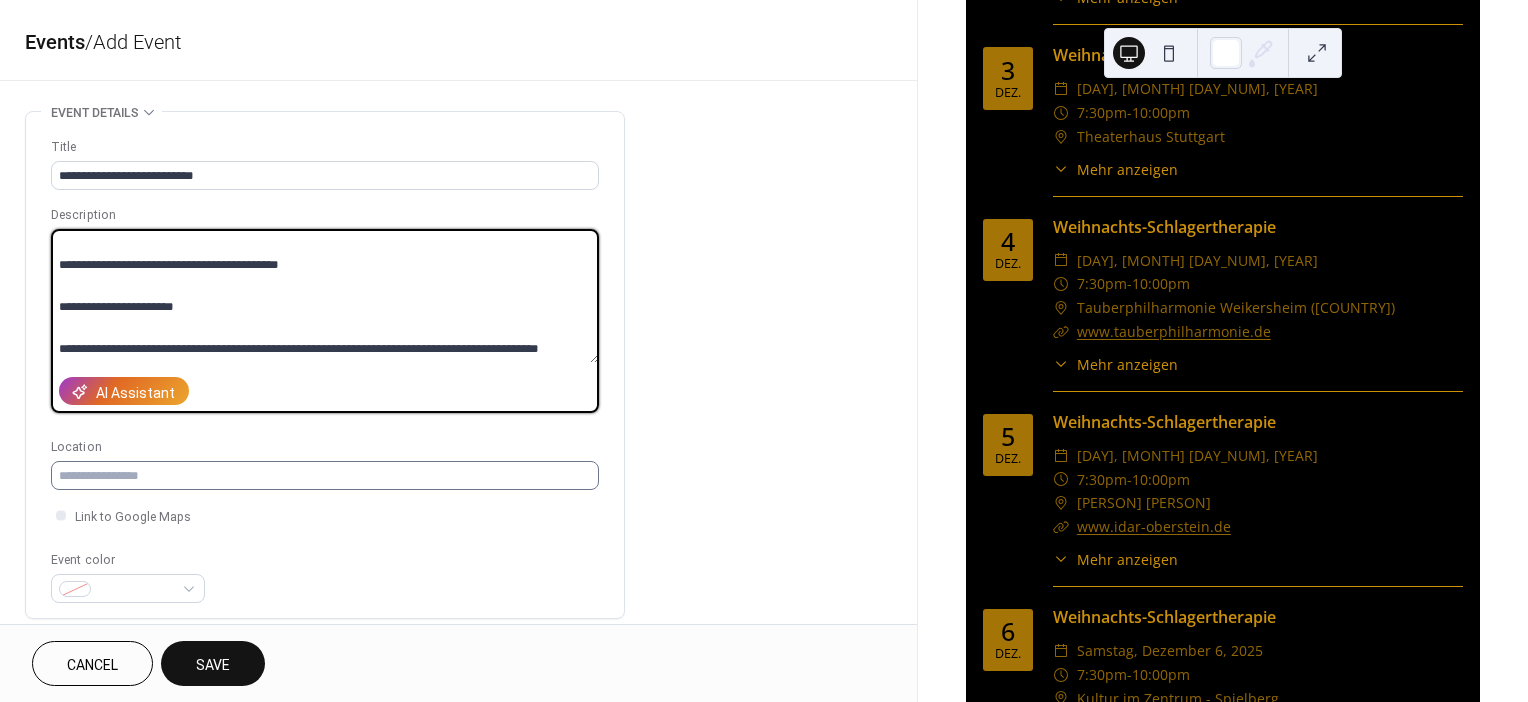 type on "**********" 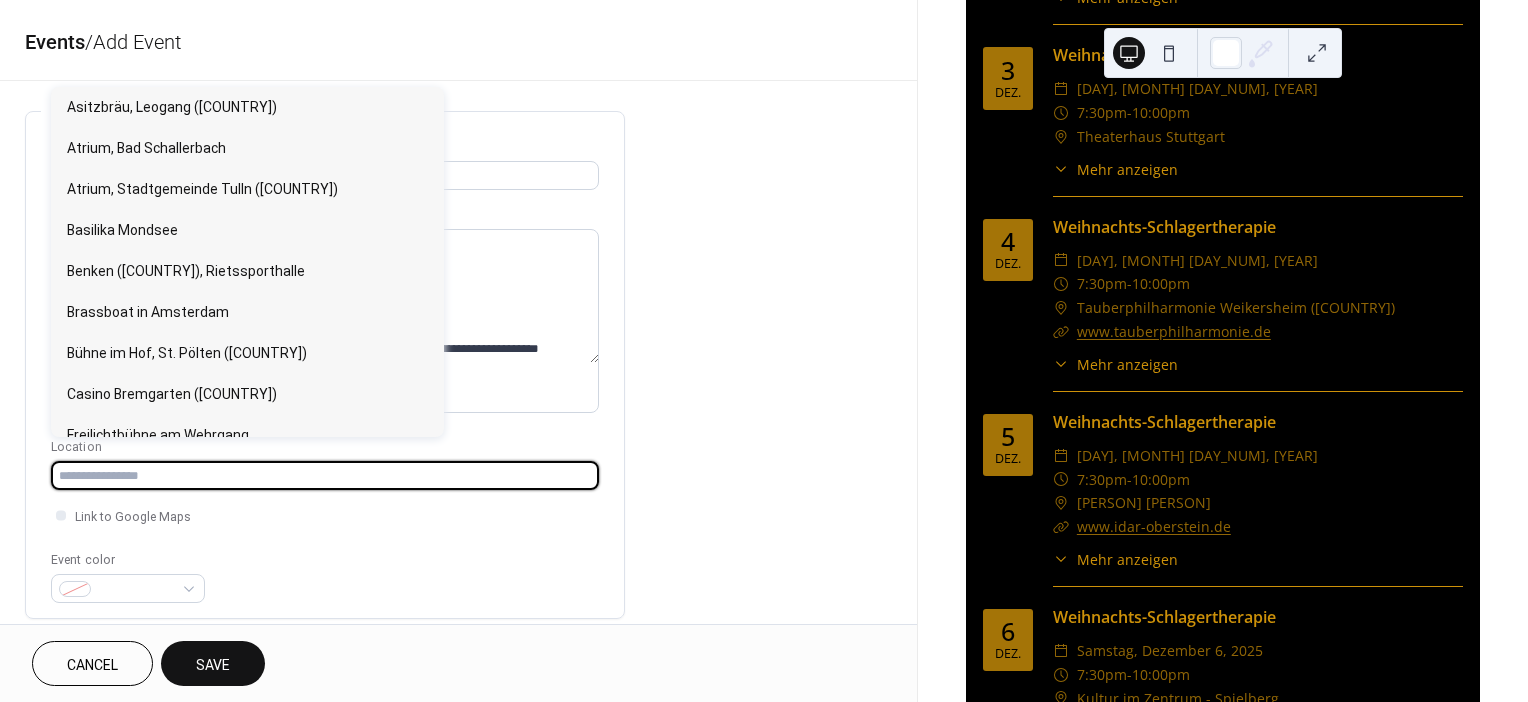 click at bounding box center (325, 475) 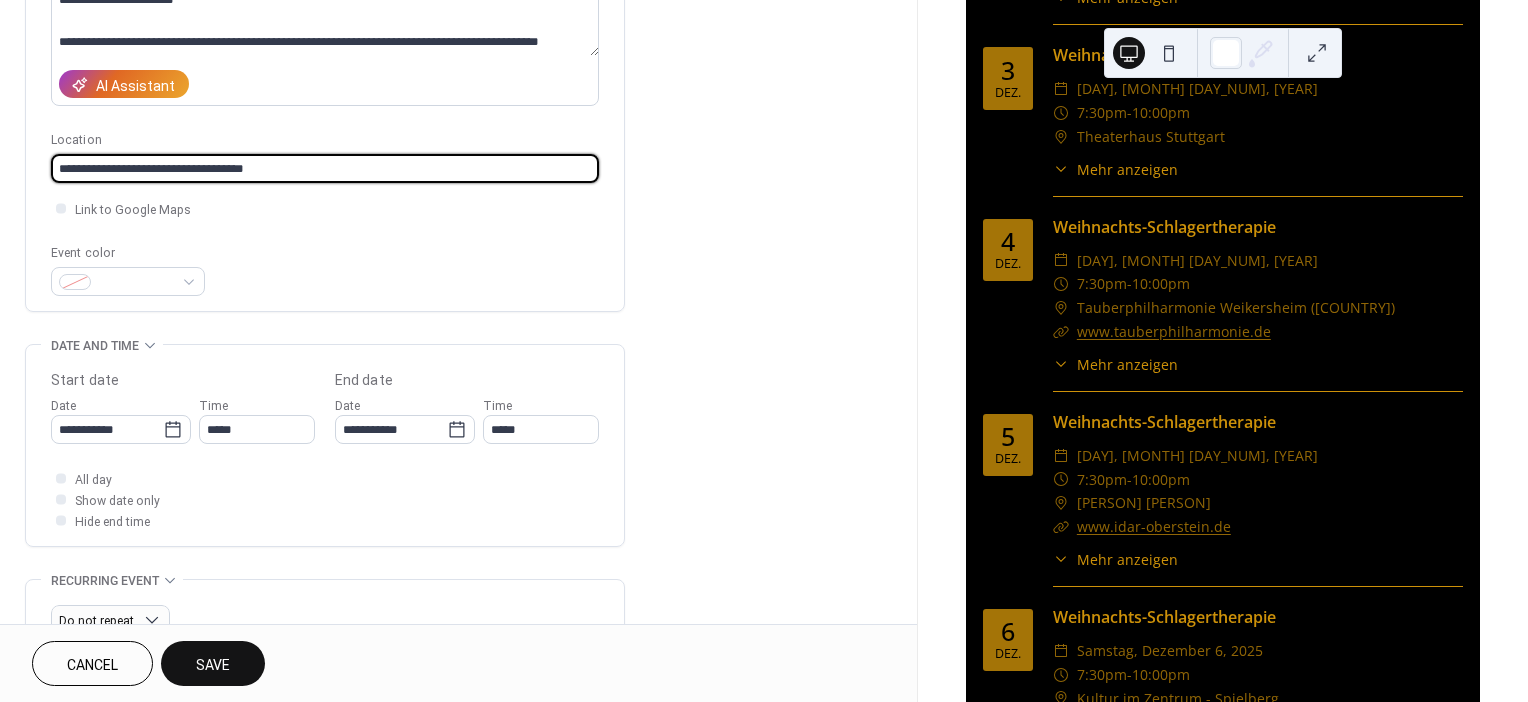scroll, scrollTop: 328, scrollLeft: 0, axis: vertical 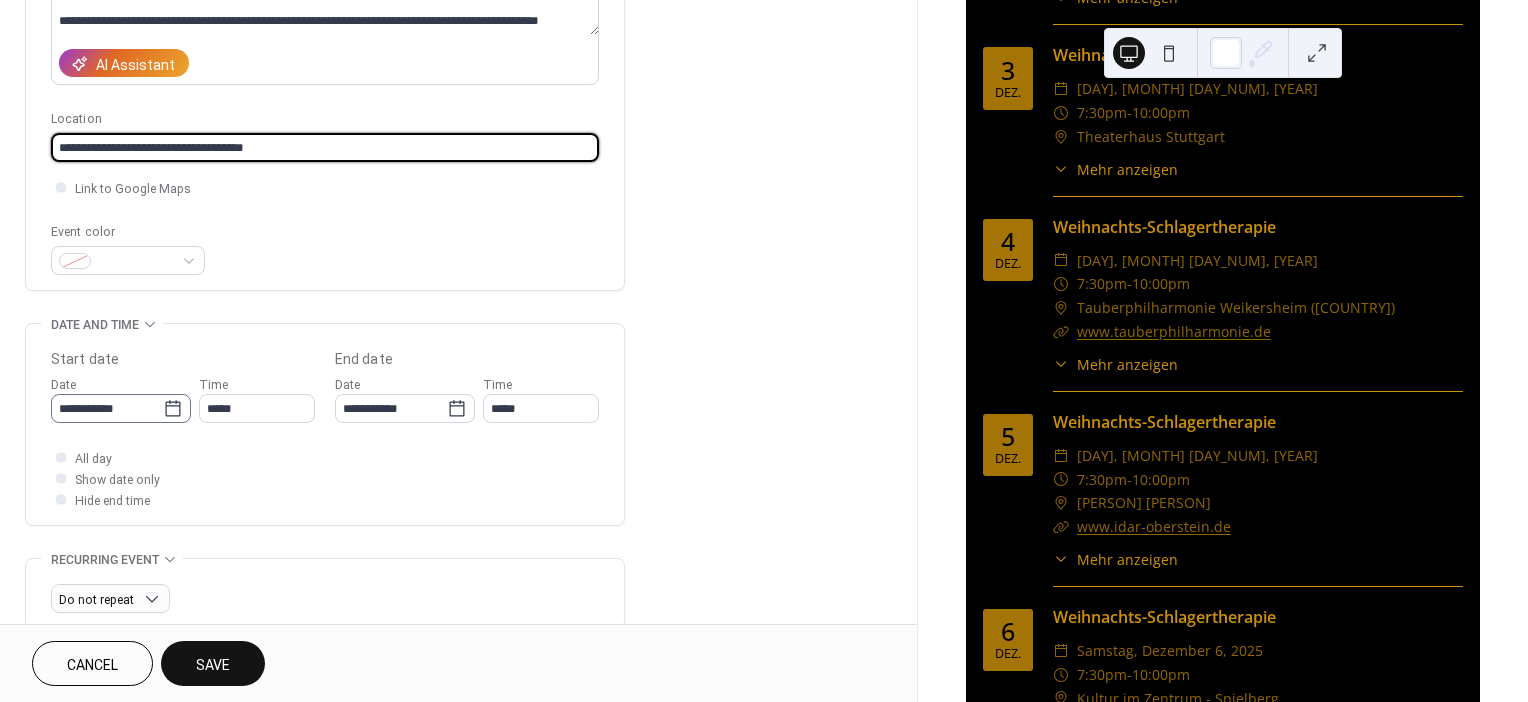 type on "**********" 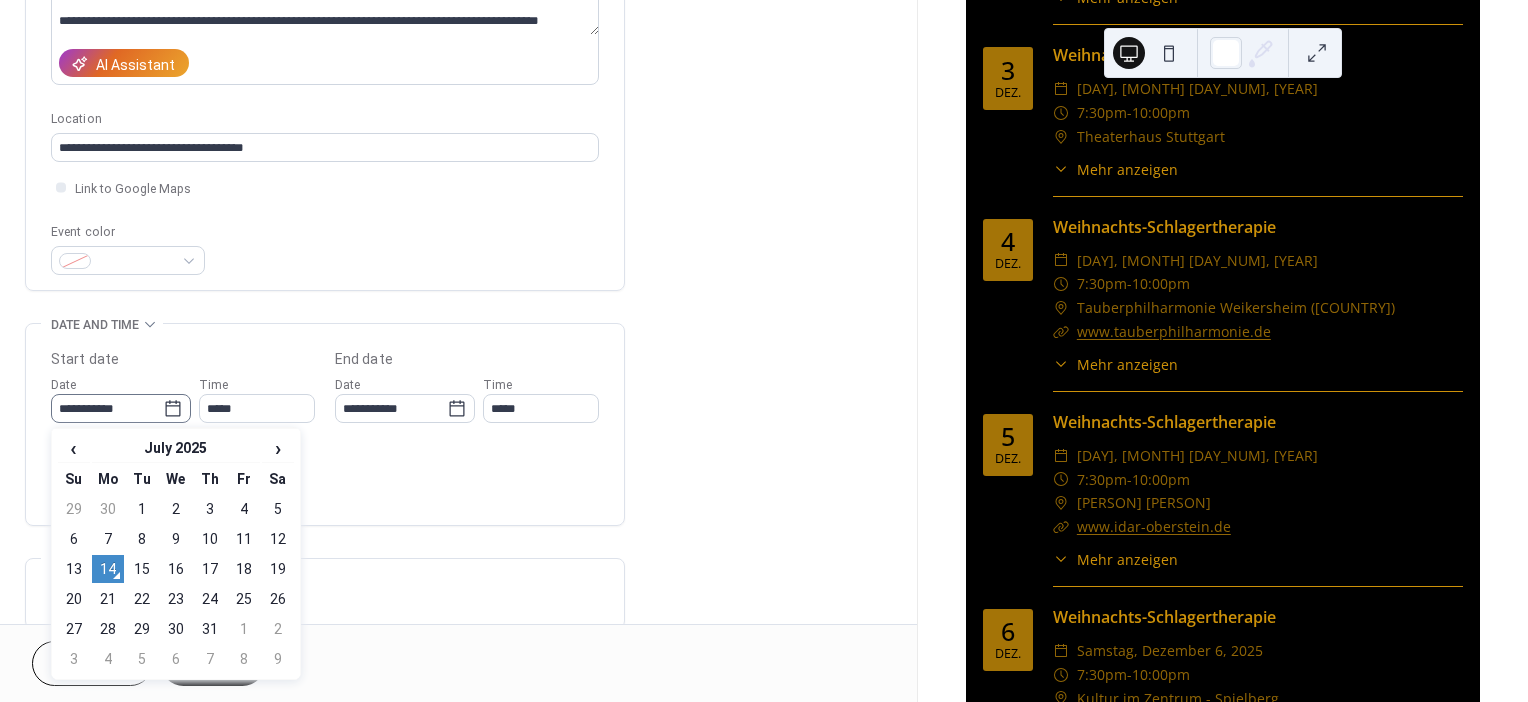 click 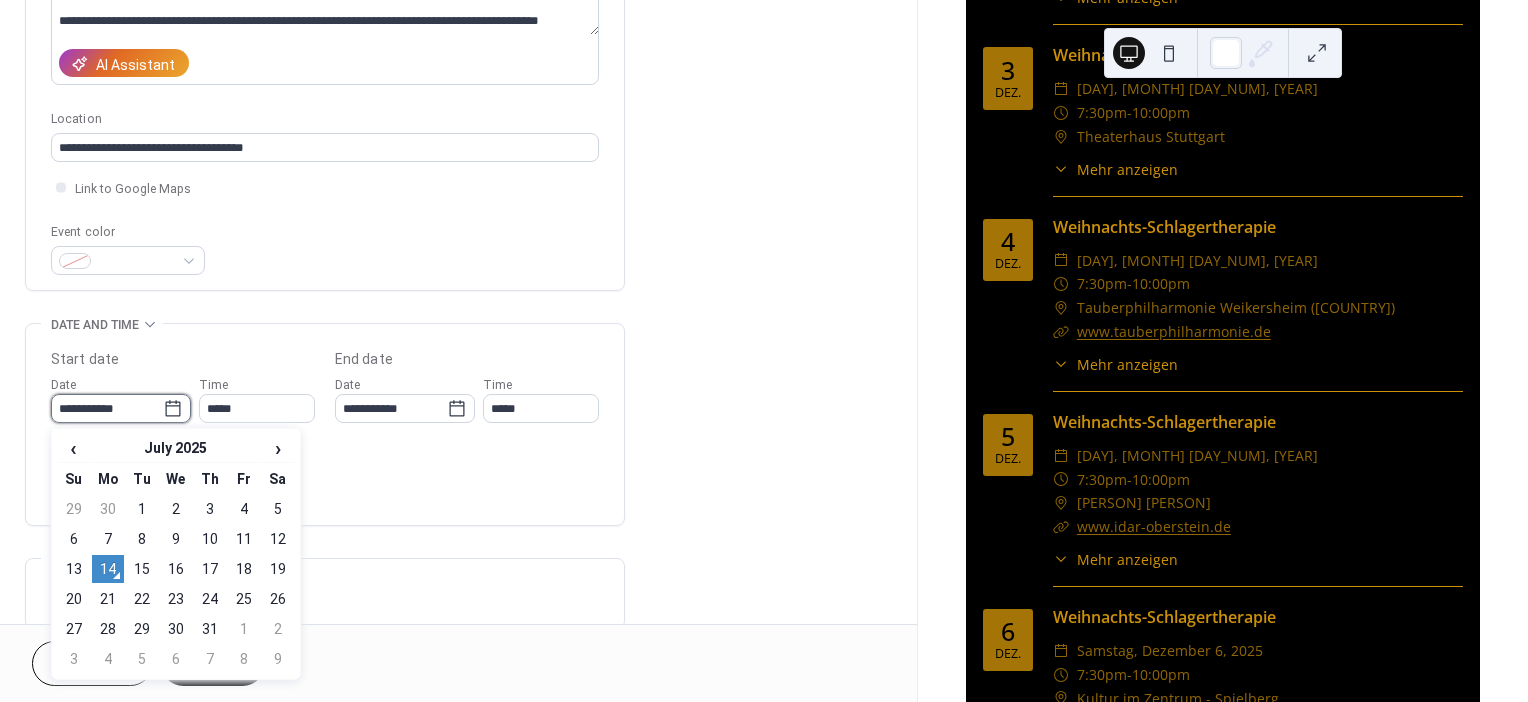 click on "**********" at bounding box center [107, 408] 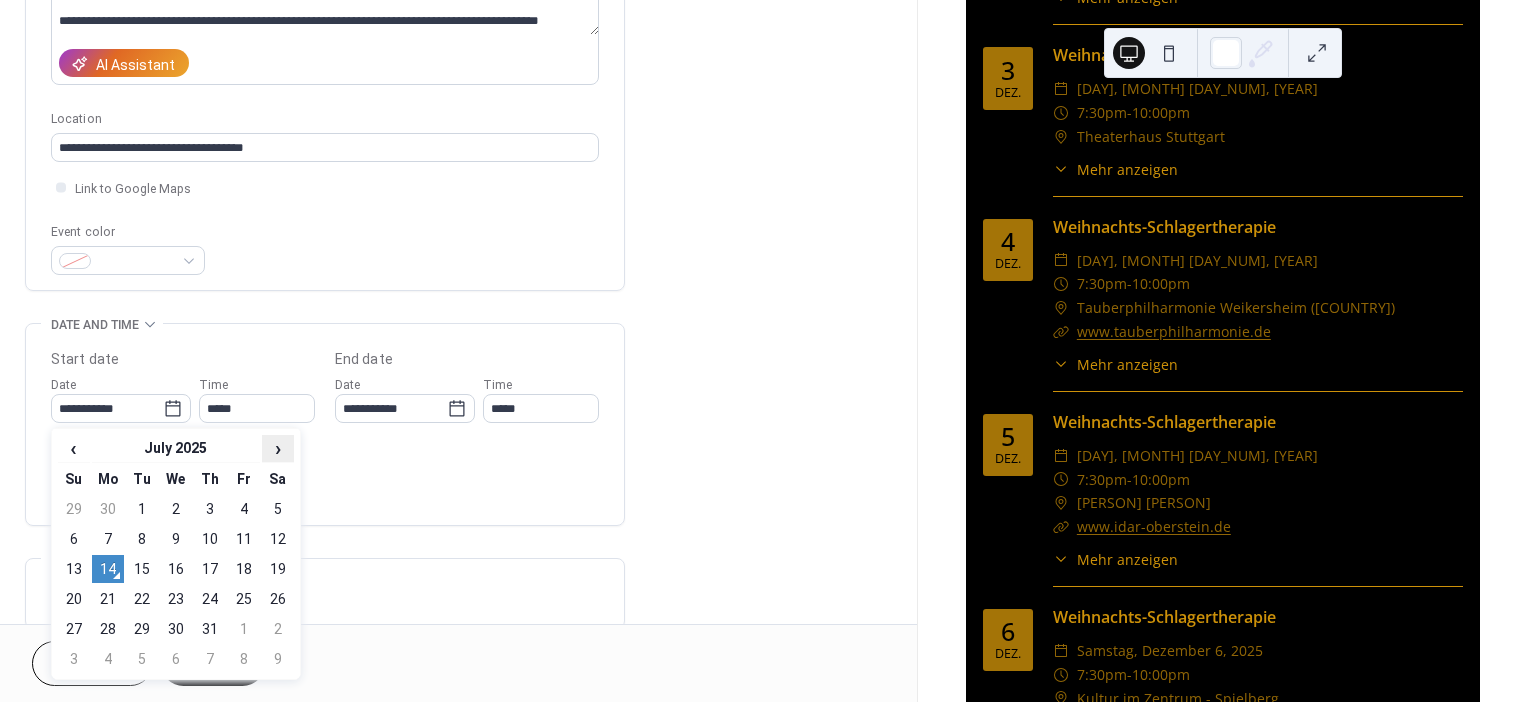 click on "›" at bounding box center [278, 448] 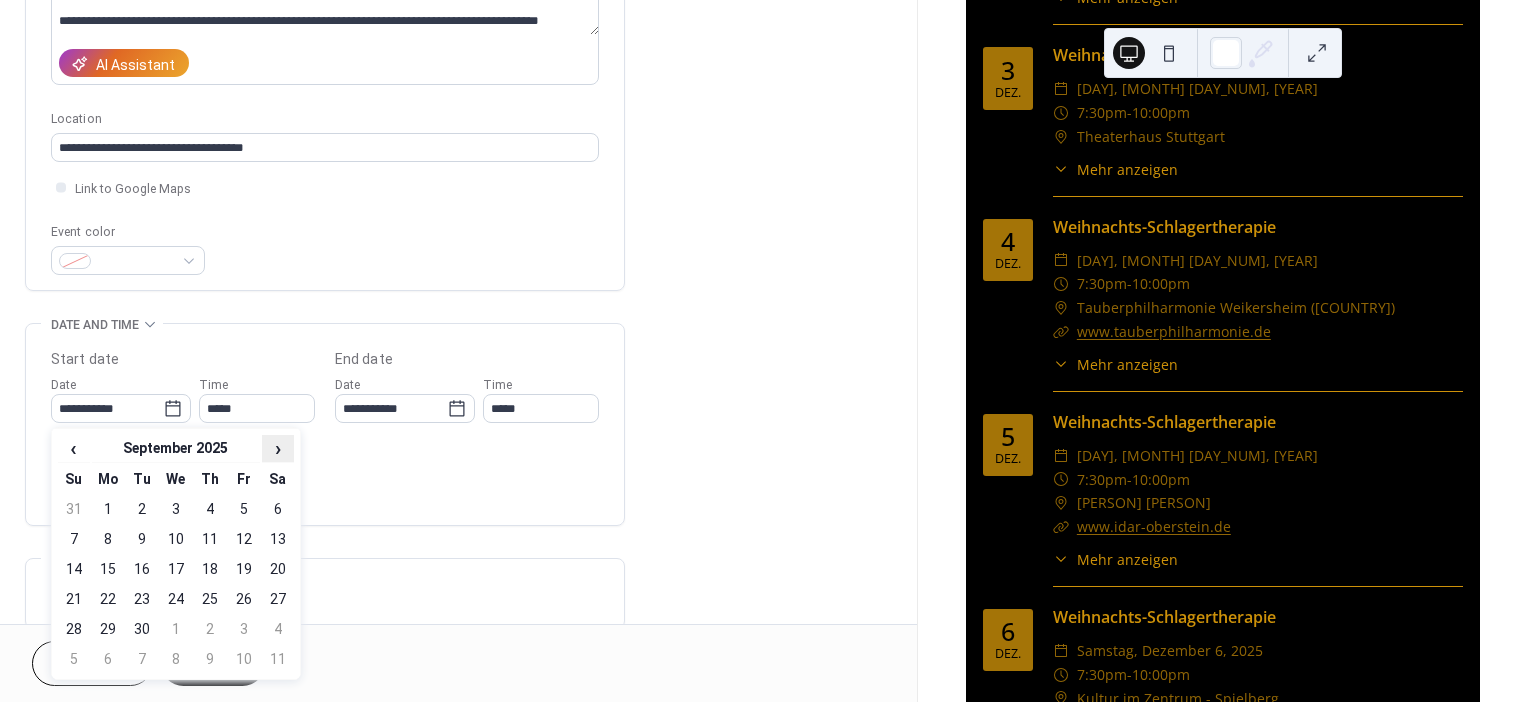 click on "›" at bounding box center (278, 448) 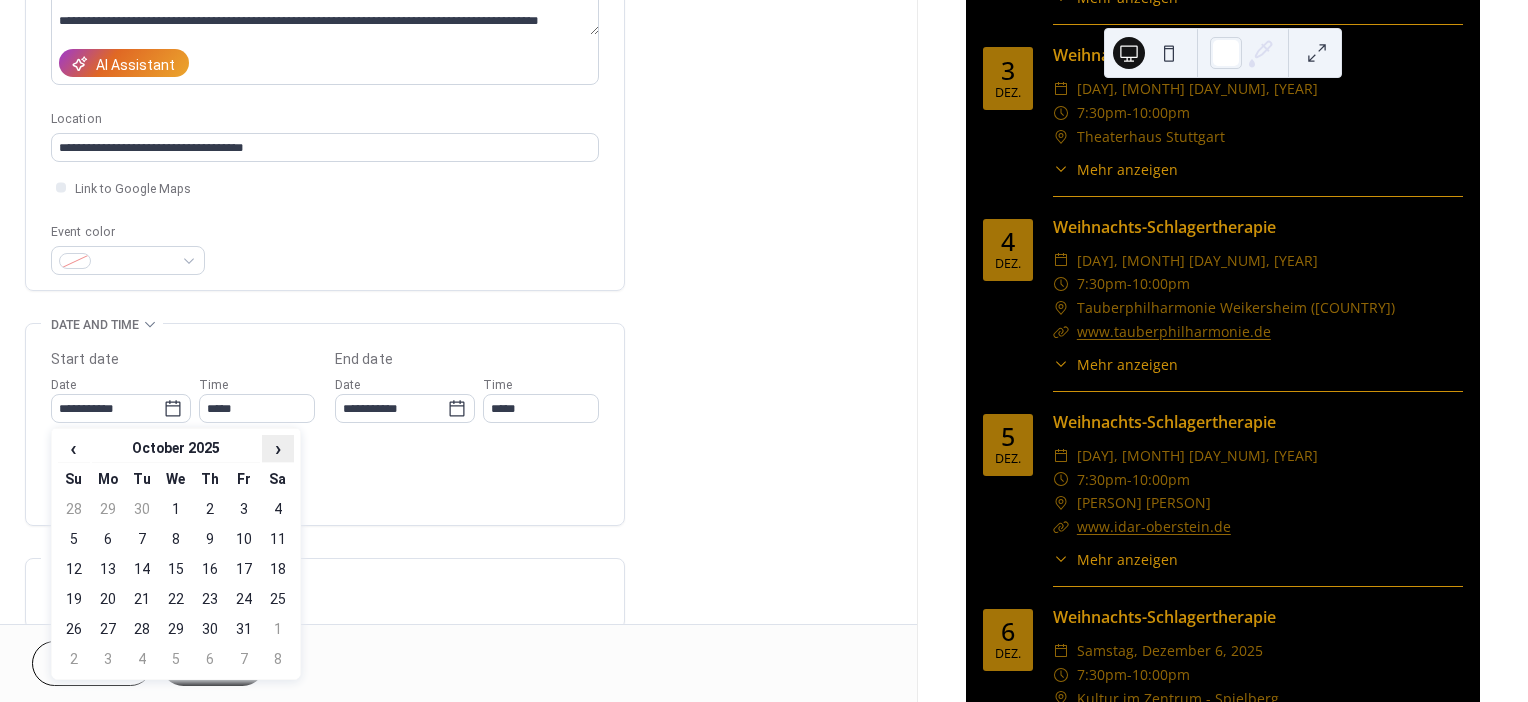 click on "›" at bounding box center (278, 448) 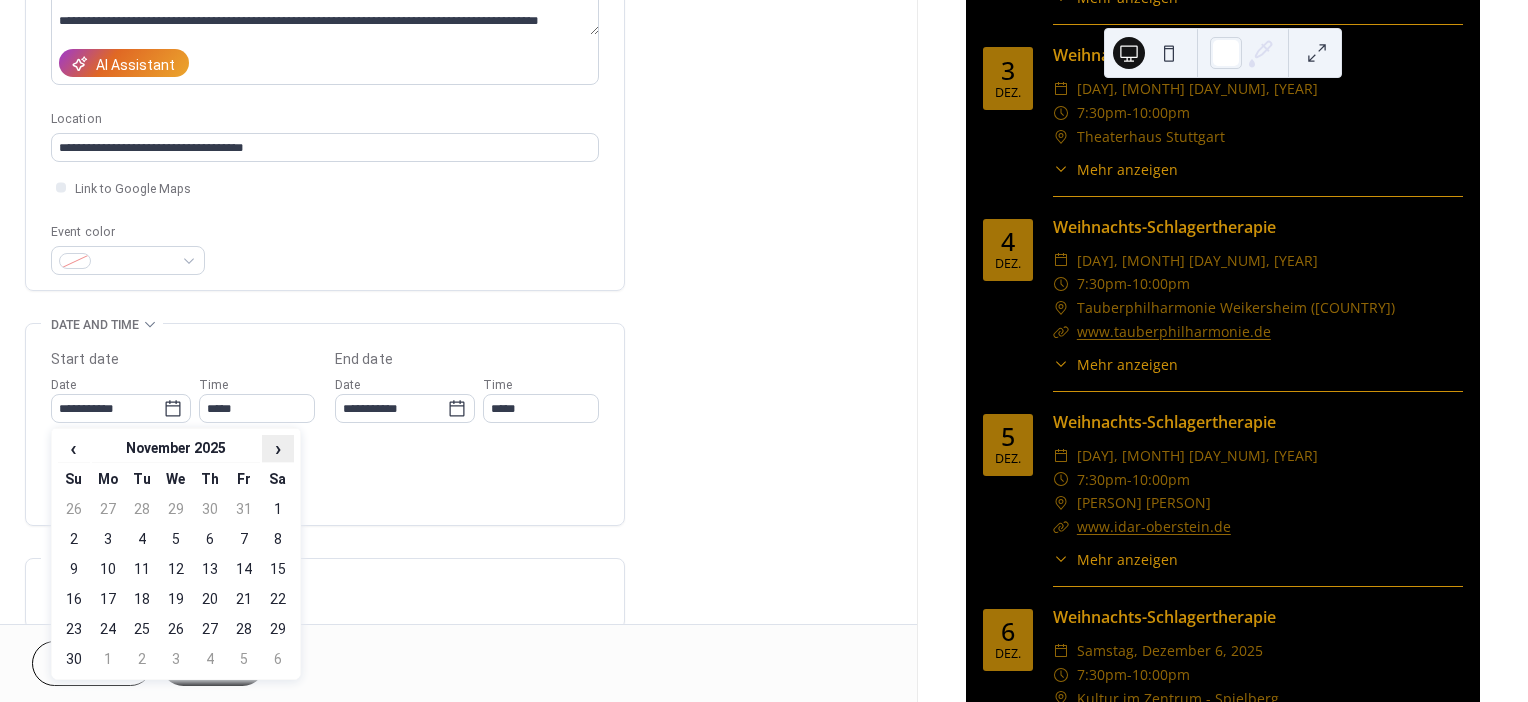 click on "›" at bounding box center (278, 448) 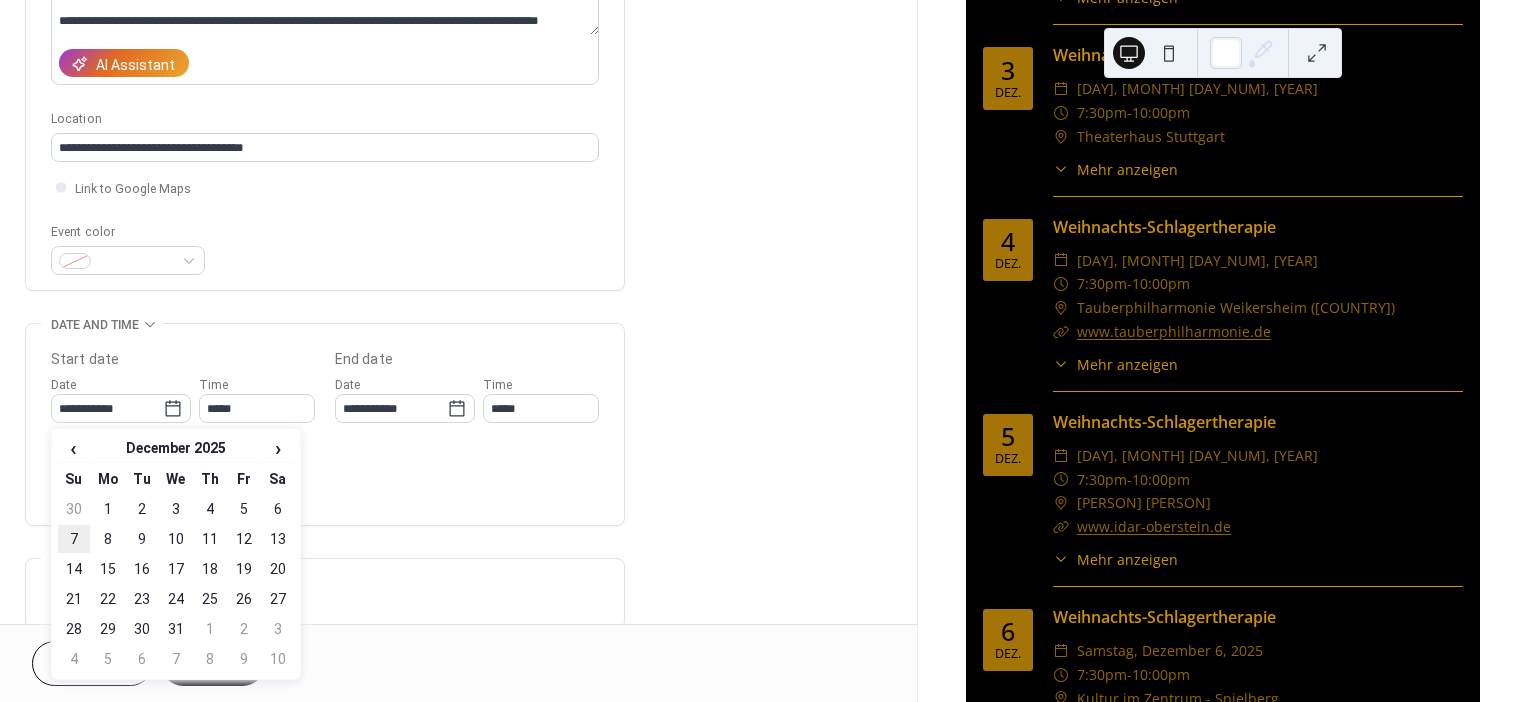click on "7" at bounding box center (74, 539) 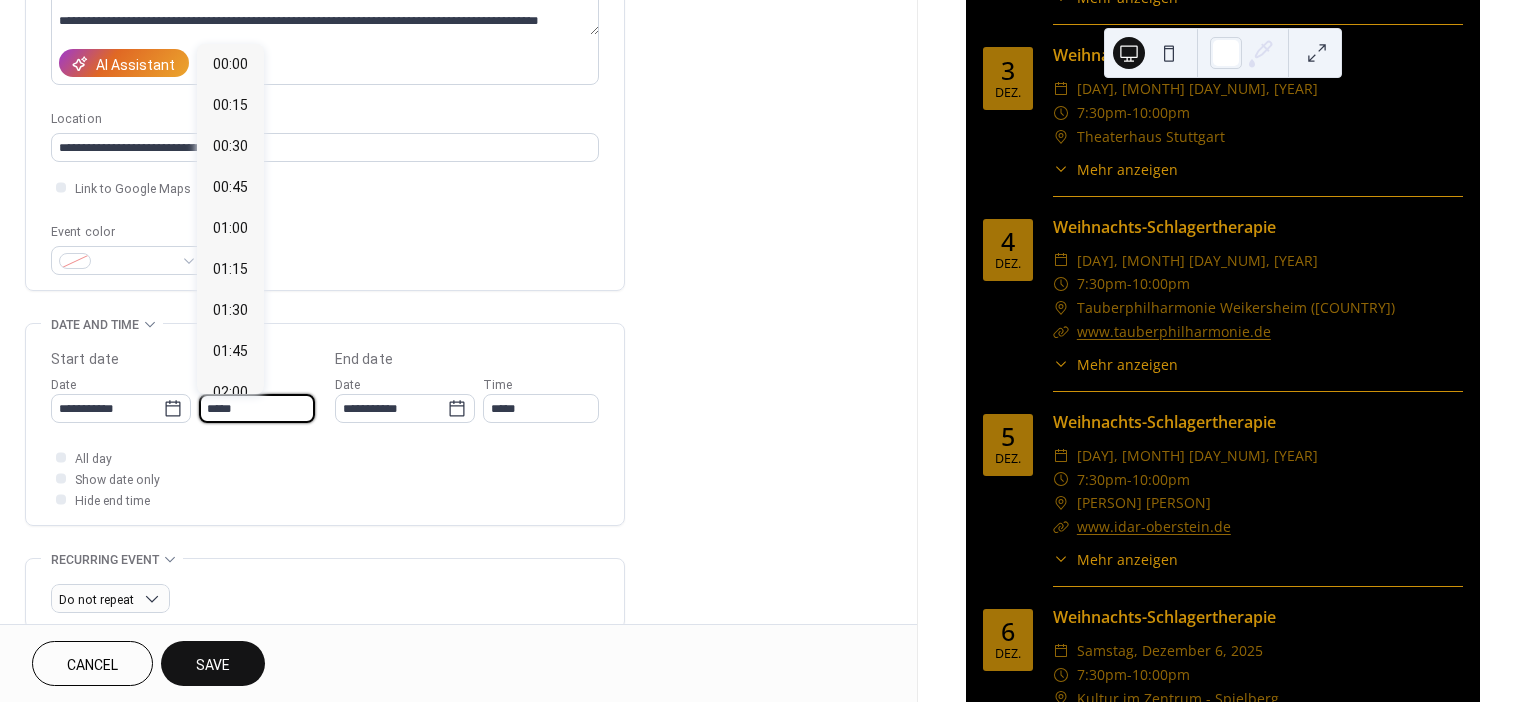 click on "*****" at bounding box center [257, 408] 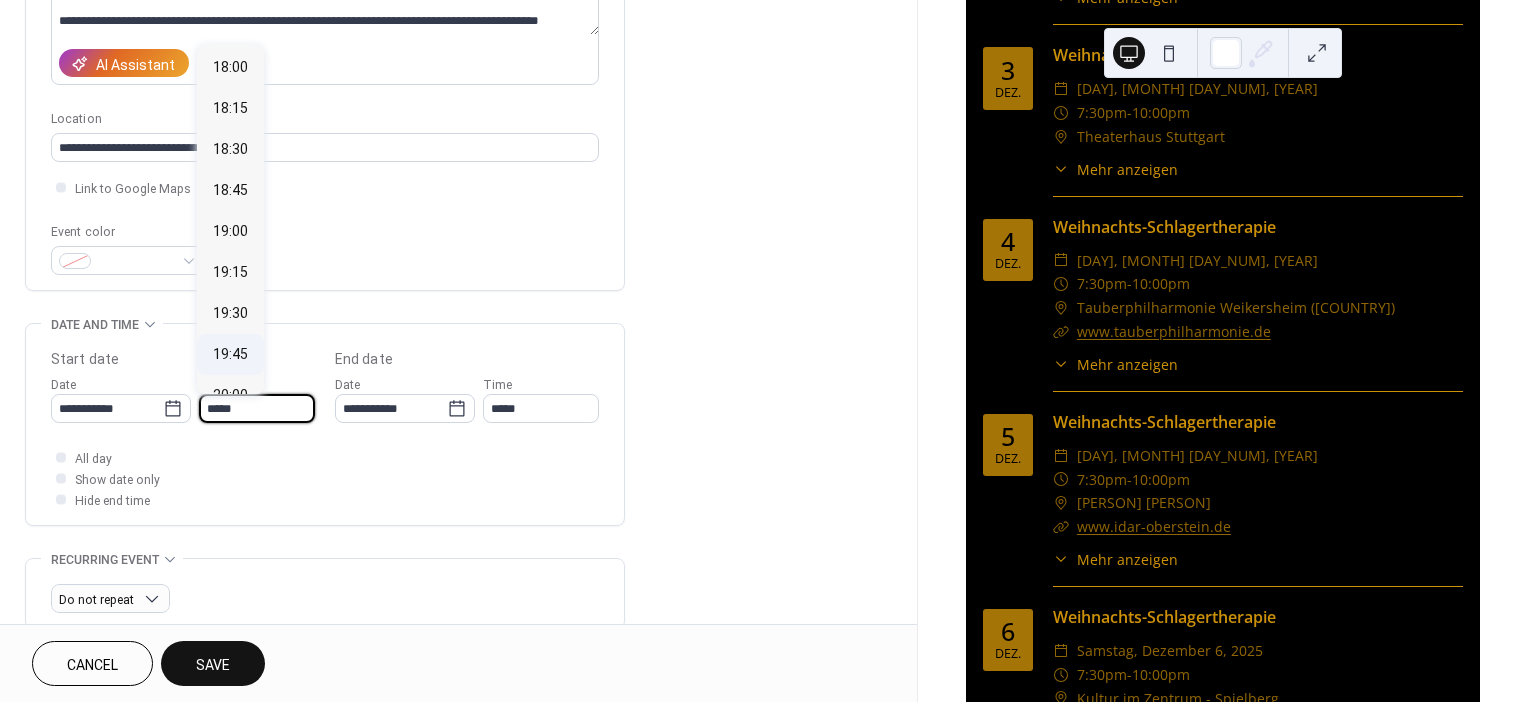 scroll, scrollTop: 2952, scrollLeft: 0, axis: vertical 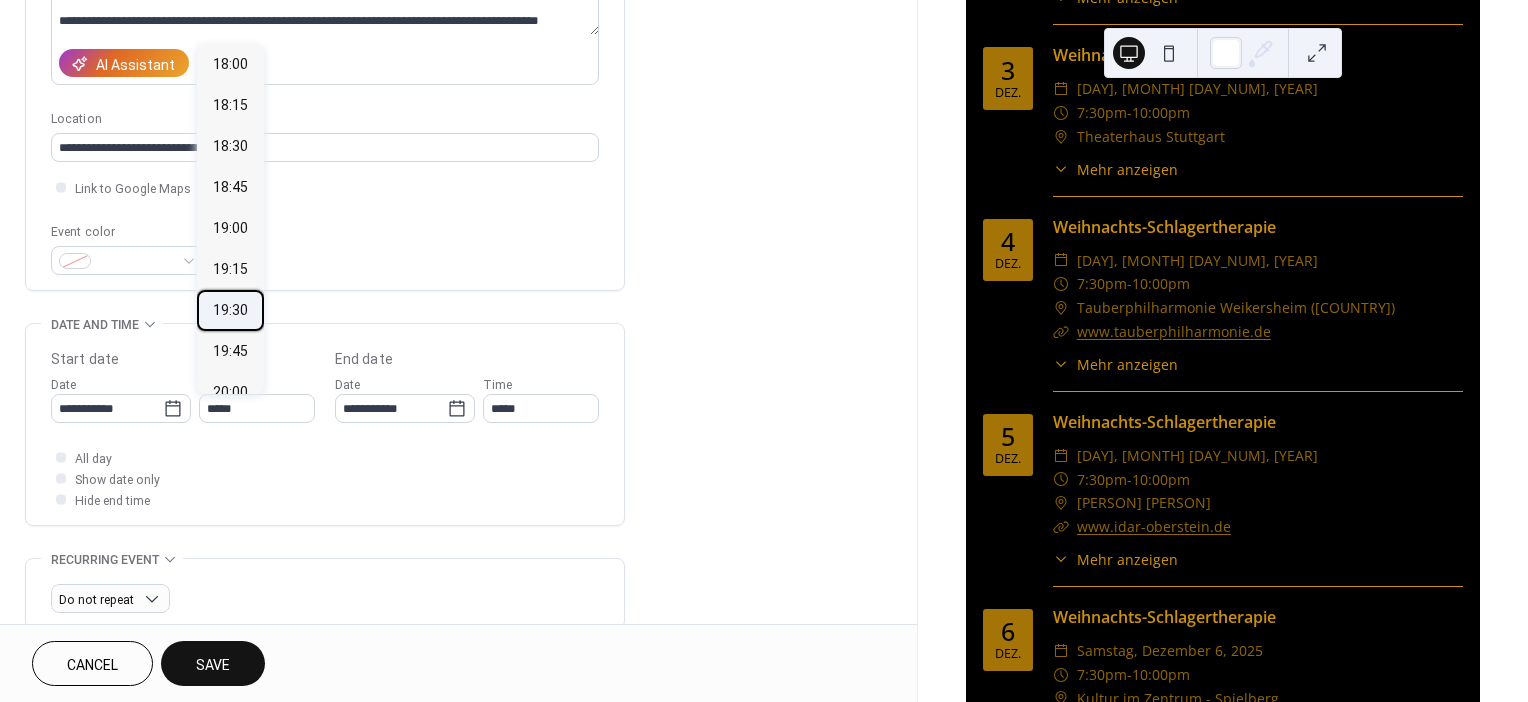 click on "19:30" at bounding box center (230, 309) 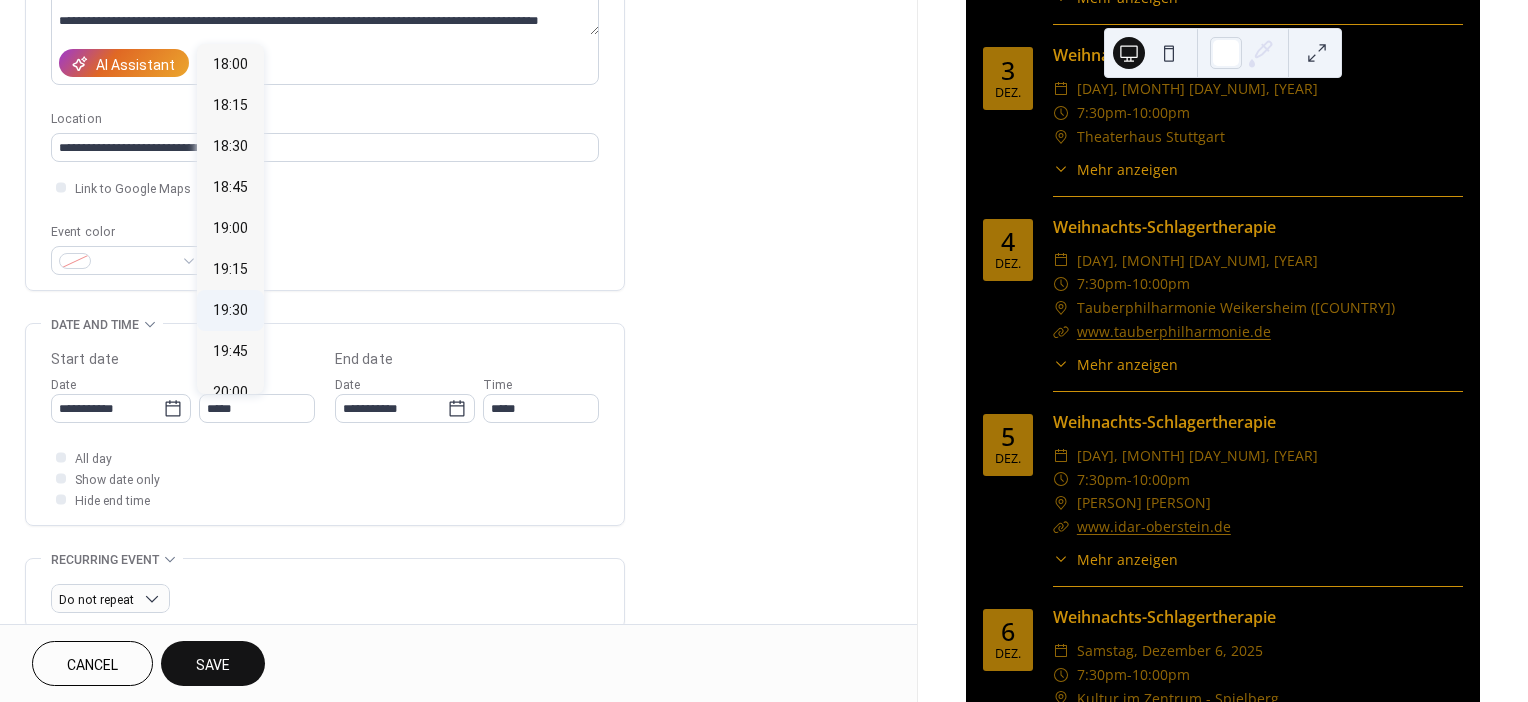 type on "*****" 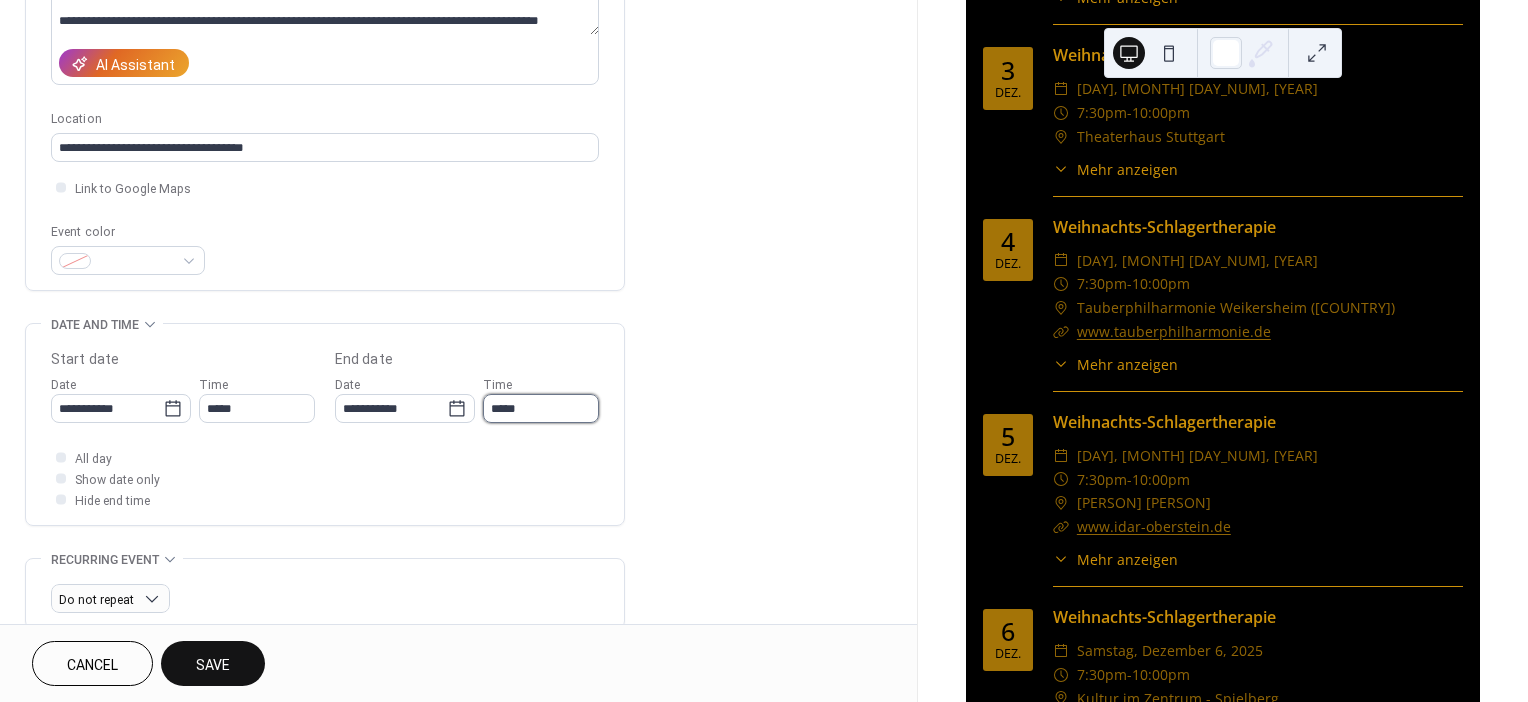 click on "*****" at bounding box center [541, 408] 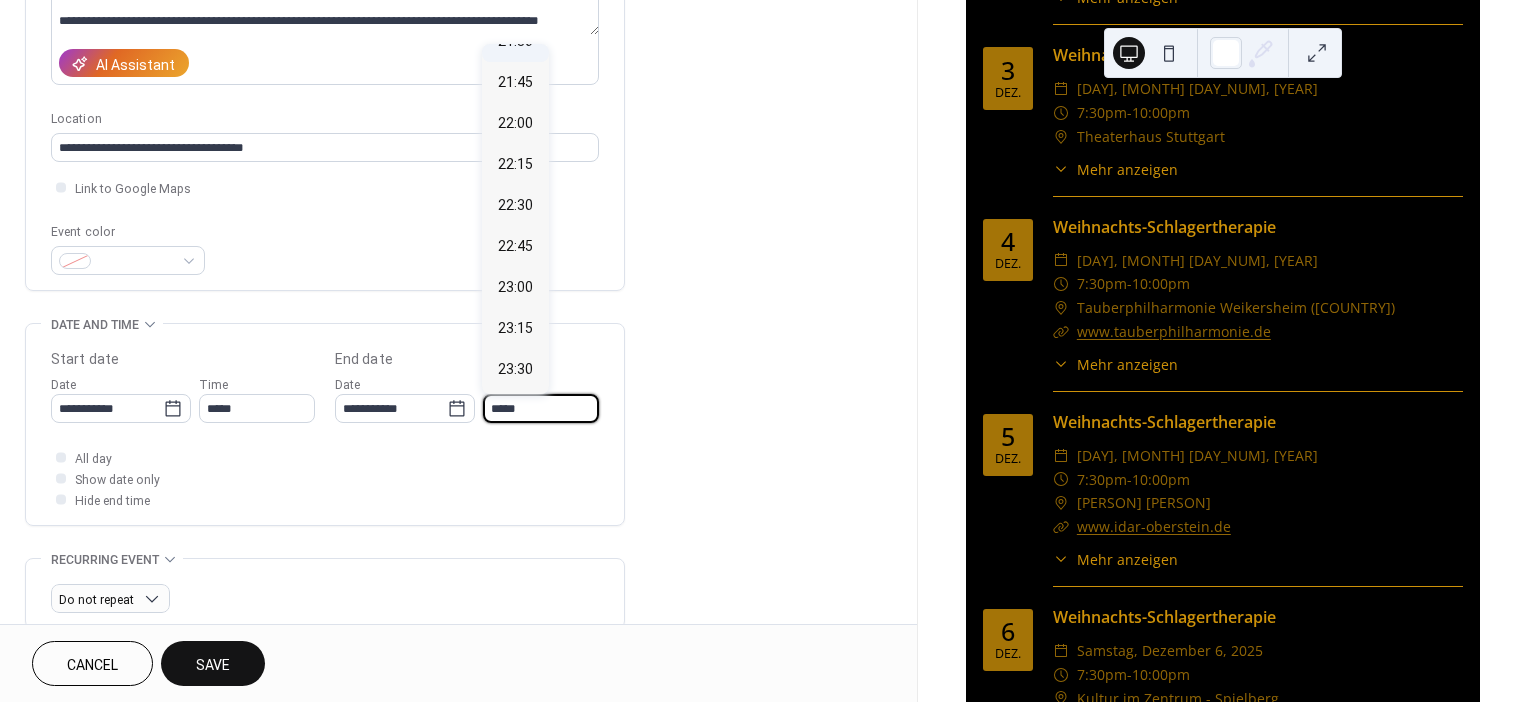 scroll, scrollTop: 339, scrollLeft: 0, axis: vertical 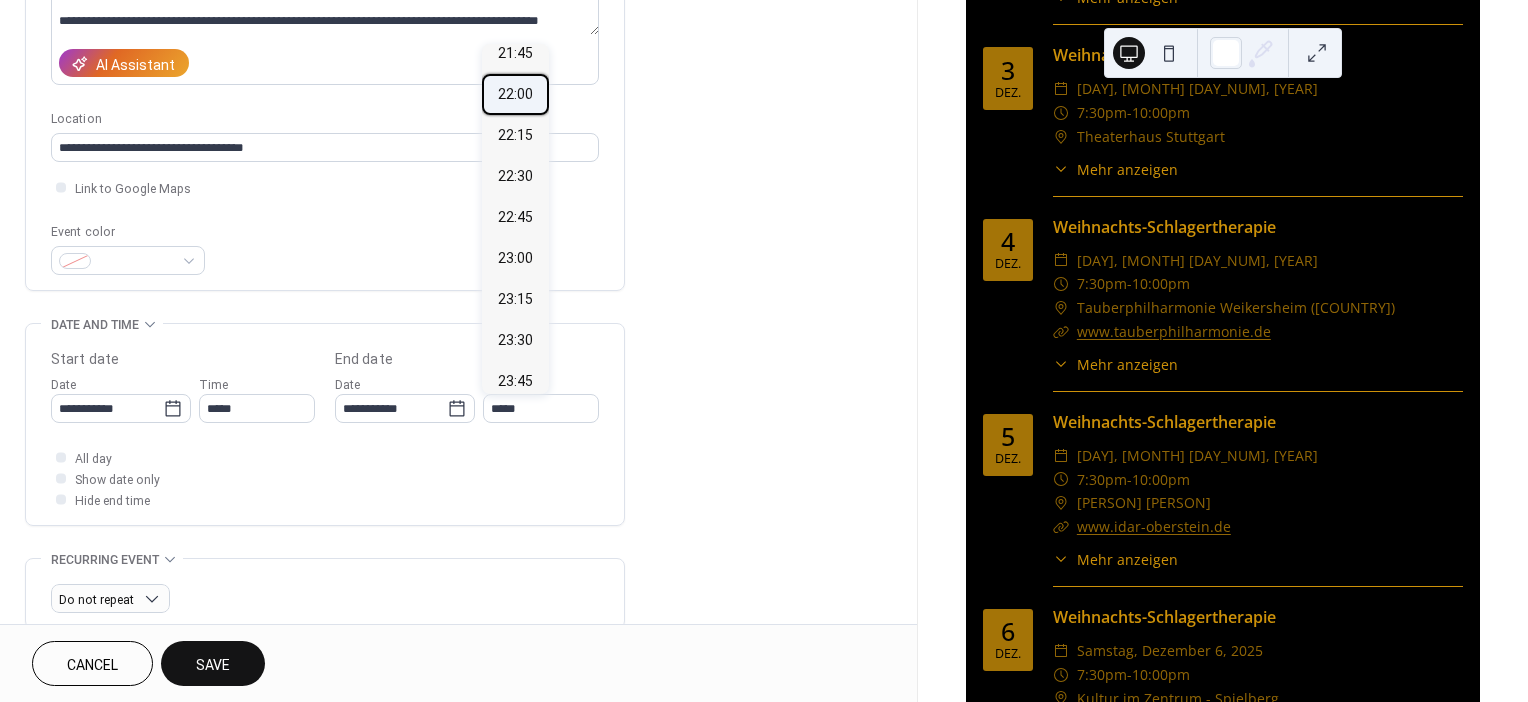 click on "22:00" at bounding box center (515, 94) 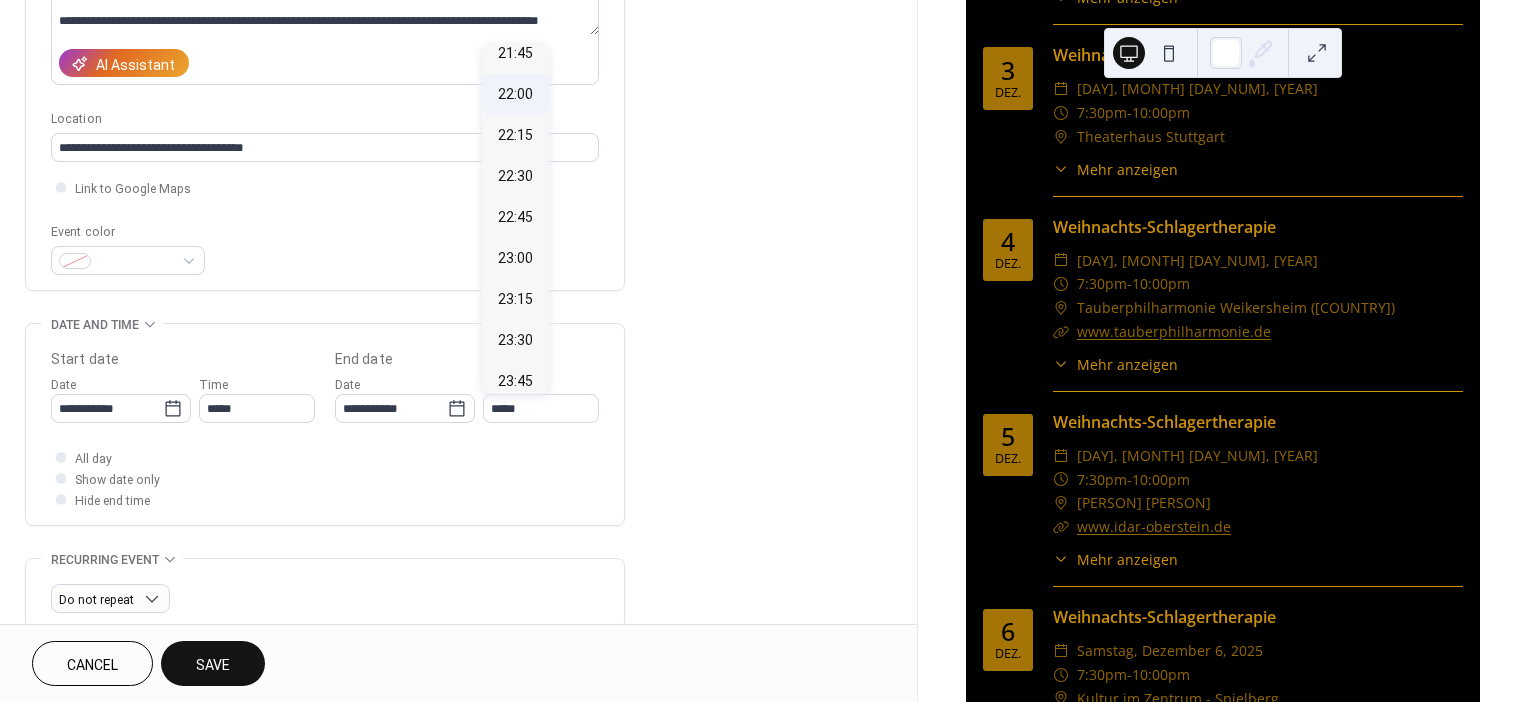 type on "*****" 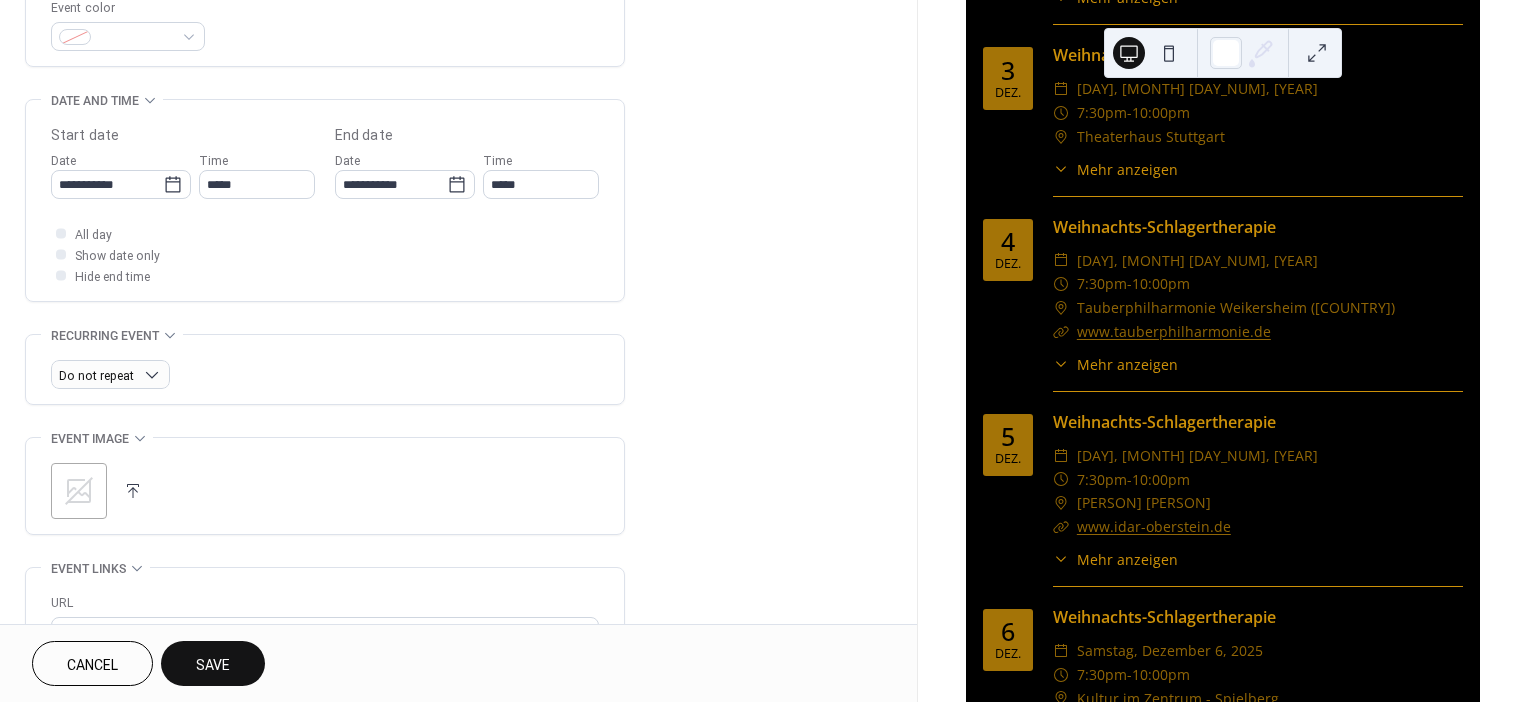 scroll, scrollTop: 607, scrollLeft: 0, axis: vertical 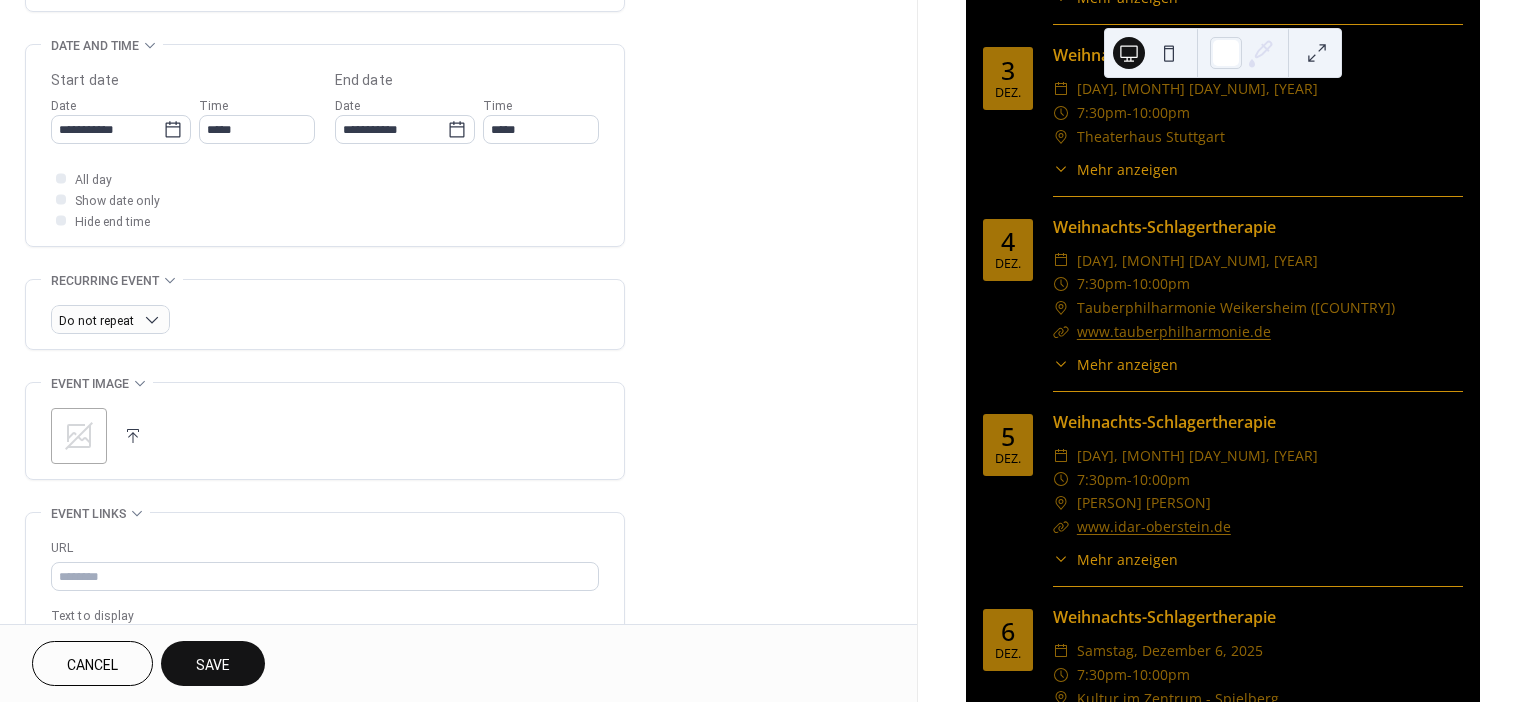 click at bounding box center (133, 436) 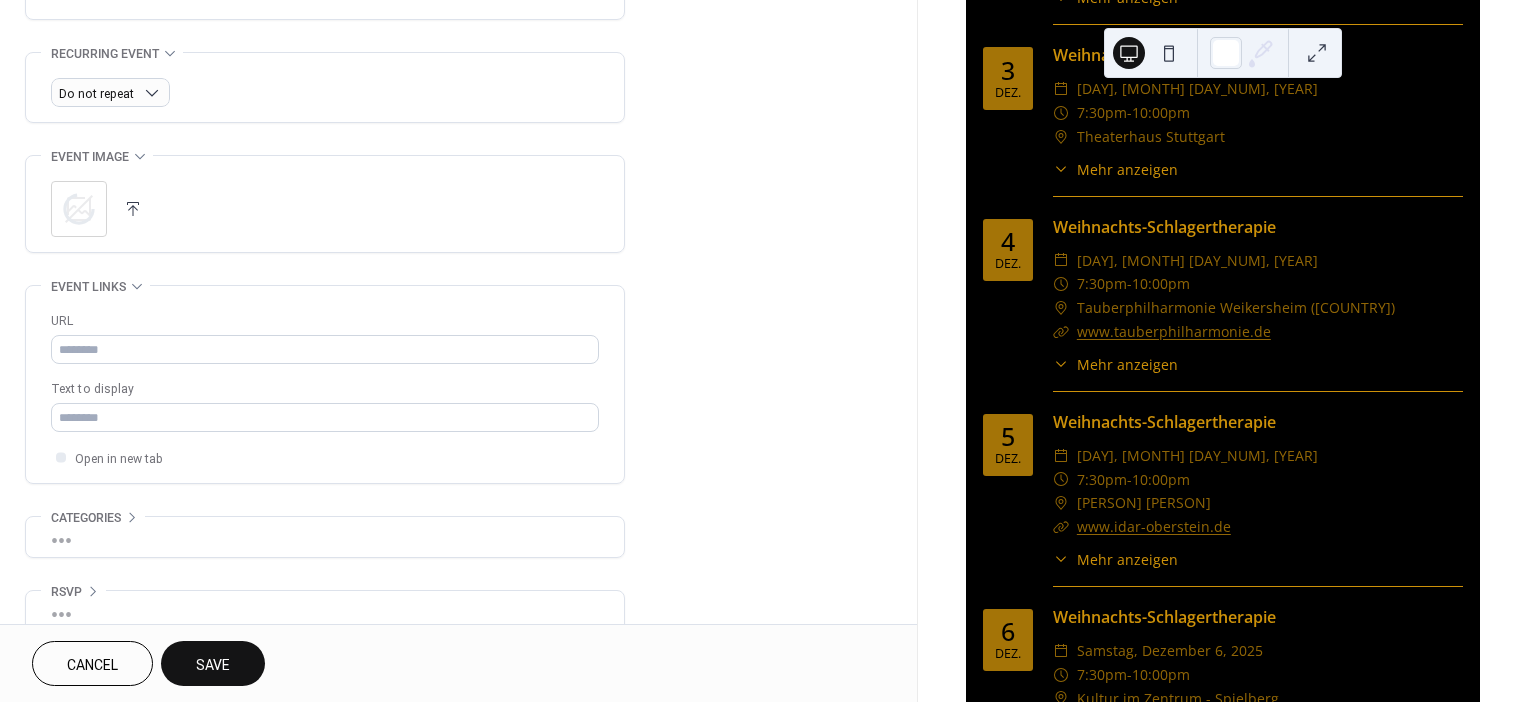 scroll, scrollTop: 859, scrollLeft: 0, axis: vertical 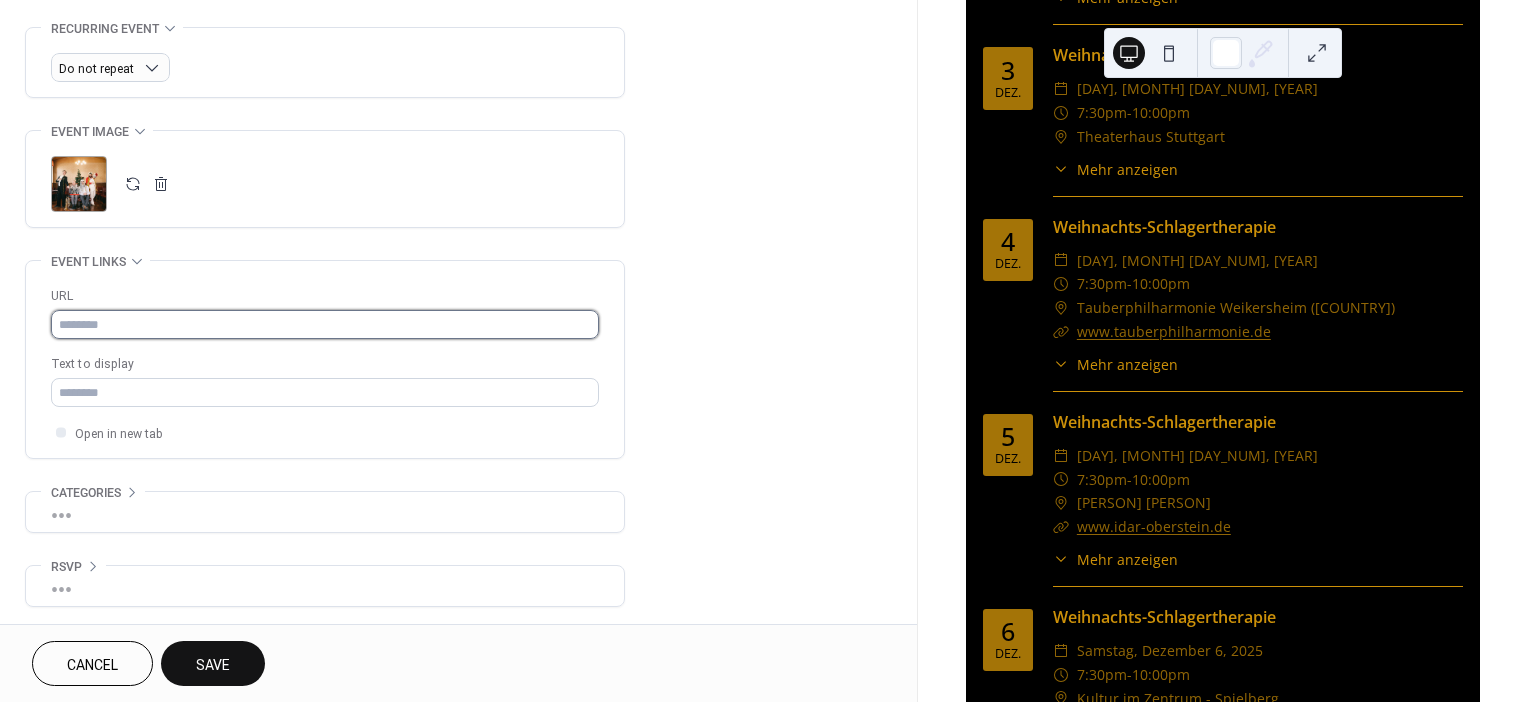 click at bounding box center (325, 324) 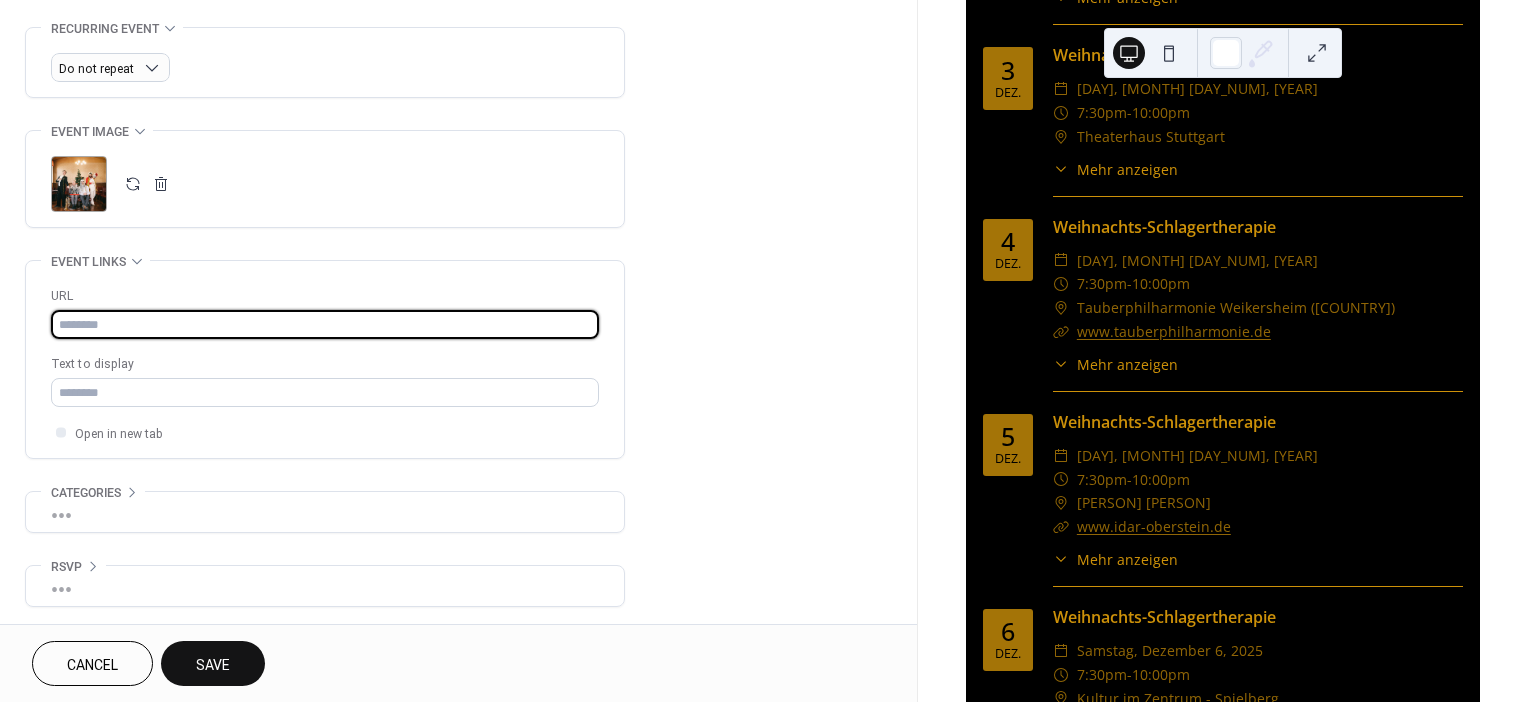 paste on "**********" 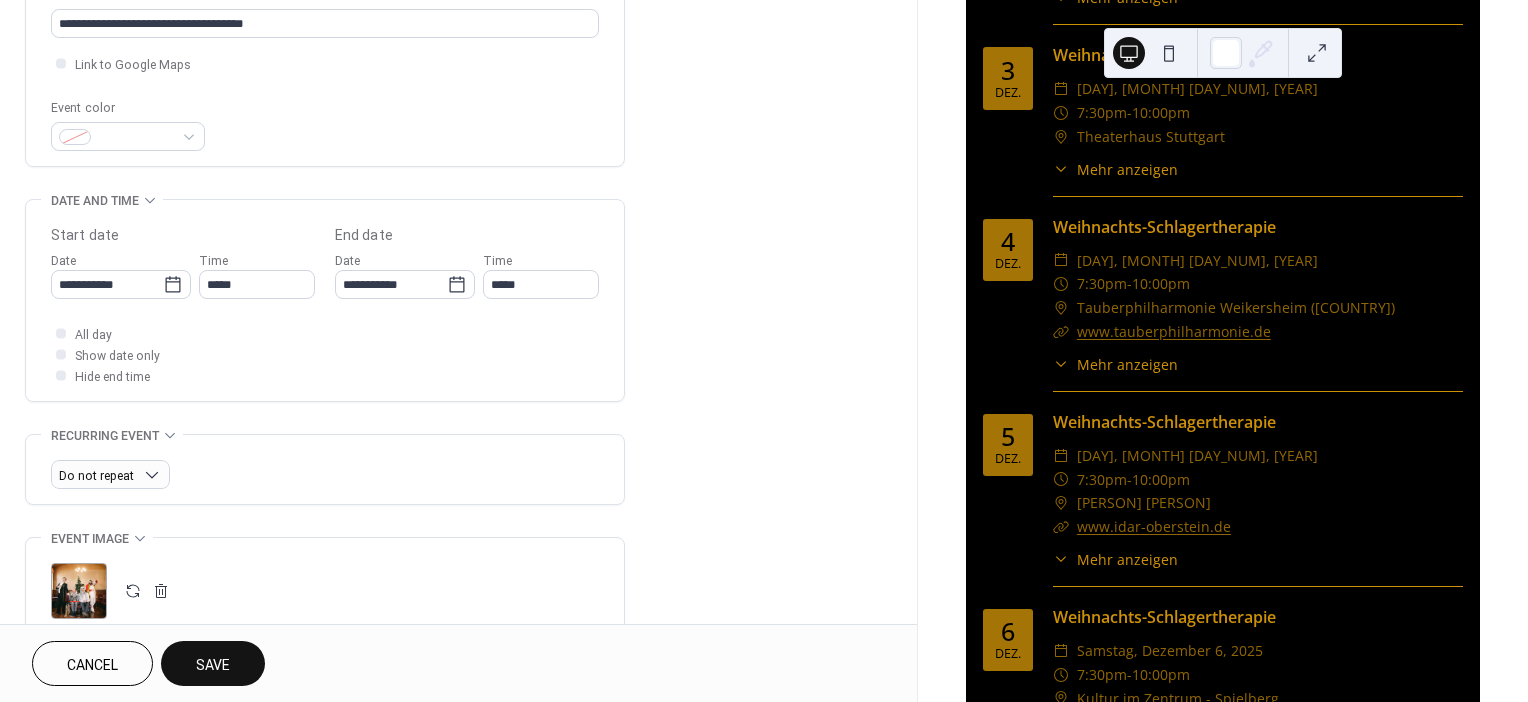 scroll, scrollTop: 859, scrollLeft: 0, axis: vertical 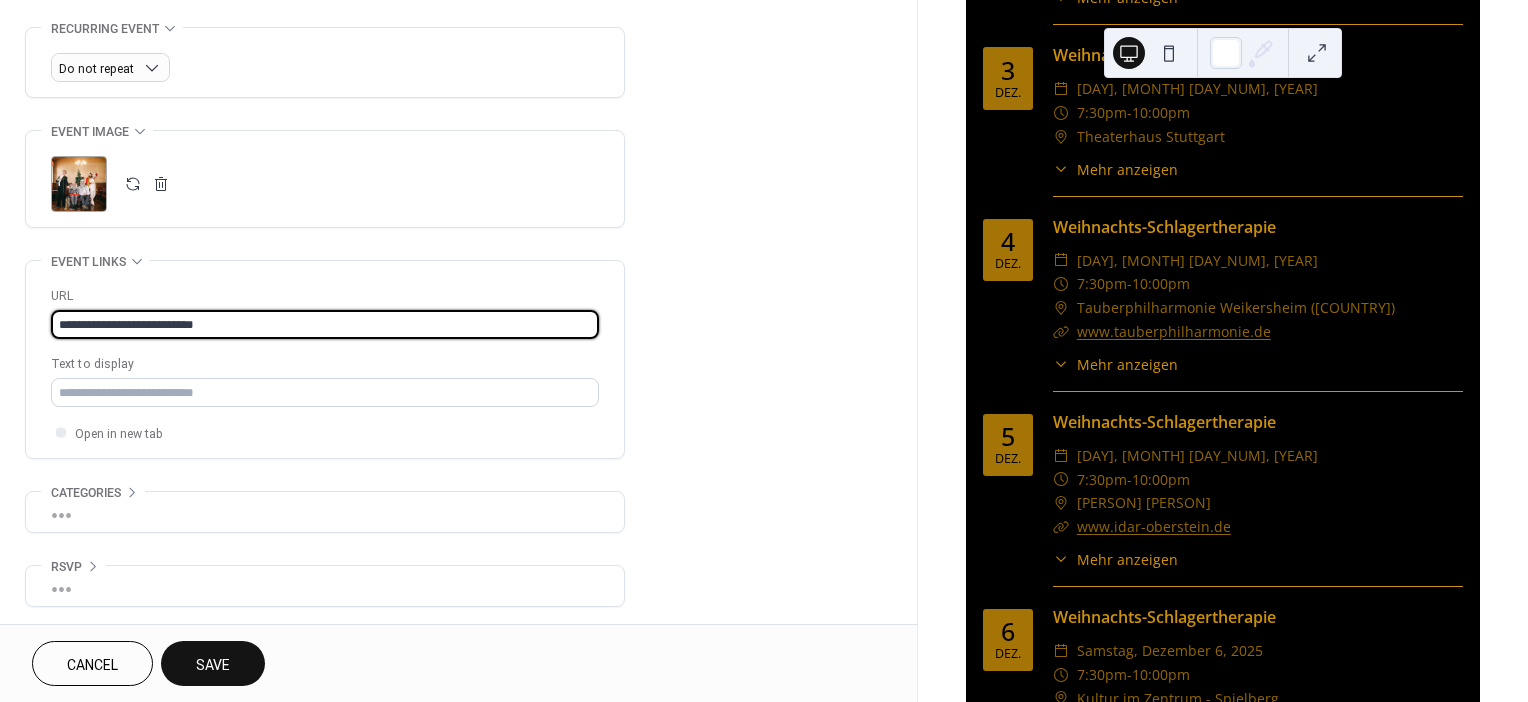 type on "**********" 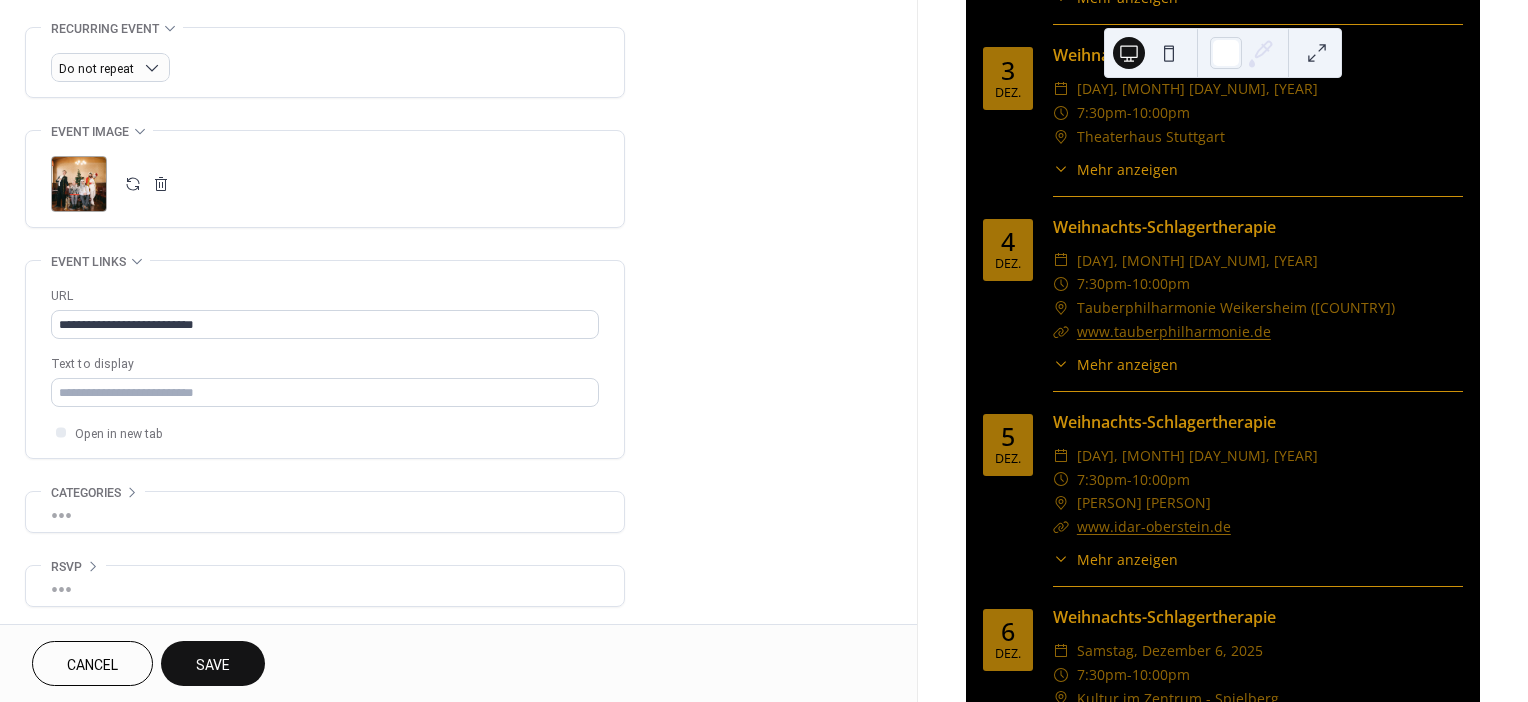 click on "Save" at bounding box center [213, 665] 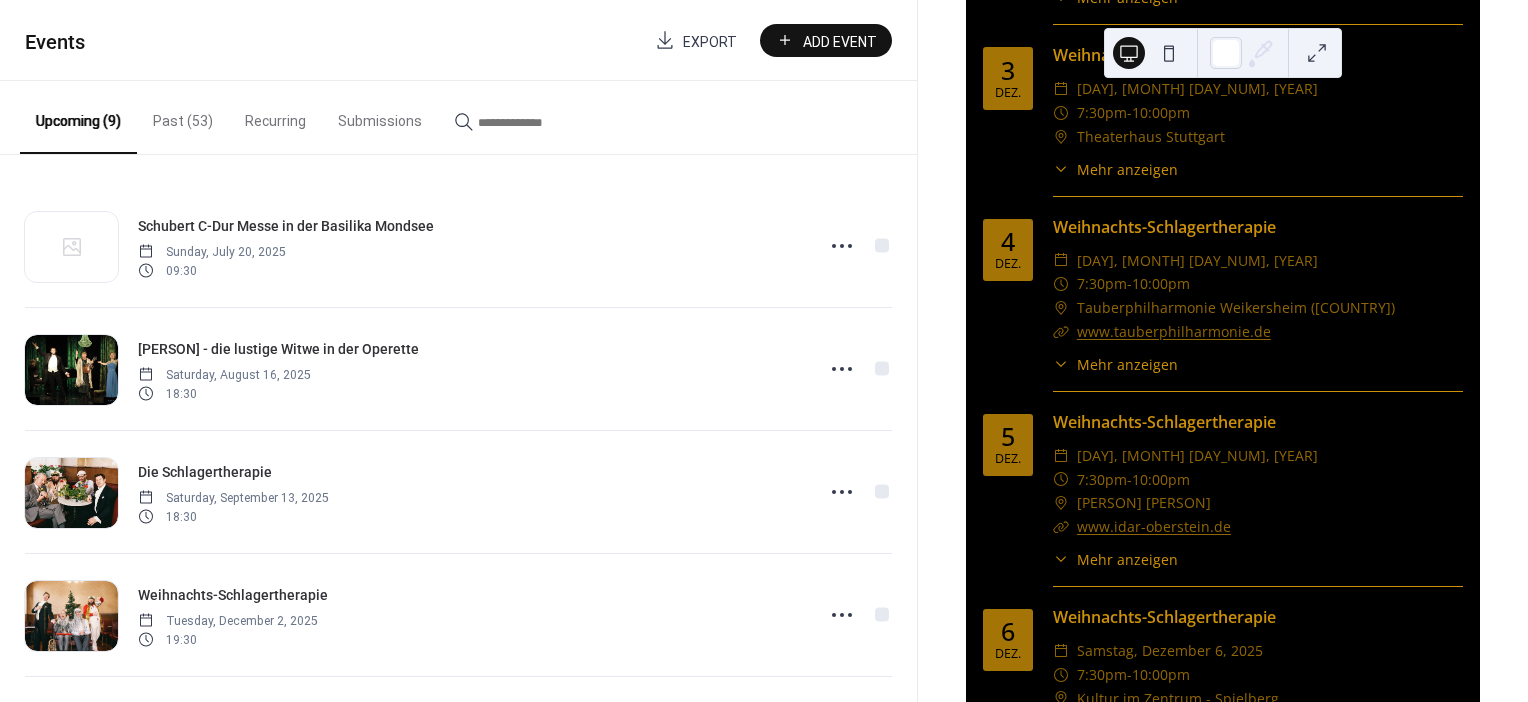 click on "Add Event" at bounding box center [840, 41] 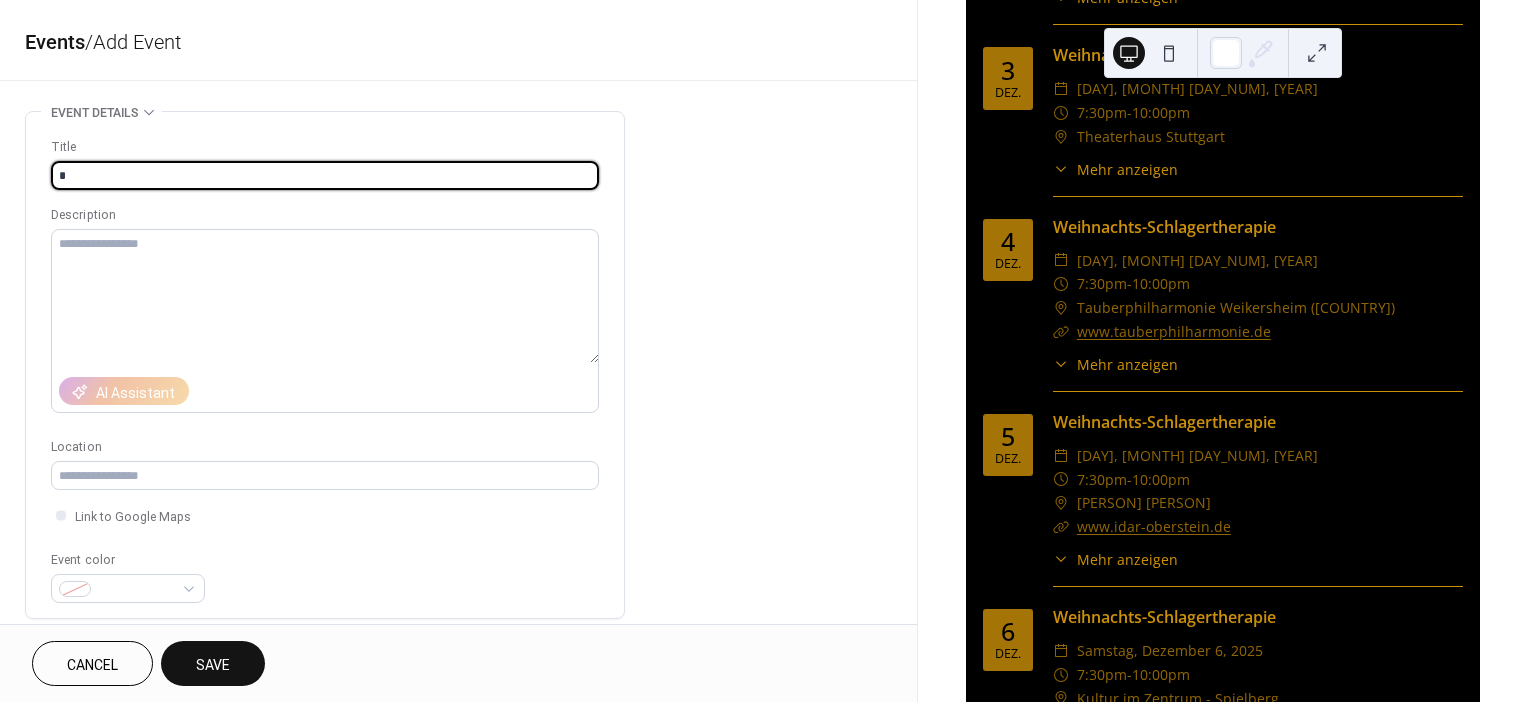 type on "**********" 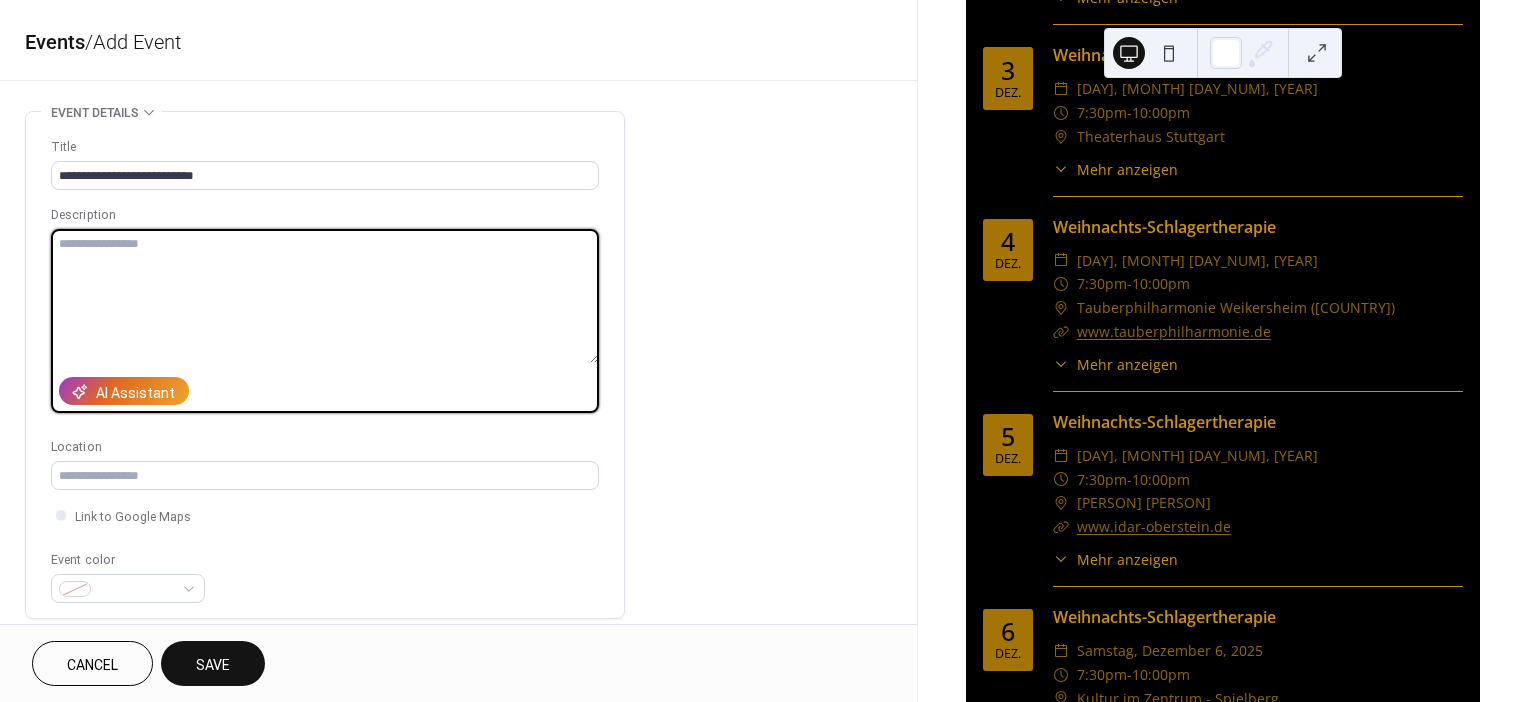 click at bounding box center [325, 296] 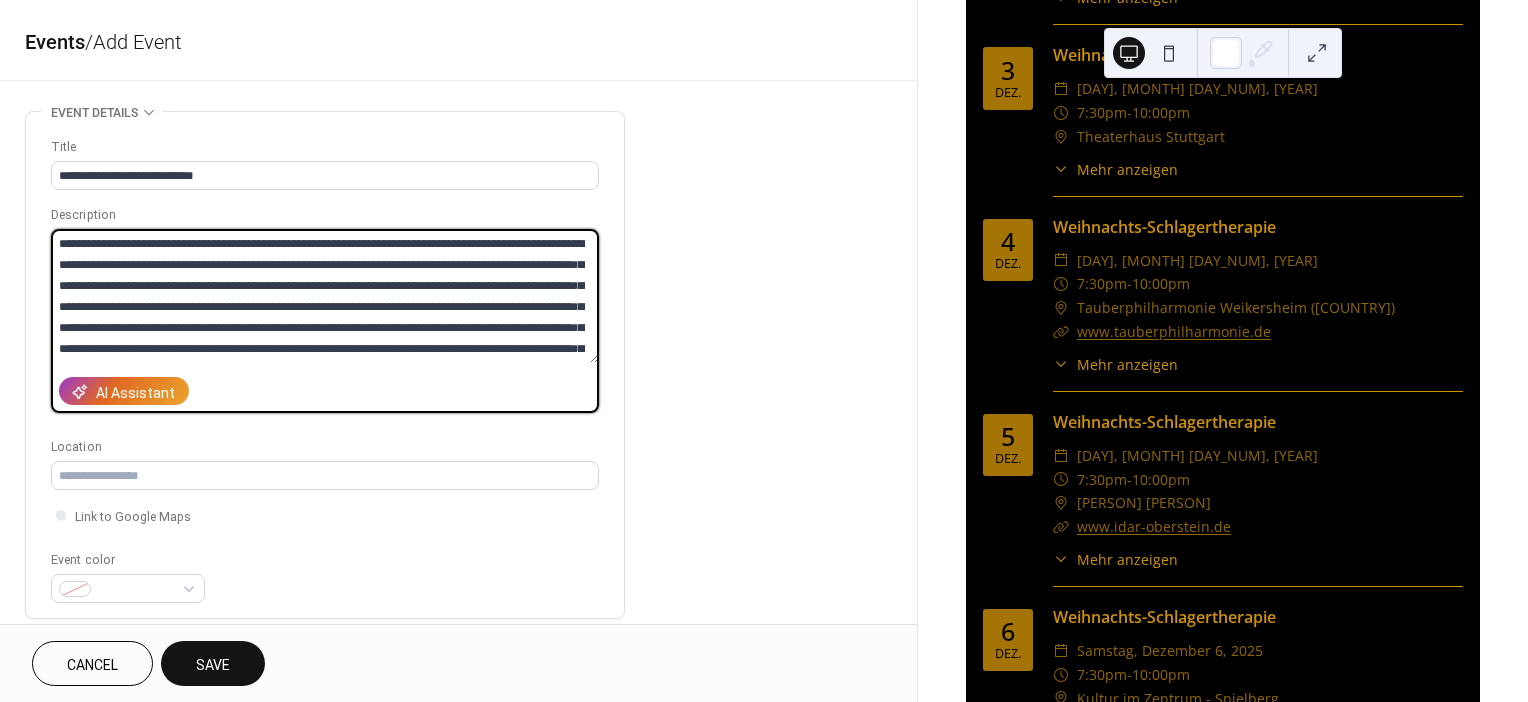 scroll, scrollTop: 349, scrollLeft: 0, axis: vertical 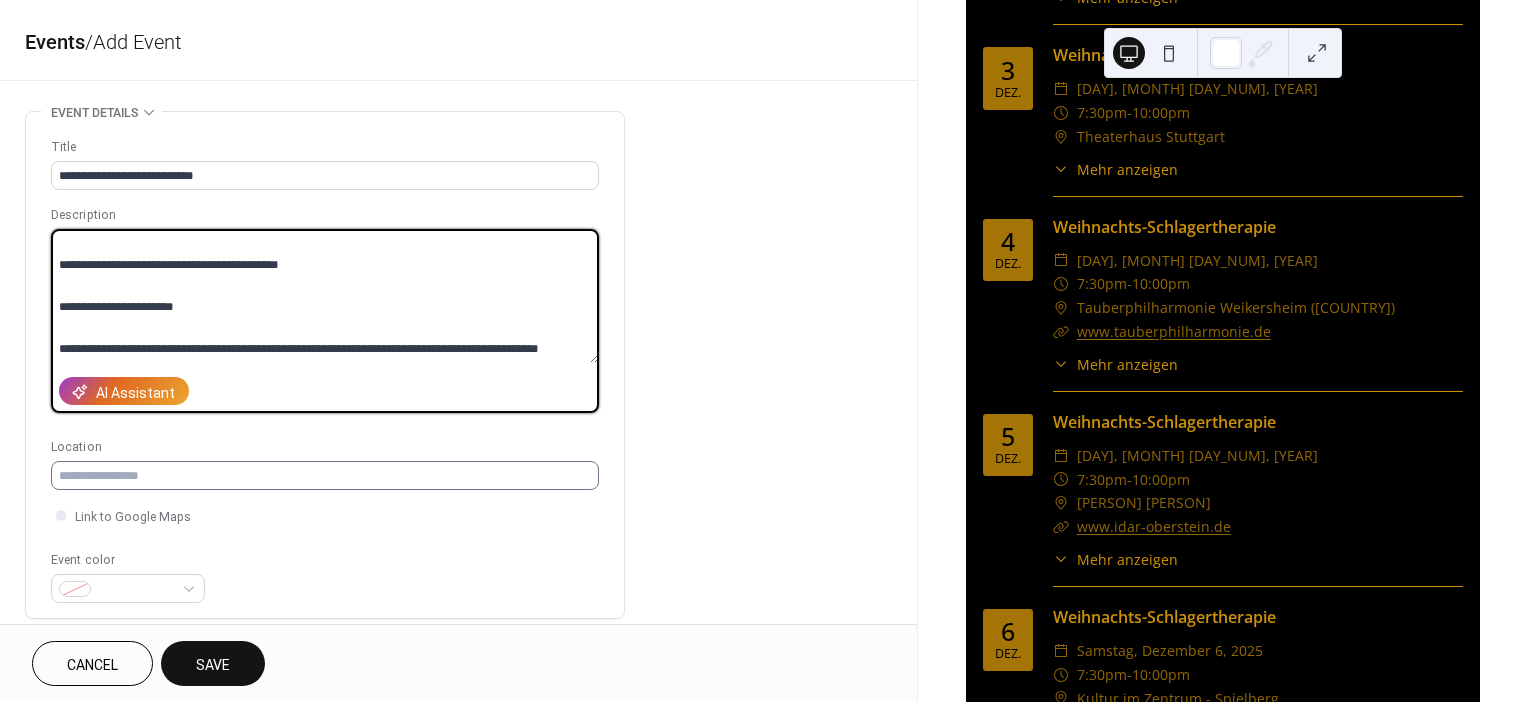 type on "**********" 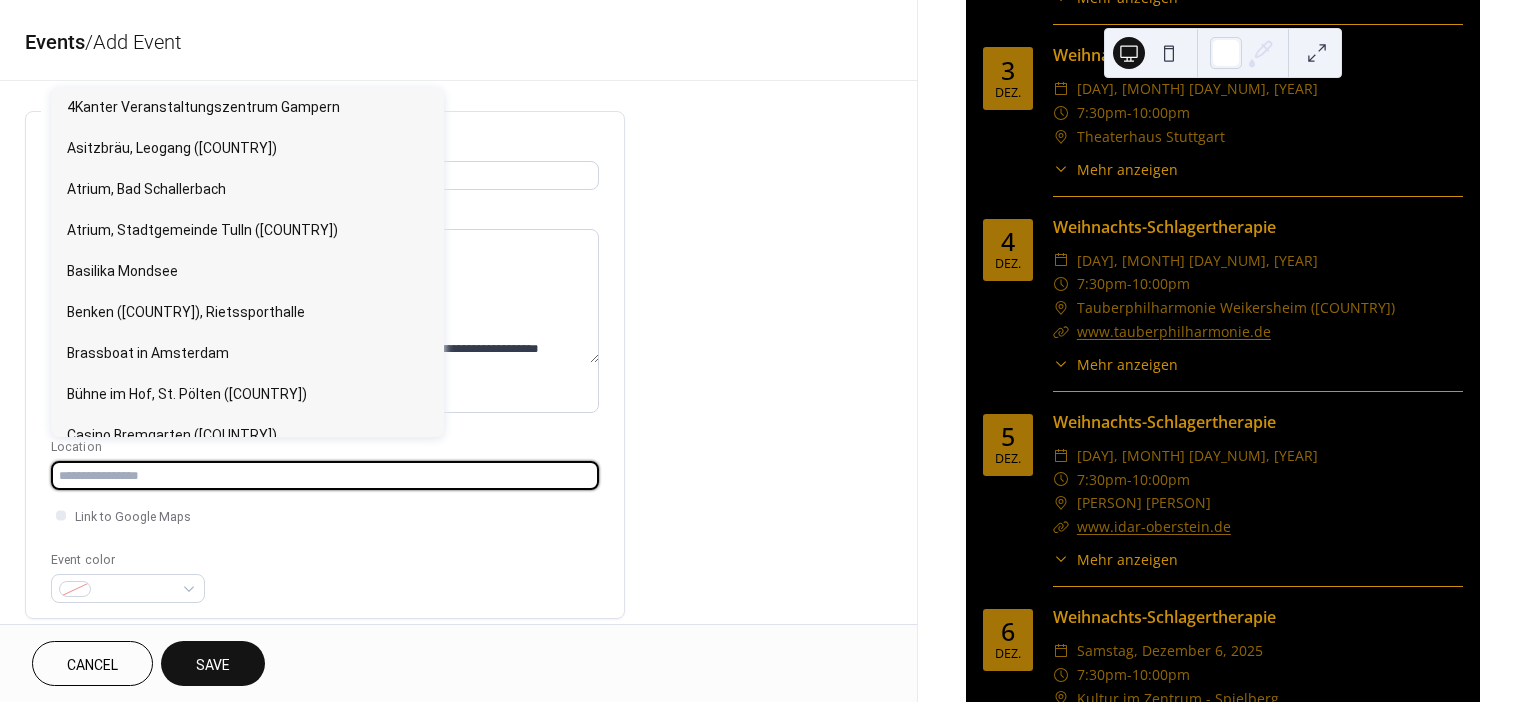 click at bounding box center [325, 475] 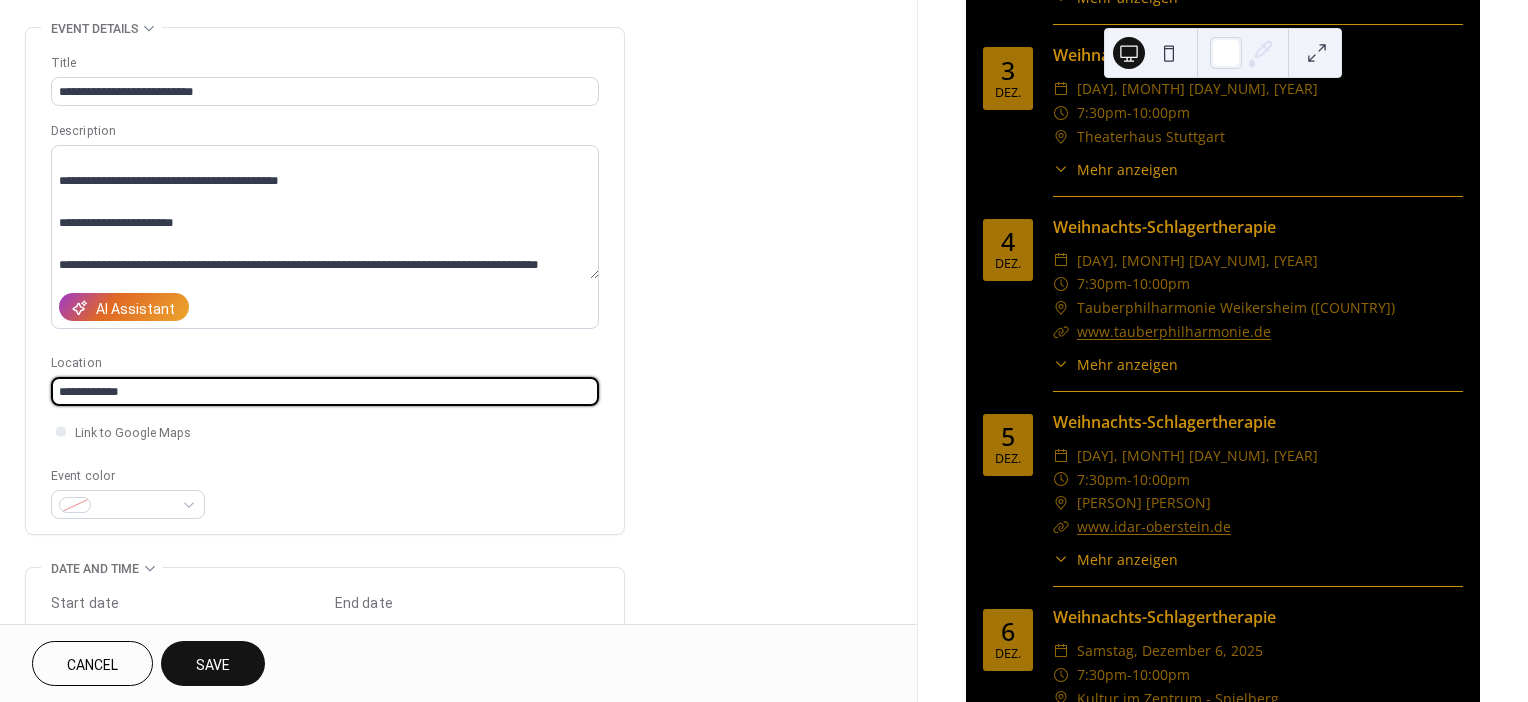 scroll, scrollTop: 157, scrollLeft: 0, axis: vertical 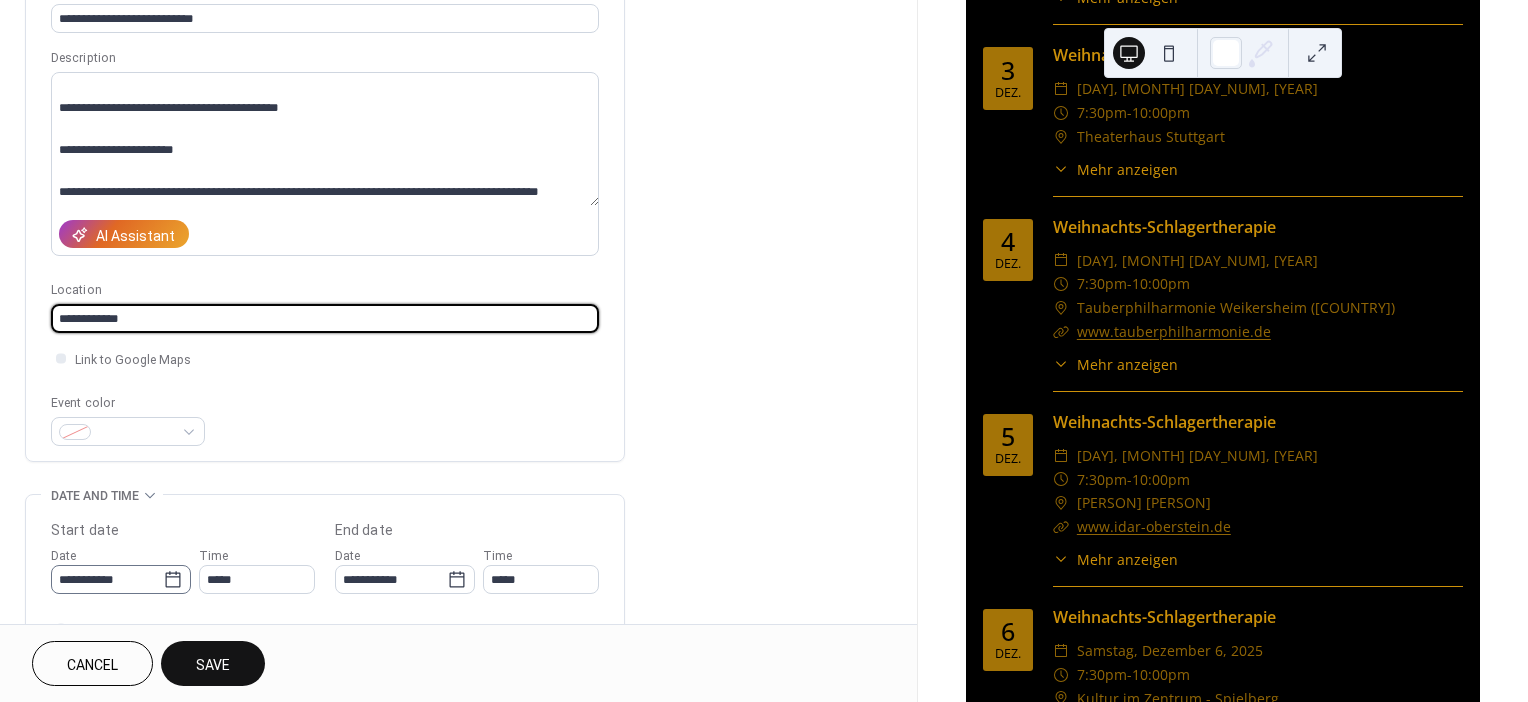 type on "**********" 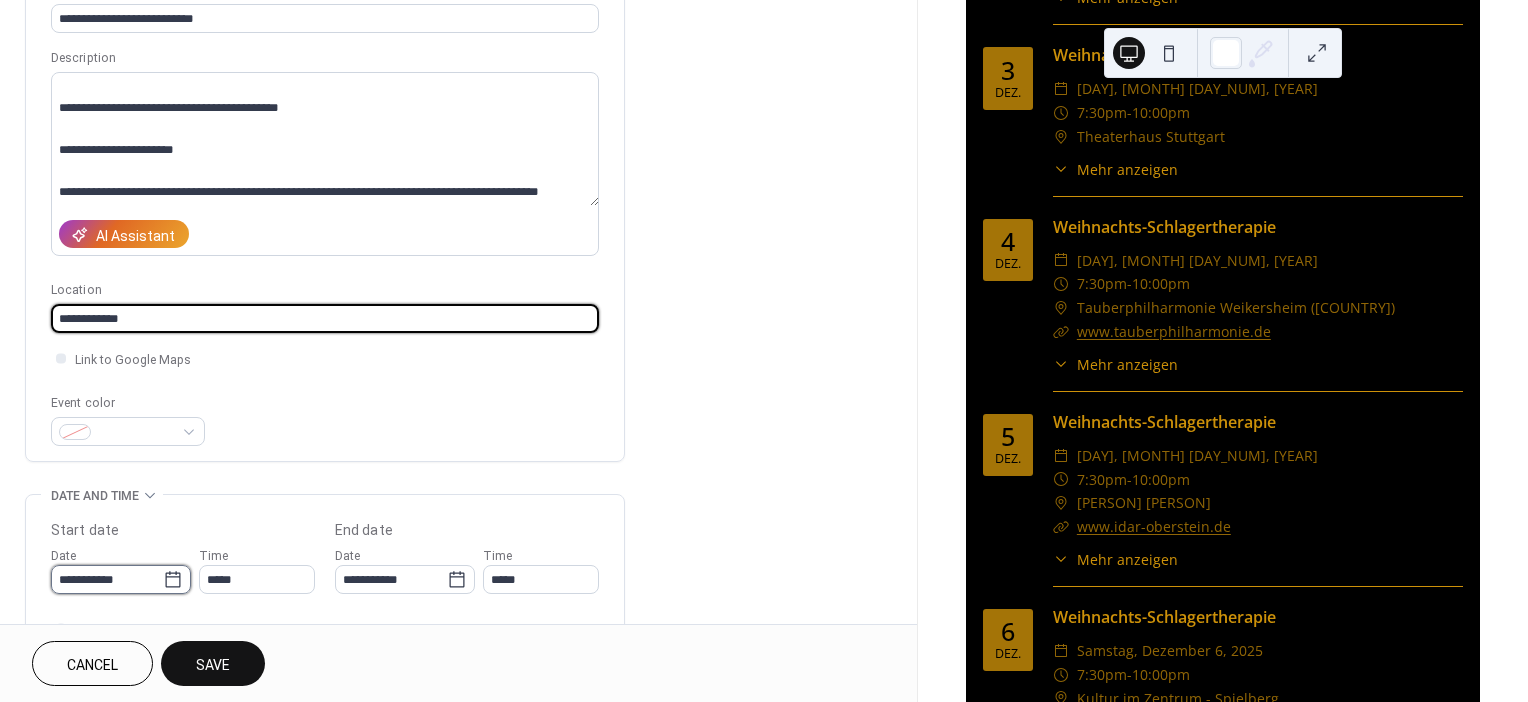 click on "**********" at bounding box center [107, 579] 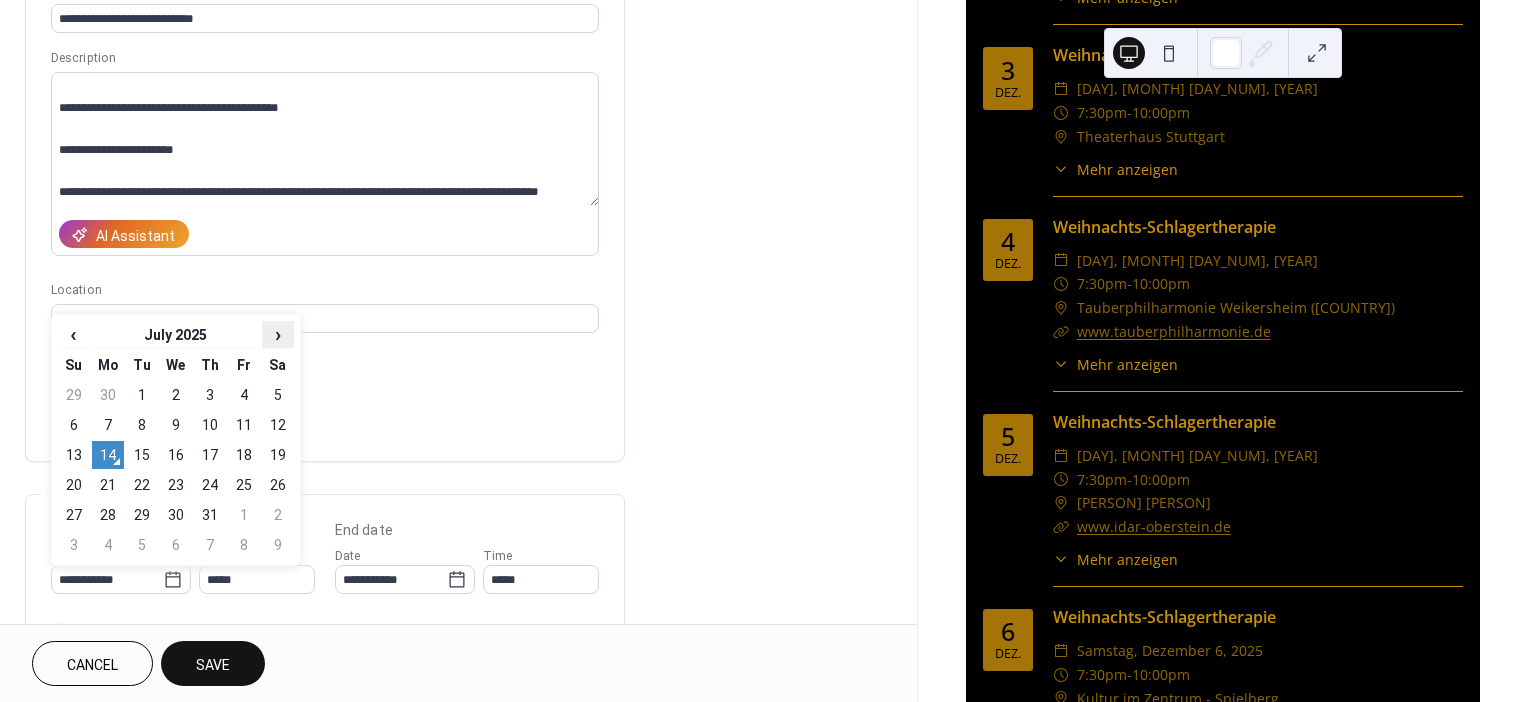 click on "›" at bounding box center [278, 334] 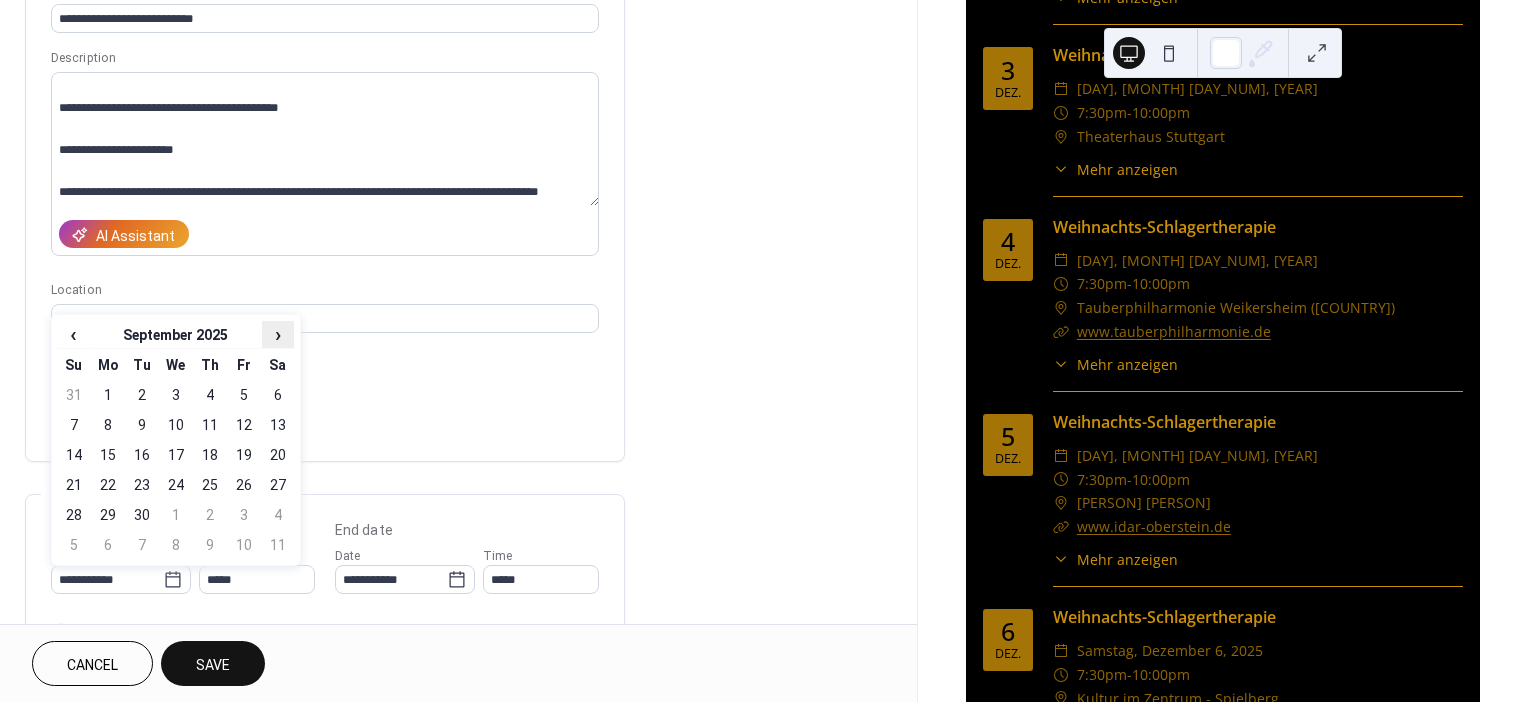 click on "›" at bounding box center (278, 334) 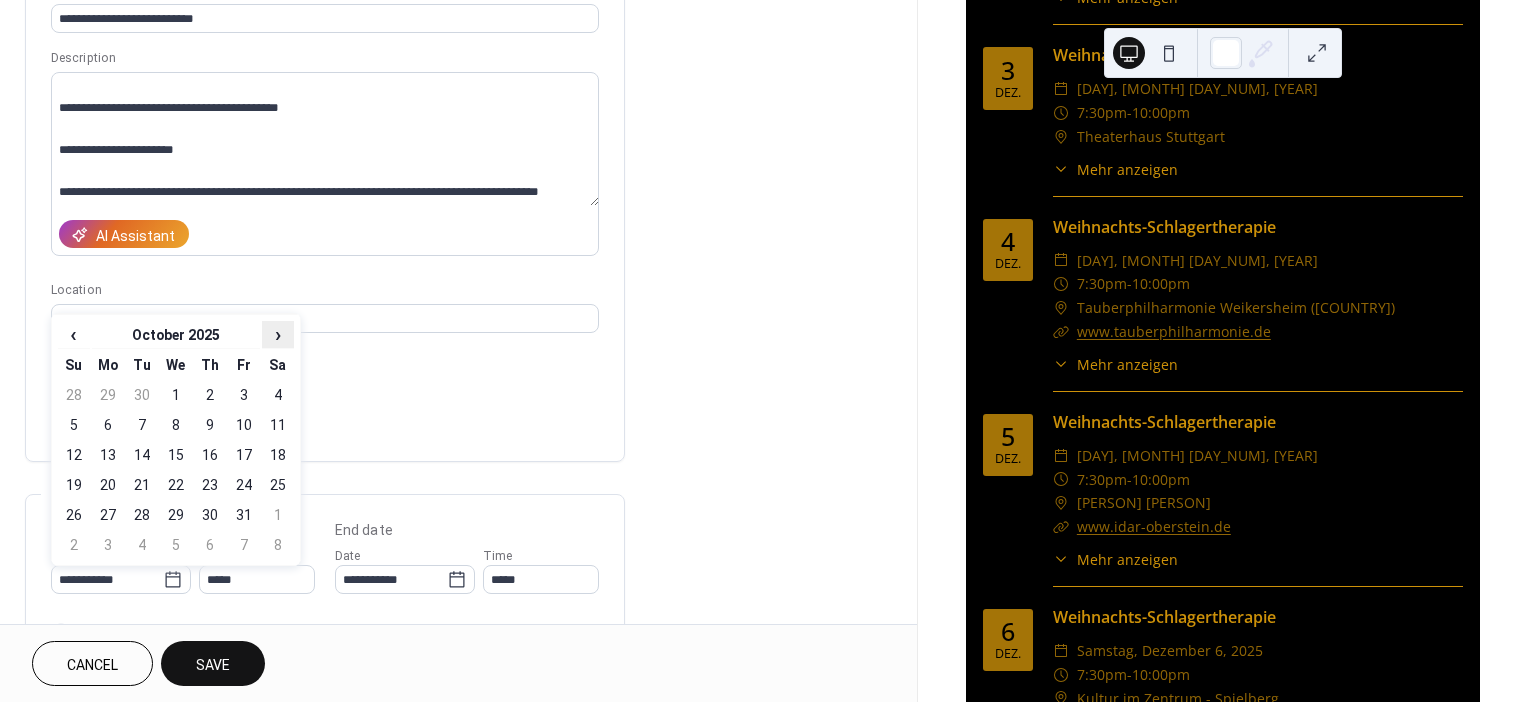 click on "›" at bounding box center (278, 334) 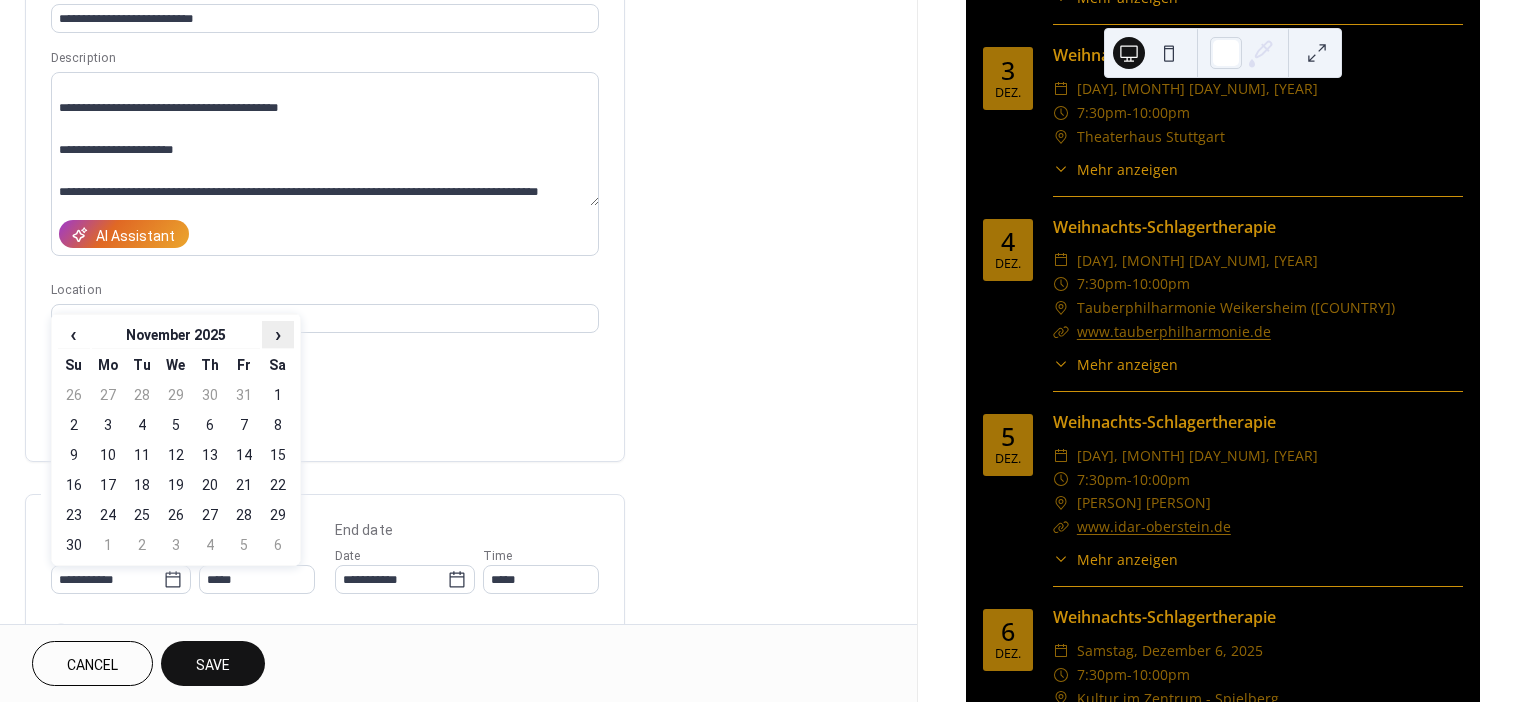 click on "›" at bounding box center [278, 334] 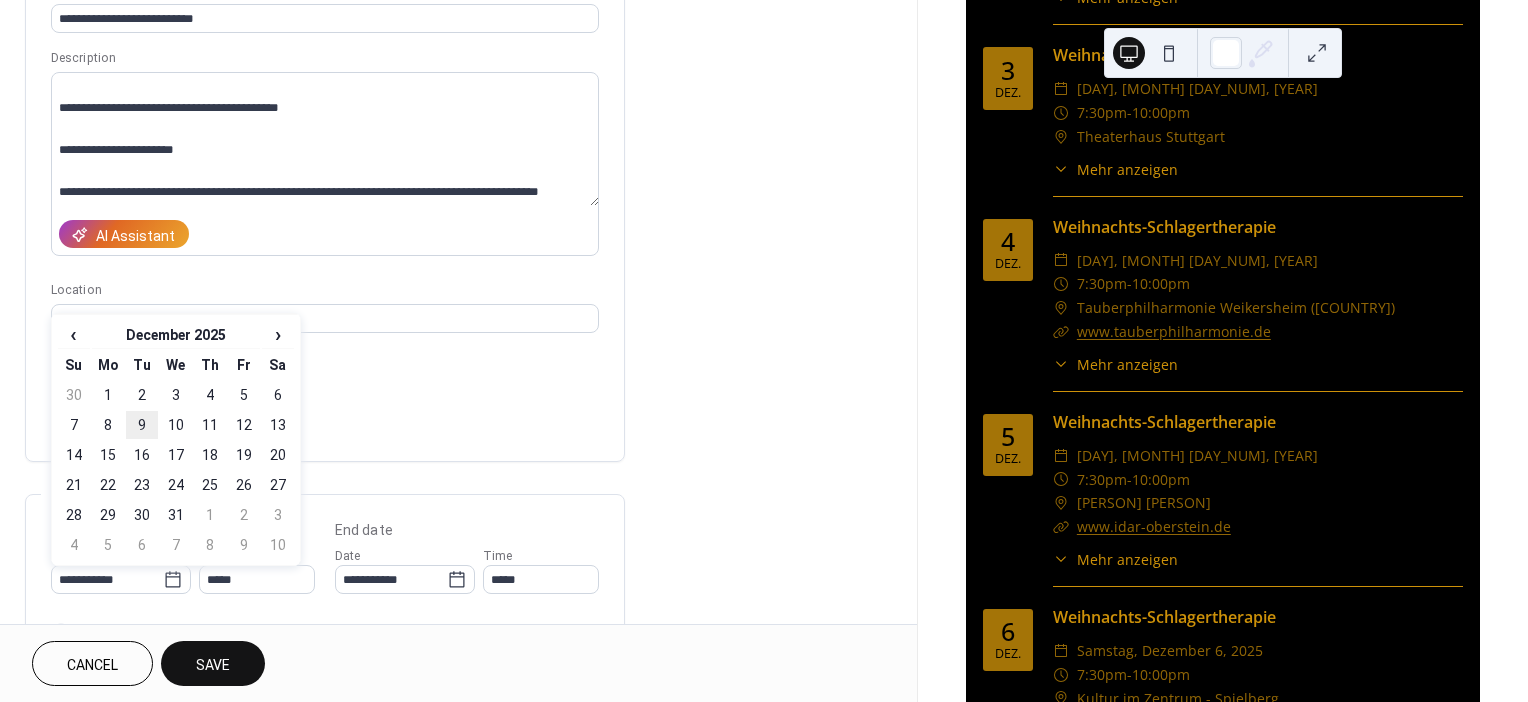 click on "9" at bounding box center [142, 425] 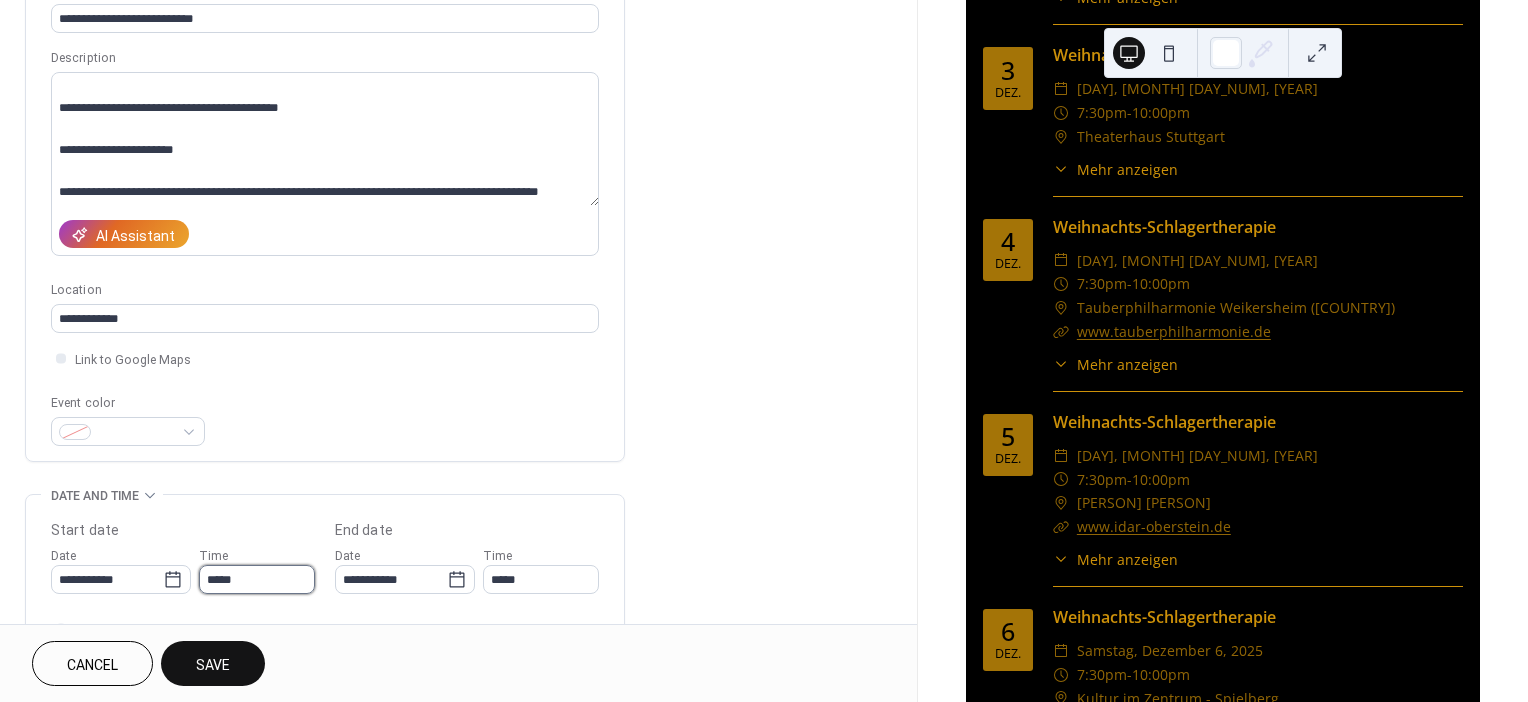 click on "*****" at bounding box center (257, 579) 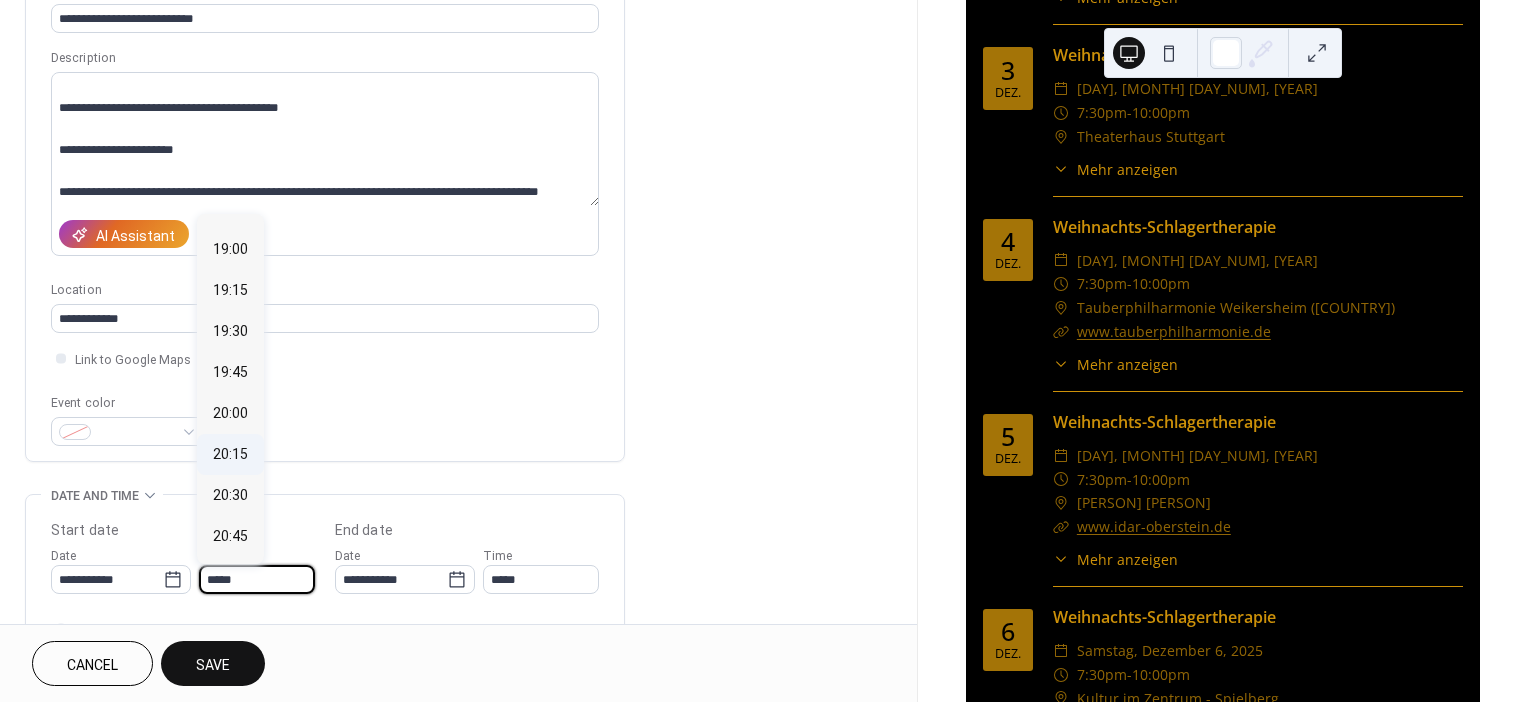scroll, scrollTop: 3103, scrollLeft: 0, axis: vertical 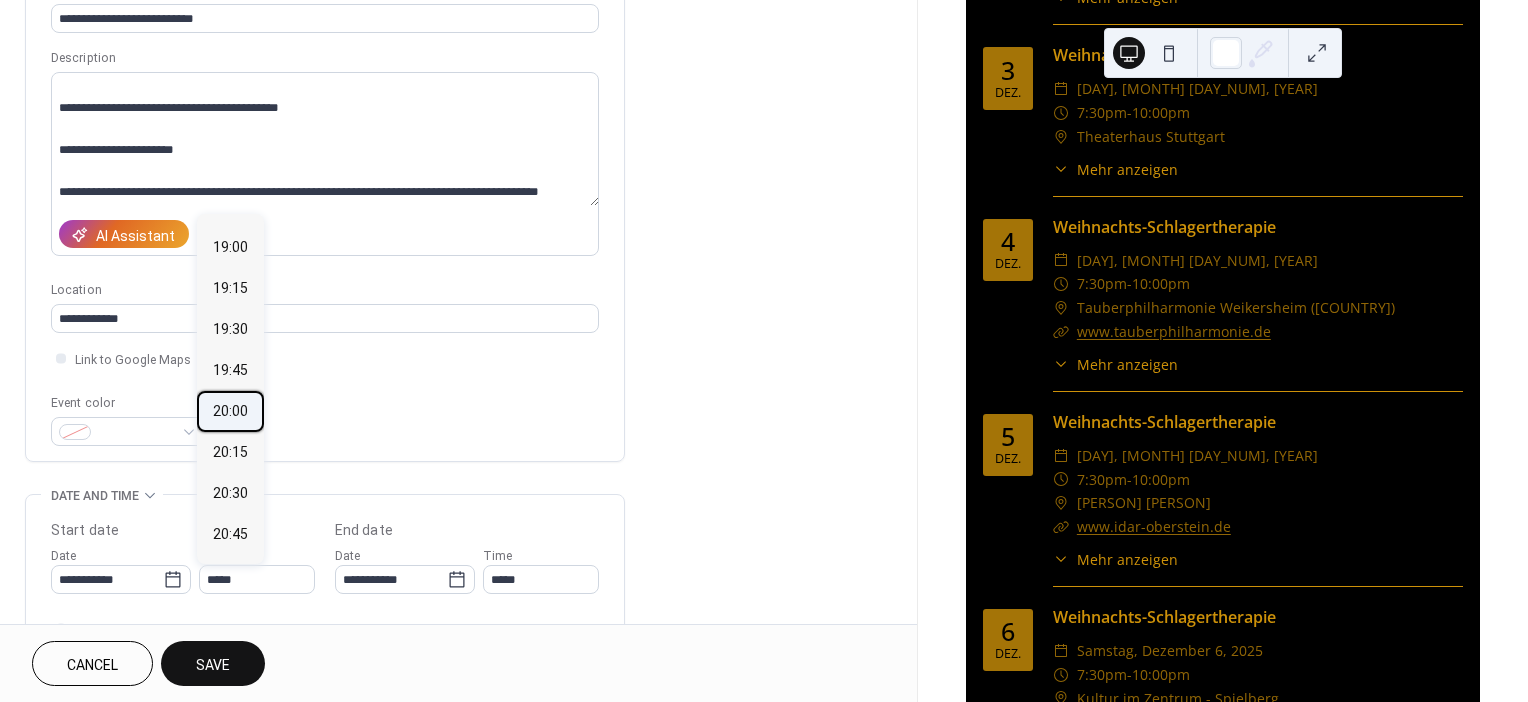 click on "20:00" at bounding box center [230, 411] 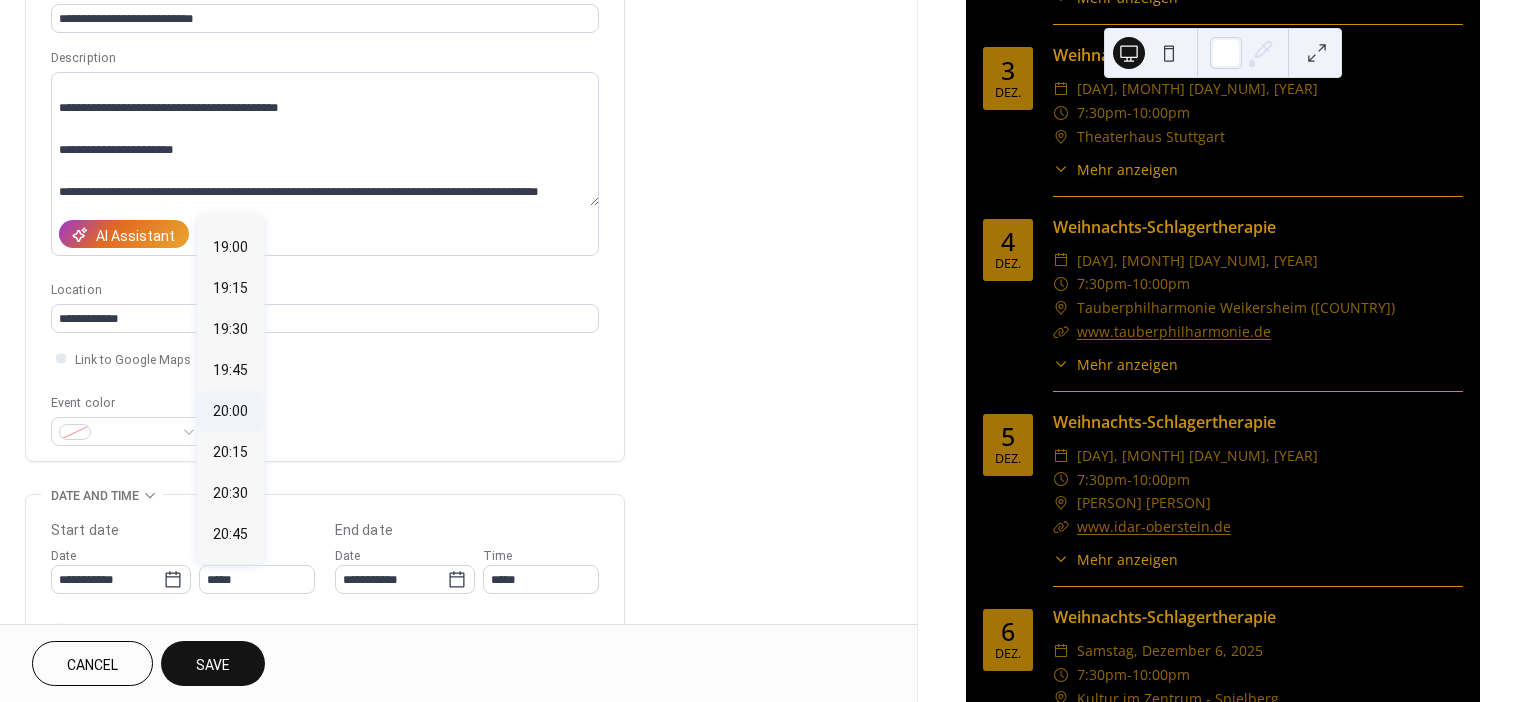 type on "*****" 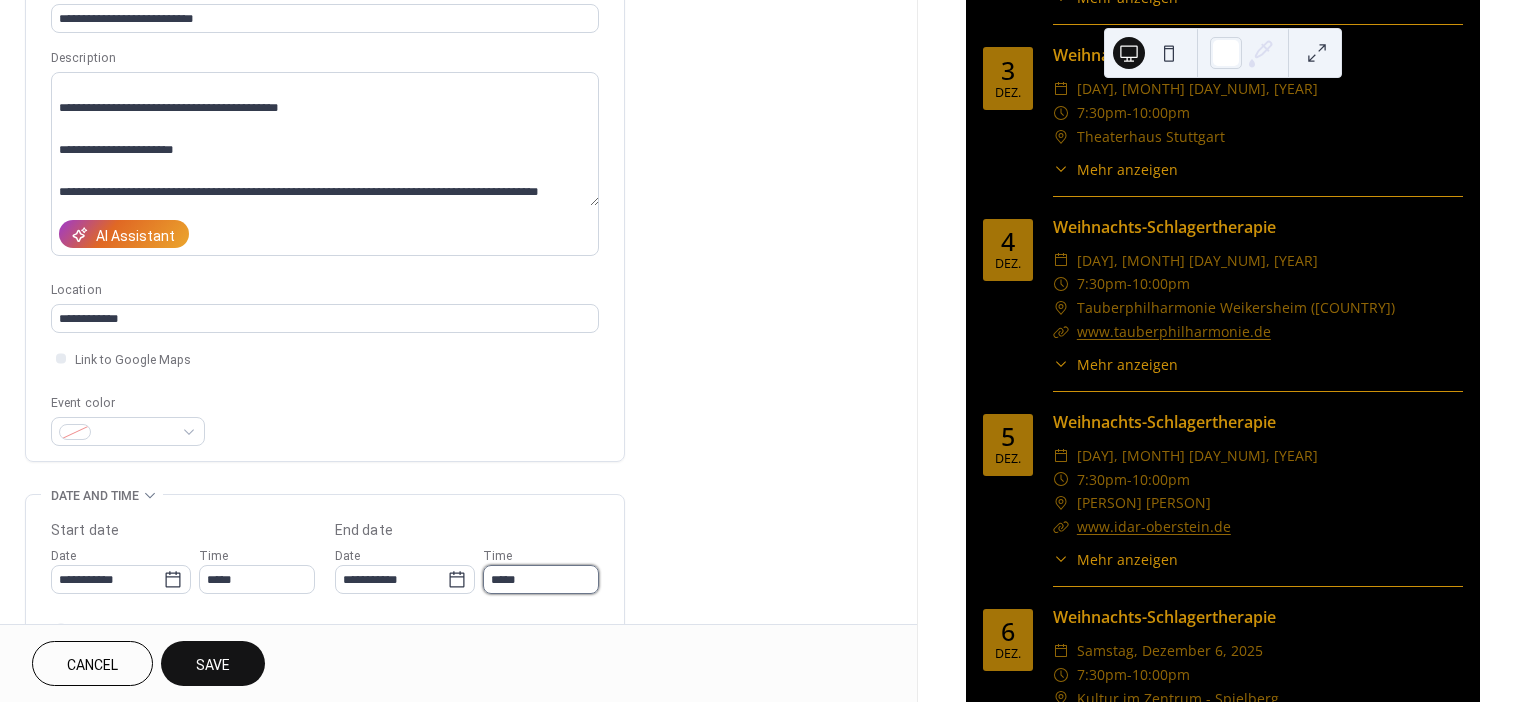 click on "*****" at bounding box center [541, 579] 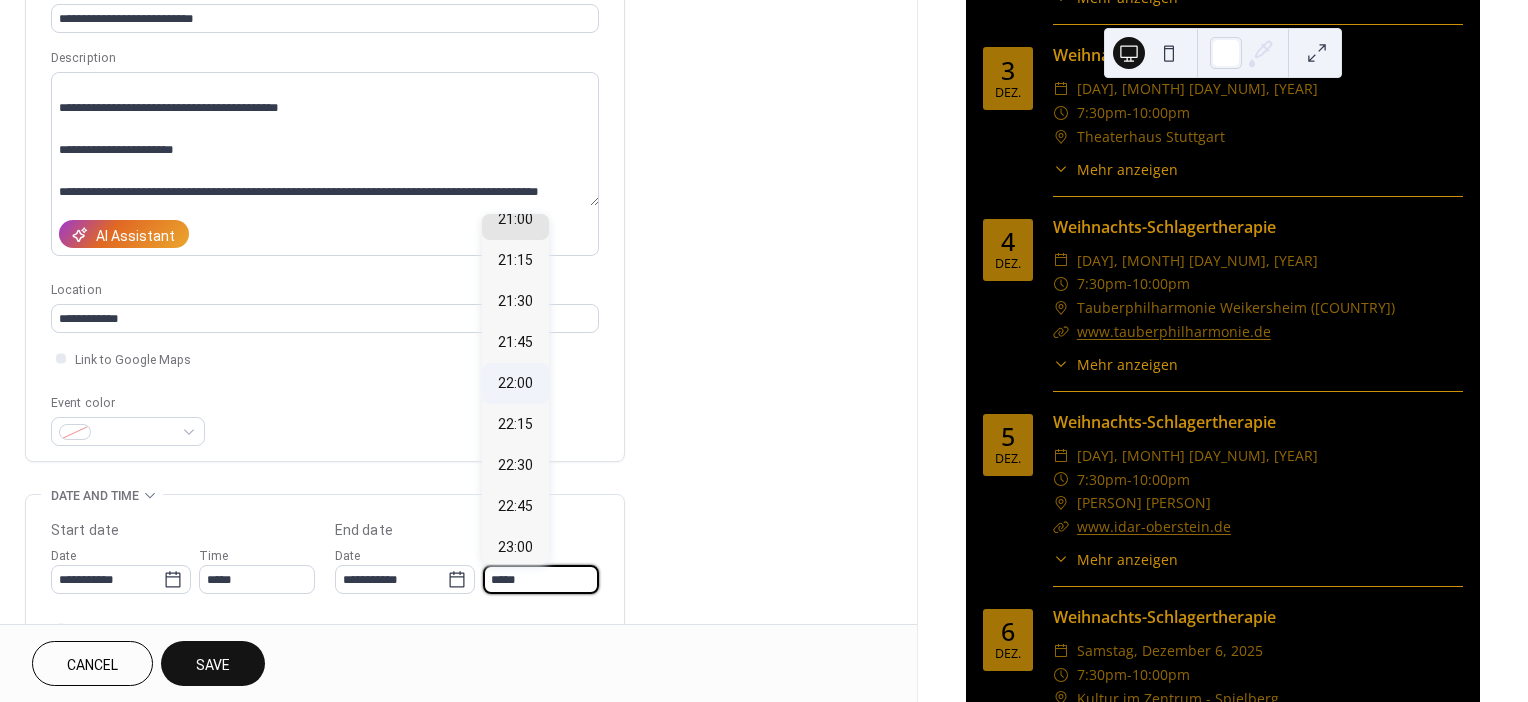 scroll, scrollTop: 144, scrollLeft: 0, axis: vertical 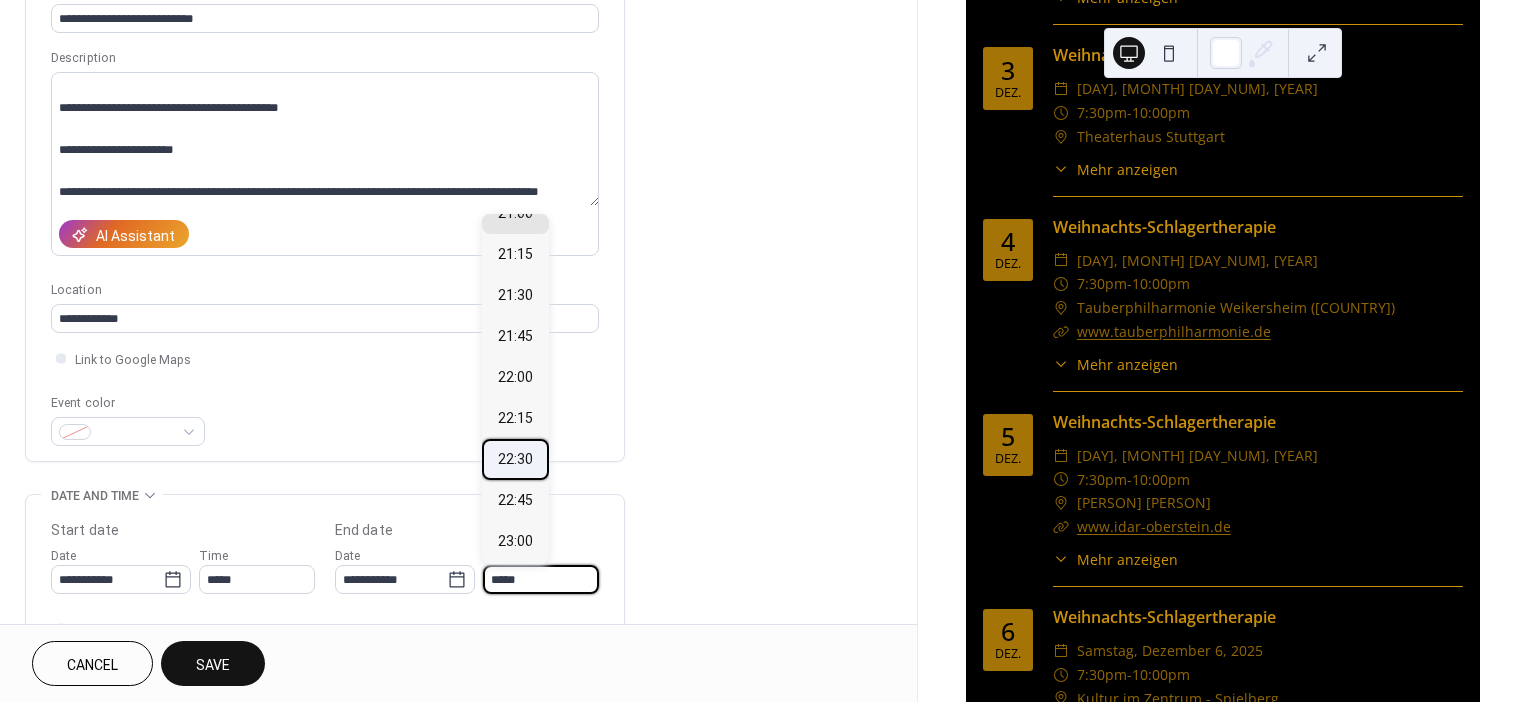 click on "22:30" at bounding box center (515, 459) 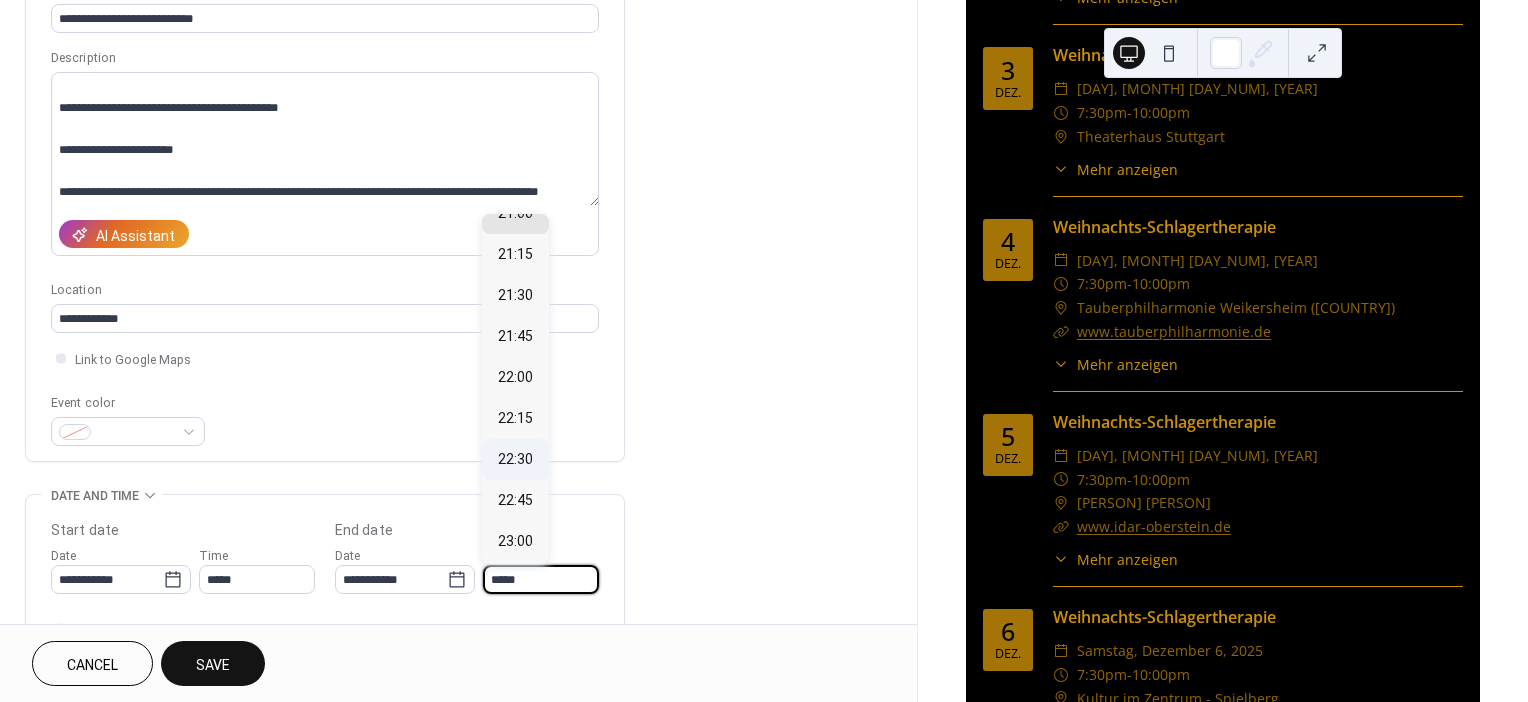 type on "*****" 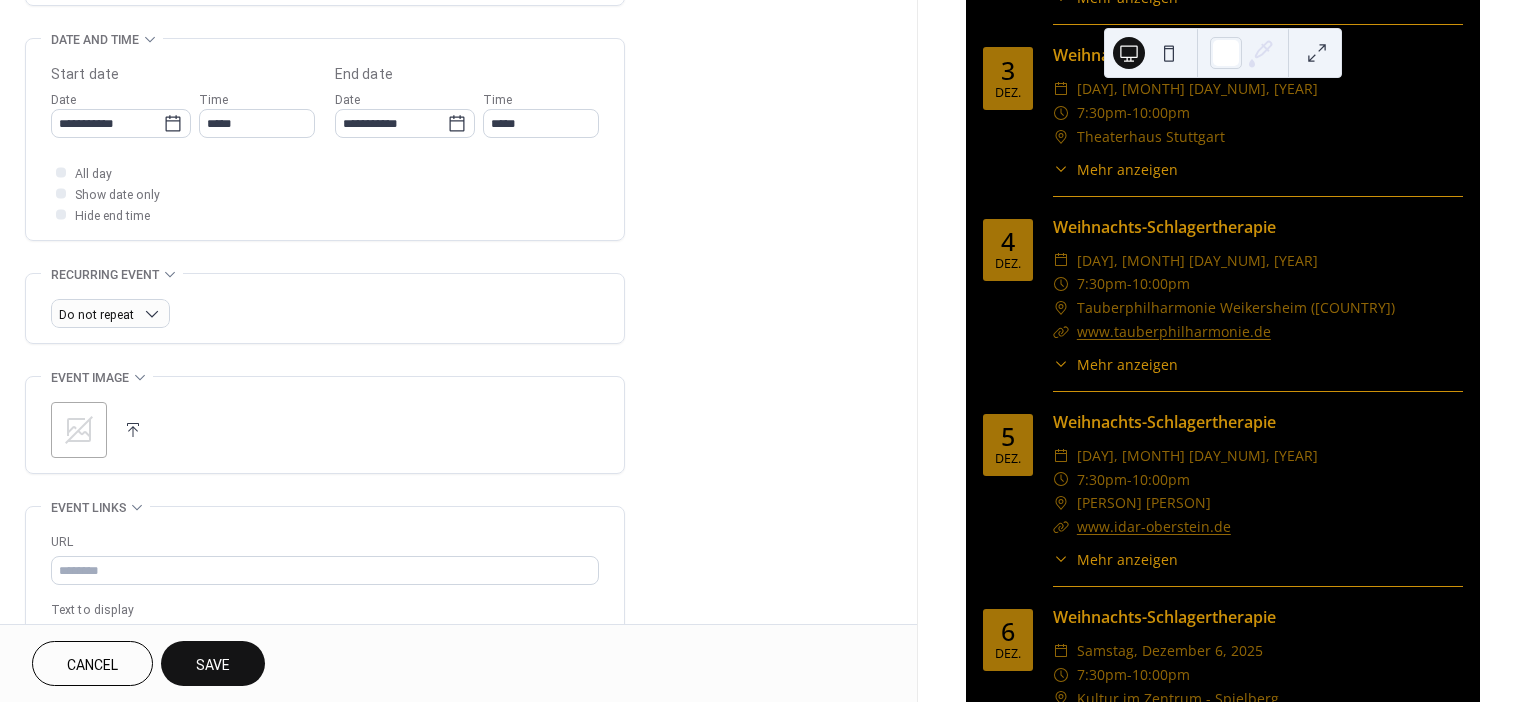 scroll, scrollTop: 646, scrollLeft: 0, axis: vertical 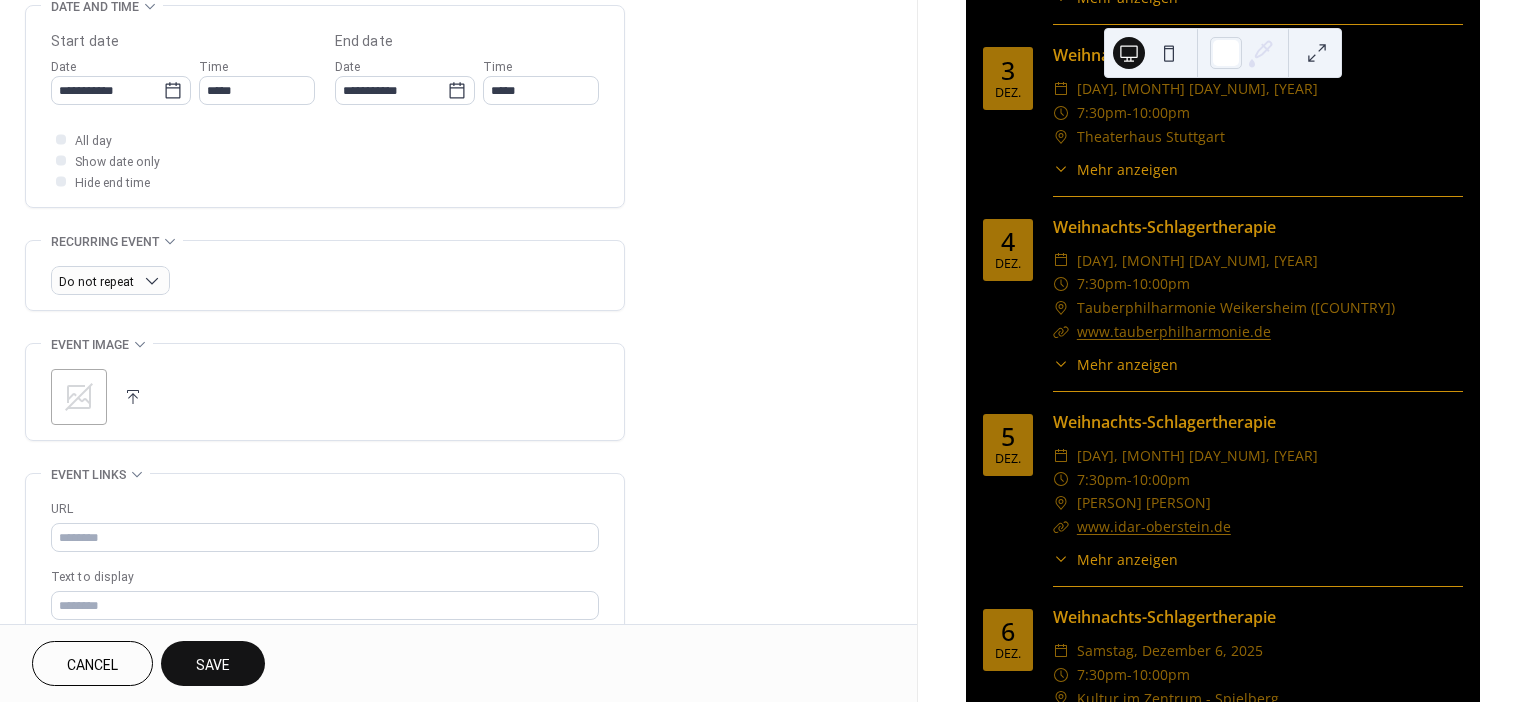 click at bounding box center [133, 397] 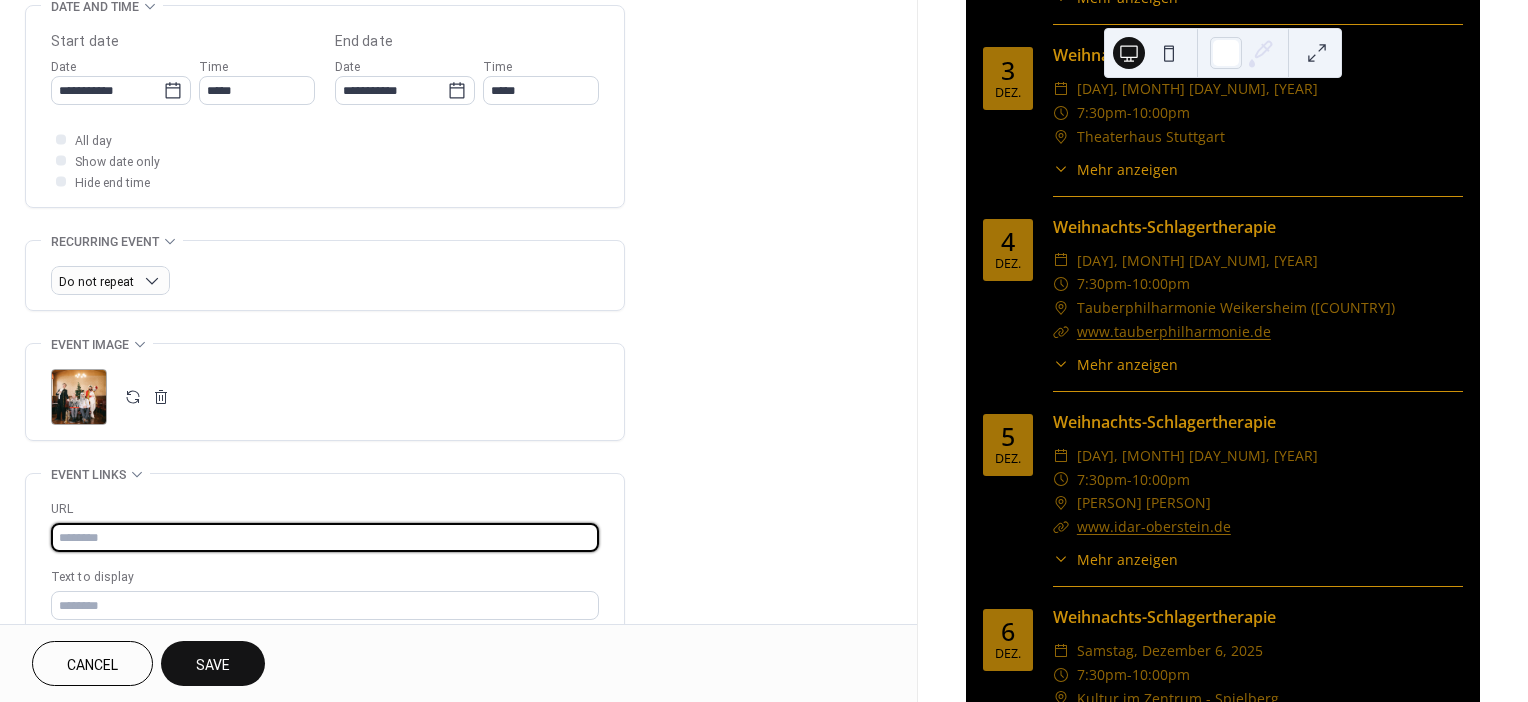 click at bounding box center (325, 537) 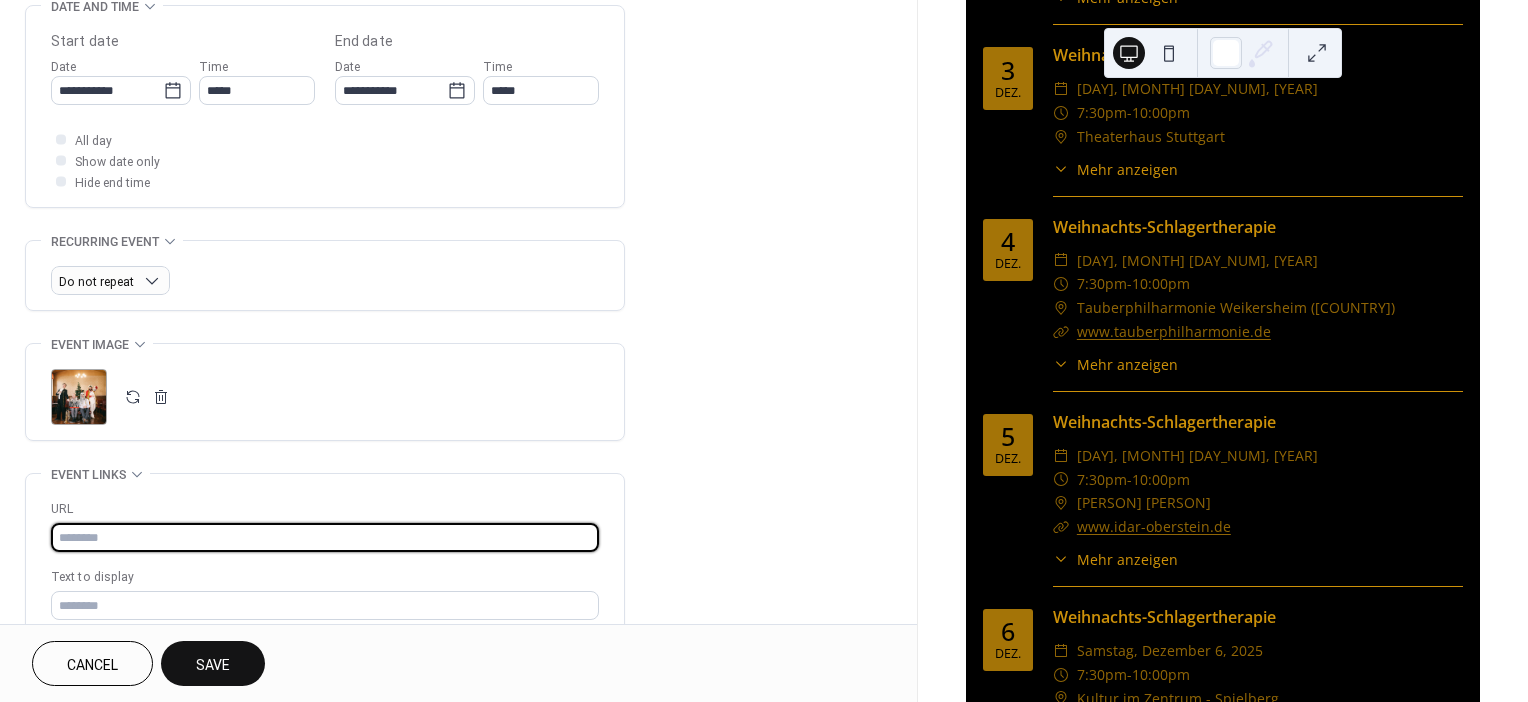 paste on "**********" 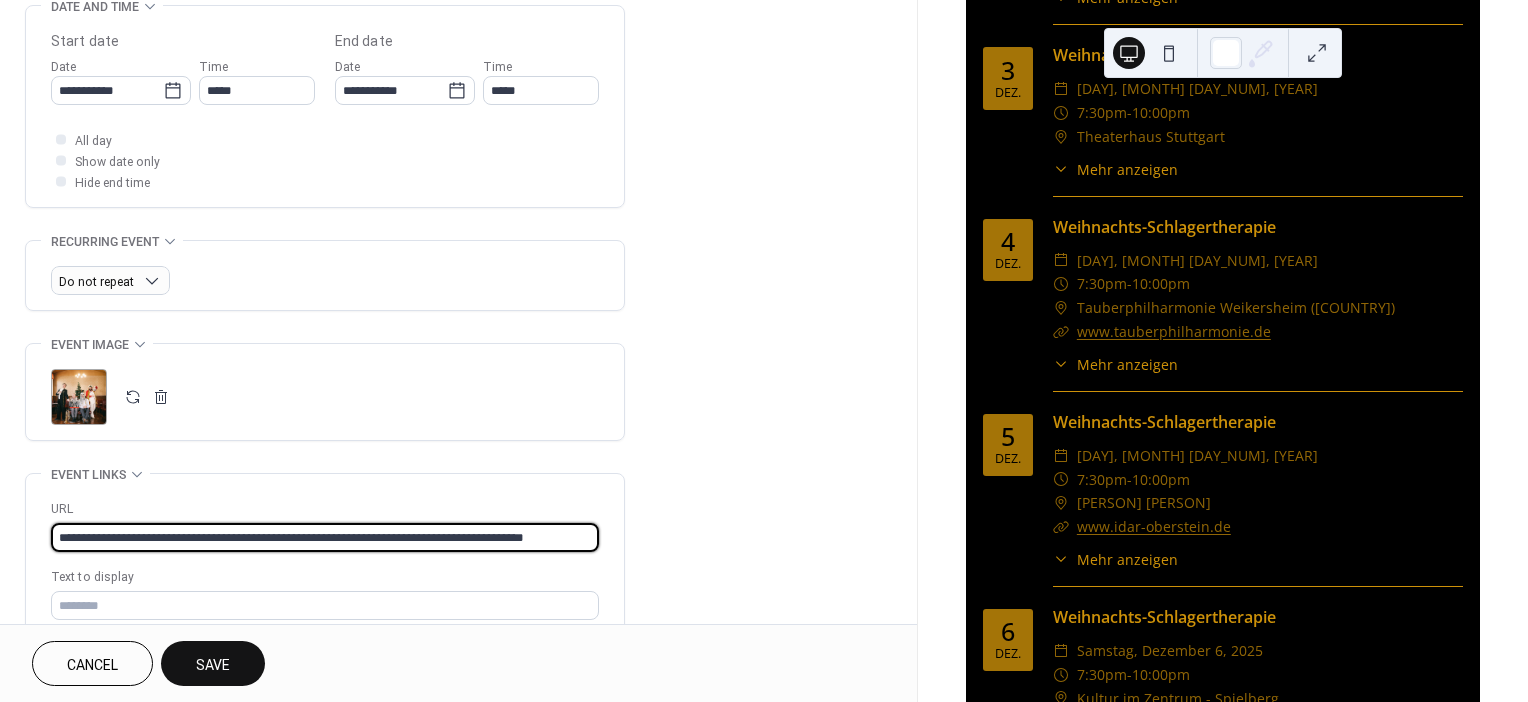 scroll, scrollTop: 0, scrollLeft: 26, axis: horizontal 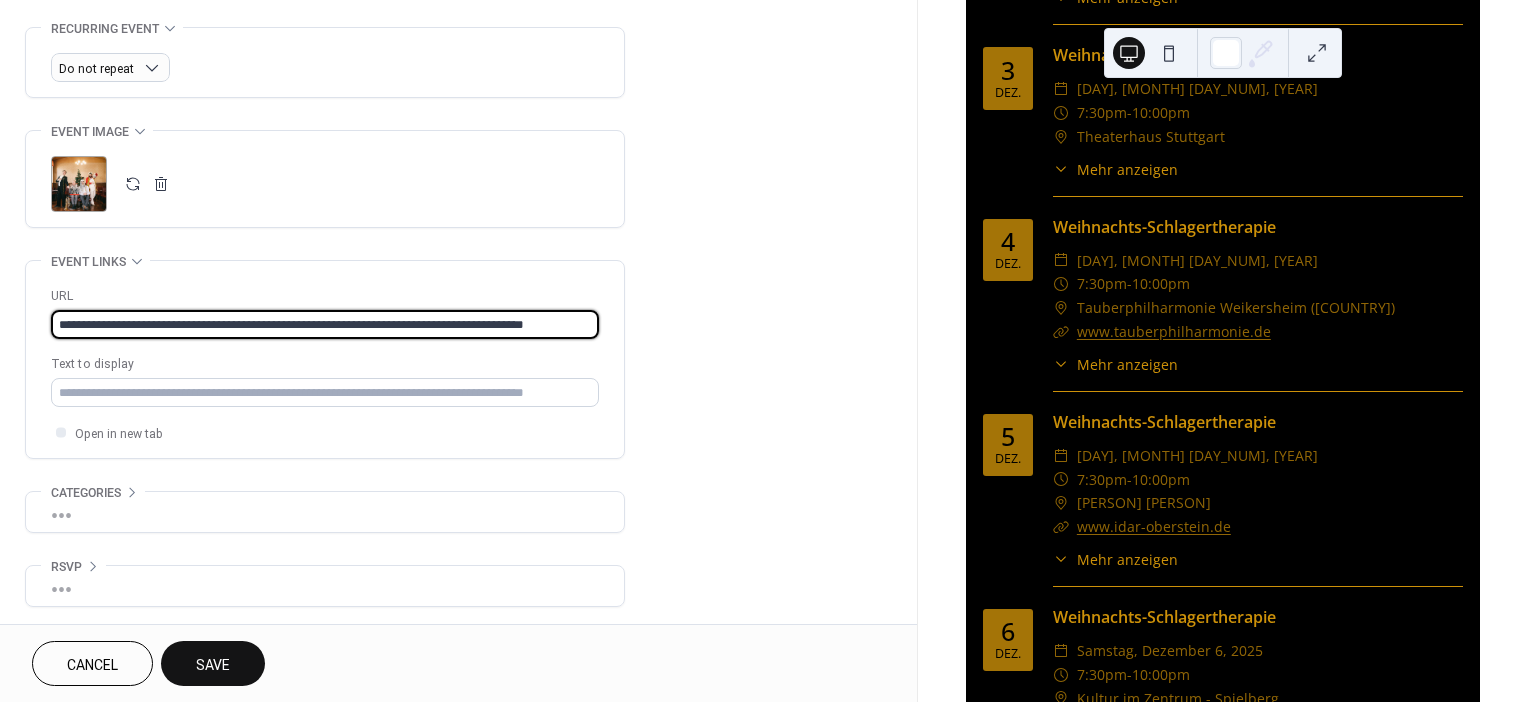 type on "**********" 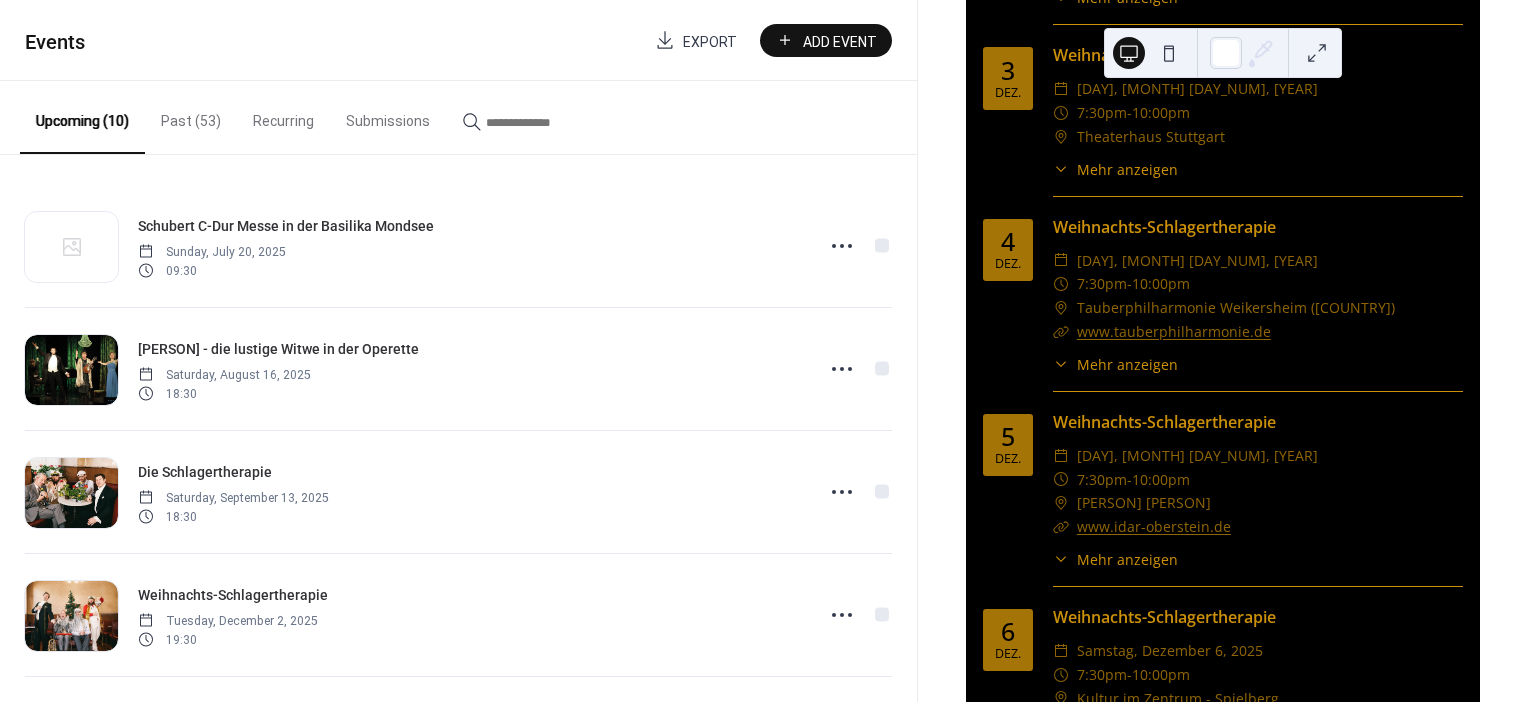 click on "Add Event" at bounding box center (840, 41) 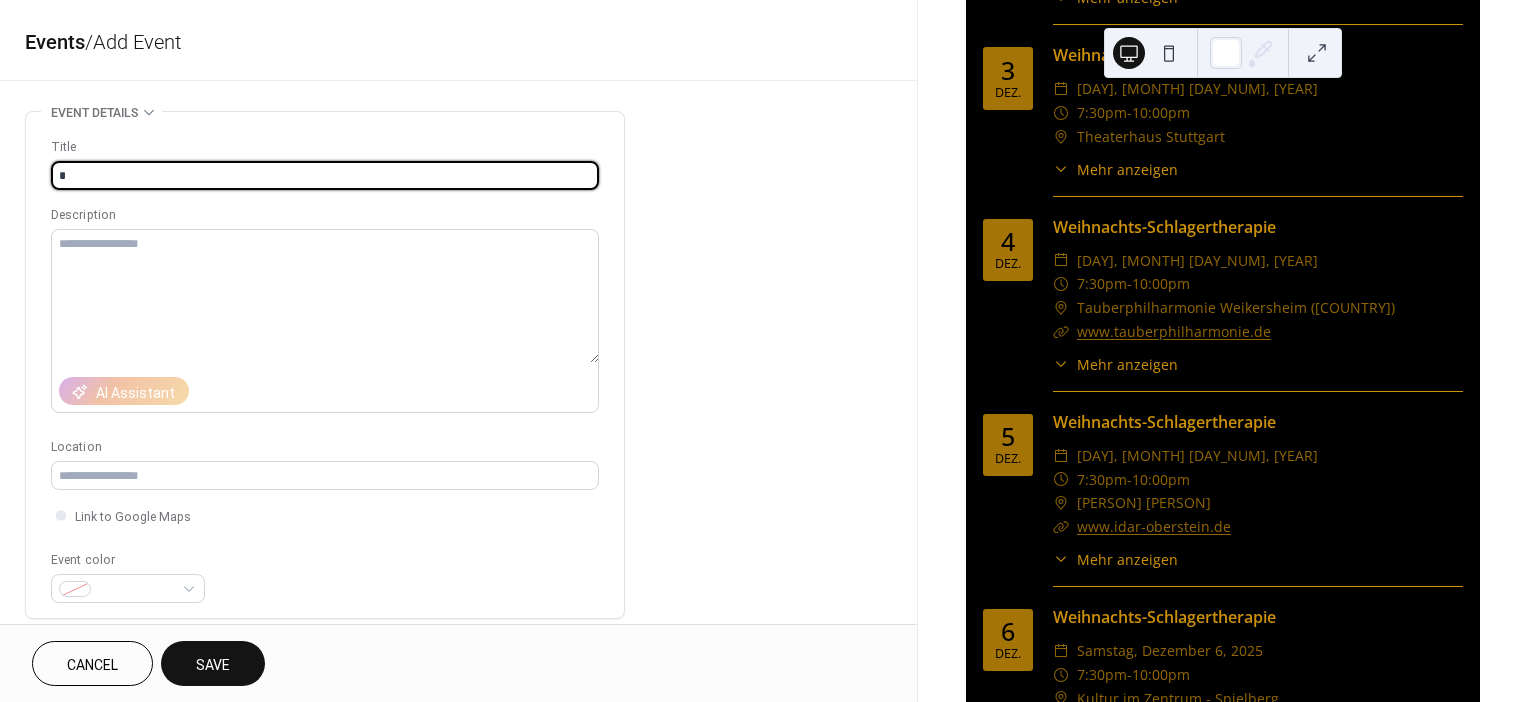 type on "**********" 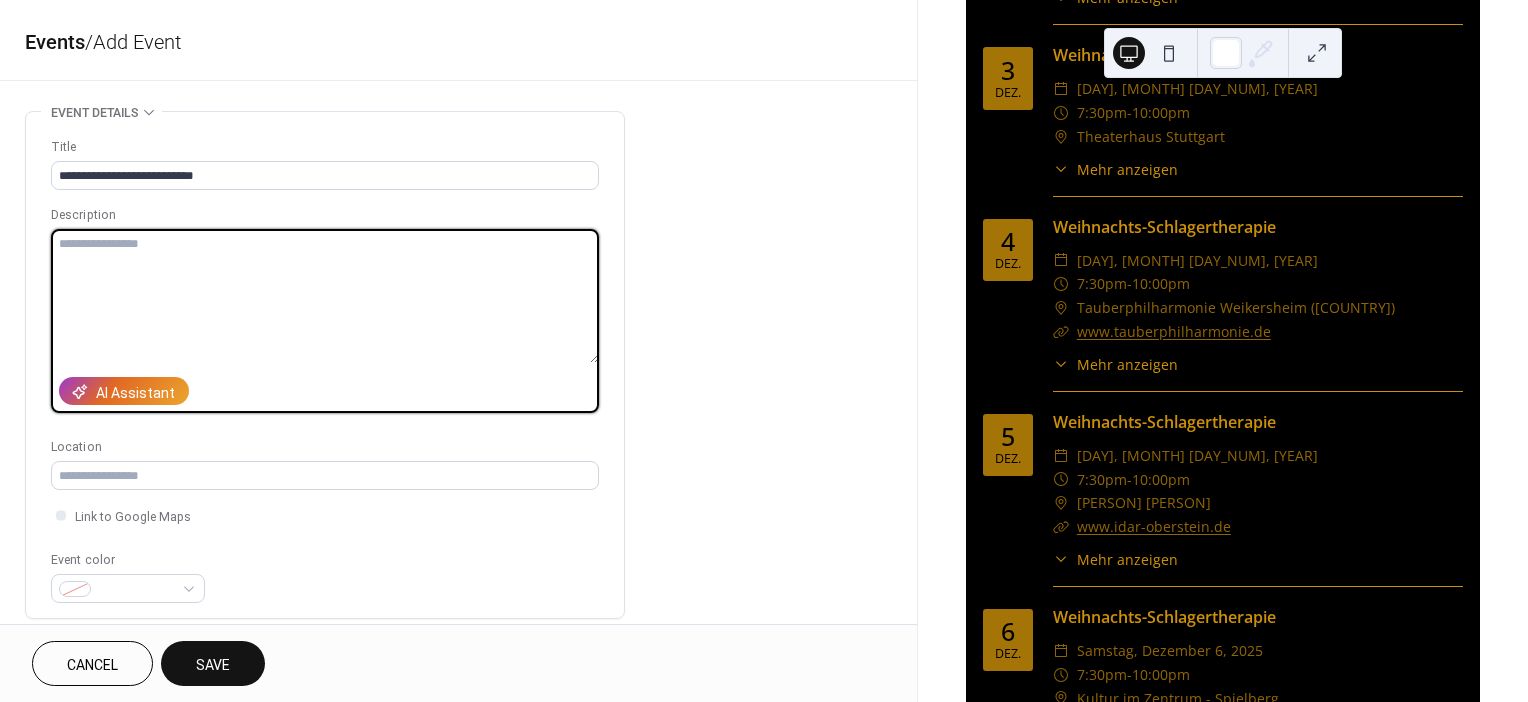 paste on "**********" 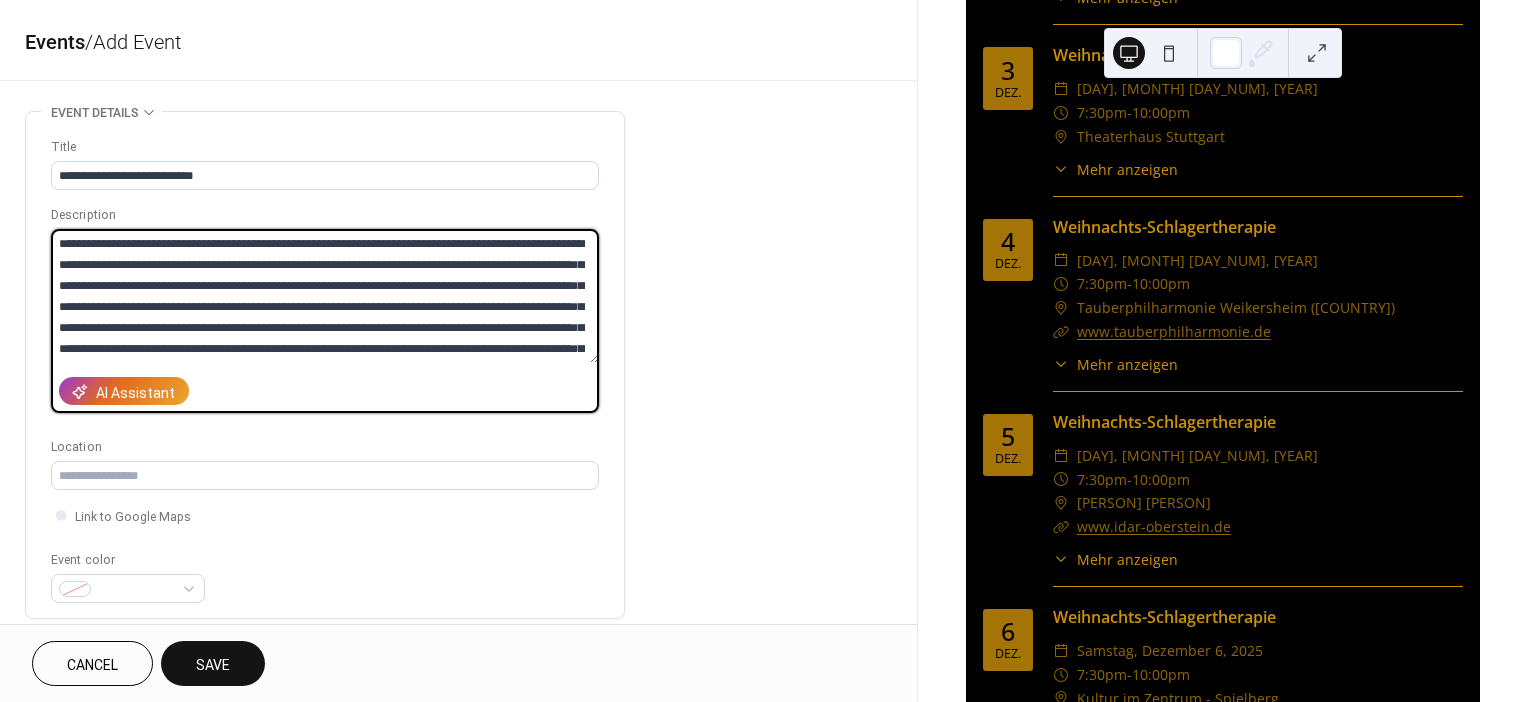 scroll, scrollTop: 349, scrollLeft: 0, axis: vertical 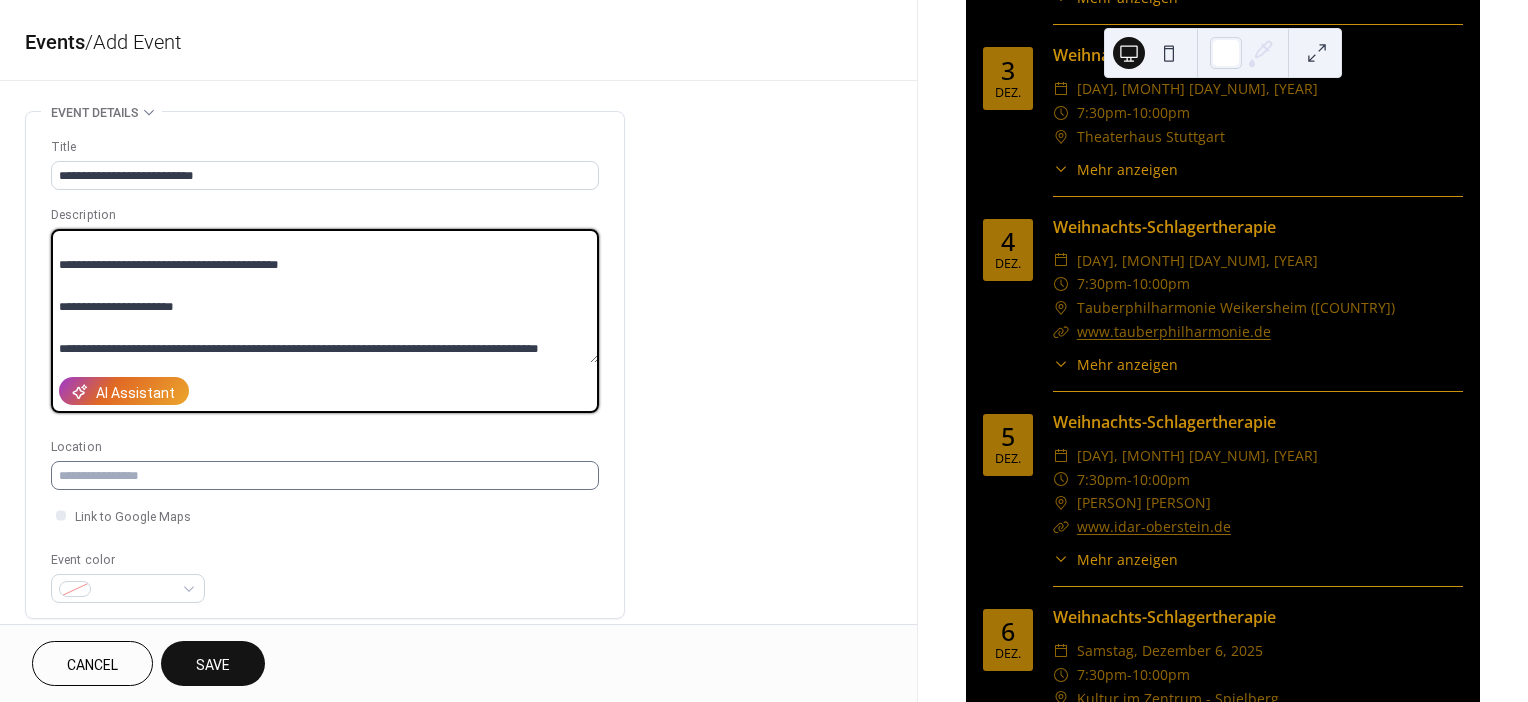 type on "**********" 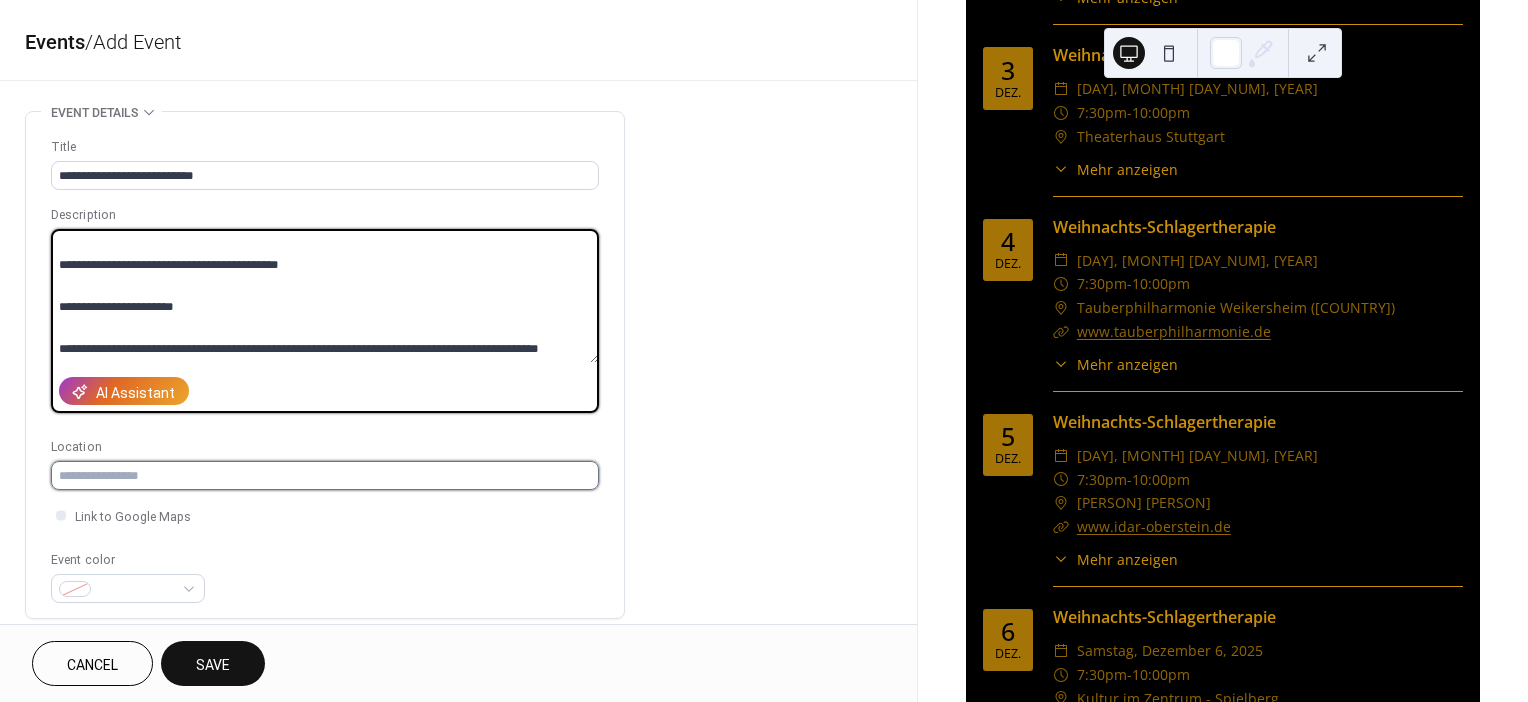 click at bounding box center [325, 475] 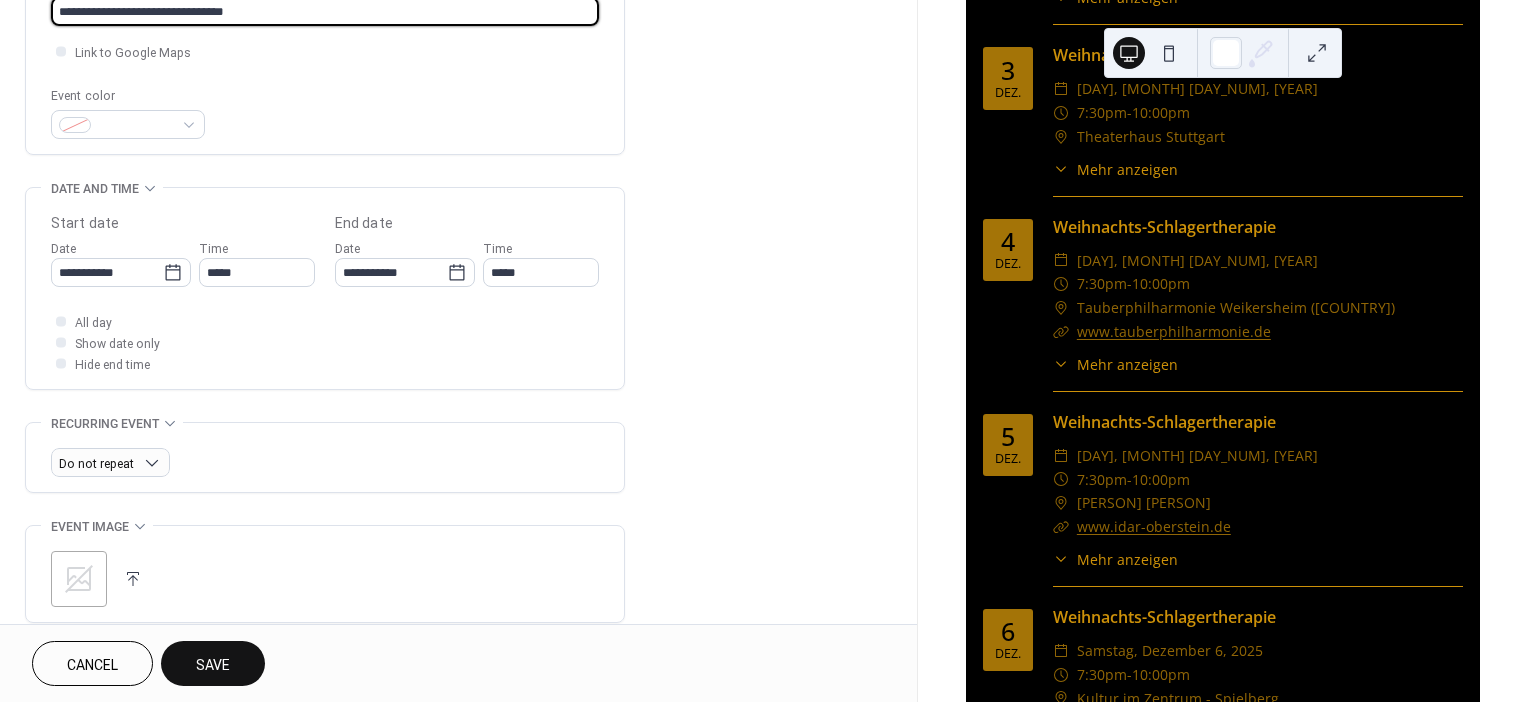 scroll, scrollTop: 466, scrollLeft: 0, axis: vertical 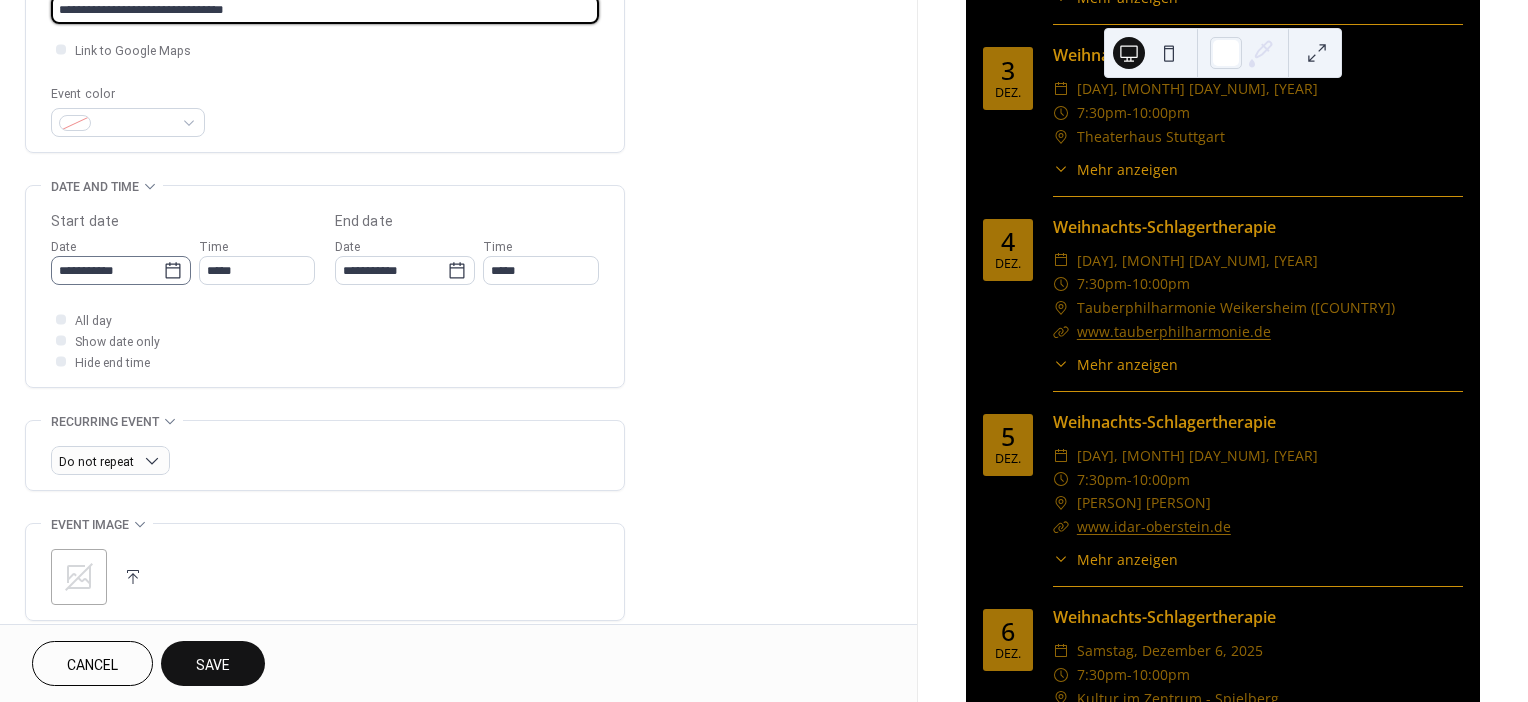 type on "**********" 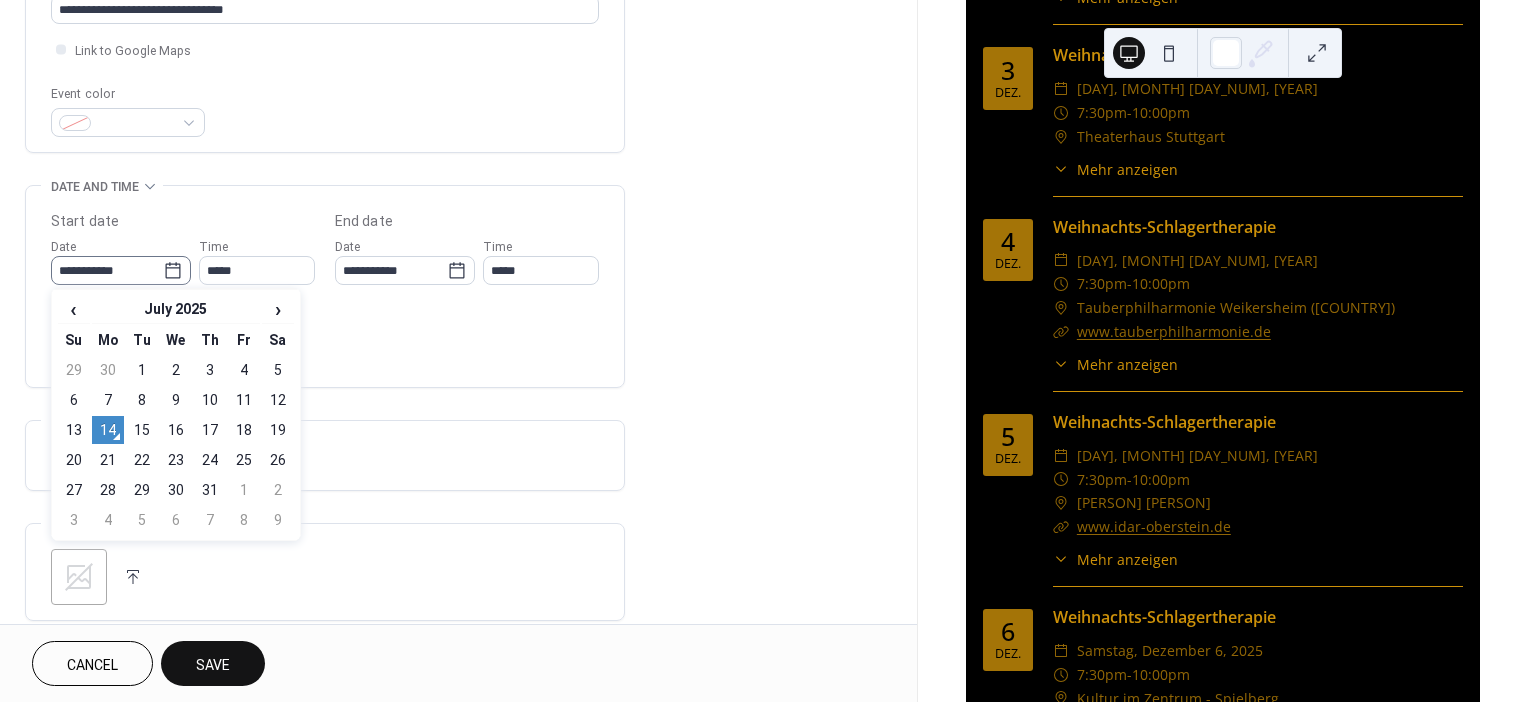 click 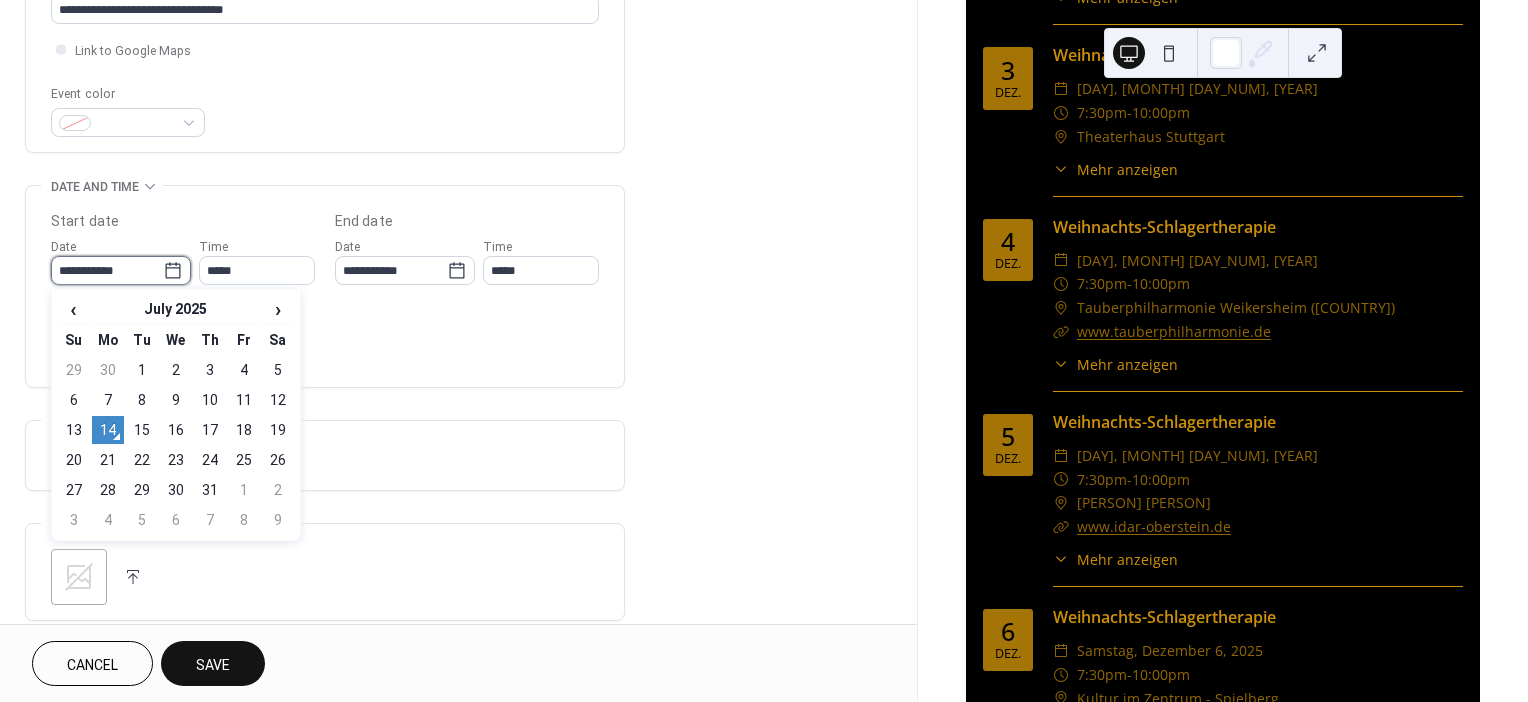 click on "**********" at bounding box center [107, 270] 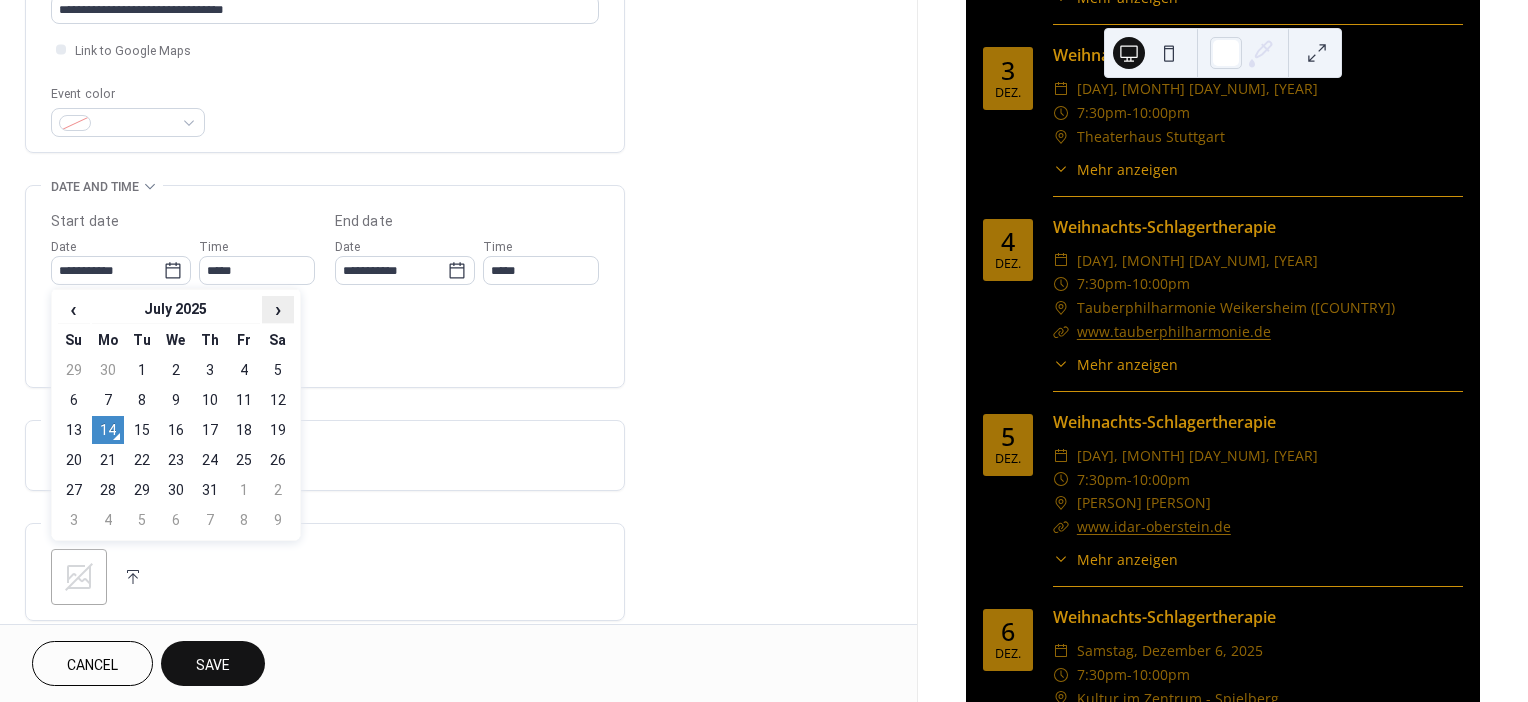 click on "›" at bounding box center (278, 309) 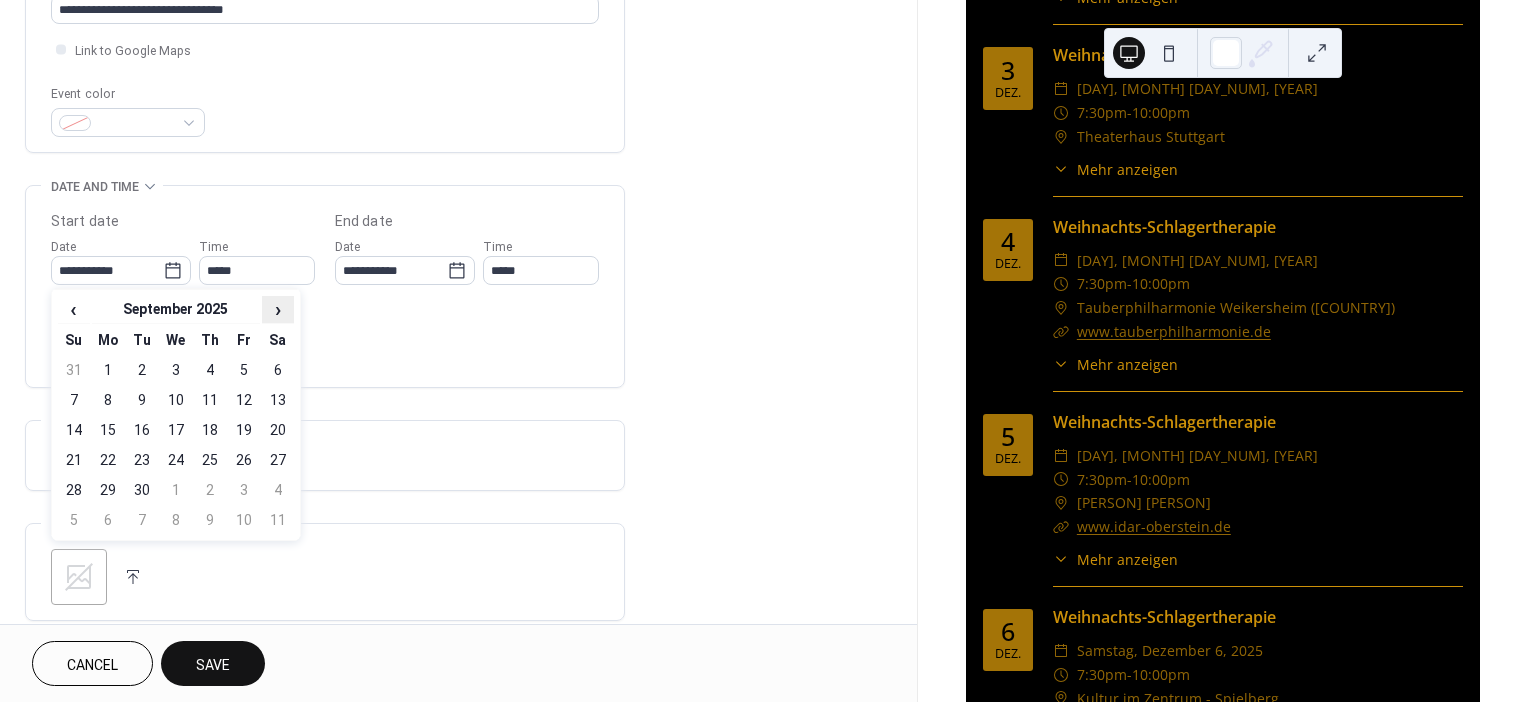 click on "›" at bounding box center (278, 309) 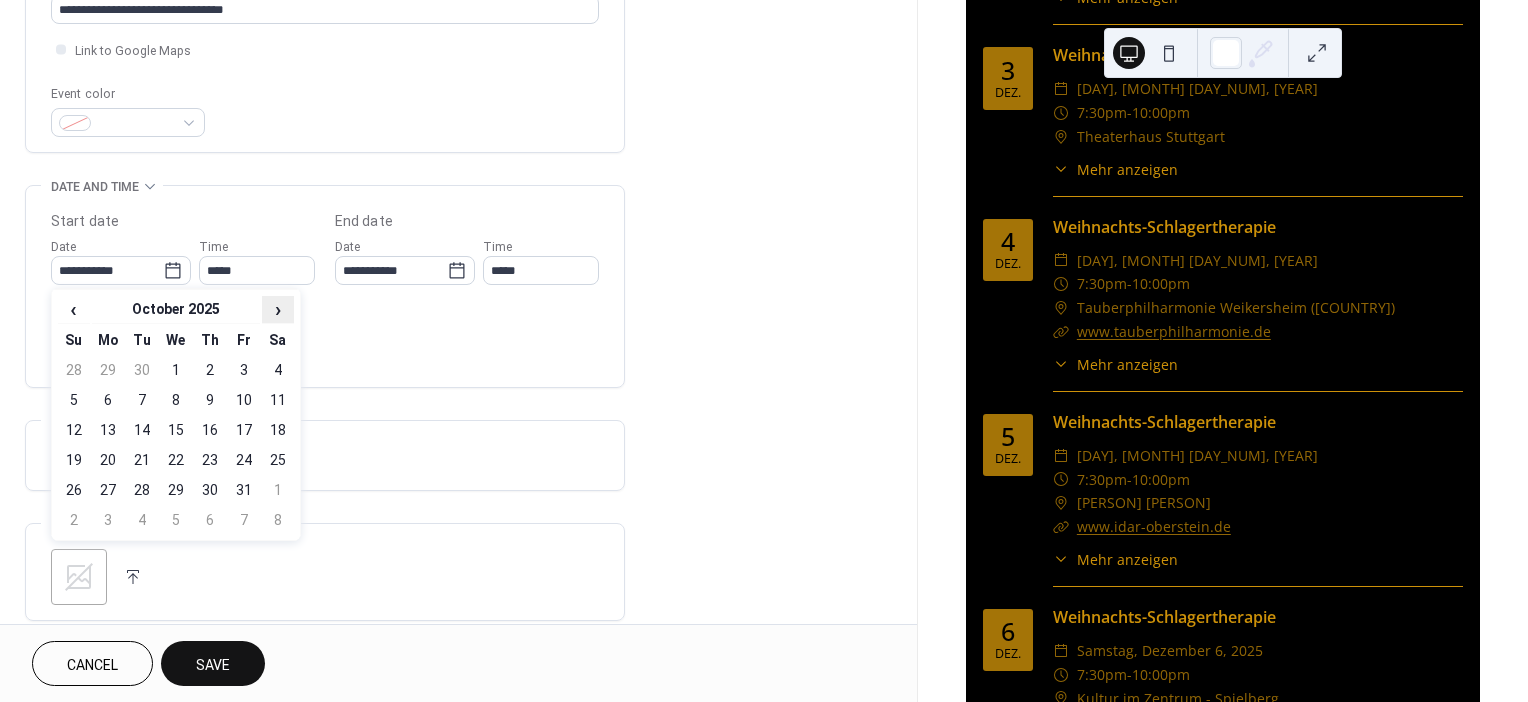 click on "›" at bounding box center (278, 309) 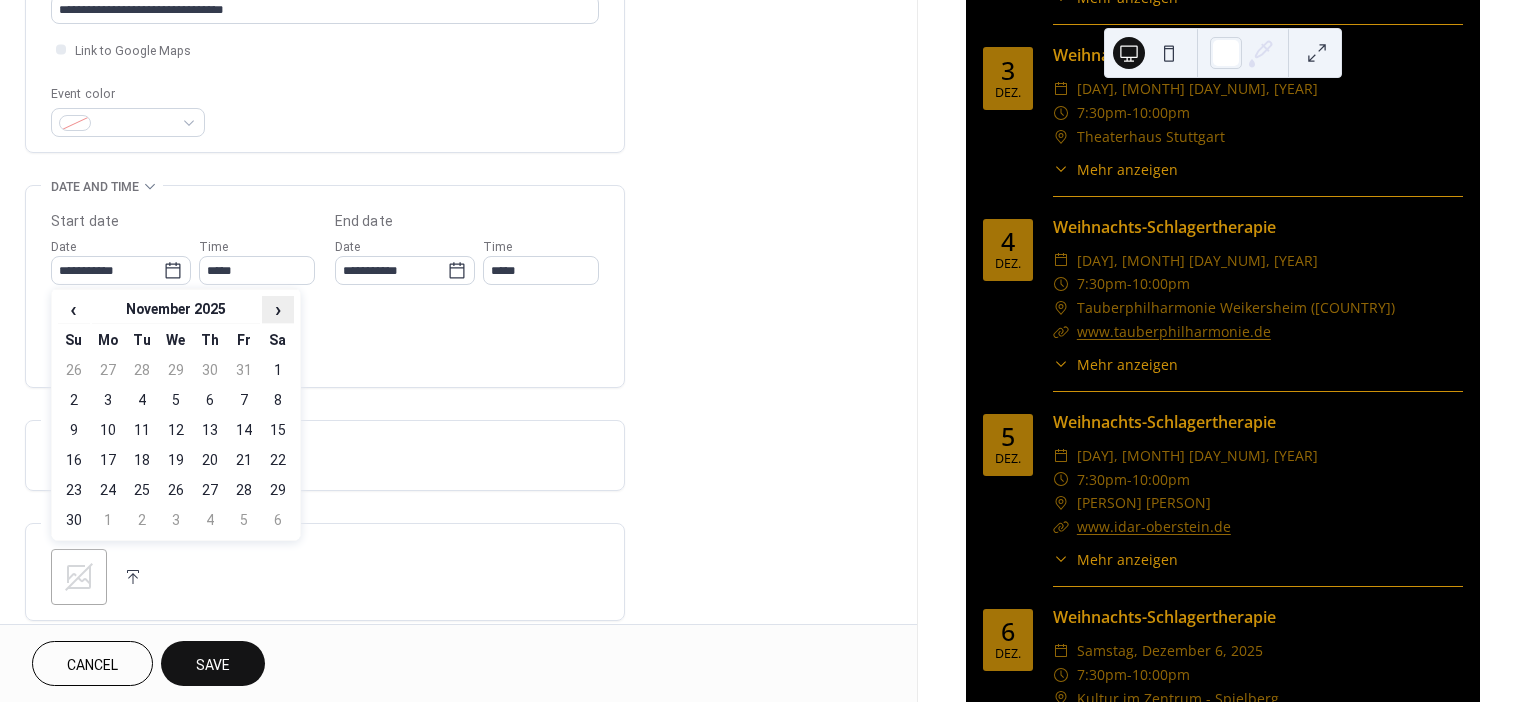 click on "›" at bounding box center [278, 309] 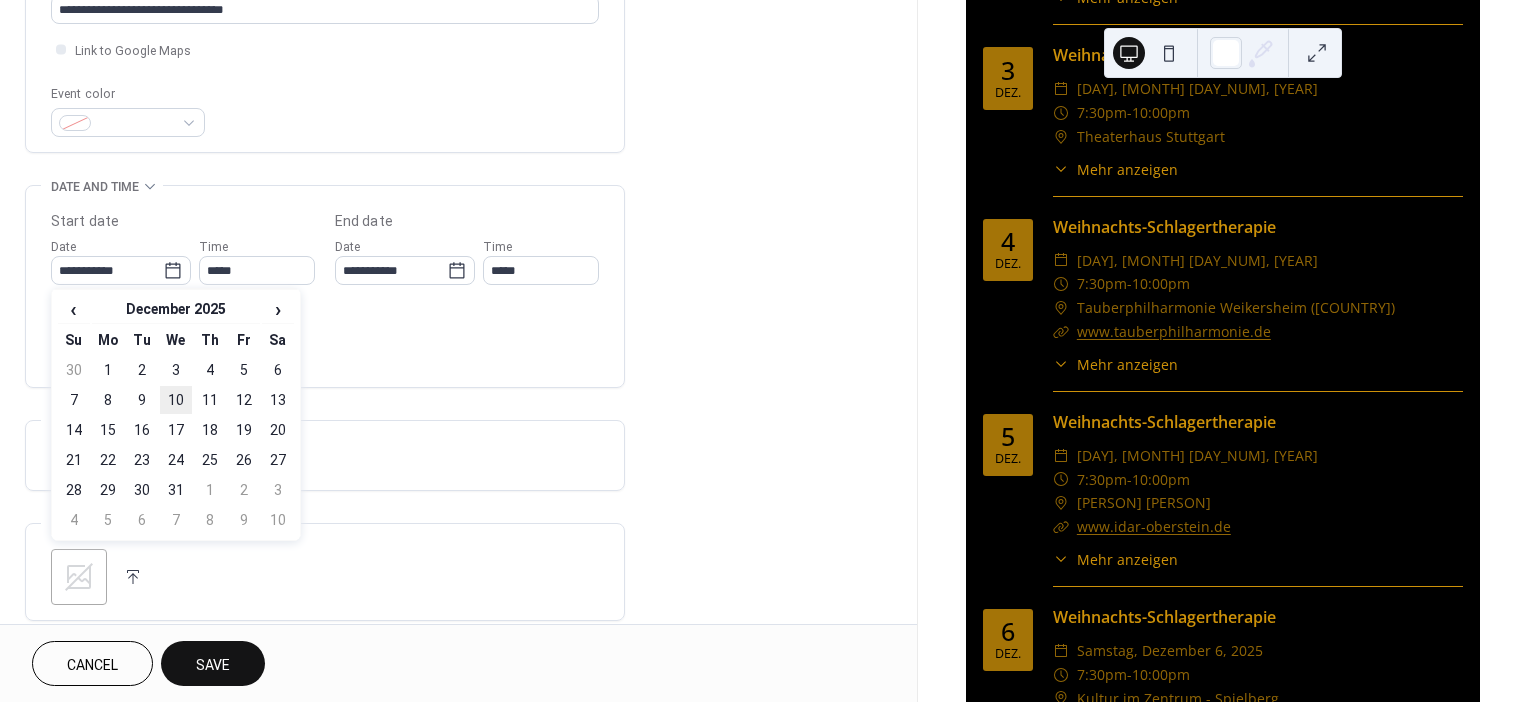 click on "10" at bounding box center [176, 400] 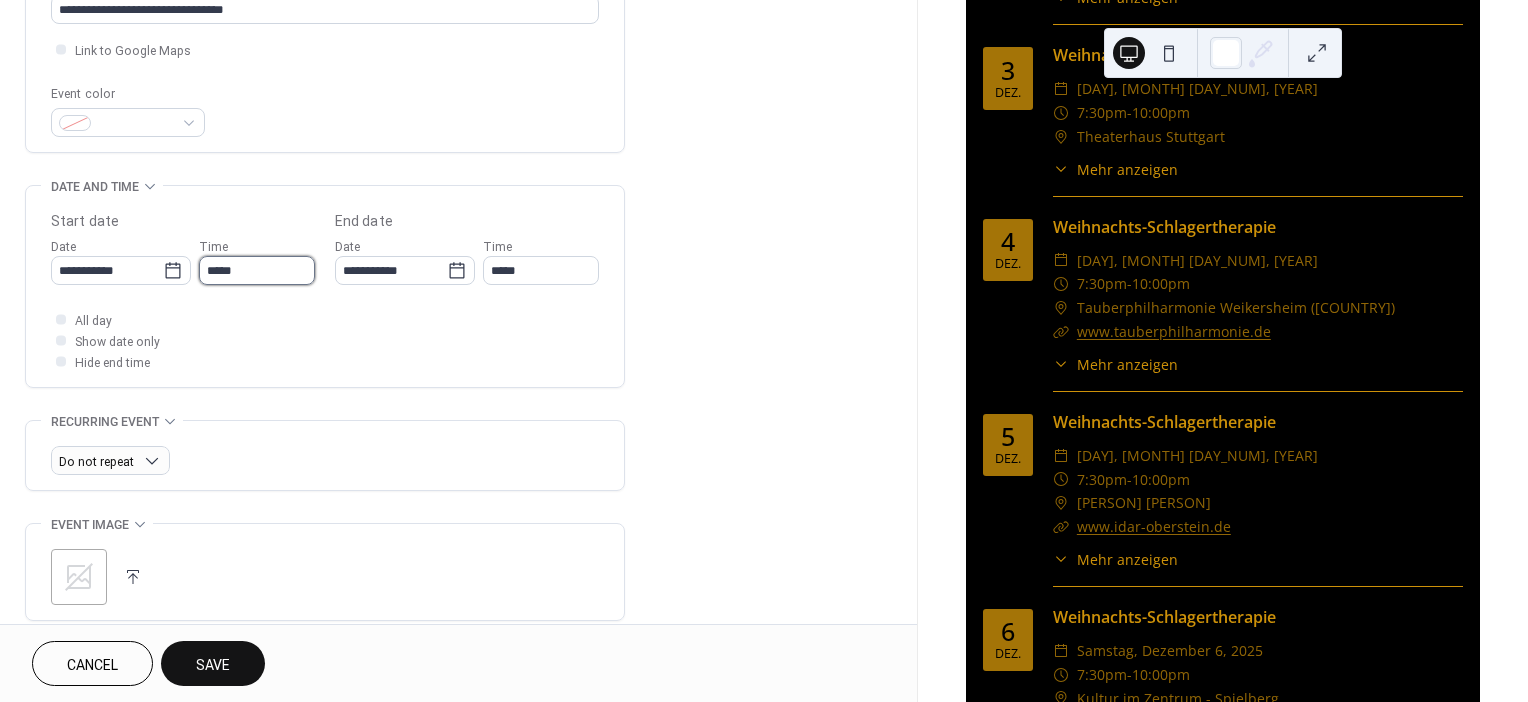 click on "*****" at bounding box center (257, 270) 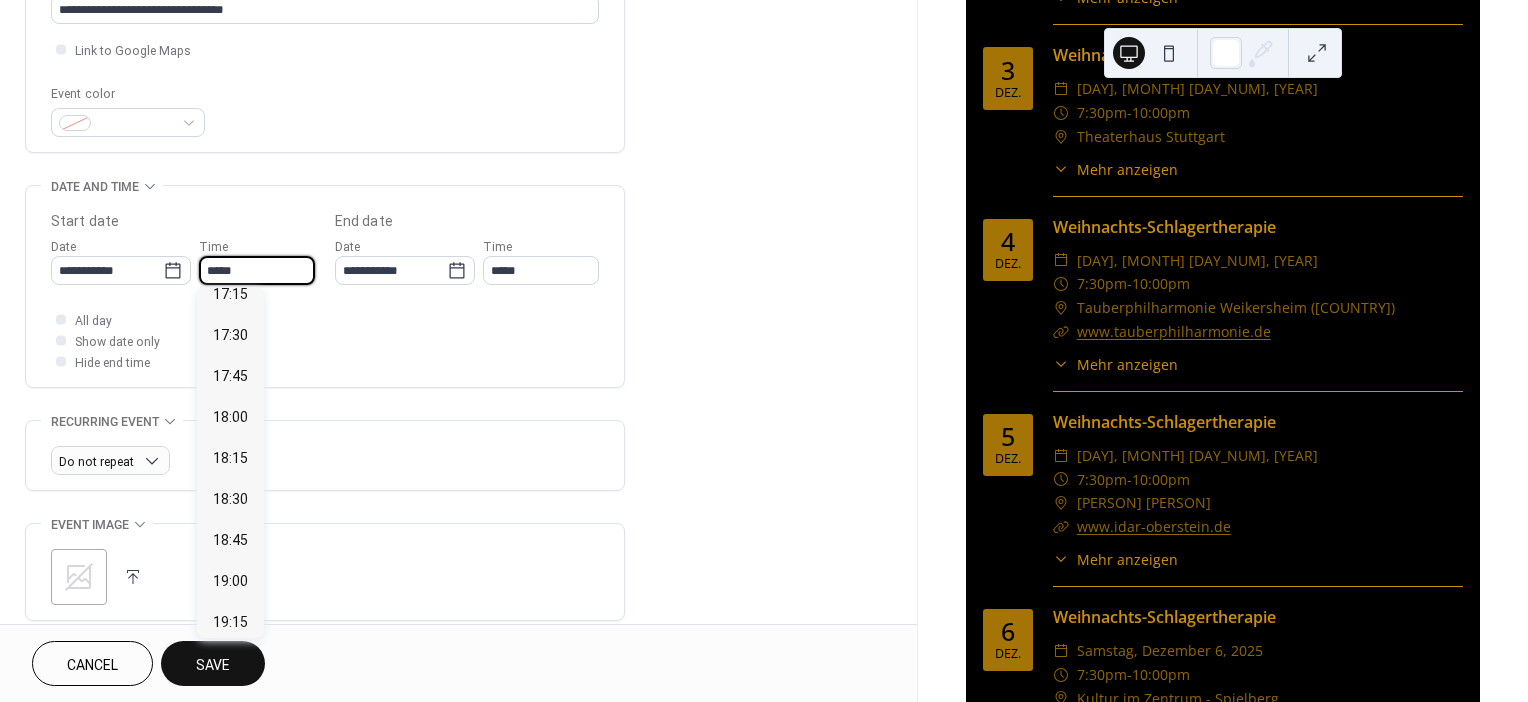 scroll, scrollTop: 2889, scrollLeft: 0, axis: vertical 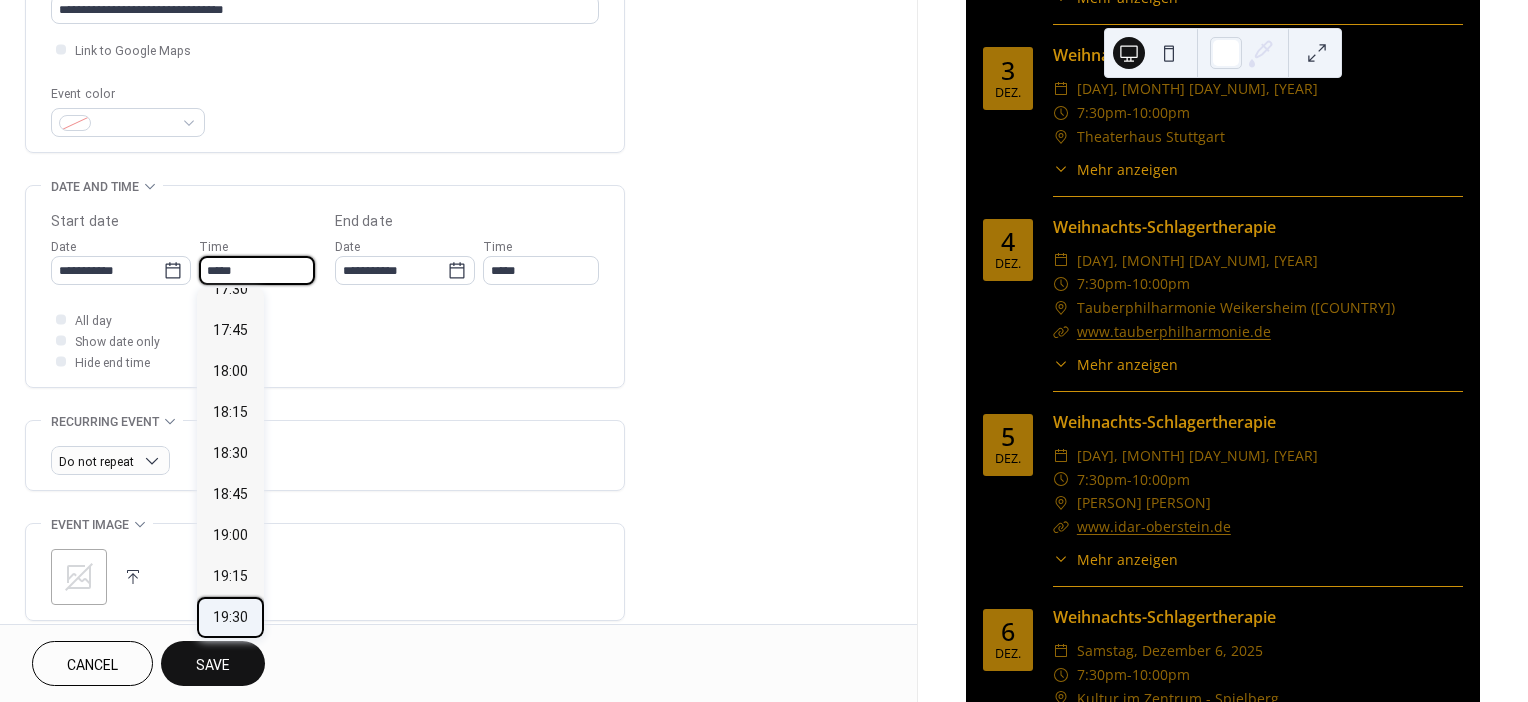 click on "19:30" at bounding box center (230, 616) 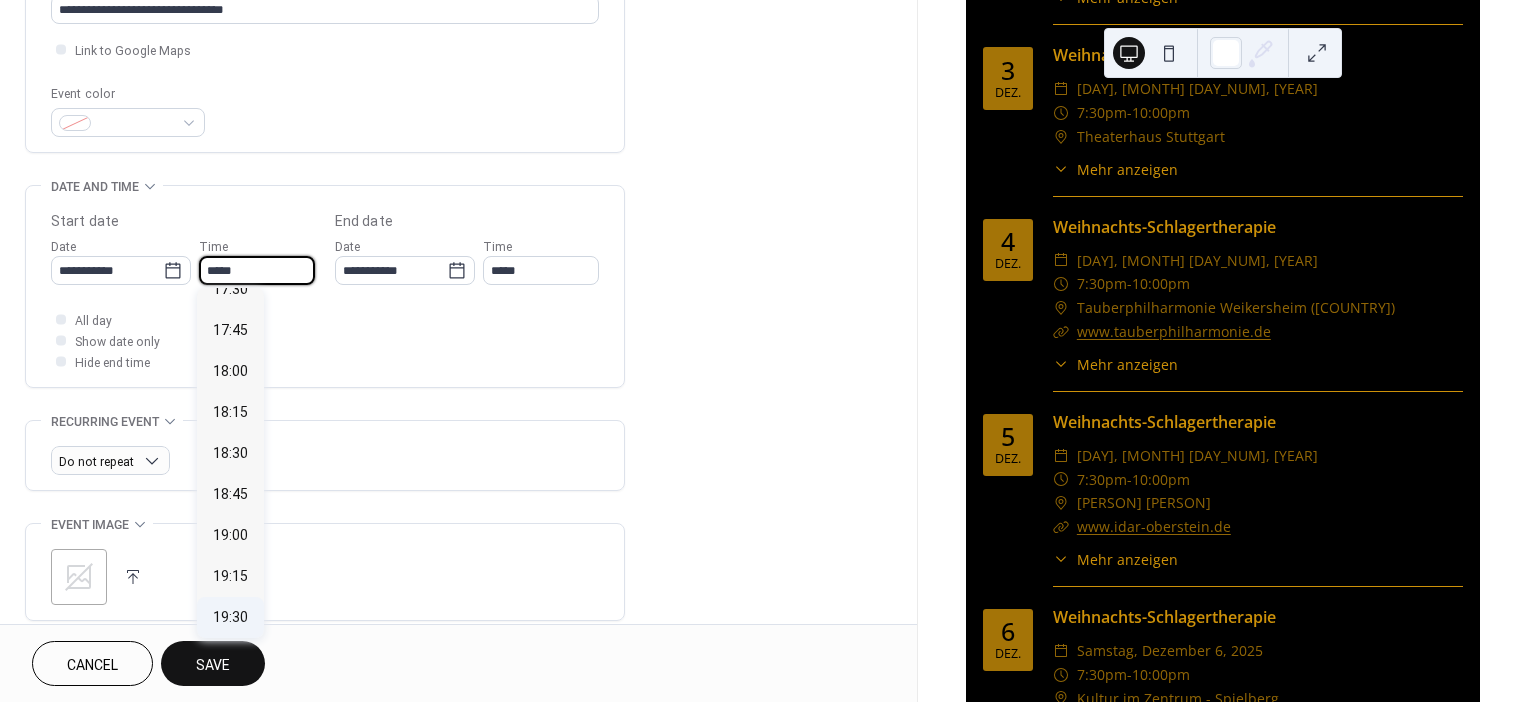 type on "*****" 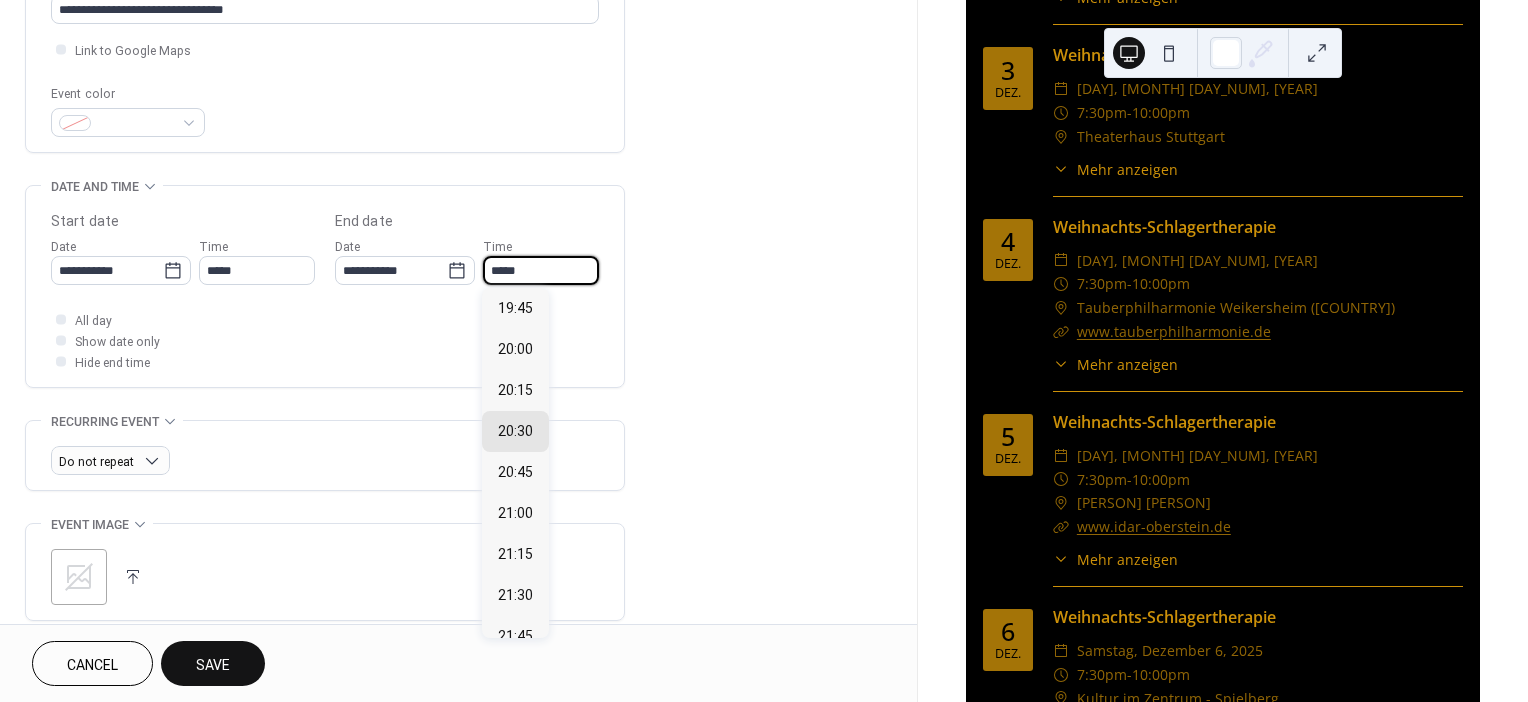 click on "*****" at bounding box center (541, 270) 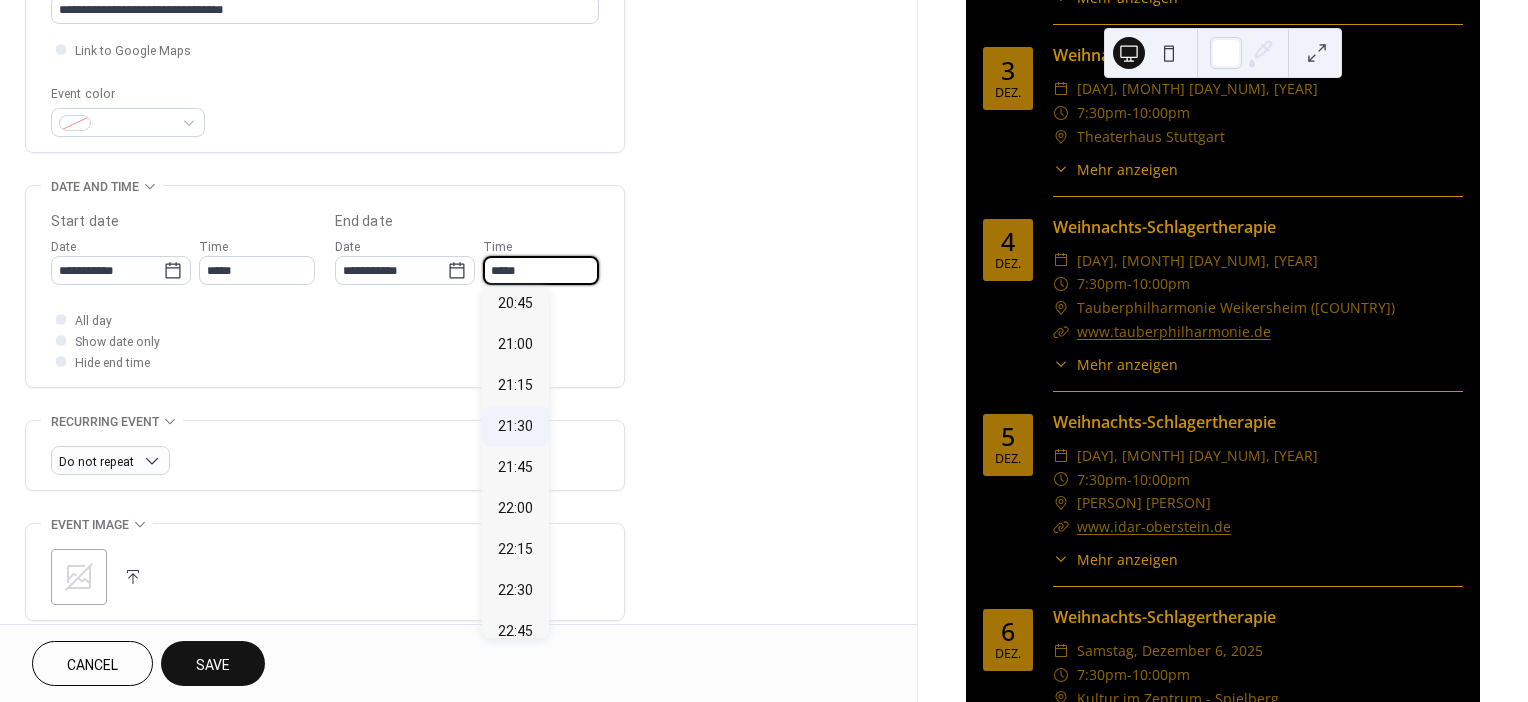 scroll, scrollTop: 200, scrollLeft: 0, axis: vertical 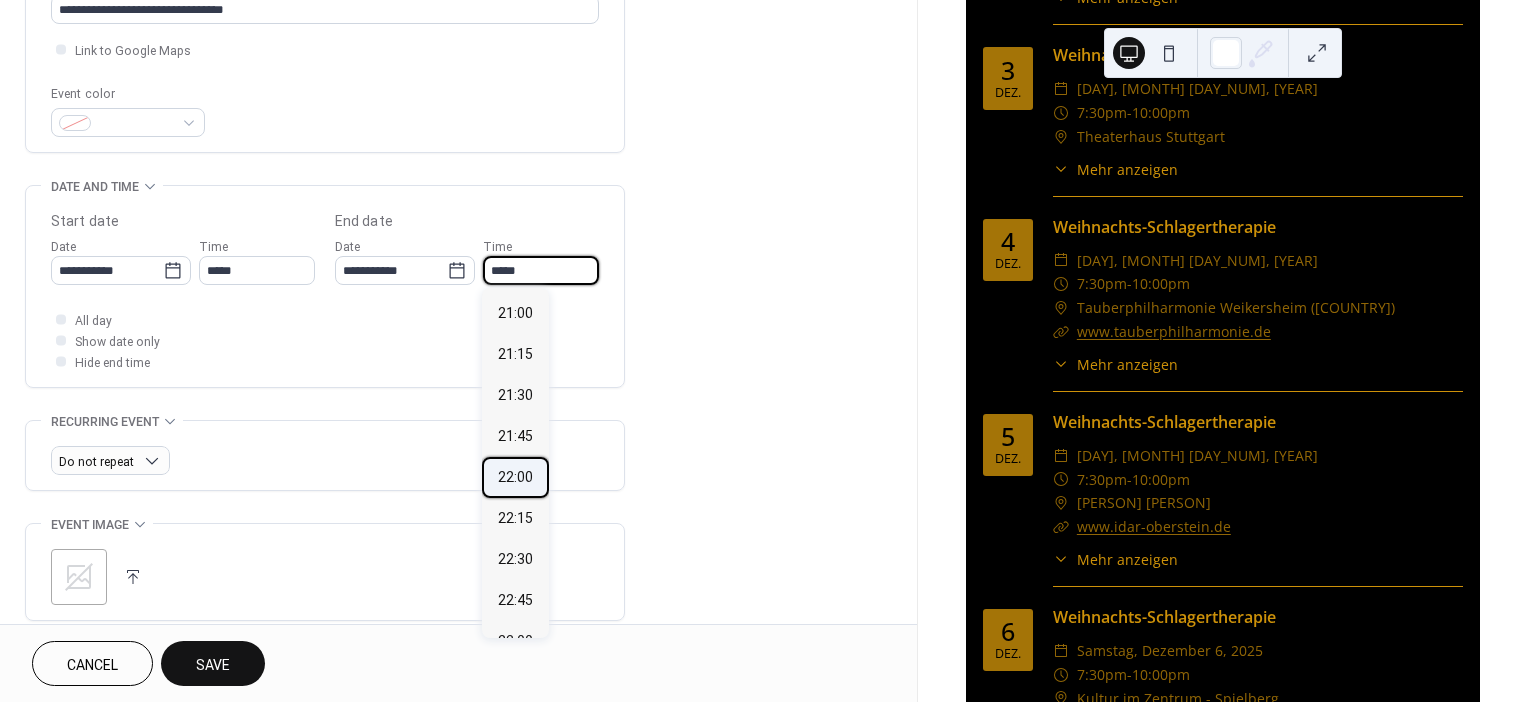 click on "22:00" at bounding box center [515, 476] 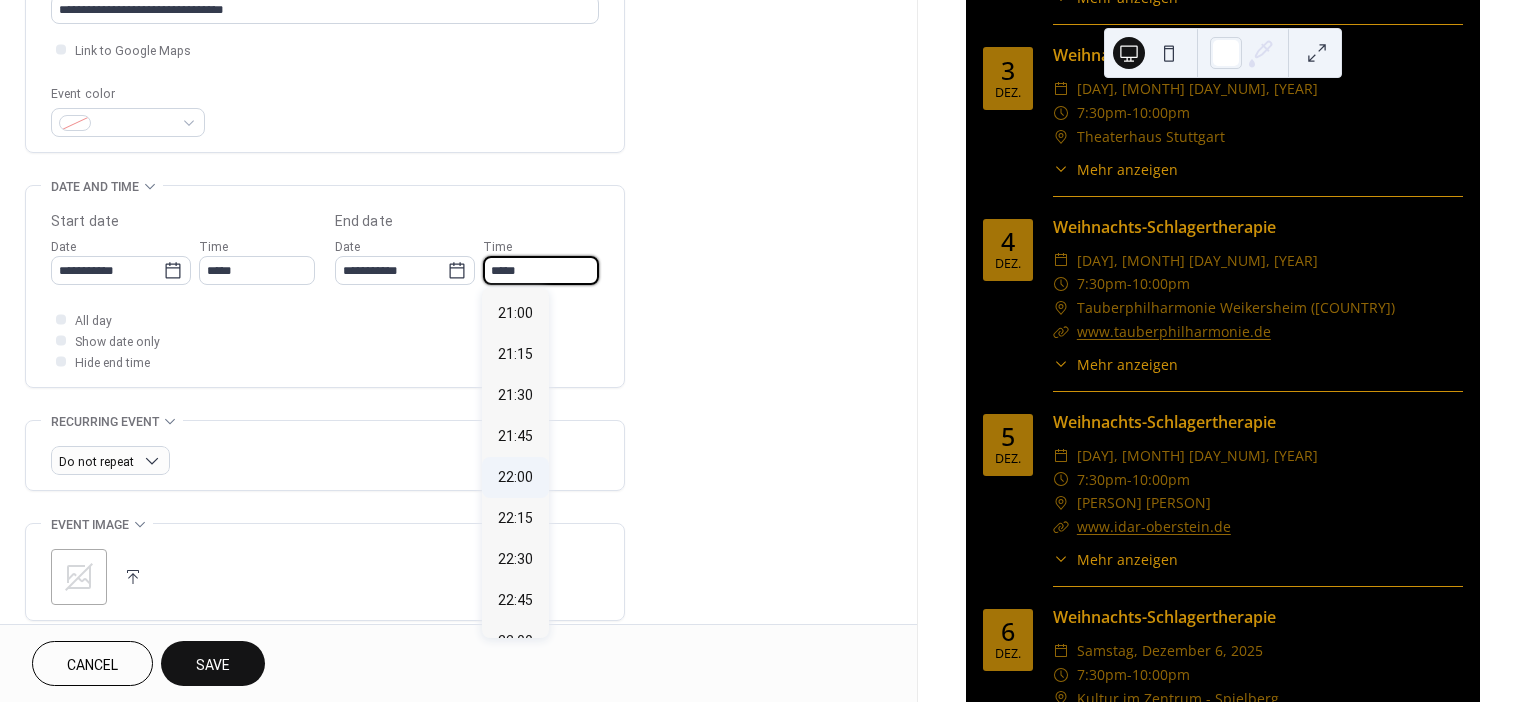 type on "*****" 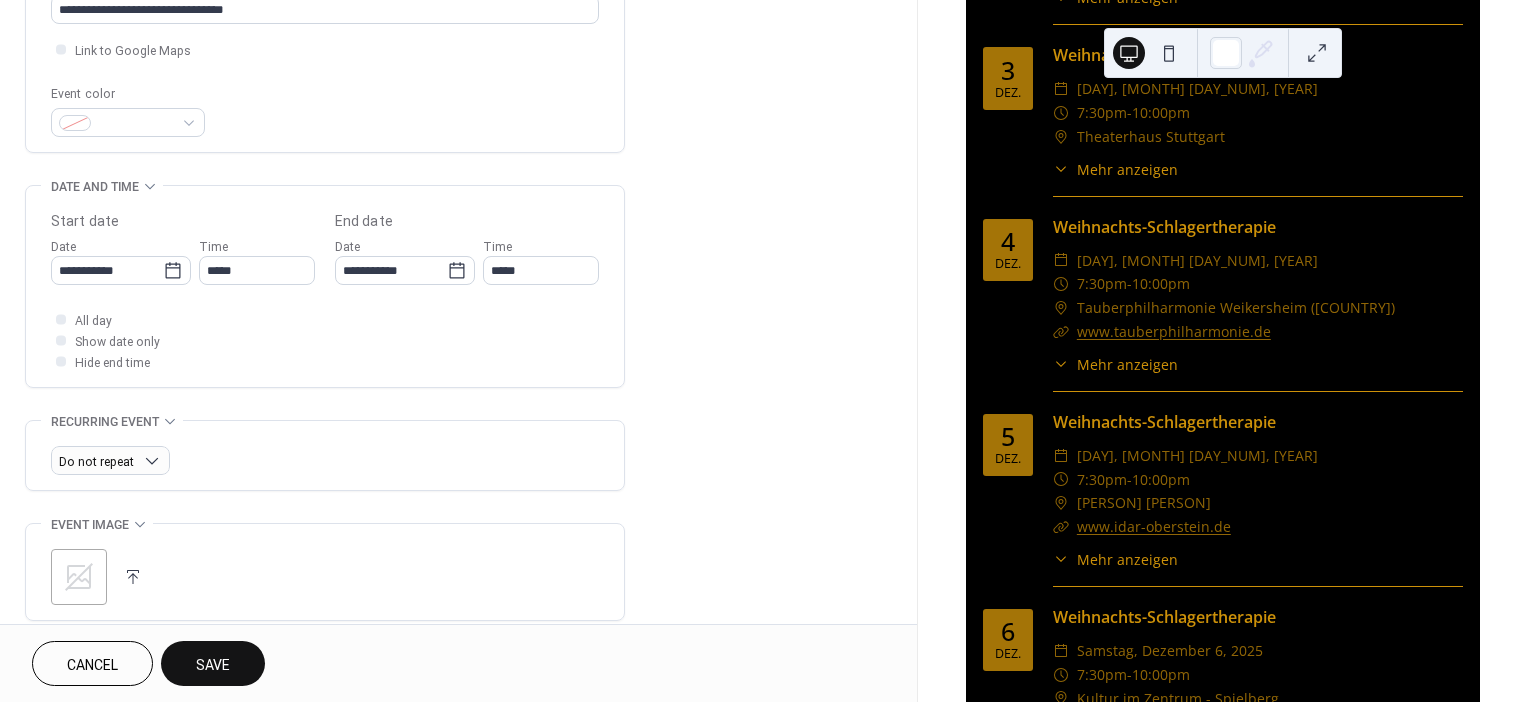 click at bounding box center [133, 577] 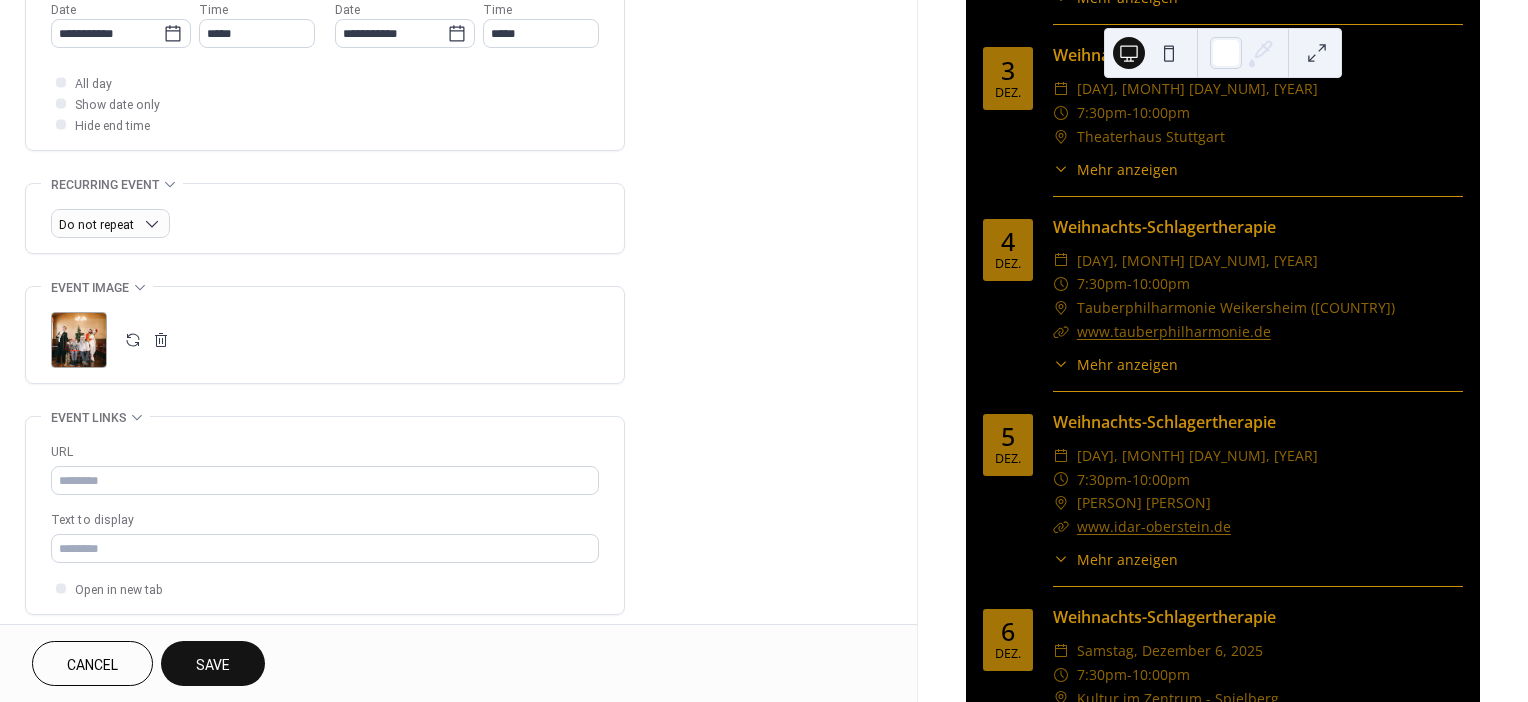 scroll, scrollTop: 777, scrollLeft: 0, axis: vertical 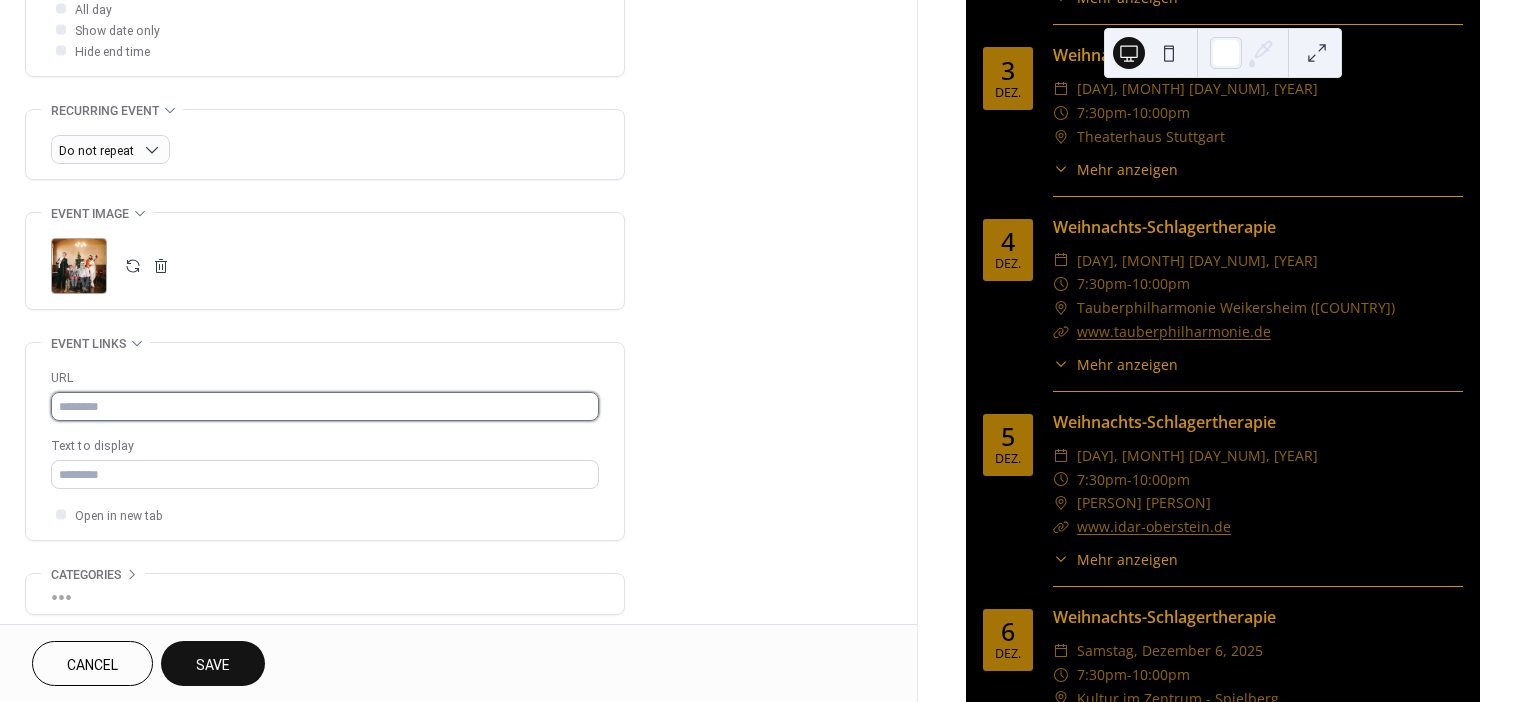 click at bounding box center [325, 406] 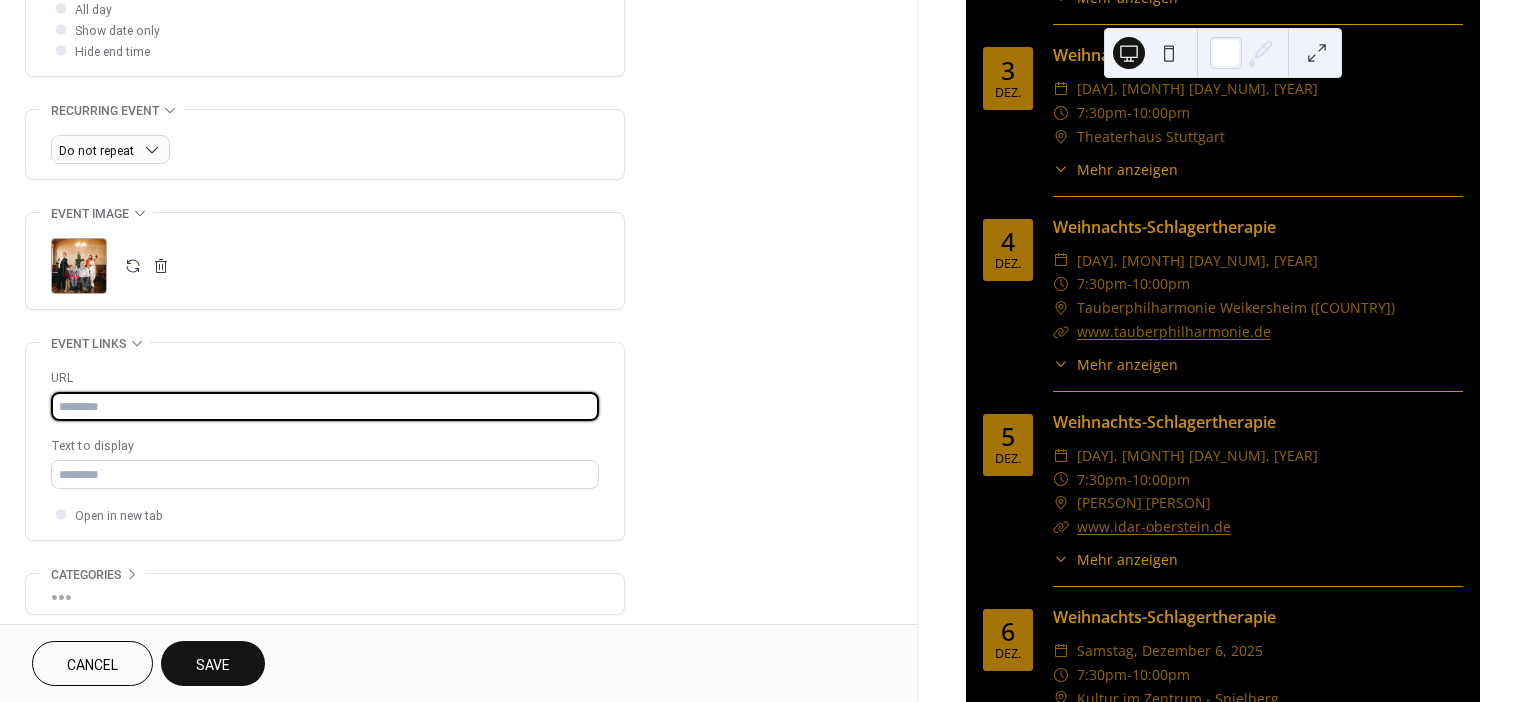 paste on "**********" 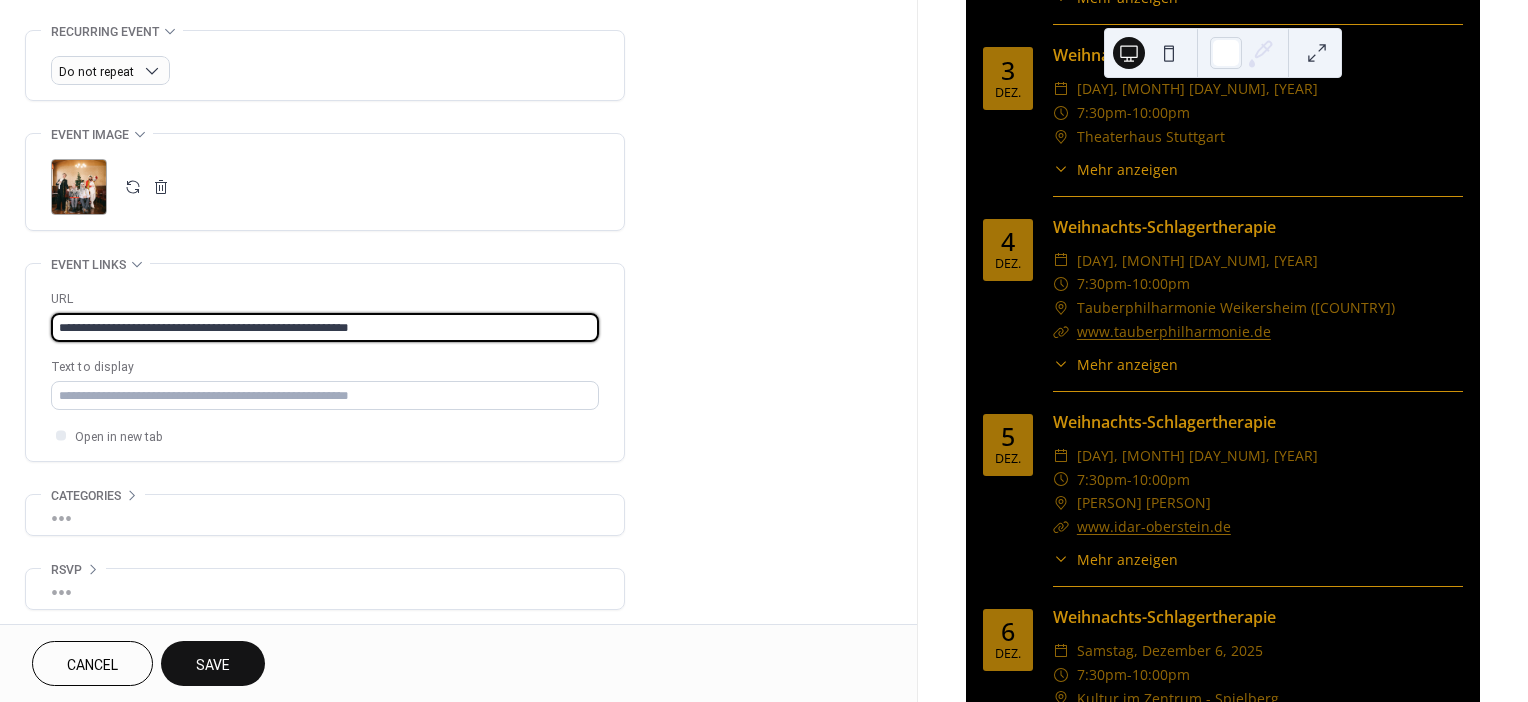scroll, scrollTop: 859, scrollLeft: 0, axis: vertical 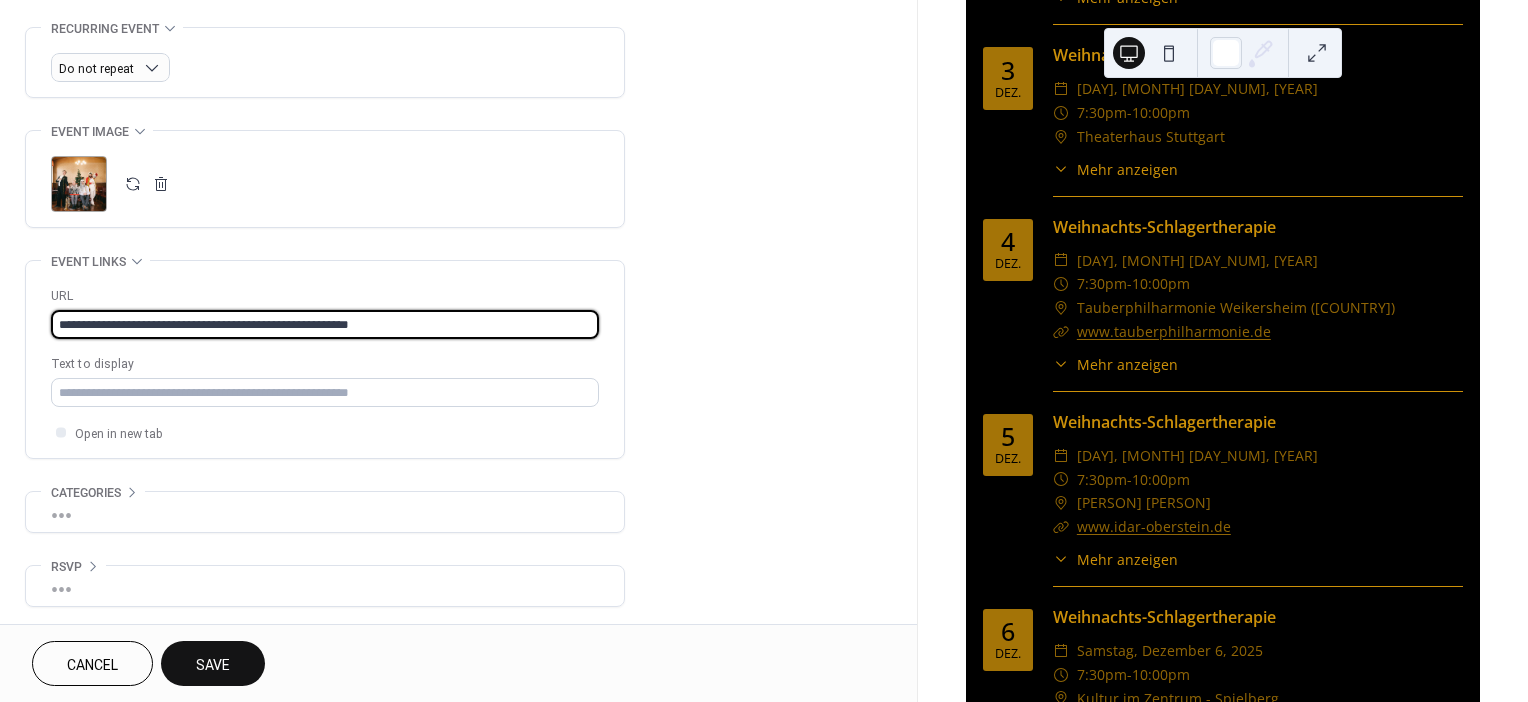 type on "**********" 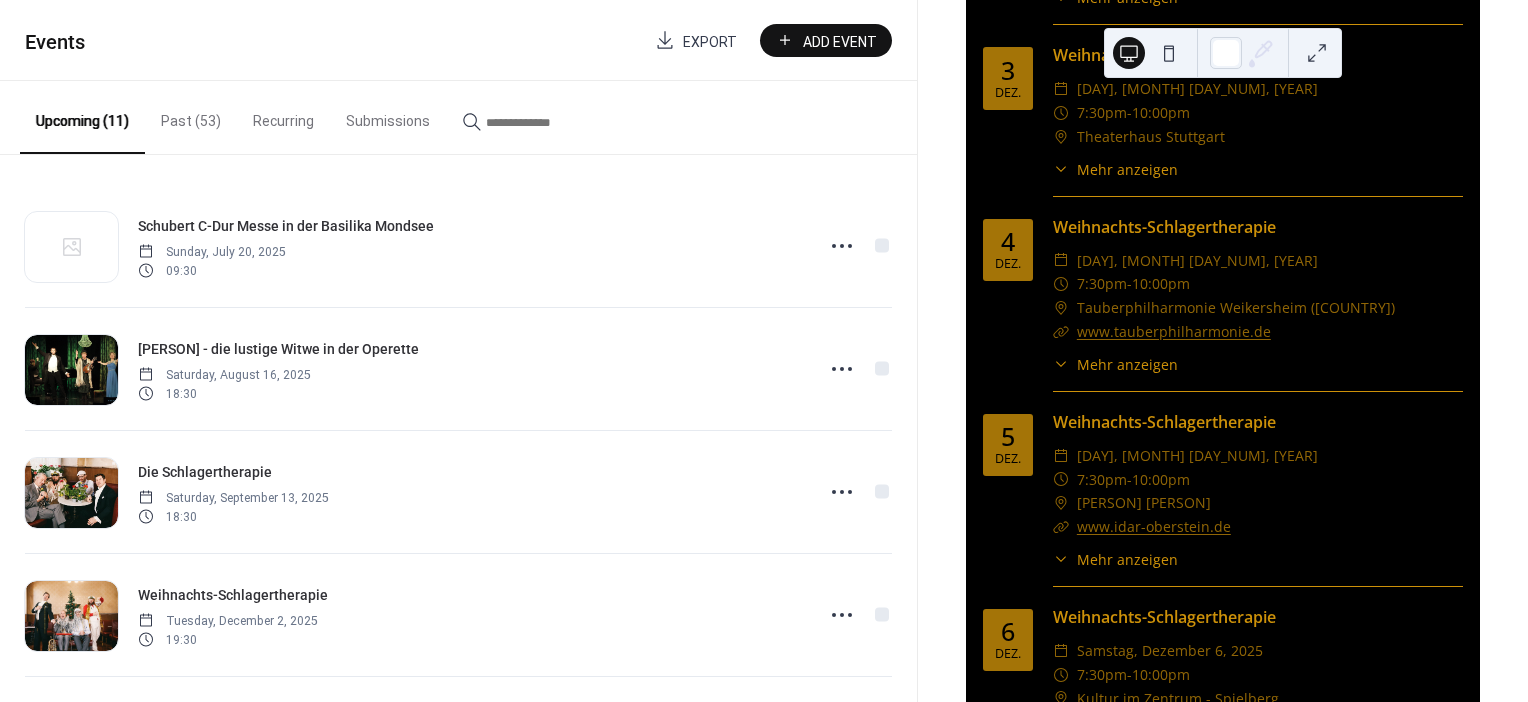 click on "Add Event" at bounding box center [840, 41] 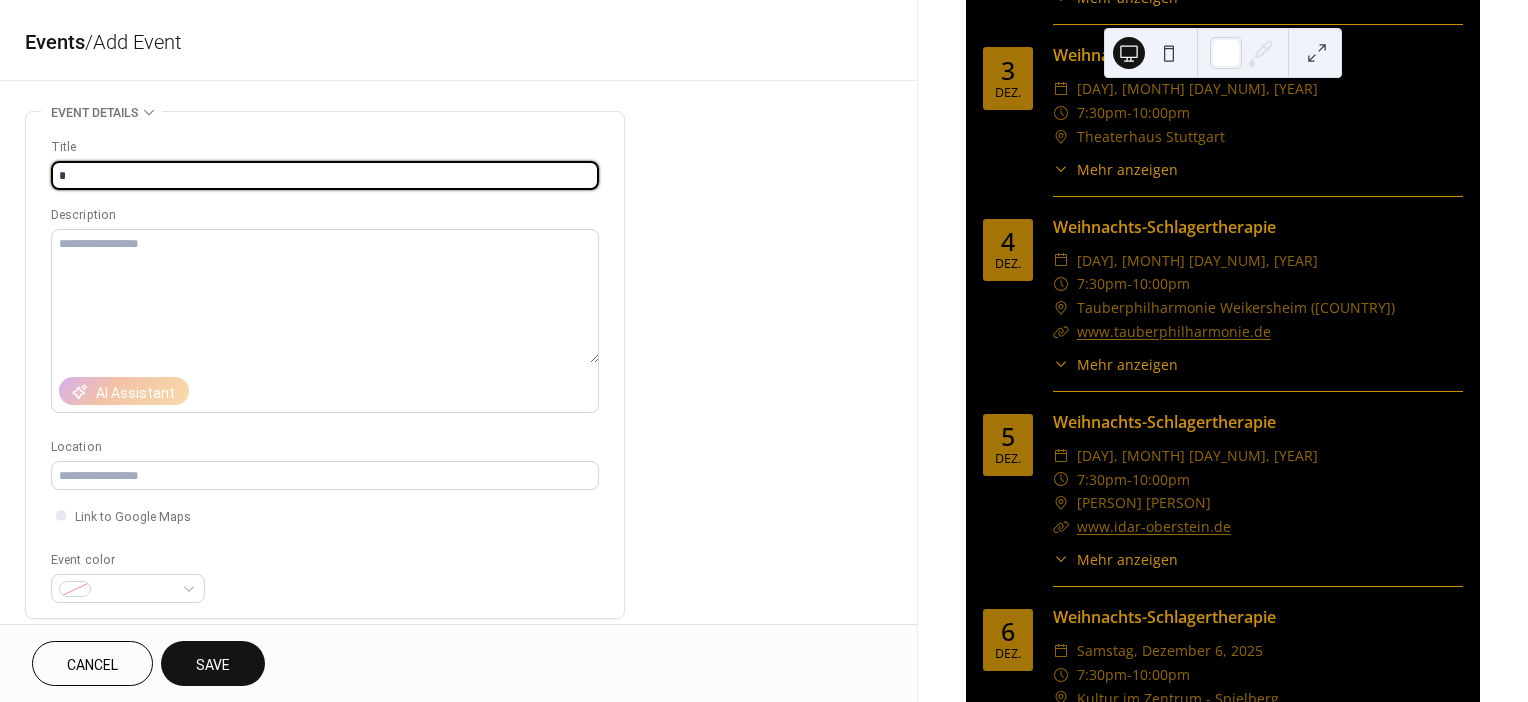 type on "**********" 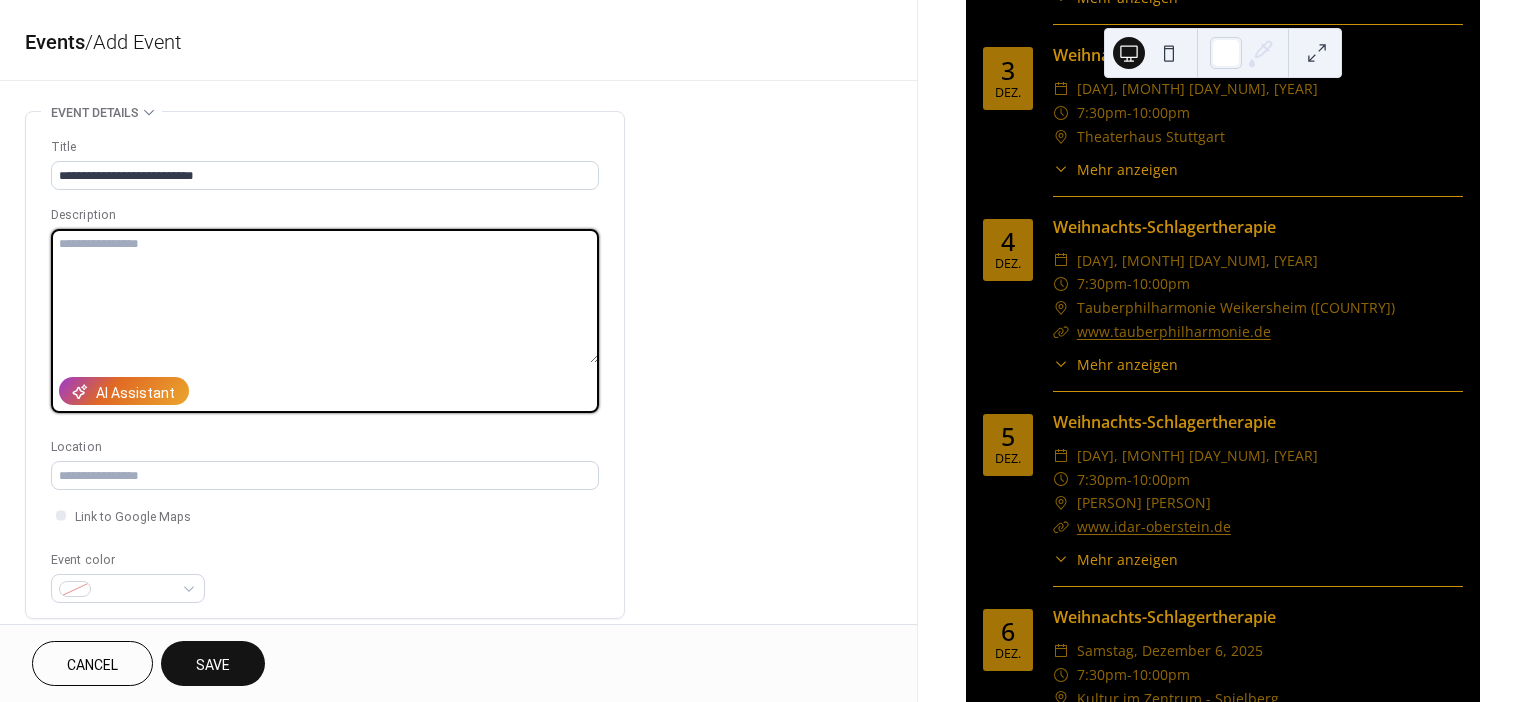 paste on "**********" 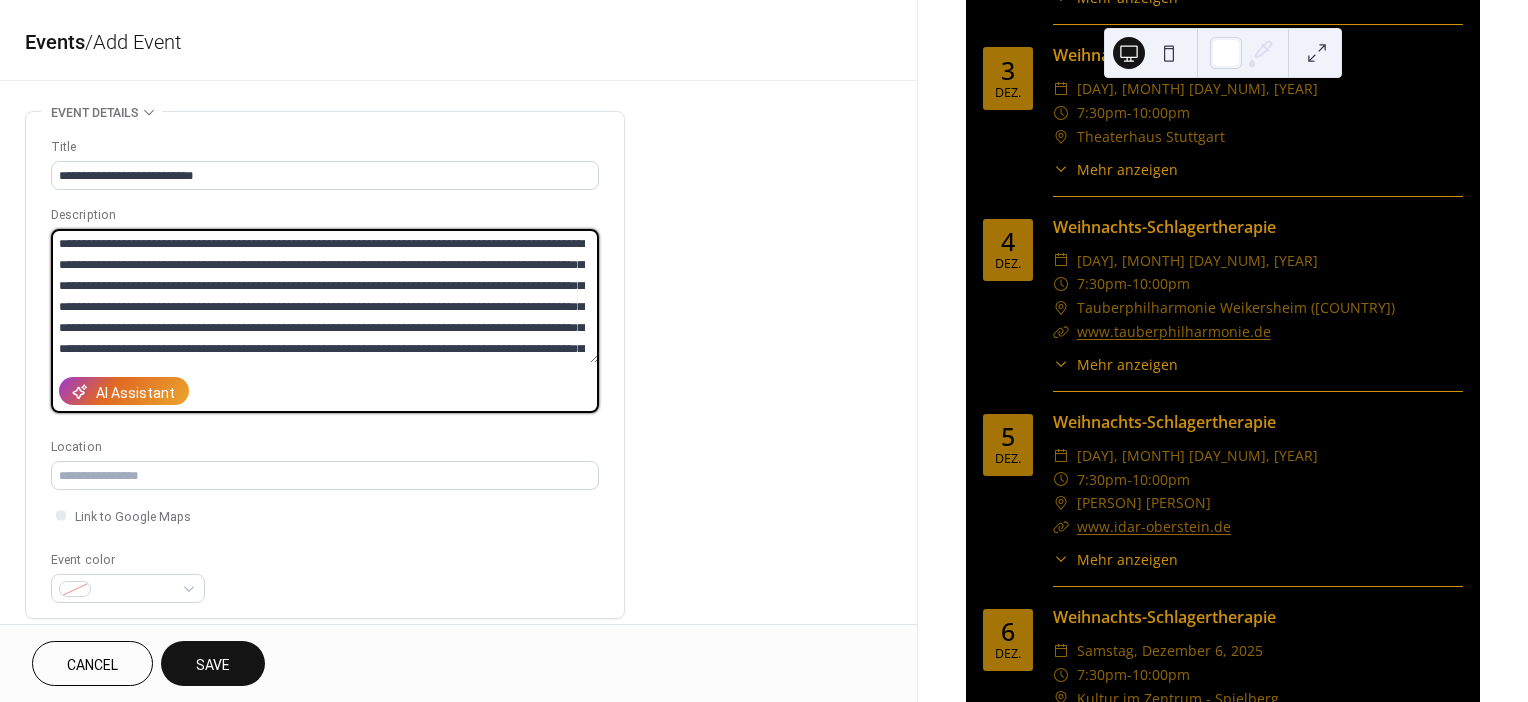 scroll, scrollTop: 349, scrollLeft: 0, axis: vertical 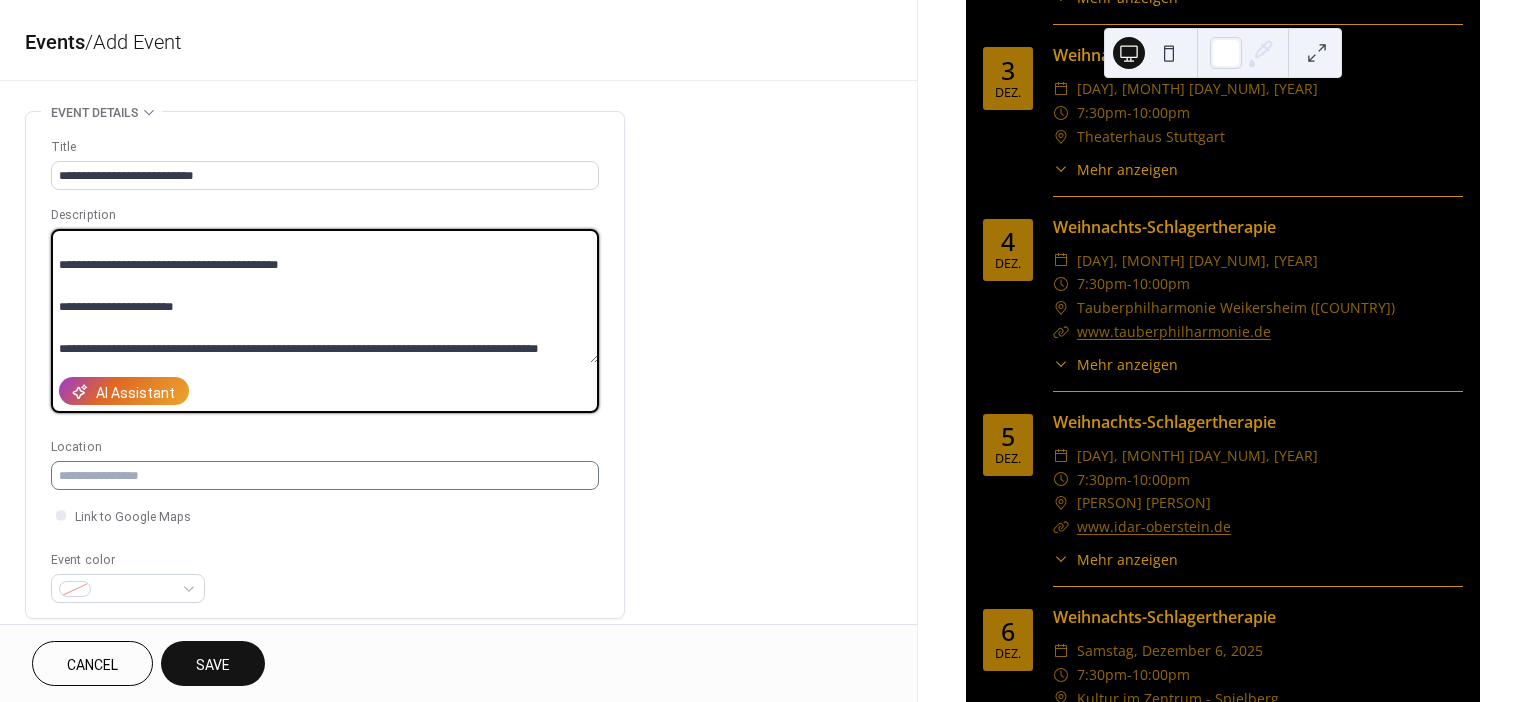 type on "**********" 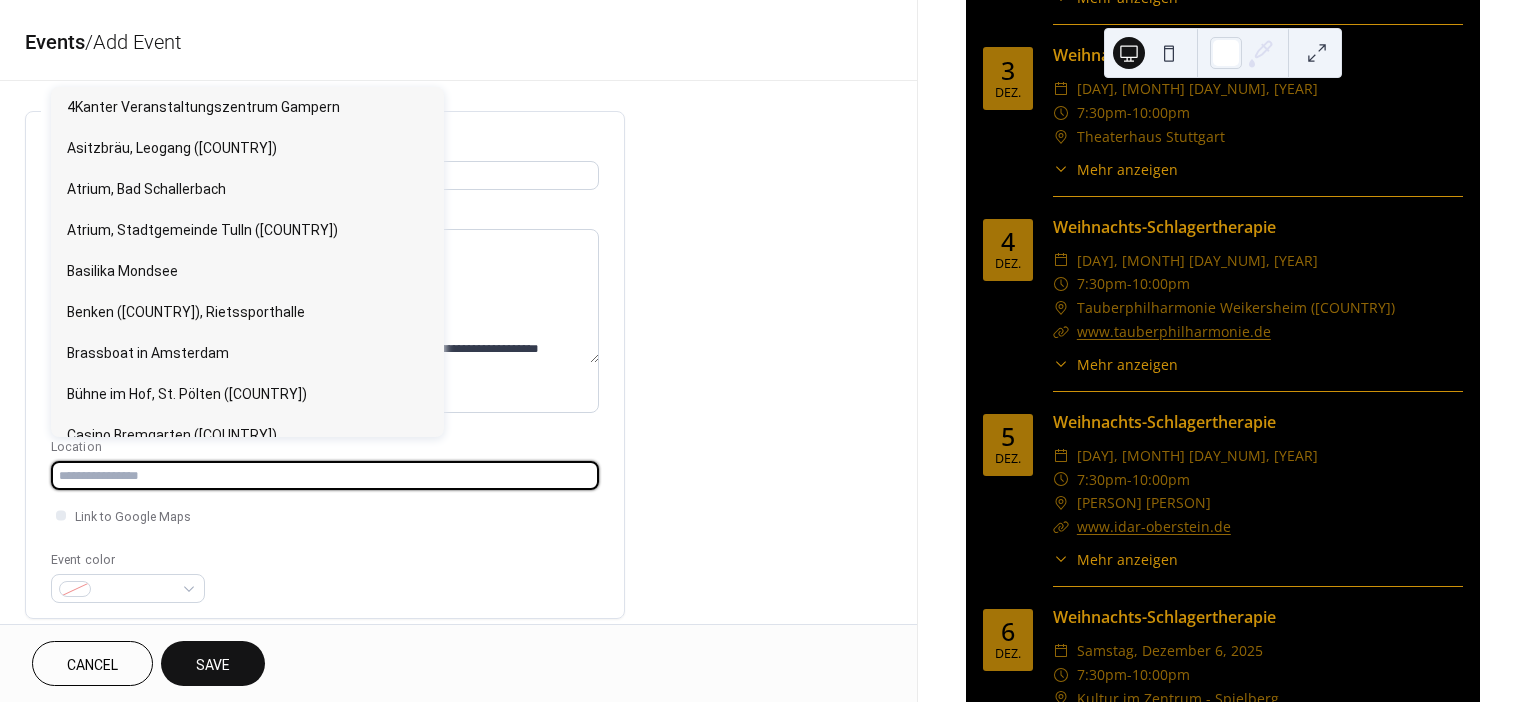 click at bounding box center [325, 475] 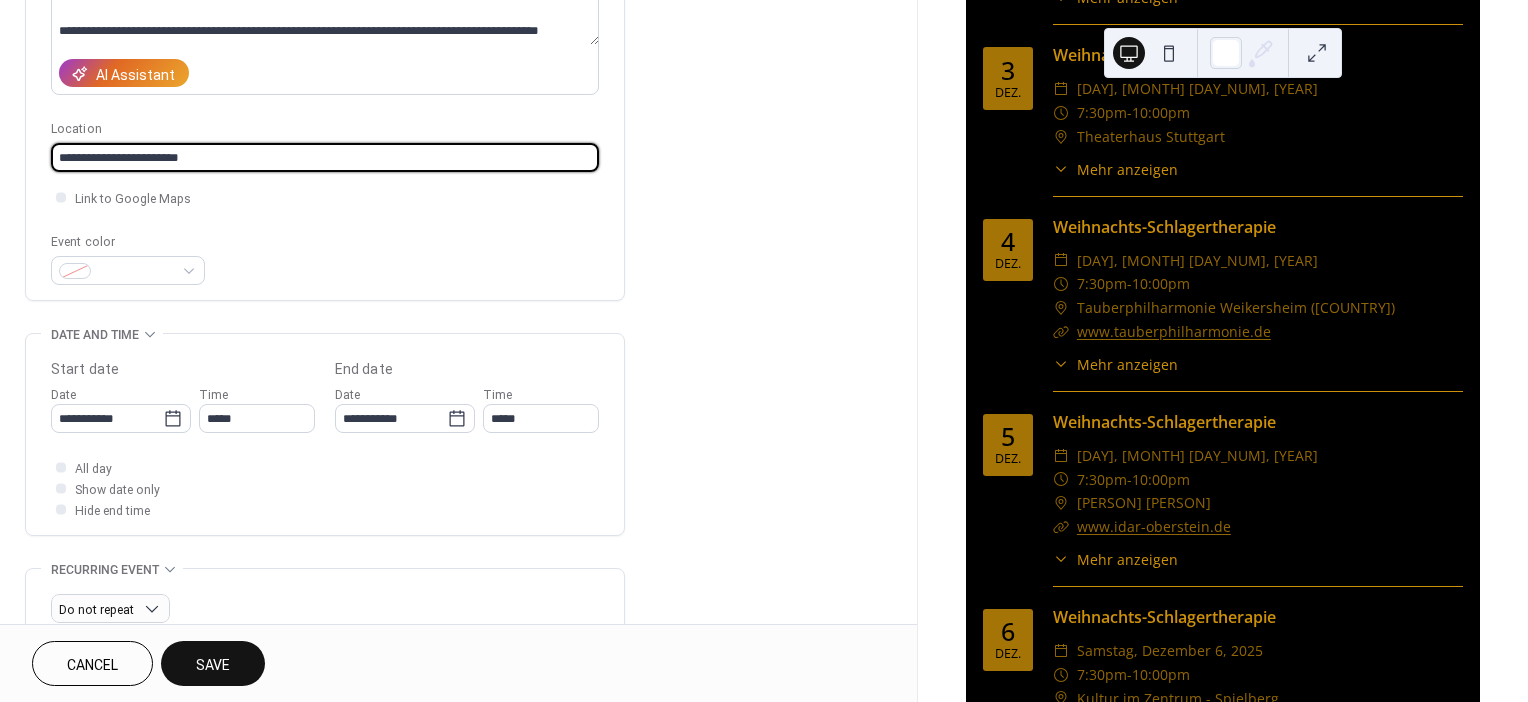 scroll, scrollTop: 320, scrollLeft: 0, axis: vertical 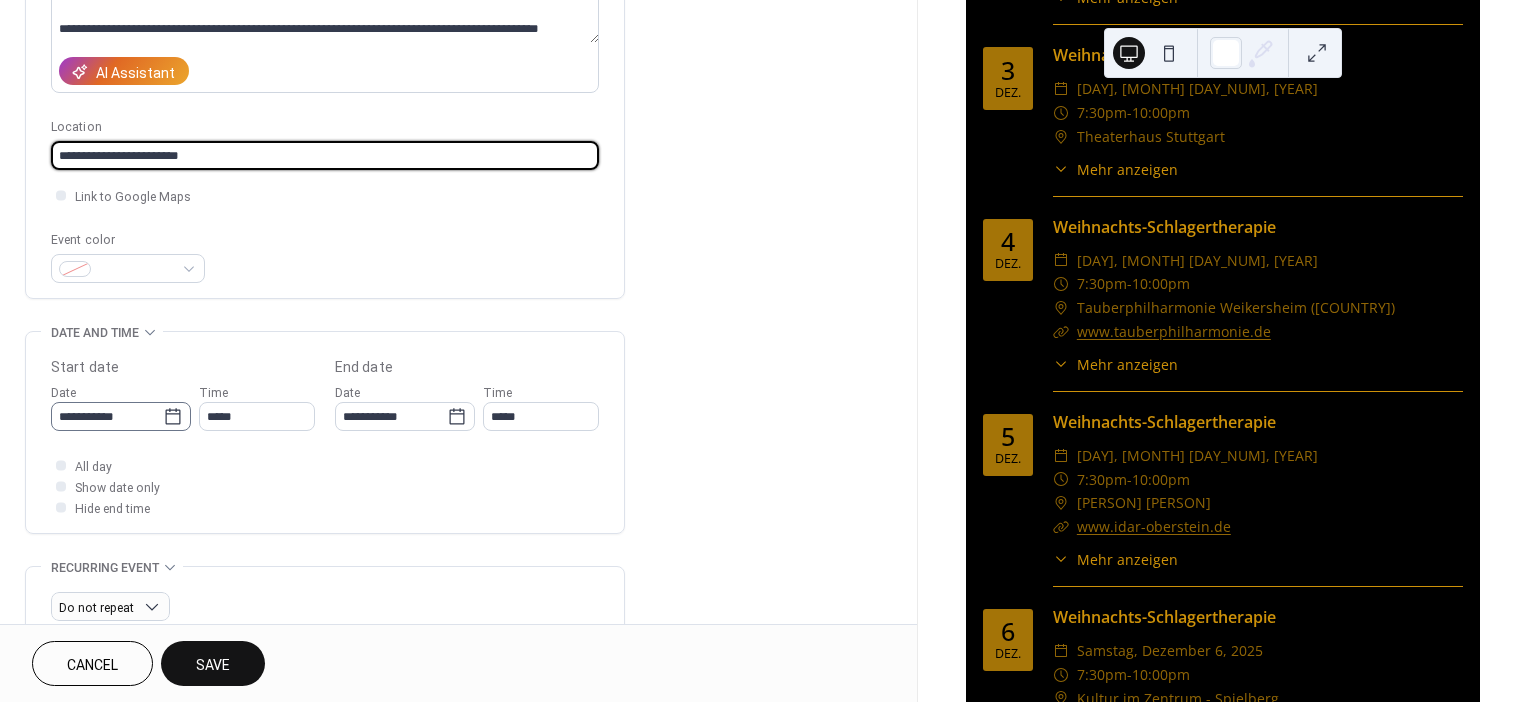 type on "**********" 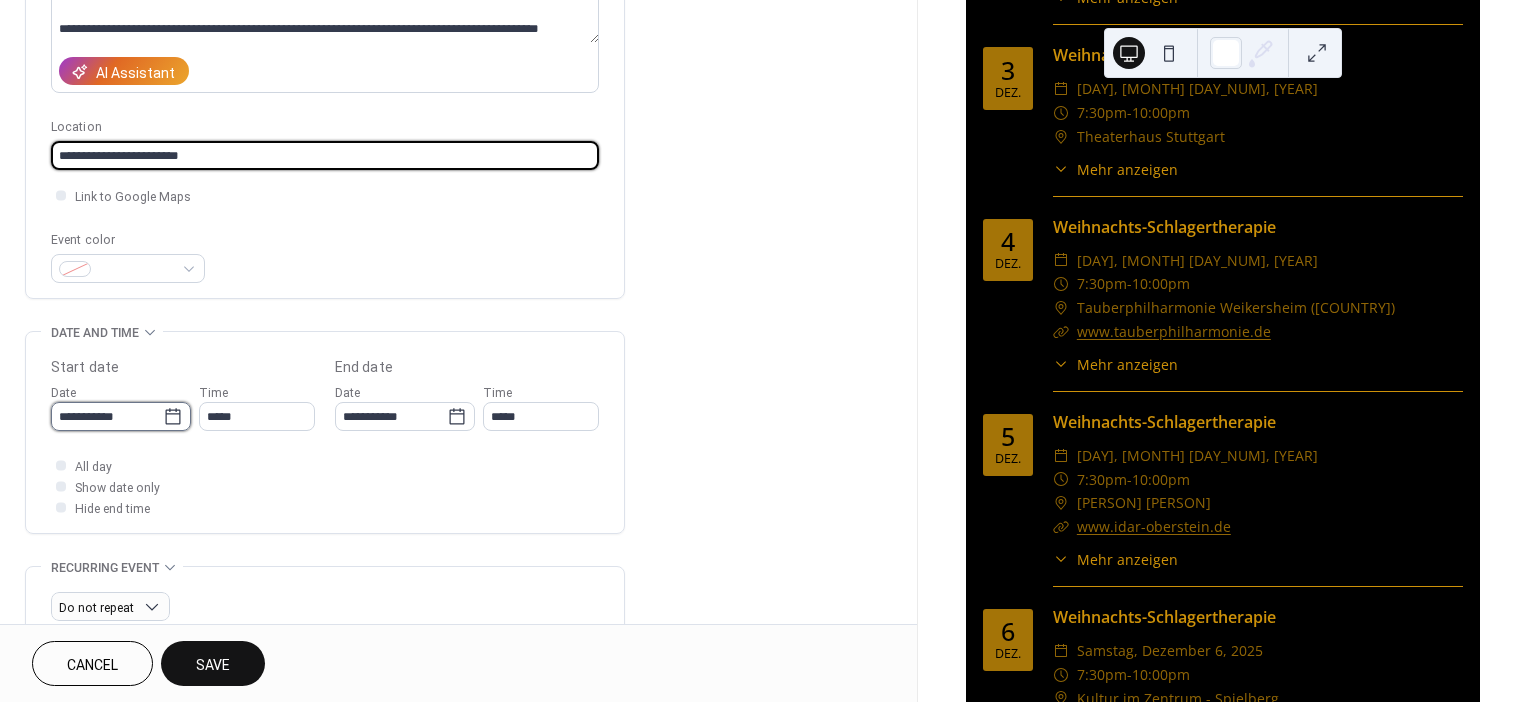 click on "**********" at bounding box center (107, 416) 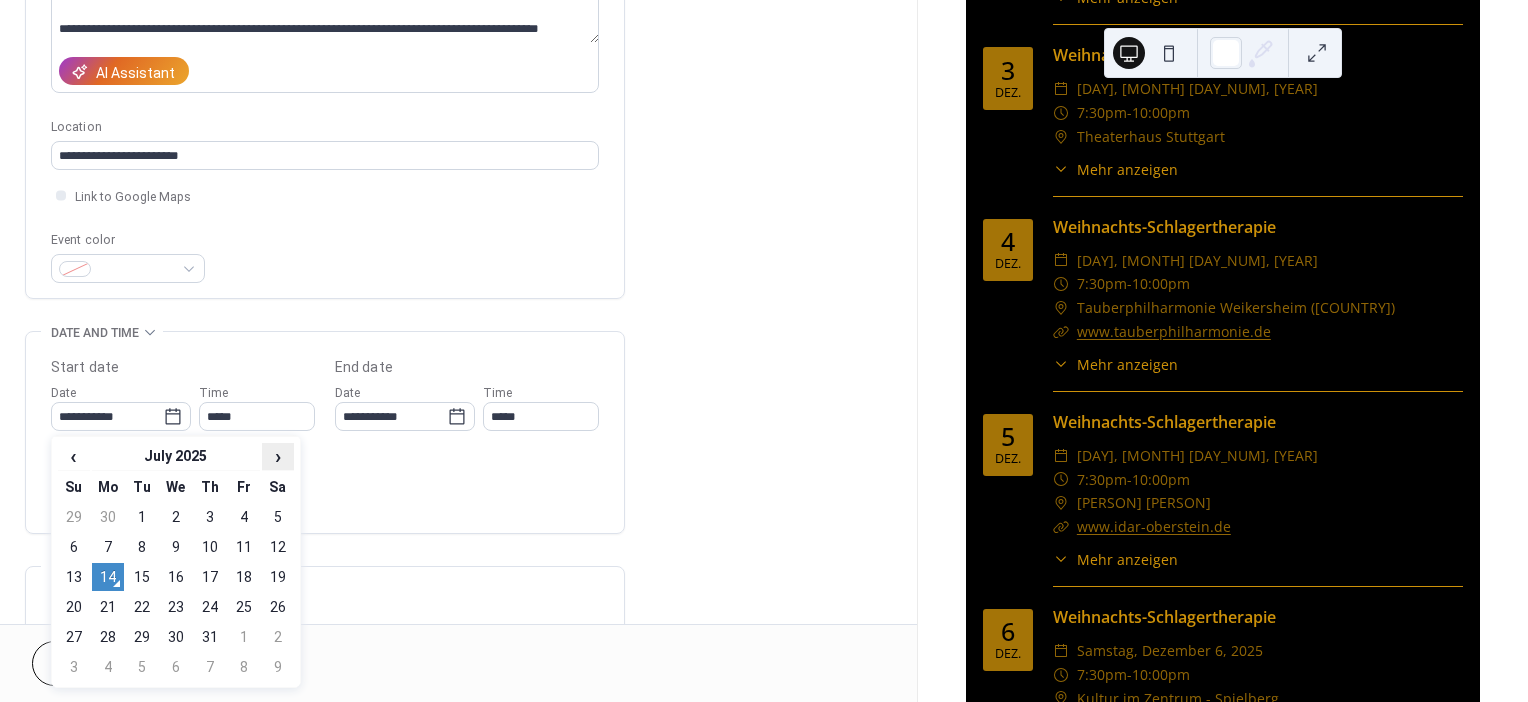click on "›" at bounding box center [278, 456] 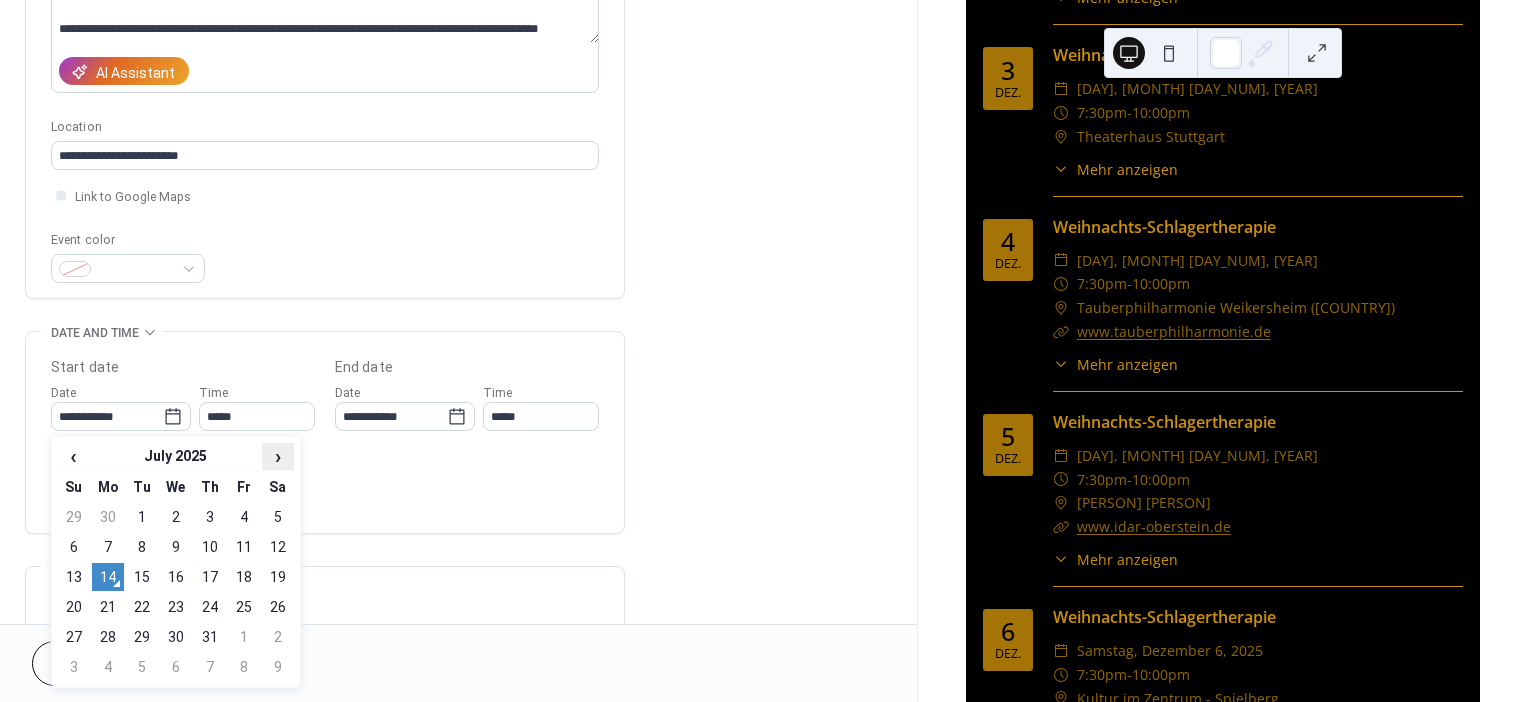 click on "›" at bounding box center [278, 456] 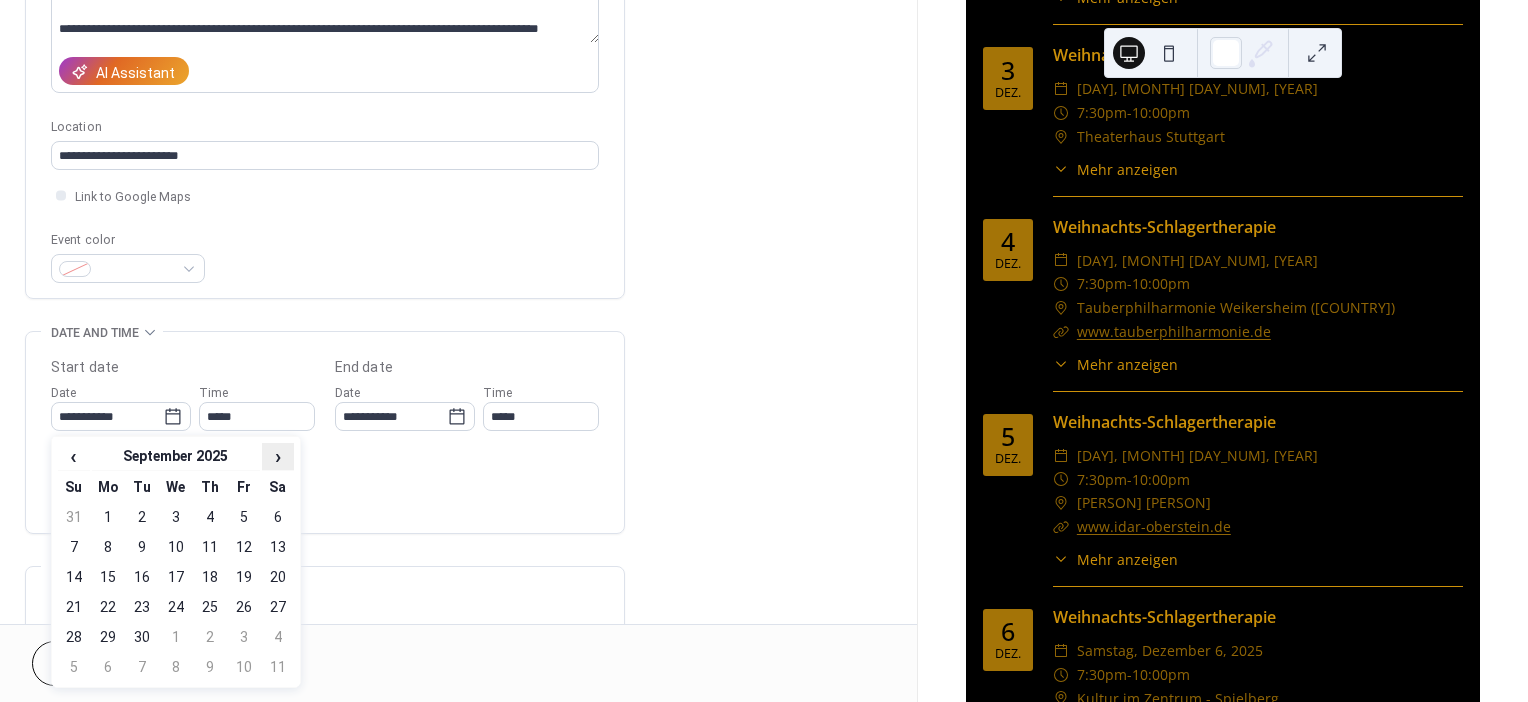 click on "›" at bounding box center (278, 456) 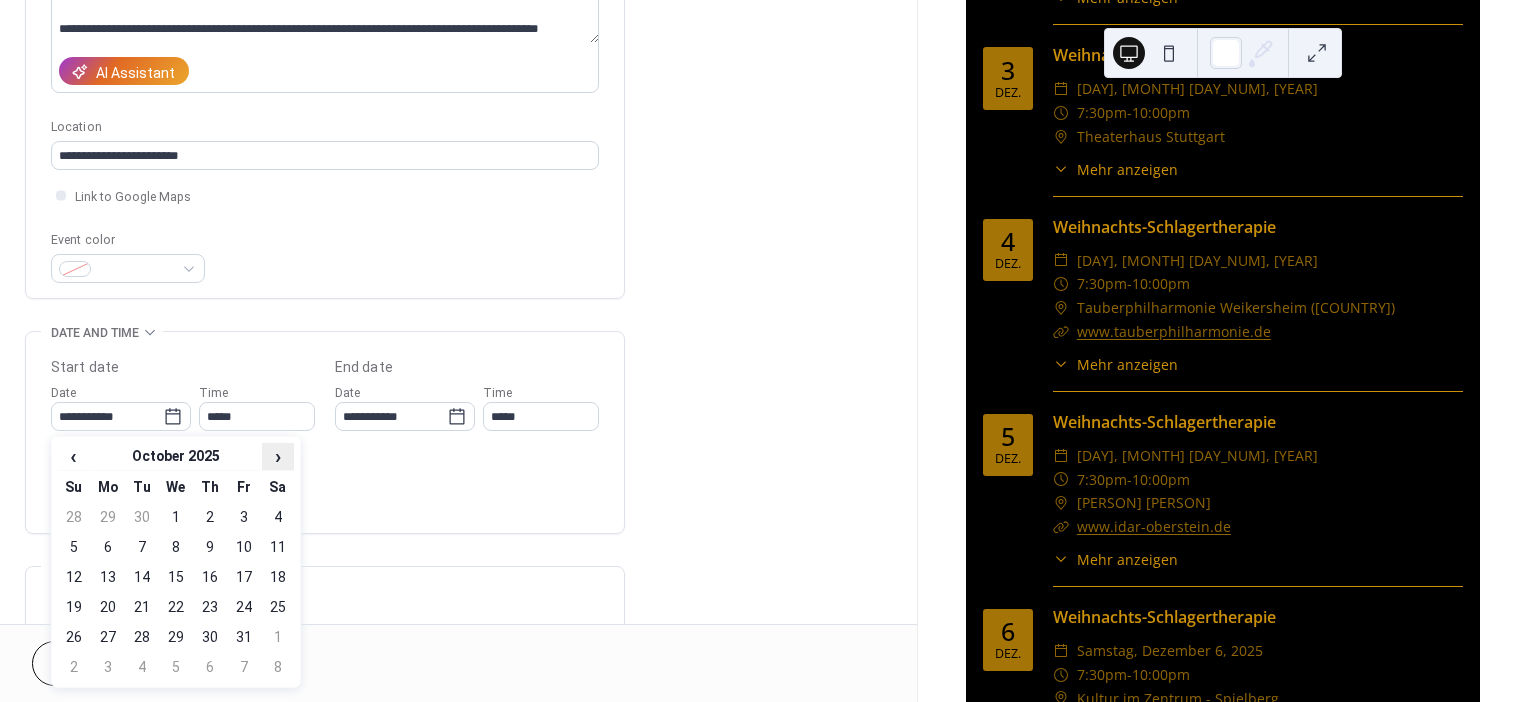 click on "›" at bounding box center (278, 456) 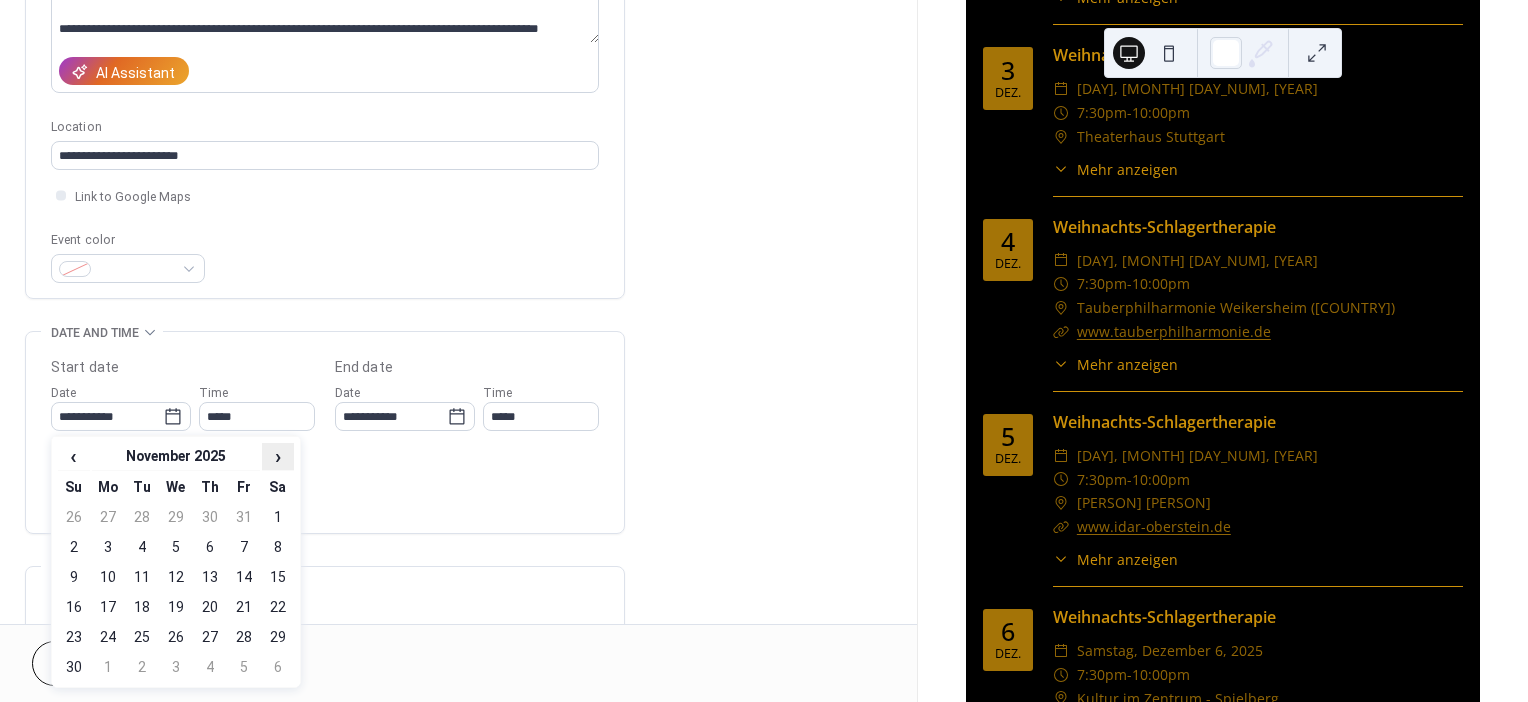 click on "›" at bounding box center (278, 456) 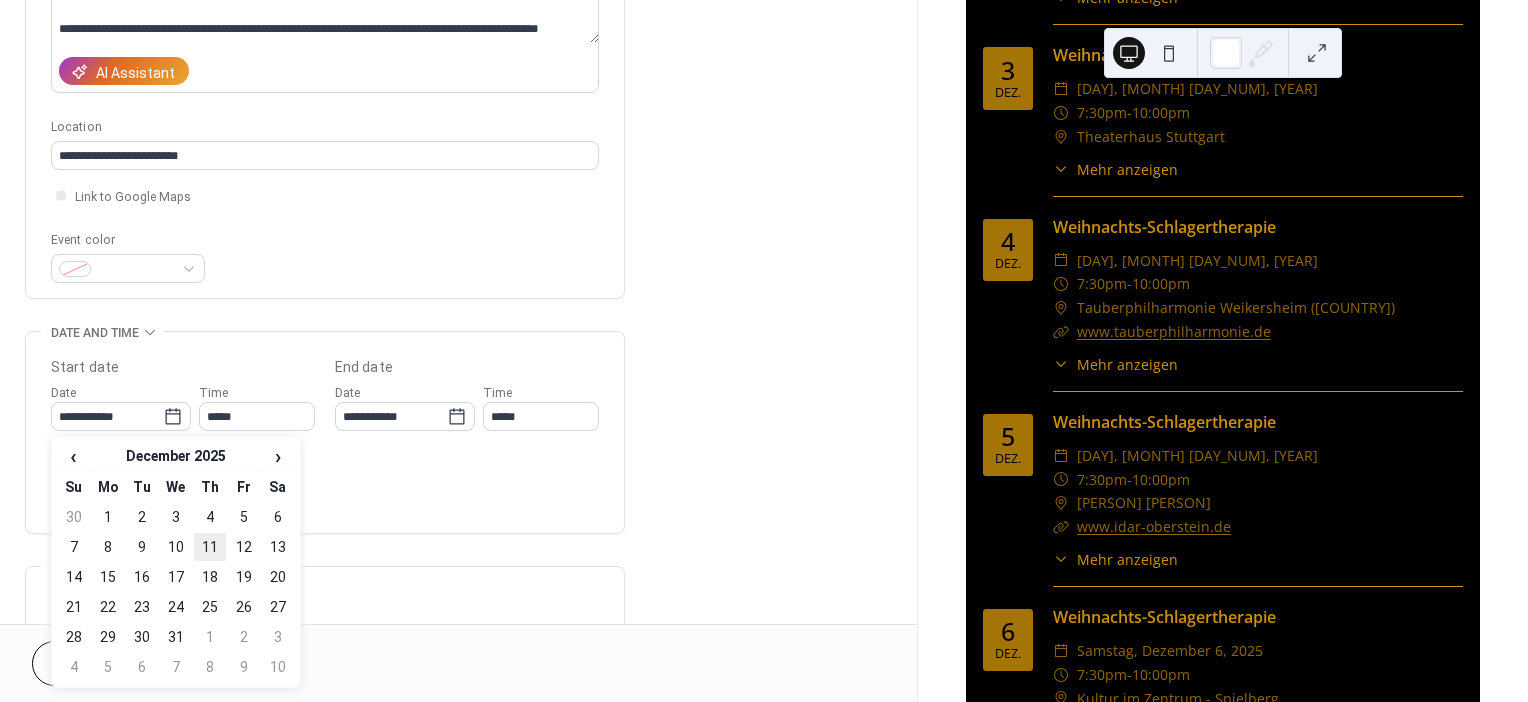 click on "11" at bounding box center [210, 547] 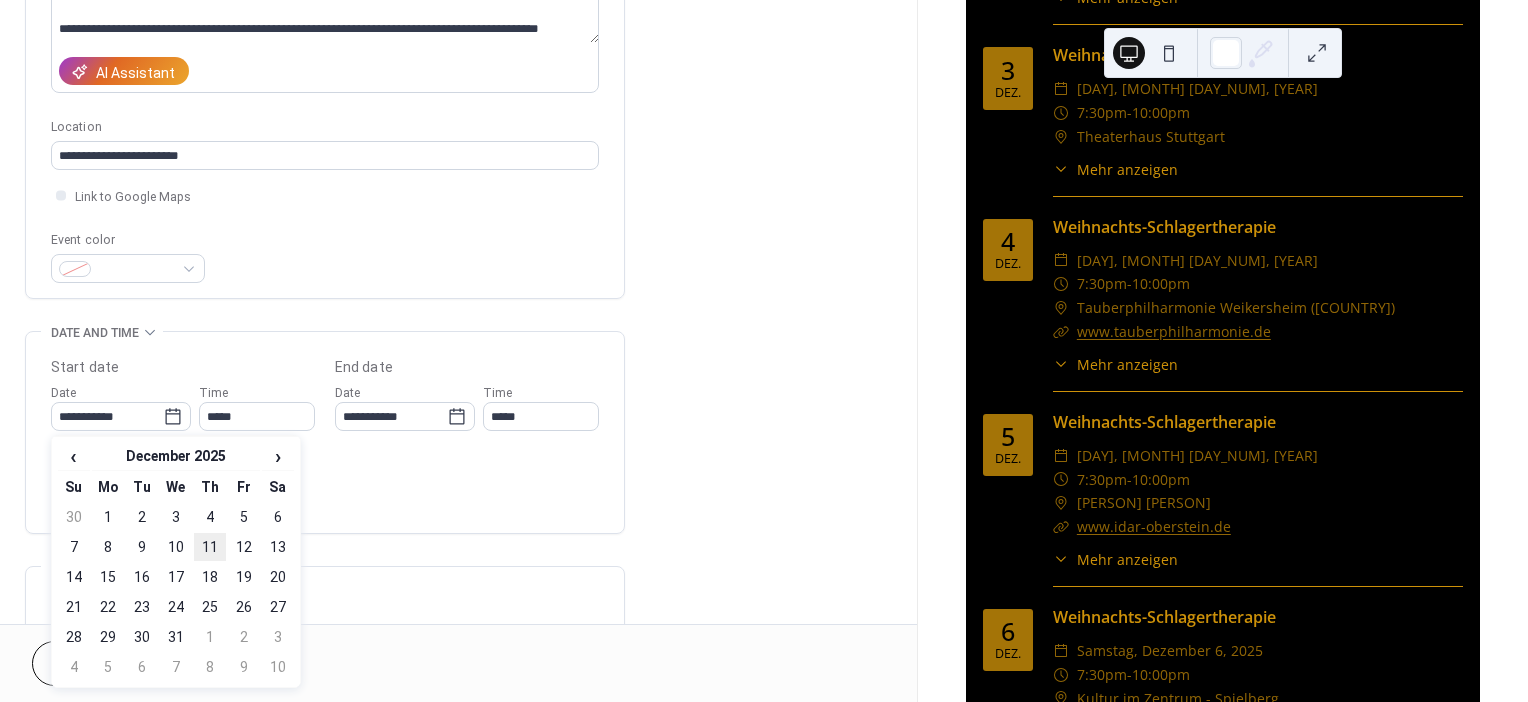 type on "**********" 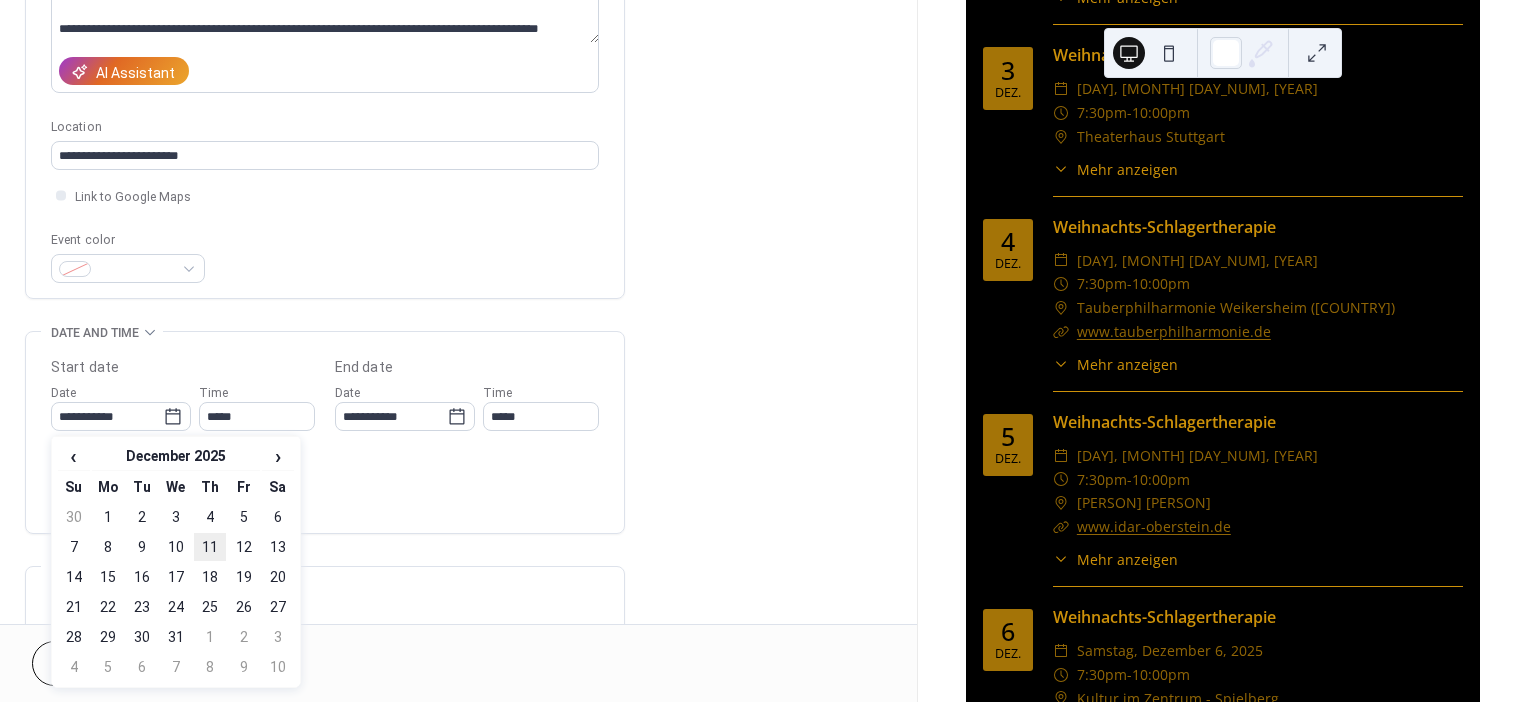 type on "**********" 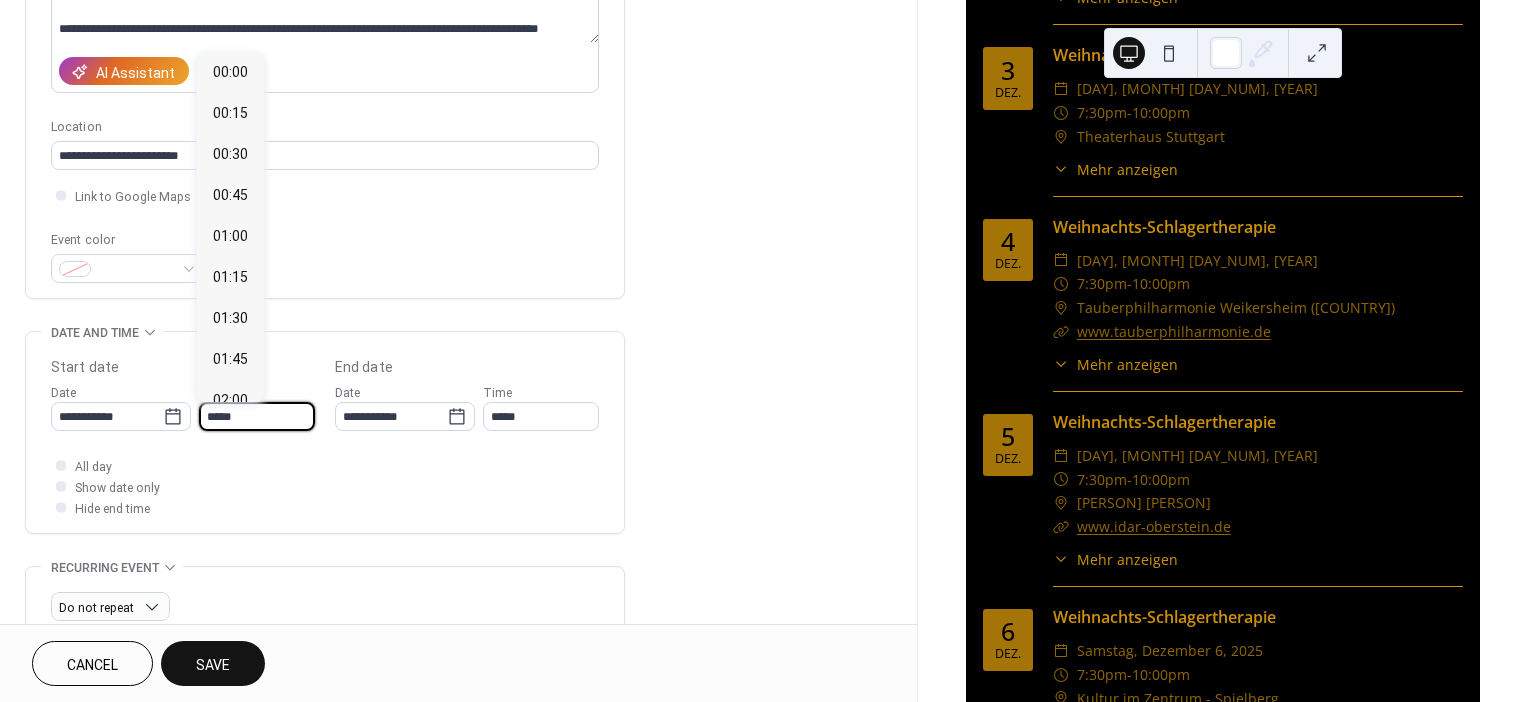 click on "*****" at bounding box center [257, 416] 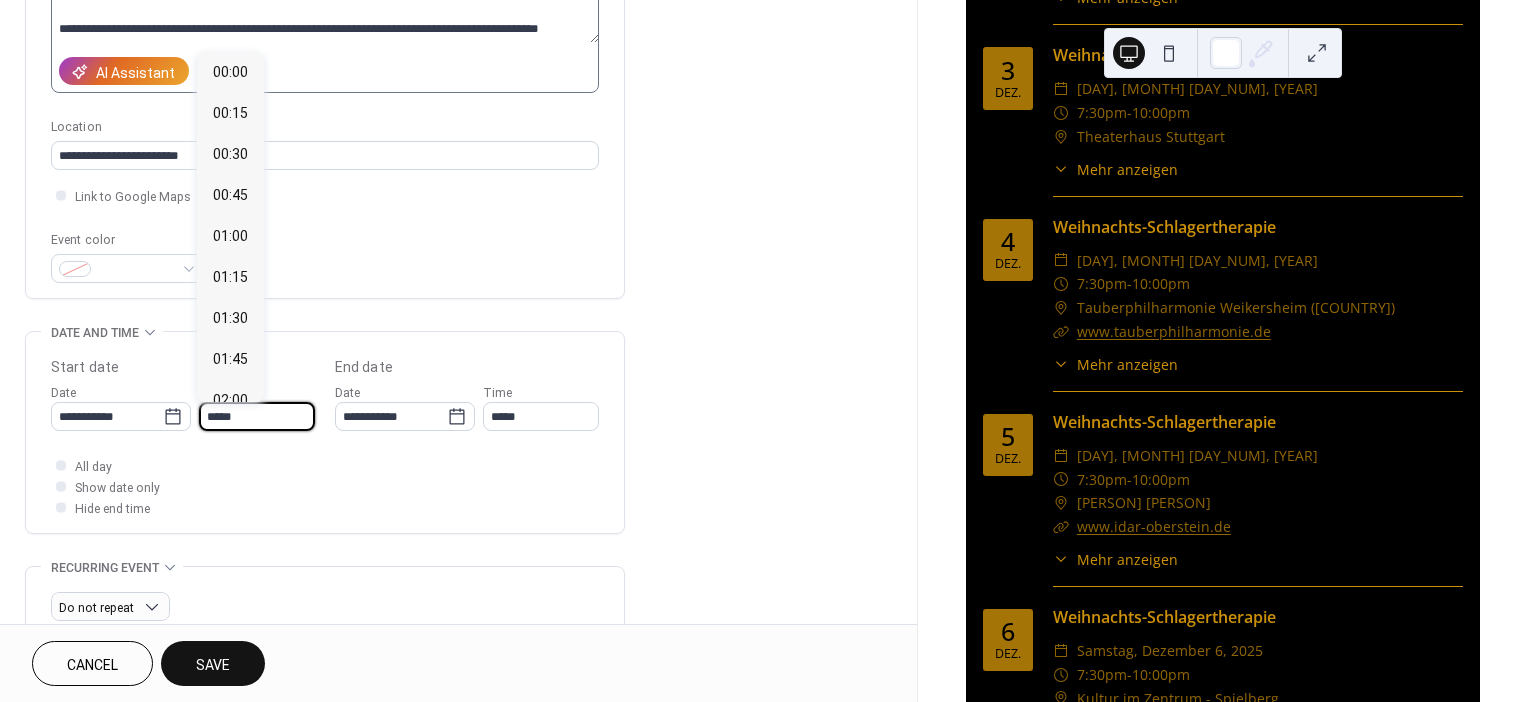 scroll, scrollTop: 1946, scrollLeft: 0, axis: vertical 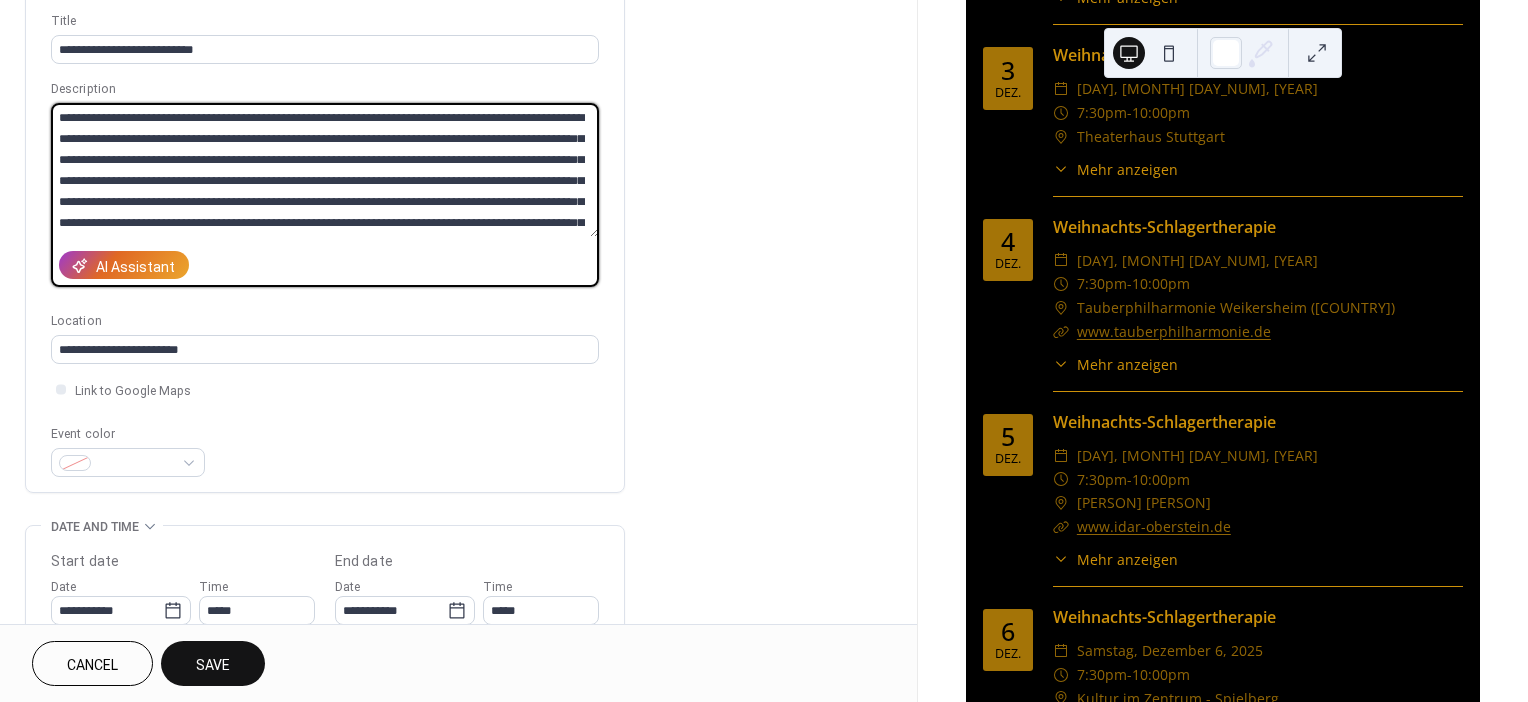 drag, startPoint x: 580, startPoint y: 230, endPoint x: 49, endPoint y: 108, distance: 544.83484 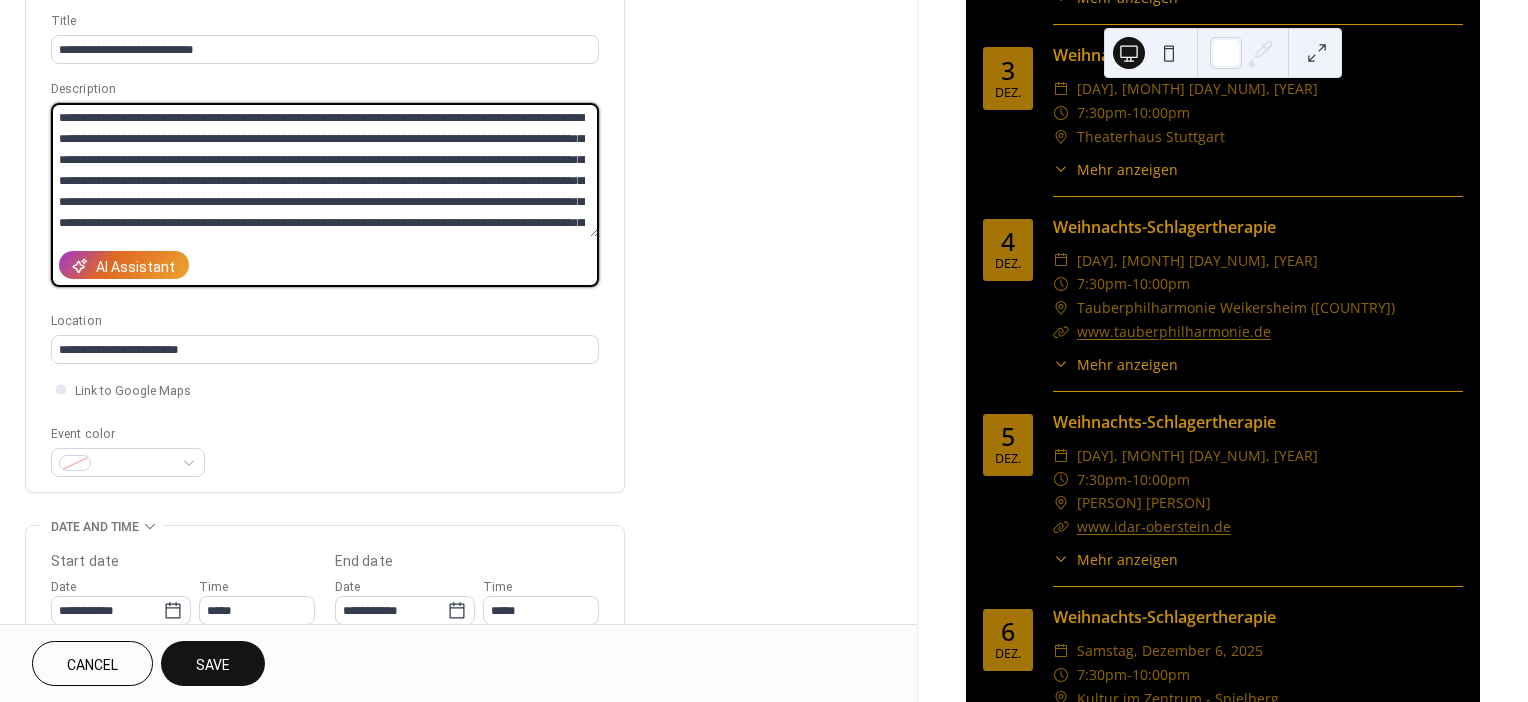 paste on "**********" 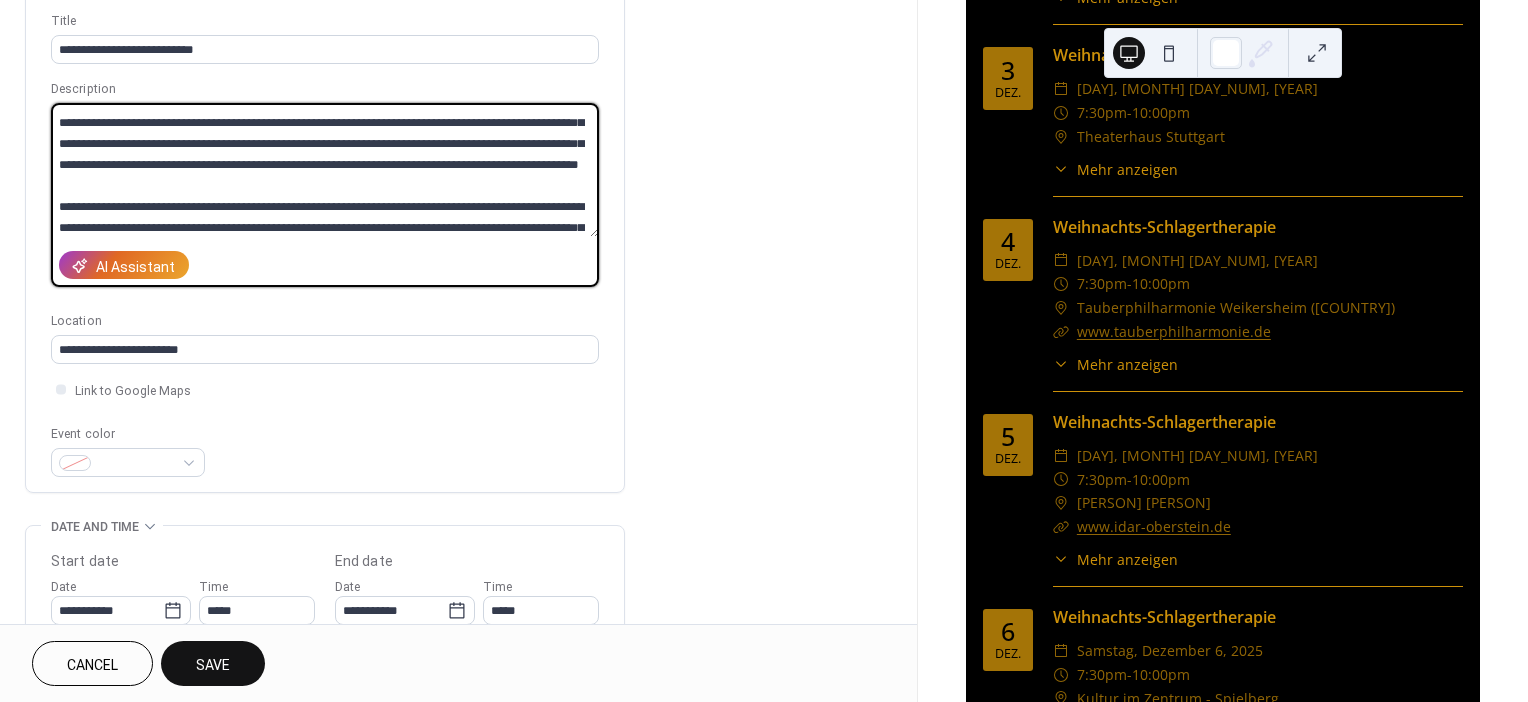 scroll, scrollTop: 336, scrollLeft: 0, axis: vertical 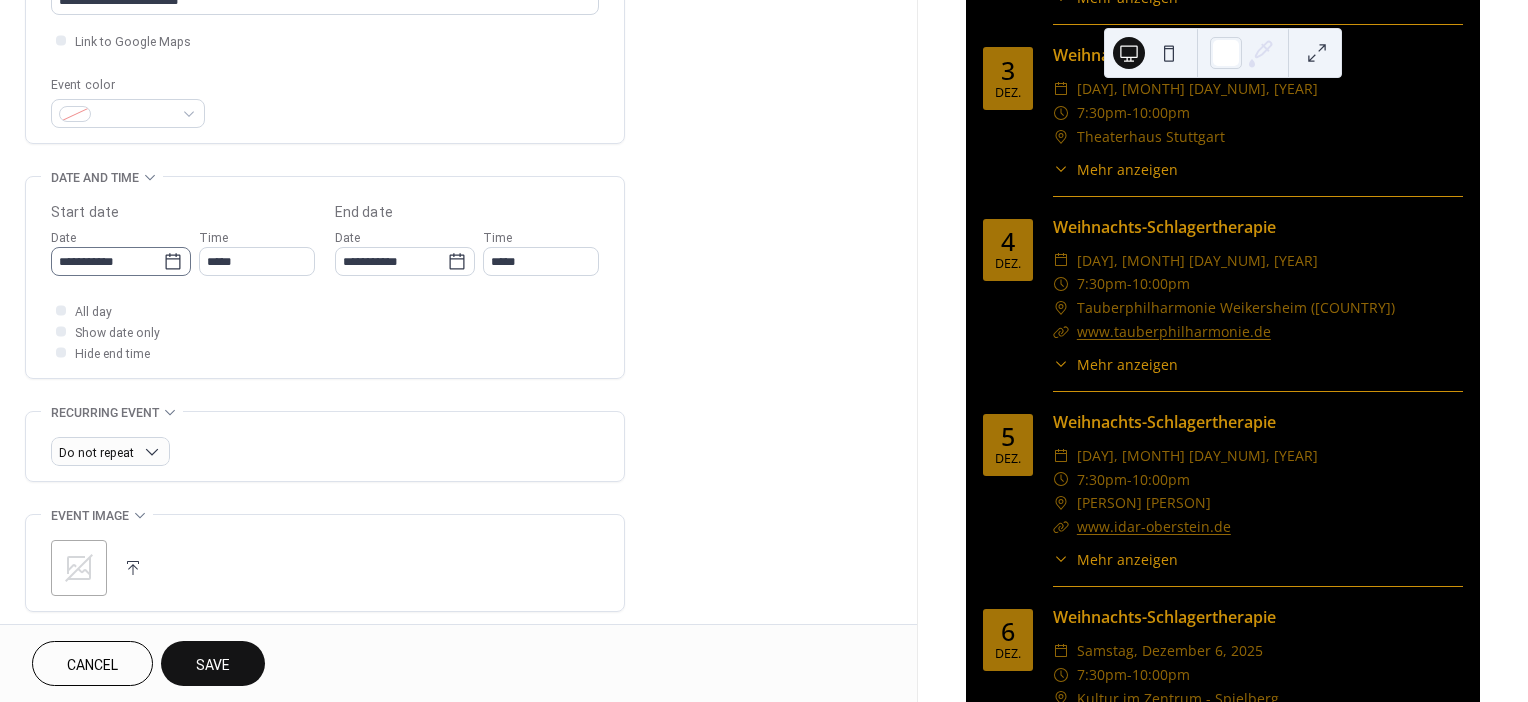 type on "**********" 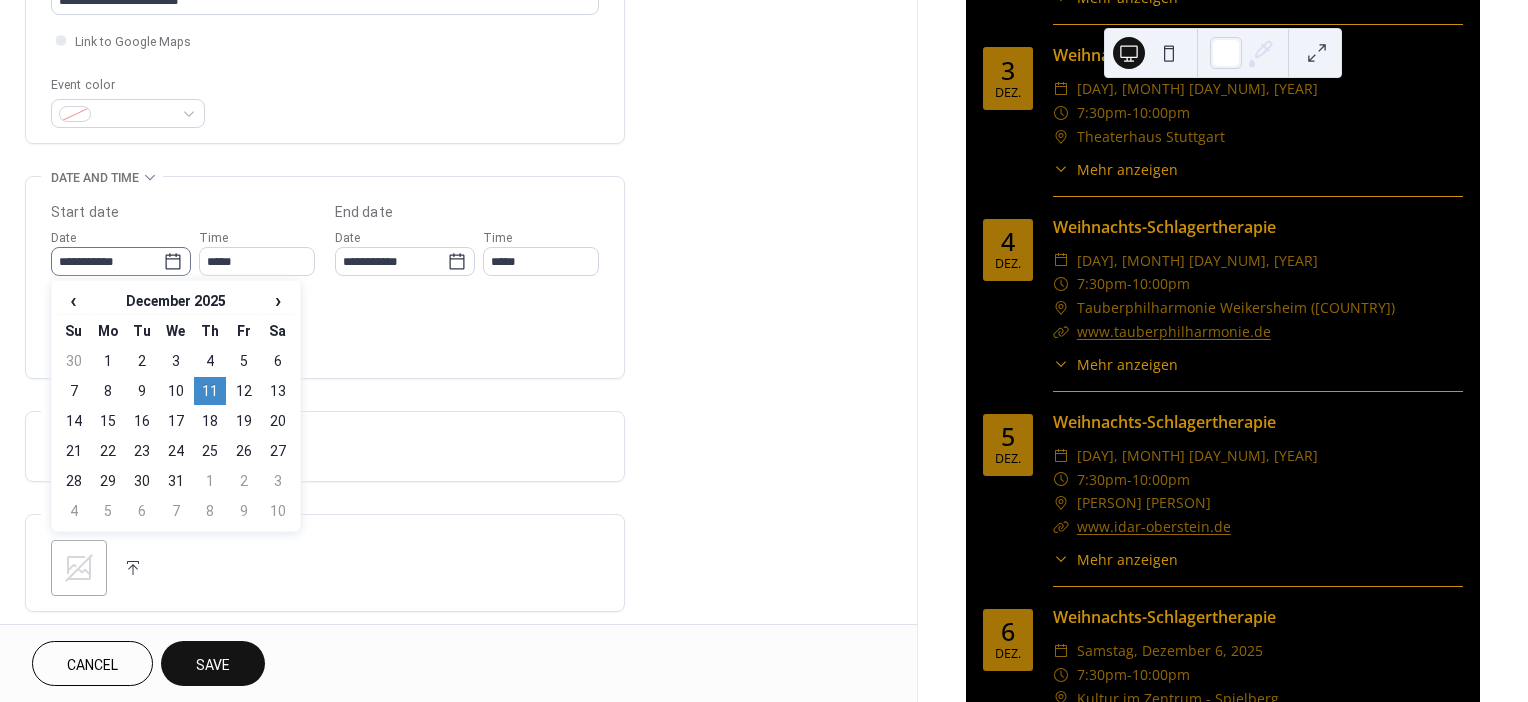 click 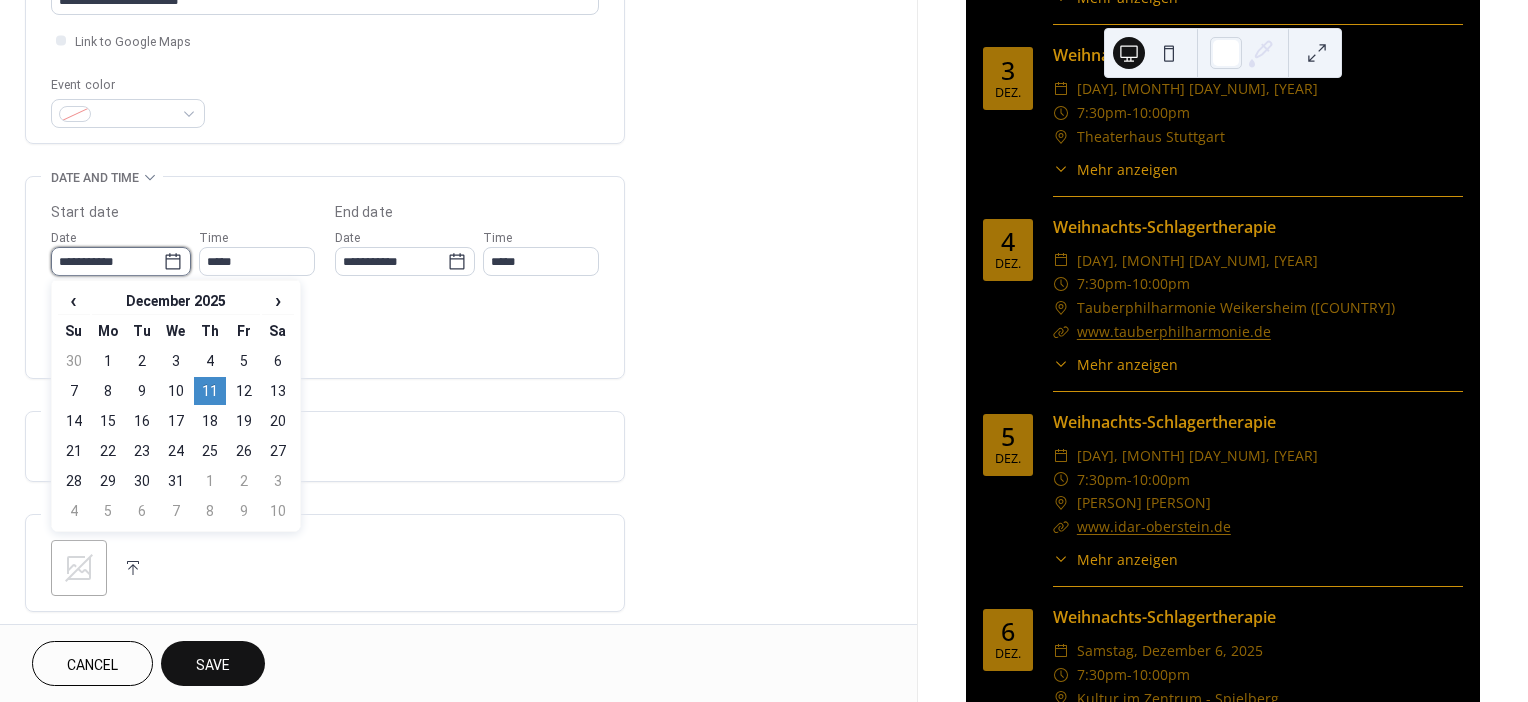 click on "**********" at bounding box center [107, 261] 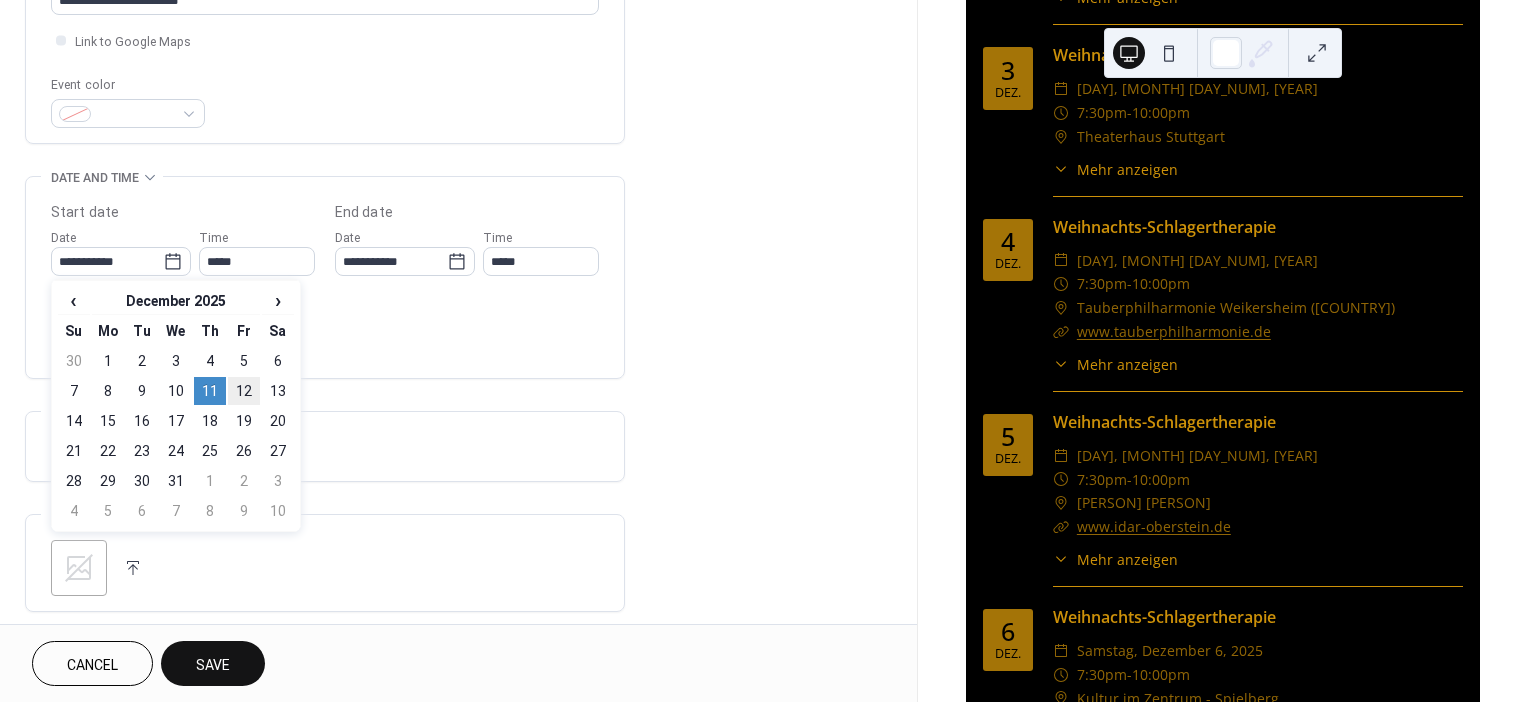 click on "12" at bounding box center [244, 391] 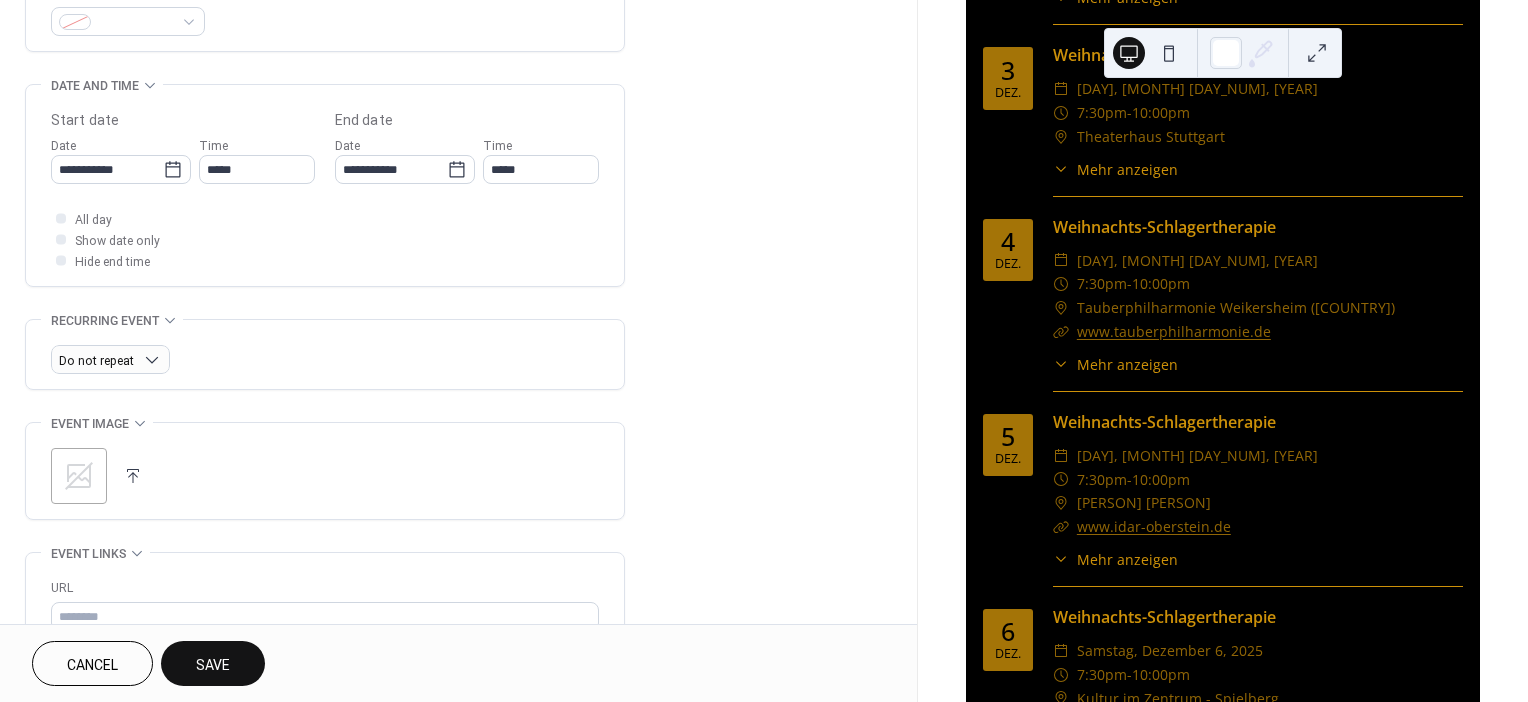scroll, scrollTop: 568, scrollLeft: 0, axis: vertical 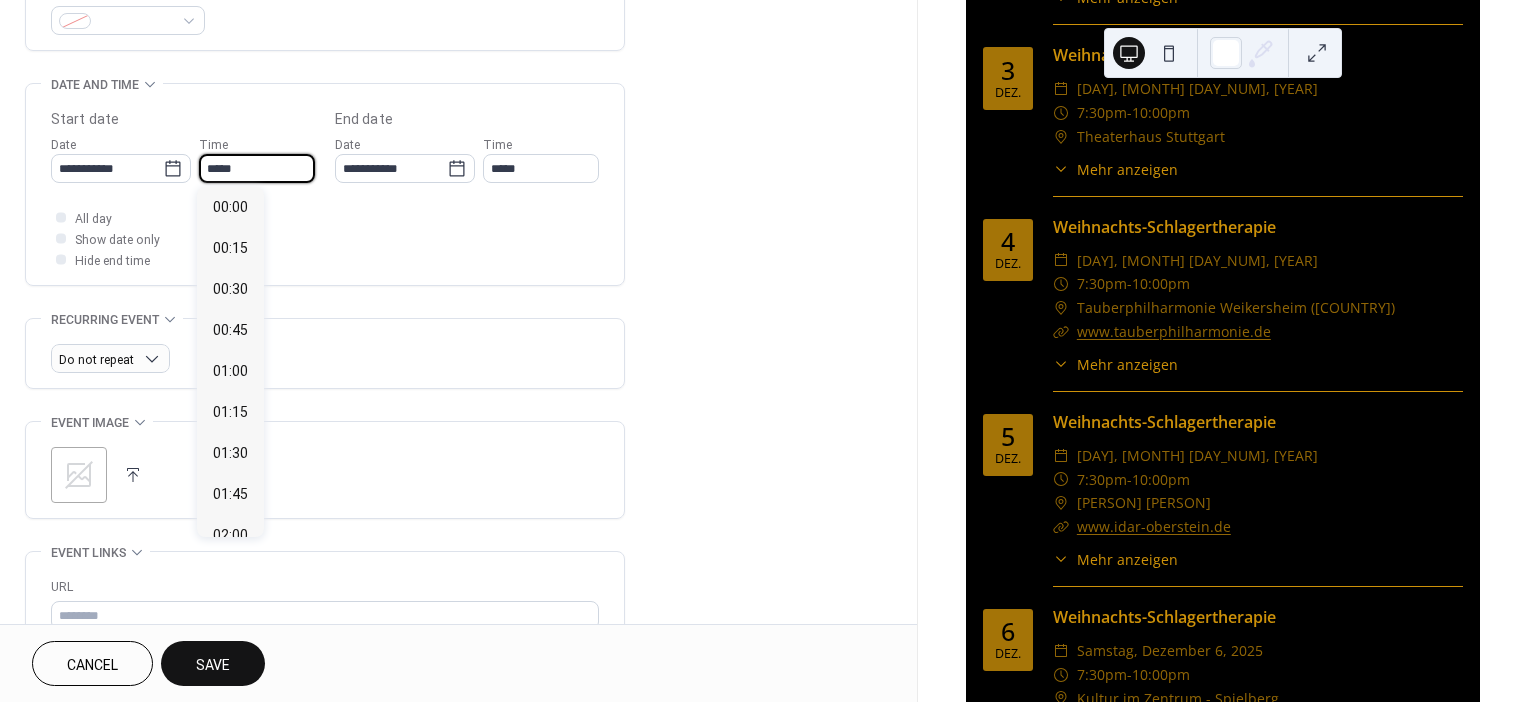 click on "*****" at bounding box center (257, 168) 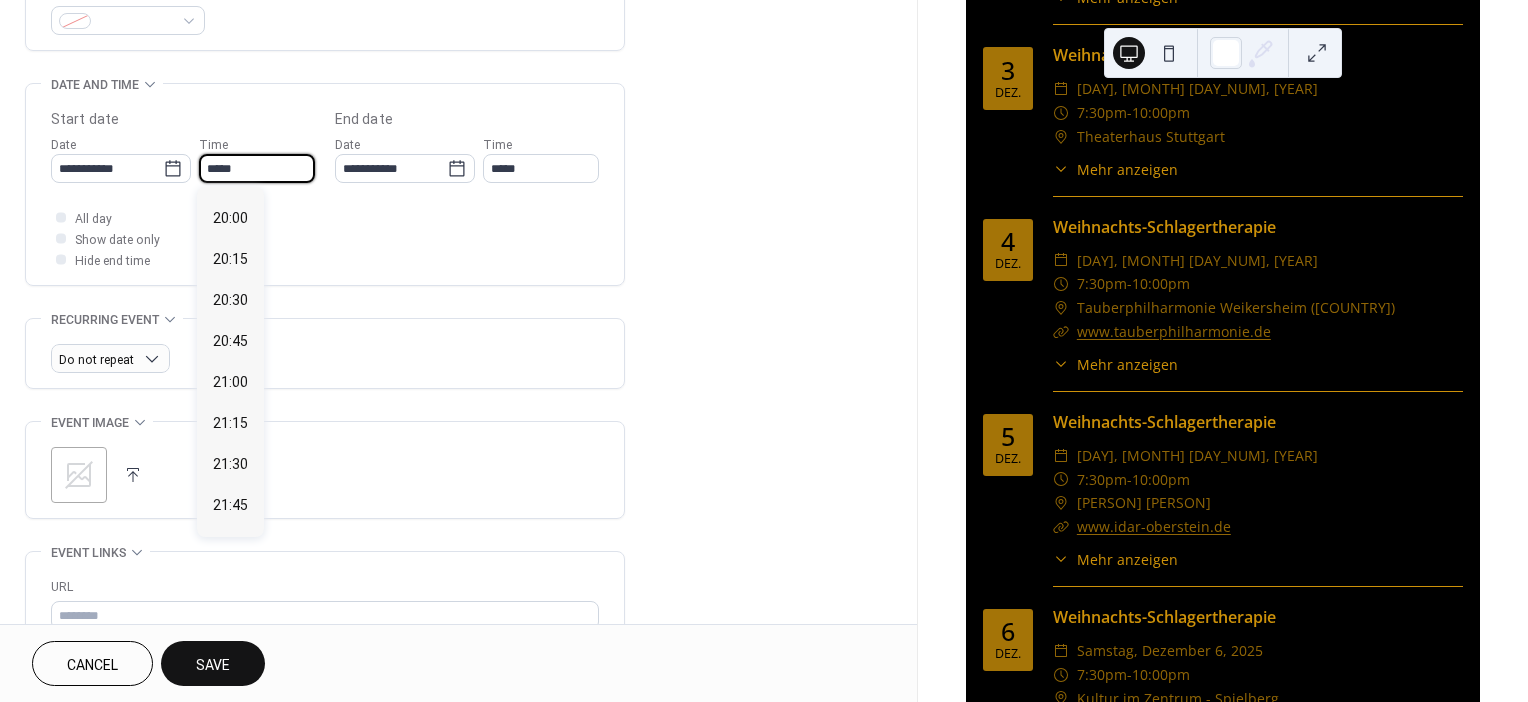 scroll, scrollTop: 3311, scrollLeft: 0, axis: vertical 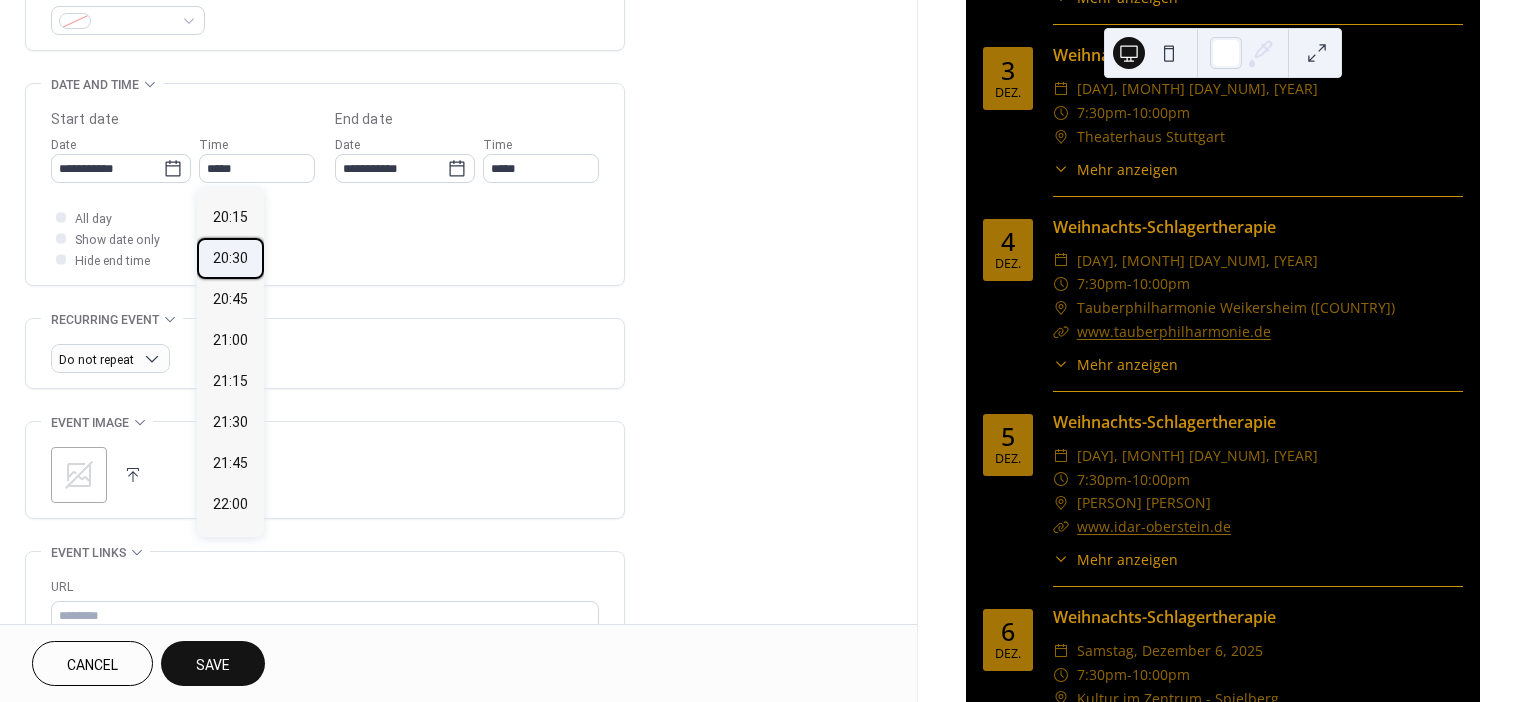 click on "20:30" at bounding box center [230, 257] 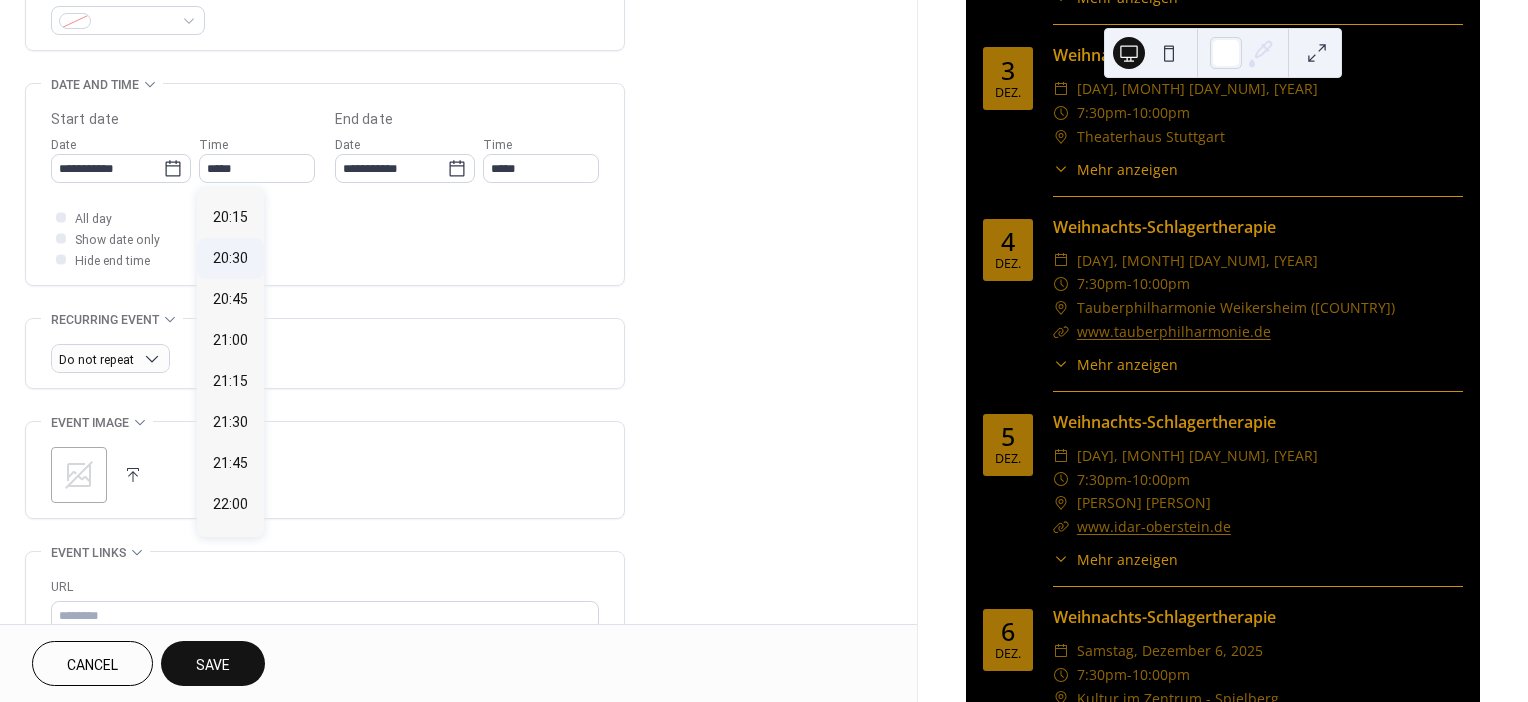 type on "*****" 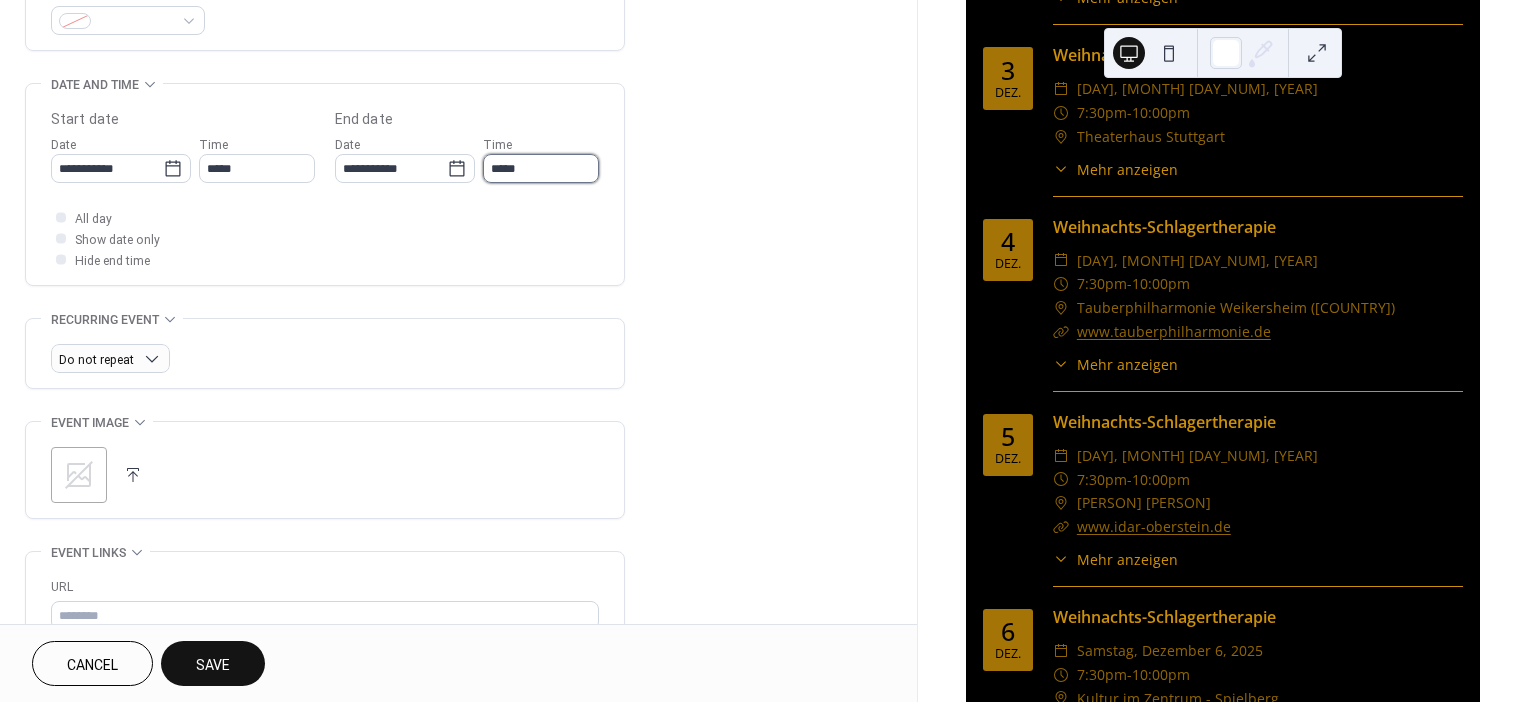 click on "*****" at bounding box center [541, 168] 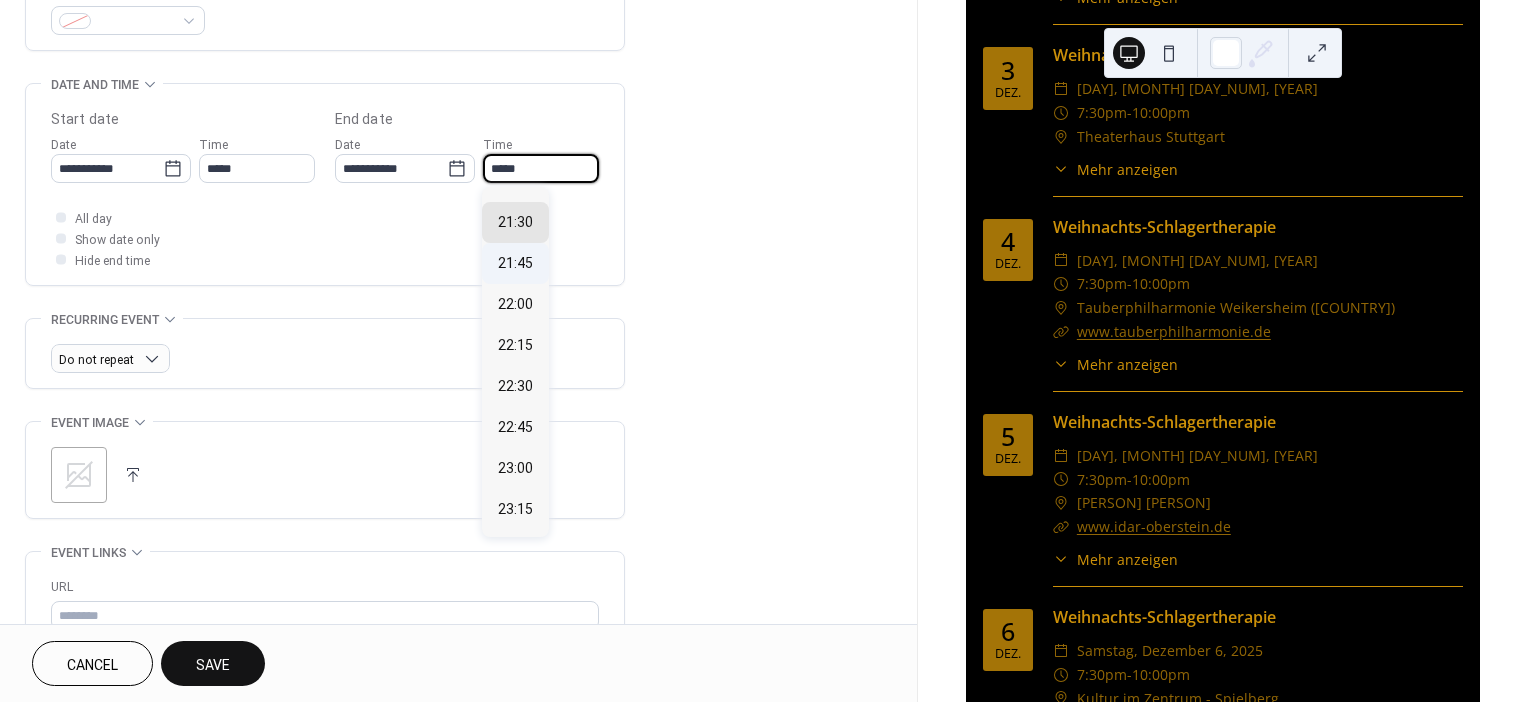 scroll, scrollTop: 109, scrollLeft: 0, axis: vertical 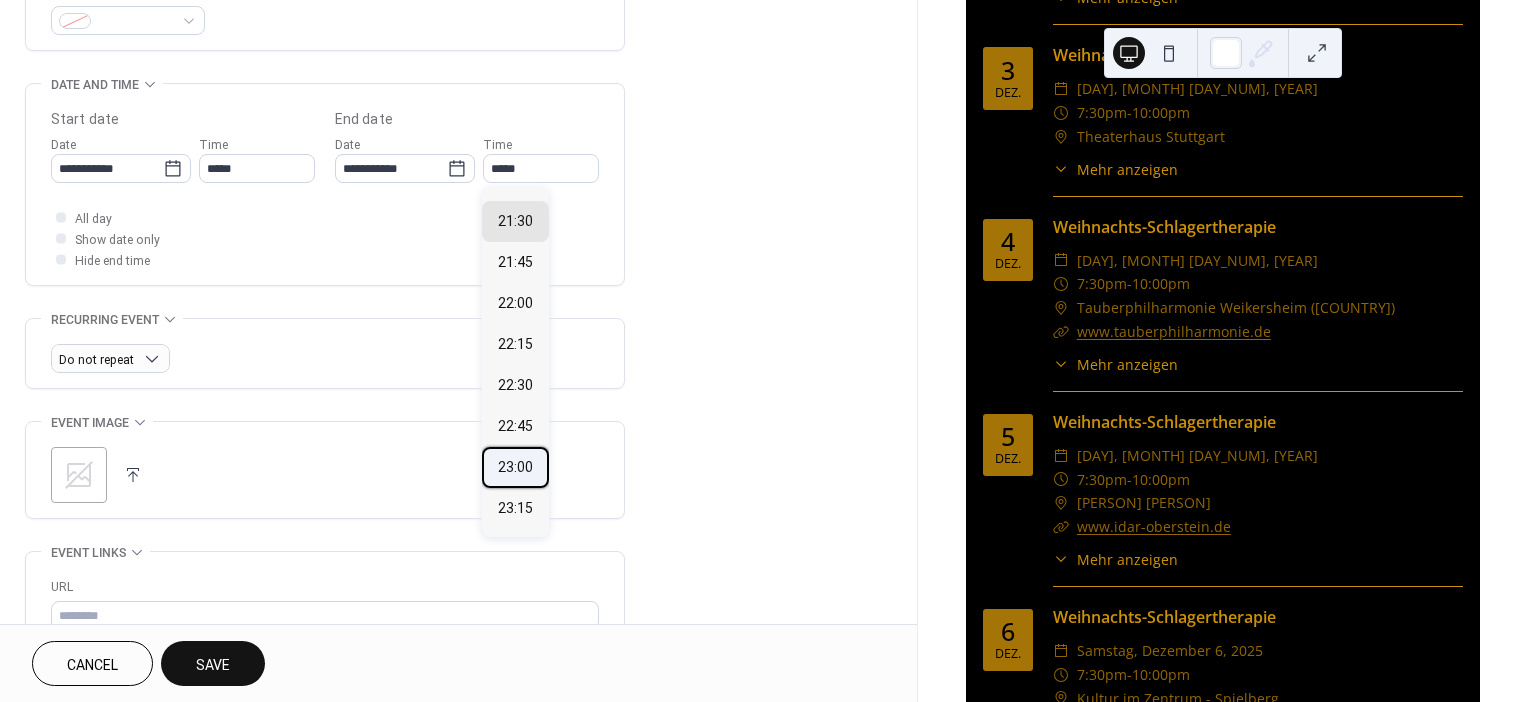 click on "23:00" at bounding box center [515, 466] 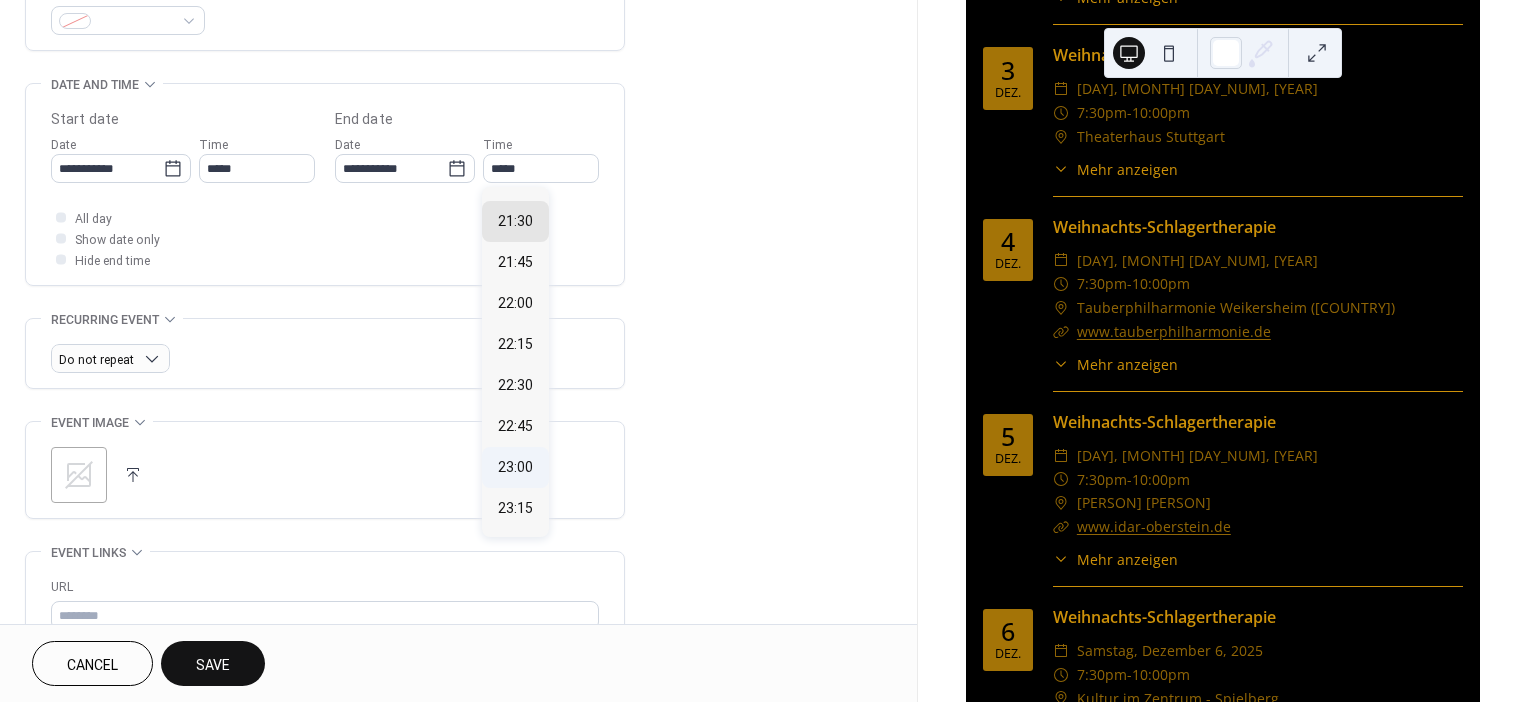 type on "*****" 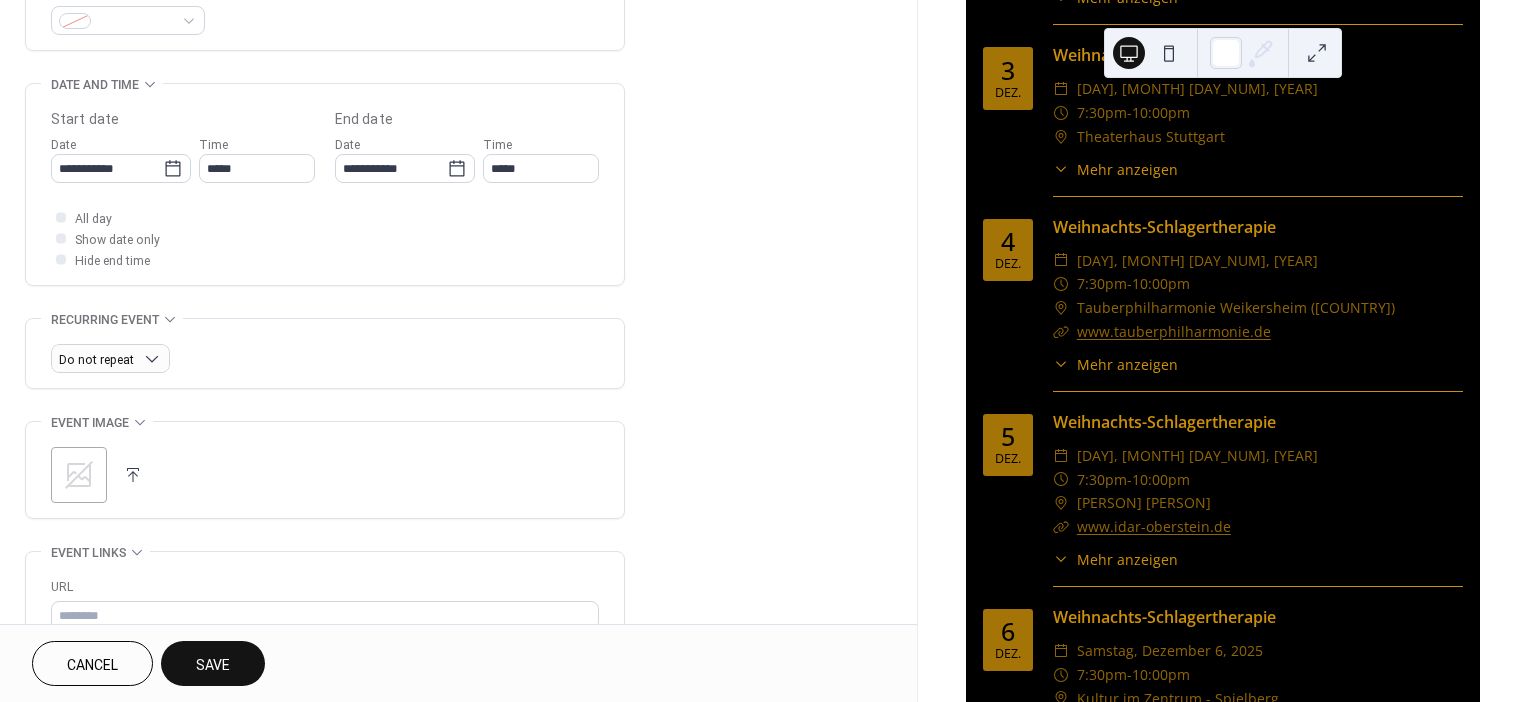 click at bounding box center (133, 475) 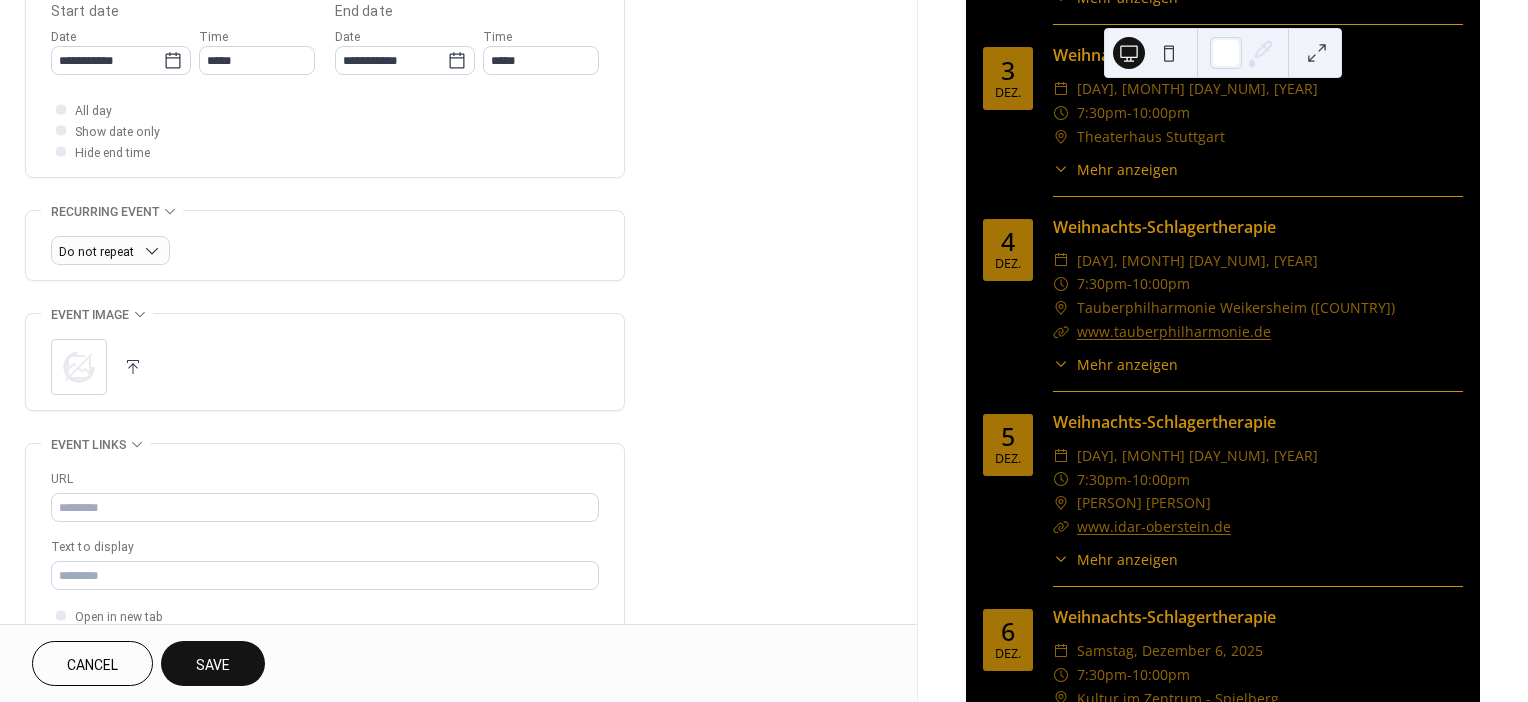 scroll, scrollTop: 726, scrollLeft: 0, axis: vertical 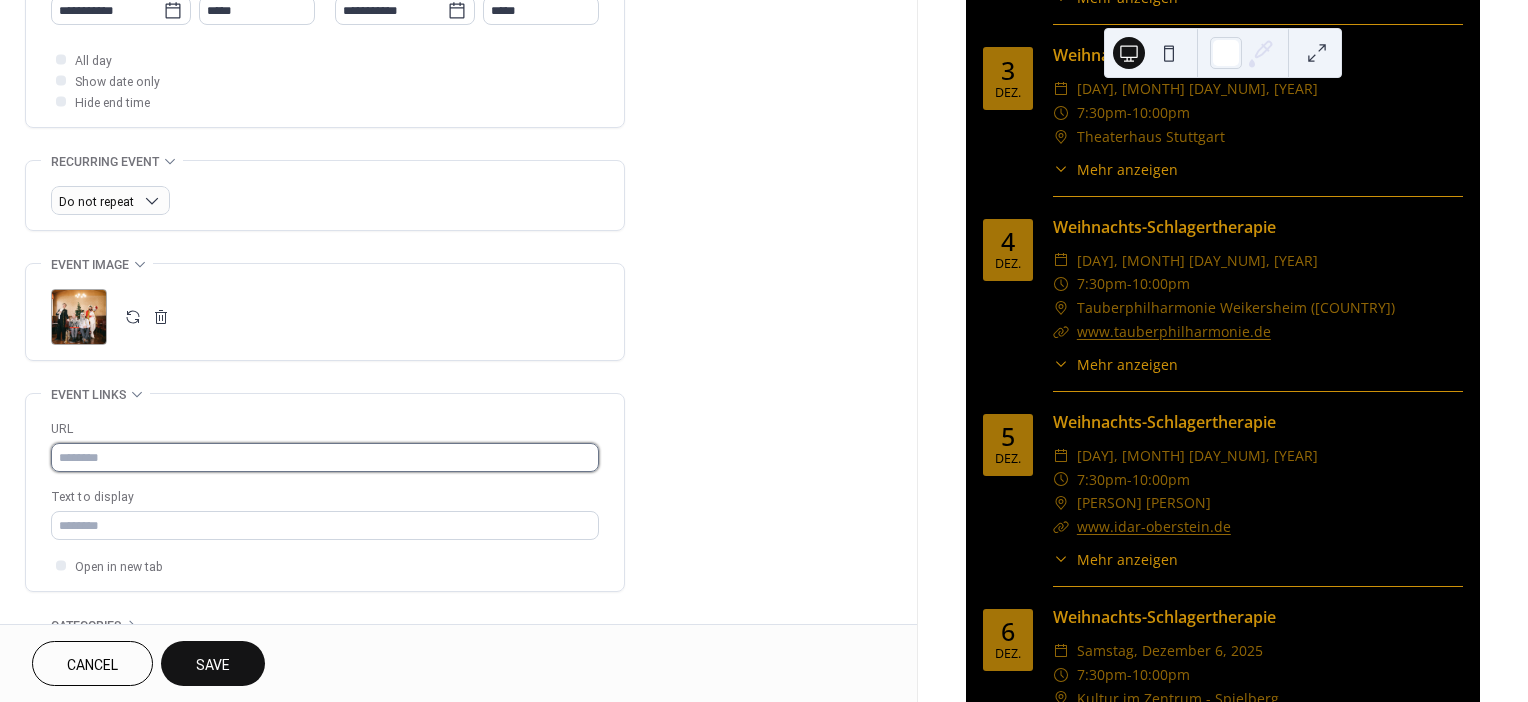 click at bounding box center [325, 457] 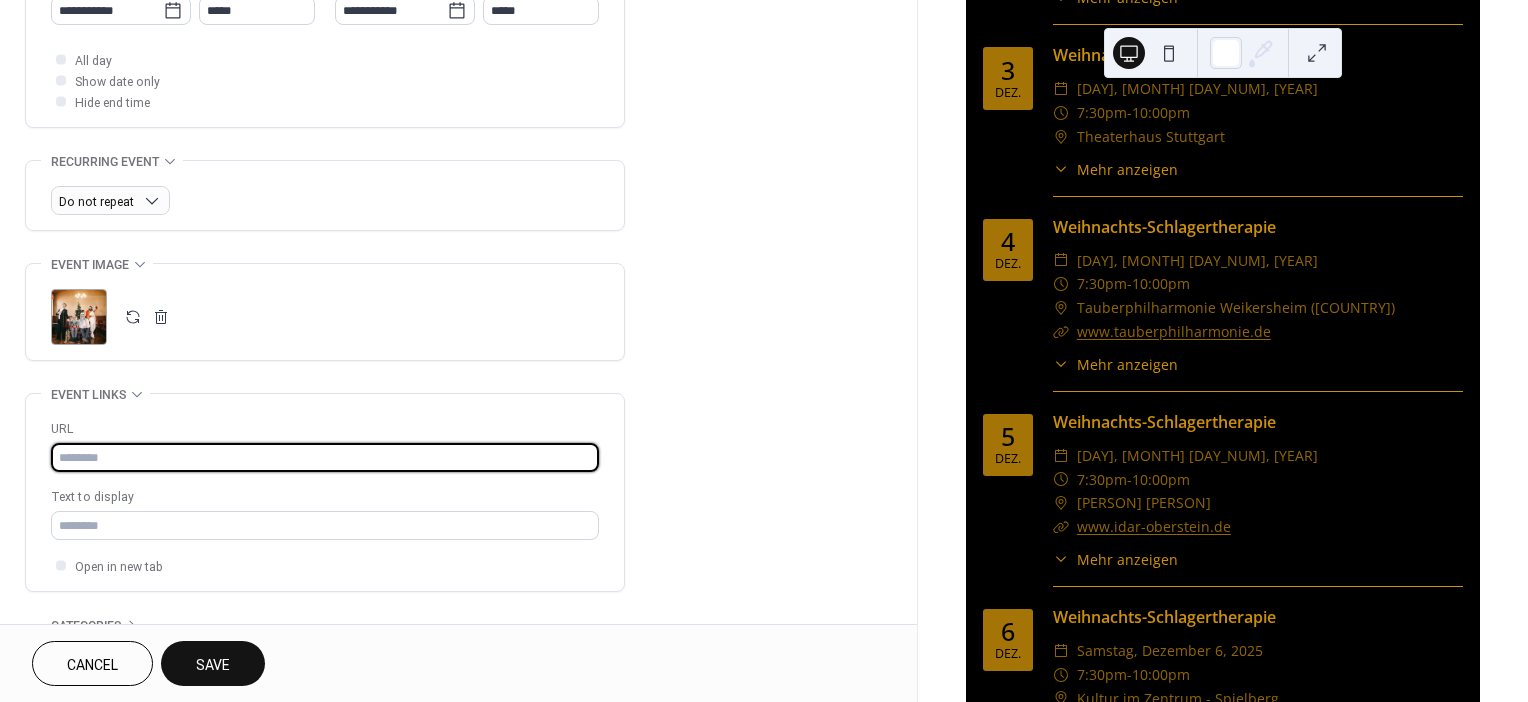 paste on "**********" 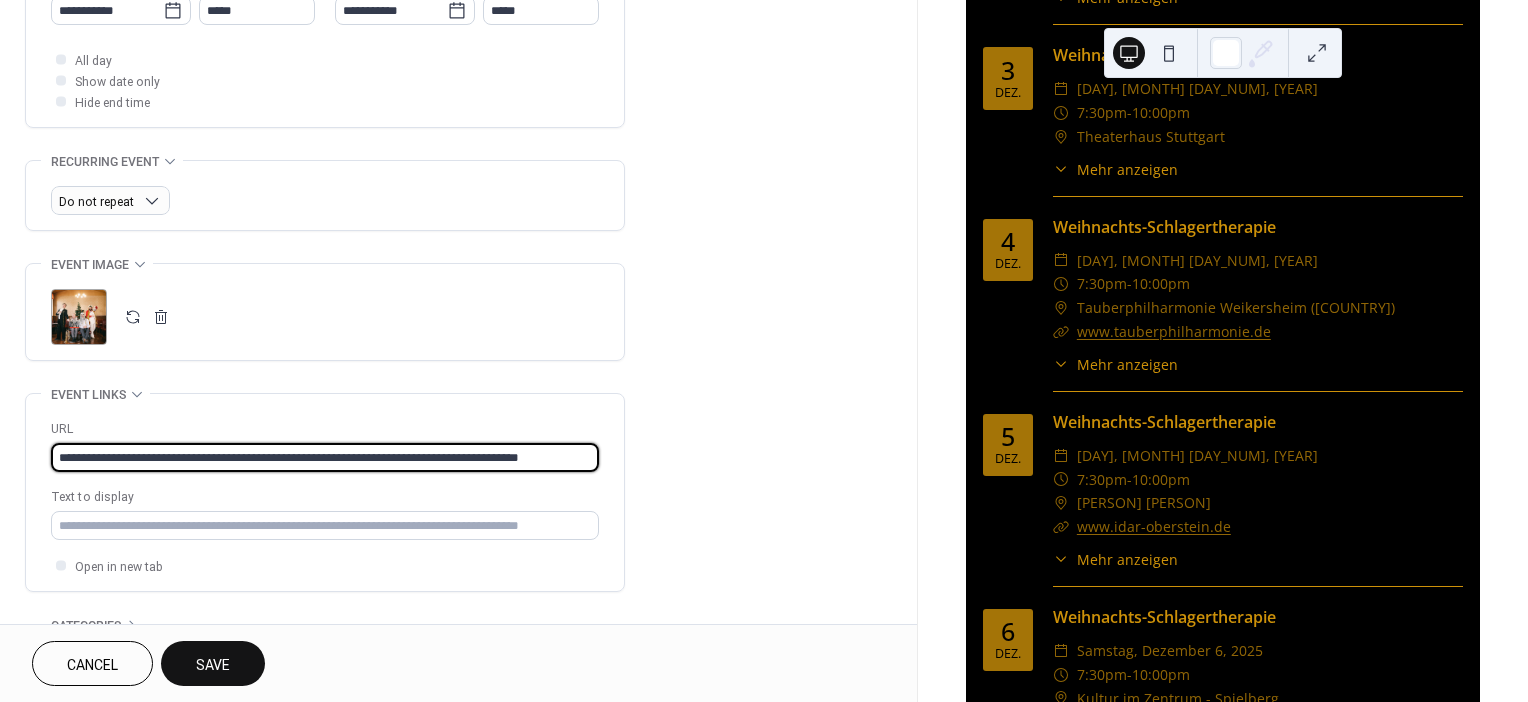 scroll, scrollTop: 0, scrollLeft: 17, axis: horizontal 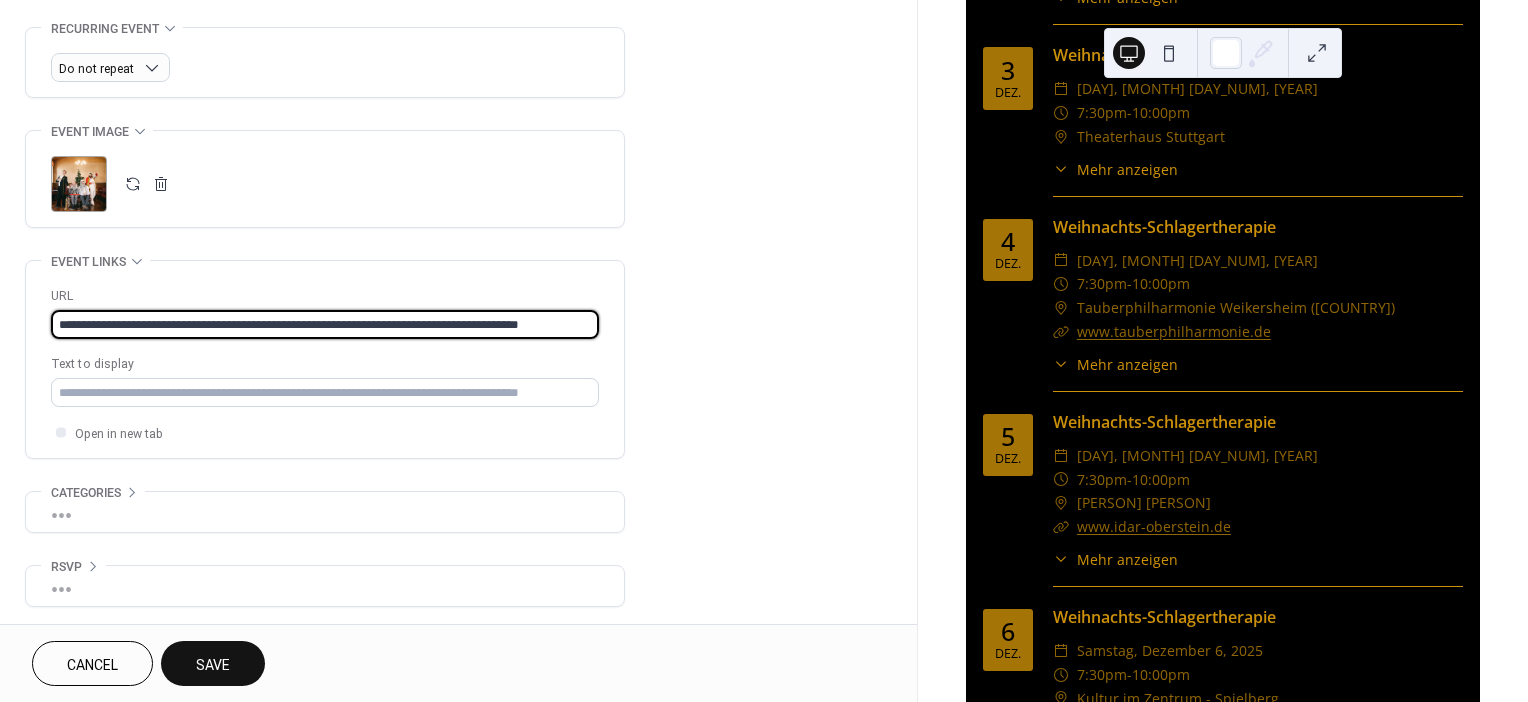 type on "**********" 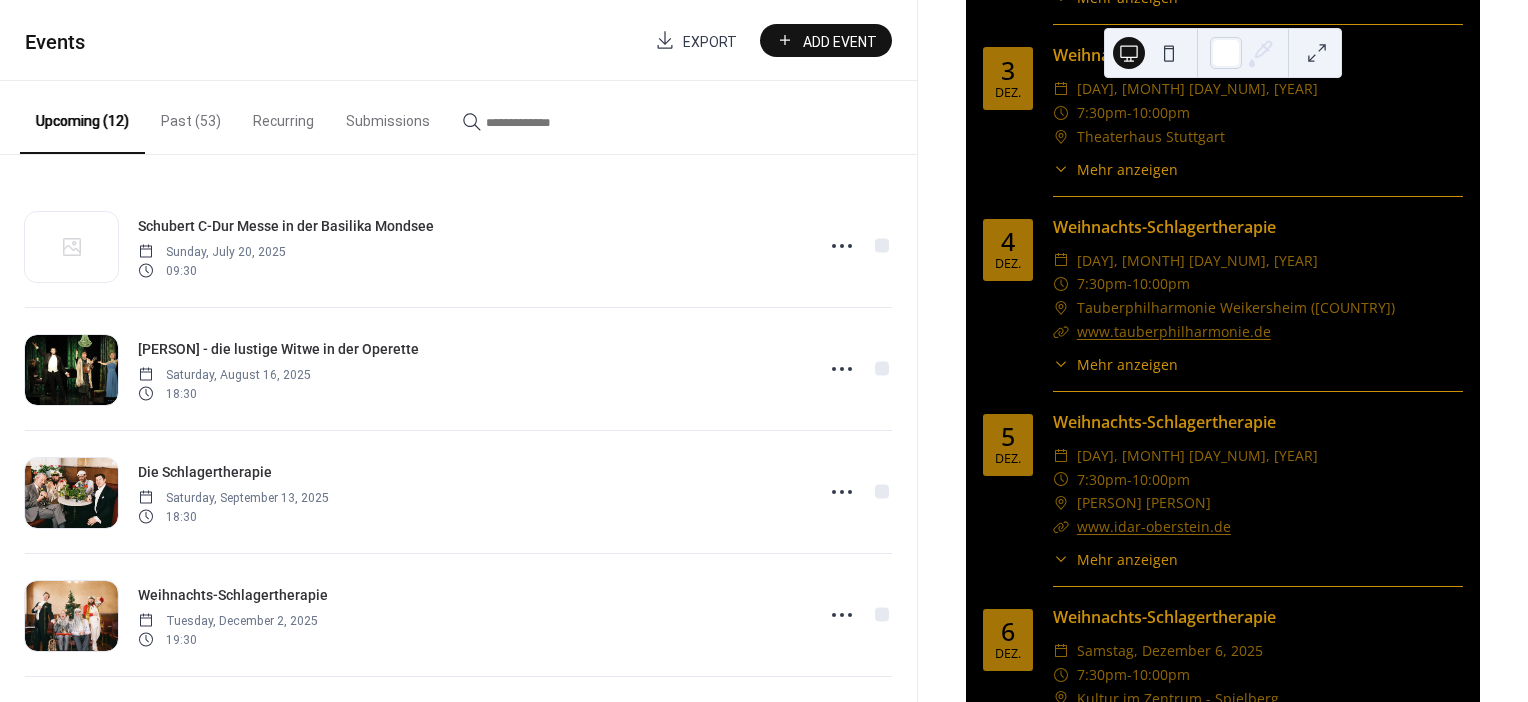 click on "Add Event" at bounding box center (840, 41) 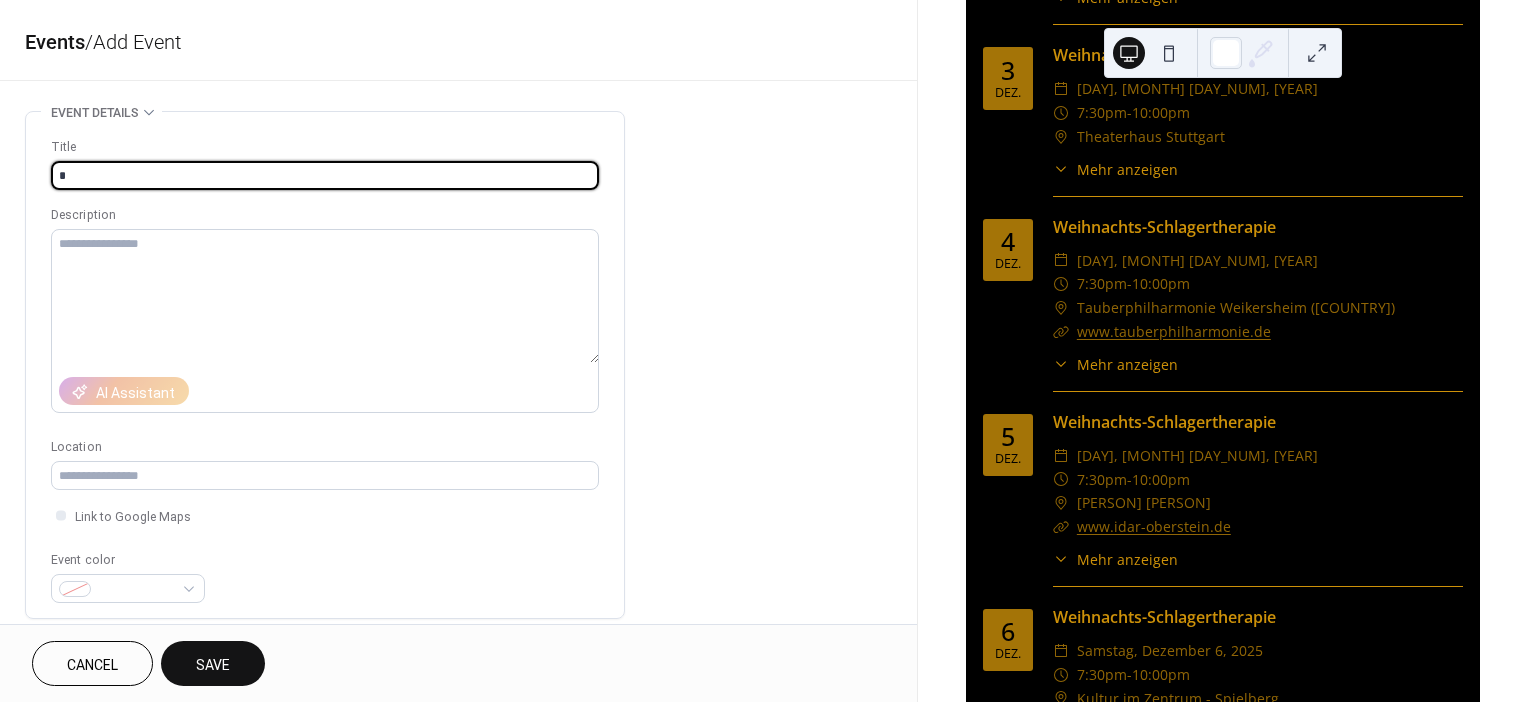 type on "**********" 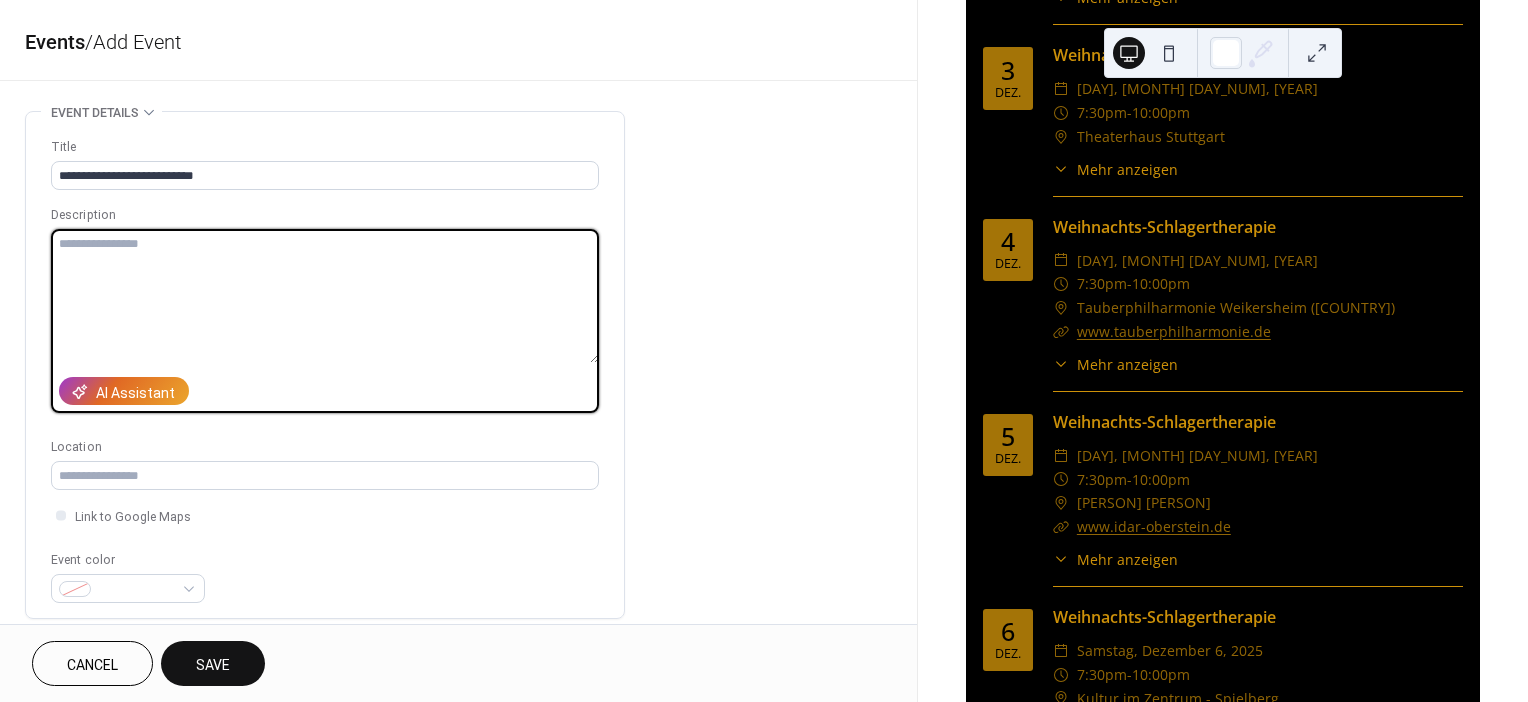 paste on "**********" 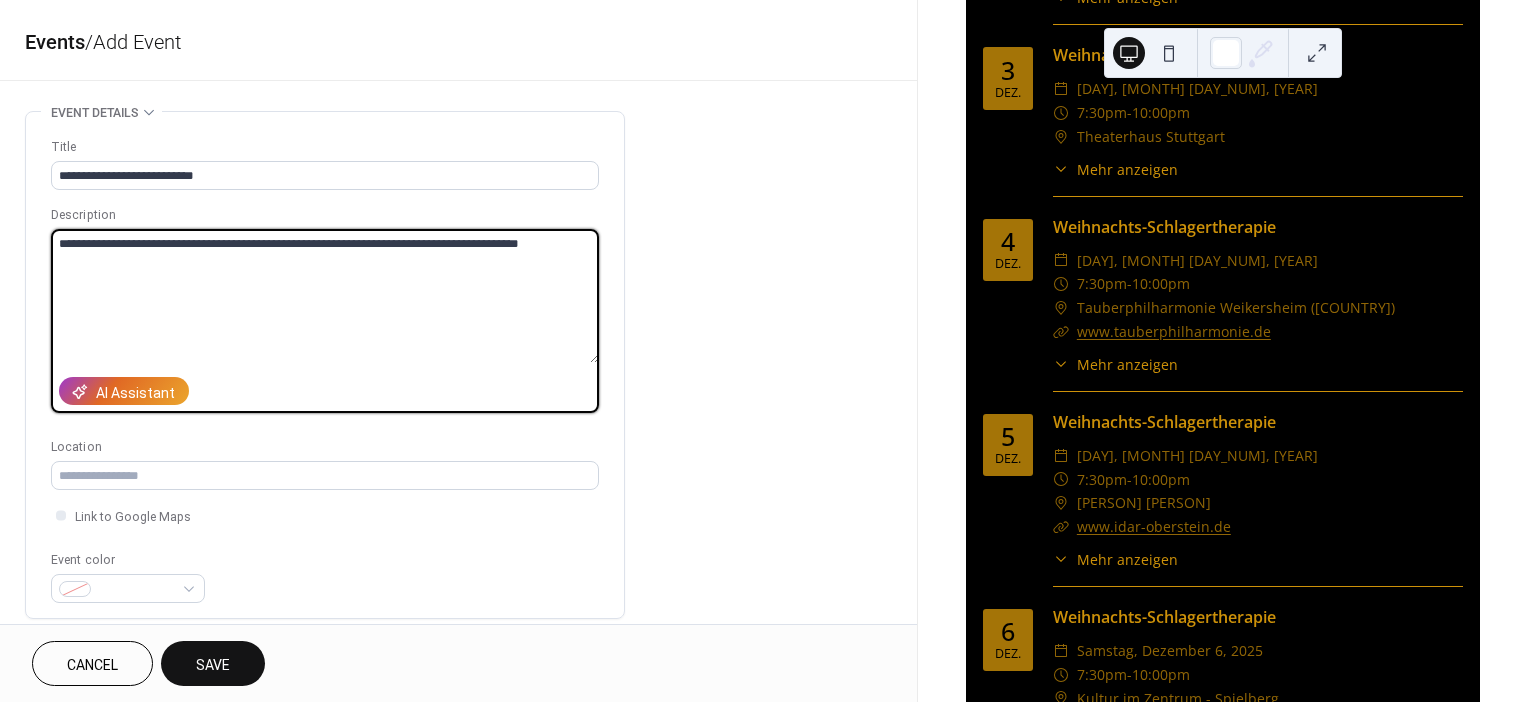 drag, startPoint x: 203, startPoint y: 271, endPoint x: 48, endPoint y: 249, distance: 156.55351 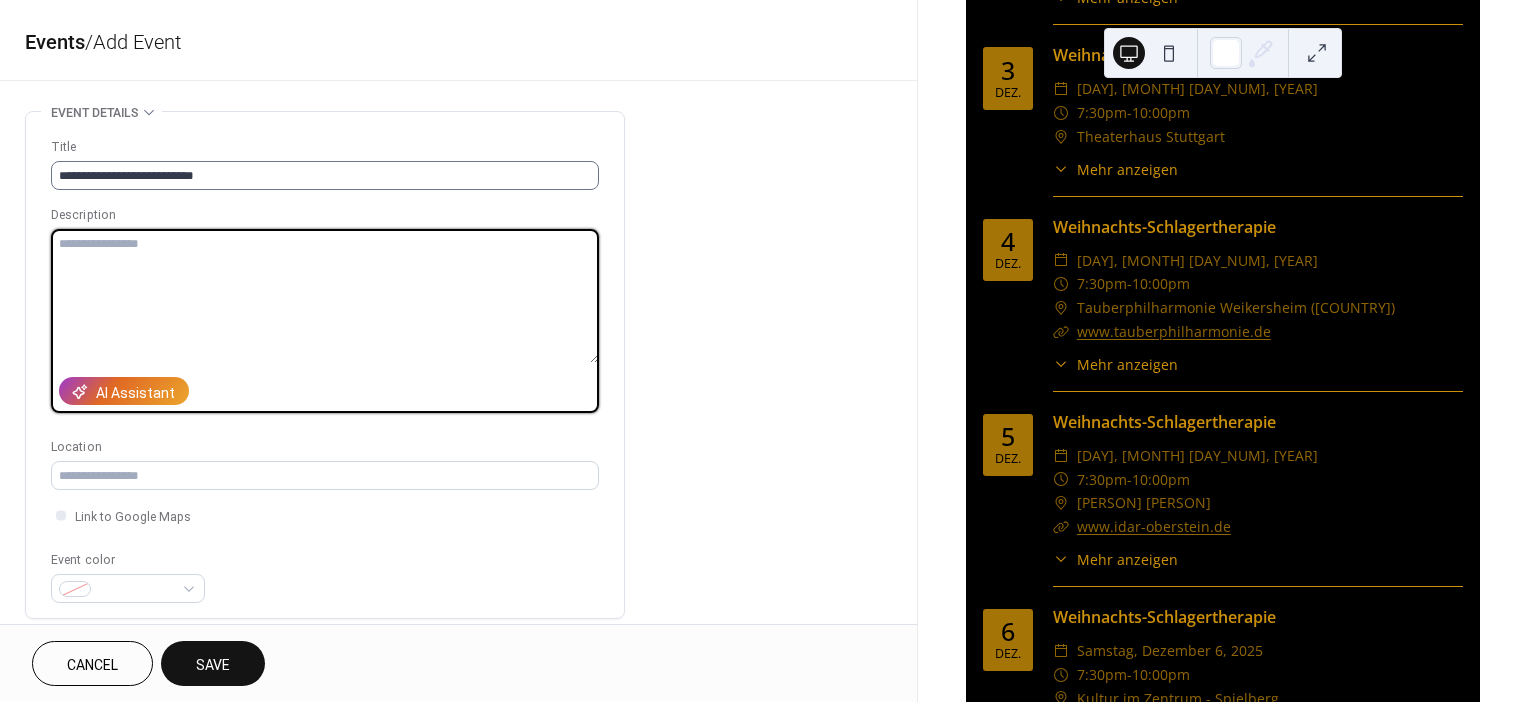 paste on "**********" 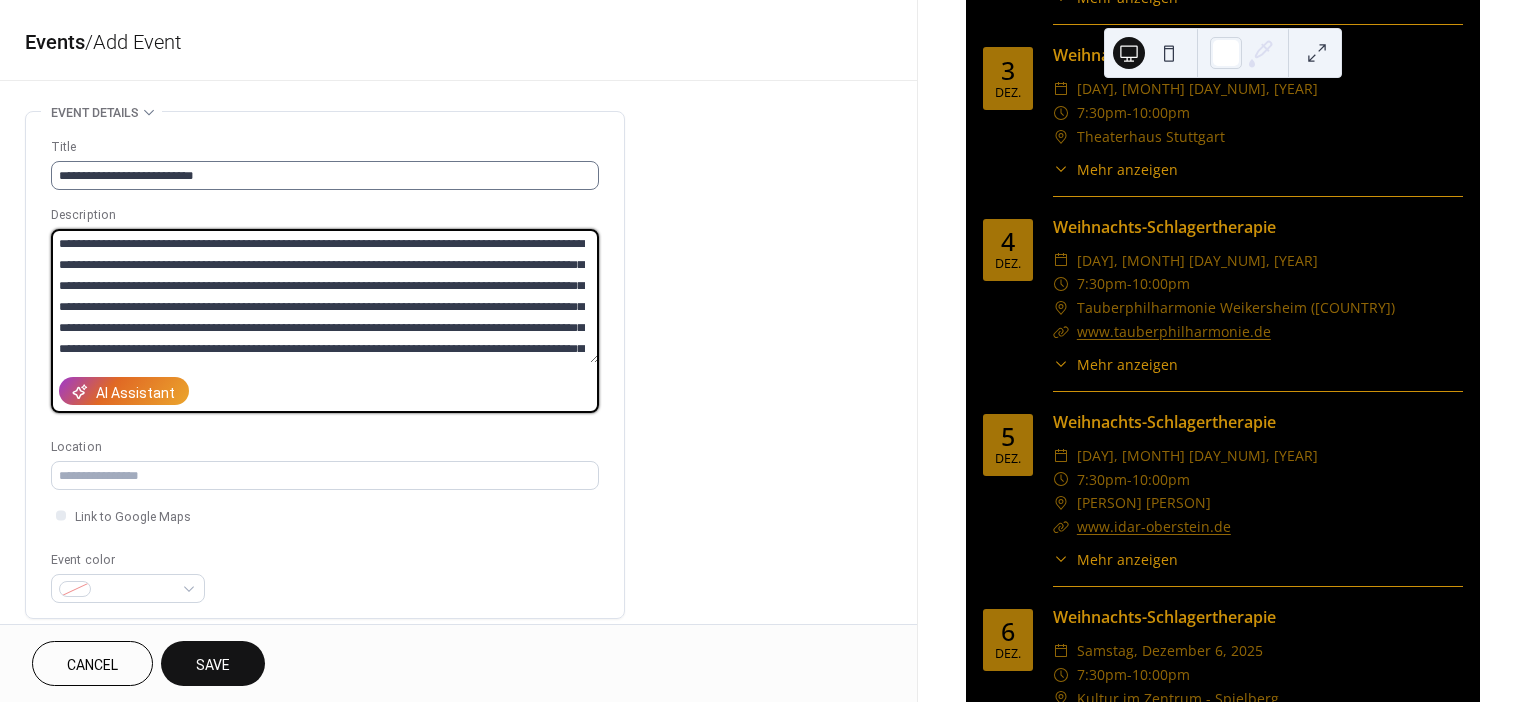 scroll, scrollTop: 328, scrollLeft: 0, axis: vertical 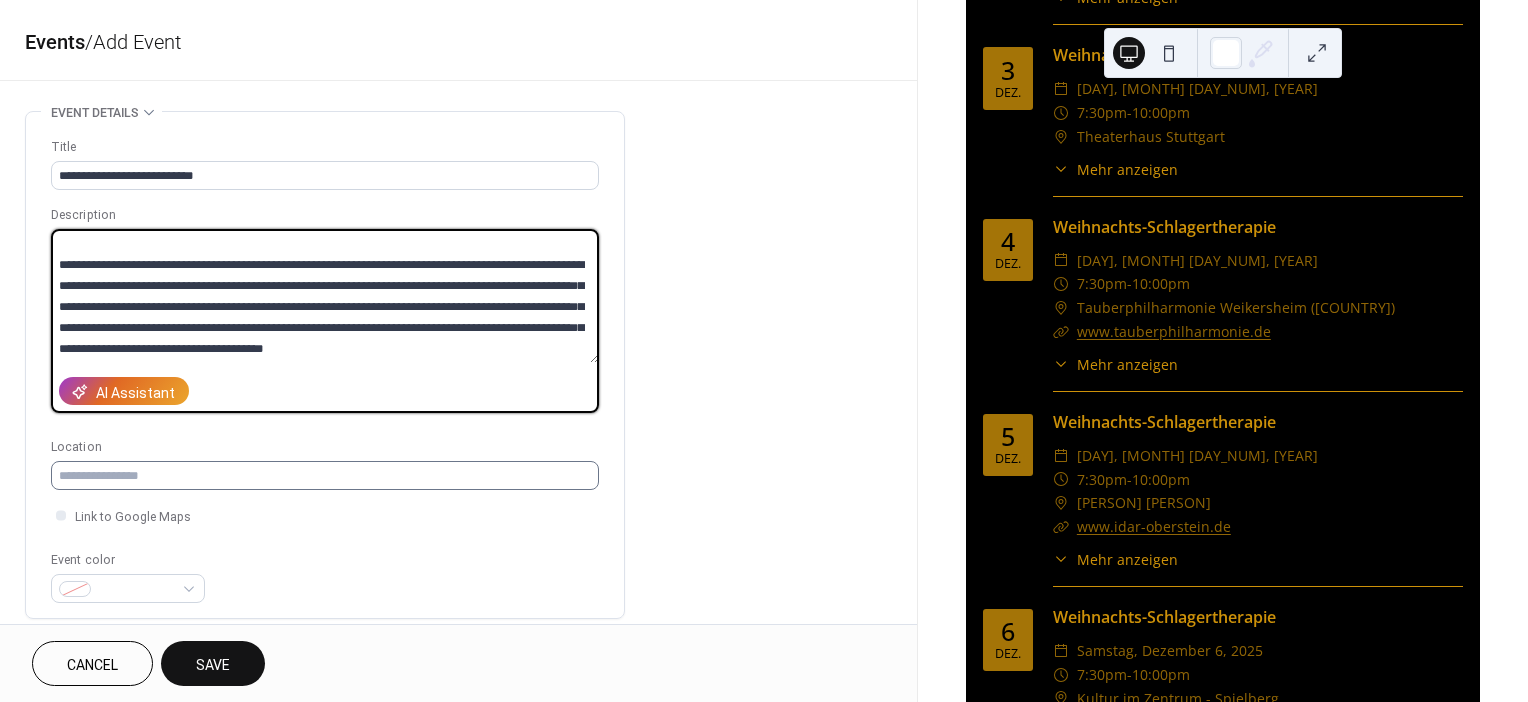 type on "**********" 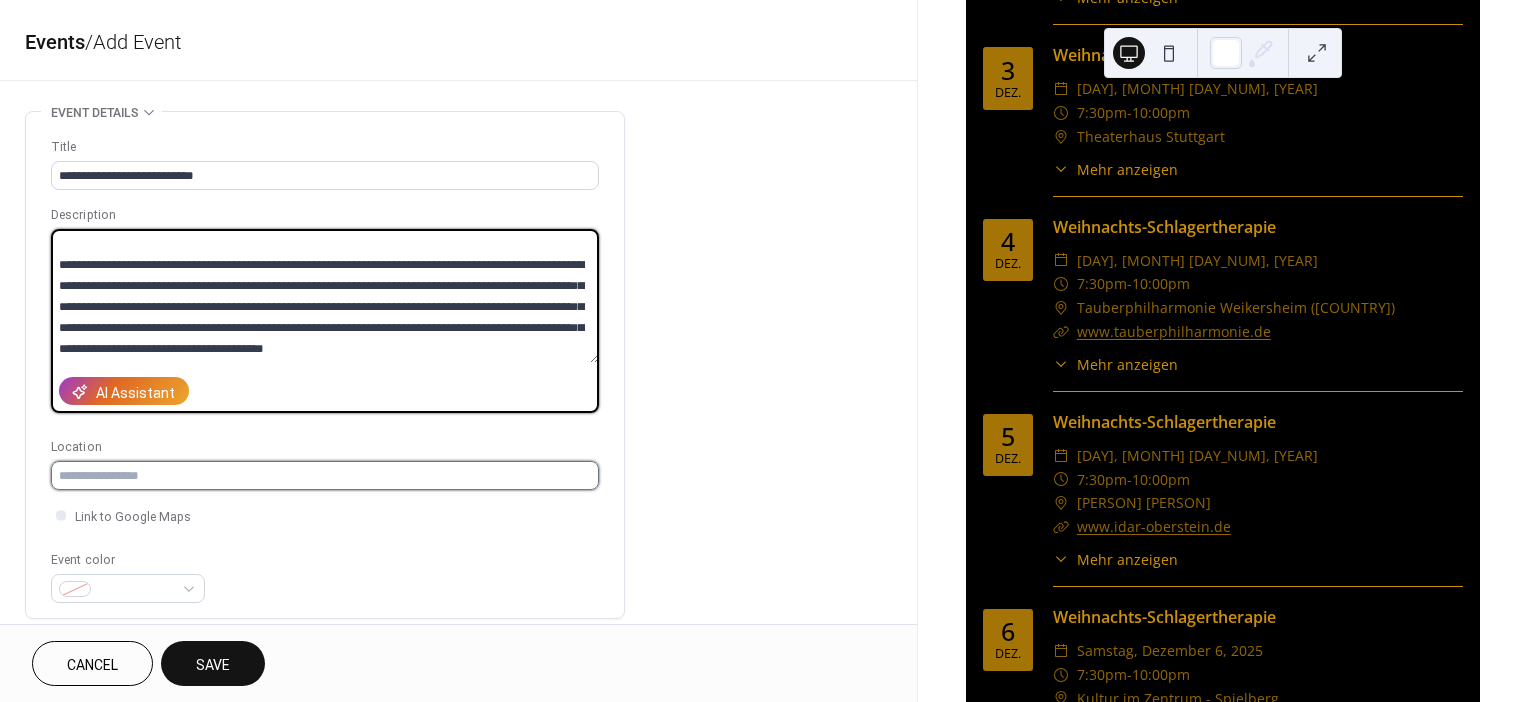 click at bounding box center (325, 475) 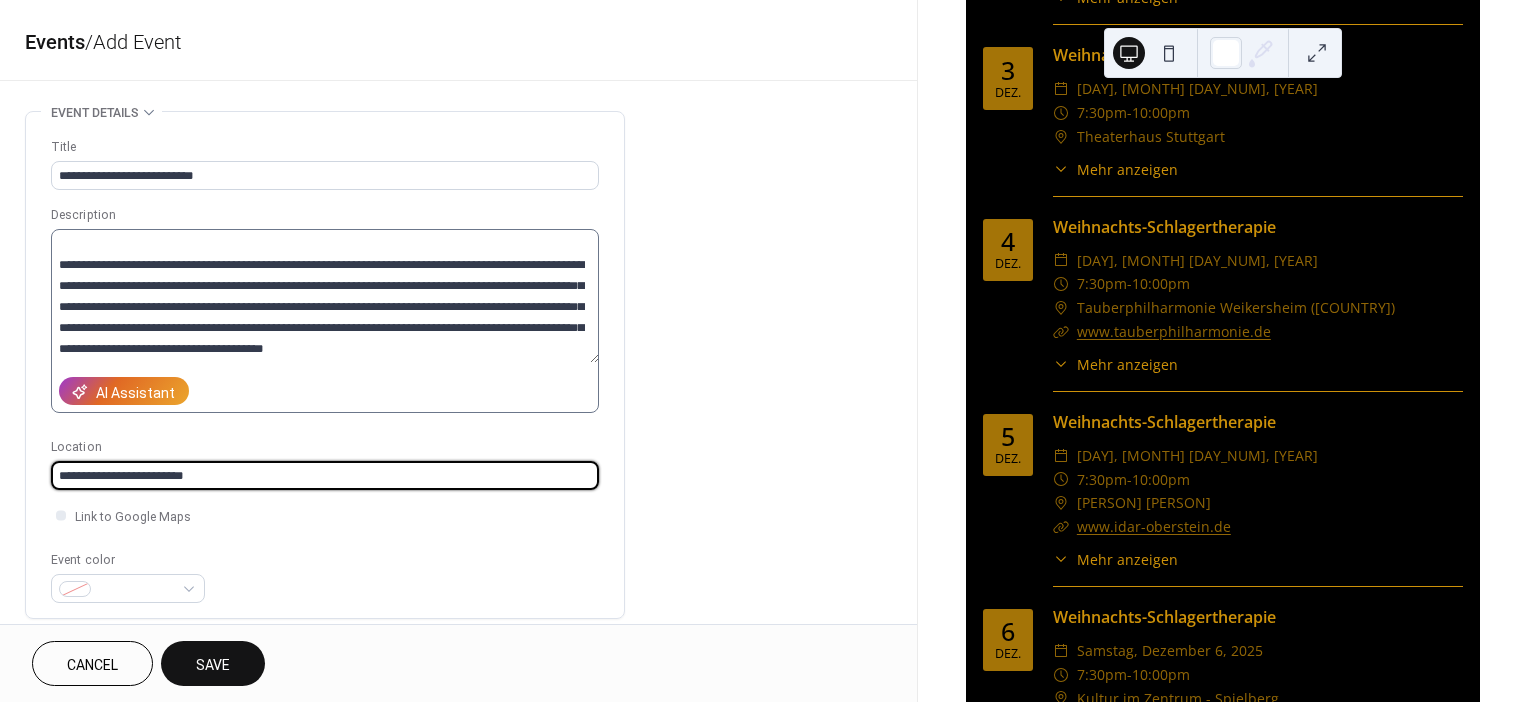 scroll, scrollTop: 336, scrollLeft: 0, axis: vertical 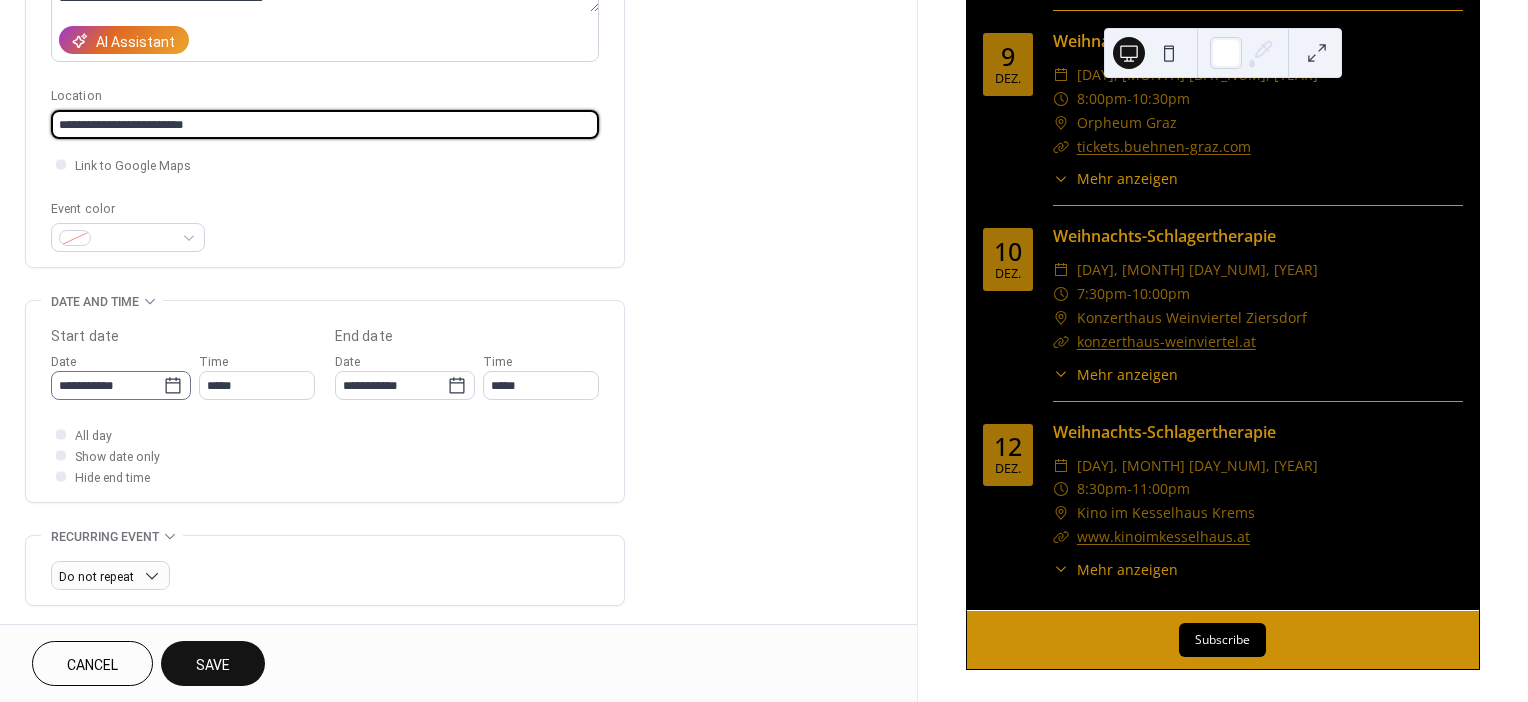 type on "**********" 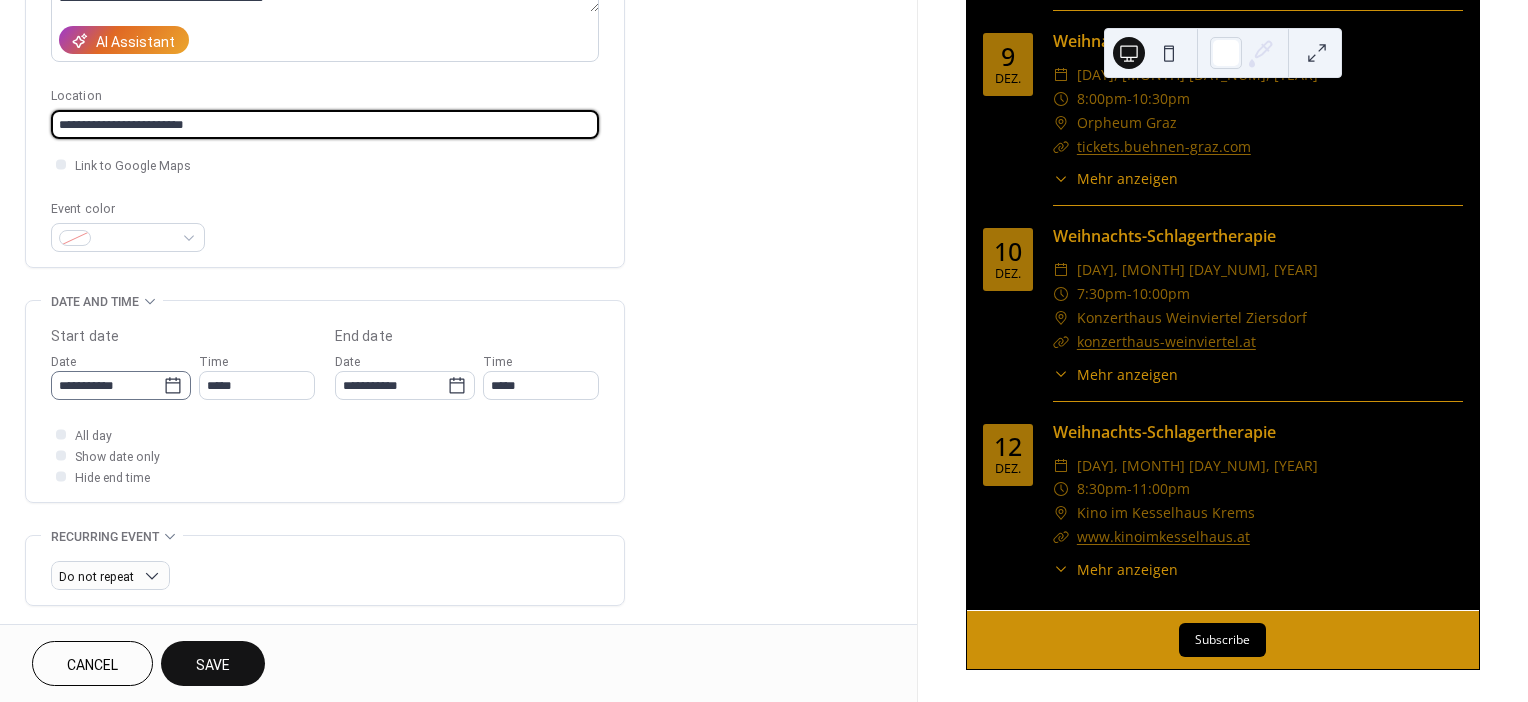 click 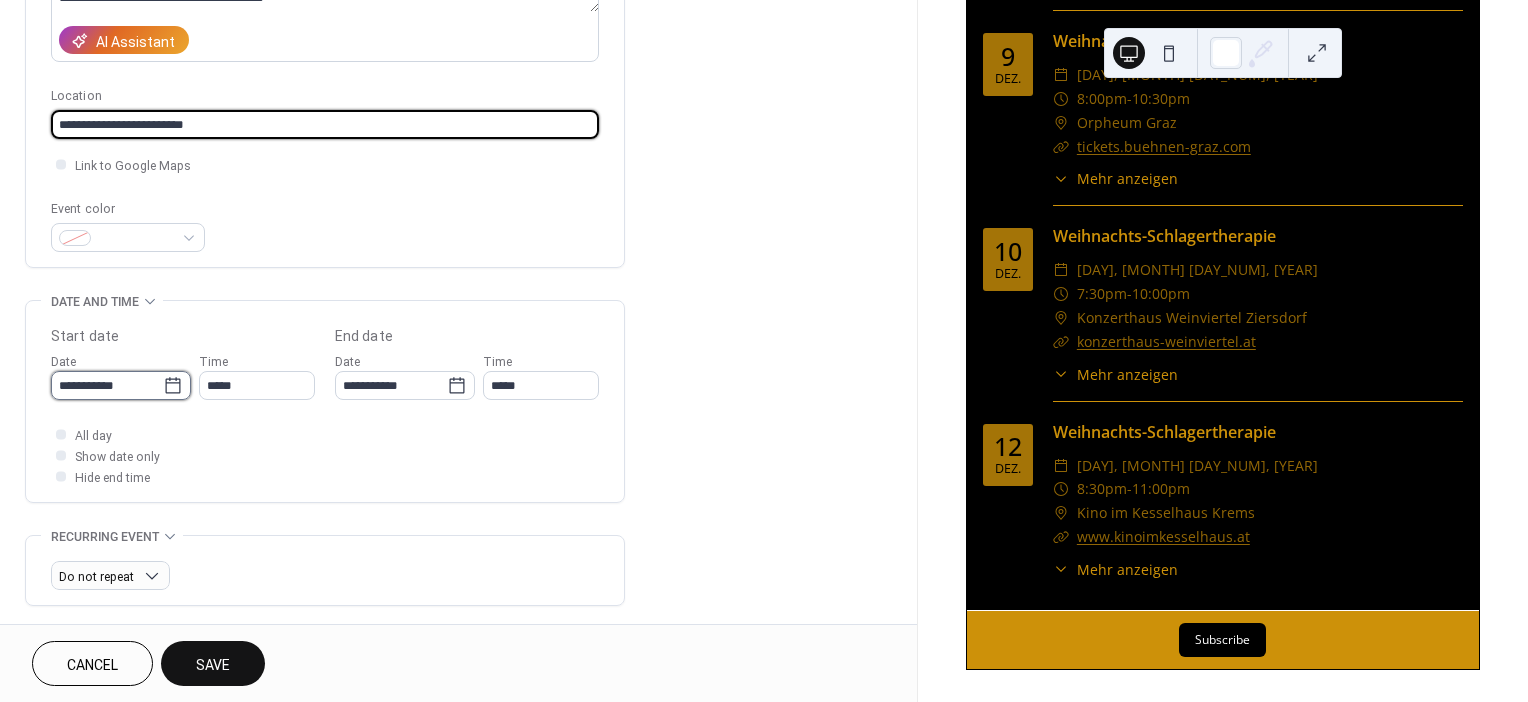 click on "**********" at bounding box center (107, 385) 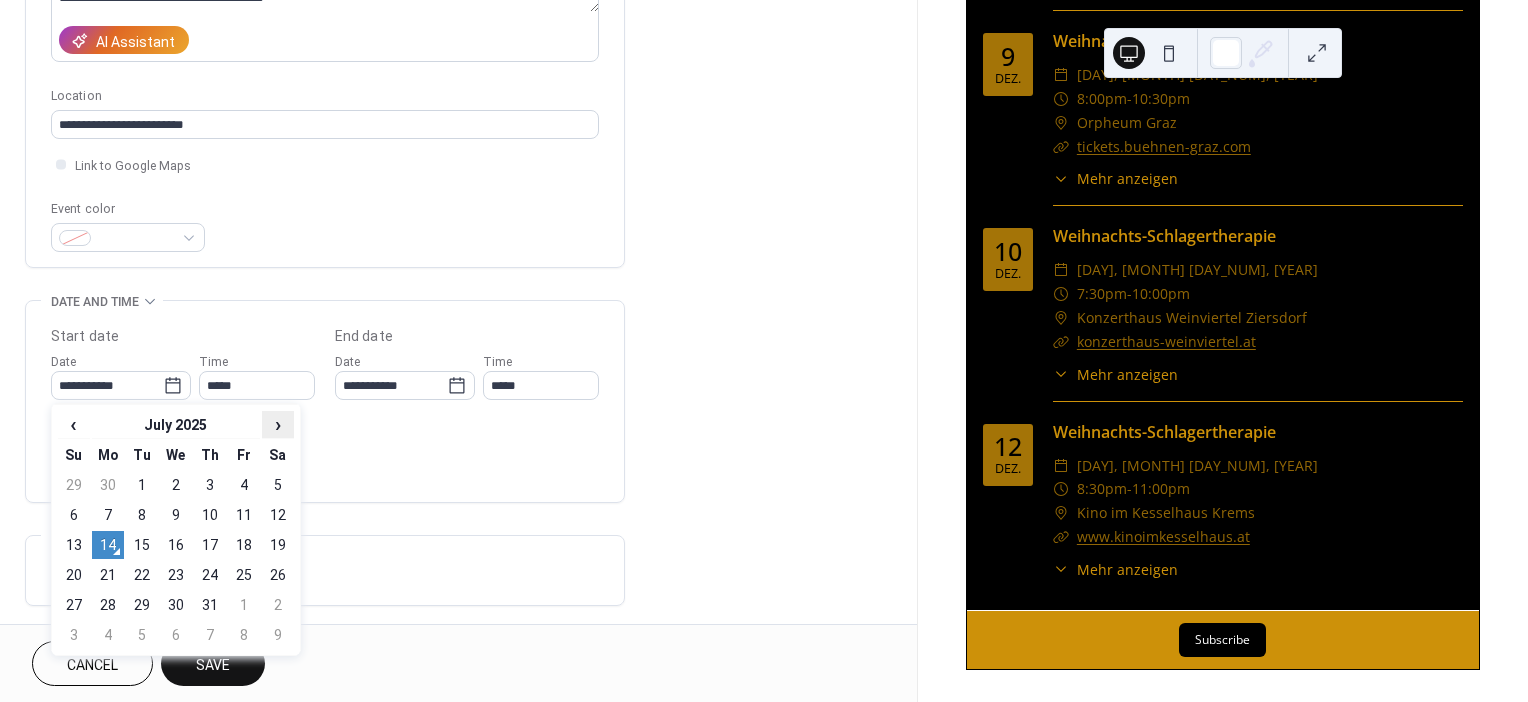 click on "›" at bounding box center [278, 424] 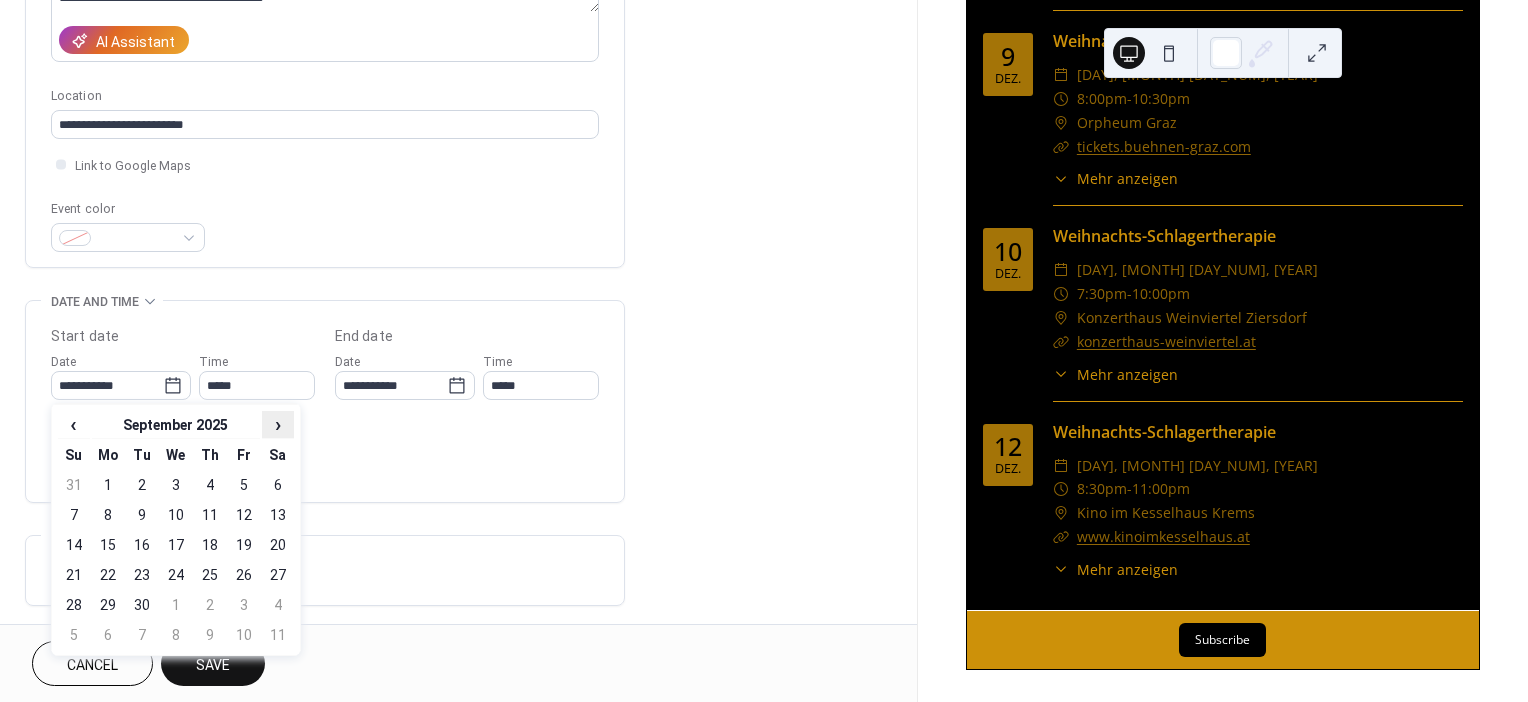 click on "›" at bounding box center [278, 424] 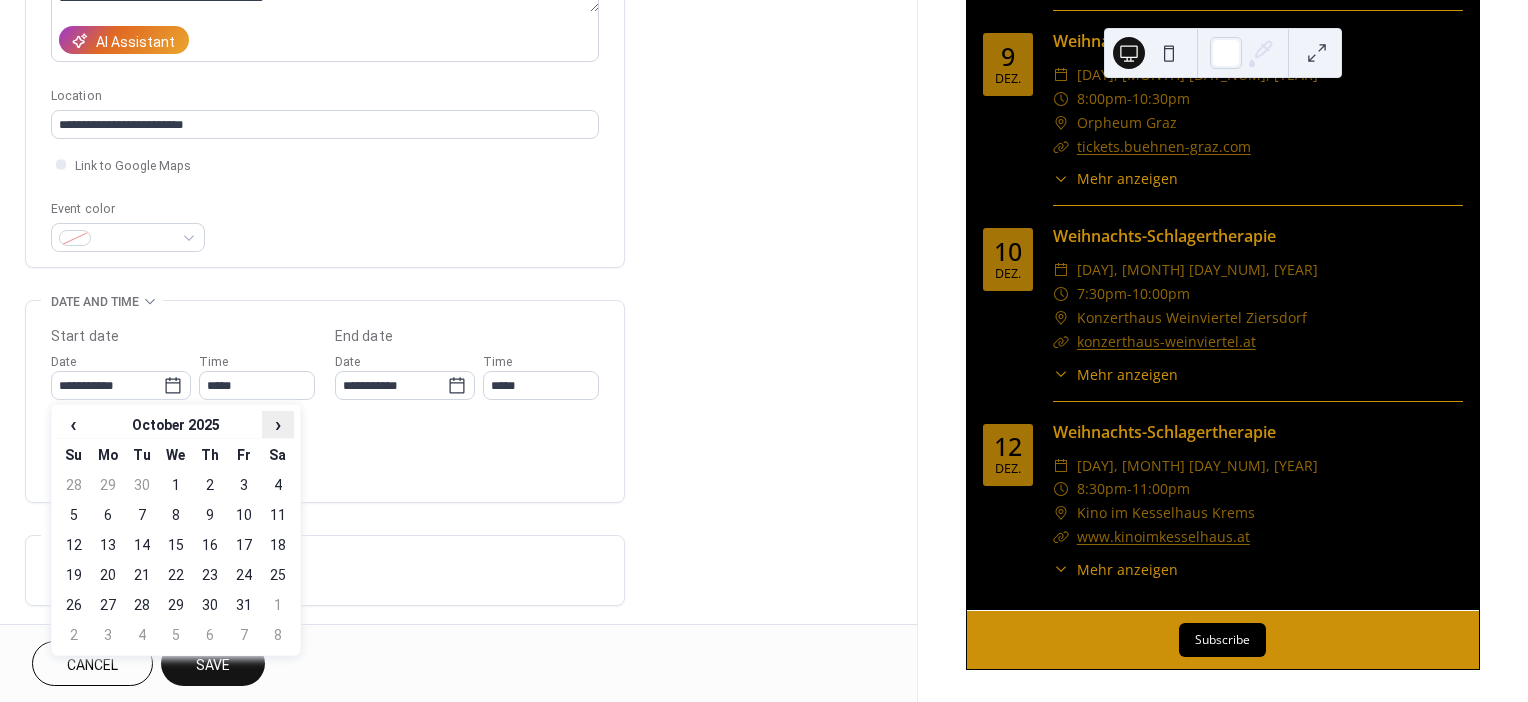 click on "›" at bounding box center (278, 424) 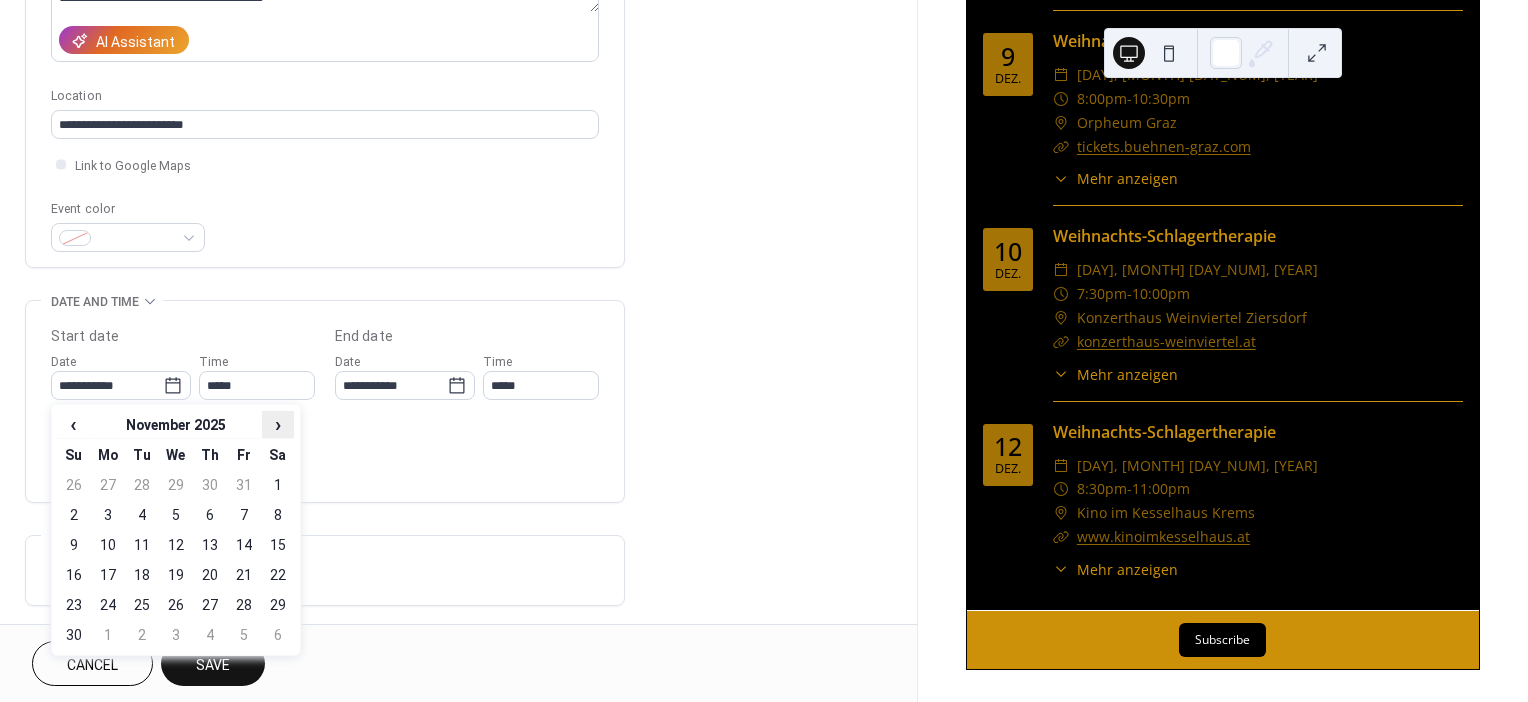 click on "›" at bounding box center [278, 424] 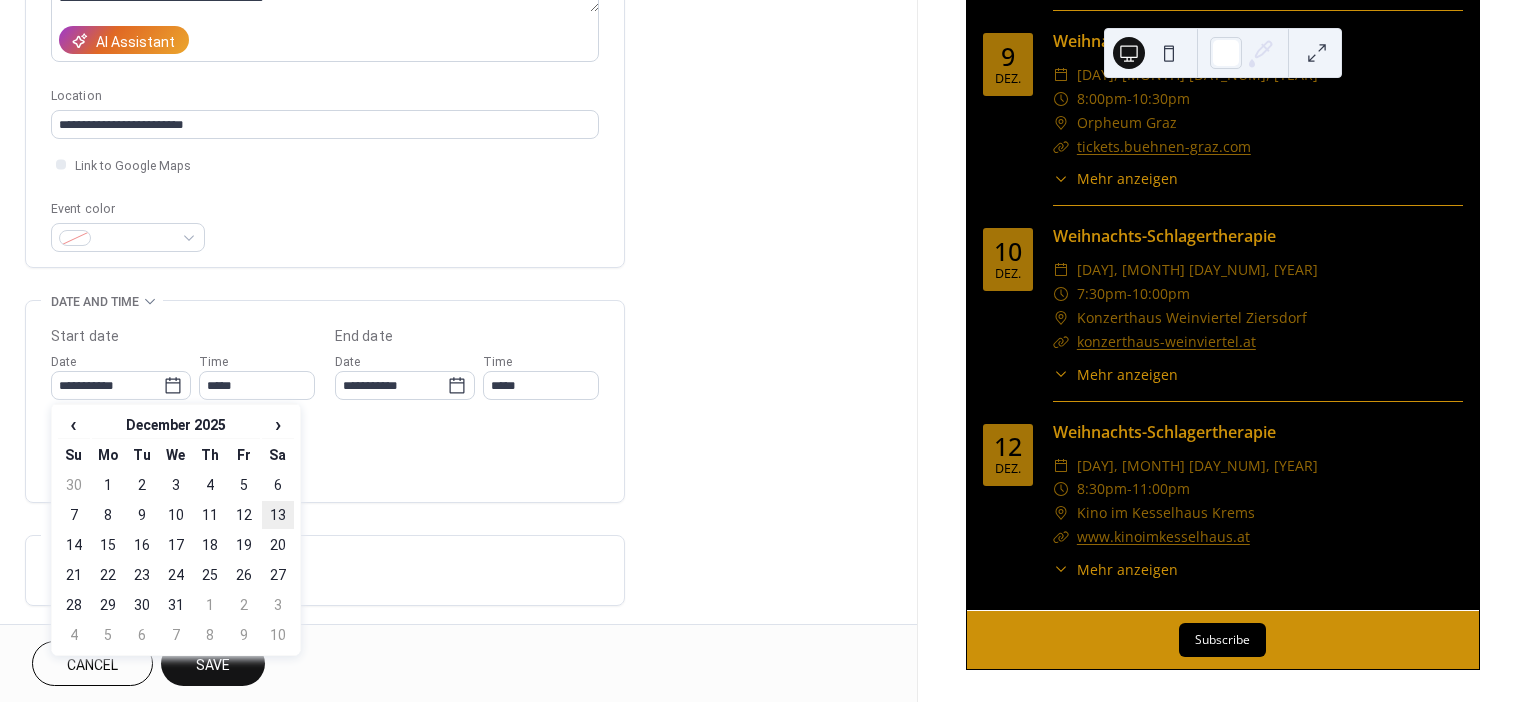 click on "13" at bounding box center [278, 515] 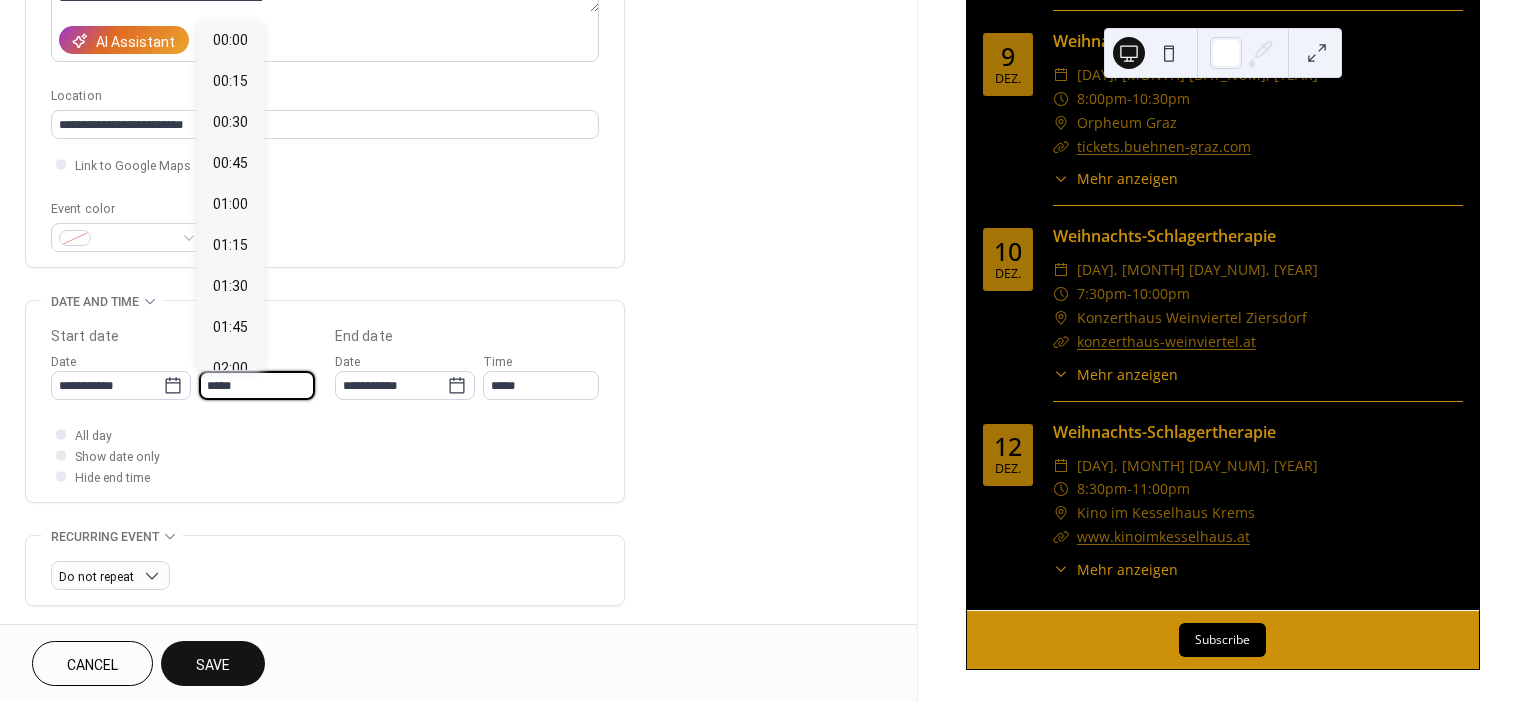 click on "*****" at bounding box center [257, 385] 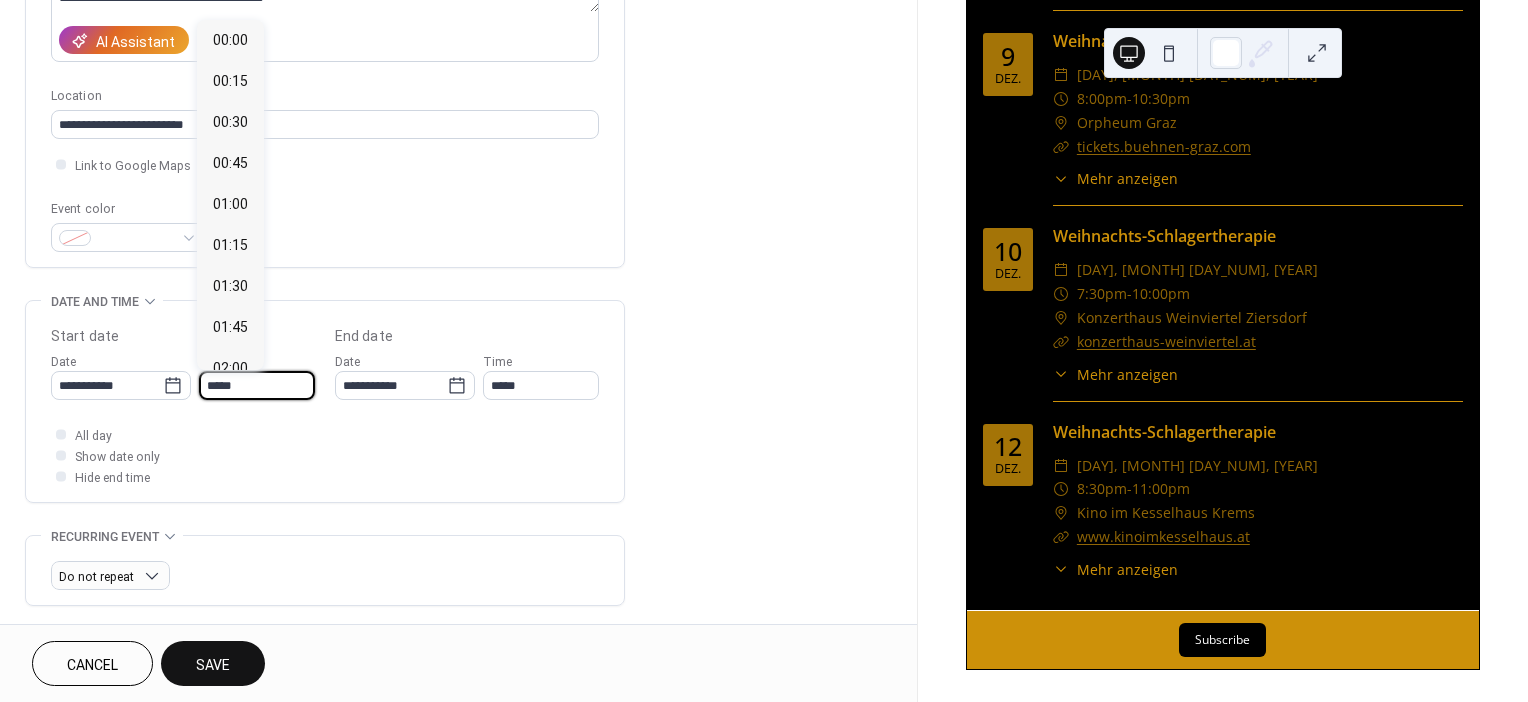 scroll, scrollTop: 1946, scrollLeft: 0, axis: vertical 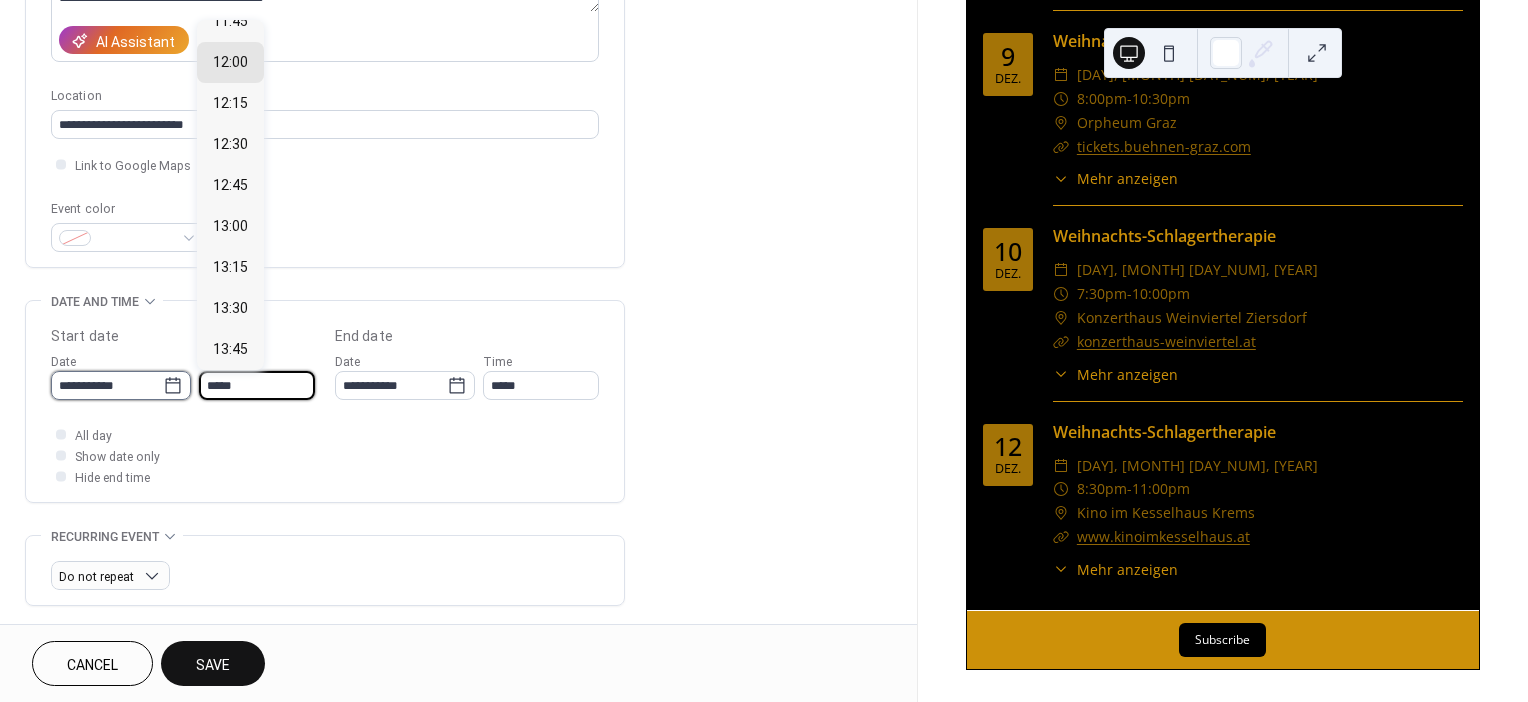 click on "**********" at bounding box center [107, 385] 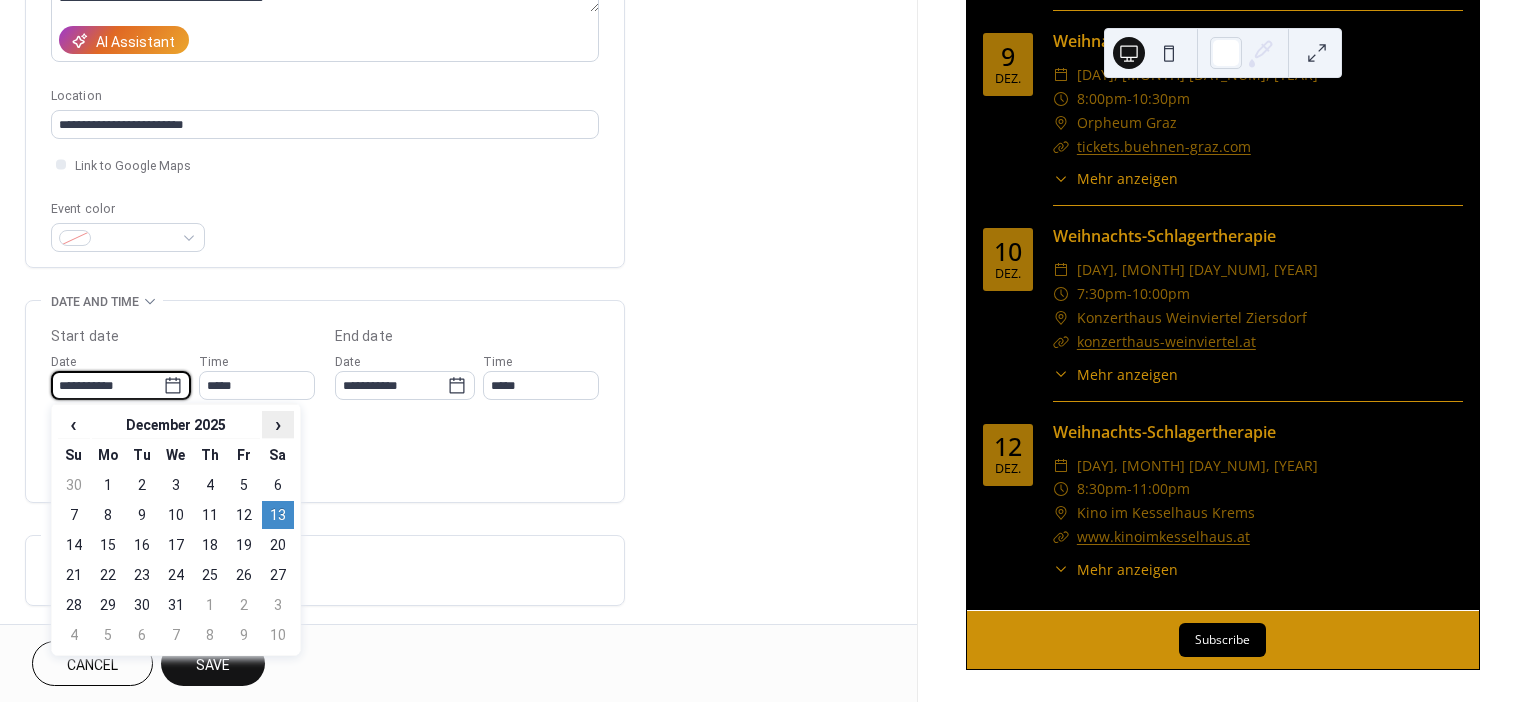 click on "›" at bounding box center (278, 424) 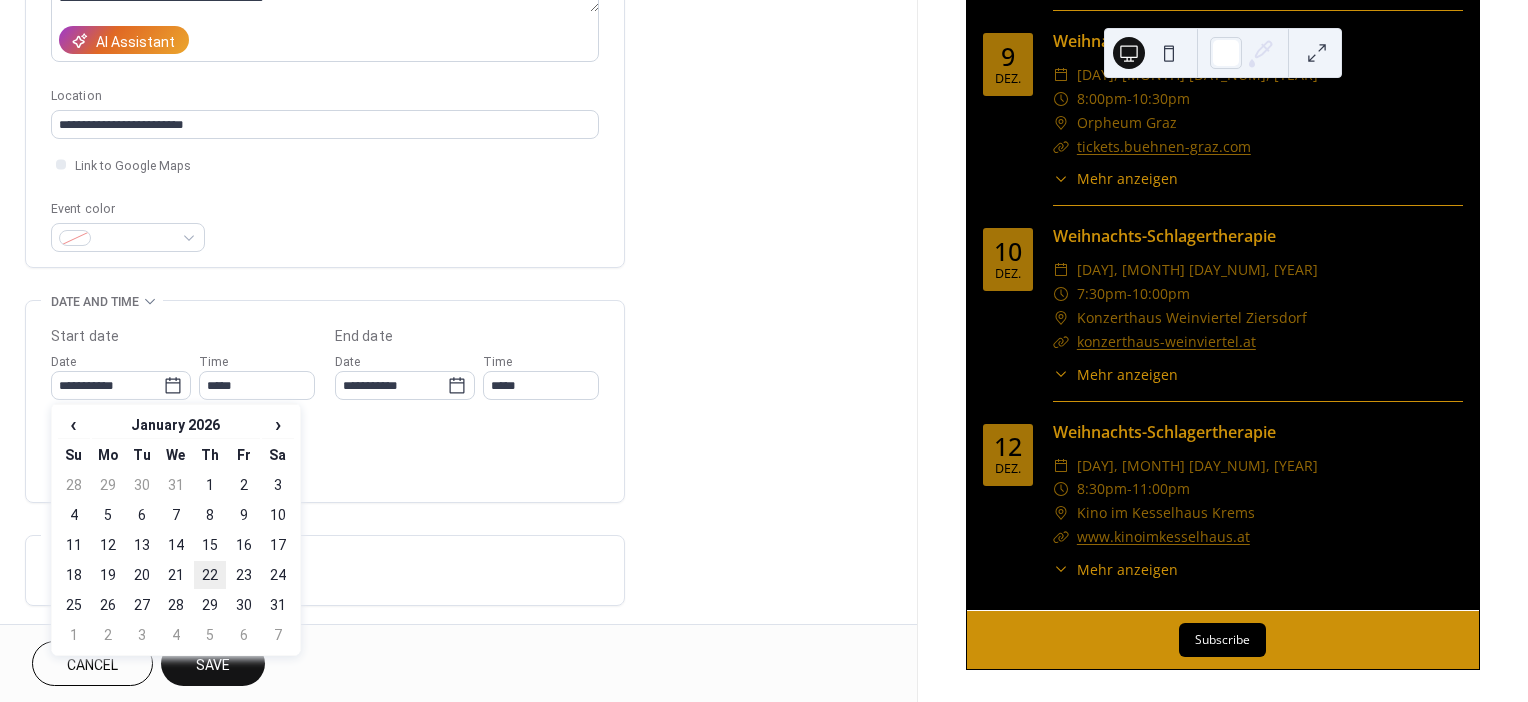 click on "22" at bounding box center (210, 575) 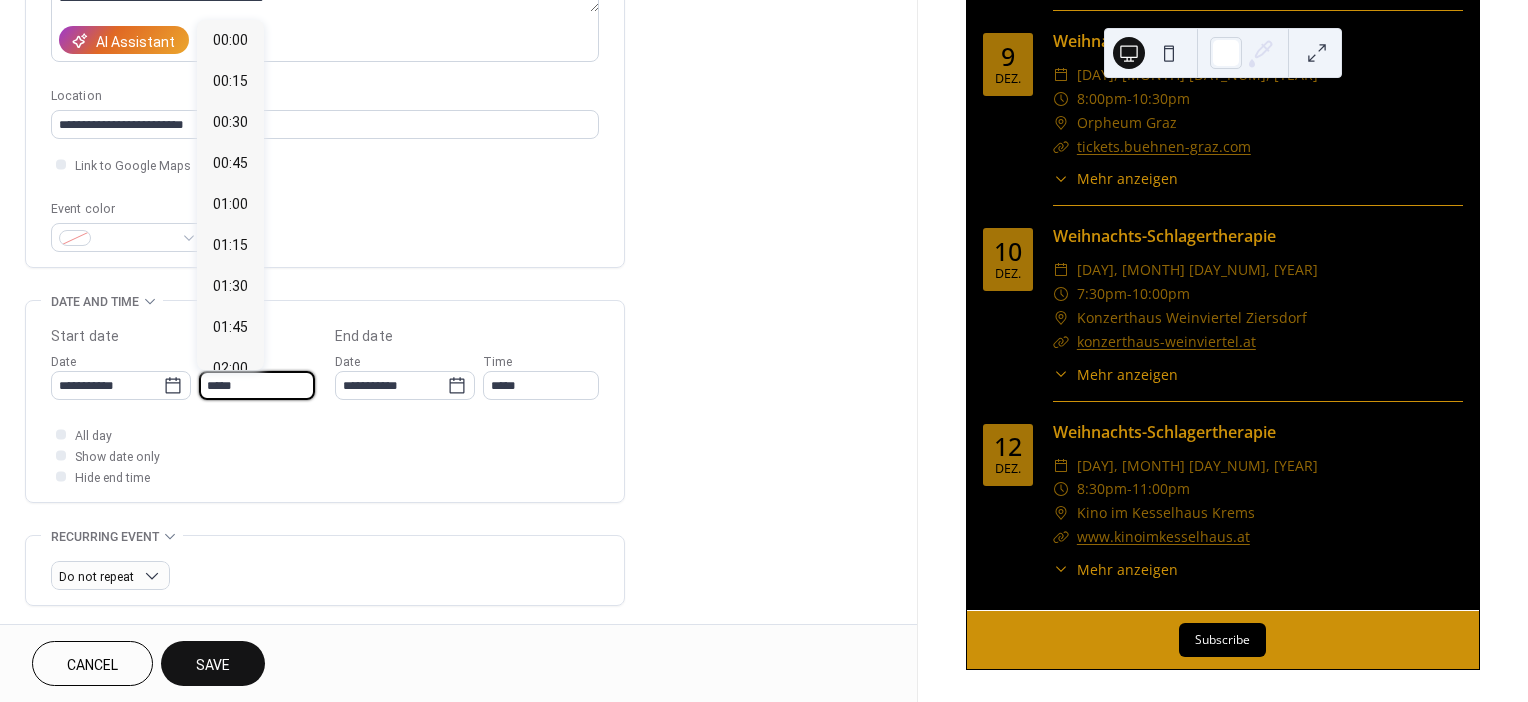 click on "*****" at bounding box center [257, 385] 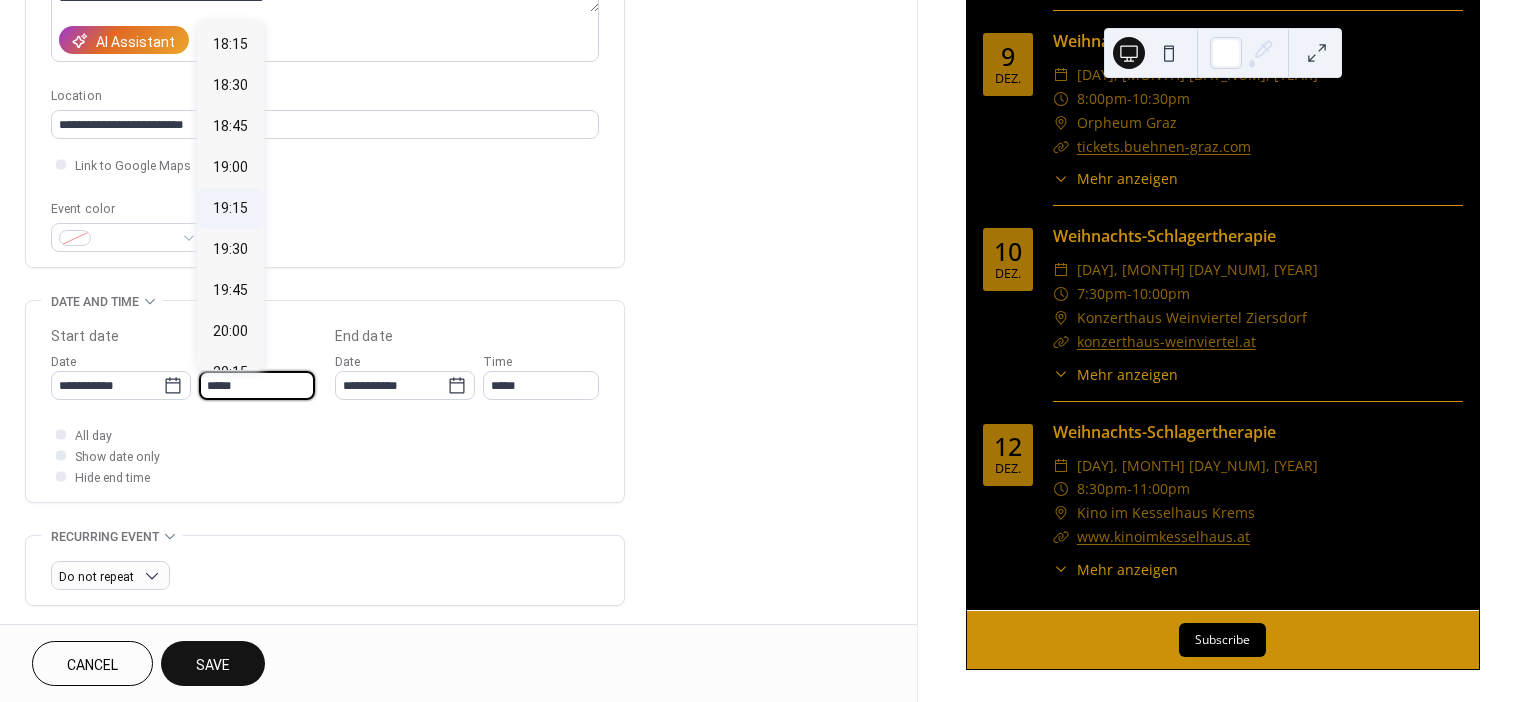 scroll, scrollTop: 2991, scrollLeft: 0, axis: vertical 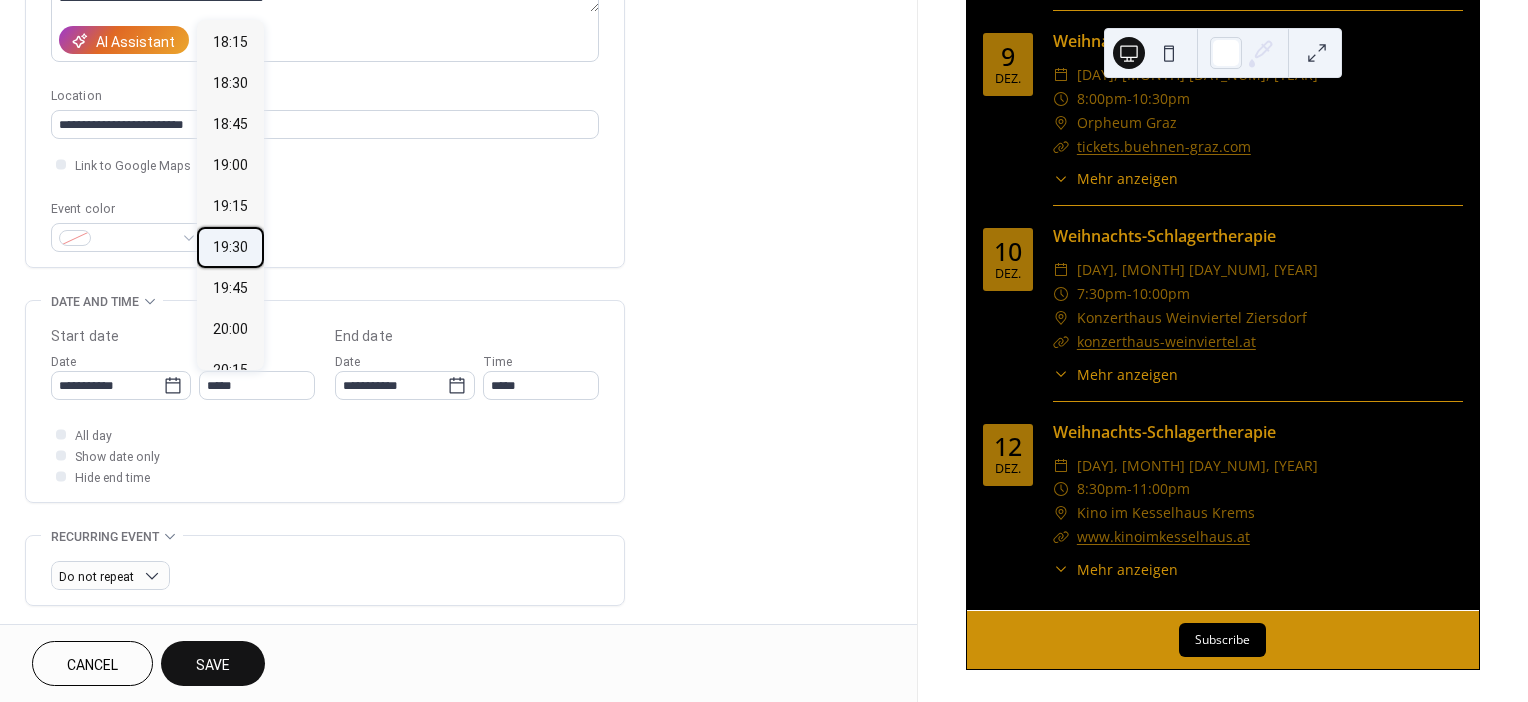 click on "19:30" at bounding box center [230, 247] 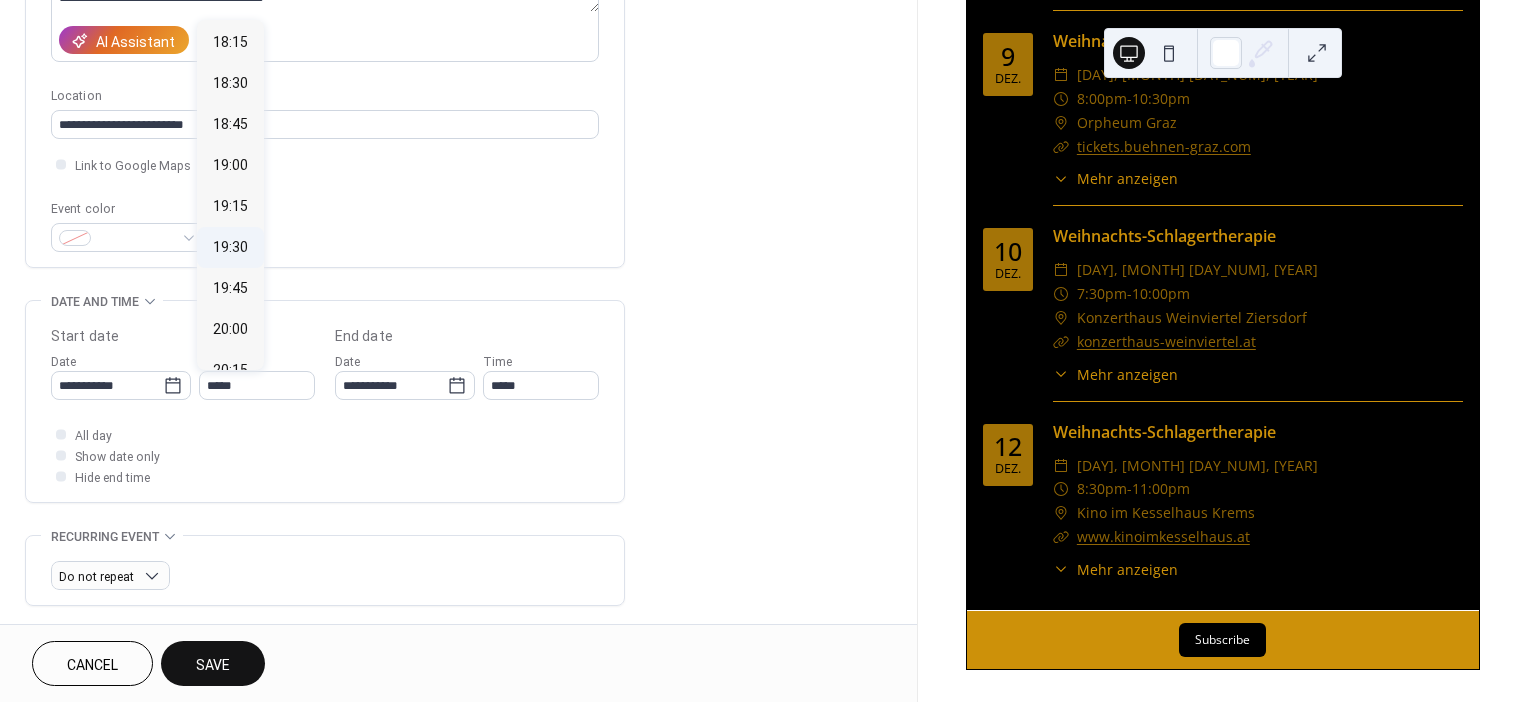 type on "*****" 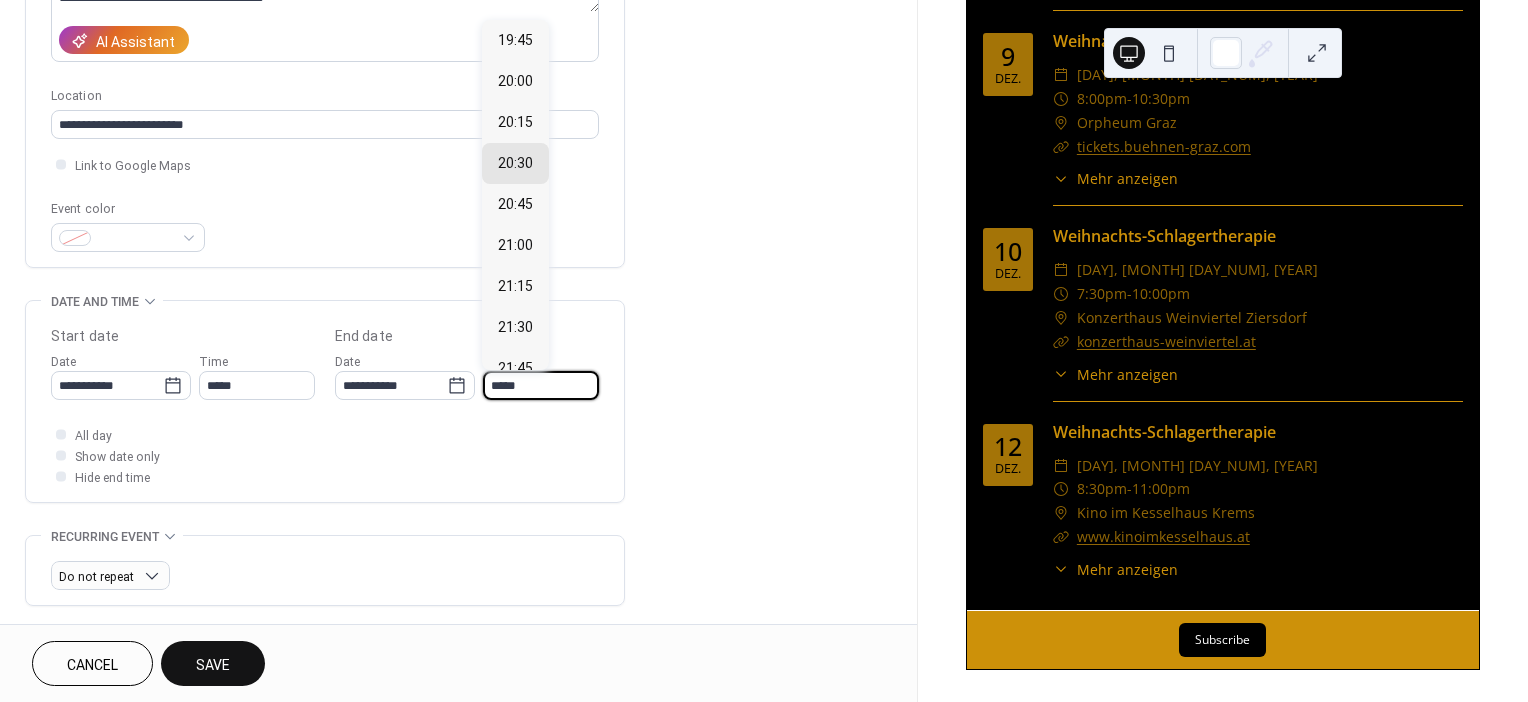 click on "*****" at bounding box center [541, 385] 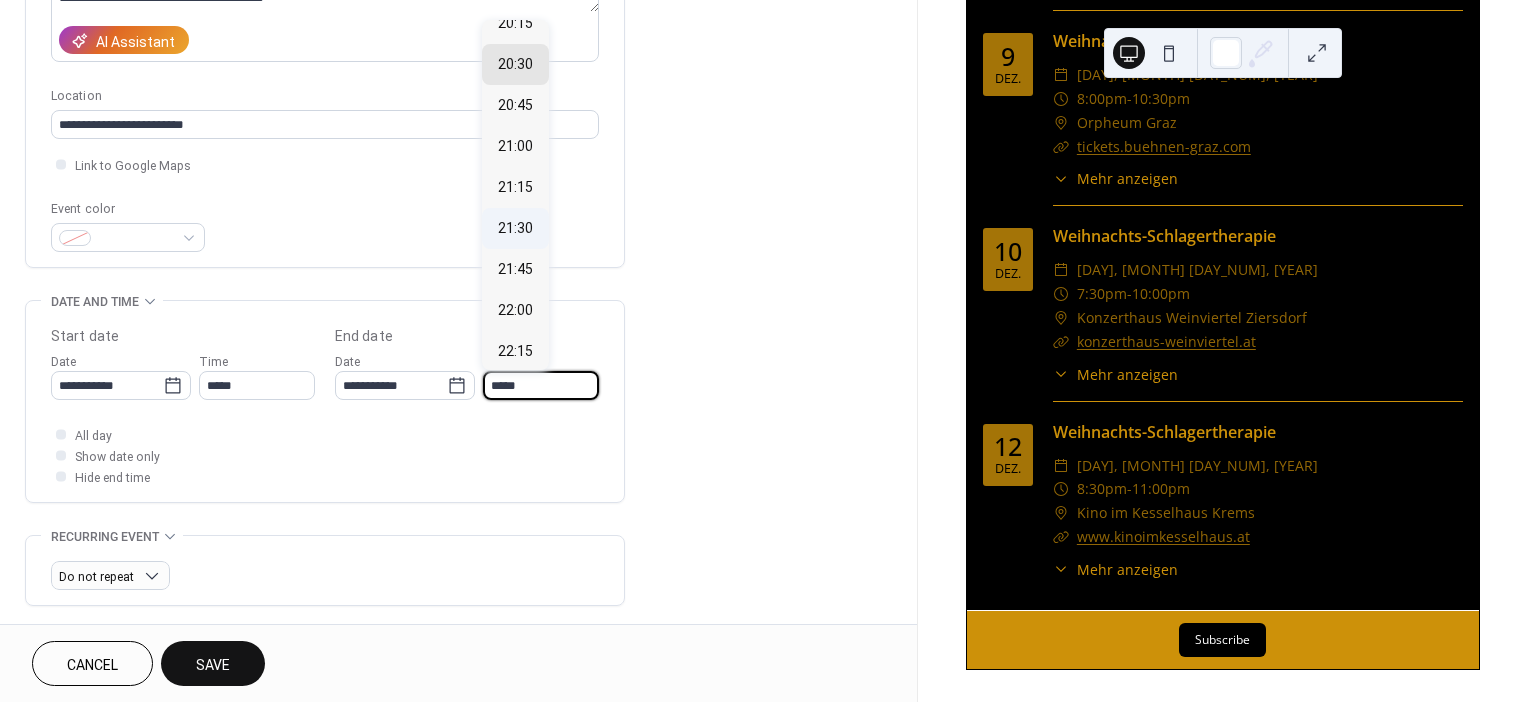 scroll, scrollTop: 120, scrollLeft: 0, axis: vertical 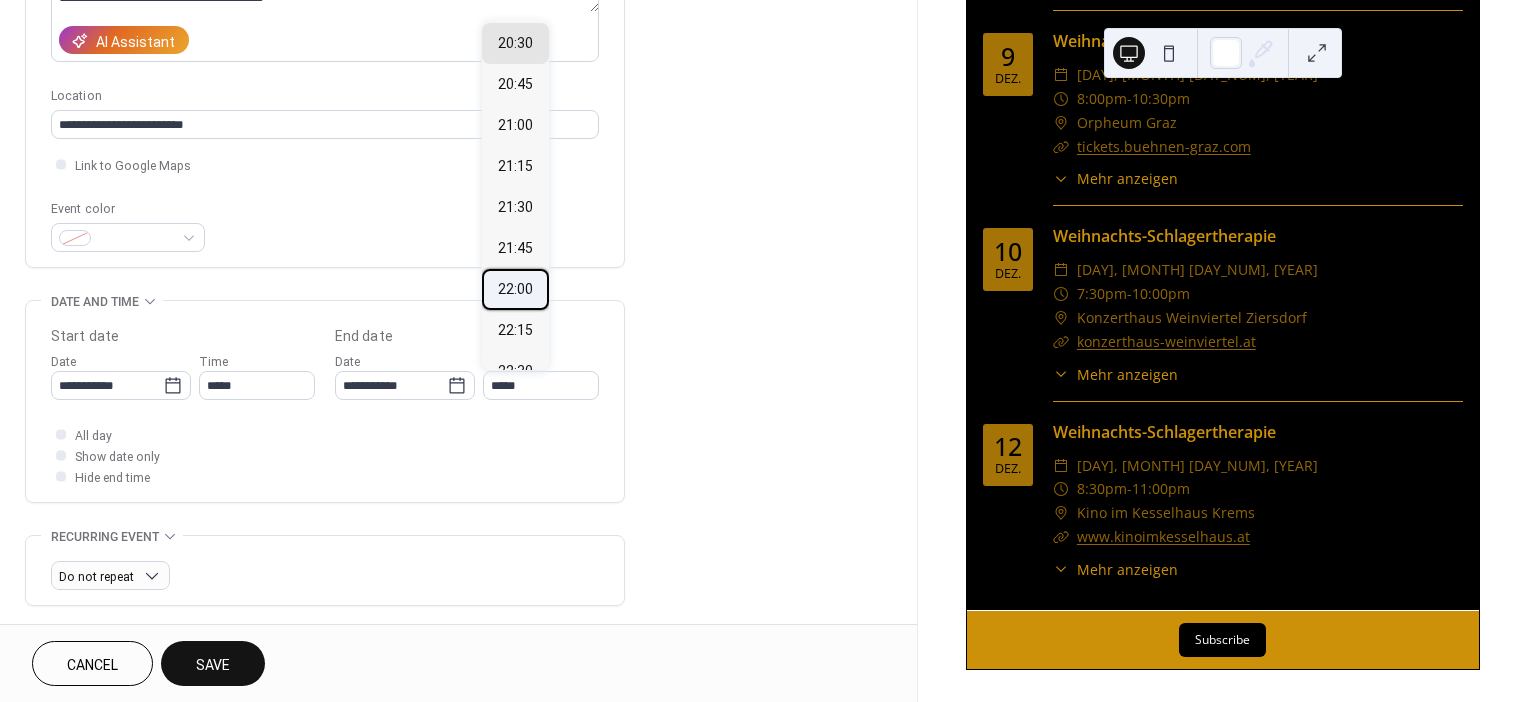 click on "22:00" at bounding box center [515, 289] 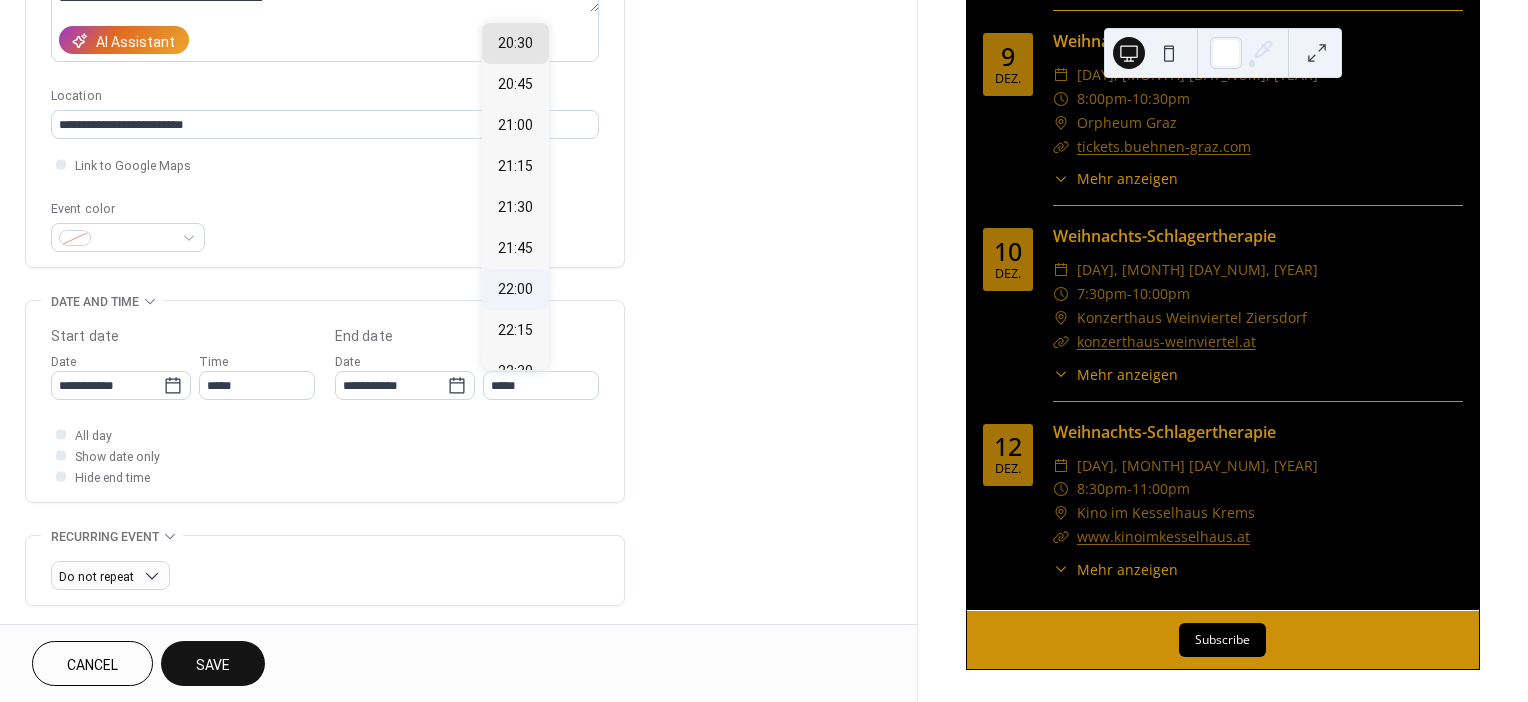 type on "*****" 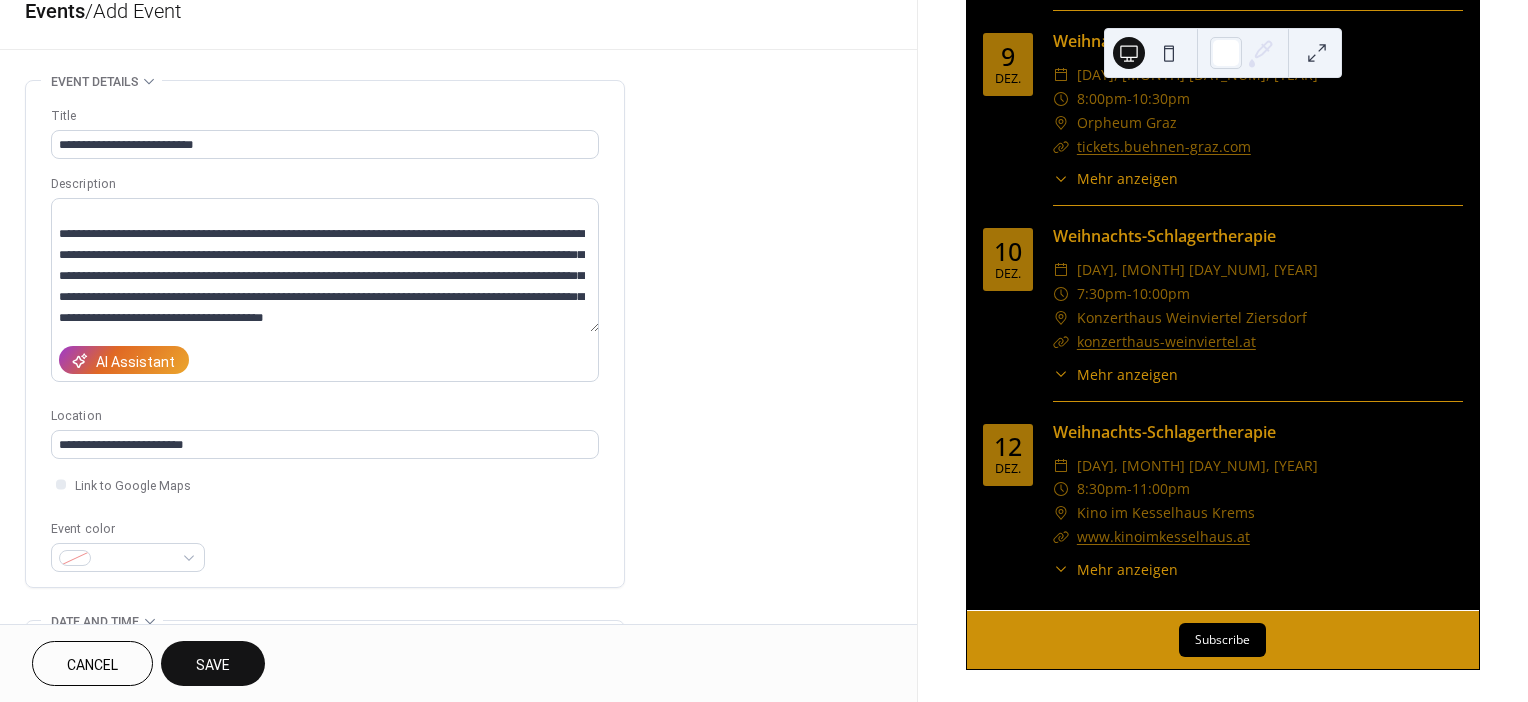 scroll, scrollTop: 0, scrollLeft: 0, axis: both 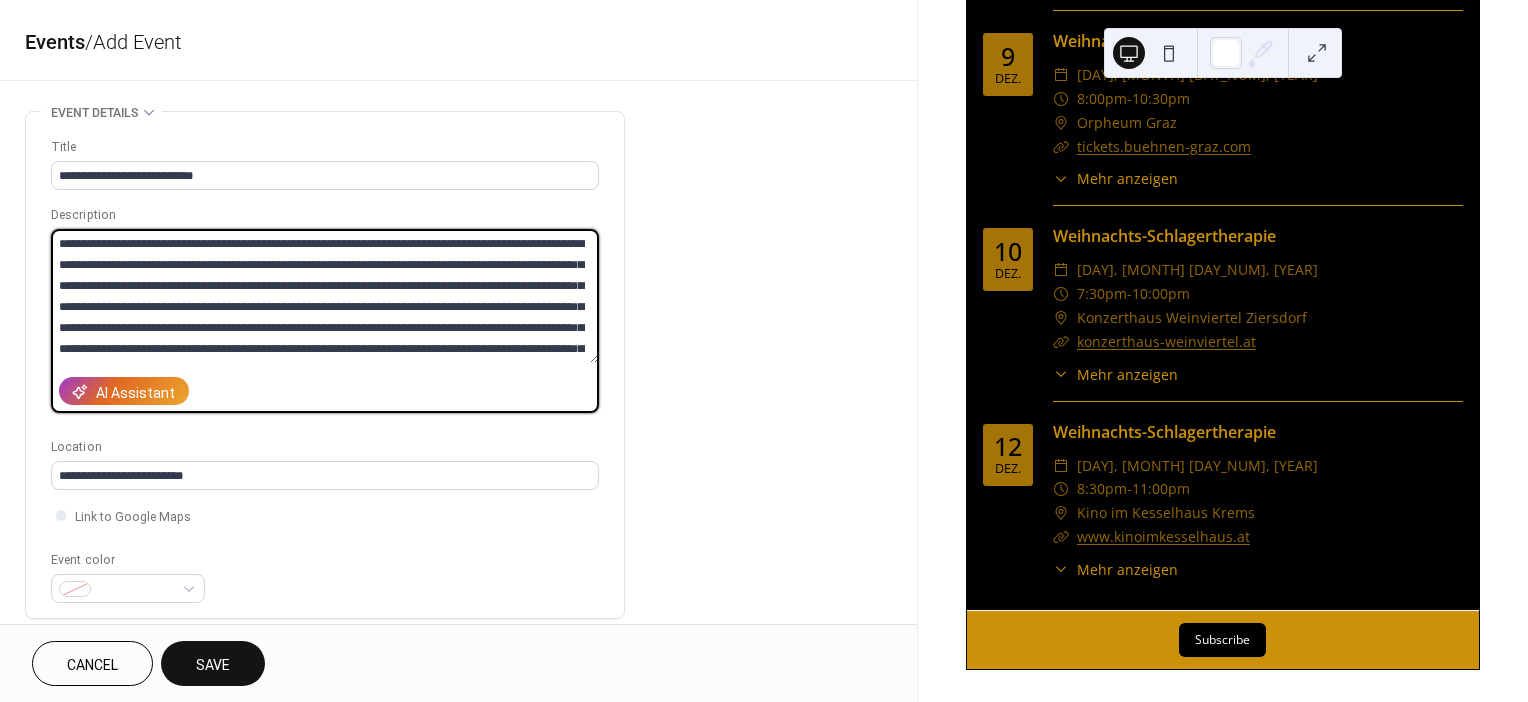 drag, startPoint x: 528, startPoint y: 357, endPoint x: 35, endPoint y: 202, distance: 516.79205 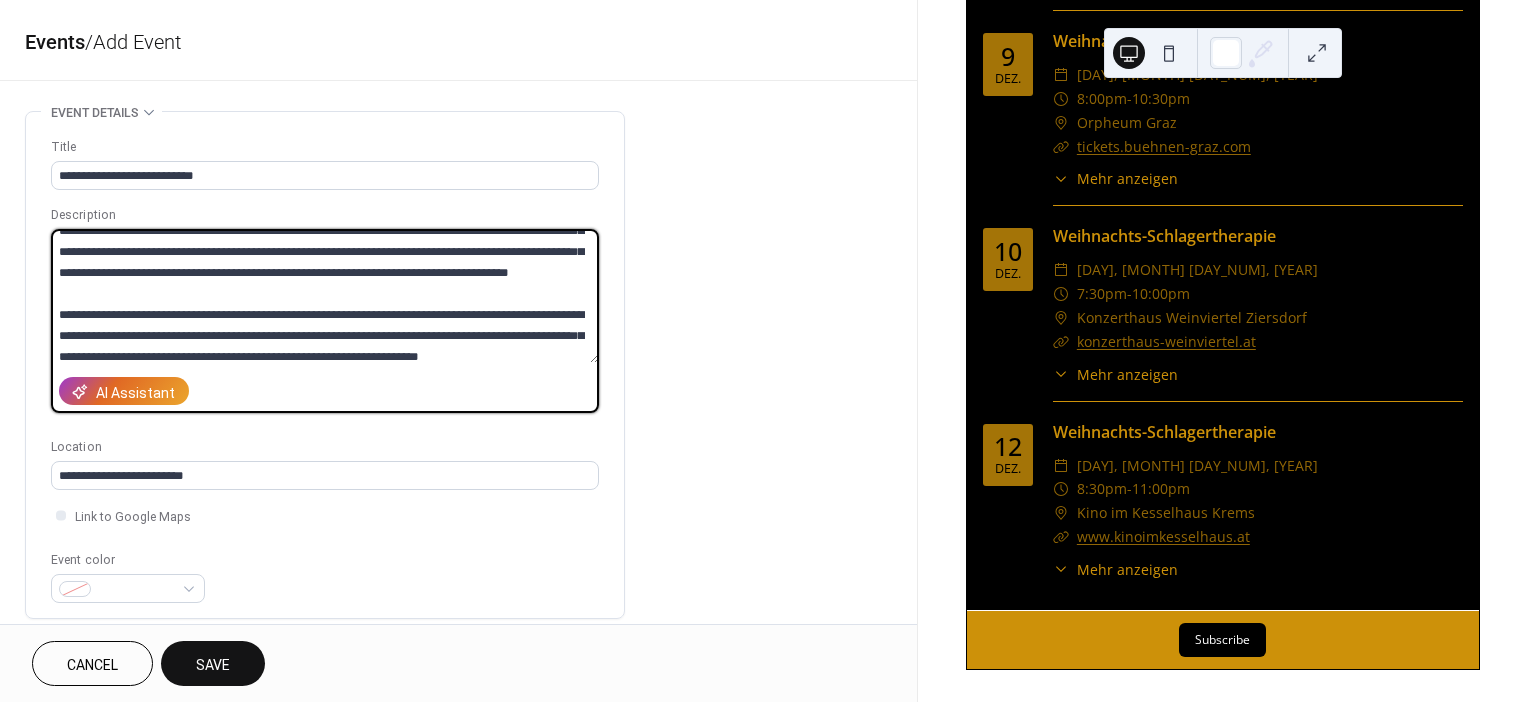scroll, scrollTop: 0, scrollLeft: 0, axis: both 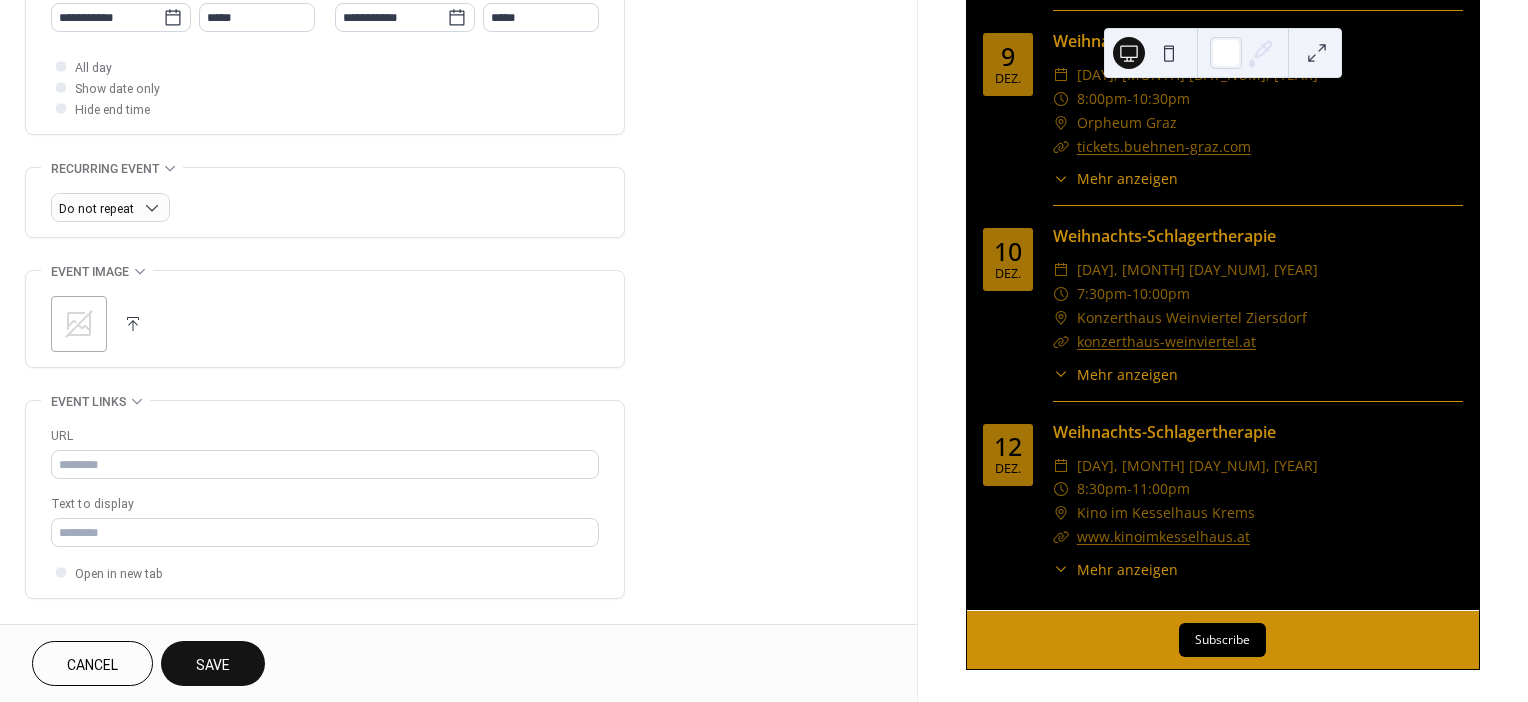 type on "**********" 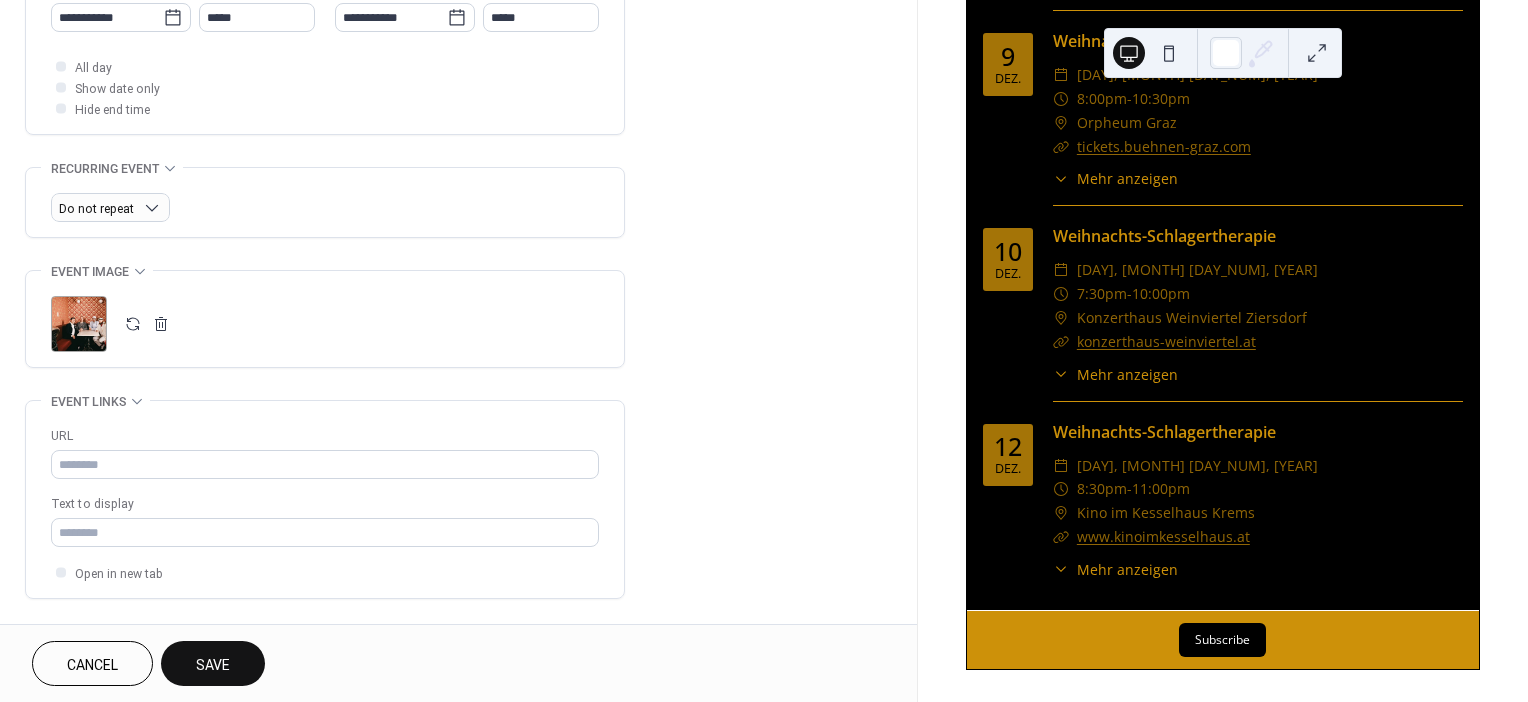 click on ";" at bounding box center [79, 324] 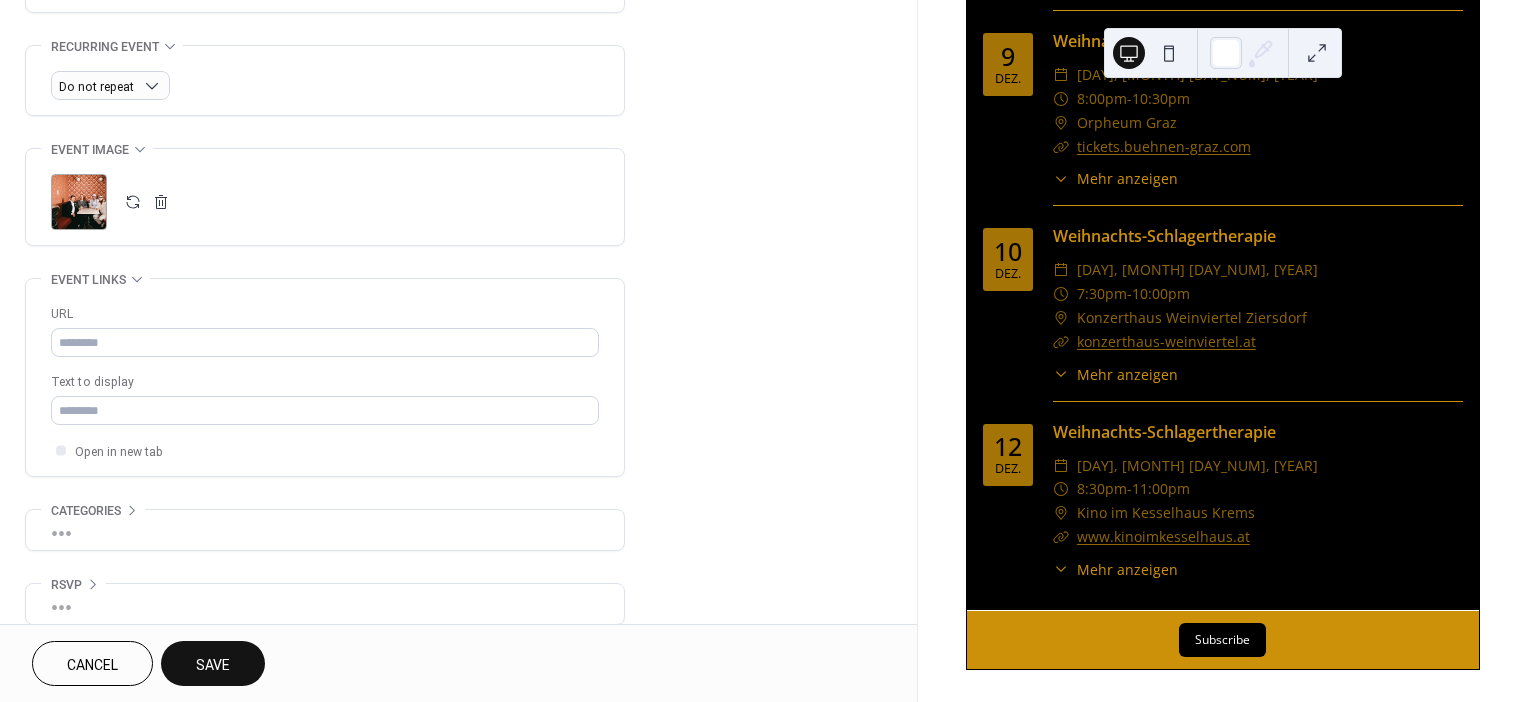 scroll, scrollTop: 859, scrollLeft: 0, axis: vertical 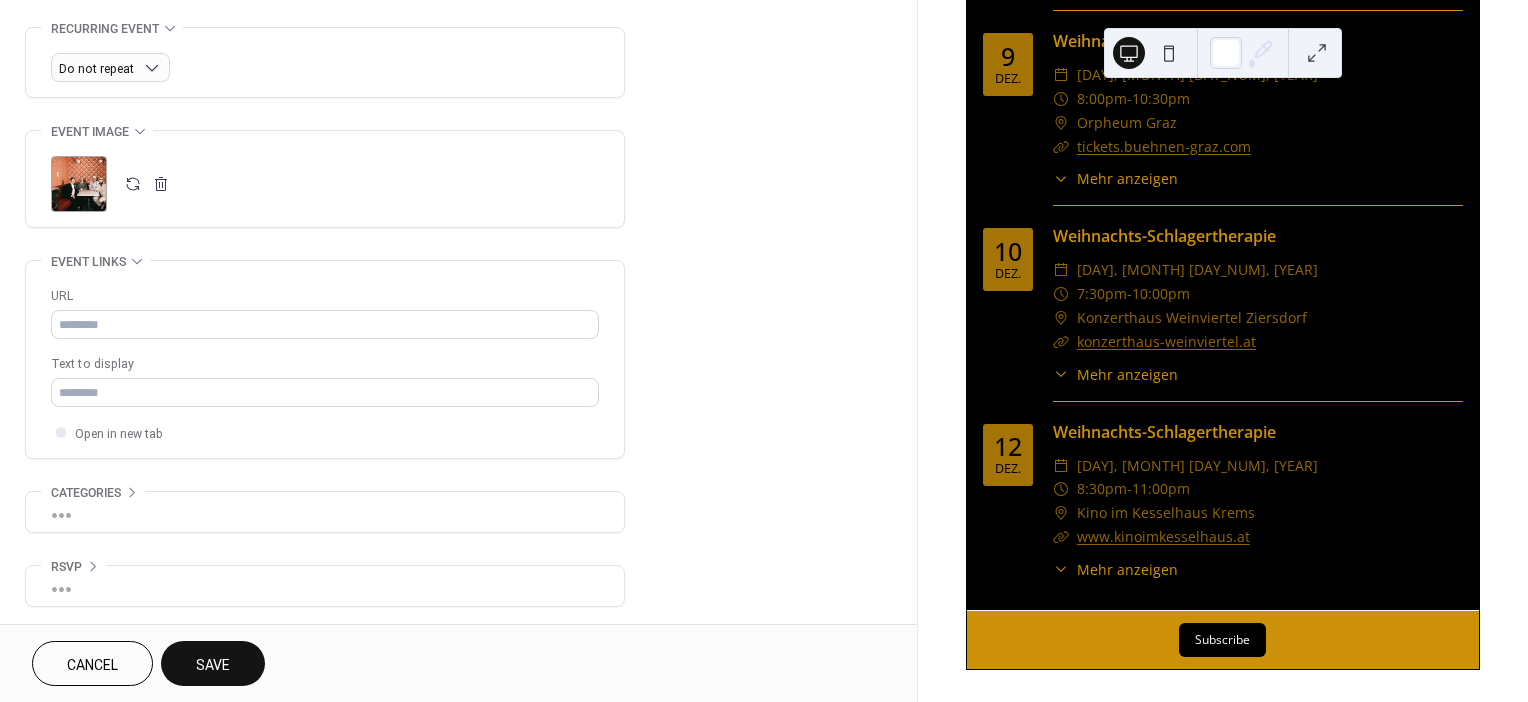 click on "Save" at bounding box center (213, 665) 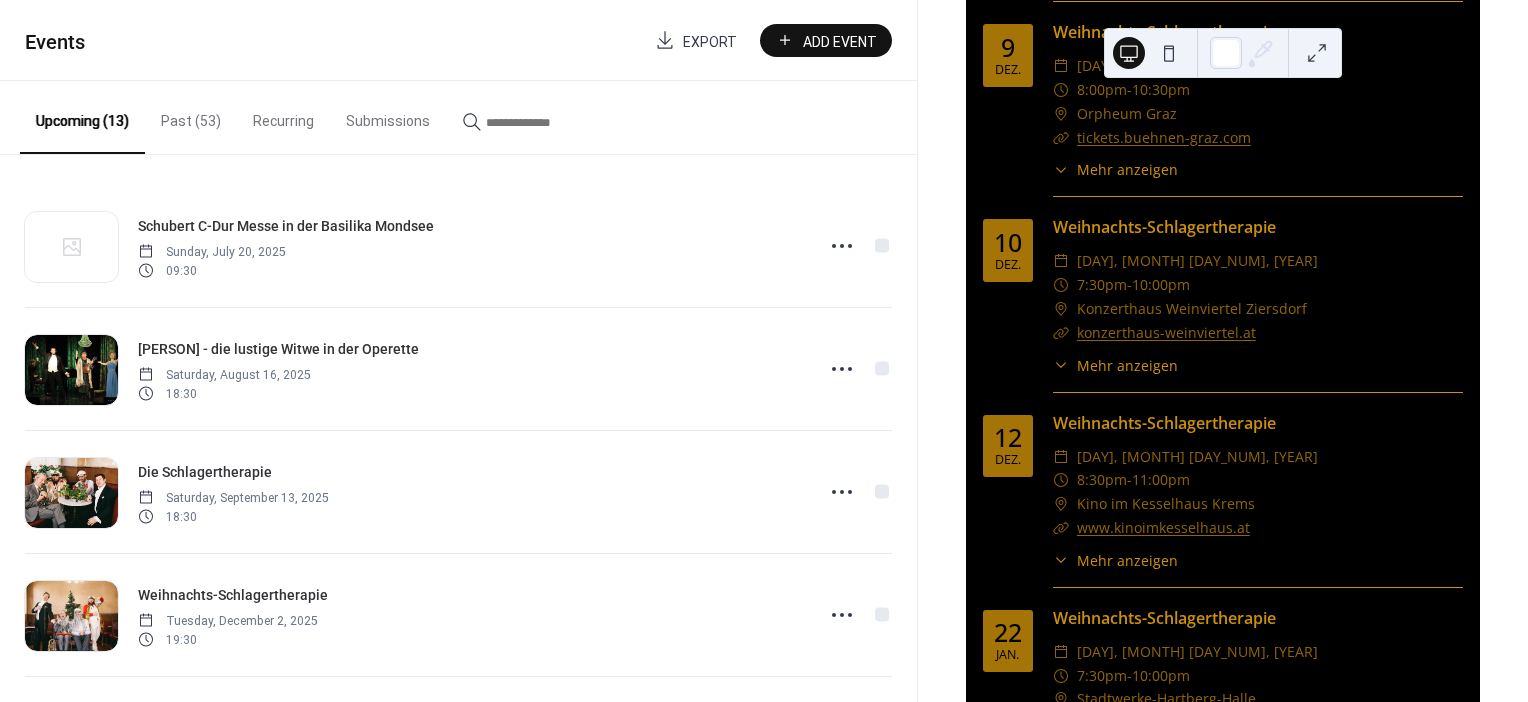scroll, scrollTop: 2029, scrollLeft: 0, axis: vertical 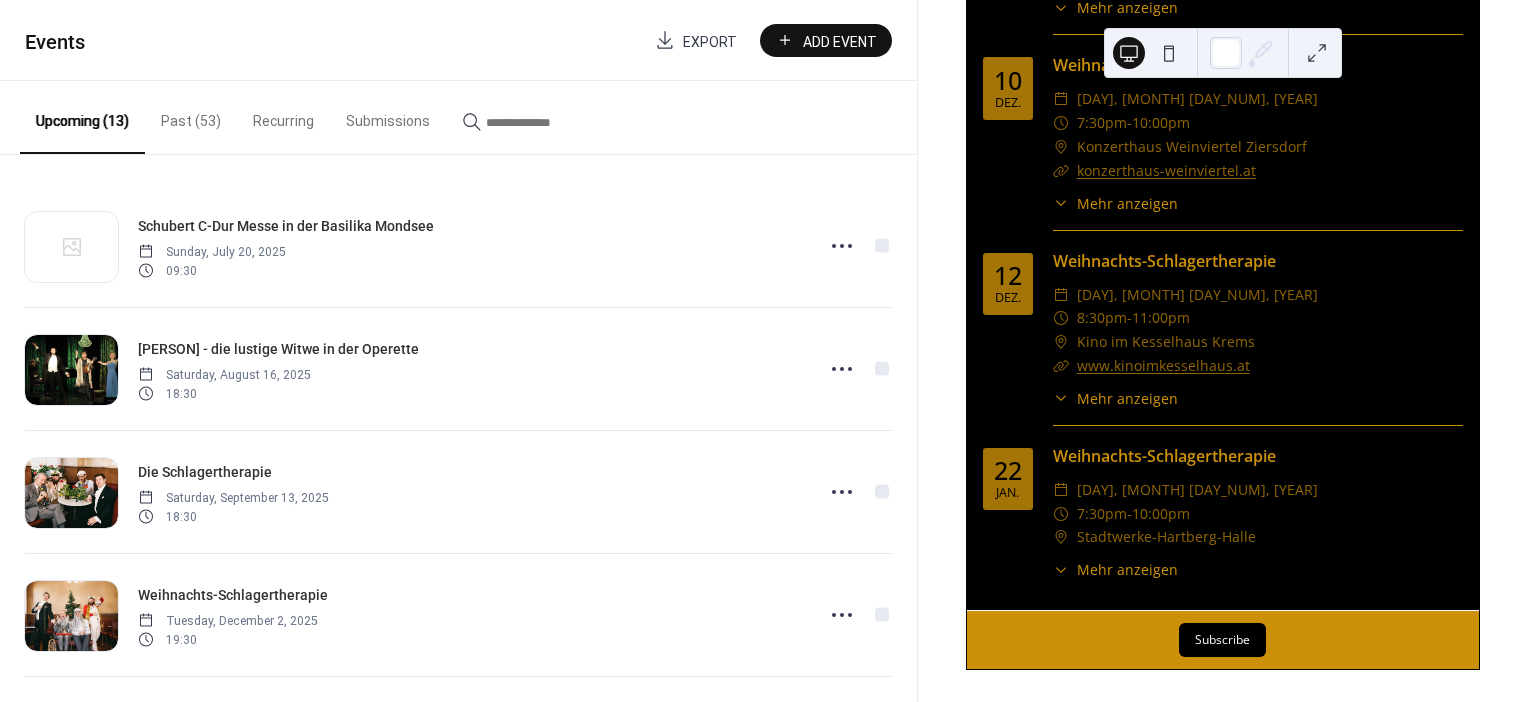 click on "Add Event" at bounding box center [840, 41] 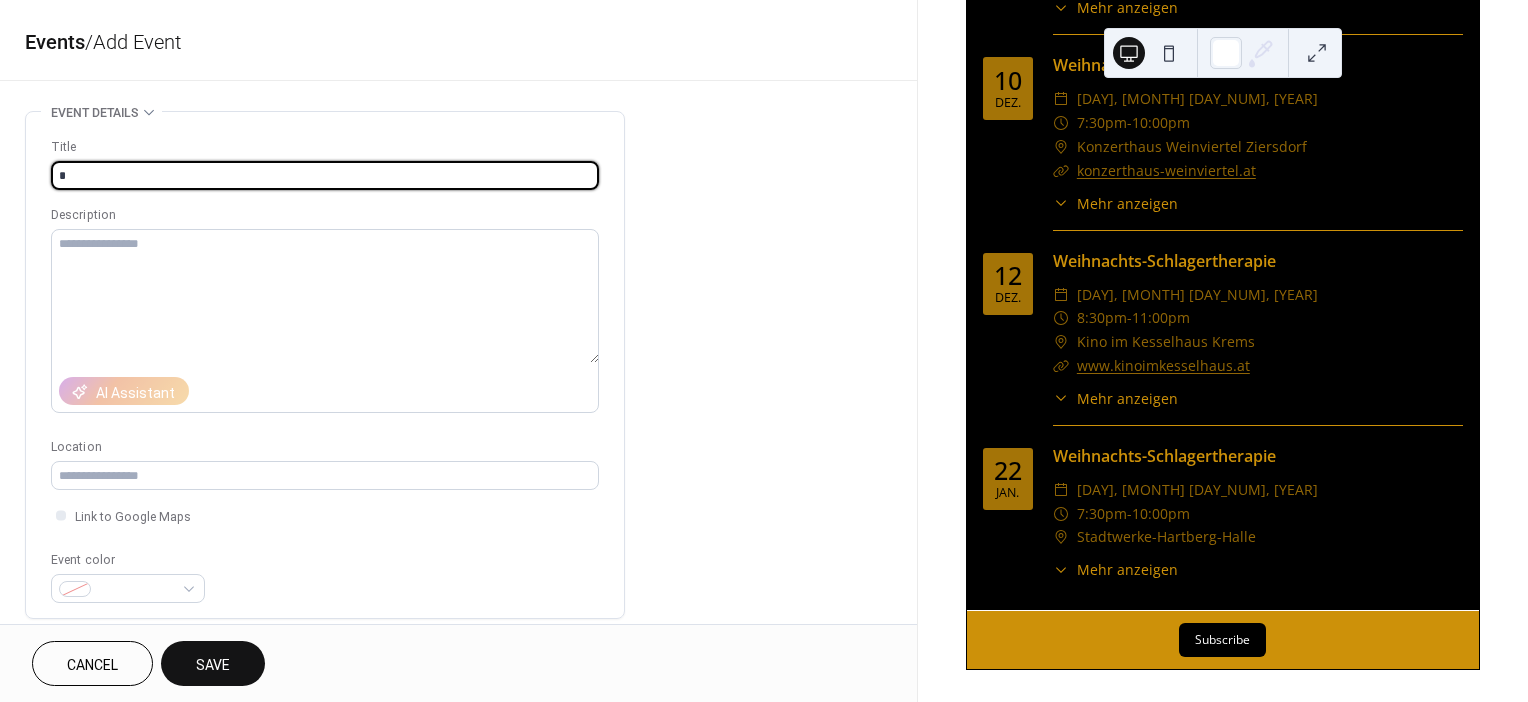 type on "**********" 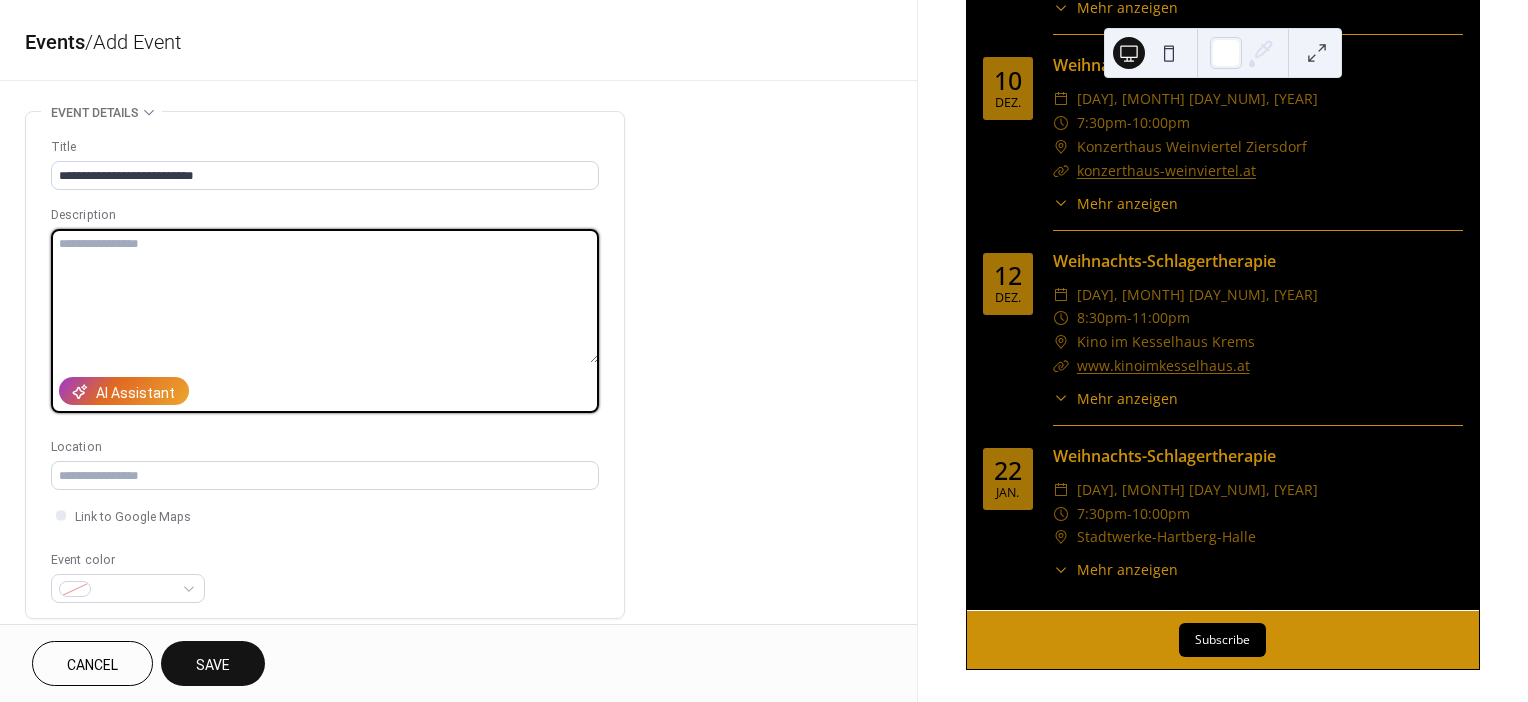 paste on "**********" 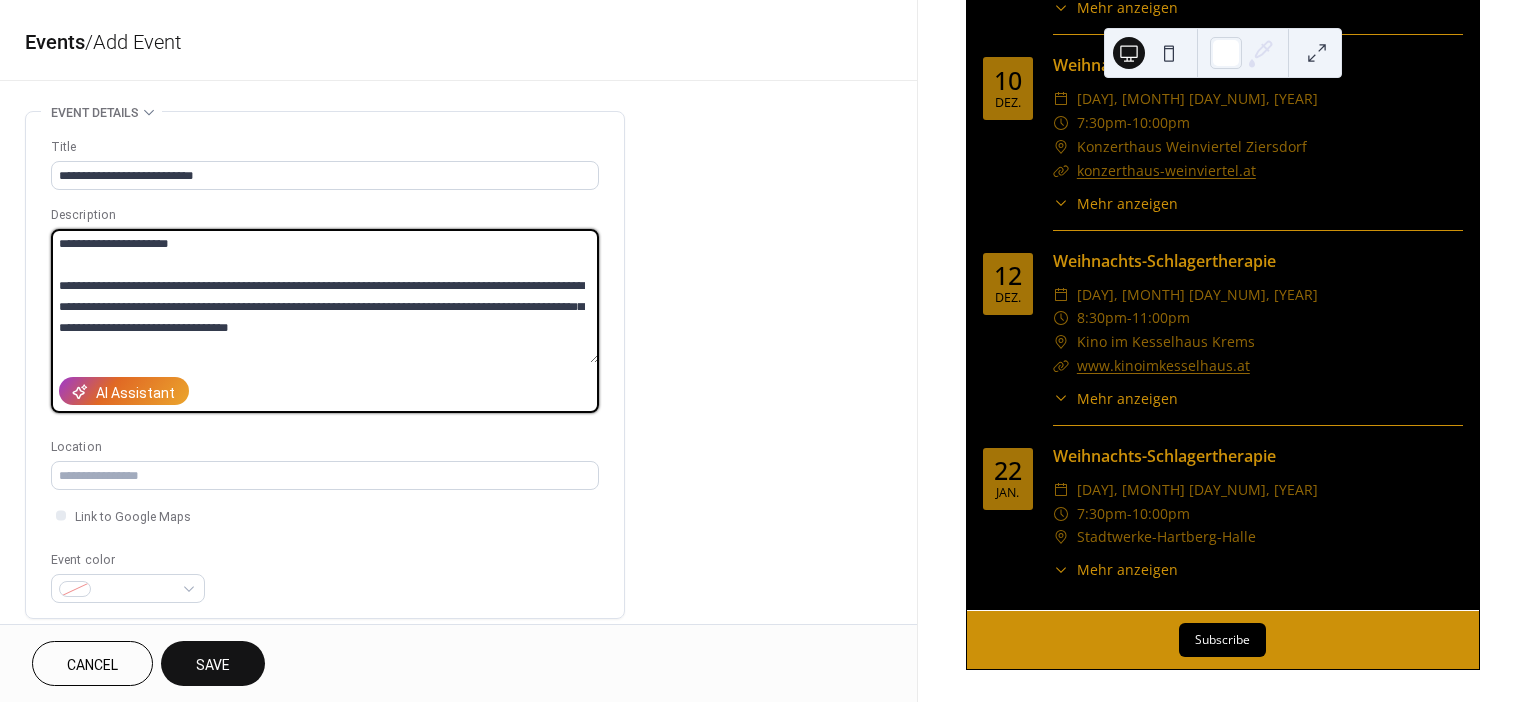 scroll, scrollTop: 496, scrollLeft: 0, axis: vertical 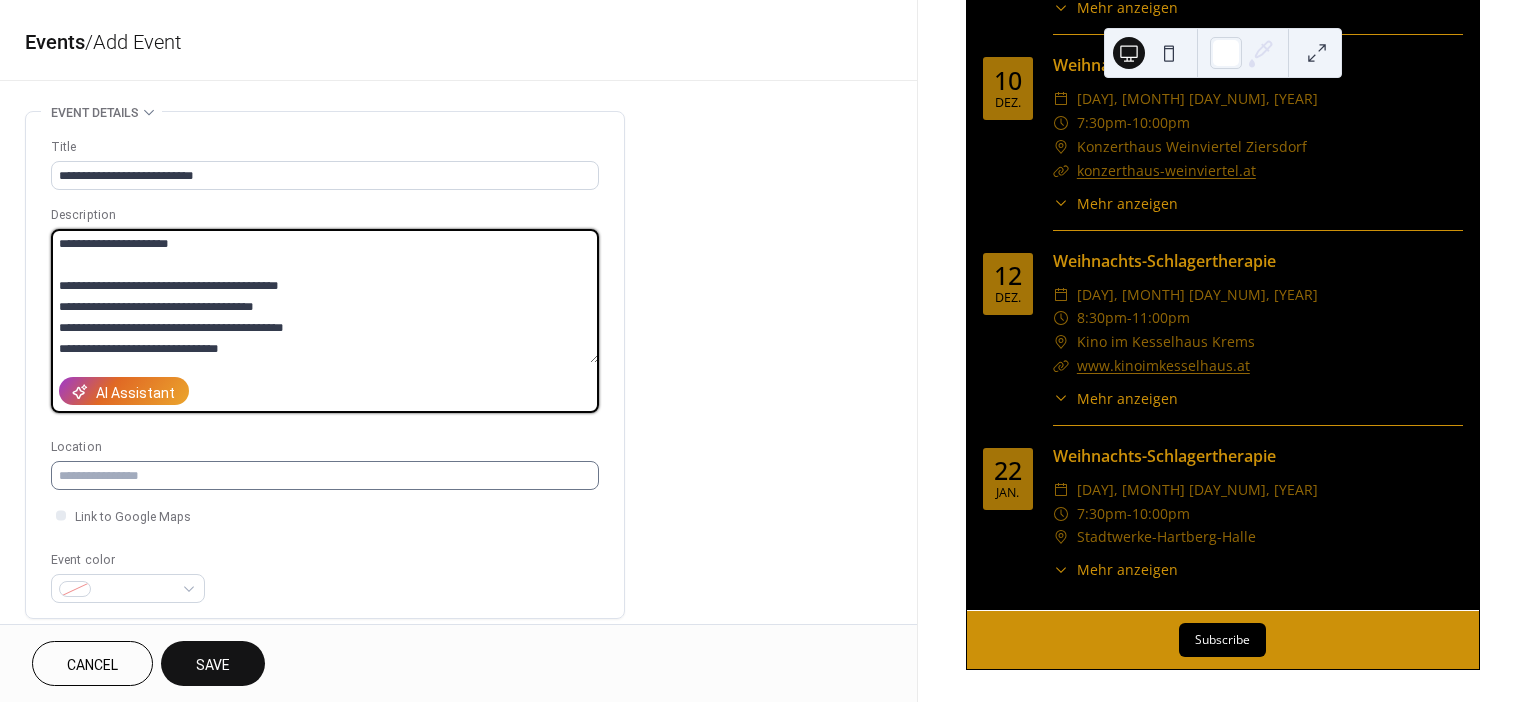 type on "**********" 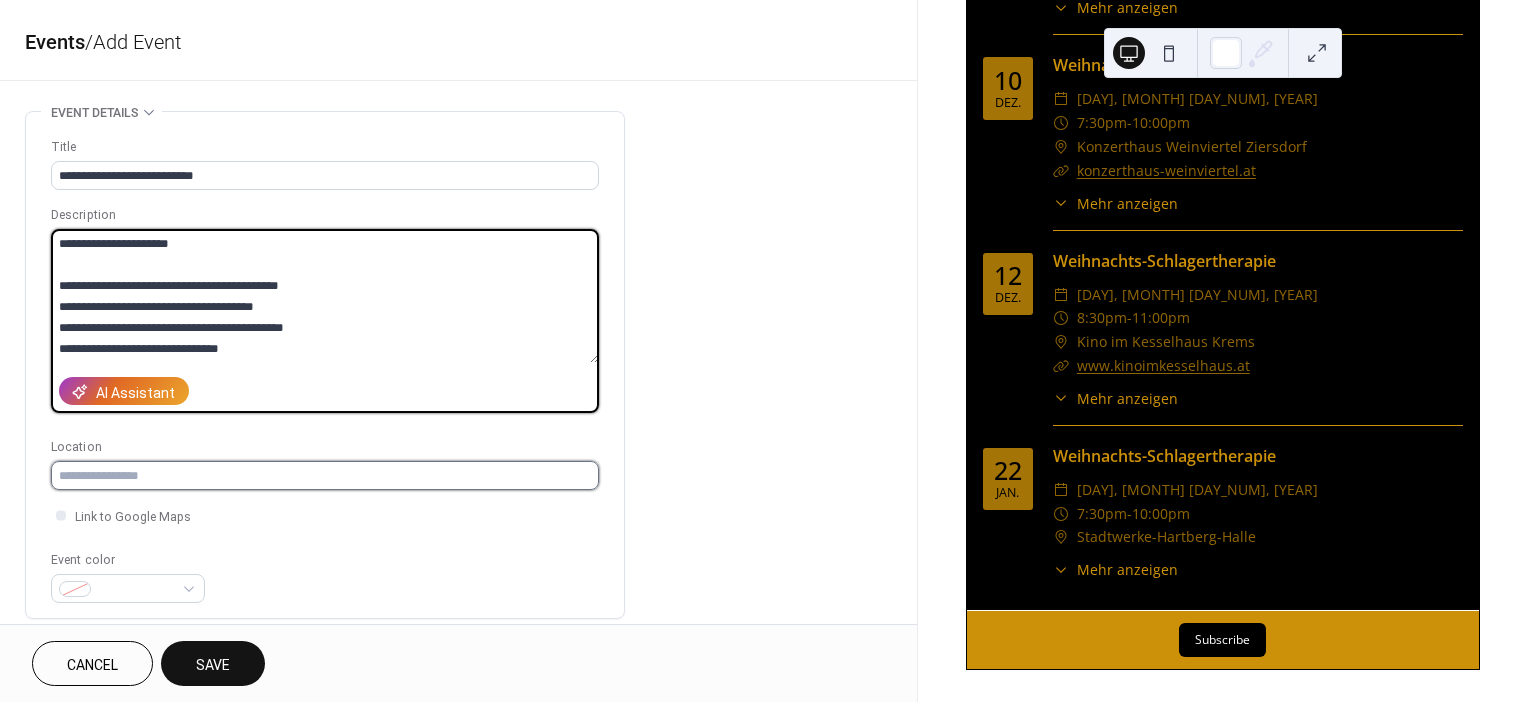 click at bounding box center [325, 475] 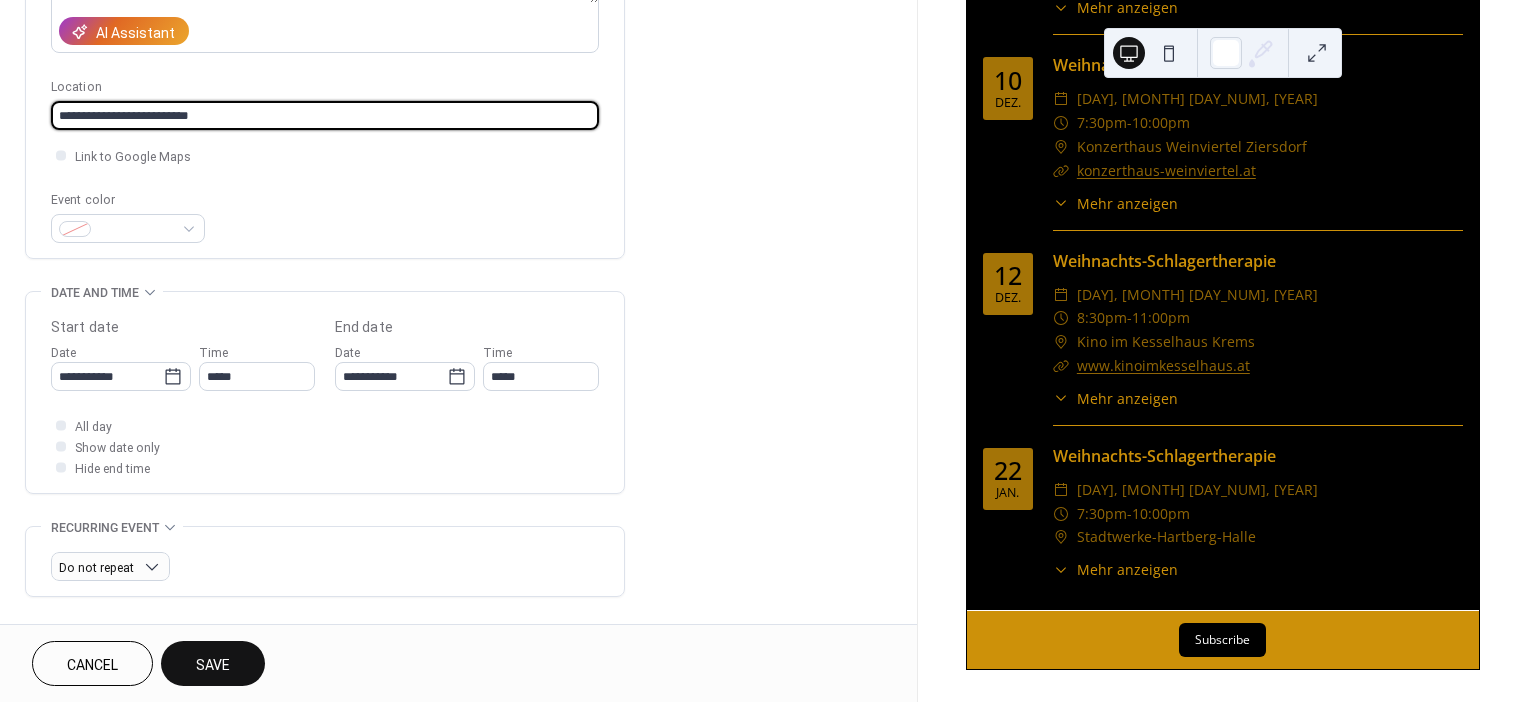 scroll, scrollTop: 382, scrollLeft: 0, axis: vertical 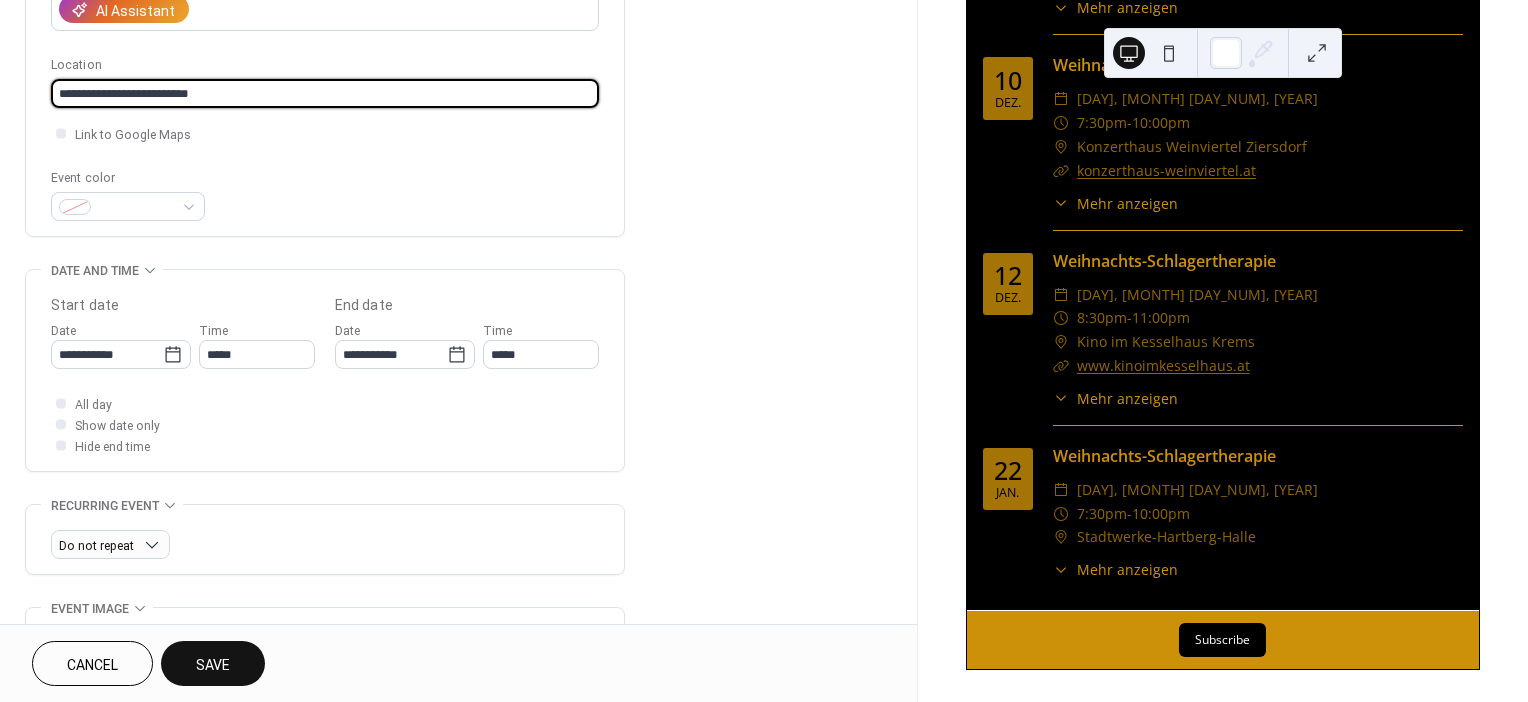 type on "**********" 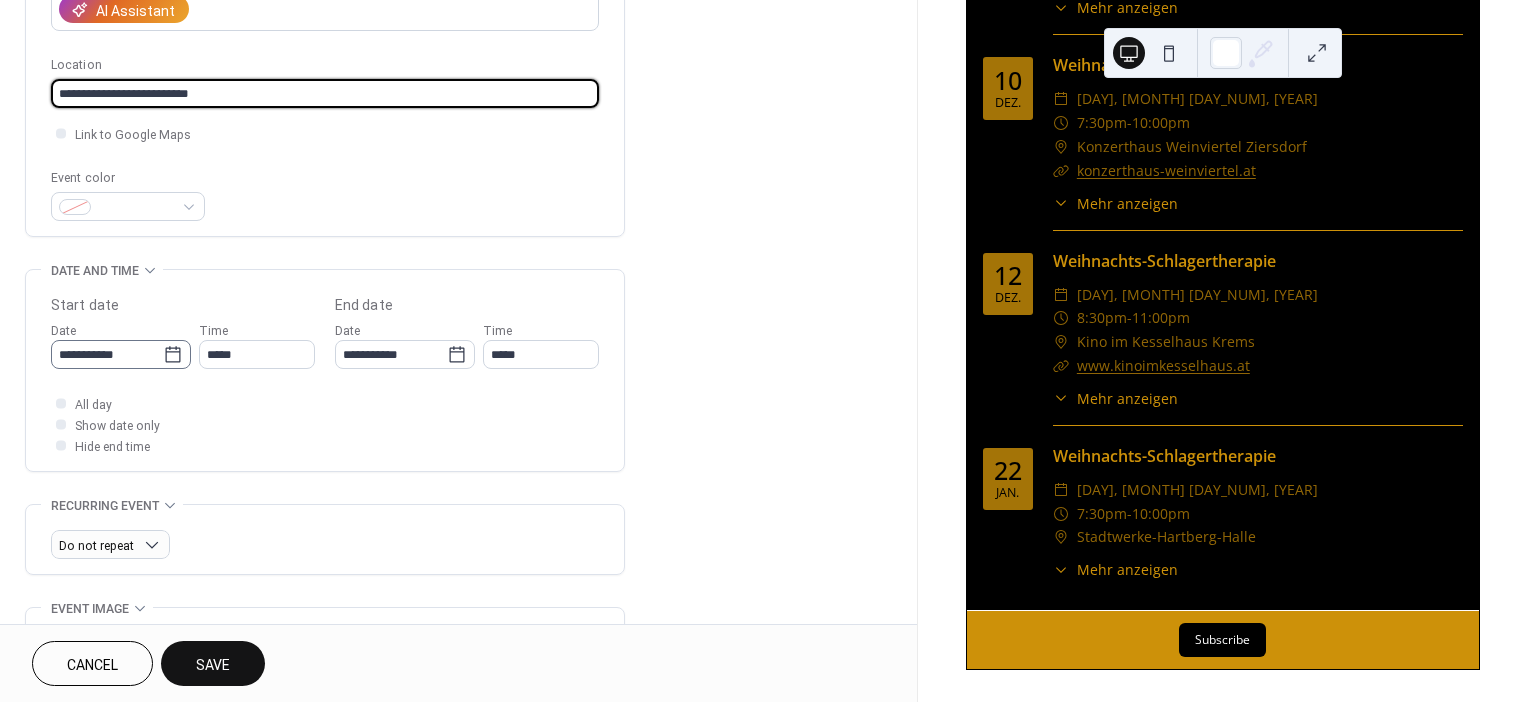 type 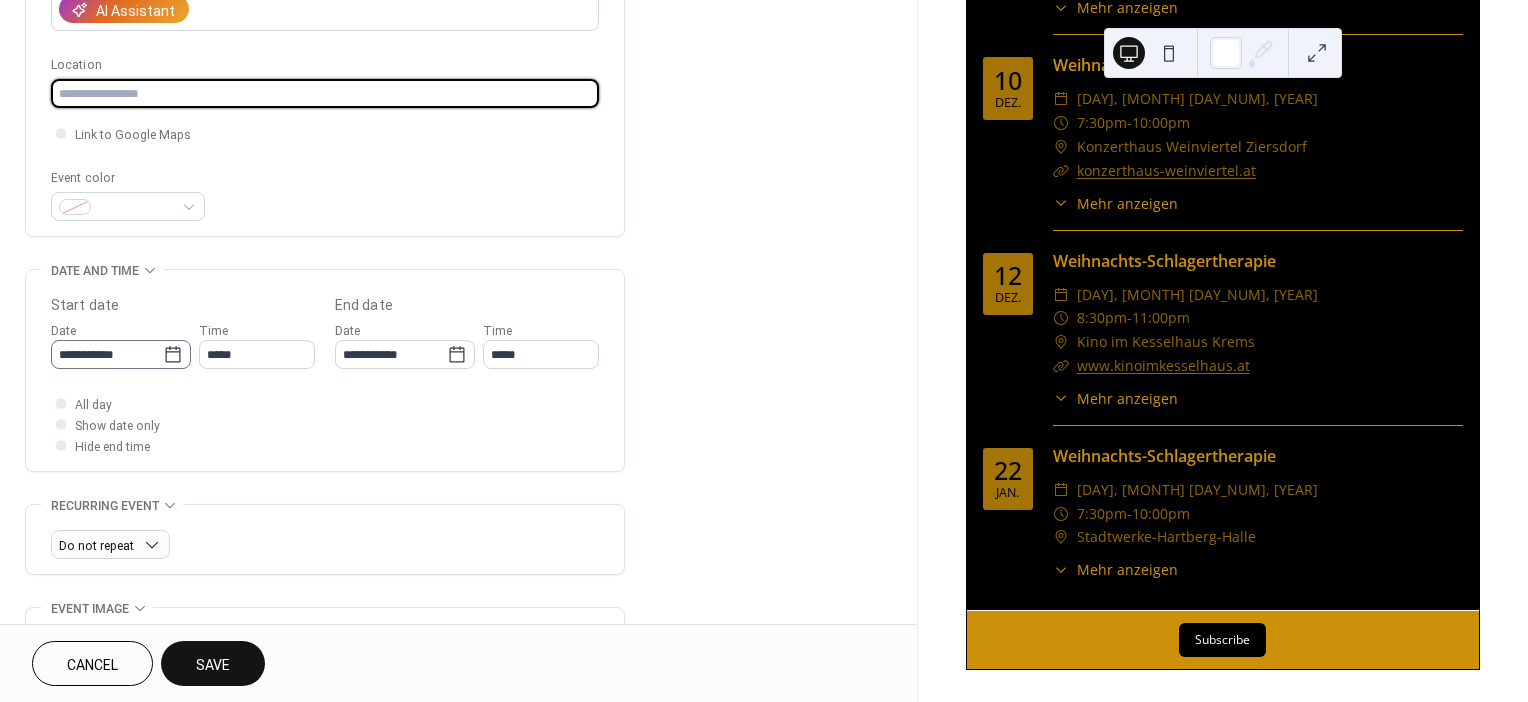 click 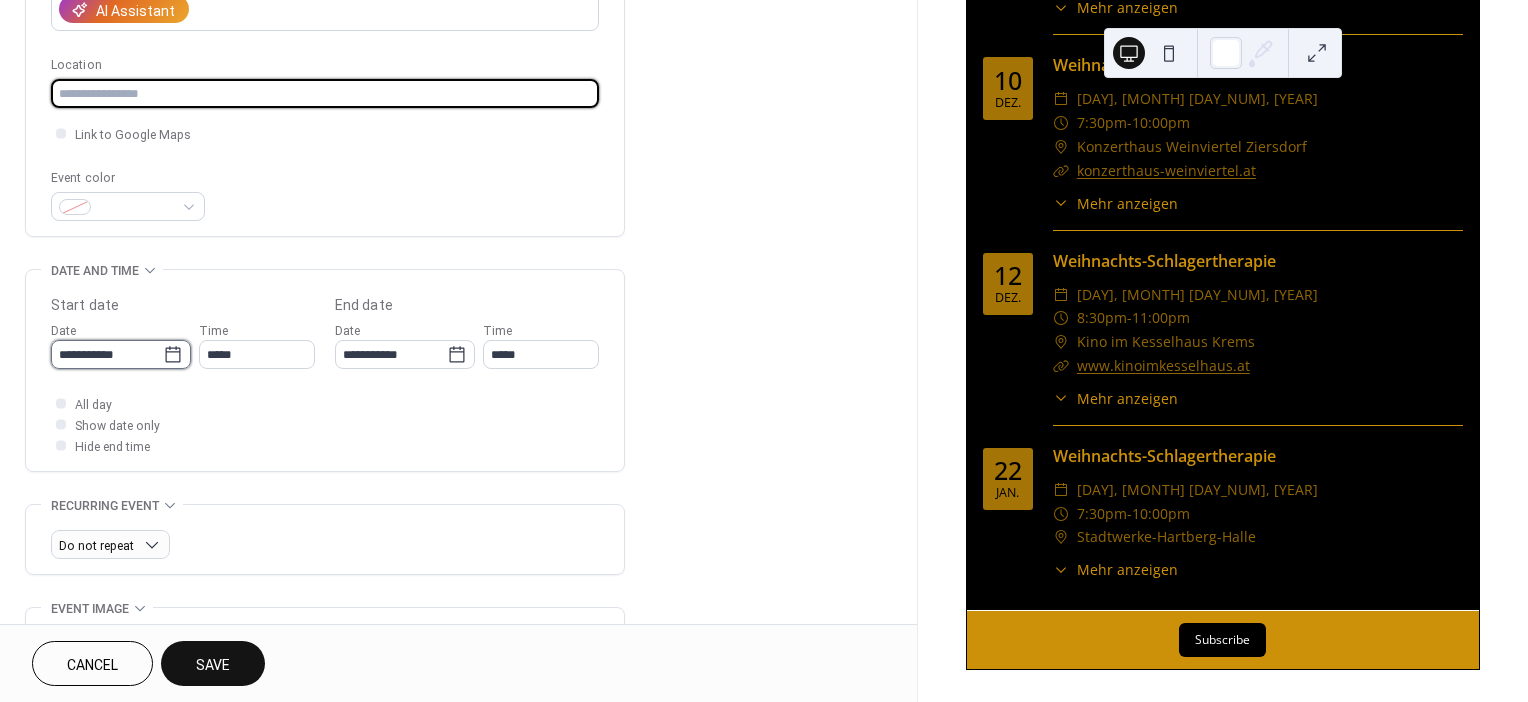 click on "**********" at bounding box center [107, 354] 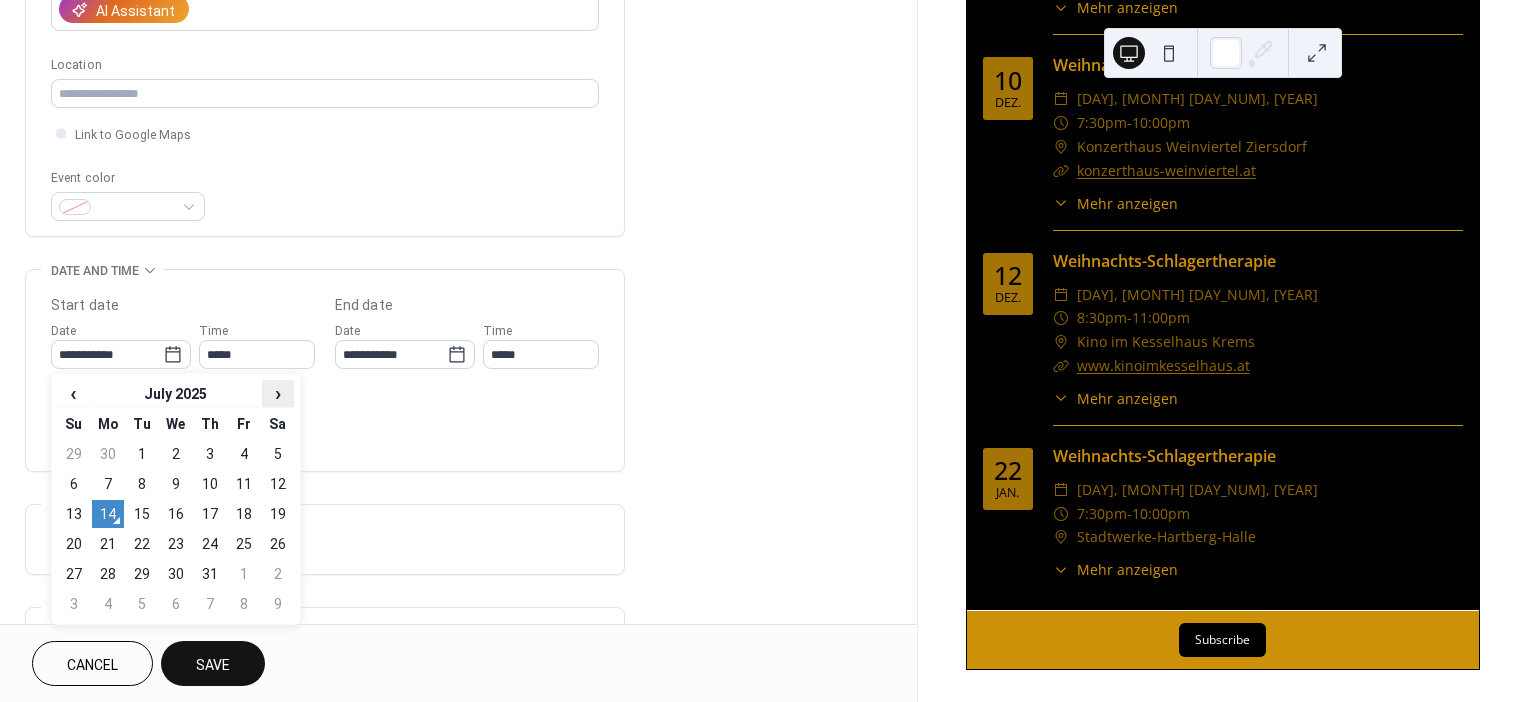 click on "›" at bounding box center [278, 393] 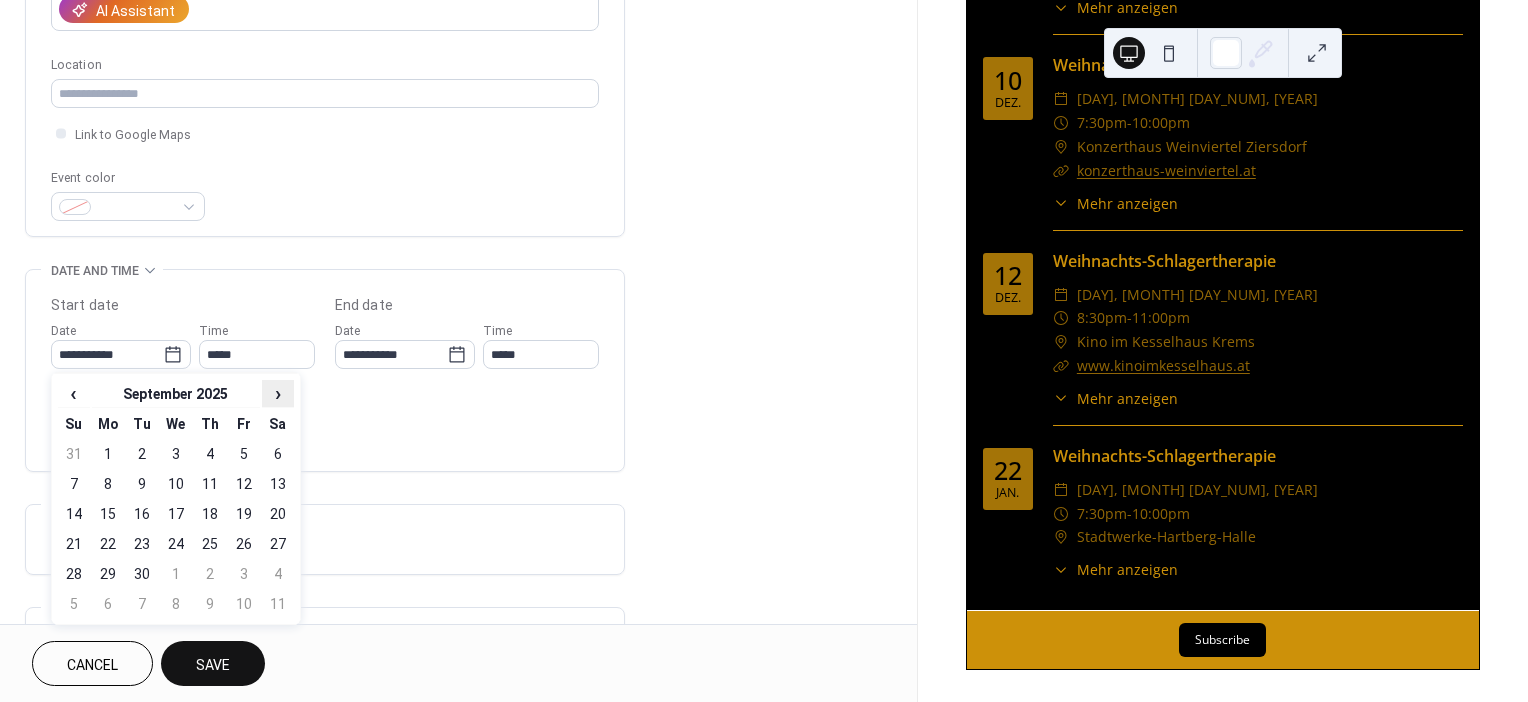click on "›" at bounding box center [278, 393] 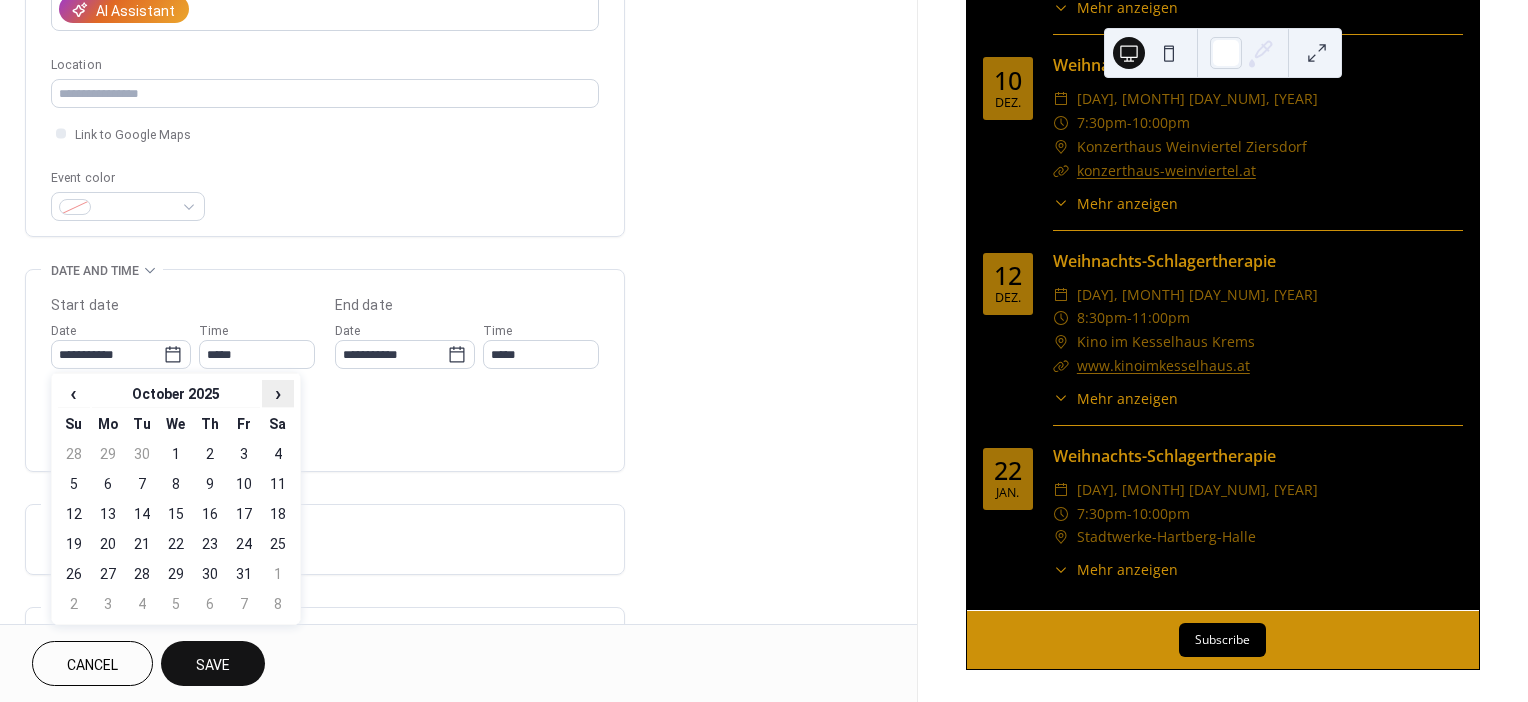 click on "›" at bounding box center (278, 393) 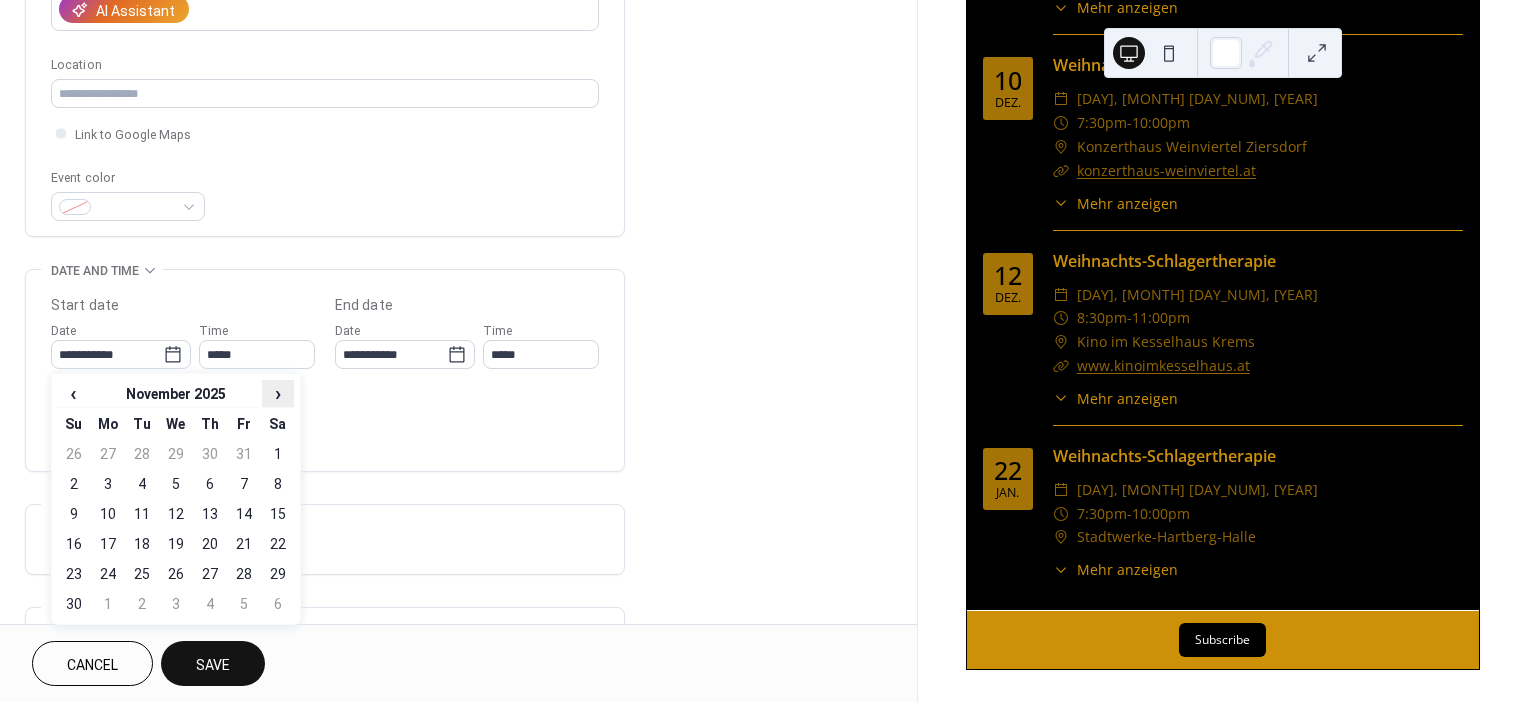 click on "›" at bounding box center (278, 393) 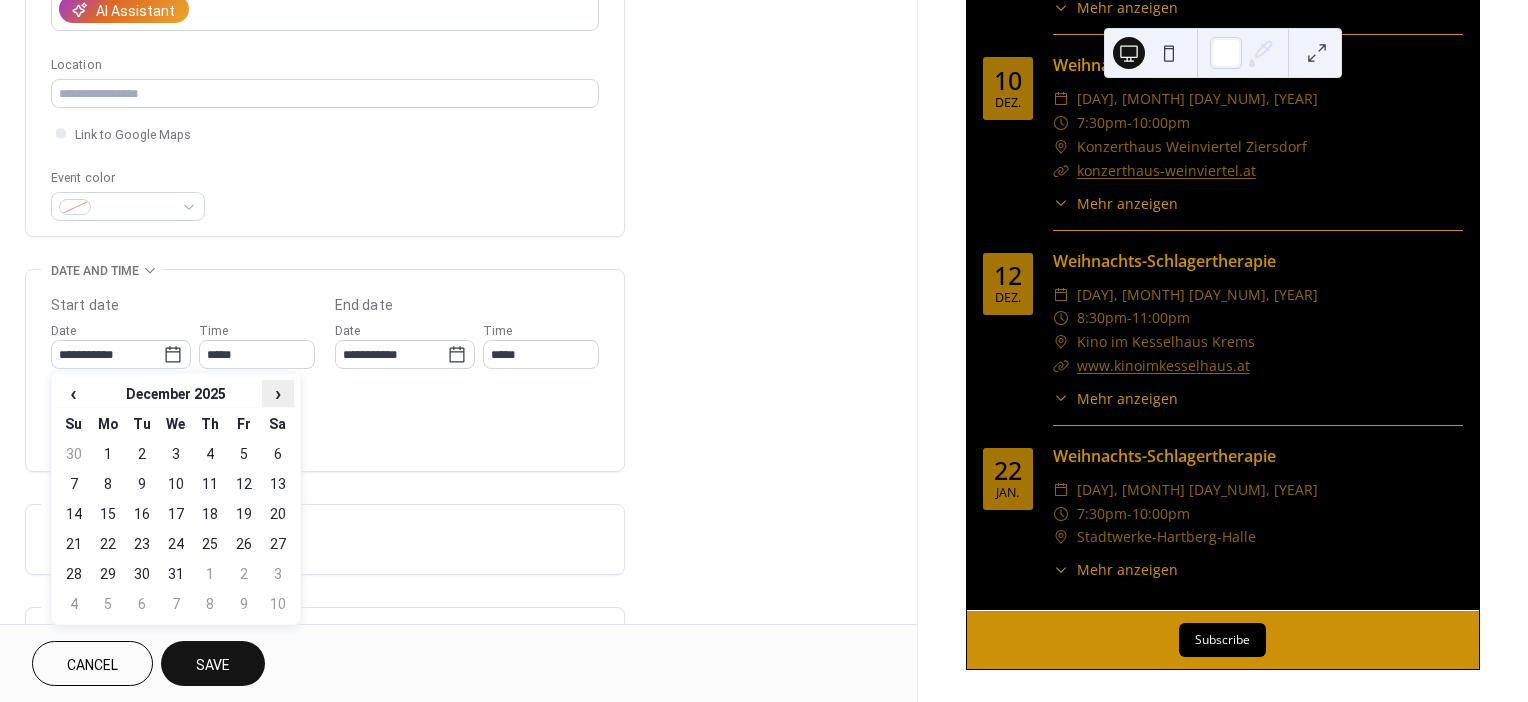 click on "›" at bounding box center (278, 393) 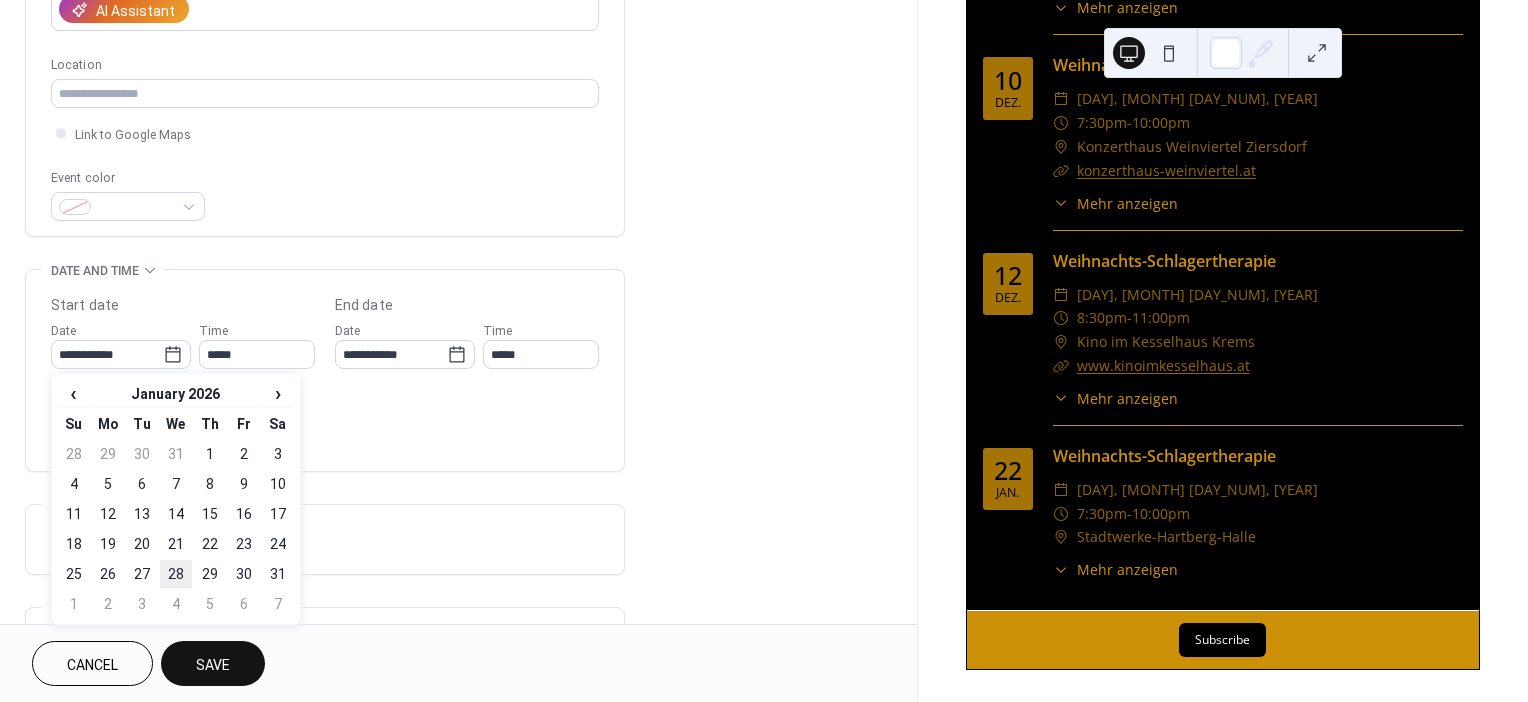 click on "28" at bounding box center [176, 574] 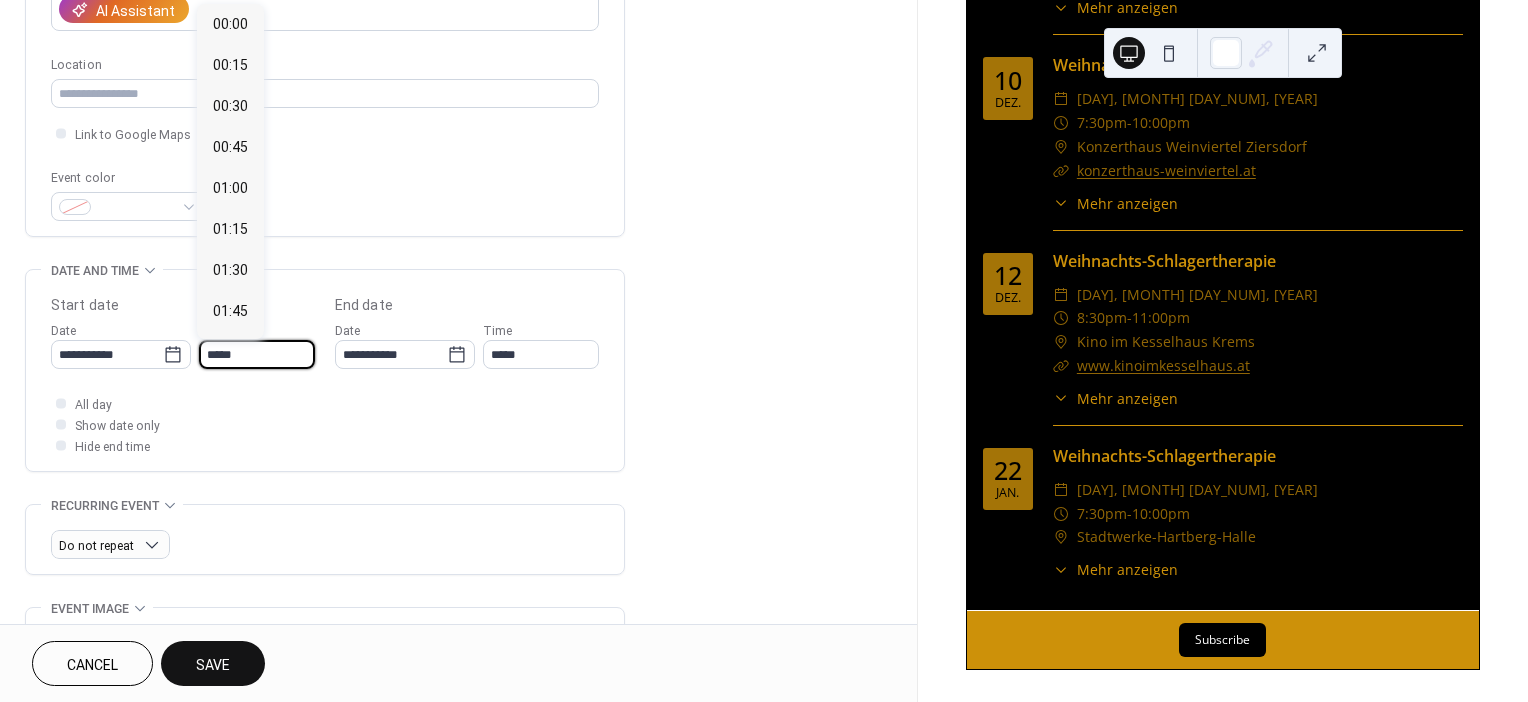 click on "*****" at bounding box center [257, 354] 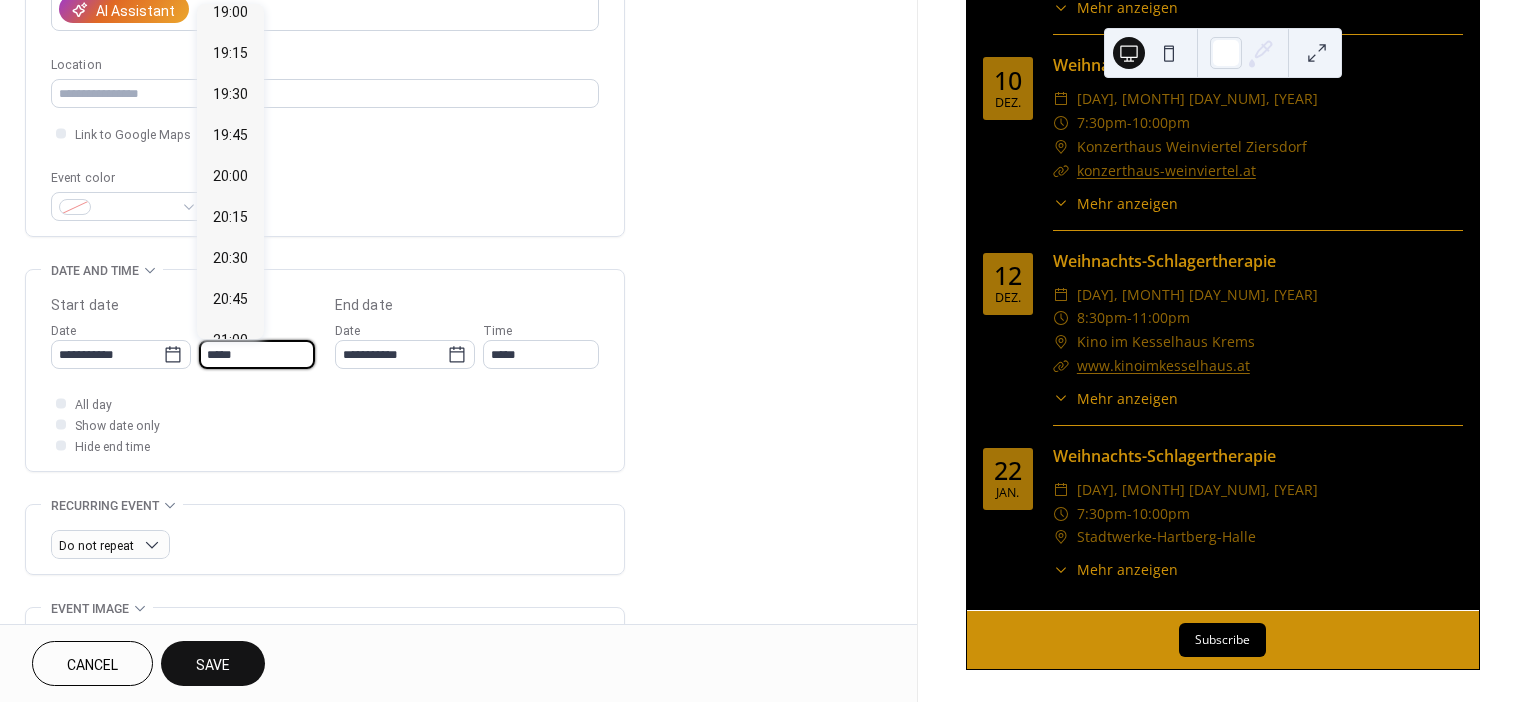 scroll, scrollTop: 3159, scrollLeft: 0, axis: vertical 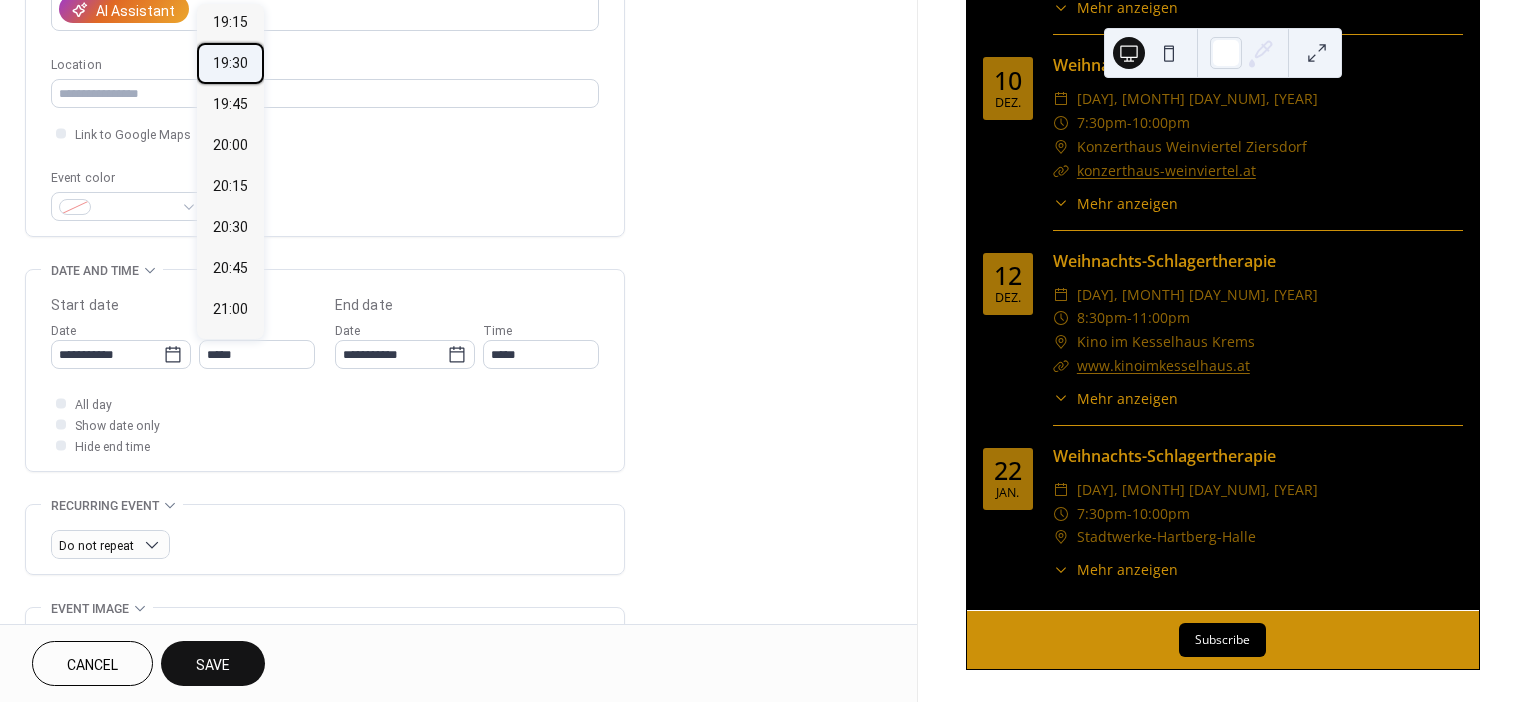 click on "19:30" at bounding box center (230, 63) 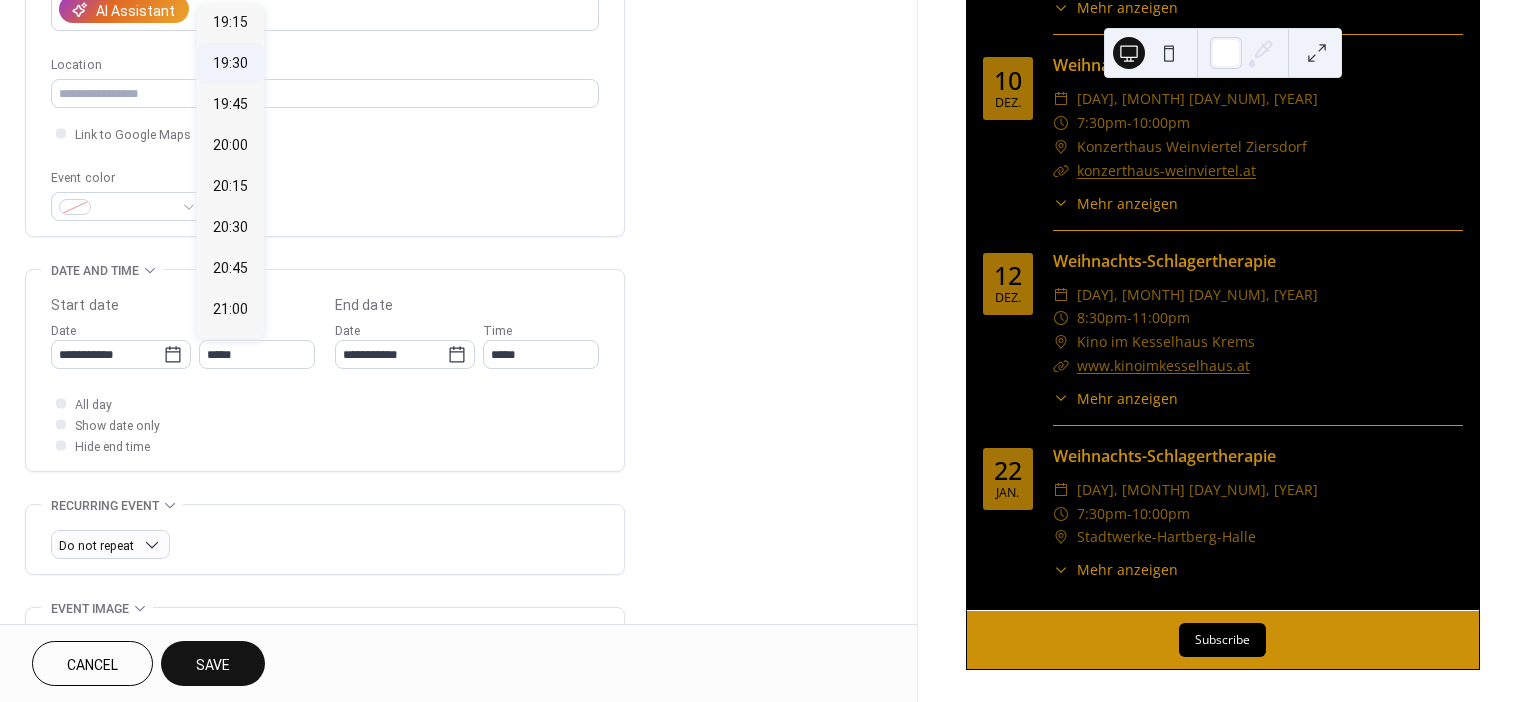 type on "*****" 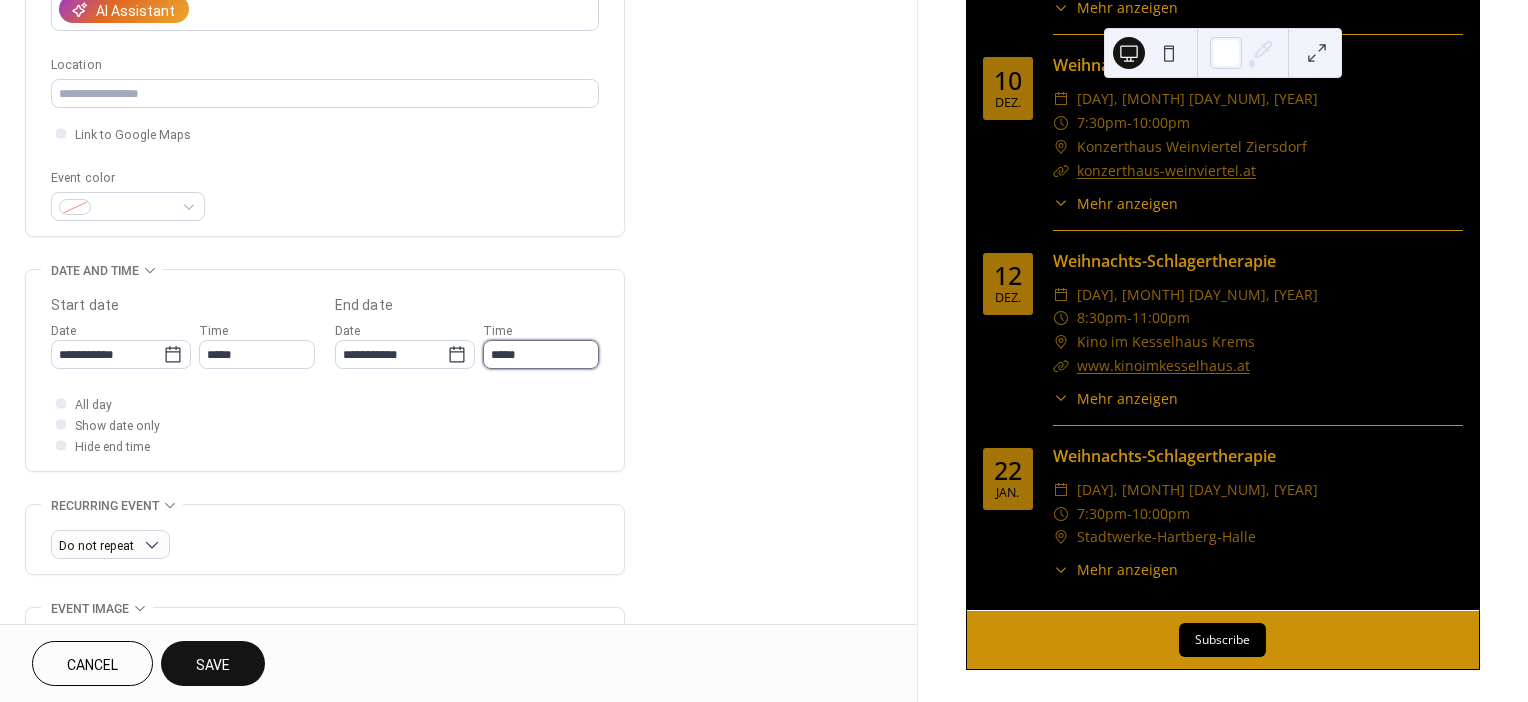 click on "*****" at bounding box center [541, 354] 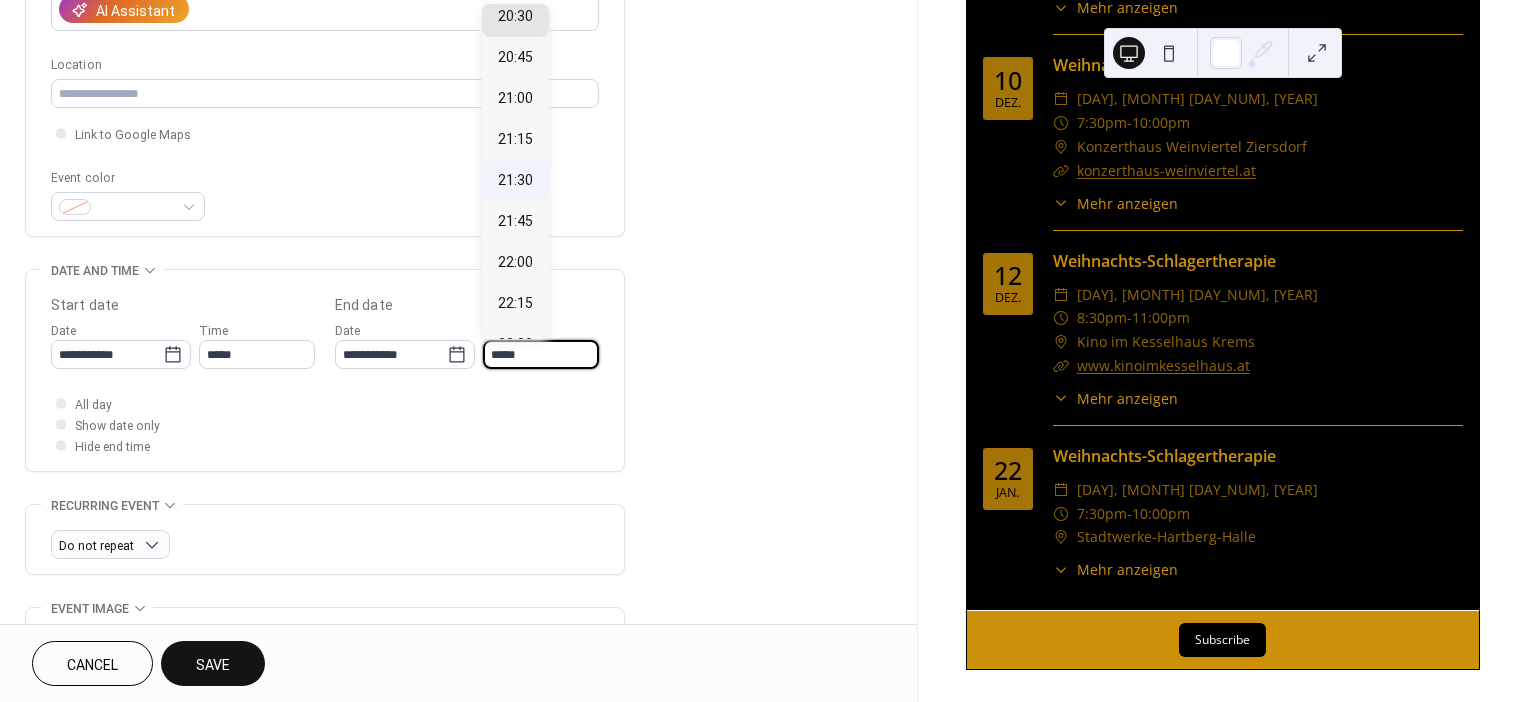 scroll, scrollTop: 181, scrollLeft: 0, axis: vertical 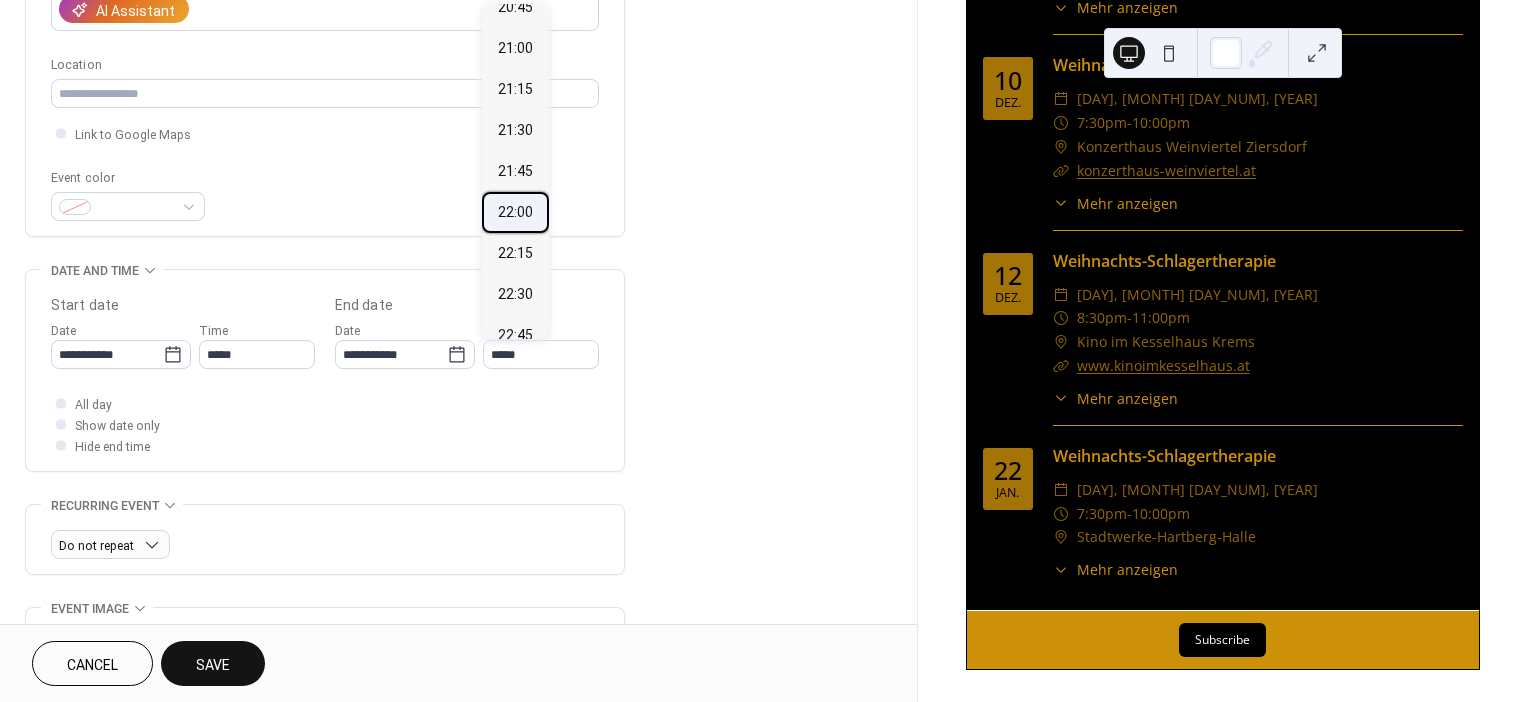 click on "22:00" at bounding box center (515, 212) 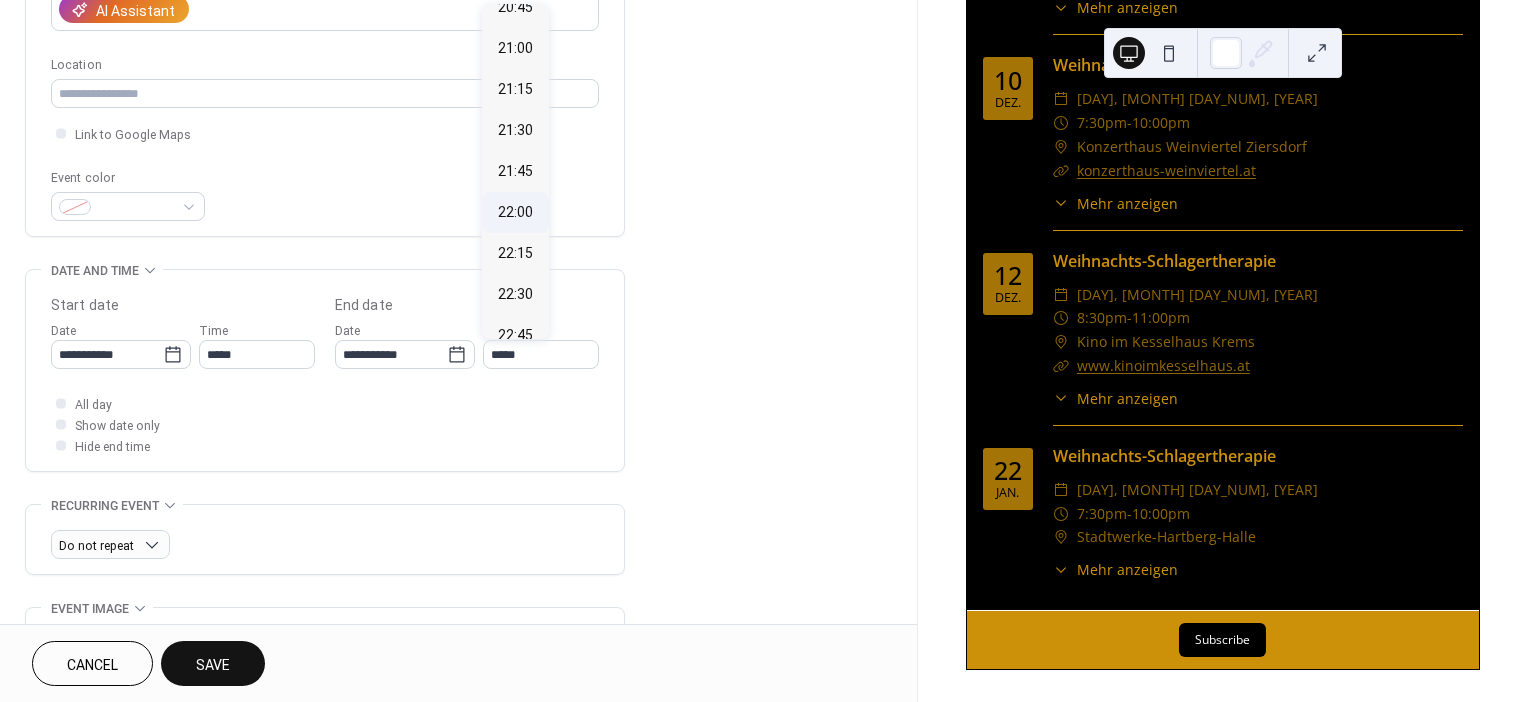 type on "*****" 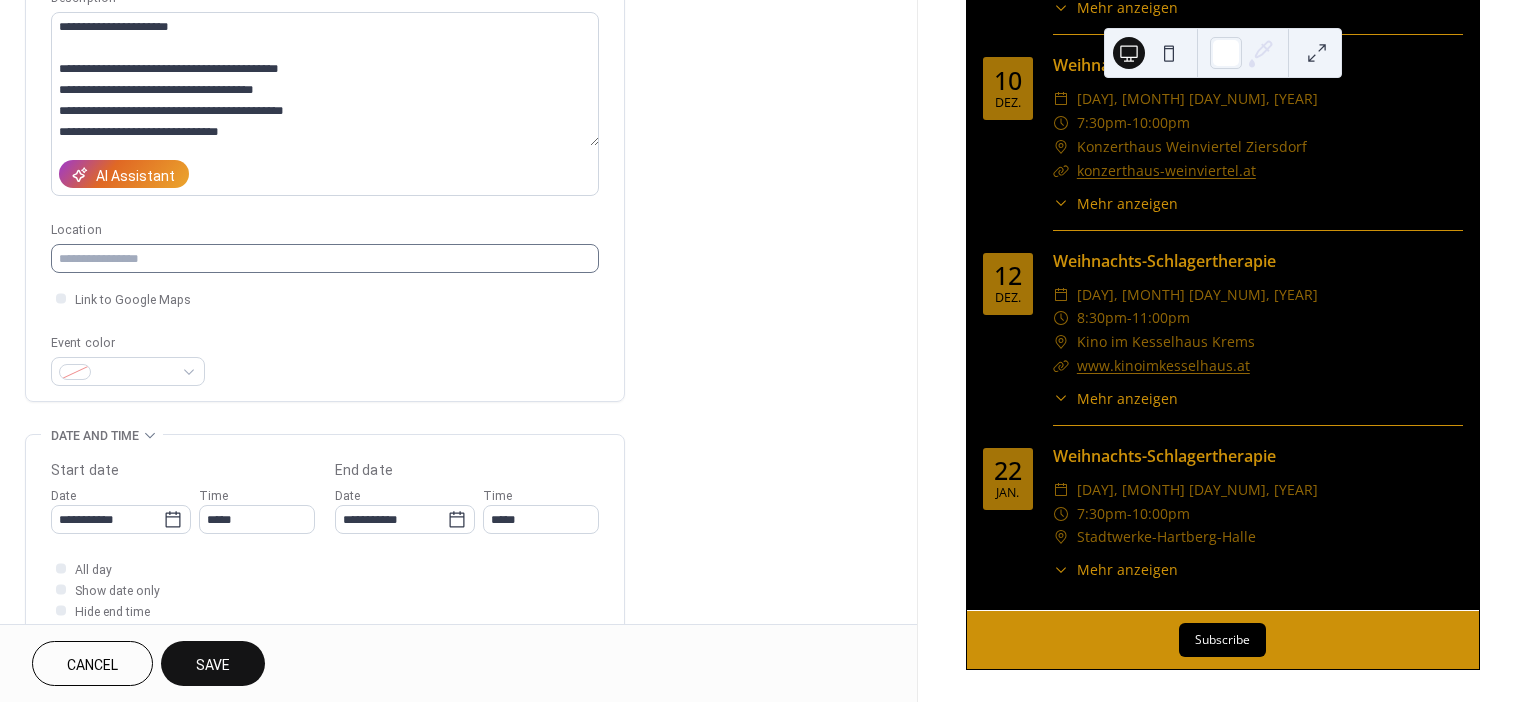 scroll, scrollTop: 216, scrollLeft: 0, axis: vertical 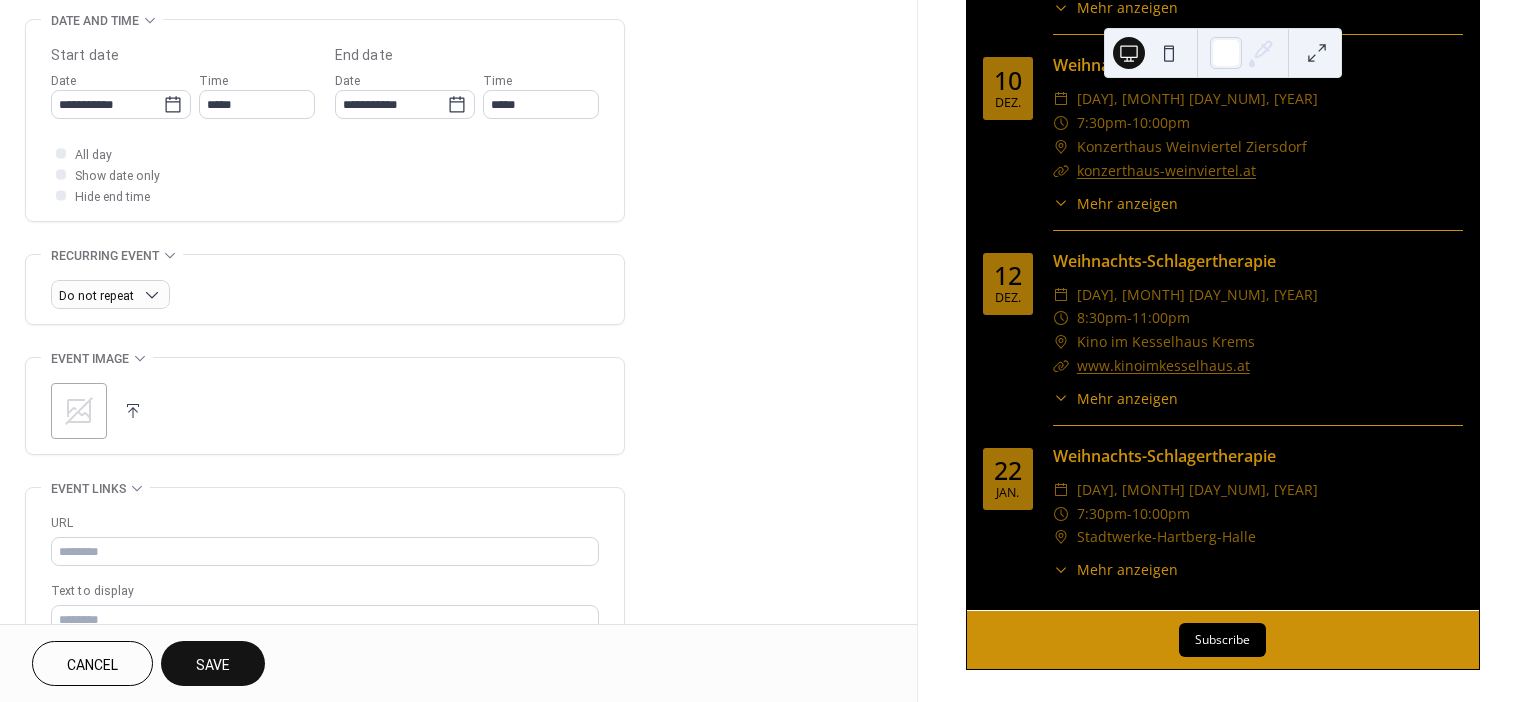 click at bounding box center (133, 411) 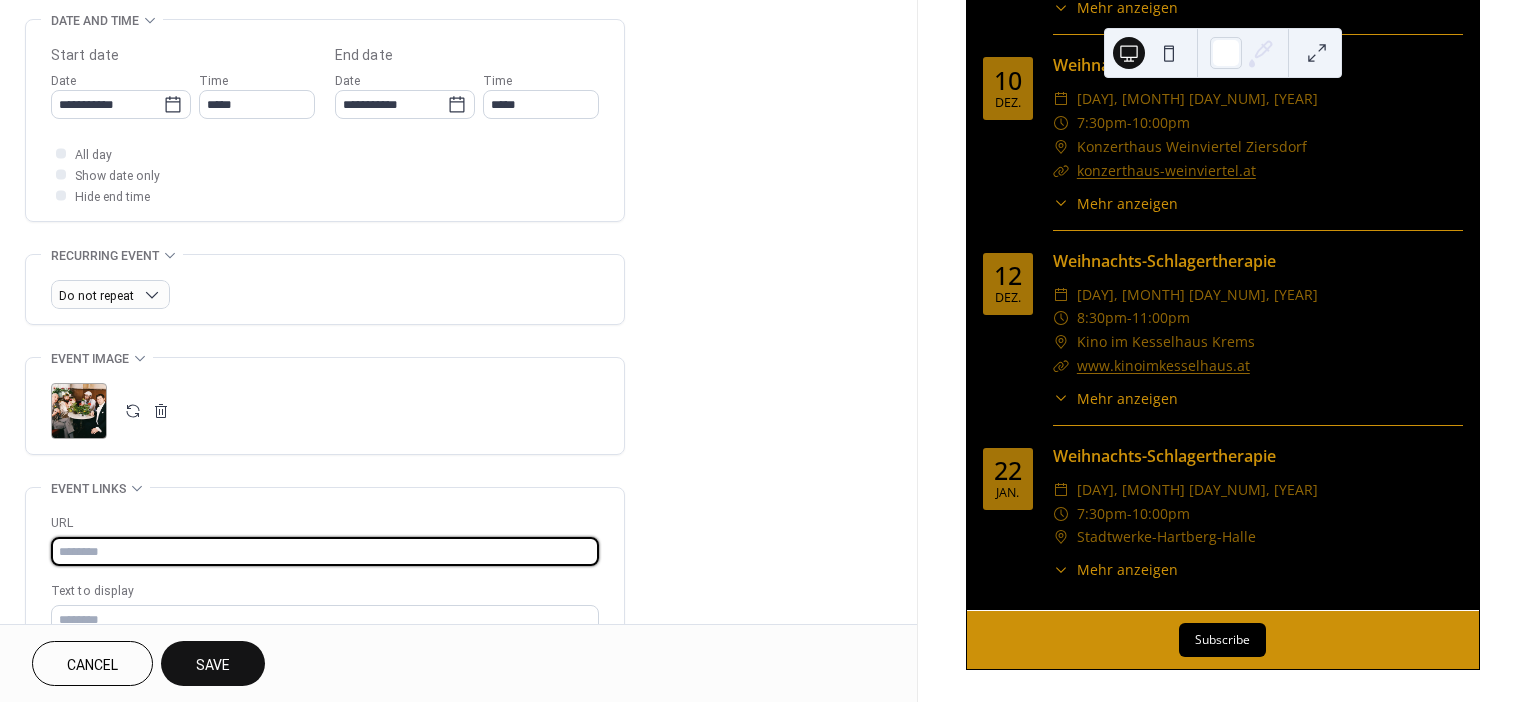 click at bounding box center [325, 551] 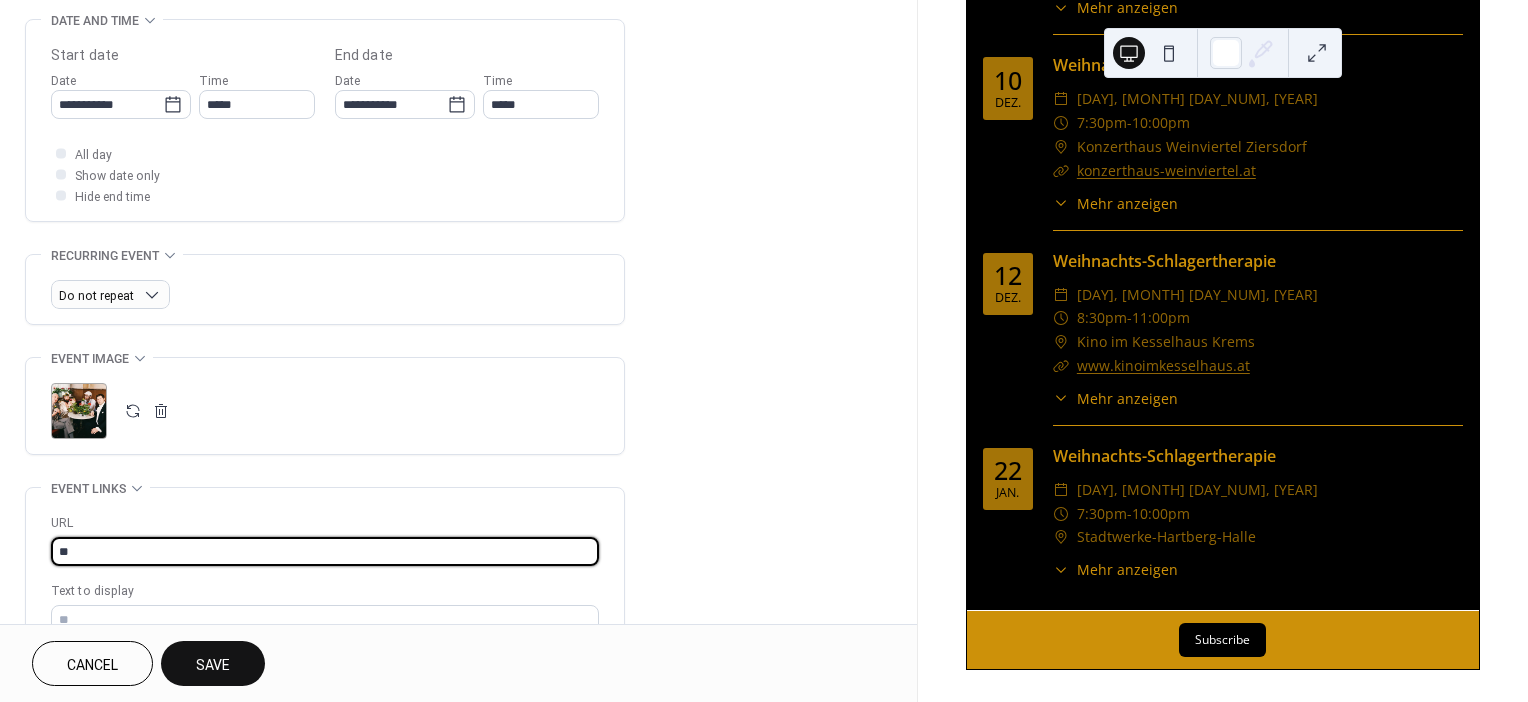 type on "*" 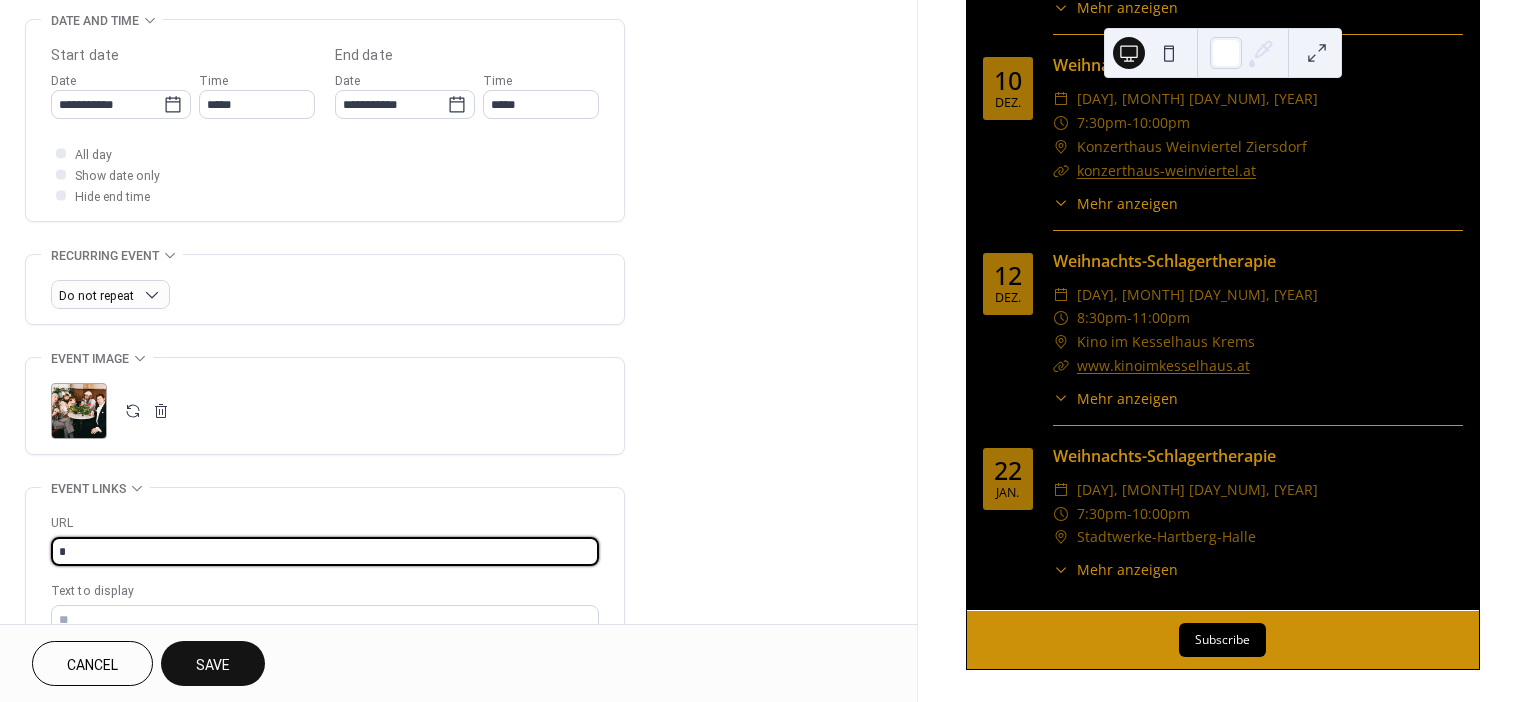 type 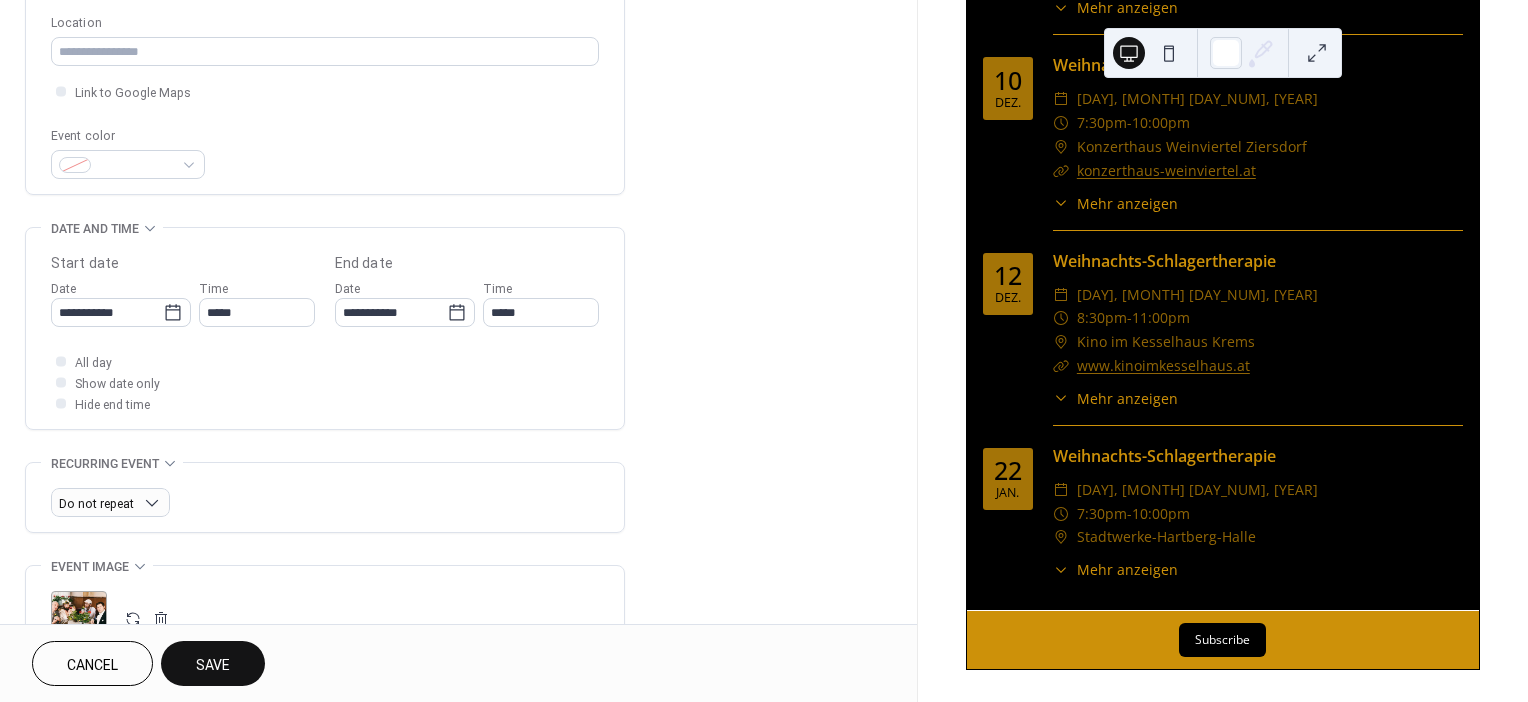 scroll, scrollTop: 374, scrollLeft: 0, axis: vertical 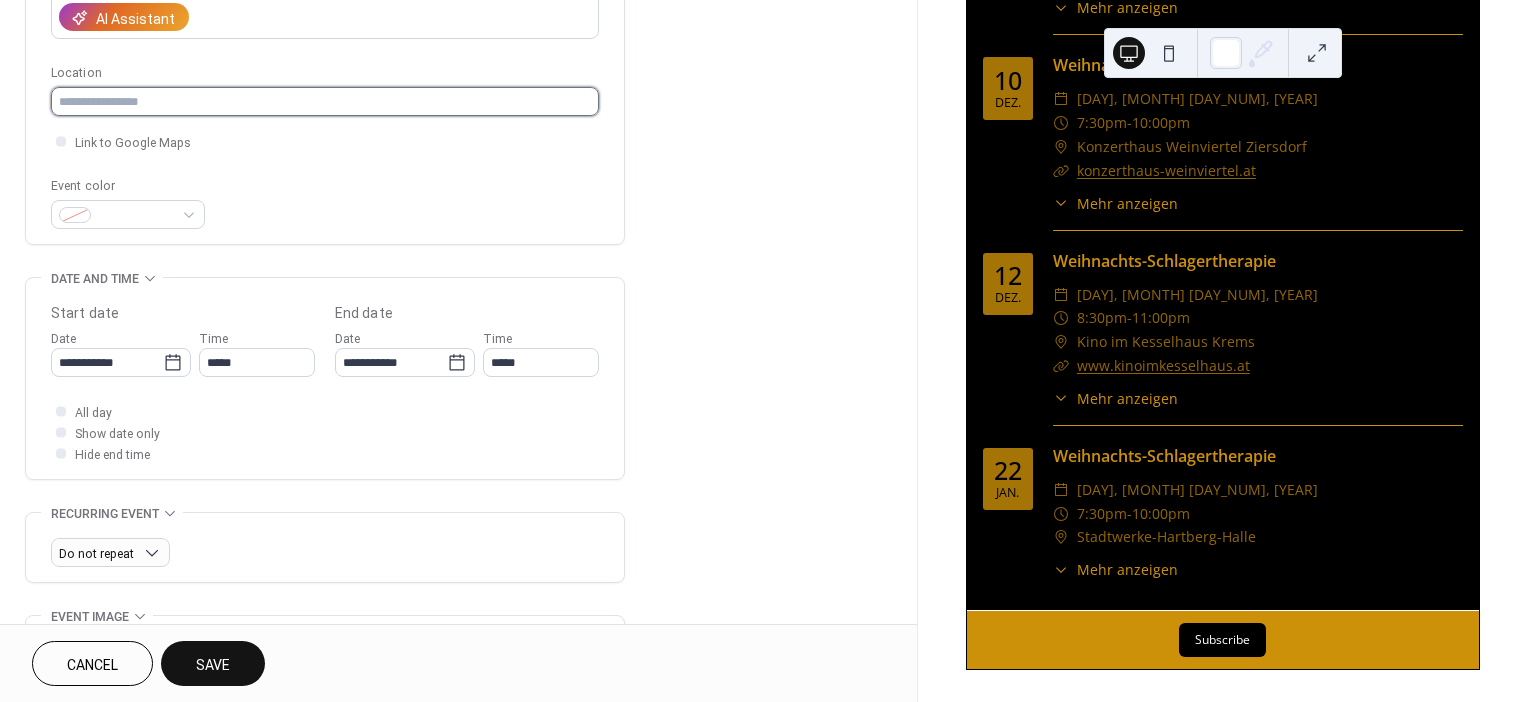 click at bounding box center [325, 101] 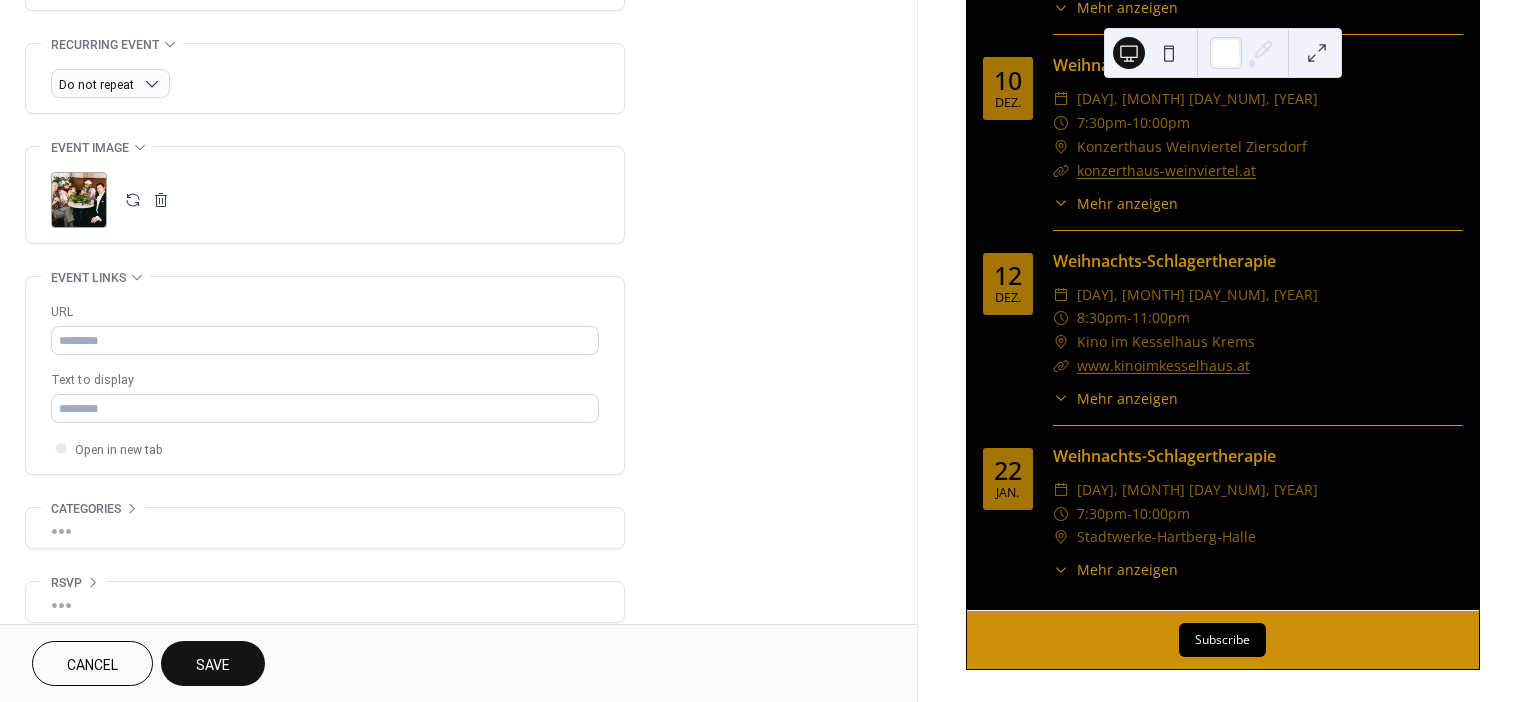 scroll, scrollTop: 859, scrollLeft: 0, axis: vertical 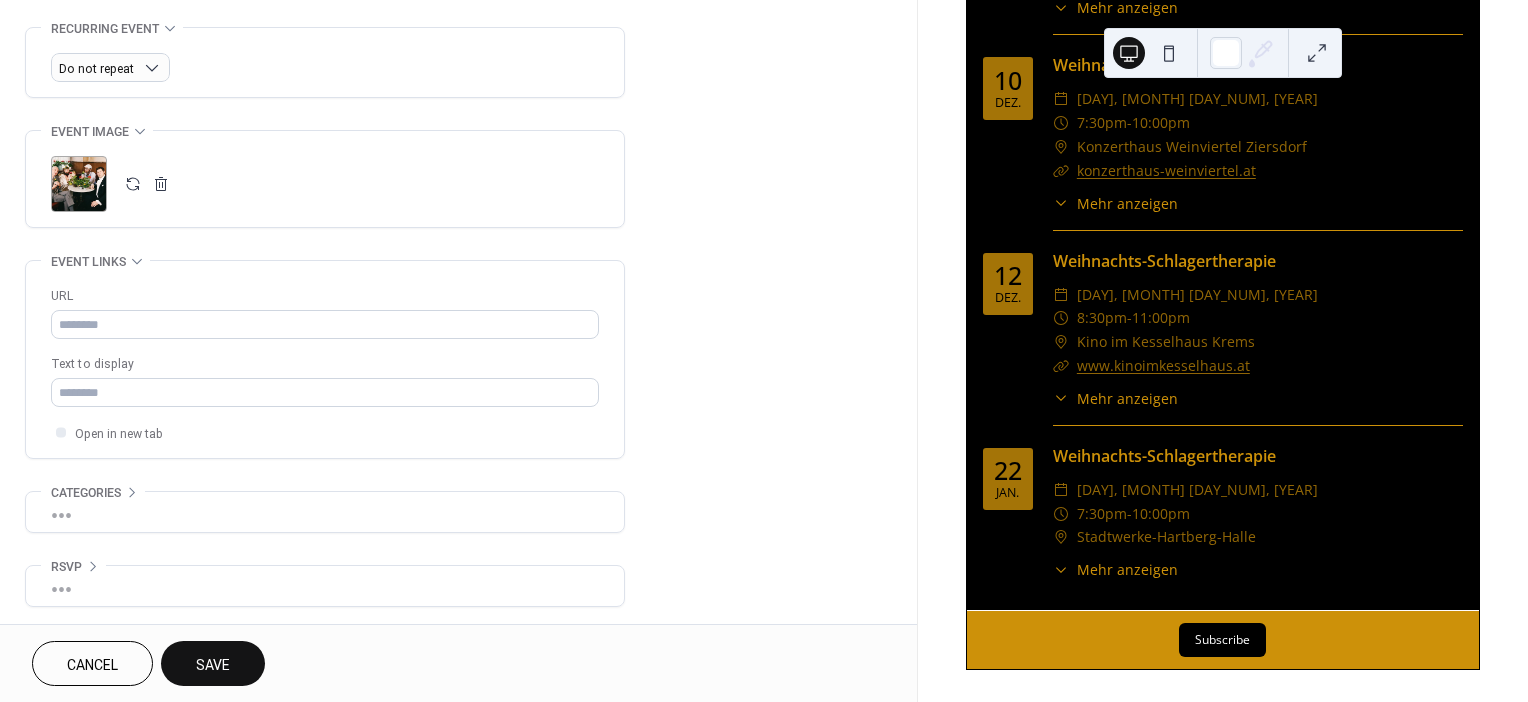 type on "**********" 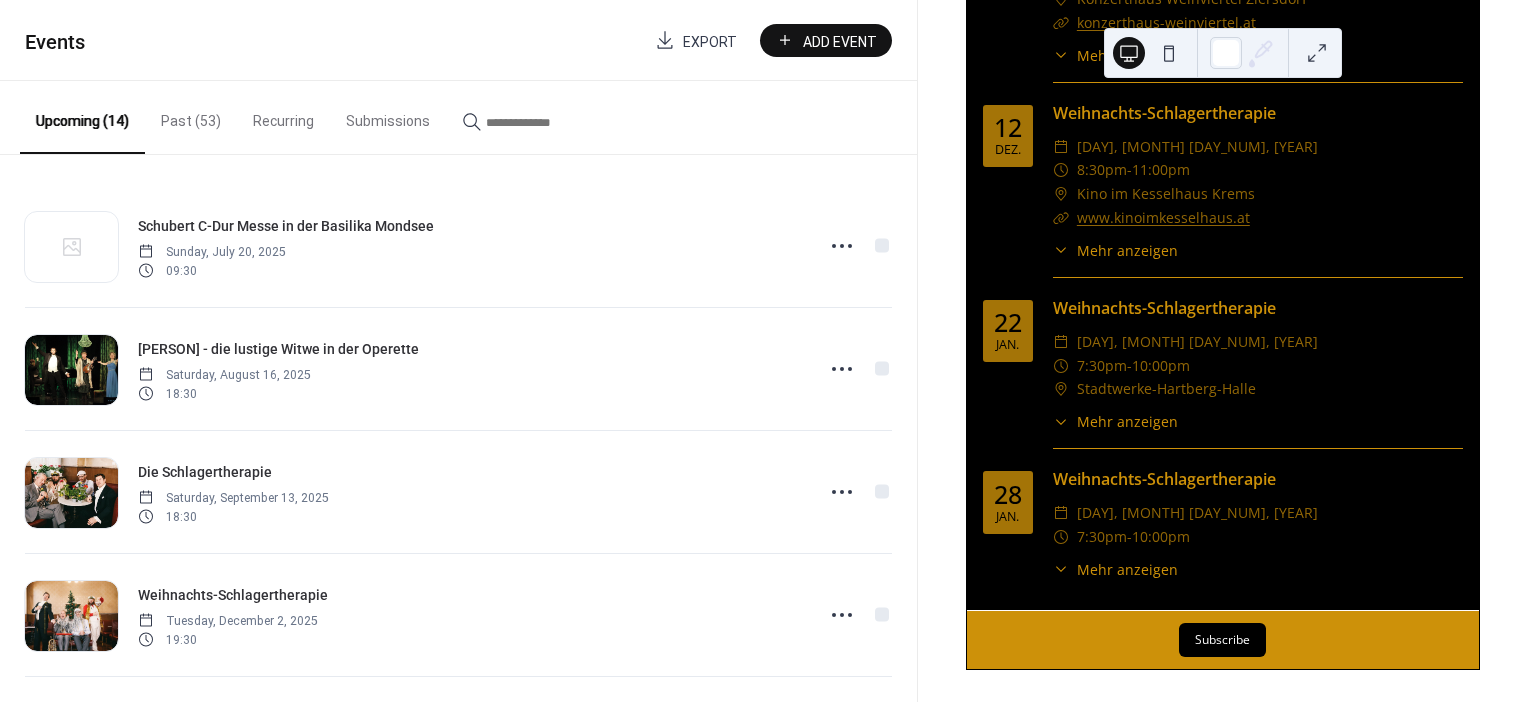 scroll, scrollTop: 2176, scrollLeft: 0, axis: vertical 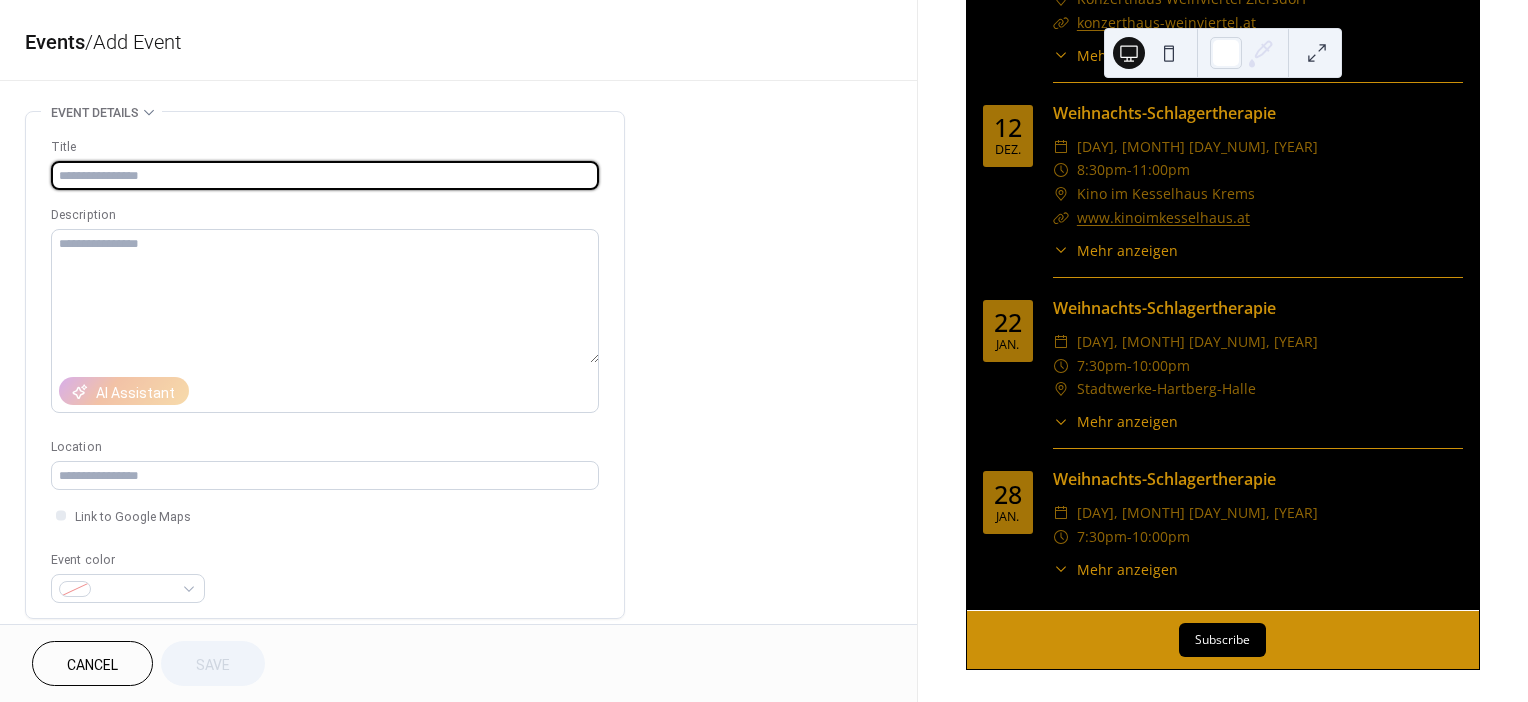 type on "*" 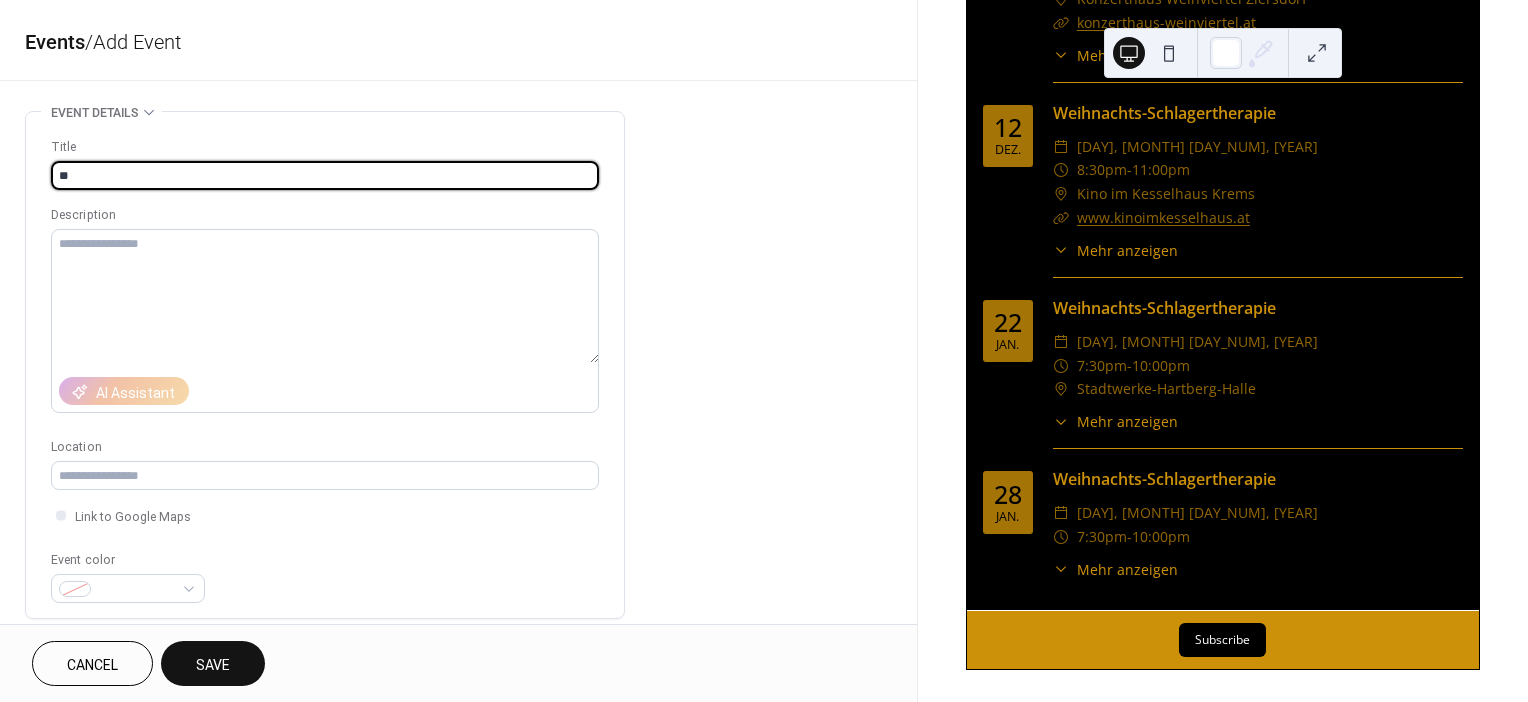 type on "*" 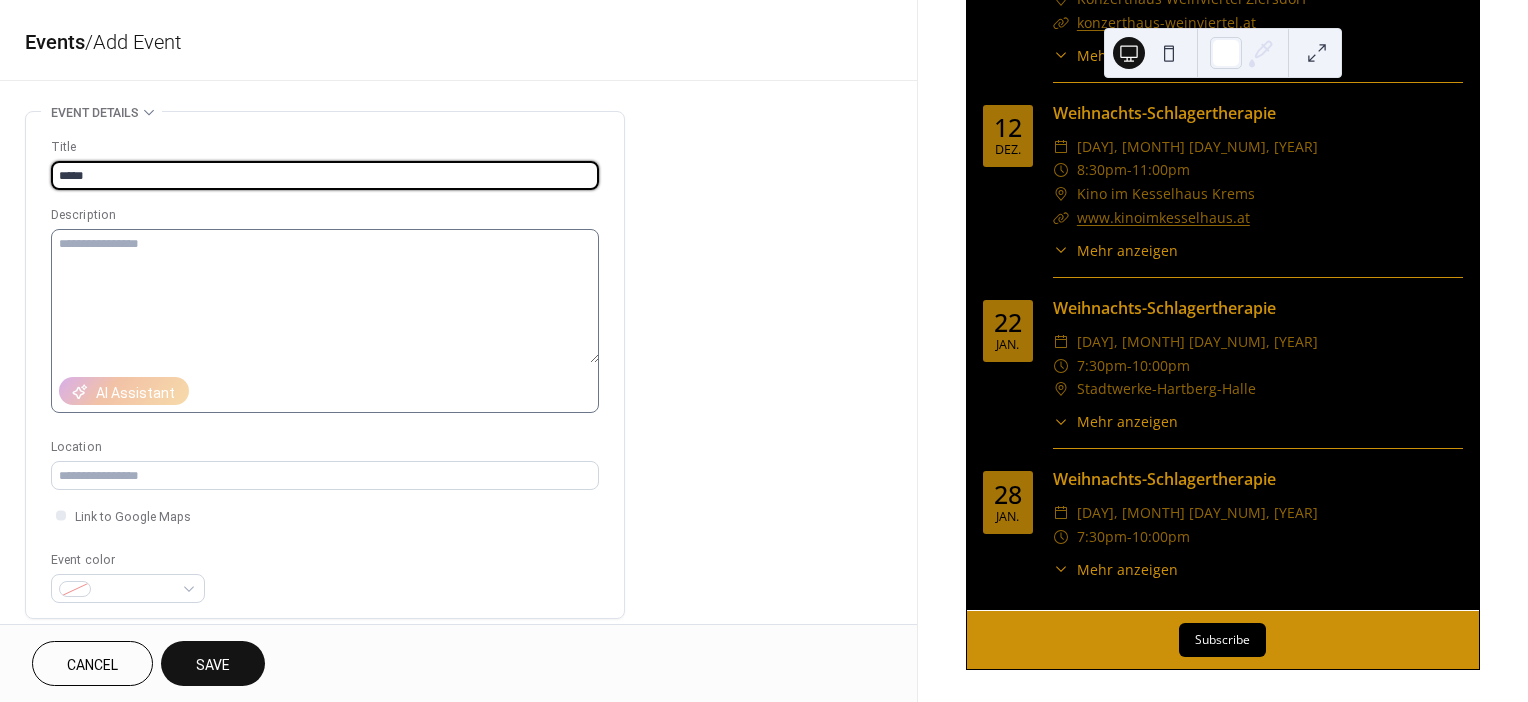 type on "**********" 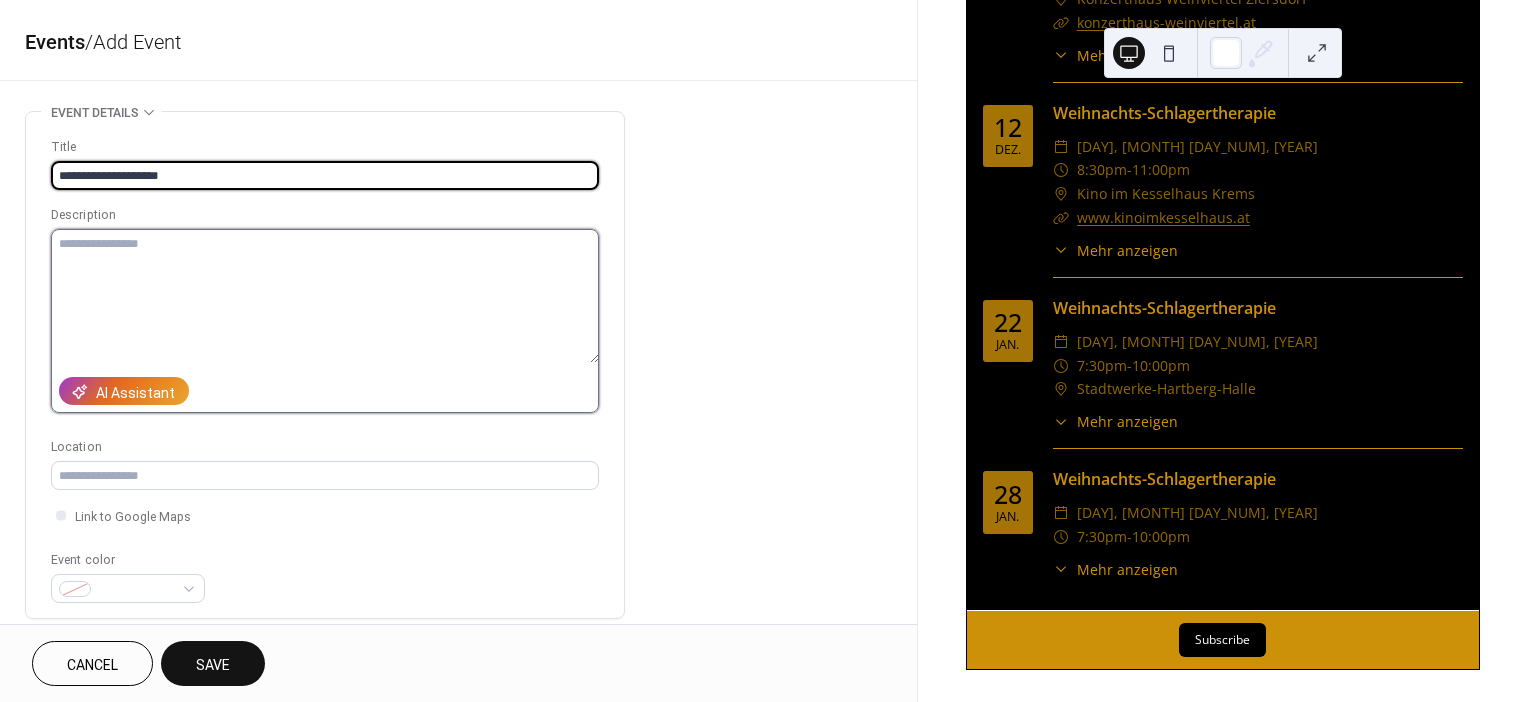 click at bounding box center (325, 296) 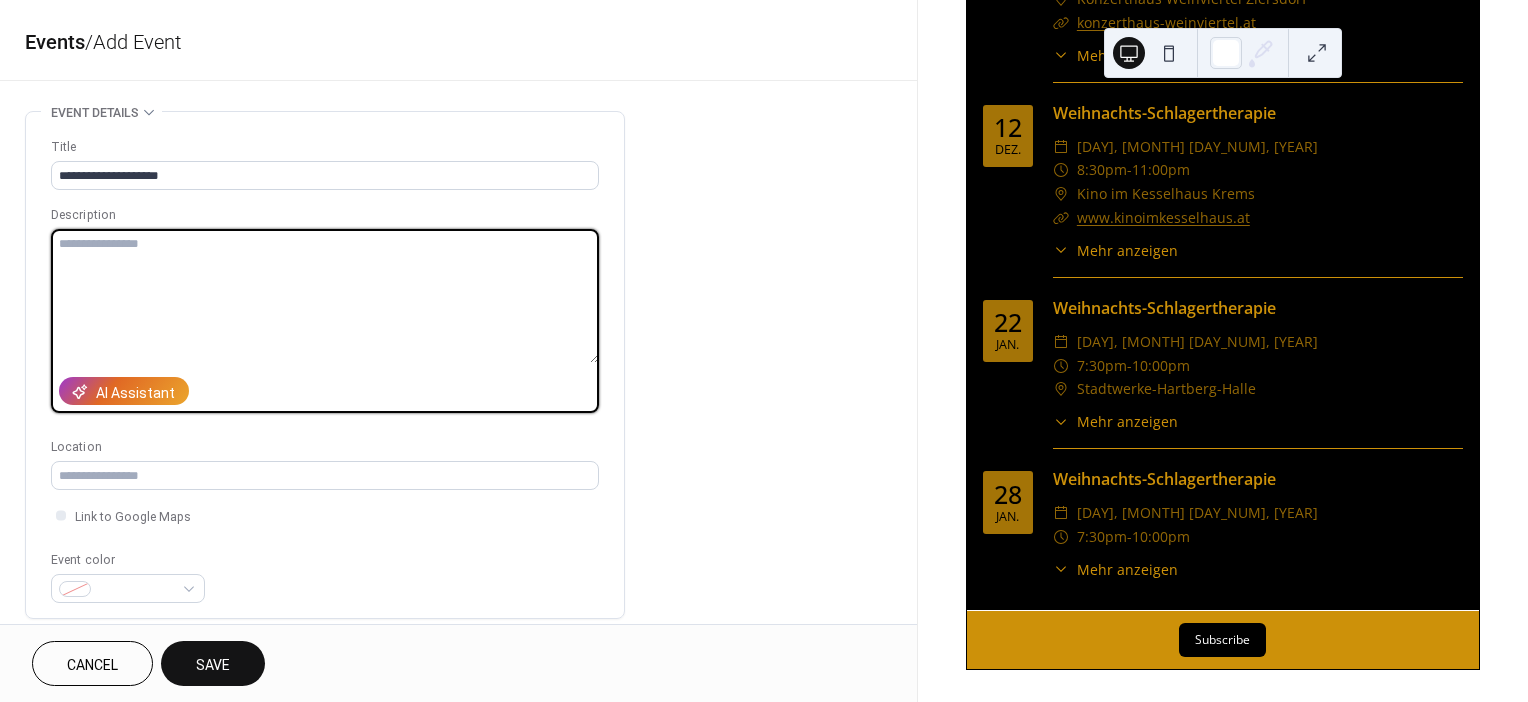 paste on "**********" 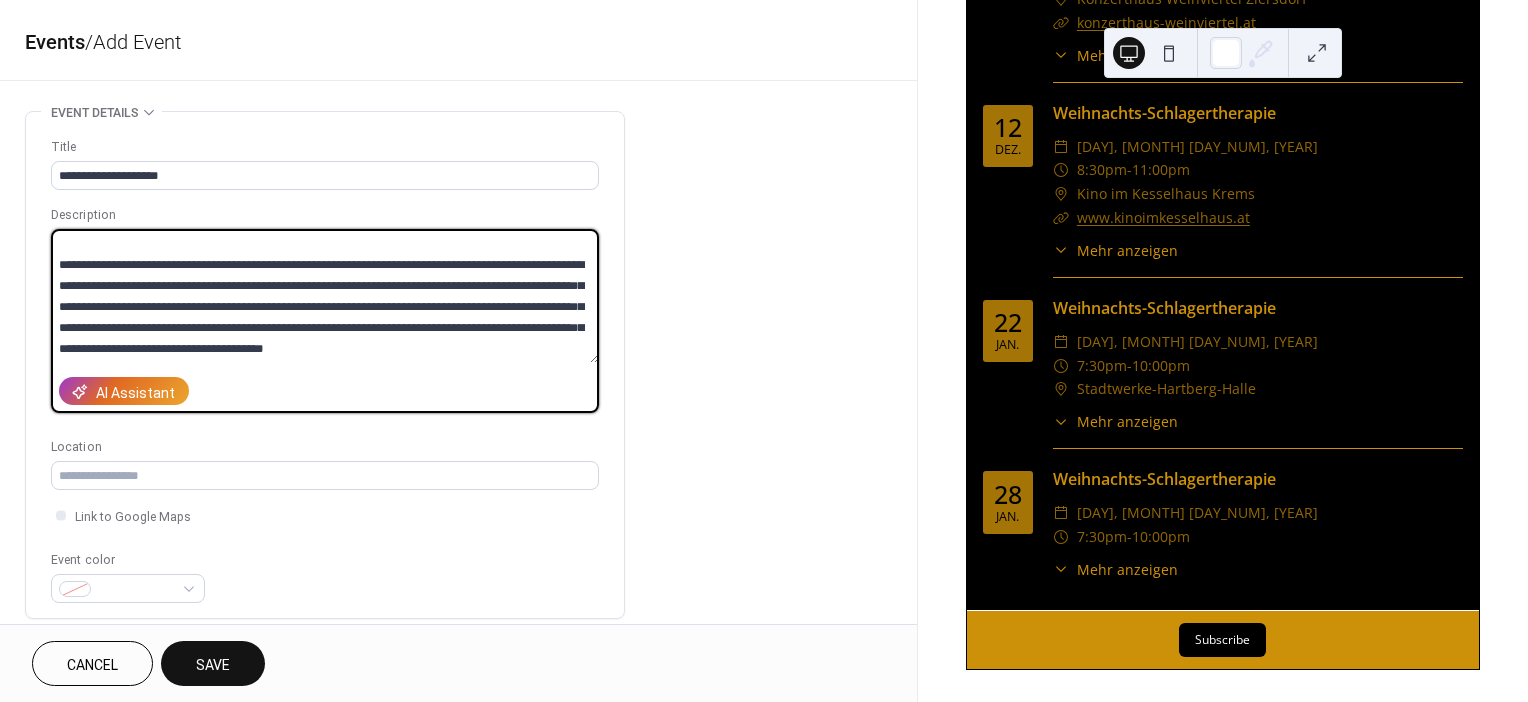 scroll, scrollTop: 336, scrollLeft: 0, axis: vertical 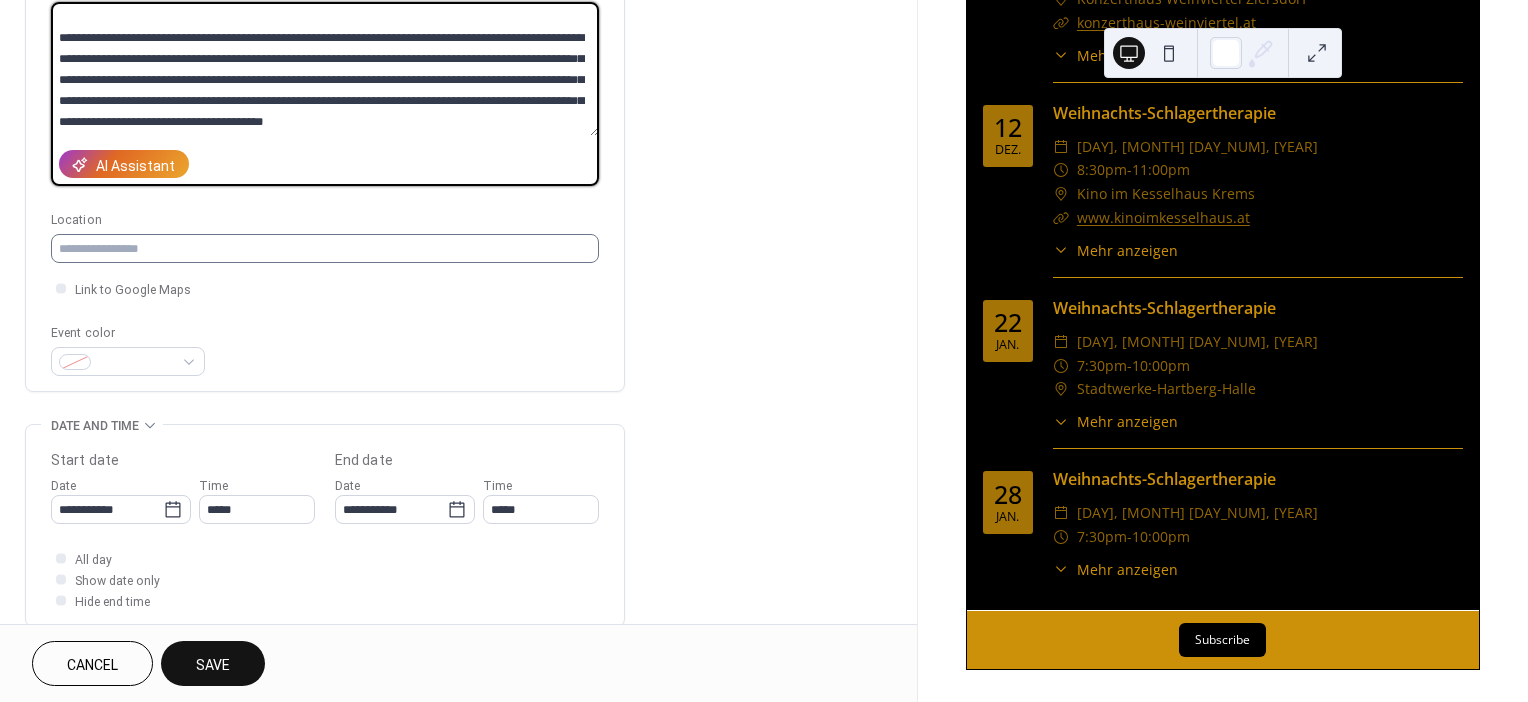 type on "**********" 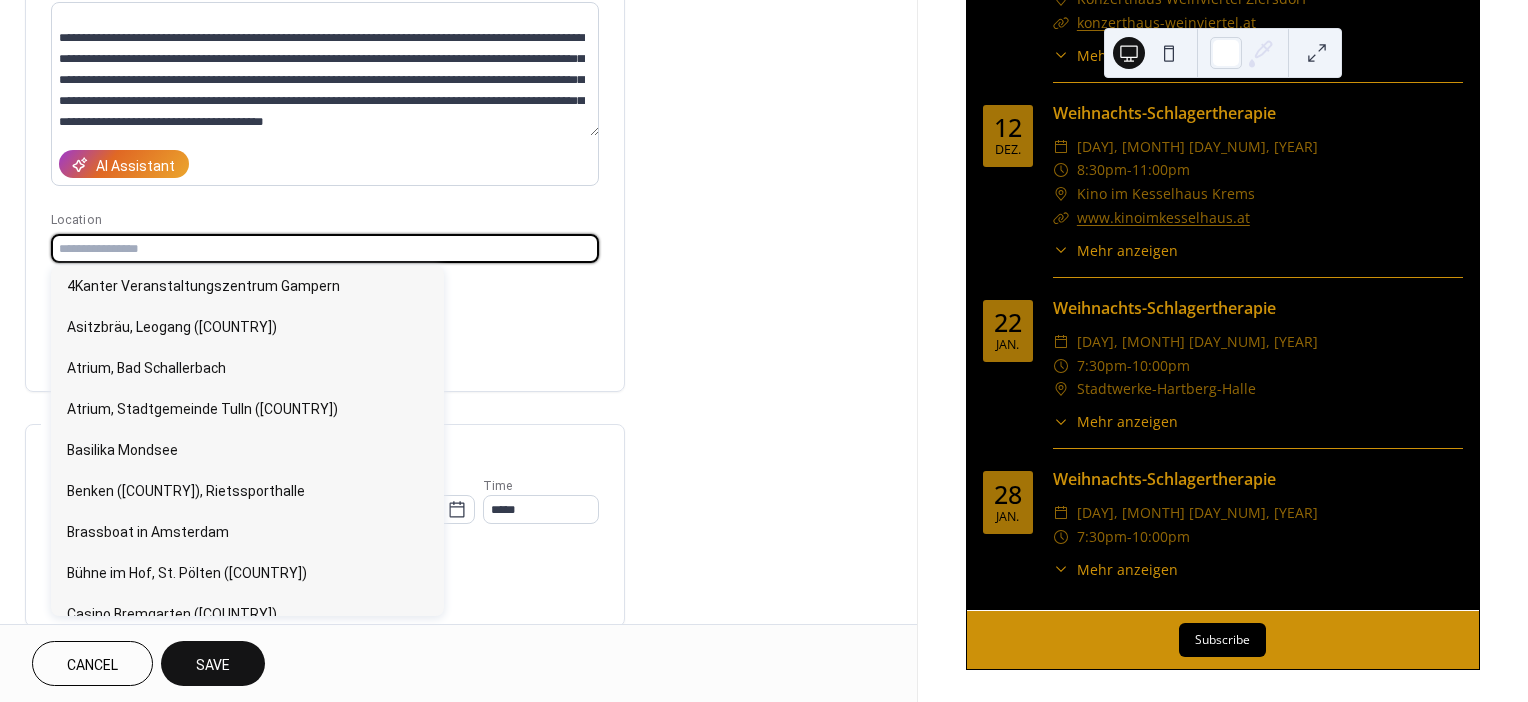click at bounding box center [325, 248] 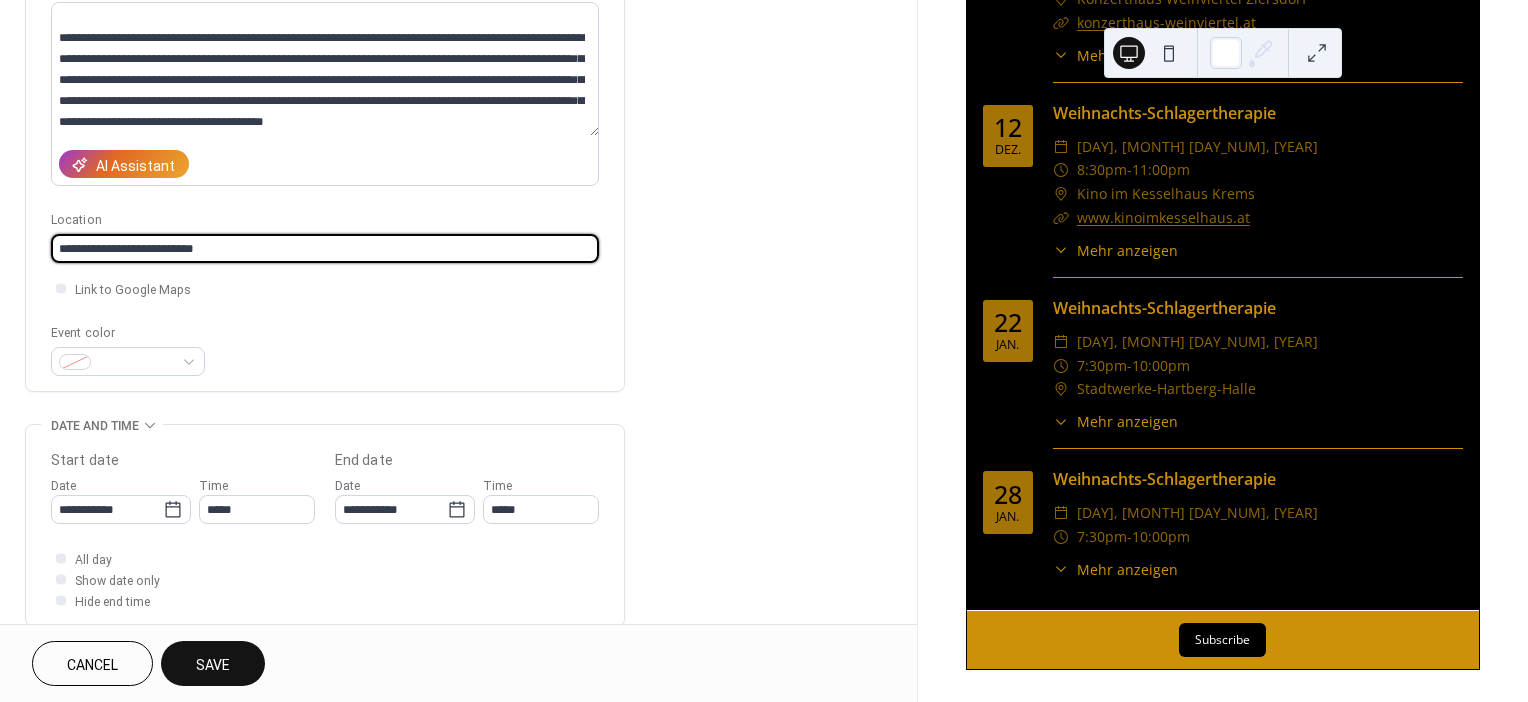 click on "**********" at bounding box center (325, 248) 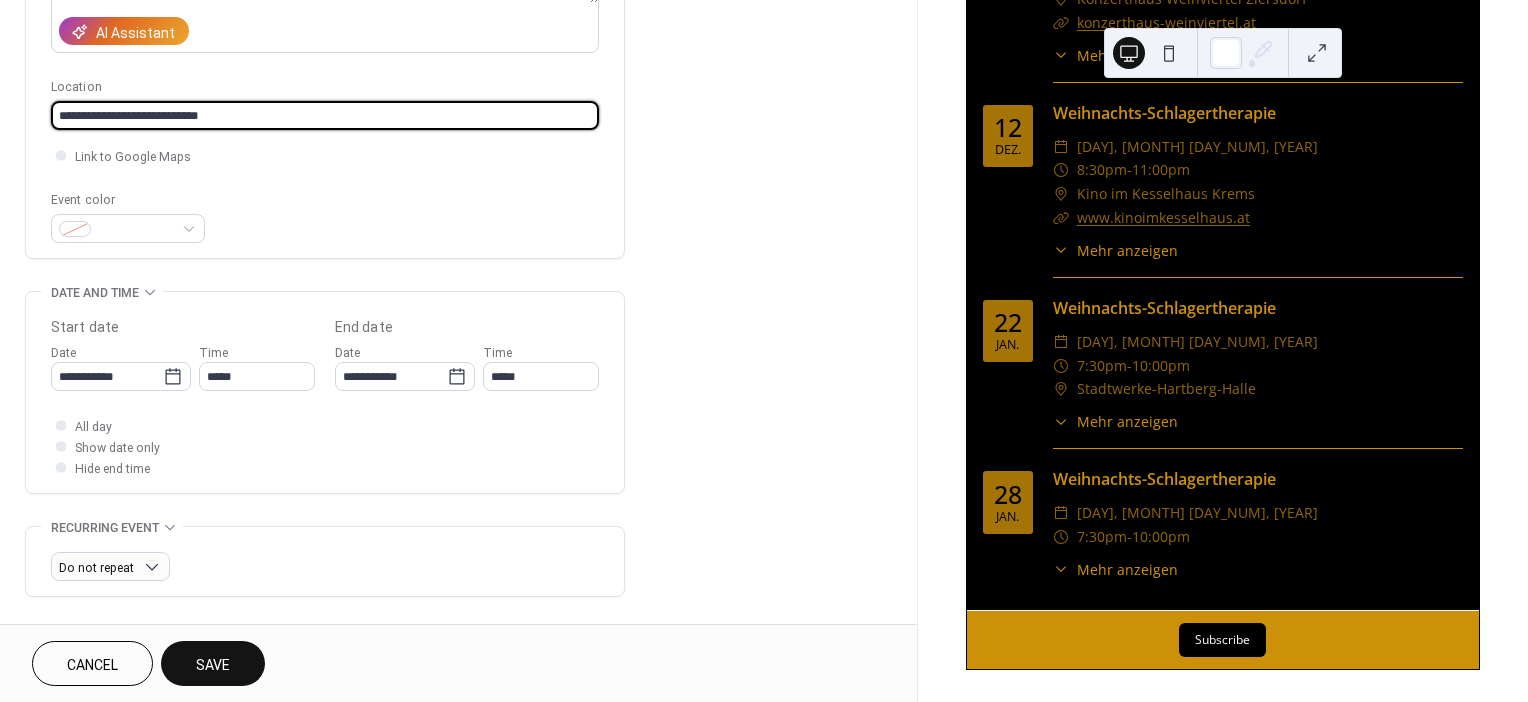 scroll, scrollTop: 388, scrollLeft: 0, axis: vertical 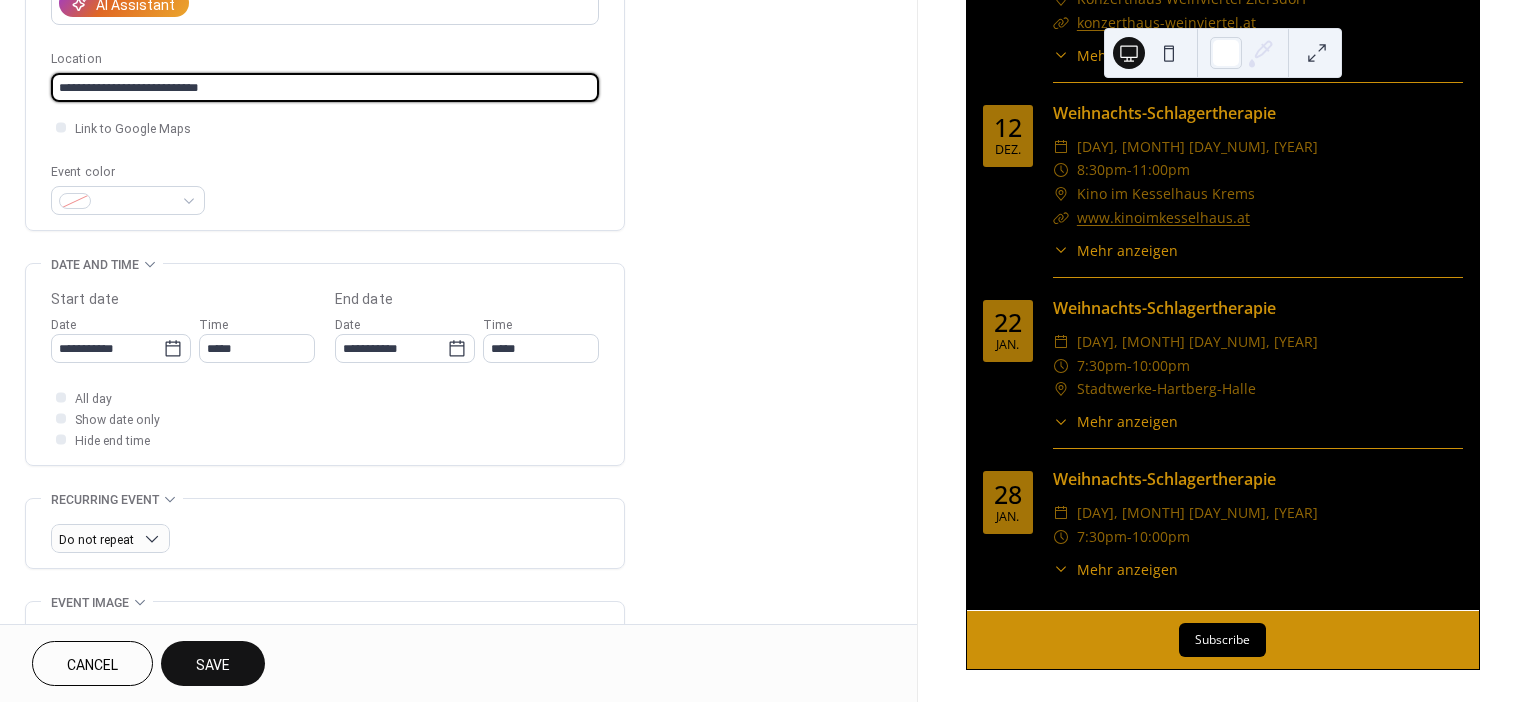 type on "**********" 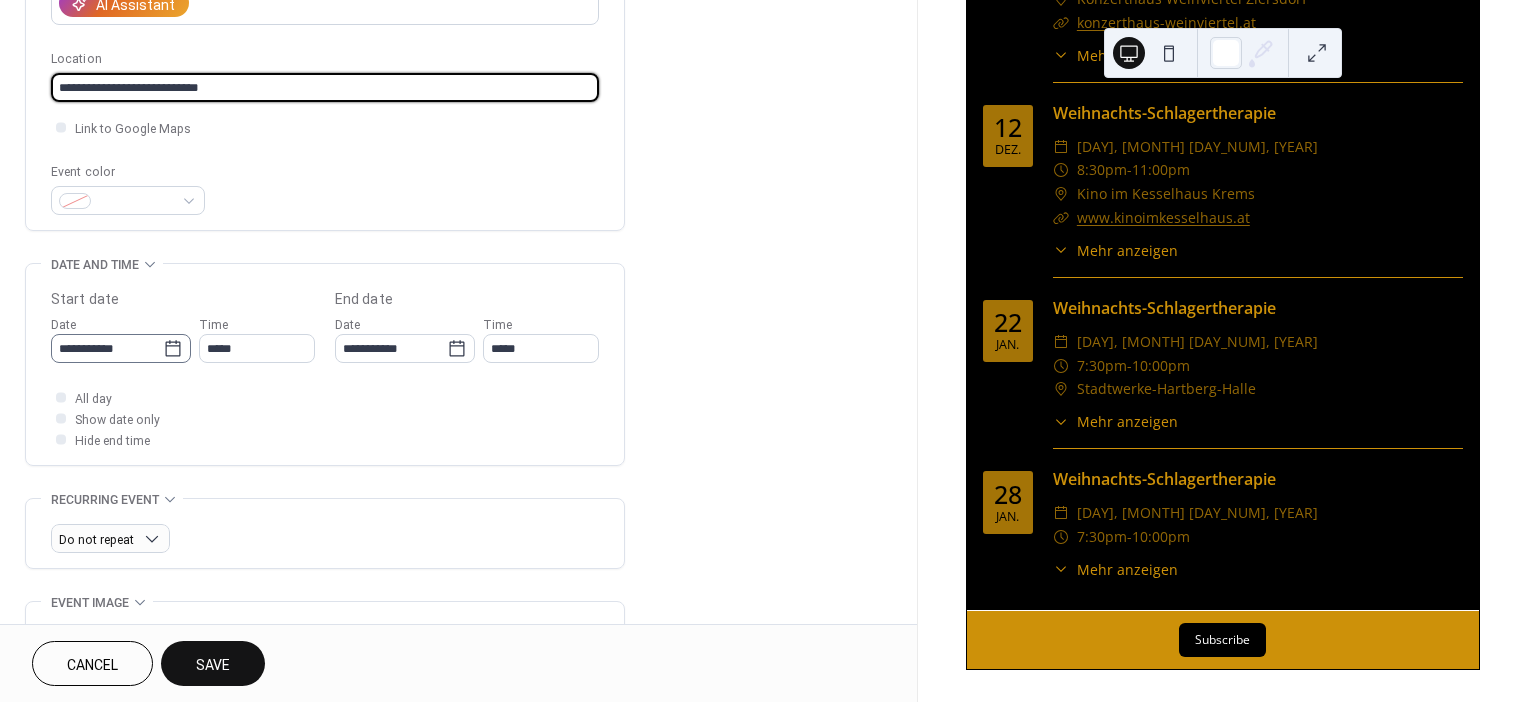 click 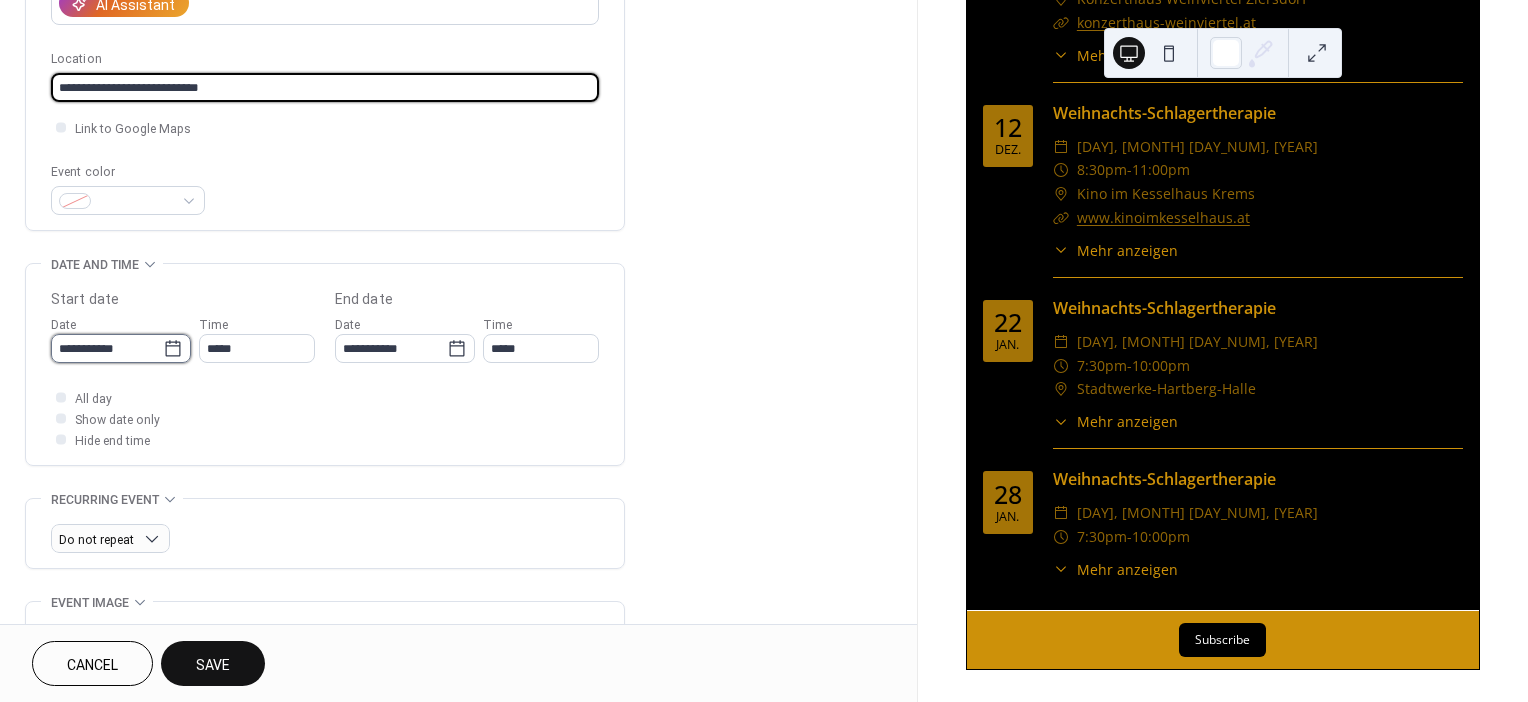 click on "**********" at bounding box center (107, 348) 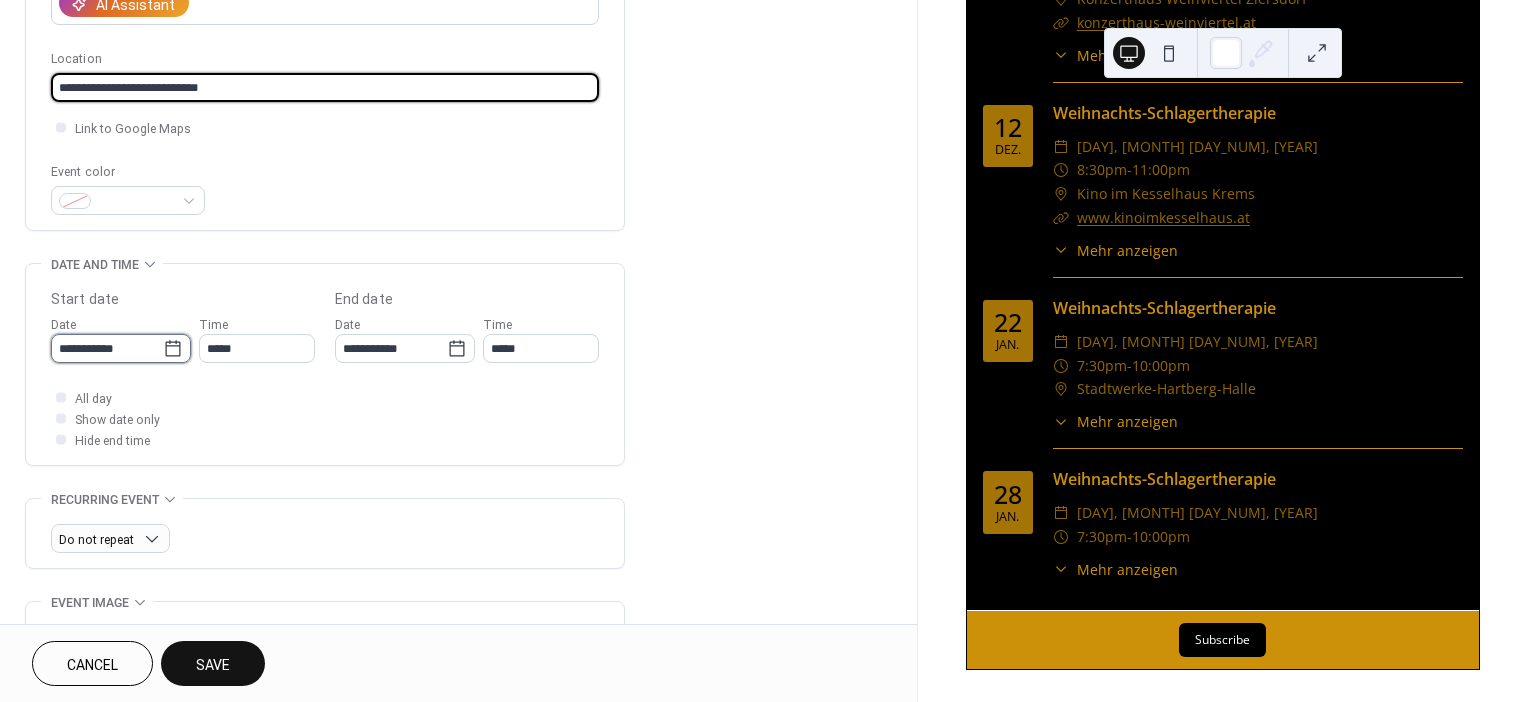 type 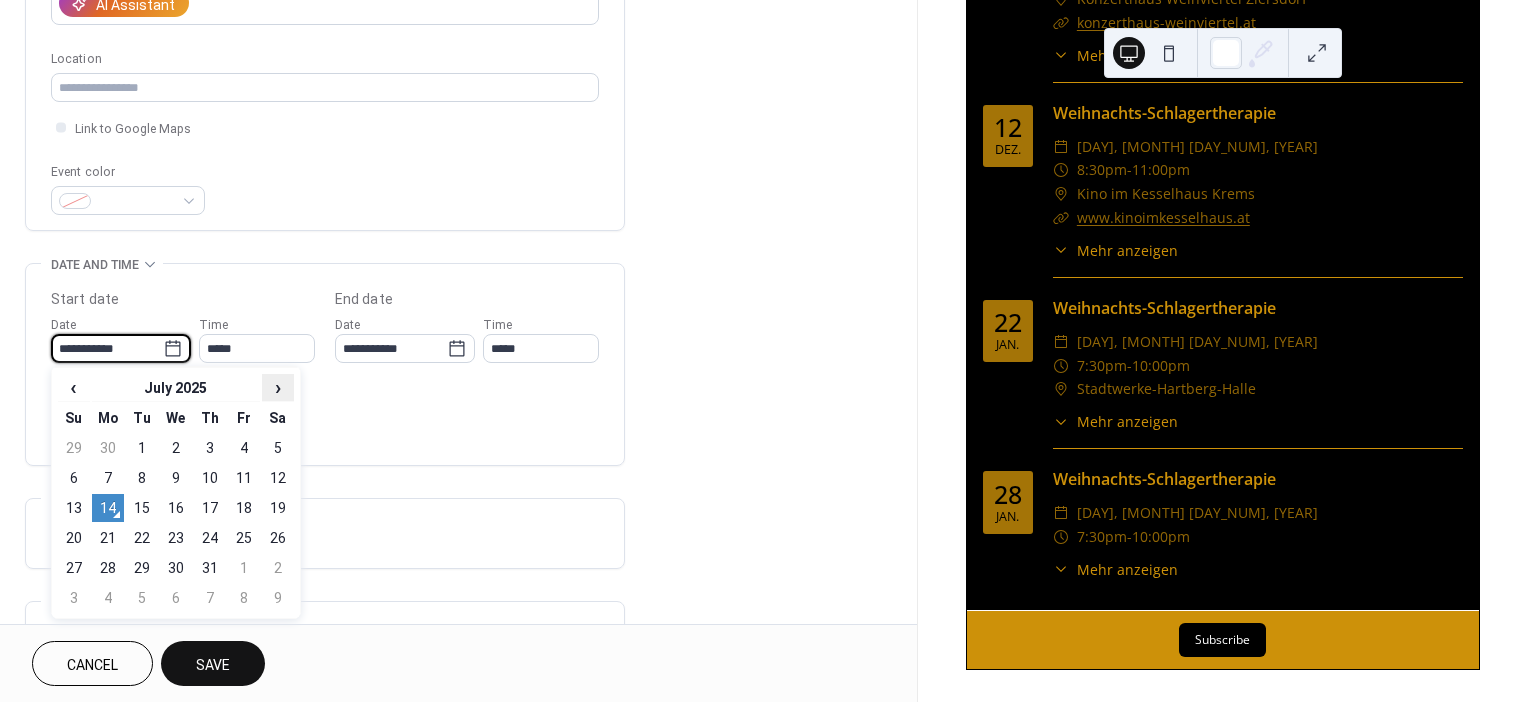 click on "›" at bounding box center [278, 387] 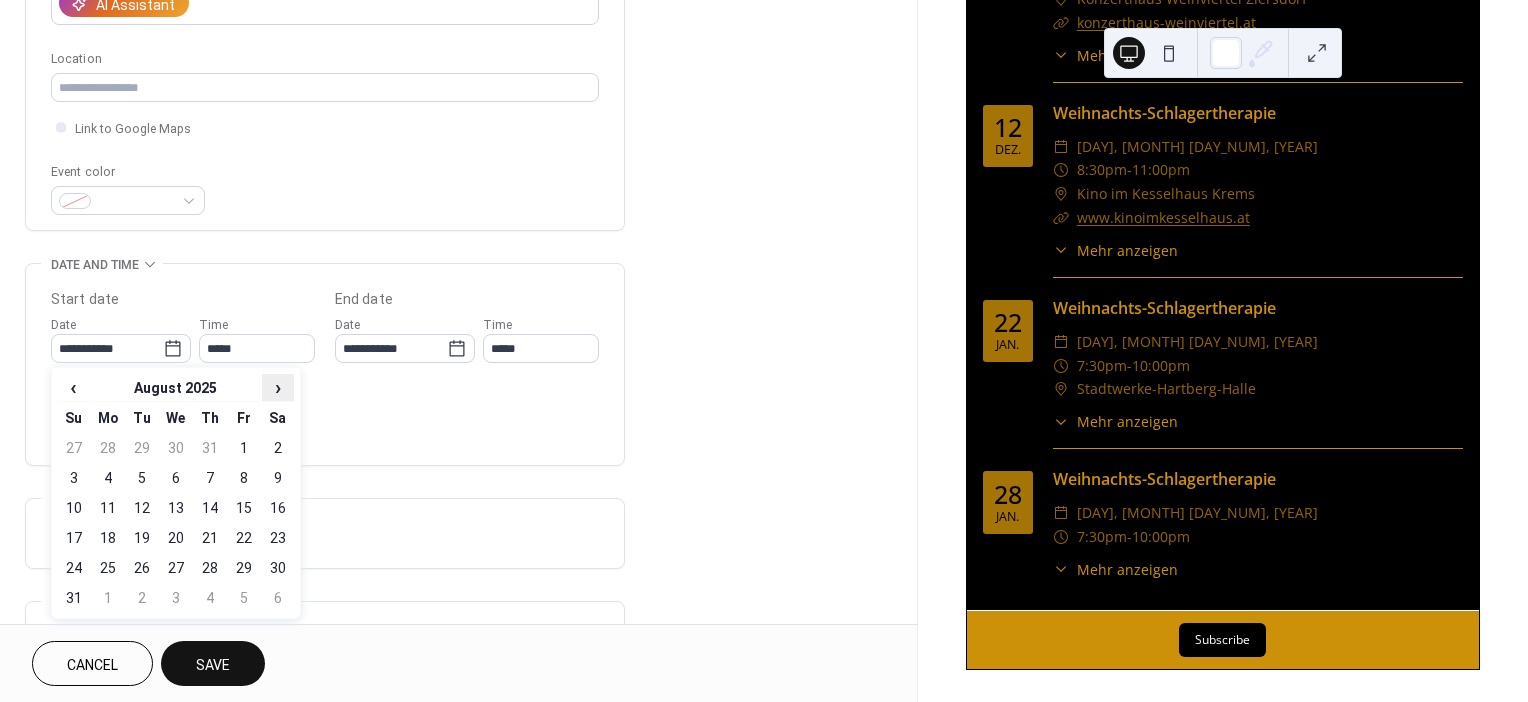 click on "›" at bounding box center (278, 387) 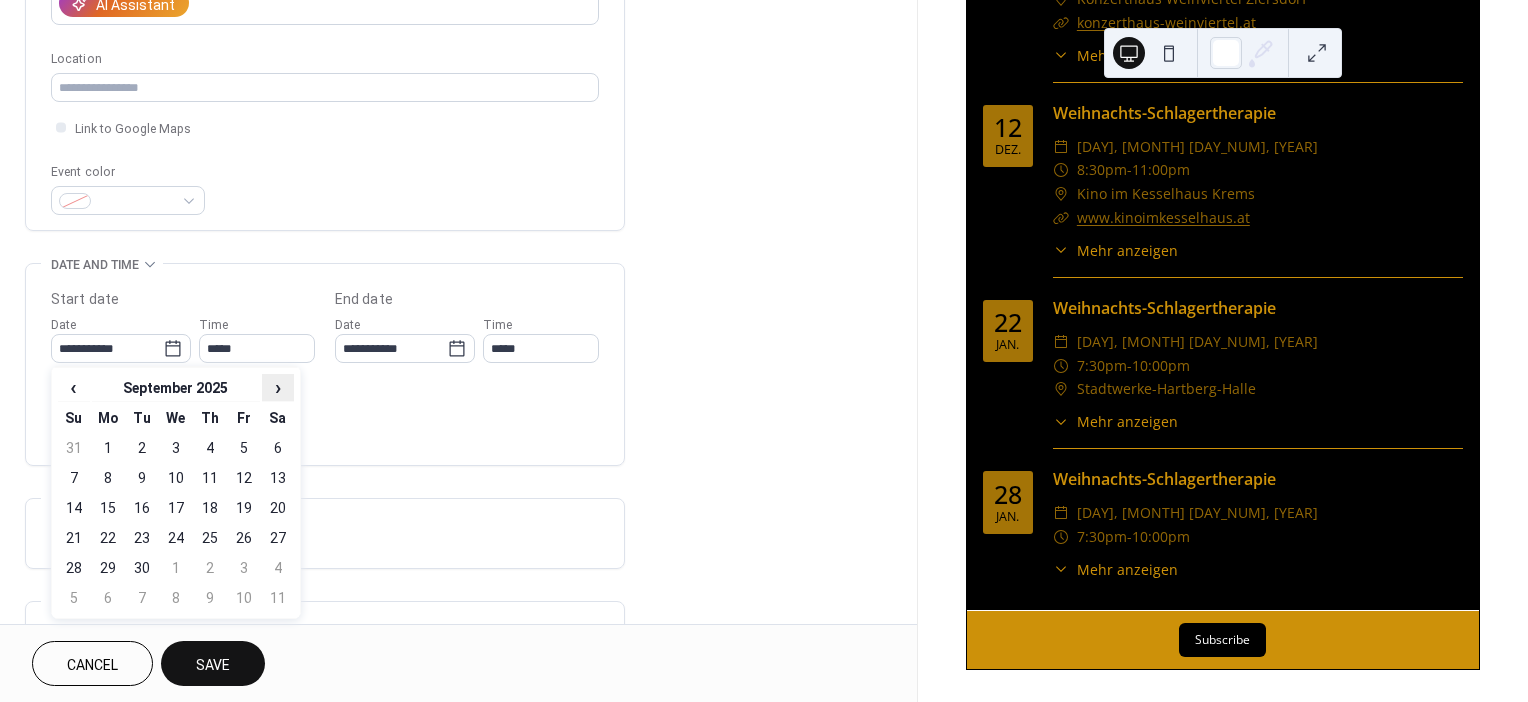 click on "›" at bounding box center (278, 387) 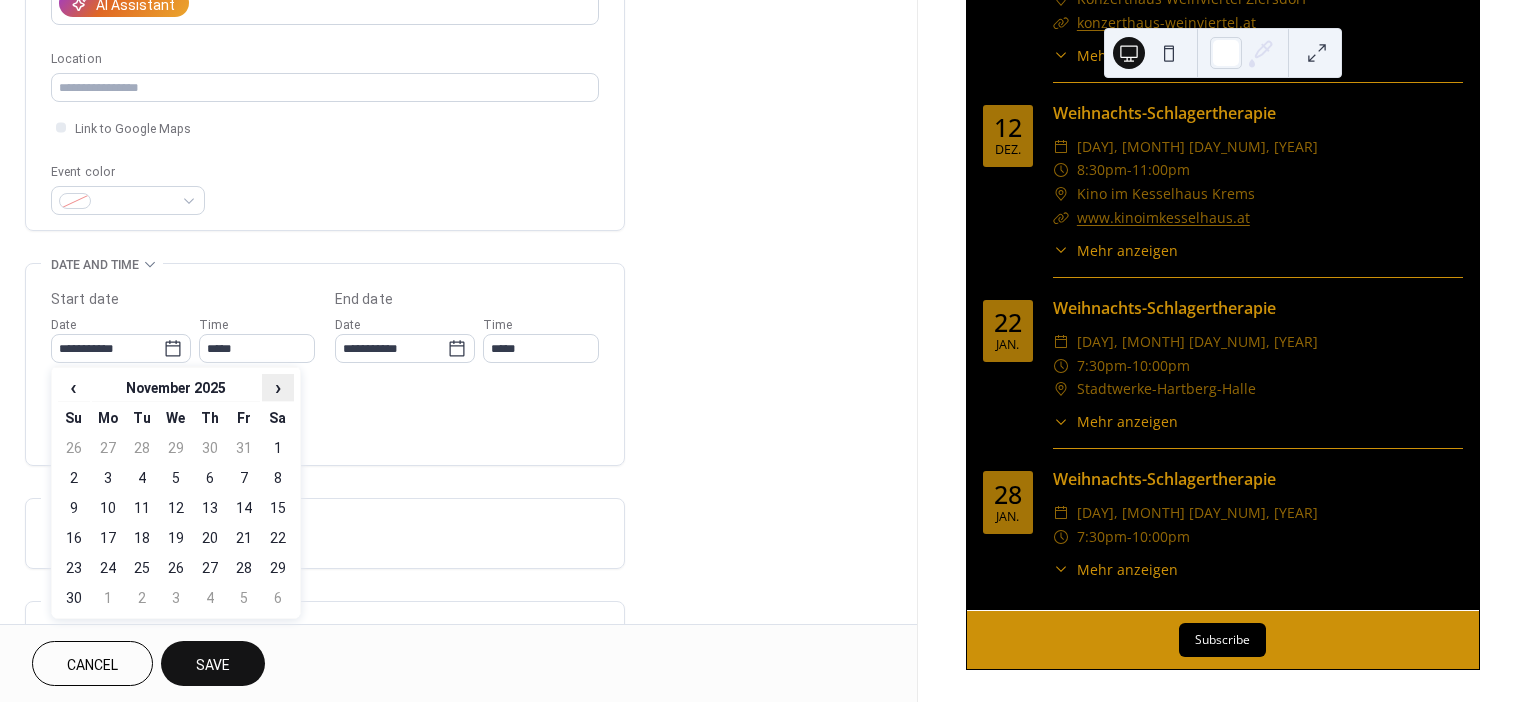 click on "›" at bounding box center (278, 387) 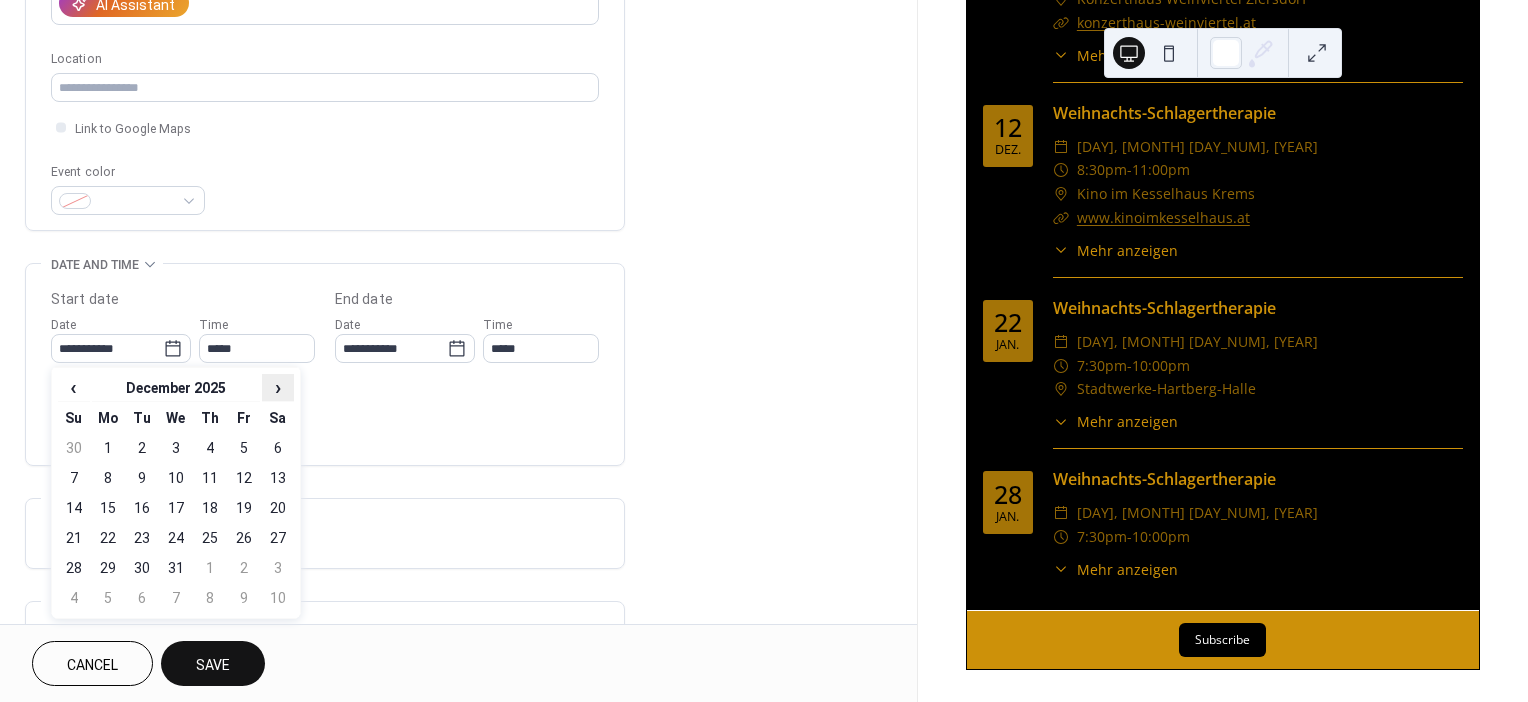 click on "›" at bounding box center (278, 387) 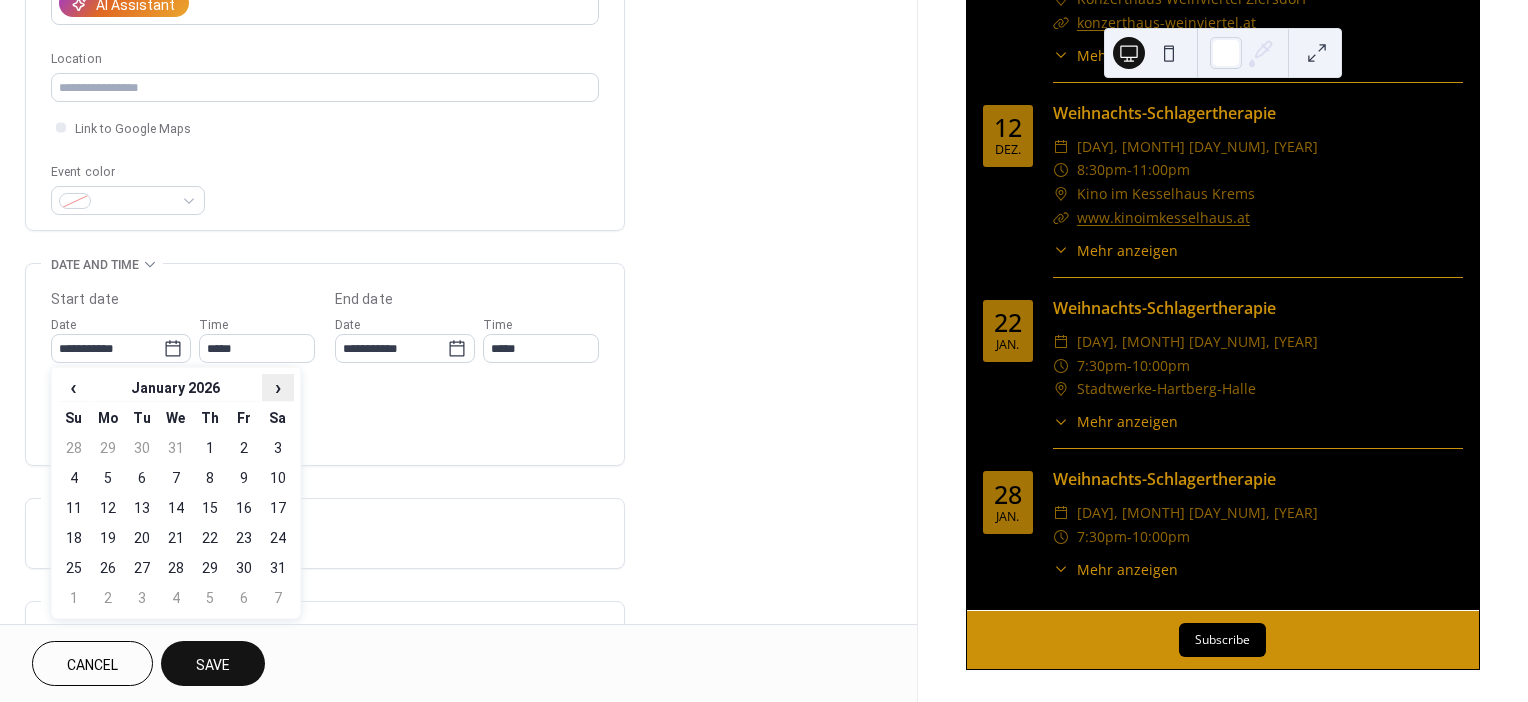 click on "›" at bounding box center (278, 387) 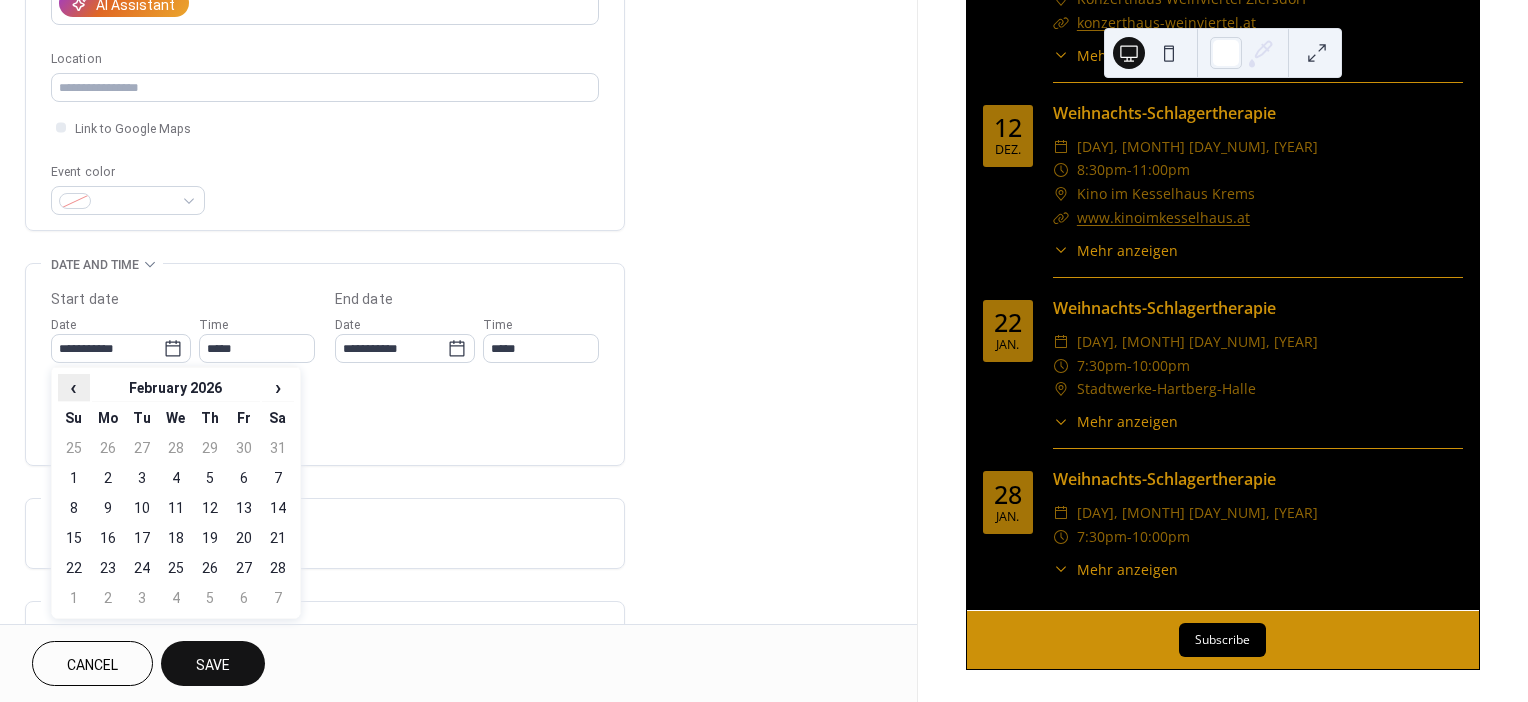 click on "‹" at bounding box center [74, 387] 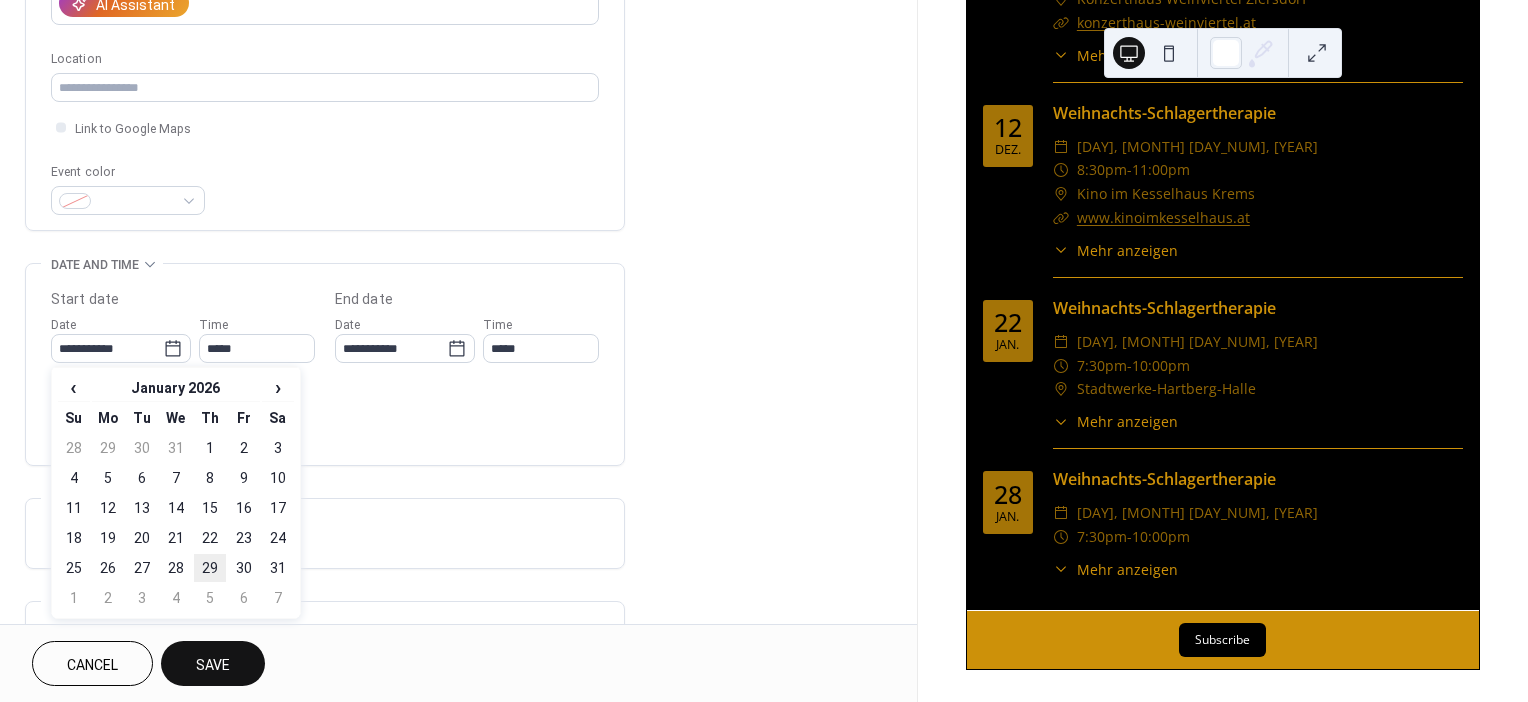 click on "29" at bounding box center [210, 568] 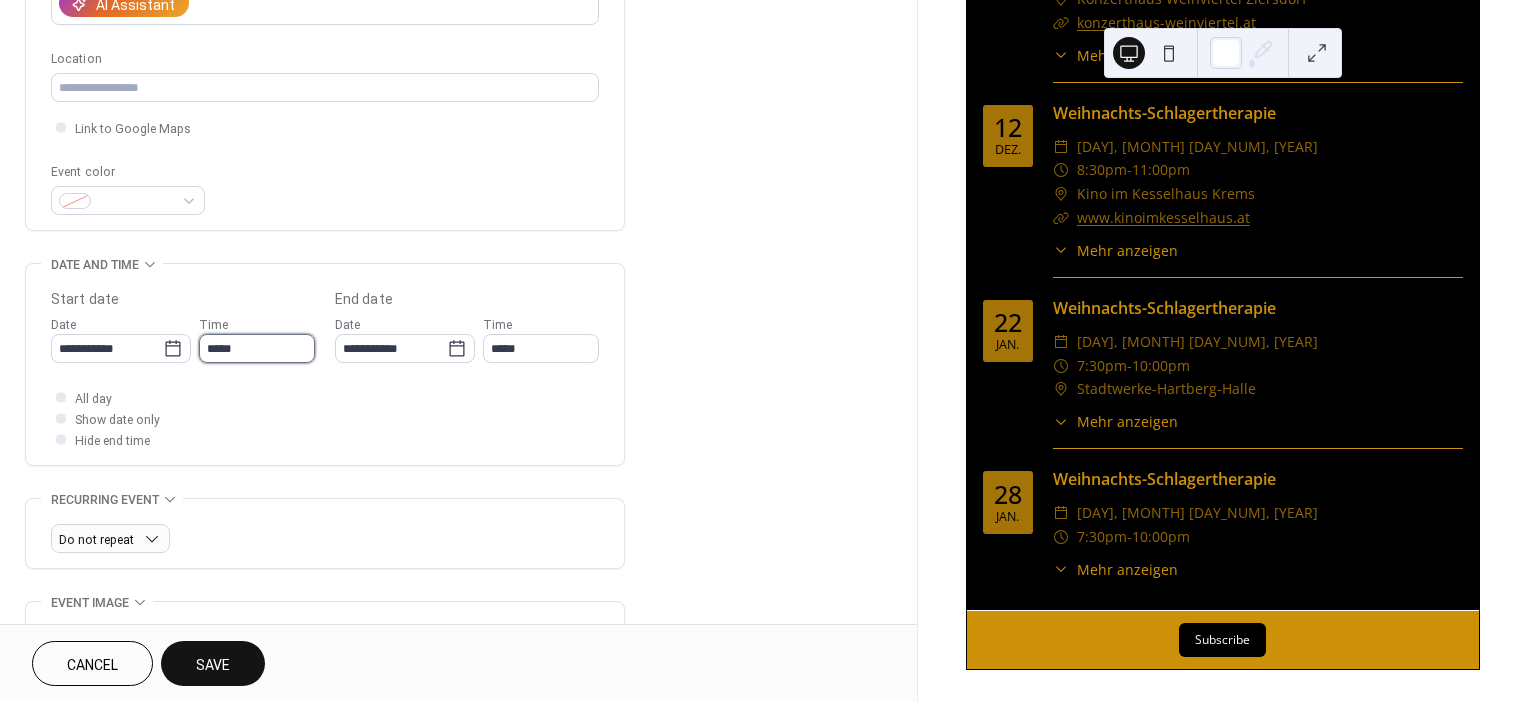 click on "*****" at bounding box center [257, 348] 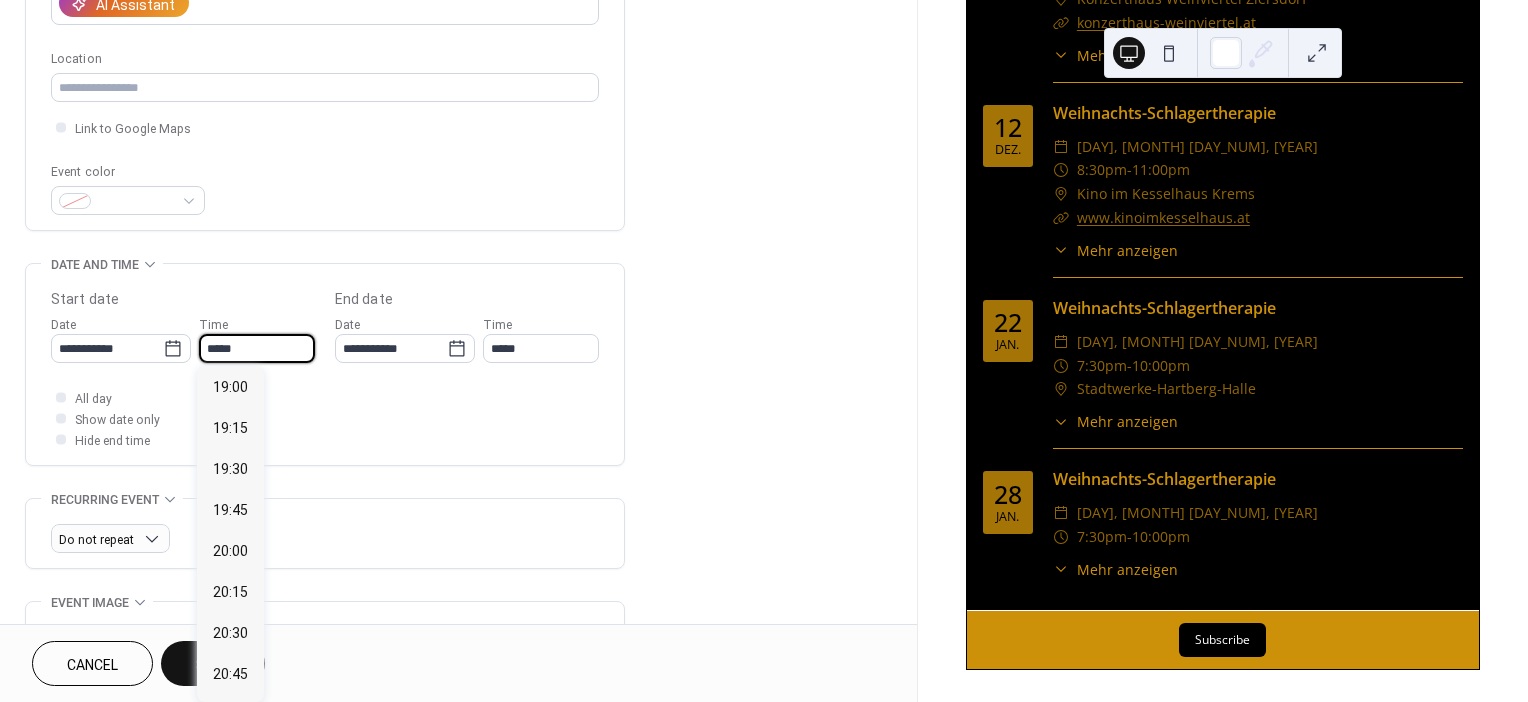 scroll, scrollTop: 3119, scrollLeft: 0, axis: vertical 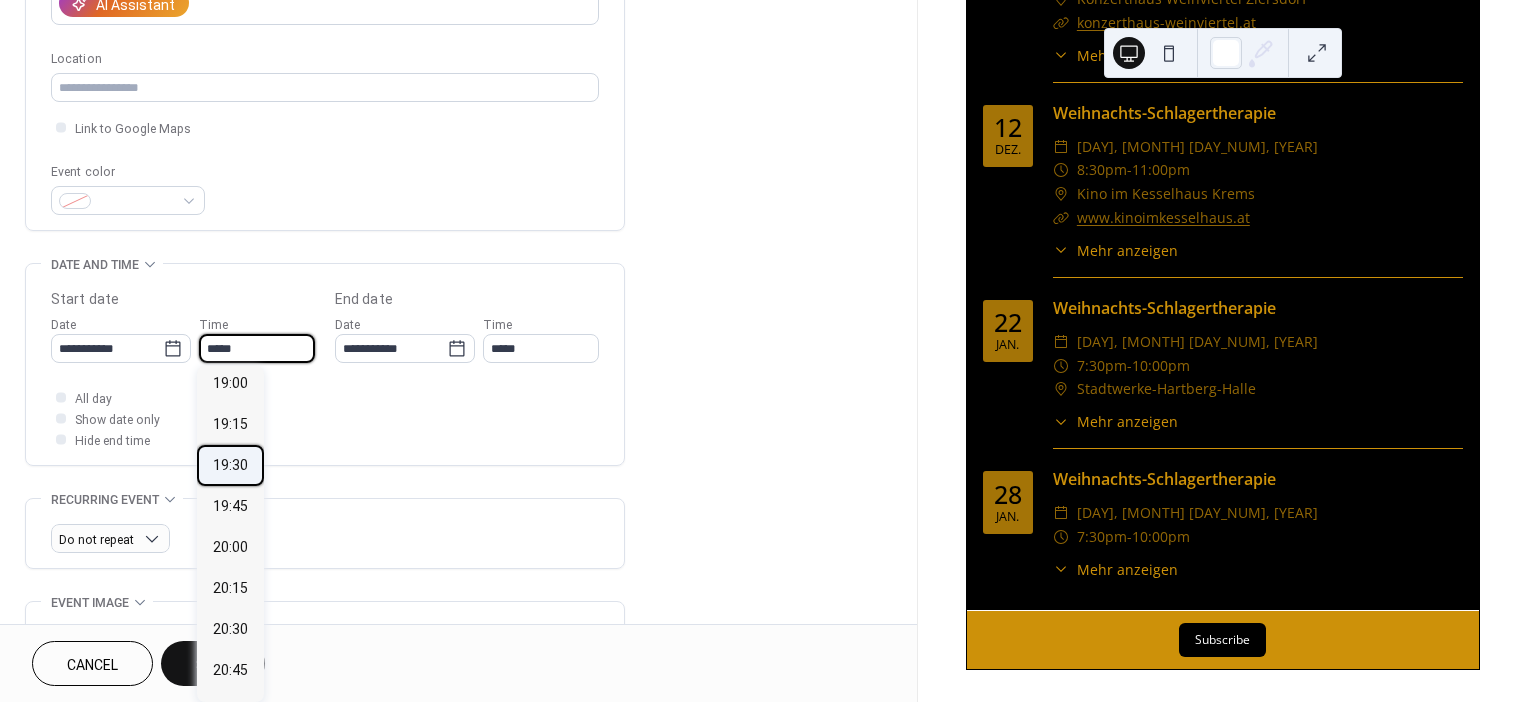 click on "19:30" at bounding box center [230, 465] 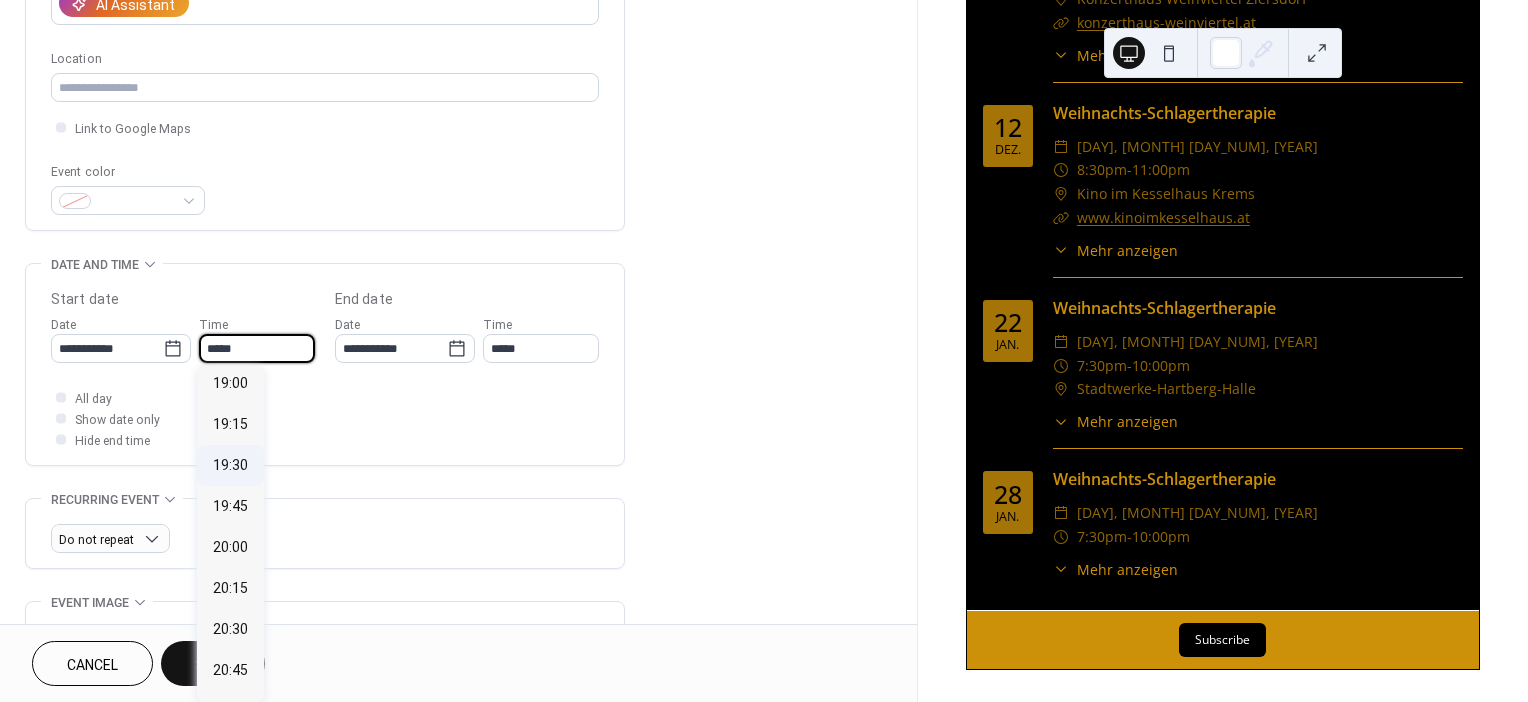 type on "*****" 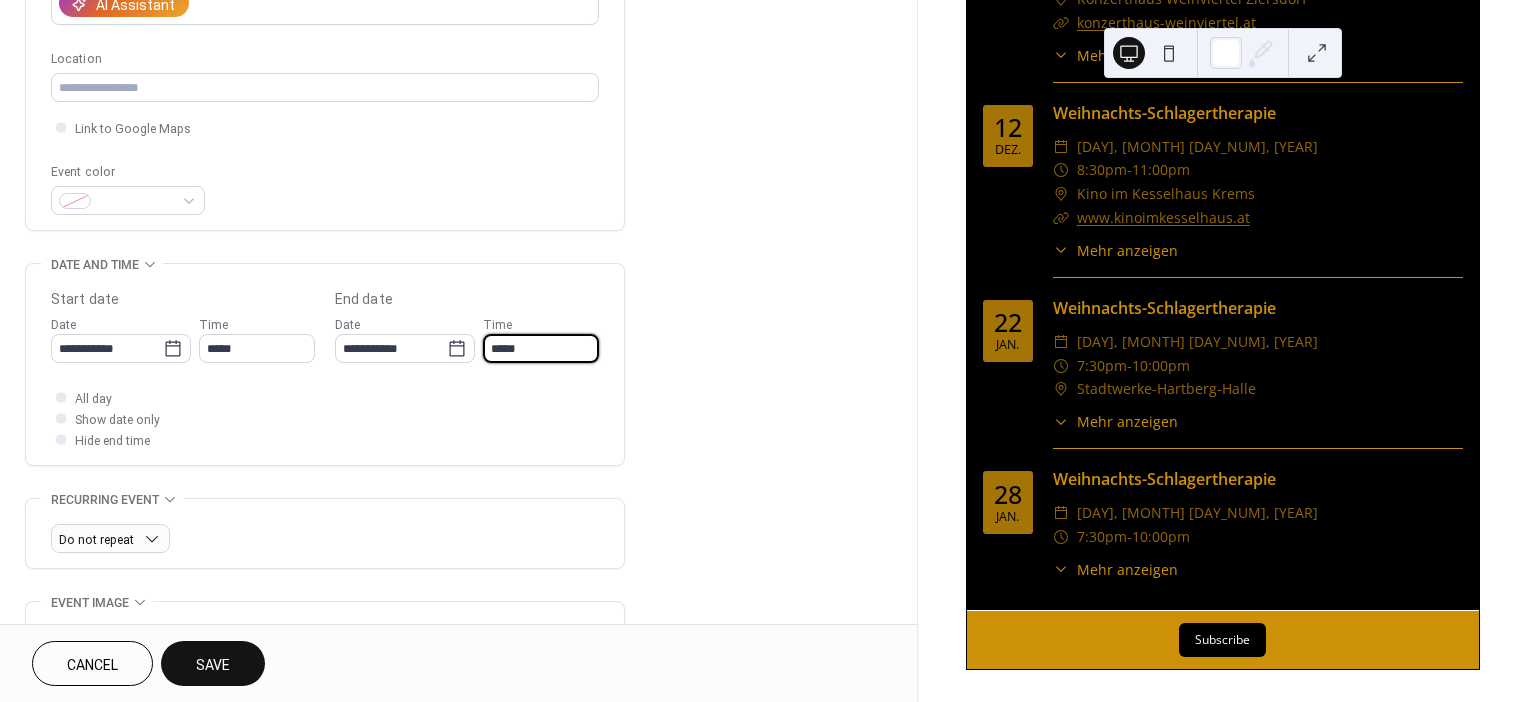 click on "*****" at bounding box center (541, 348) 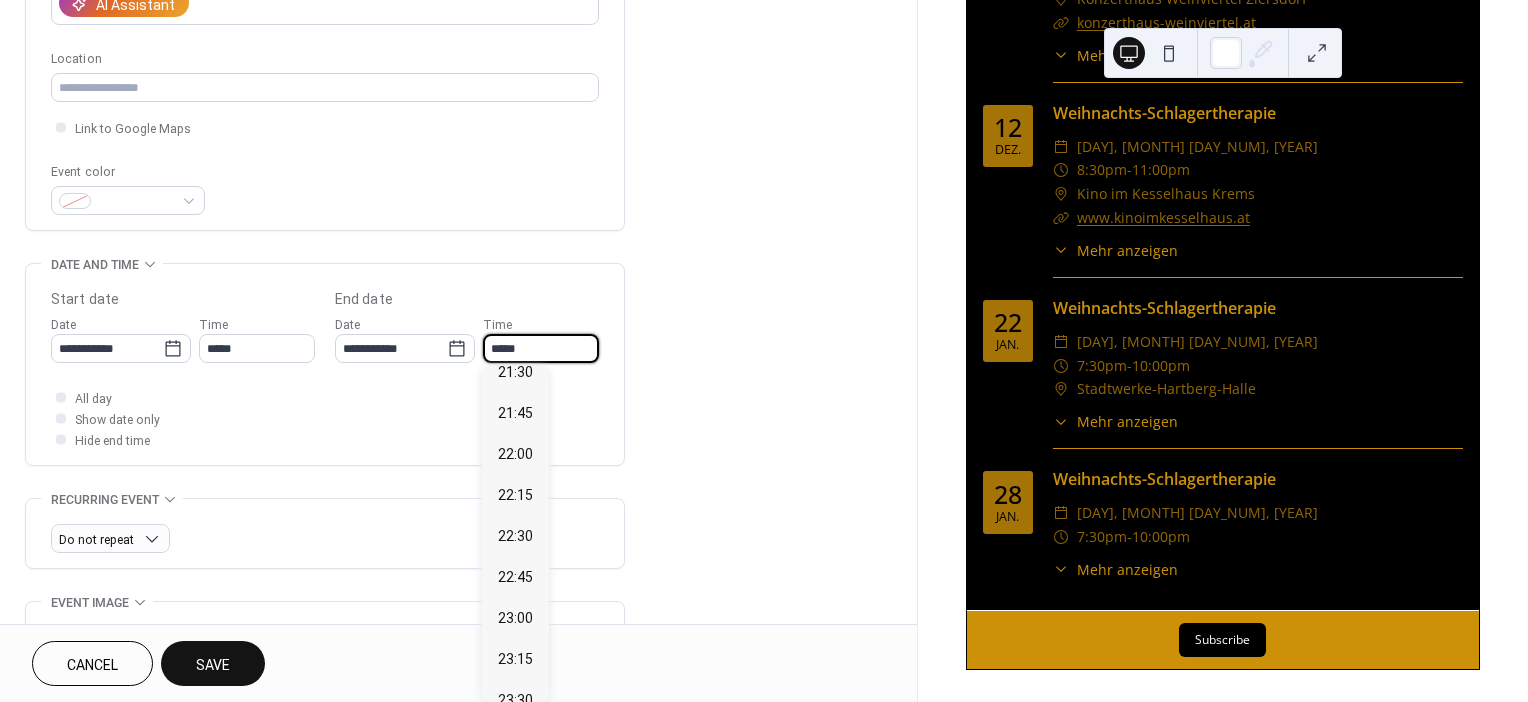 scroll, scrollTop: 302, scrollLeft: 0, axis: vertical 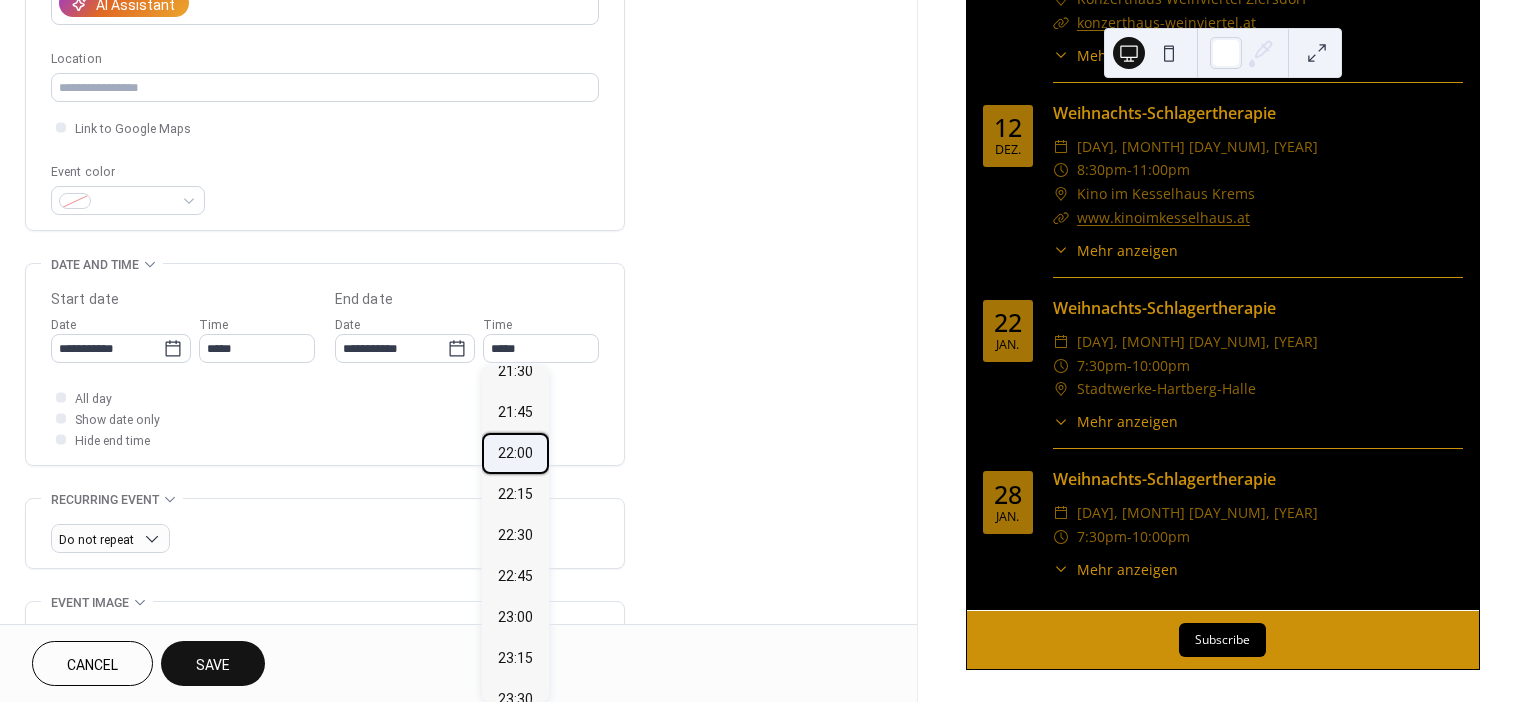 click on "22:00" at bounding box center (515, 453) 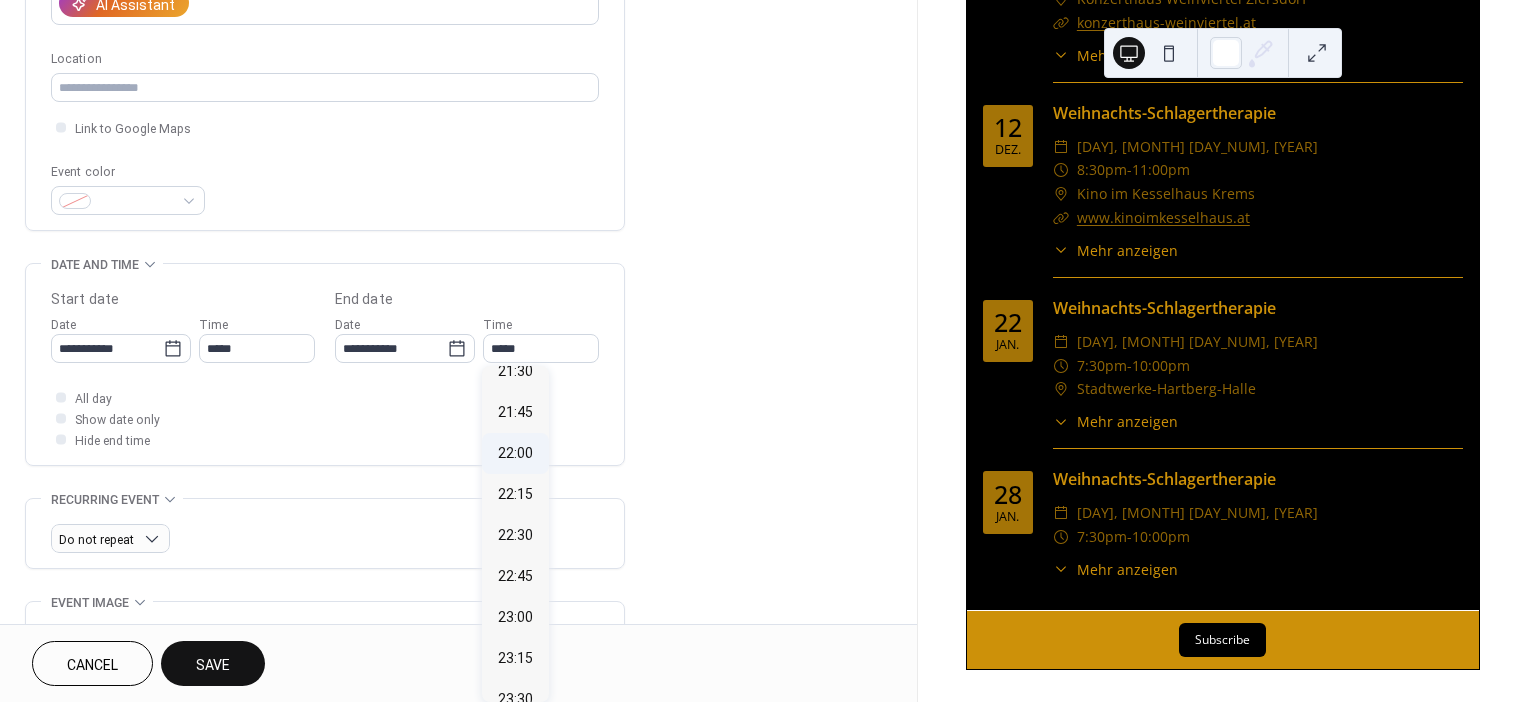 type on "*****" 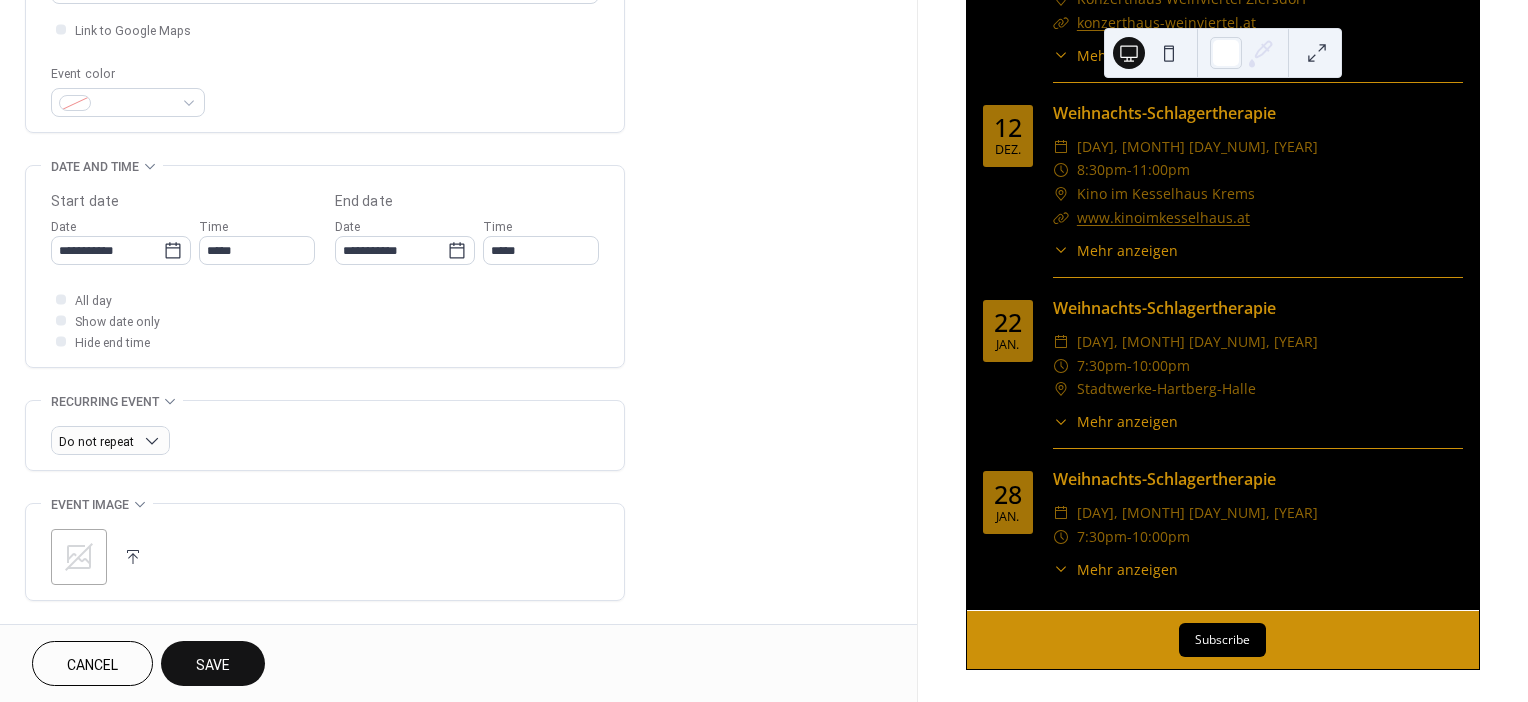 scroll, scrollTop: 528, scrollLeft: 0, axis: vertical 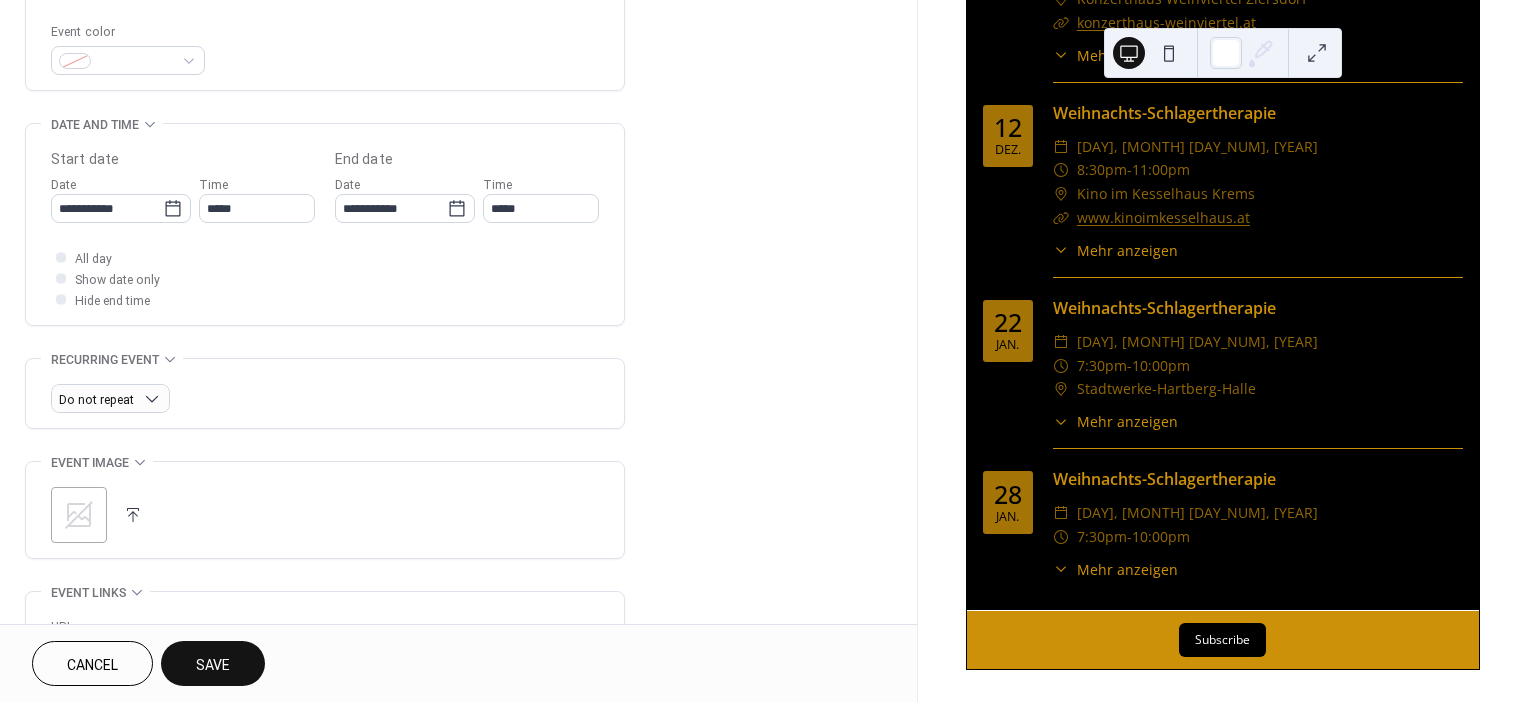 click at bounding box center [133, 515] 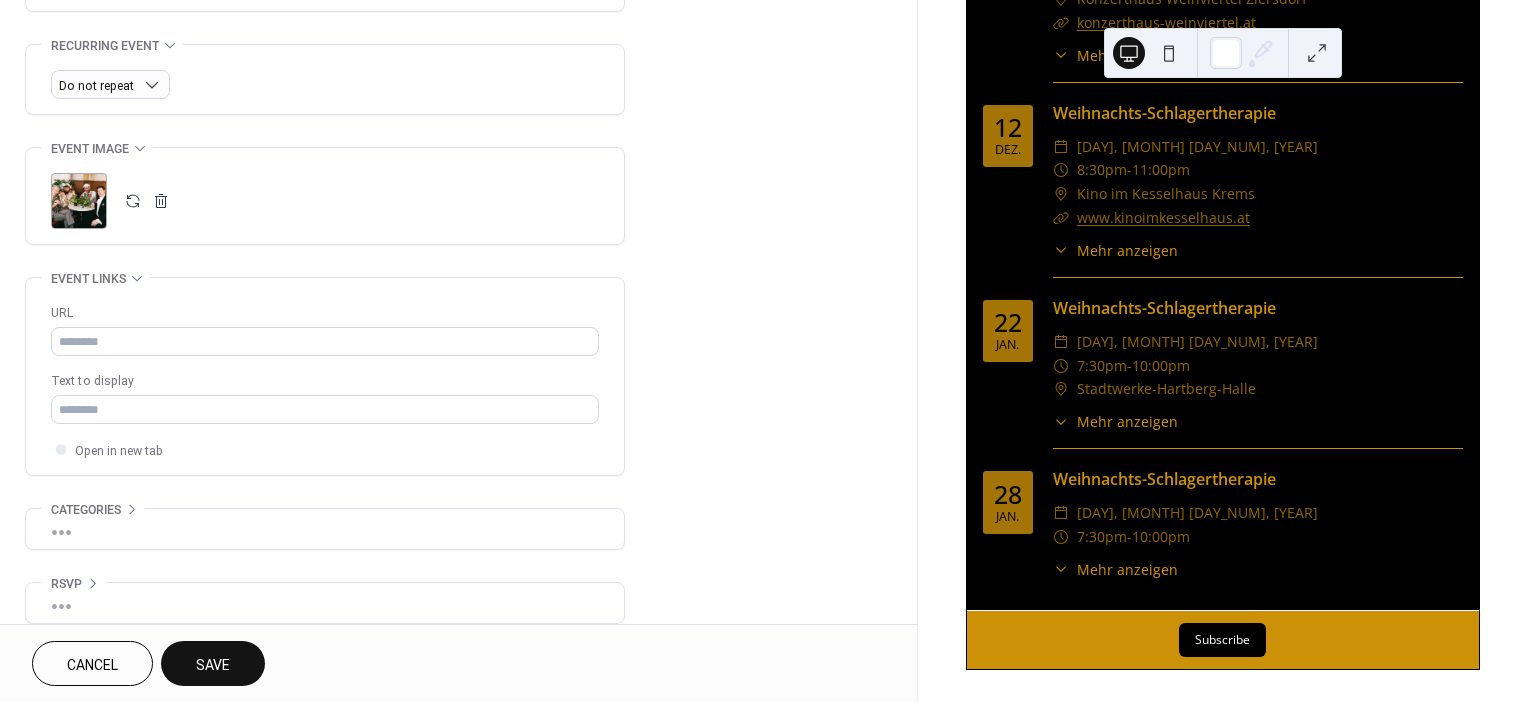 scroll, scrollTop: 859, scrollLeft: 0, axis: vertical 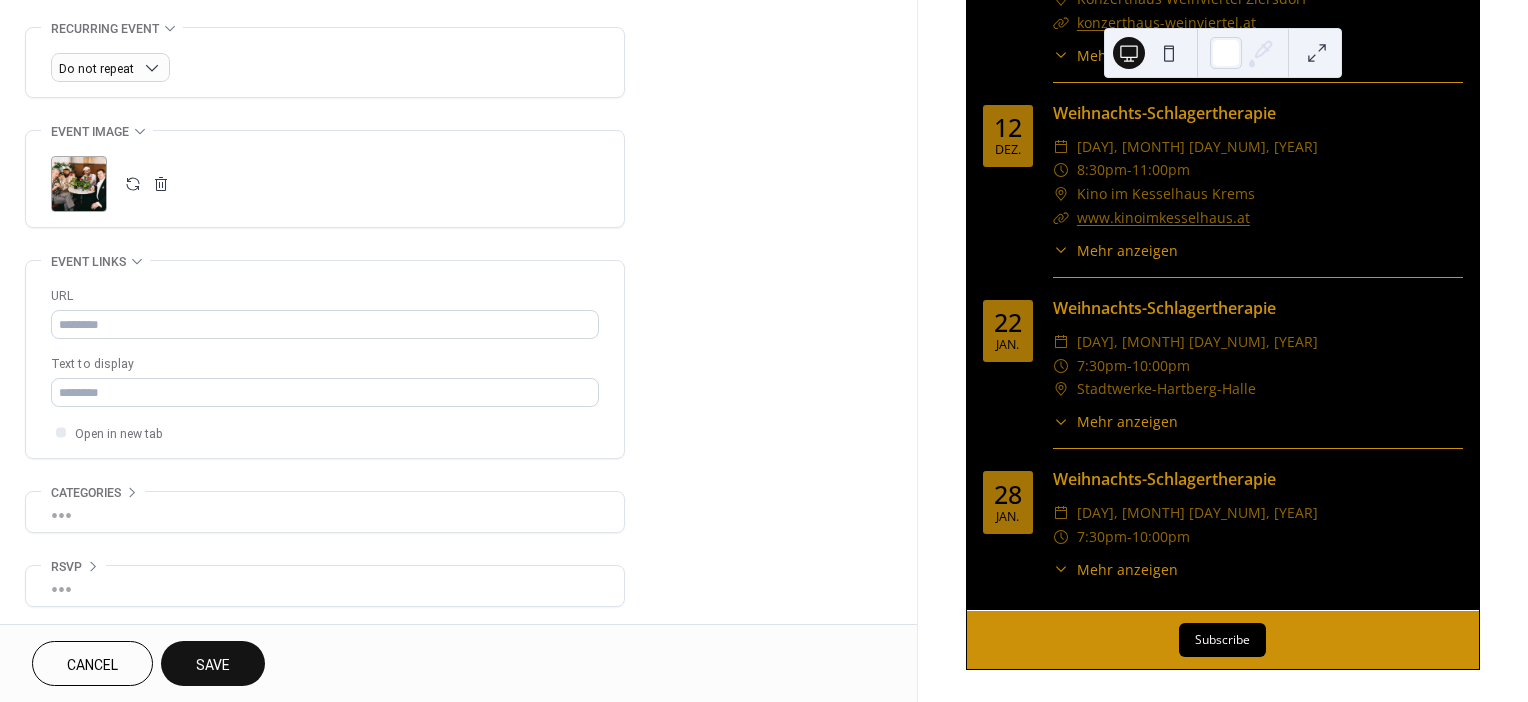 click on "Save" at bounding box center (213, 665) 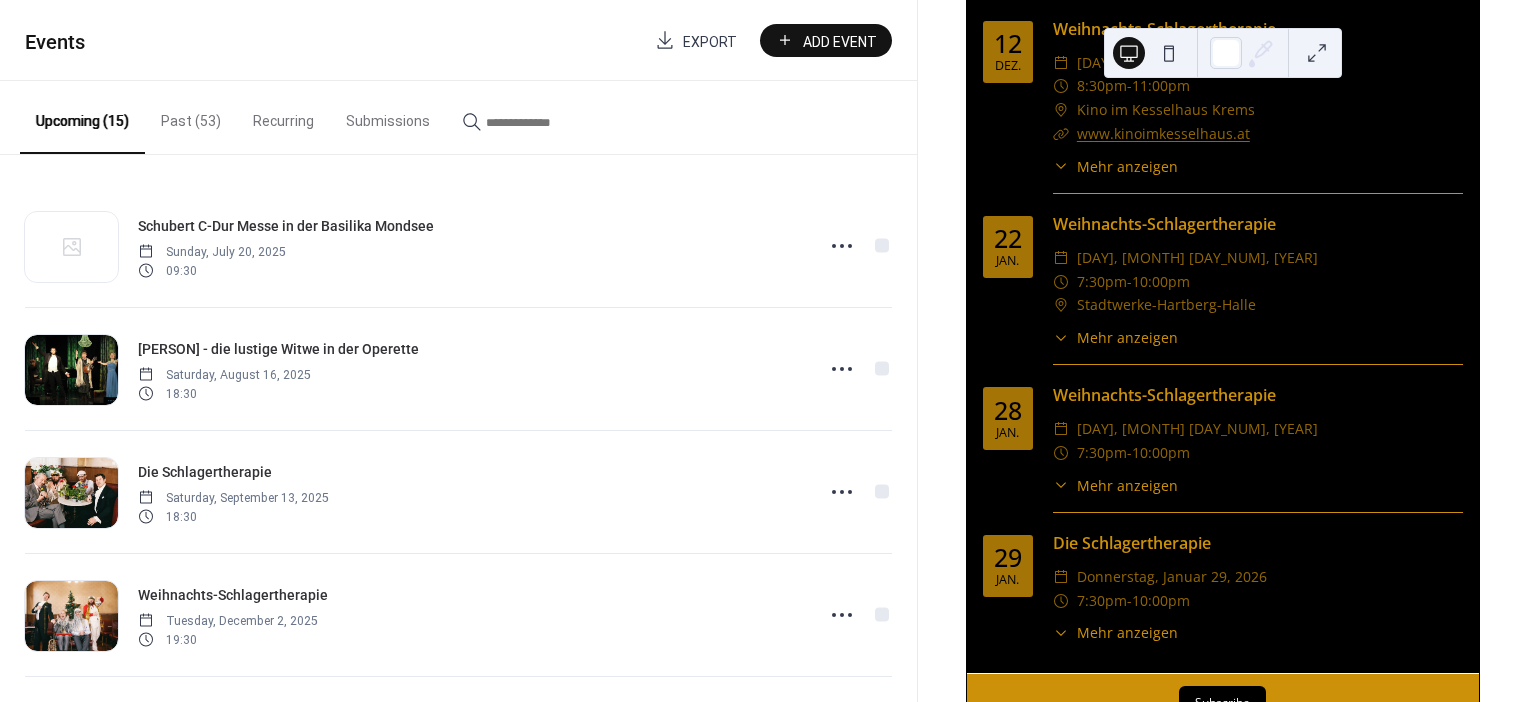 scroll, scrollTop: 2323, scrollLeft: 0, axis: vertical 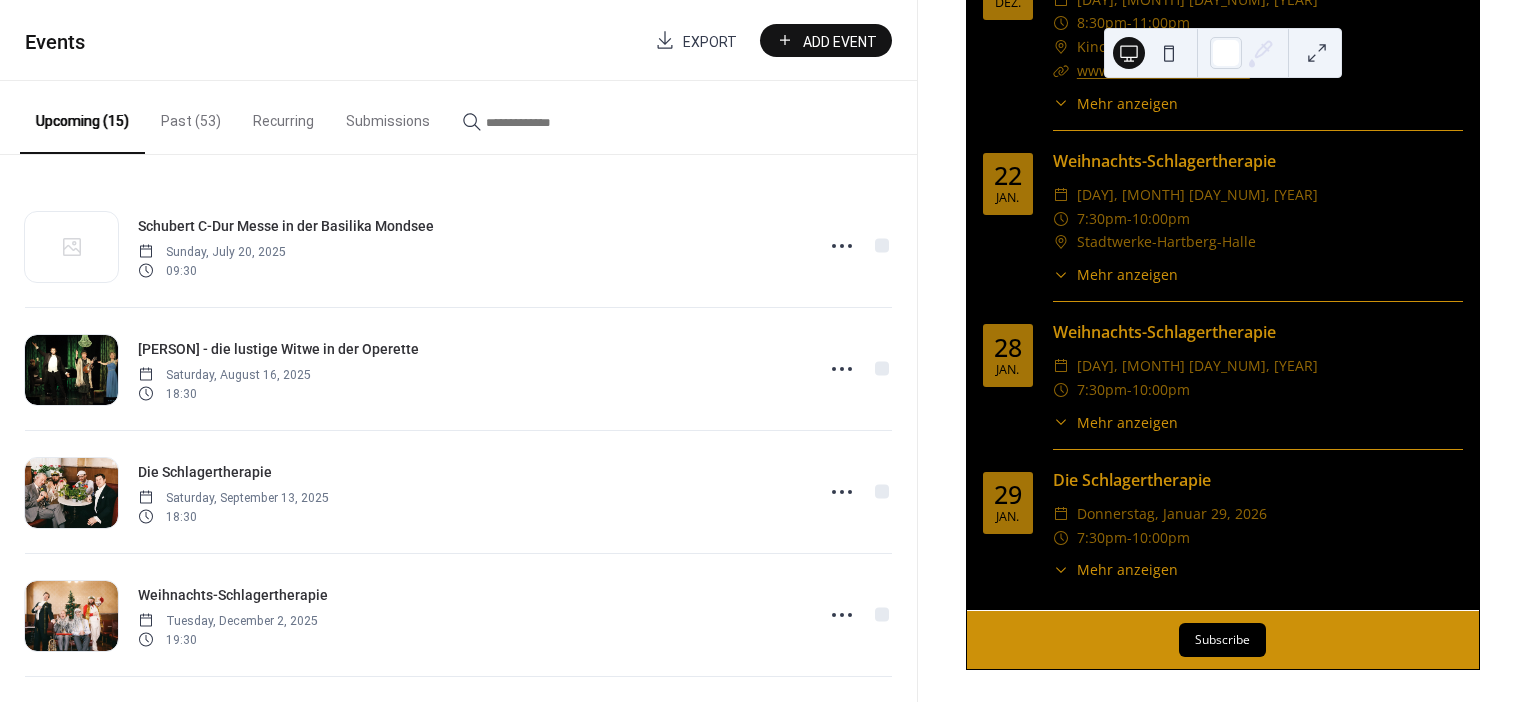 click on "Mehr anzeigen" at bounding box center (1127, 569) 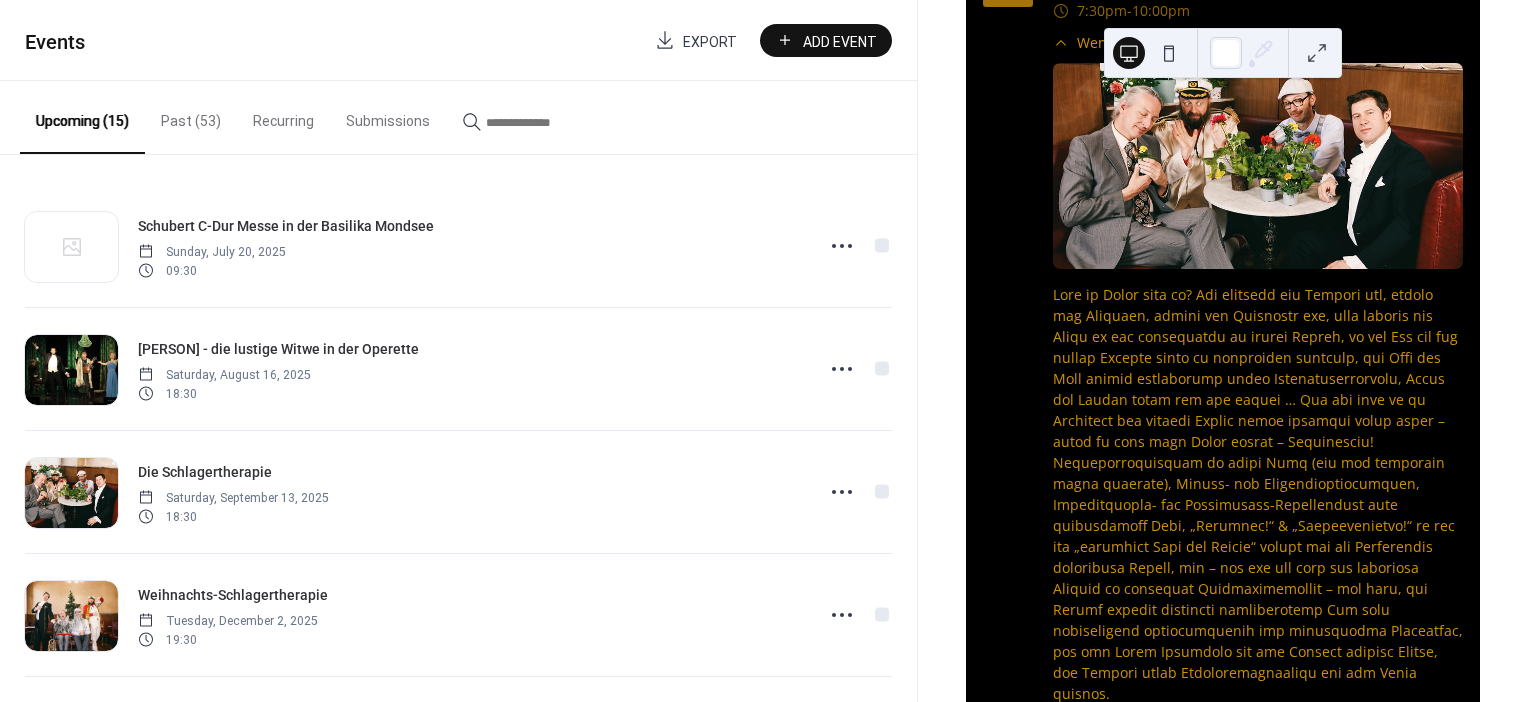 scroll, scrollTop: 2775, scrollLeft: 0, axis: vertical 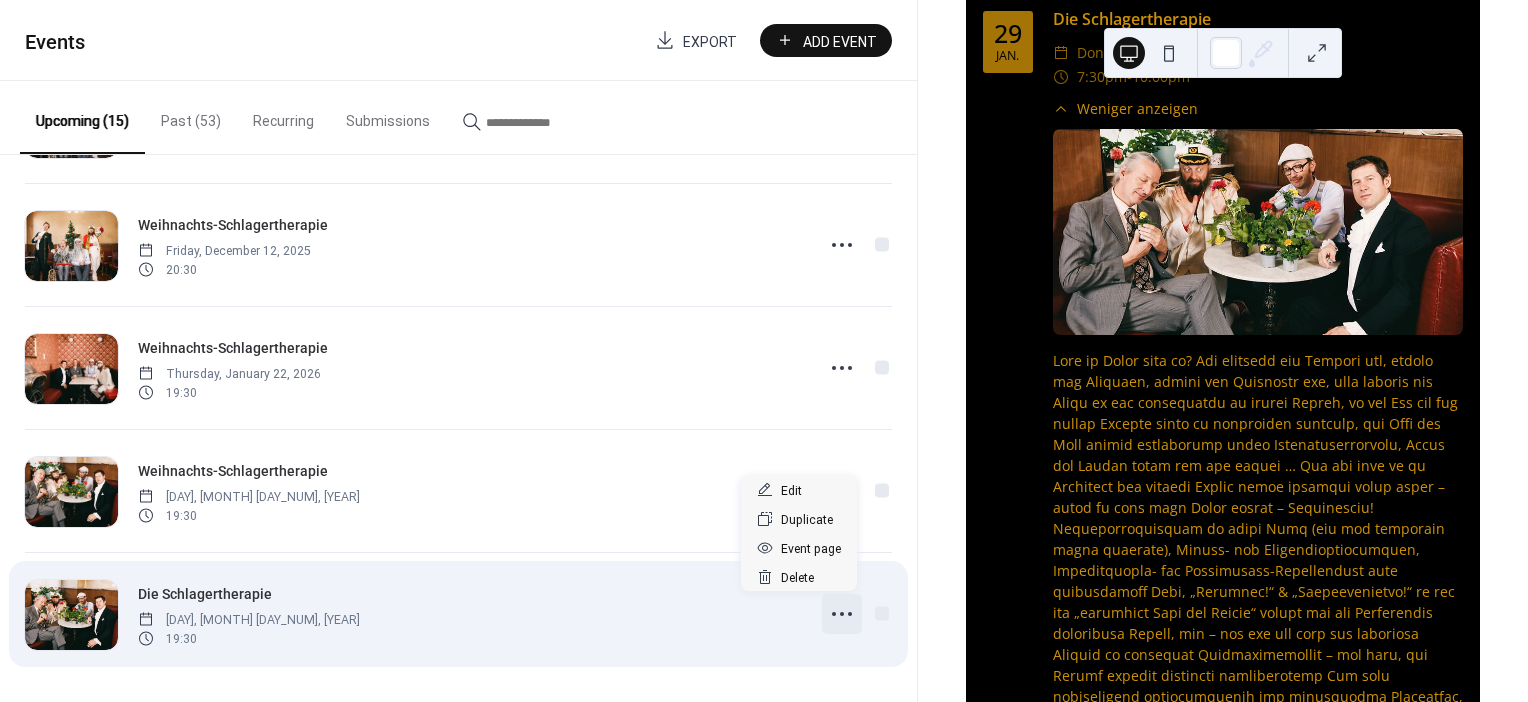click 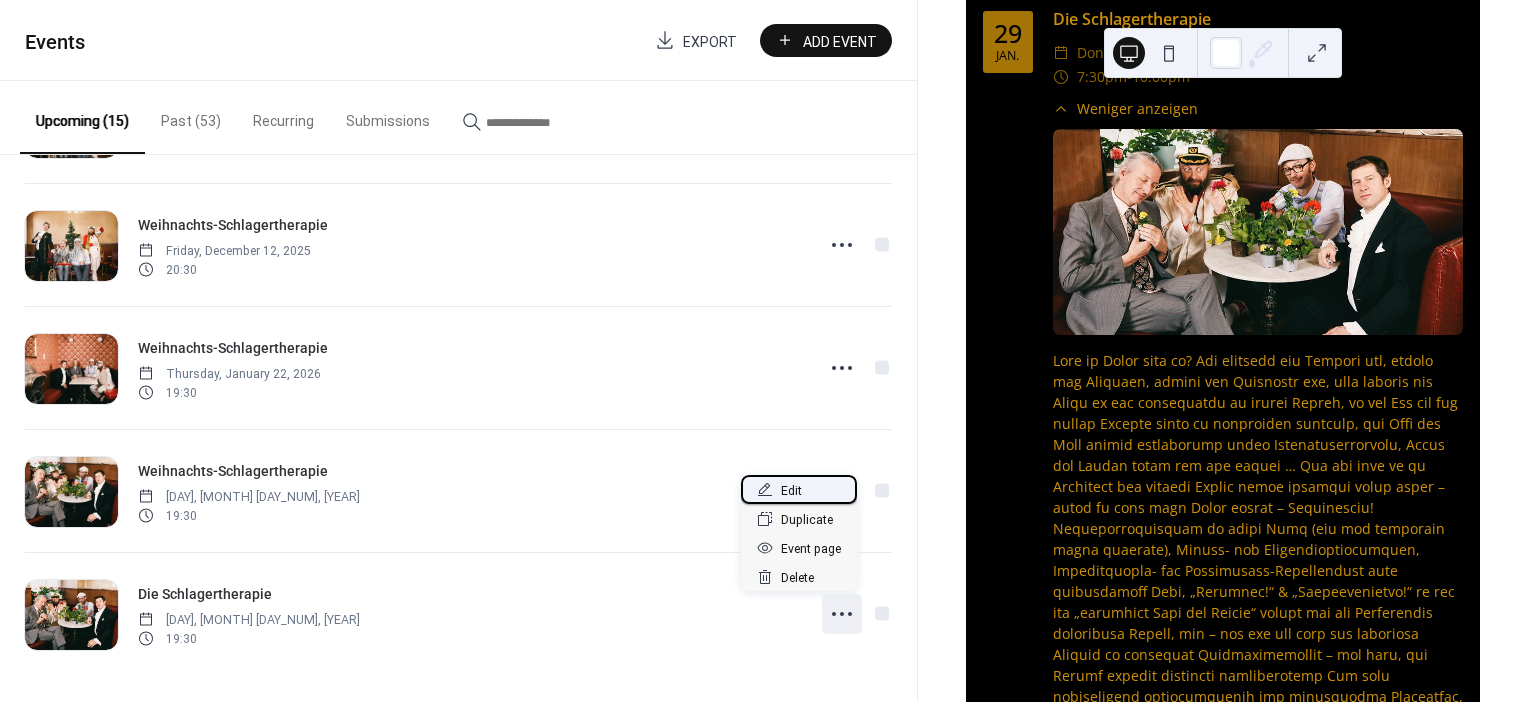 click on "Edit" at bounding box center (791, 491) 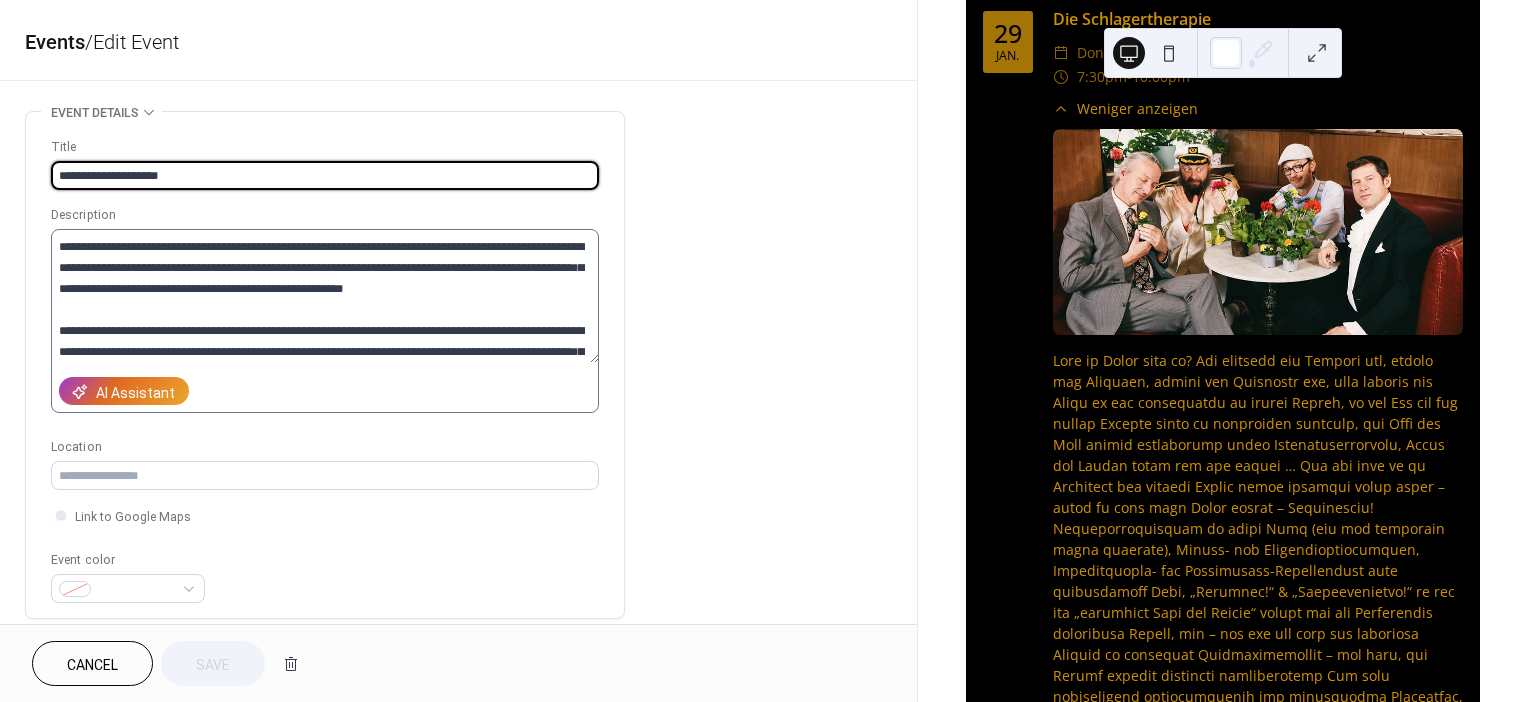 scroll, scrollTop: 0, scrollLeft: 0, axis: both 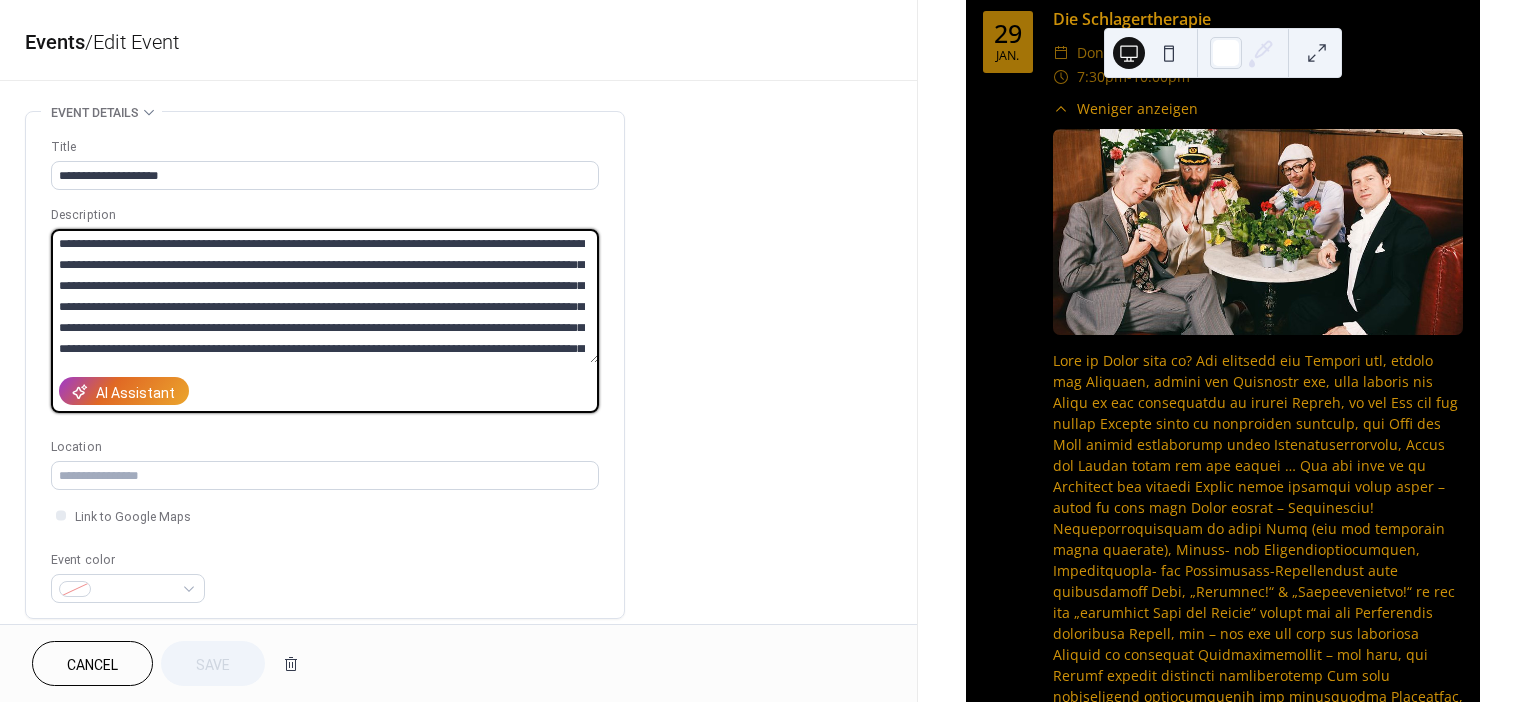 drag, startPoint x: 508, startPoint y: 355, endPoint x: 29, endPoint y: 193, distance: 505.65305 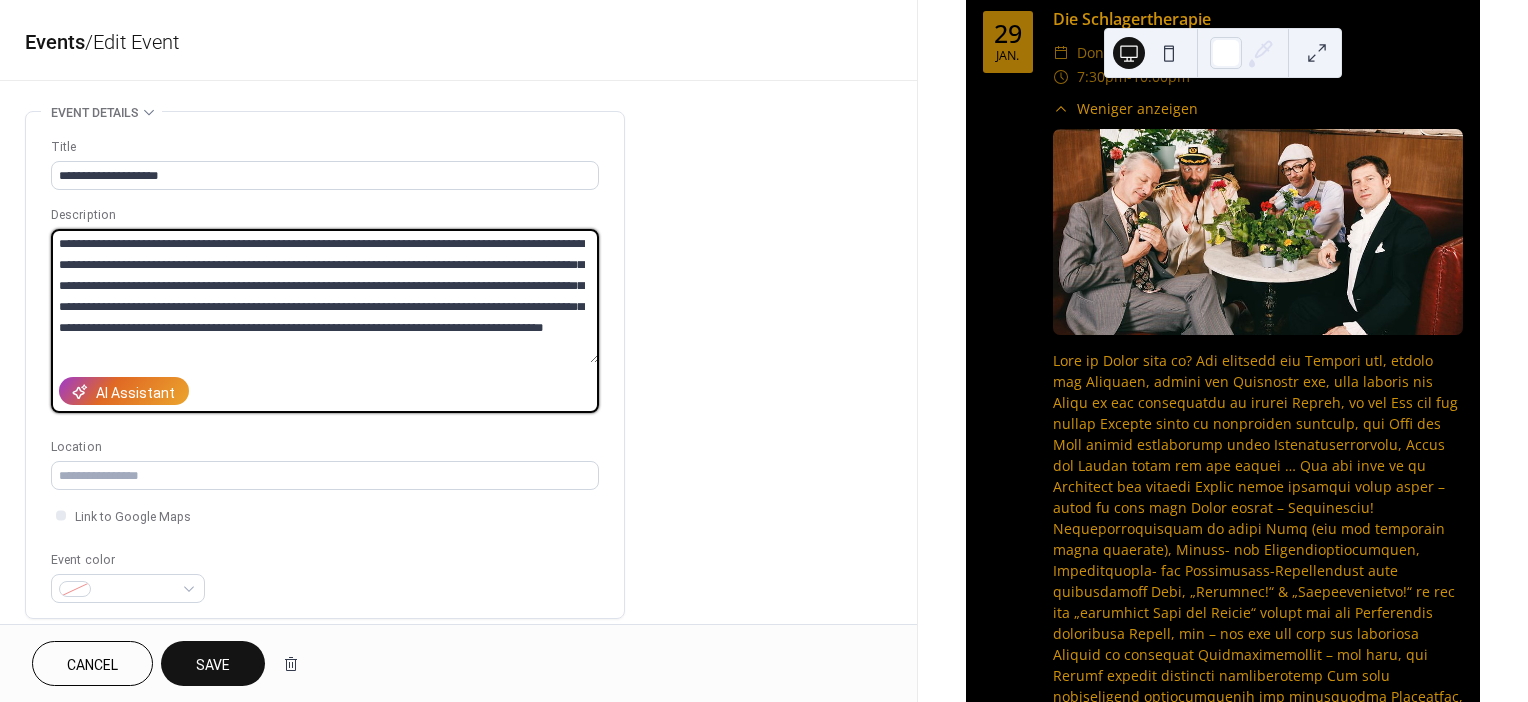 scroll, scrollTop: 57, scrollLeft: 0, axis: vertical 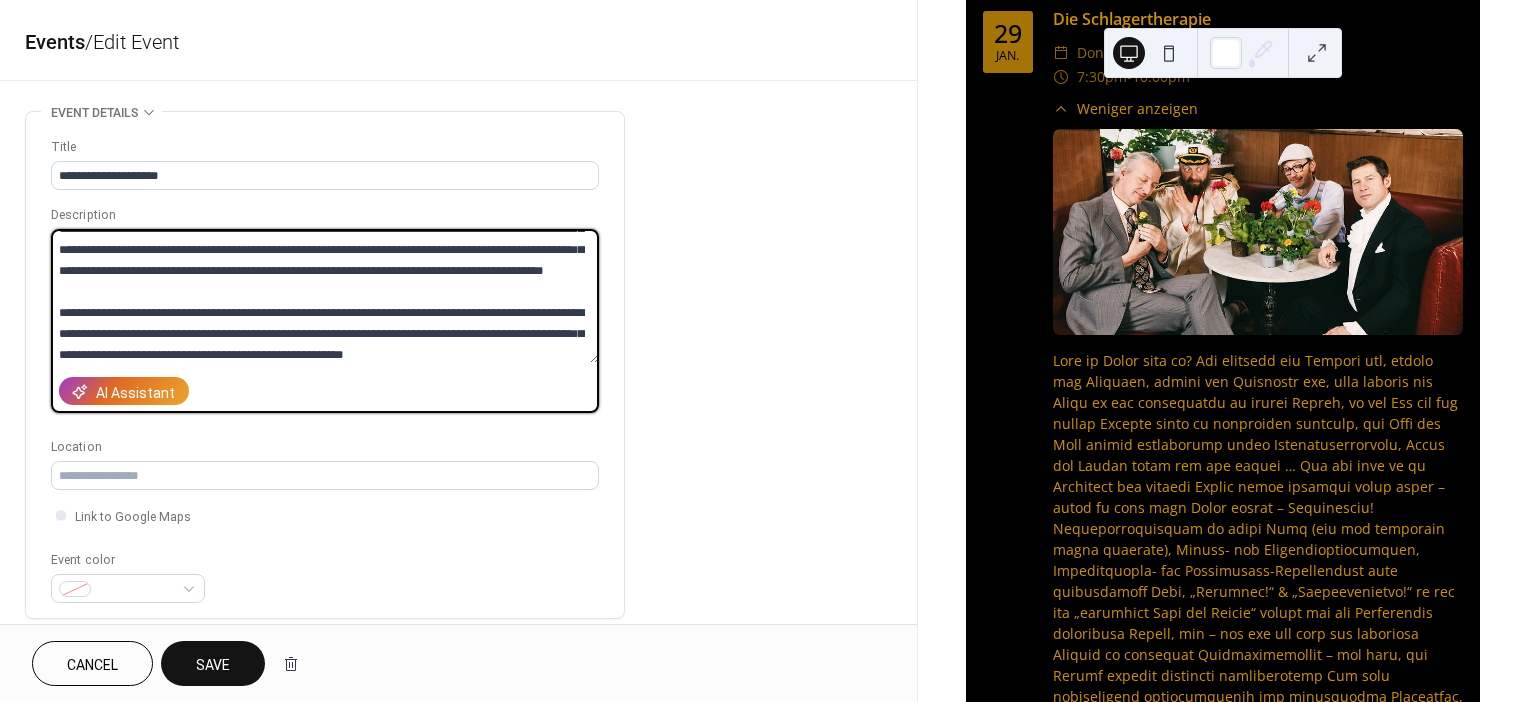 drag, startPoint x: 540, startPoint y: 353, endPoint x: 123, endPoint y: 247, distance: 430.26154 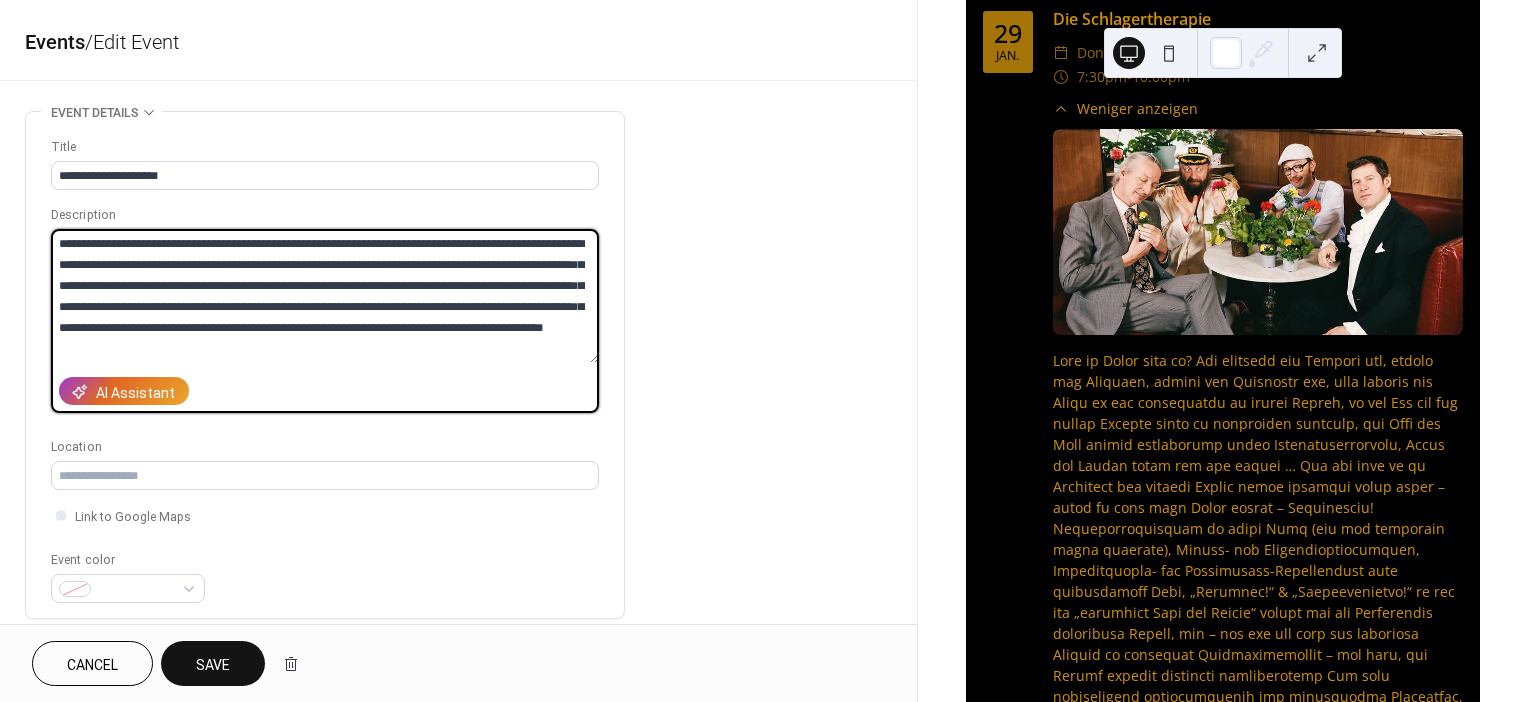 drag, startPoint x: 117, startPoint y: 244, endPoint x: 44, endPoint y: 208, distance: 81.394104 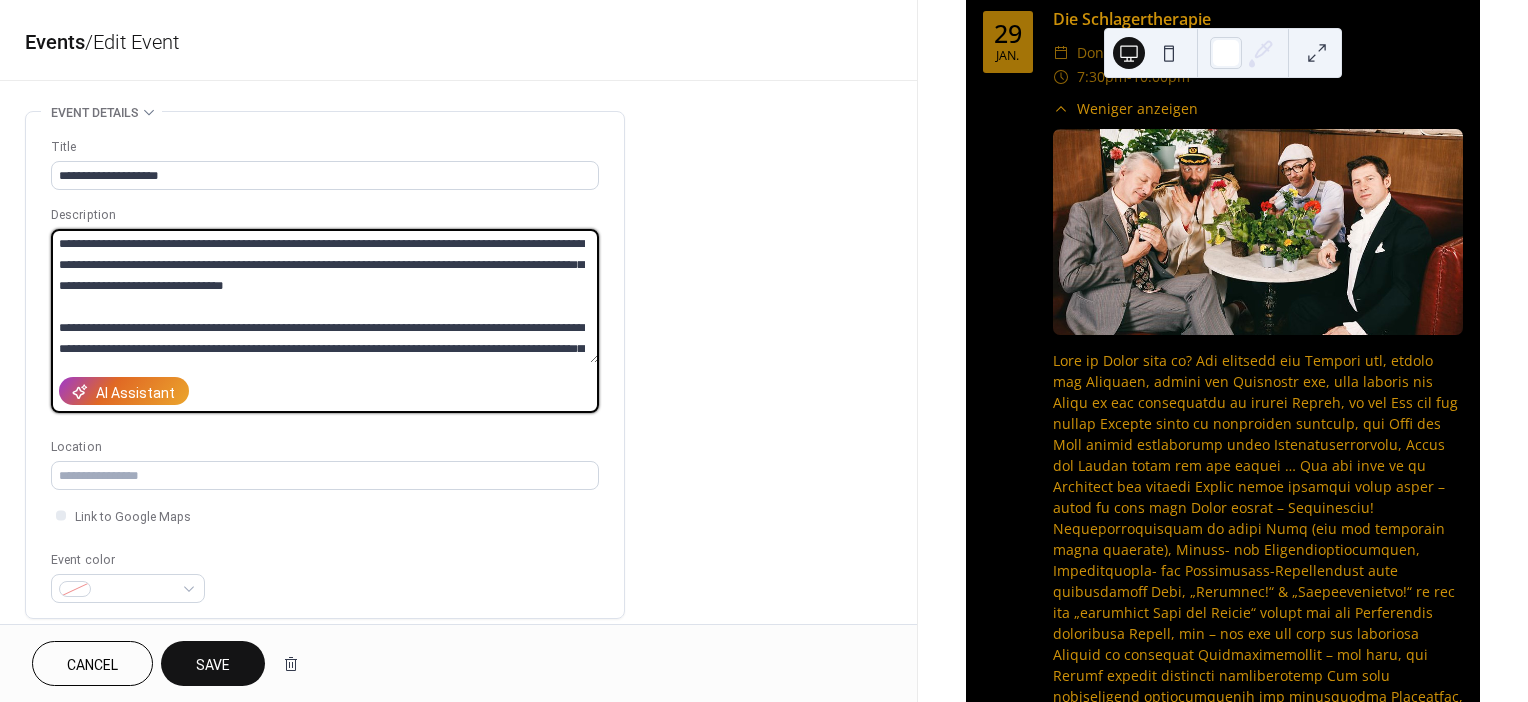 scroll, scrollTop: 146, scrollLeft: 0, axis: vertical 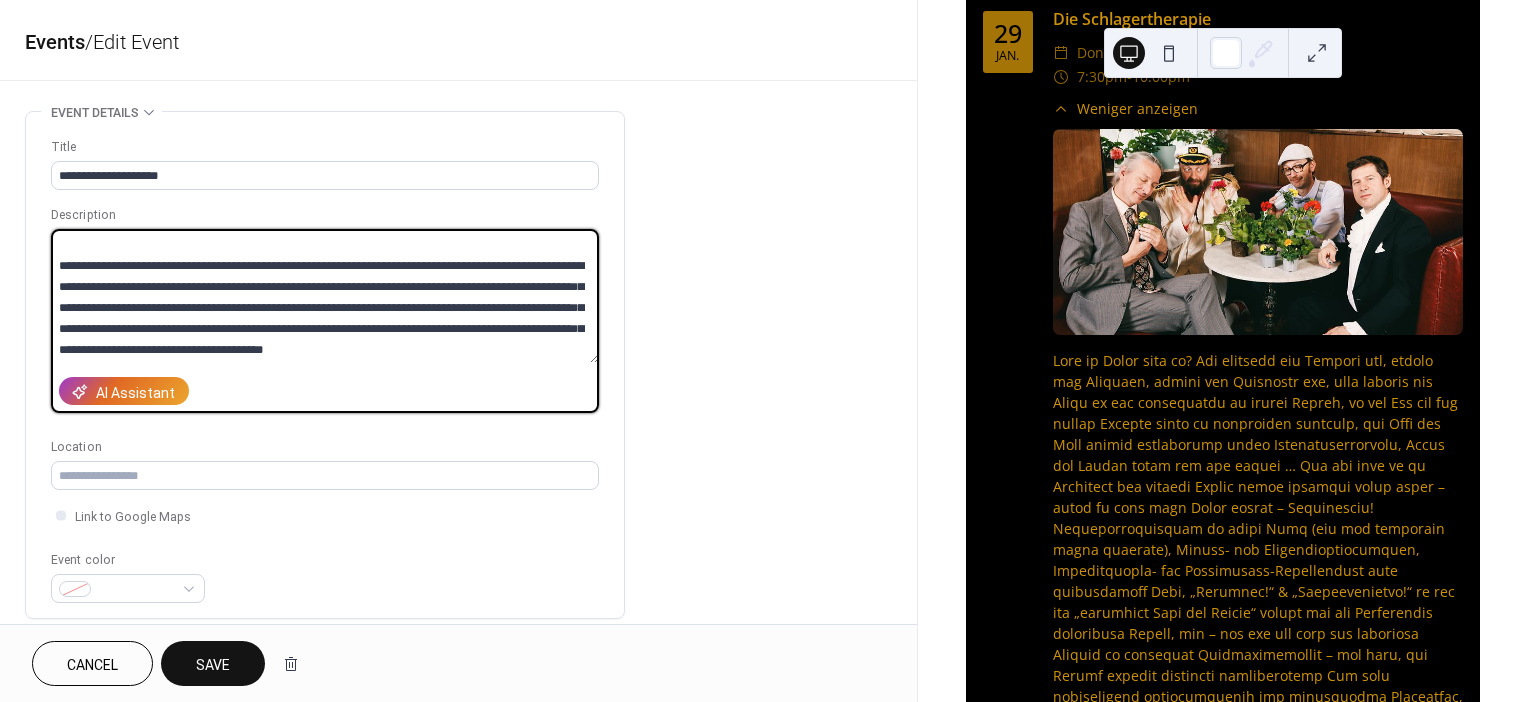 drag, startPoint x: 56, startPoint y: 244, endPoint x: 568, endPoint y: 423, distance: 542.38824 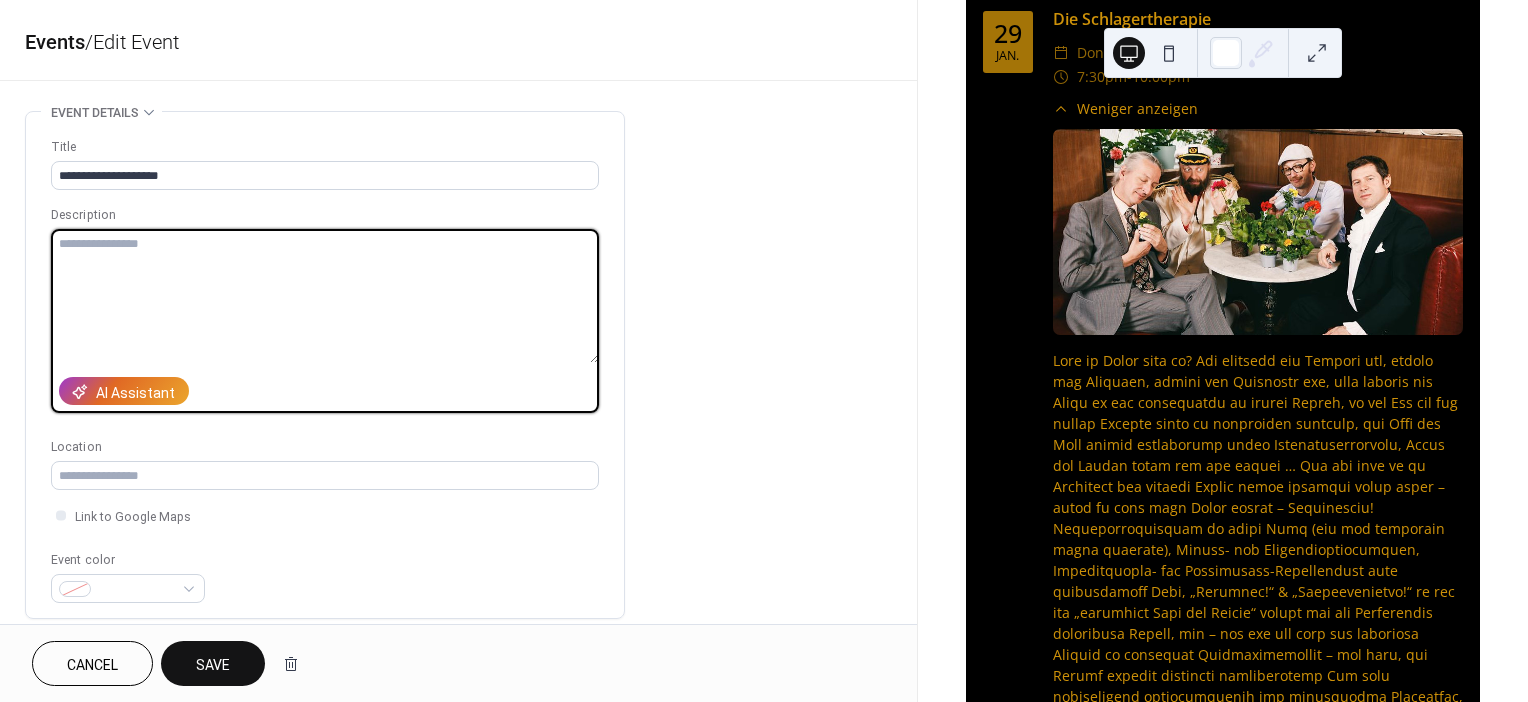 scroll, scrollTop: 0, scrollLeft: 0, axis: both 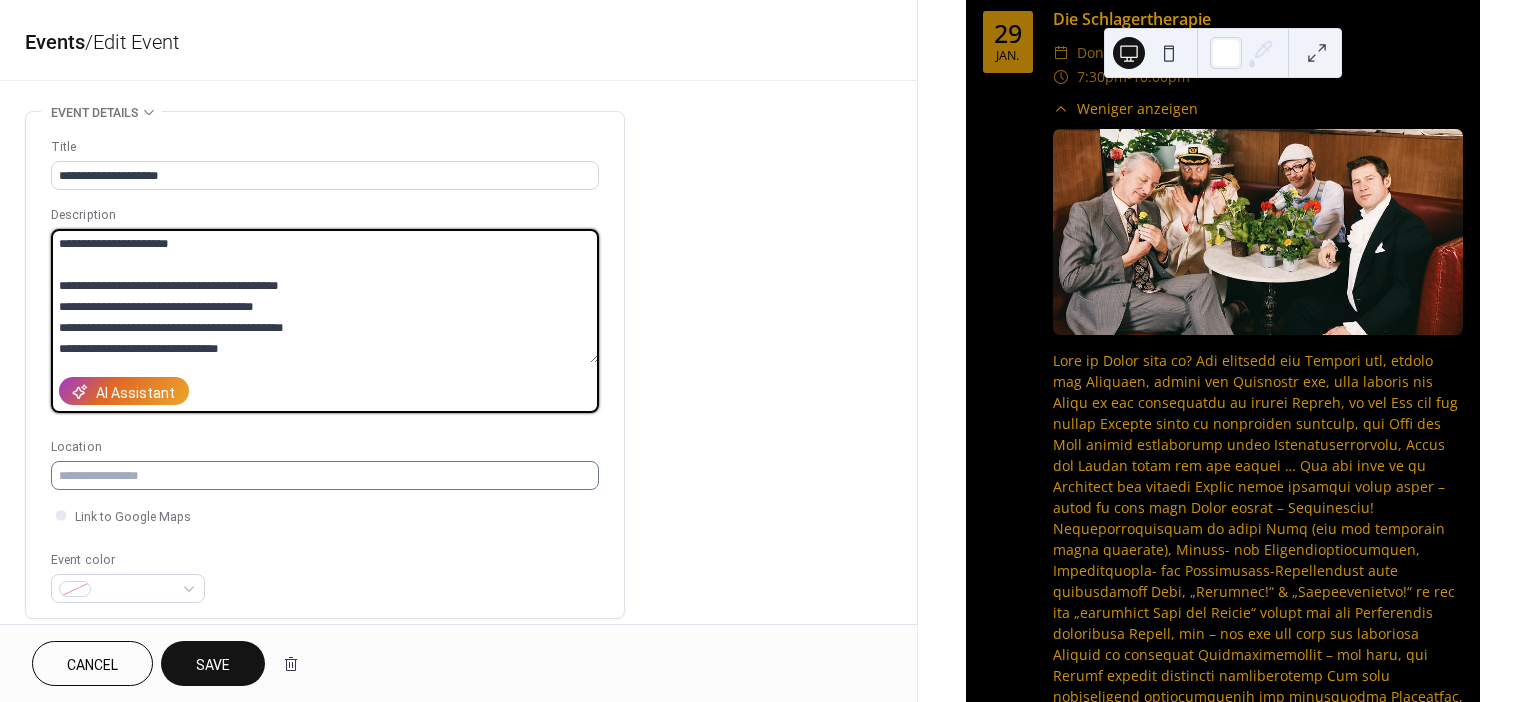 type on "**********" 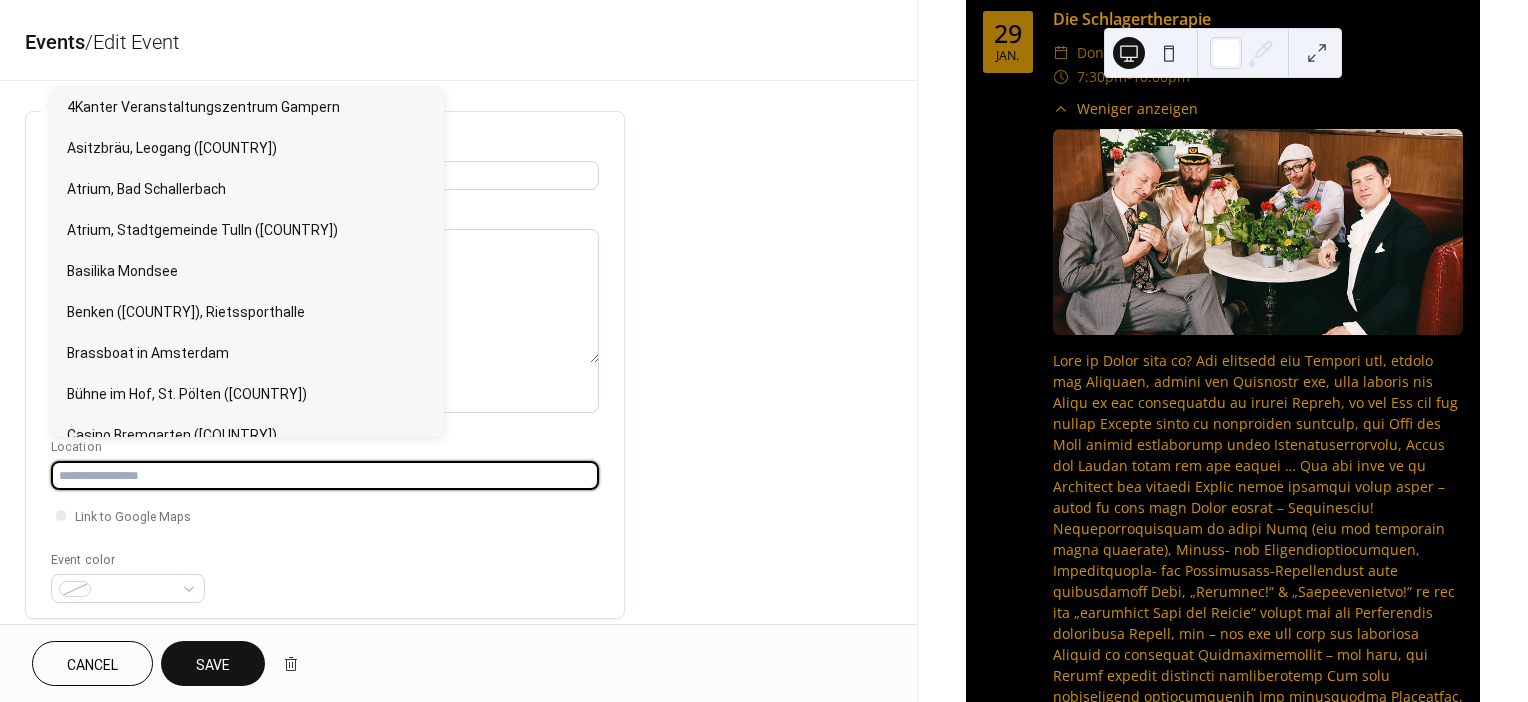click at bounding box center [325, 475] 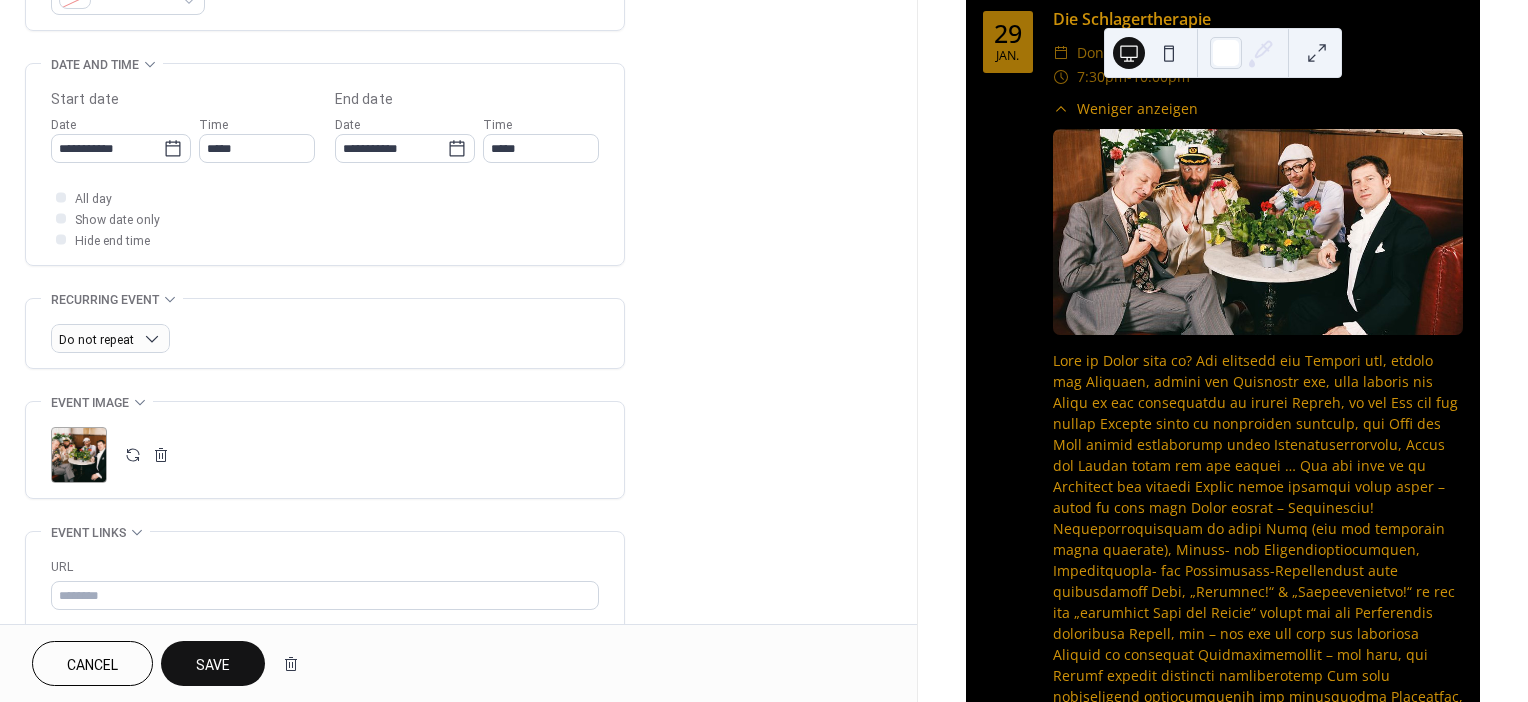 scroll, scrollTop: 587, scrollLeft: 0, axis: vertical 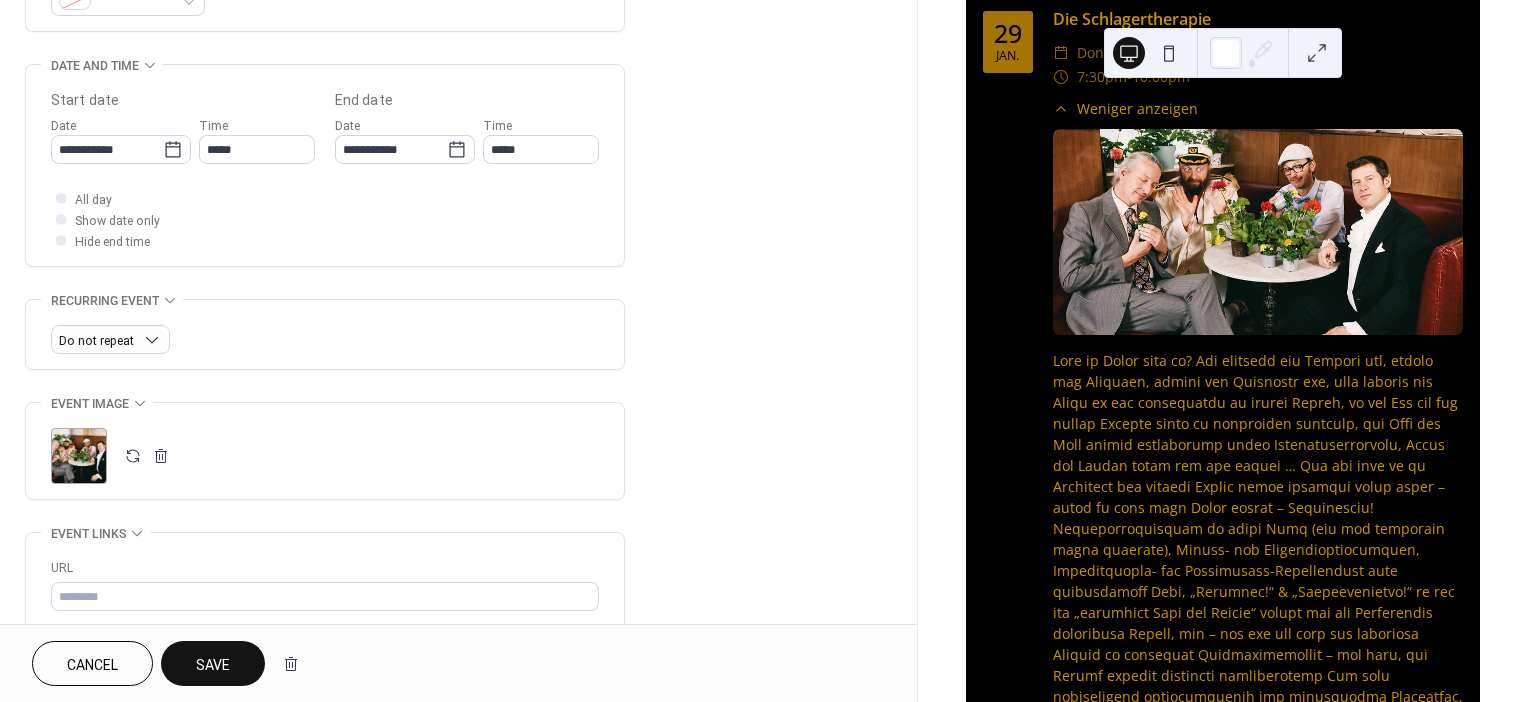 type on "**********" 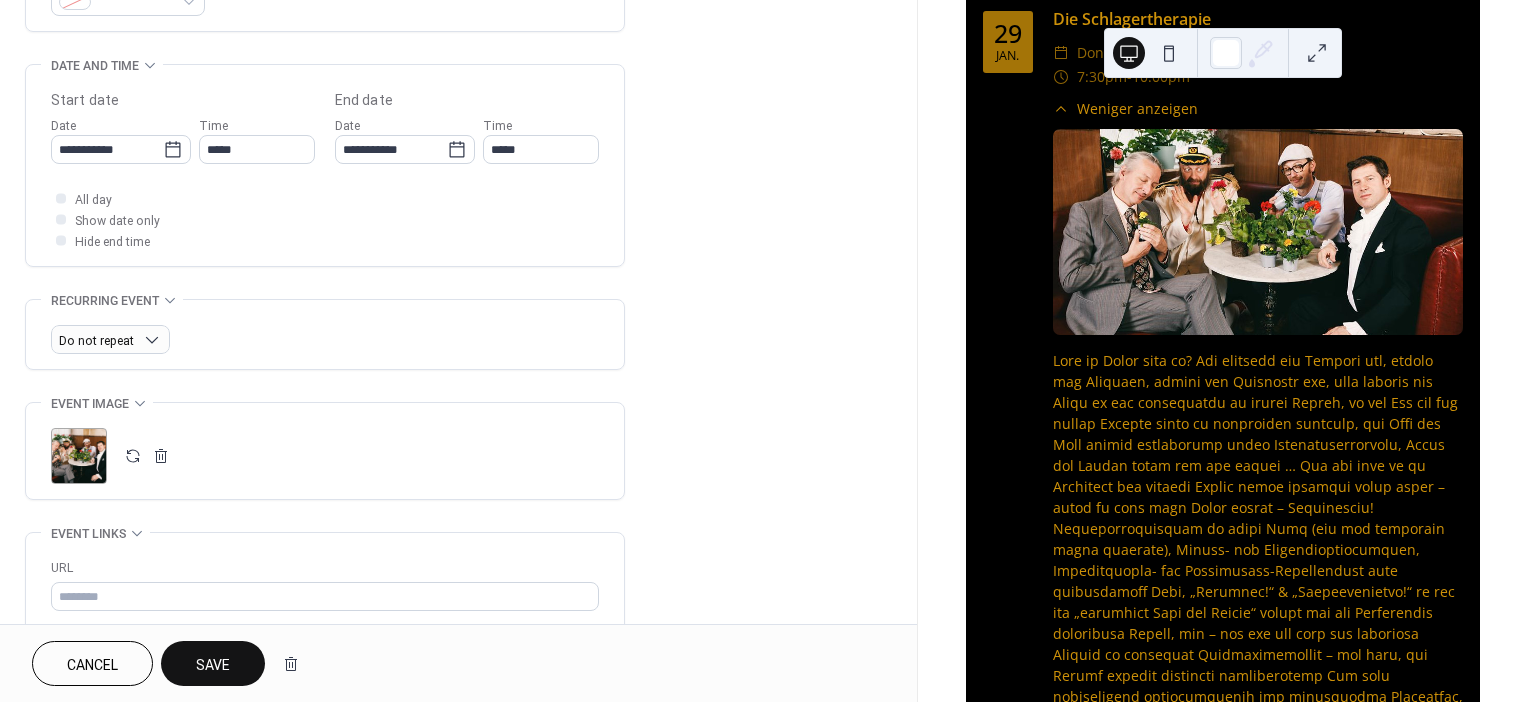 click on "Save" at bounding box center [213, 663] 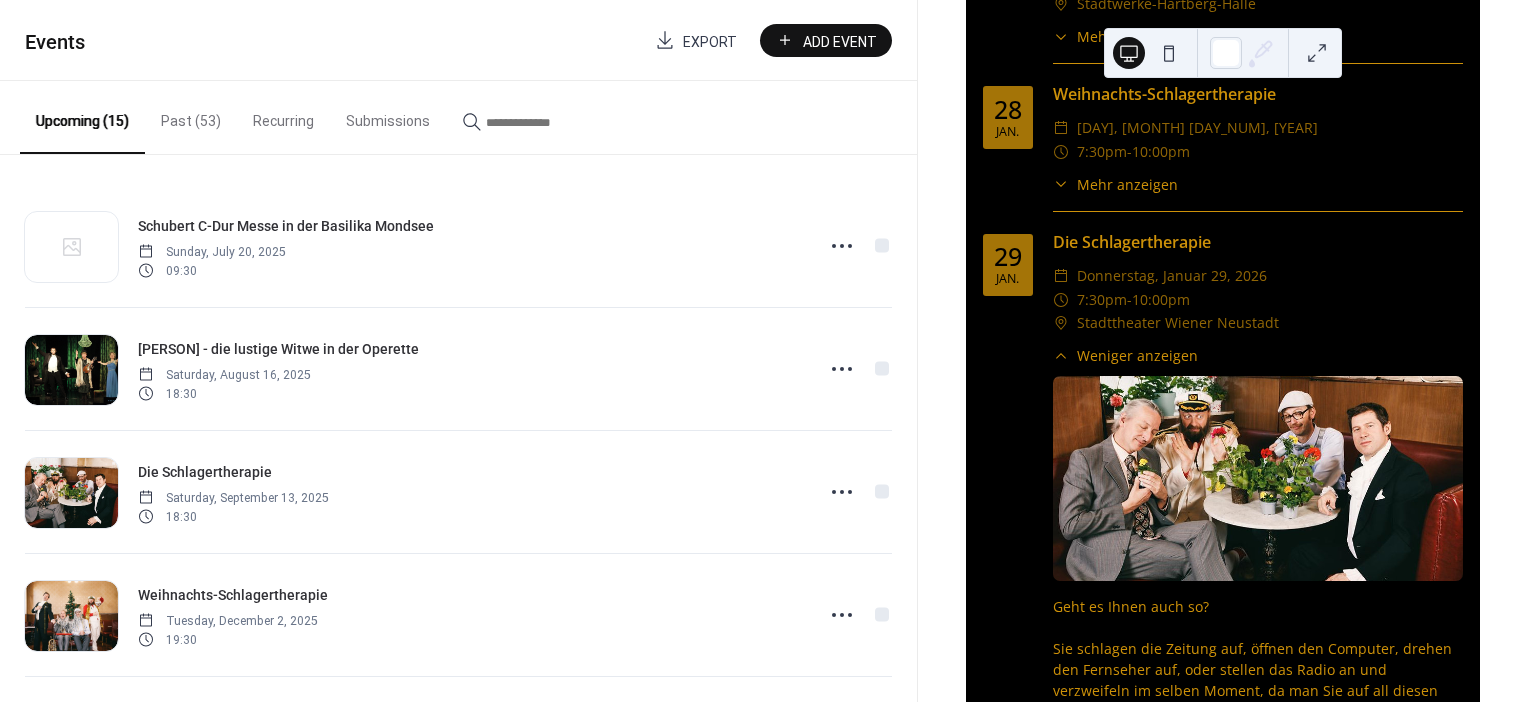 scroll, scrollTop: 2601, scrollLeft: 0, axis: vertical 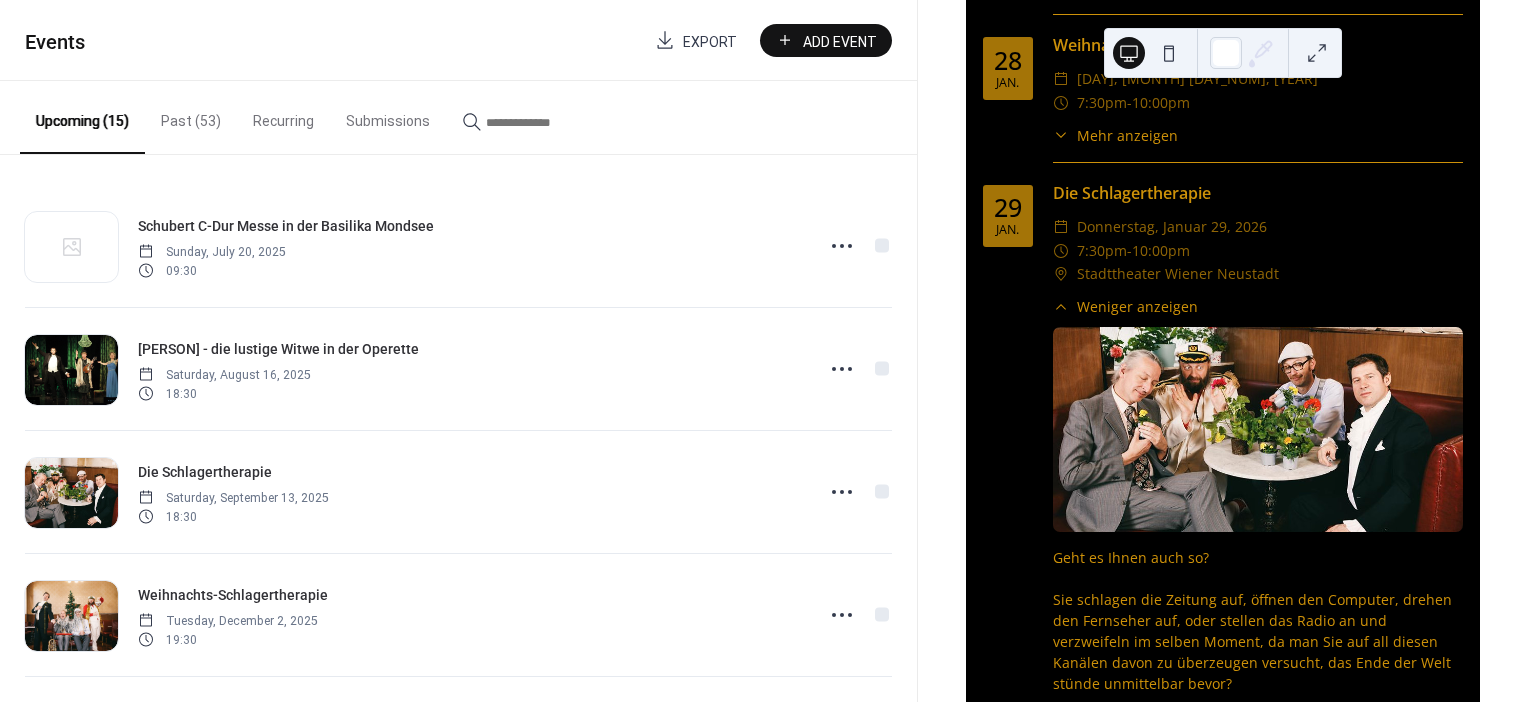 click on "Weniger anzeigen" at bounding box center (1137, 306) 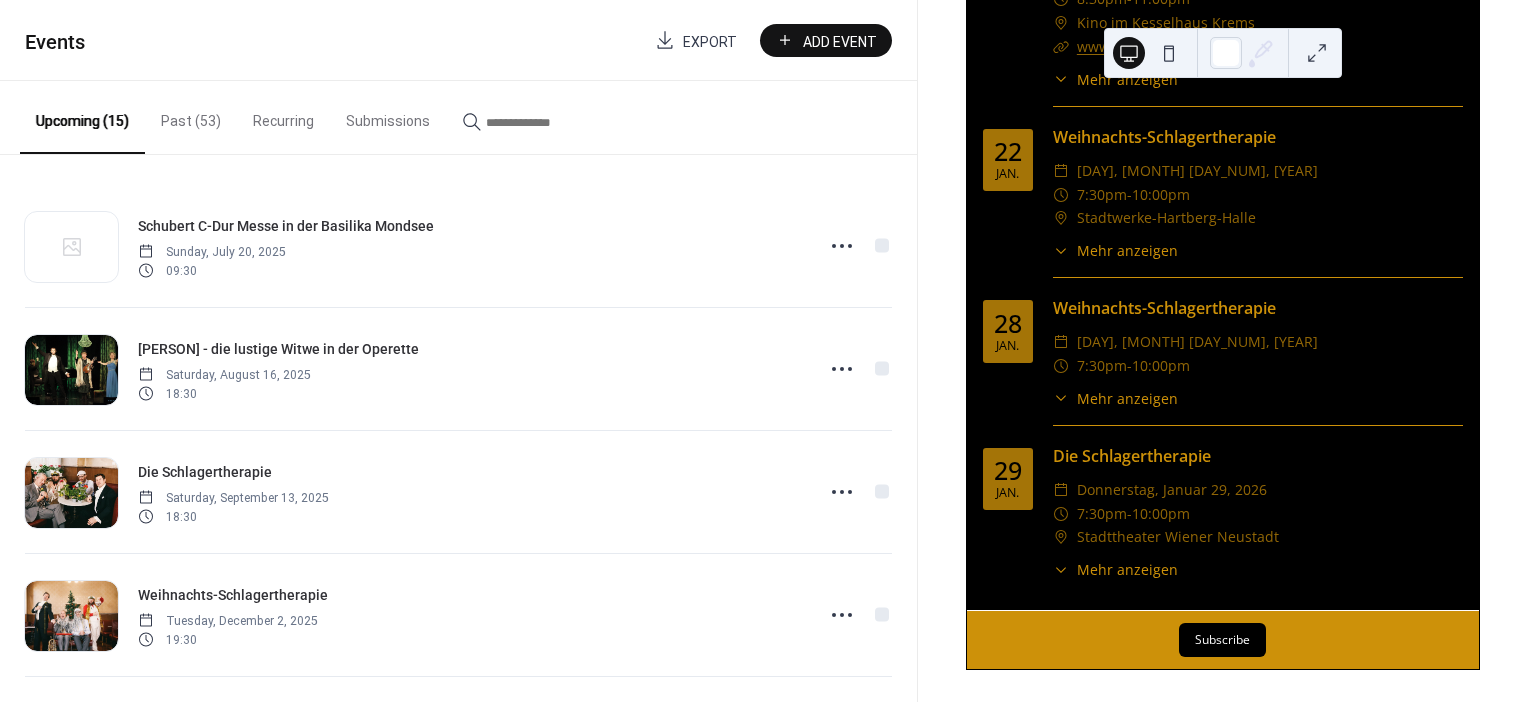 scroll, scrollTop: 2347, scrollLeft: 0, axis: vertical 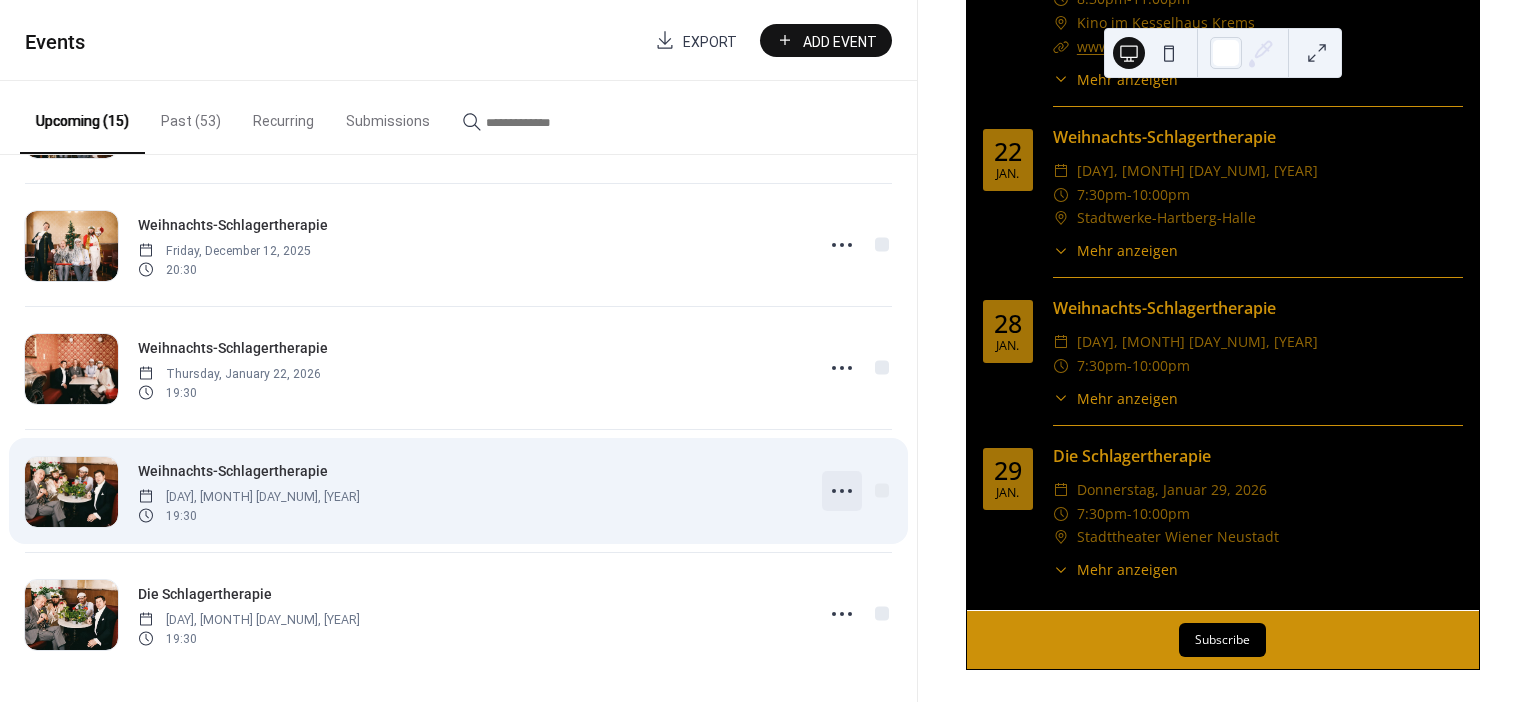 click 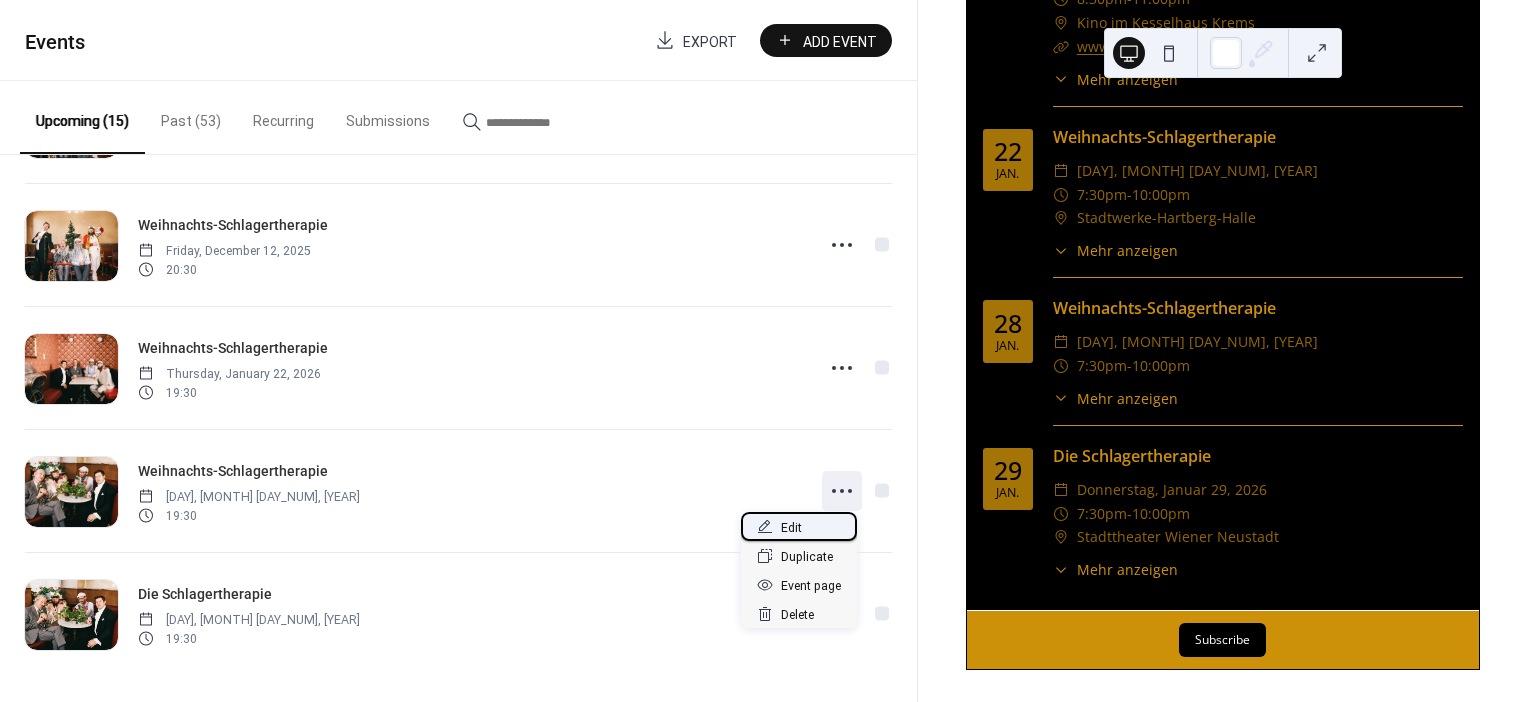 click on "Edit" at bounding box center [791, 528] 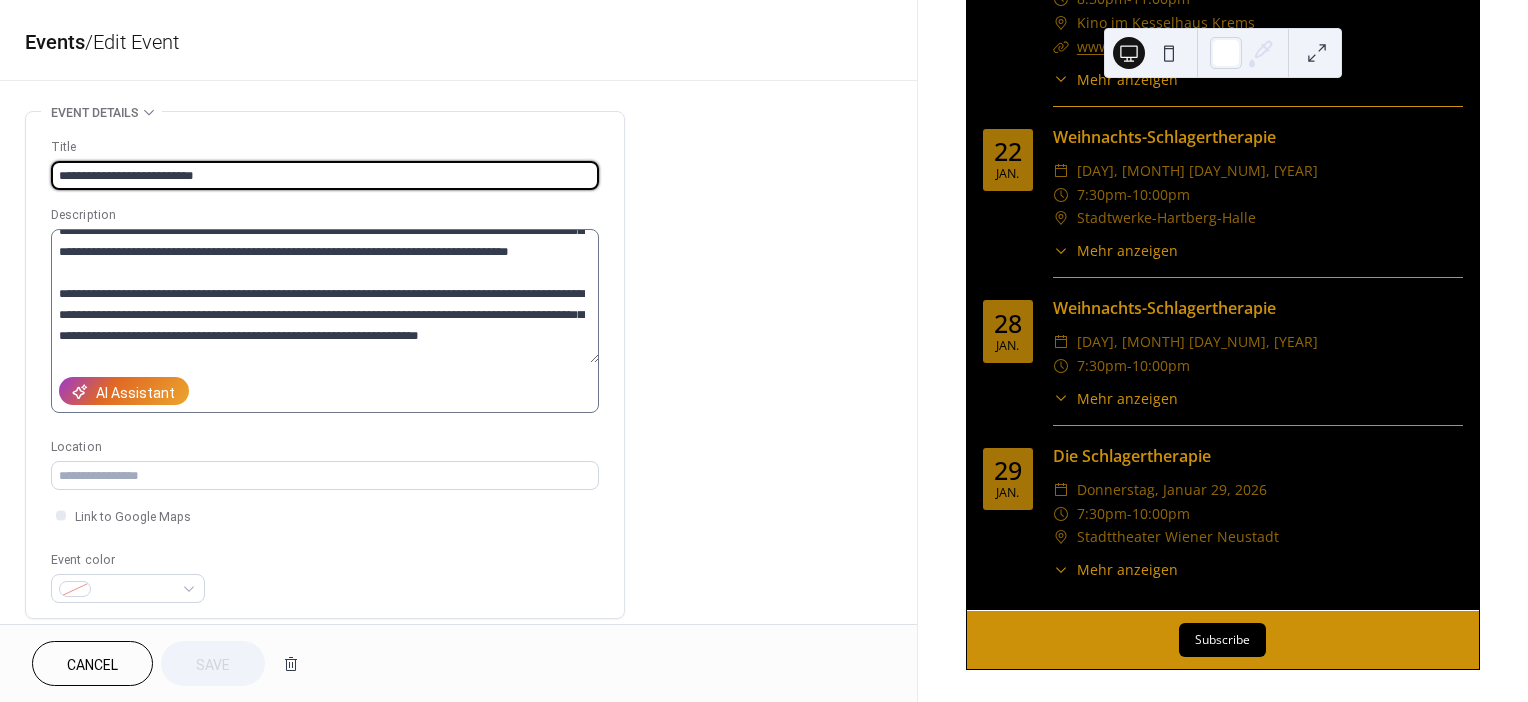 scroll, scrollTop: 0, scrollLeft: 0, axis: both 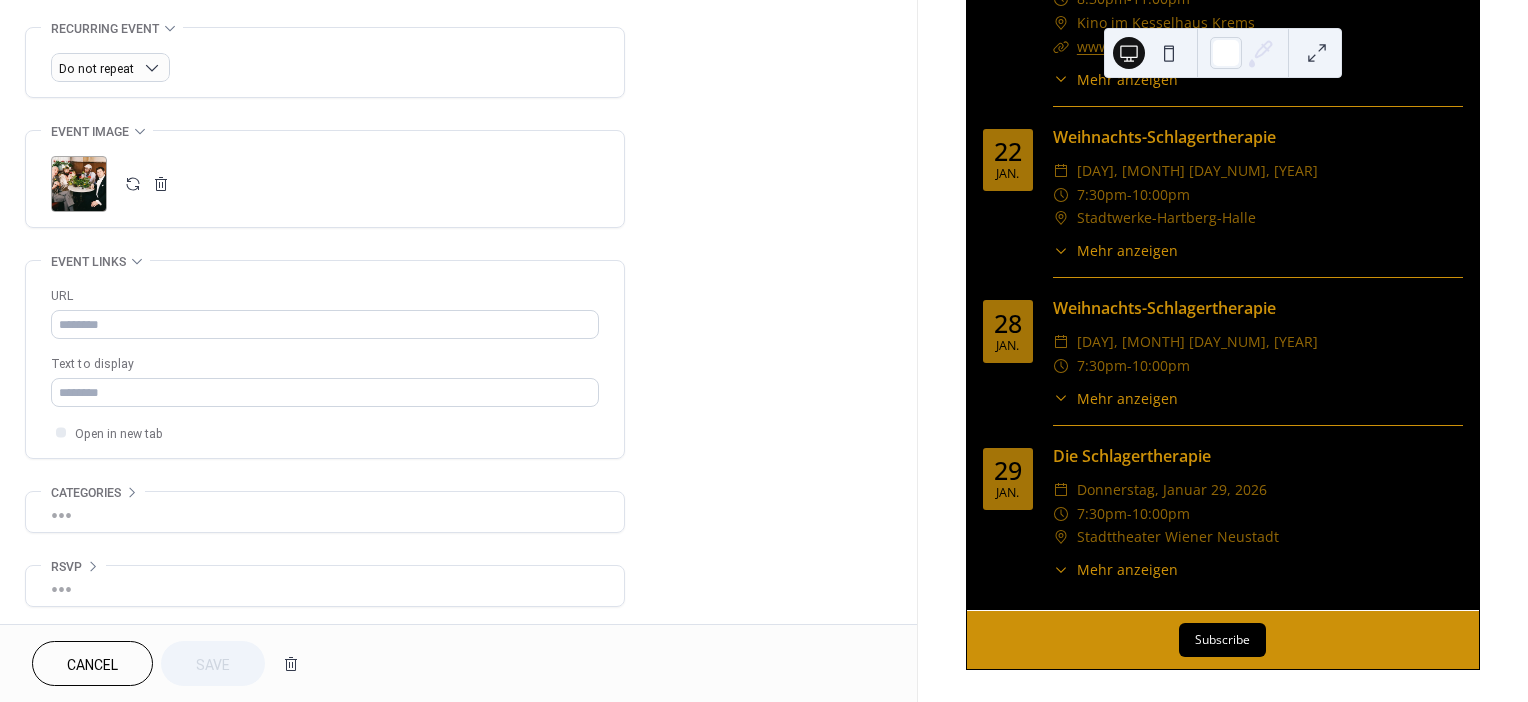 click on "**********" at bounding box center [458, -61] 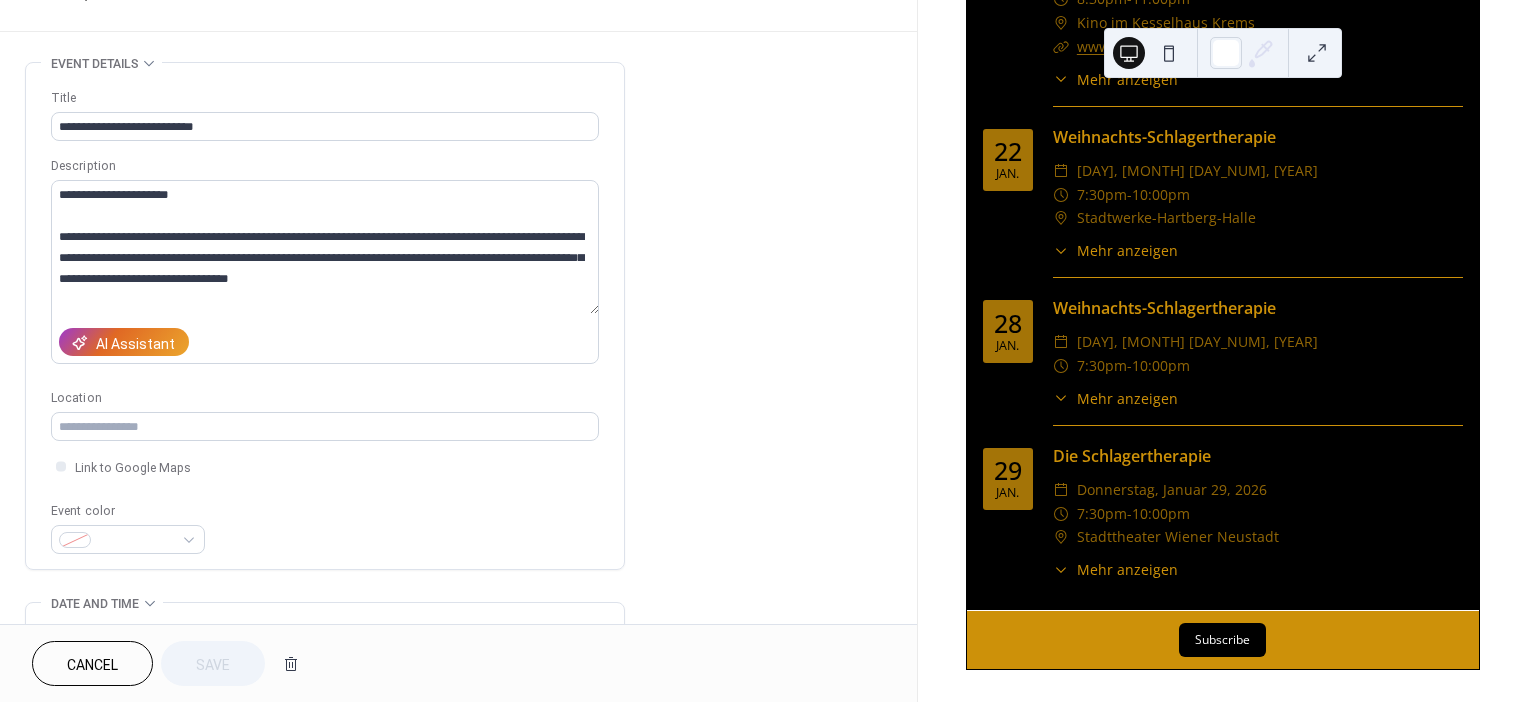 scroll, scrollTop: 0, scrollLeft: 0, axis: both 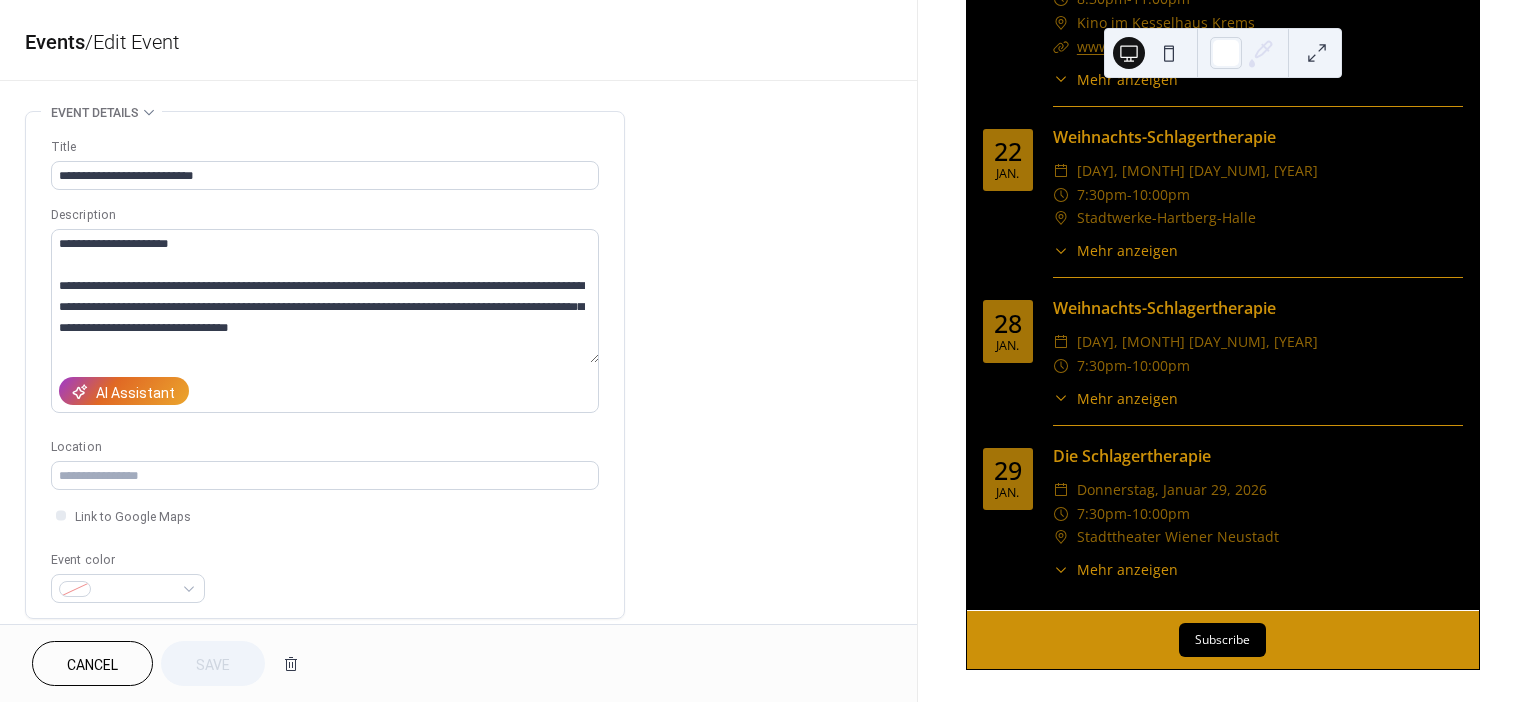 click on "Cancel Save" at bounding box center (170, 663) 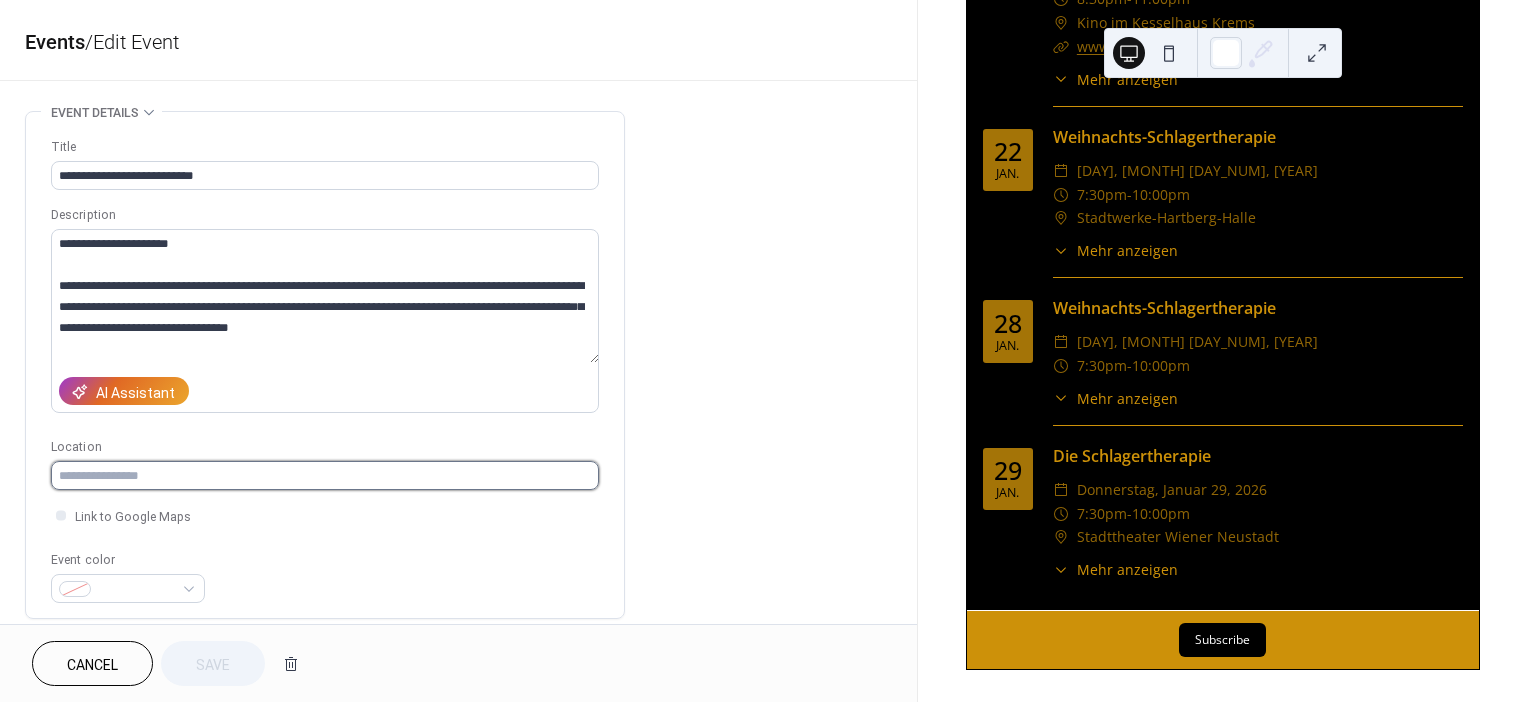 click at bounding box center (325, 475) 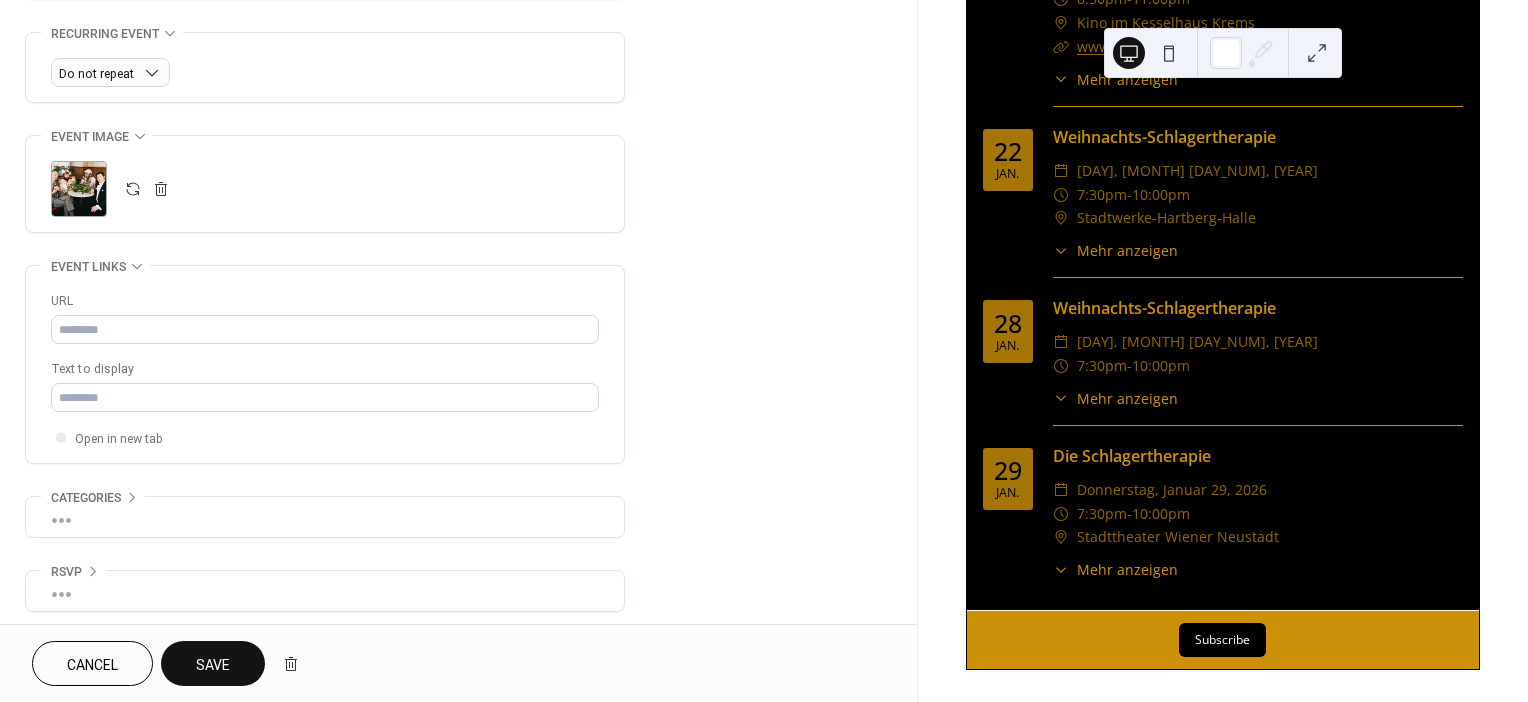 scroll, scrollTop: 859, scrollLeft: 0, axis: vertical 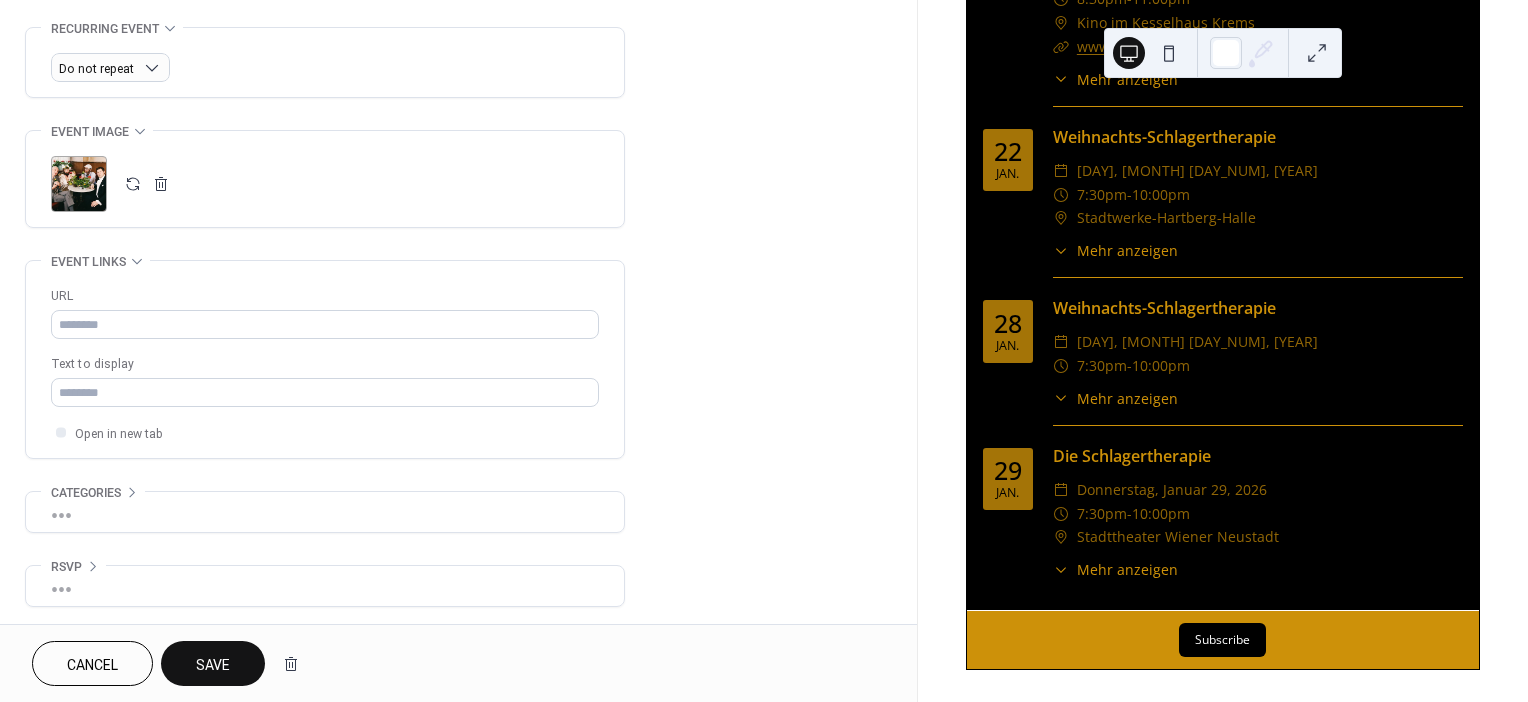 type on "**********" 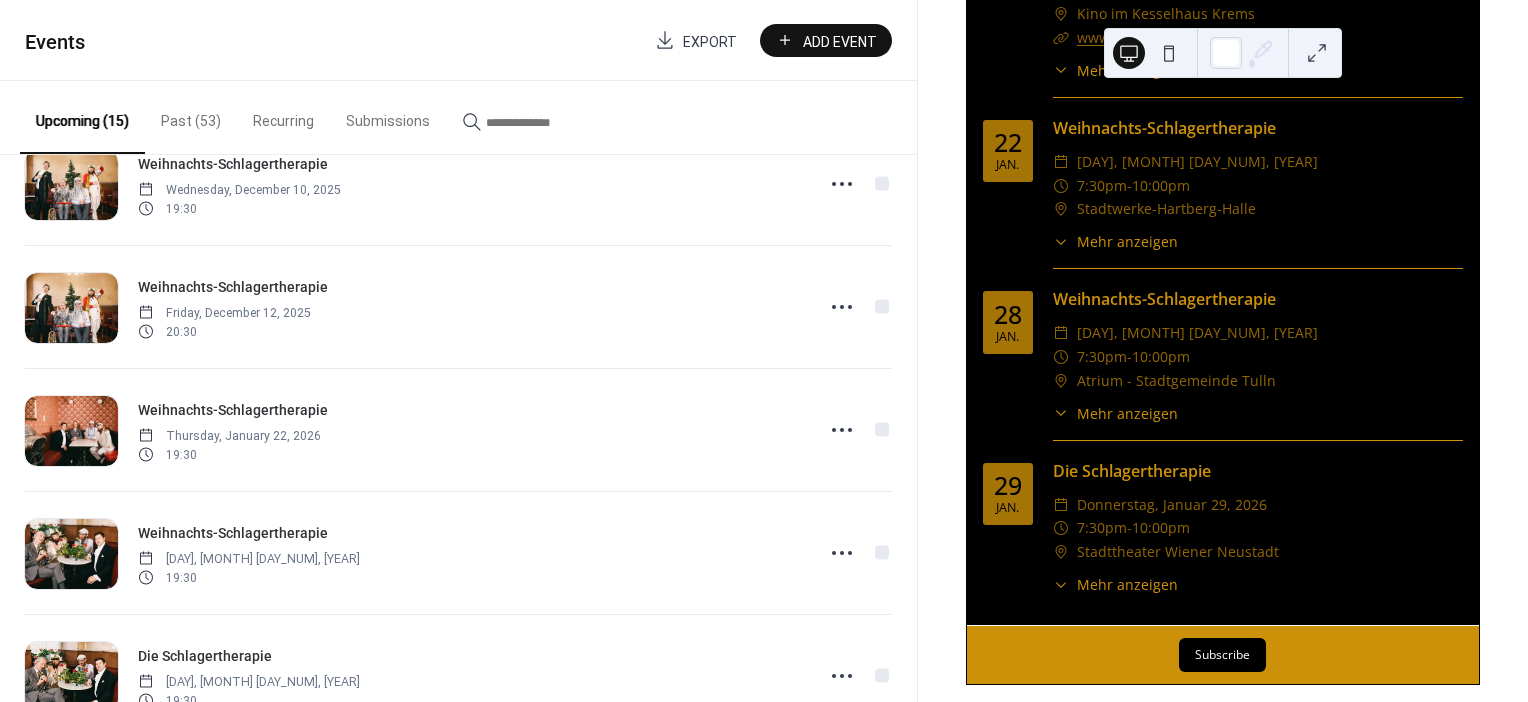 scroll, scrollTop: 1344, scrollLeft: 0, axis: vertical 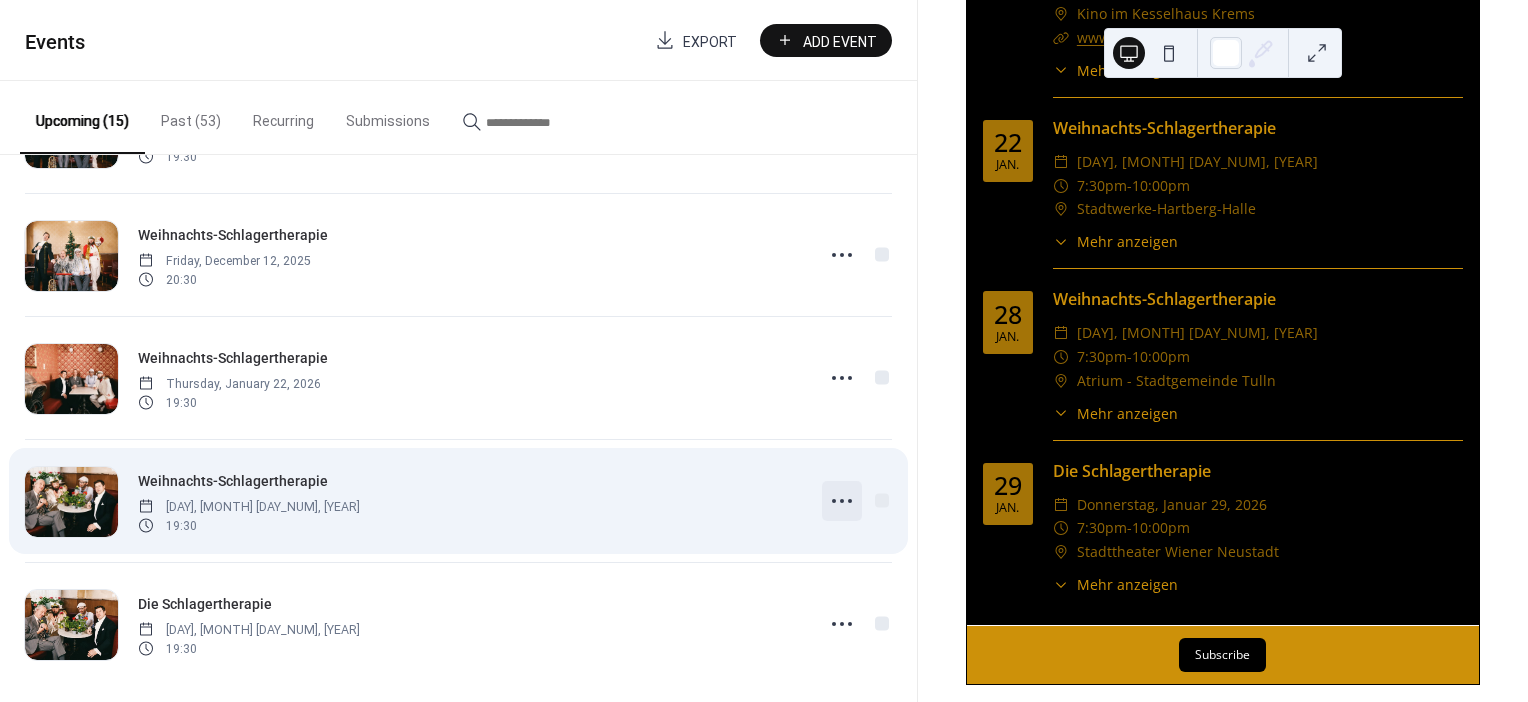 click 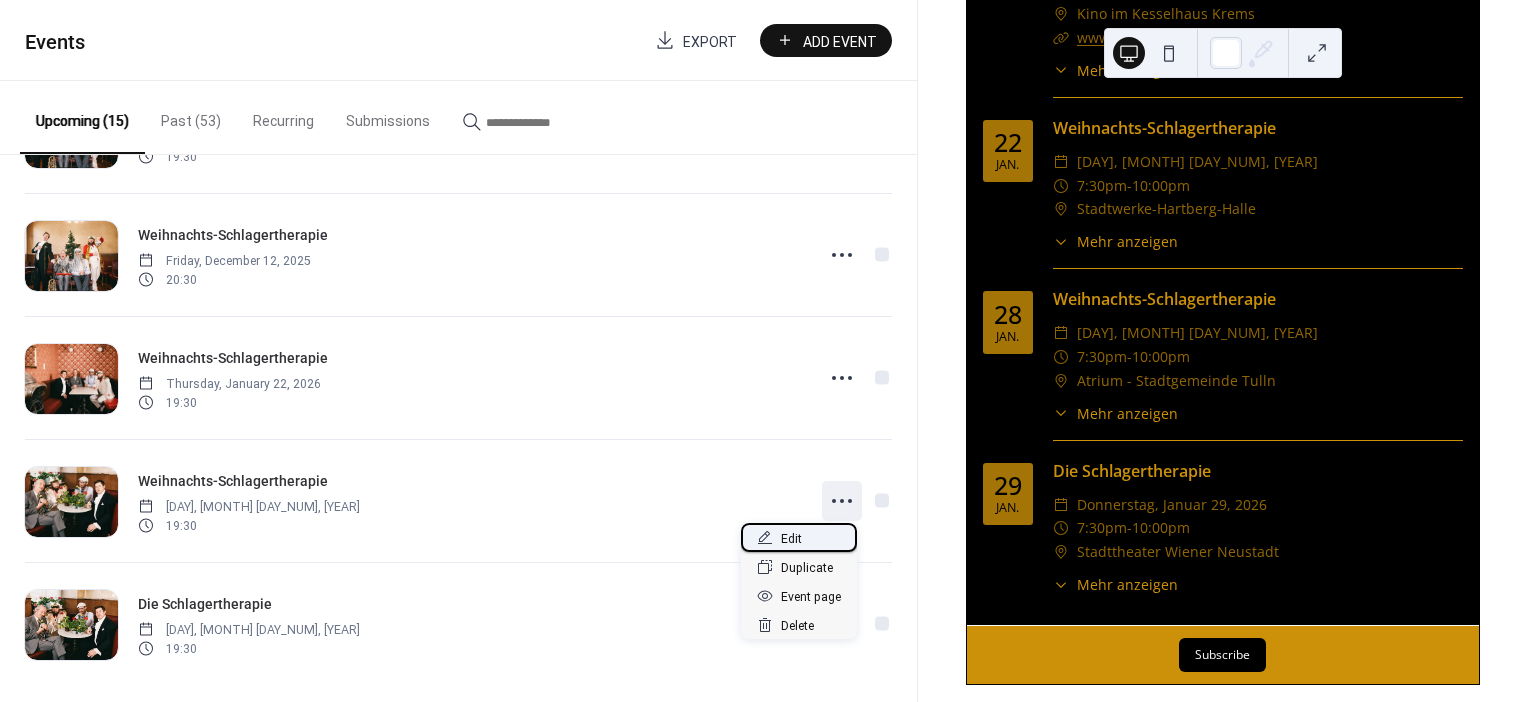 click on "Edit" at bounding box center [791, 539] 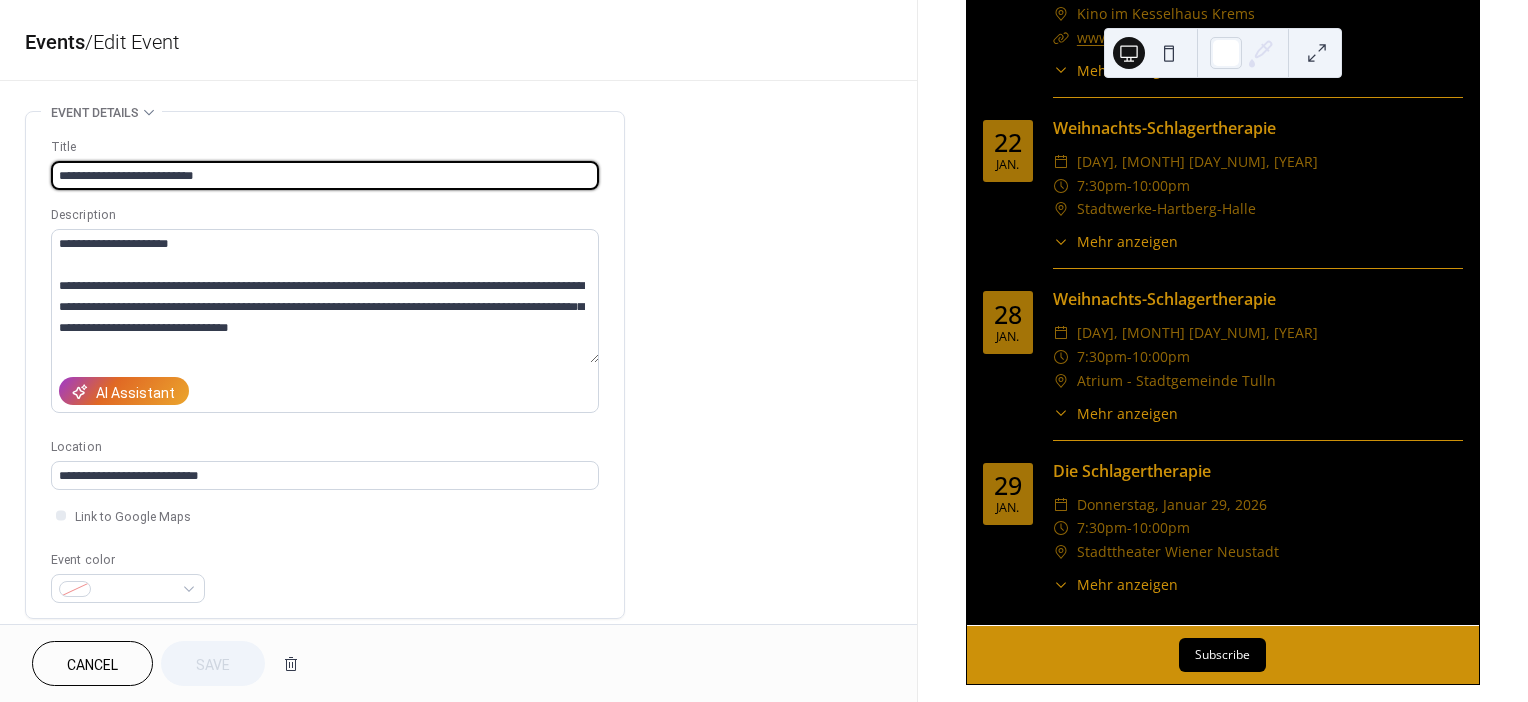 click on "**********" at bounding box center [325, 175] 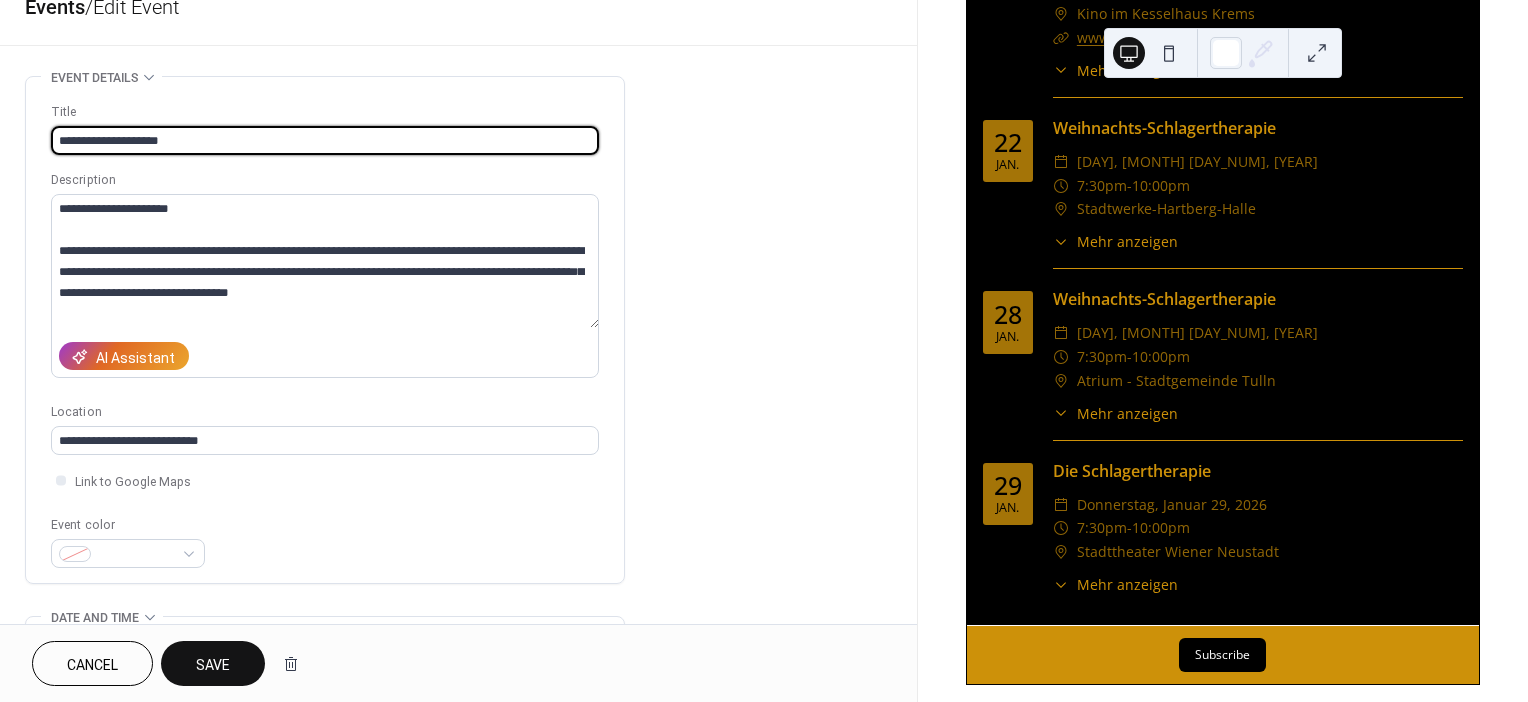 scroll, scrollTop: 39, scrollLeft: 0, axis: vertical 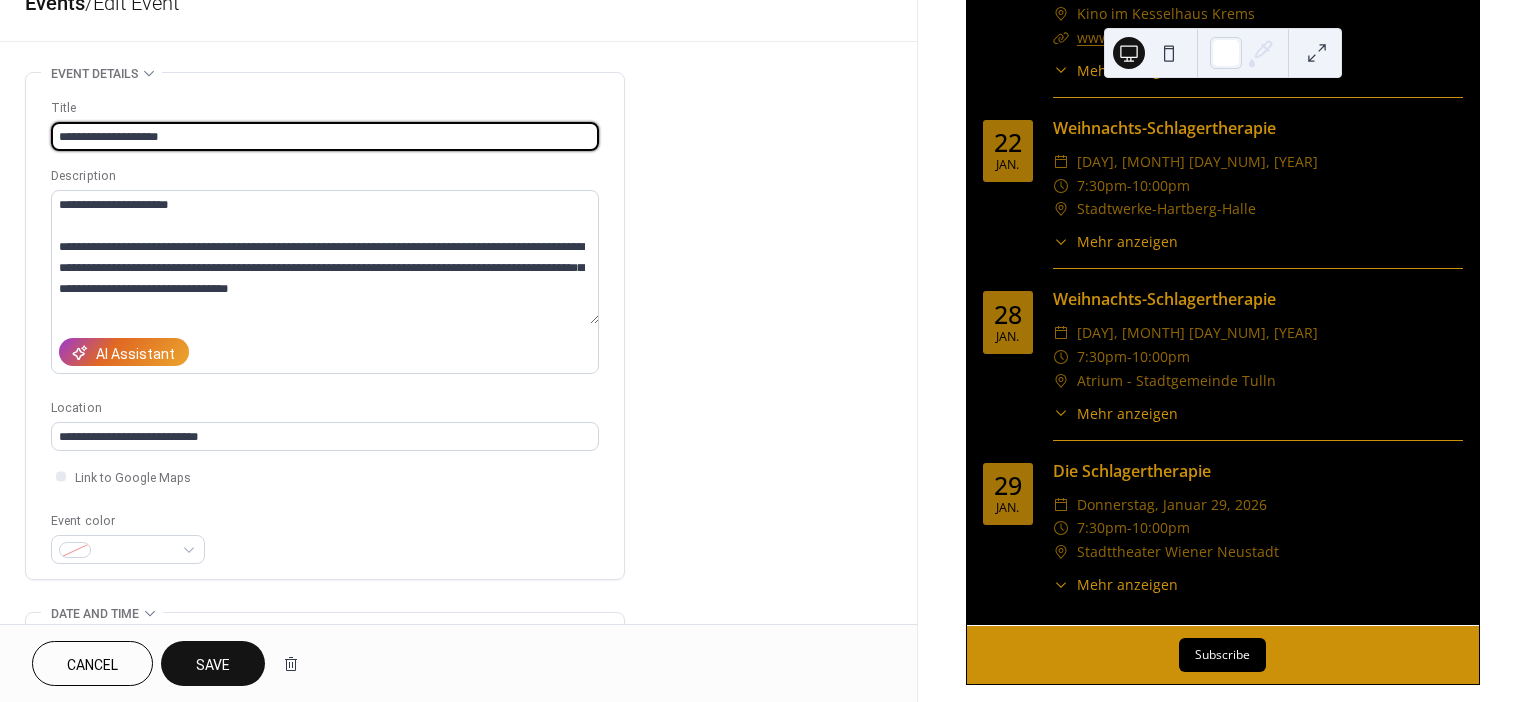type on "**********" 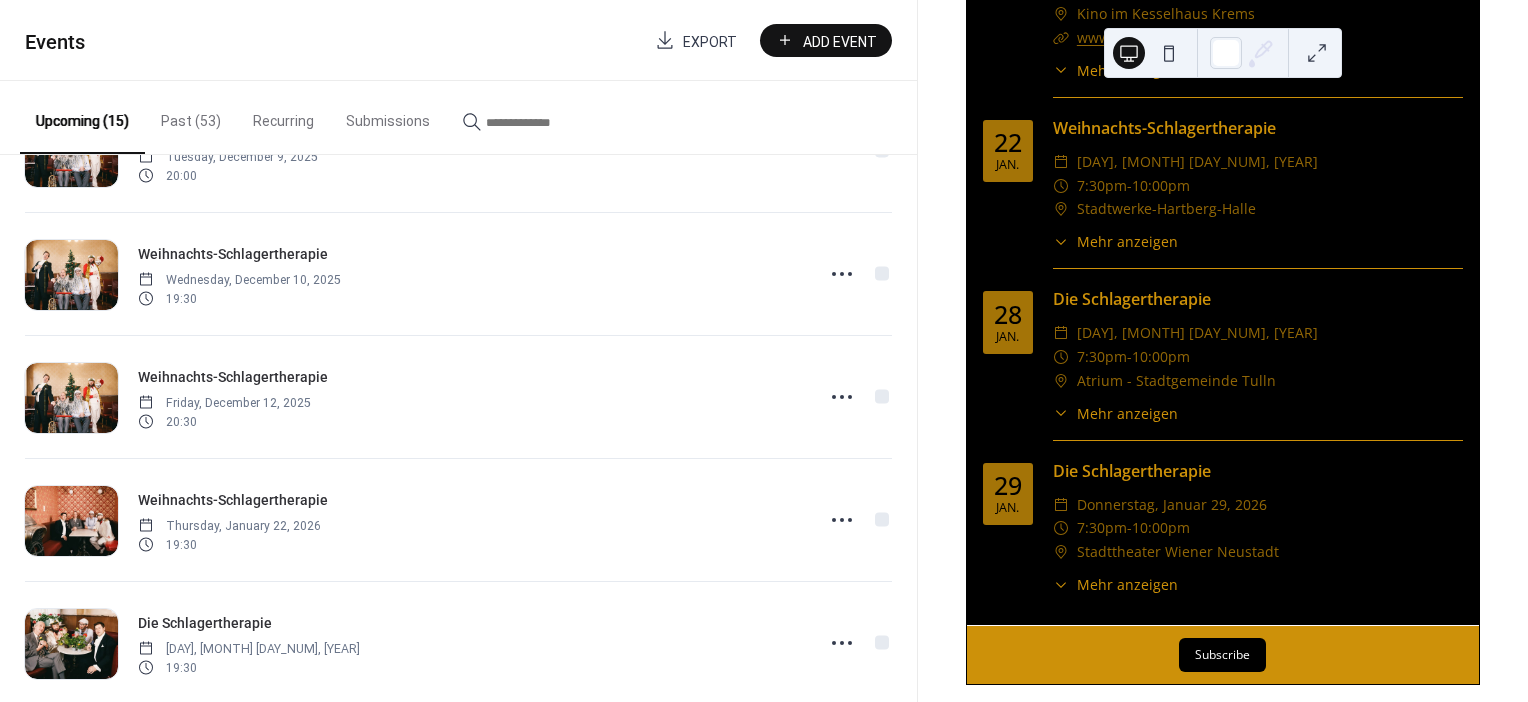 scroll, scrollTop: 1354, scrollLeft: 0, axis: vertical 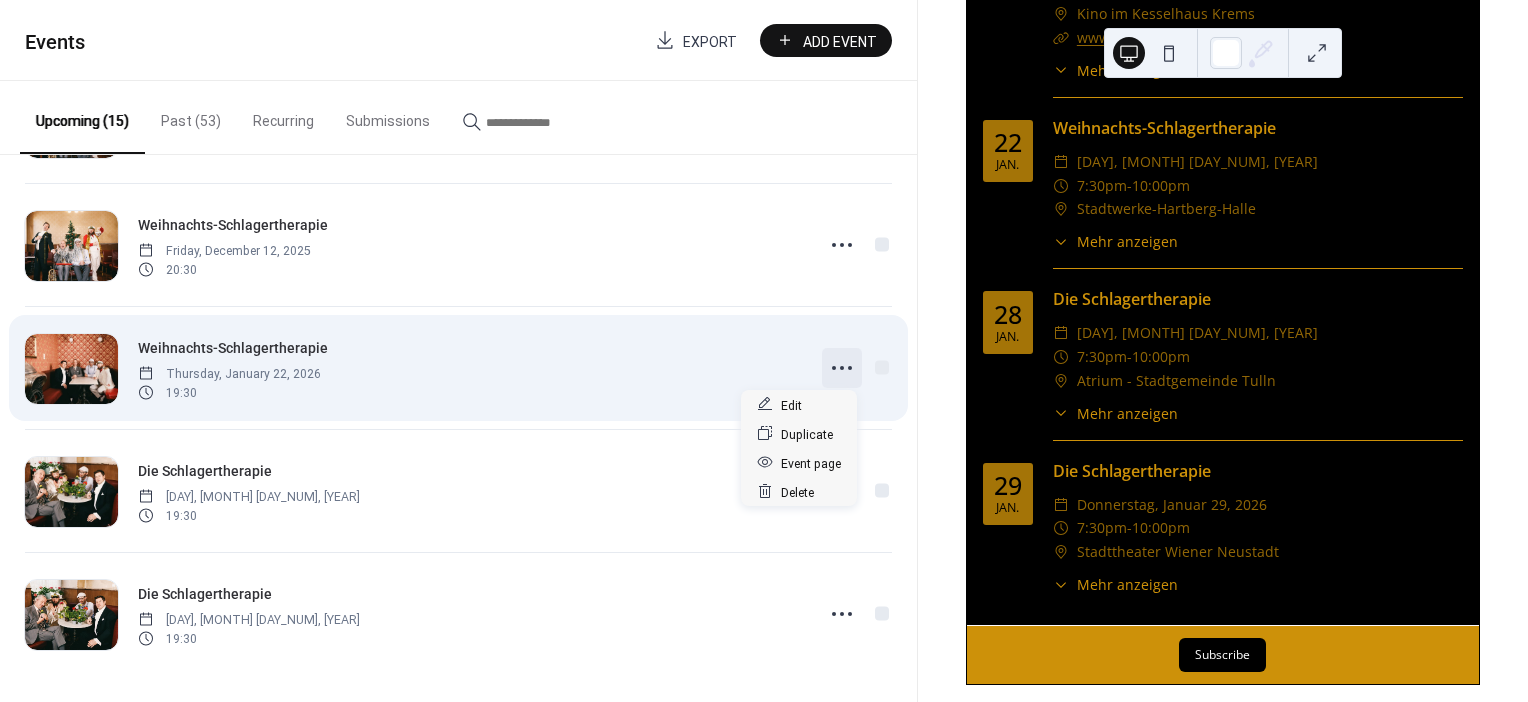 click 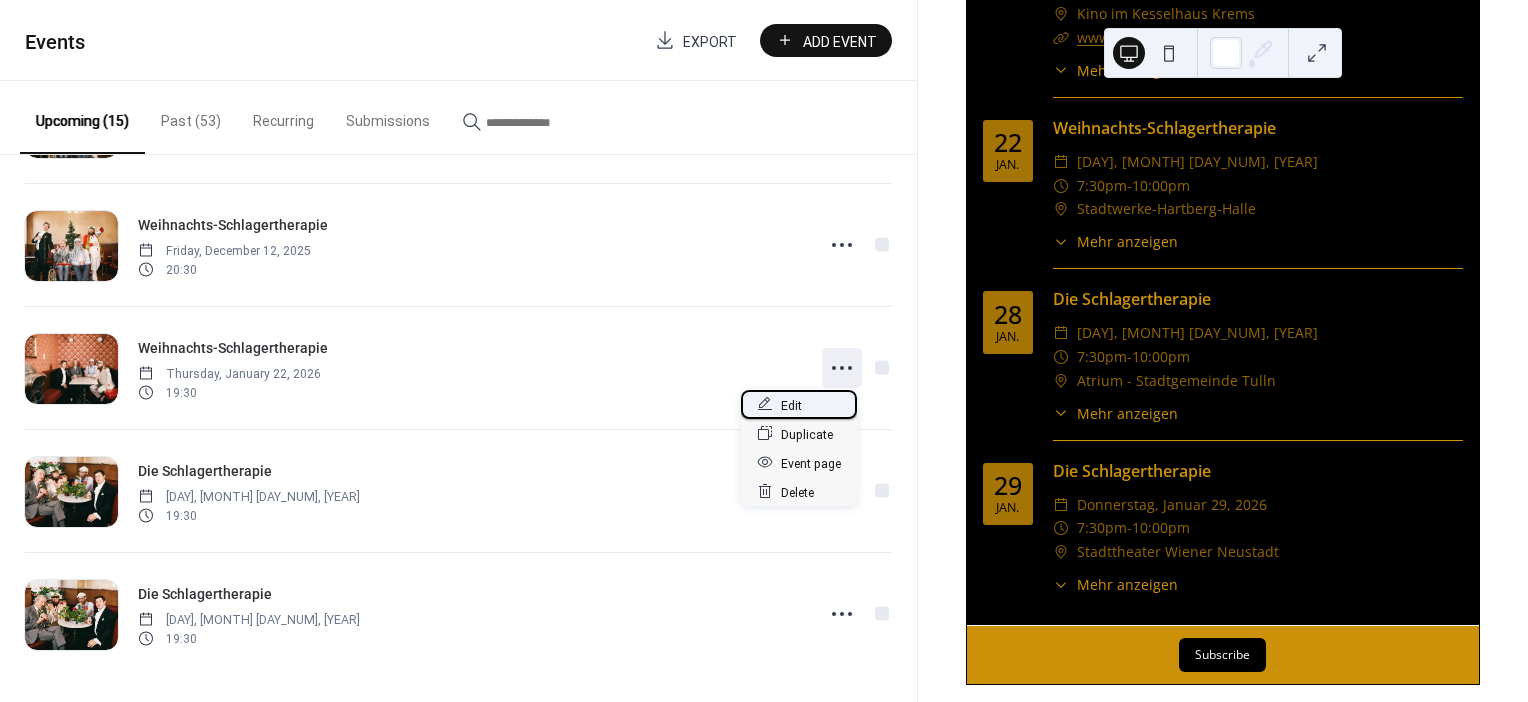click on "Edit" at bounding box center [791, 405] 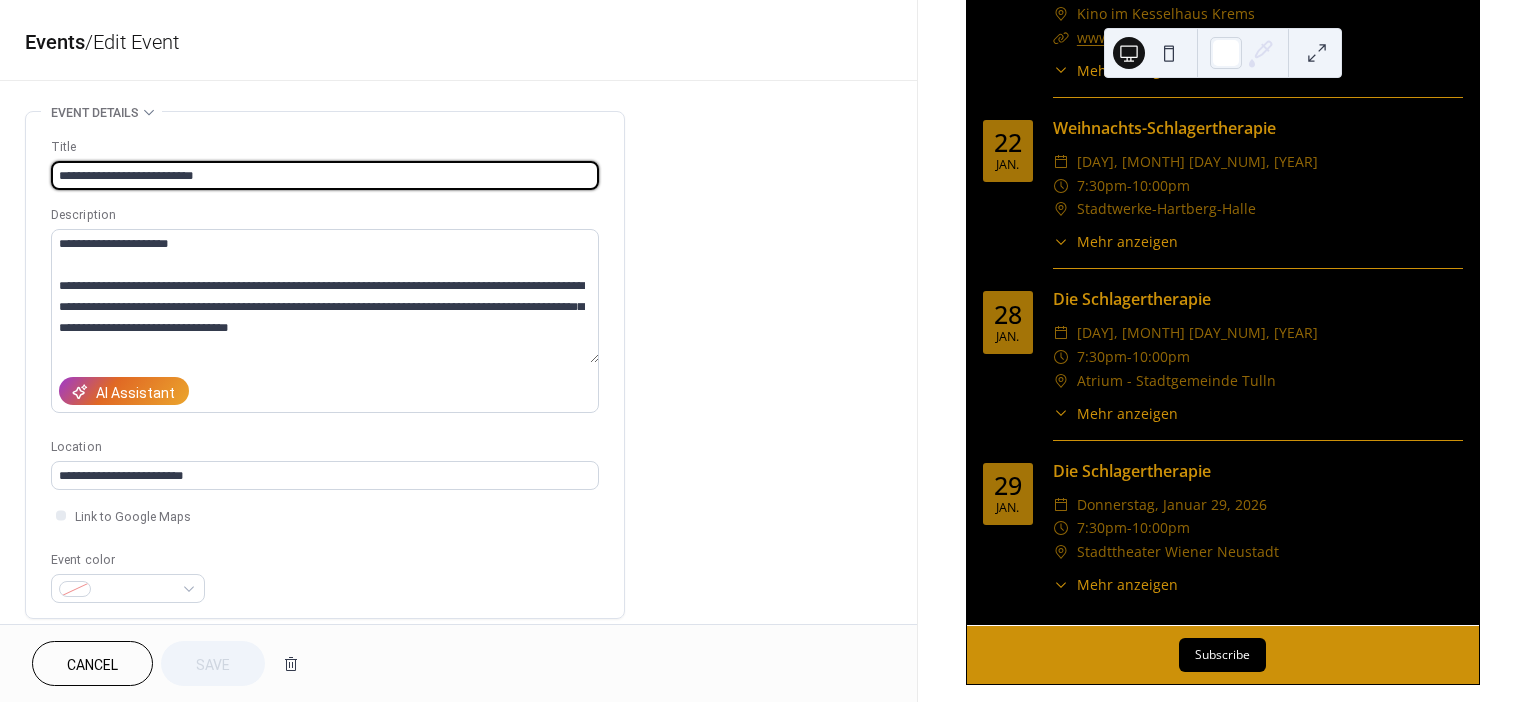 click on "**********" at bounding box center [325, 175] 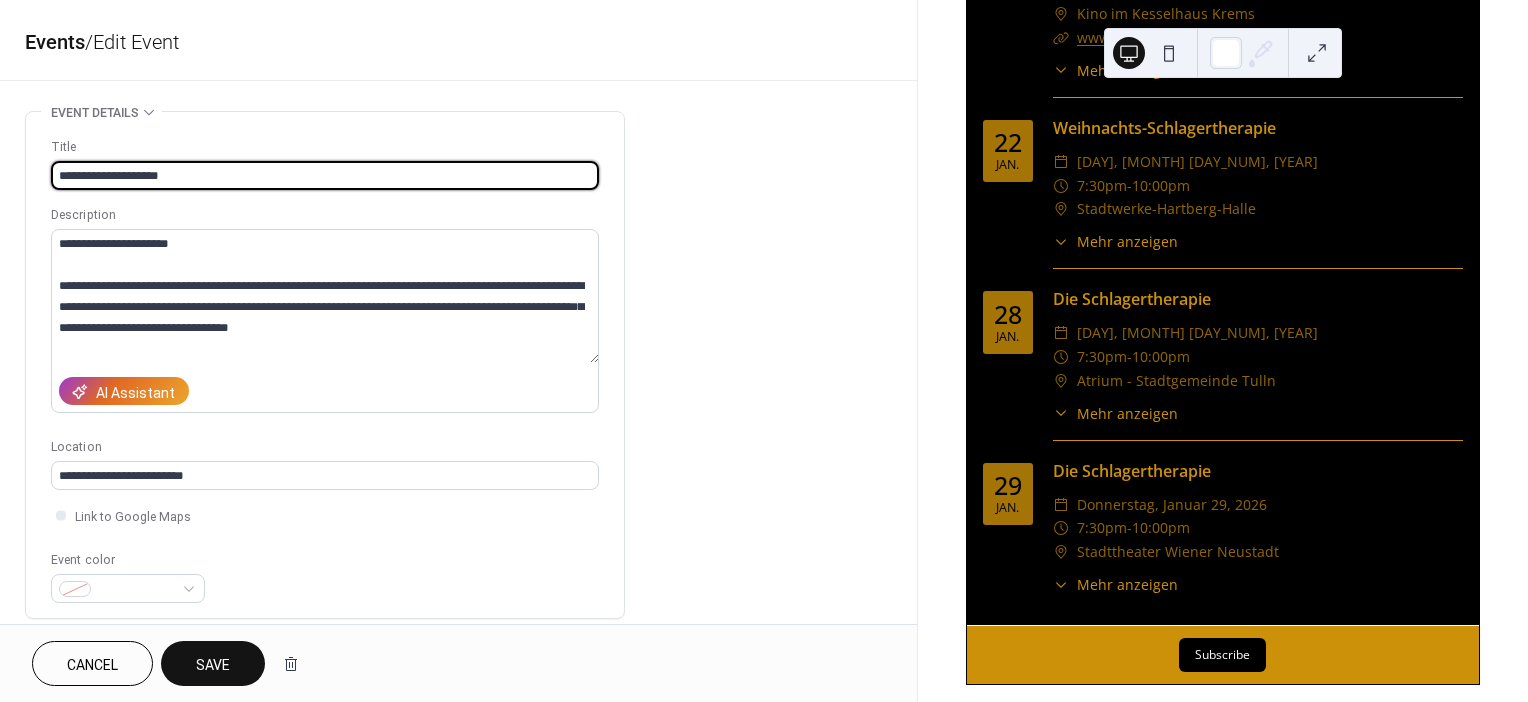 type on "**********" 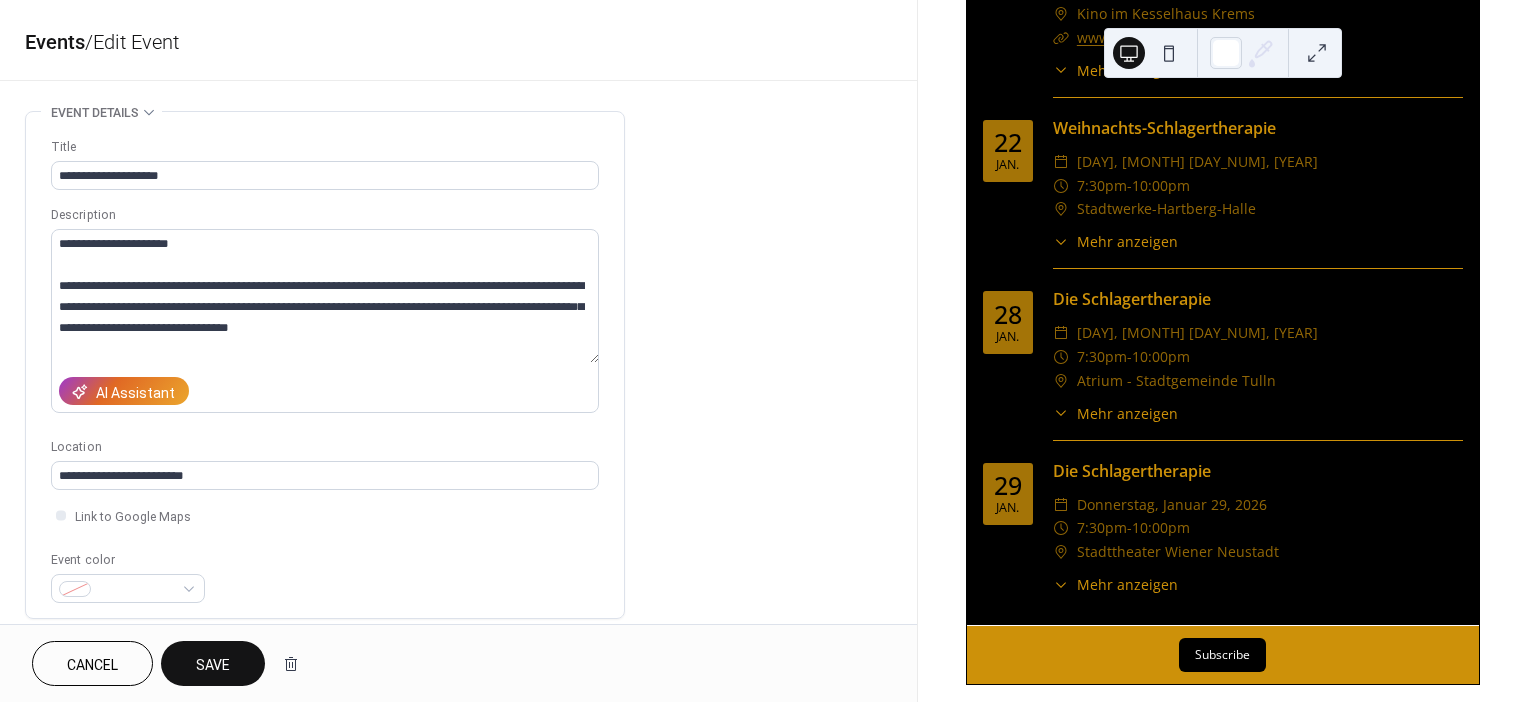 click on "Save" at bounding box center [213, 665] 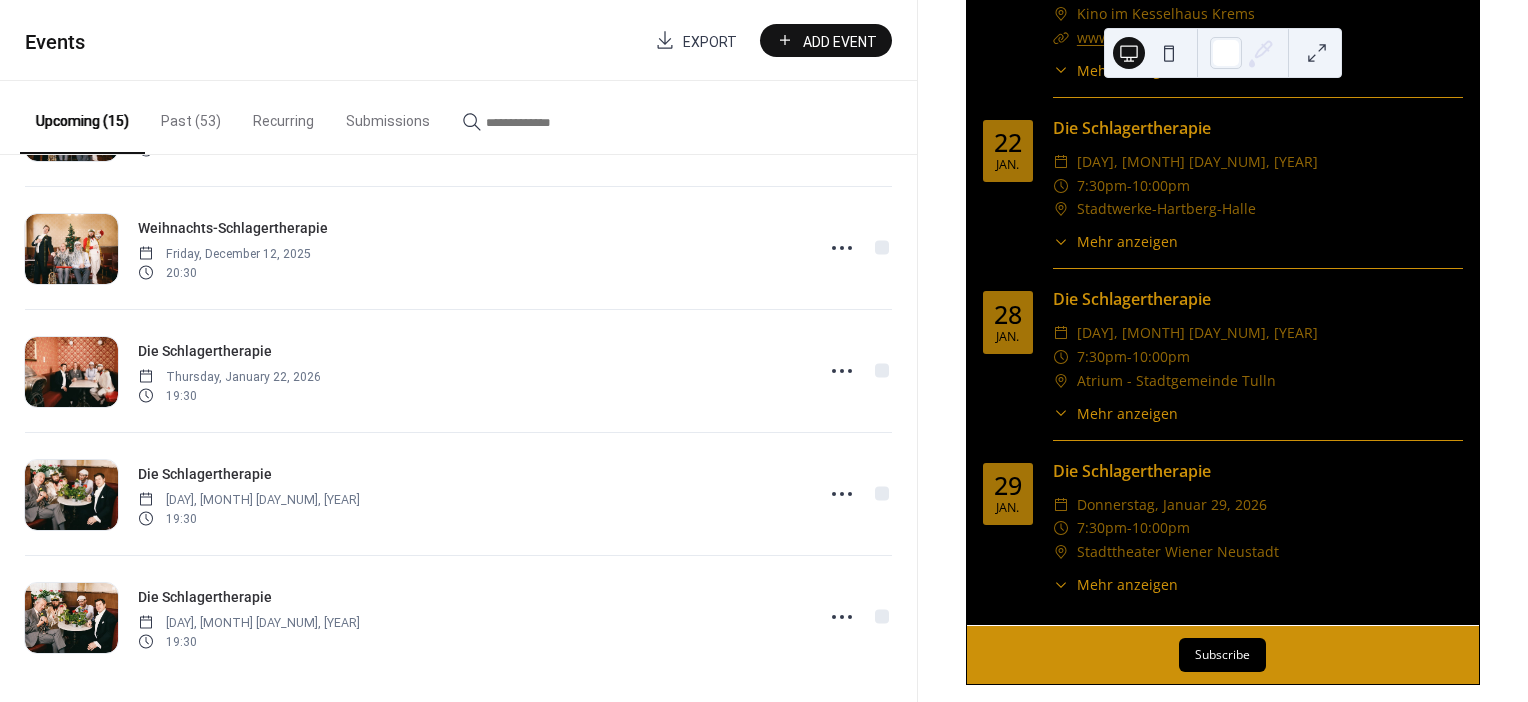 scroll, scrollTop: 1354, scrollLeft: 0, axis: vertical 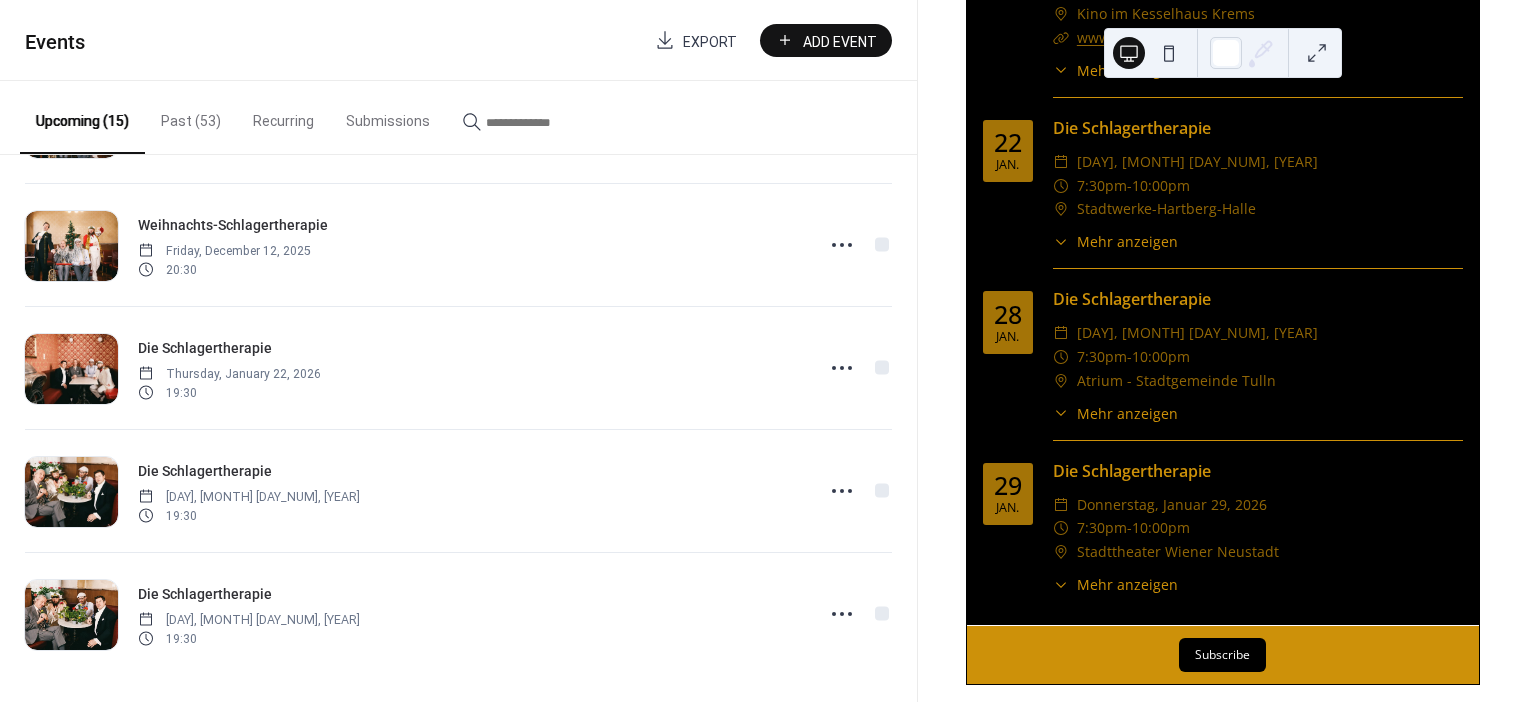 click on "Mehr anzeigen" at bounding box center [1127, 241] 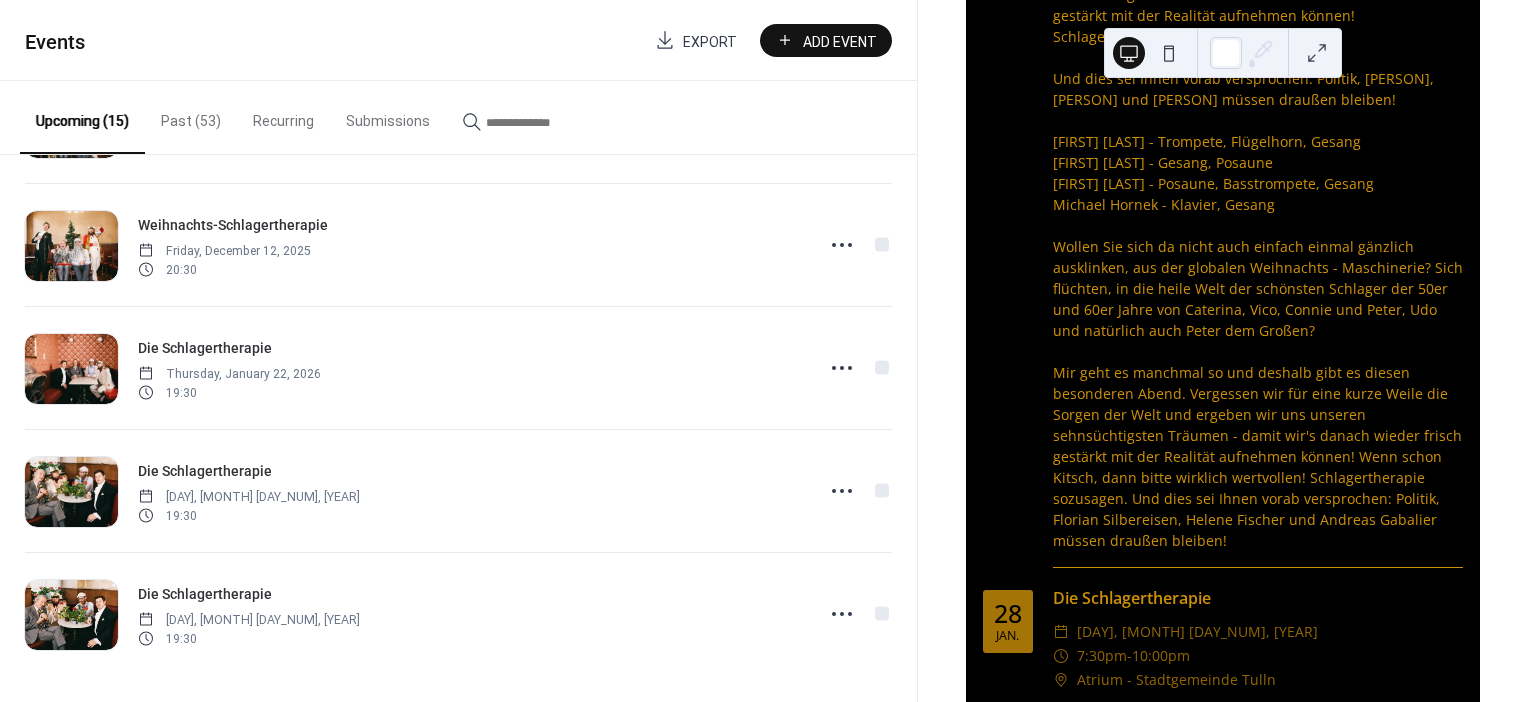 scroll, scrollTop: 3455, scrollLeft: 0, axis: vertical 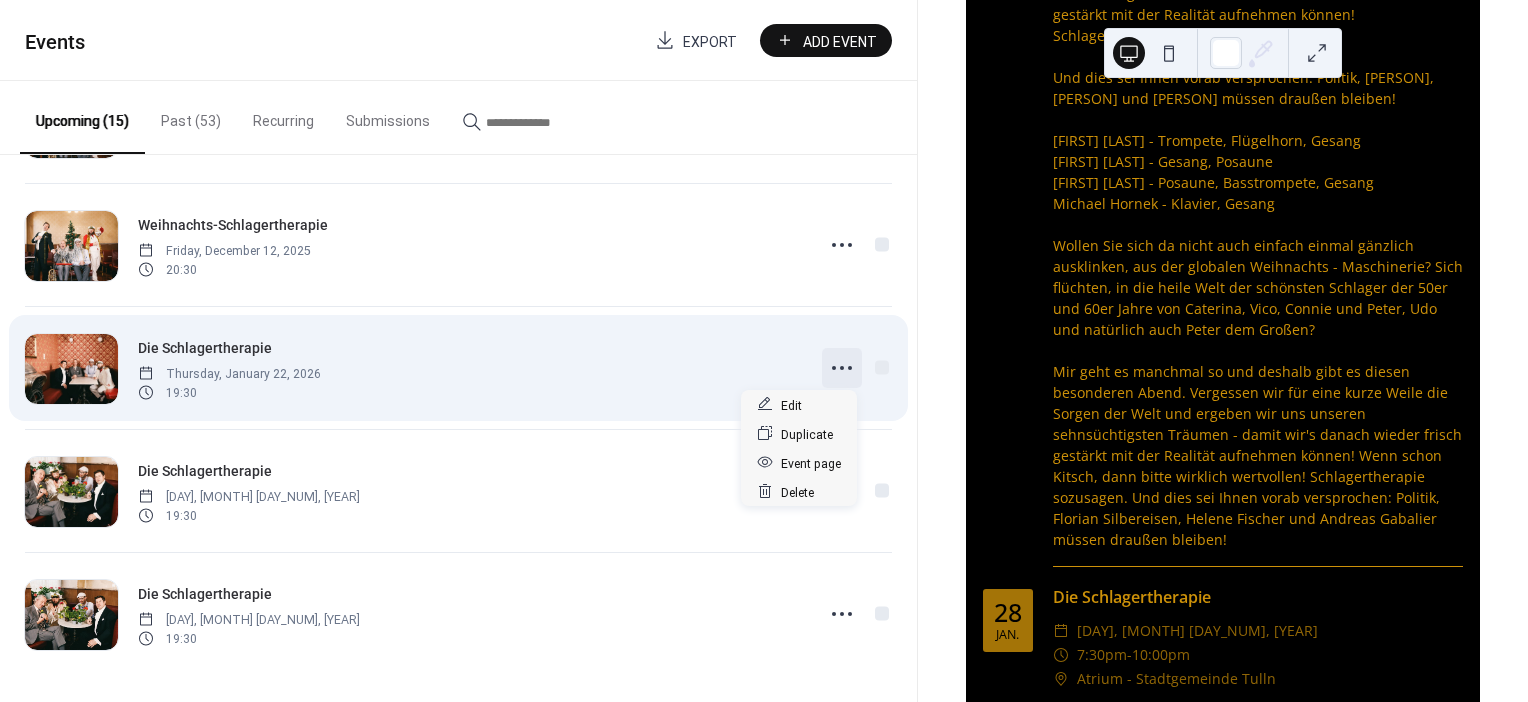 click 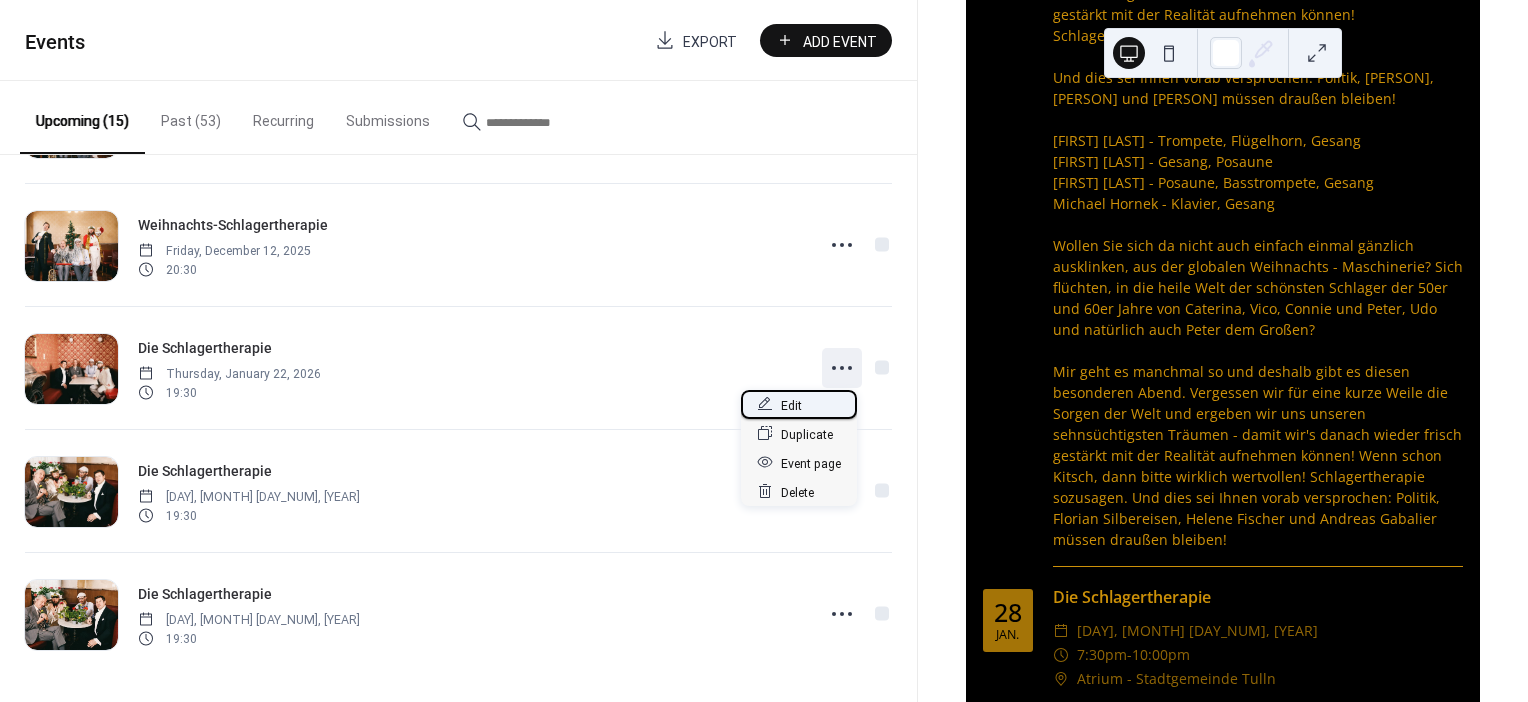 click on "Edit" at bounding box center [791, 405] 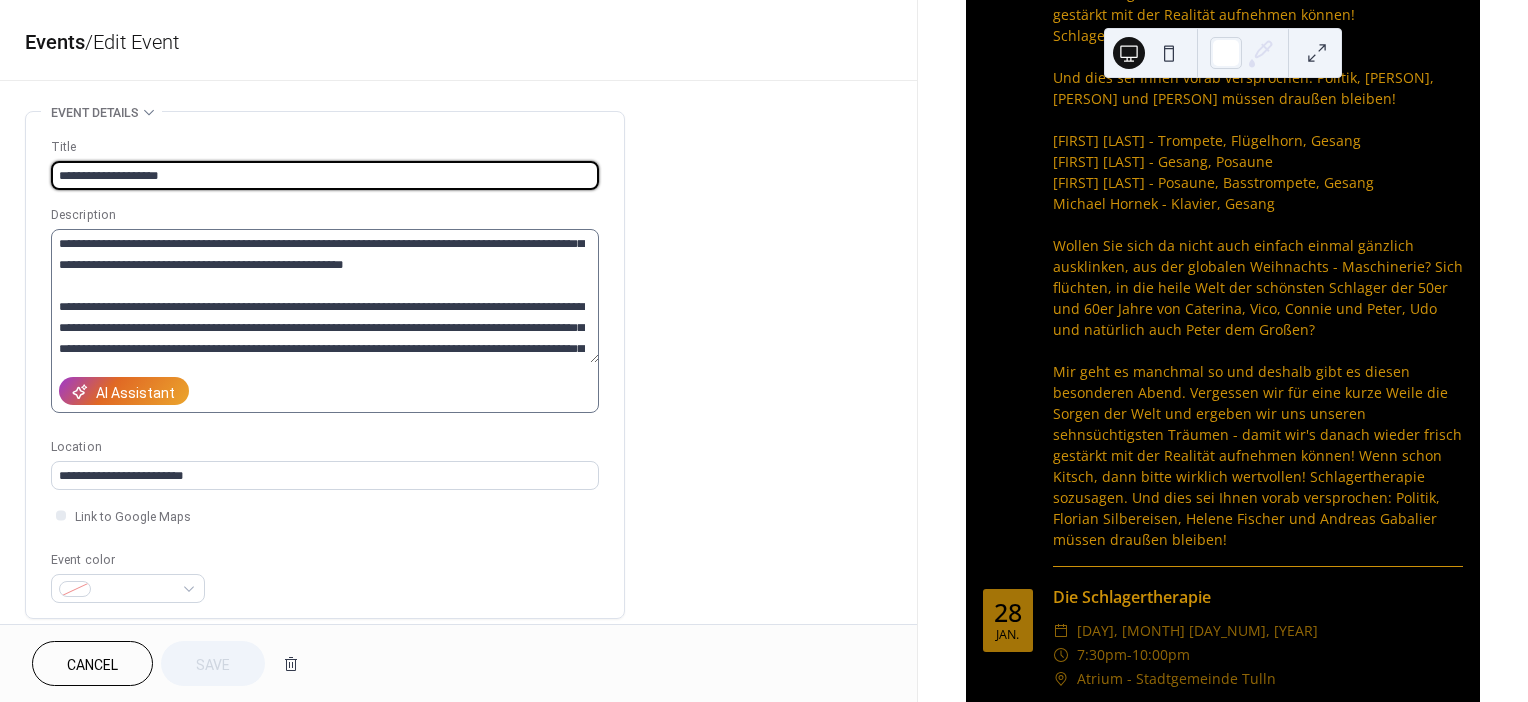 scroll, scrollTop: 627, scrollLeft: 0, axis: vertical 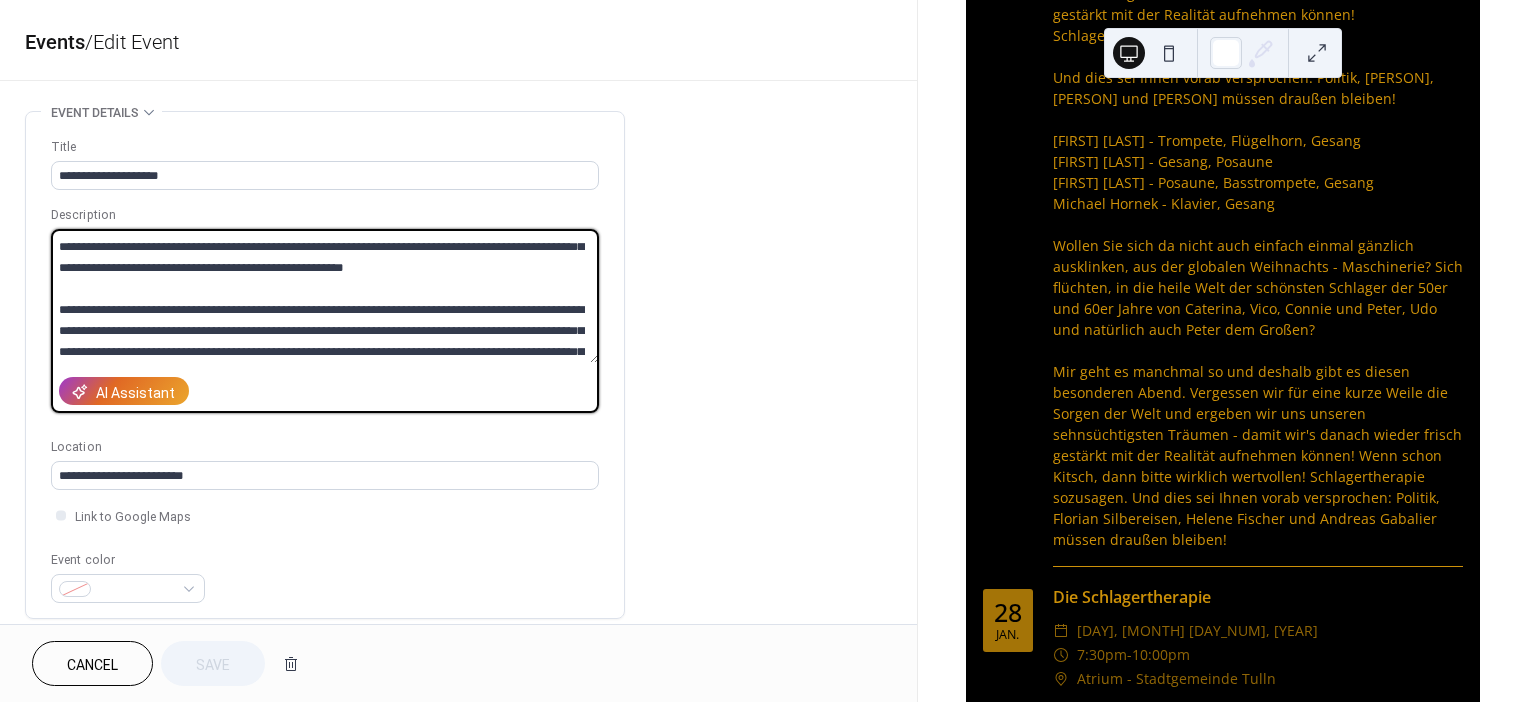 click at bounding box center (325, 296) 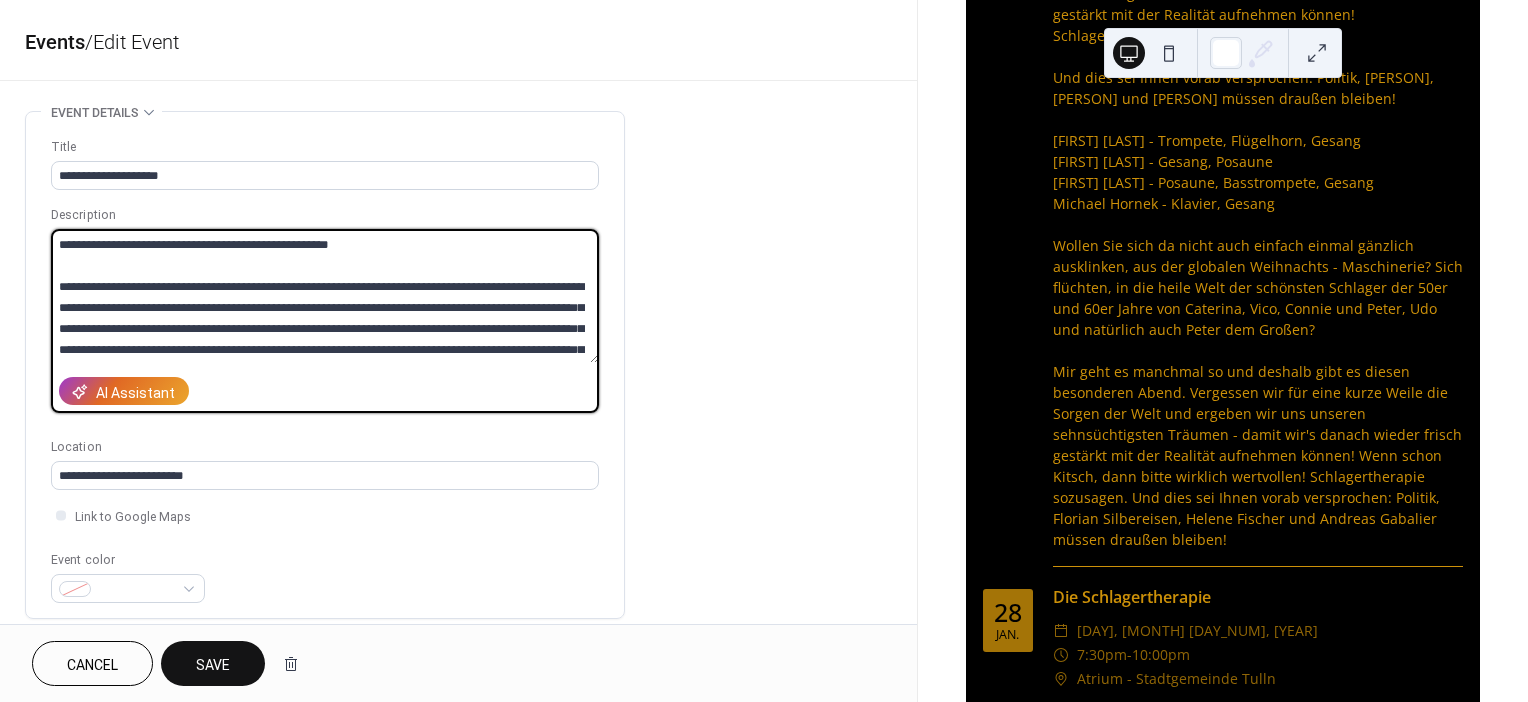 scroll, scrollTop: 672, scrollLeft: 0, axis: vertical 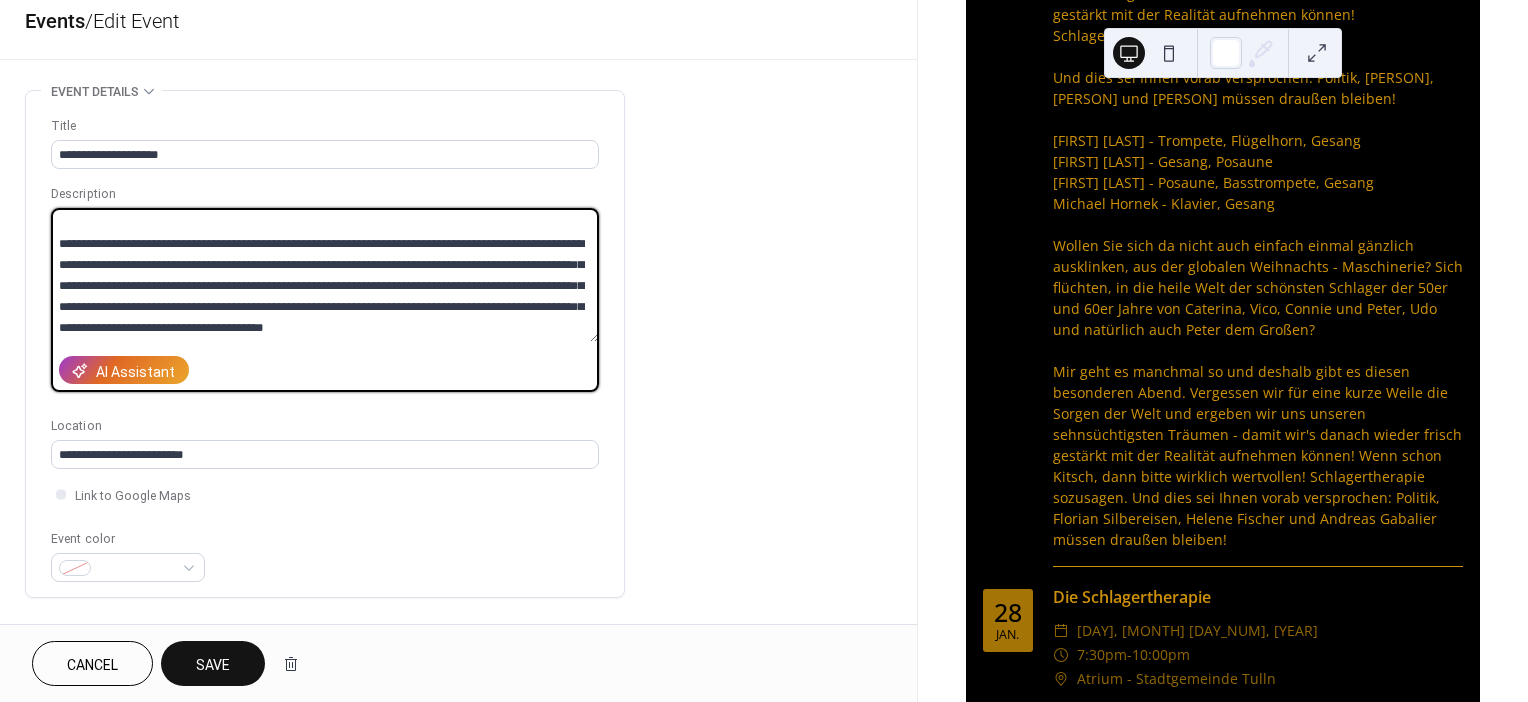 drag, startPoint x: 555, startPoint y: 330, endPoint x: 35, endPoint y: 248, distance: 526.42566 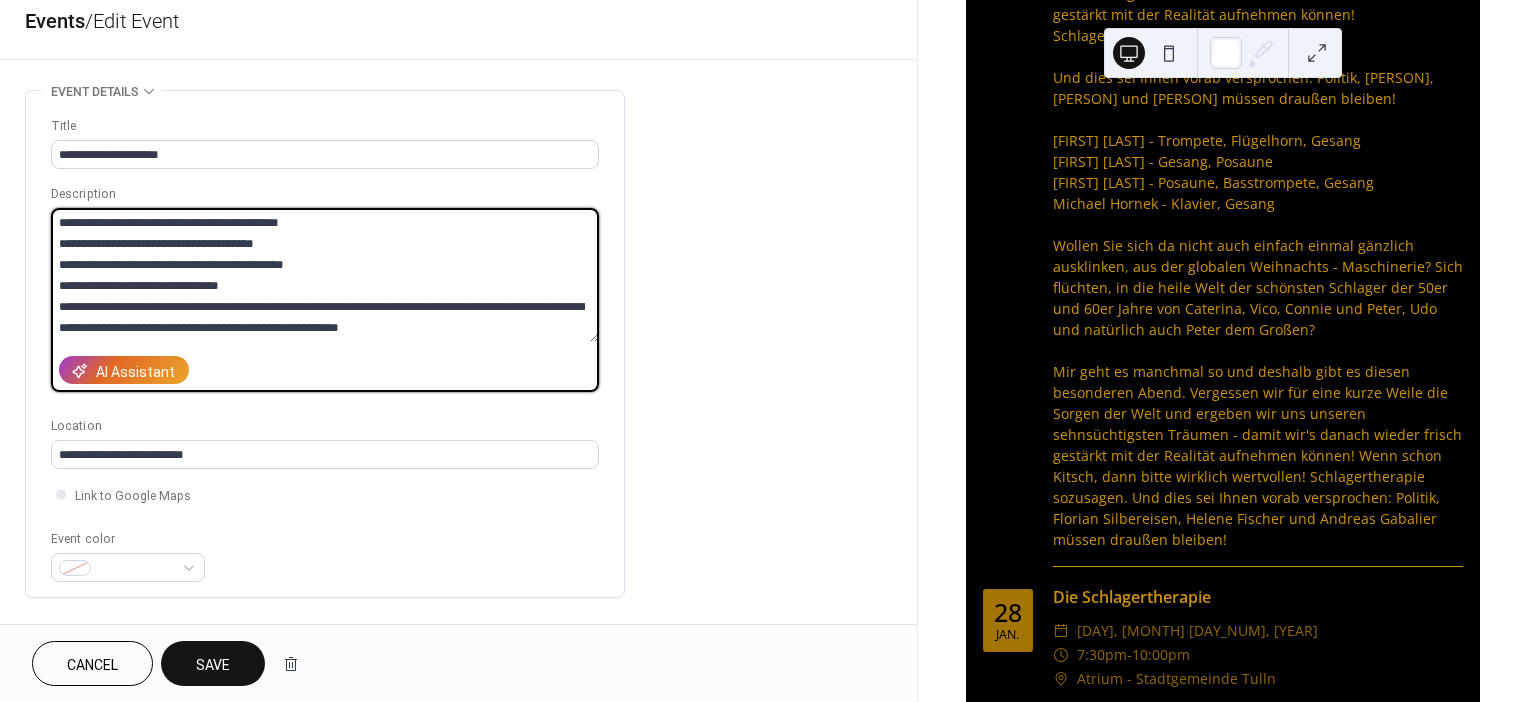 scroll, scrollTop: 587, scrollLeft: 0, axis: vertical 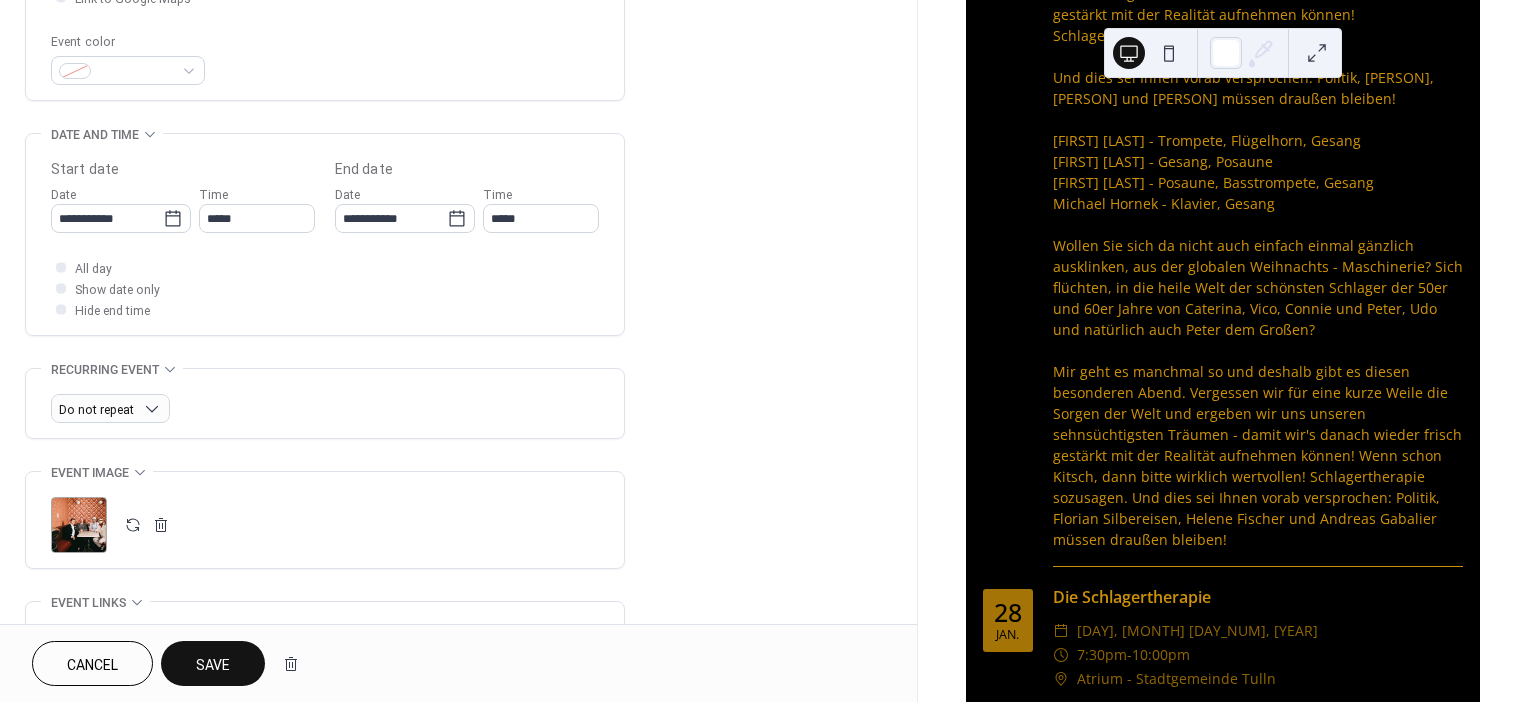 type on "**********" 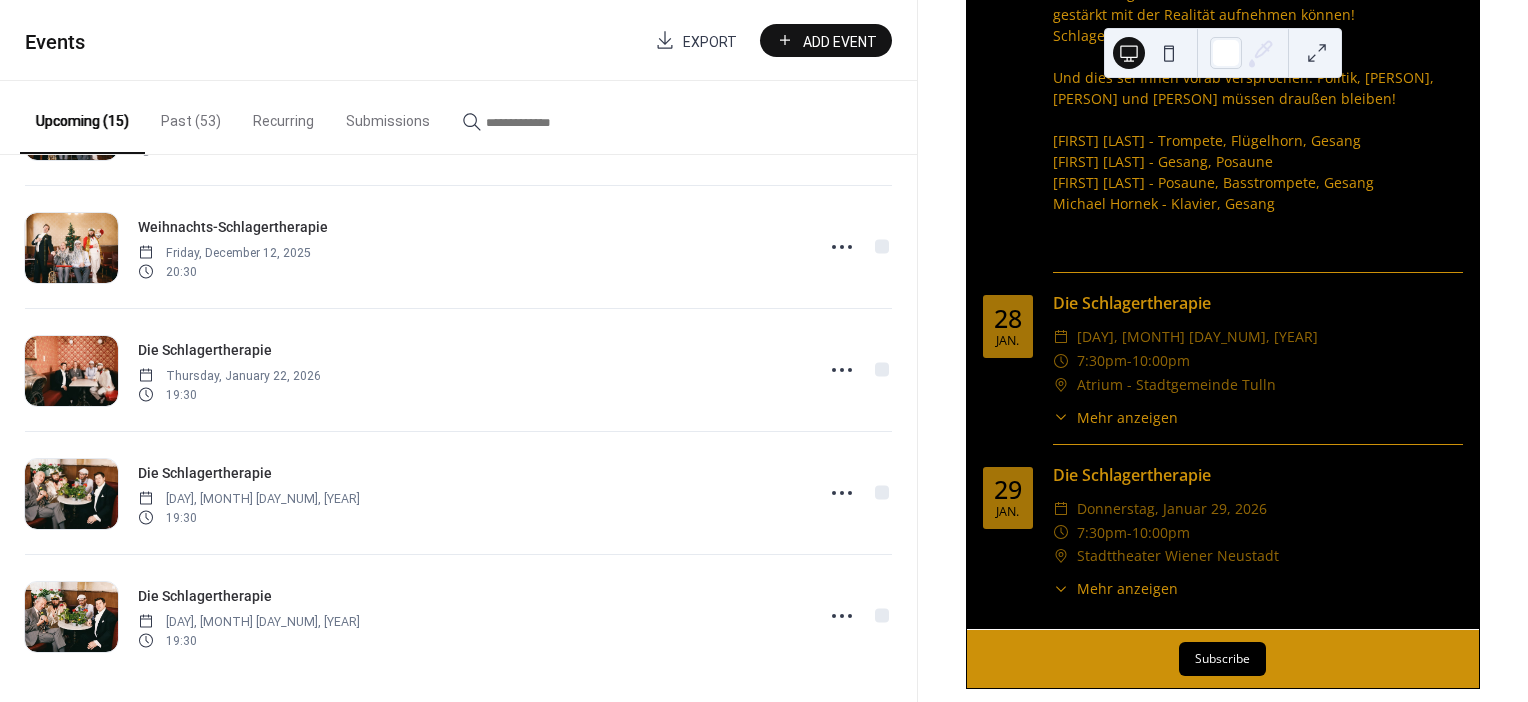 scroll, scrollTop: 1354, scrollLeft: 0, axis: vertical 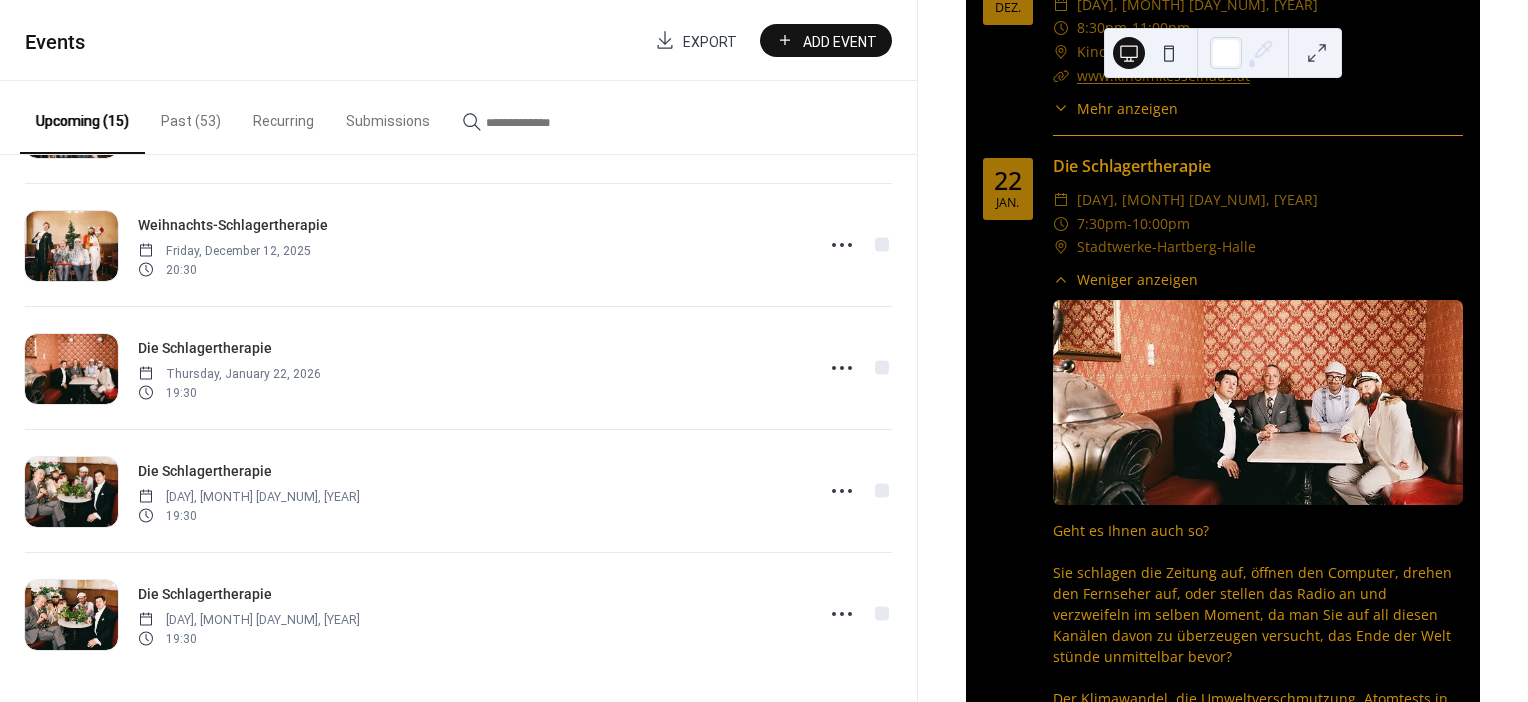 click on "Weniger anzeigen" at bounding box center (1137, 279) 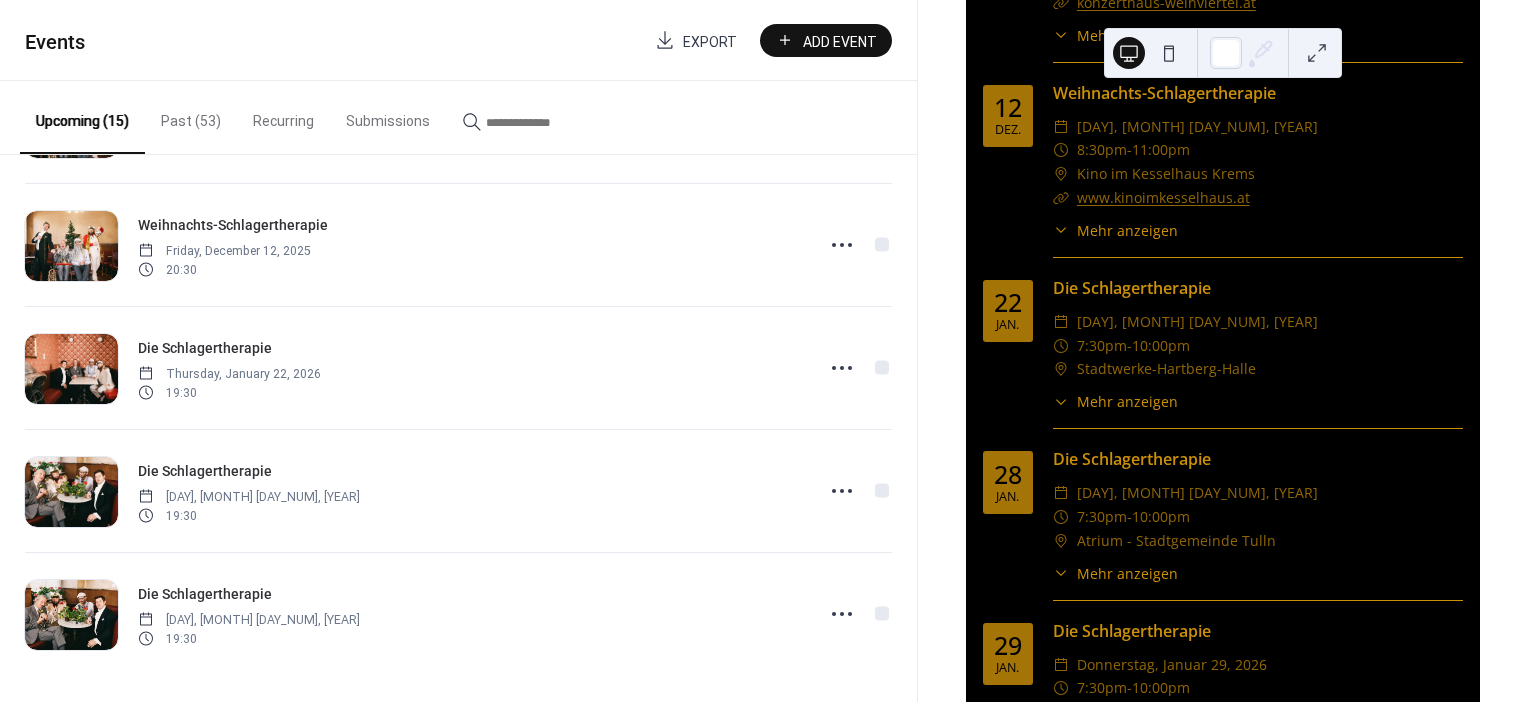 scroll, scrollTop: 2371, scrollLeft: 0, axis: vertical 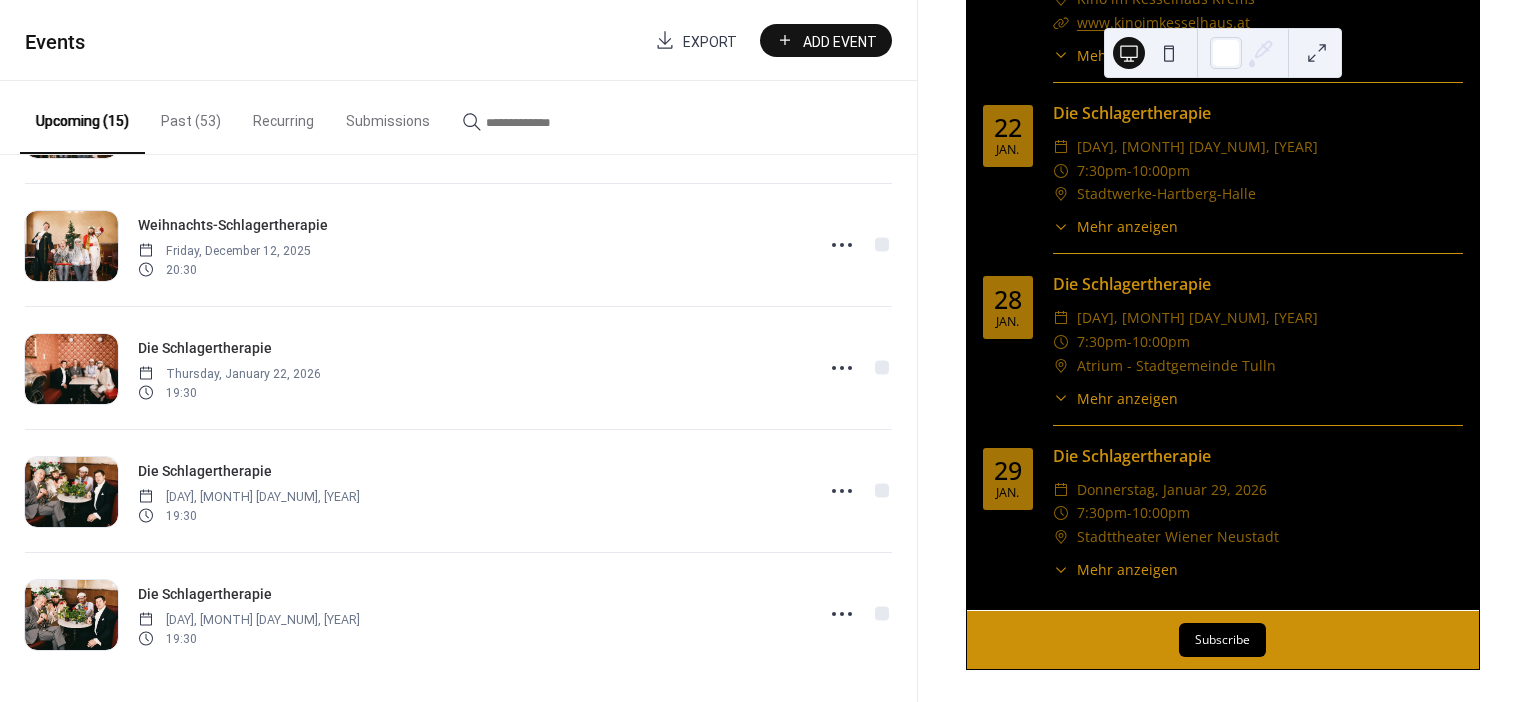 click on "Add Event" at bounding box center [826, 40] 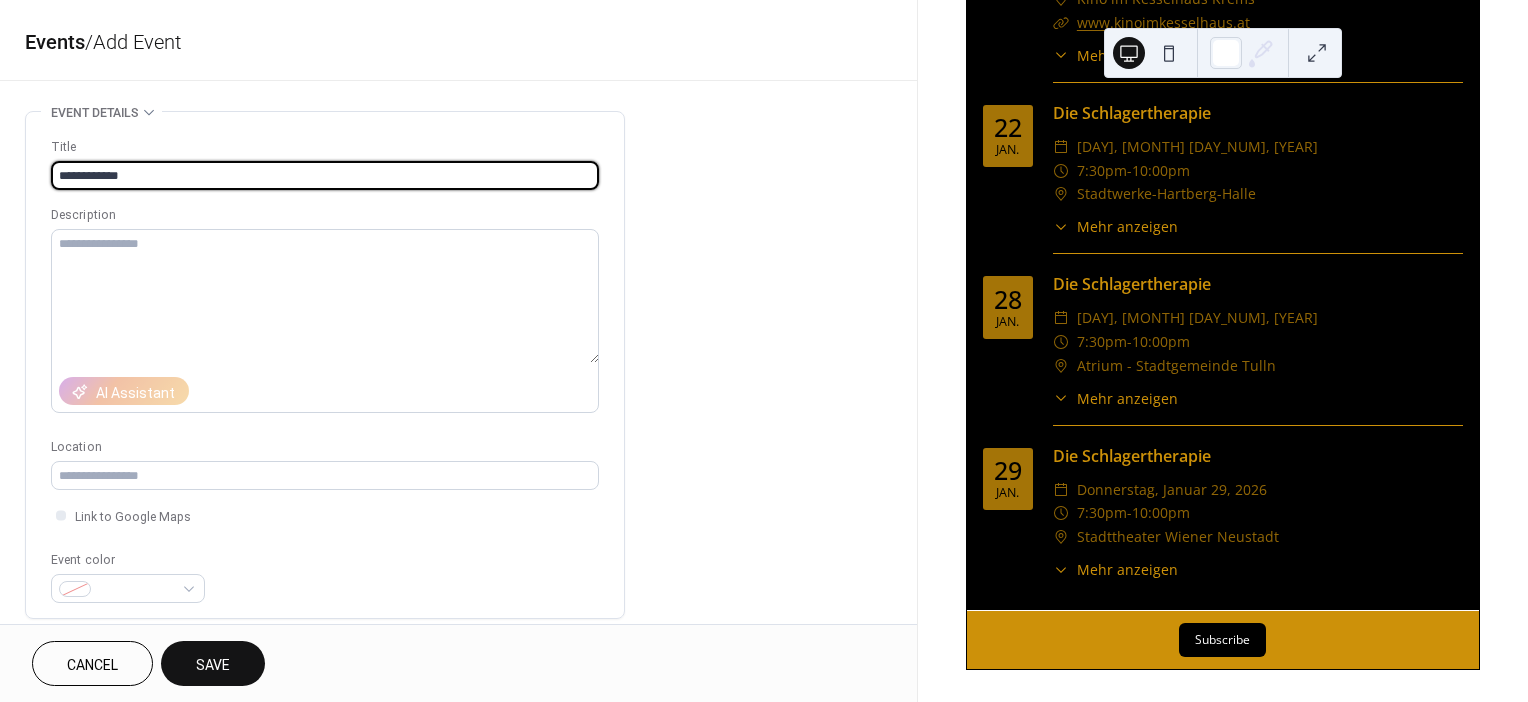type on "**********" 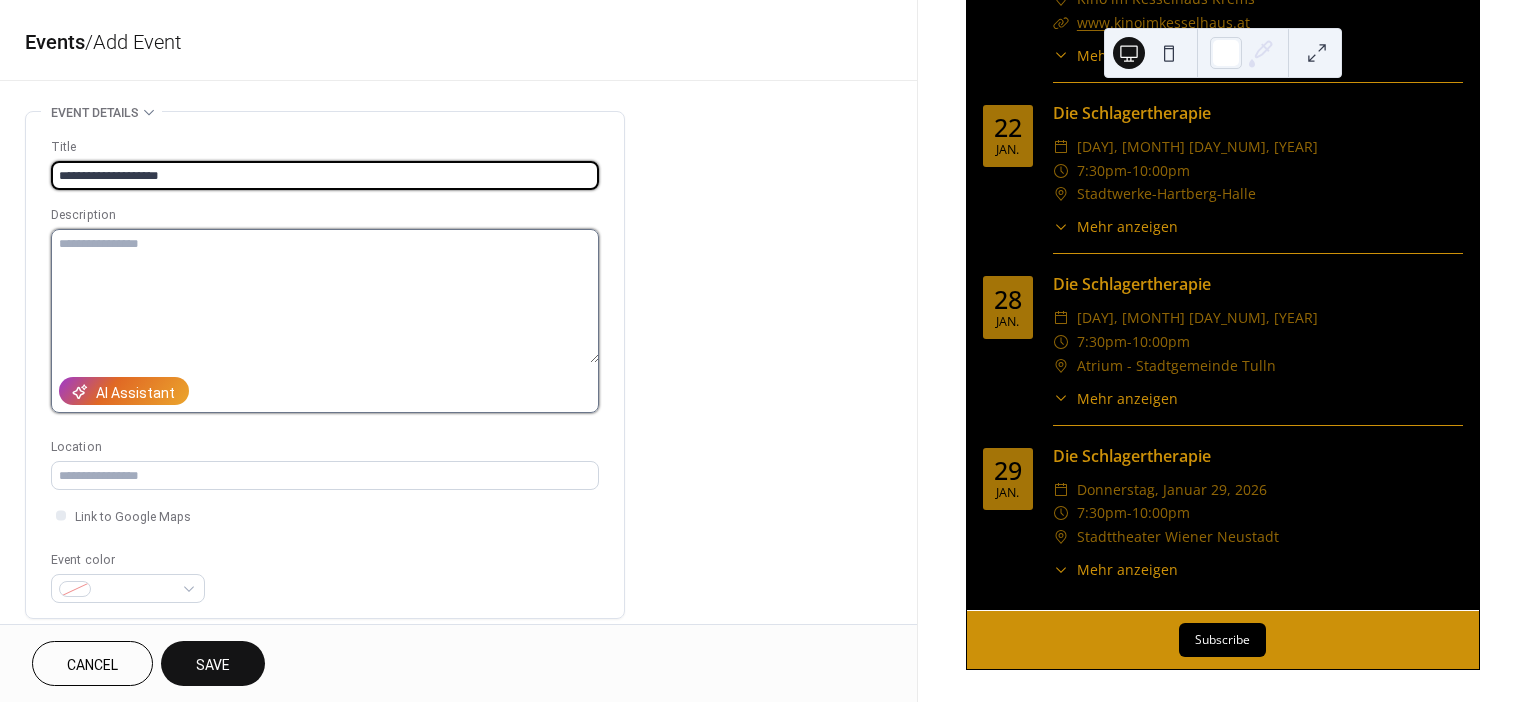 click at bounding box center (325, 296) 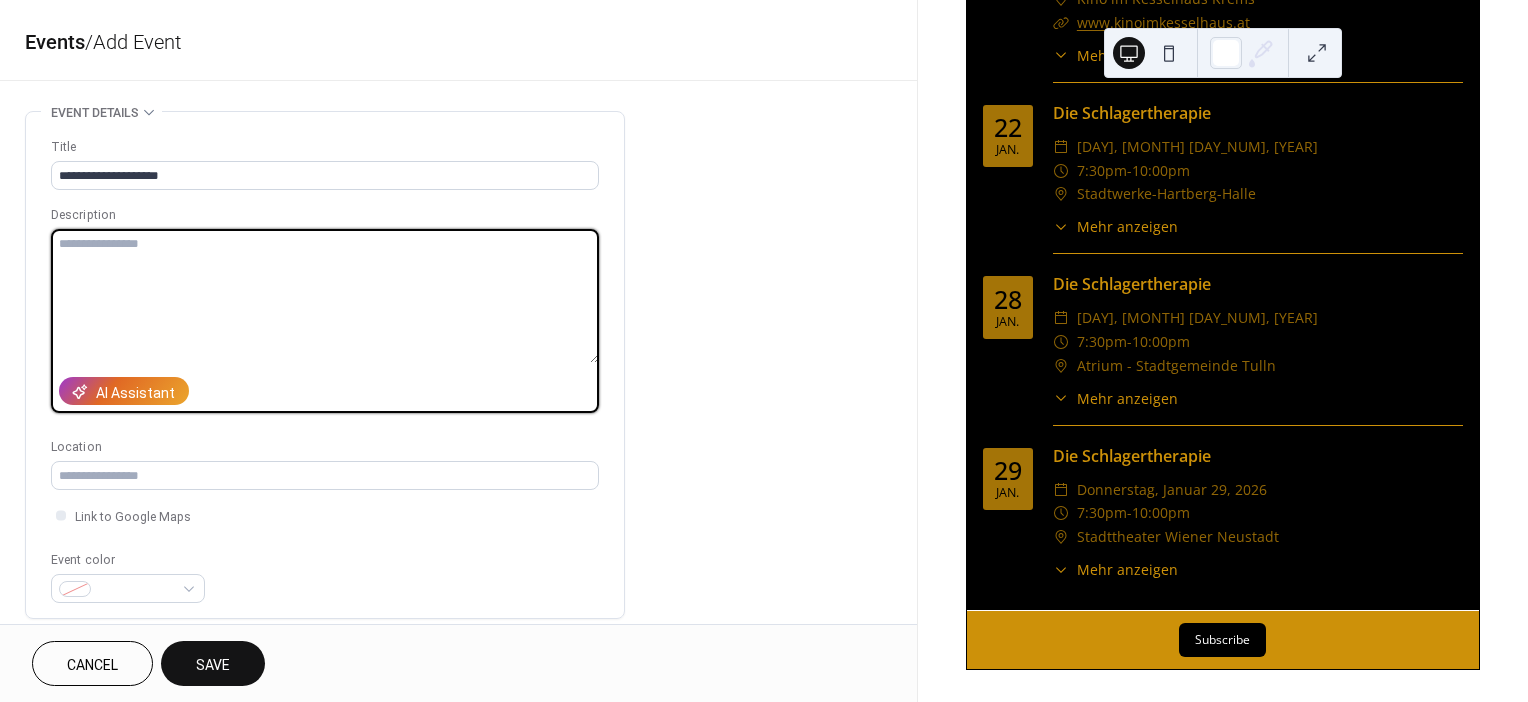 paste on "**********" 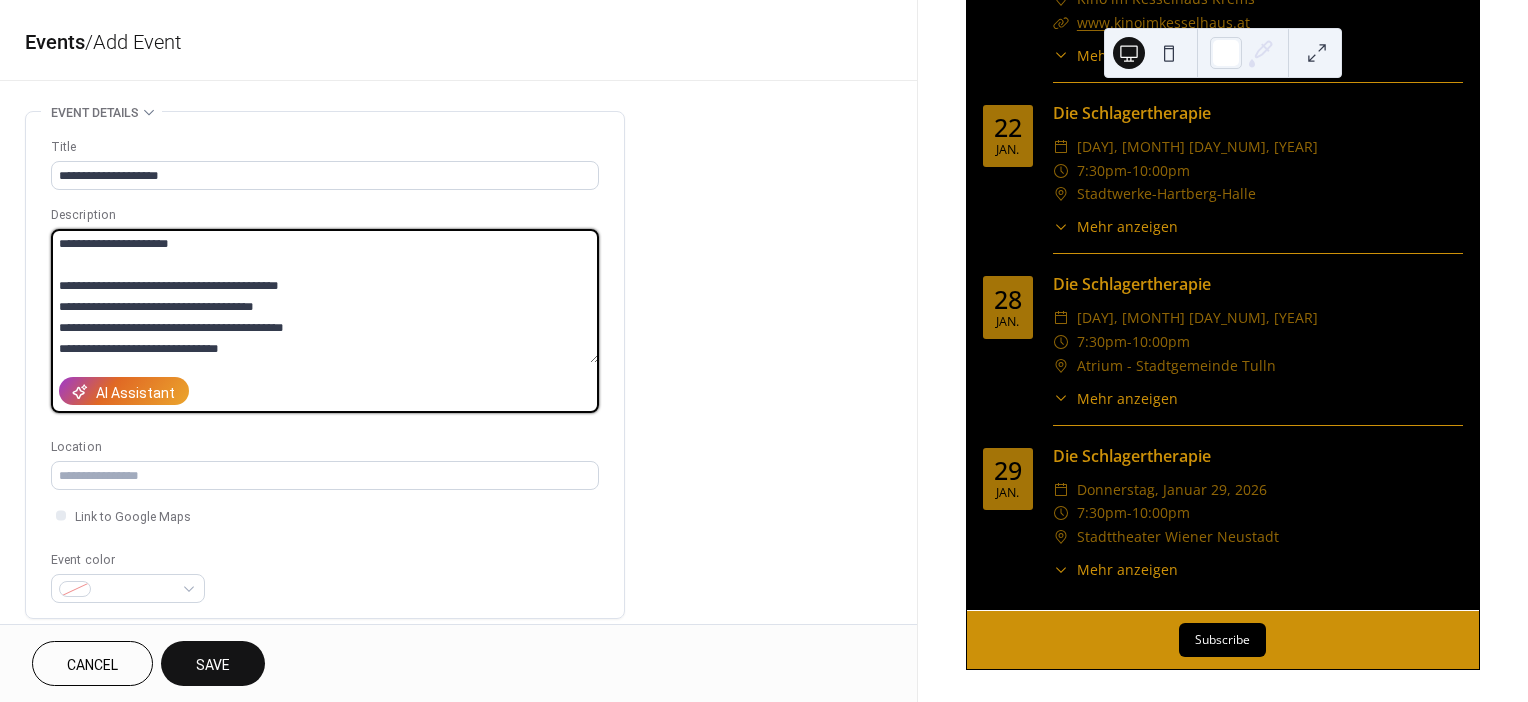 scroll, scrollTop: 504, scrollLeft: 0, axis: vertical 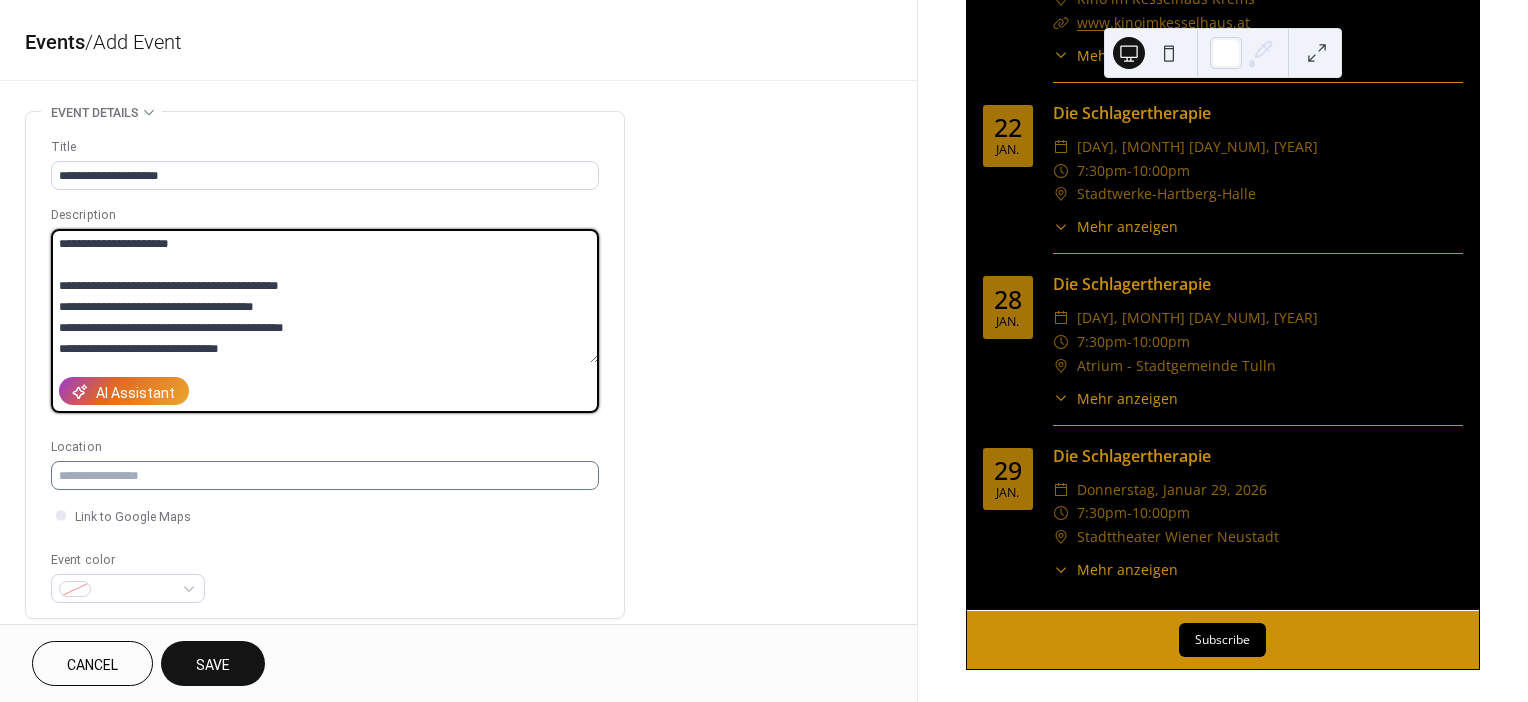 type on "**********" 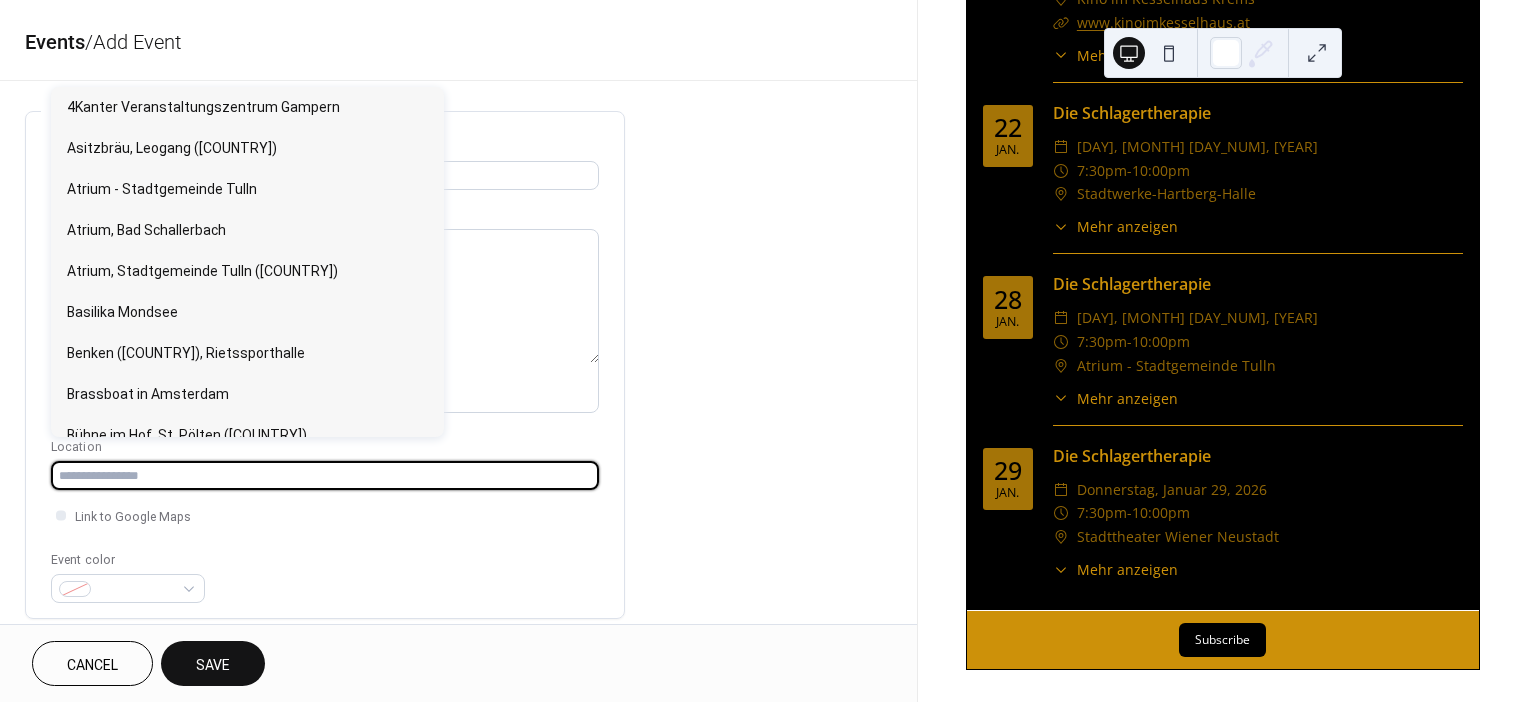 click at bounding box center [325, 475] 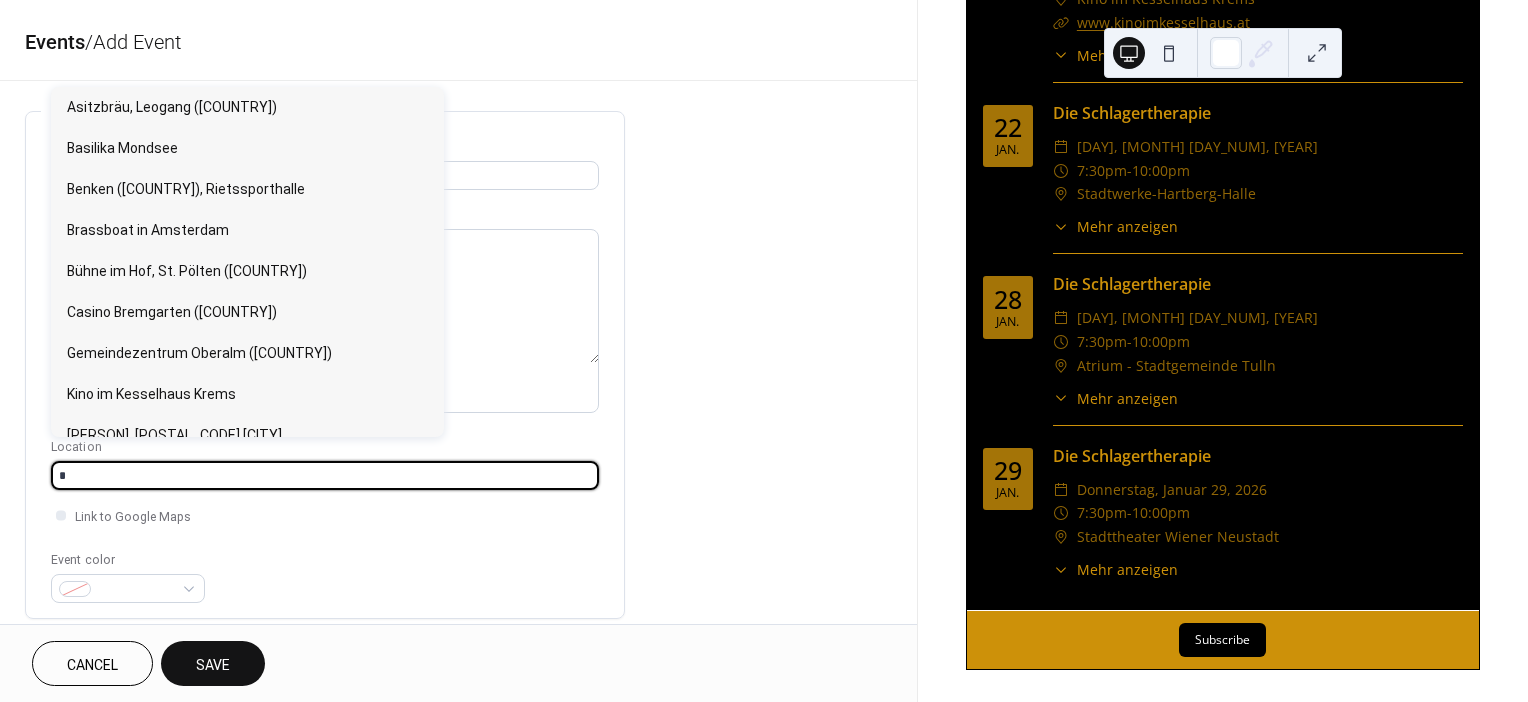 type on "*" 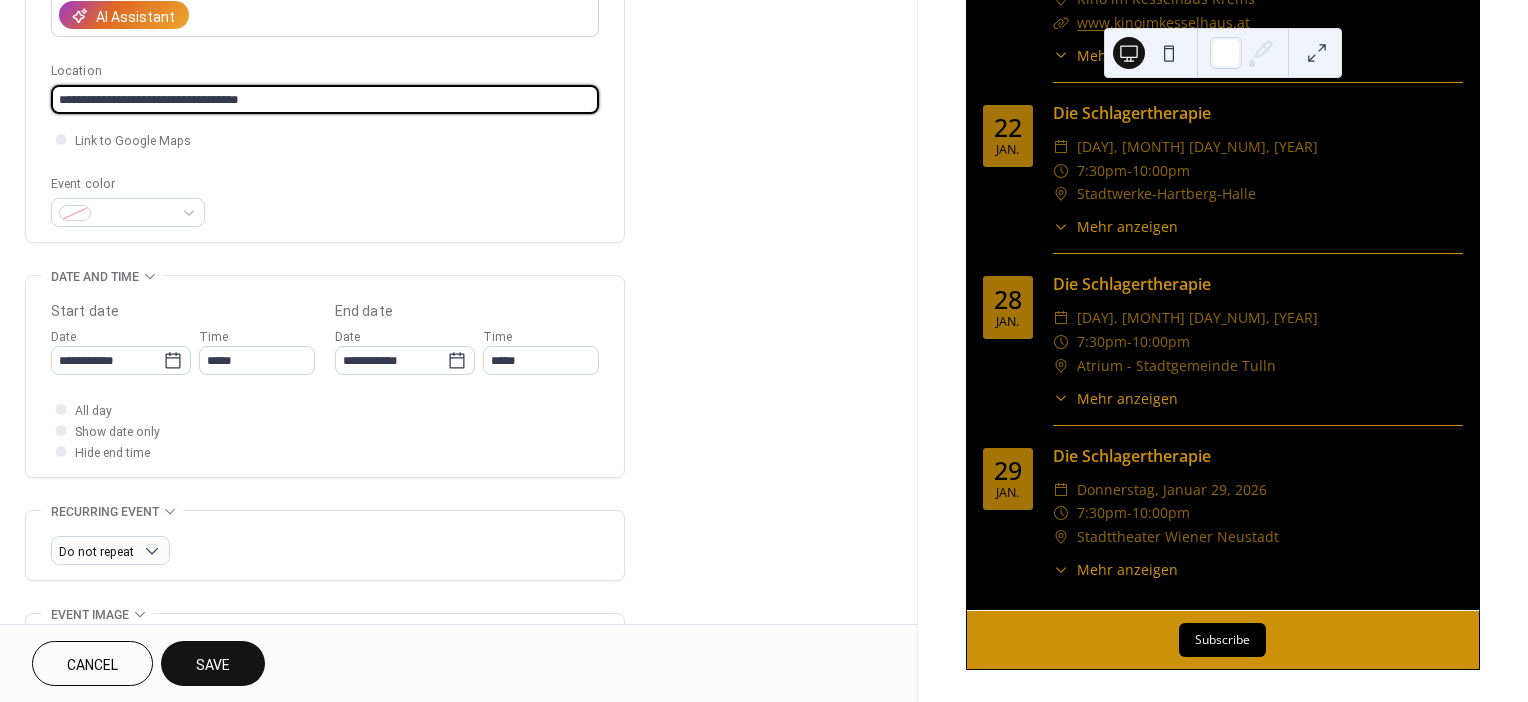 scroll, scrollTop: 417, scrollLeft: 0, axis: vertical 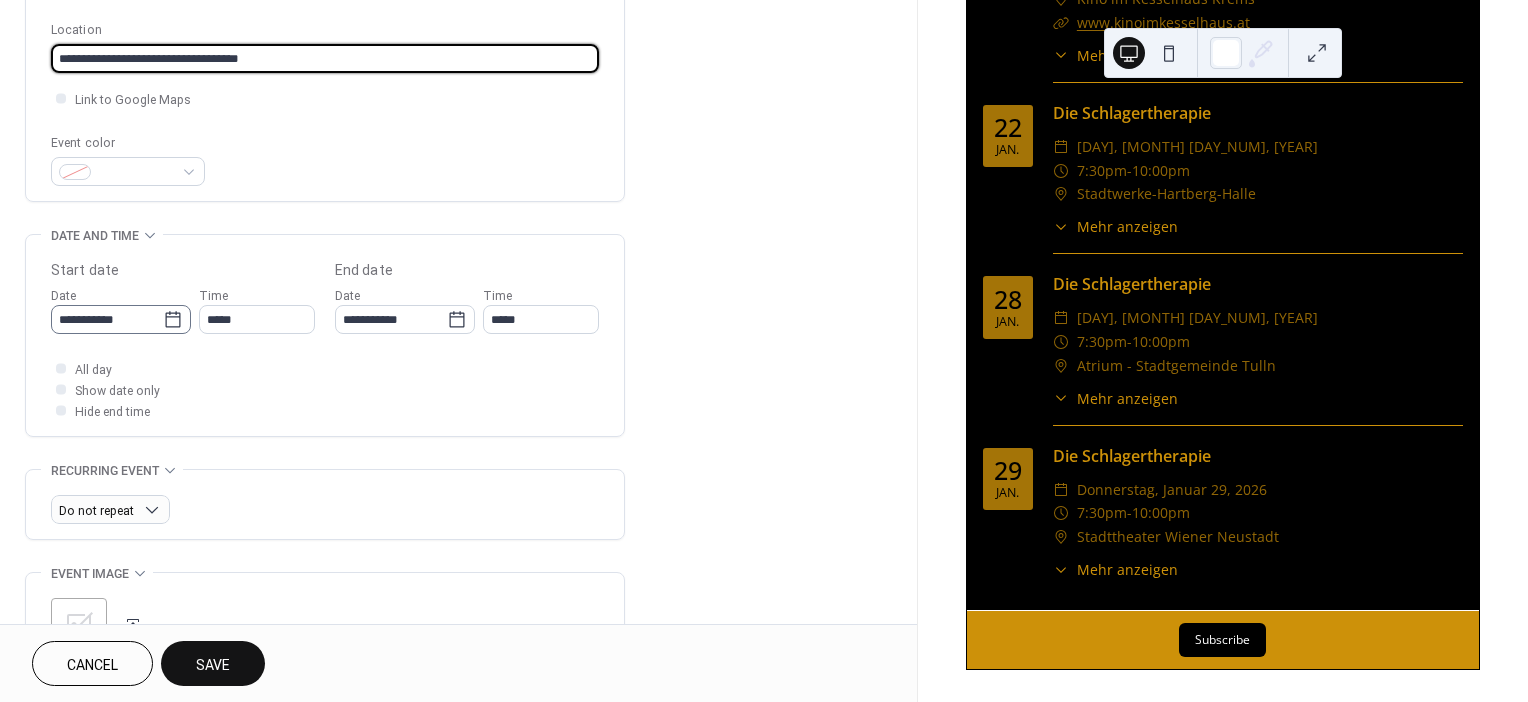 type on "**********" 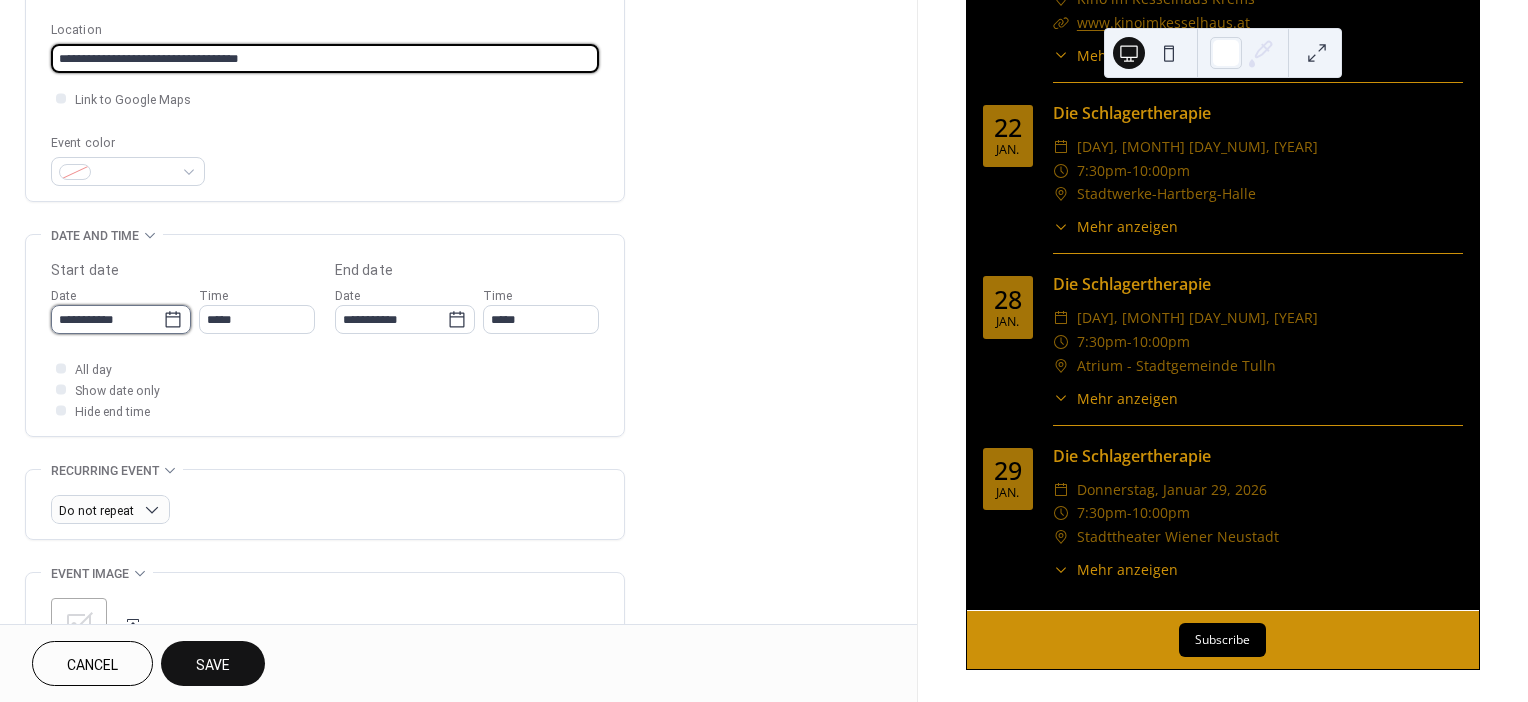 click on "**********" at bounding box center (107, 319) 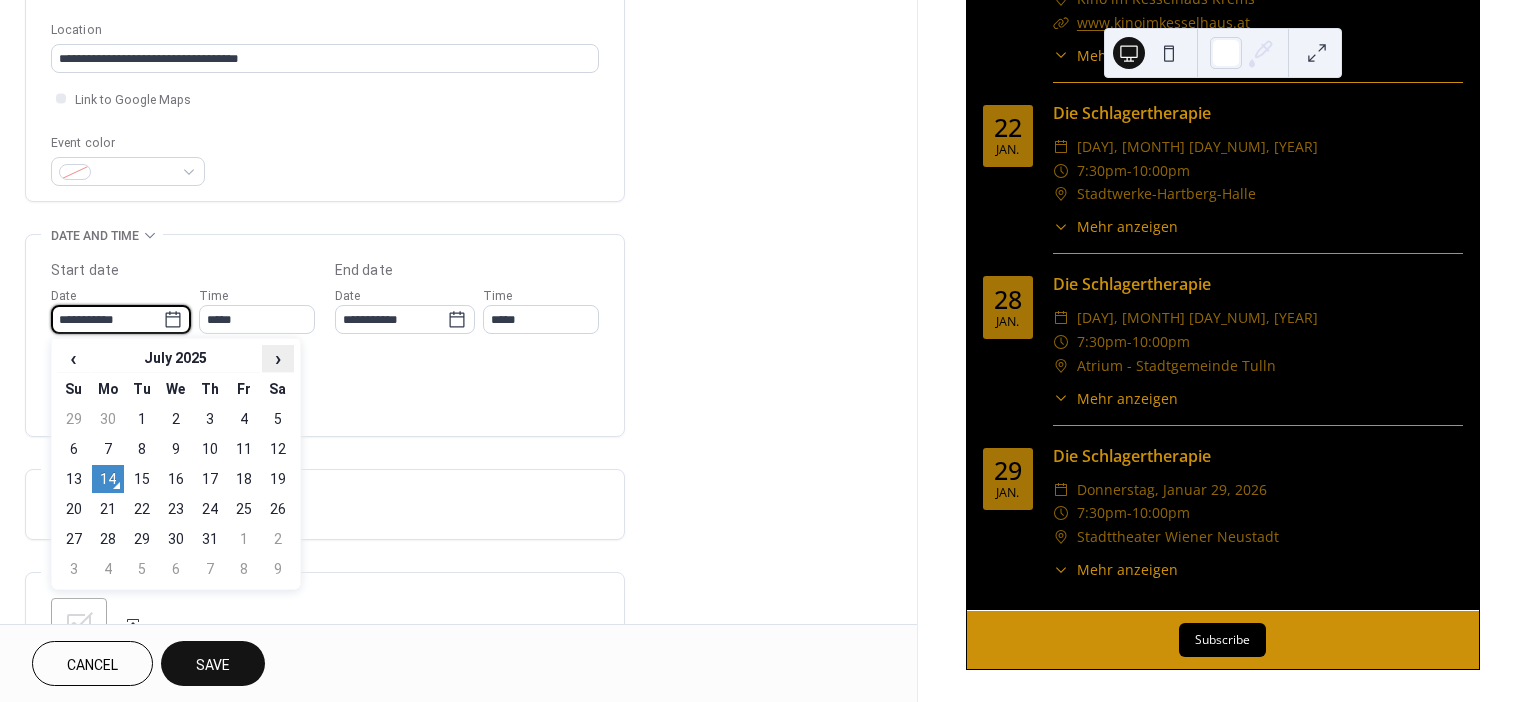 click on "›" at bounding box center [278, 358] 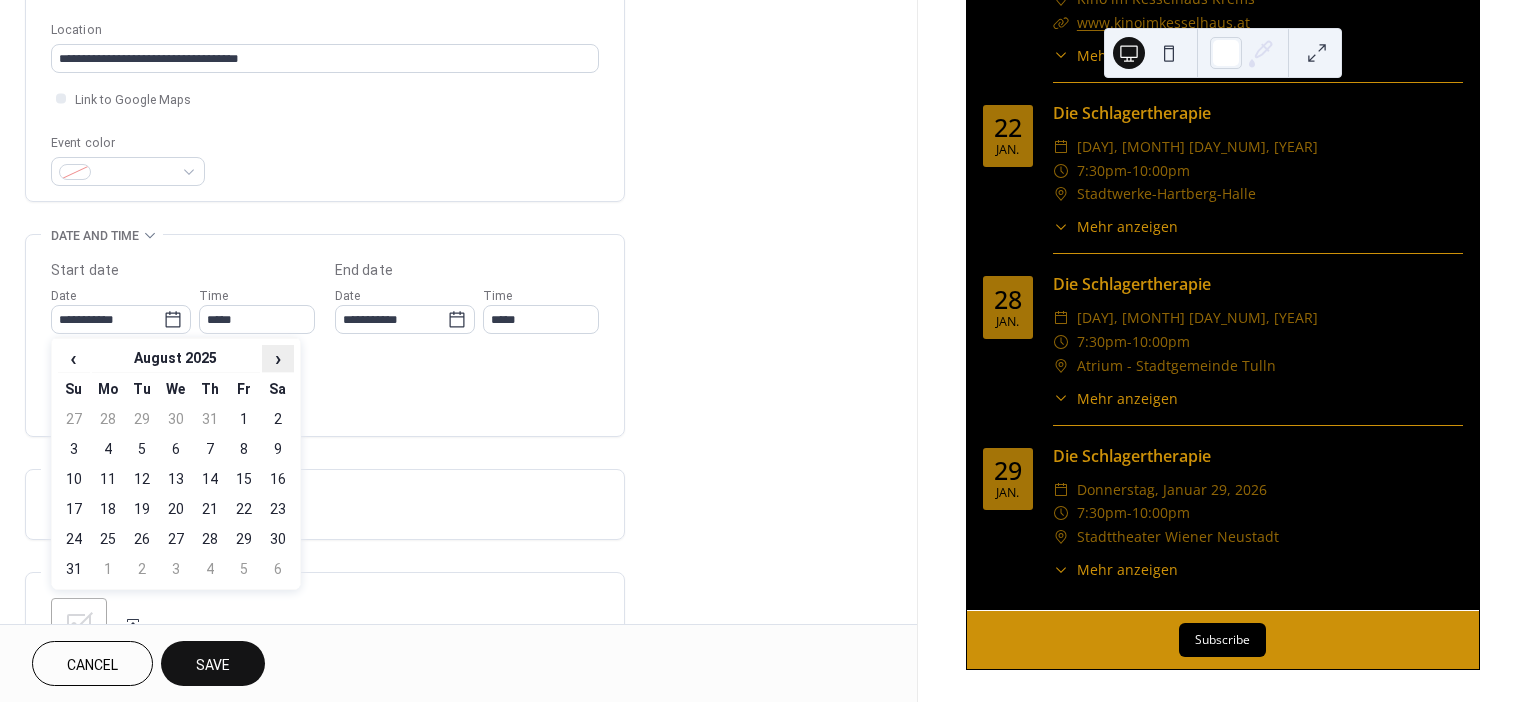 click on "›" at bounding box center (278, 358) 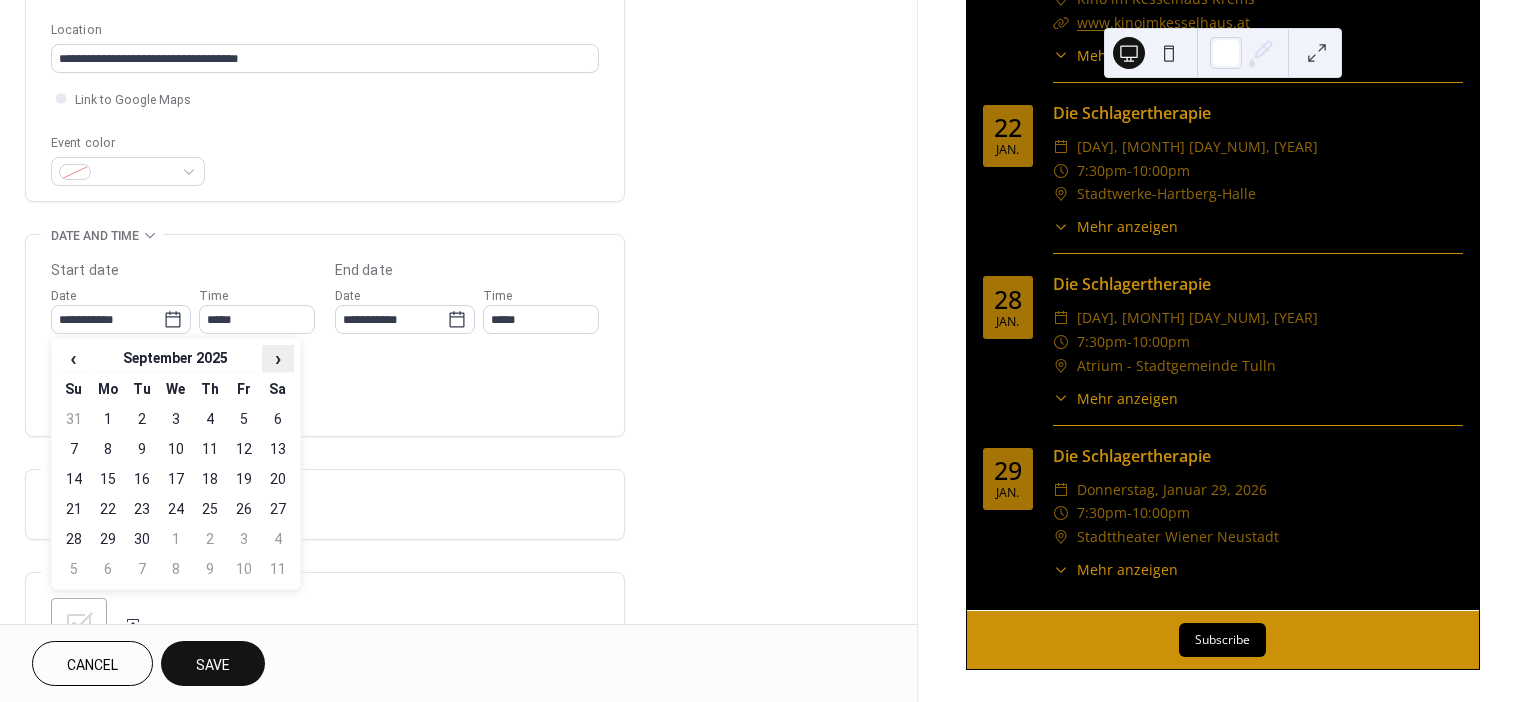 click on "›" at bounding box center (278, 358) 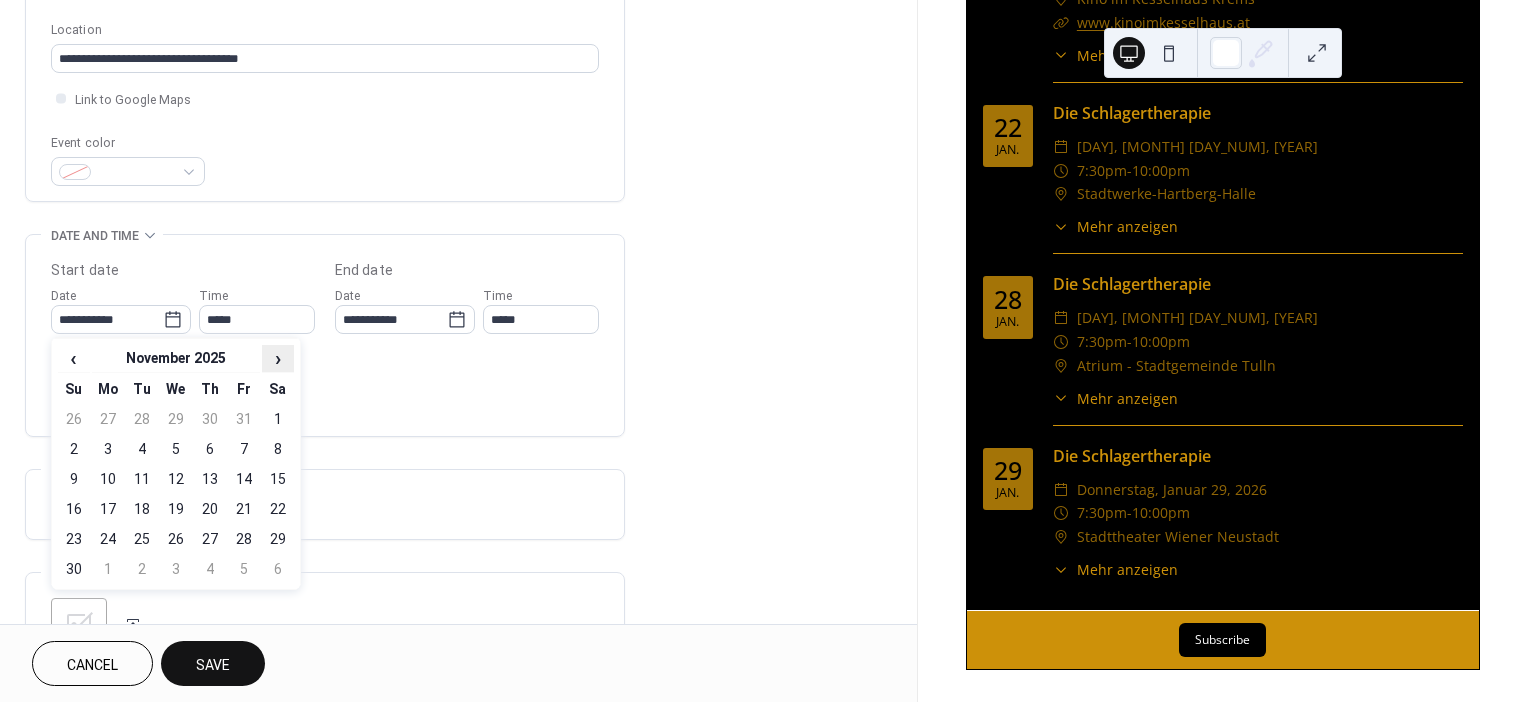 click on "›" at bounding box center [278, 358] 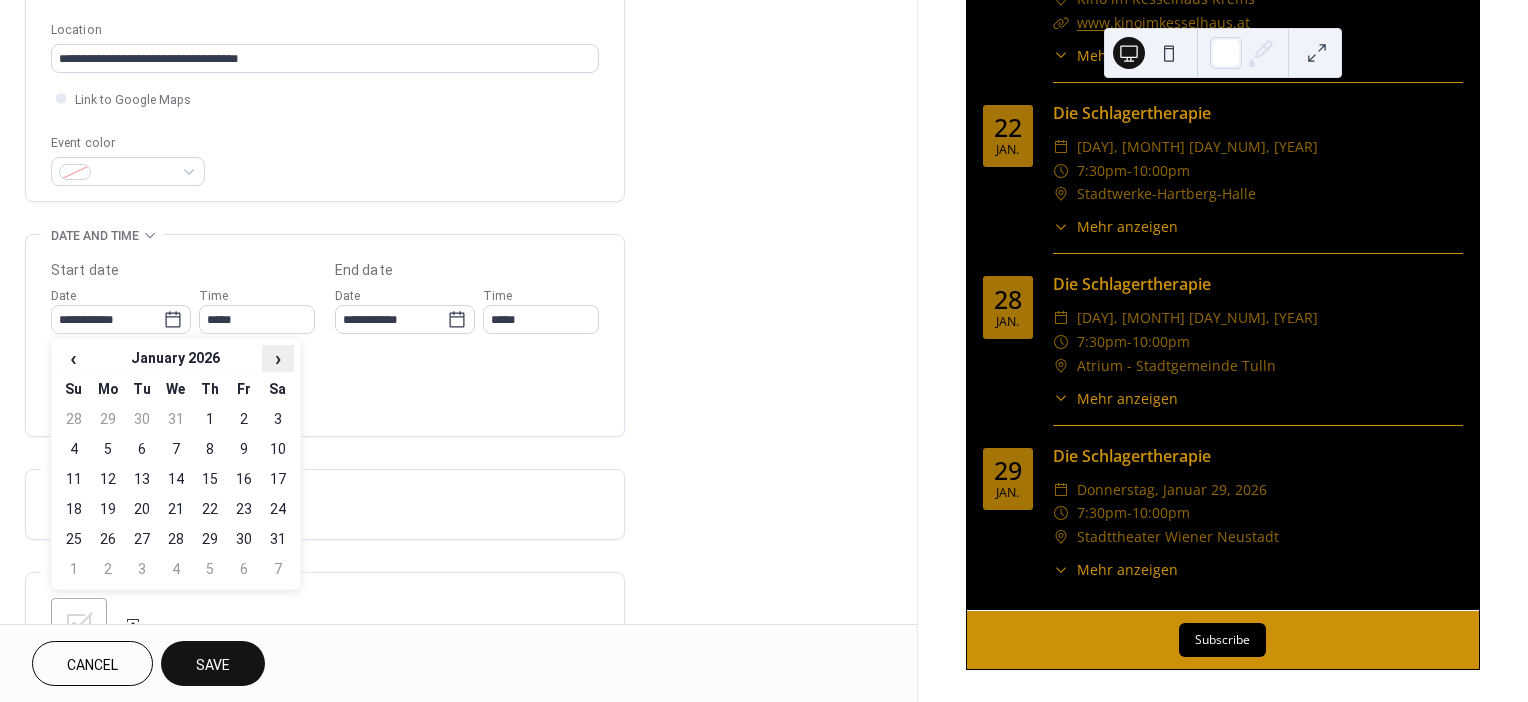 click on "›" at bounding box center [278, 358] 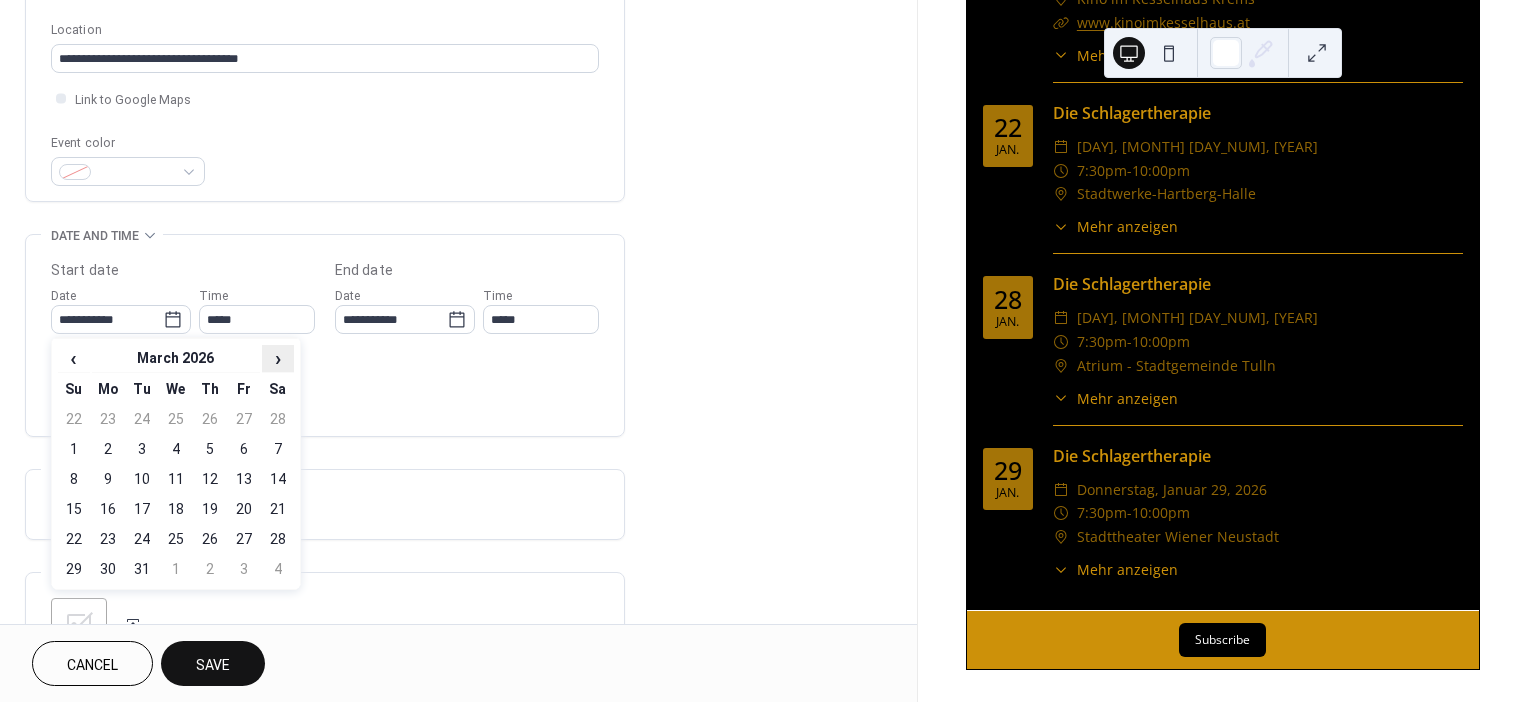 click on "›" at bounding box center [278, 358] 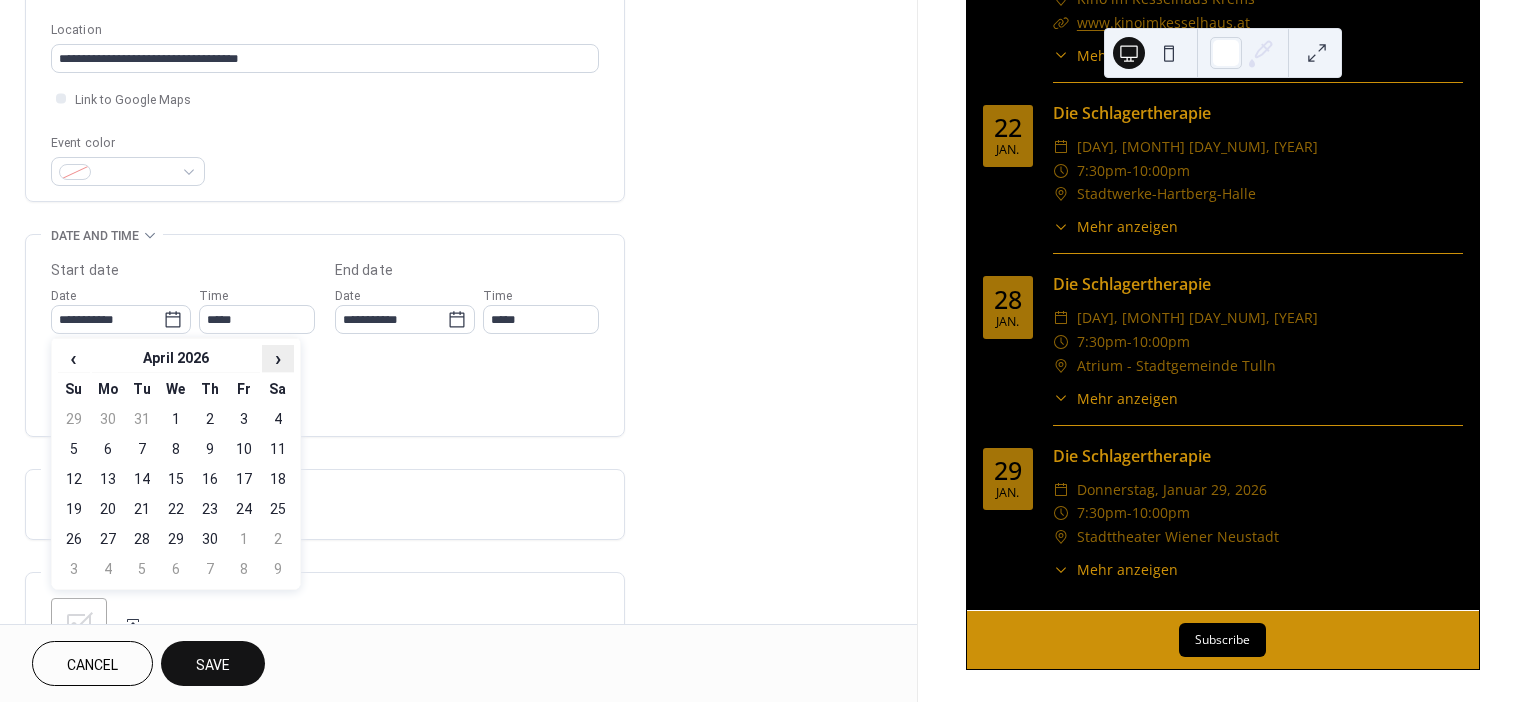 click on "›" at bounding box center [278, 358] 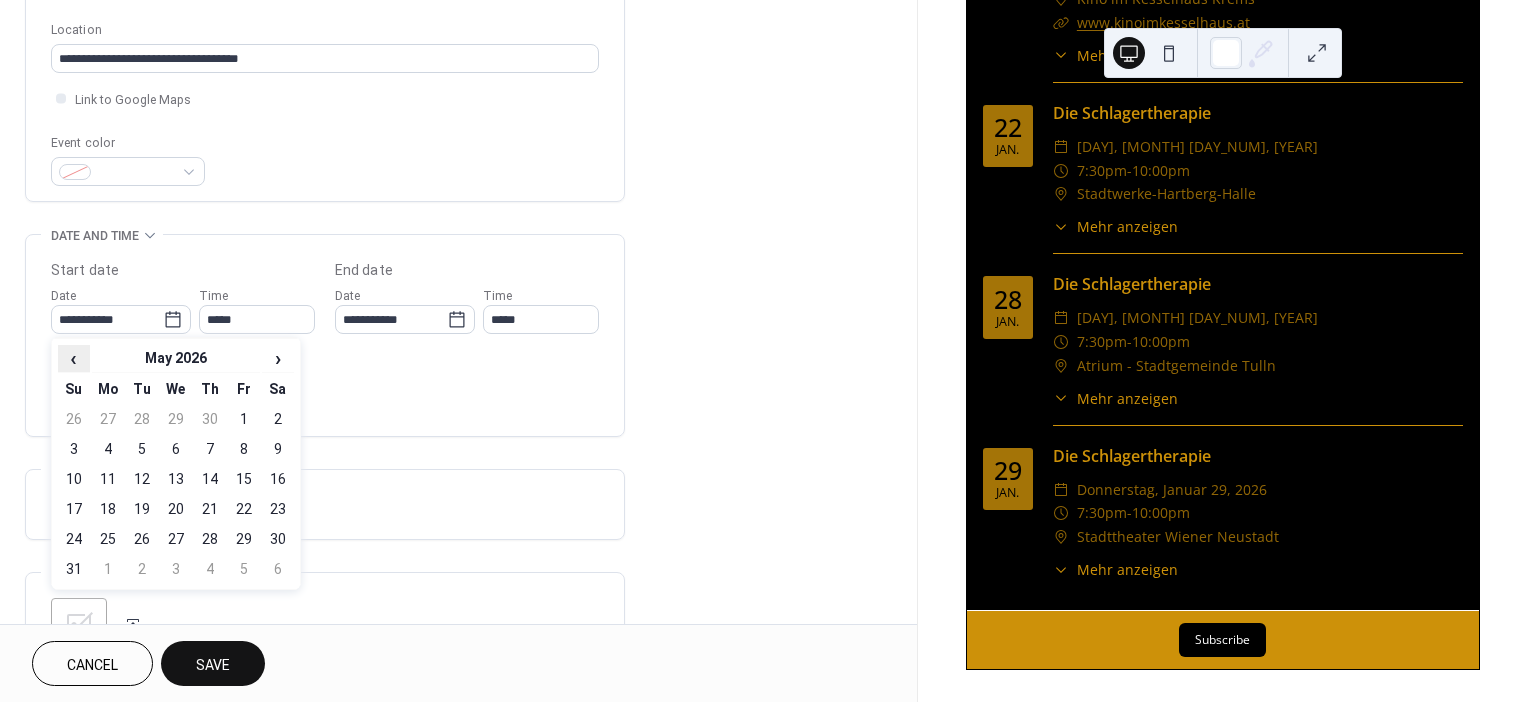 click on "‹" at bounding box center [74, 358] 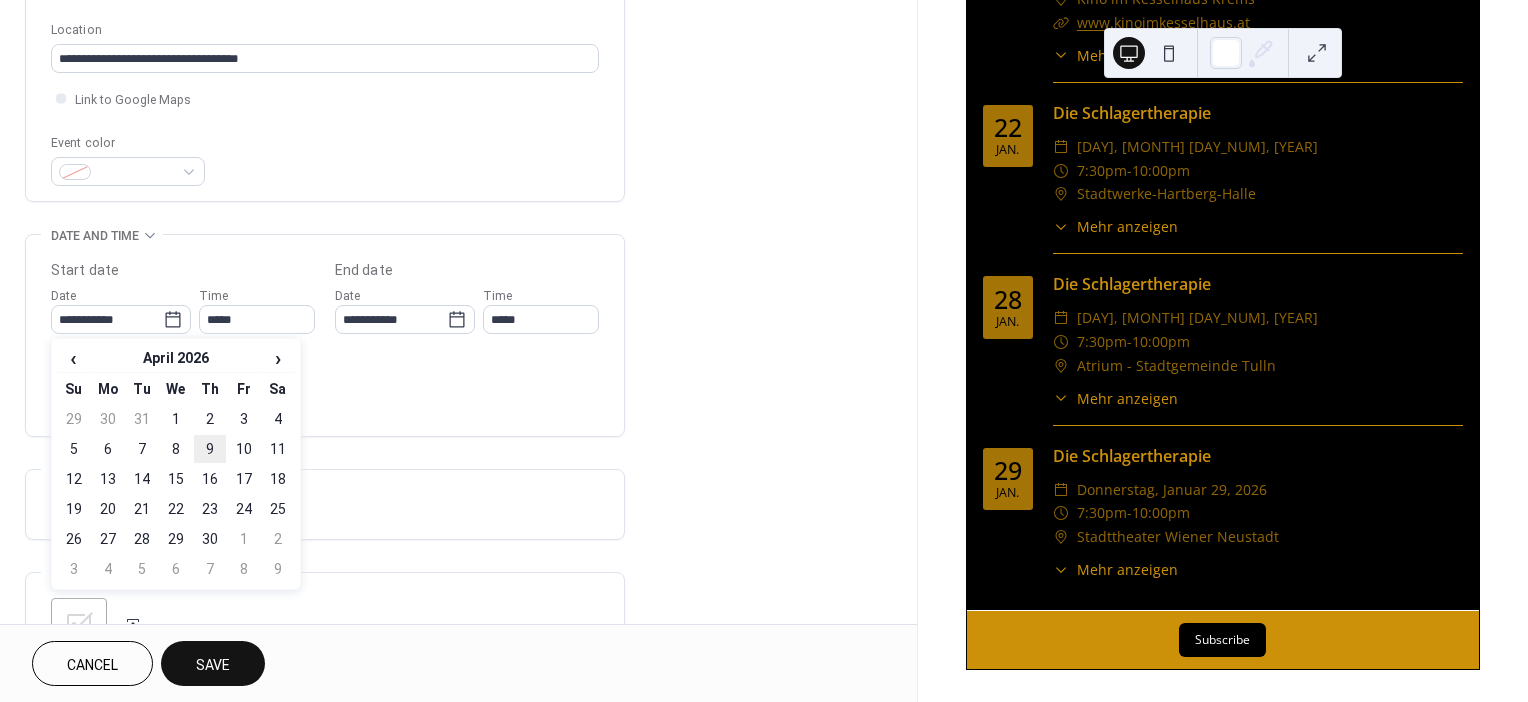 click on "9" at bounding box center (210, 449) 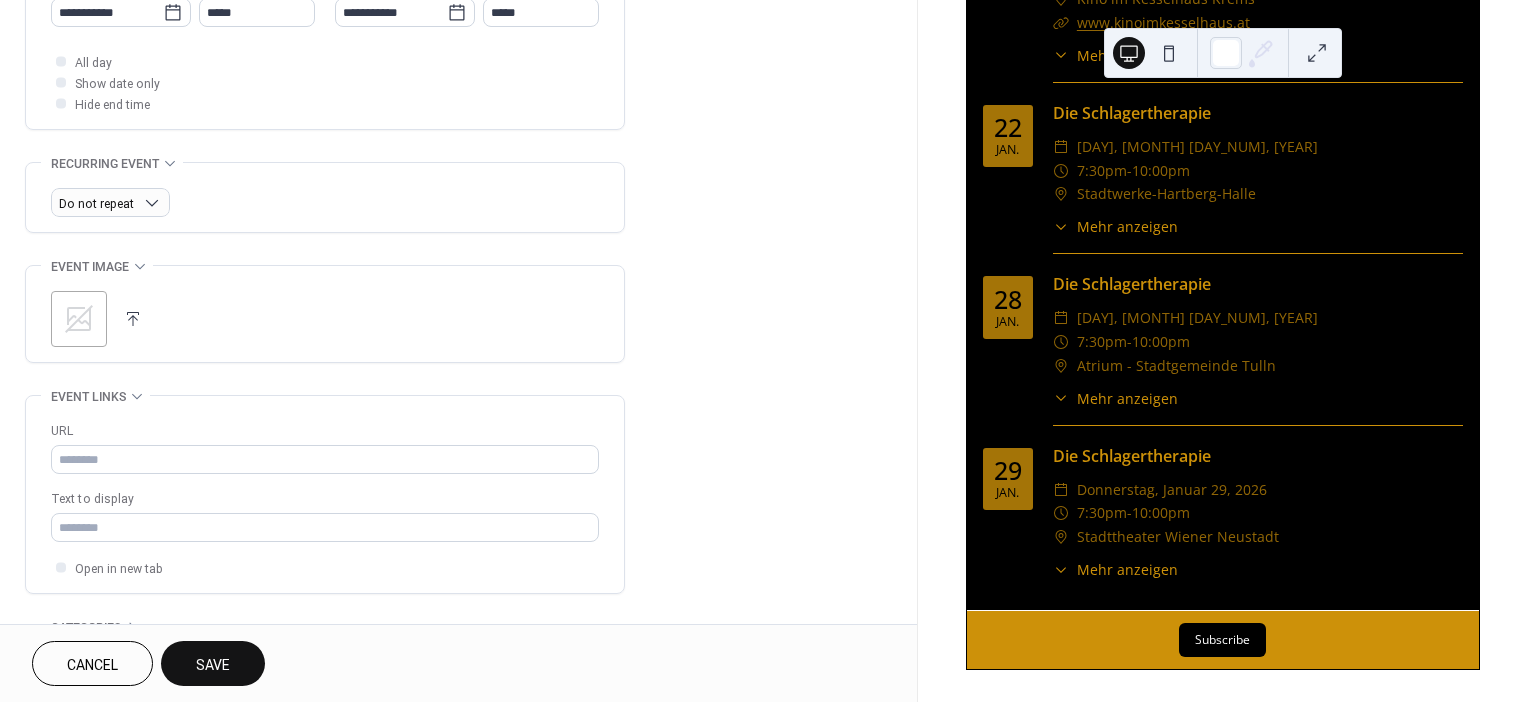 scroll, scrollTop: 728, scrollLeft: 0, axis: vertical 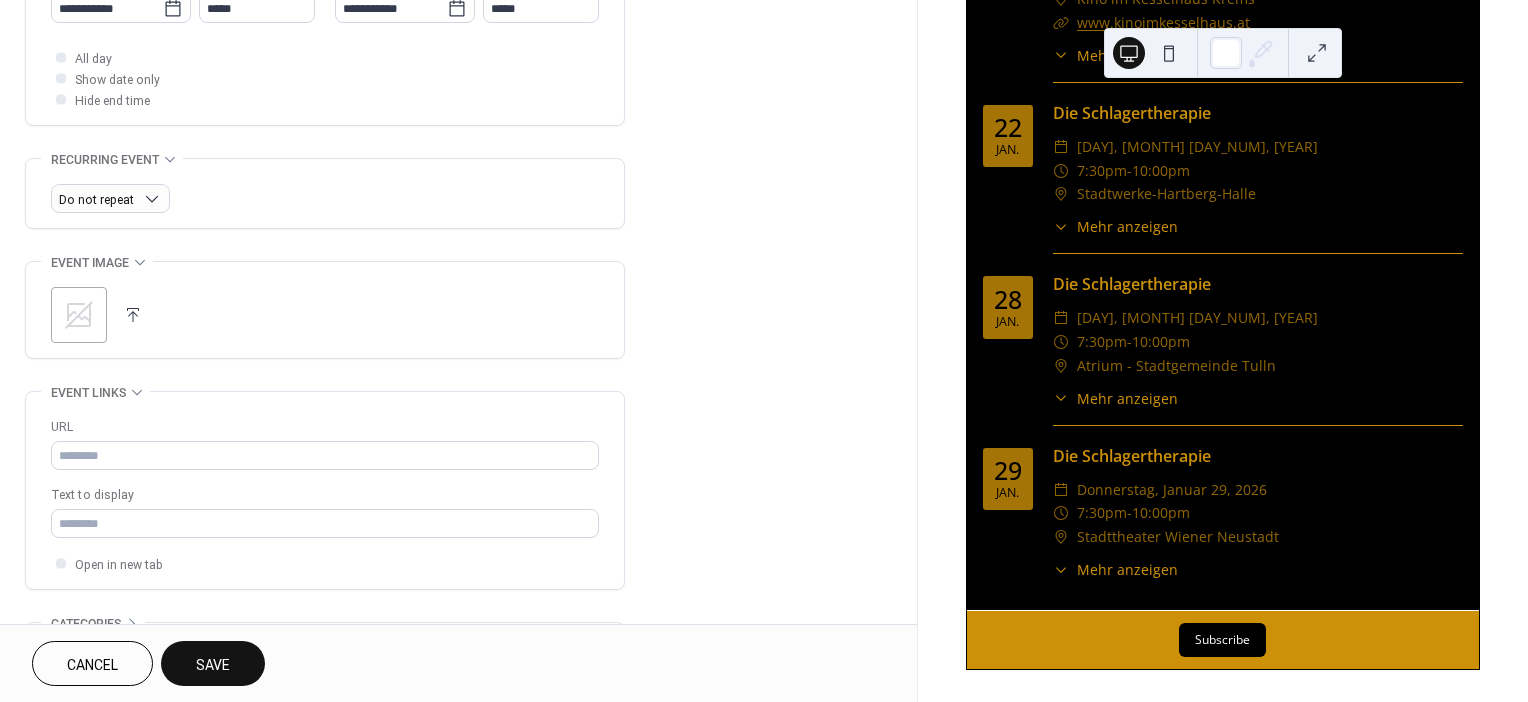 click at bounding box center (133, 315) 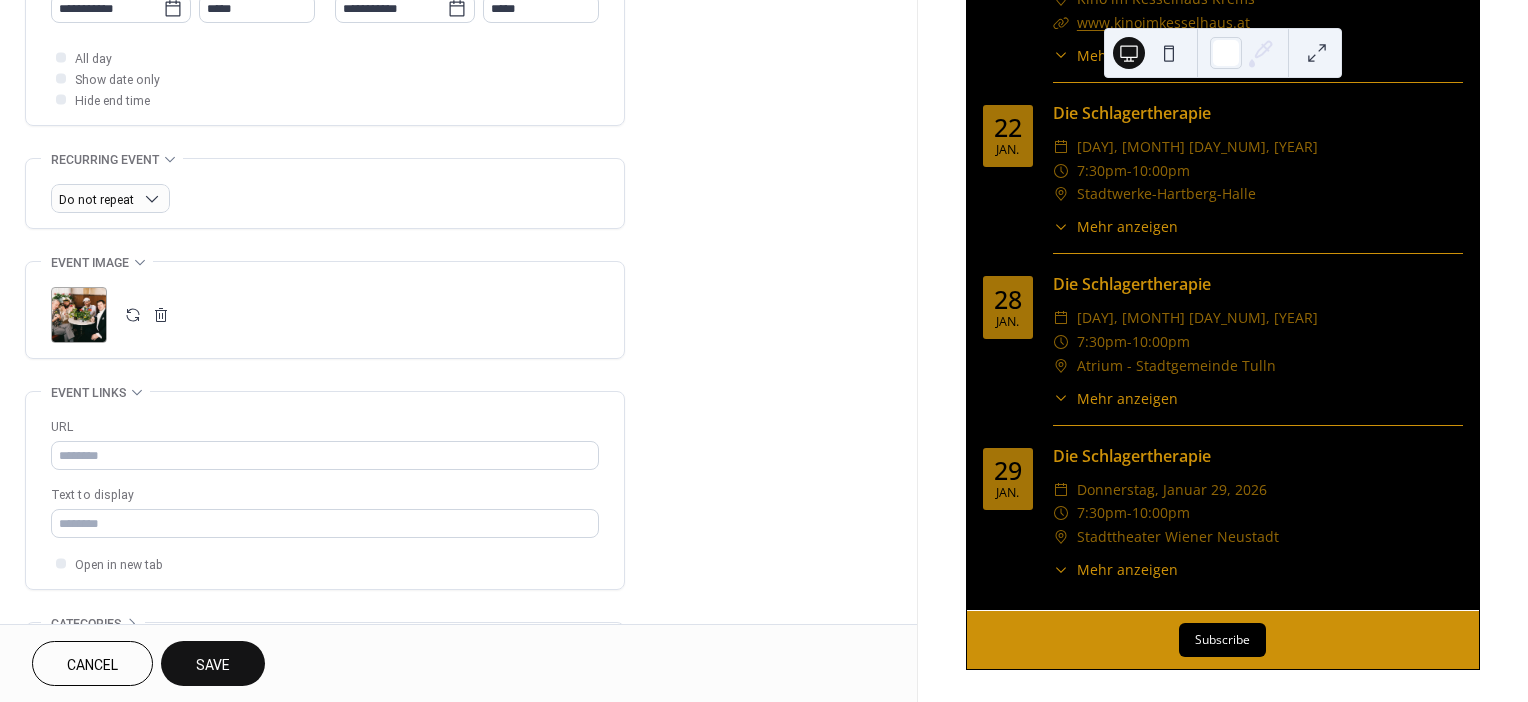 click on "Save" at bounding box center [213, 665] 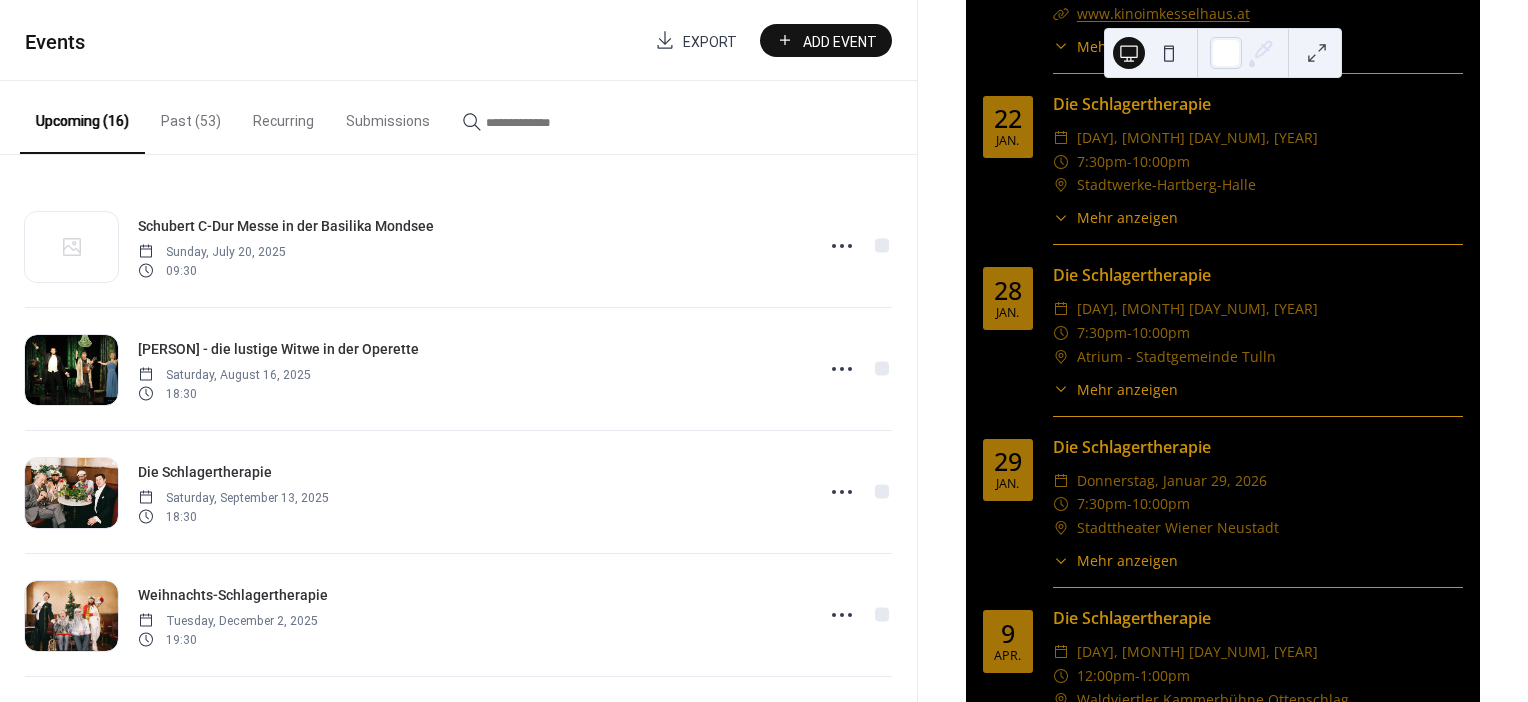 click on "Add Event" at bounding box center (840, 41) 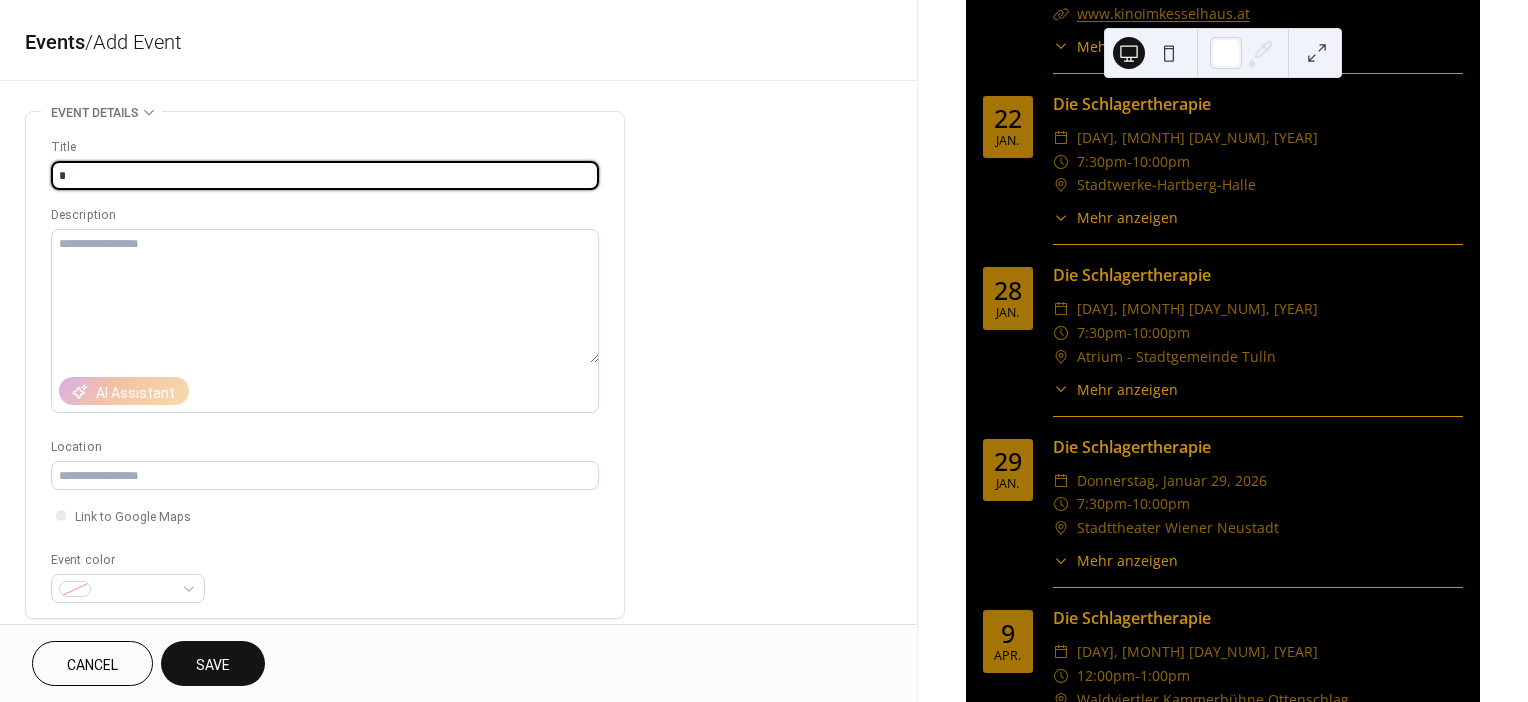 type on "**********" 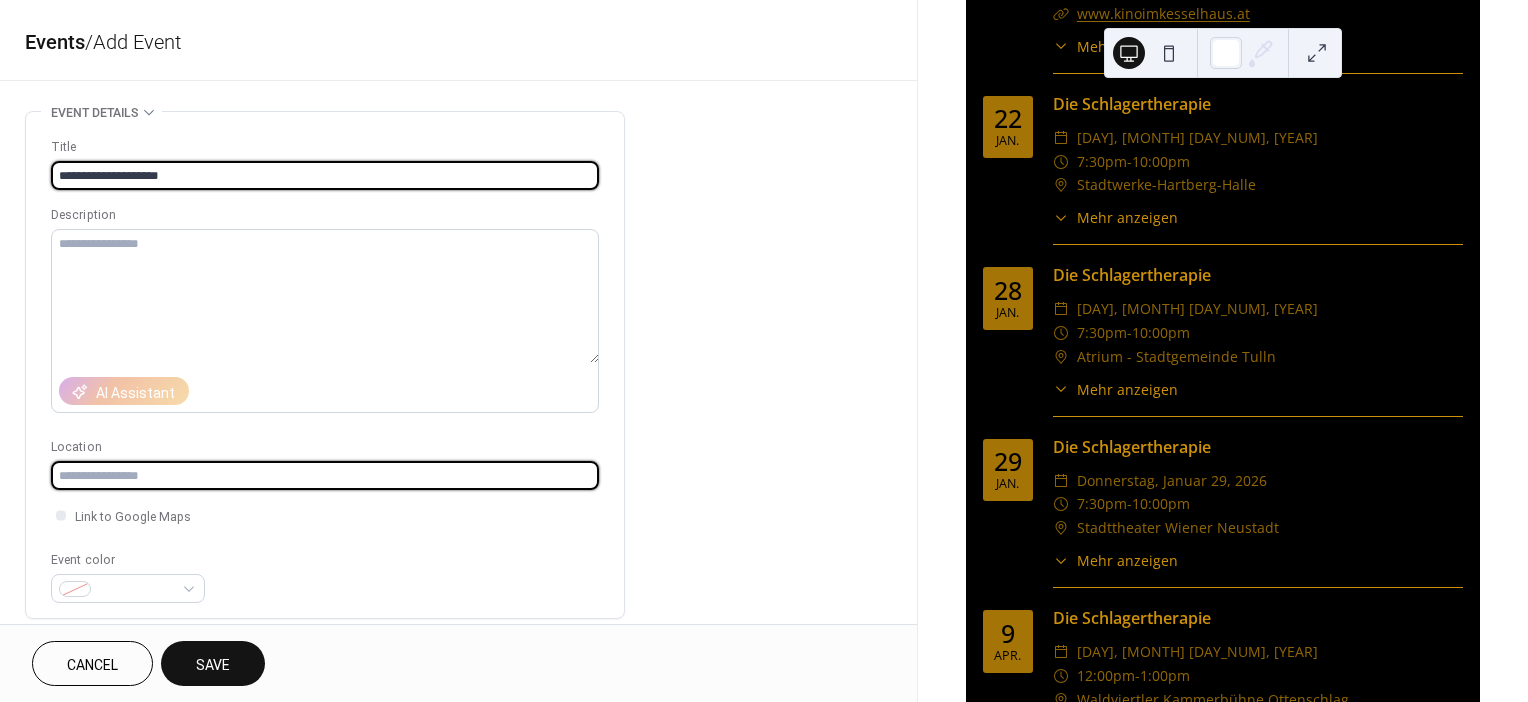 type on "**********" 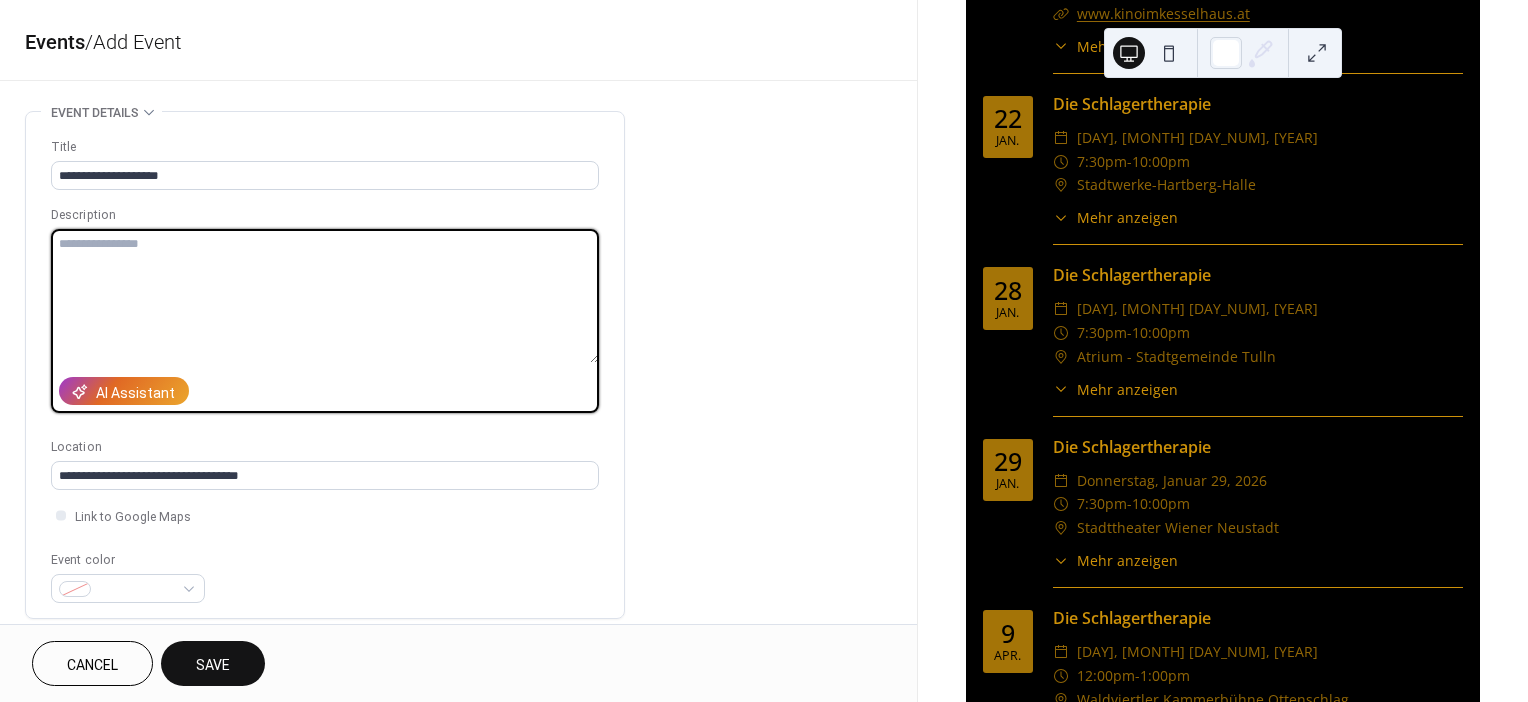 paste on "**********" 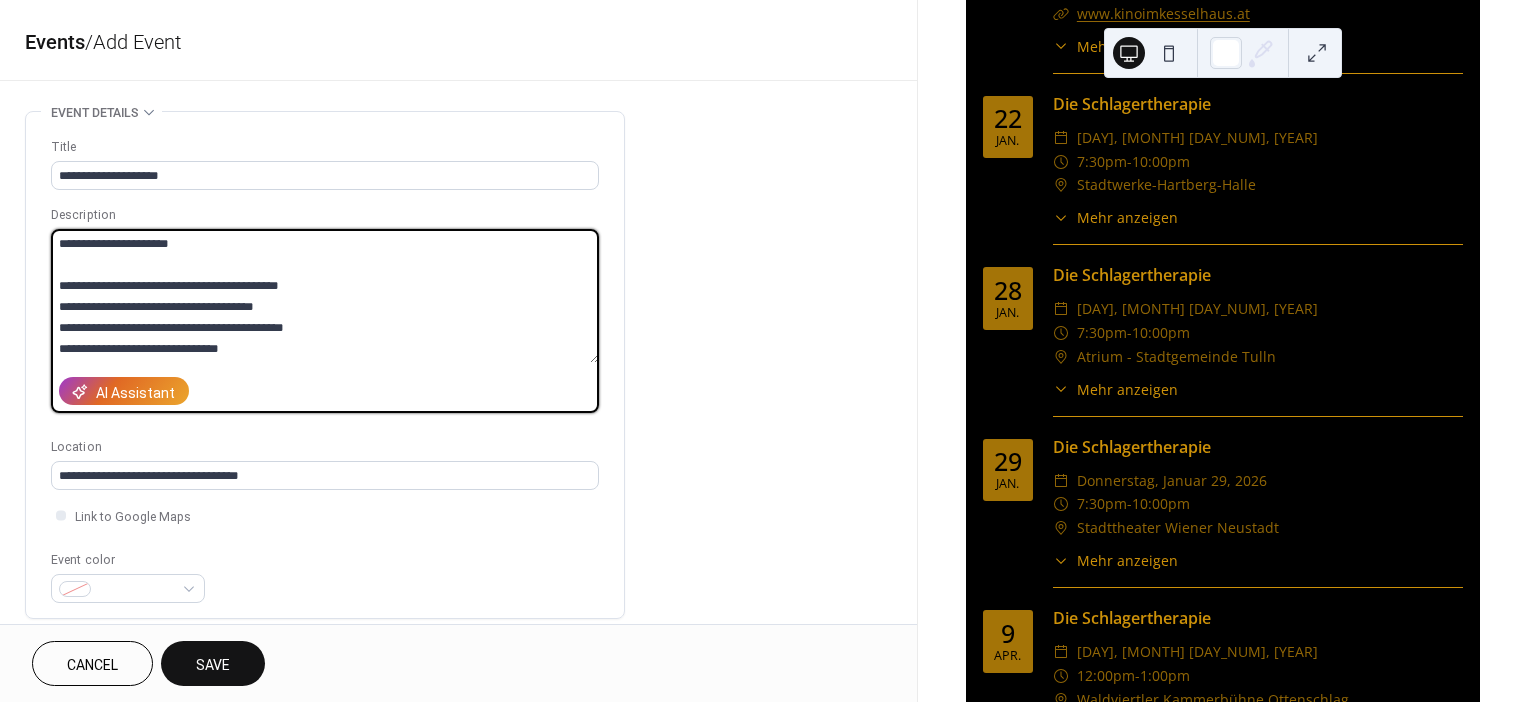 scroll, scrollTop: 504, scrollLeft: 0, axis: vertical 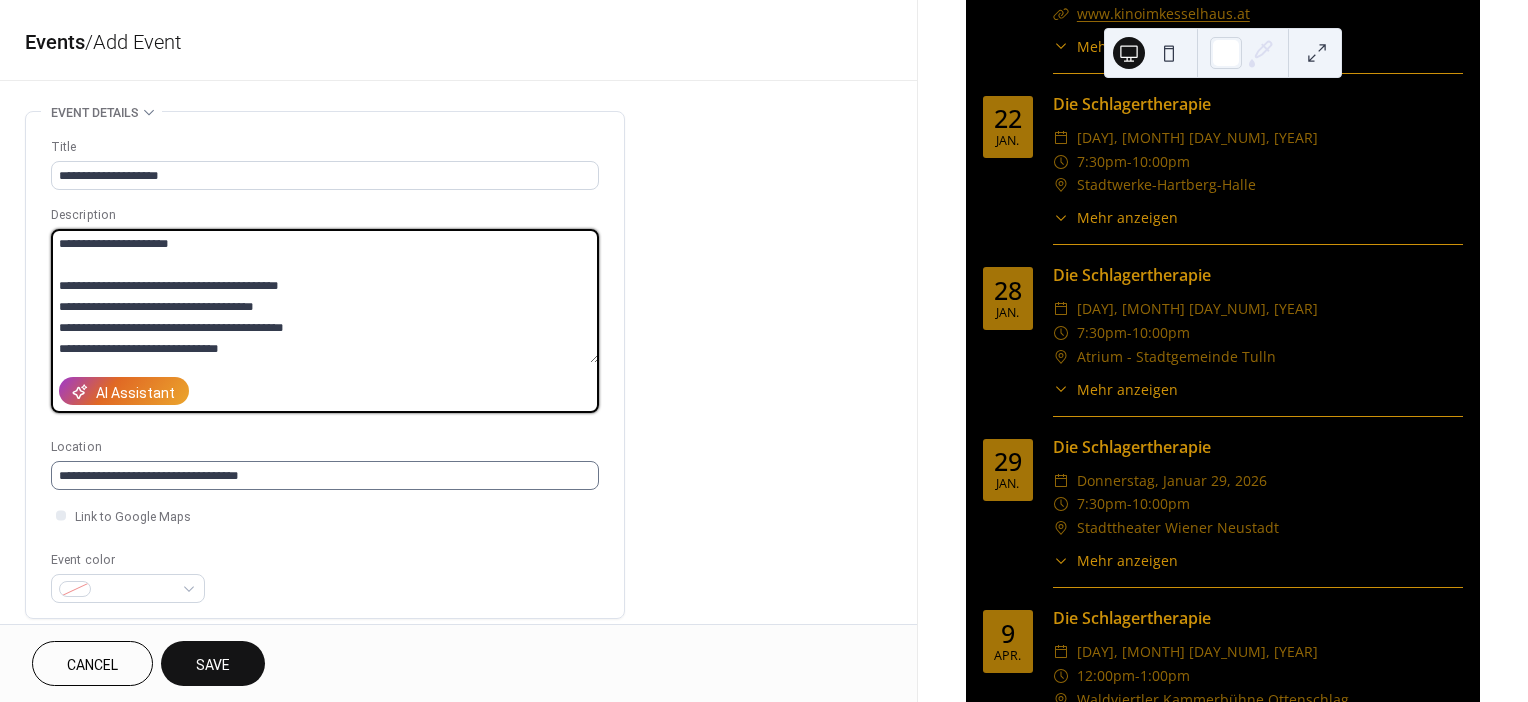 type on "**********" 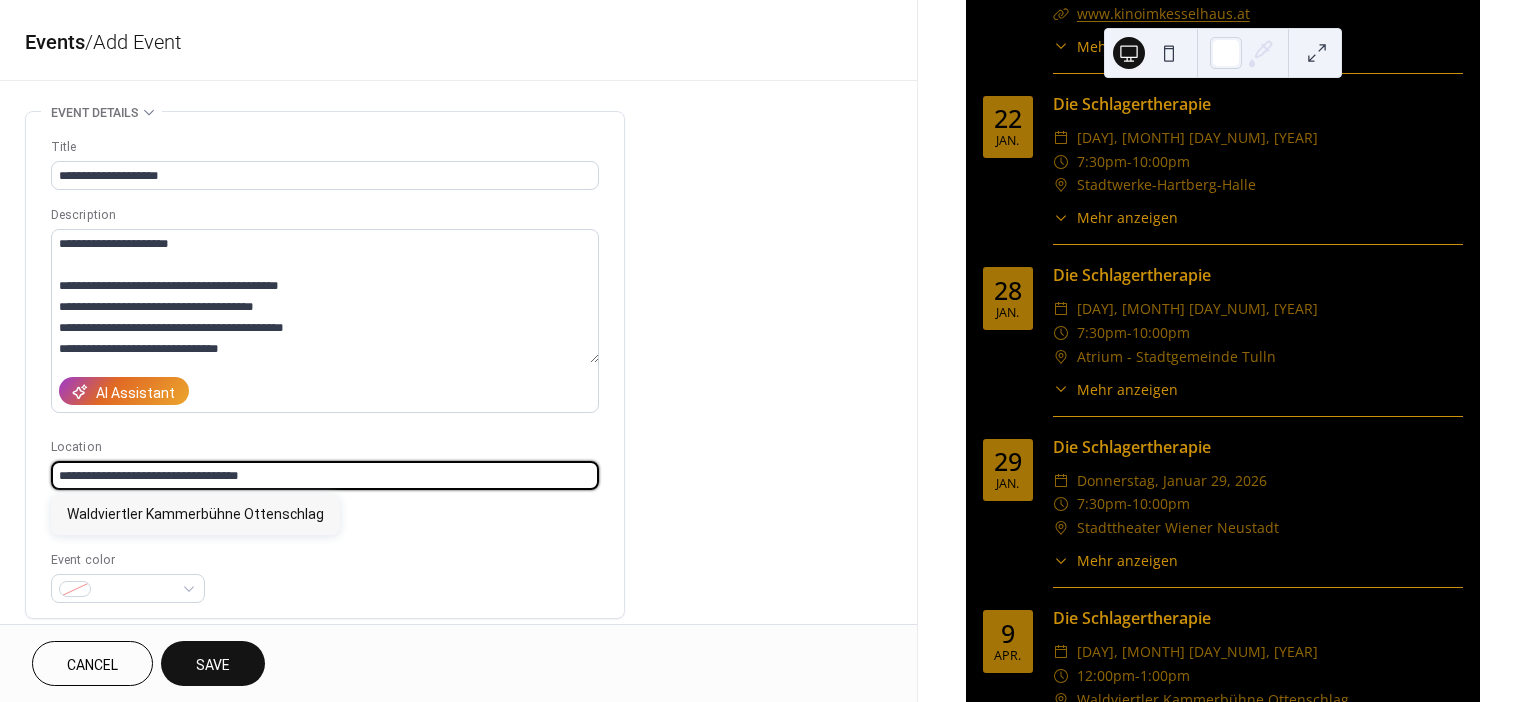 drag, startPoint x: 291, startPoint y: 476, endPoint x: -31, endPoint y: 501, distance: 322.96902 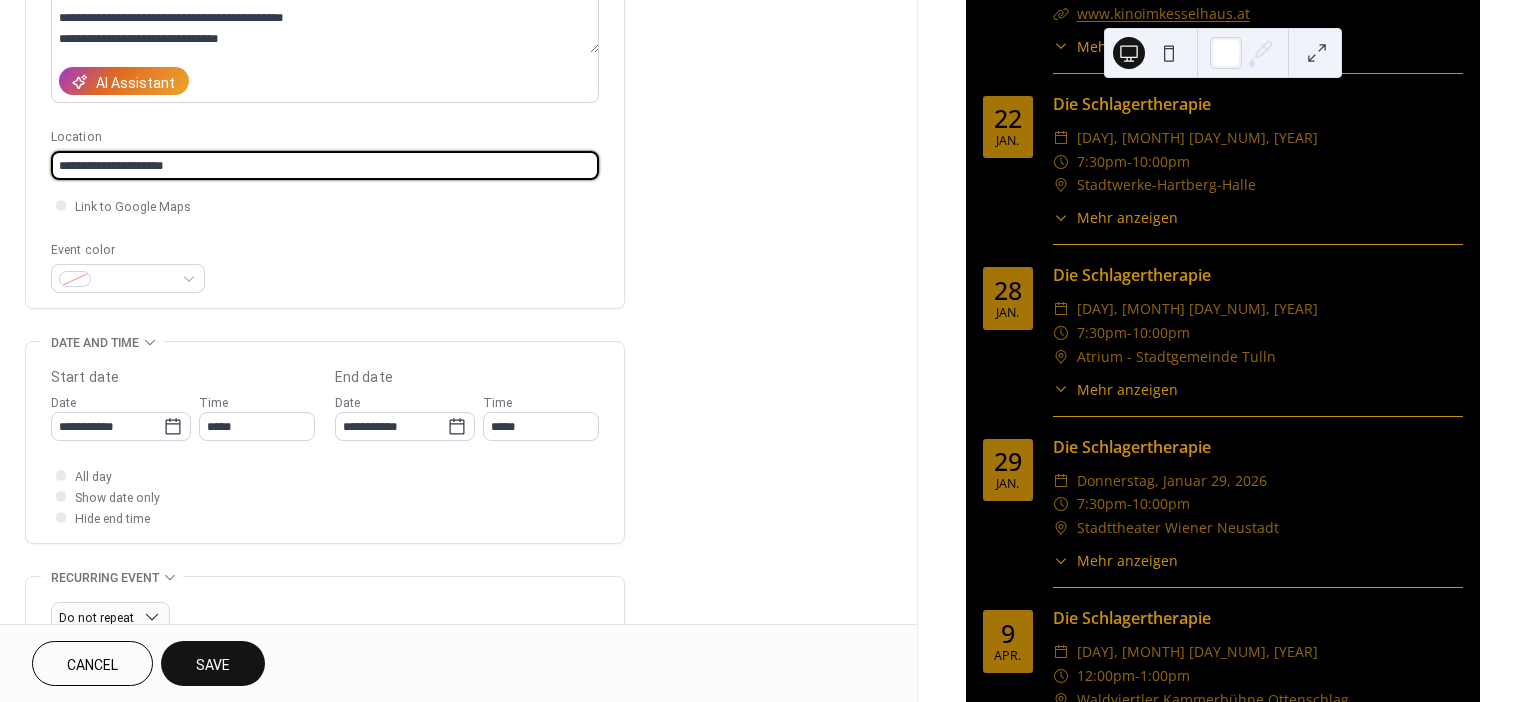 scroll, scrollTop: 368, scrollLeft: 0, axis: vertical 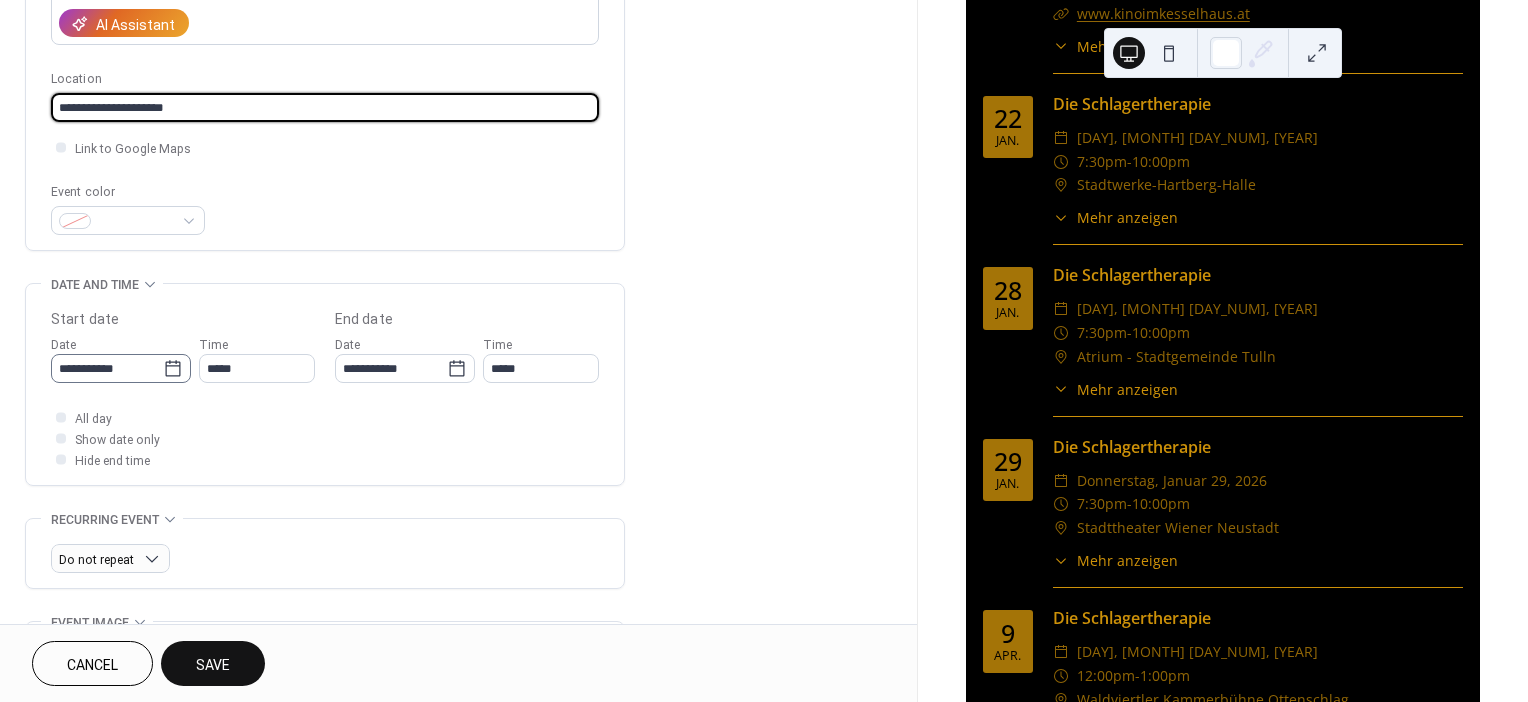 type on "**********" 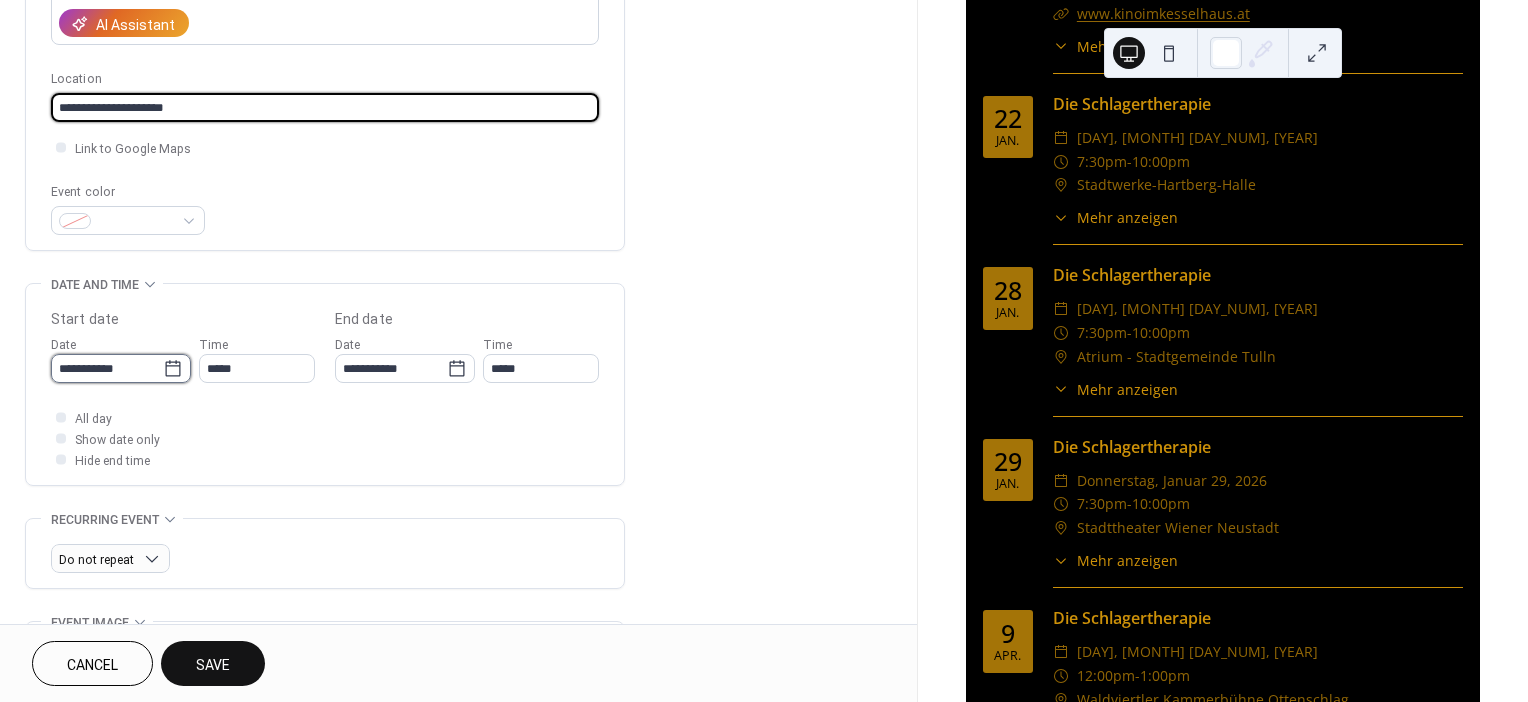 click on "**********" at bounding box center (107, 368) 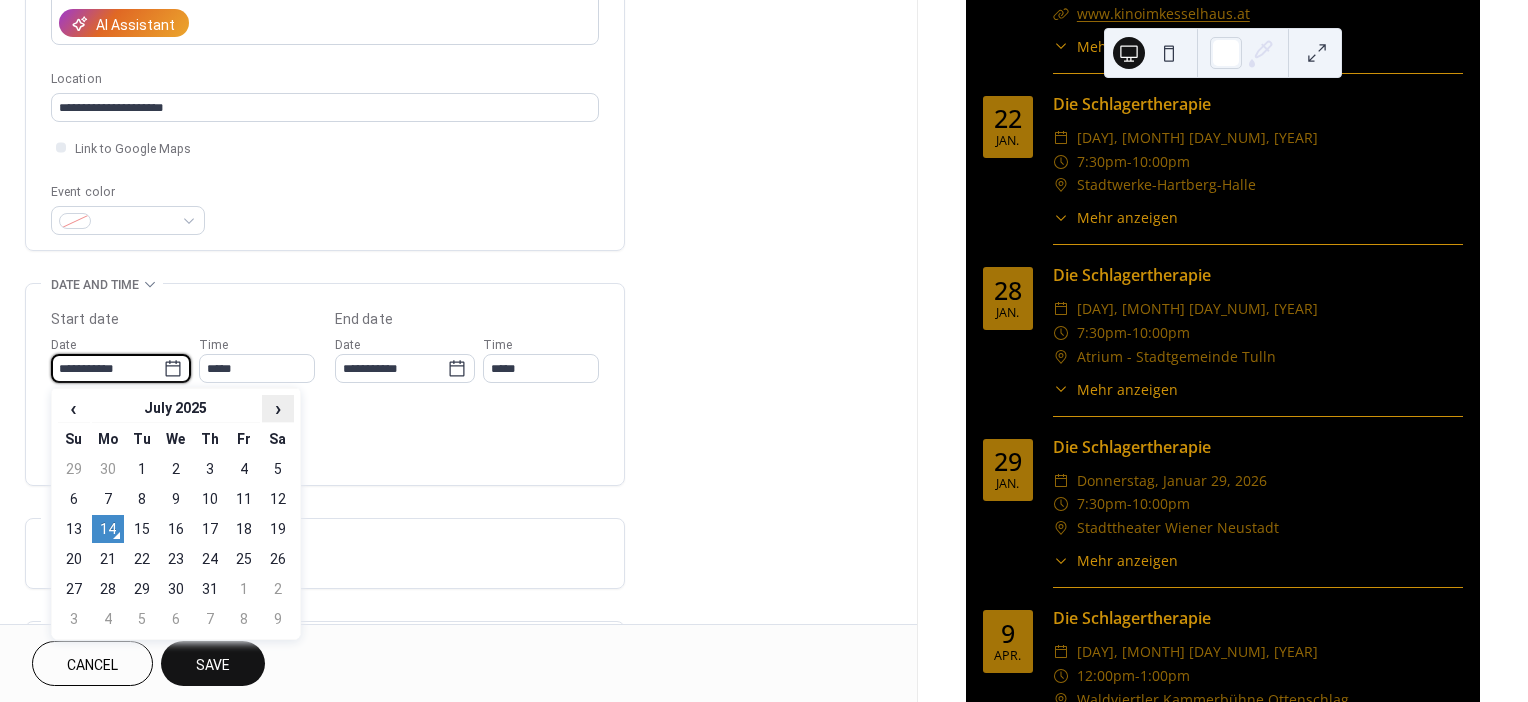 click on "›" at bounding box center [278, 408] 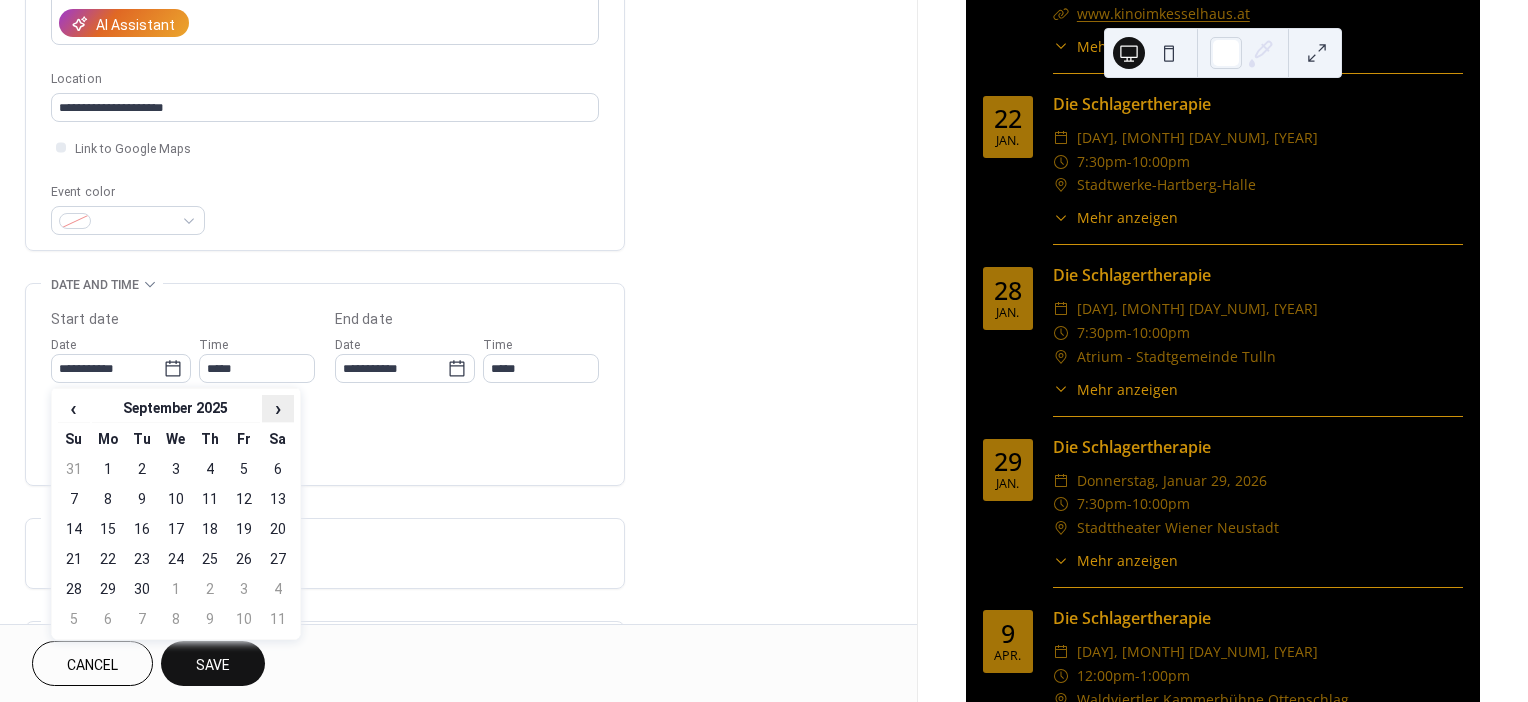 click on "›" at bounding box center (278, 408) 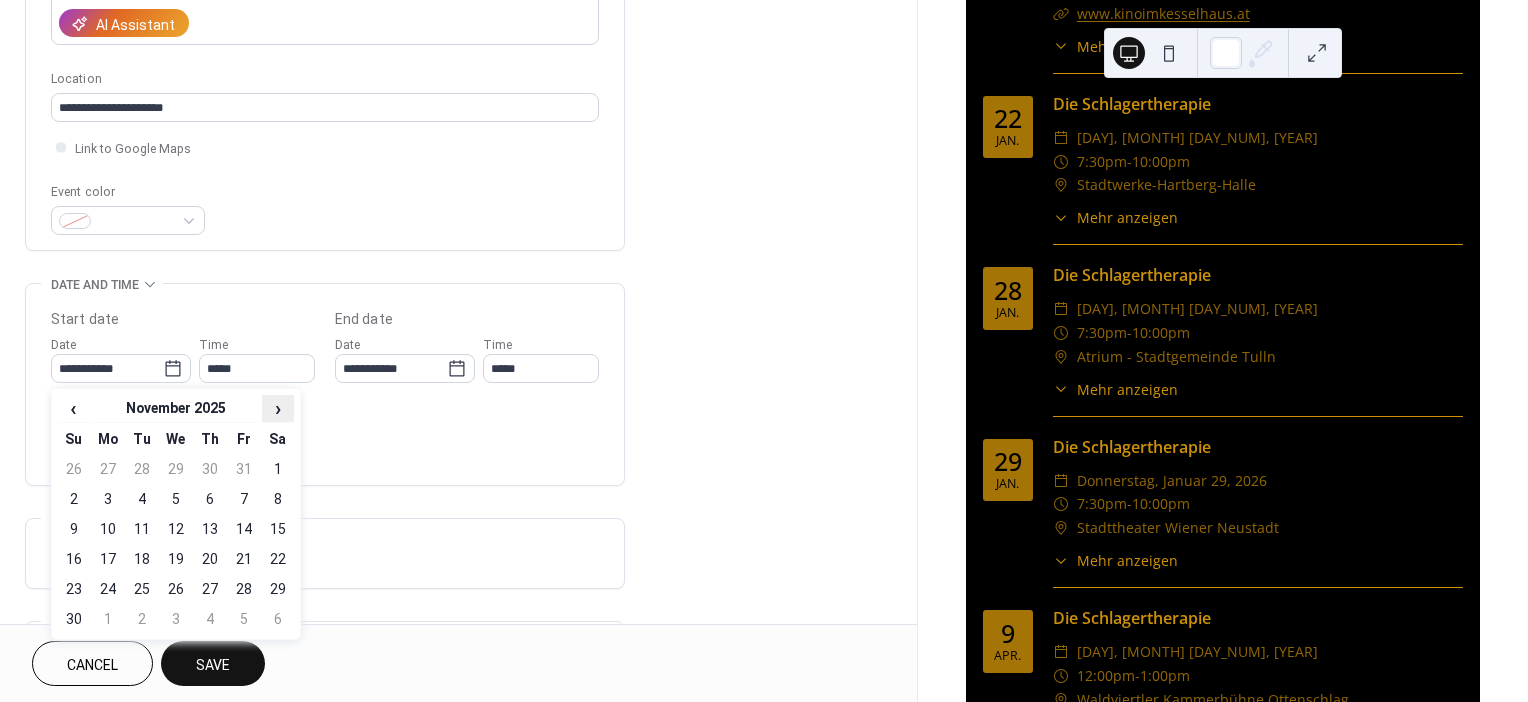 click on "›" at bounding box center [278, 408] 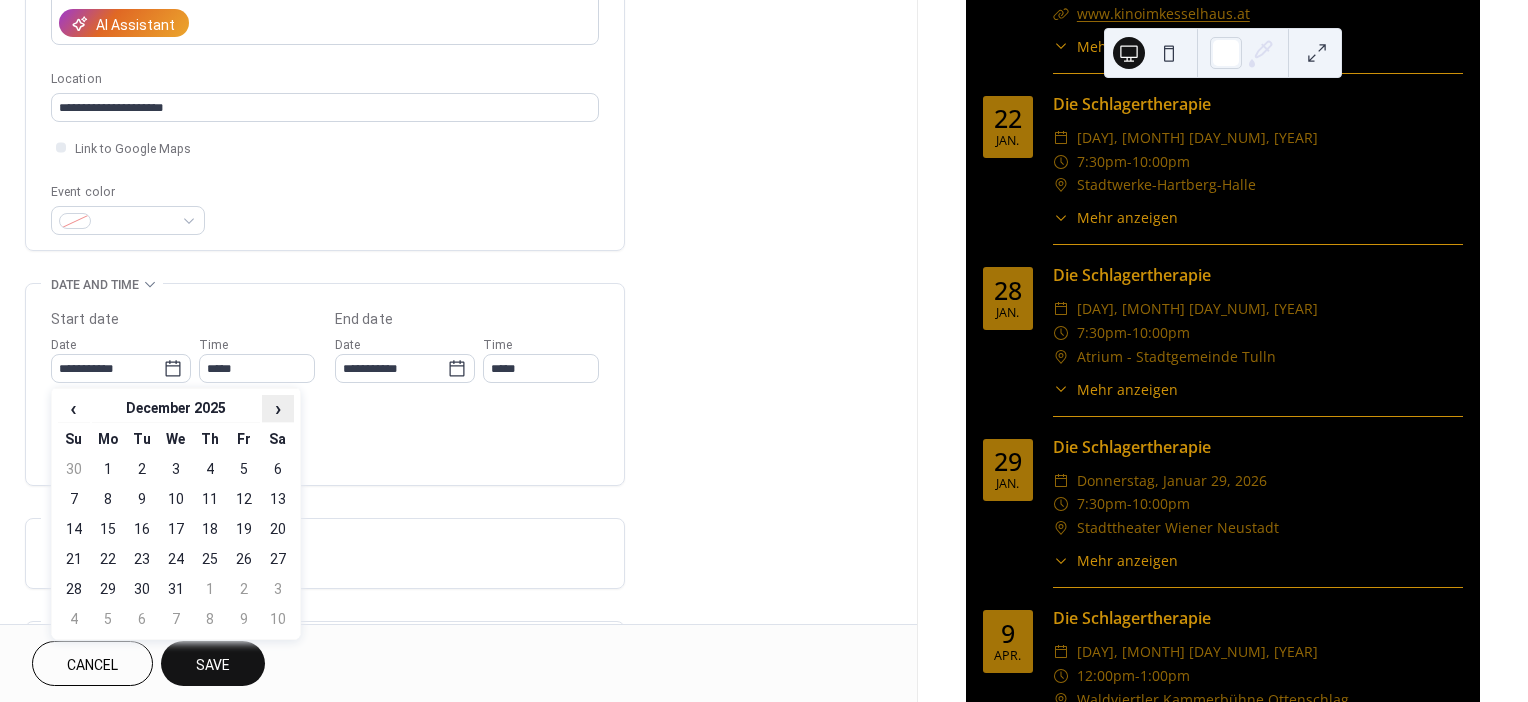 click on "›" at bounding box center [278, 408] 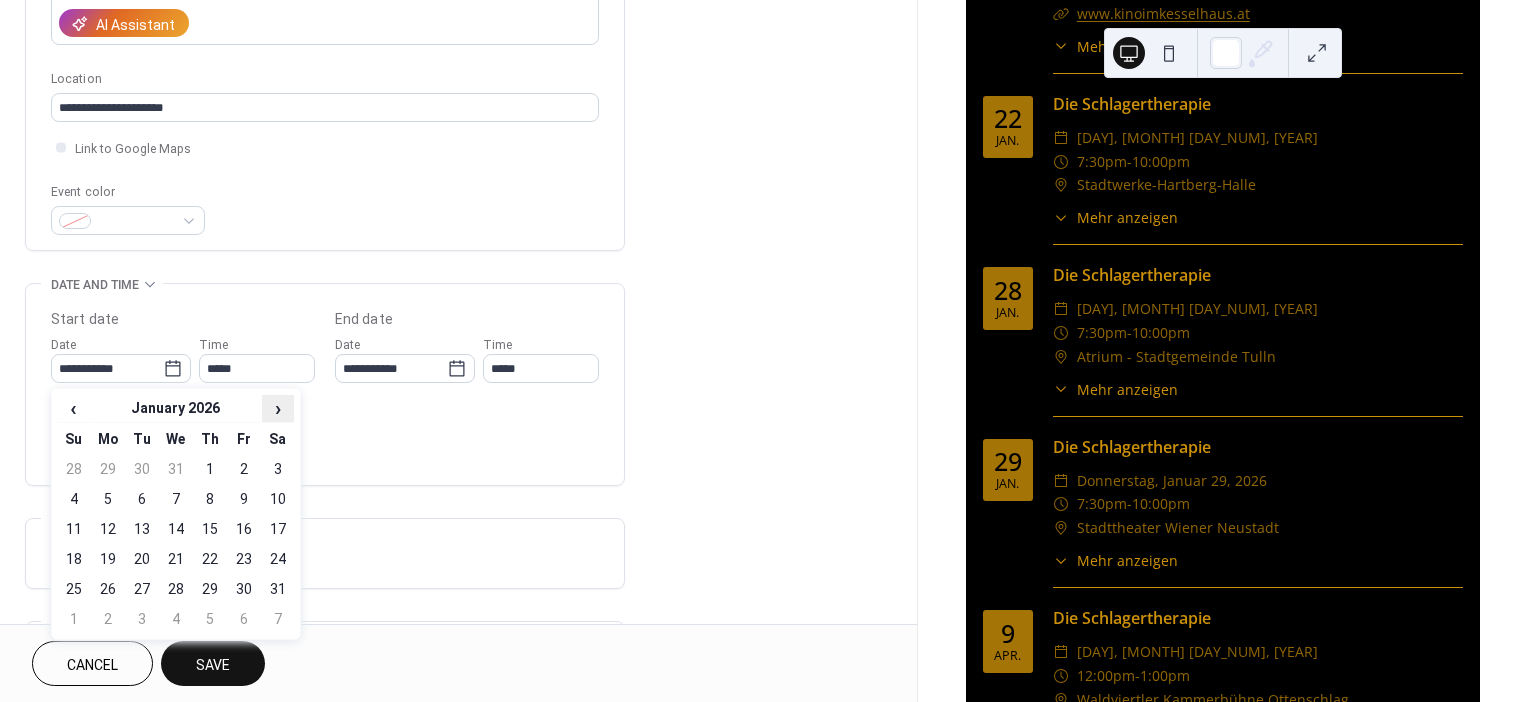 click on "›" at bounding box center (278, 408) 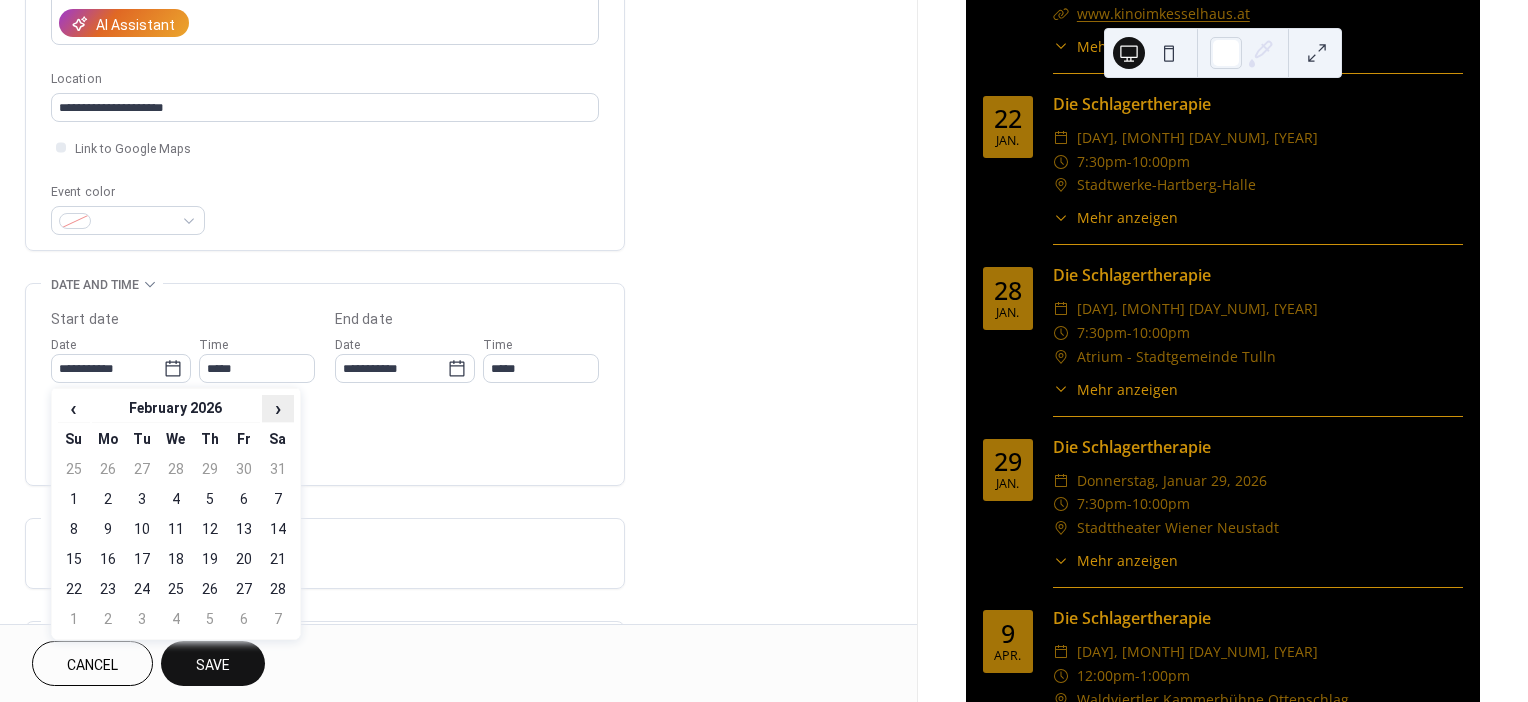 click on "›" at bounding box center [278, 408] 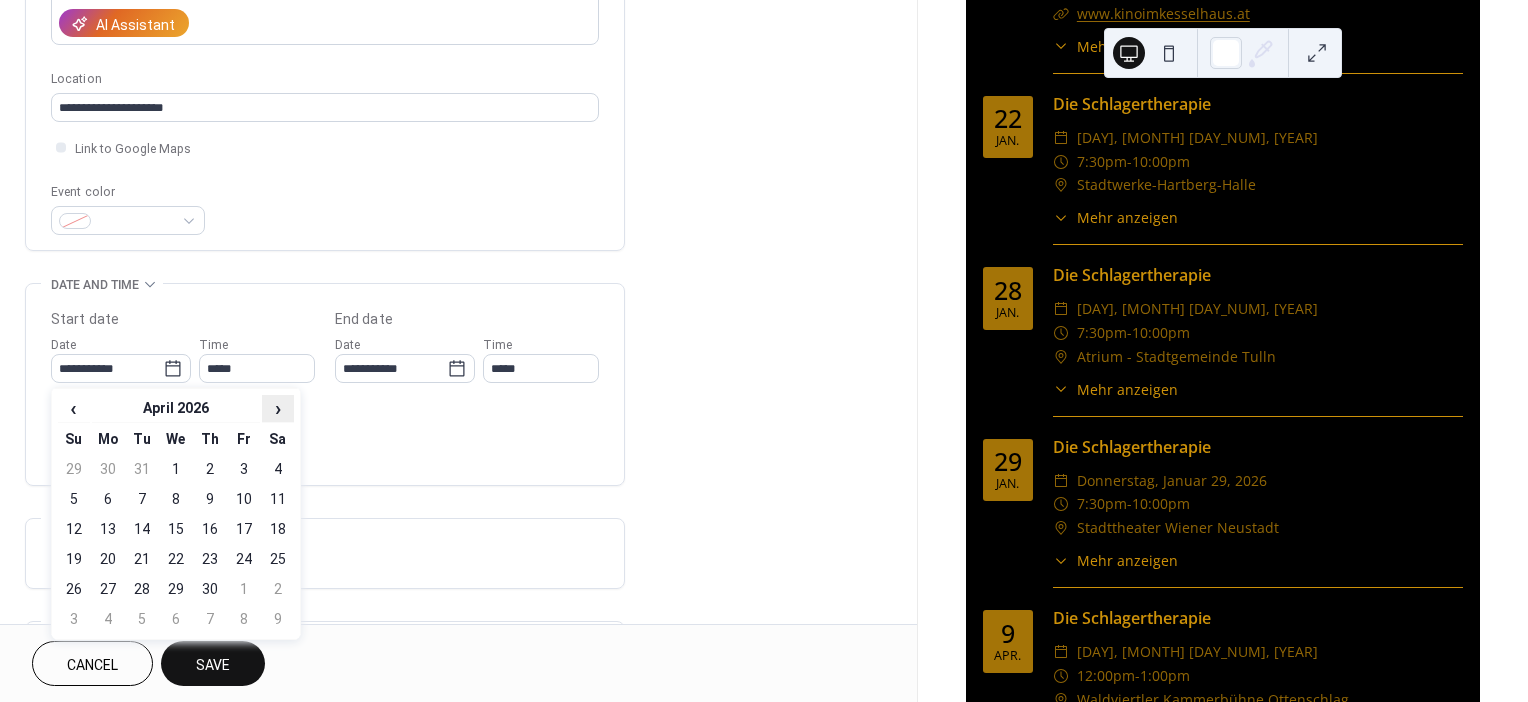 click on "›" at bounding box center [278, 408] 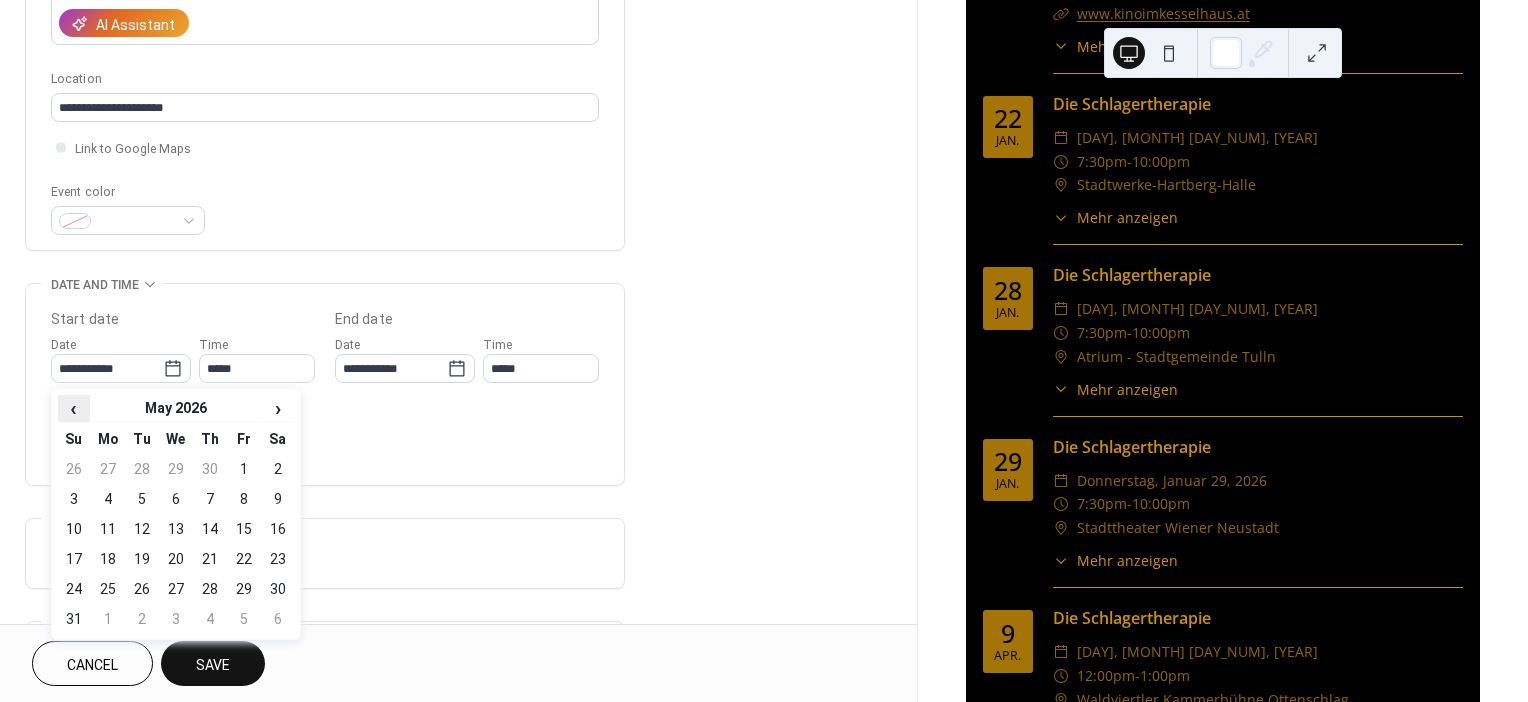 click on "‹" at bounding box center (74, 408) 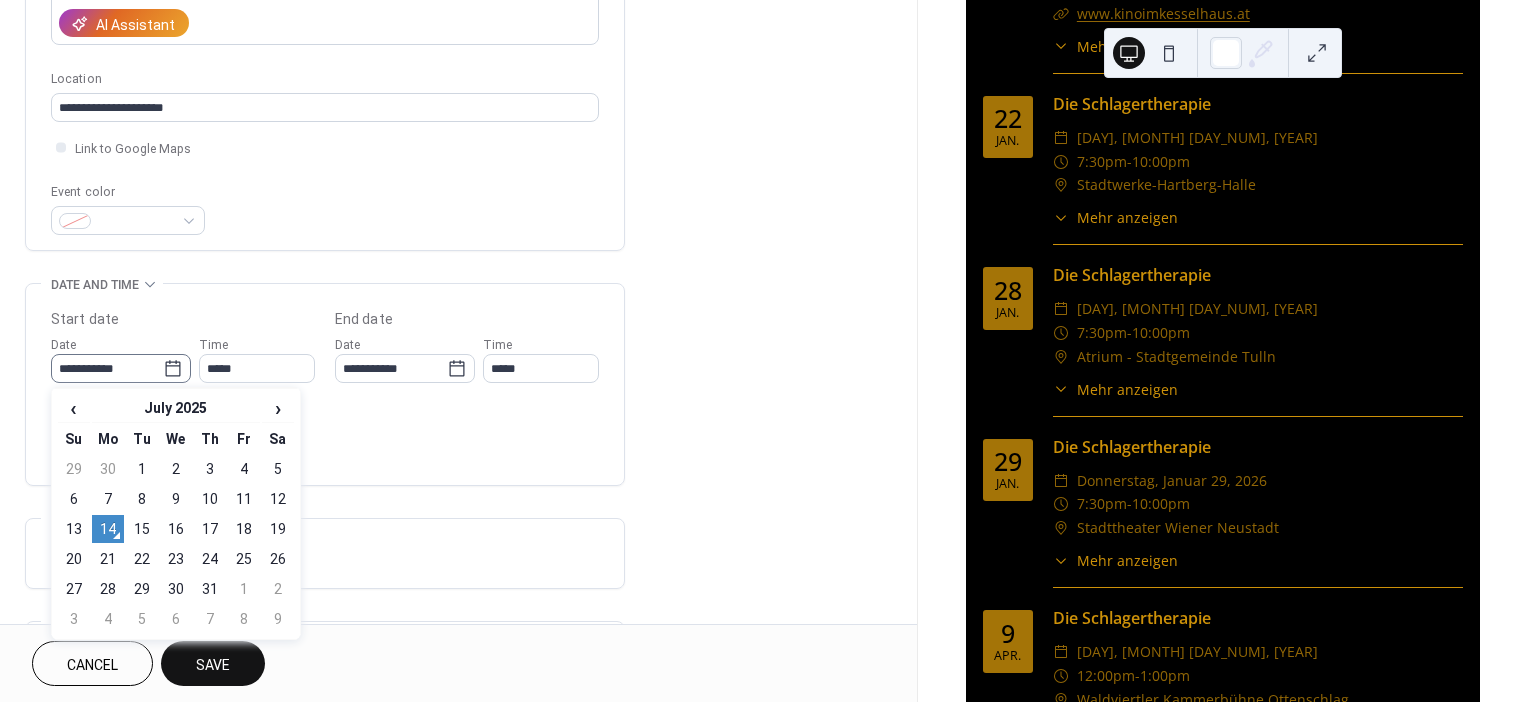 click 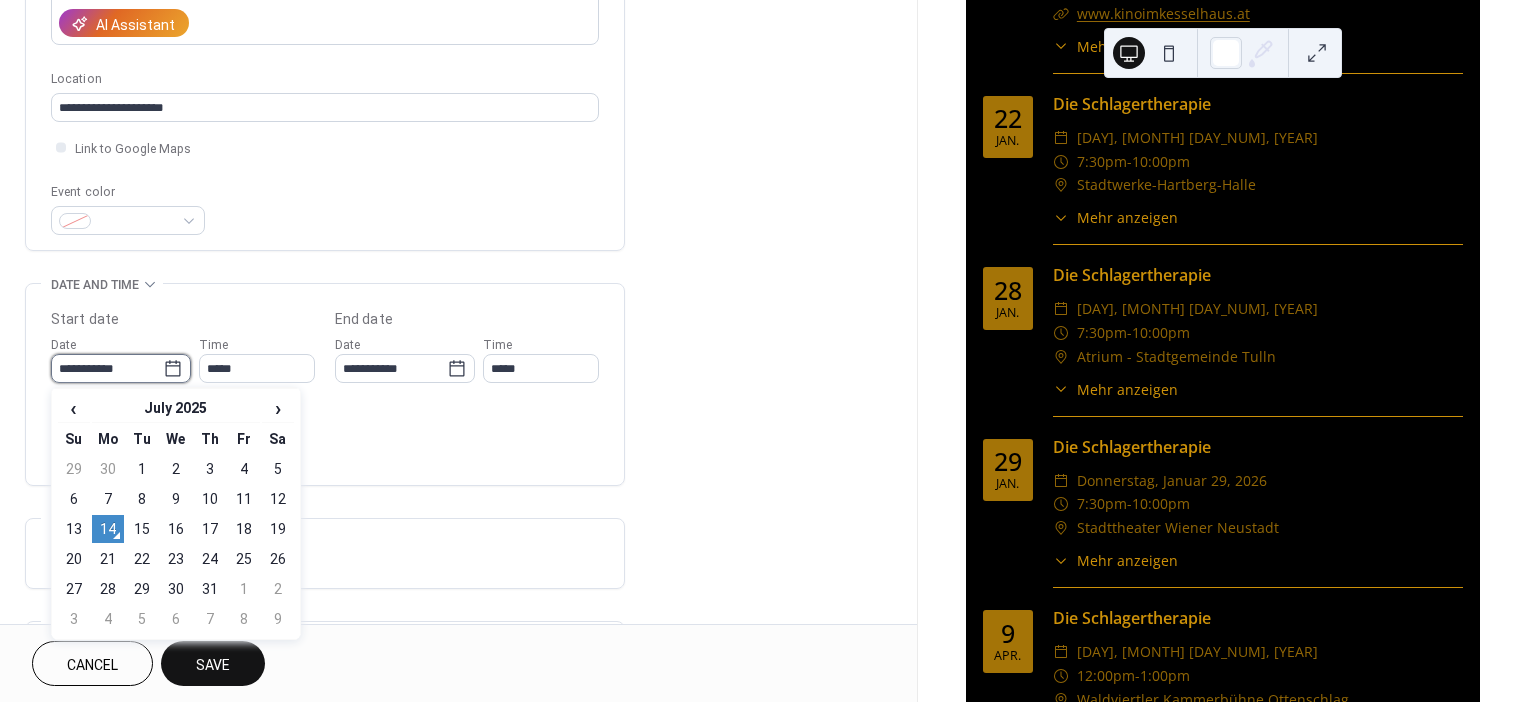 click on "**********" at bounding box center (107, 368) 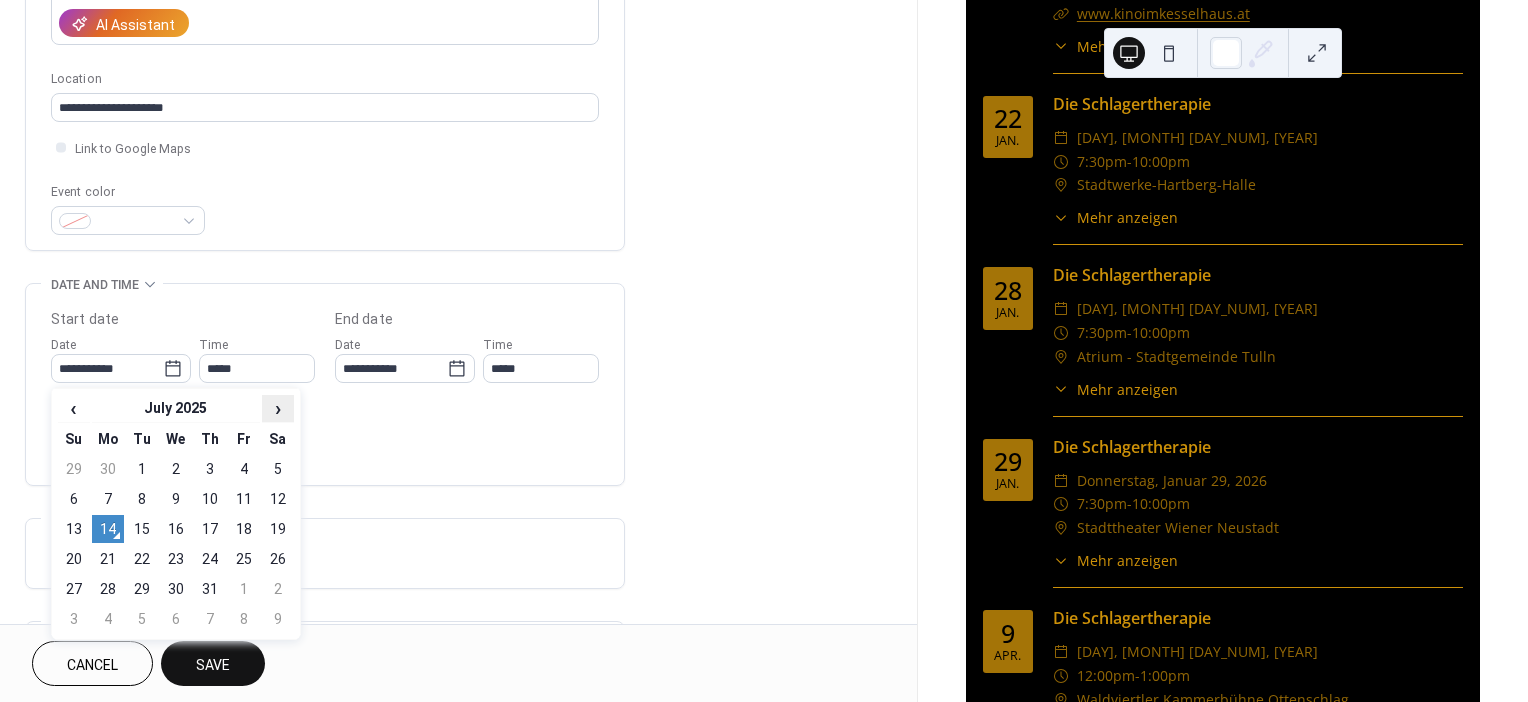 click on "›" at bounding box center (278, 408) 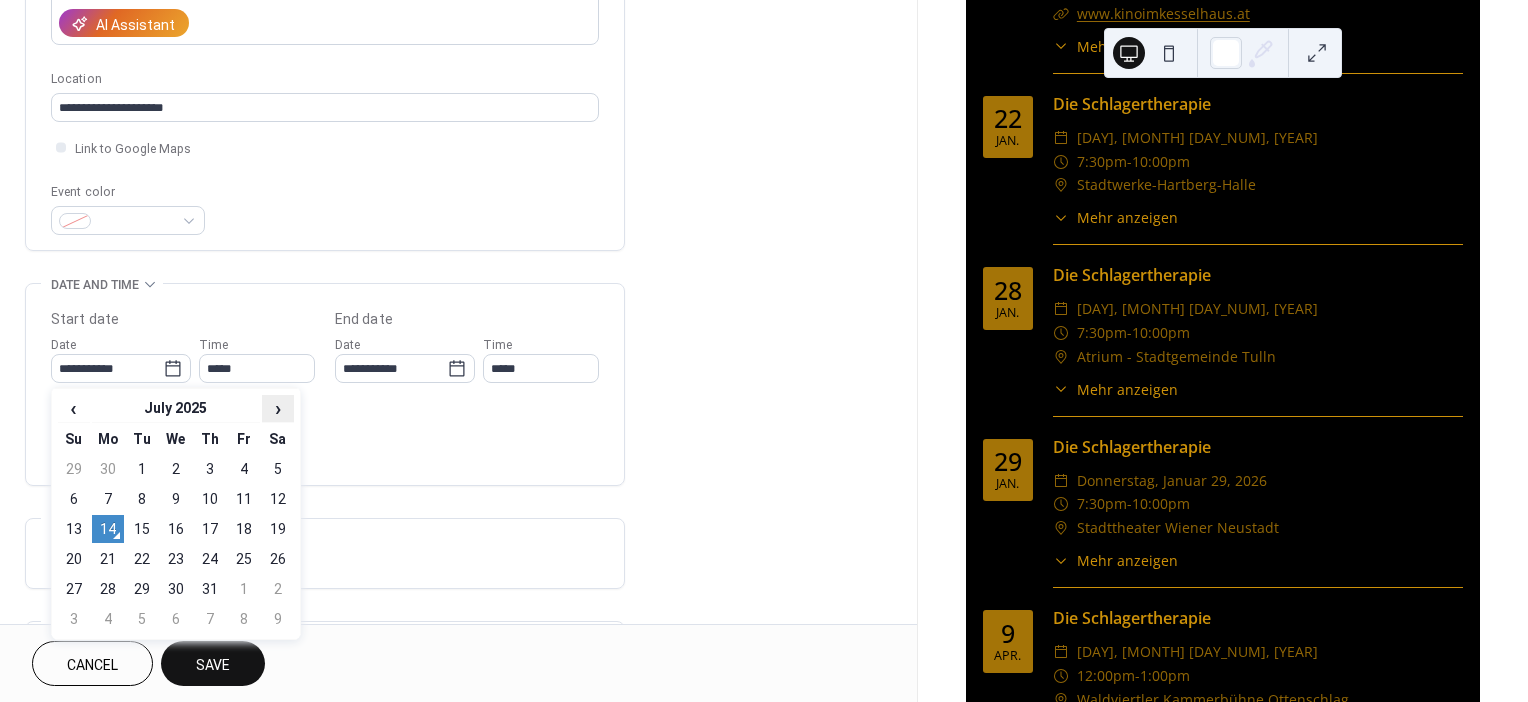 click on "›" at bounding box center [278, 408] 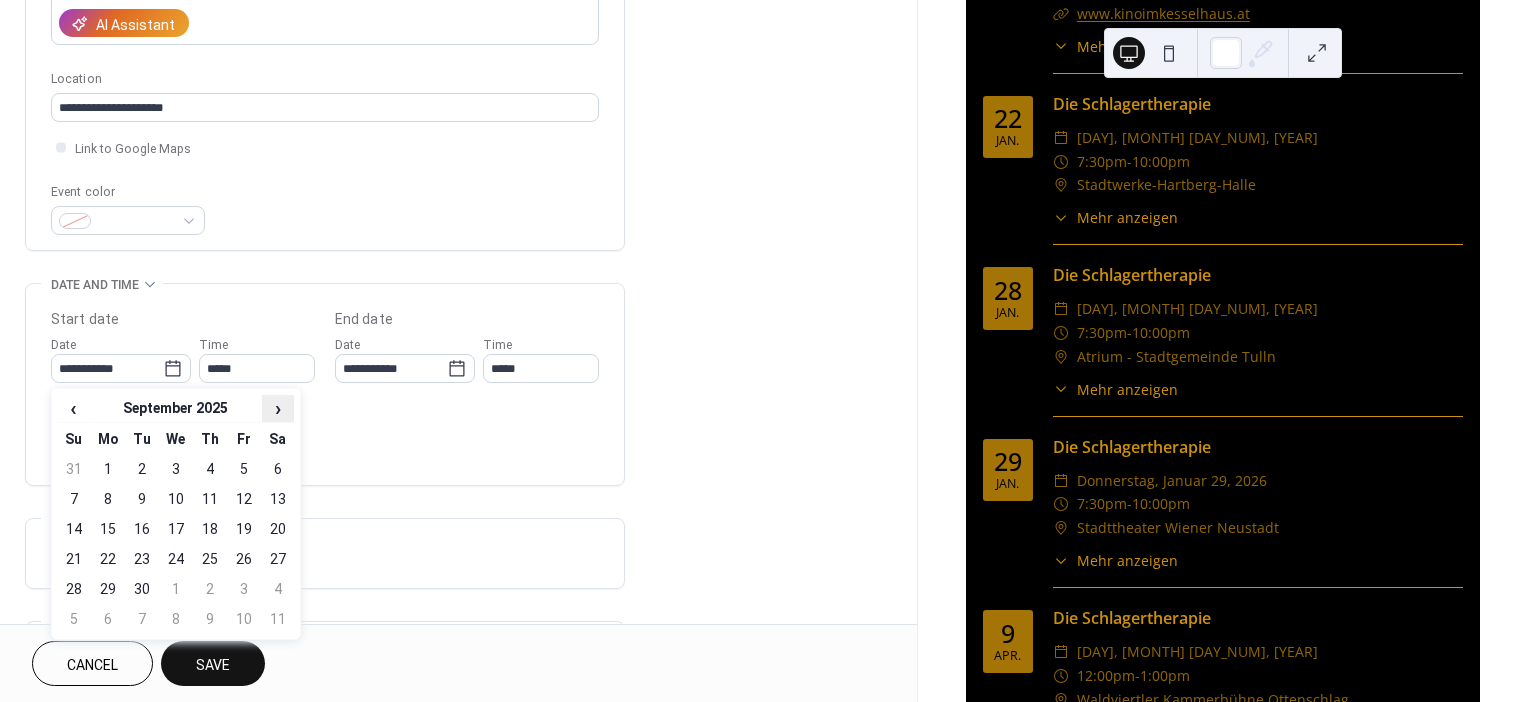 click on "›" at bounding box center (278, 408) 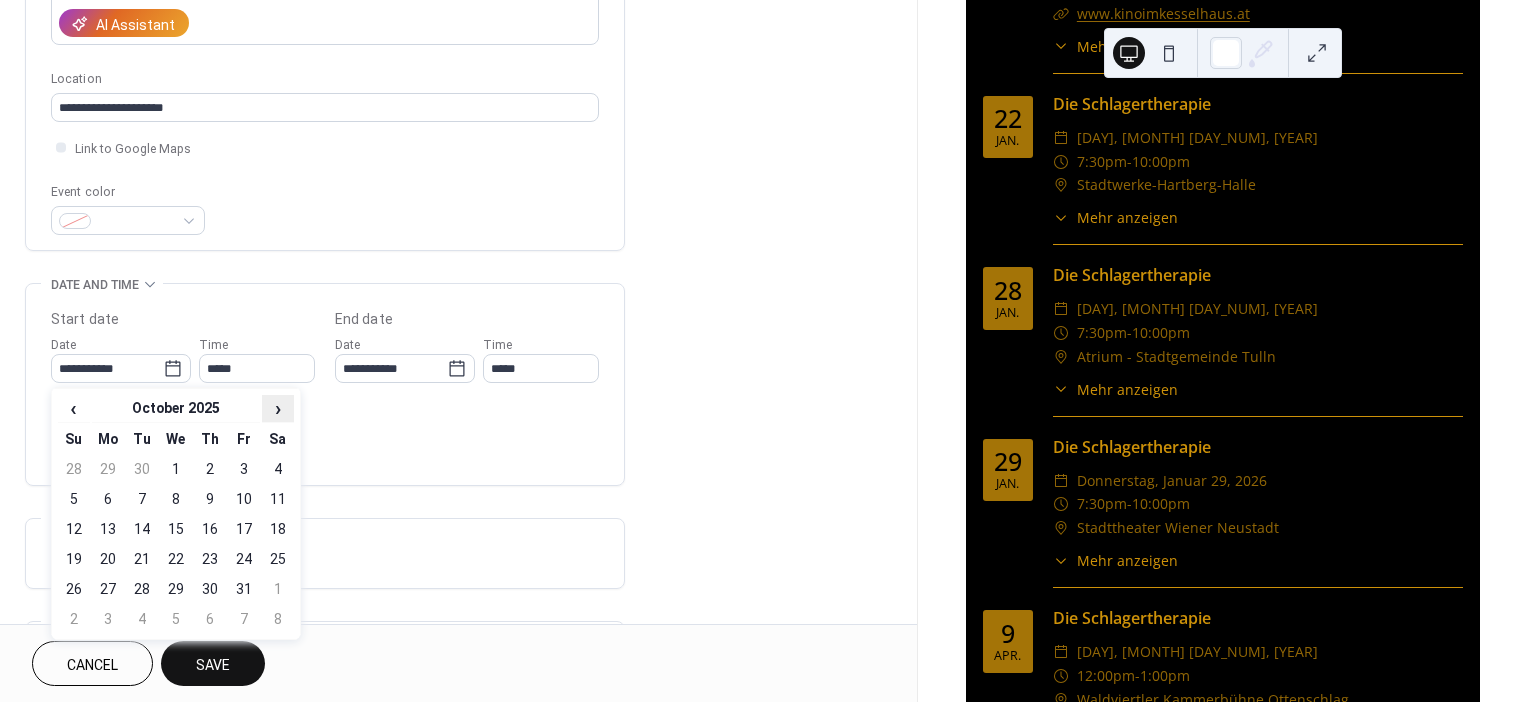 click on "›" at bounding box center (278, 408) 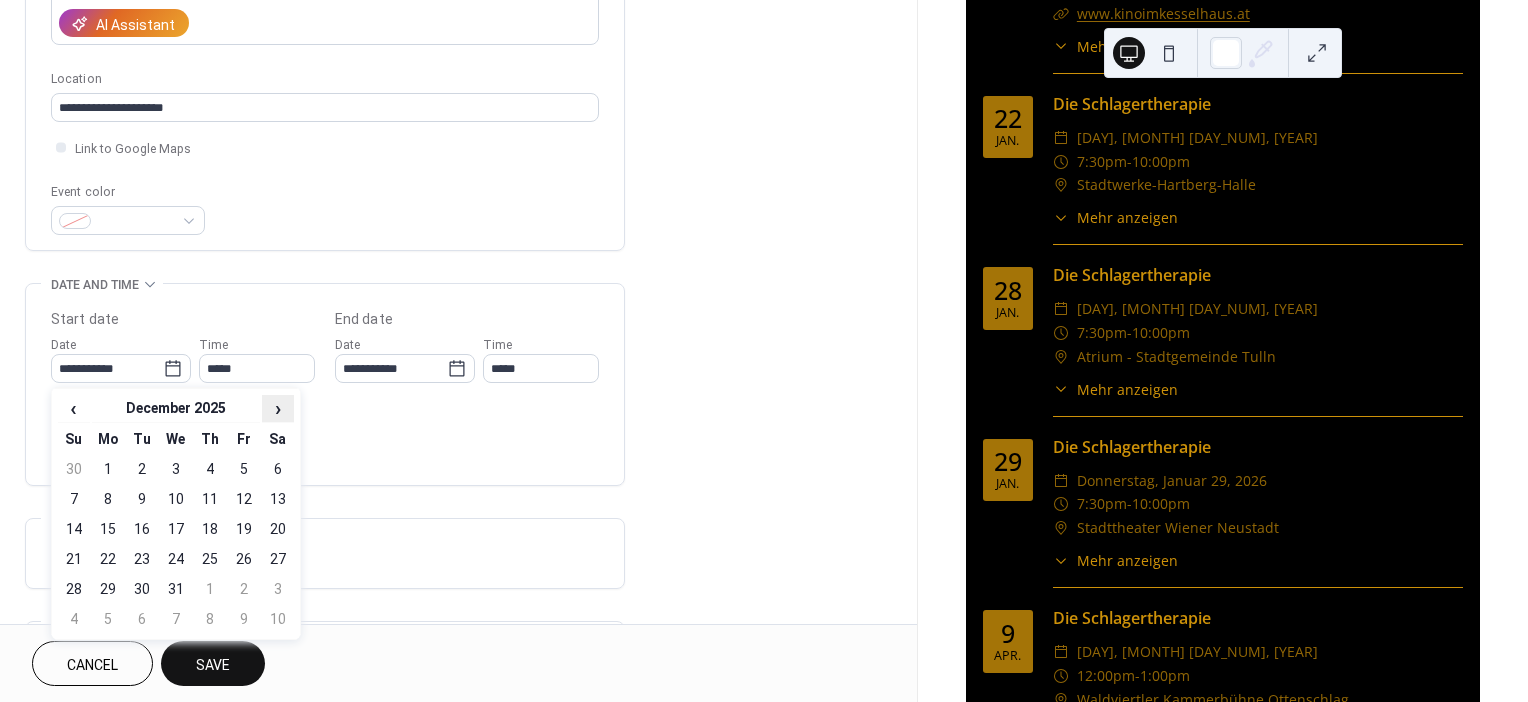 click on "›" at bounding box center [278, 408] 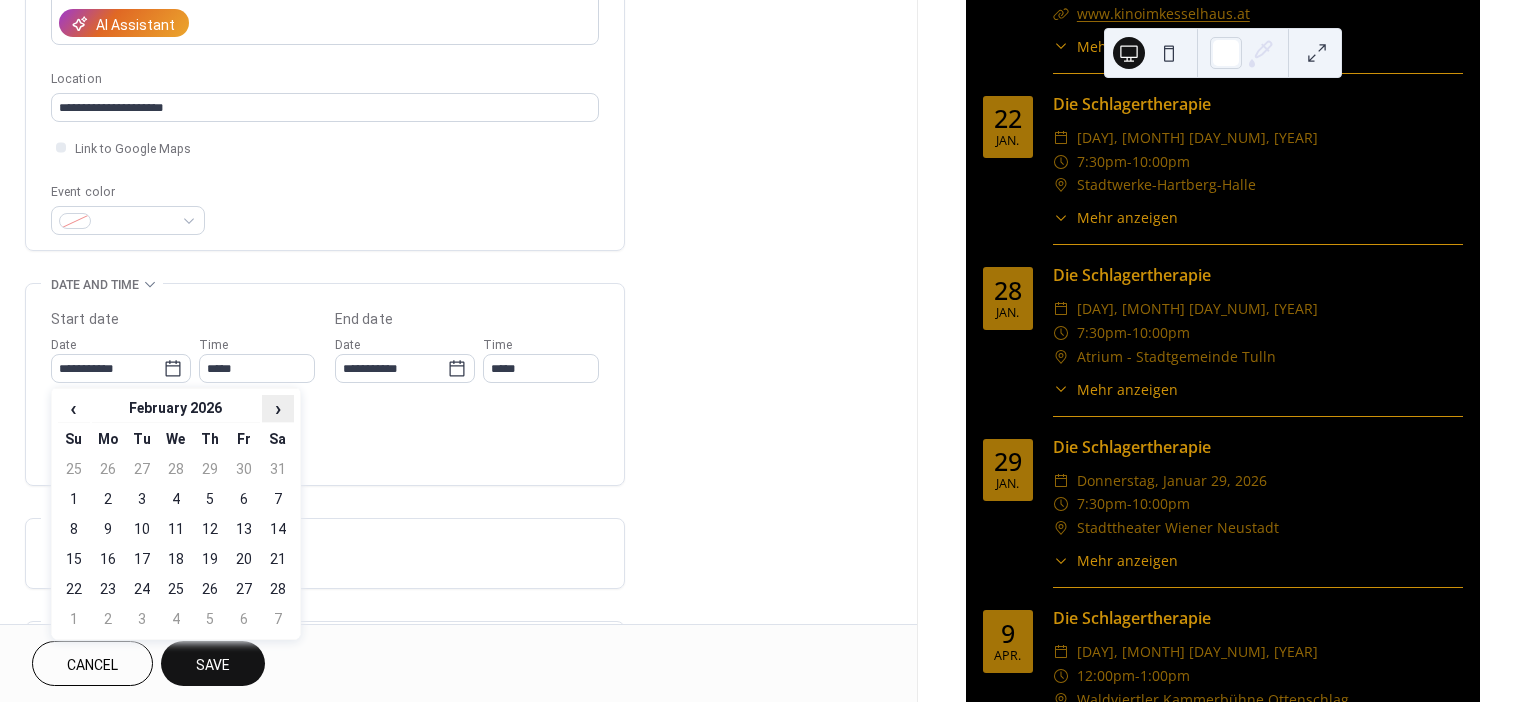 click on "›" at bounding box center [278, 408] 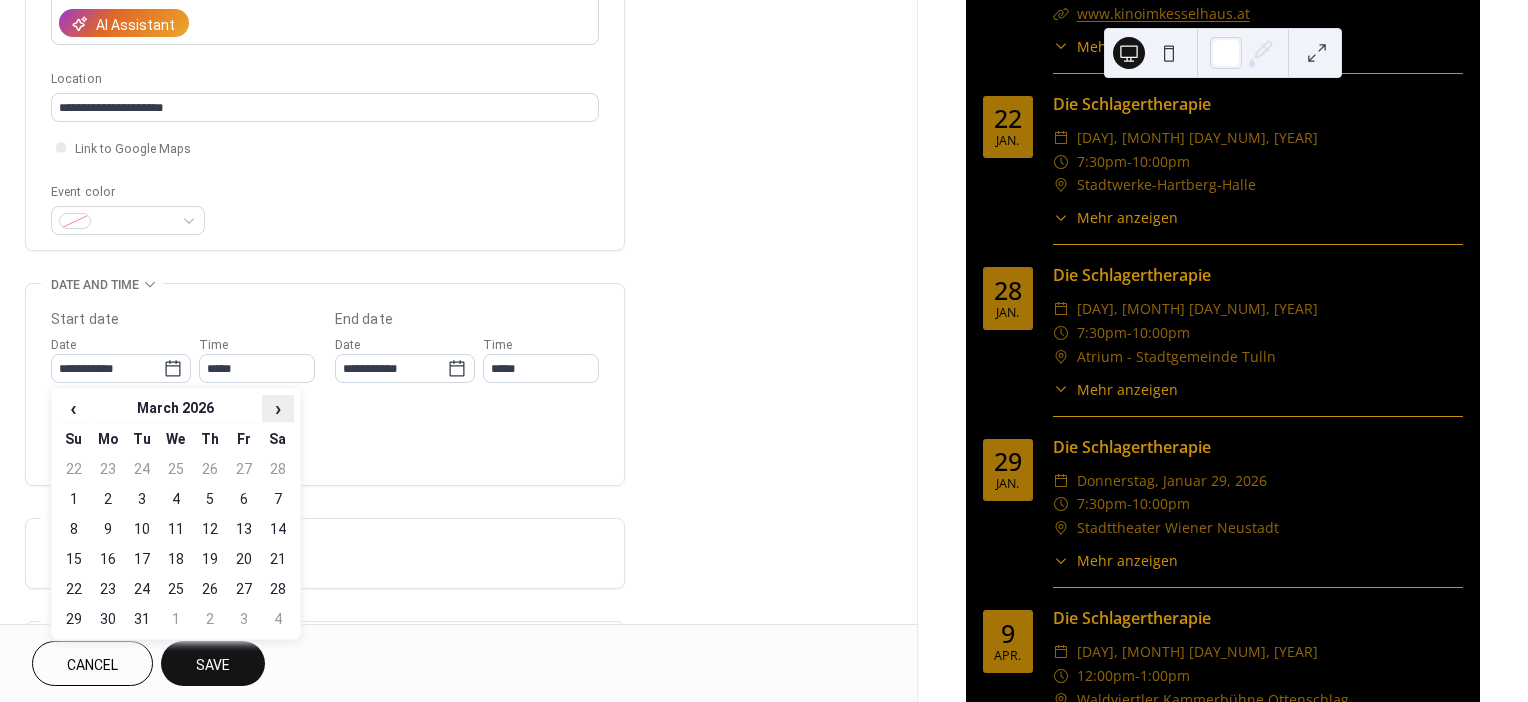 click on "›" at bounding box center [278, 408] 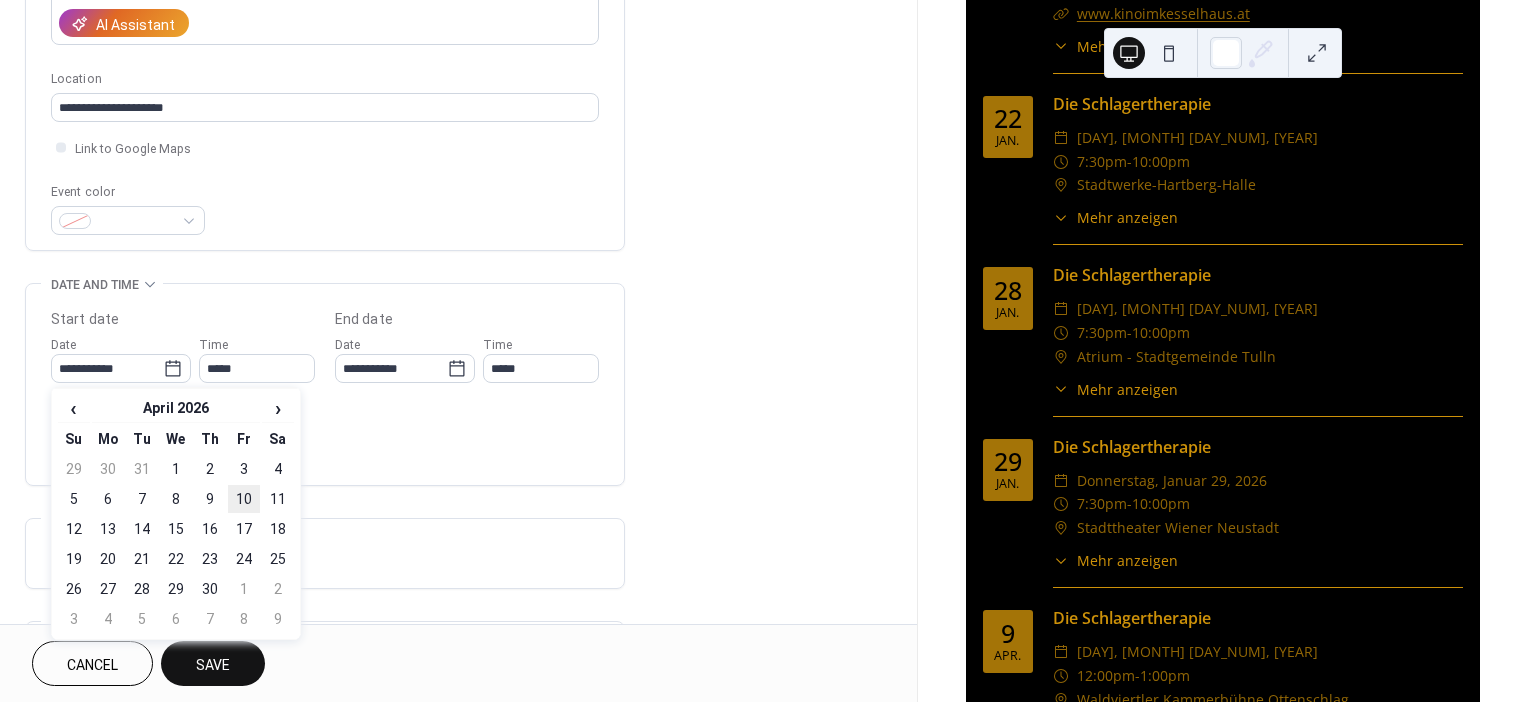 click on "10" at bounding box center (244, 499) 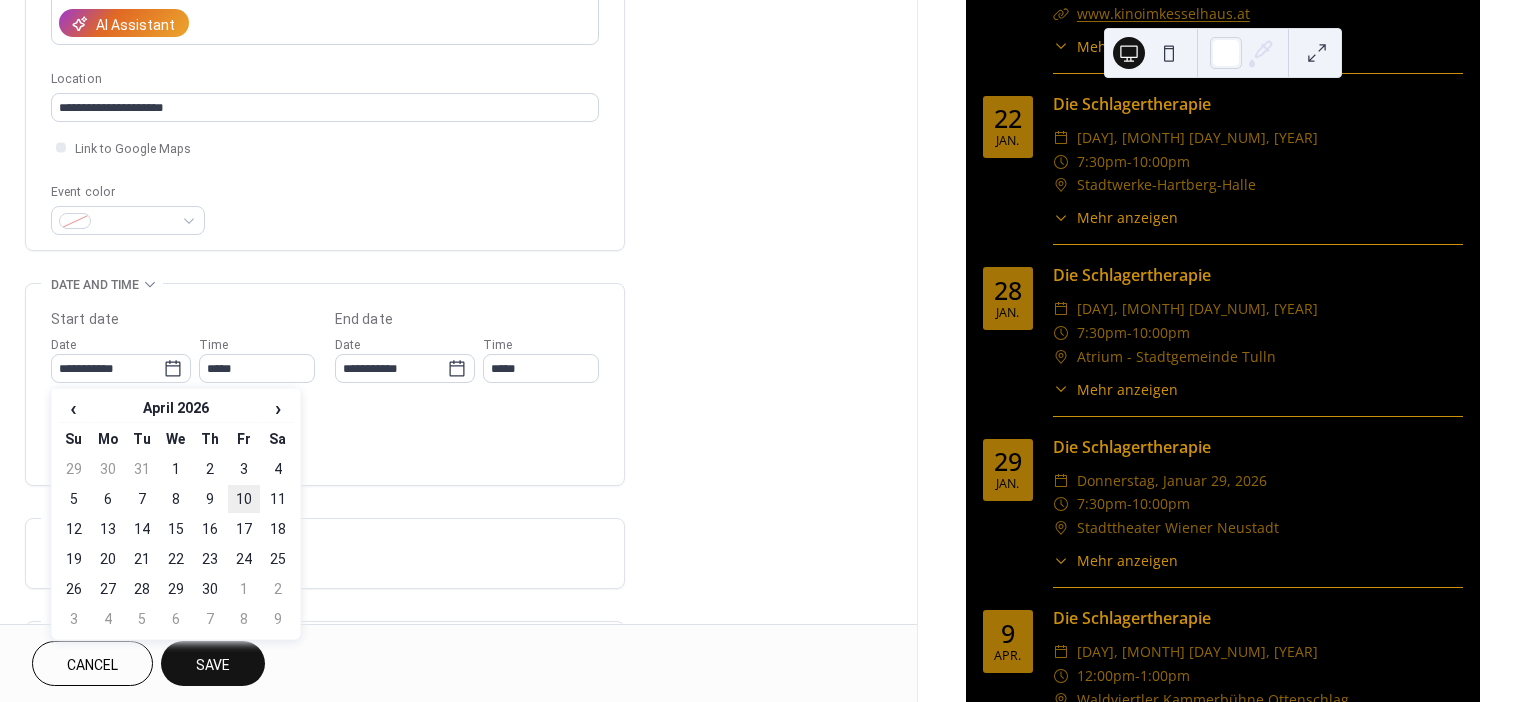 type on "**********" 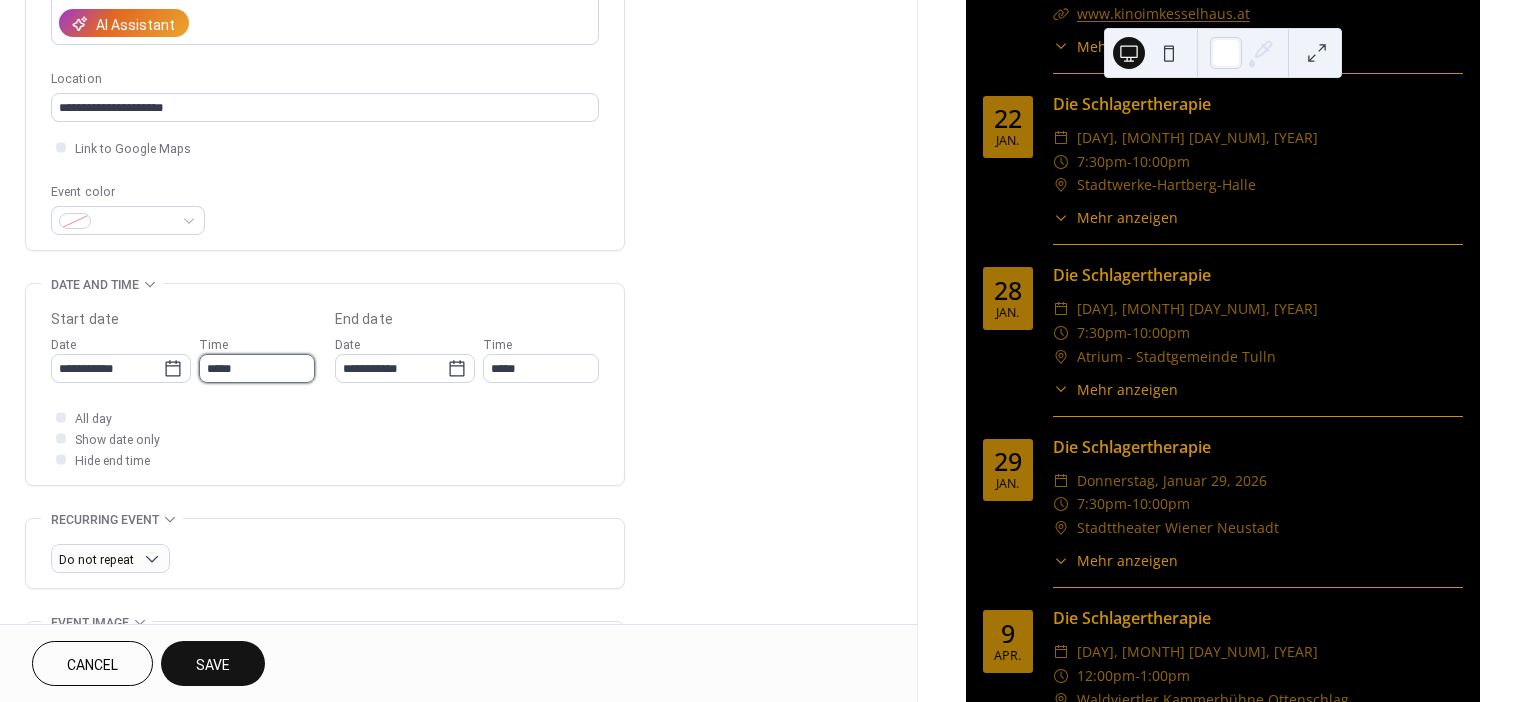 click on "*****" at bounding box center (257, 368) 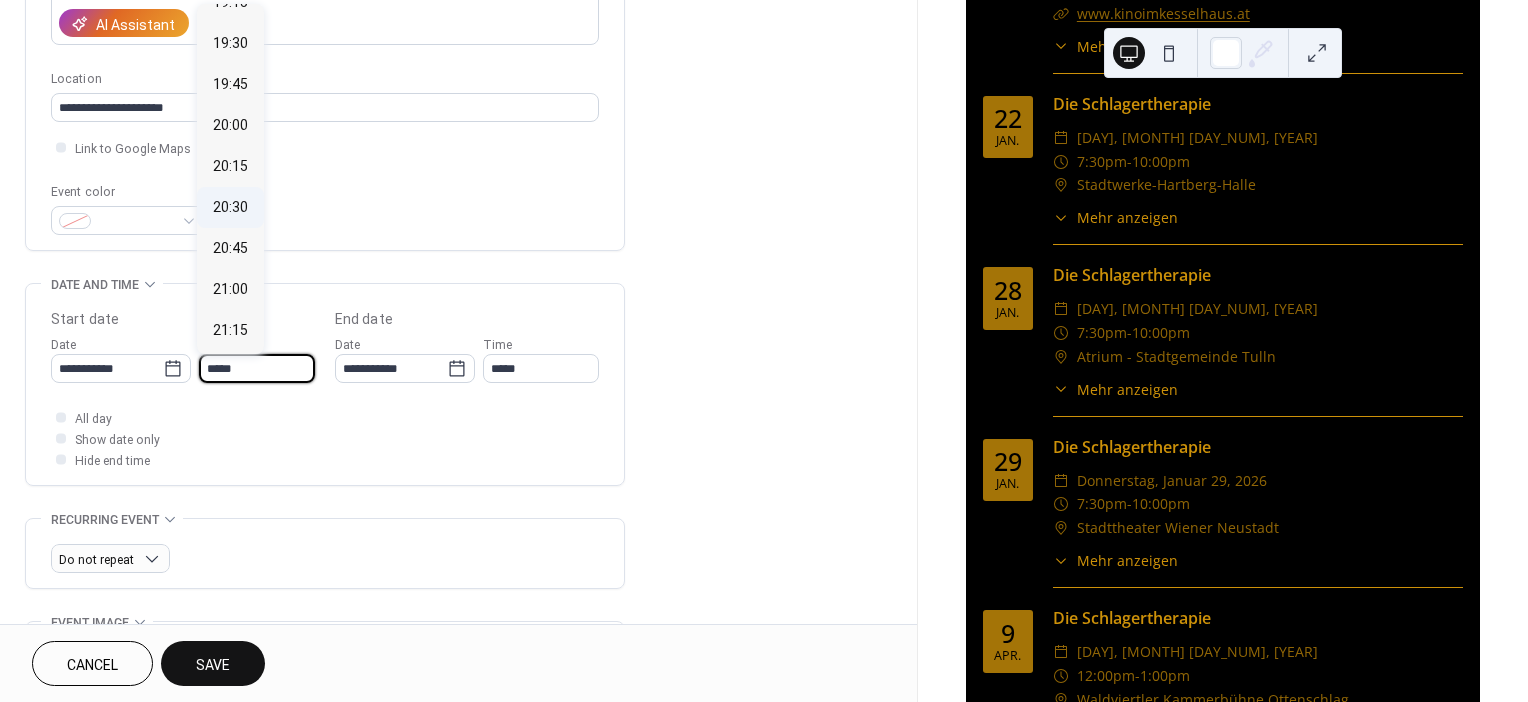 scroll, scrollTop: 3168, scrollLeft: 0, axis: vertical 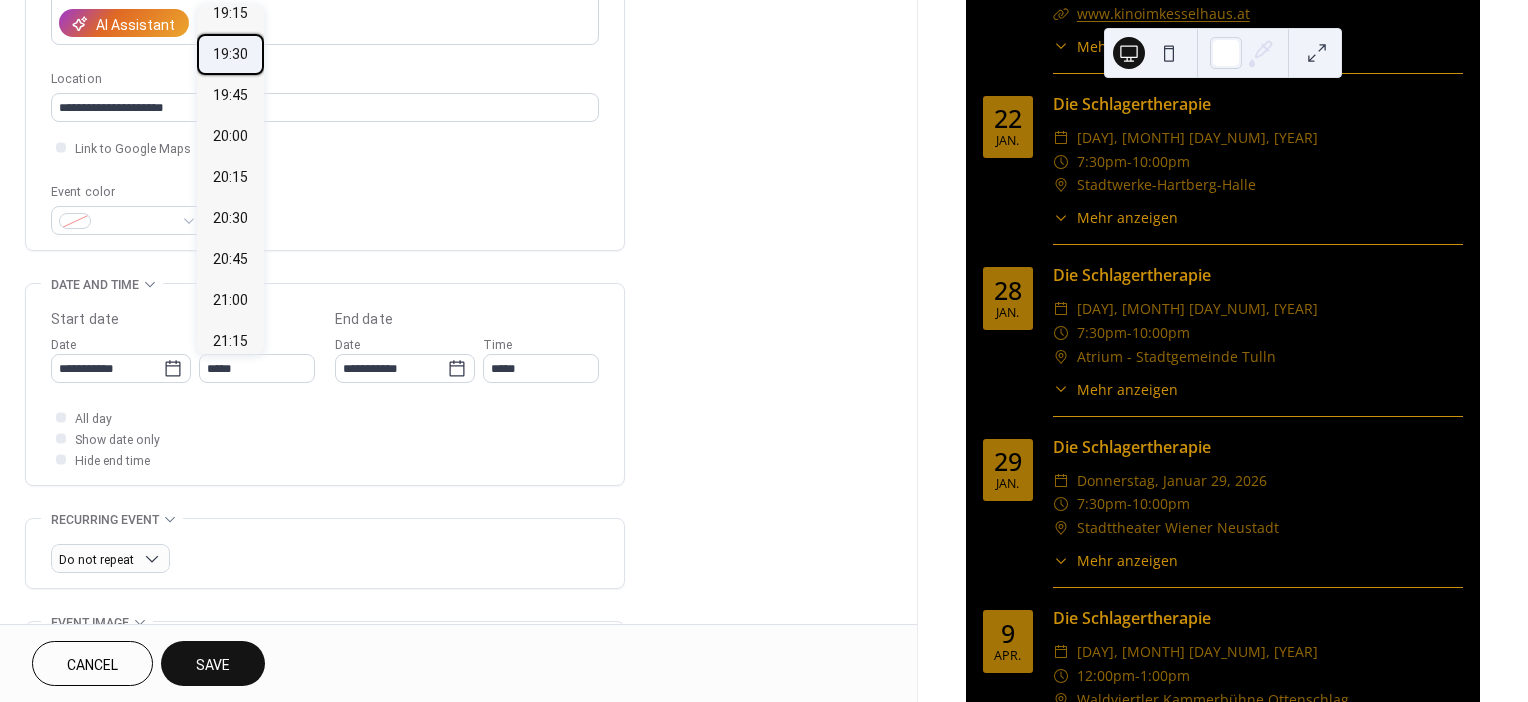 click on "19:30" at bounding box center [230, 54] 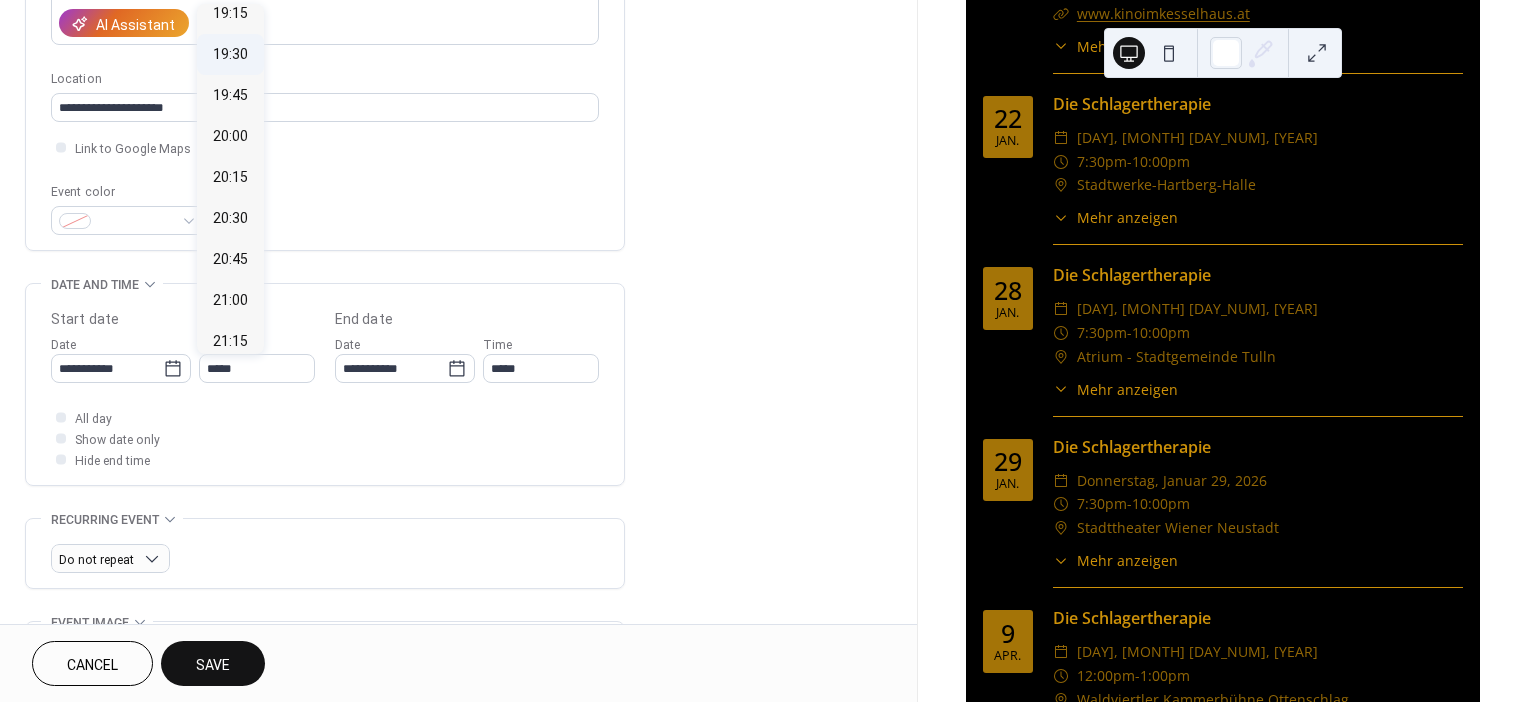 type on "*****" 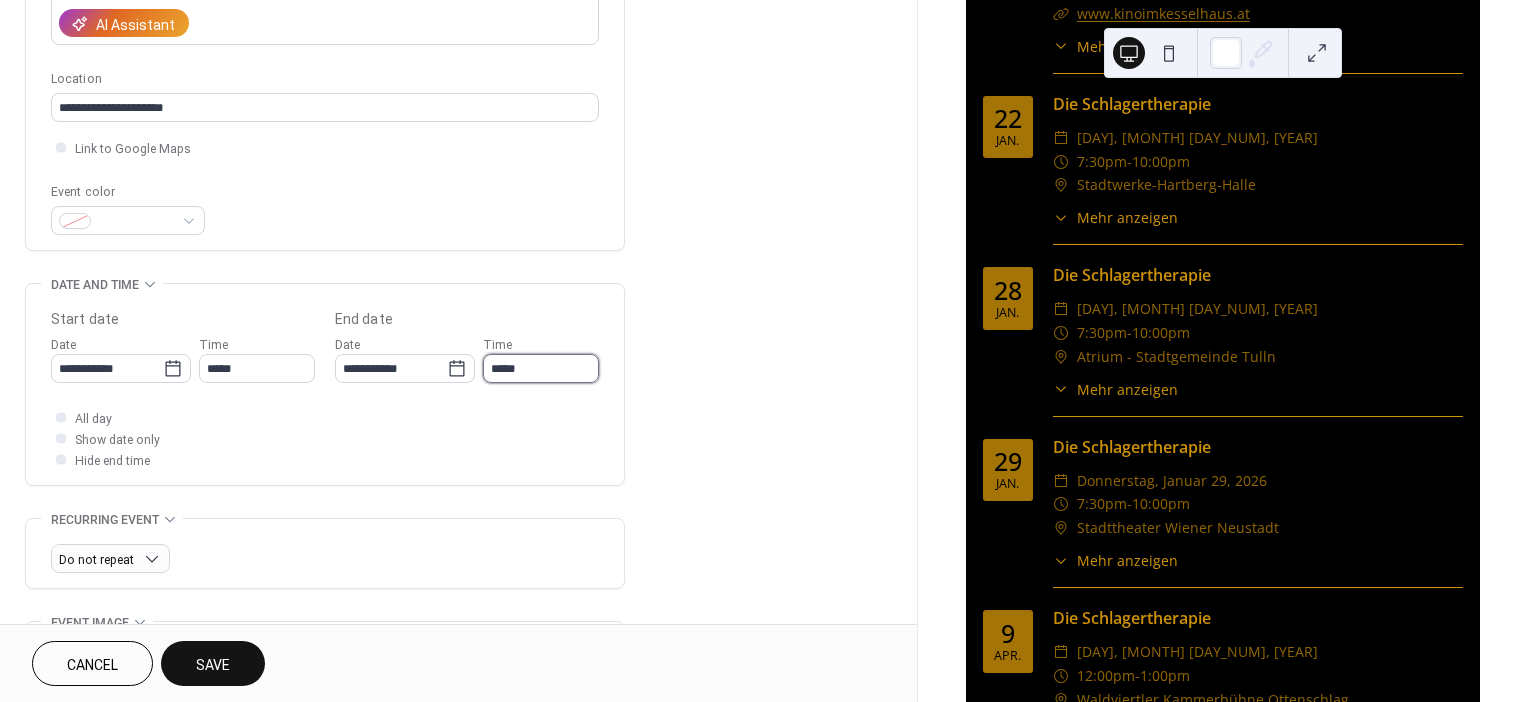 click on "*****" at bounding box center [541, 368] 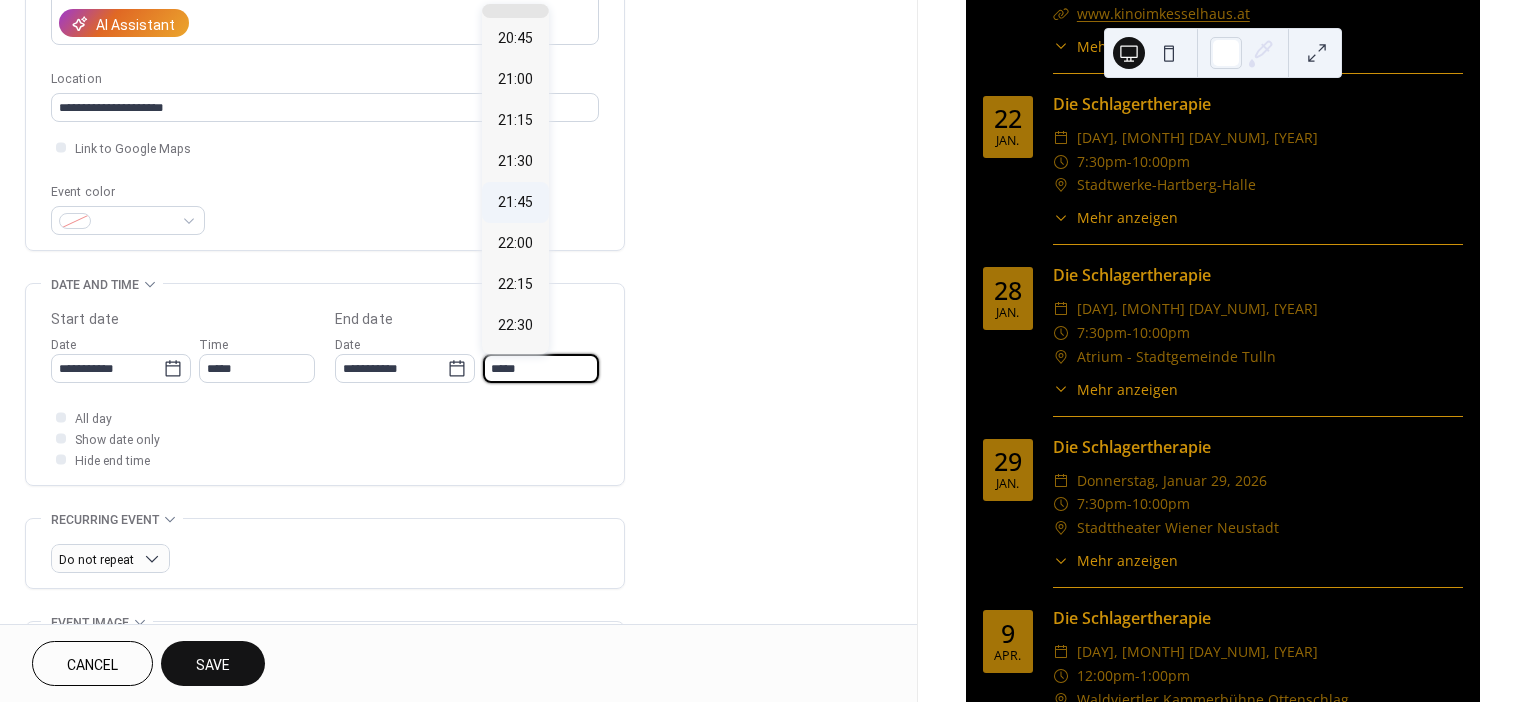 scroll, scrollTop: 192, scrollLeft: 0, axis: vertical 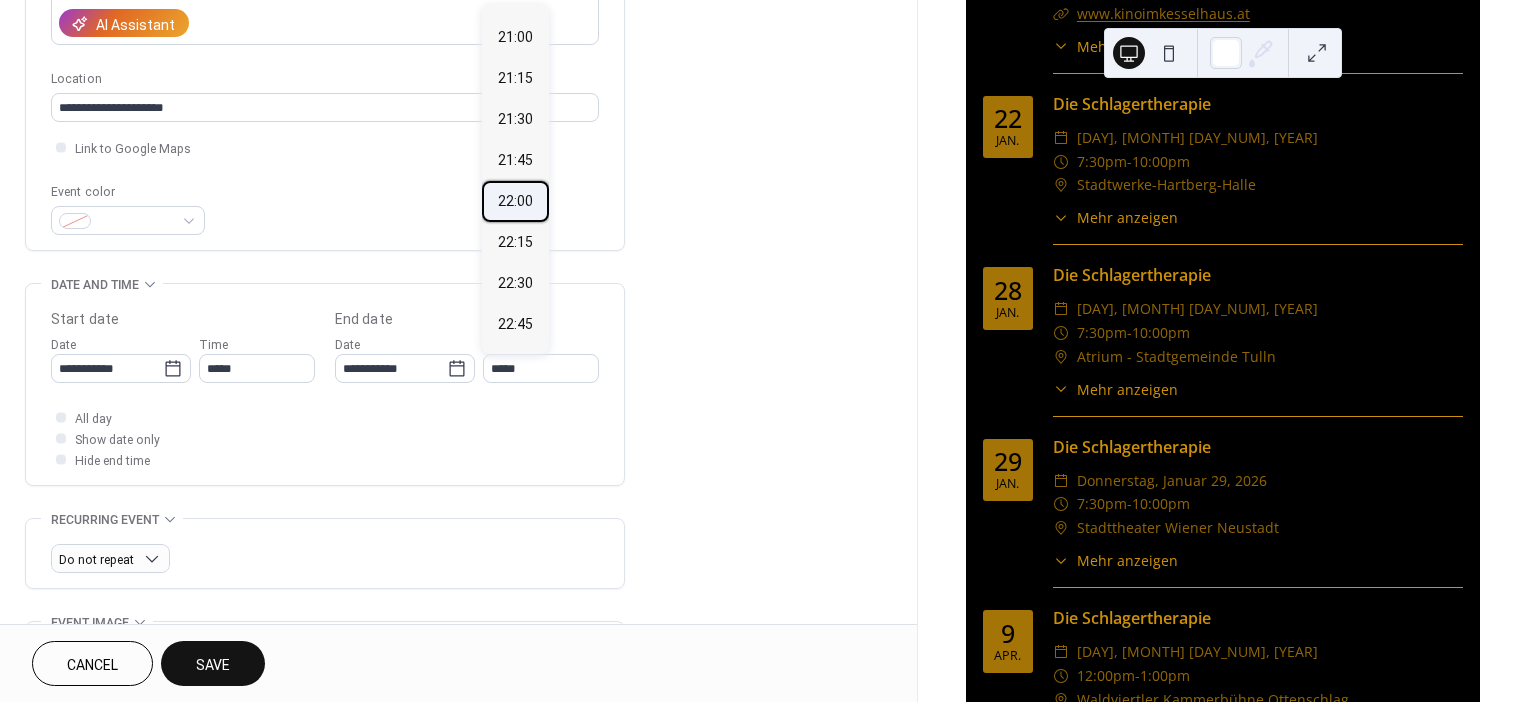click on "22:00" at bounding box center (515, 201) 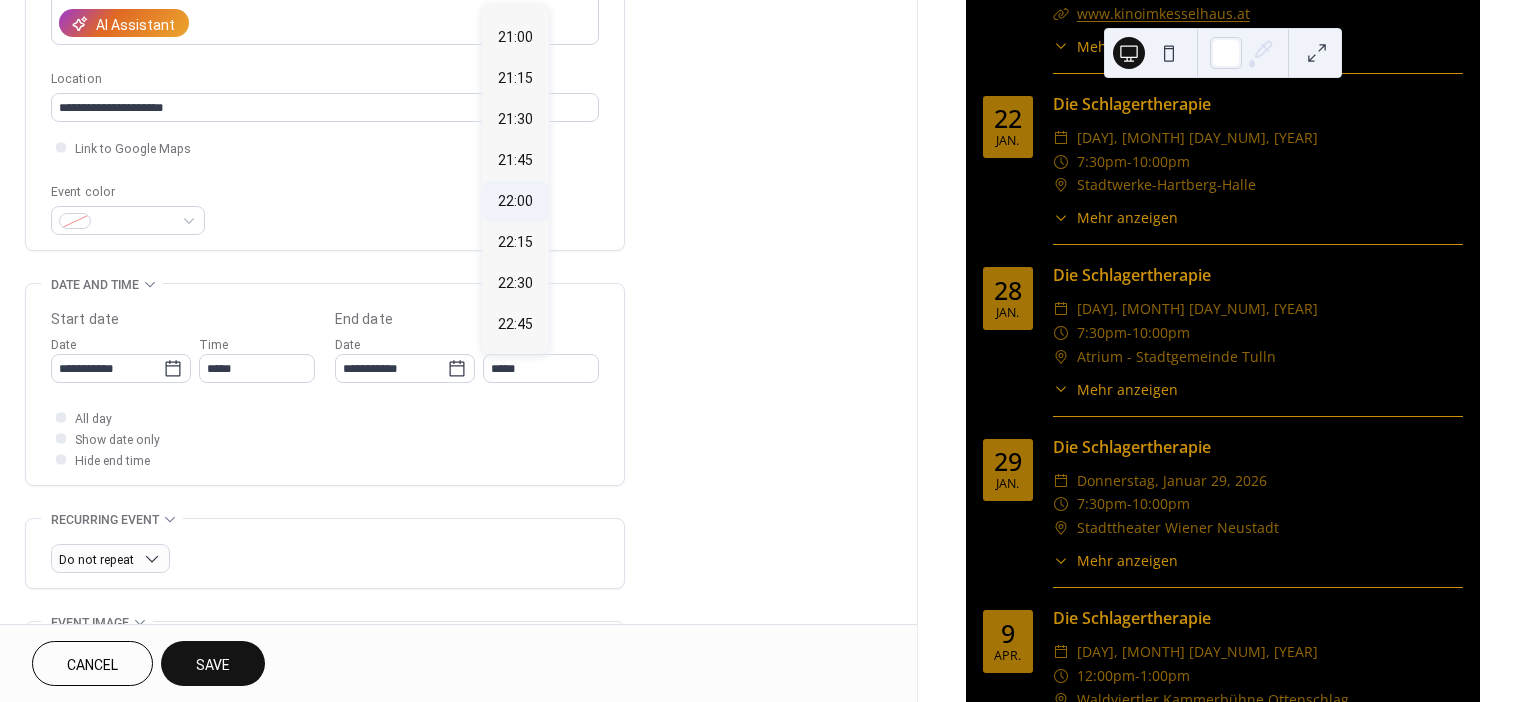 type on "*****" 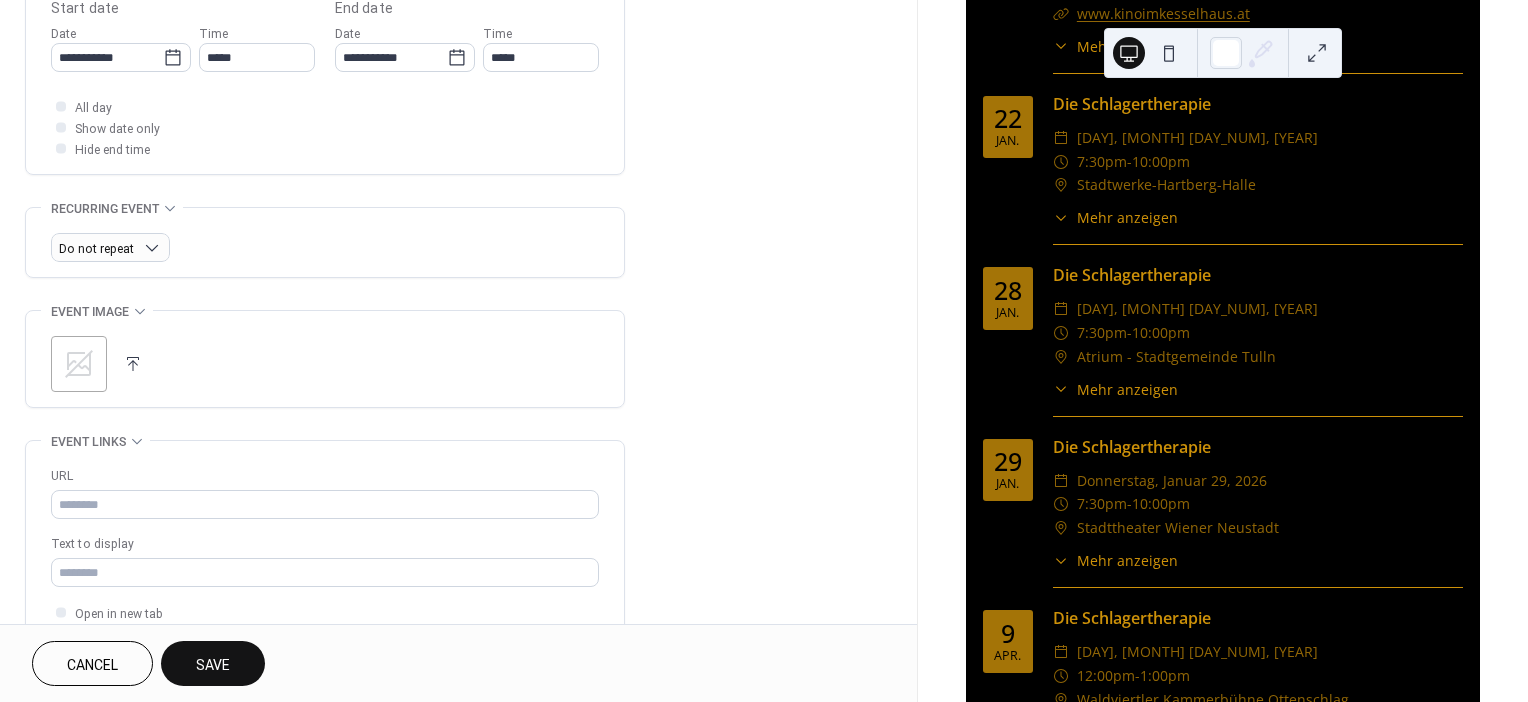 scroll, scrollTop: 705, scrollLeft: 0, axis: vertical 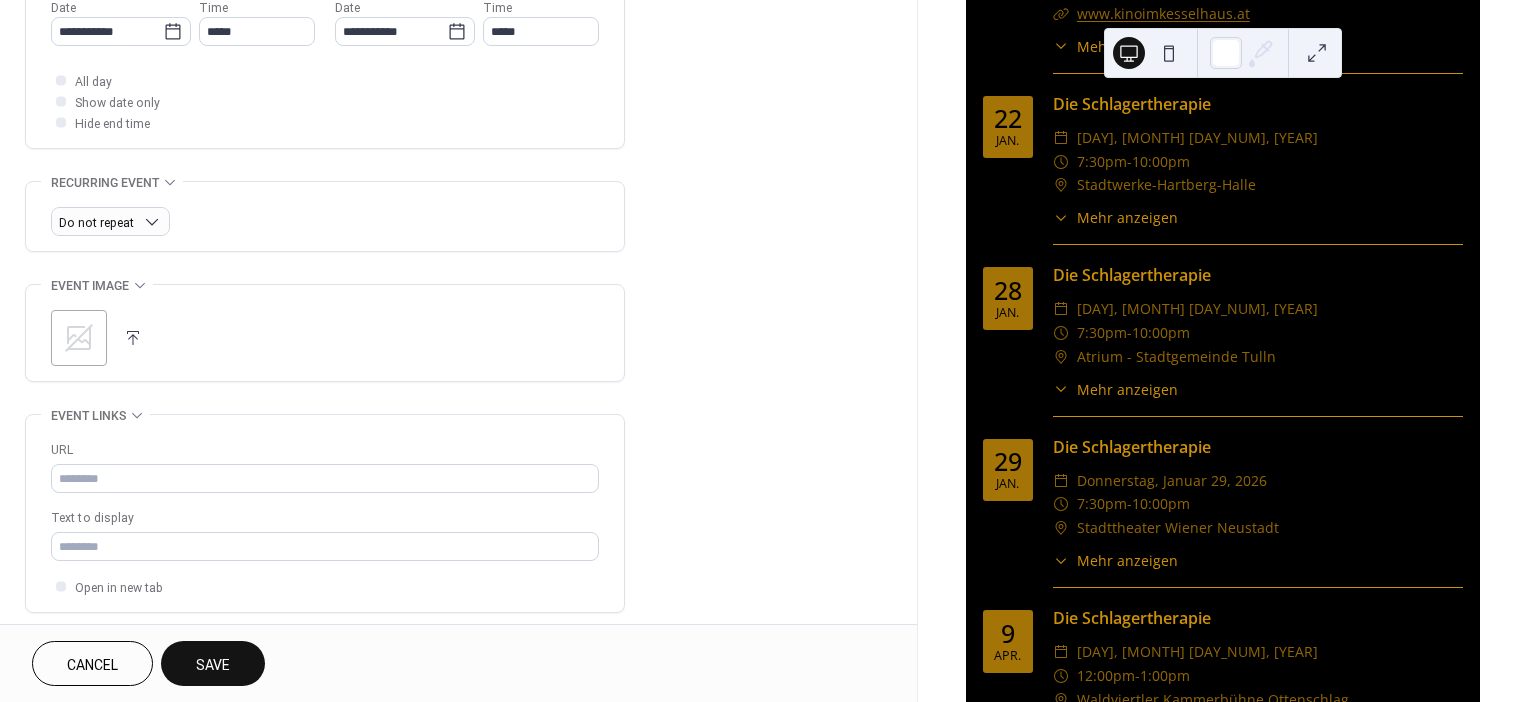 click at bounding box center [133, 338] 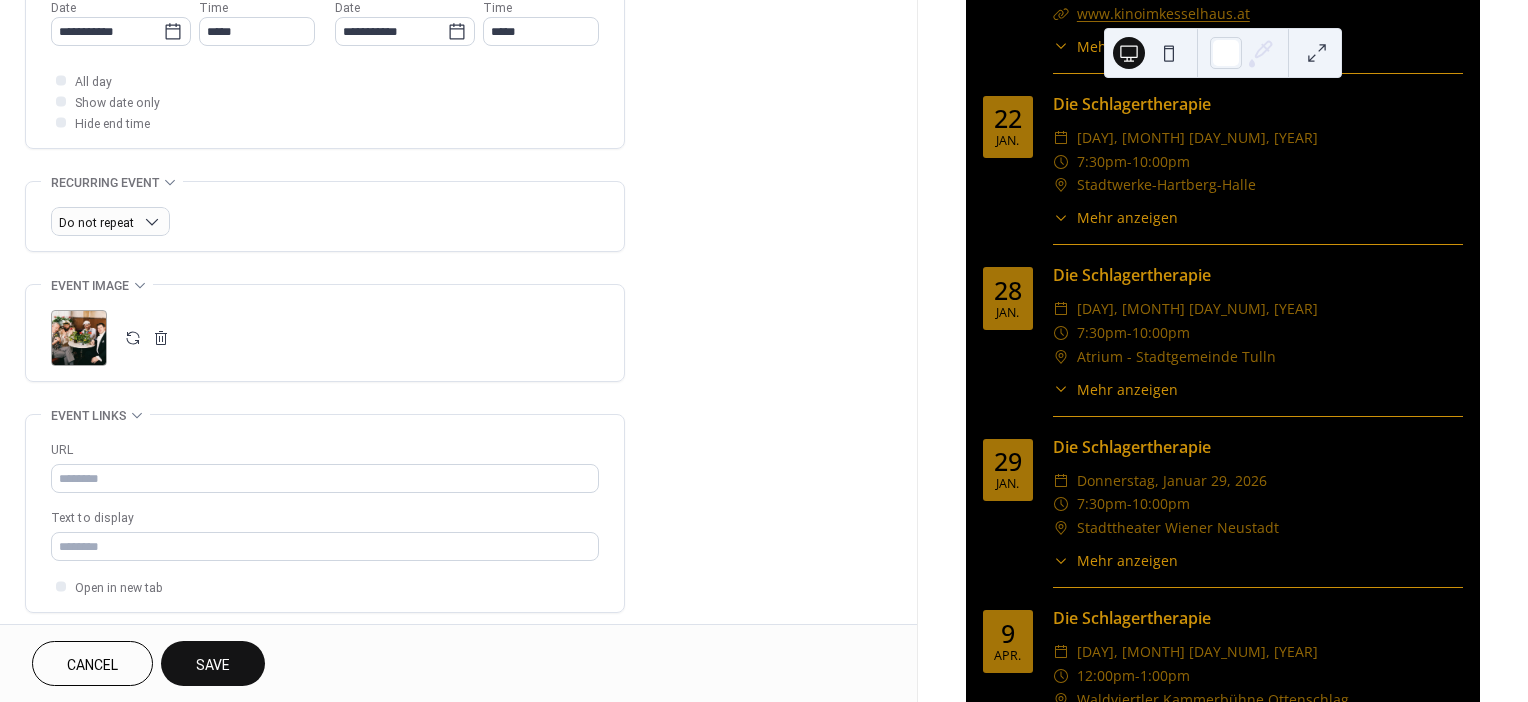 click on "Save" at bounding box center (213, 665) 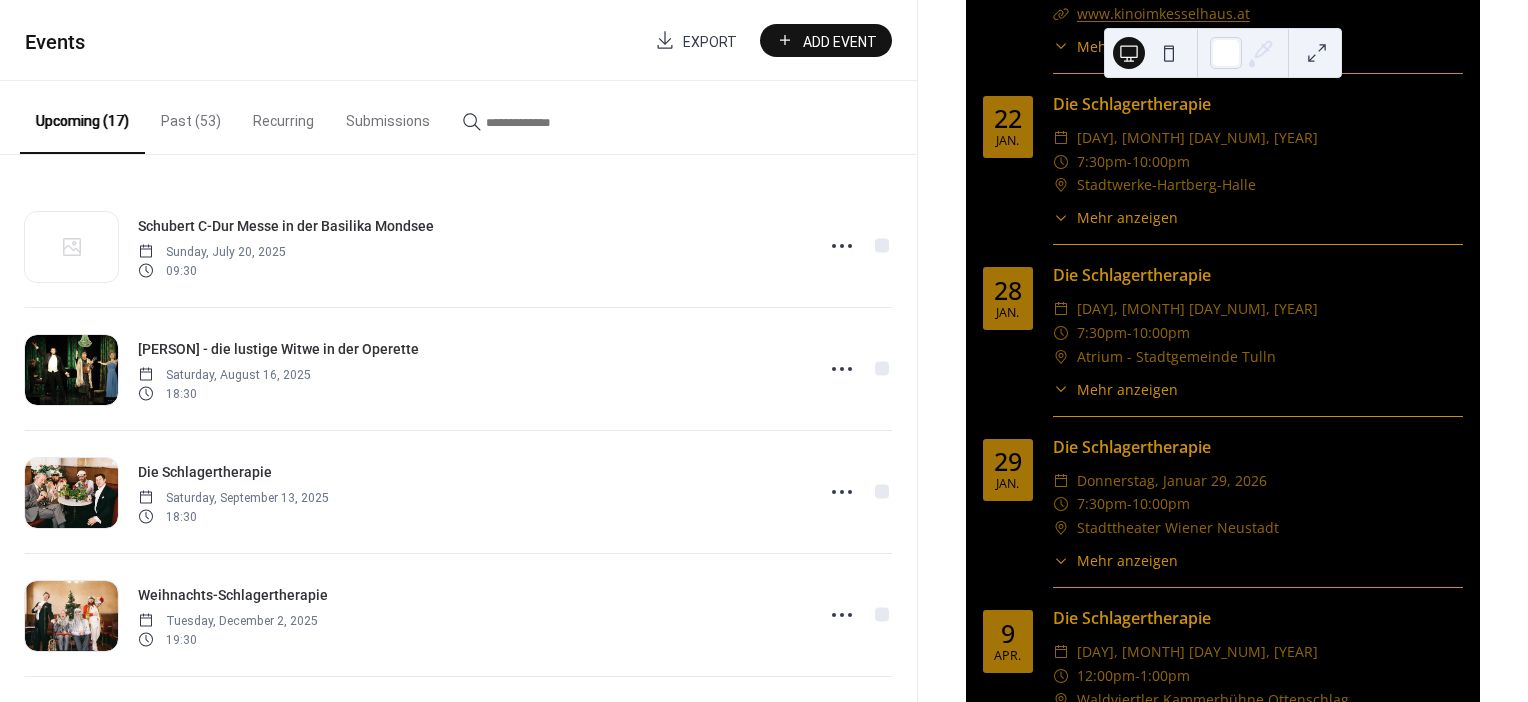 click on "Add Event" at bounding box center [826, 40] 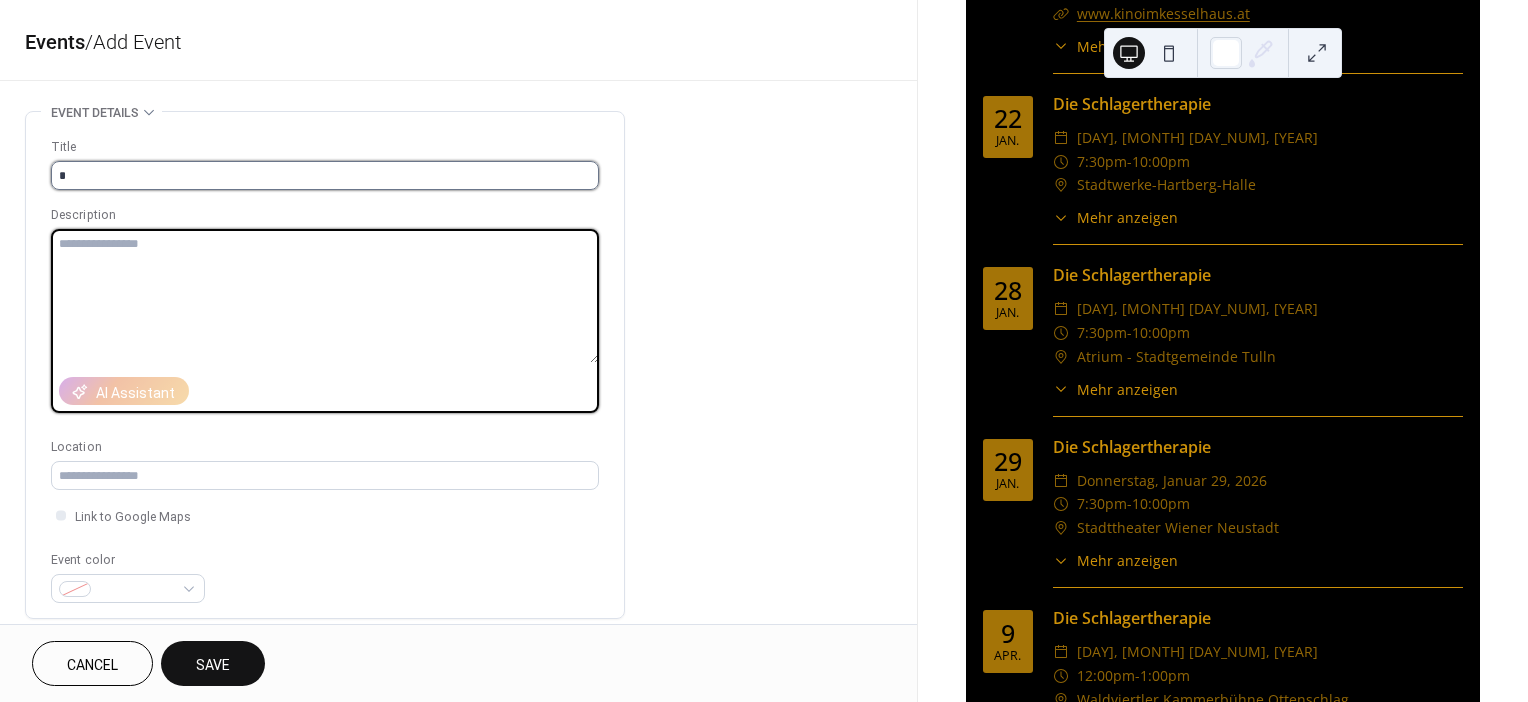 click on "*" at bounding box center (325, 175) 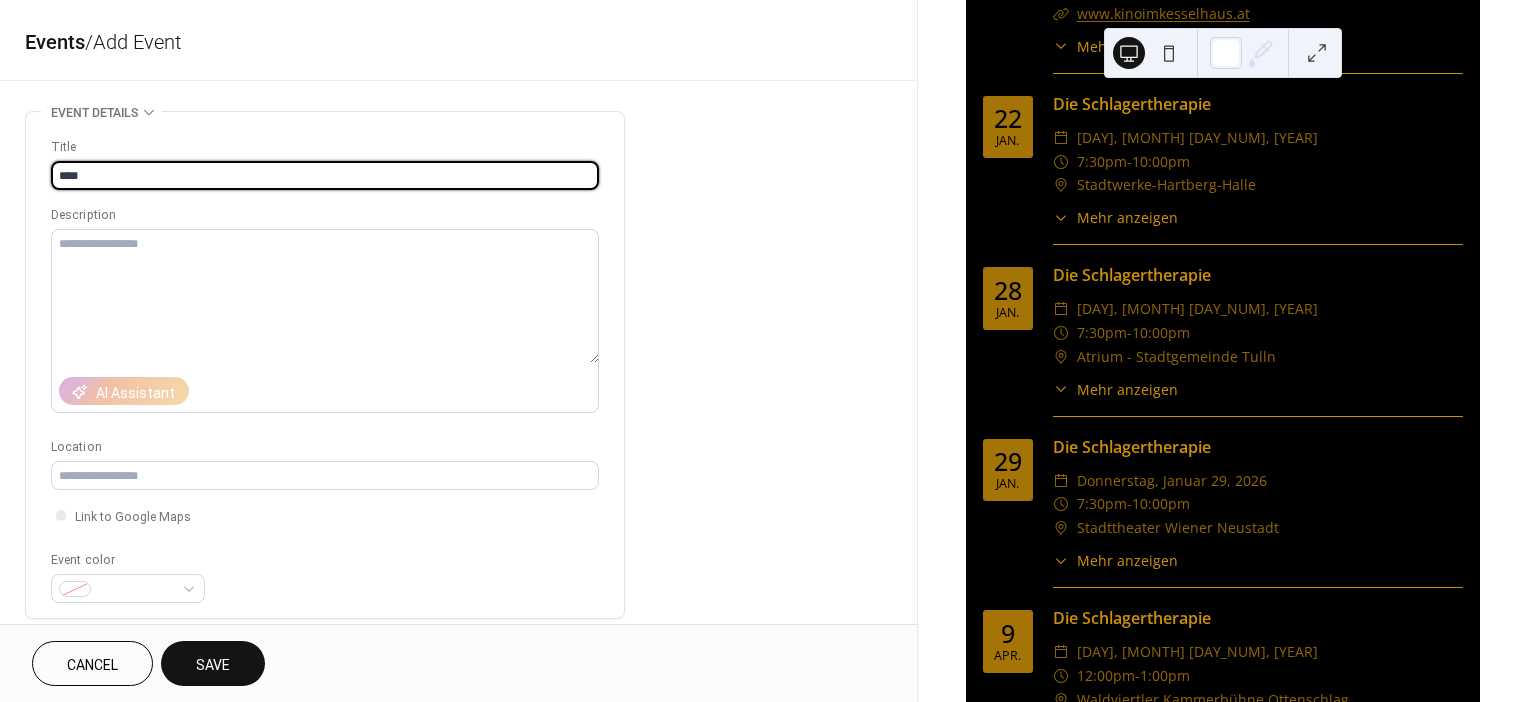 type on "**********" 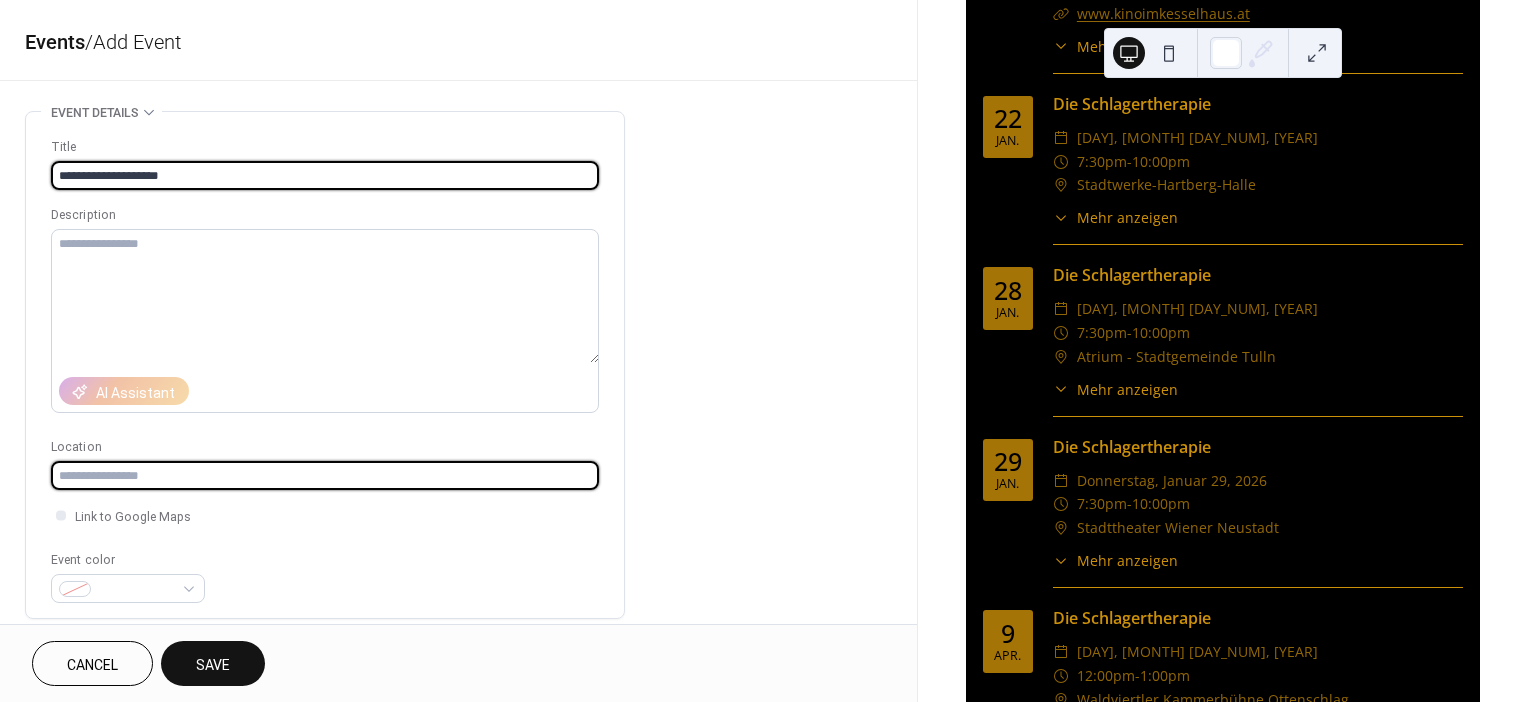 type on "**********" 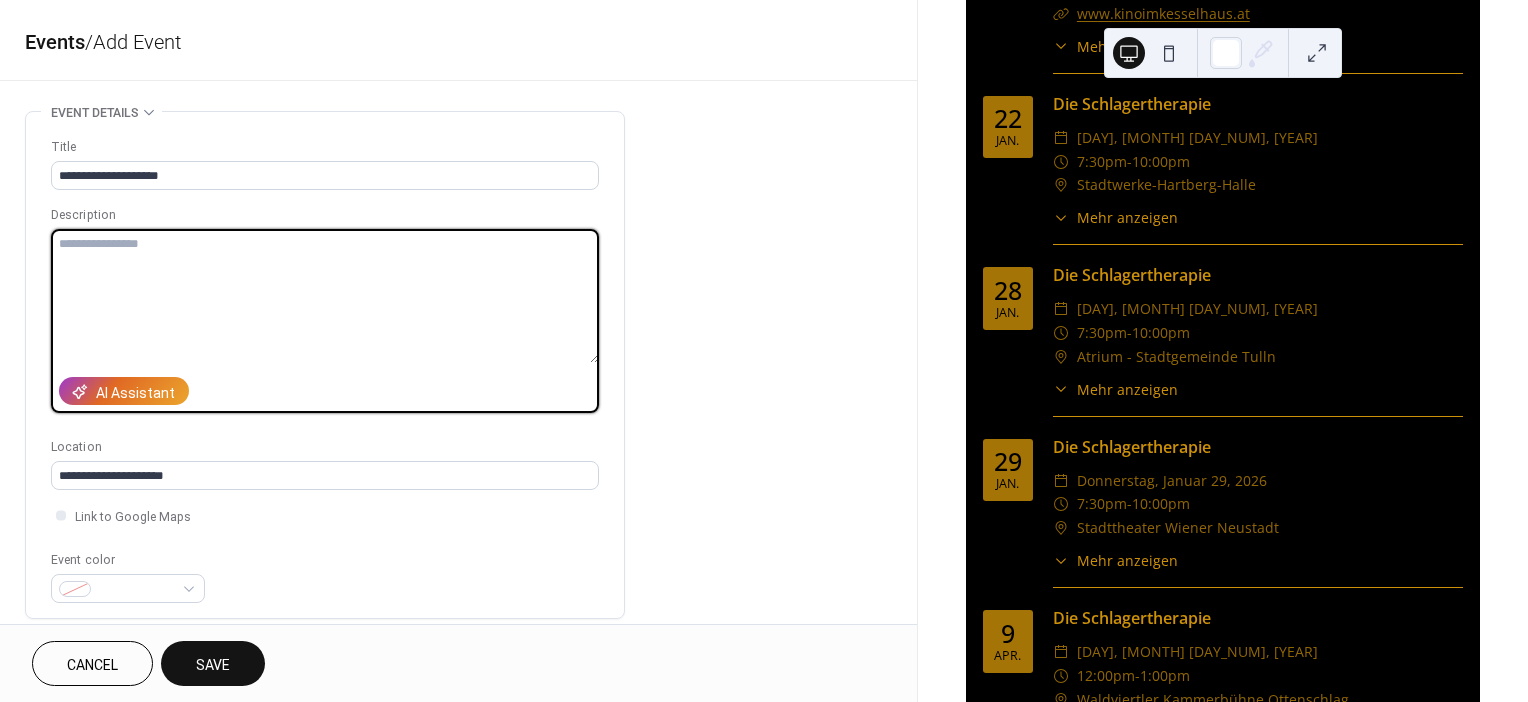 click at bounding box center [325, 296] 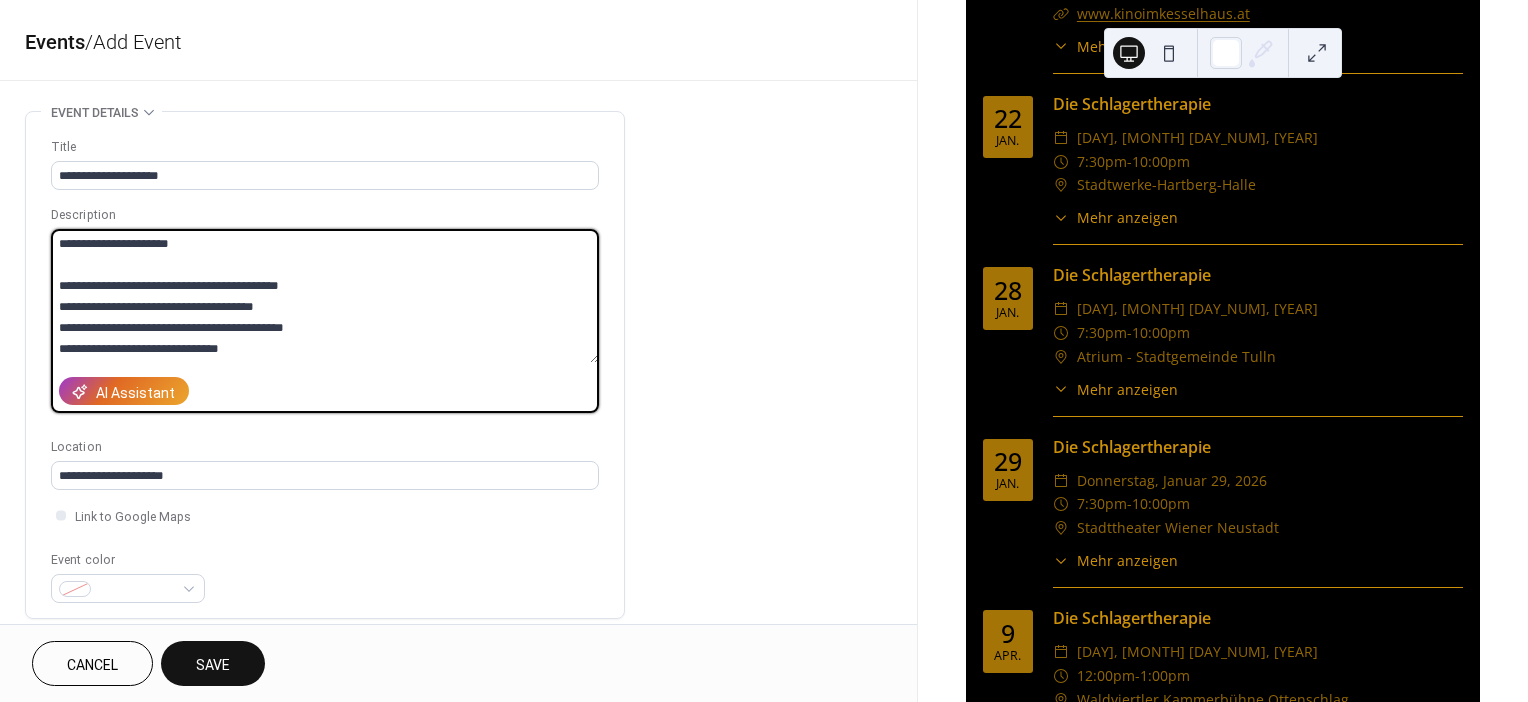 scroll, scrollTop: 504, scrollLeft: 0, axis: vertical 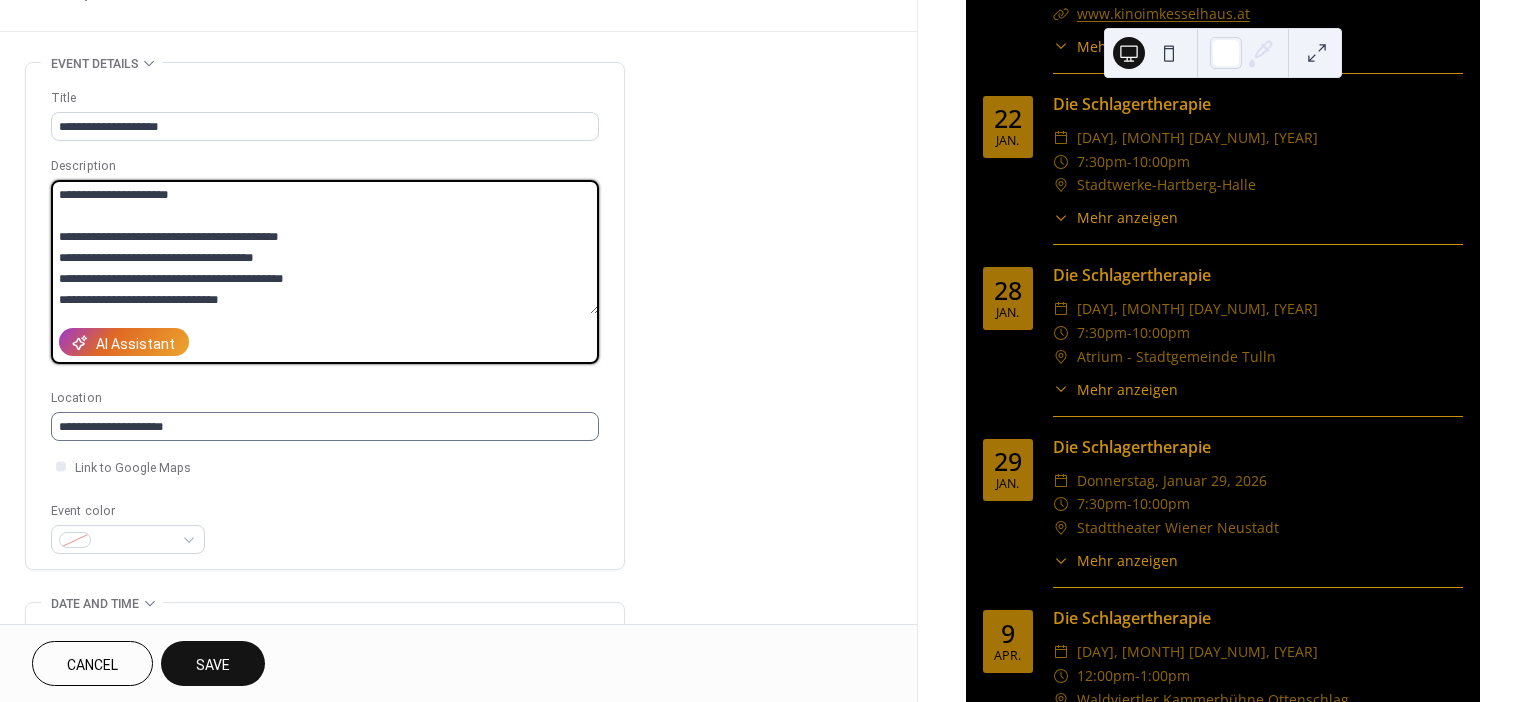 type on "**********" 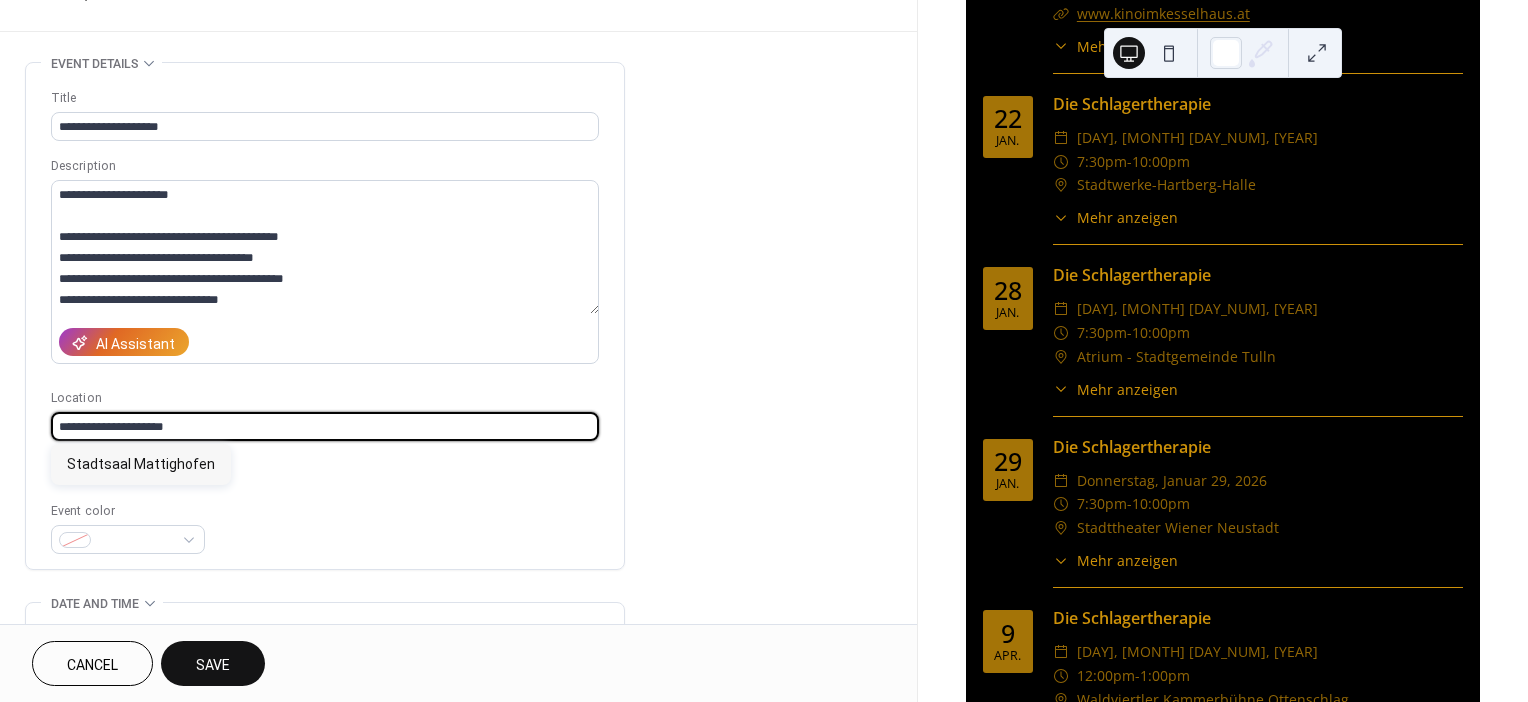 drag, startPoint x: 196, startPoint y: 428, endPoint x: 50, endPoint y: 417, distance: 146.4138 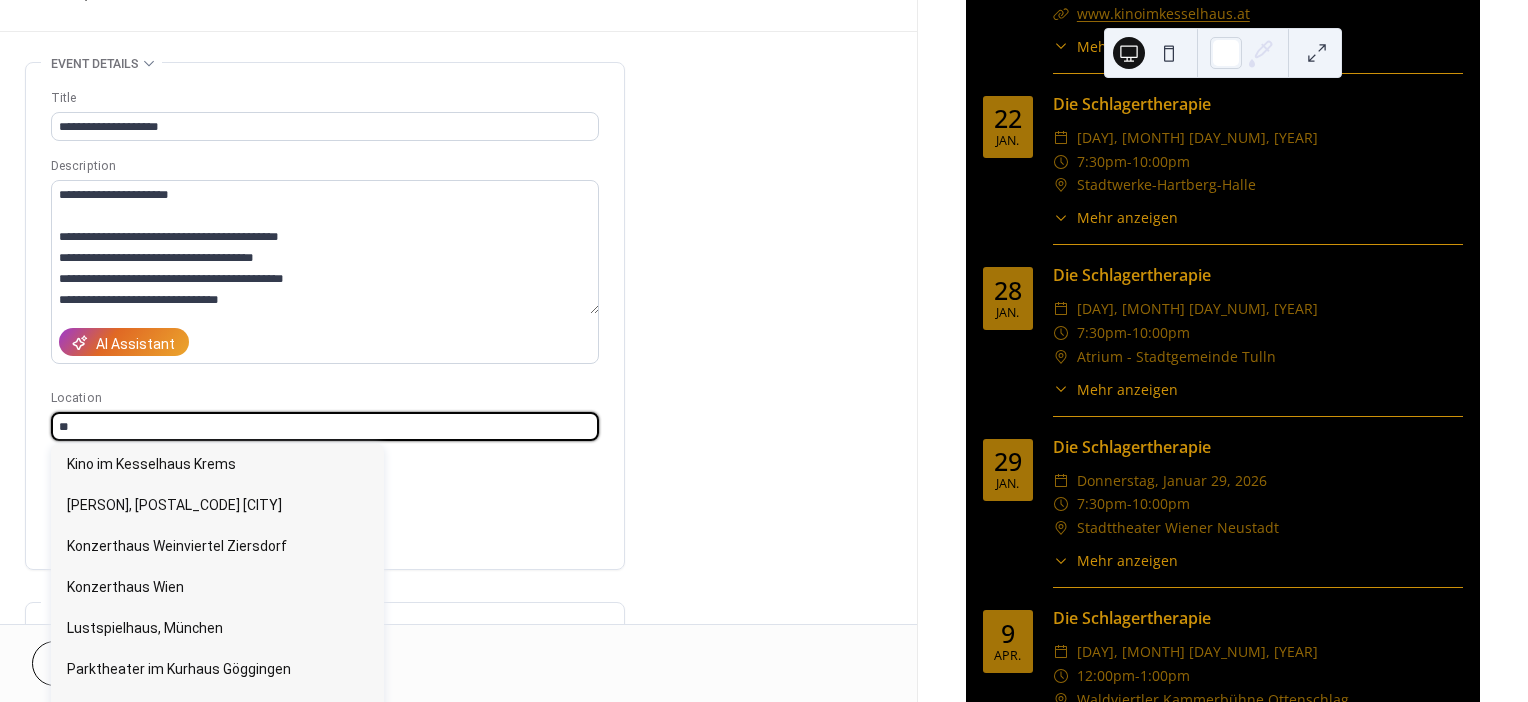 type on "*" 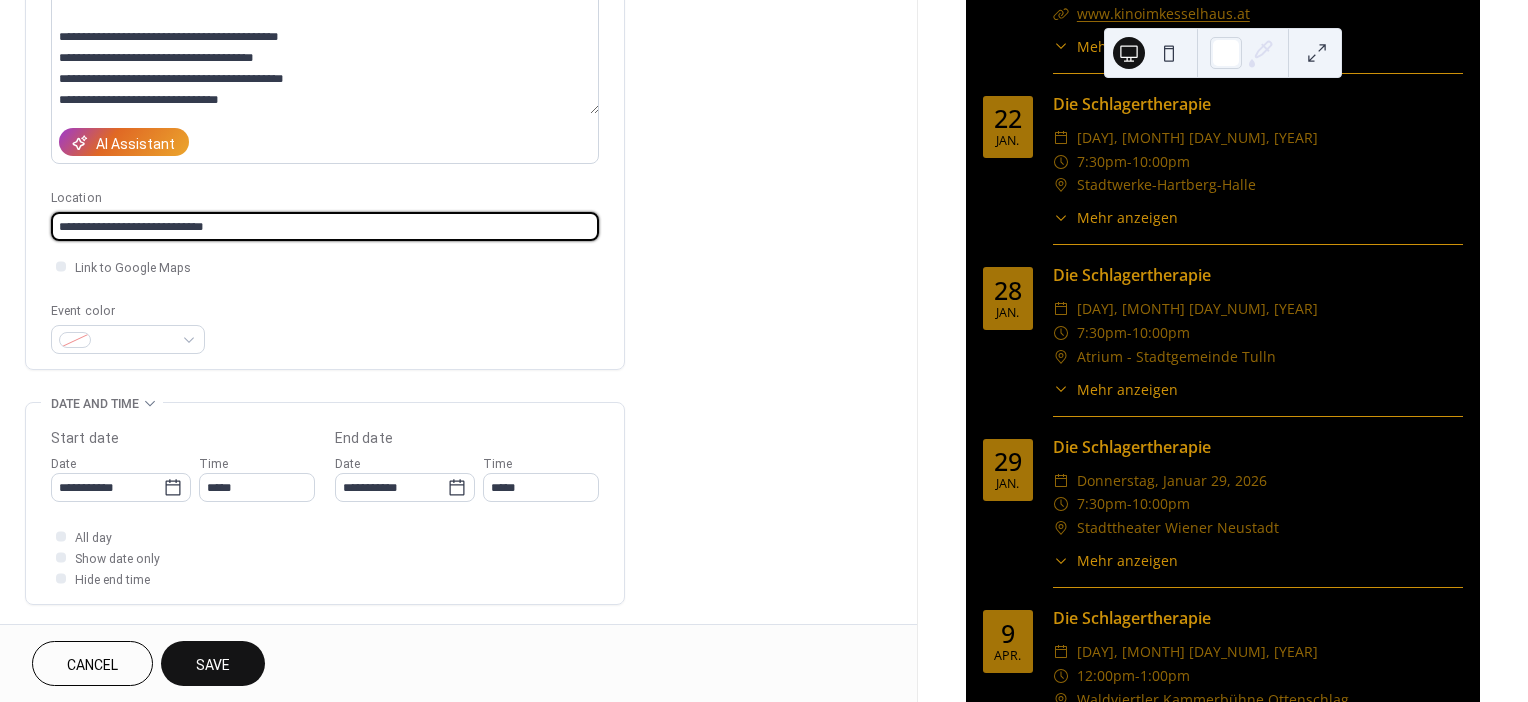 scroll, scrollTop: 318, scrollLeft: 0, axis: vertical 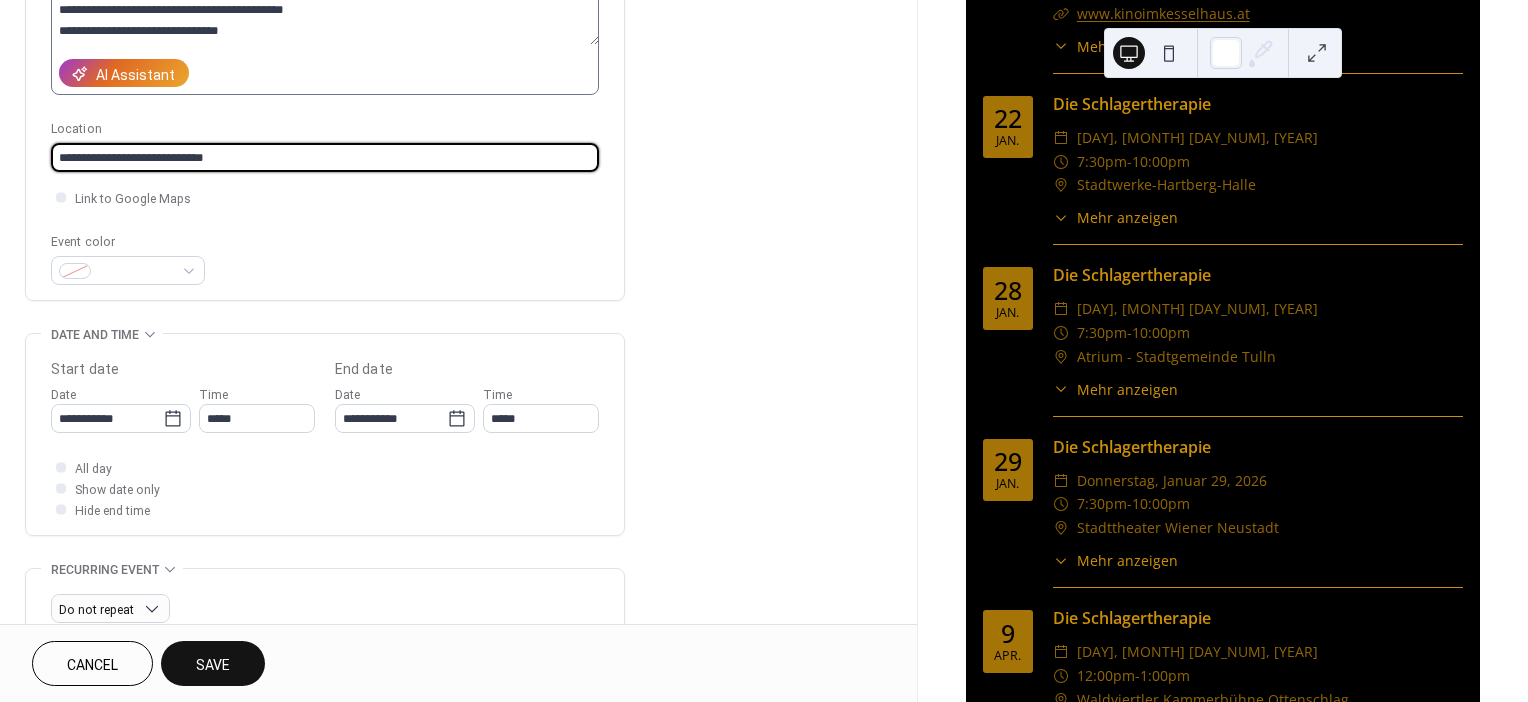 type on "**********" 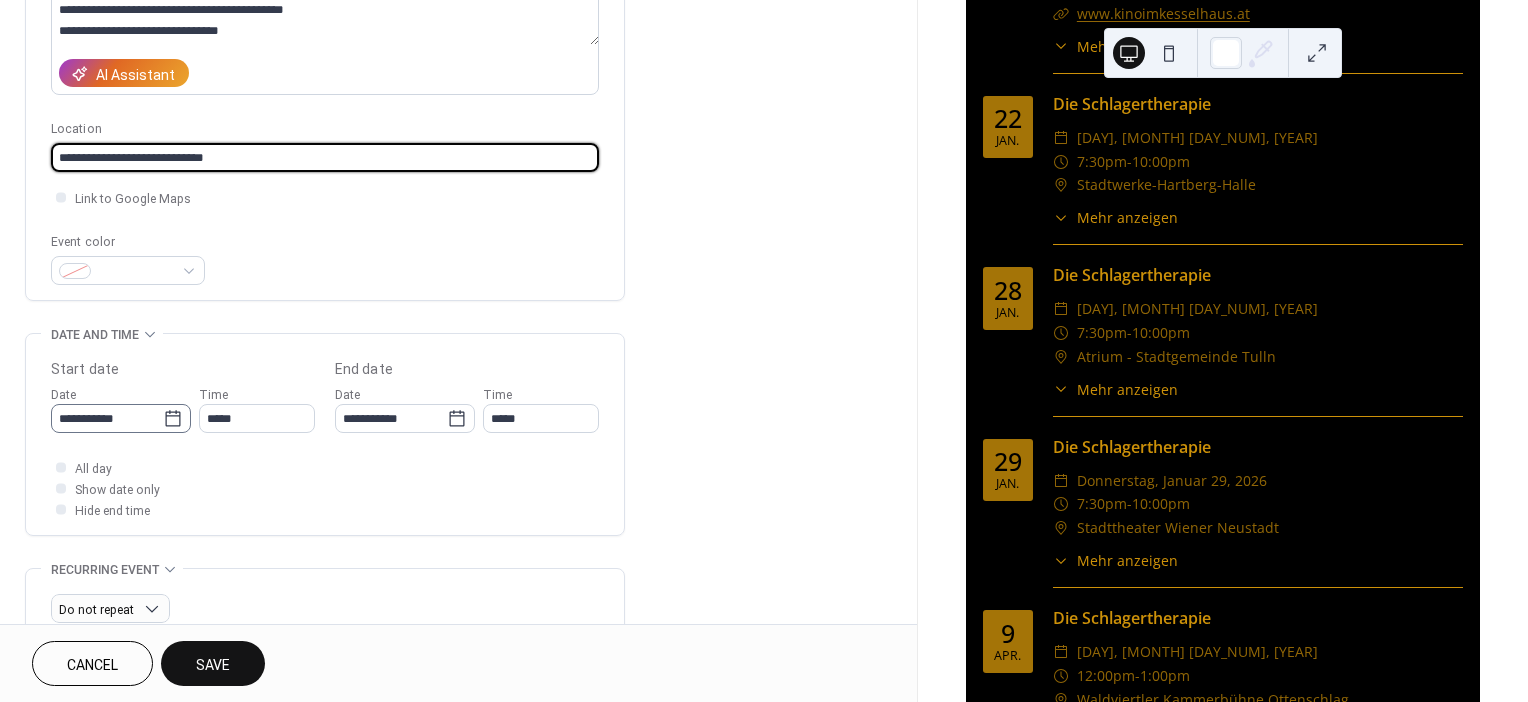 click 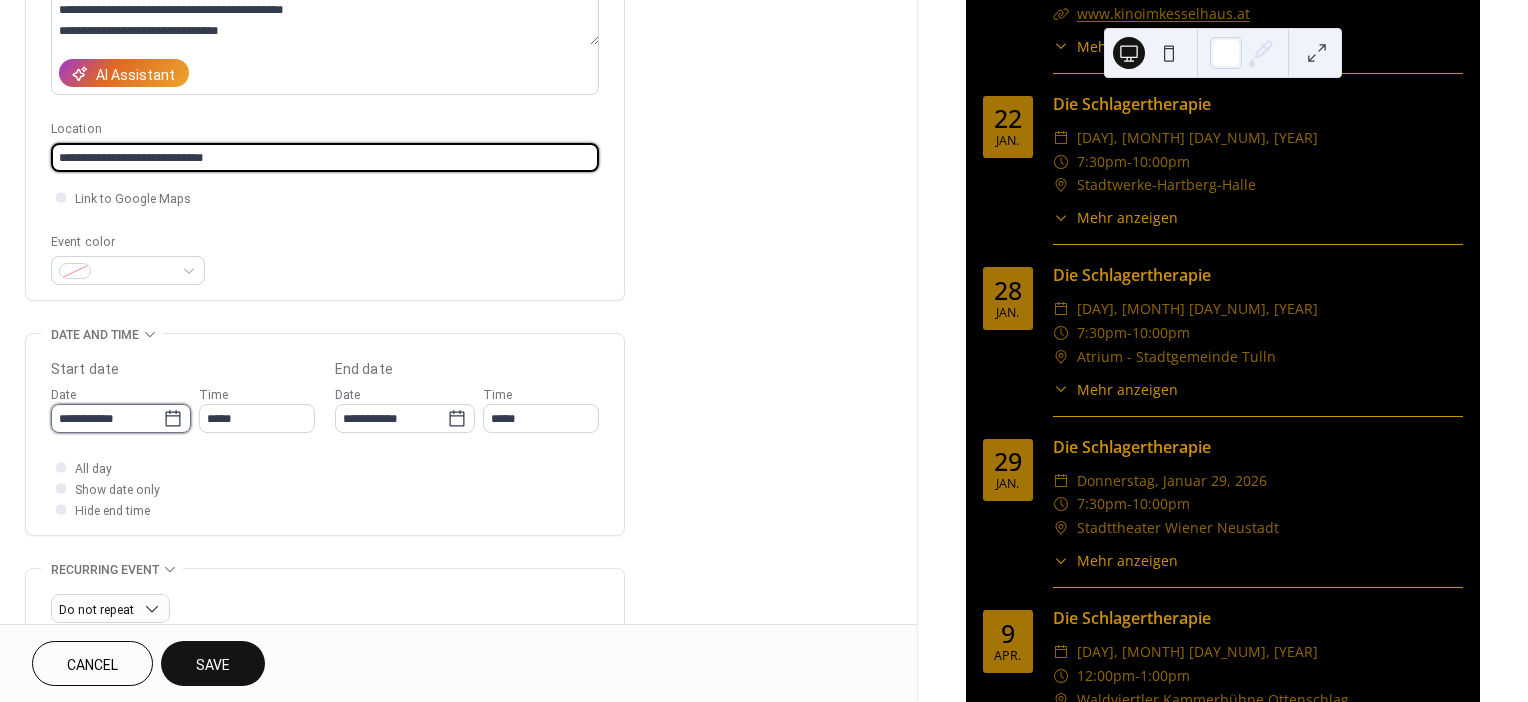 click on "**********" at bounding box center [107, 418] 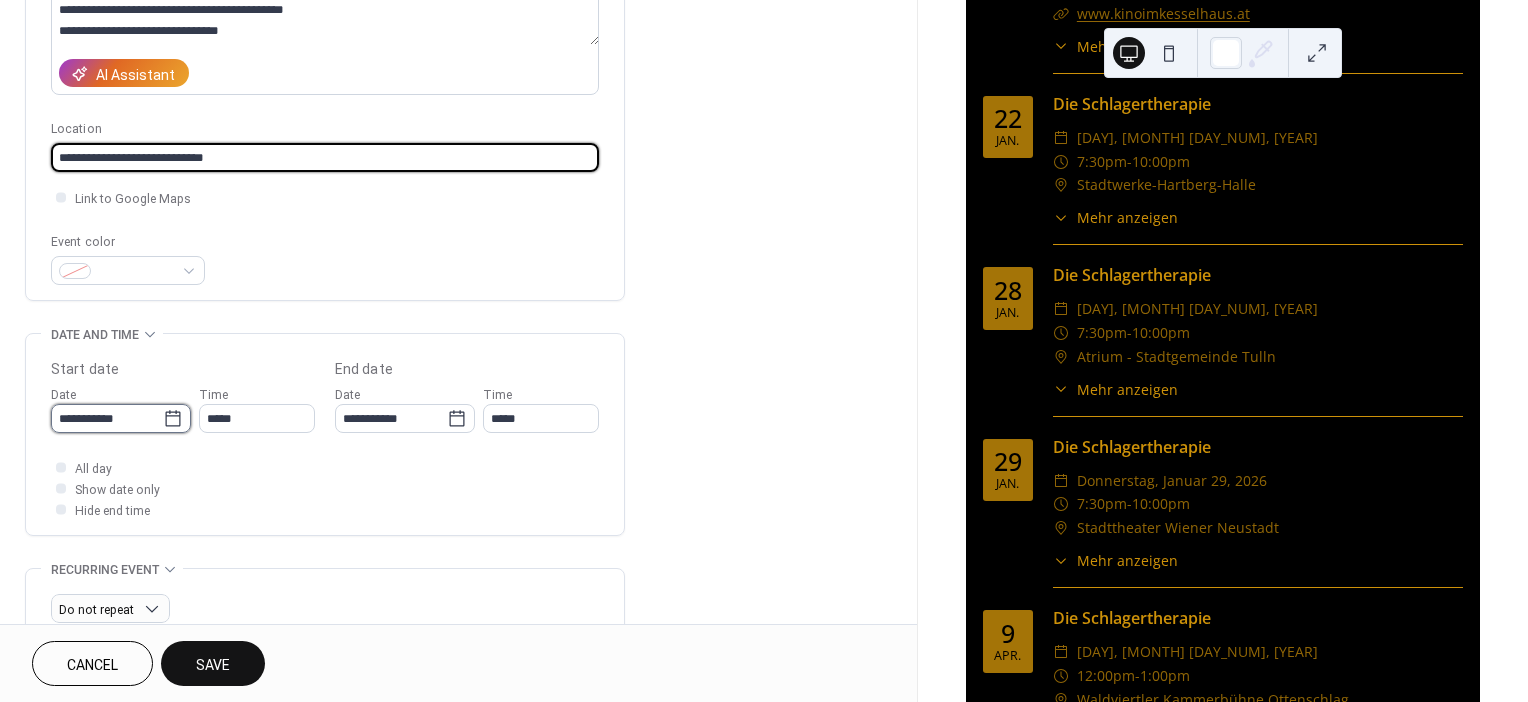type 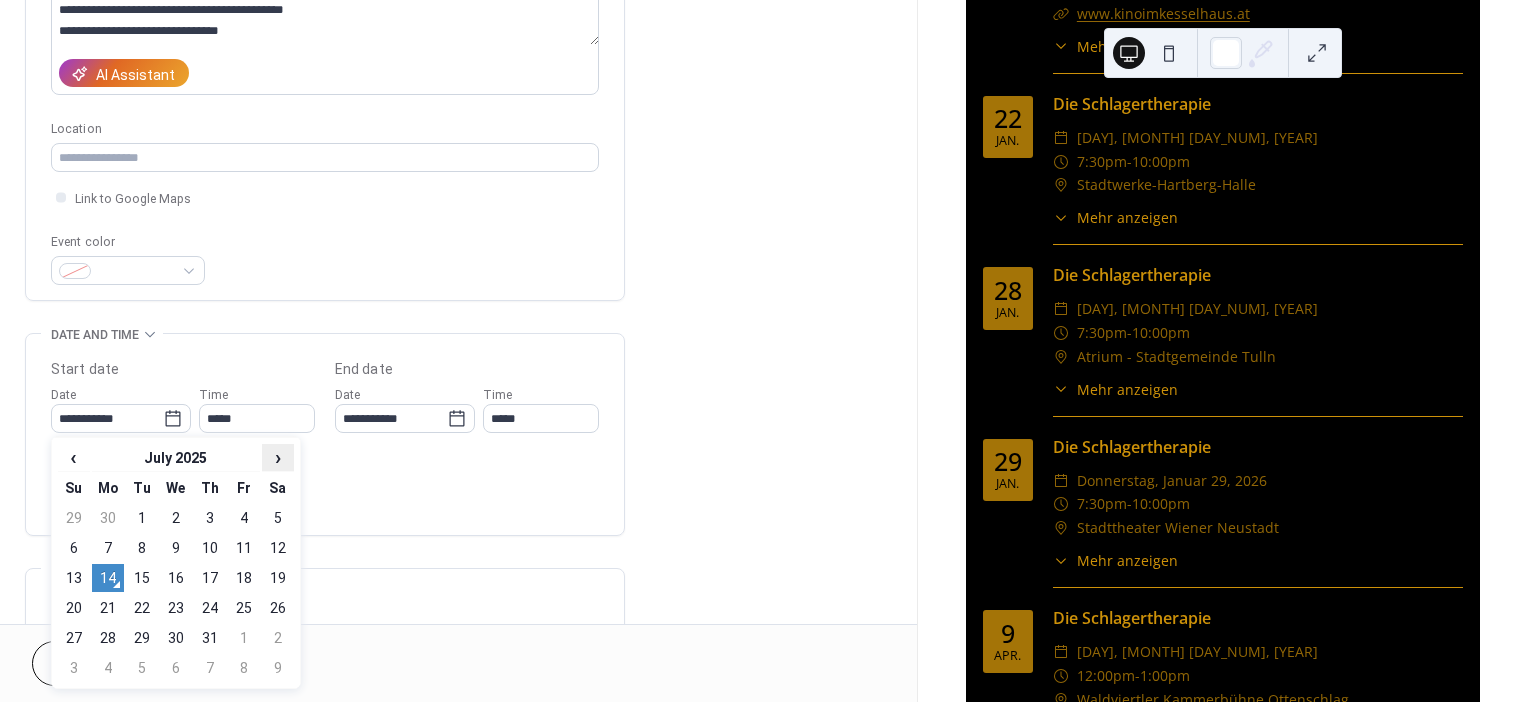 click on "›" at bounding box center [278, 457] 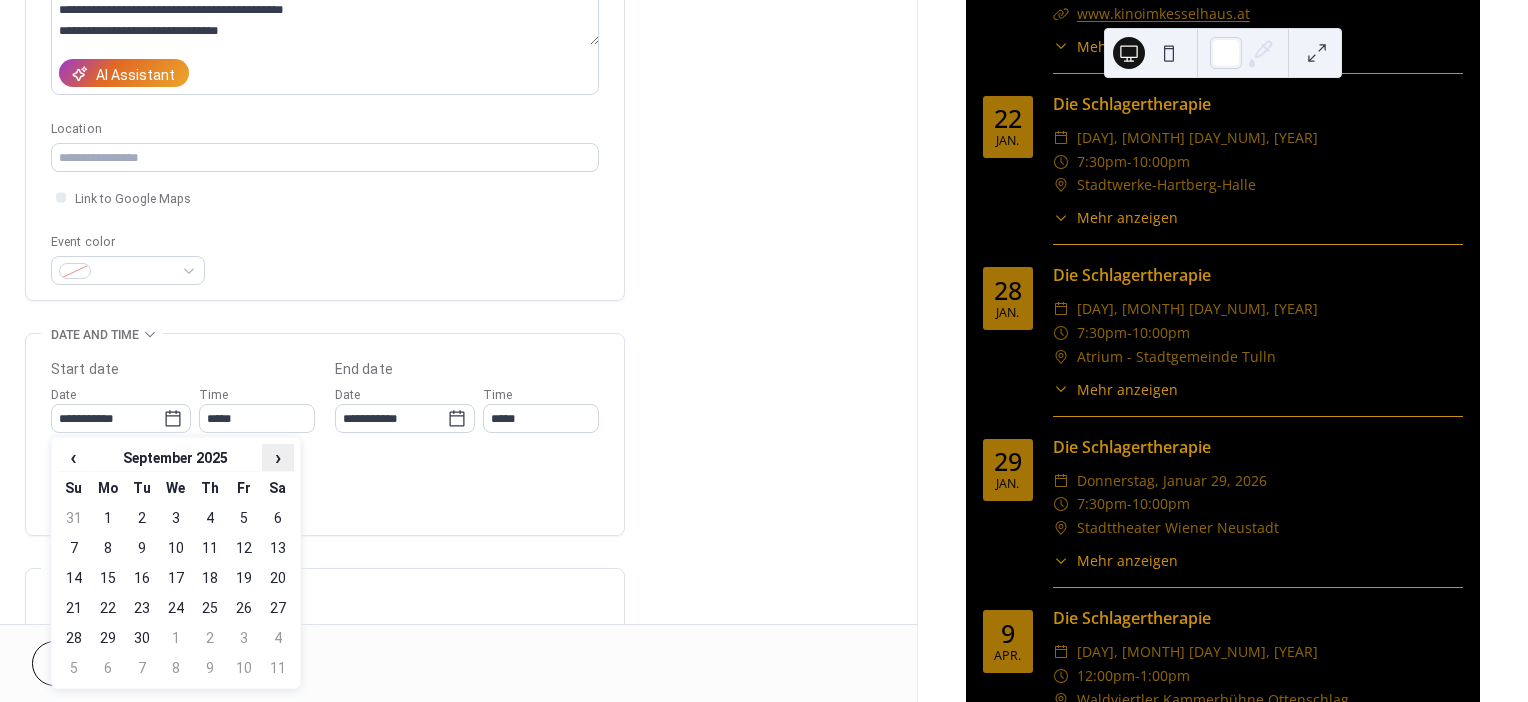 click on "›" at bounding box center [278, 457] 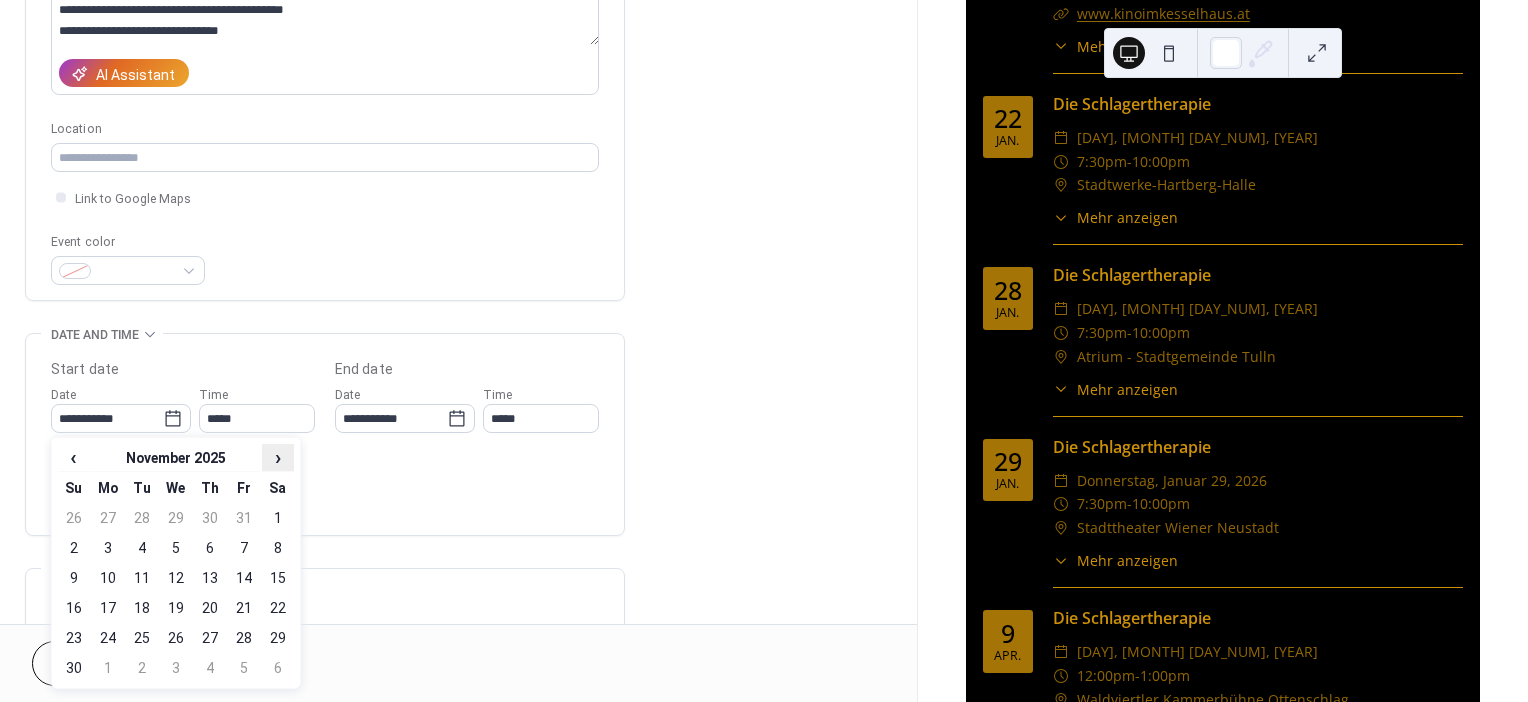 click on "›" at bounding box center [278, 457] 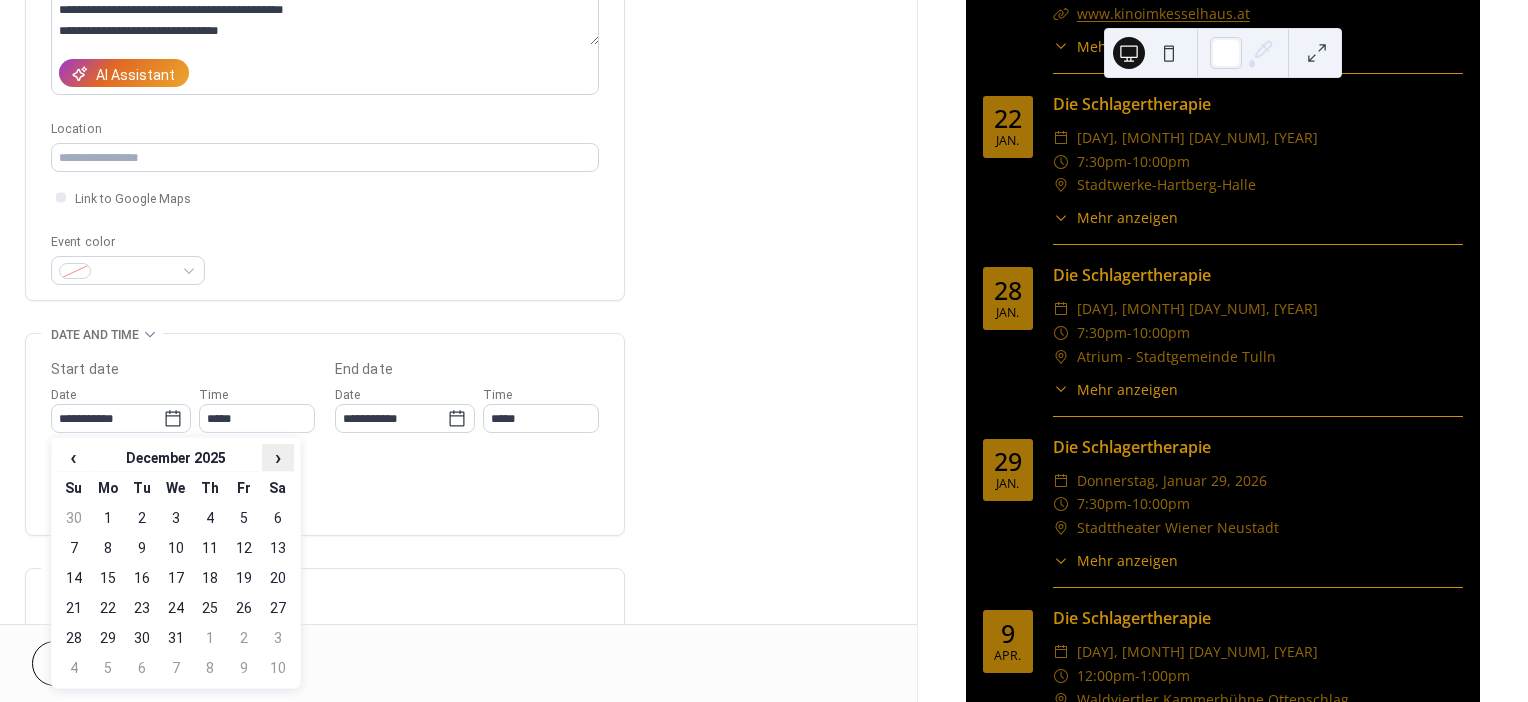 click on "›" at bounding box center (278, 457) 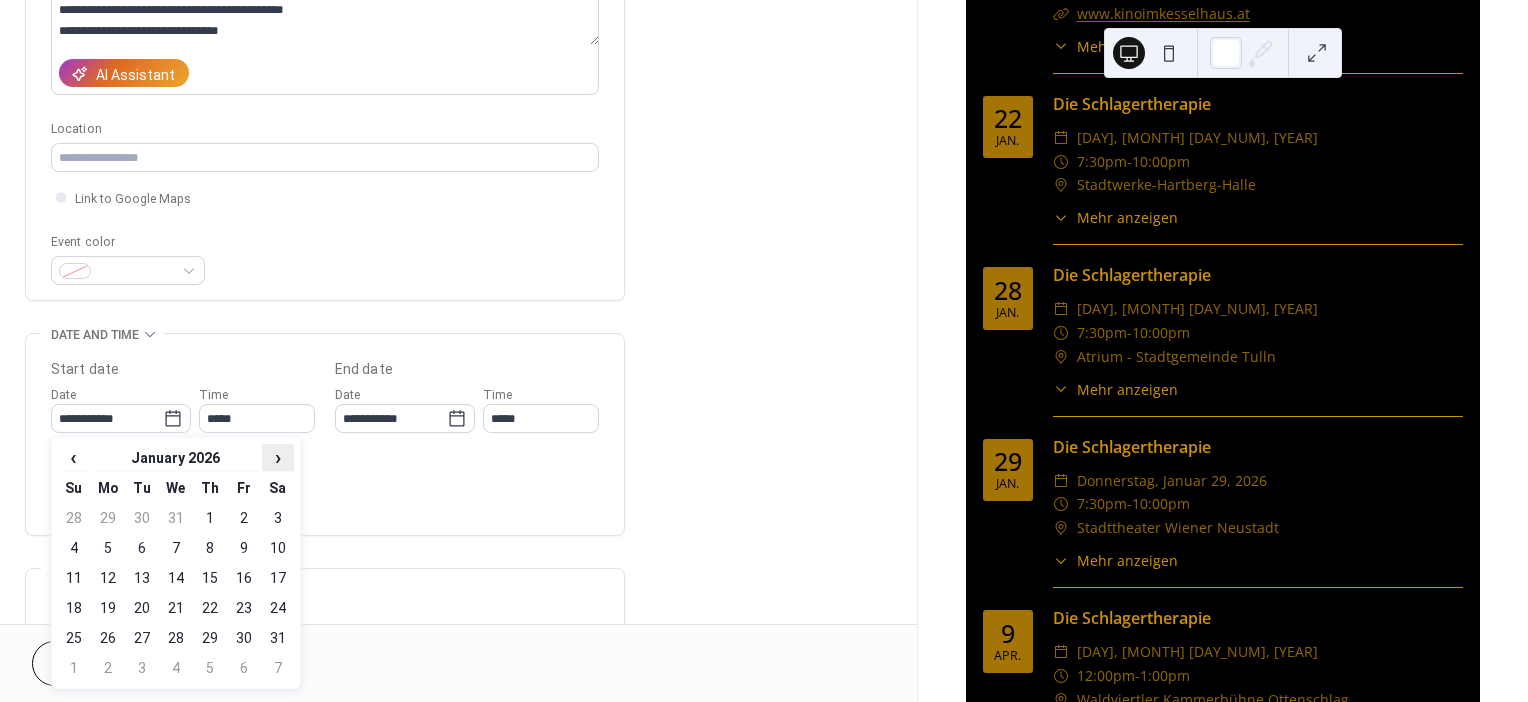 click on "›" at bounding box center (278, 457) 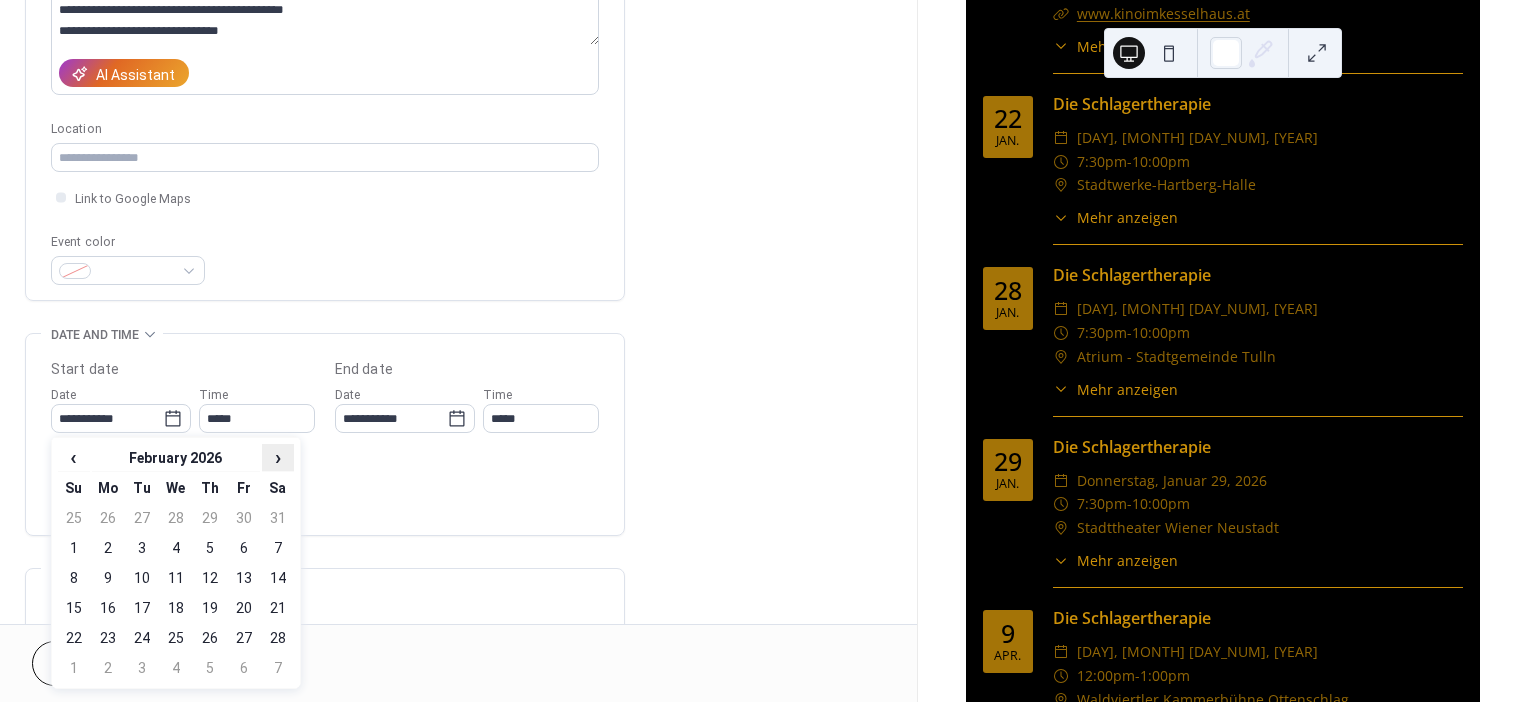 click on "›" at bounding box center [278, 457] 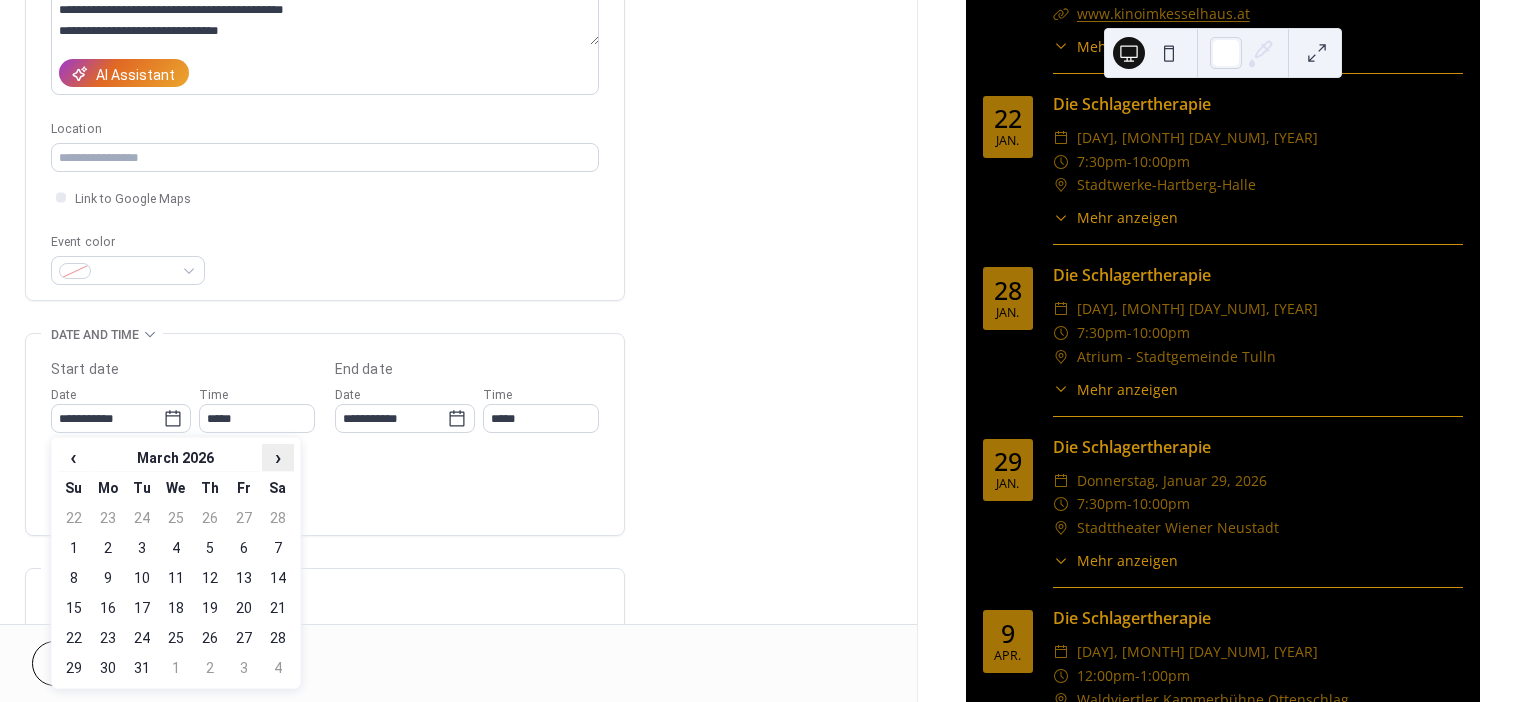click on "›" at bounding box center (278, 457) 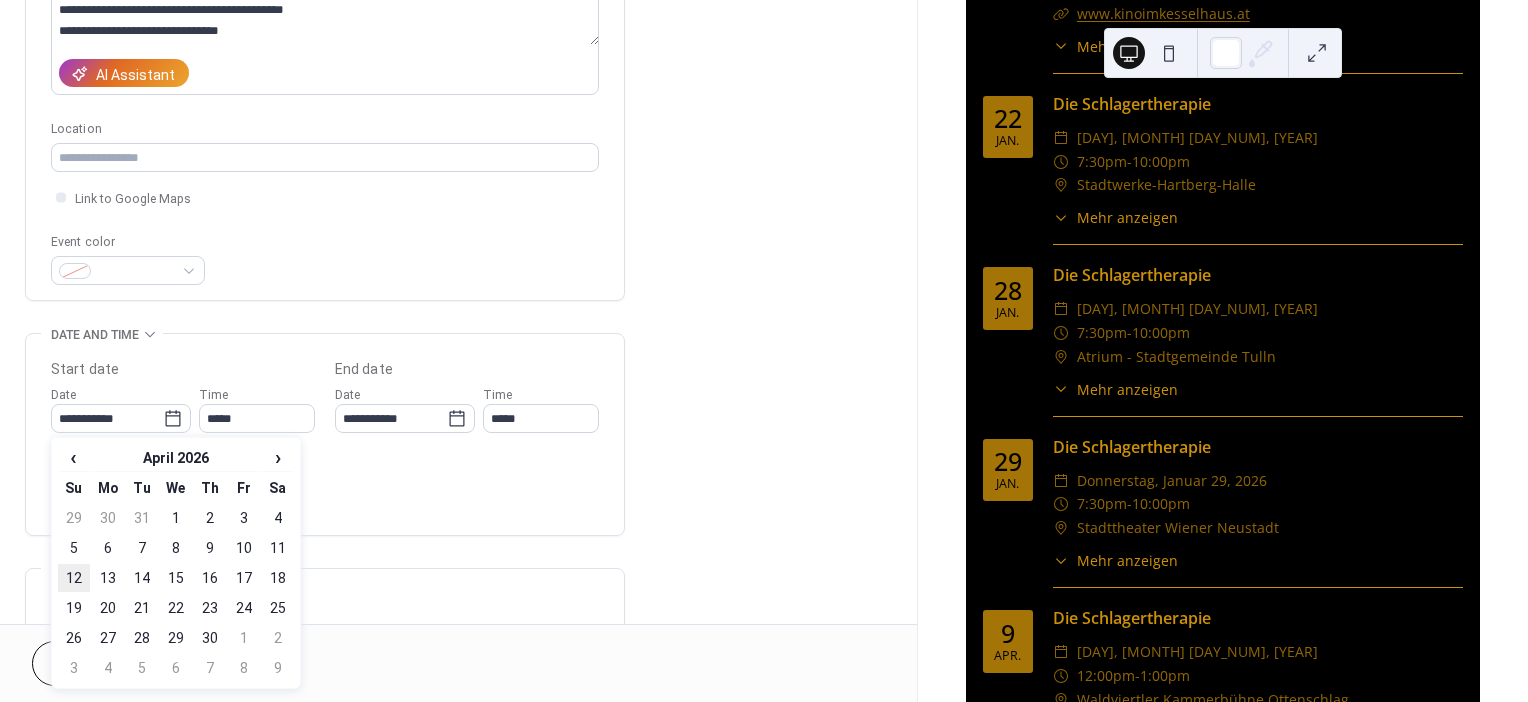 click on "12" at bounding box center [74, 578] 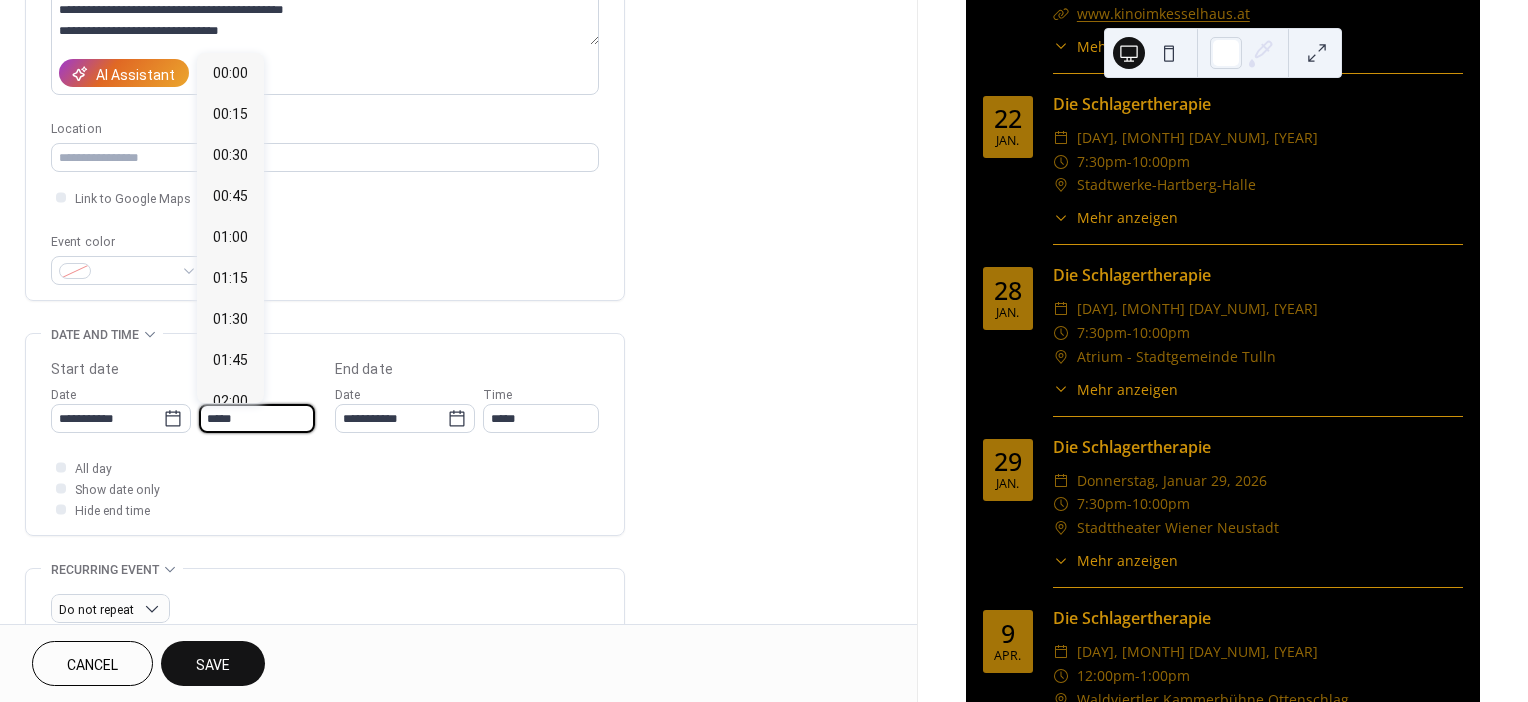 click on "*****" at bounding box center [257, 418] 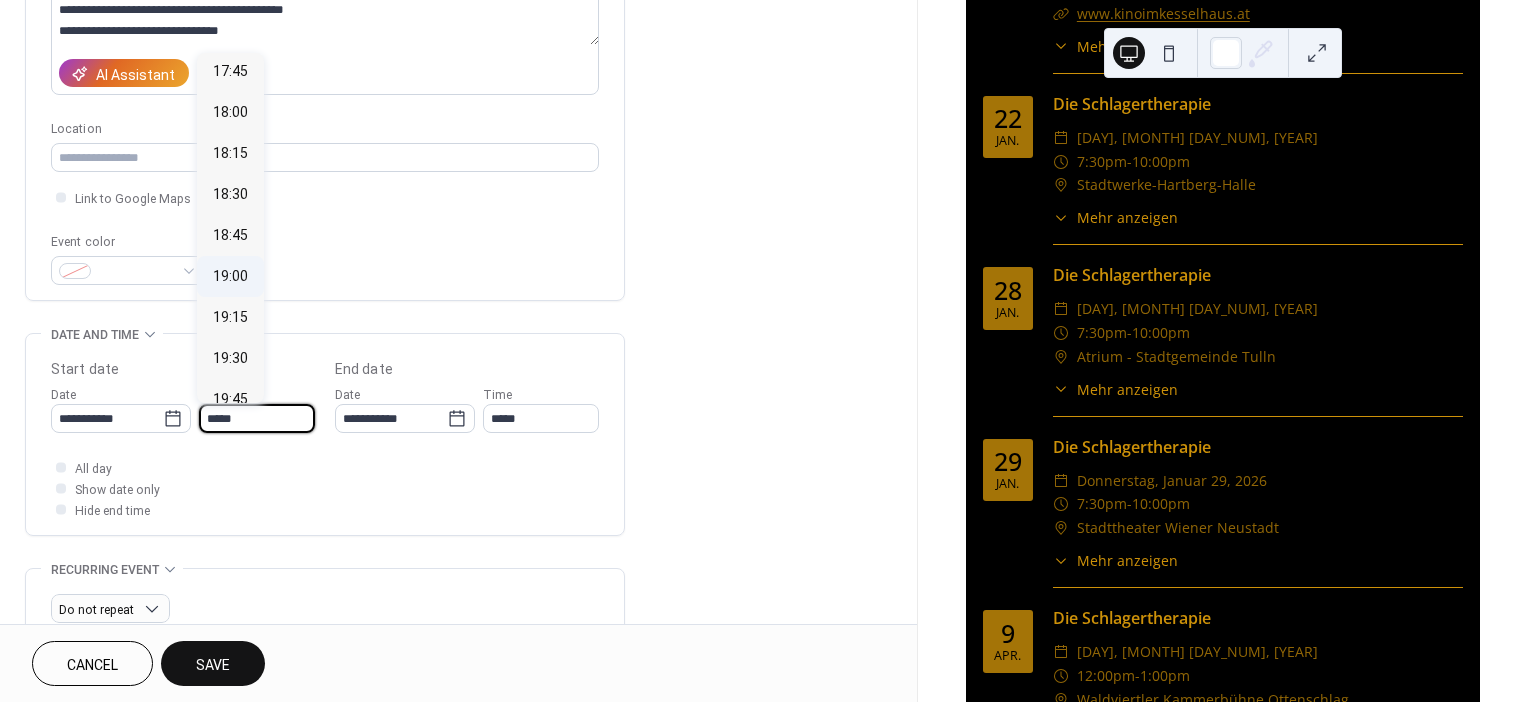 scroll, scrollTop: 2928, scrollLeft: 0, axis: vertical 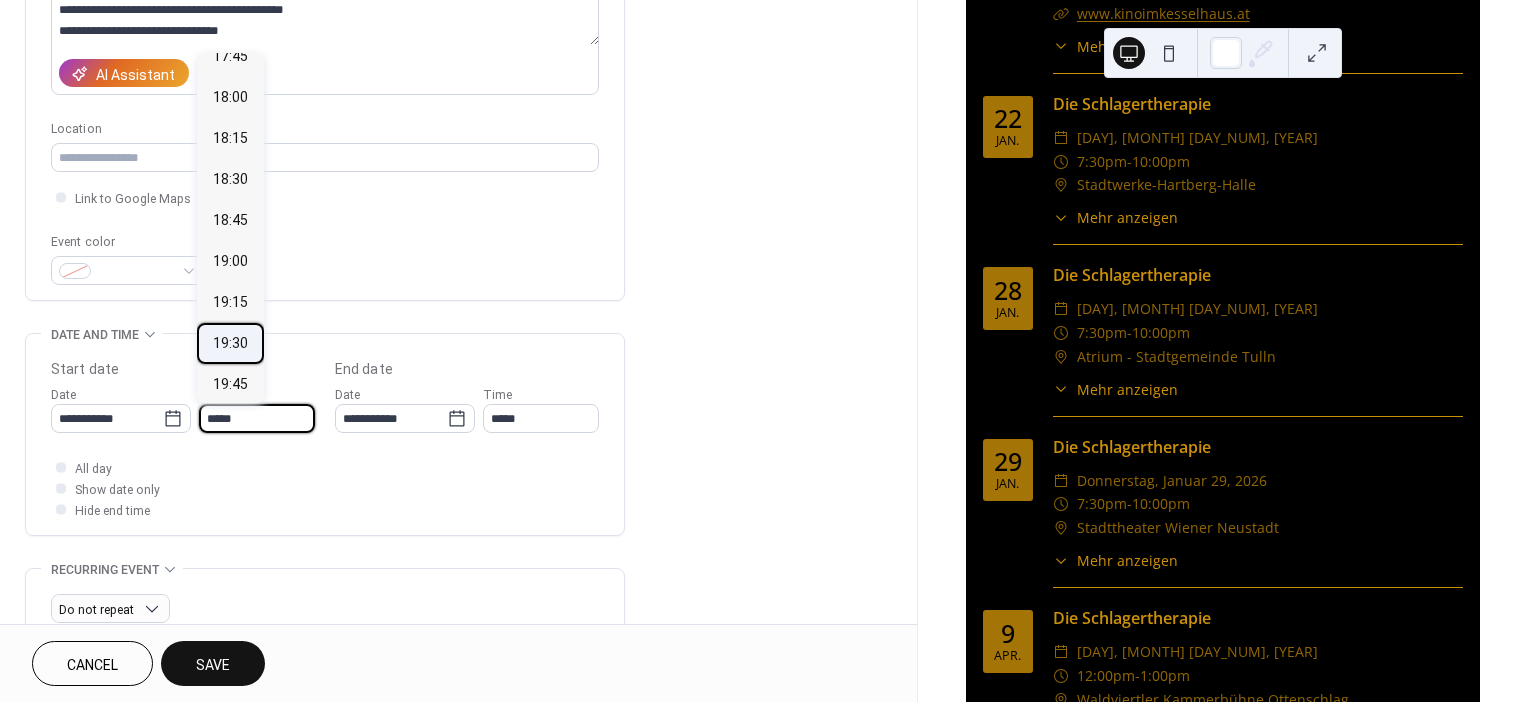 click on "19:30" at bounding box center [230, 343] 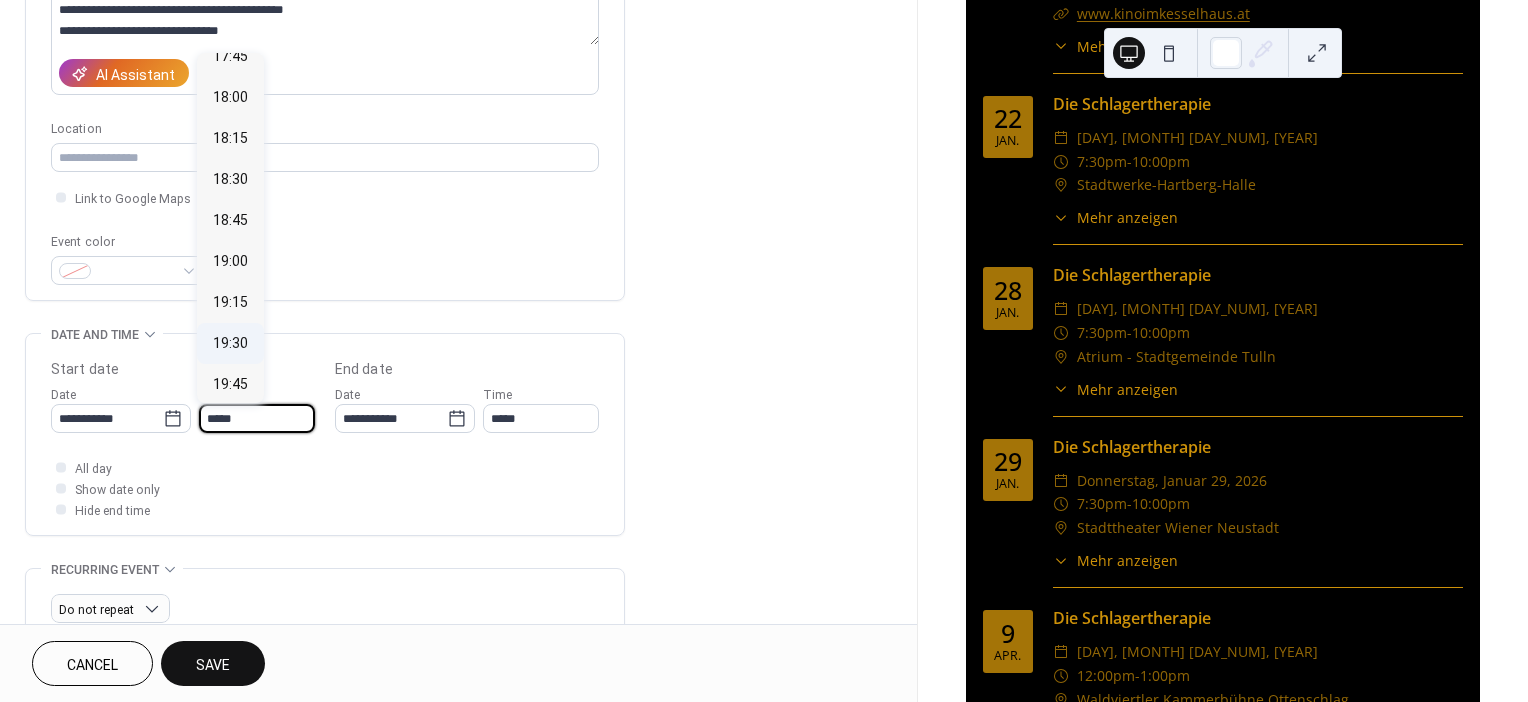 type on "*****" 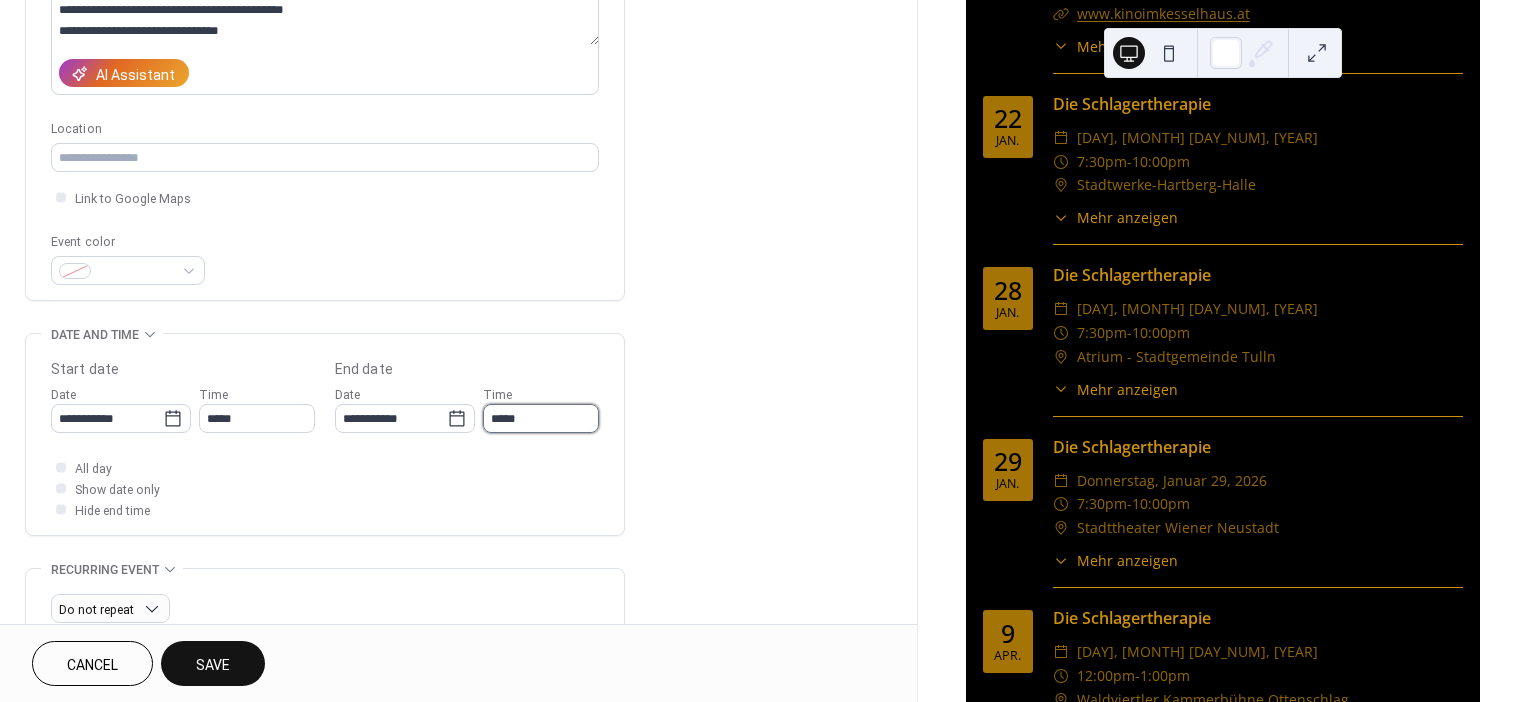 click on "*****" at bounding box center (541, 418) 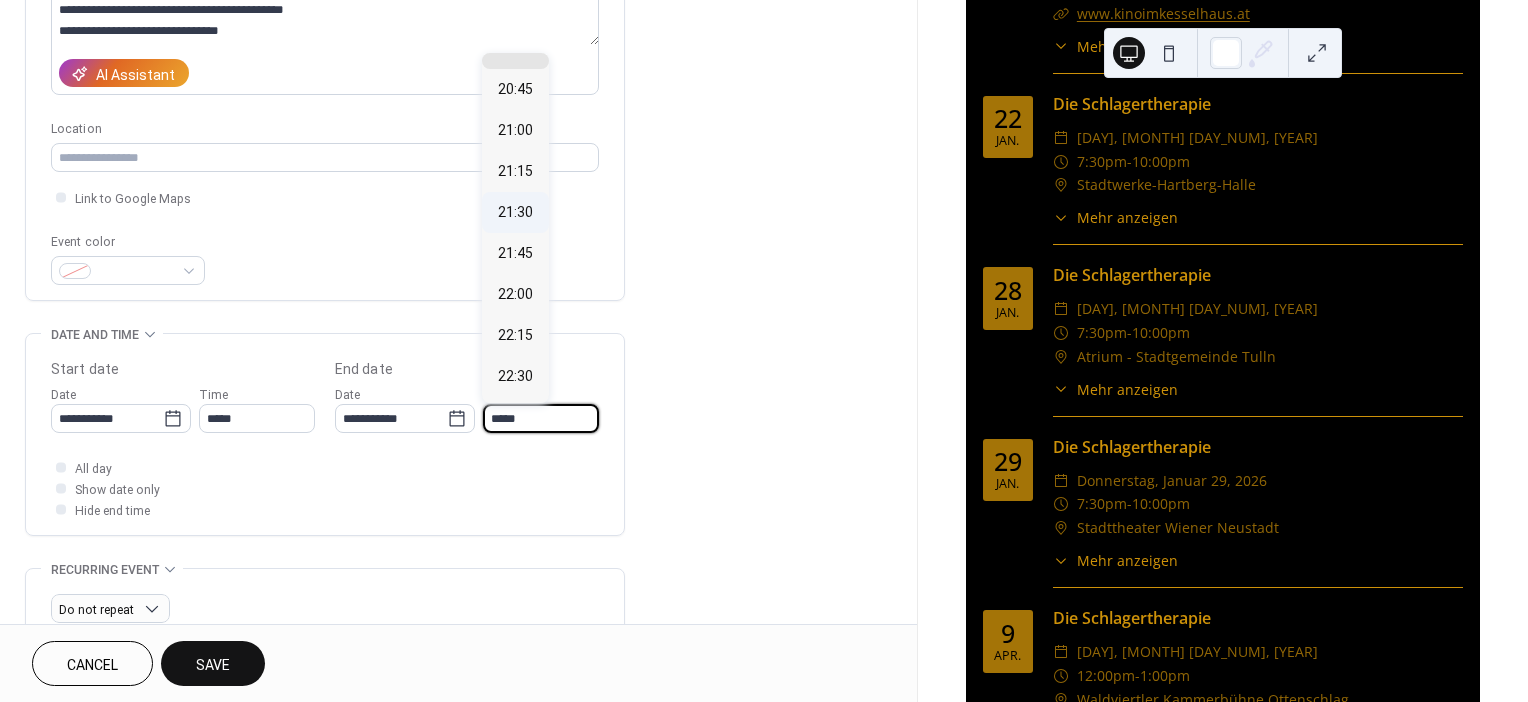 scroll, scrollTop: 200, scrollLeft: 0, axis: vertical 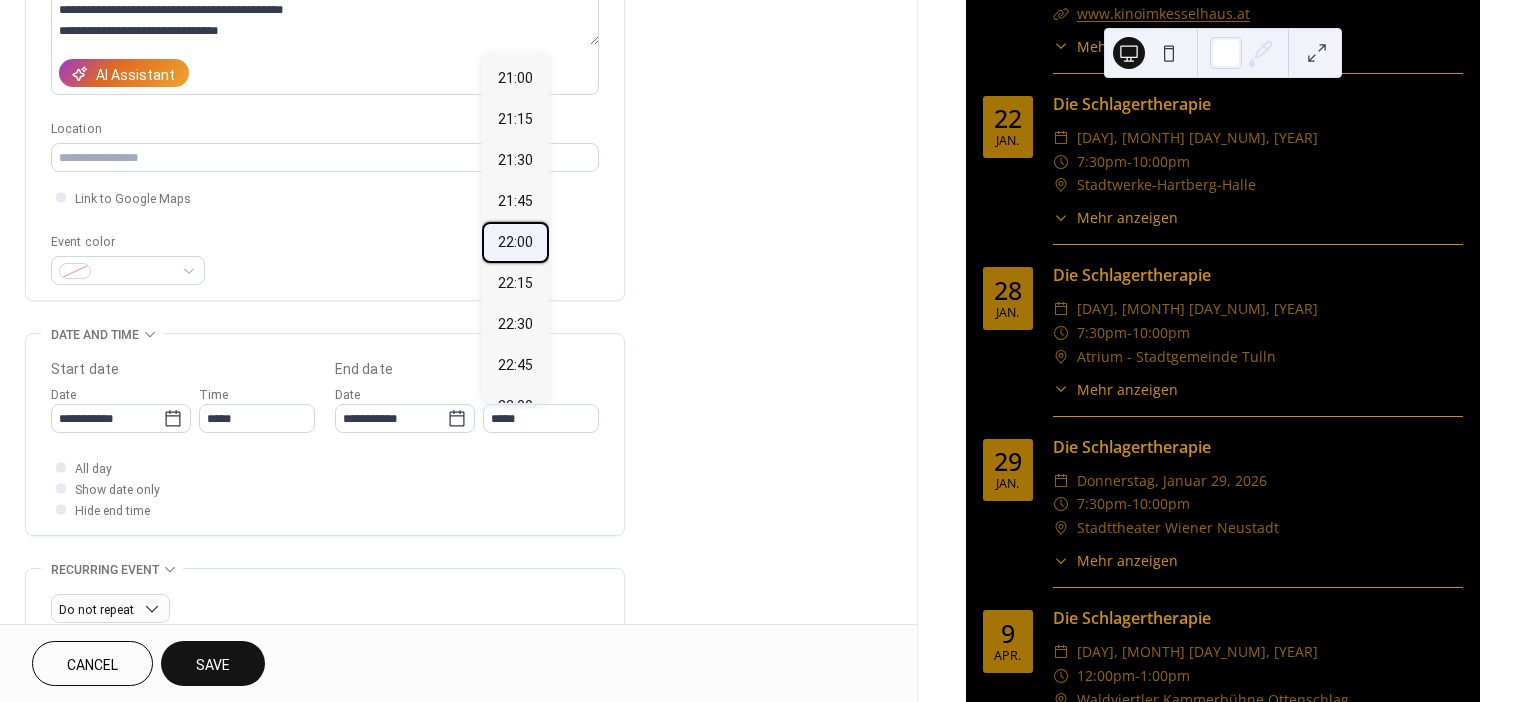 click on "22:00" at bounding box center (515, 242) 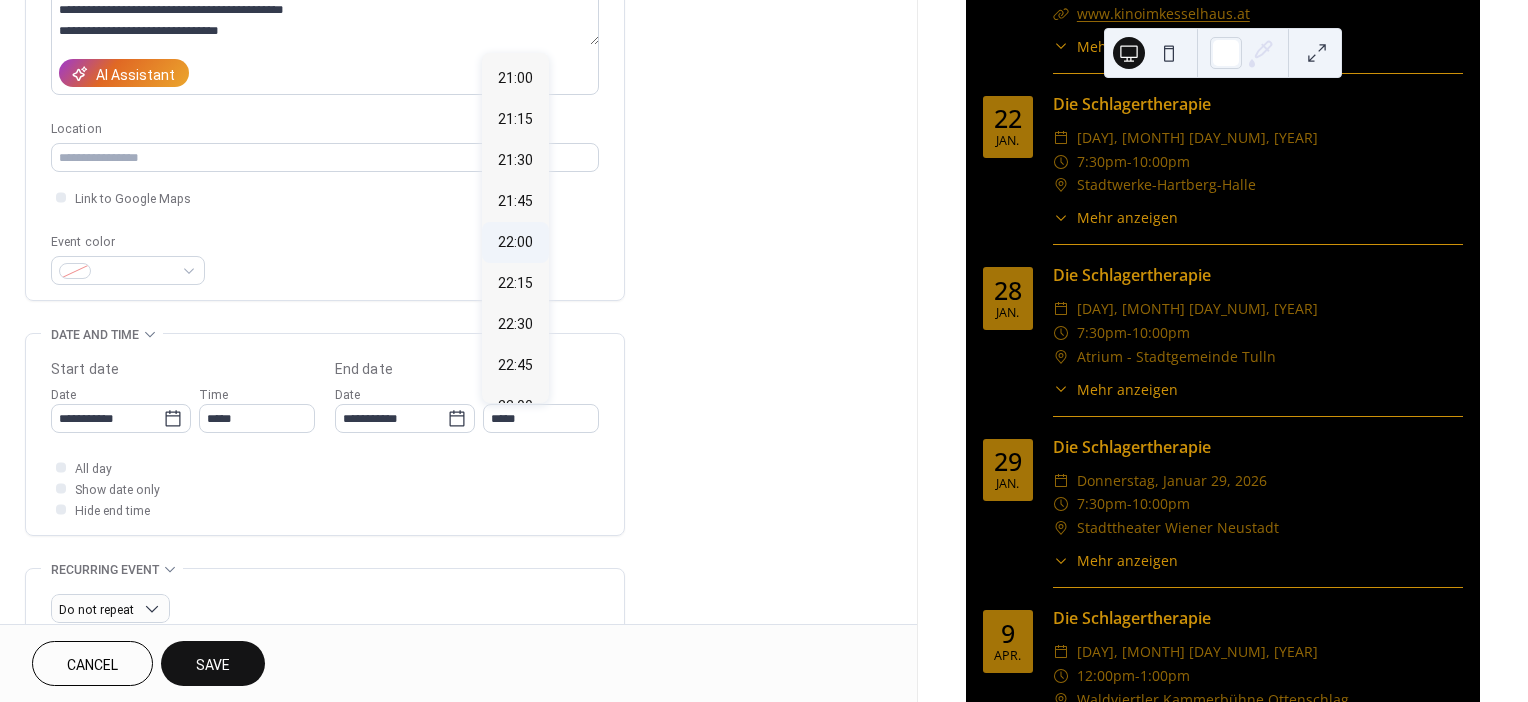 type on "*****" 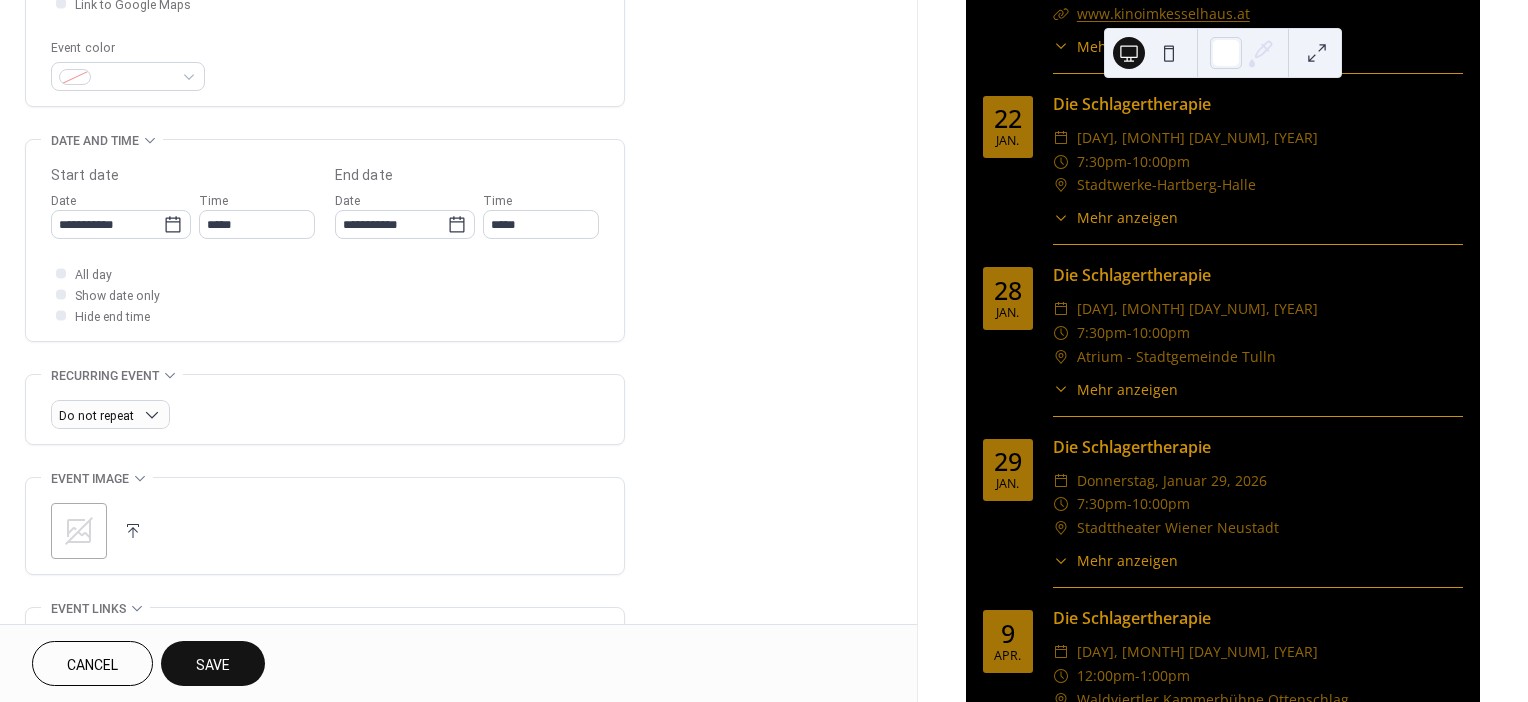 scroll, scrollTop: 524, scrollLeft: 0, axis: vertical 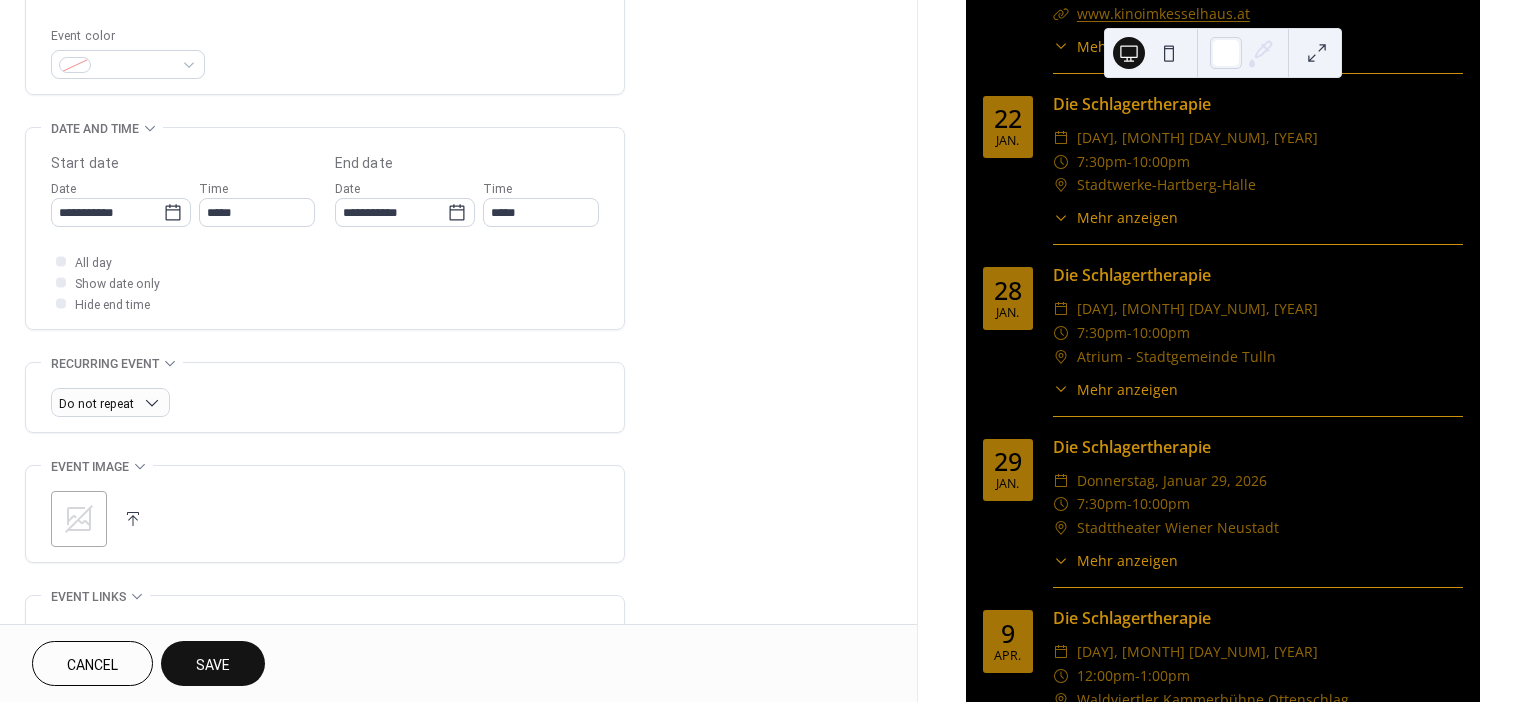 click at bounding box center [133, 519] 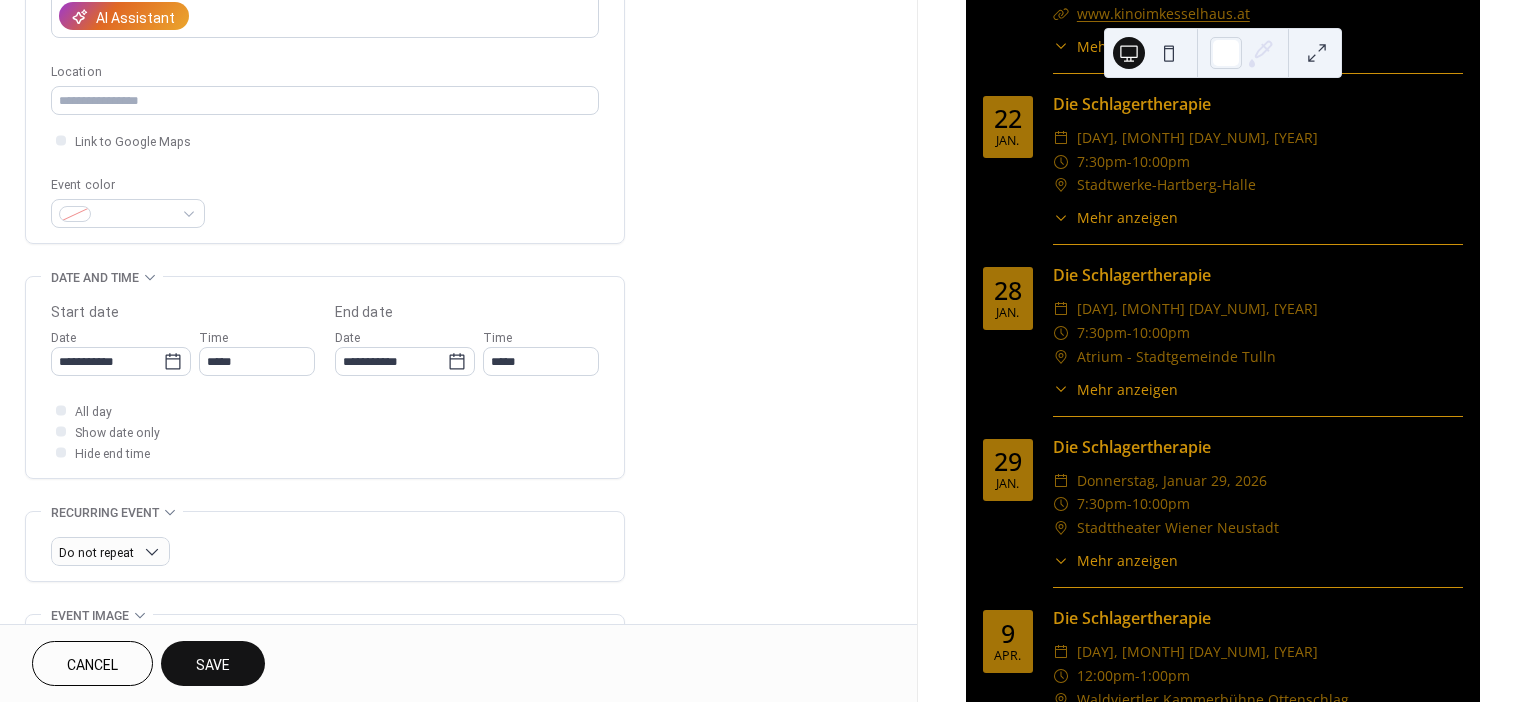 scroll, scrollTop: 370, scrollLeft: 0, axis: vertical 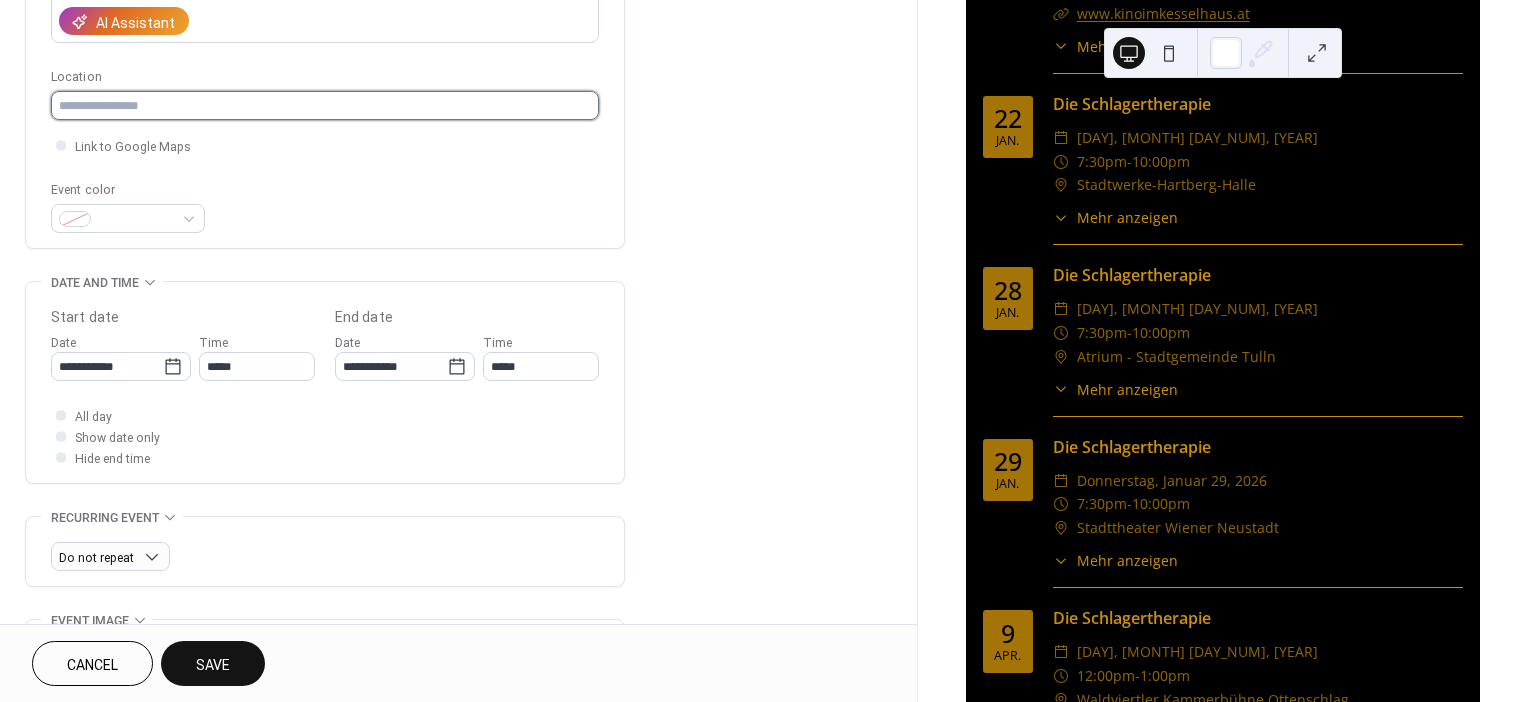 click at bounding box center (325, 105) 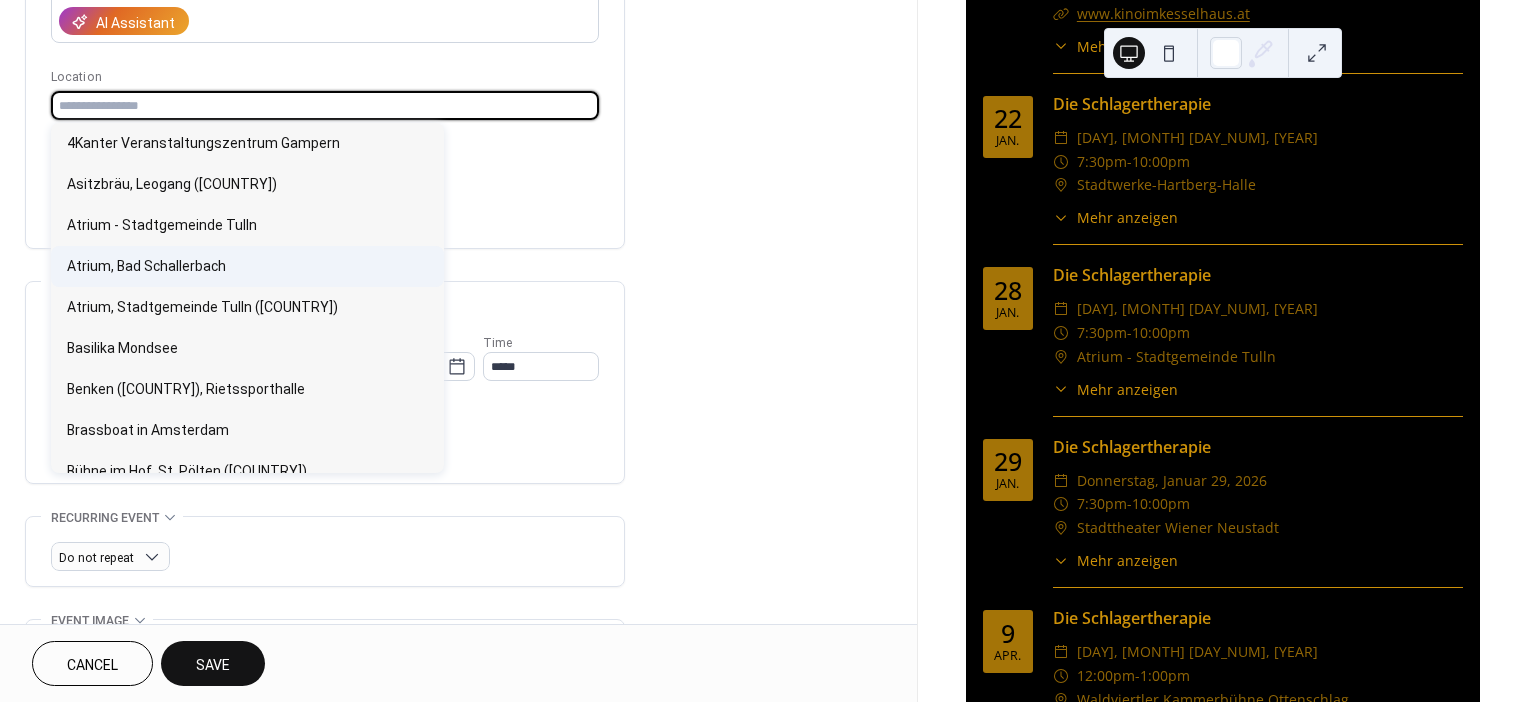 scroll, scrollTop: 0, scrollLeft: 0, axis: both 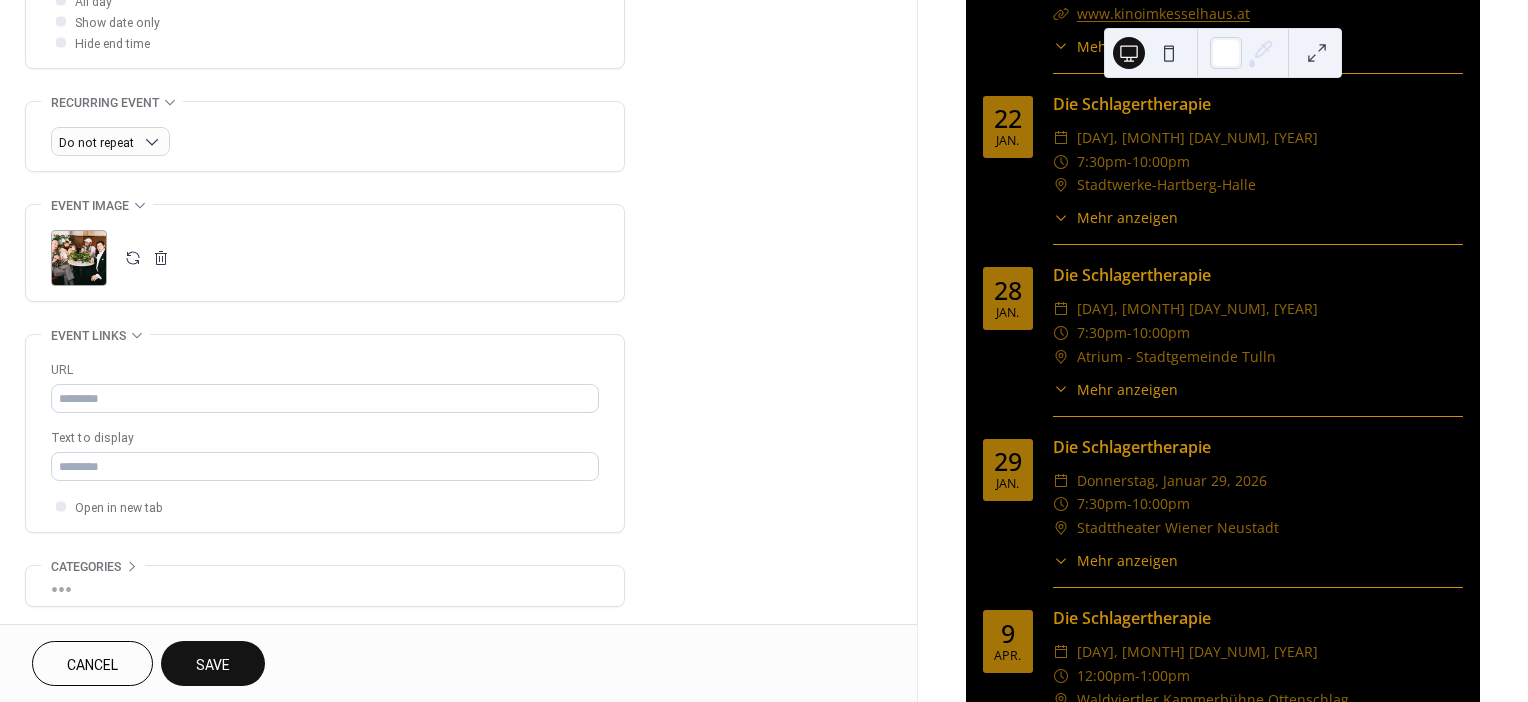 type on "**********" 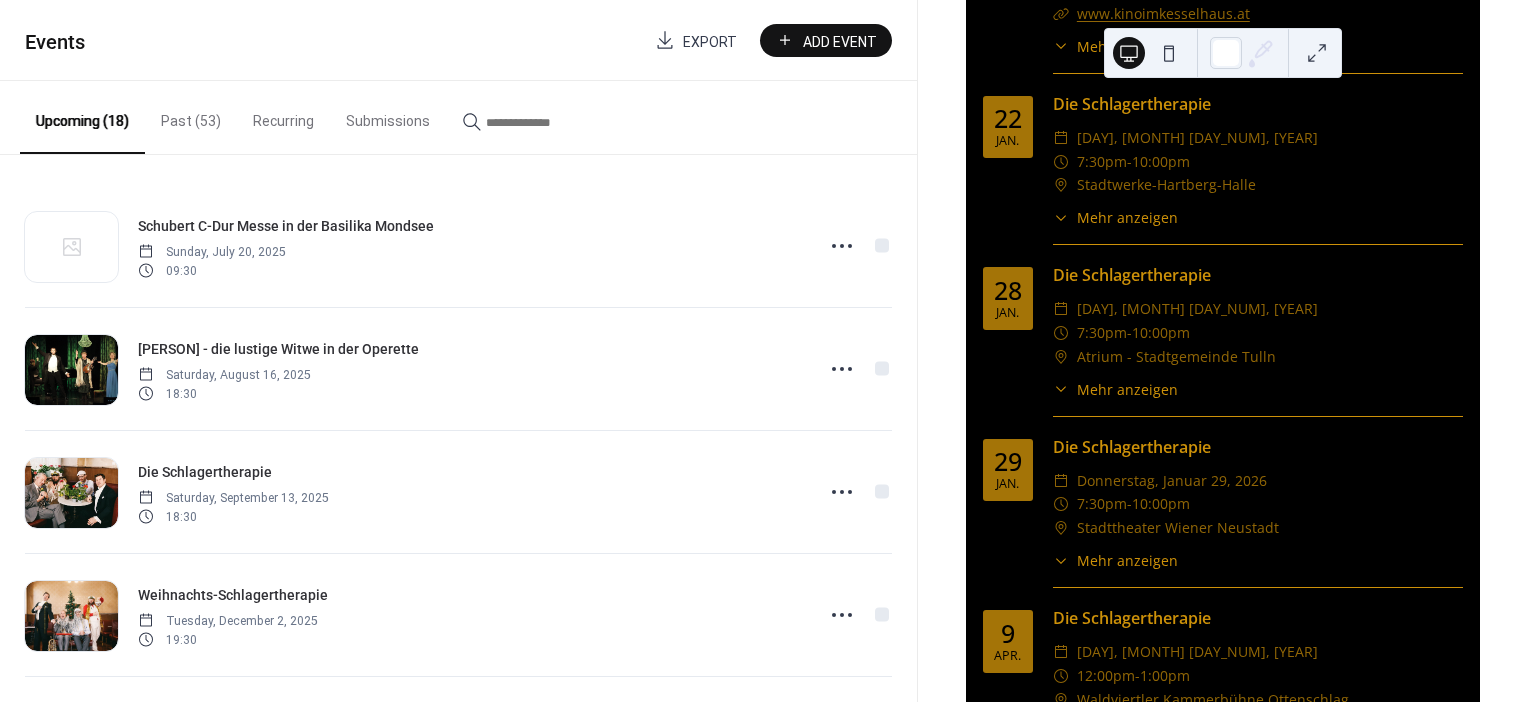 click on "Add Event" at bounding box center [840, 41] 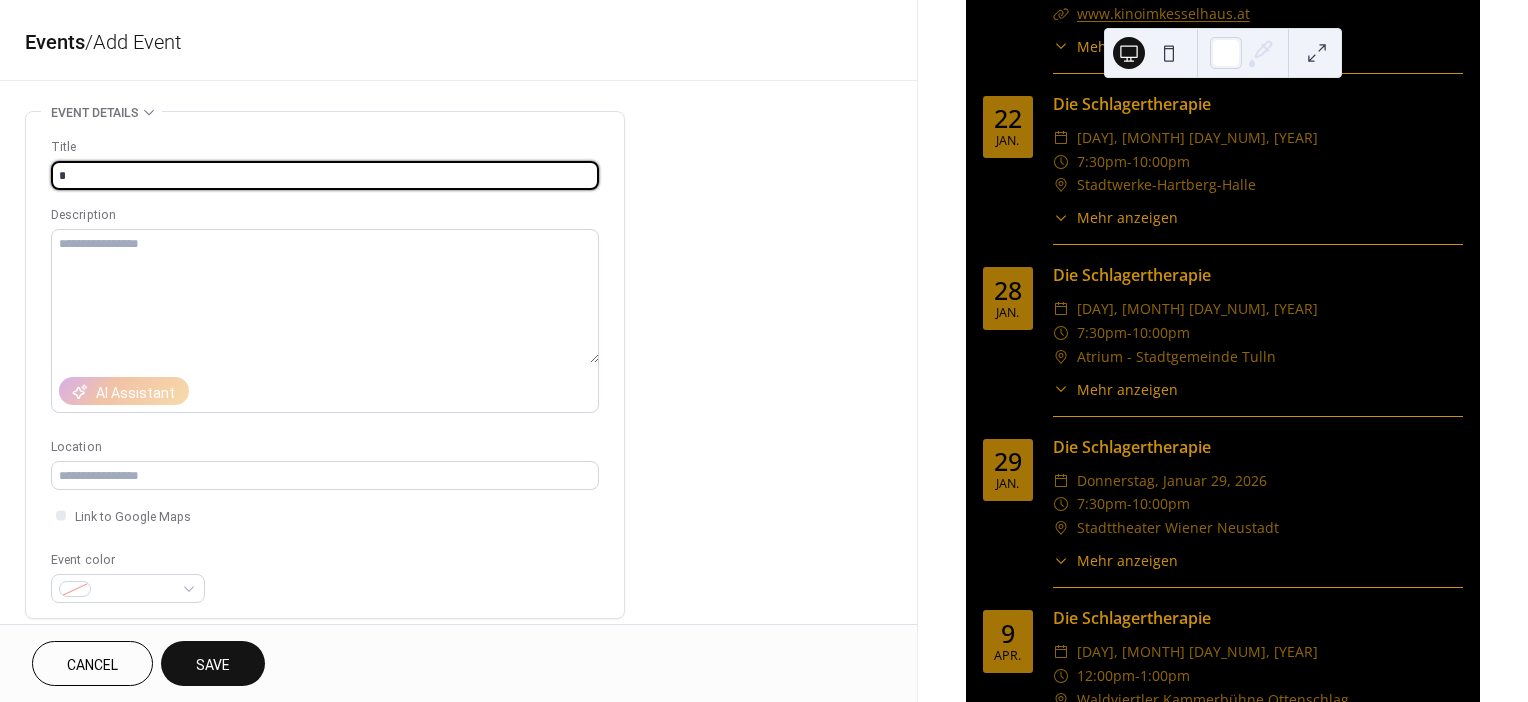 type on "**********" 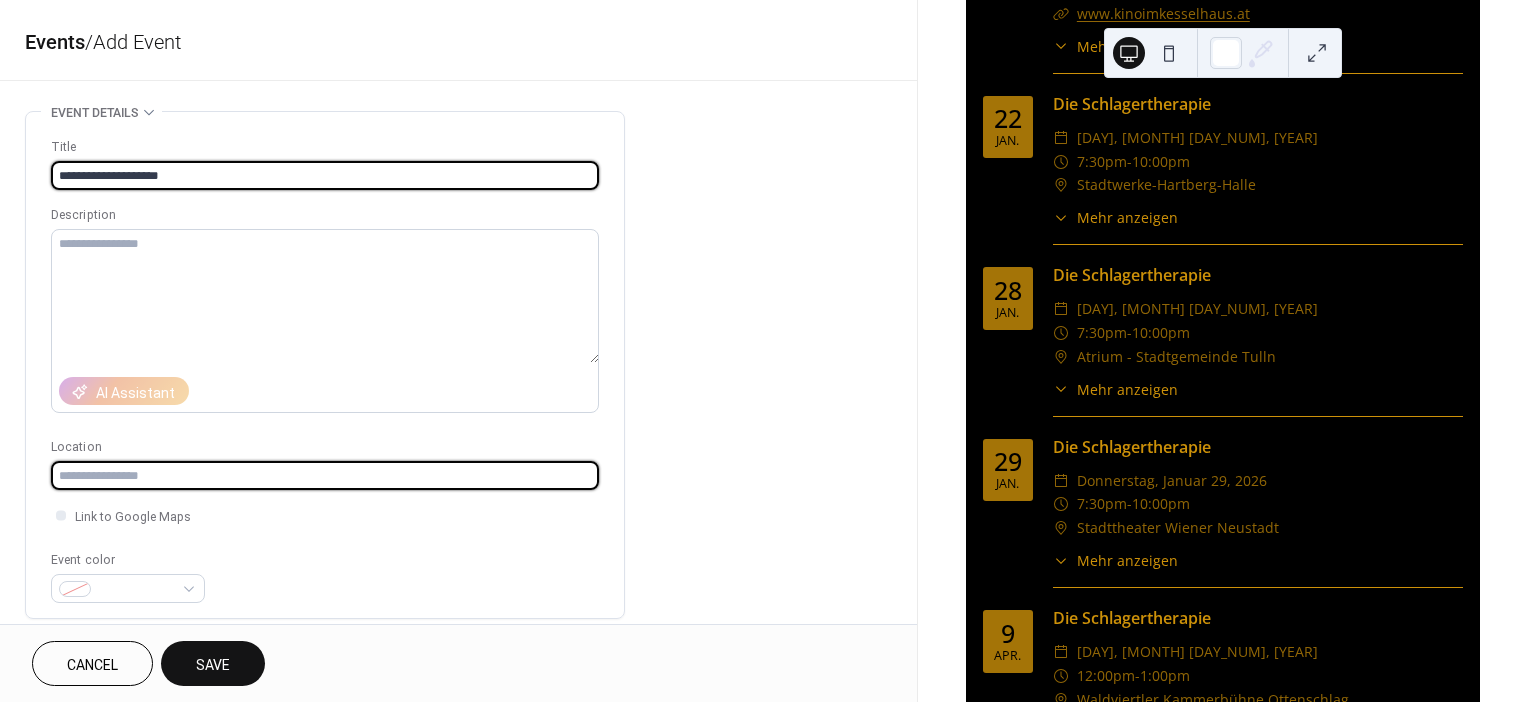 type on "**********" 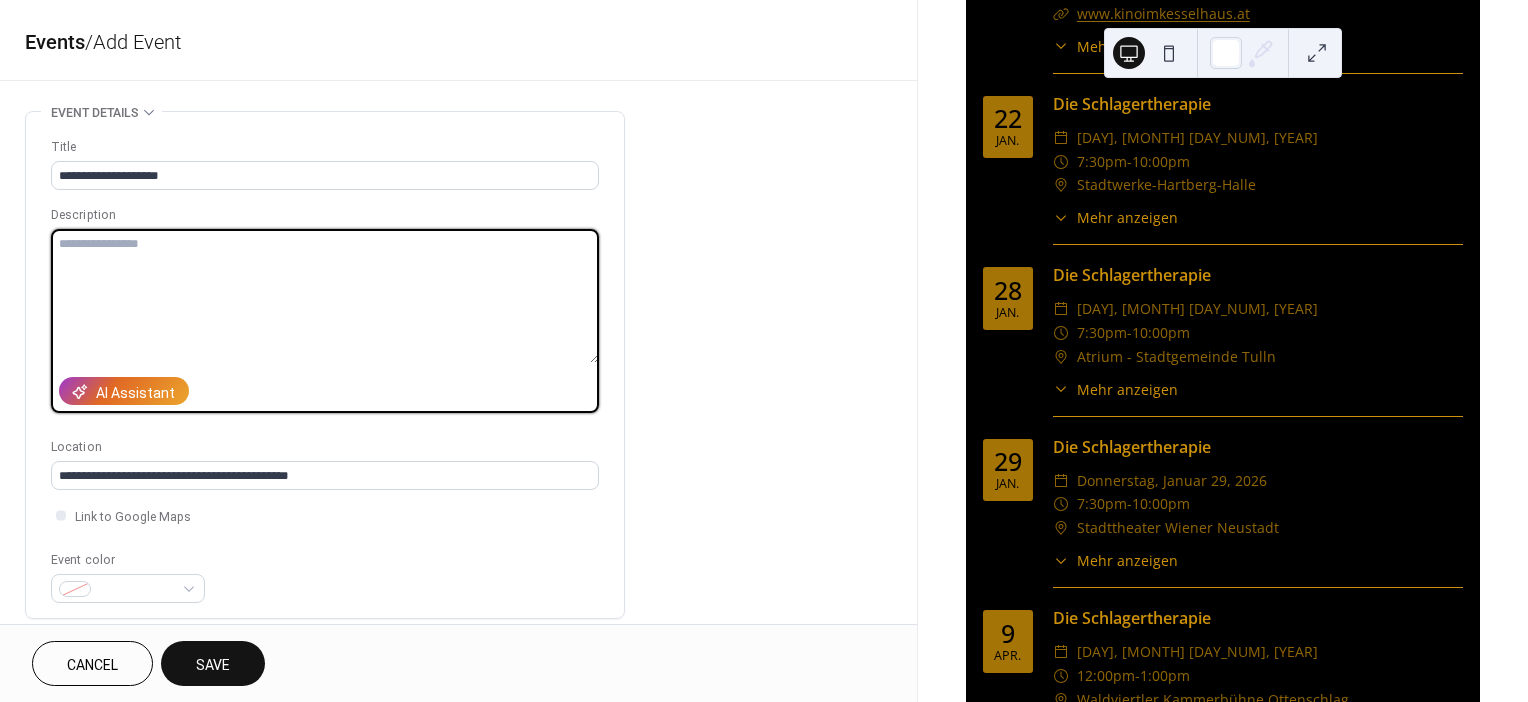 click at bounding box center (325, 296) 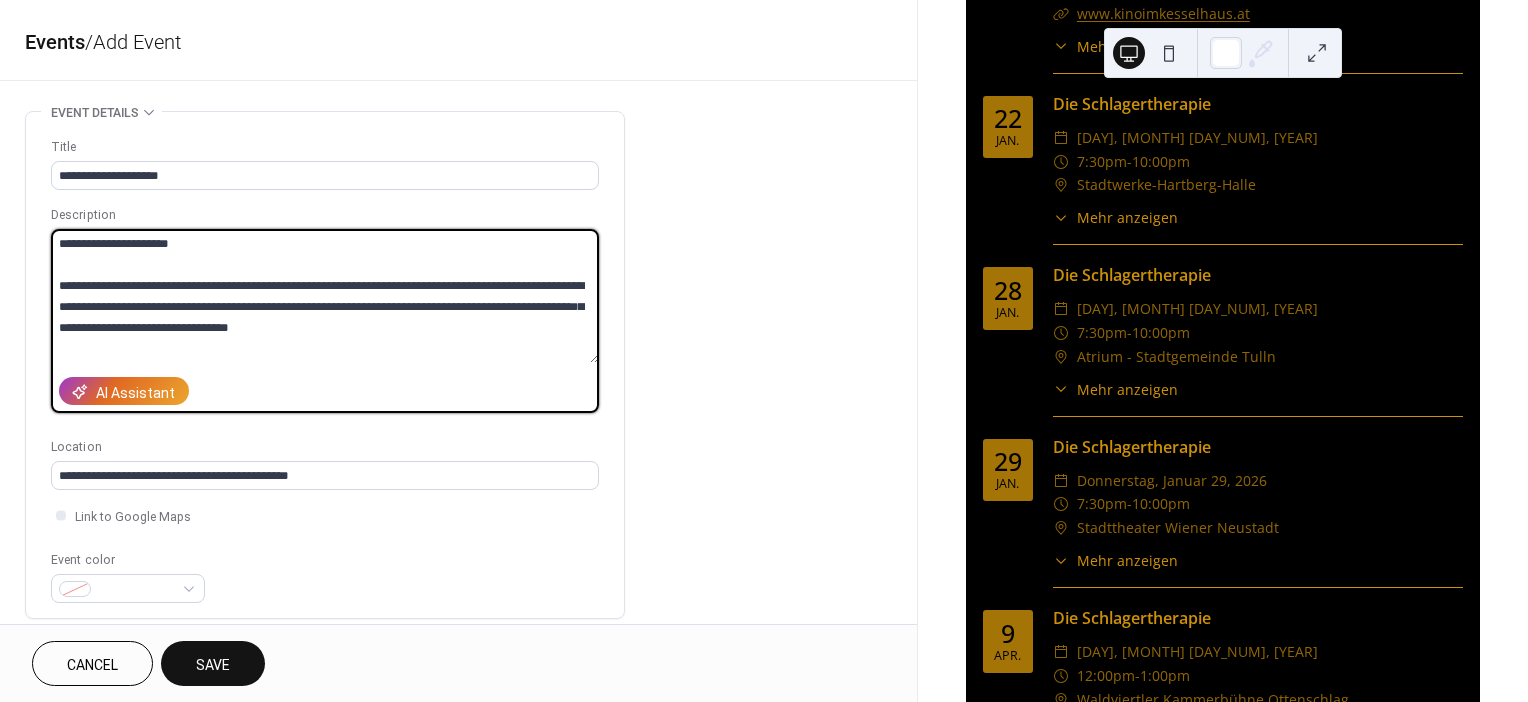 scroll, scrollTop: 496, scrollLeft: 0, axis: vertical 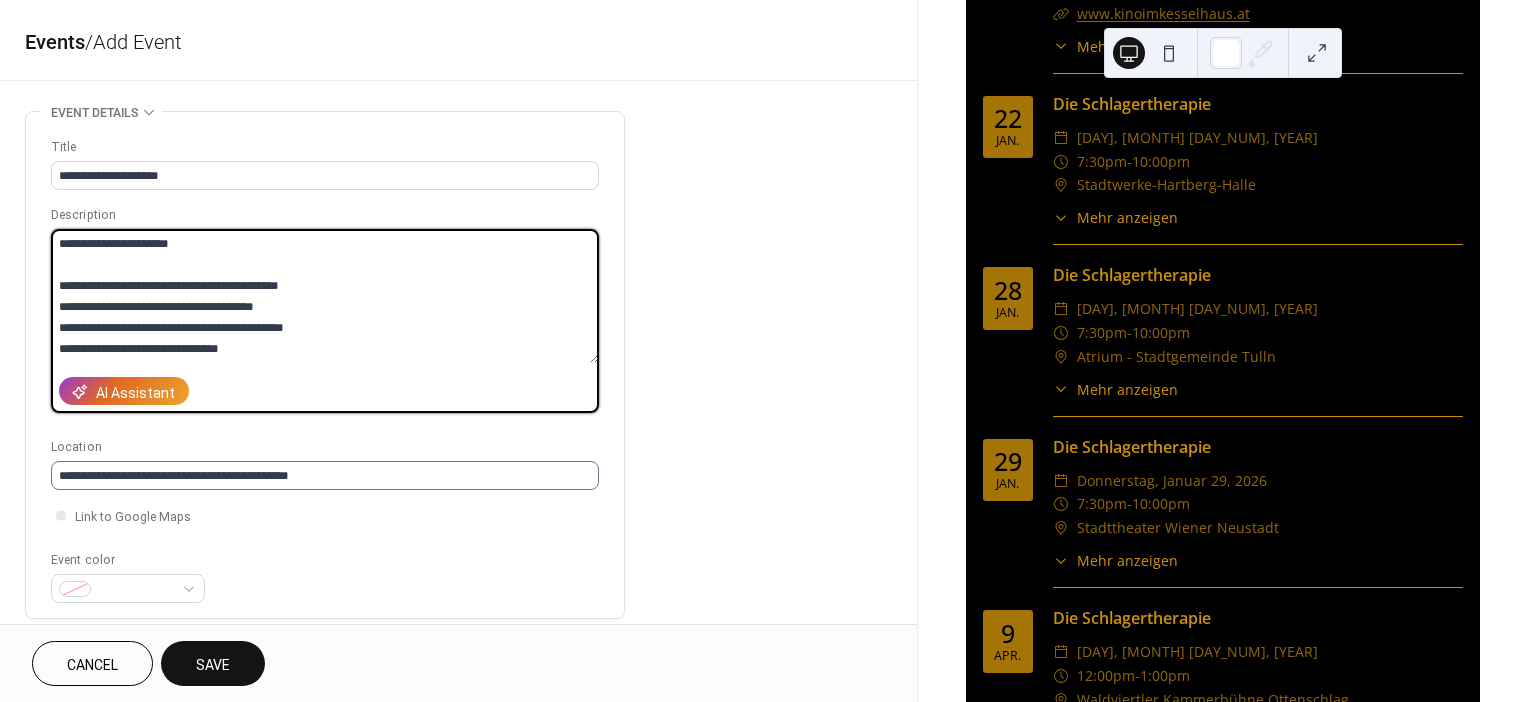 type on "**********" 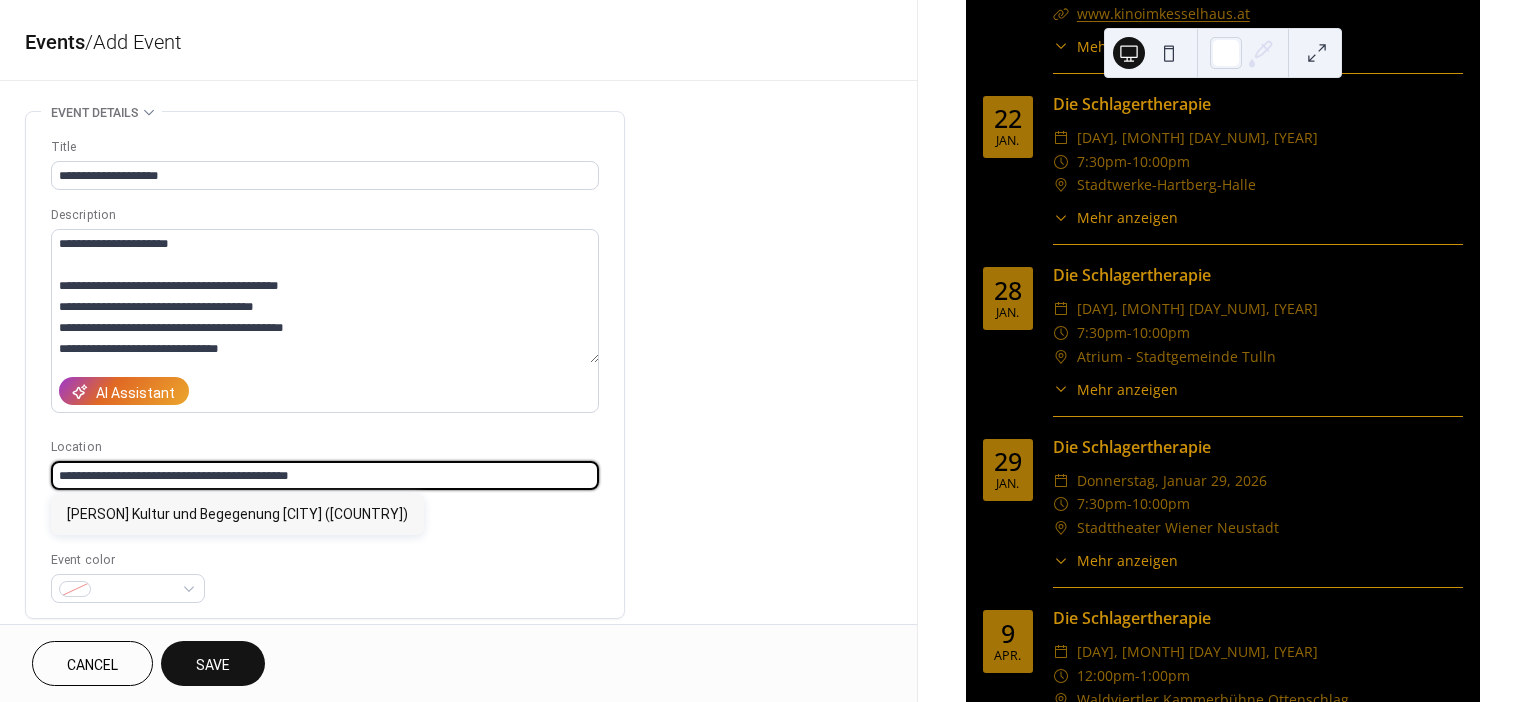 drag, startPoint x: 342, startPoint y: 471, endPoint x: 45, endPoint y: 481, distance: 297.1683 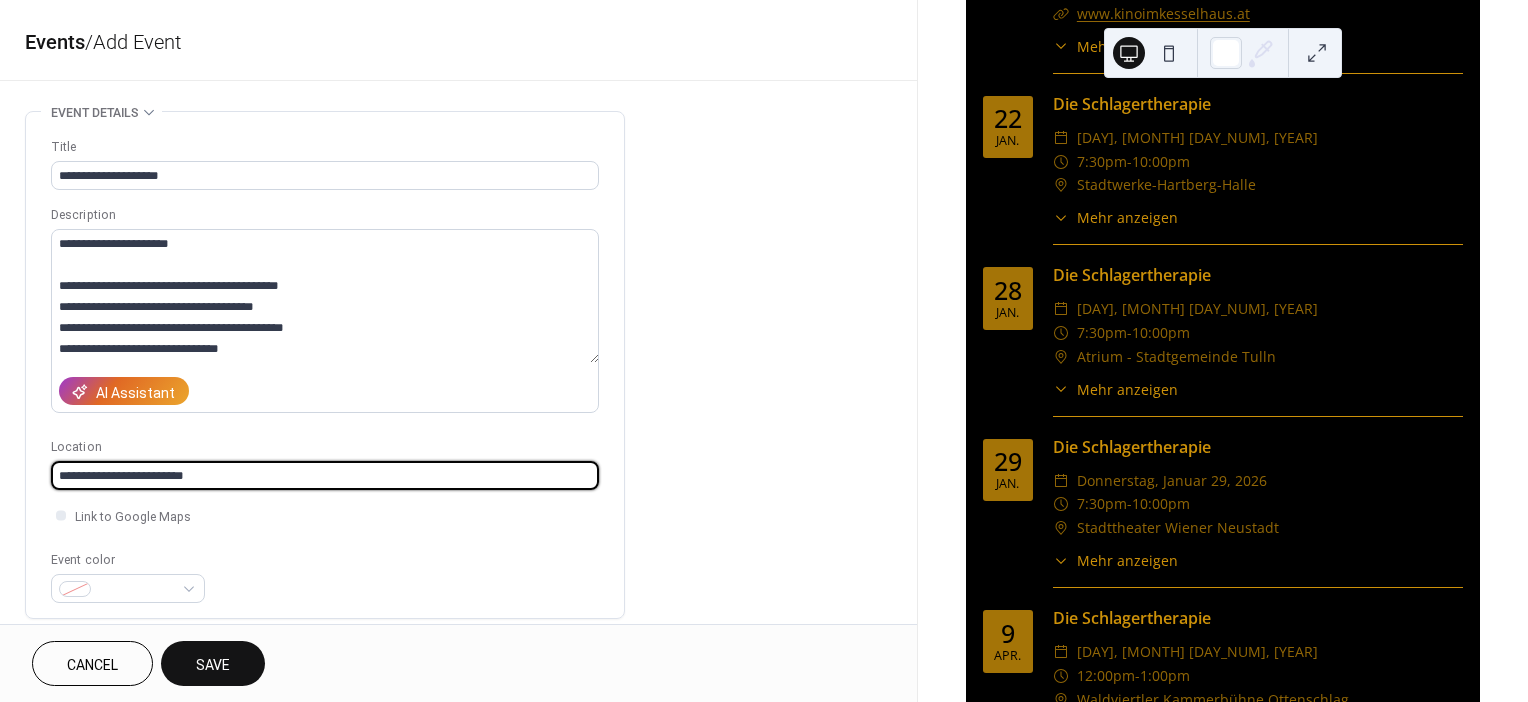 type on "**********" 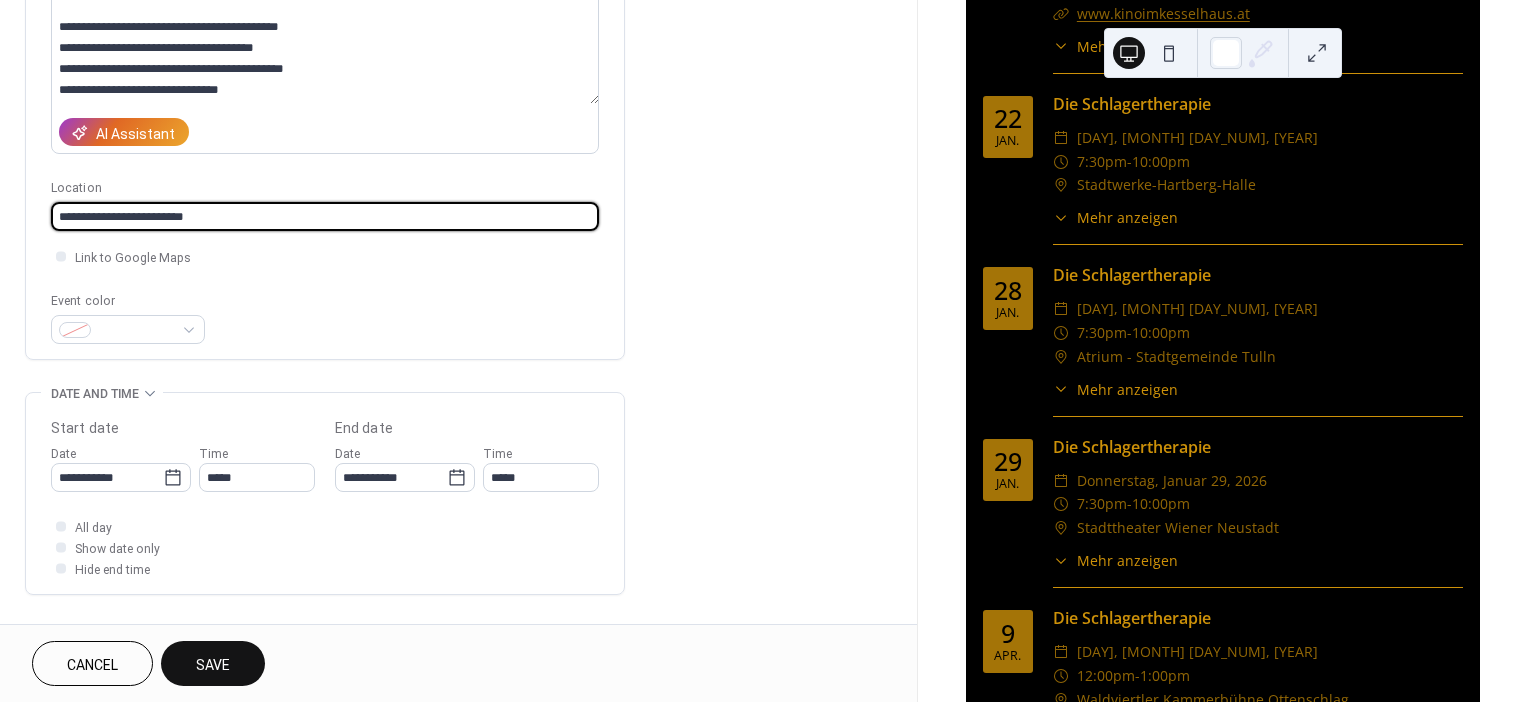 scroll, scrollTop: 261, scrollLeft: 0, axis: vertical 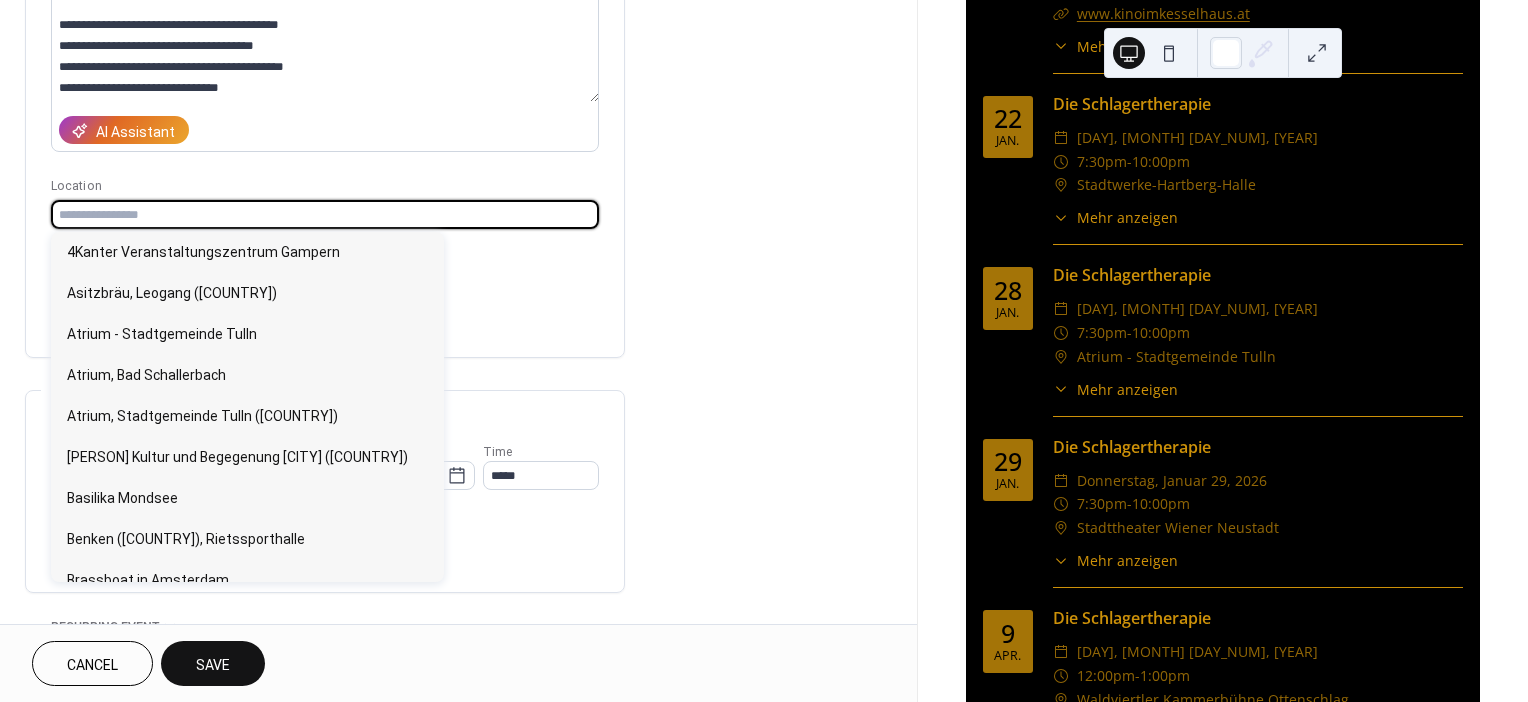 click at bounding box center (325, 214) 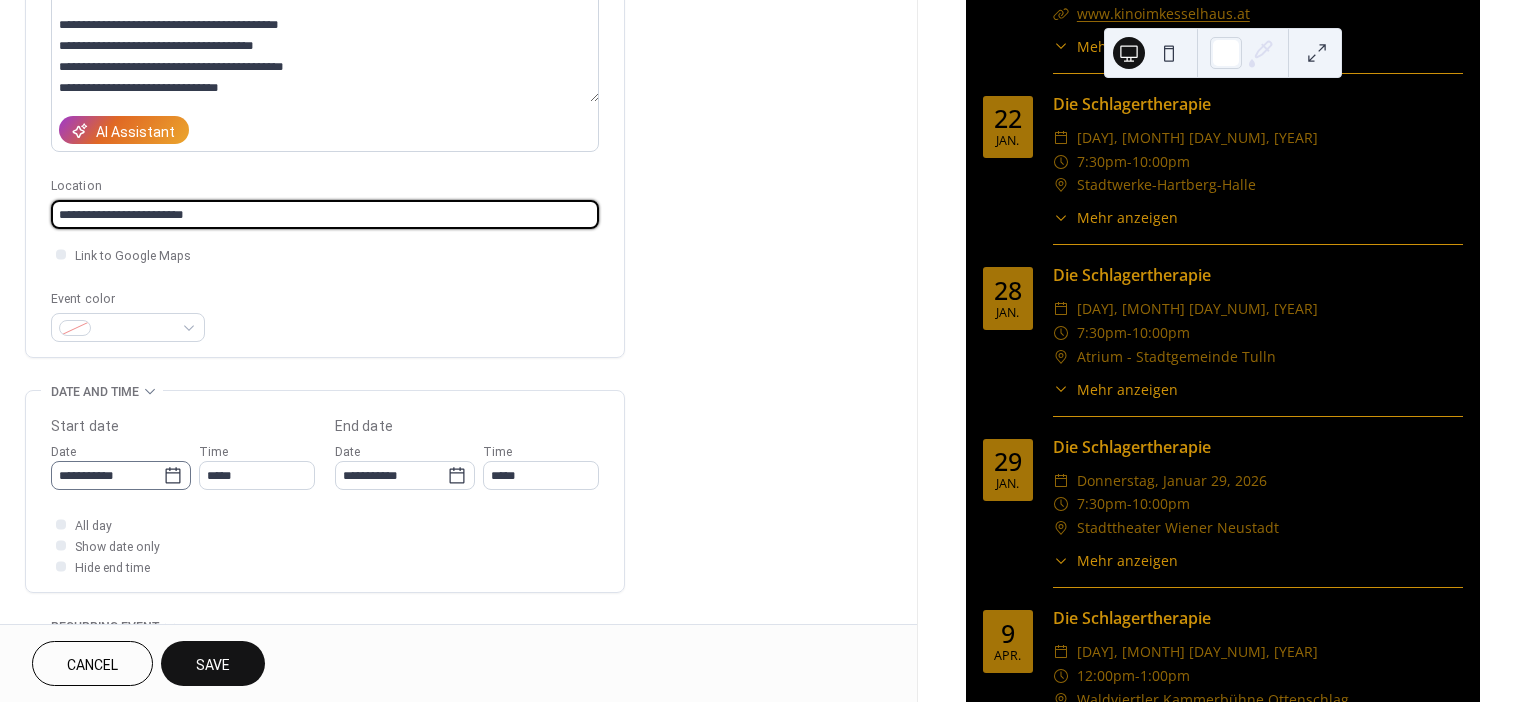 type on "**********" 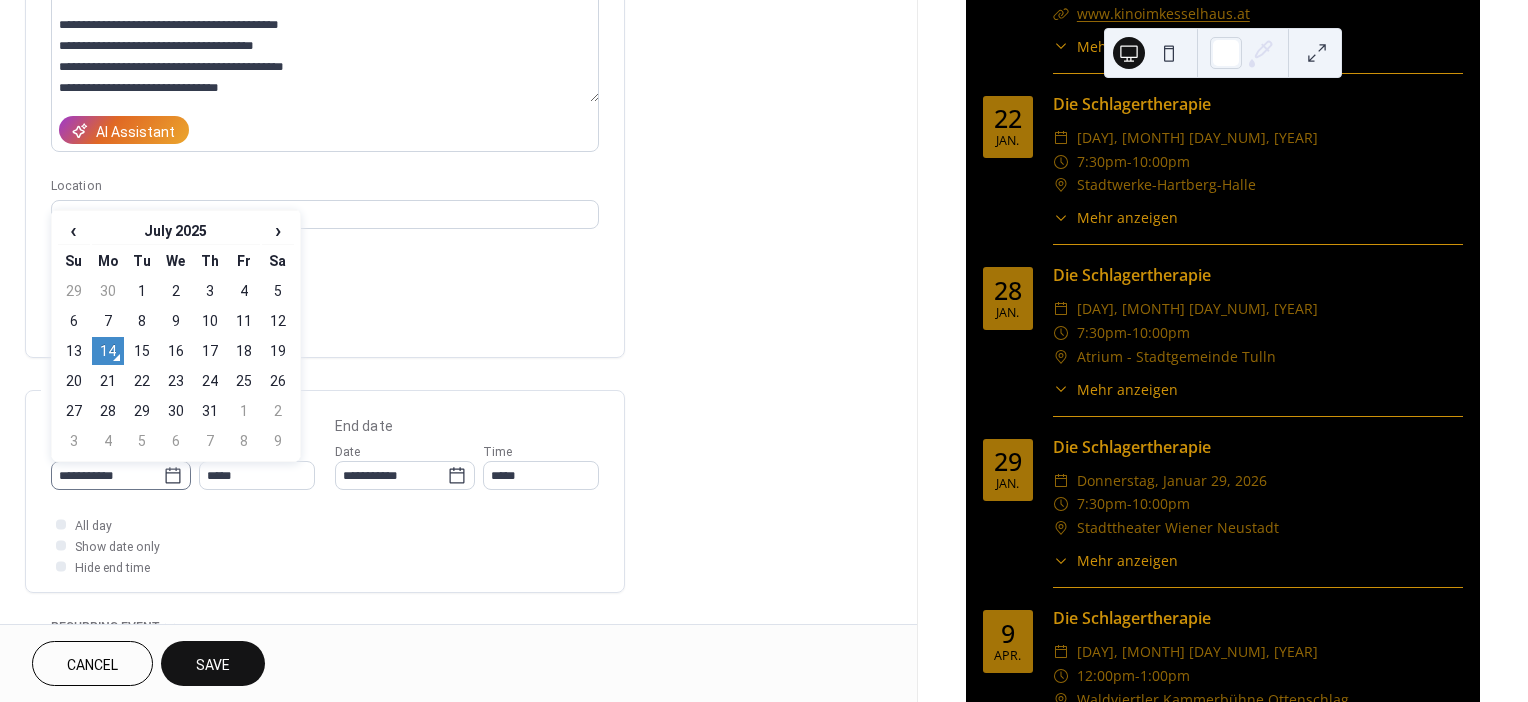 click 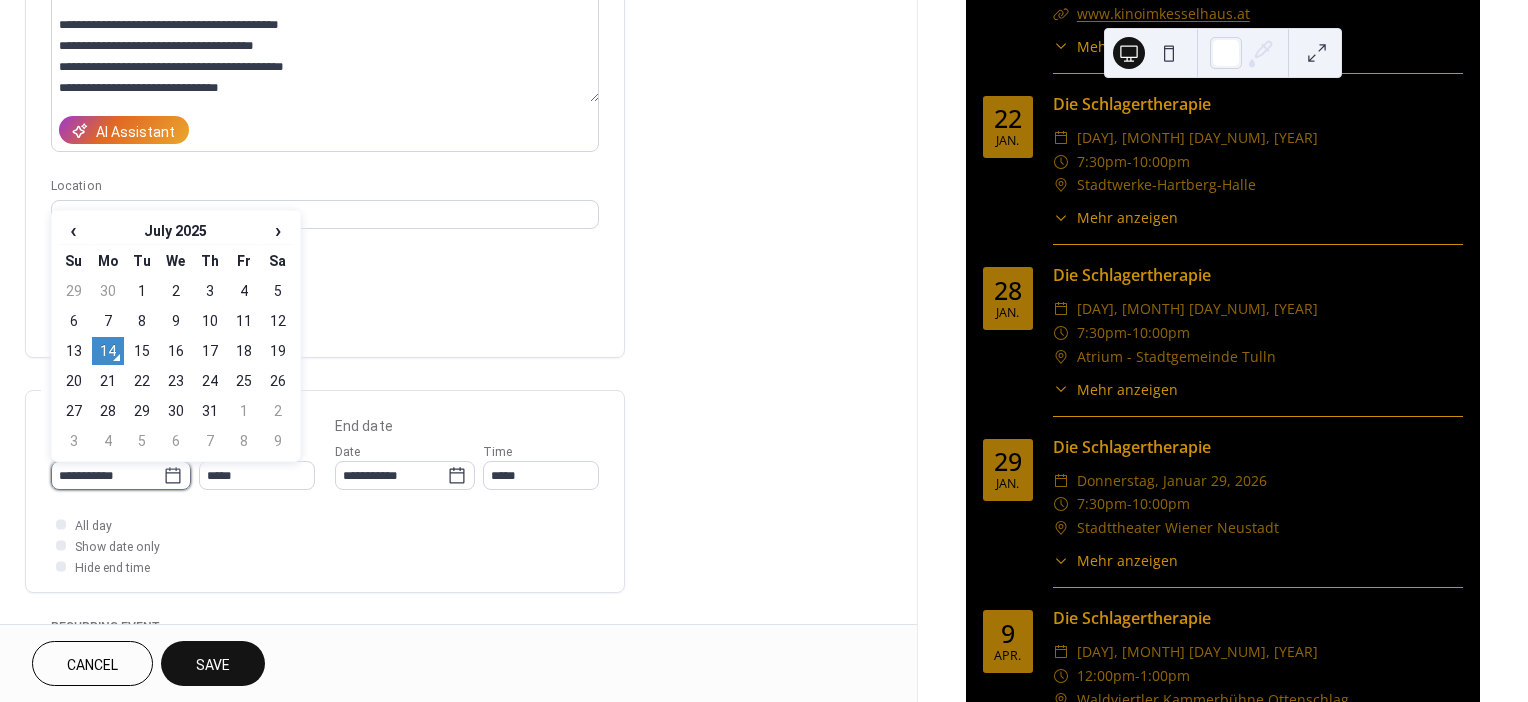 click on "**********" at bounding box center (107, 475) 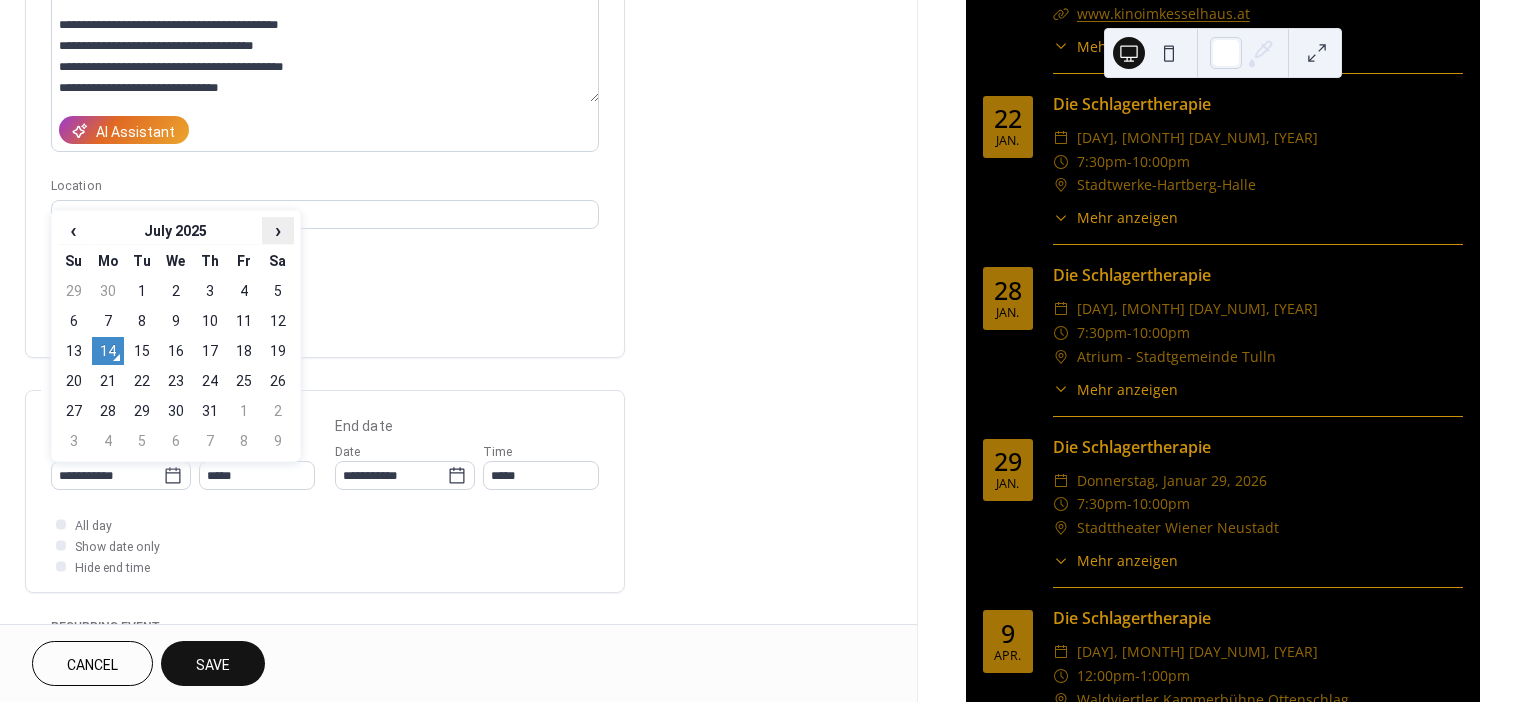 click on "›" at bounding box center [278, 230] 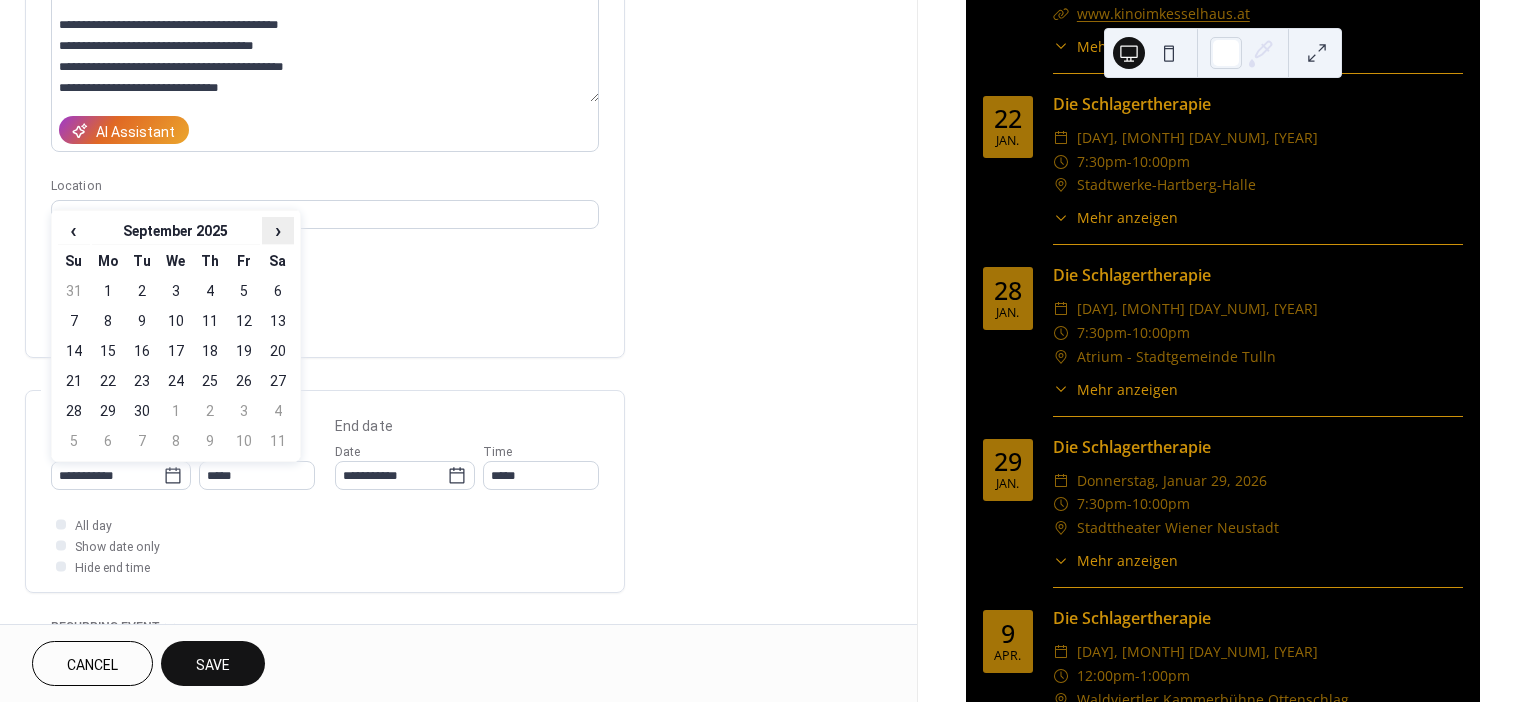 click on "›" at bounding box center (278, 230) 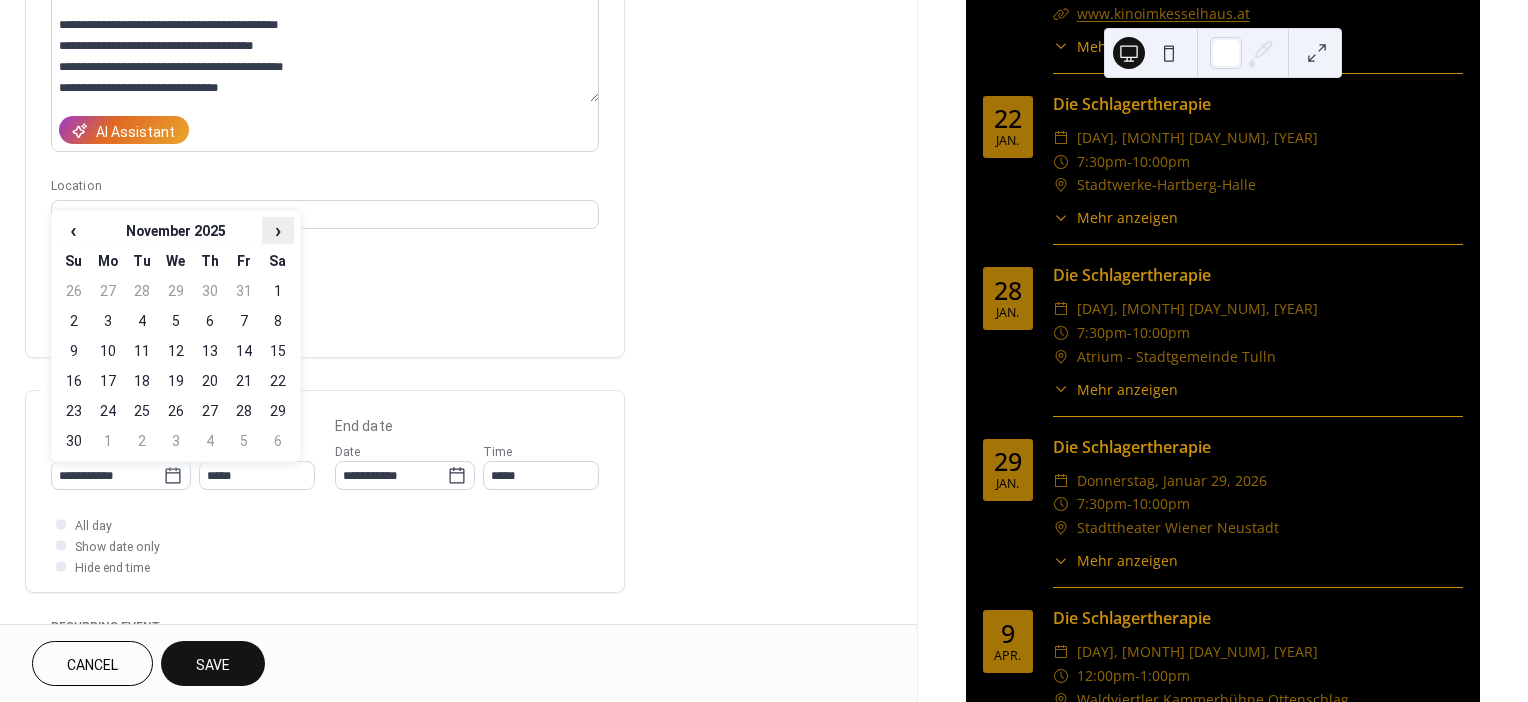 click on "›" at bounding box center (278, 230) 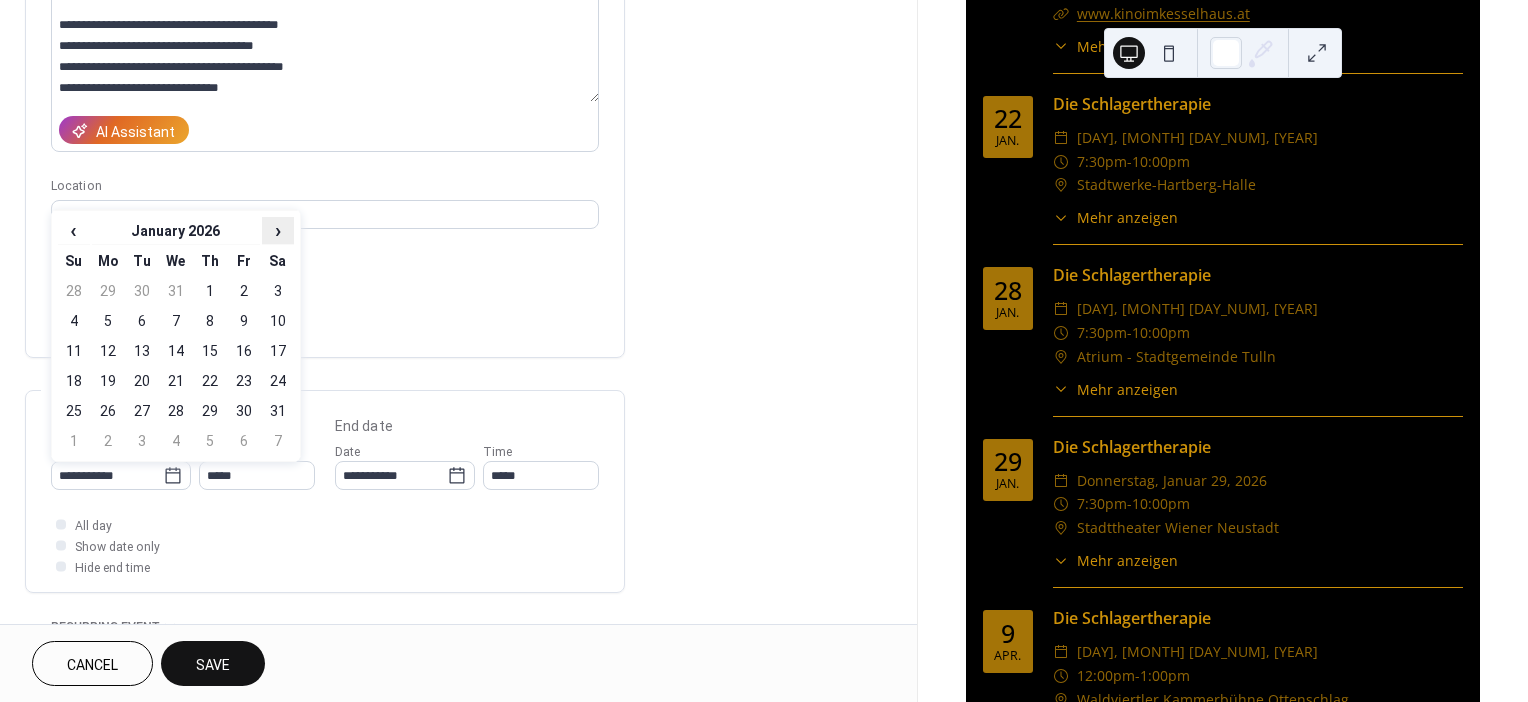 click on "›" at bounding box center [278, 230] 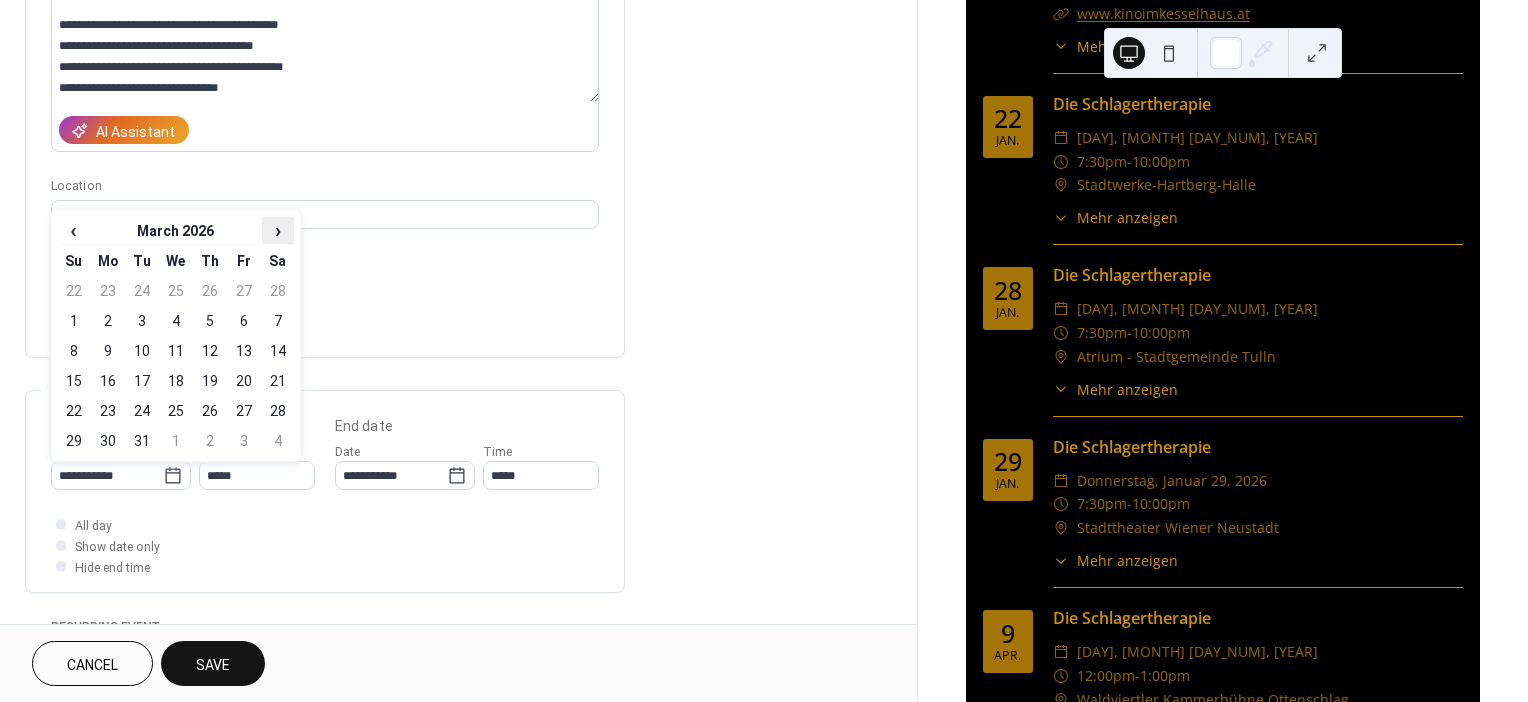click on "›" at bounding box center [278, 230] 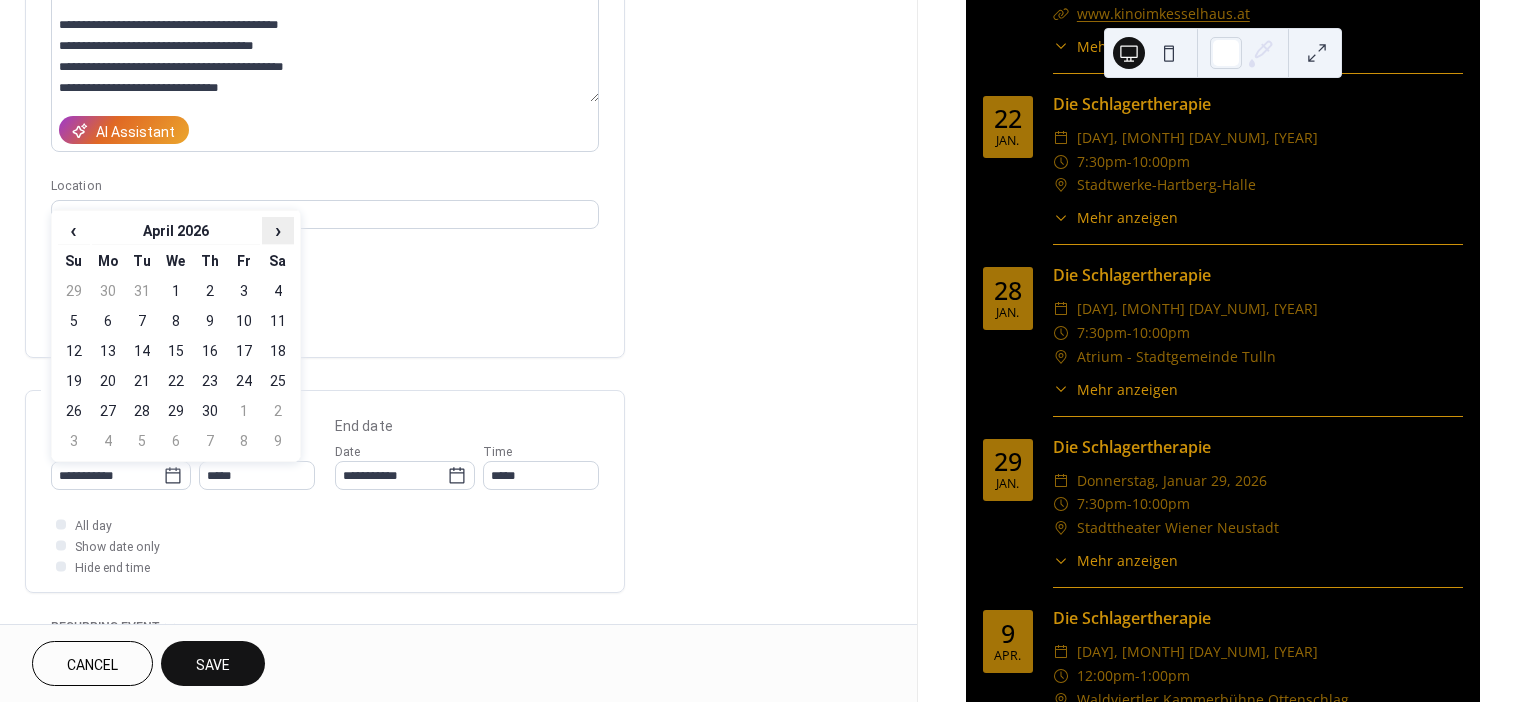 click on "›" at bounding box center (278, 230) 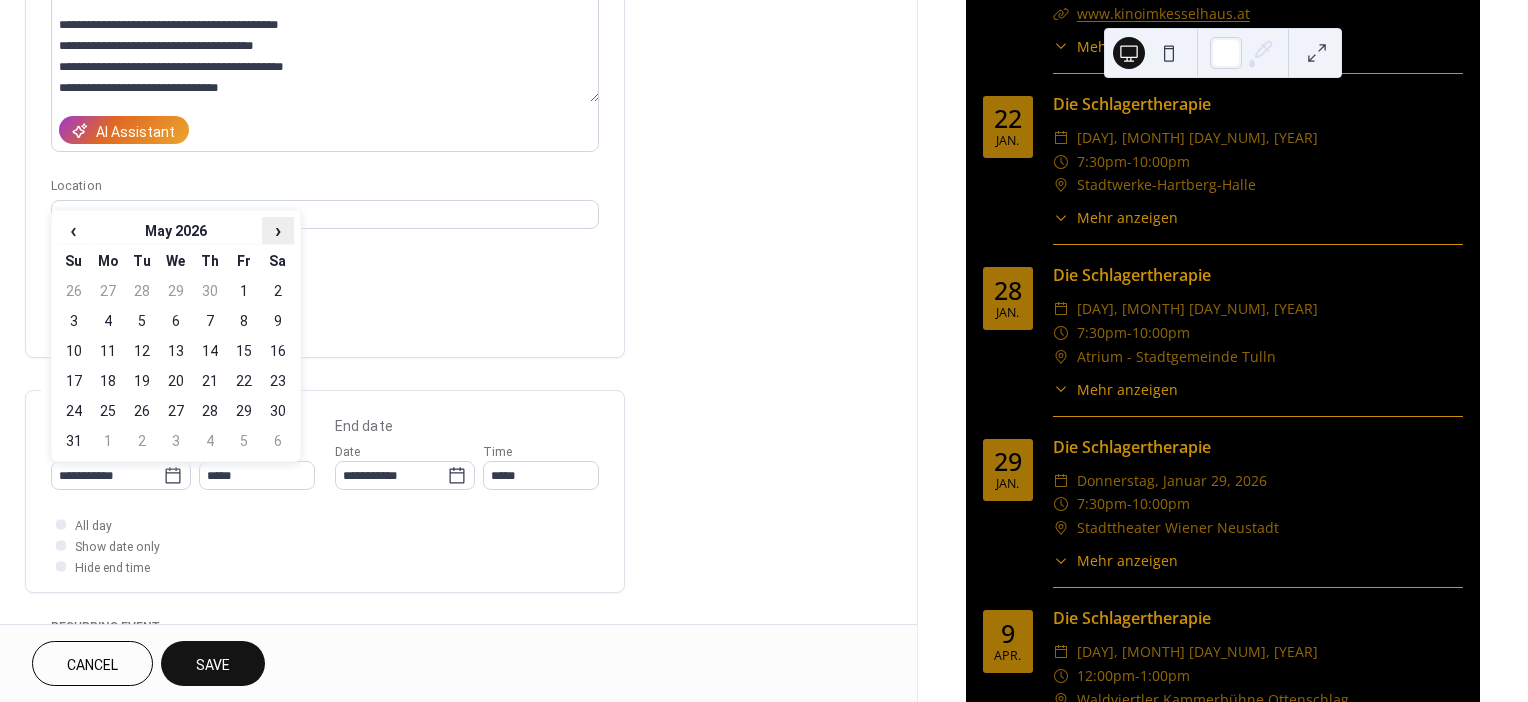 click on "›" at bounding box center (278, 230) 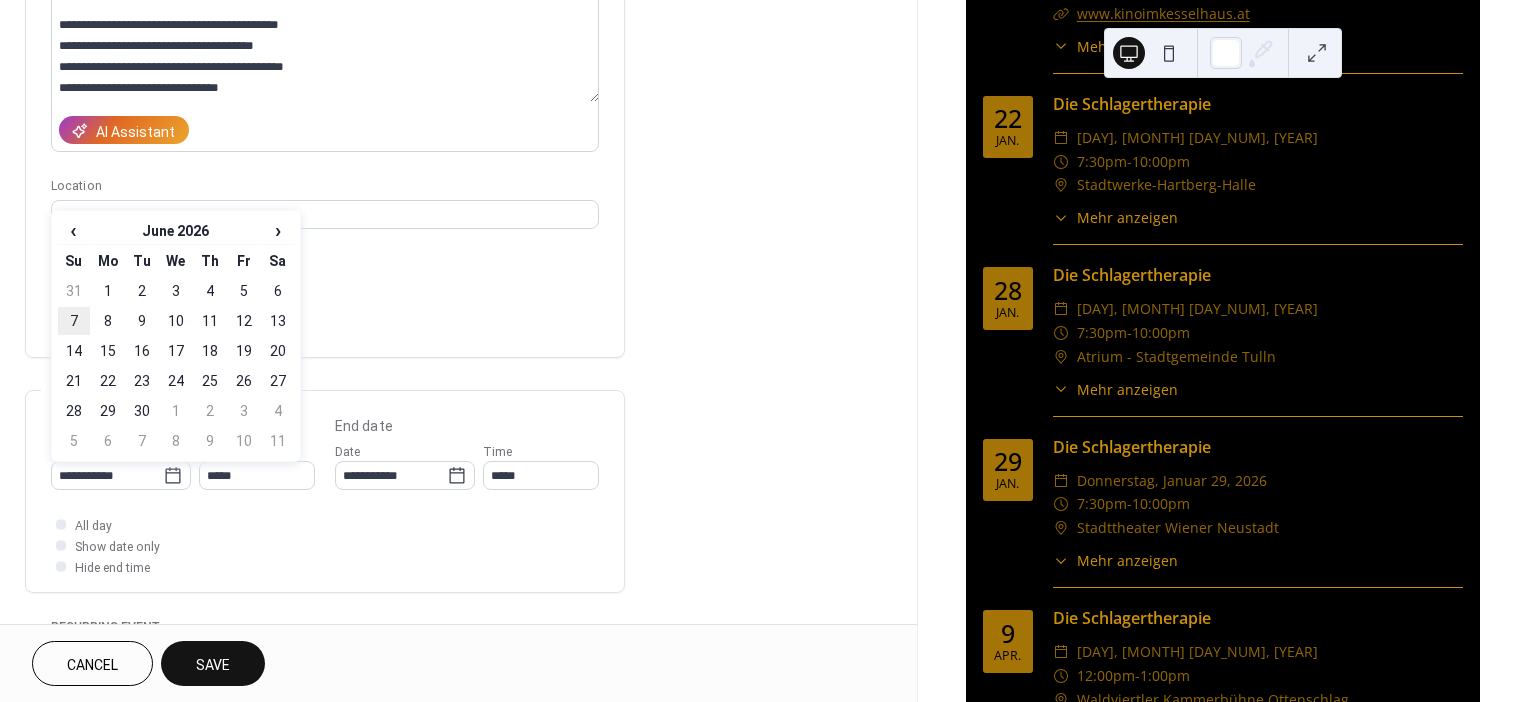 click on "7" at bounding box center (74, 321) 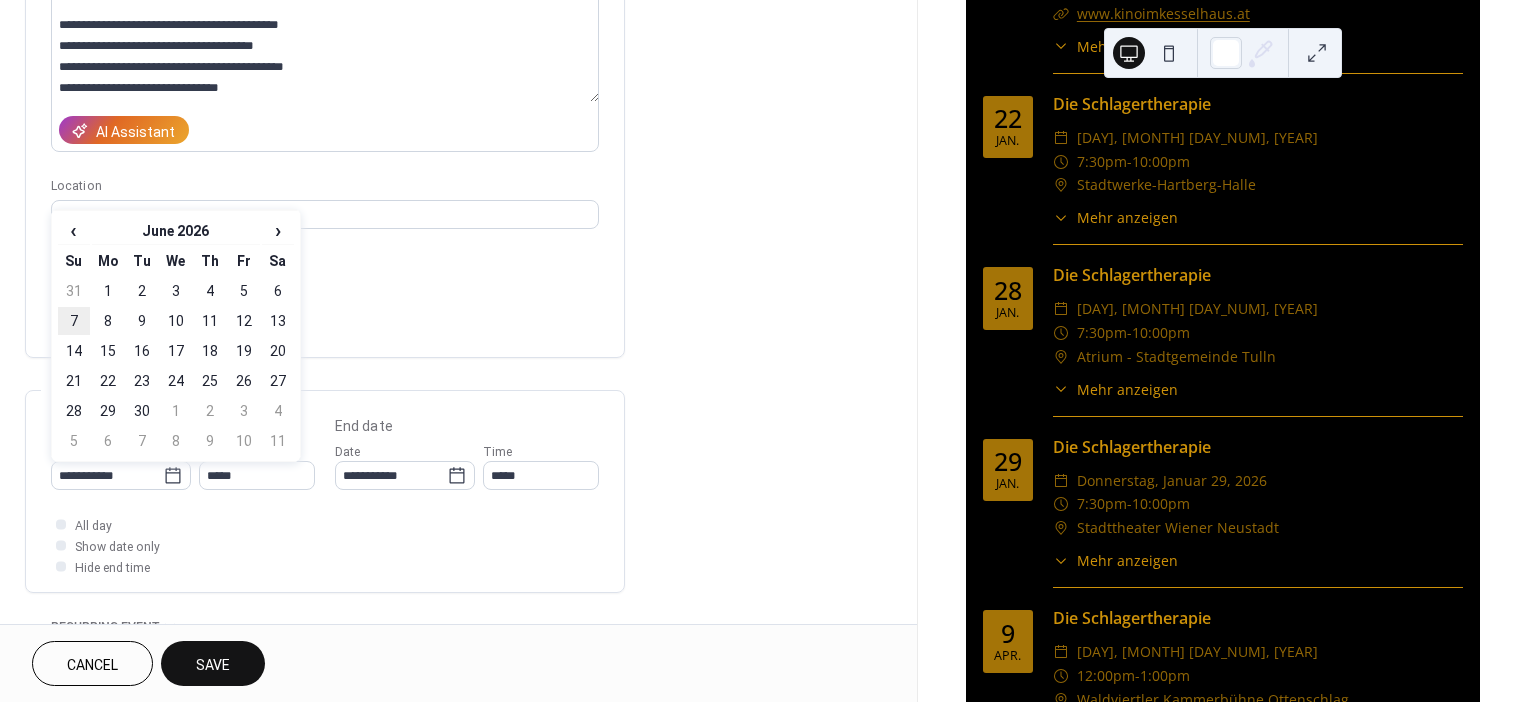 type on "**********" 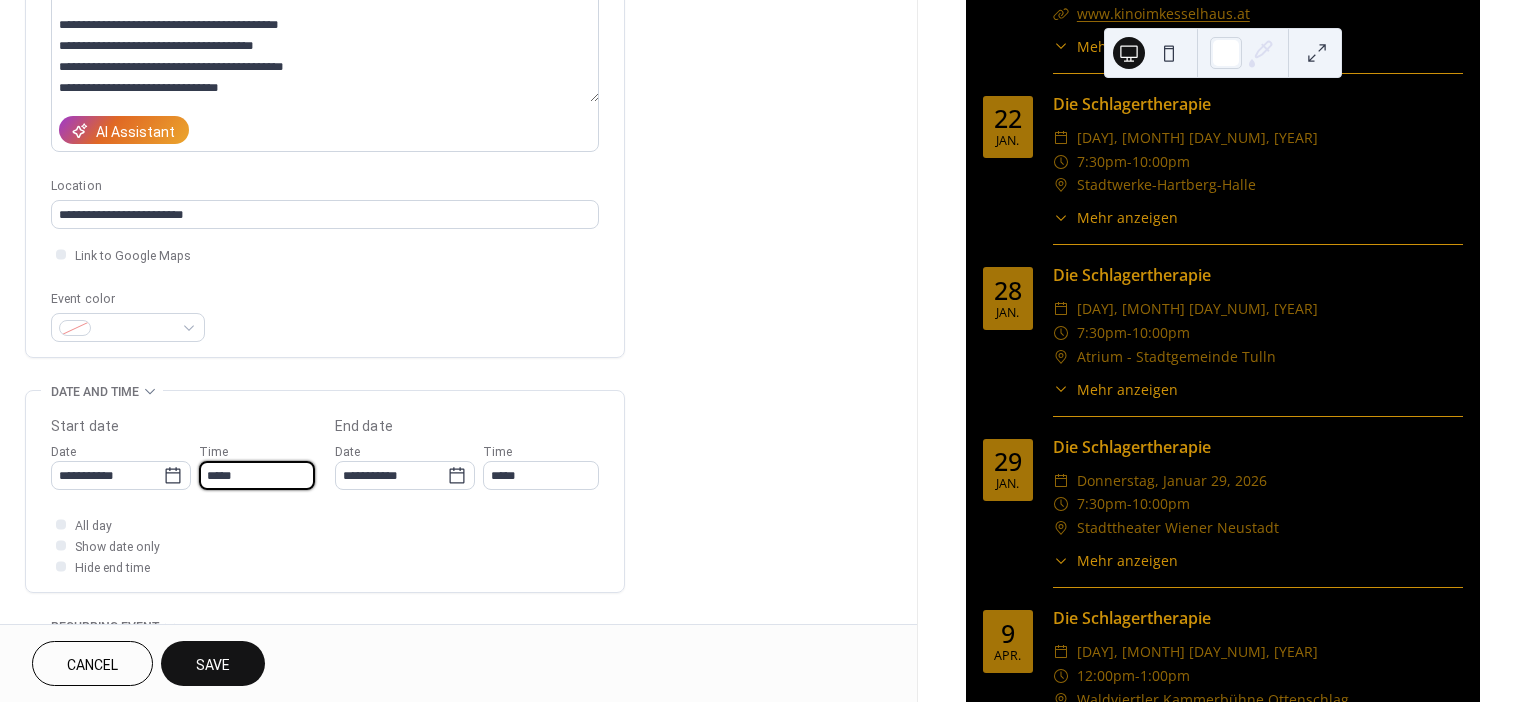 click on "*****" at bounding box center (257, 475) 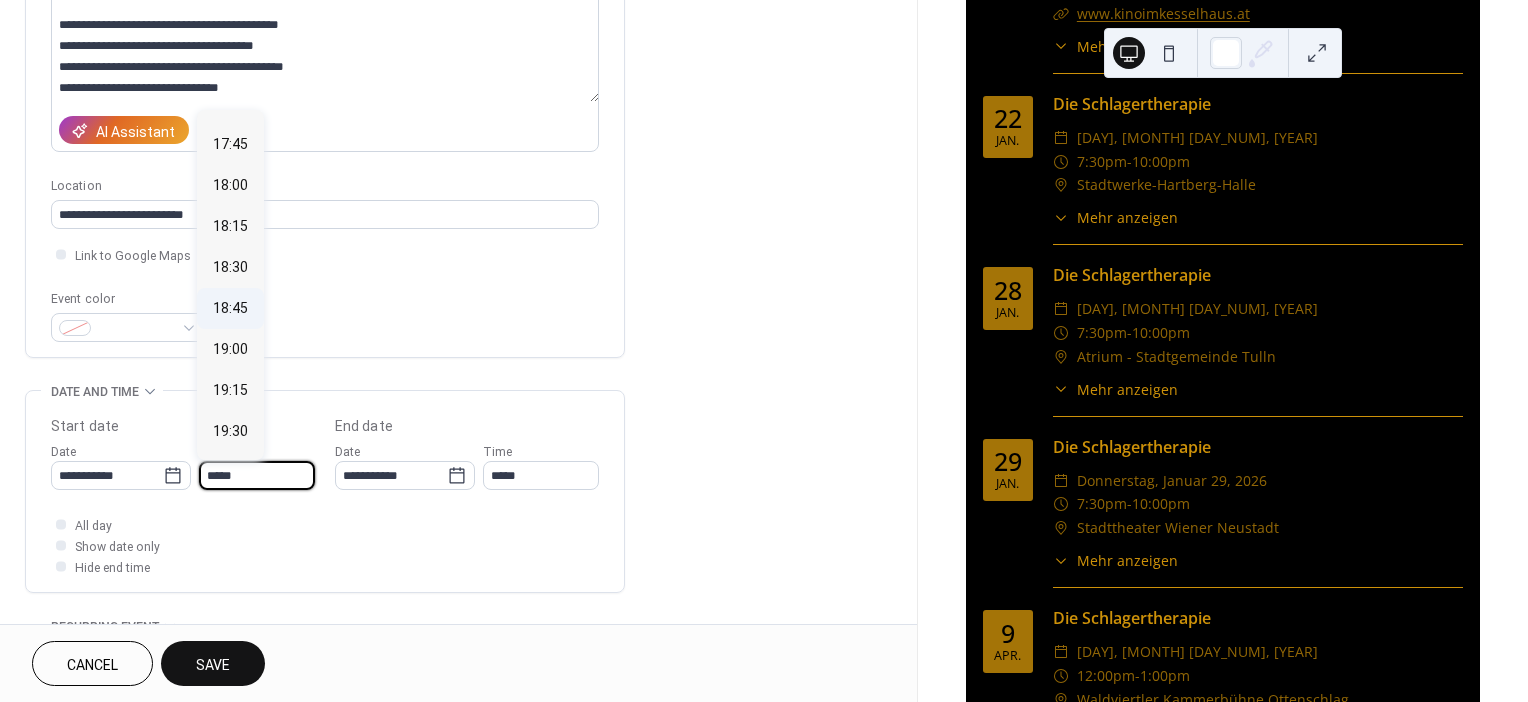 scroll, scrollTop: 2943, scrollLeft: 0, axis: vertical 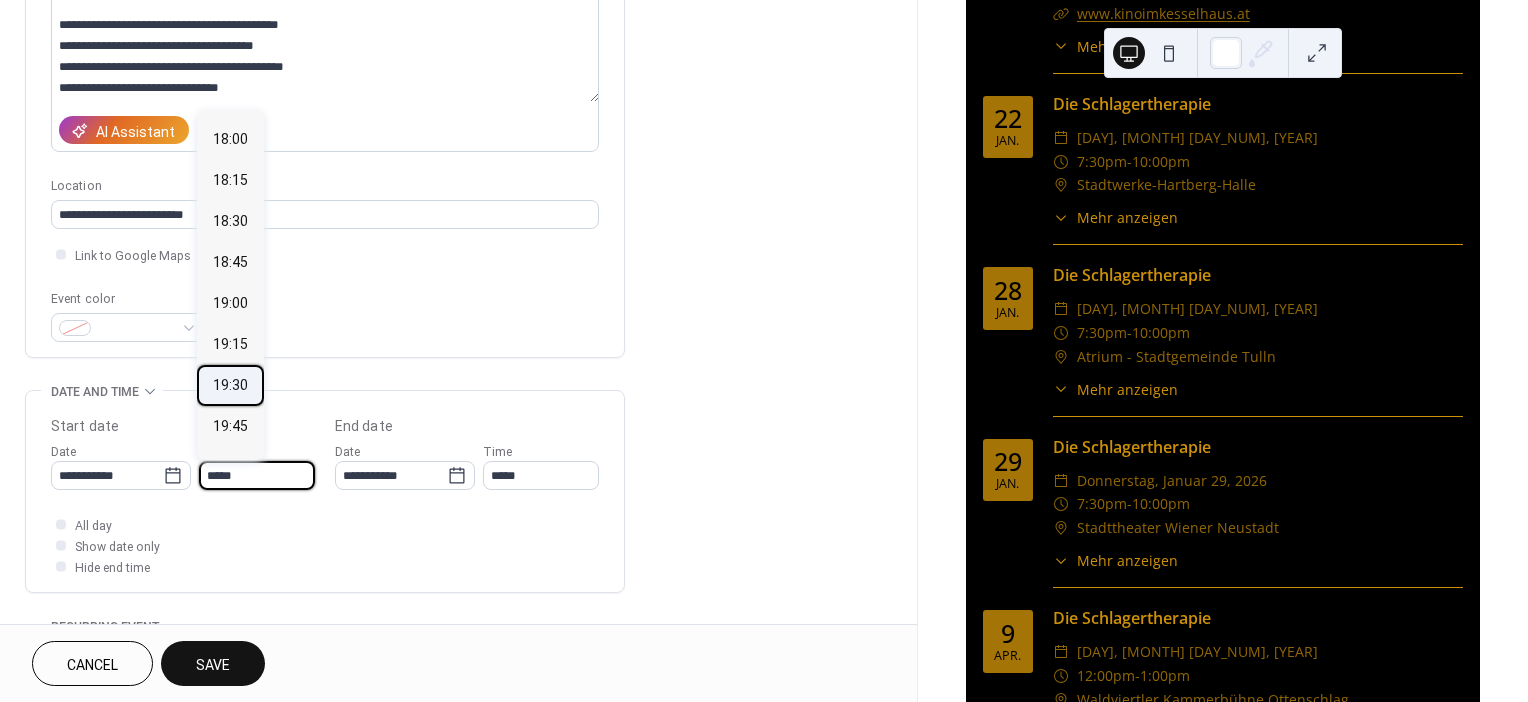 click on "19:30" at bounding box center [230, 385] 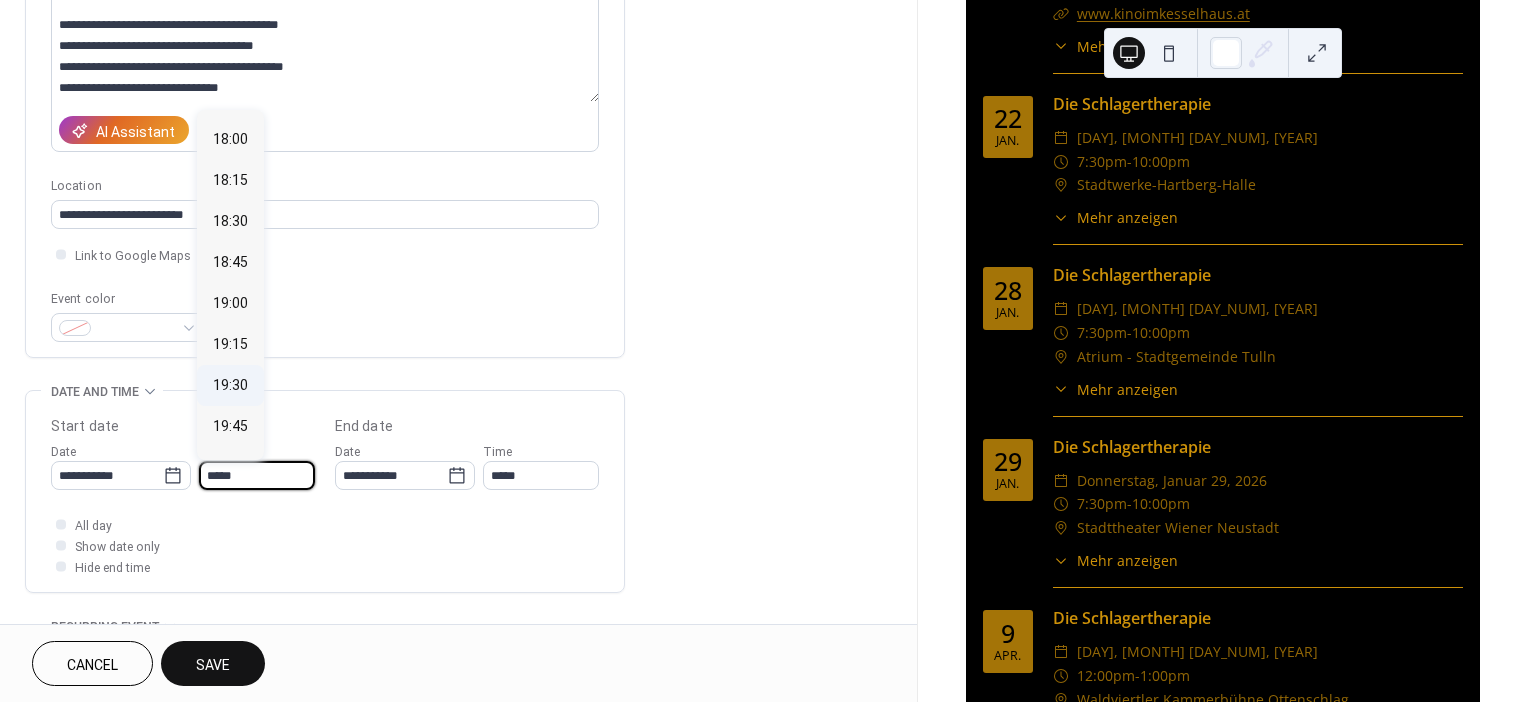 type on "*****" 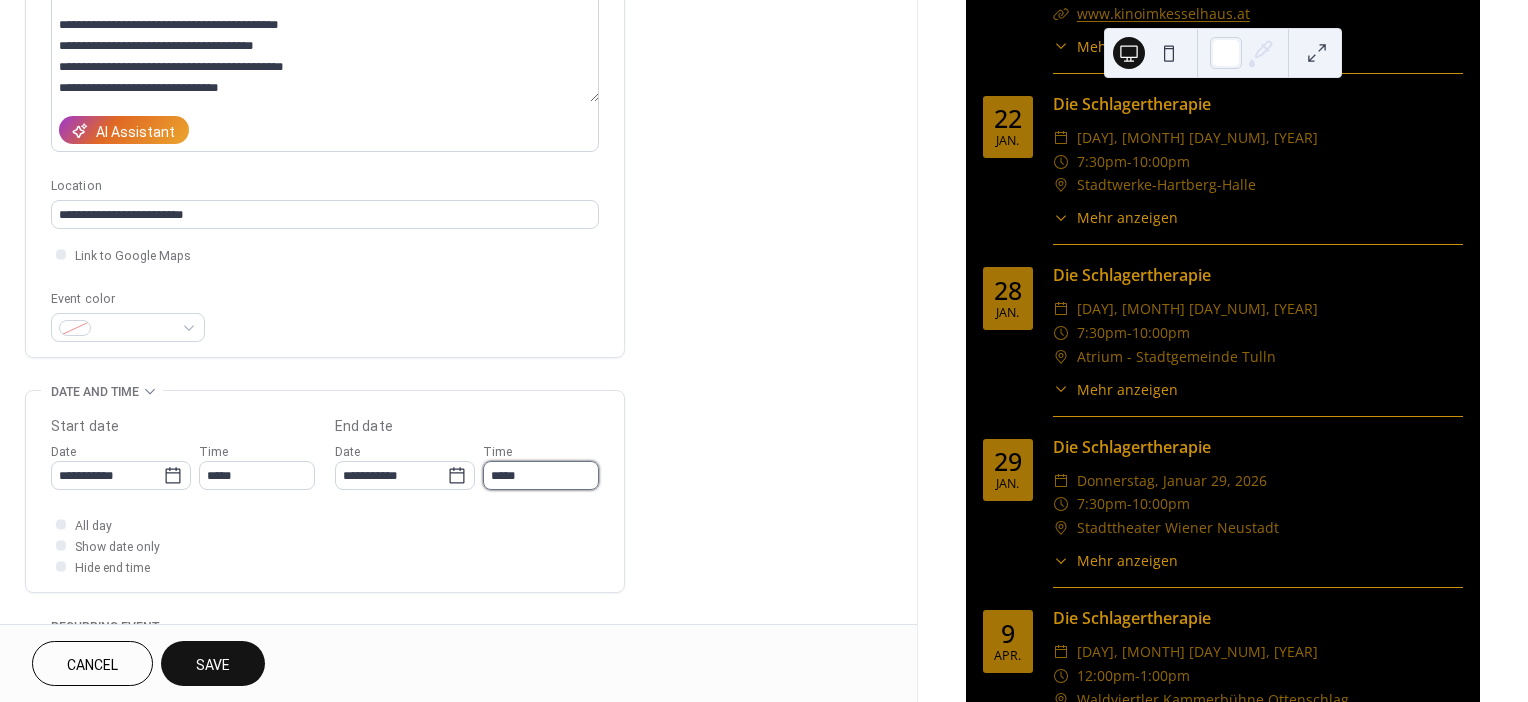 click on "*****" at bounding box center (541, 475) 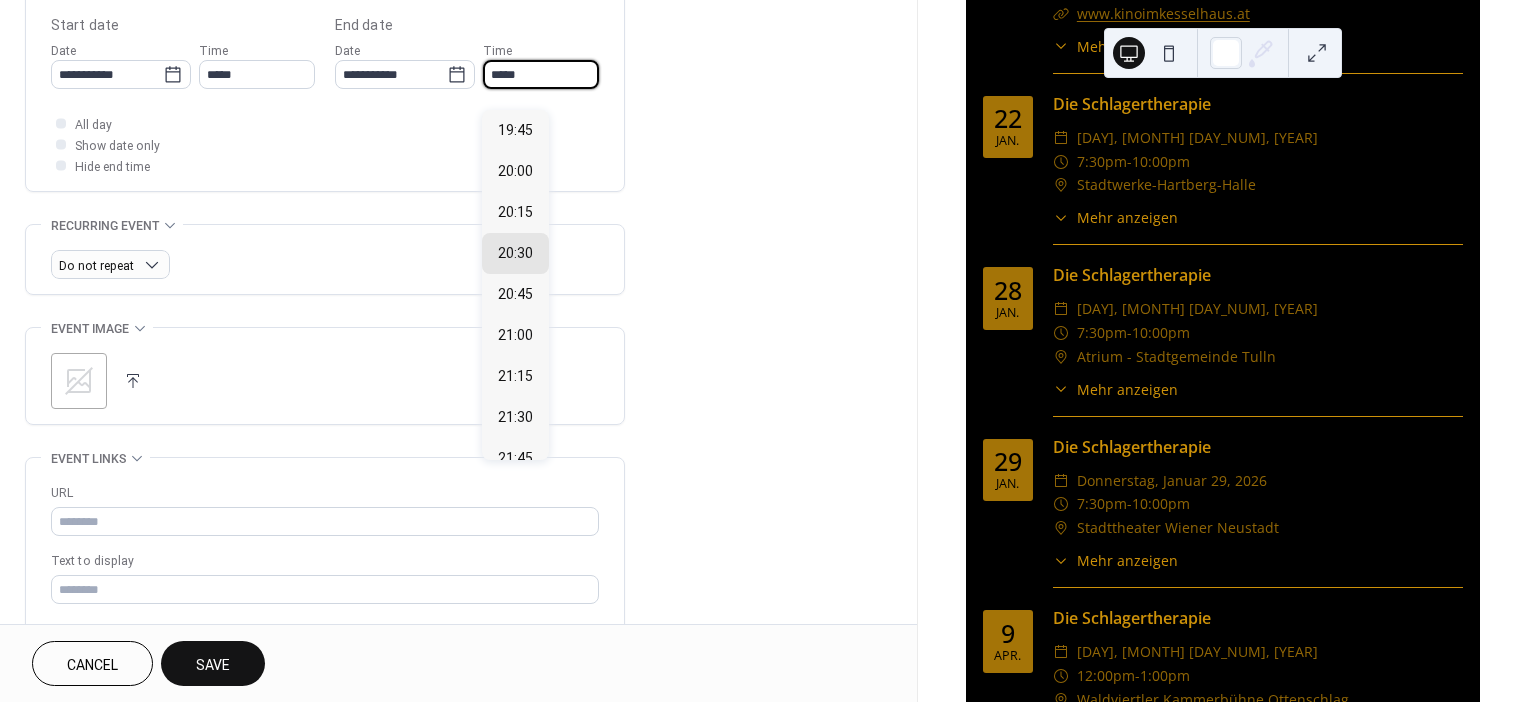 scroll, scrollTop: 722, scrollLeft: 0, axis: vertical 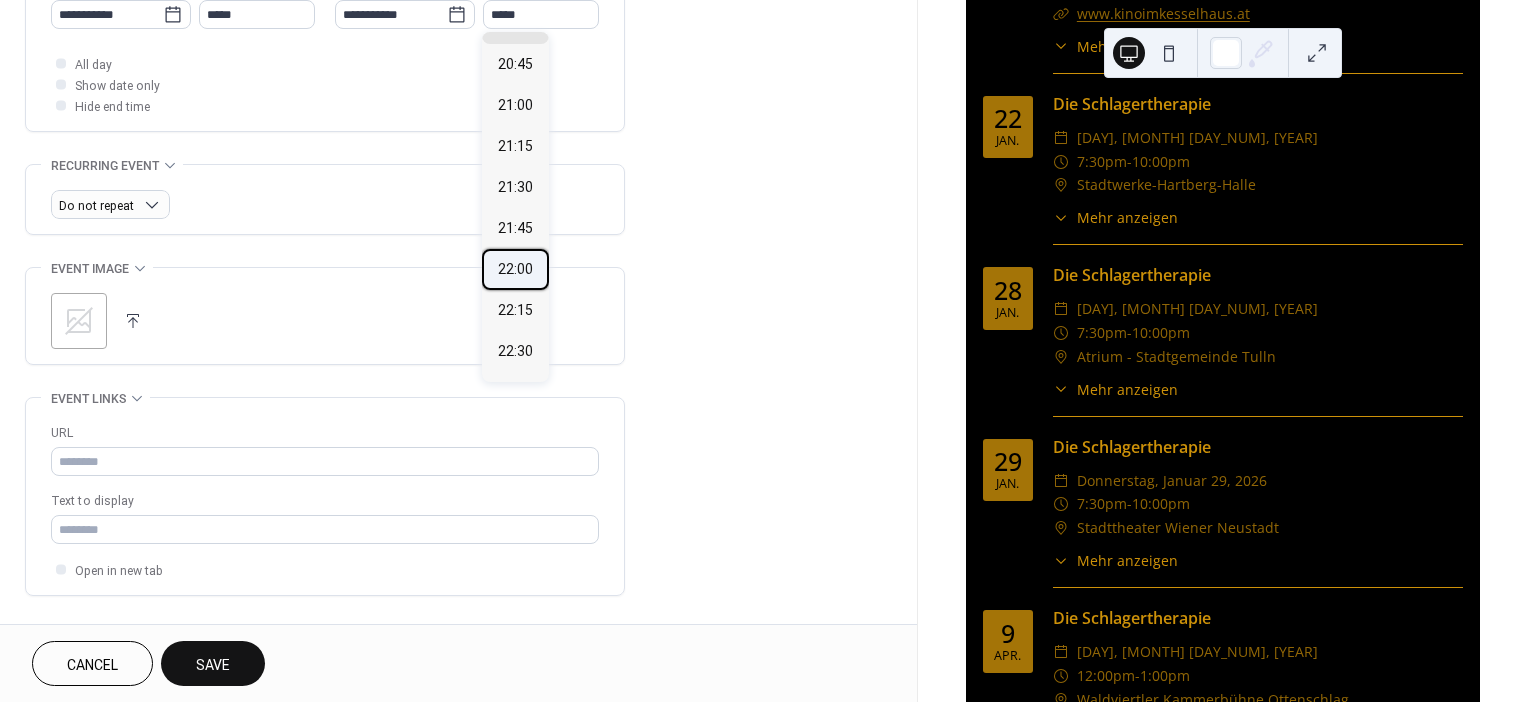 click on "22:00" at bounding box center (515, 268) 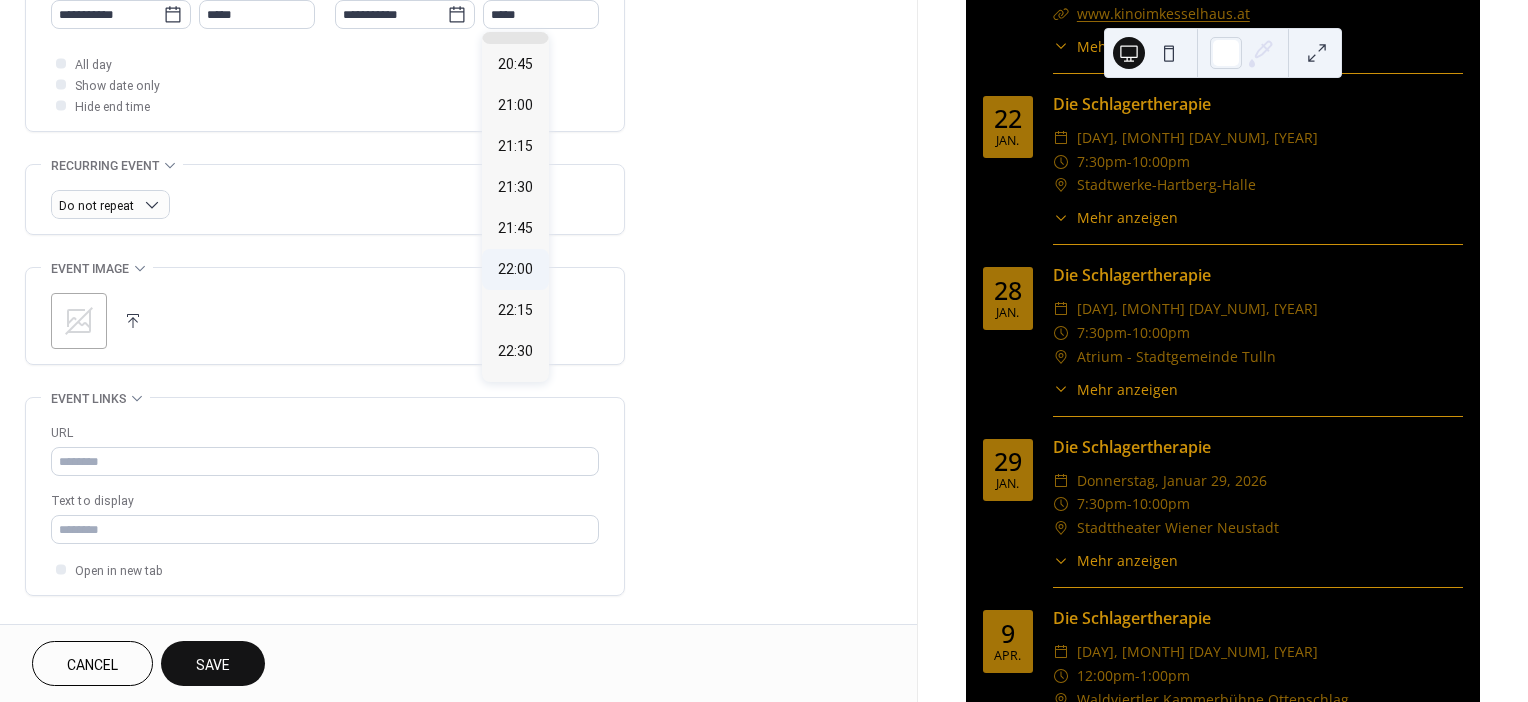 type on "*****" 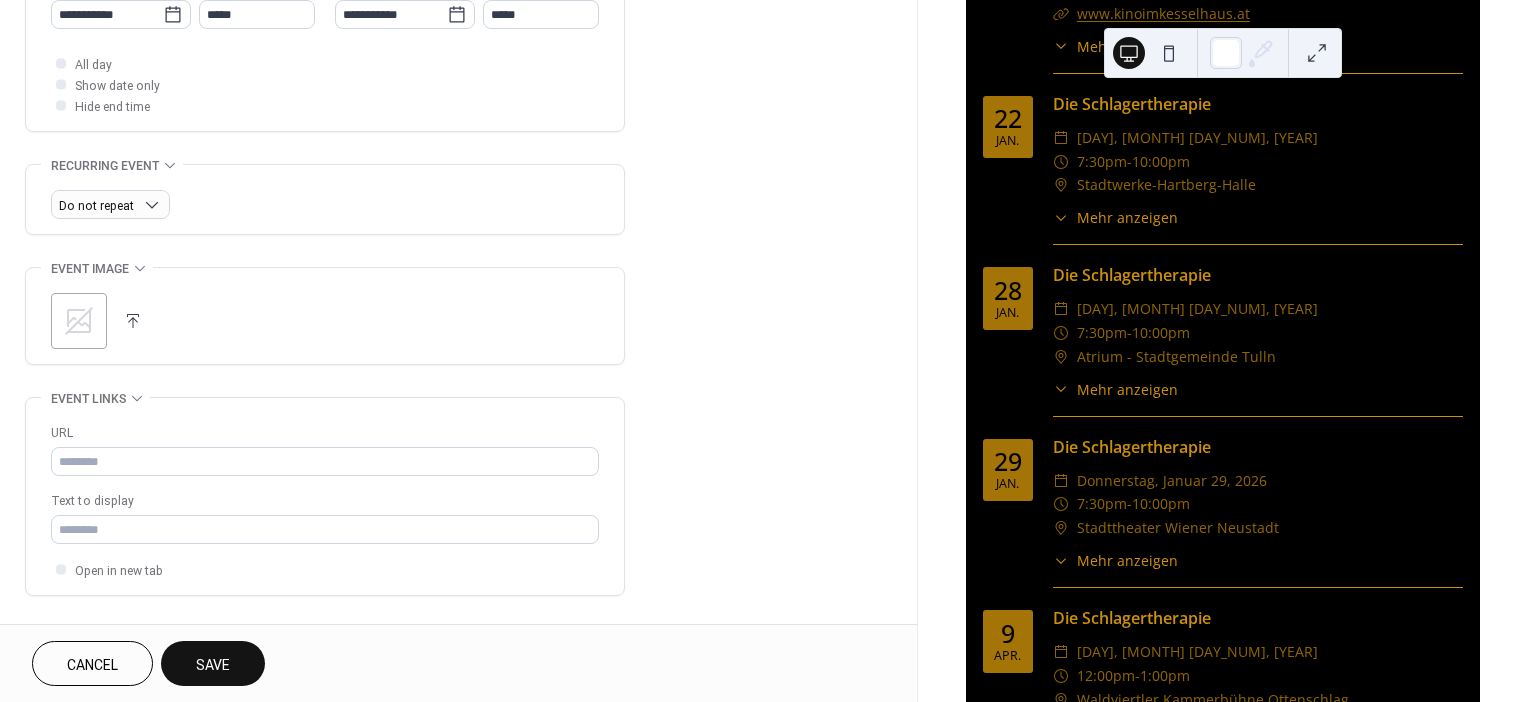 click at bounding box center (133, 321) 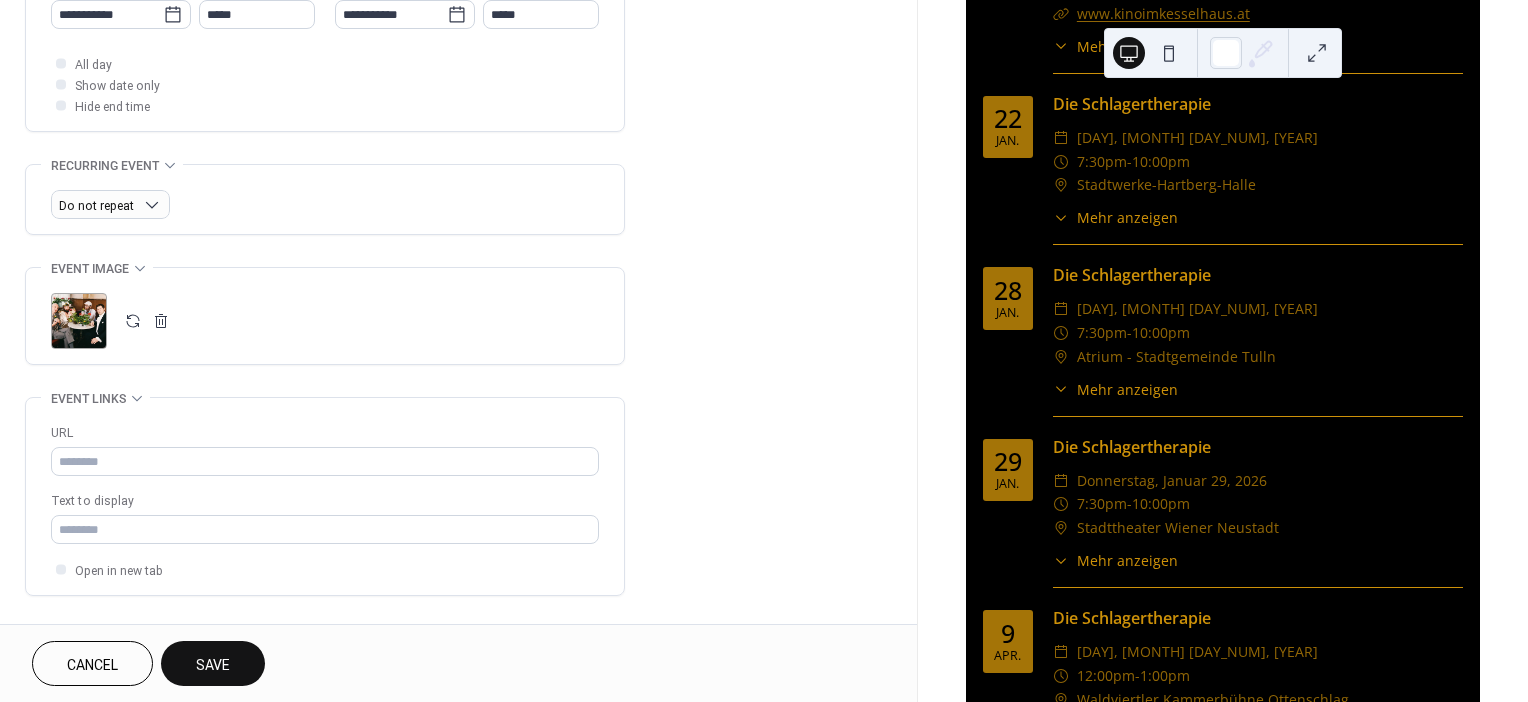 click on "Save" at bounding box center (213, 665) 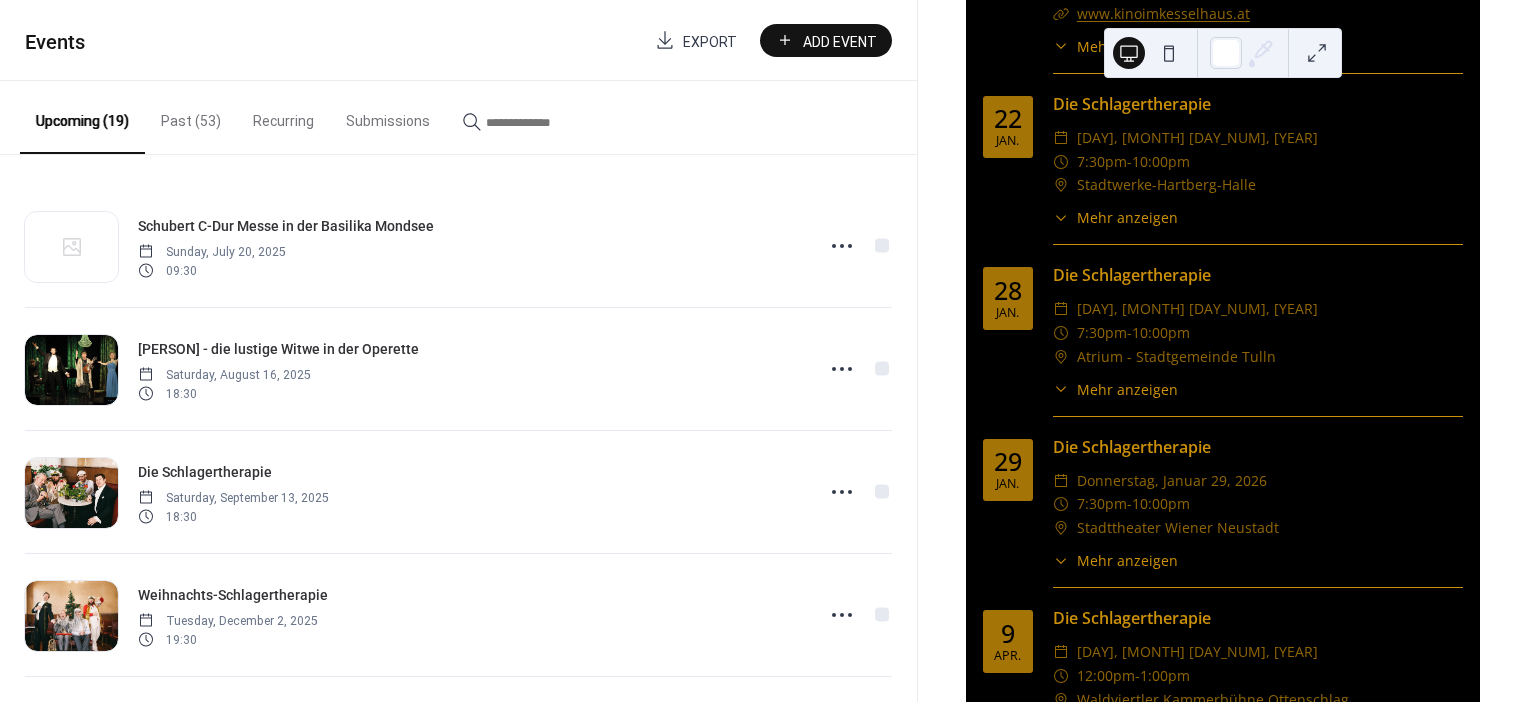 scroll, scrollTop: 3056, scrollLeft: 0, axis: vertical 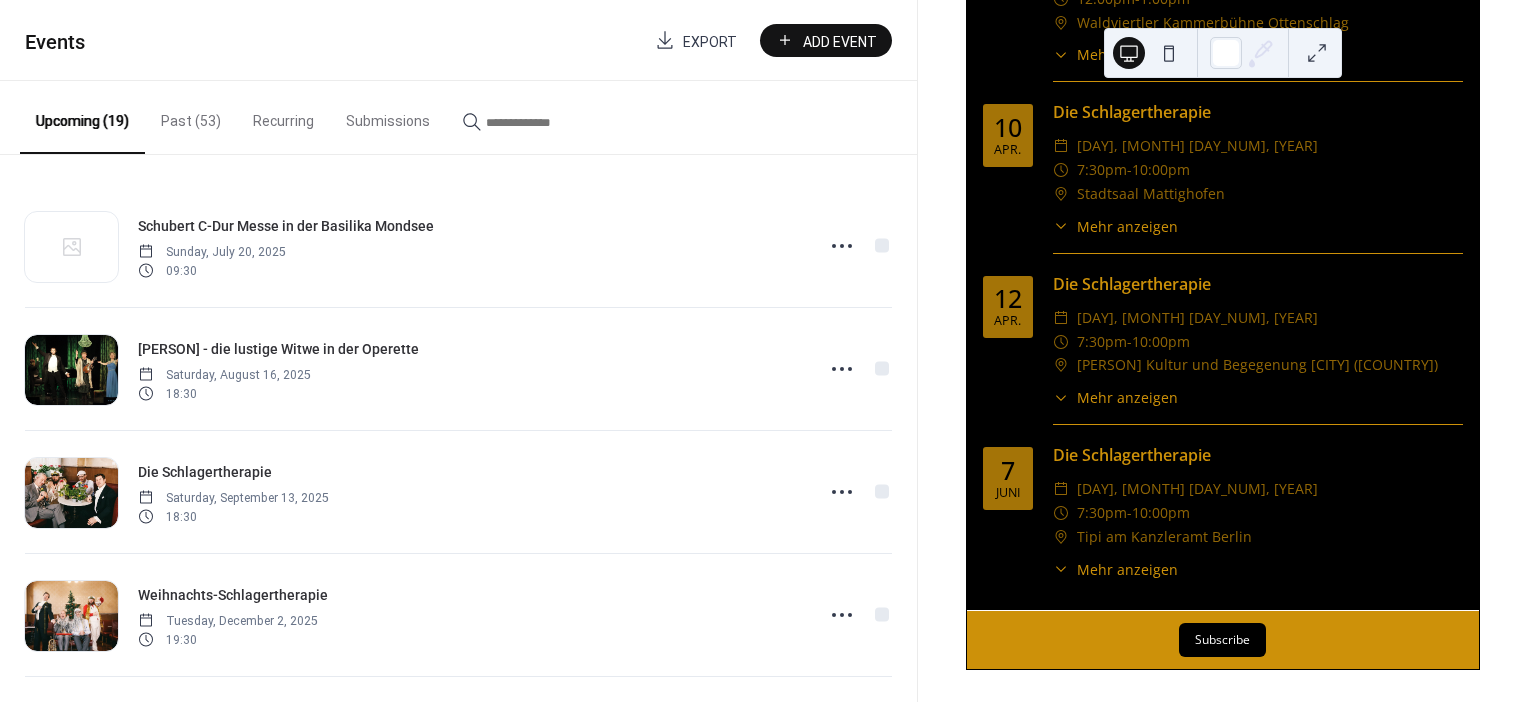 click on "Mehr anzeigen" at bounding box center [1127, 569] 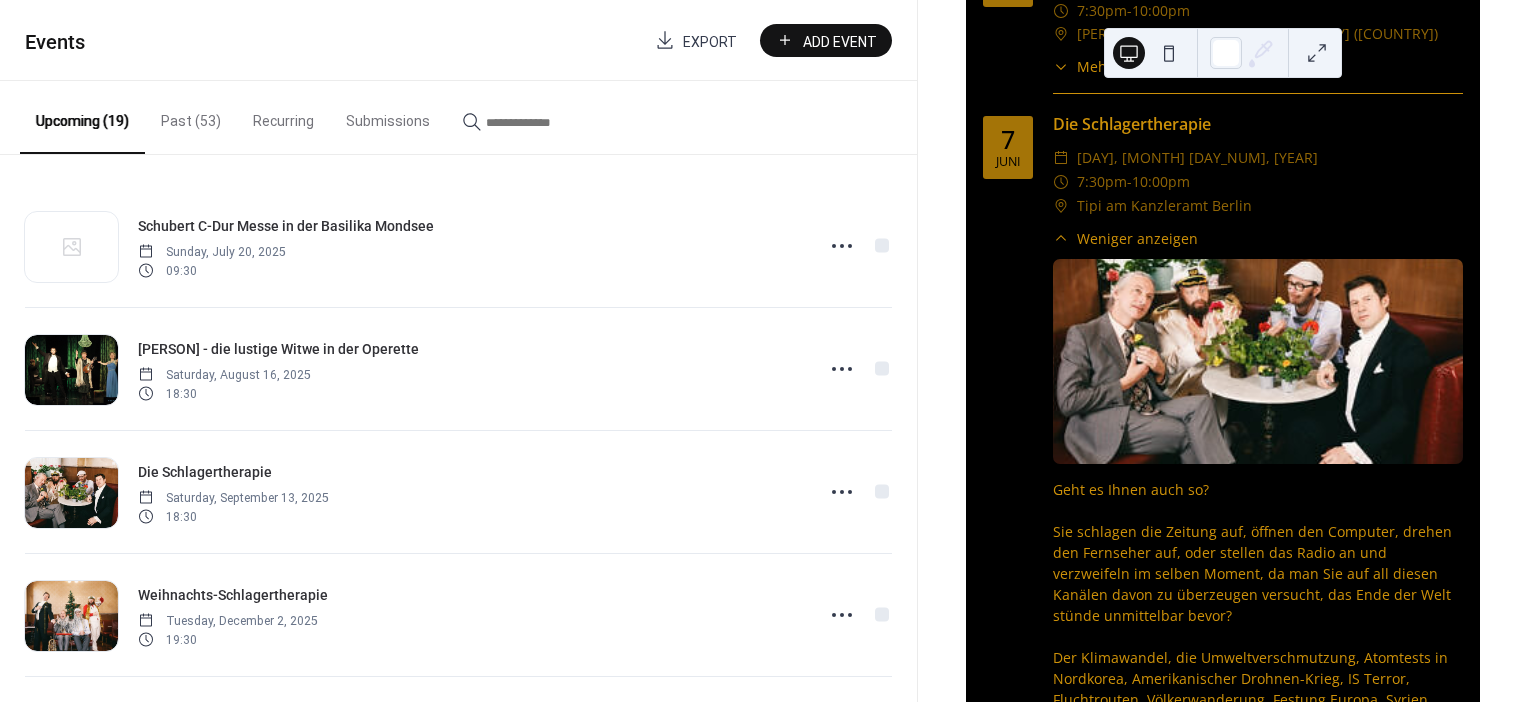 scroll, scrollTop: 3380, scrollLeft: 0, axis: vertical 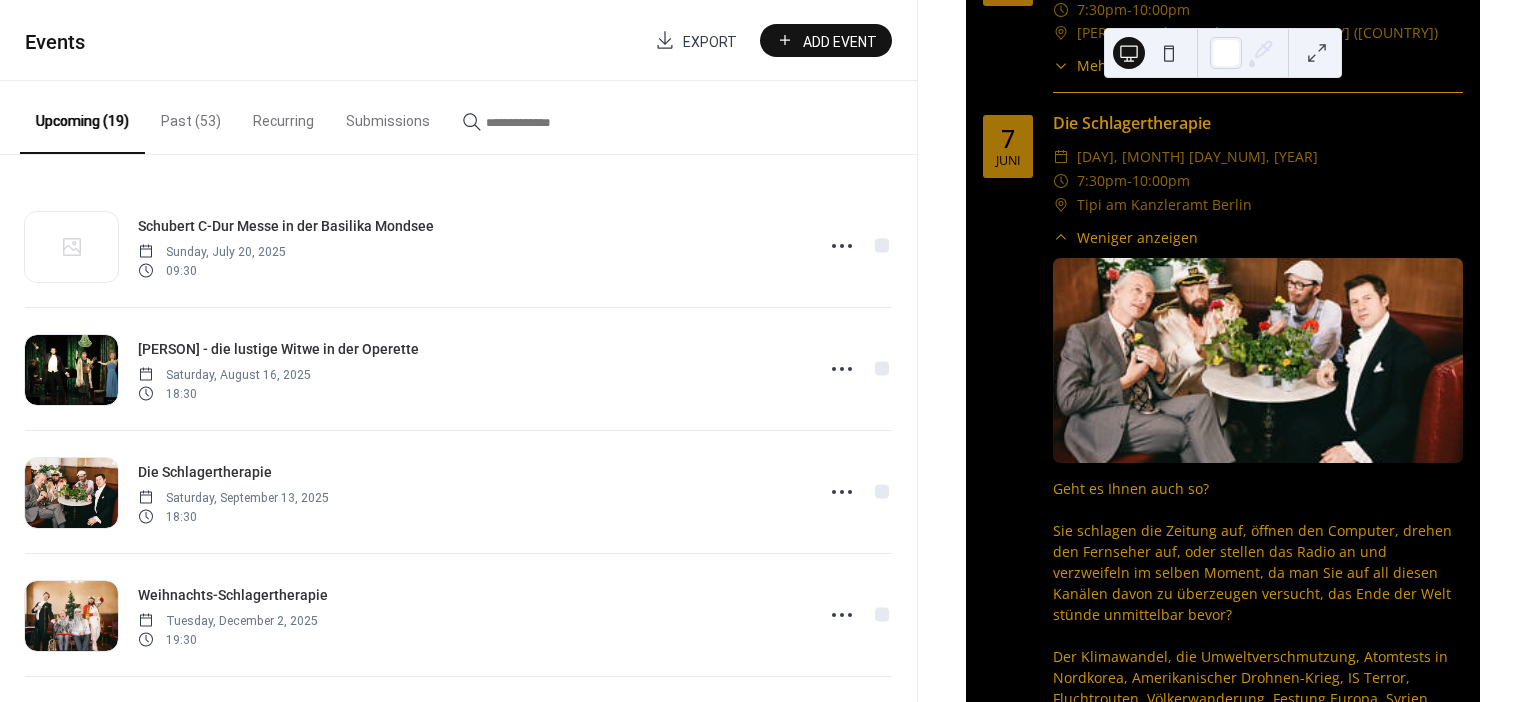 click on "Weniger anzeigen" at bounding box center [1137, 237] 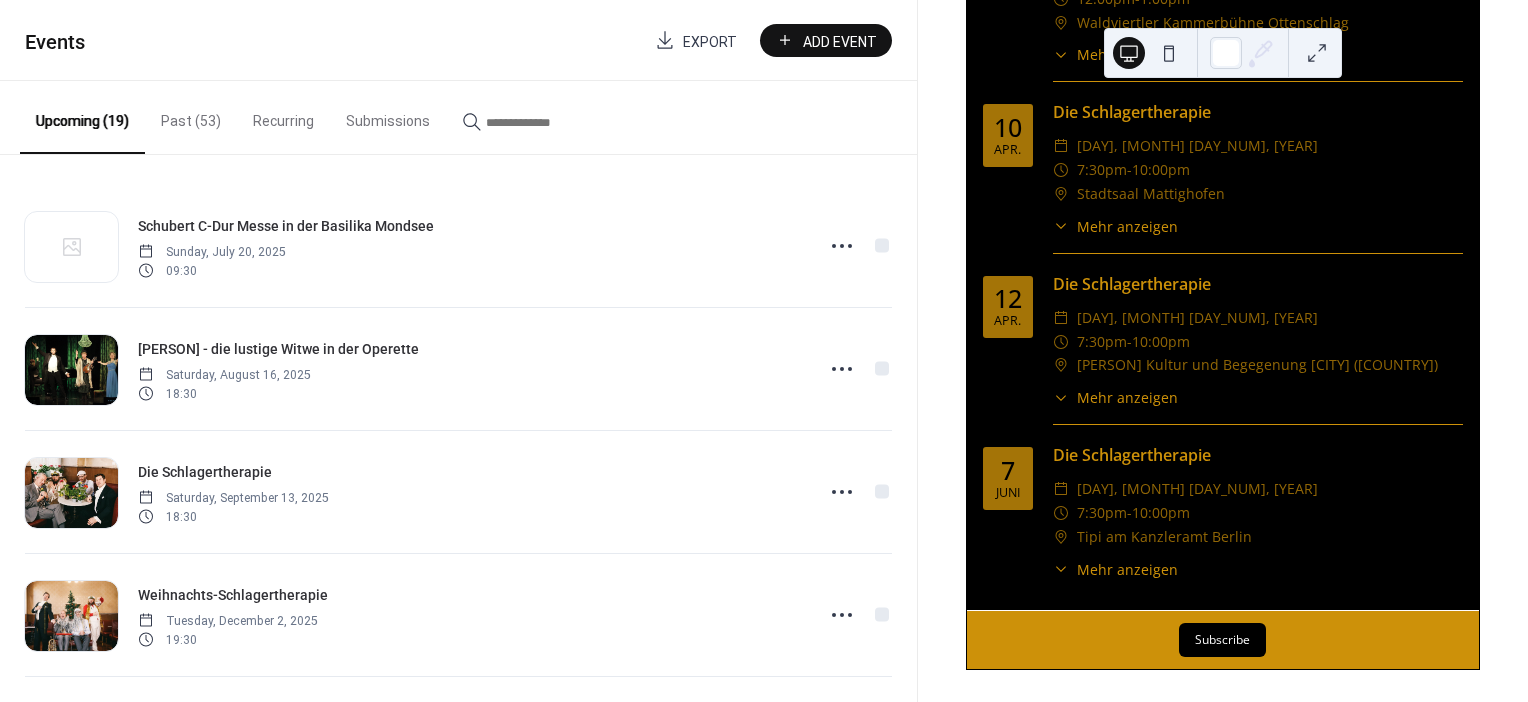 scroll, scrollTop: 3056, scrollLeft: 0, axis: vertical 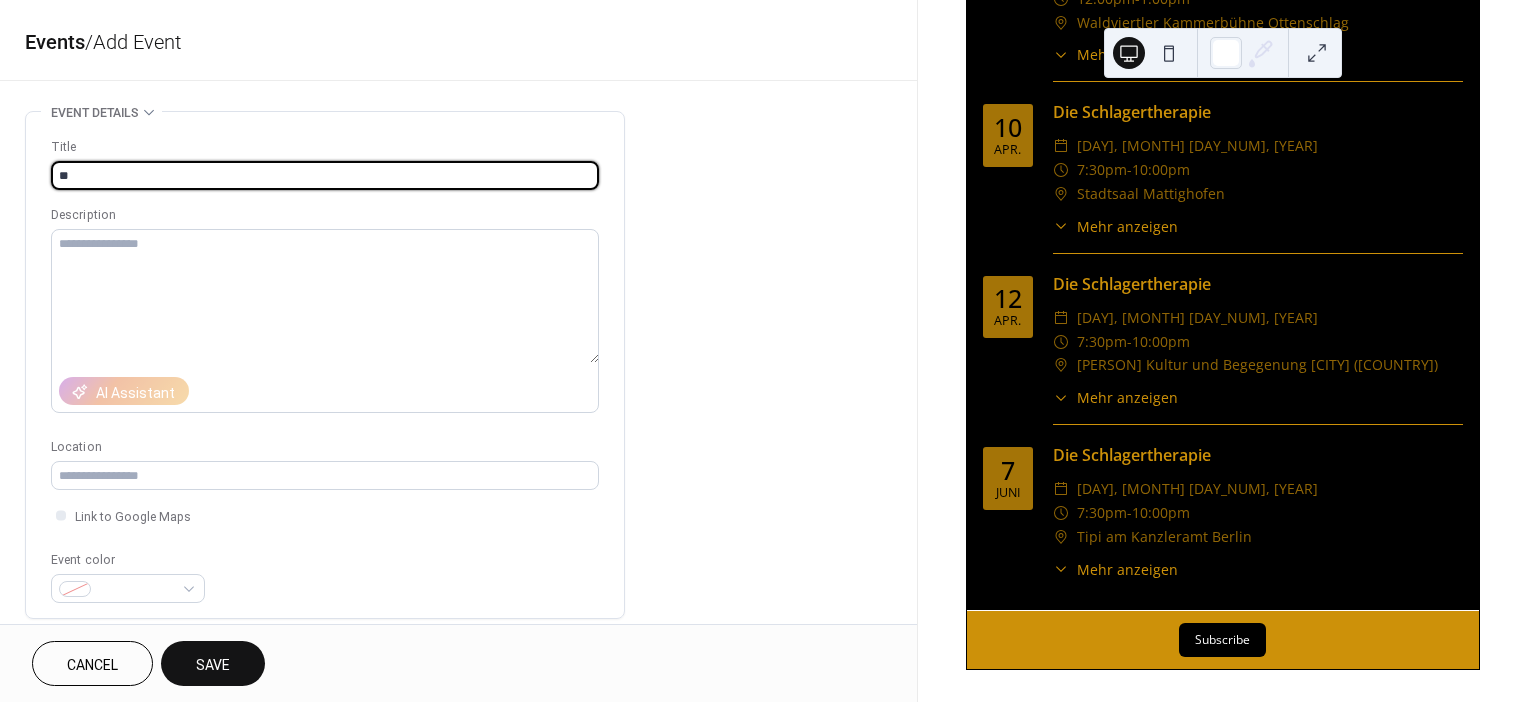 type on "**********" 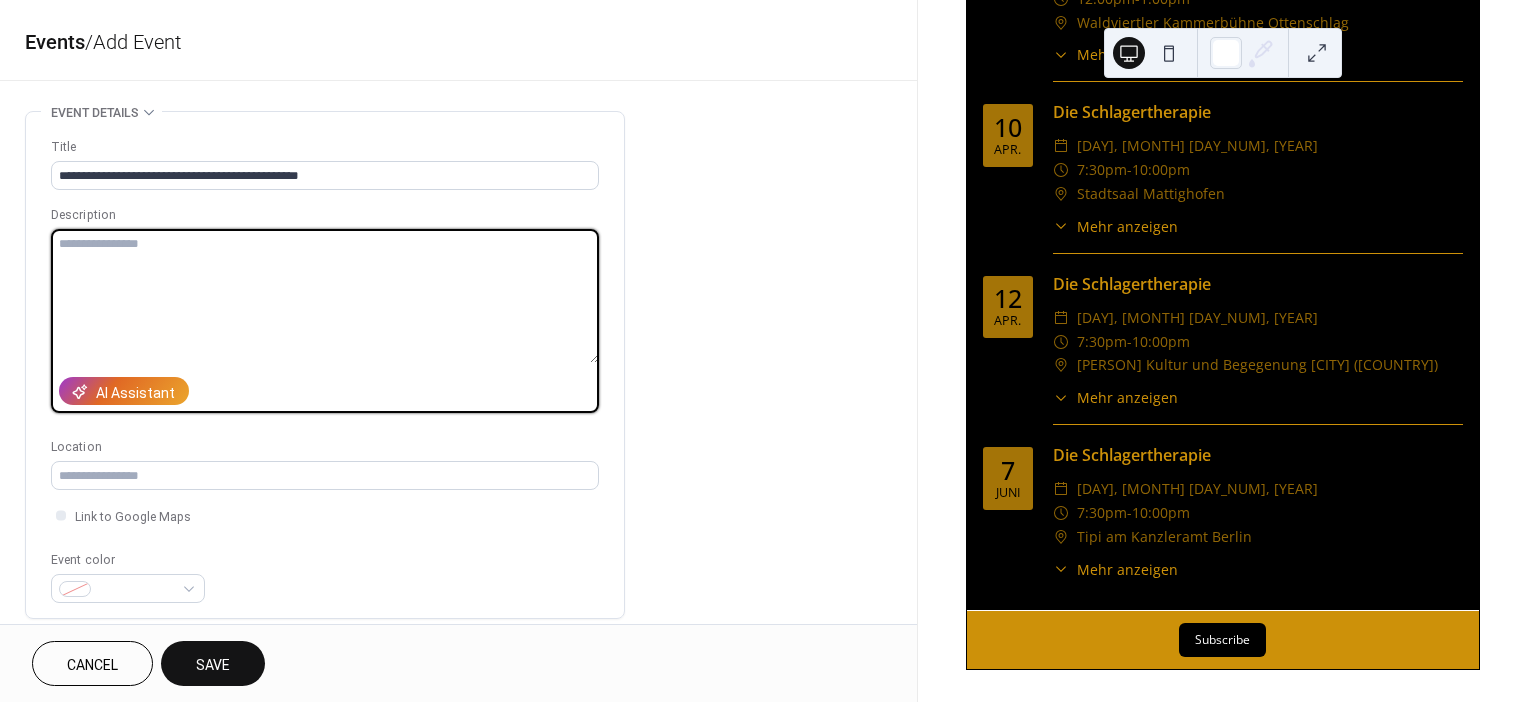 click at bounding box center [325, 296] 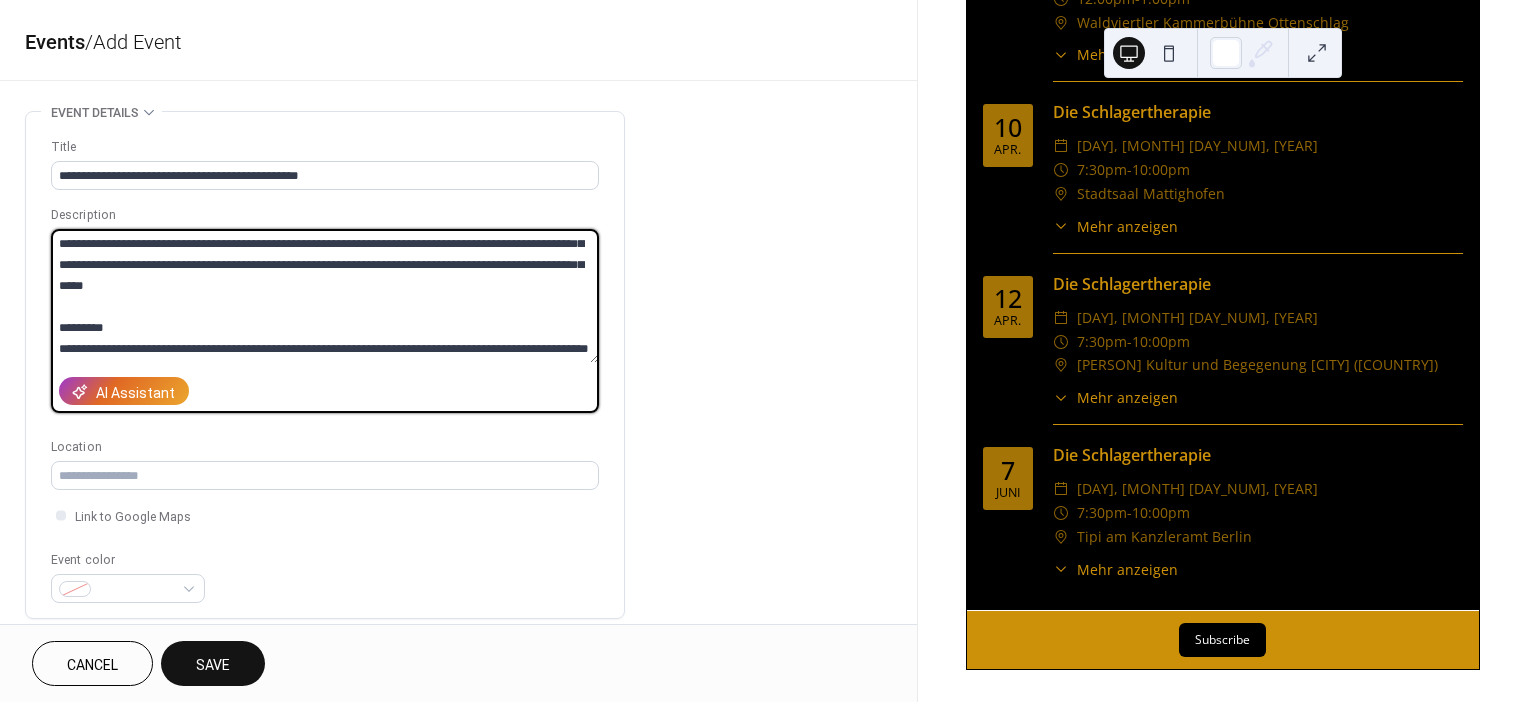 scroll, scrollTop: 209, scrollLeft: 0, axis: vertical 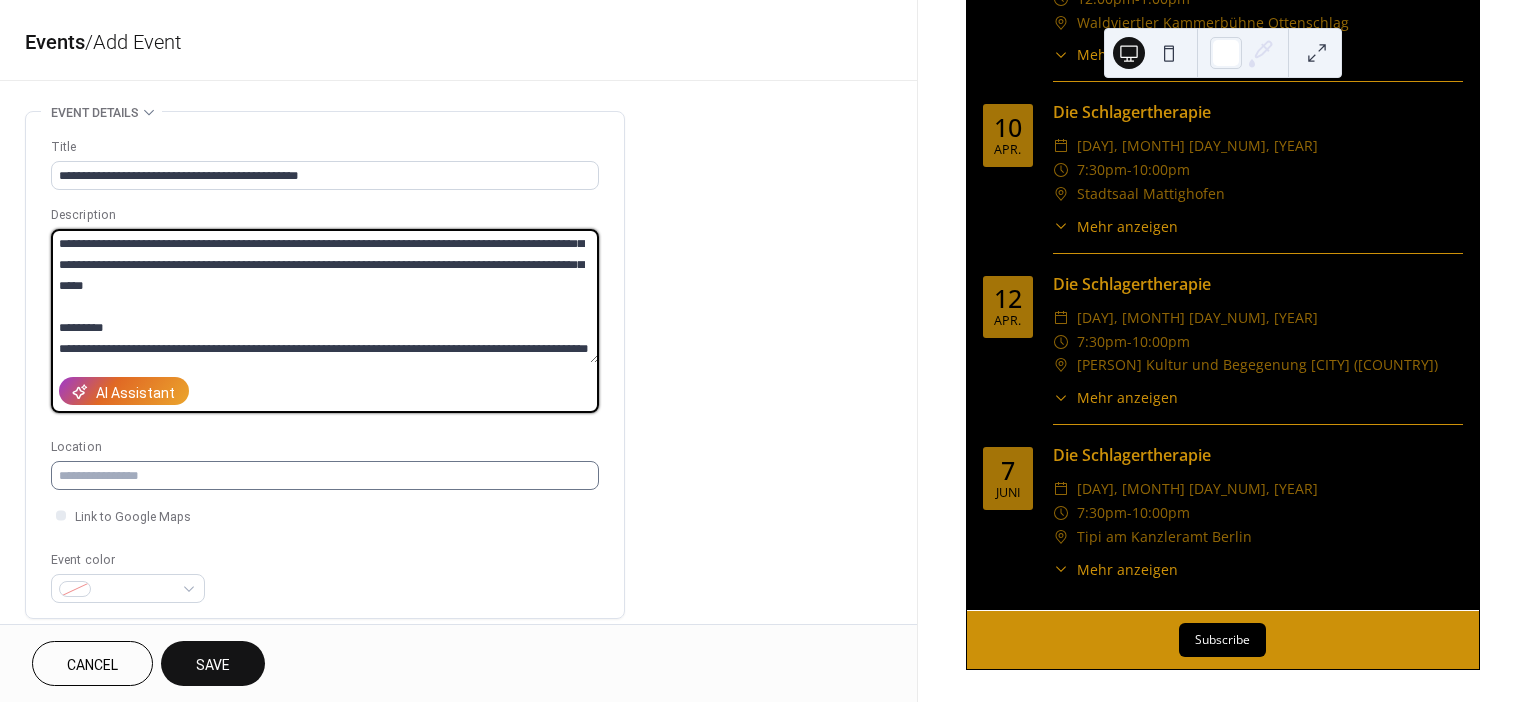 type on "**********" 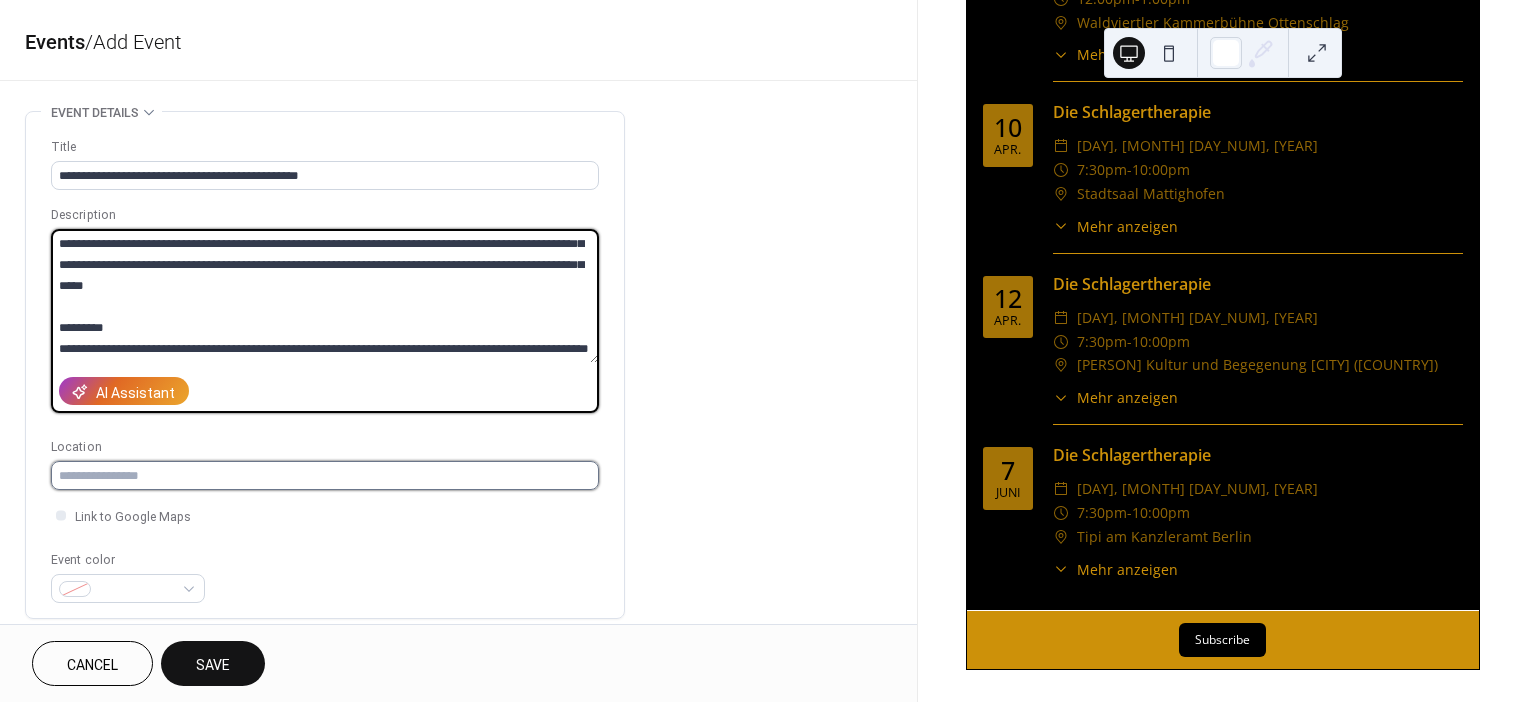 click at bounding box center [325, 475] 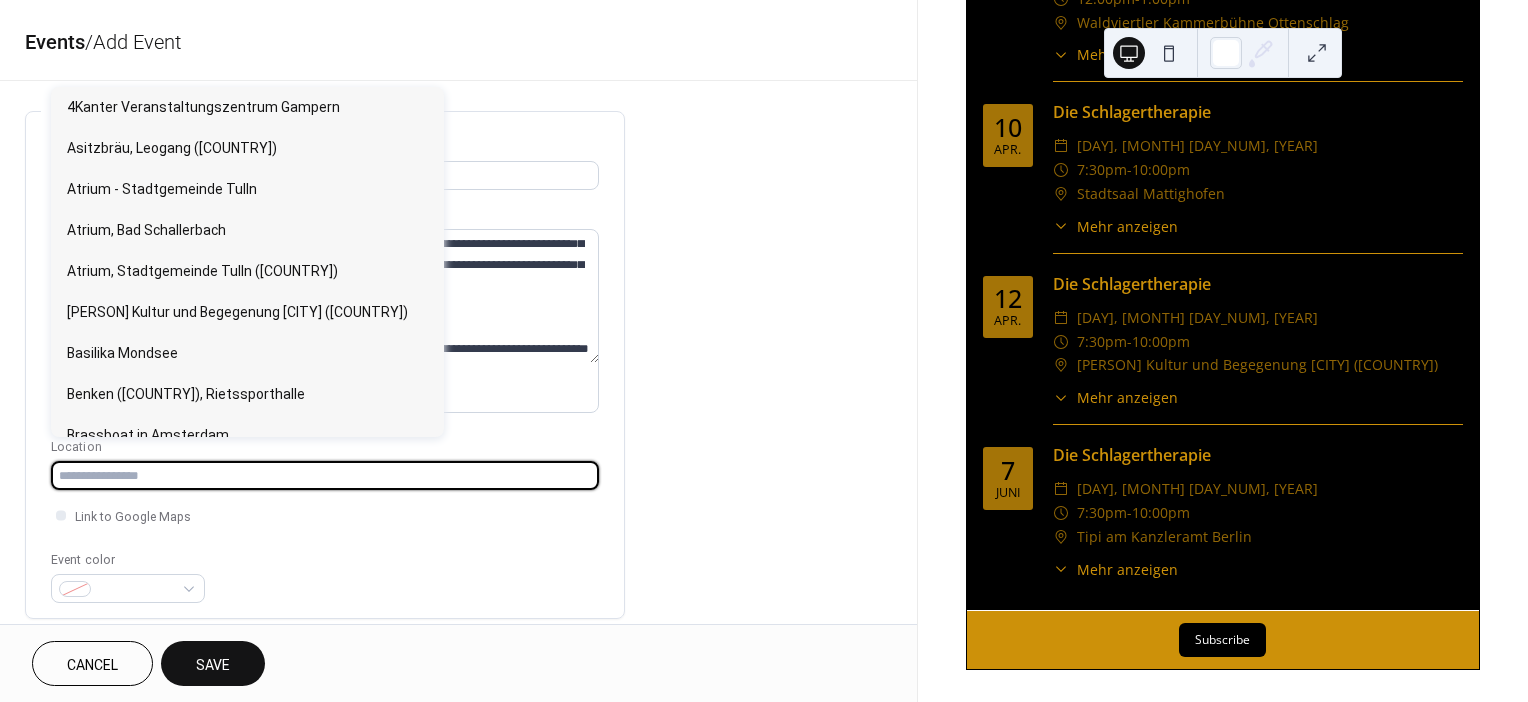 type on "*" 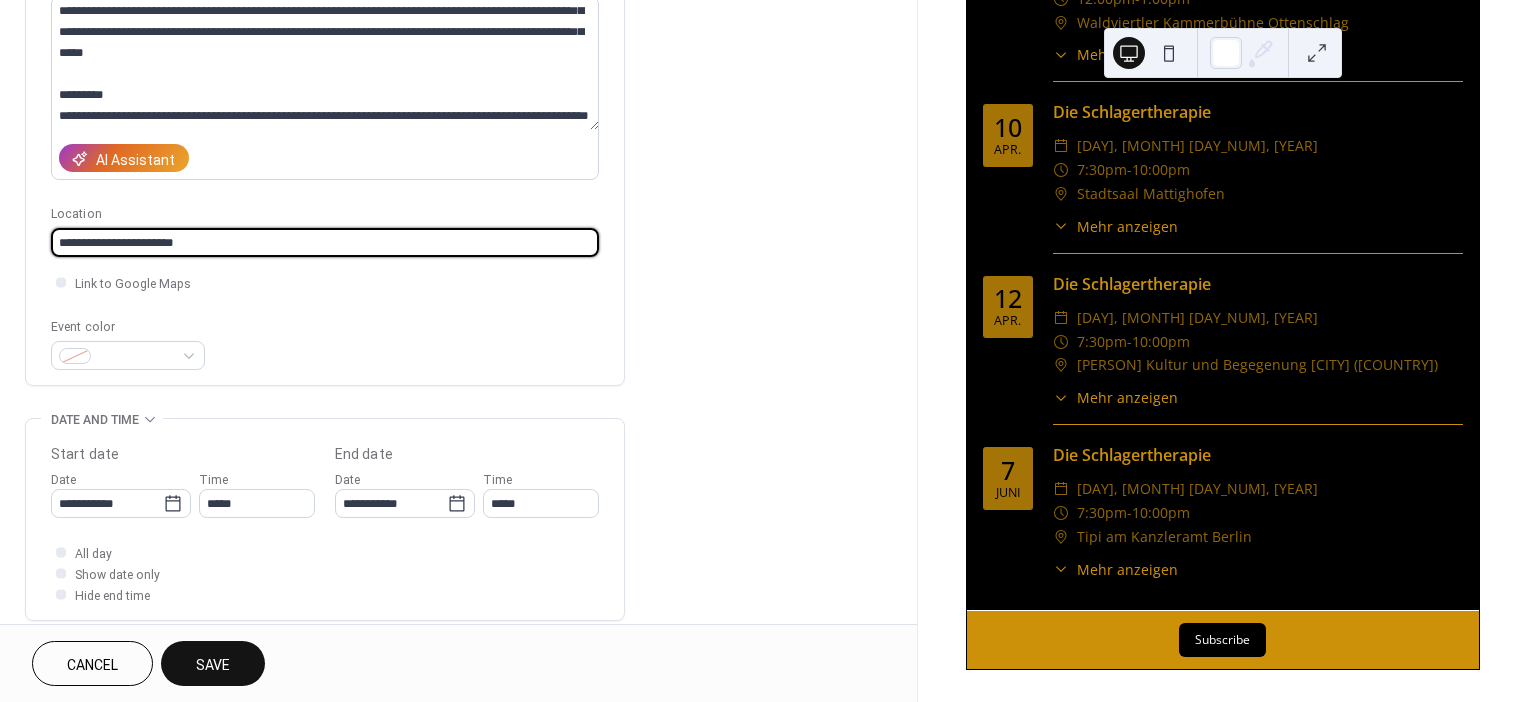 scroll, scrollTop: 271, scrollLeft: 0, axis: vertical 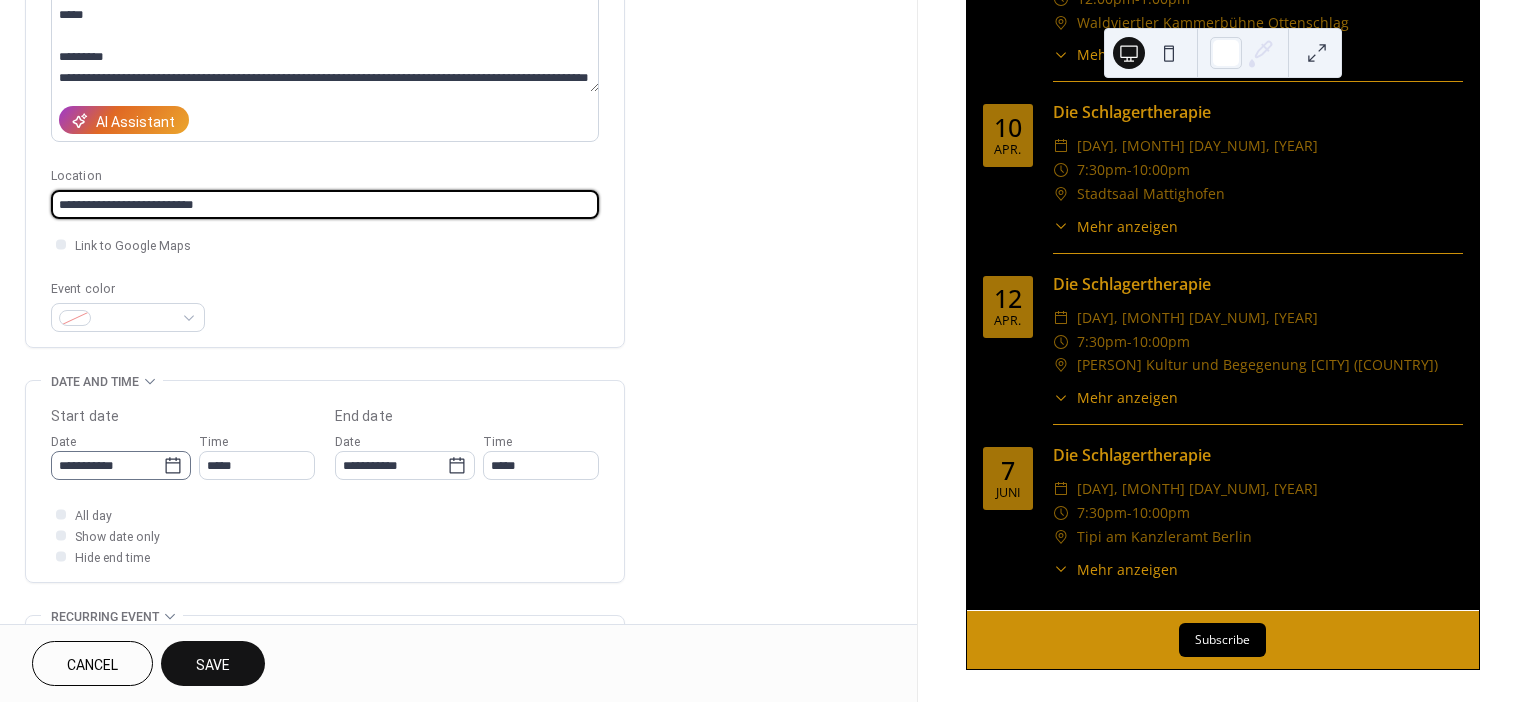type on "**********" 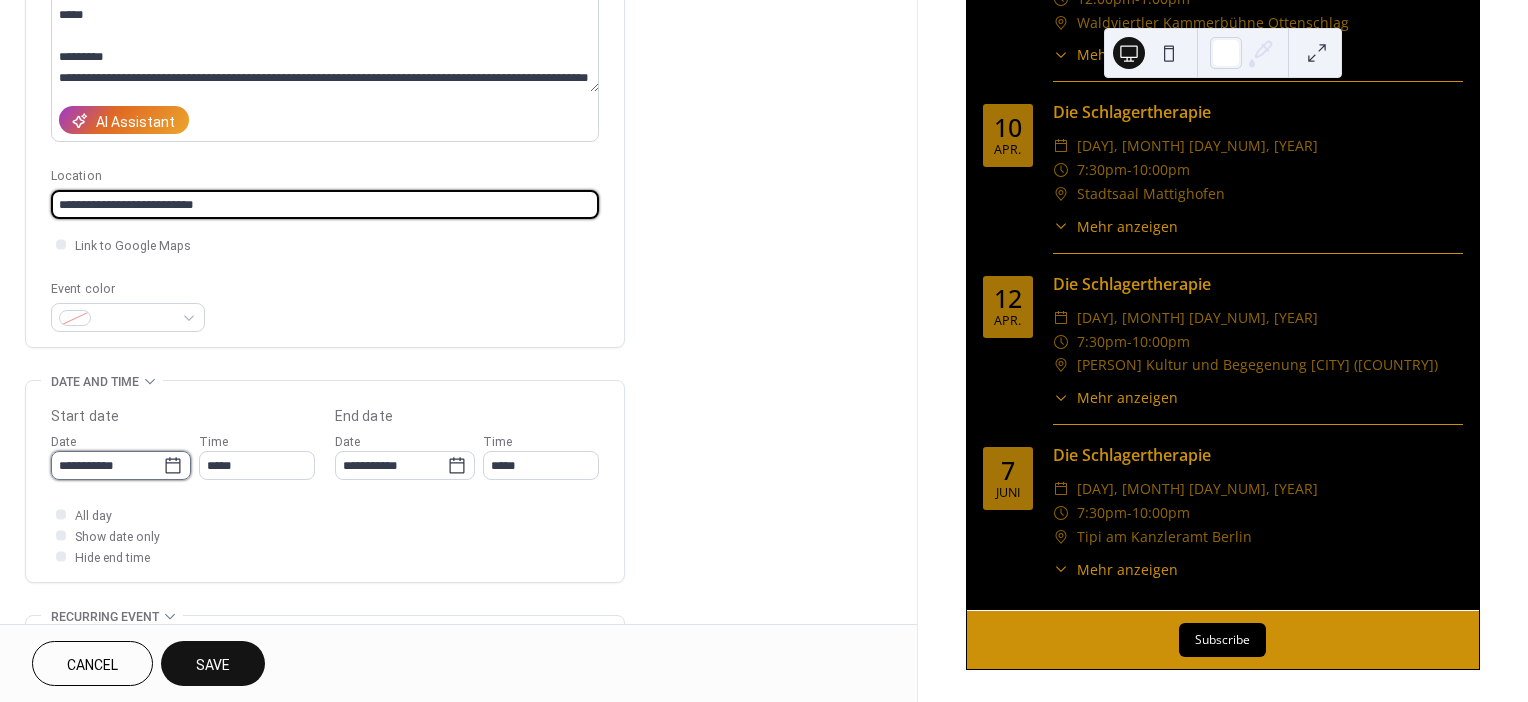 click on "**********" at bounding box center (107, 465) 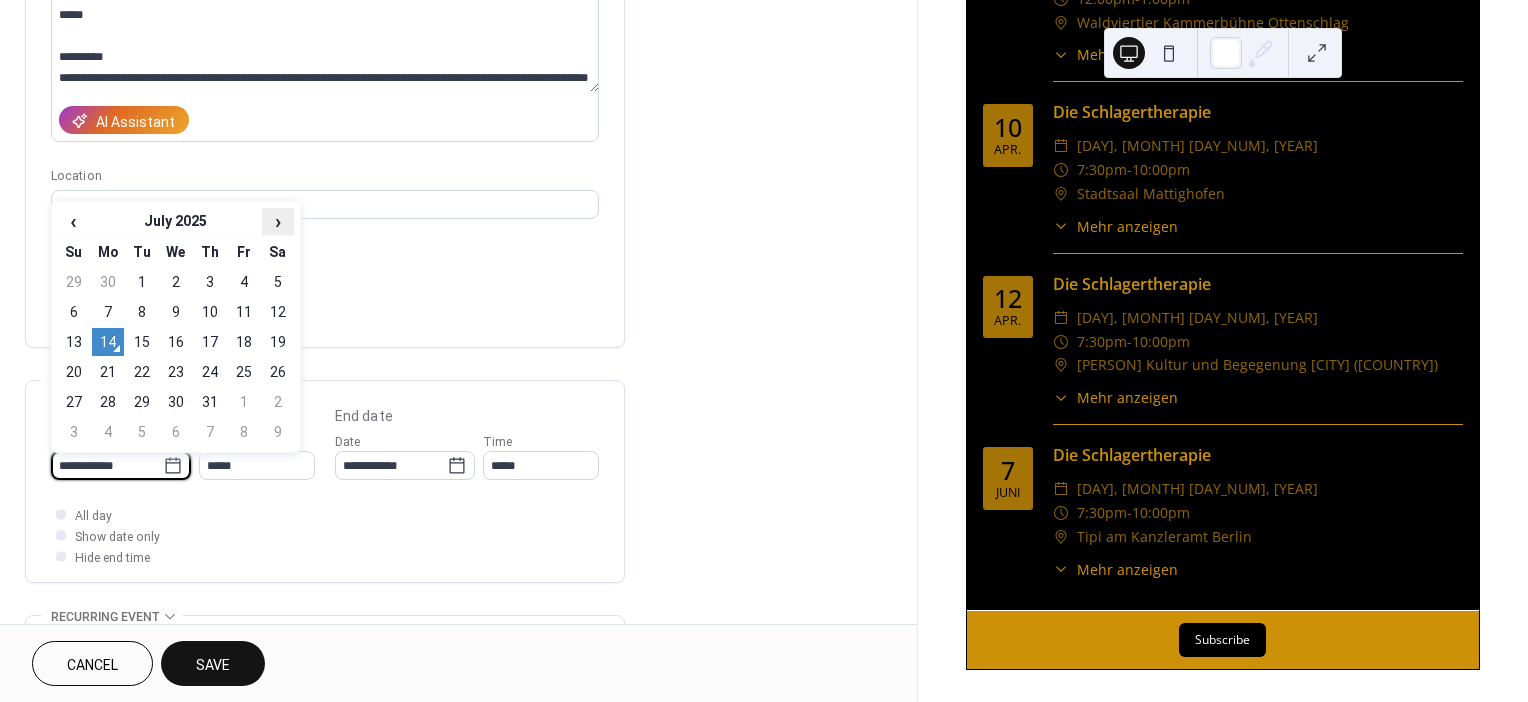 click on "›" at bounding box center (278, 221) 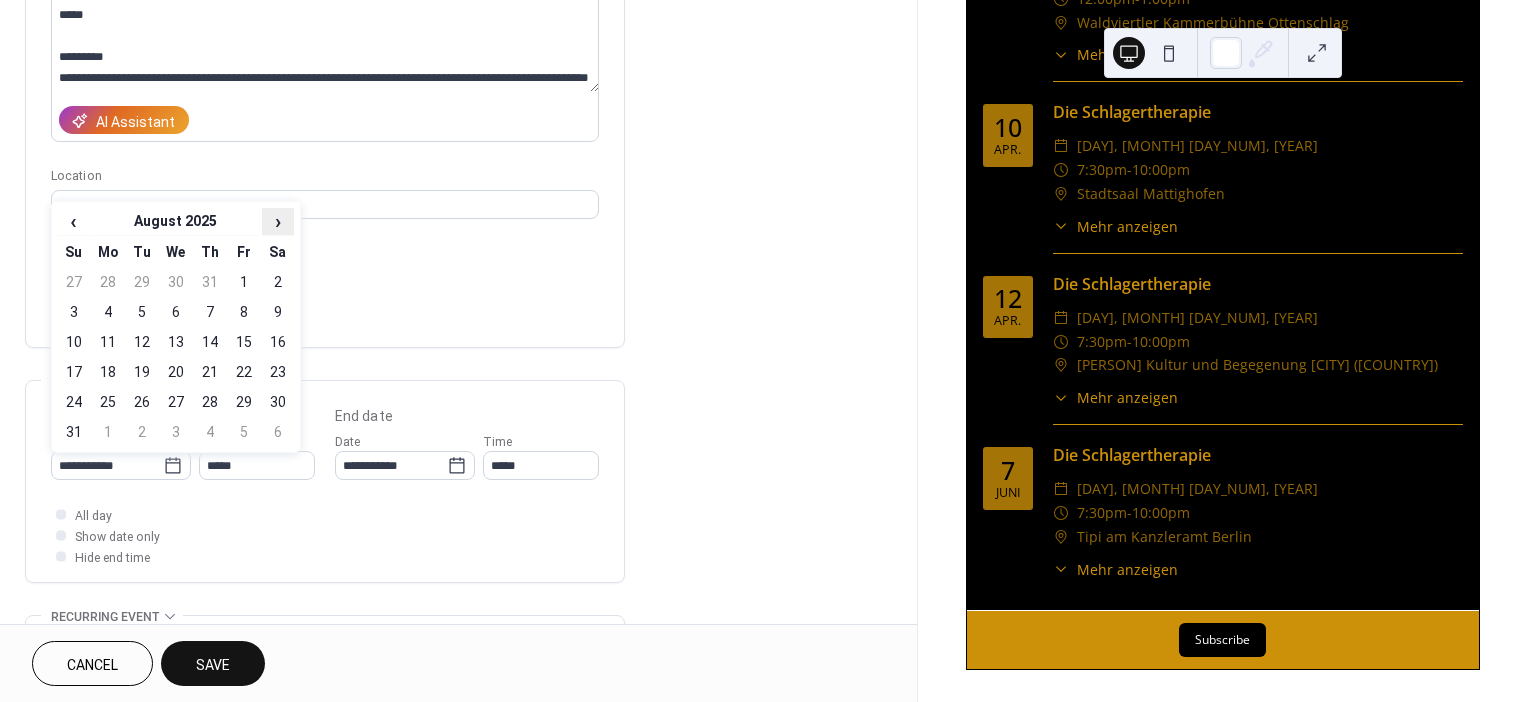 click on "›" at bounding box center (278, 221) 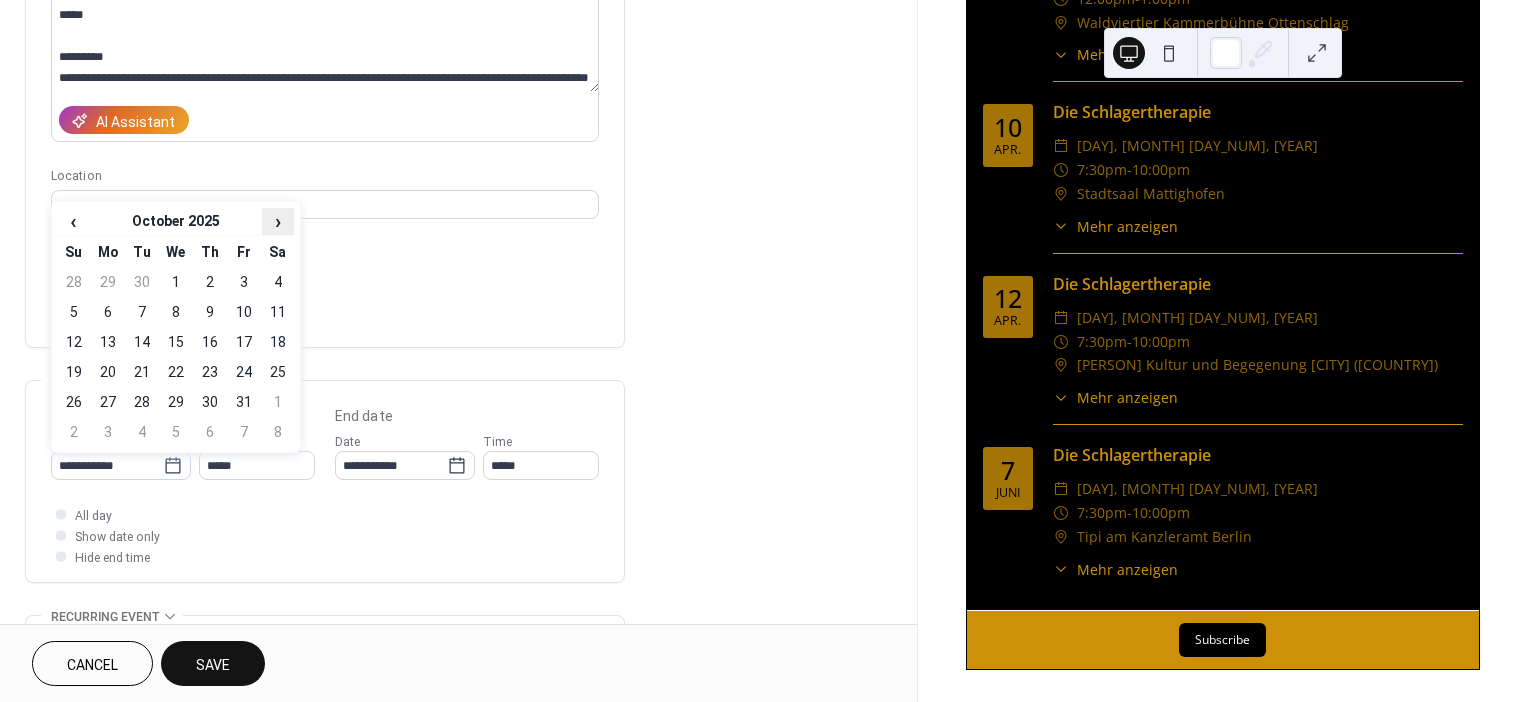 click on "›" at bounding box center [278, 221] 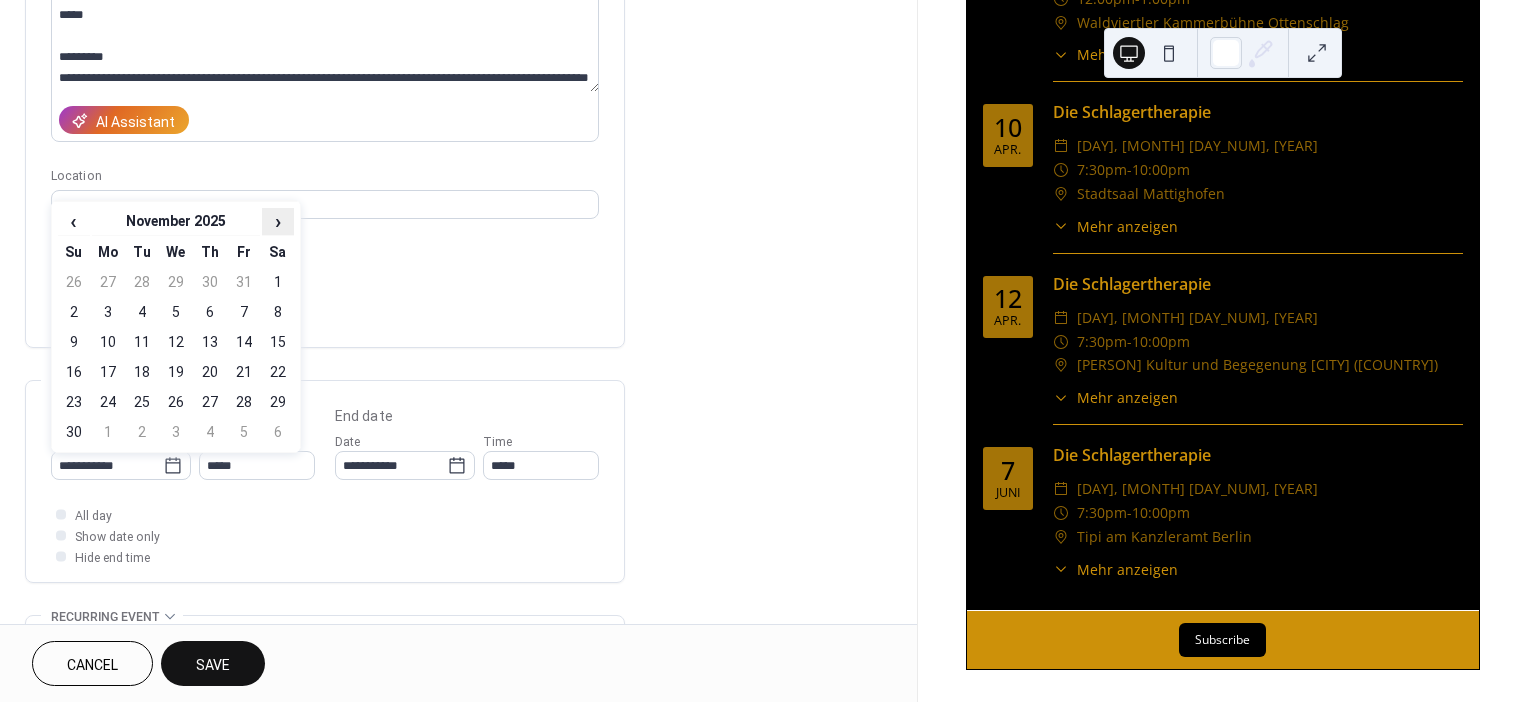 click on "›" at bounding box center (278, 221) 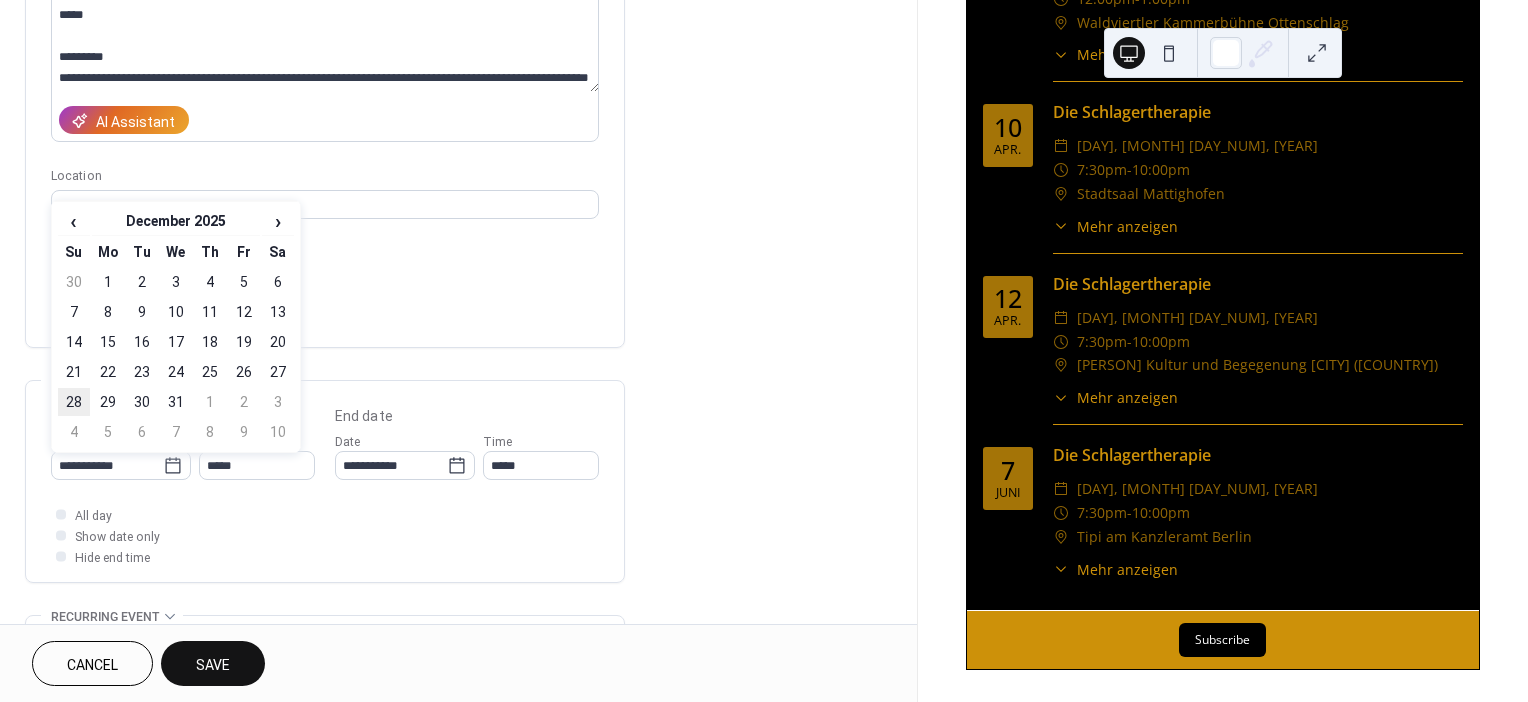 click on "28" at bounding box center (74, 402) 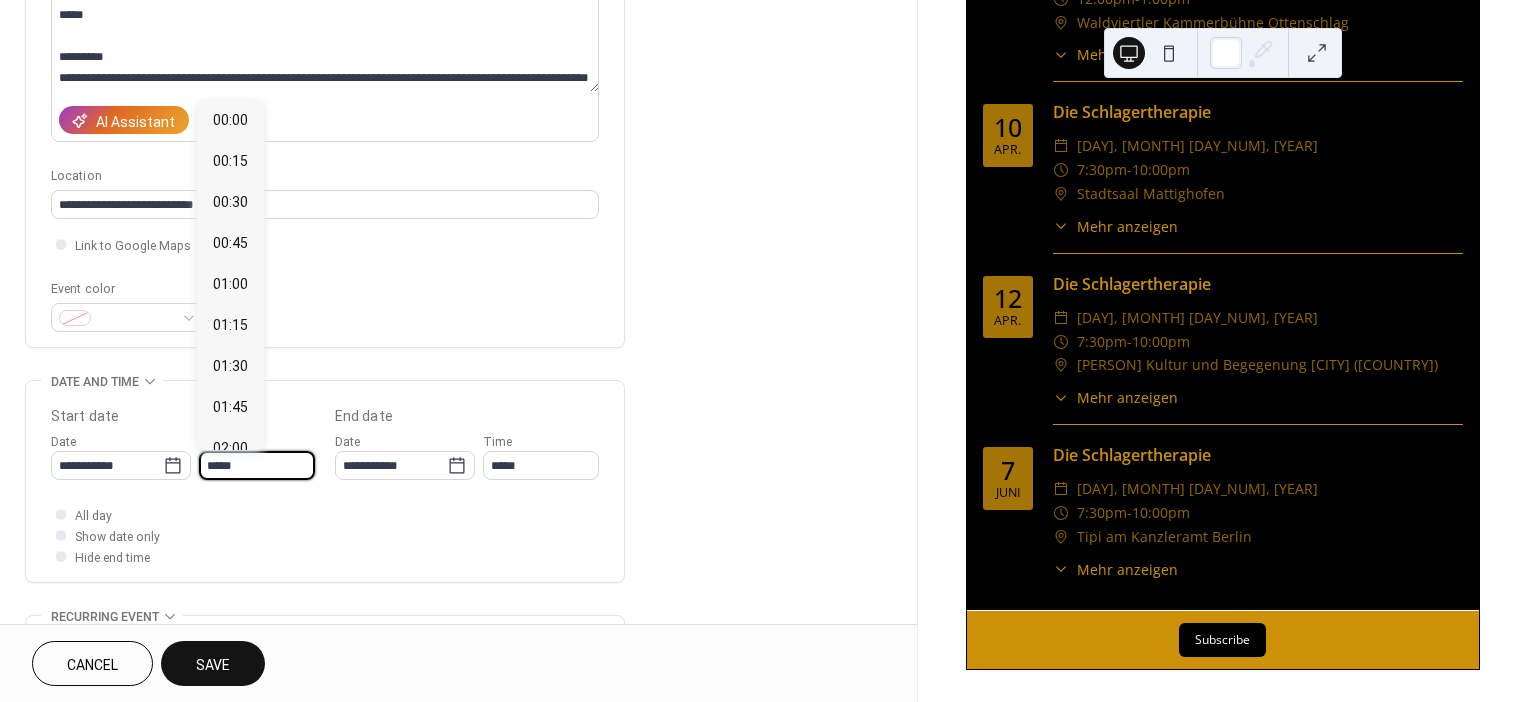 click on "*****" at bounding box center [257, 465] 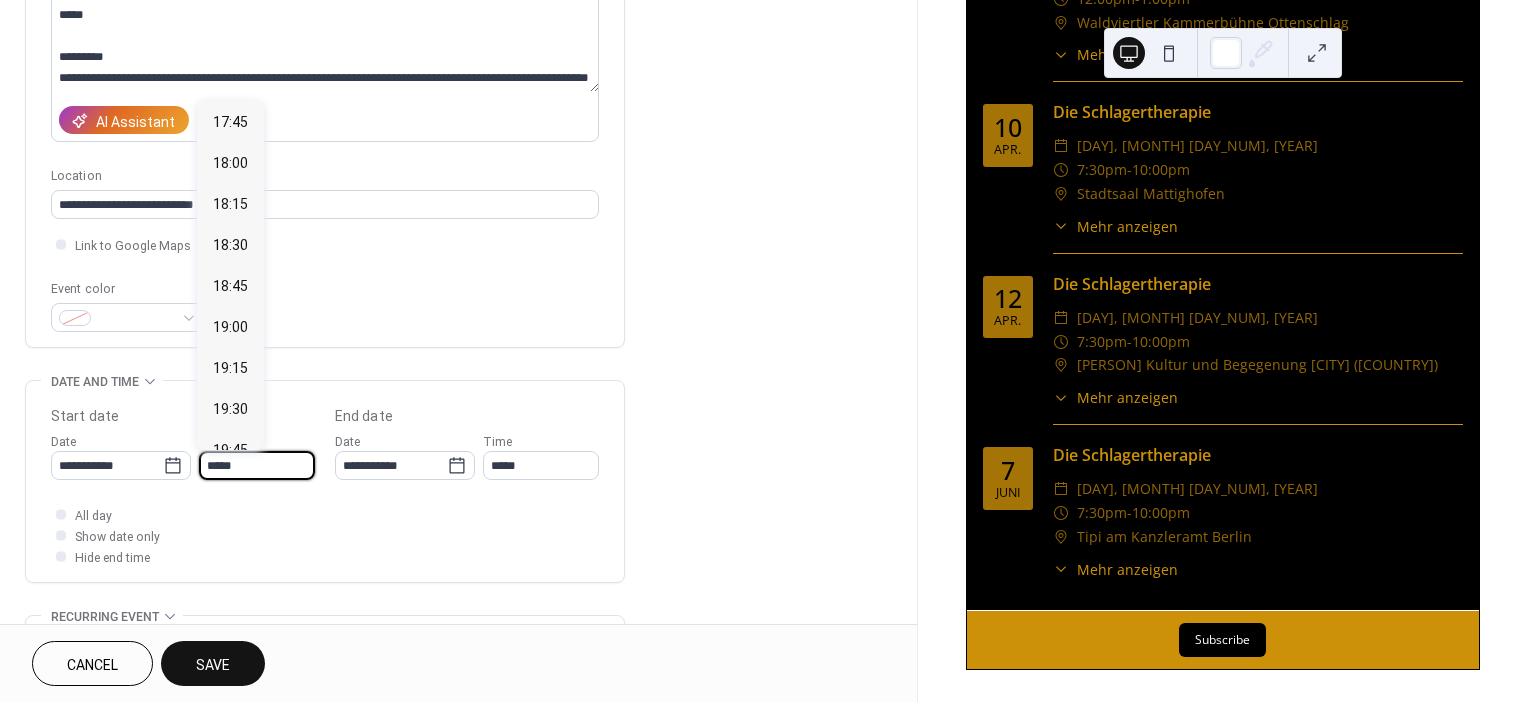 scroll, scrollTop: 2963, scrollLeft: 0, axis: vertical 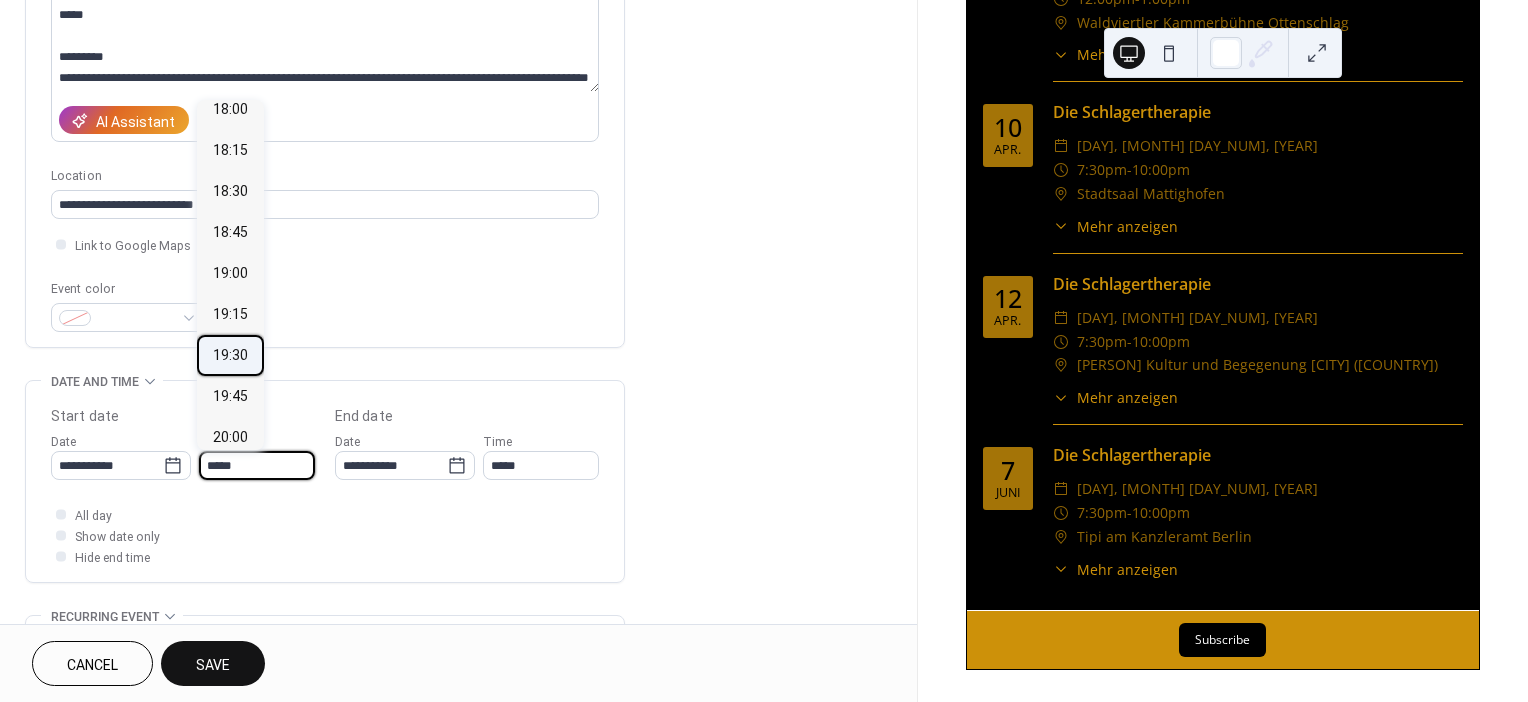 click on "19:30" at bounding box center [230, 355] 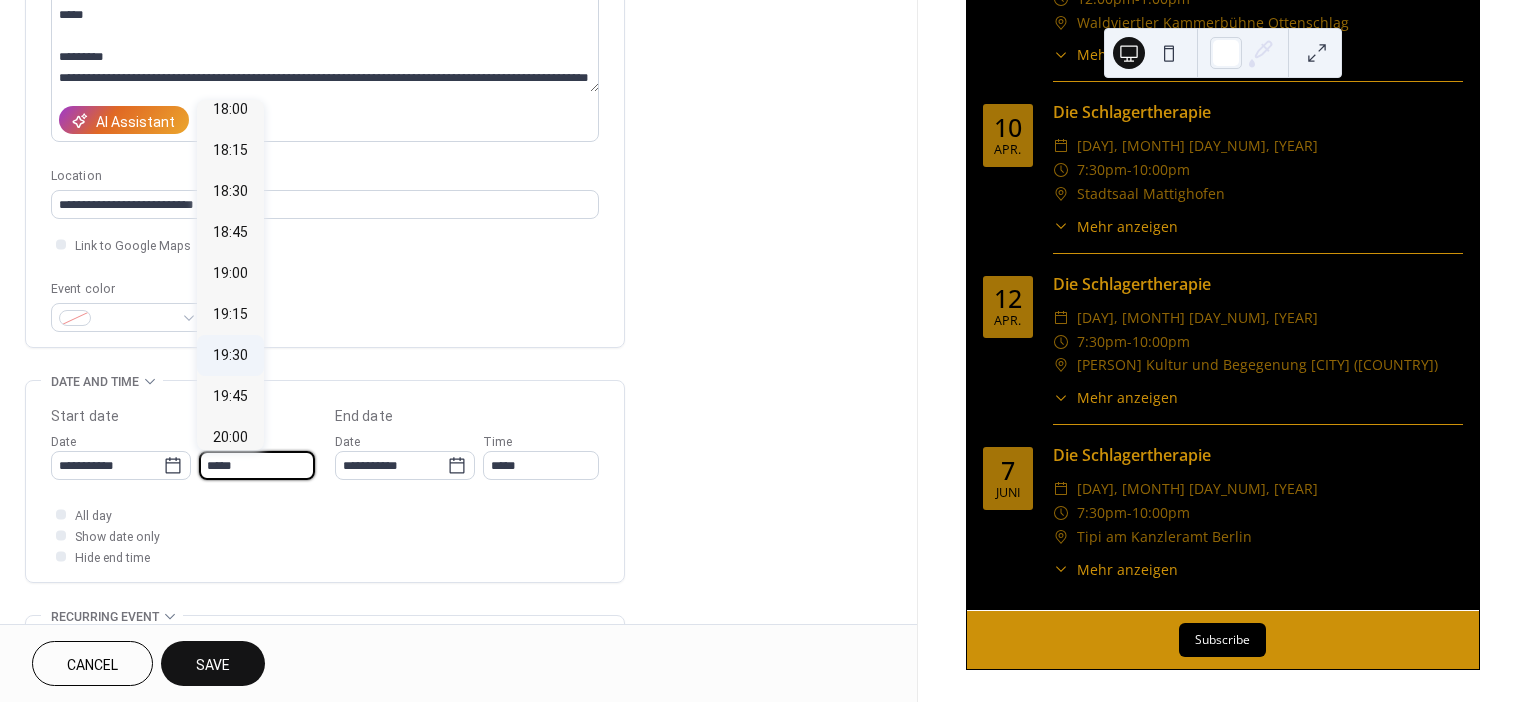 type on "*****" 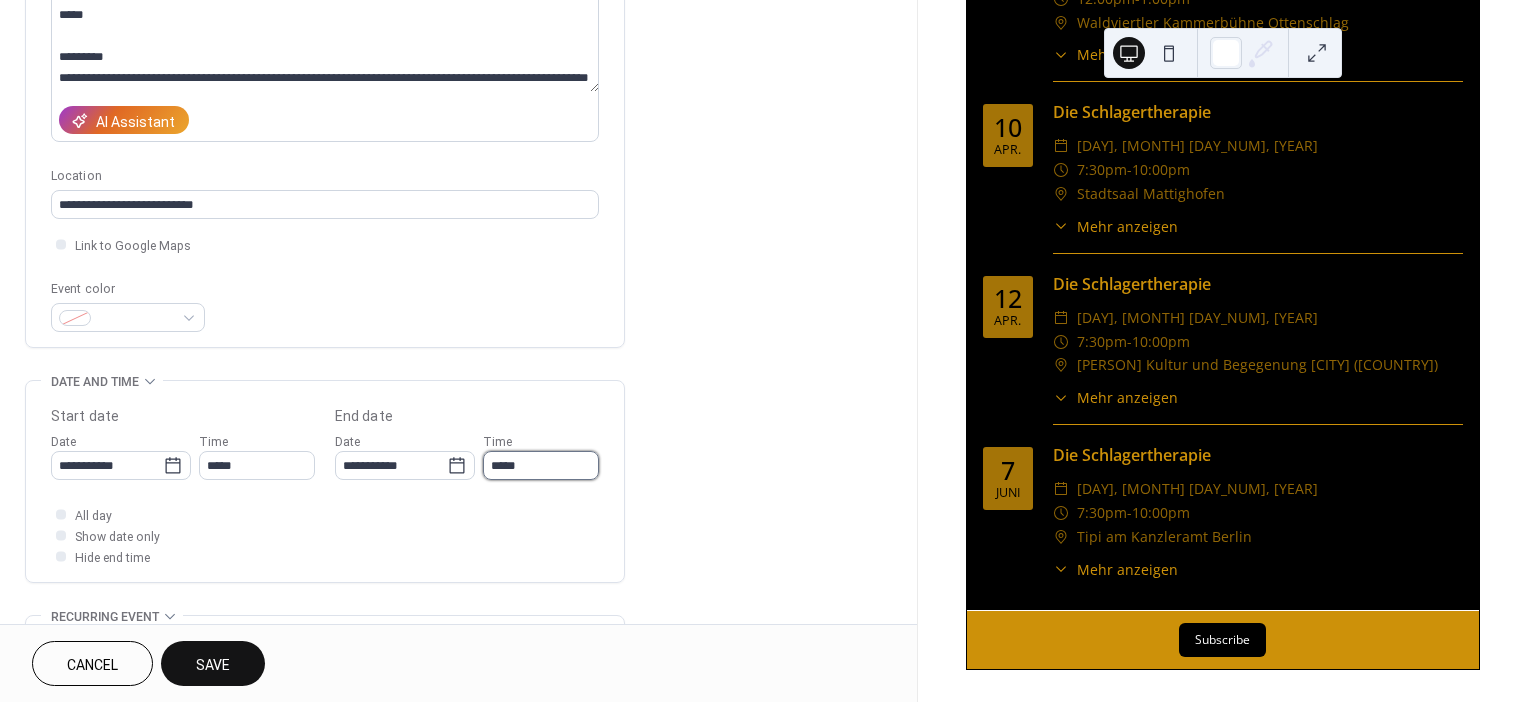 click on "*****" at bounding box center [541, 465] 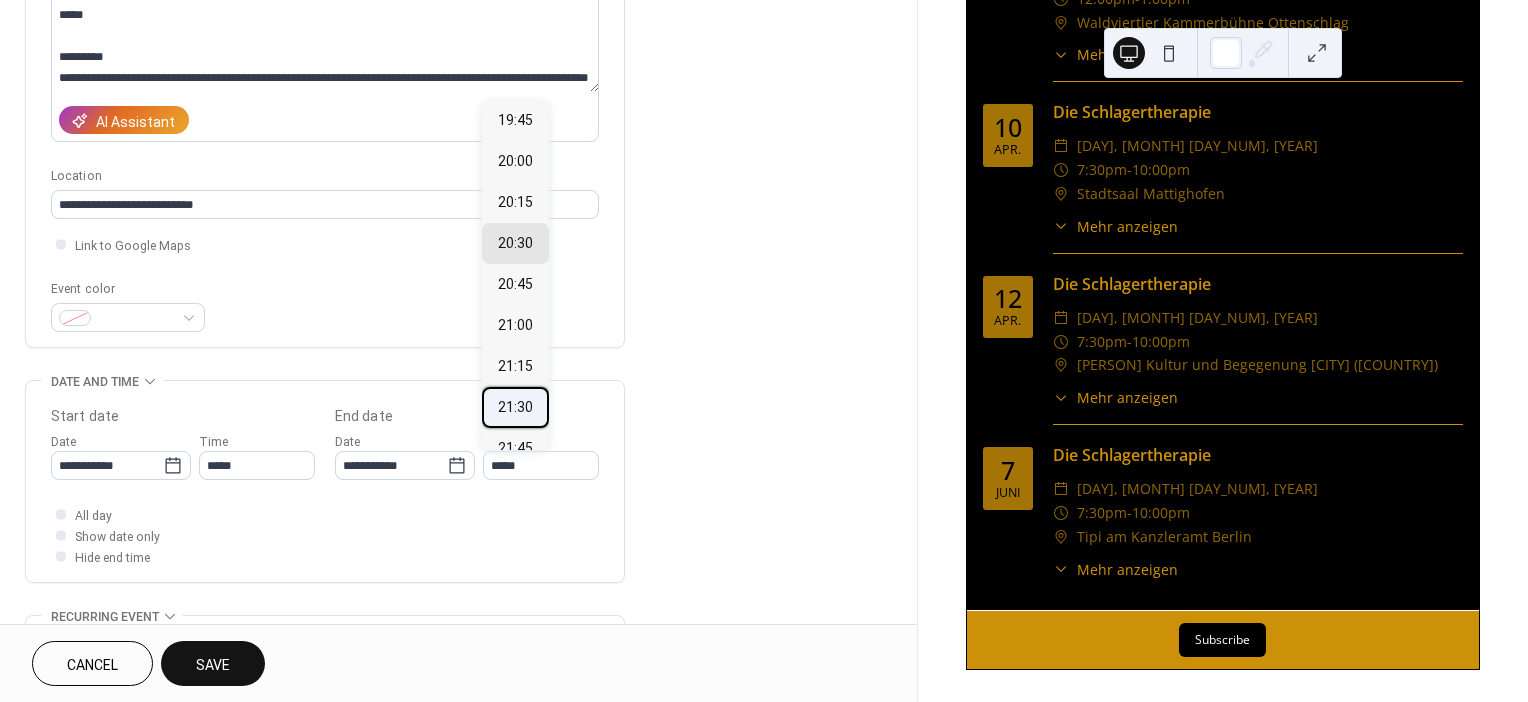 click on "21:30" at bounding box center (515, 407) 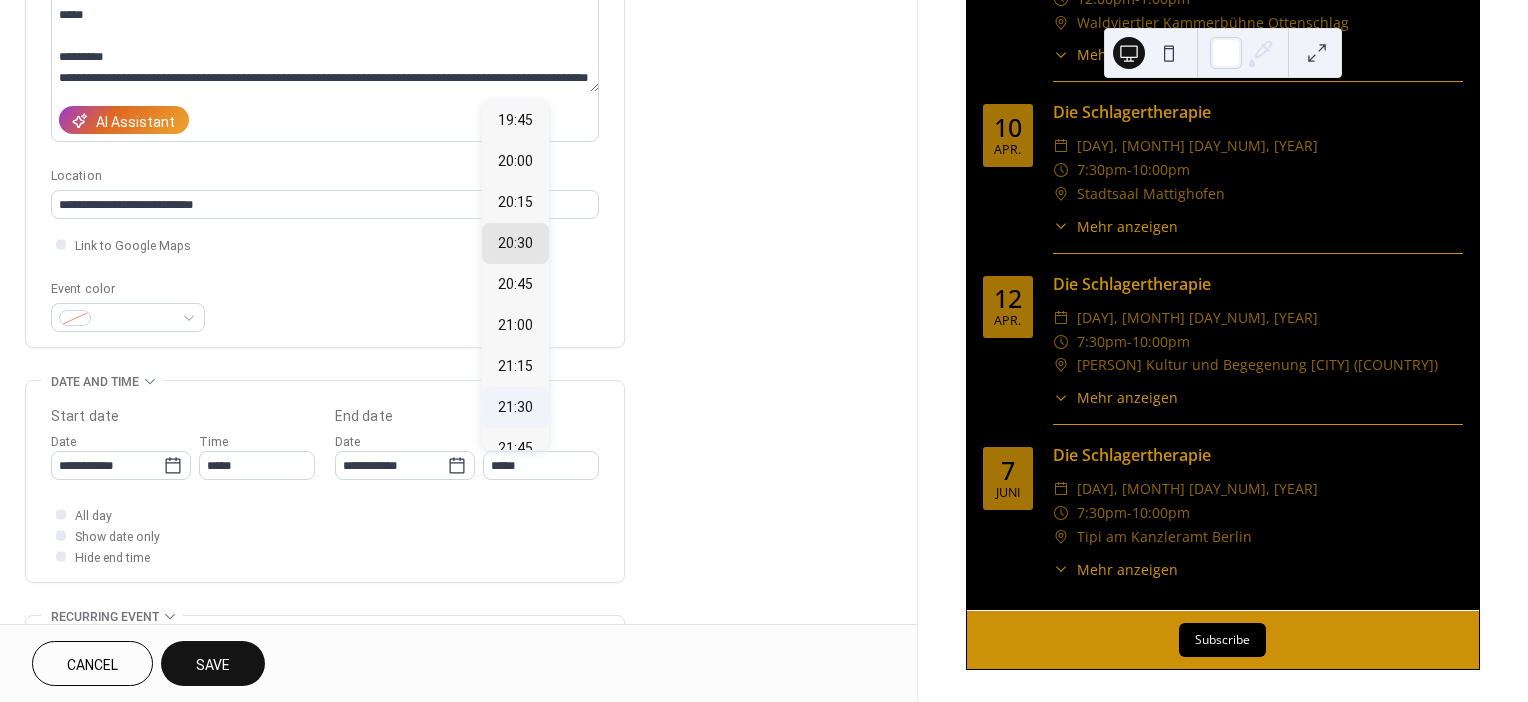 type on "*****" 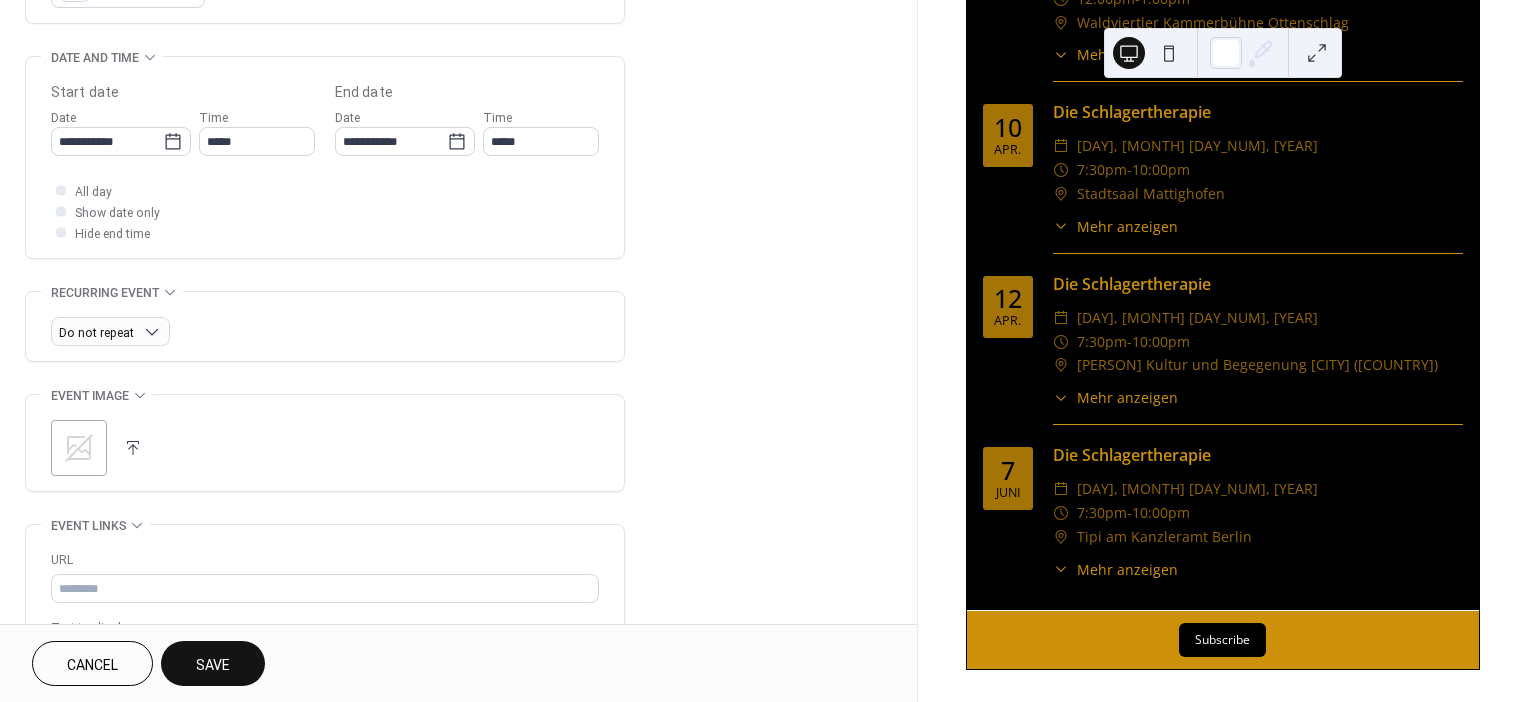 scroll, scrollTop: 597, scrollLeft: 0, axis: vertical 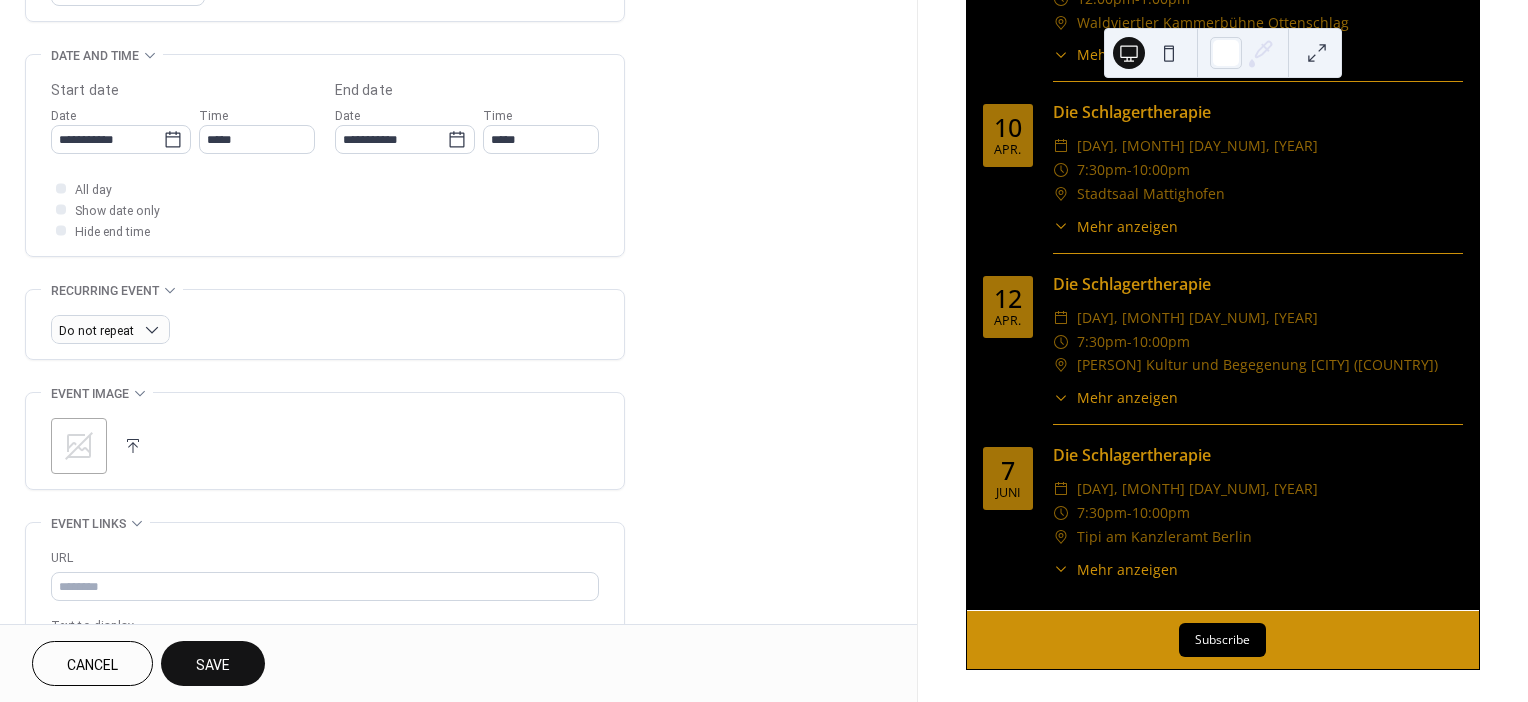 click at bounding box center [133, 446] 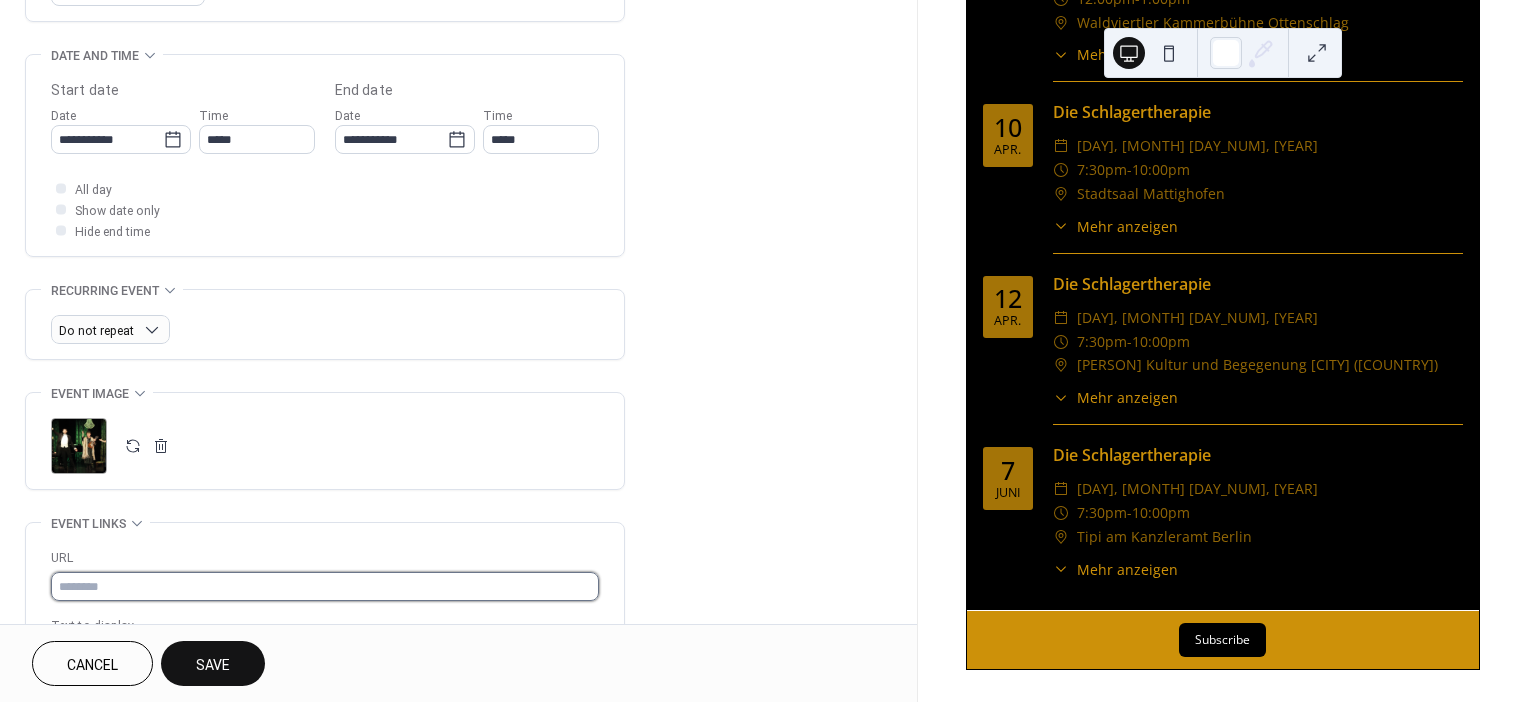 click at bounding box center (325, 586) 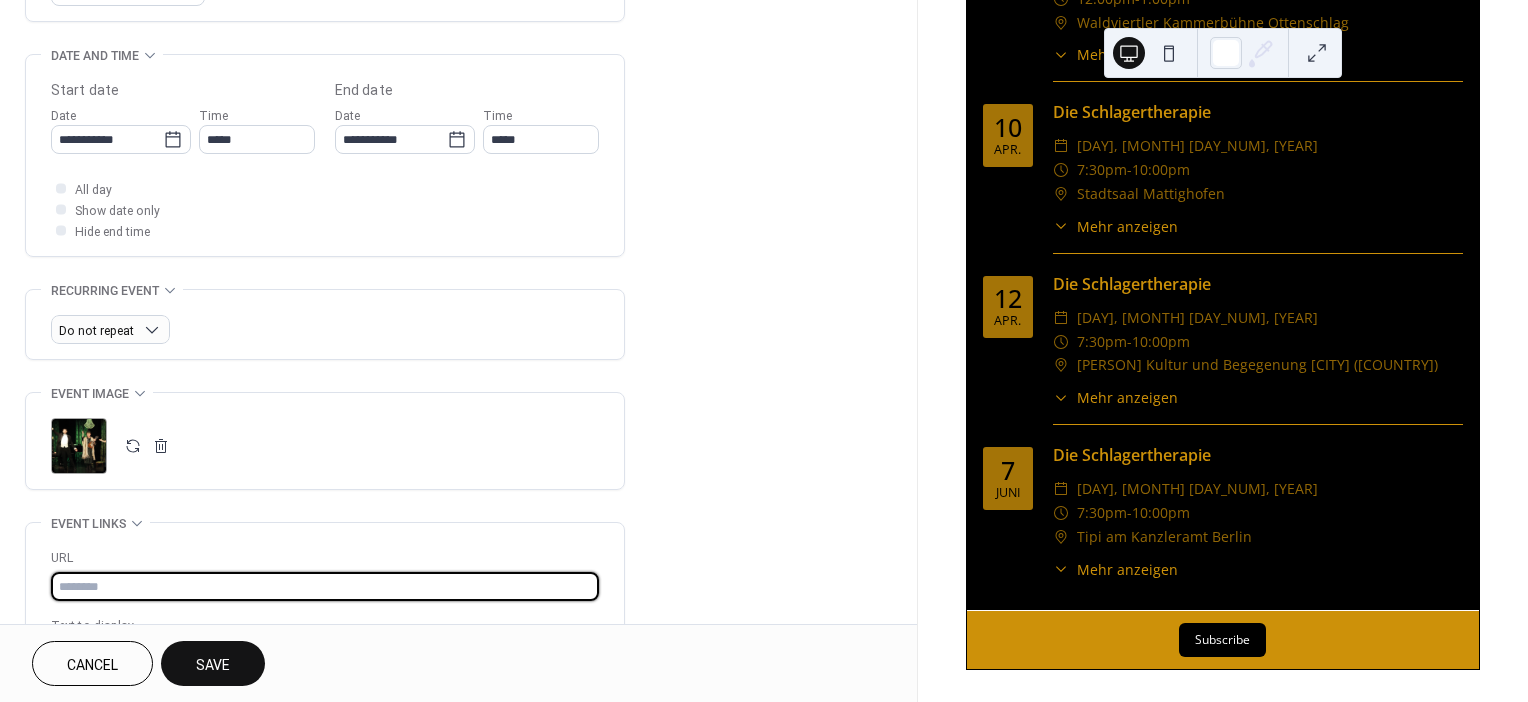 paste on "**********" 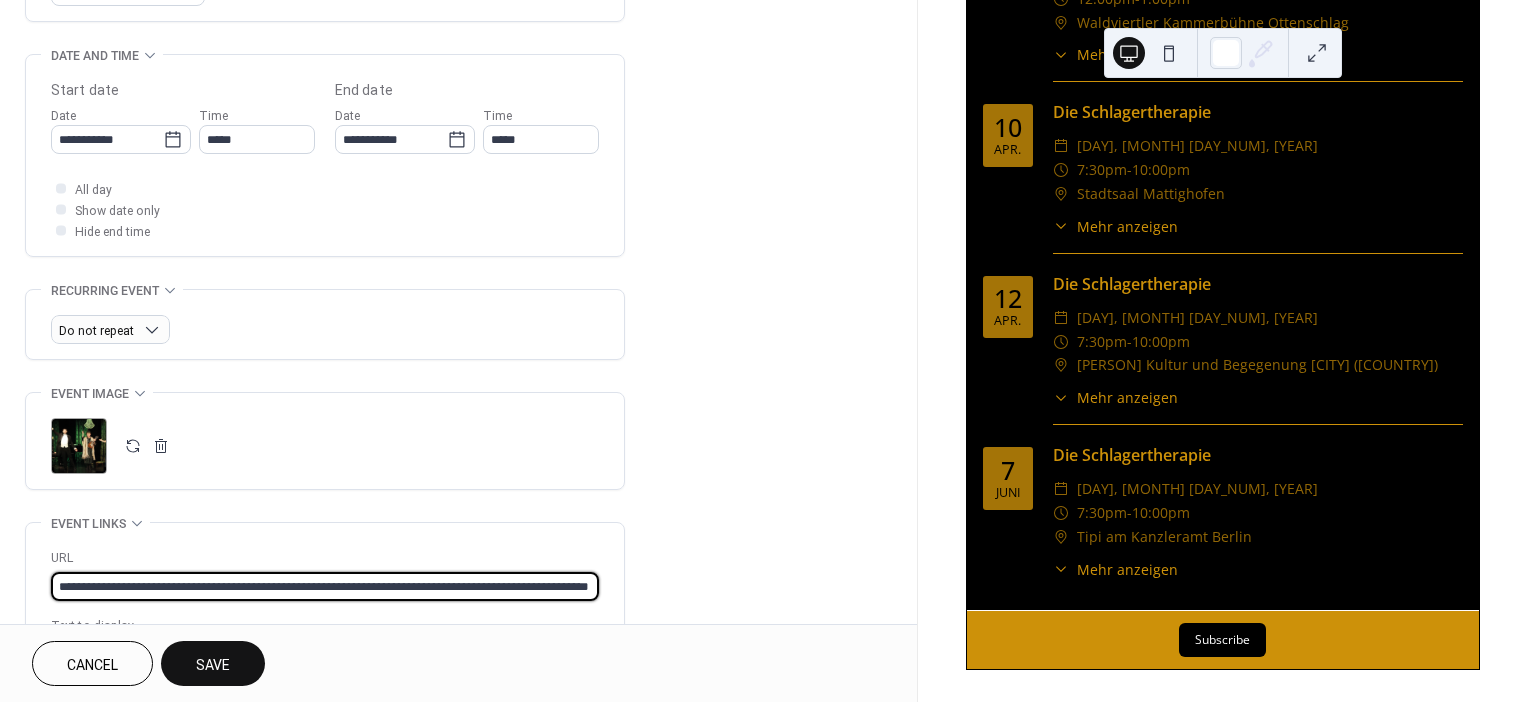scroll, scrollTop: 0, scrollLeft: 37, axis: horizontal 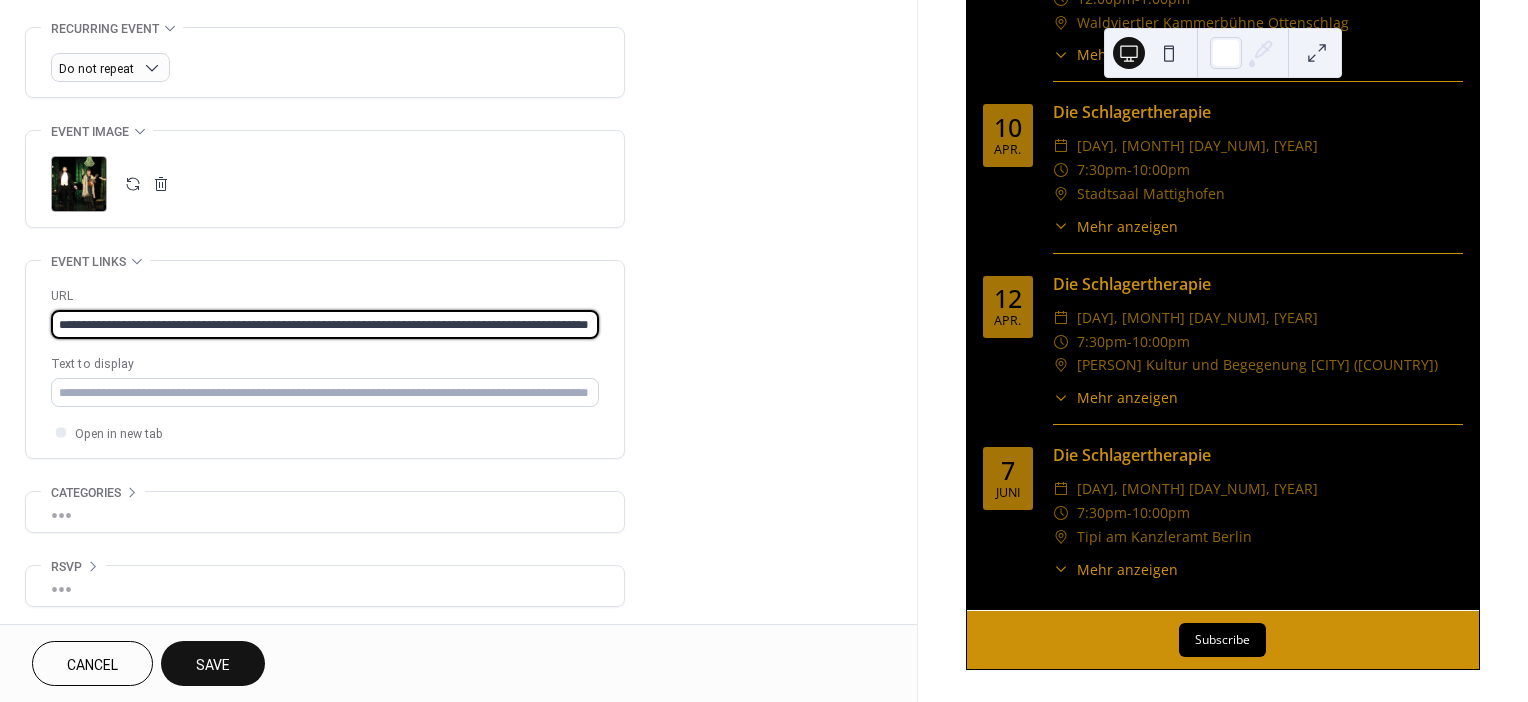 type on "**********" 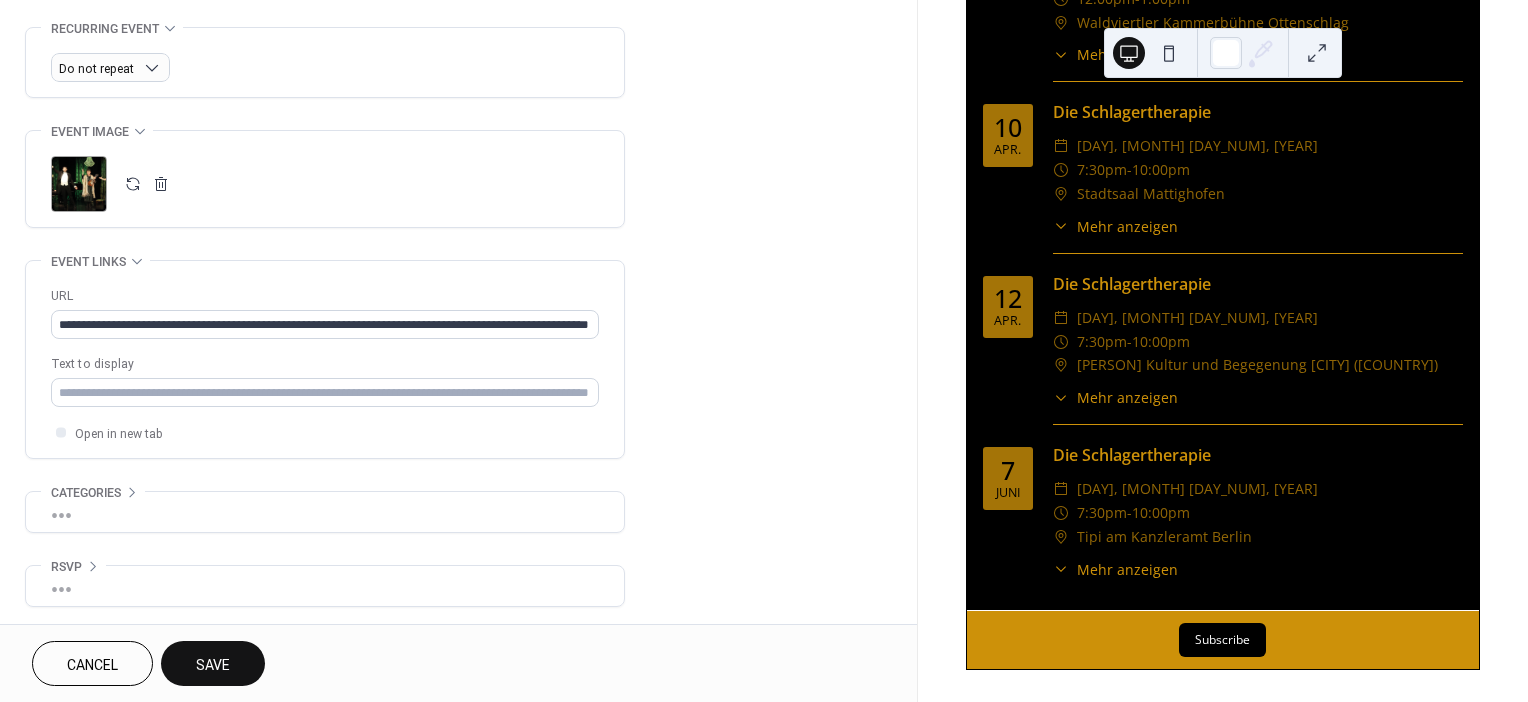 click on "Save" at bounding box center [213, 665] 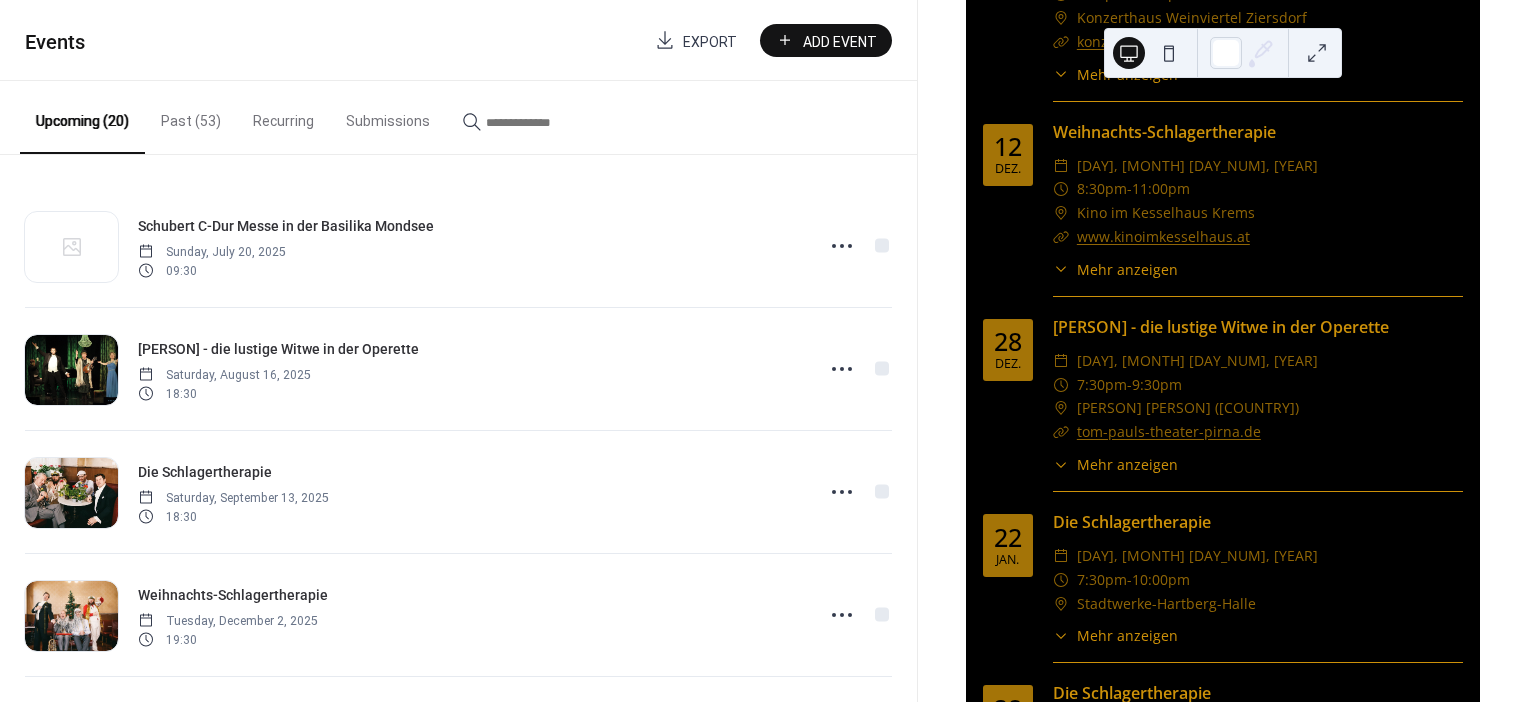 scroll, scrollTop: 2149, scrollLeft: 0, axis: vertical 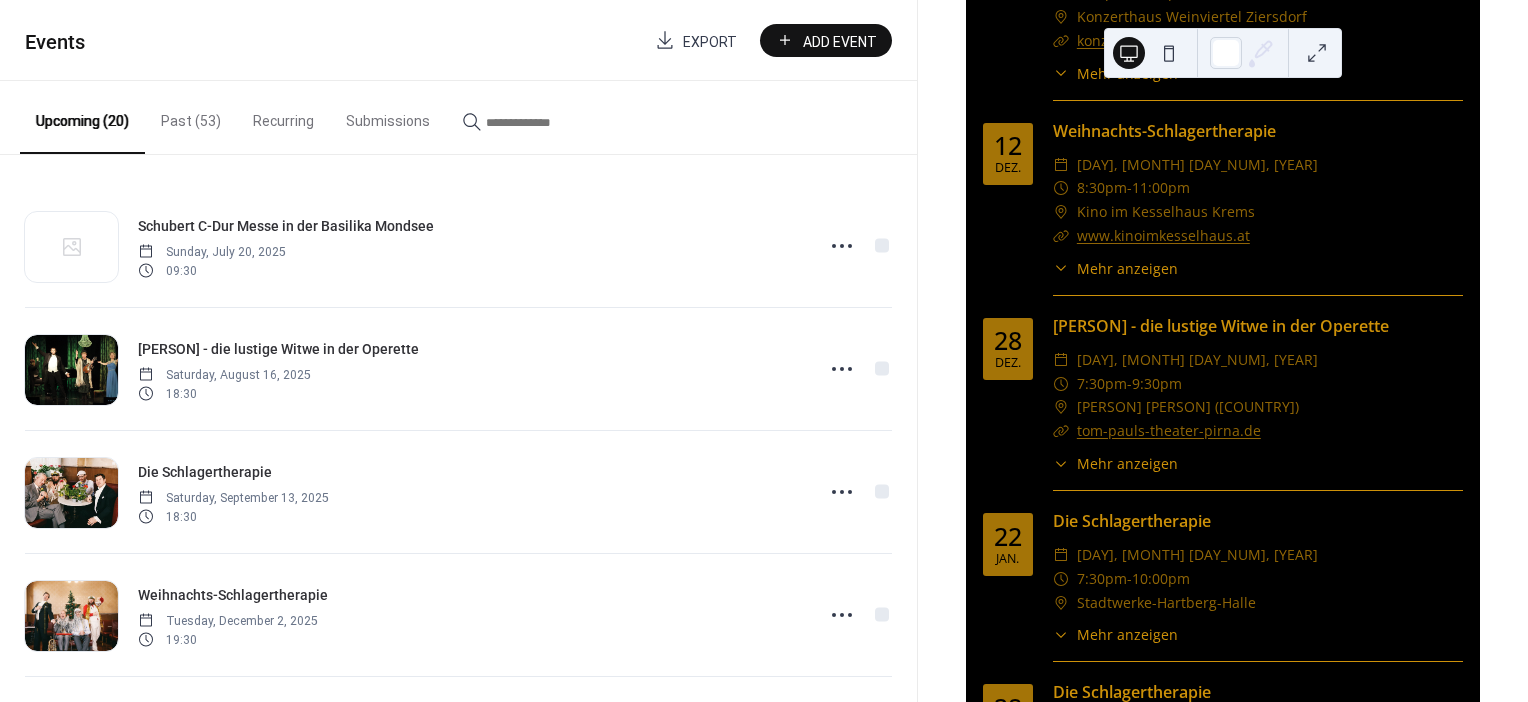 click on "Mehr anzeigen" at bounding box center (1127, 463) 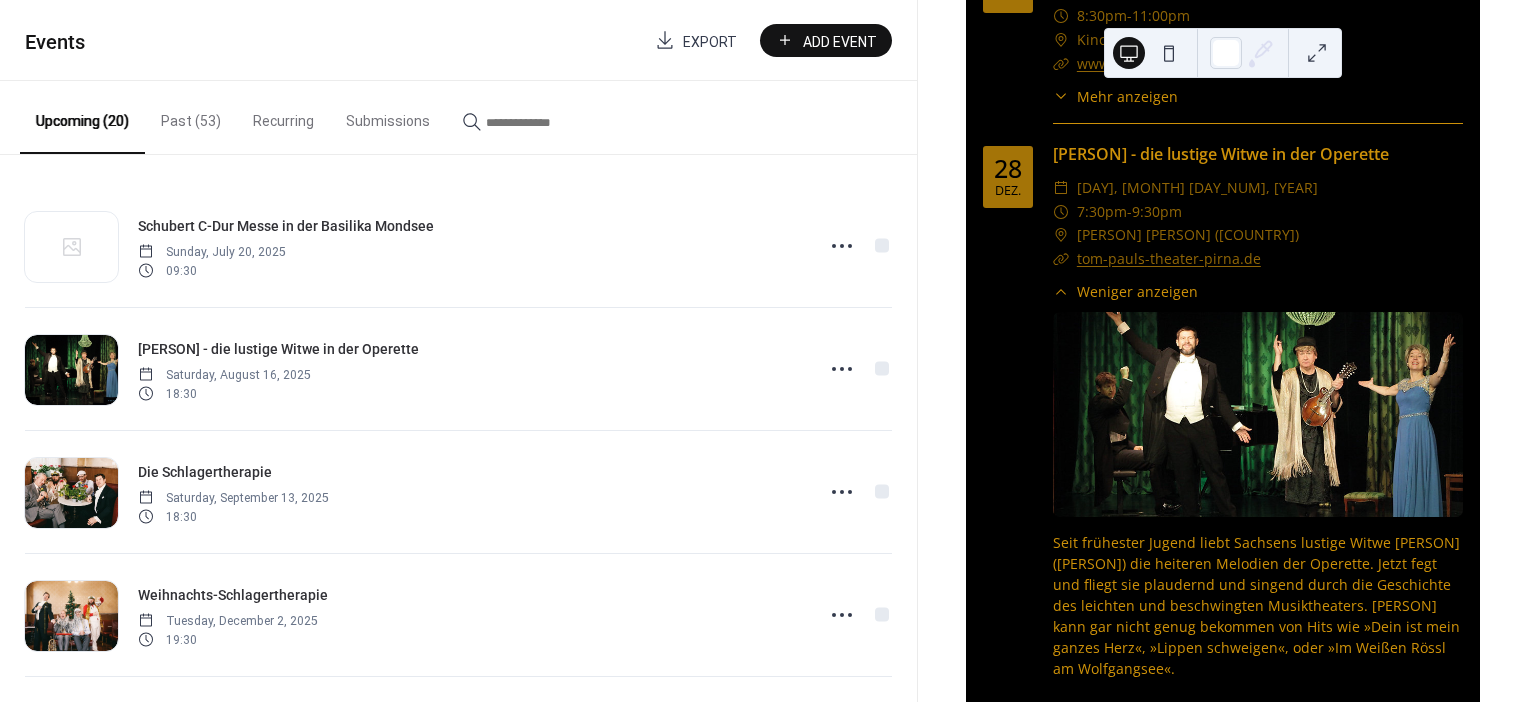 scroll, scrollTop: 2320, scrollLeft: 0, axis: vertical 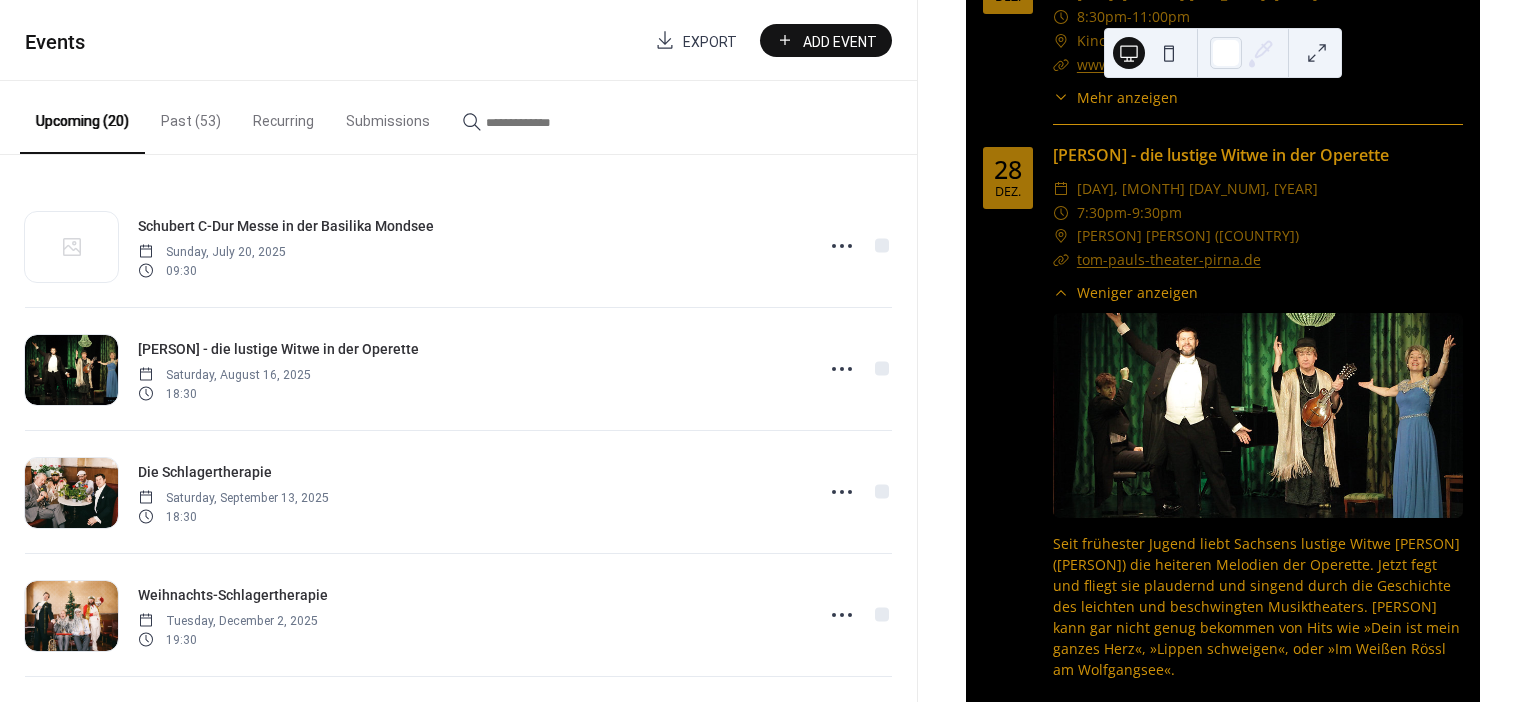 click on "Weniger anzeigen" at bounding box center (1137, 292) 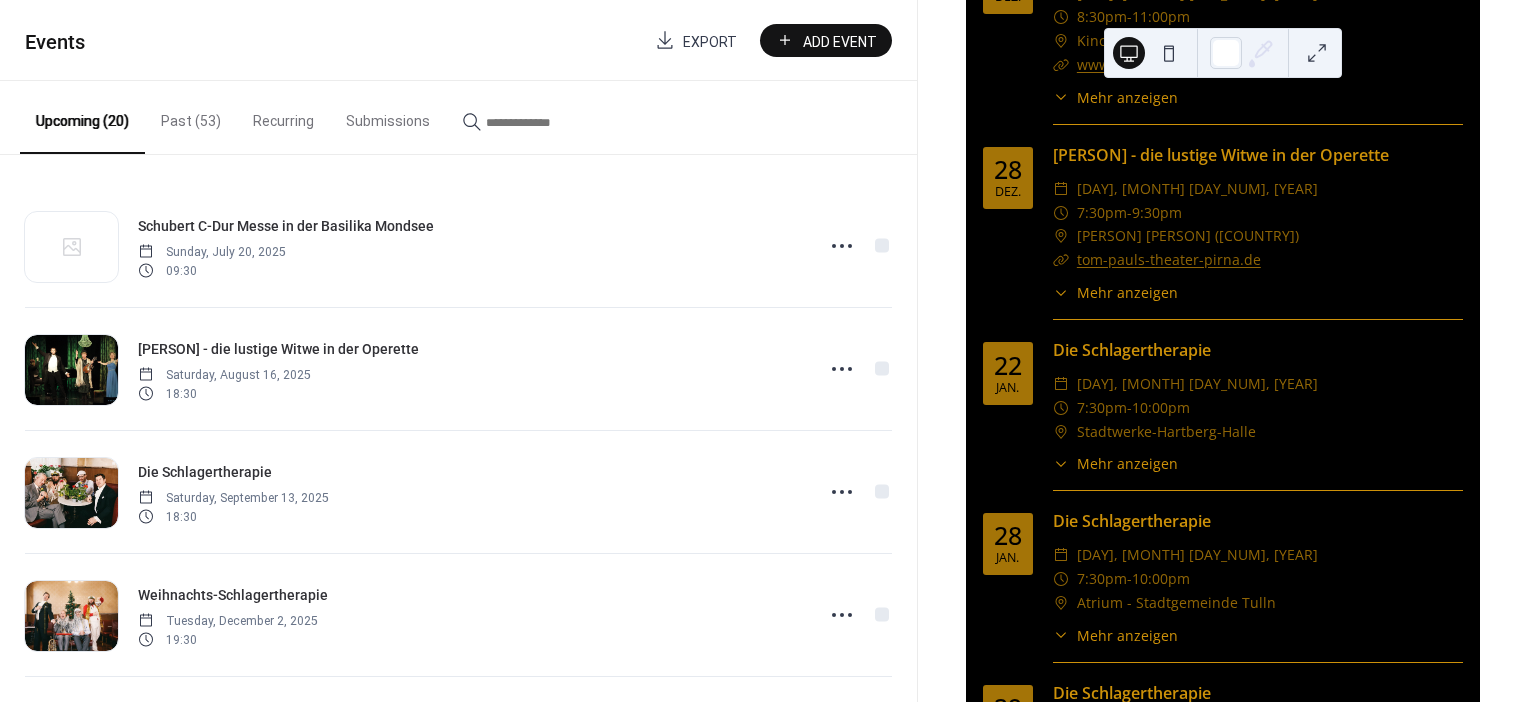 click on "Add Event" at bounding box center (840, 41) 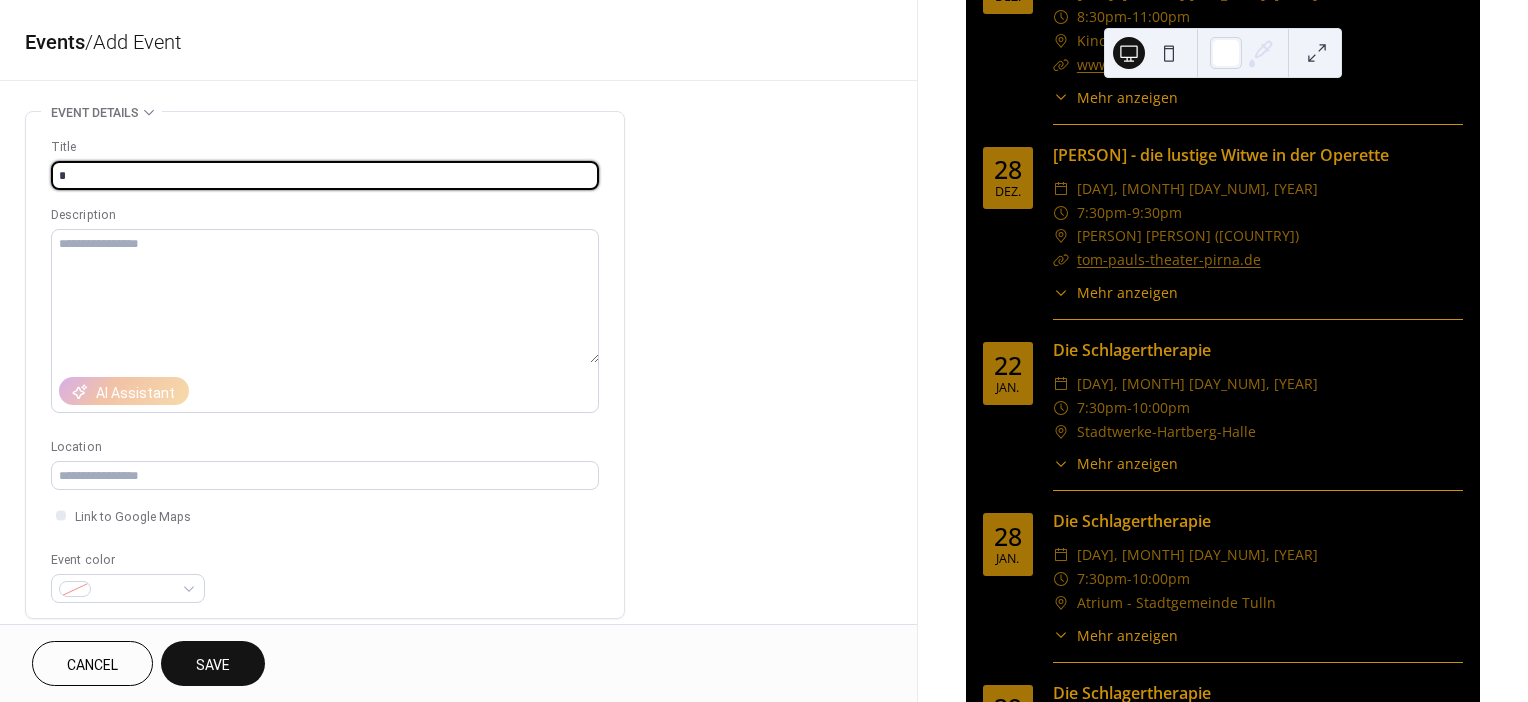 type on "**********" 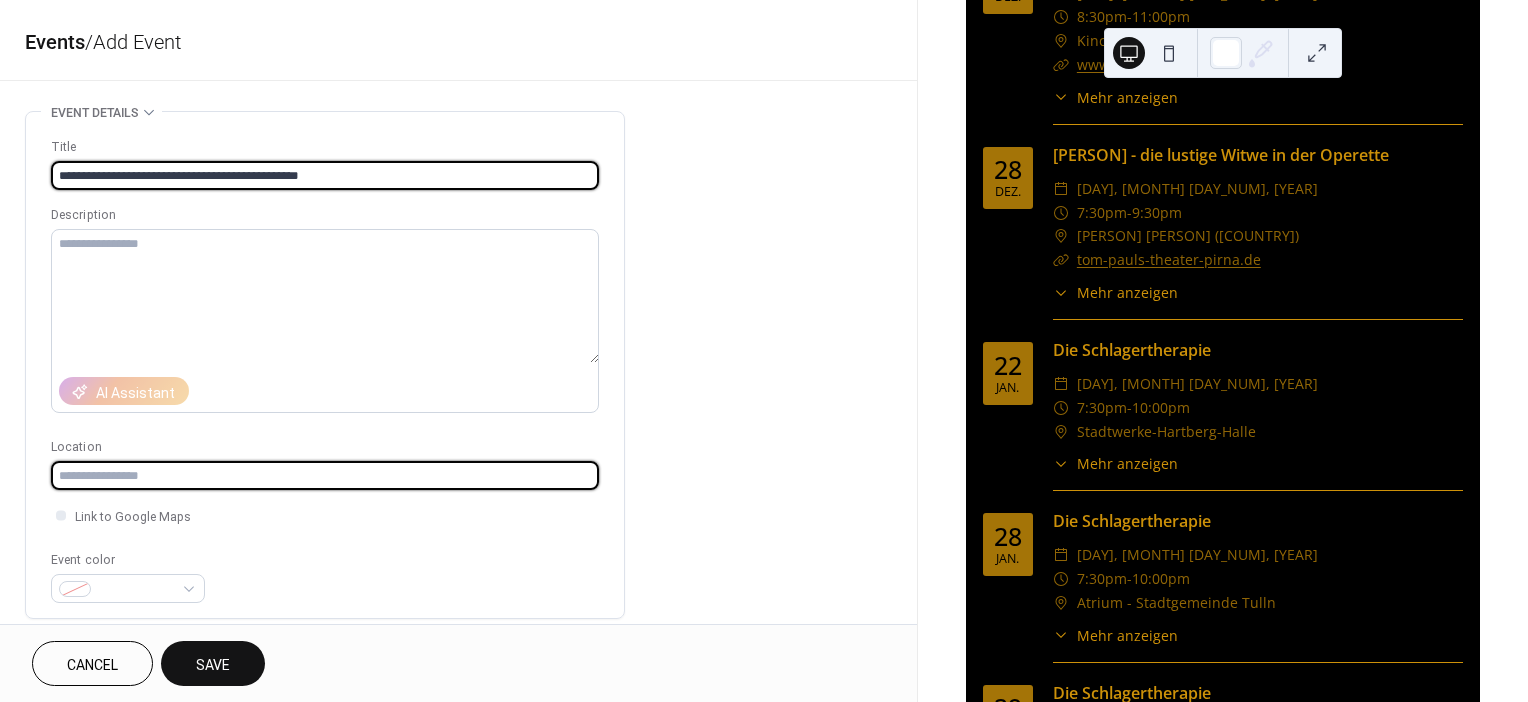 type on "**********" 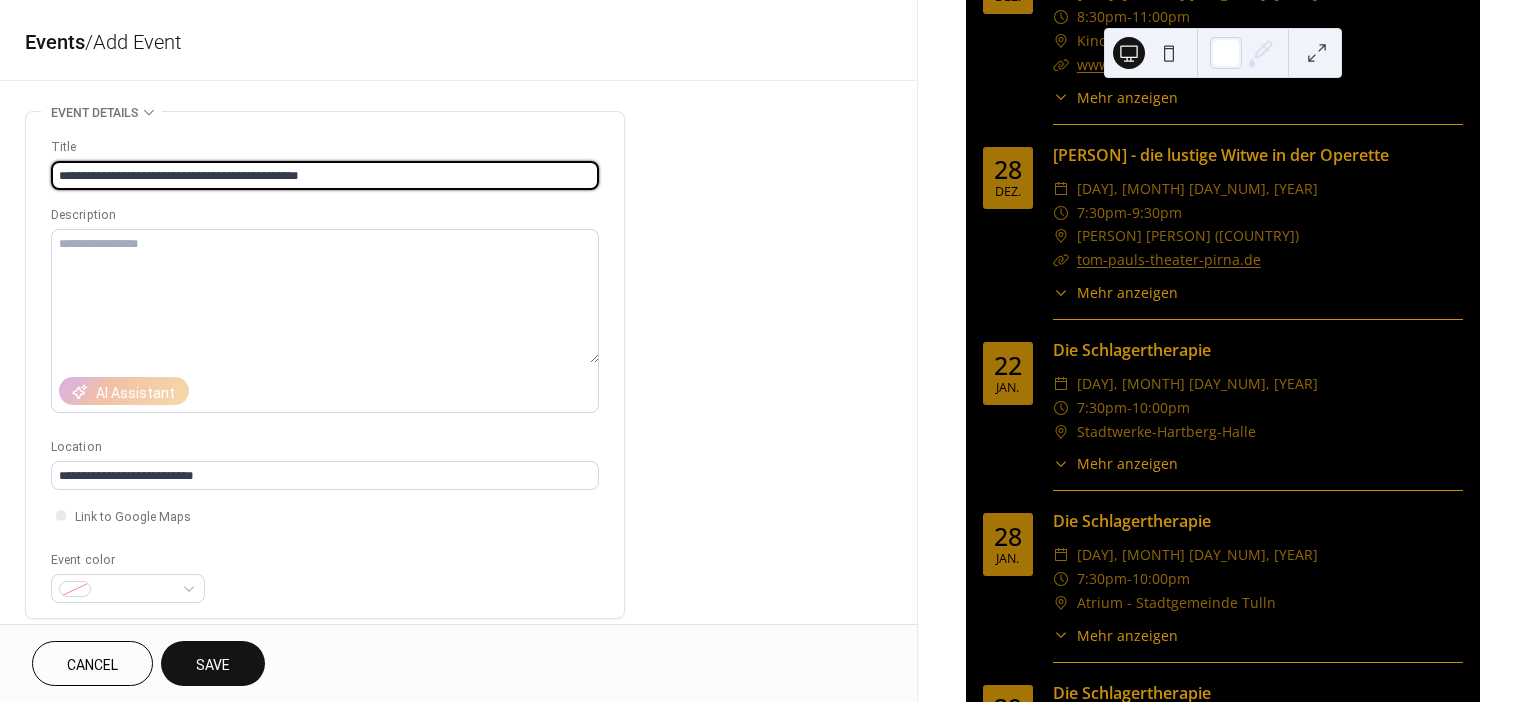 type on "**********" 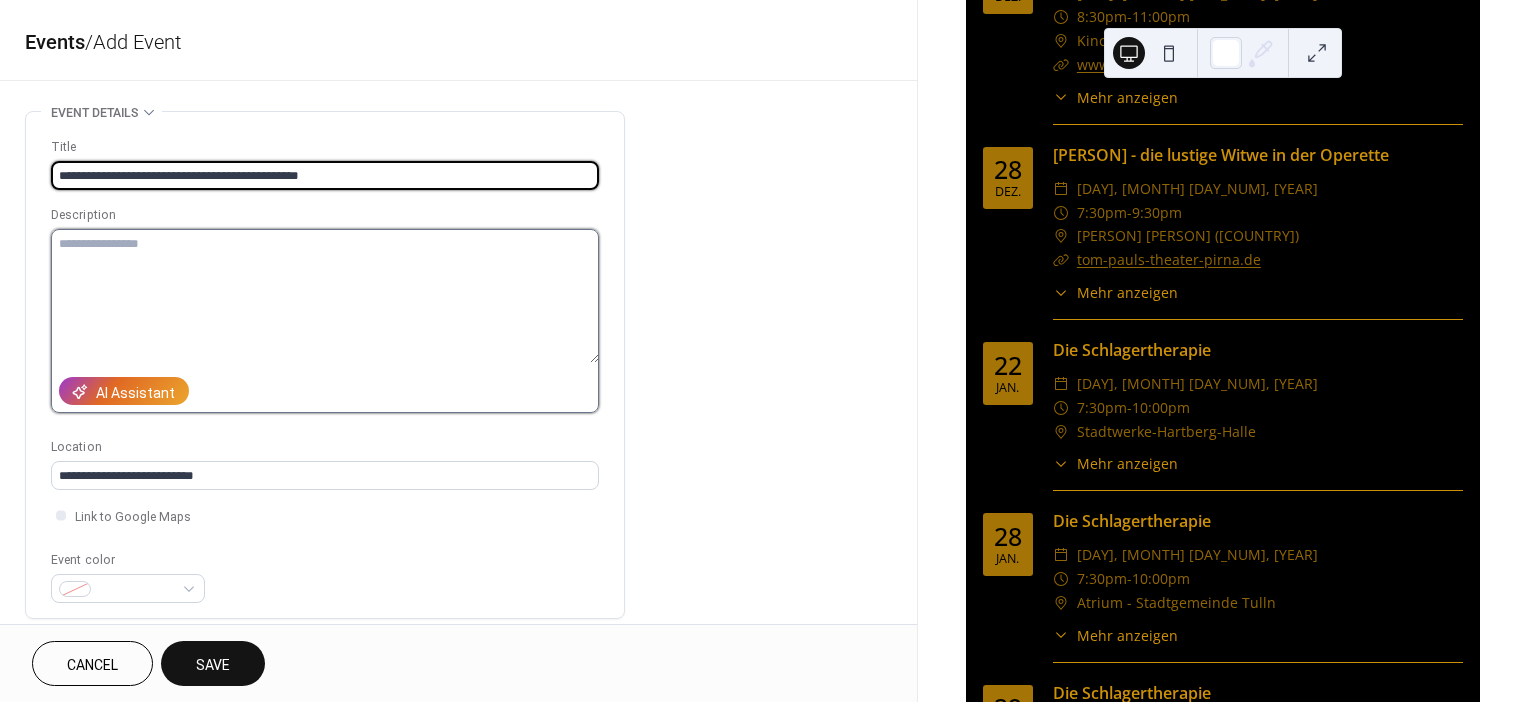 click at bounding box center [325, 296] 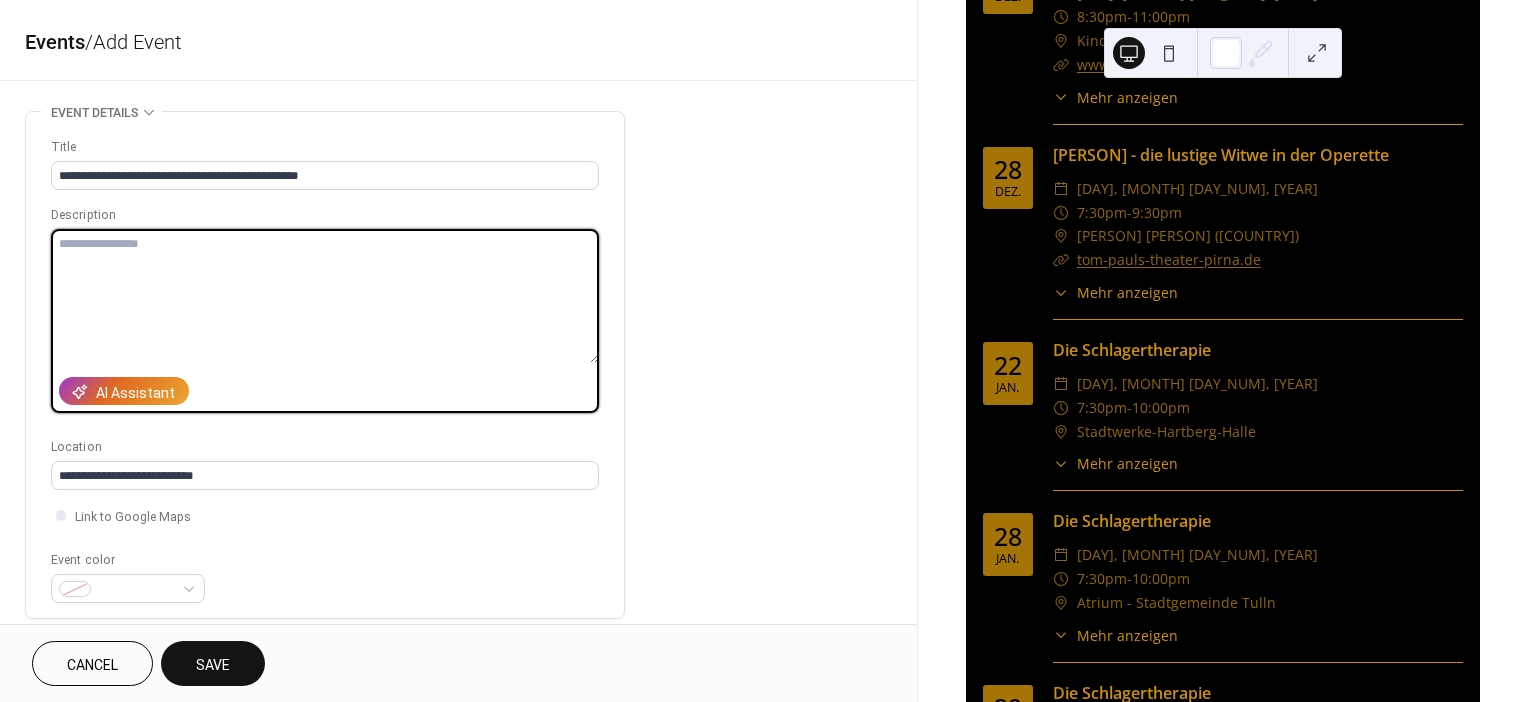 paste on "**********" 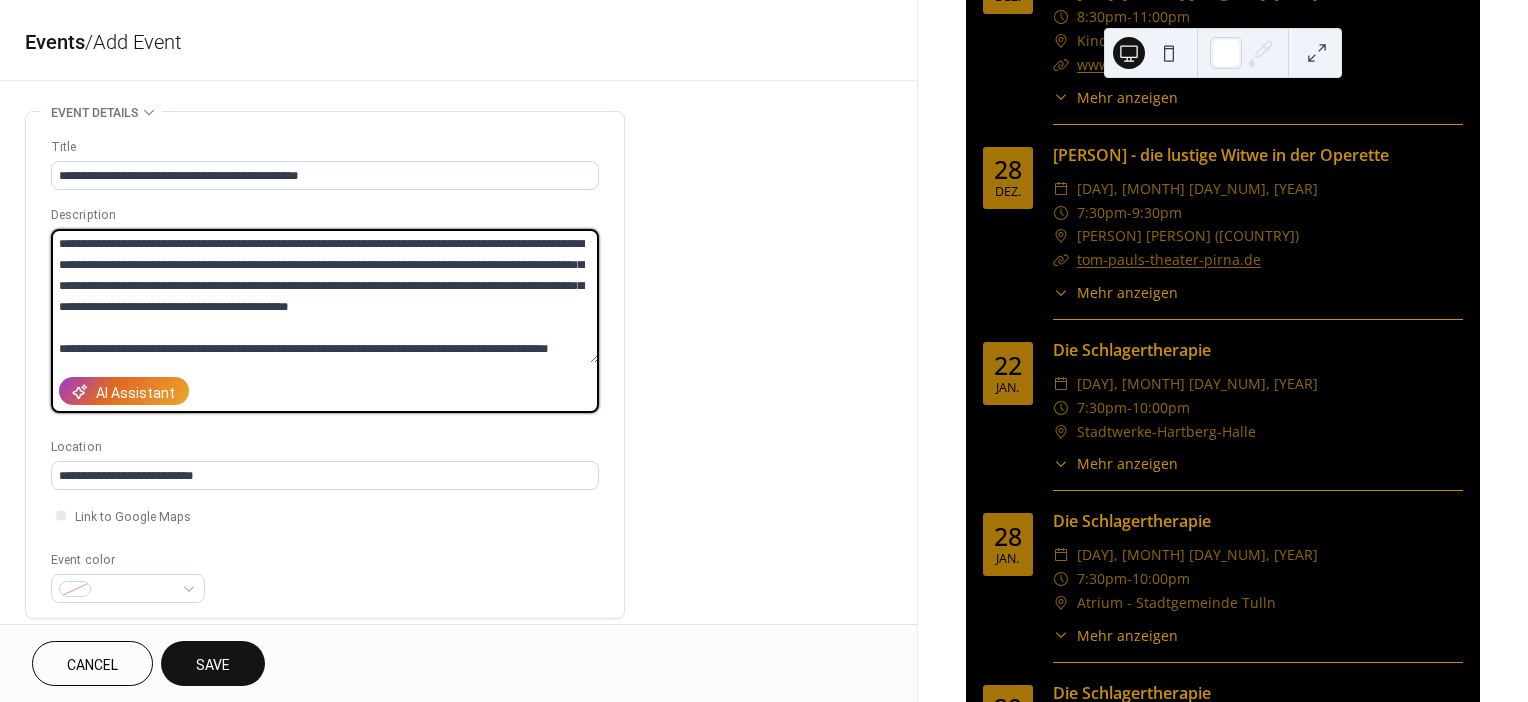 scroll, scrollTop: 202, scrollLeft: 0, axis: vertical 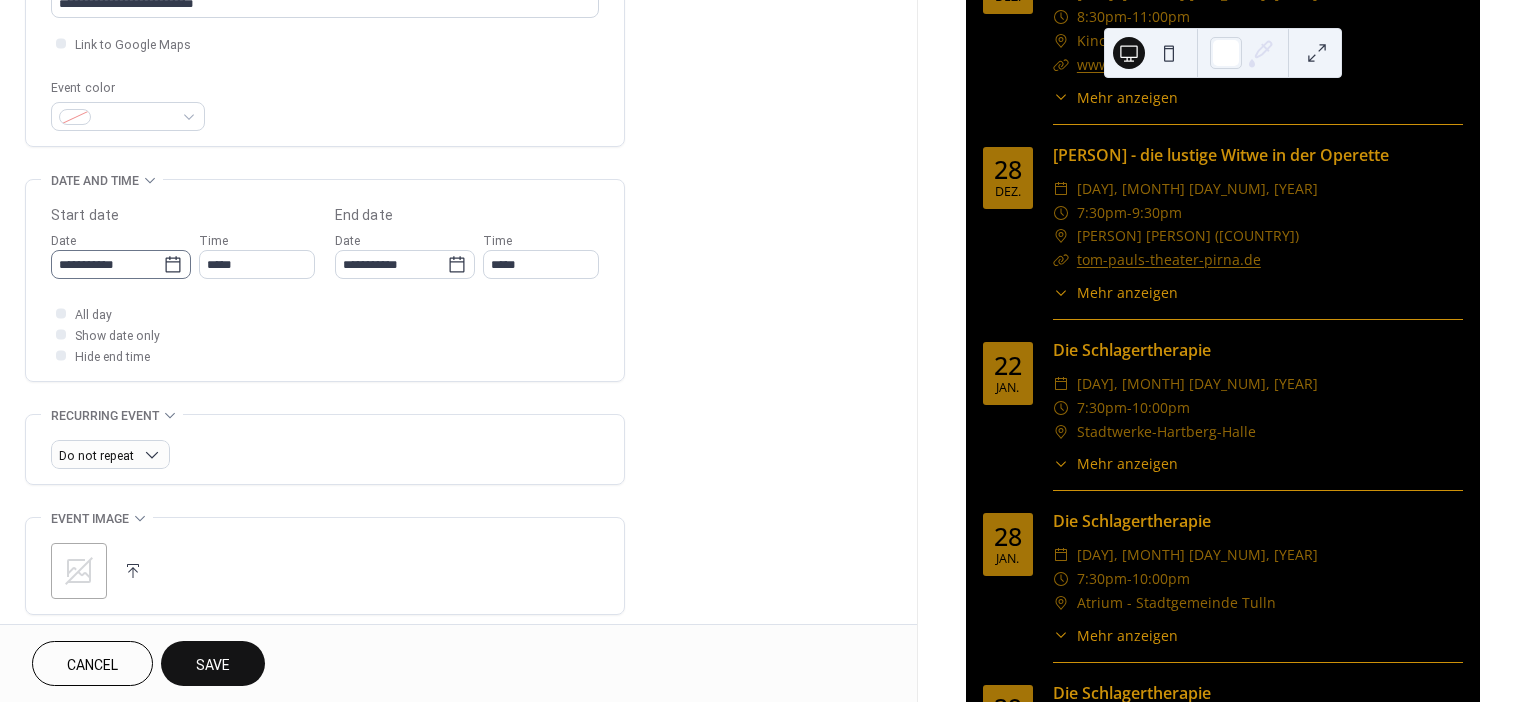 type on "**********" 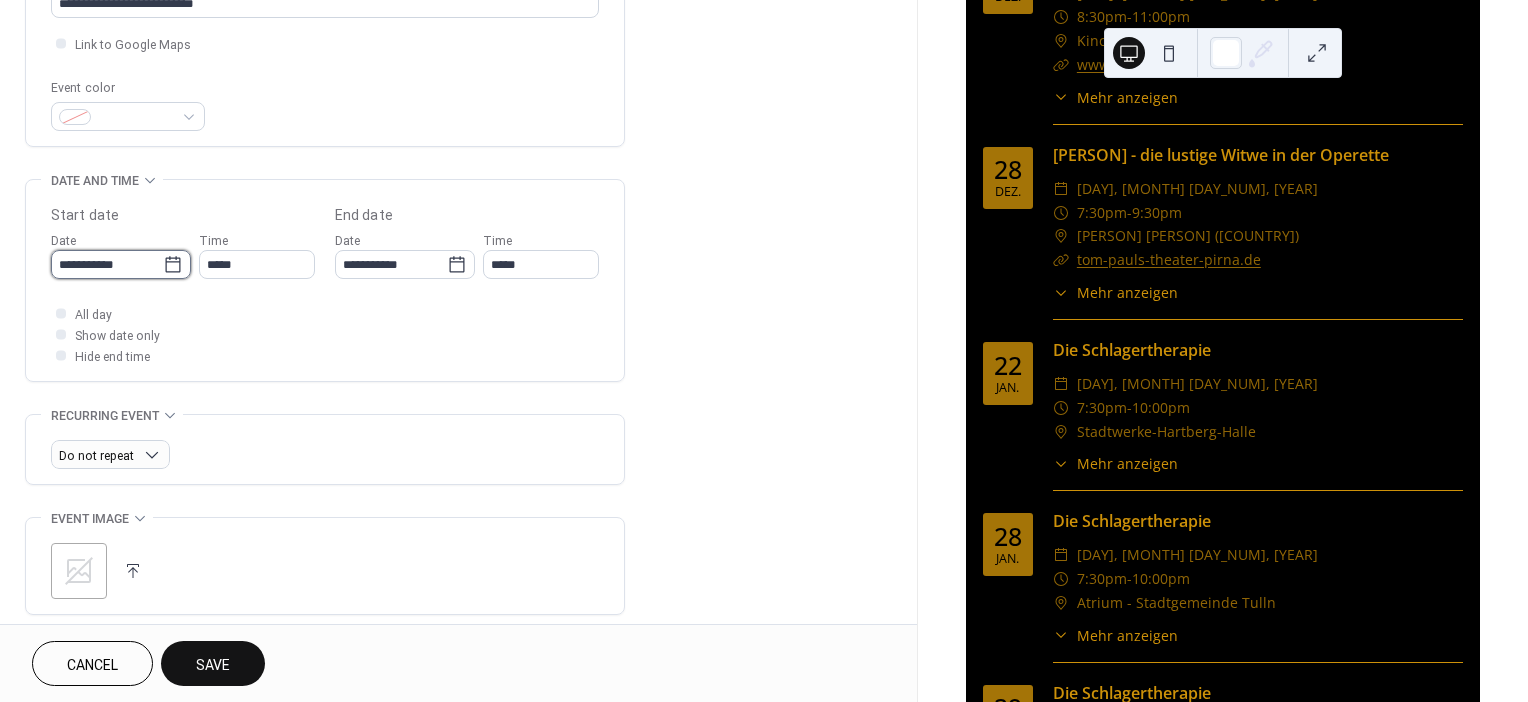 click on "**********" at bounding box center (107, 264) 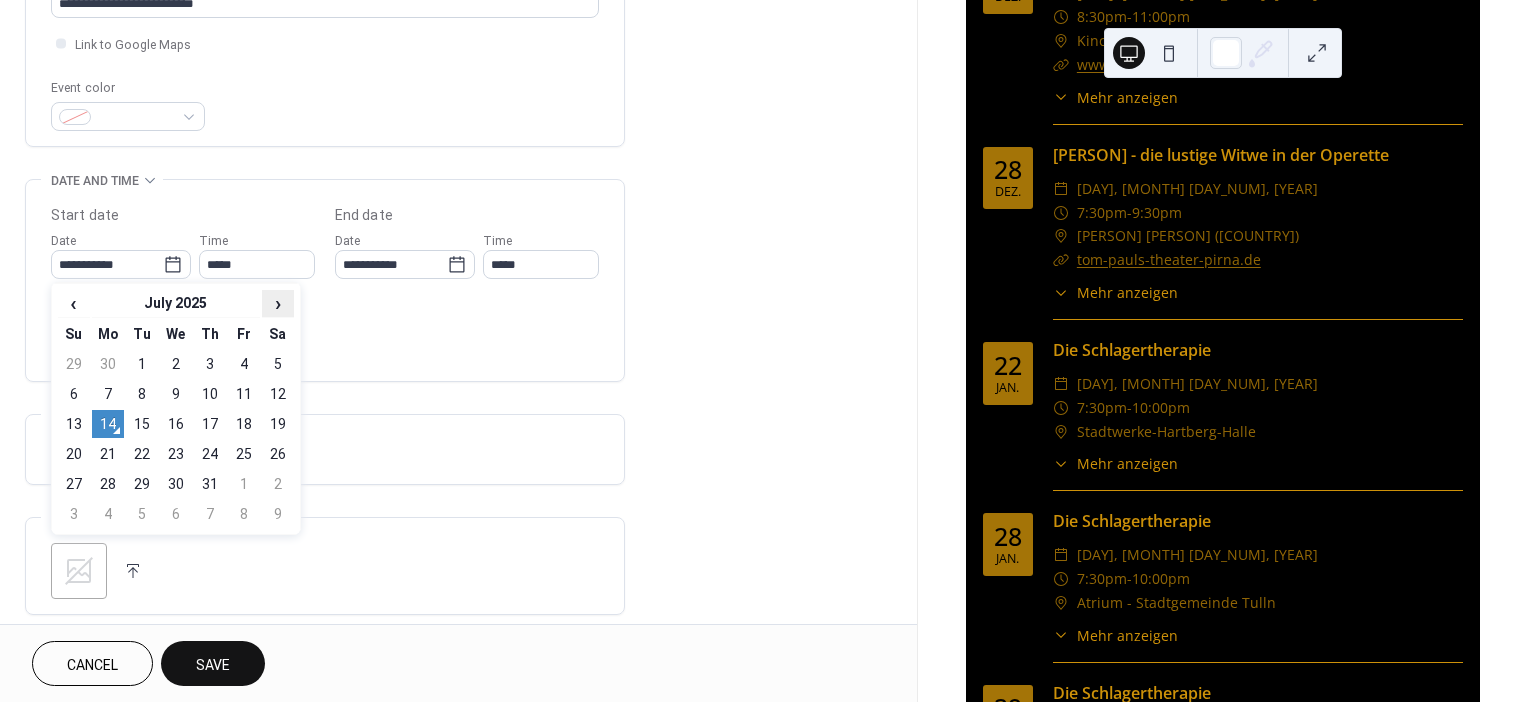click on "›" at bounding box center [278, 303] 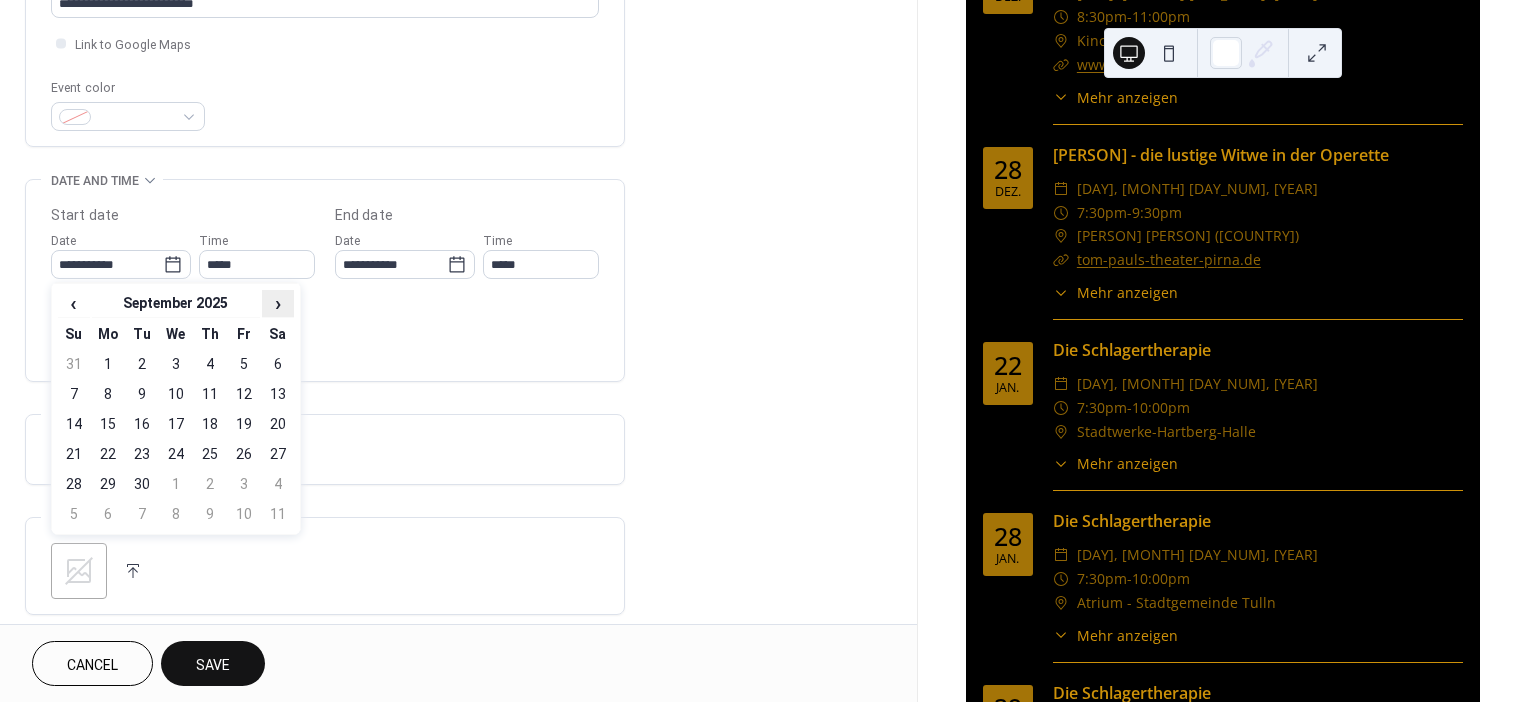 click on "›" at bounding box center [278, 303] 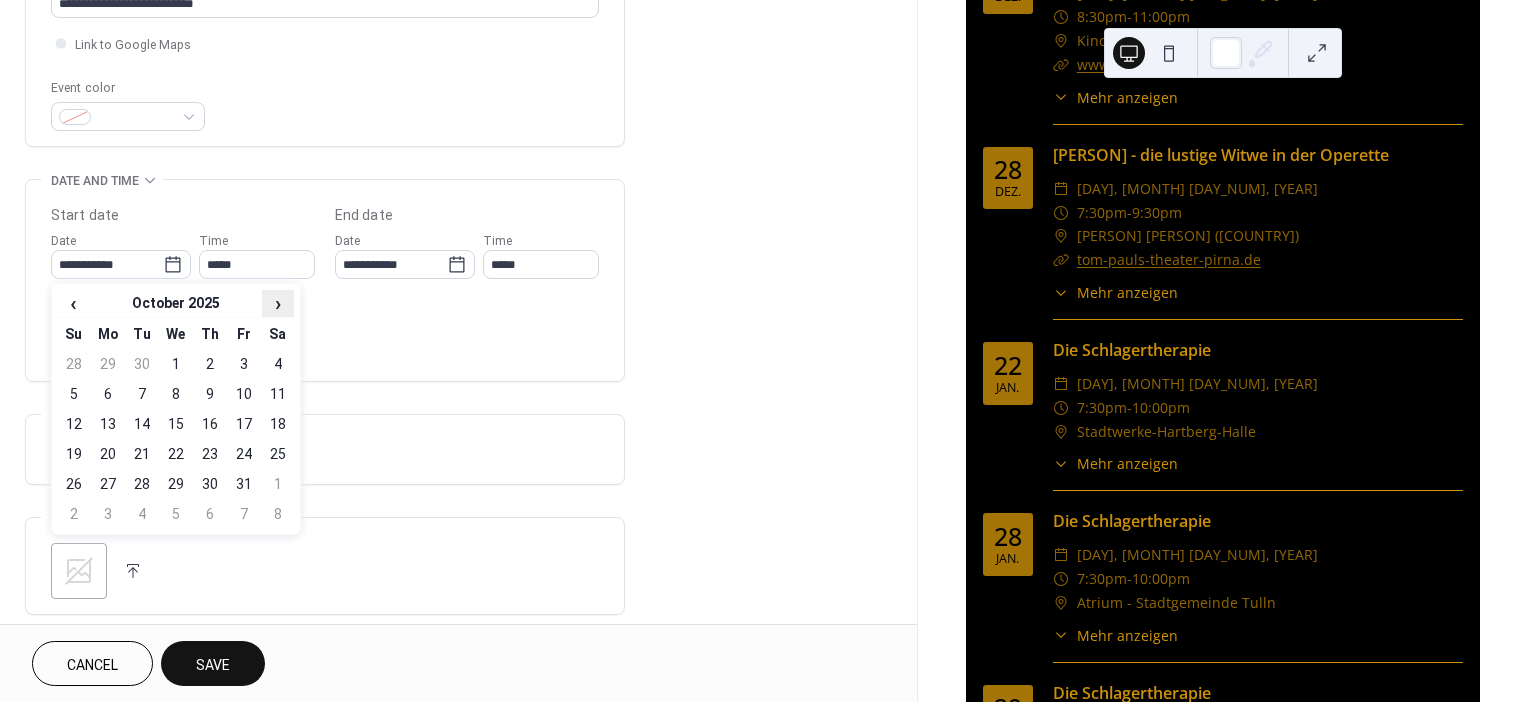 click on "›" at bounding box center (278, 303) 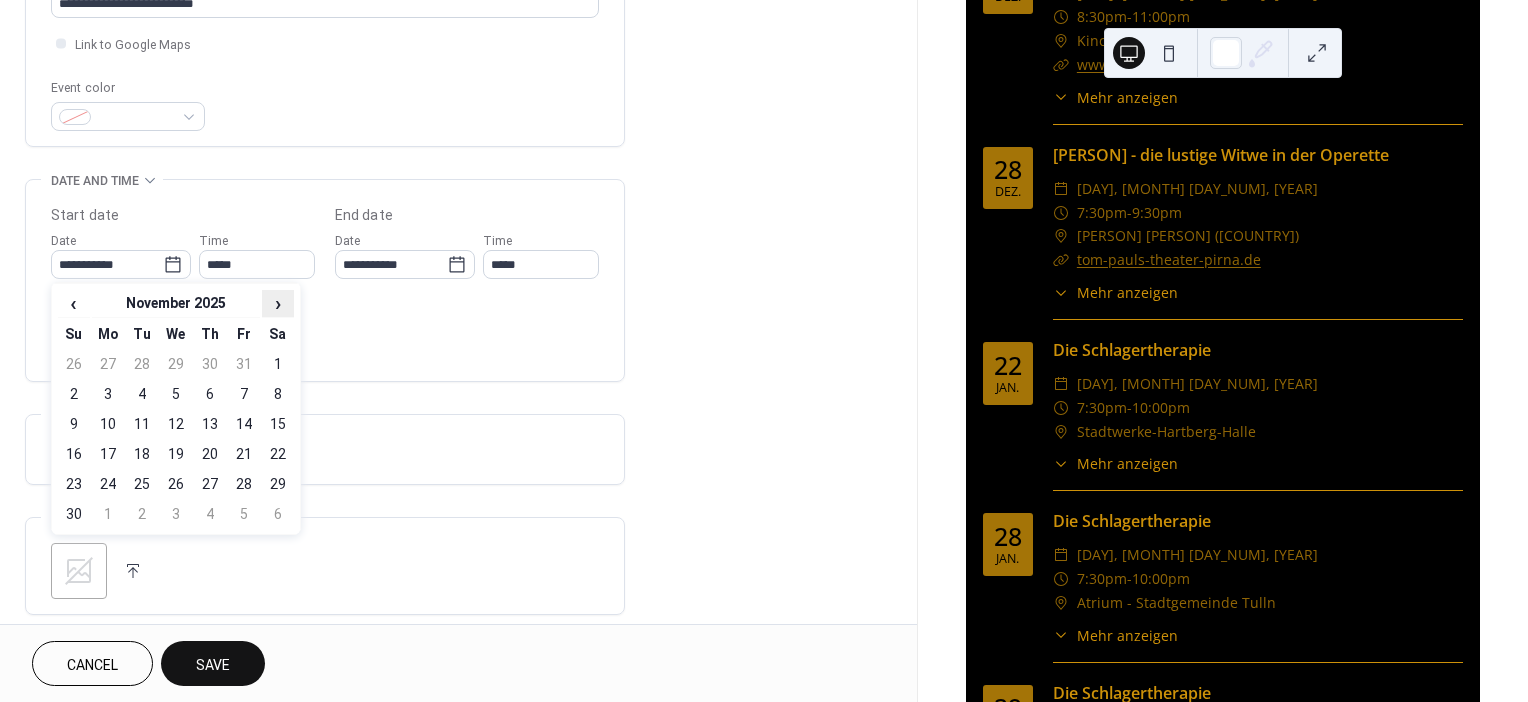 click on "›" at bounding box center (278, 303) 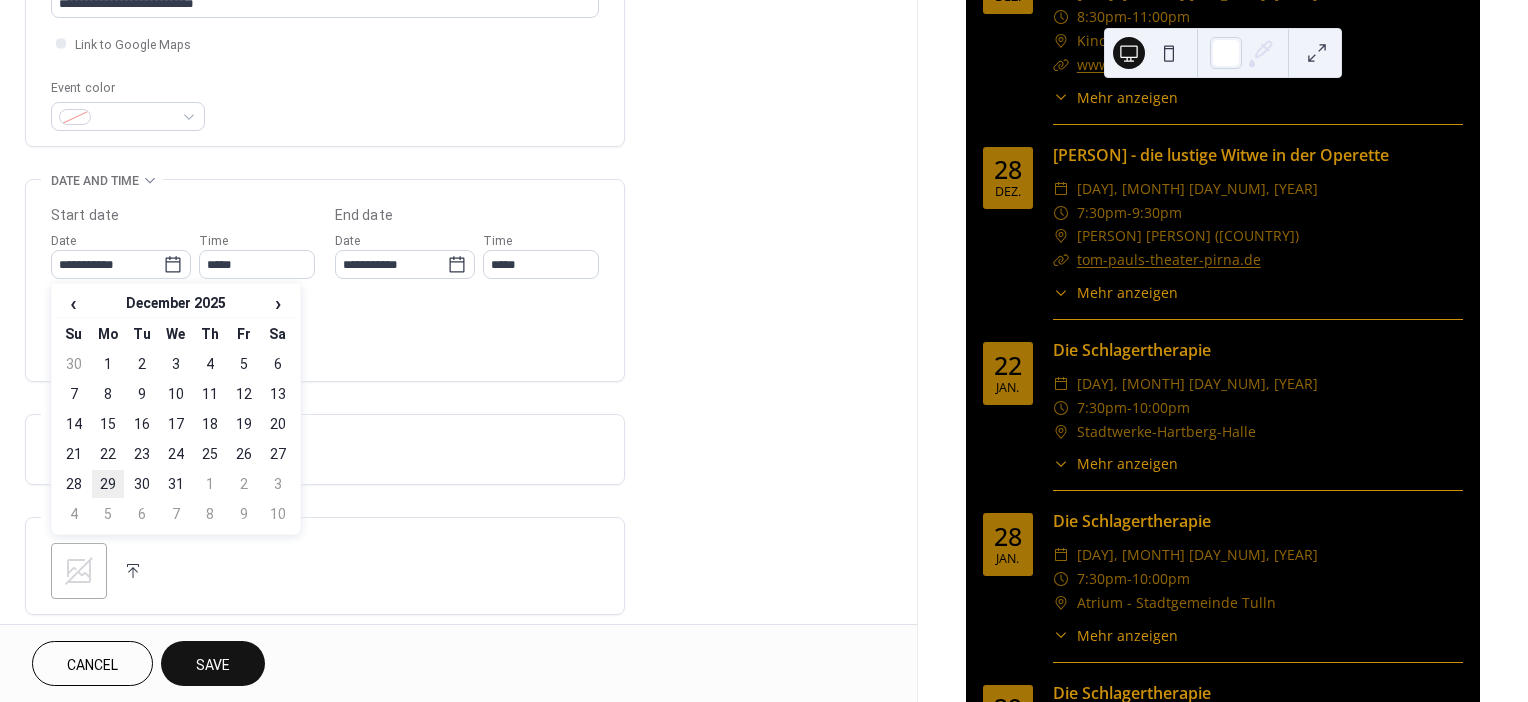 click on "29" at bounding box center [108, 484] 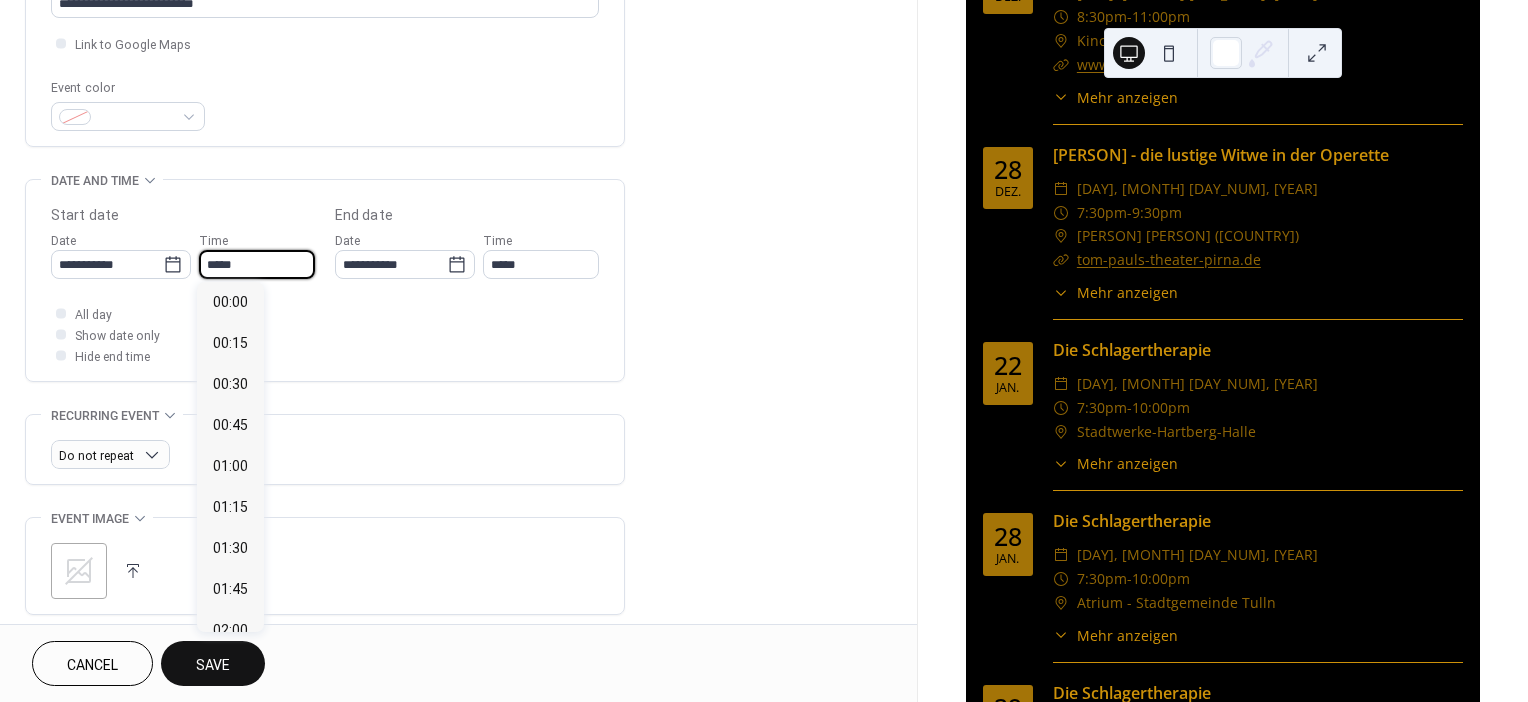 click on "*****" at bounding box center [257, 264] 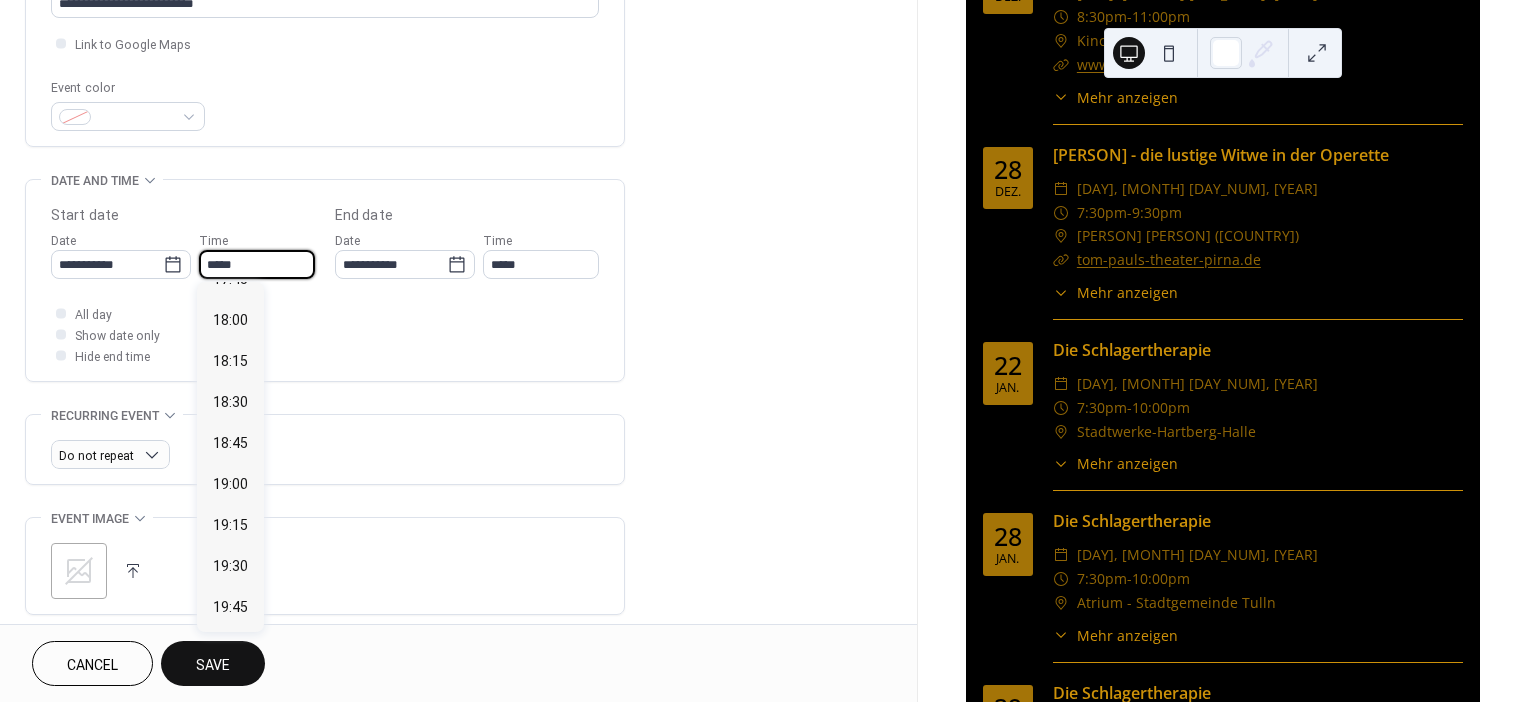 scroll, scrollTop: 2936, scrollLeft: 0, axis: vertical 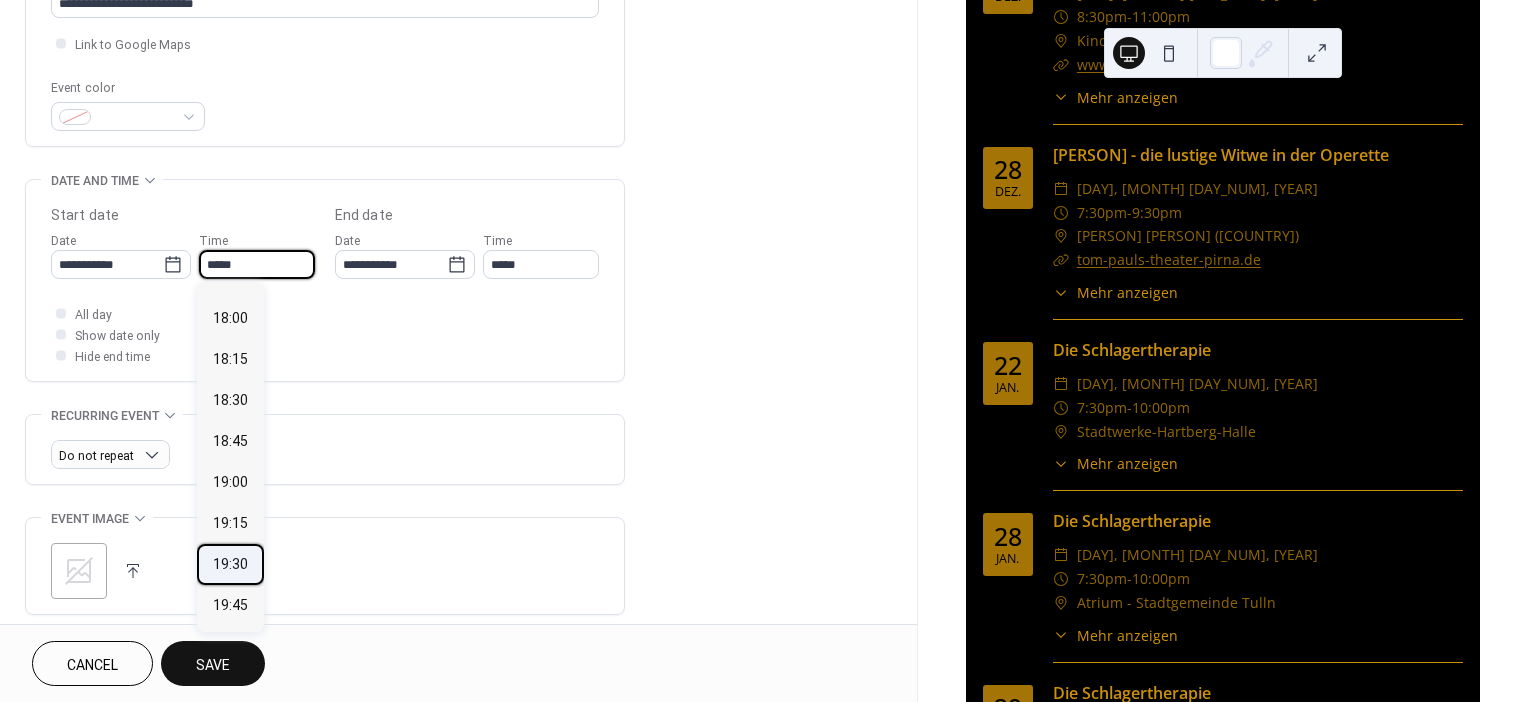 click on "19:30" at bounding box center [230, 563] 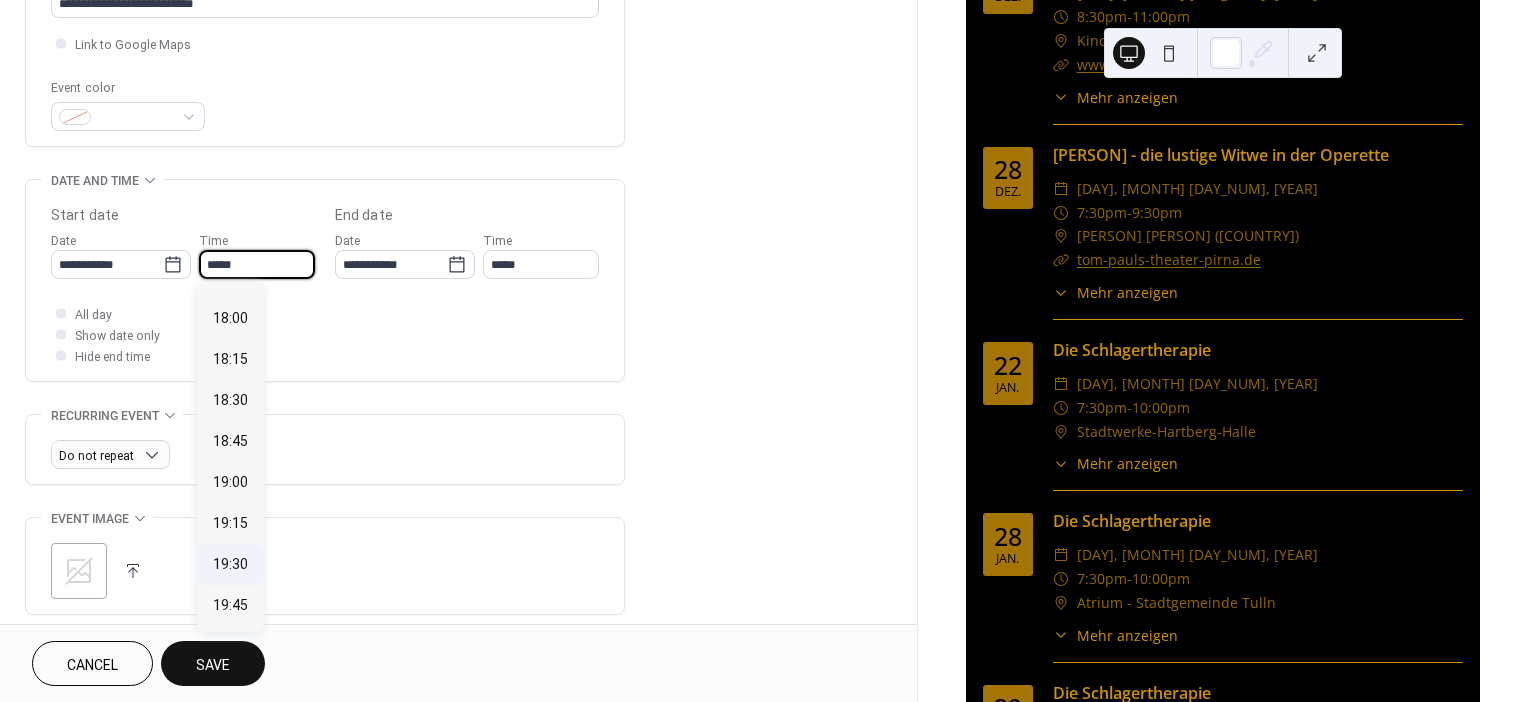 type 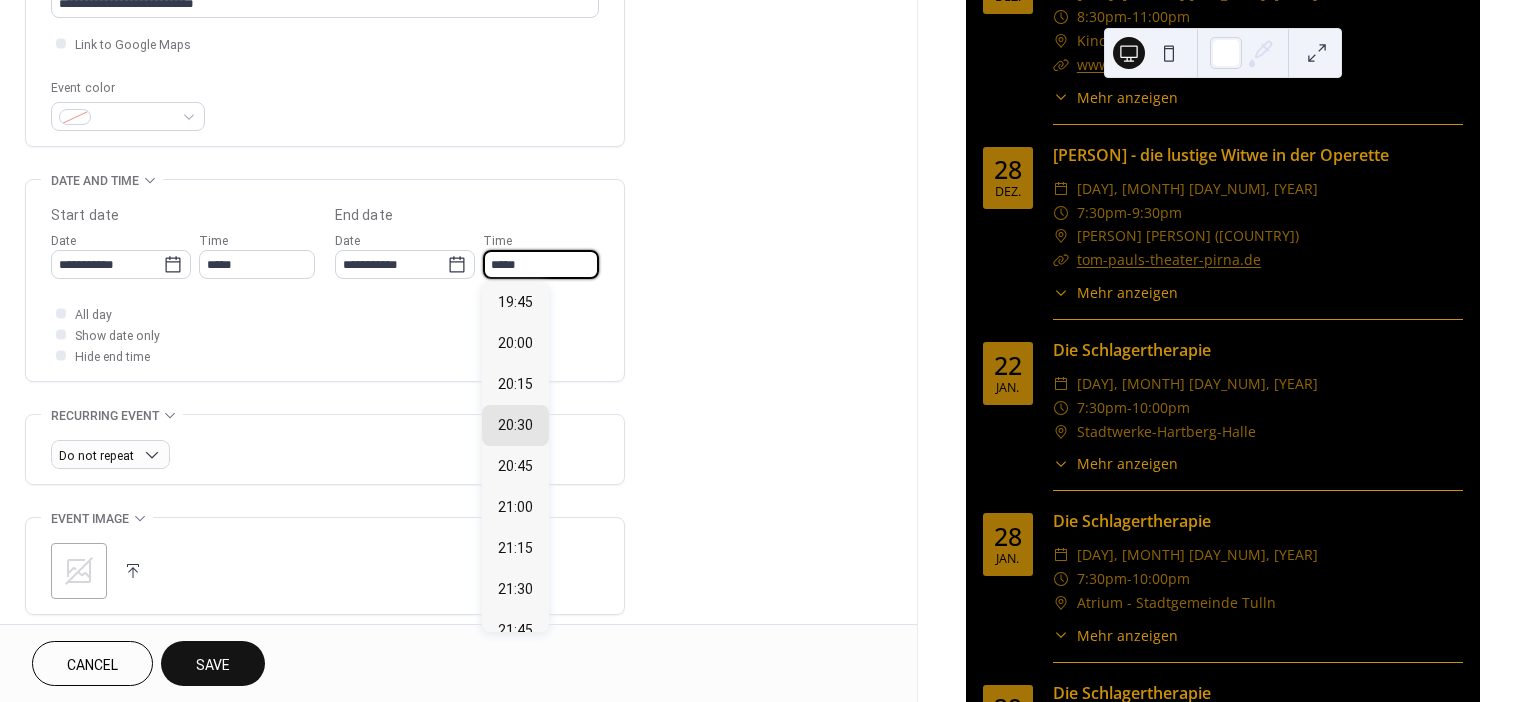 click on "*****" at bounding box center (541, 264) 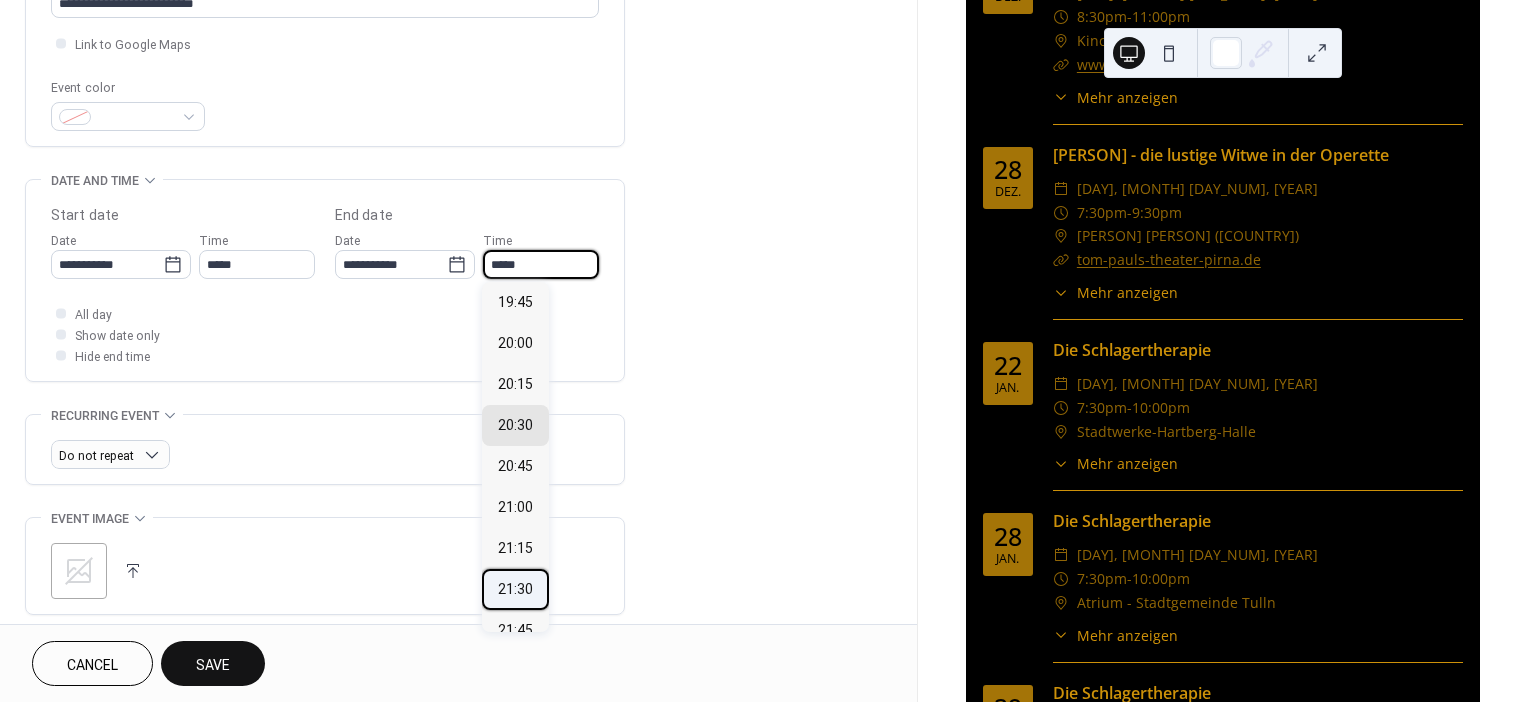 click on "21:30" at bounding box center [515, 588] 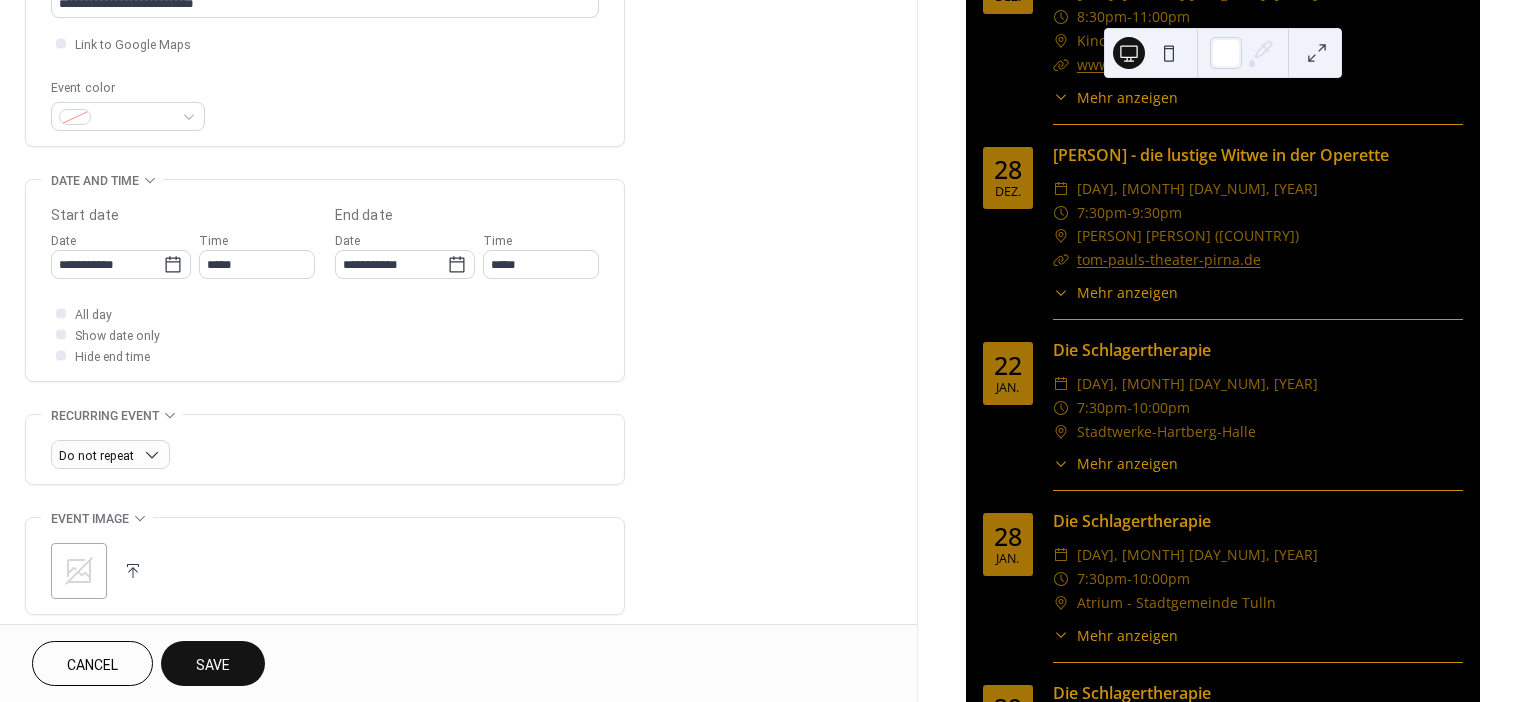 click at bounding box center [133, 571] 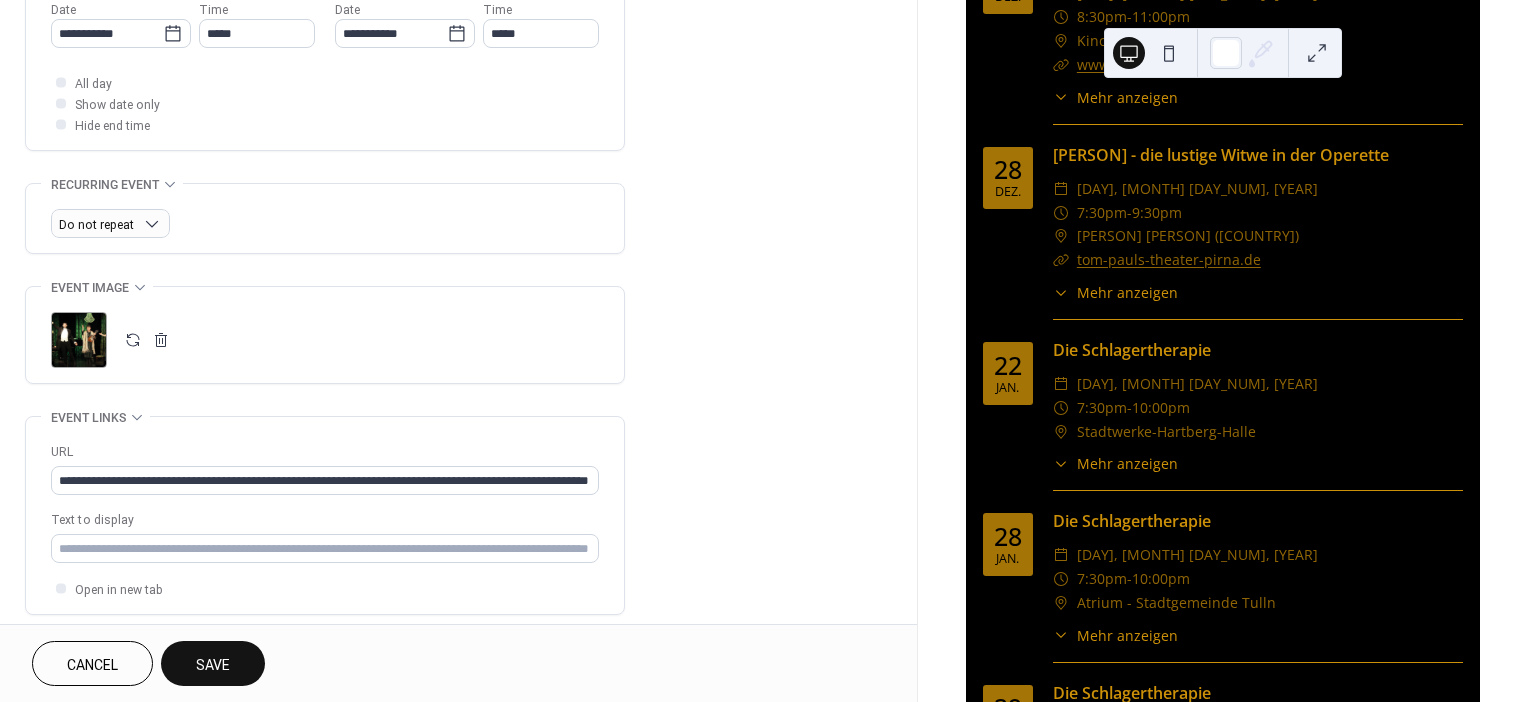 scroll, scrollTop: 820, scrollLeft: 0, axis: vertical 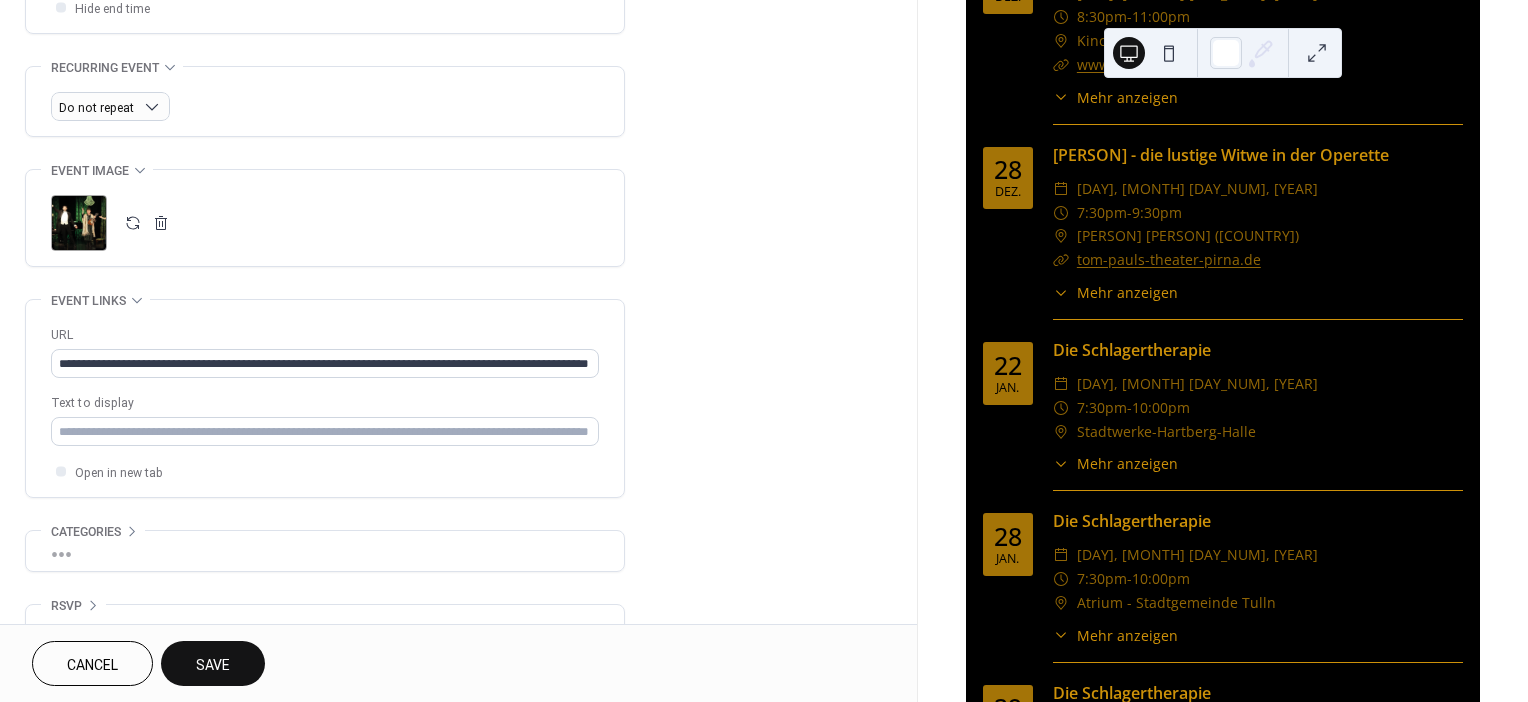 click on "Save" at bounding box center [213, 665] 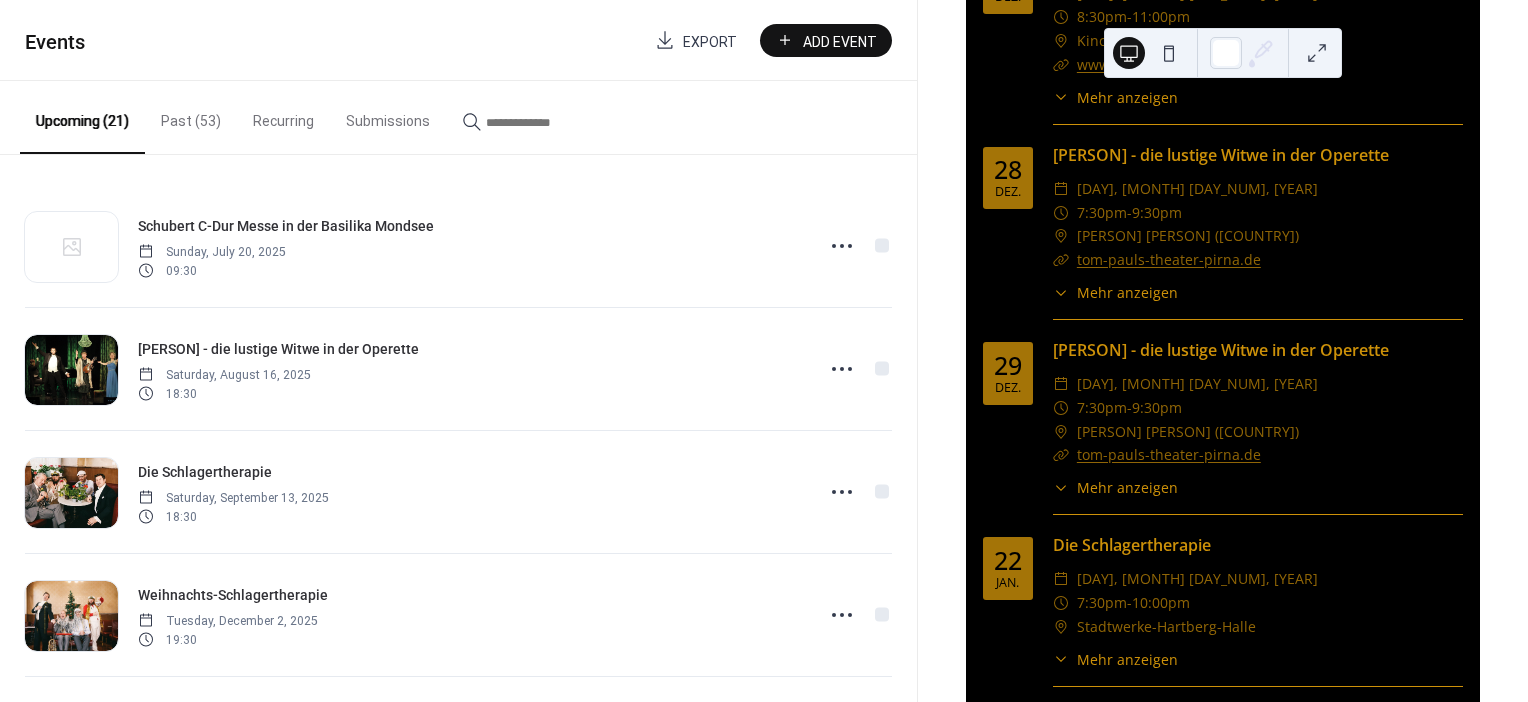 click on "Add Event" at bounding box center [840, 41] 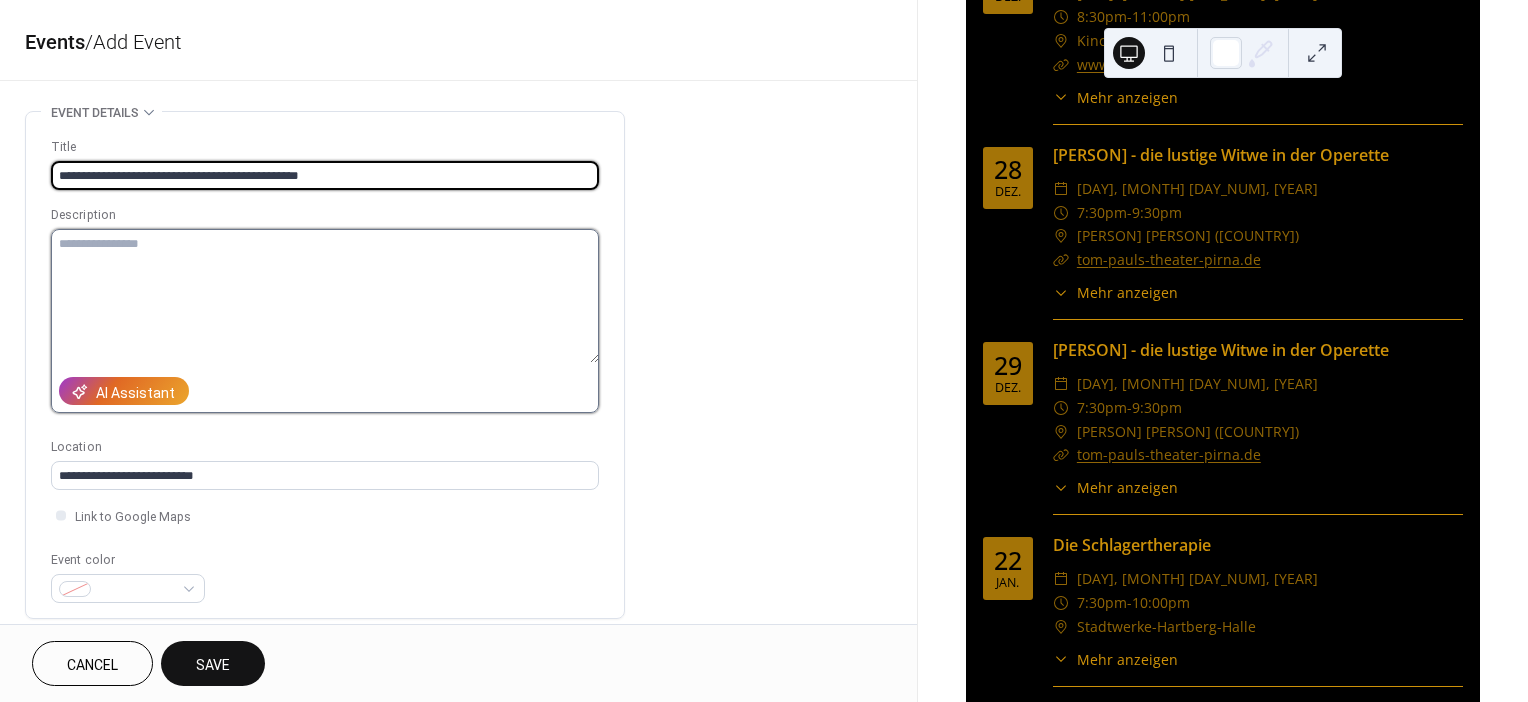 click at bounding box center [325, 296] 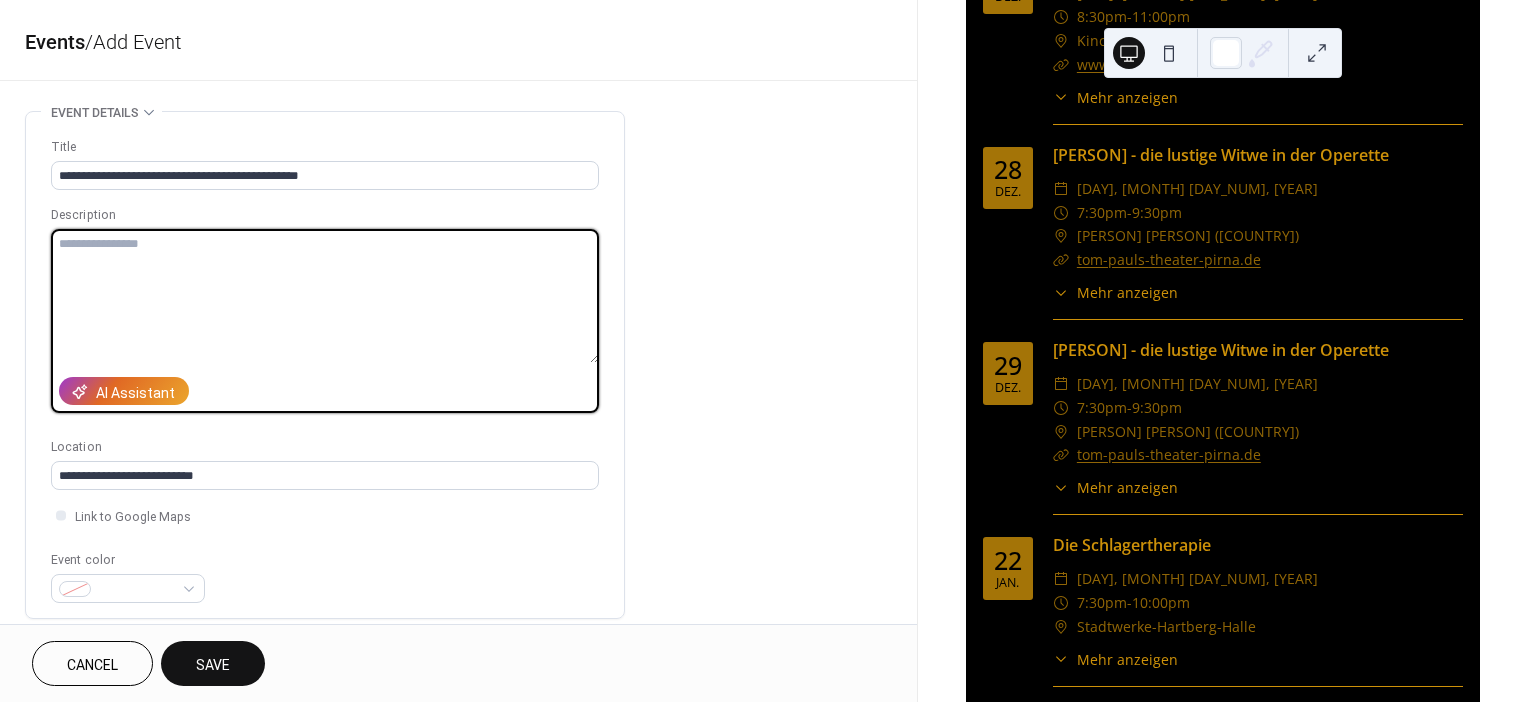 paste on "**********" 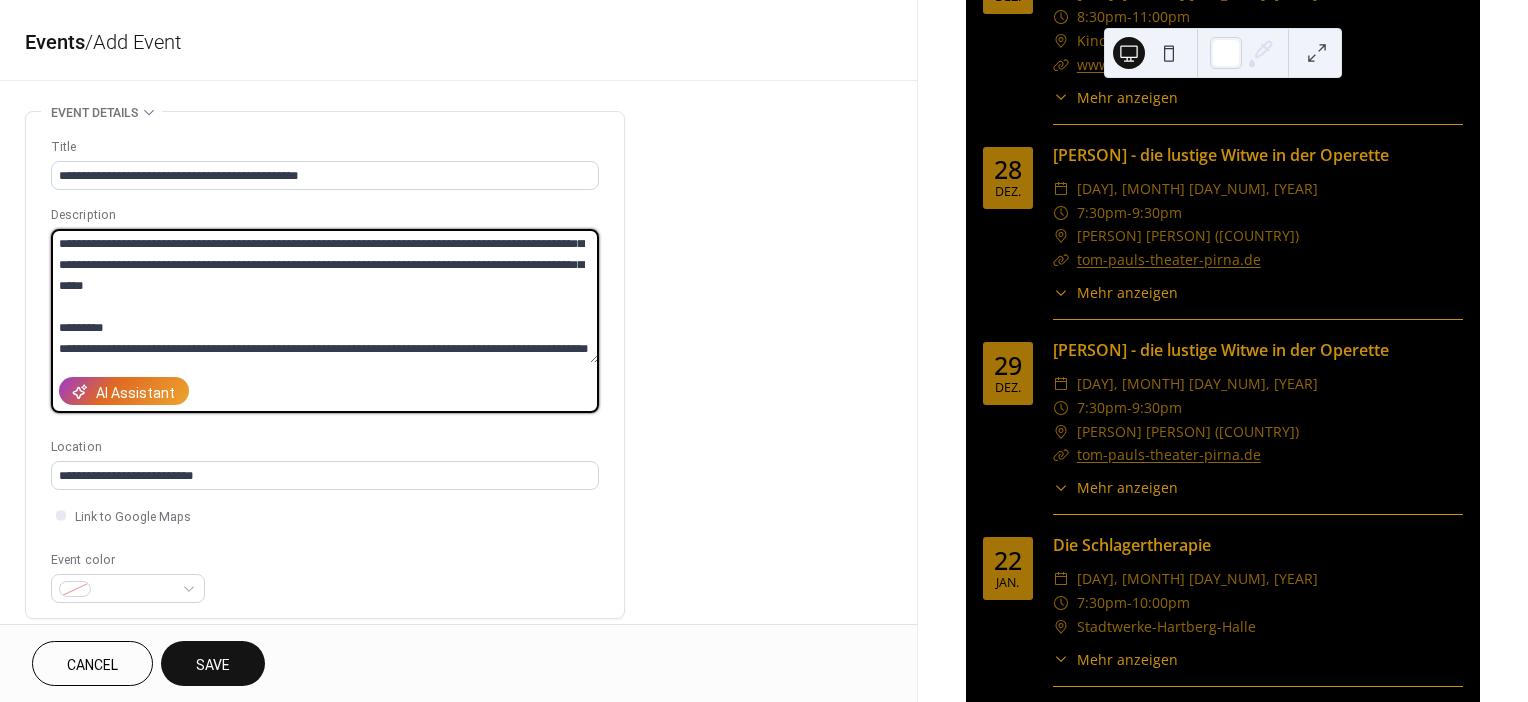 scroll, scrollTop: 209, scrollLeft: 0, axis: vertical 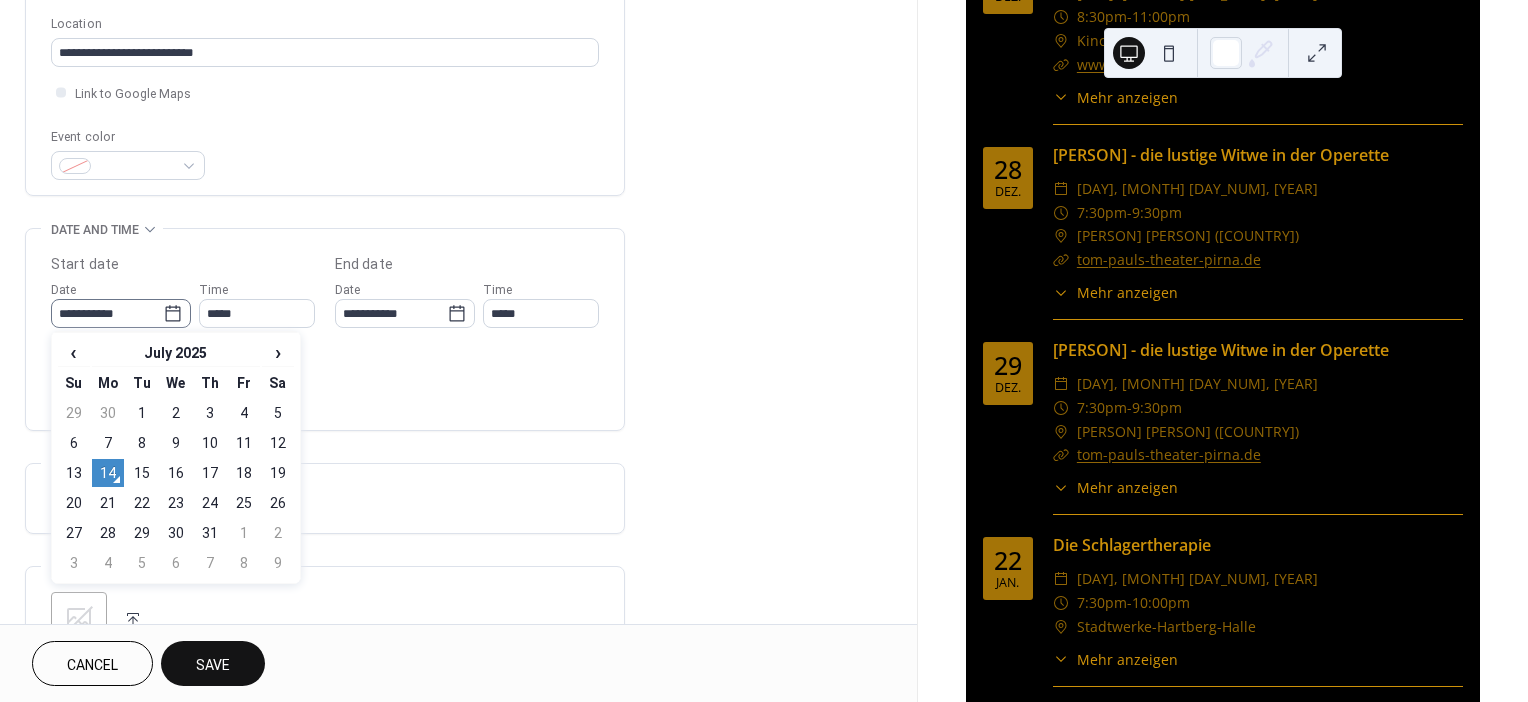 click 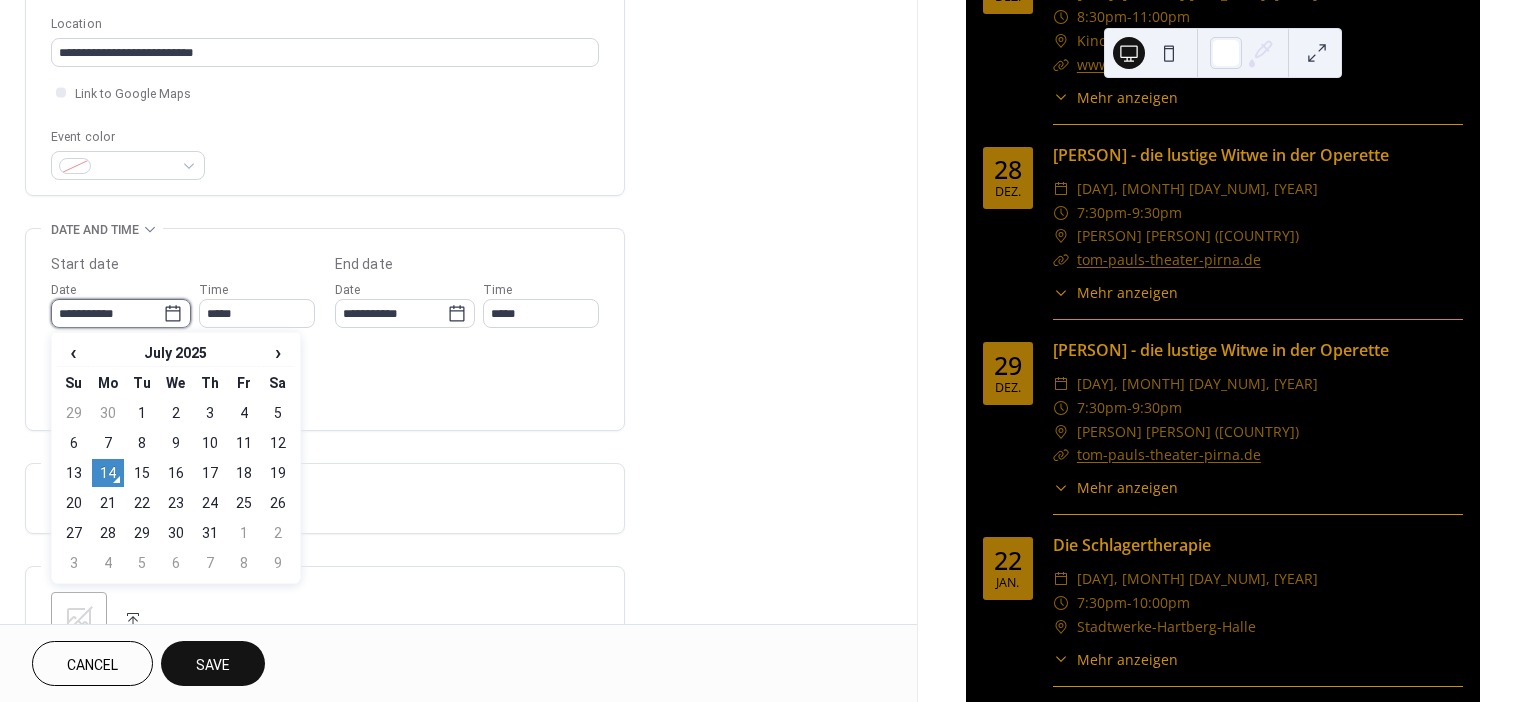 click on "**********" at bounding box center (107, 313) 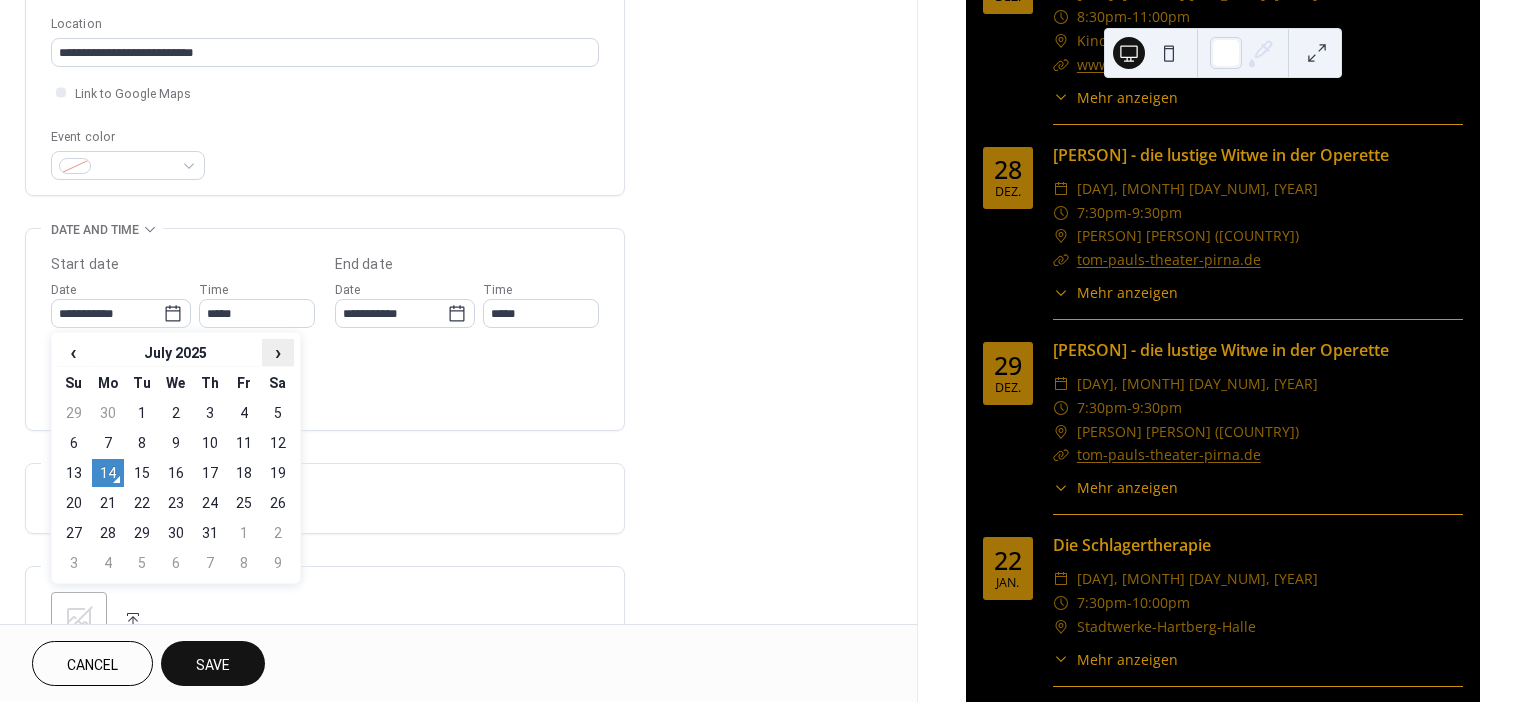 click on "›" at bounding box center (278, 352) 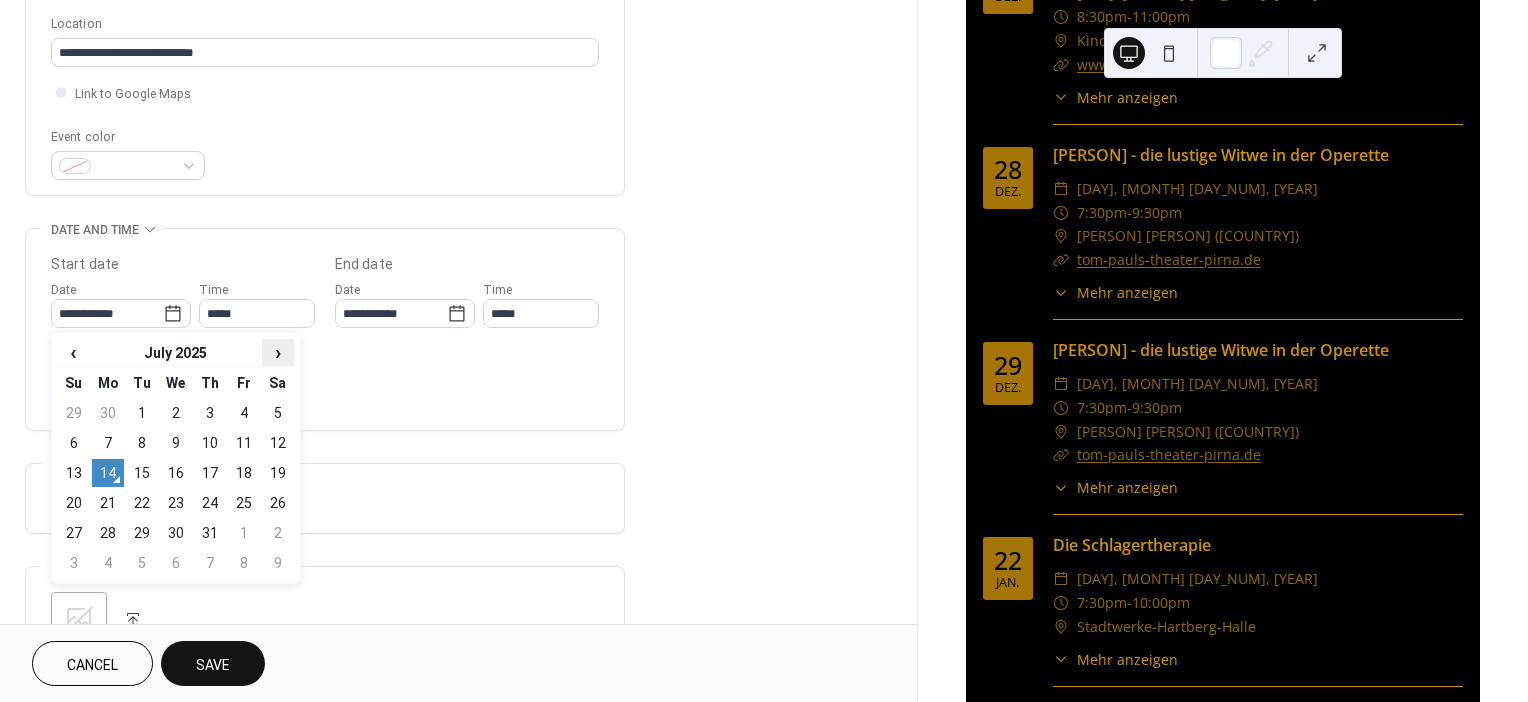 click on "›" at bounding box center [278, 352] 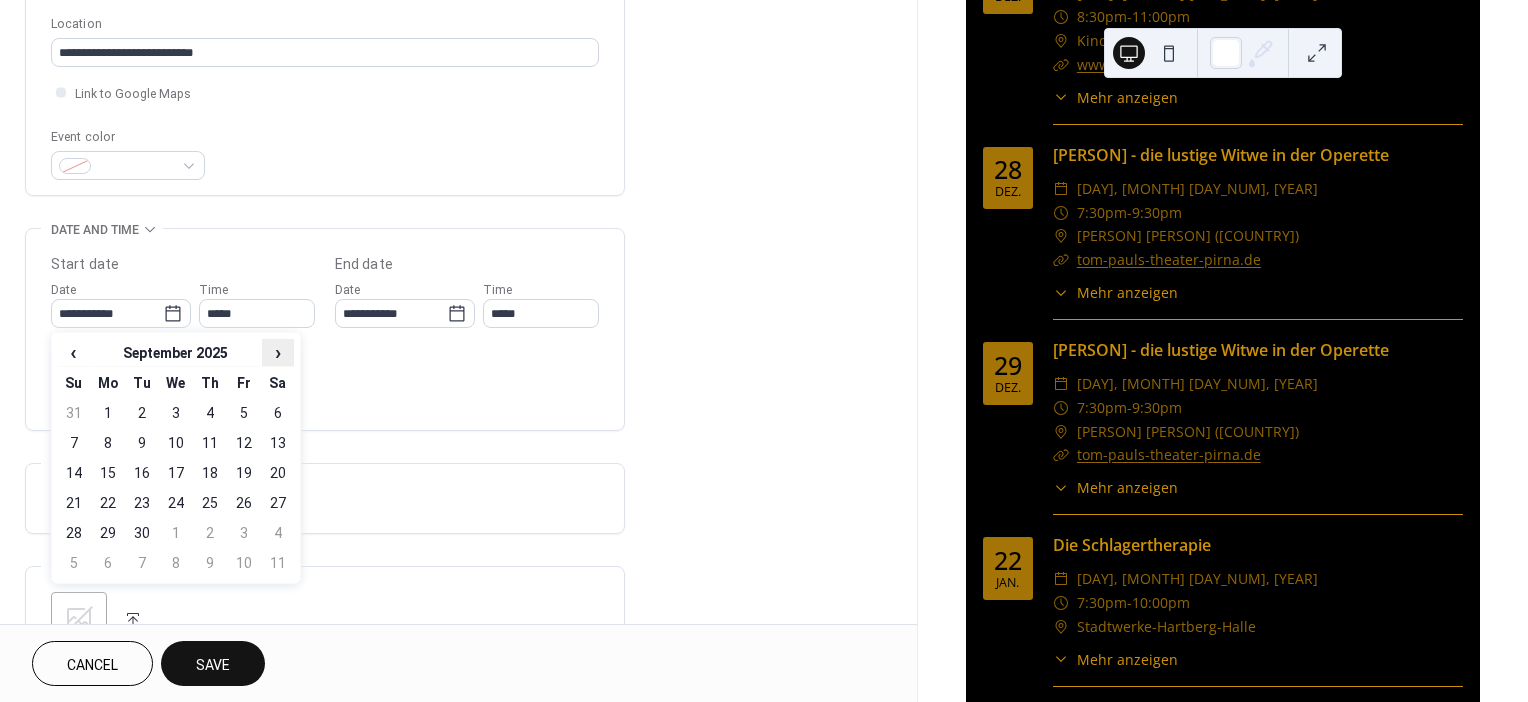 click on "›" at bounding box center (278, 352) 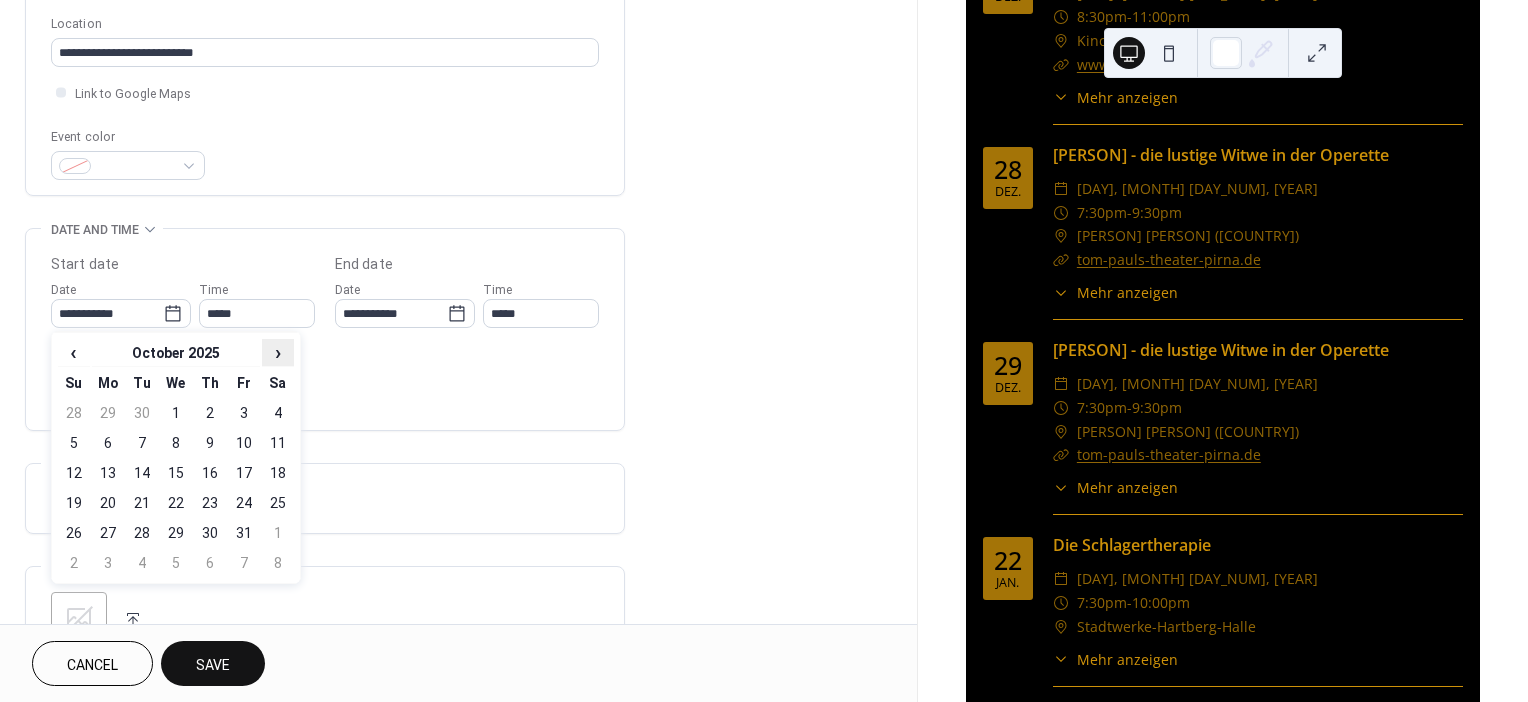 click on "›" at bounding box center [278, 352] 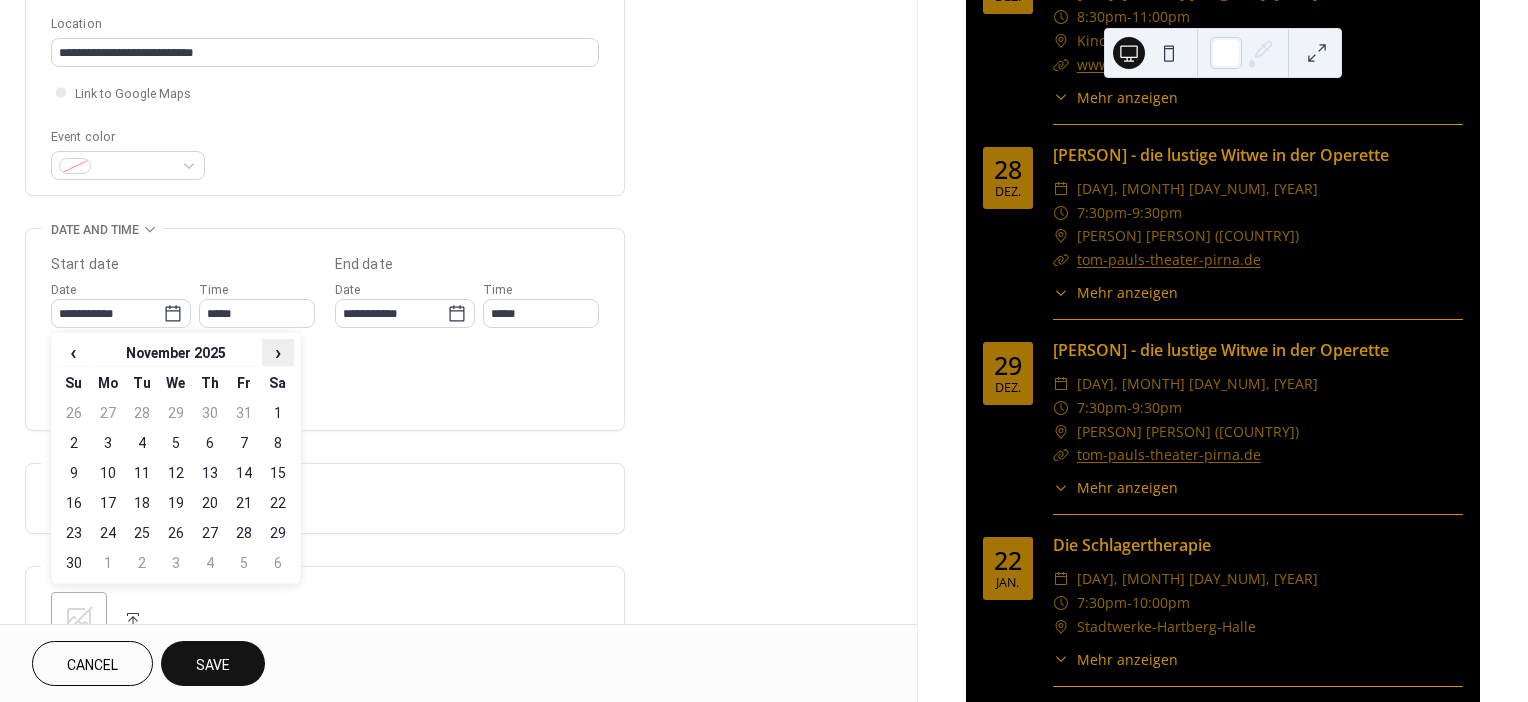 click on "›" at bounding box center [278, 352] 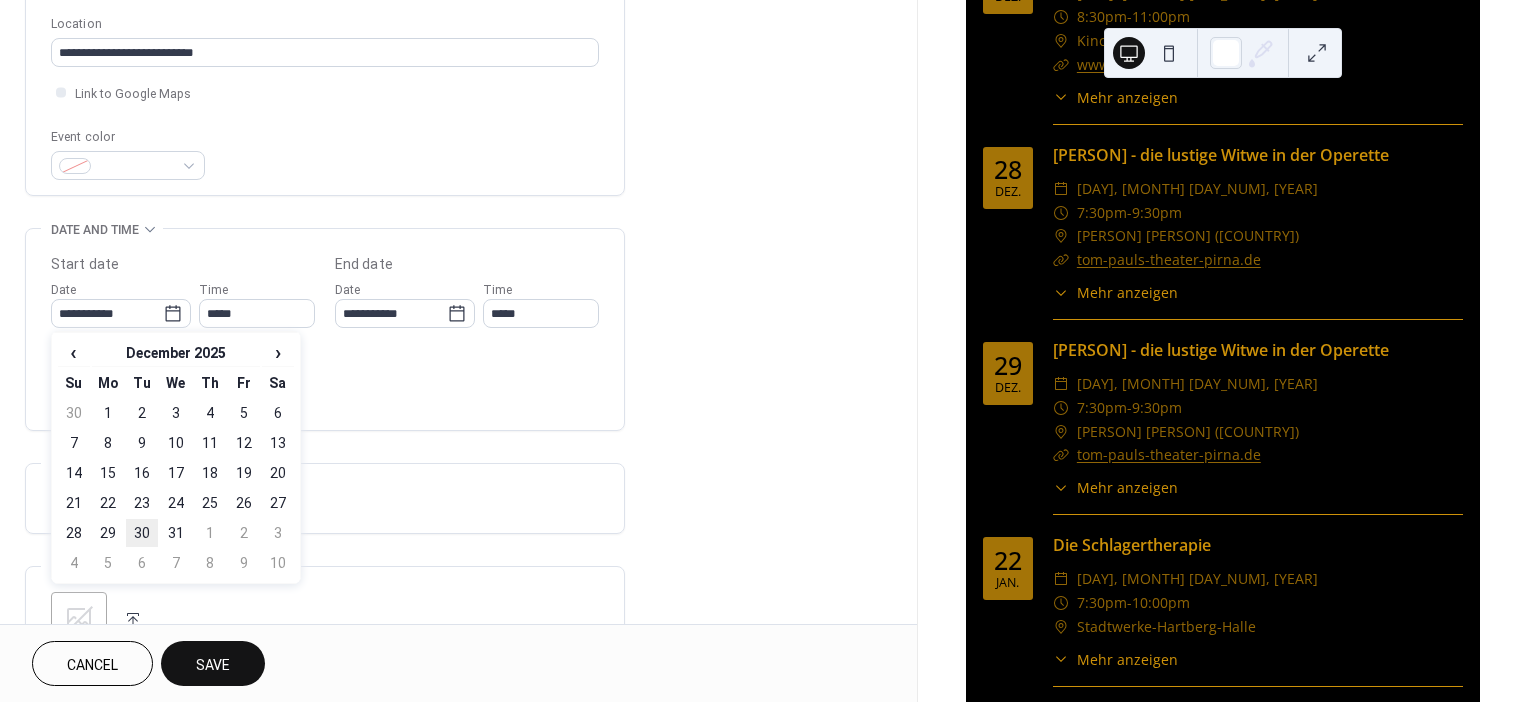 click on "30" at bounding box center [142, 533] 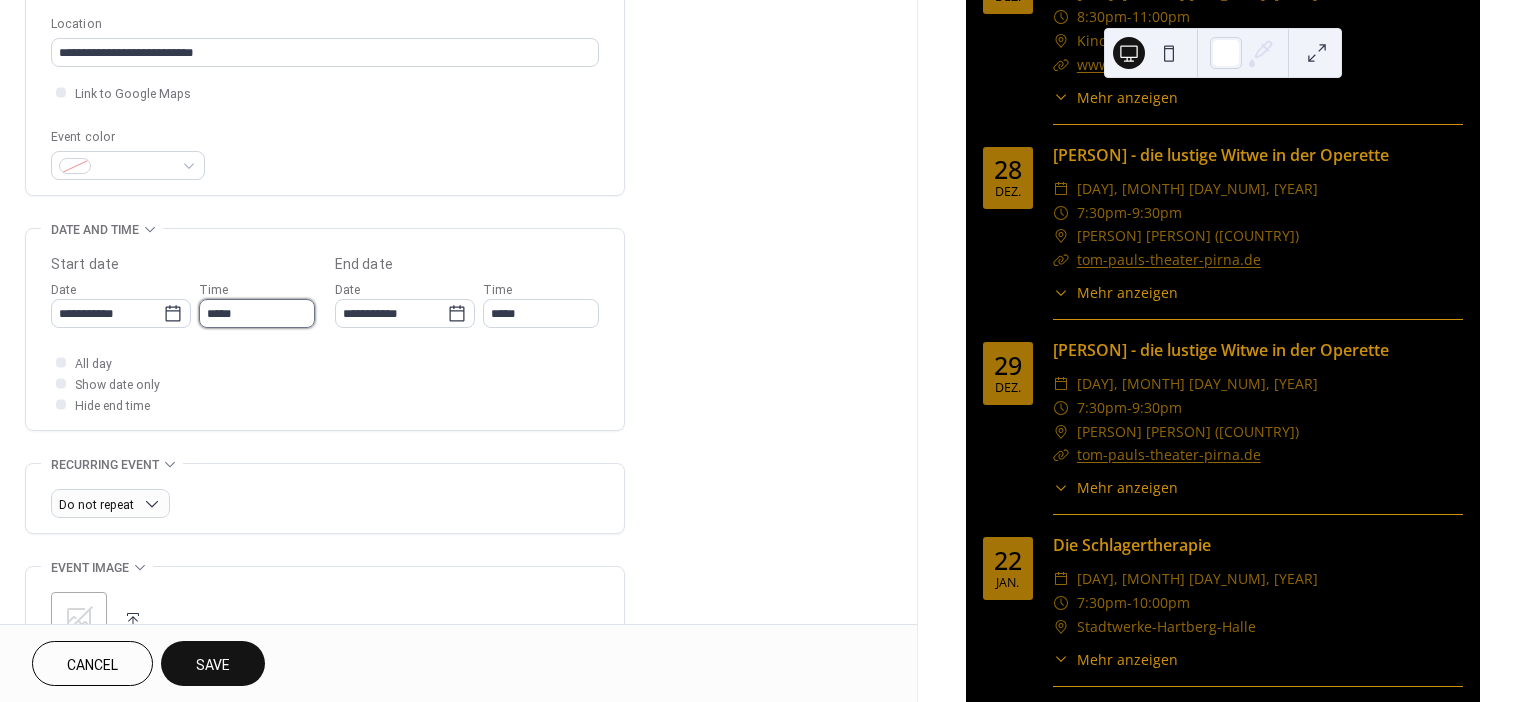 click on "*****" at bounding box center (257, 313) 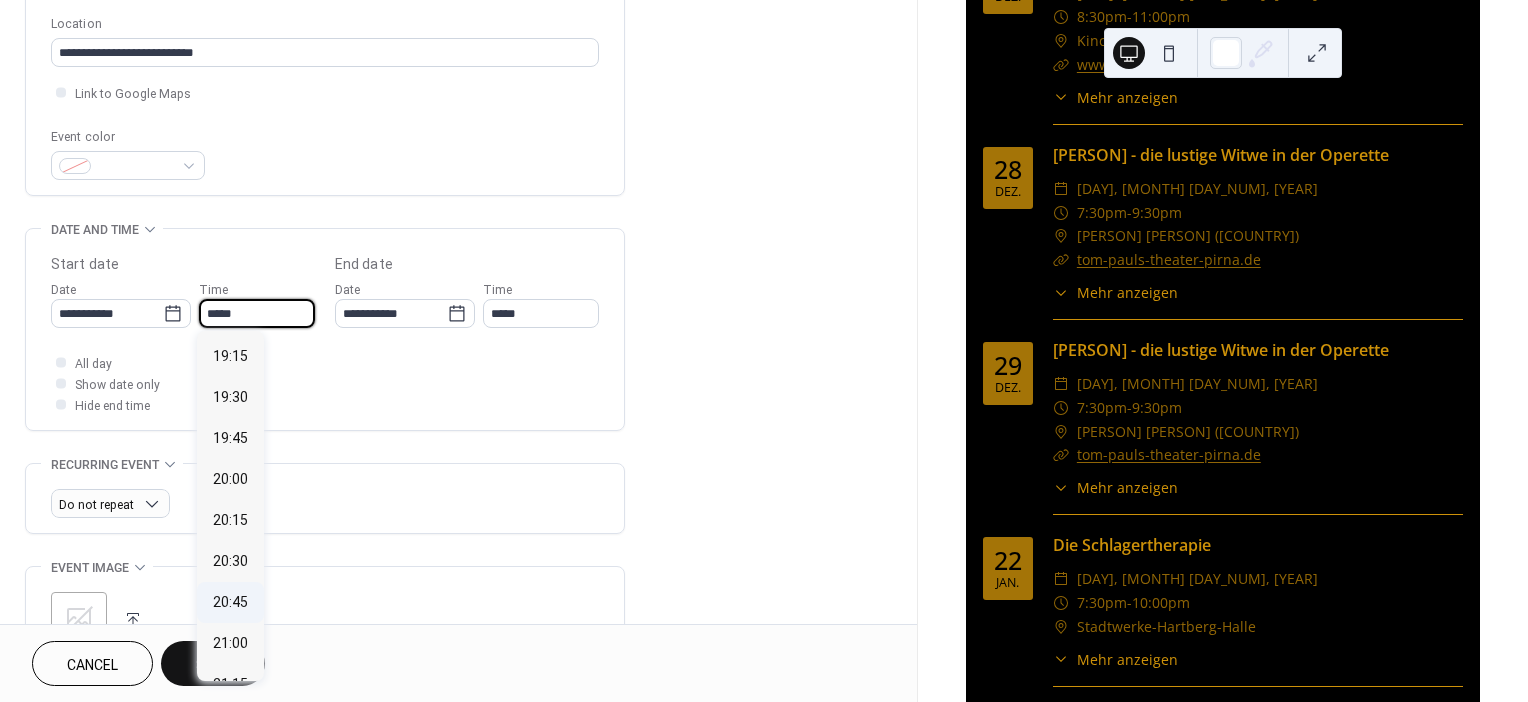 scroll, scrollTop: 3150, scrollLeft: 0, axis: vertical 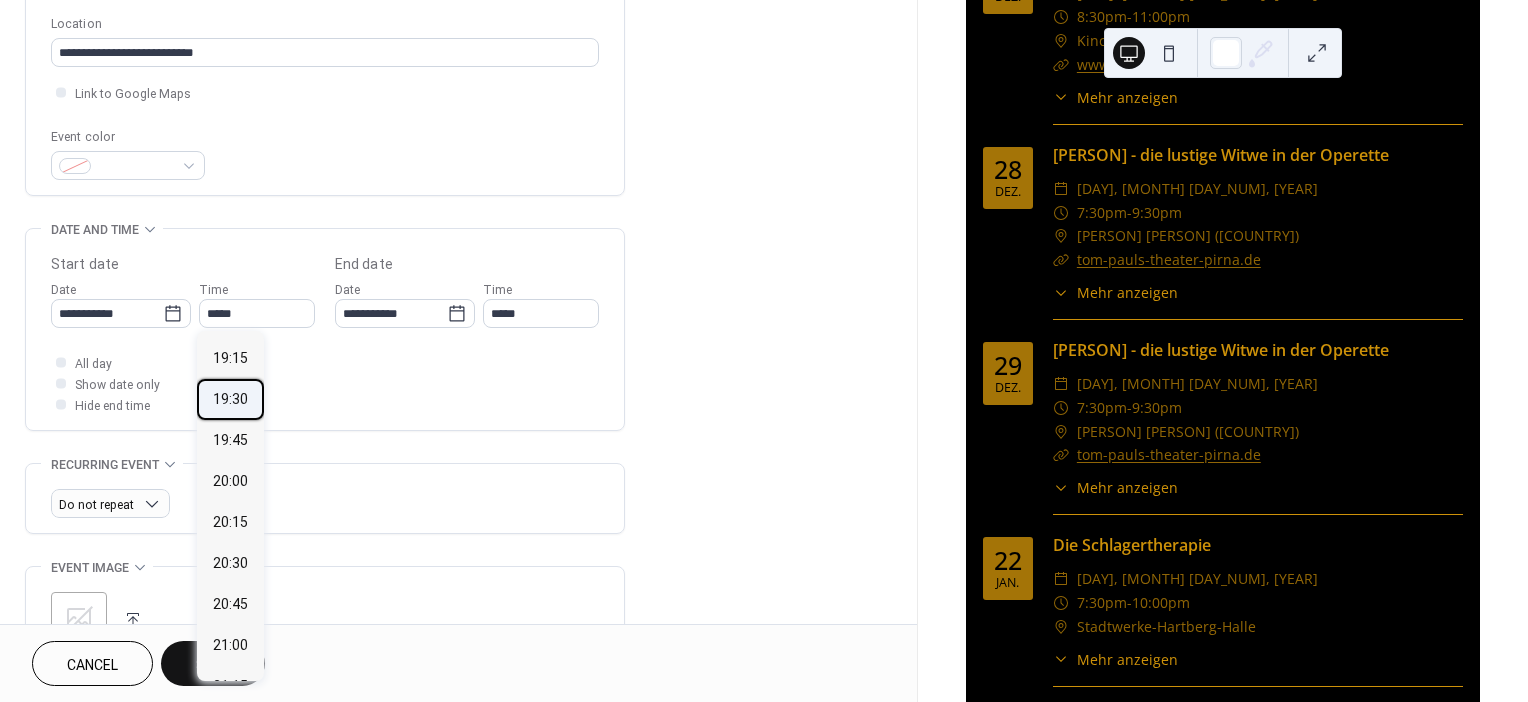 click on "19:30" at bounding box center (230, 399) 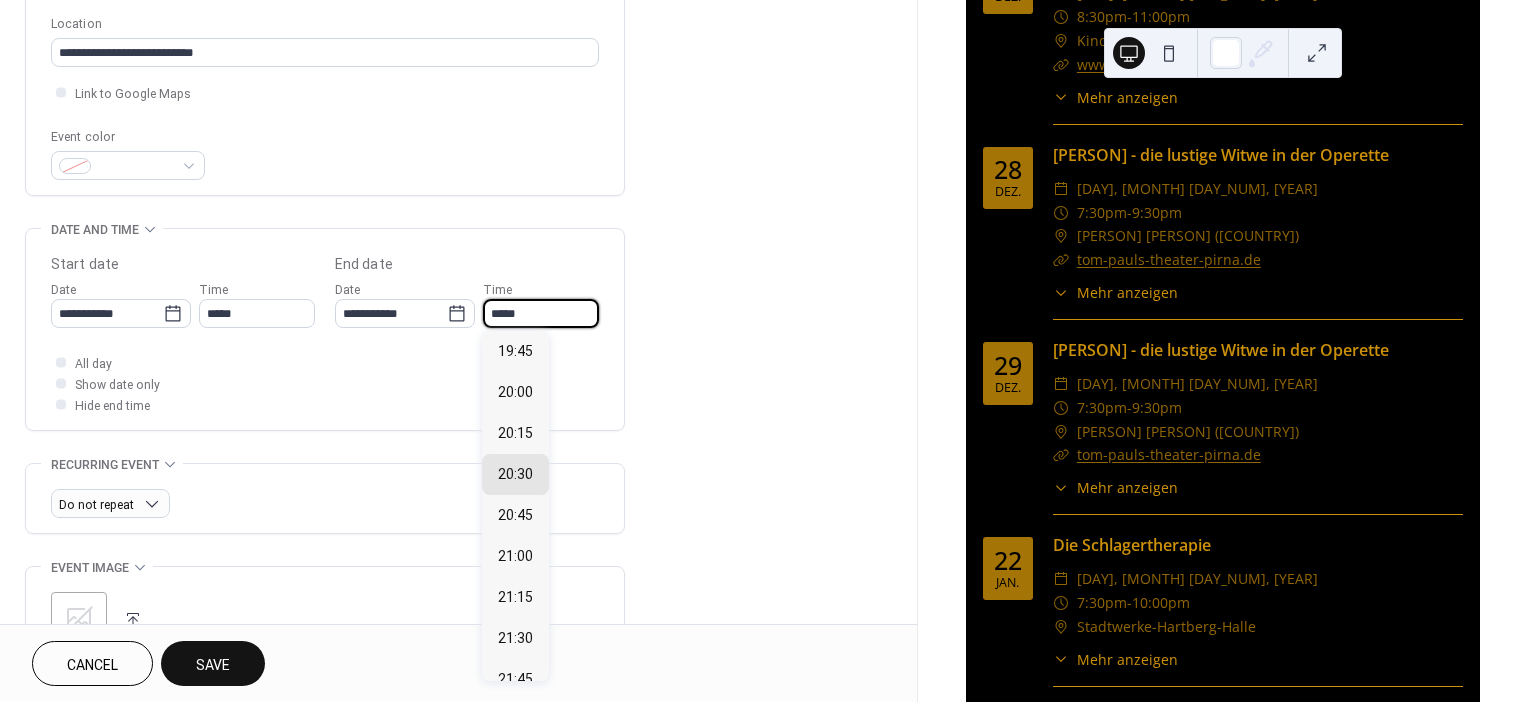 click on "*****" at bounding box center [541, 313] 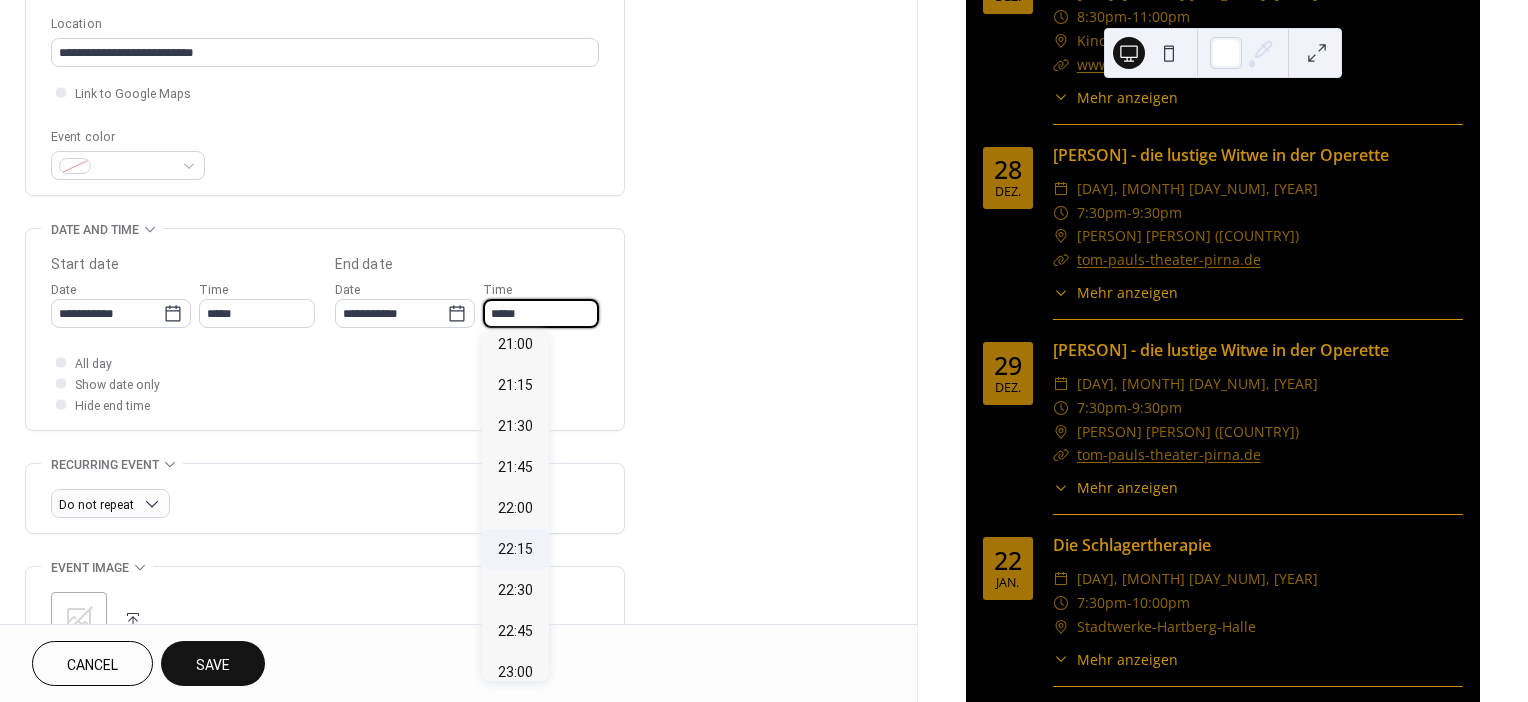 scroll, scrollTop: 208, scrollLeft: 0, axis: vertical 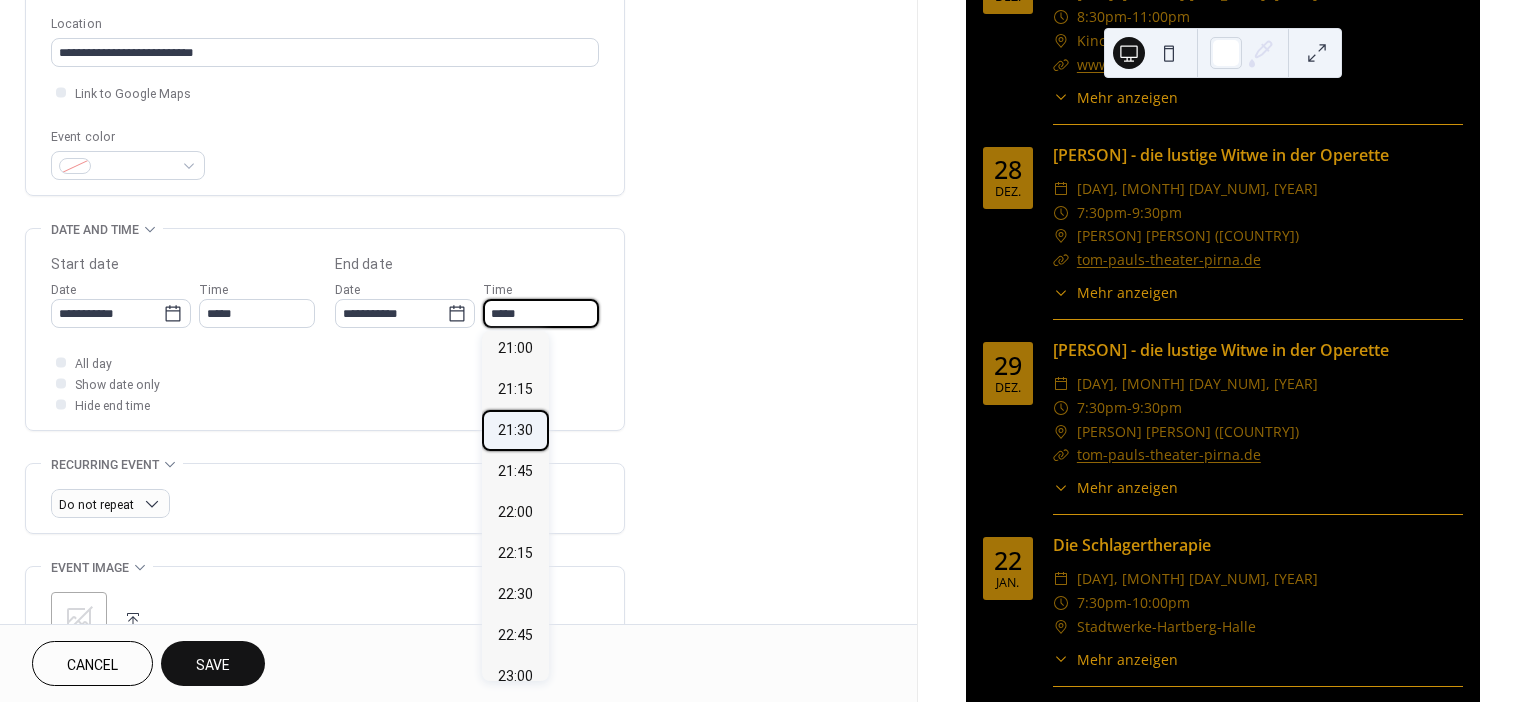 click on "21:30" at bounding box center (515, 430) 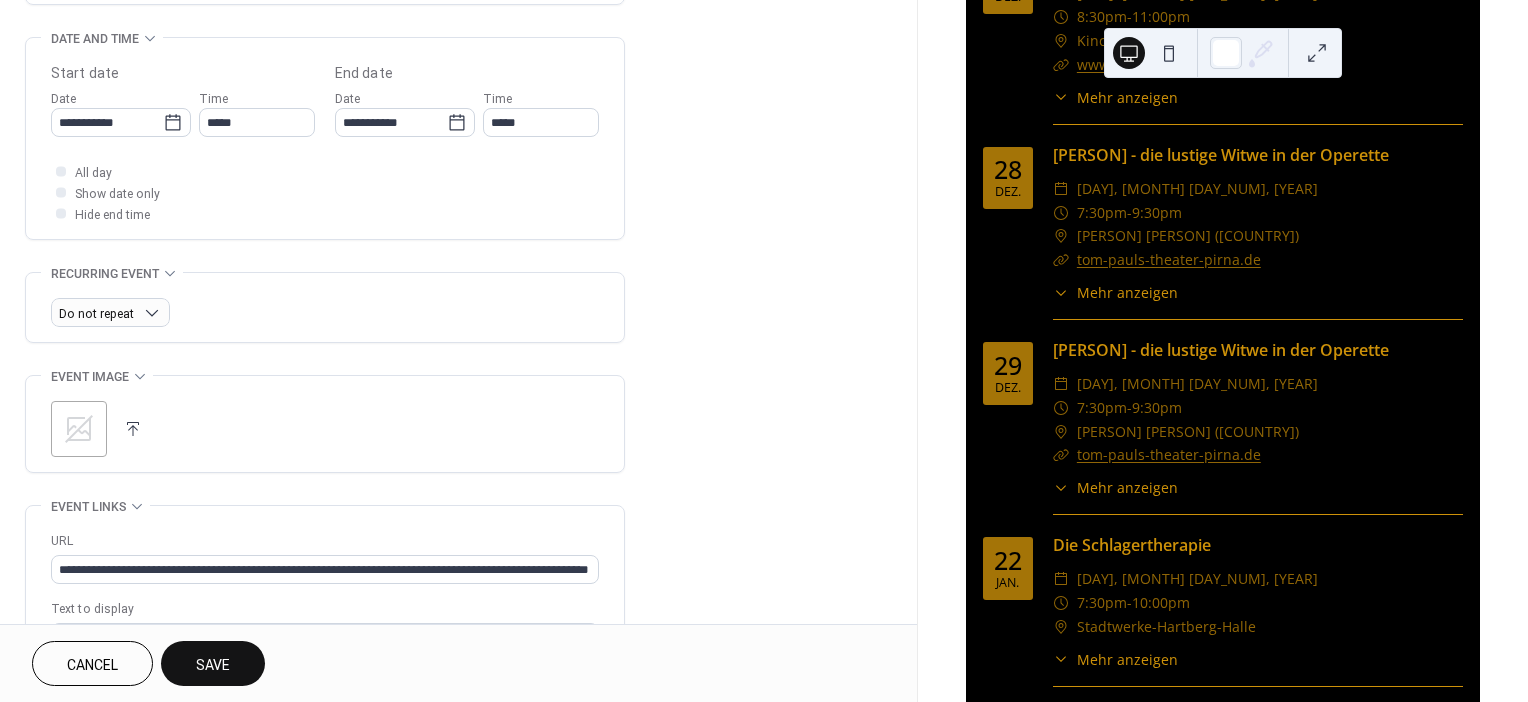 scroll, scrollTop: 618, scrollLeft: 0, axis: vertical 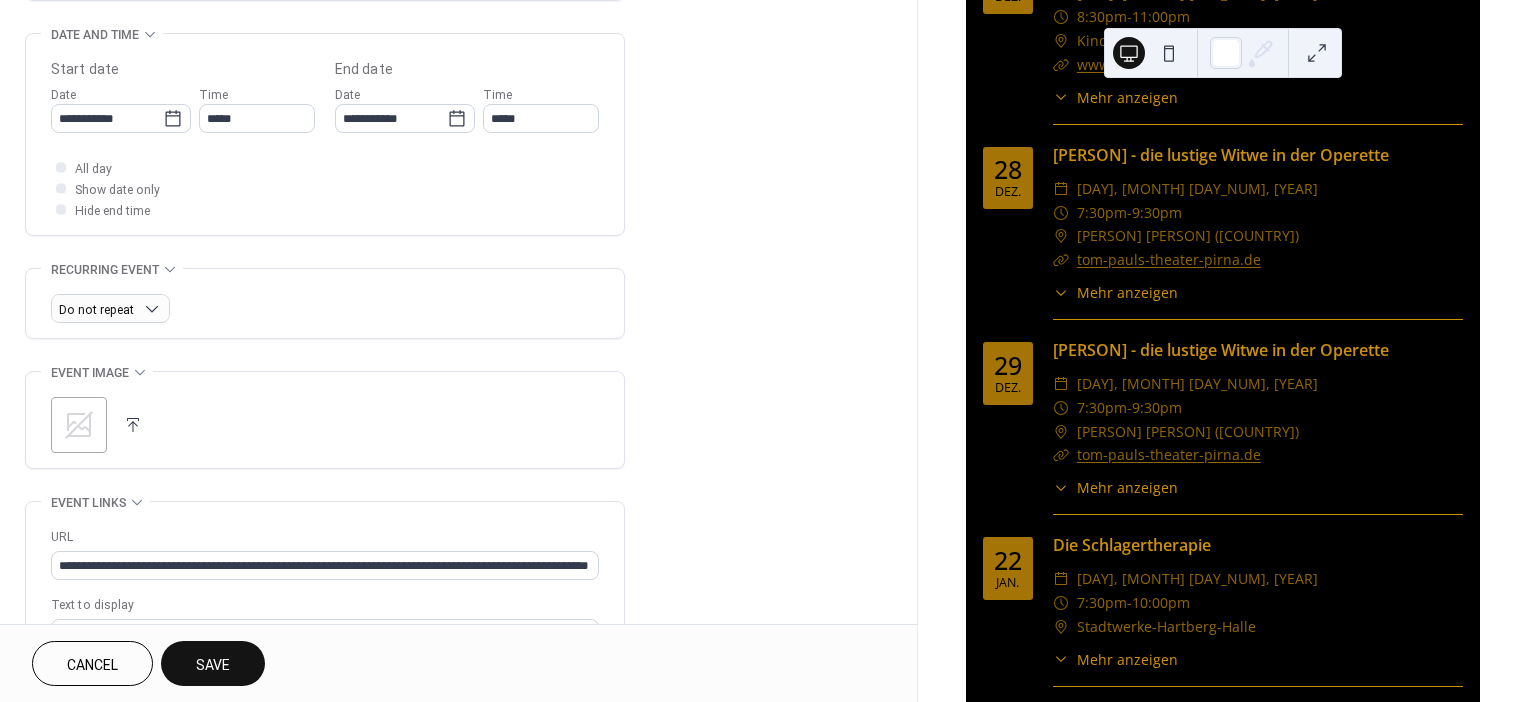 click at bounding box center (133, 425) 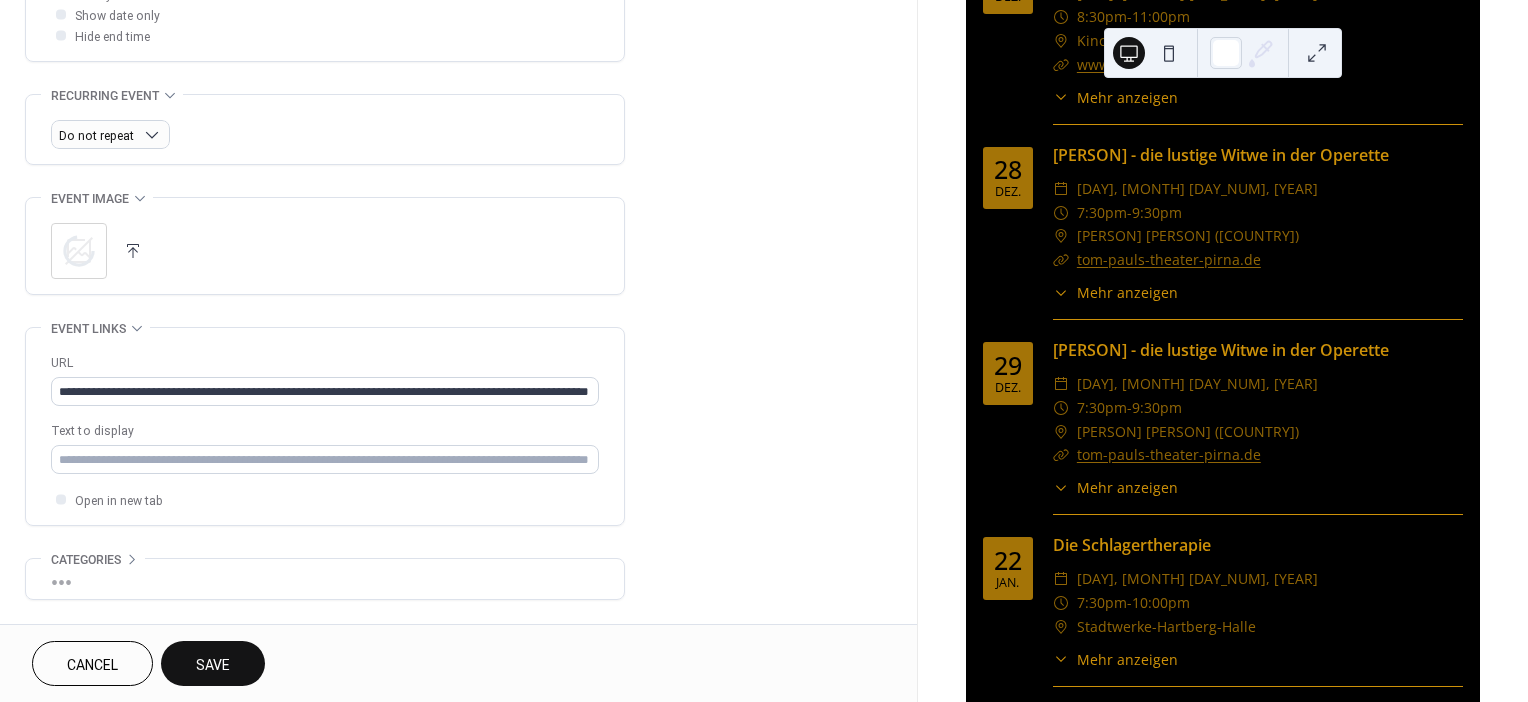 scroll, scrollTop: 846, scrollLeft: 0, axis: vertical 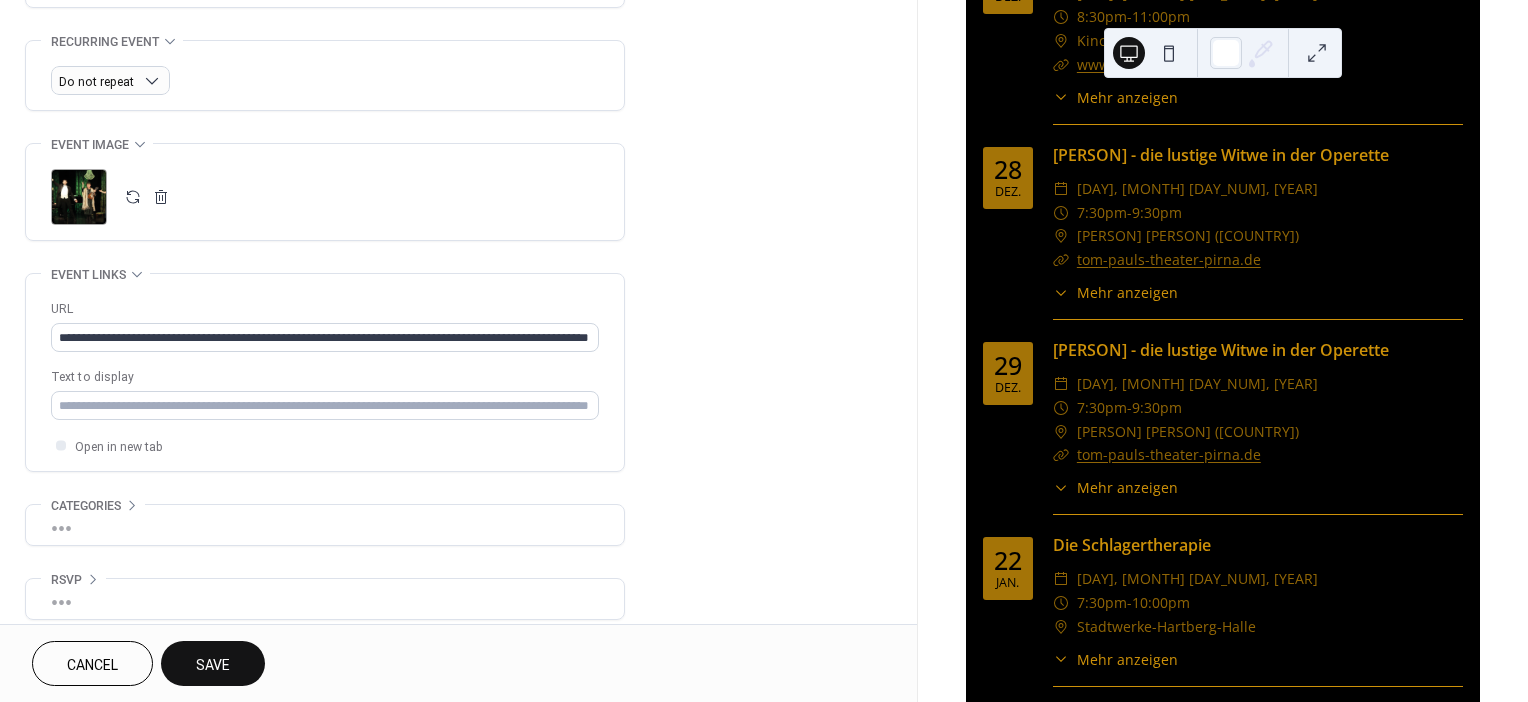 click on "Save" at bounding box center [213, 665] 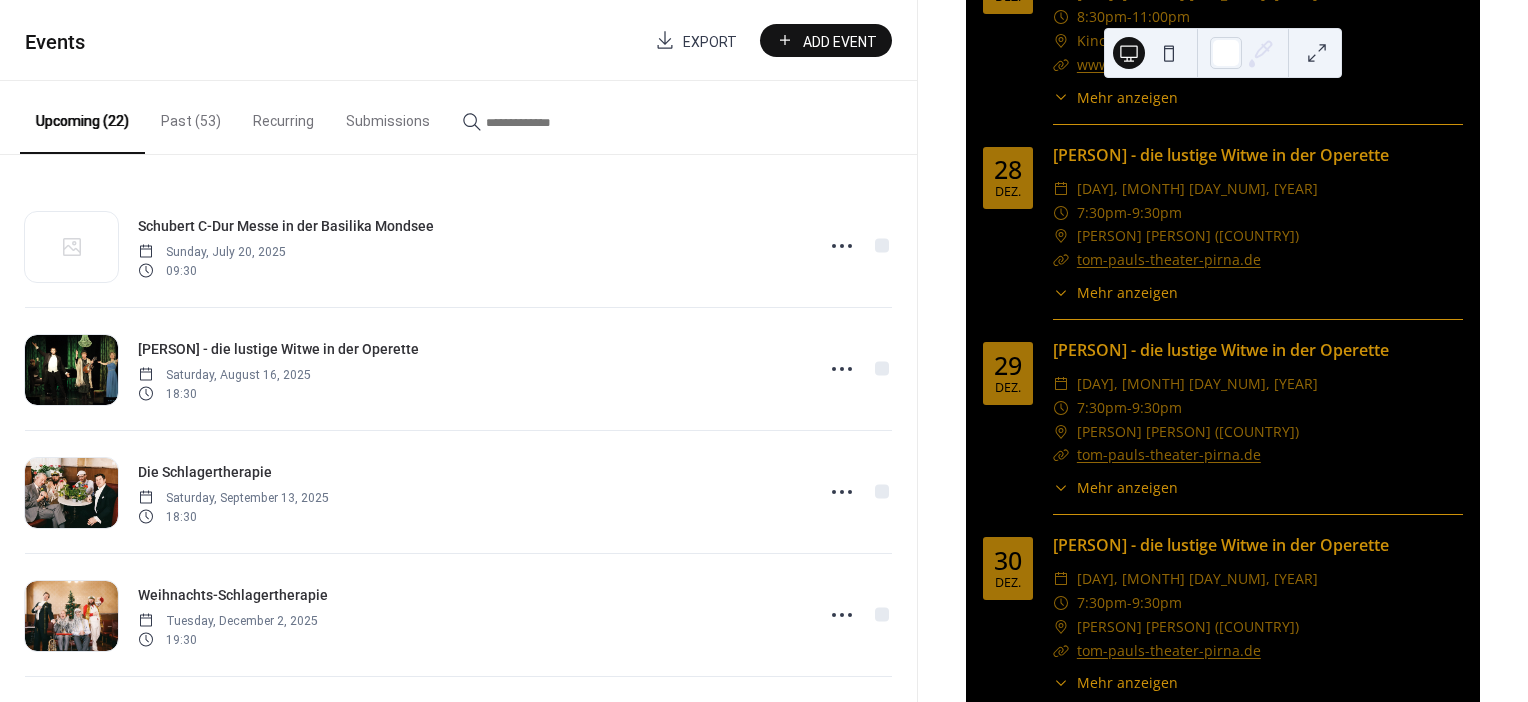 click on "Add Event" at bounding box center (826, 40) 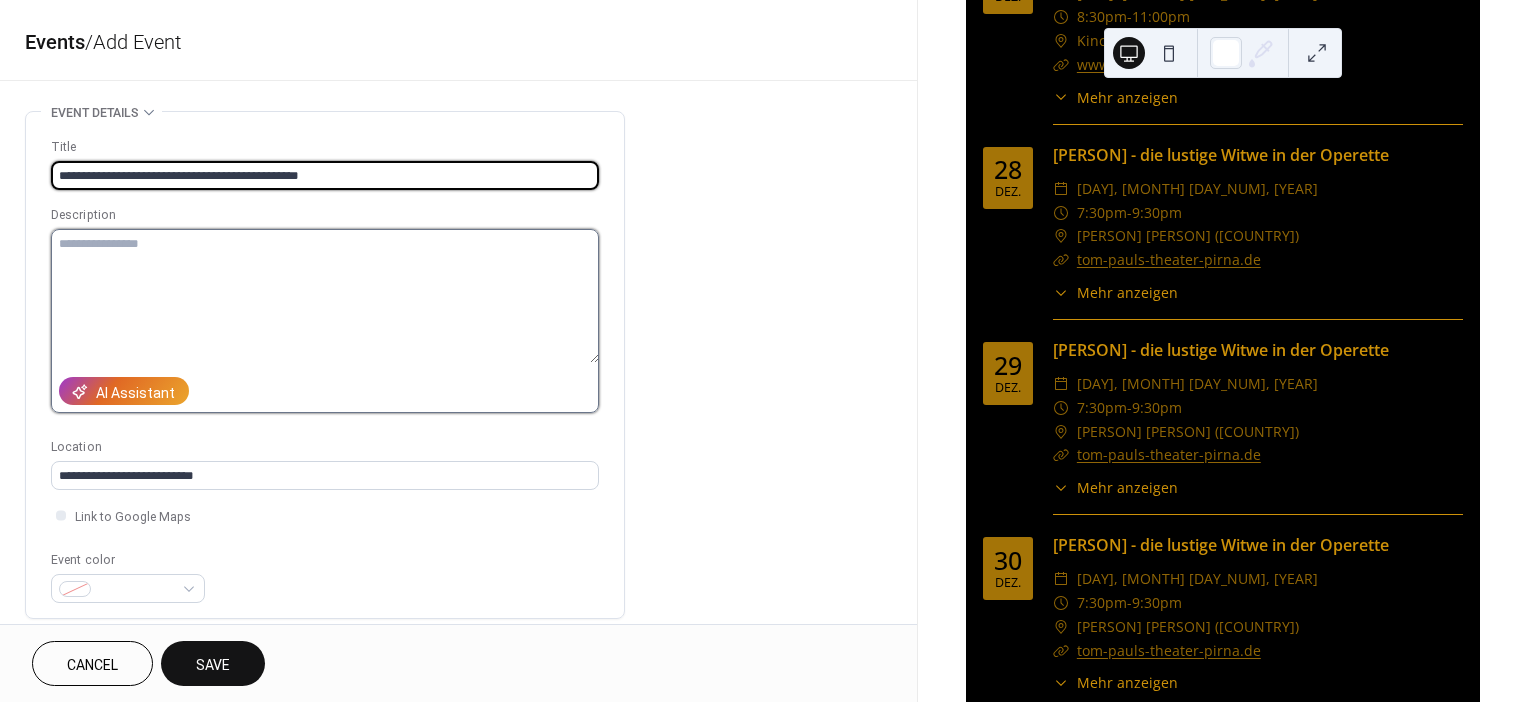 click at bounding box center [325, 296] 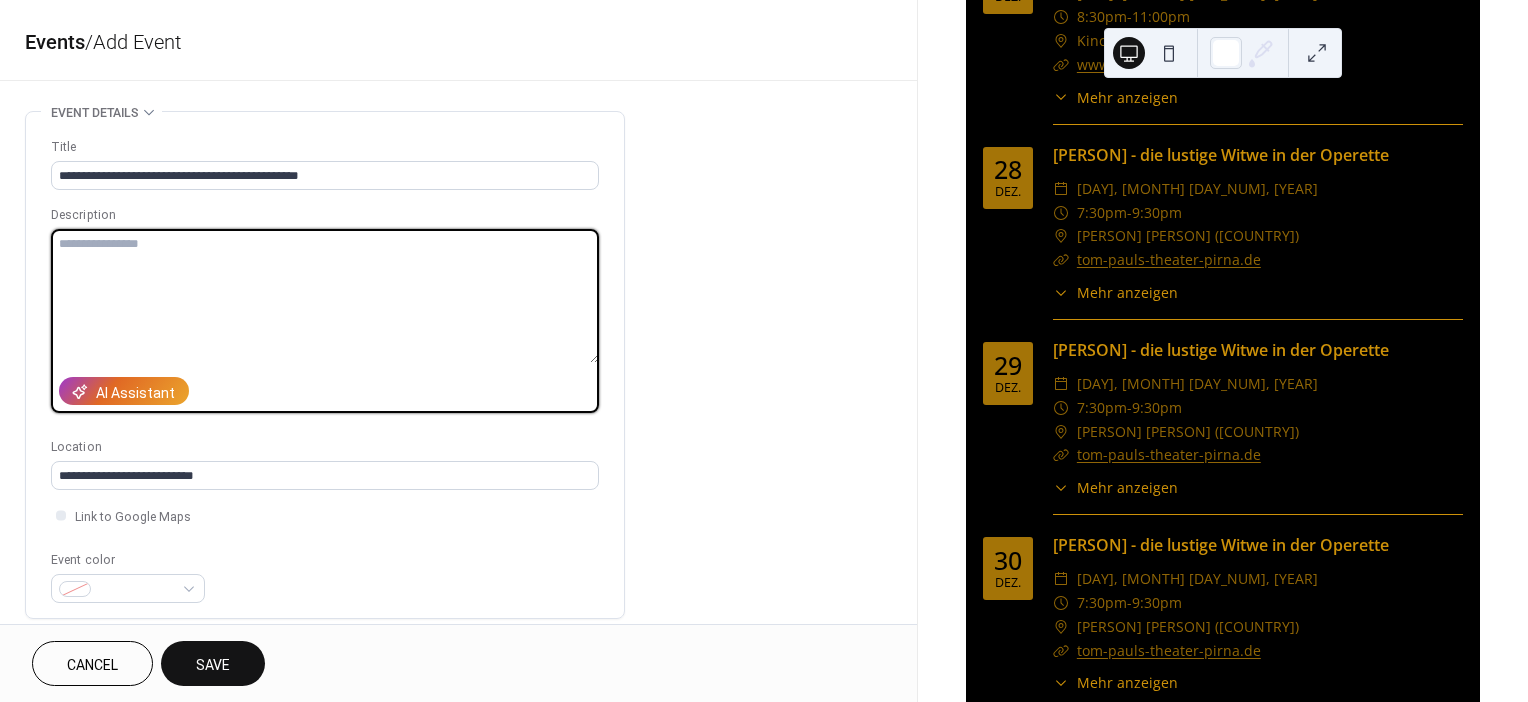 paste on "**********" 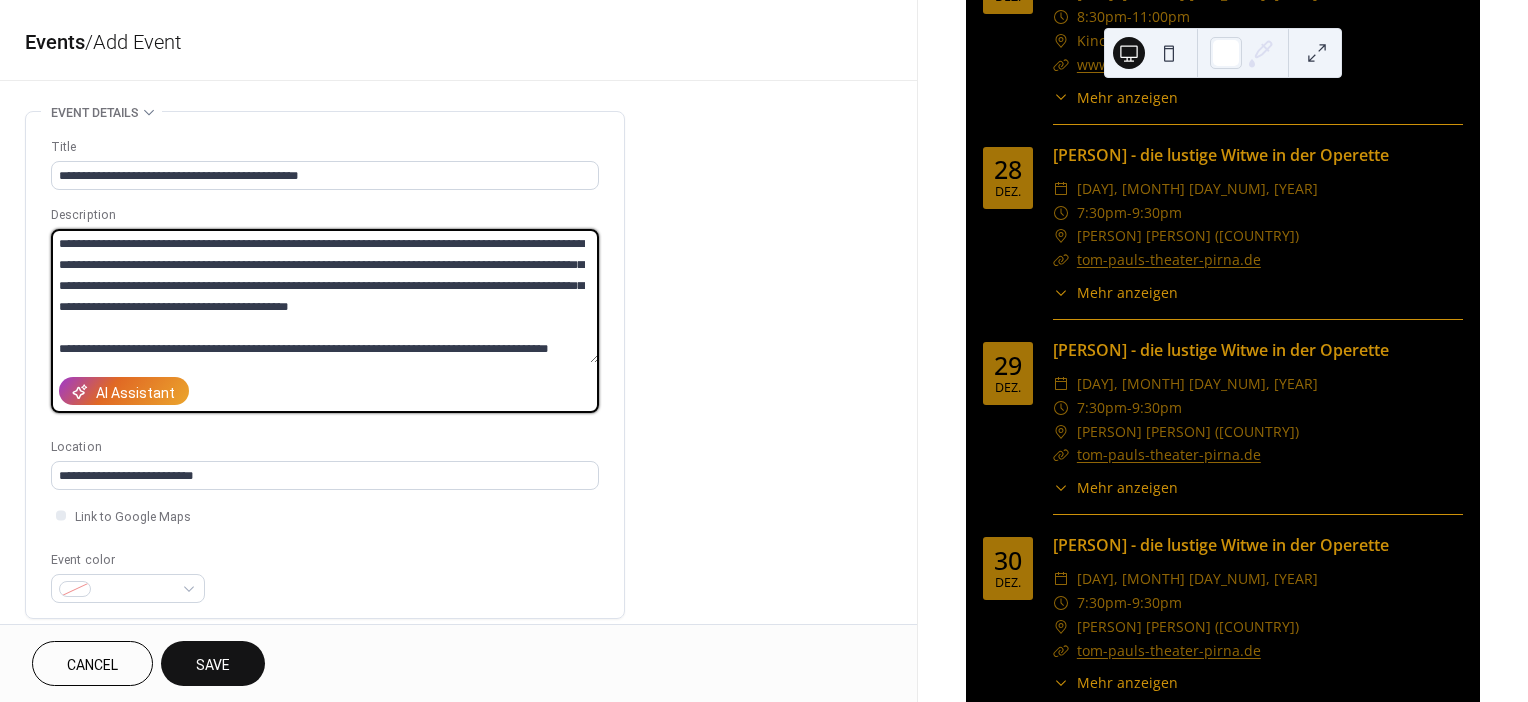 scroll, scrollTop: 202, scrollLeft: 0, axis: vertical 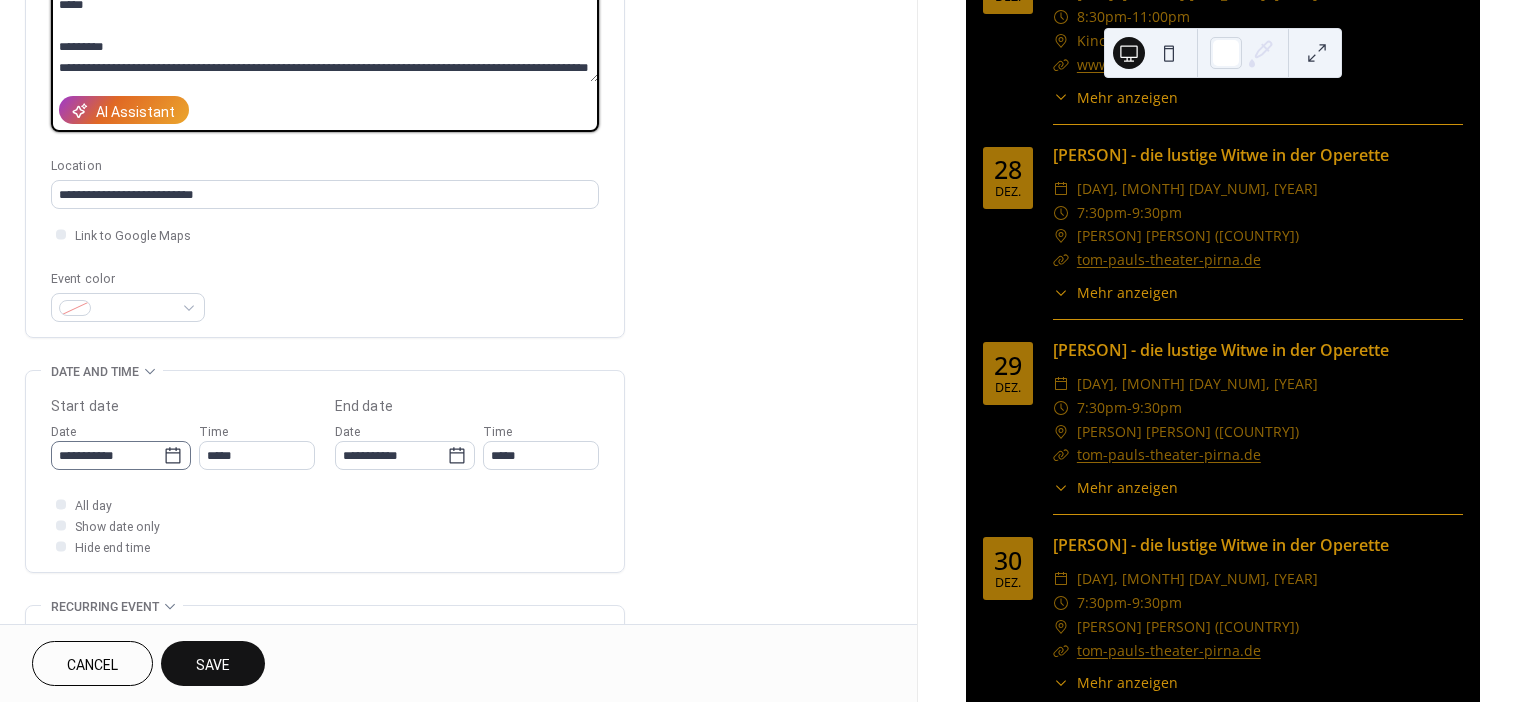 click 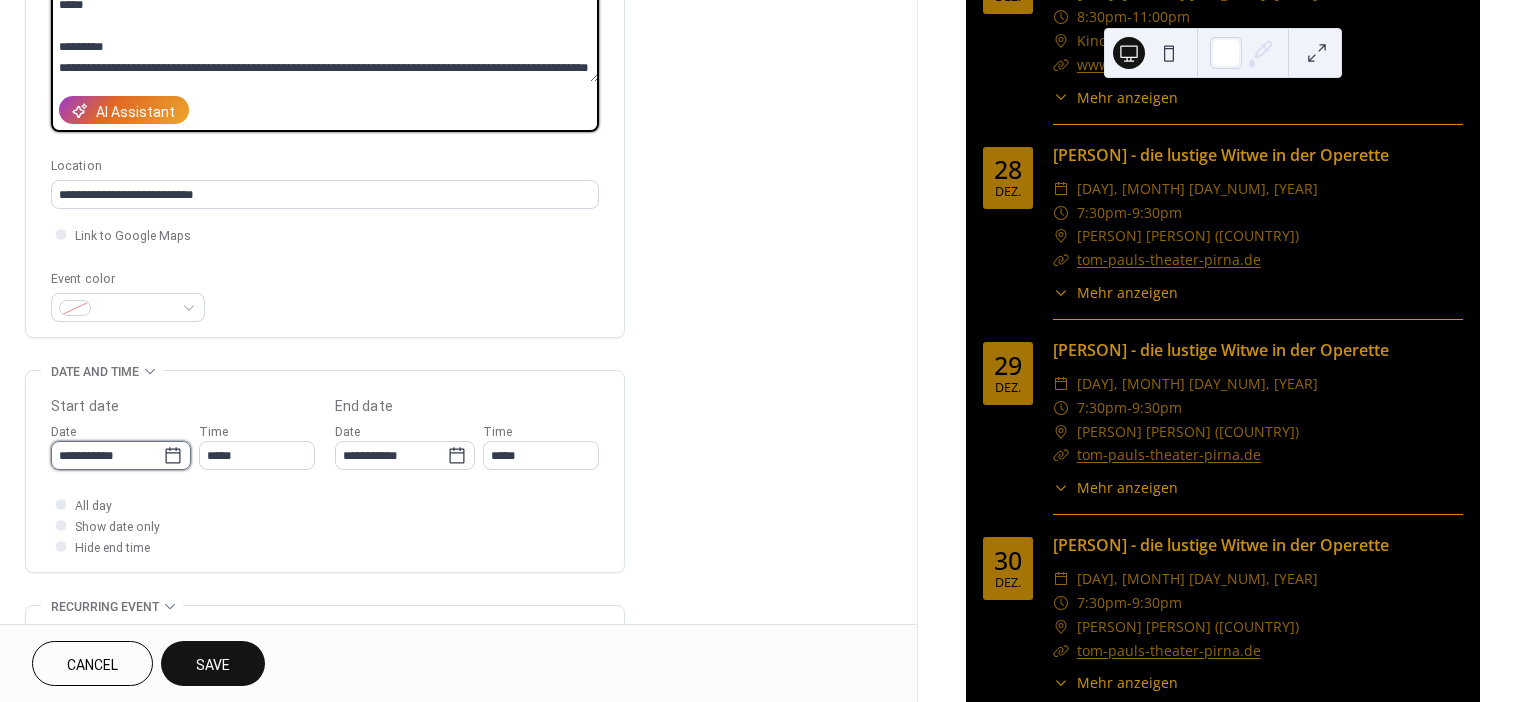 click on "**********" at bounding box center [107, 455] 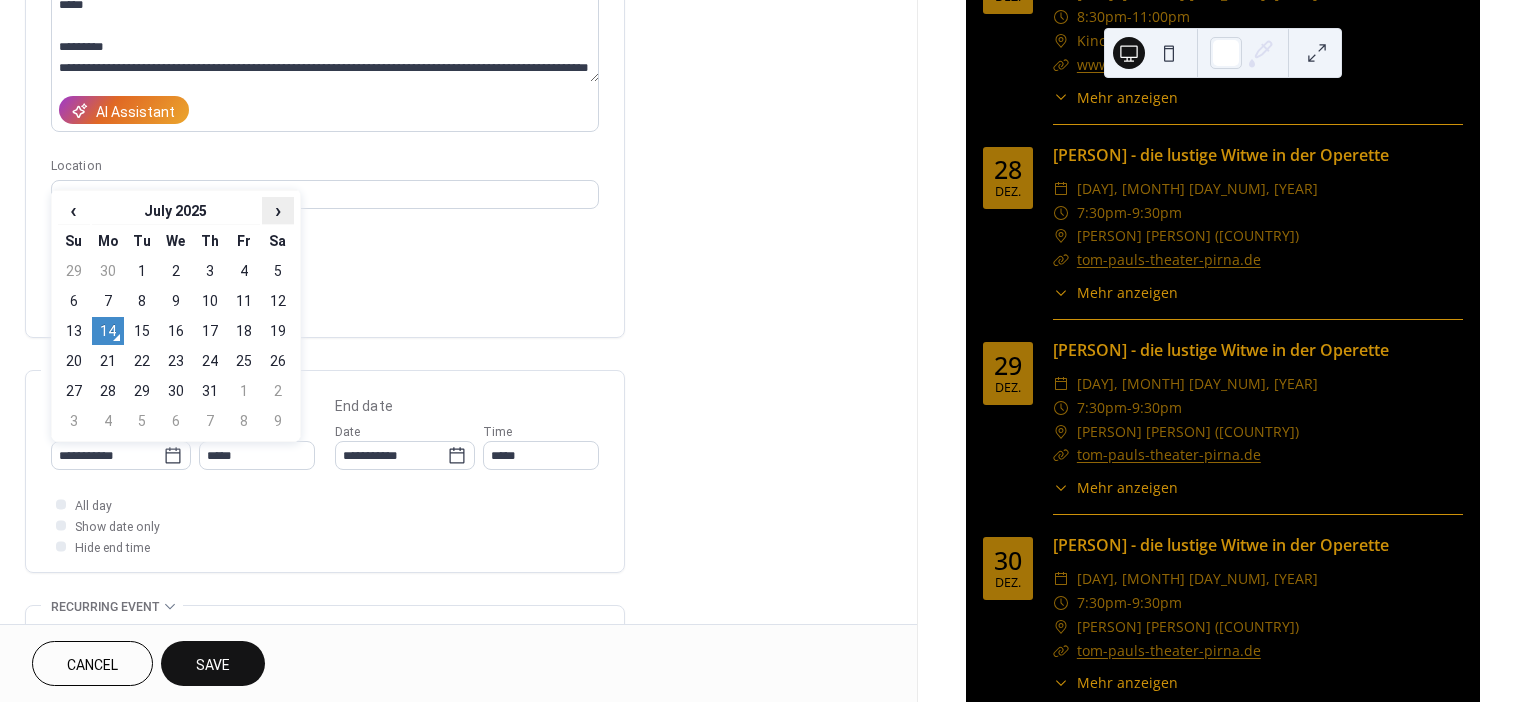 click on "›" at bounding box center (278, 210) 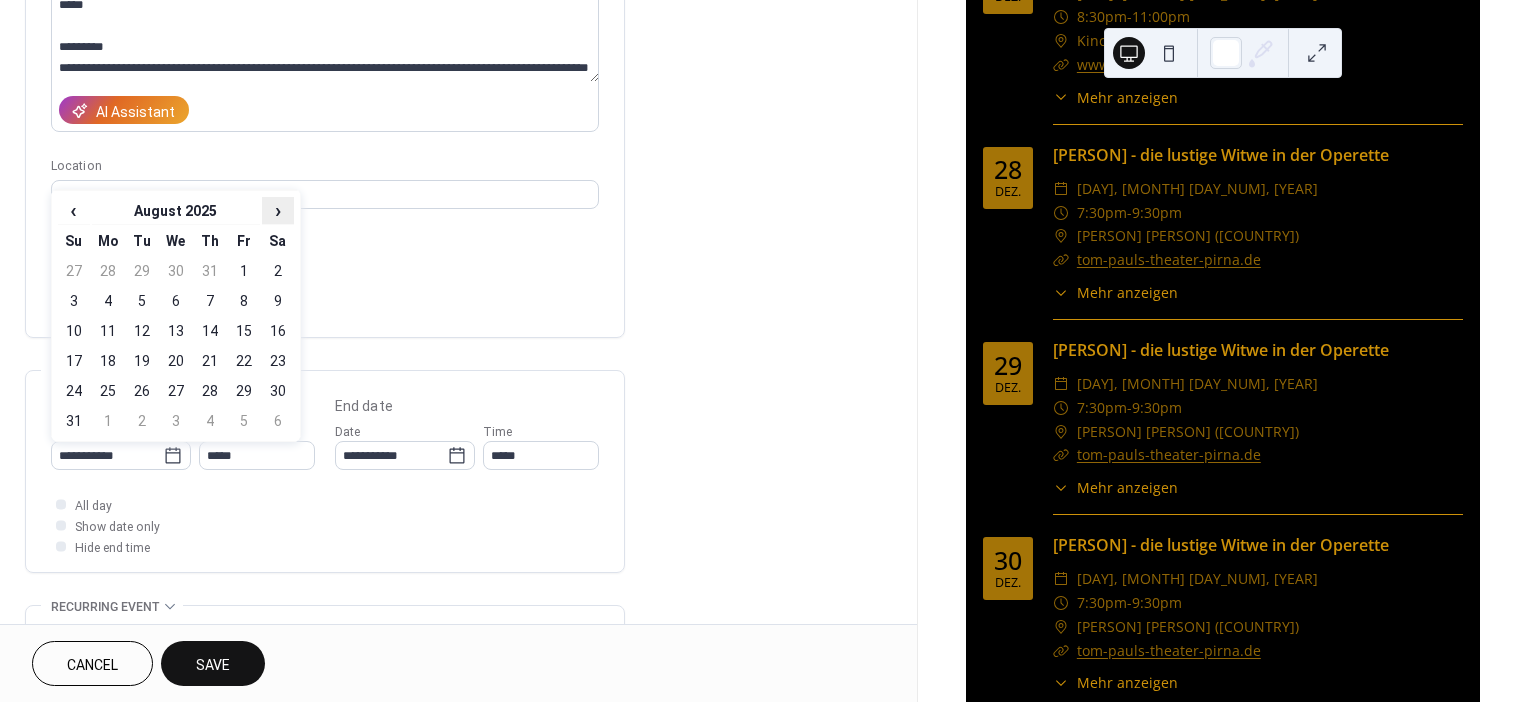 click on "›" at bounding box center [278, 210] 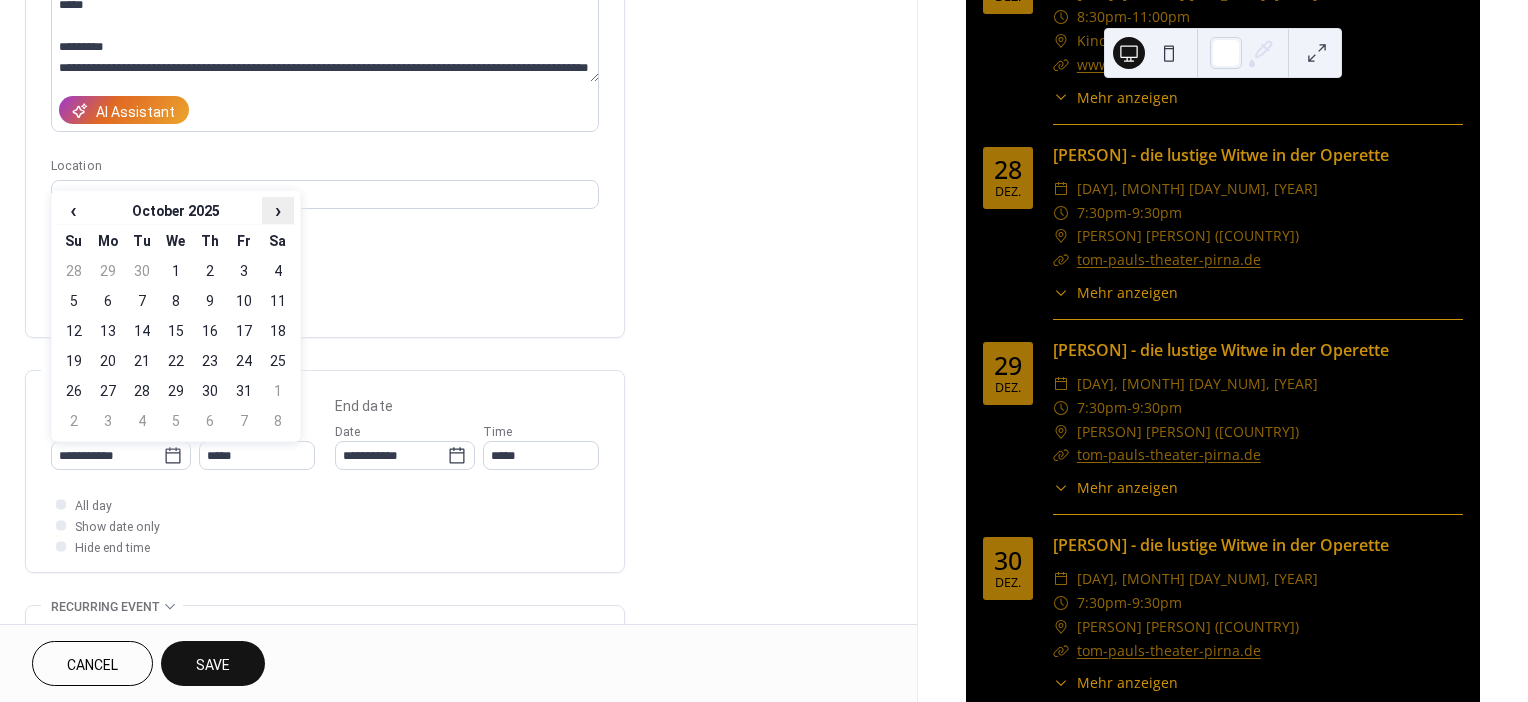 click on "›" at bounding box center [278, 210] 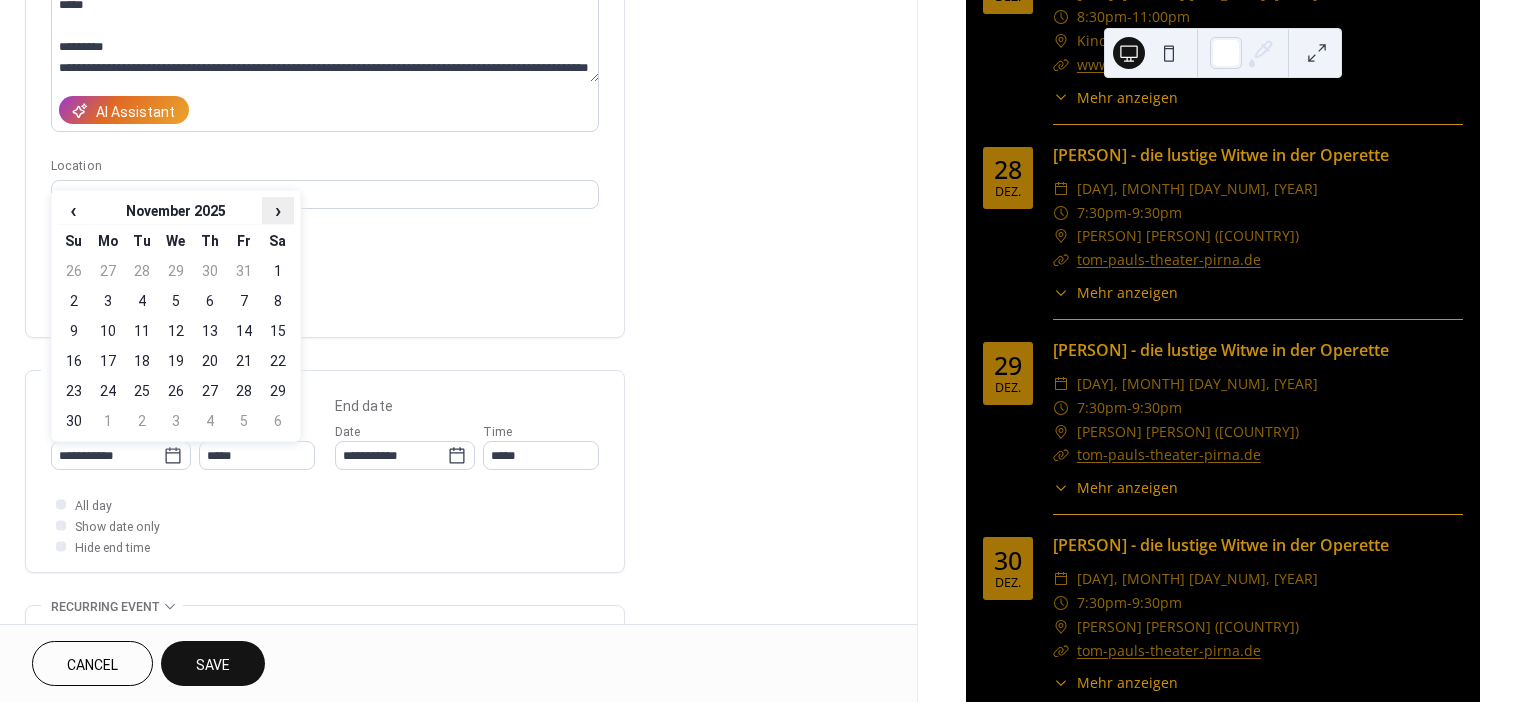 click on "›" at bounding box center (278, 210) 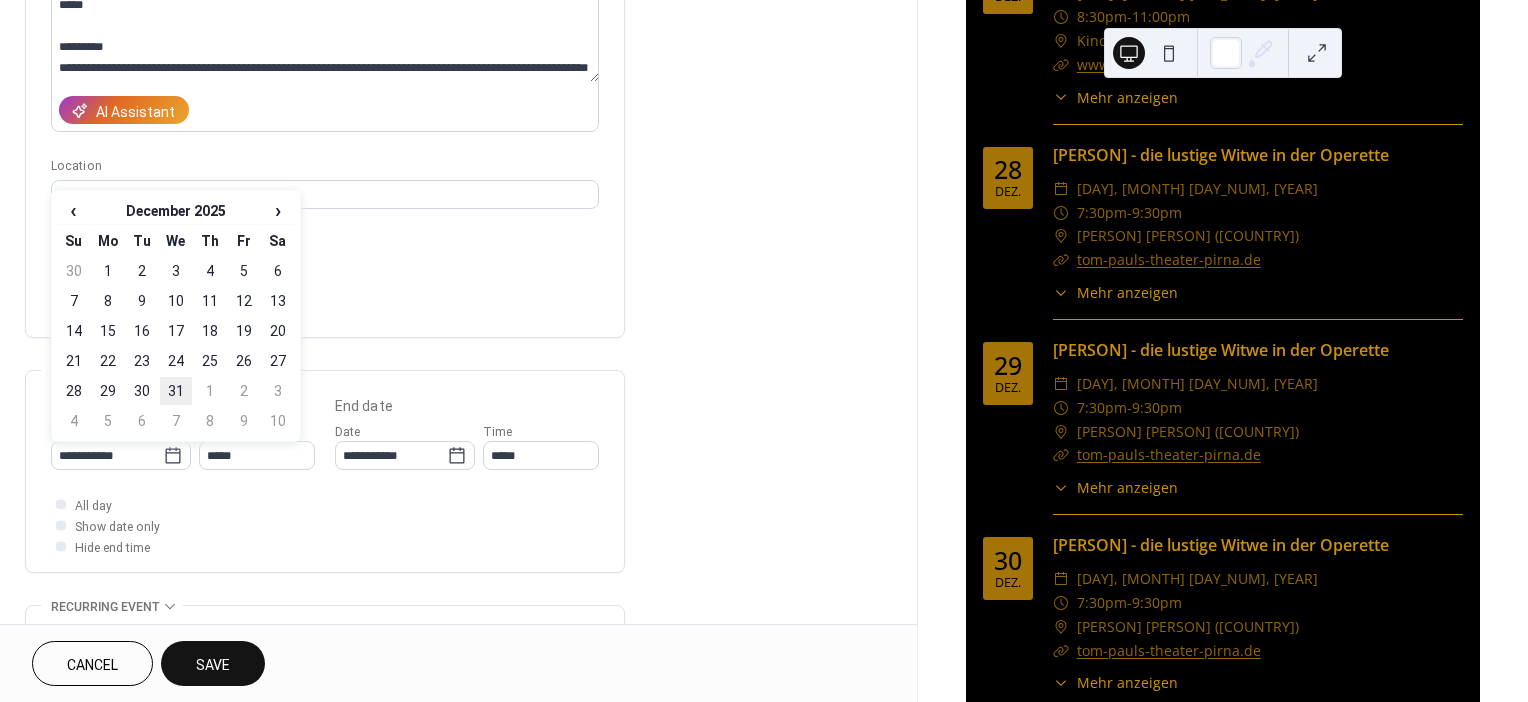 click on "31" at bounding box center (176, 391) 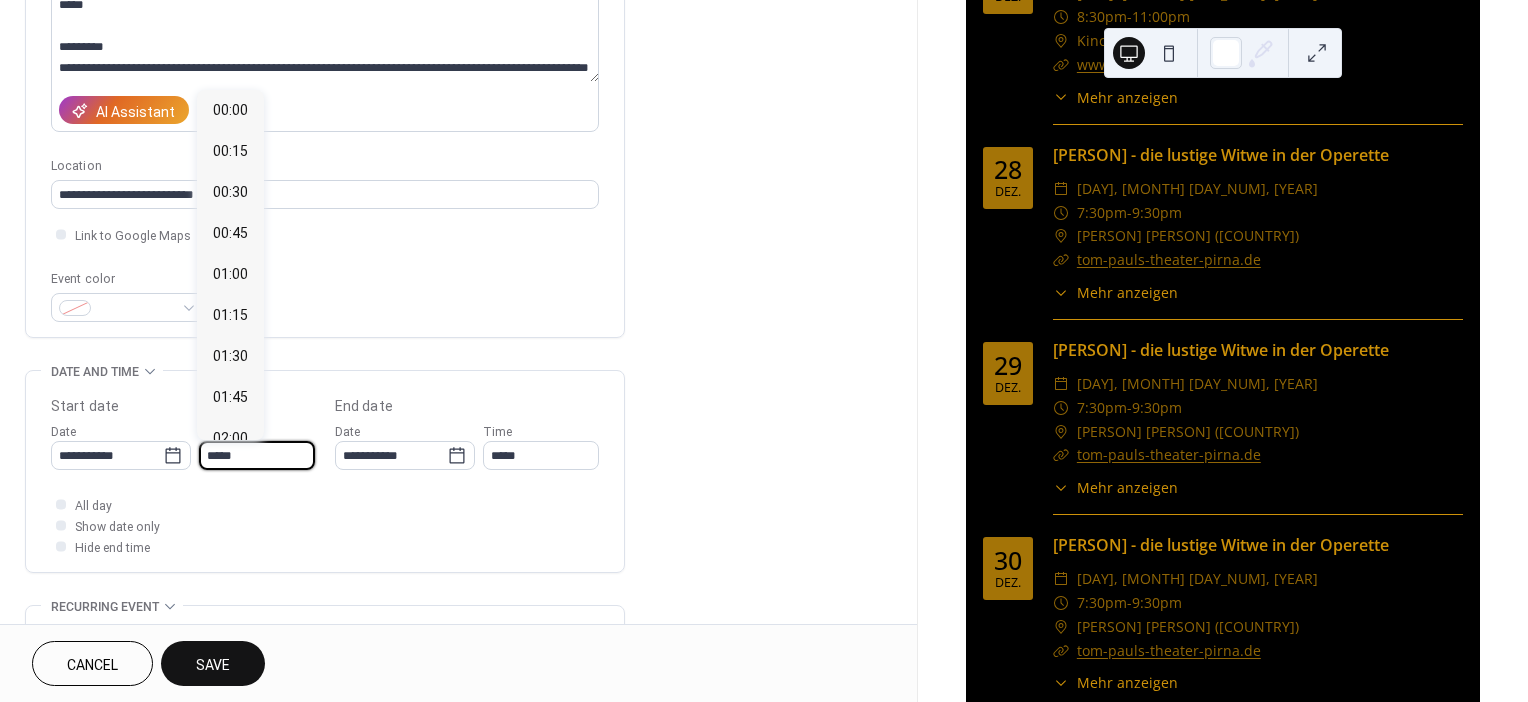 click on "*****" at bounding box center [257, 455] 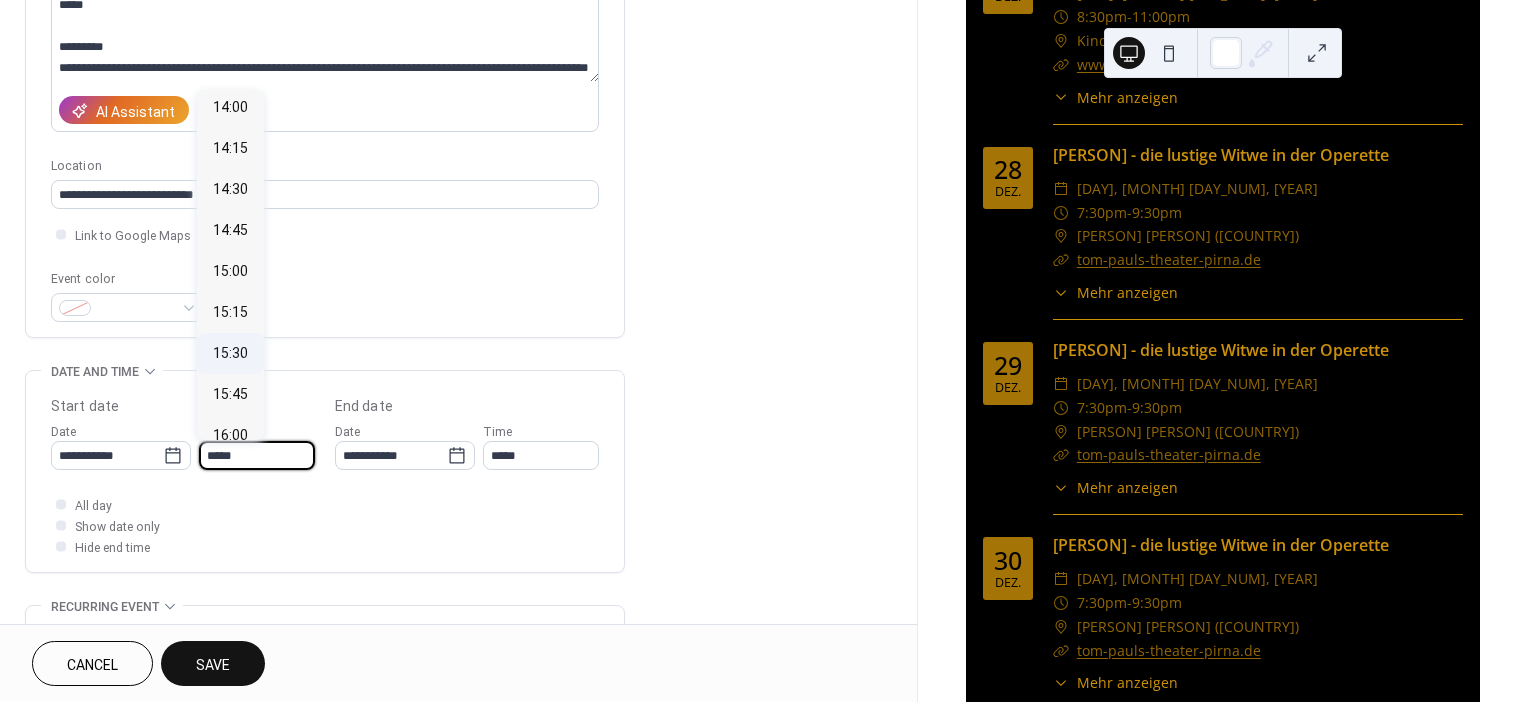 scroll, scrollTop: 2301, scrollLeft: 0, axis: vertical 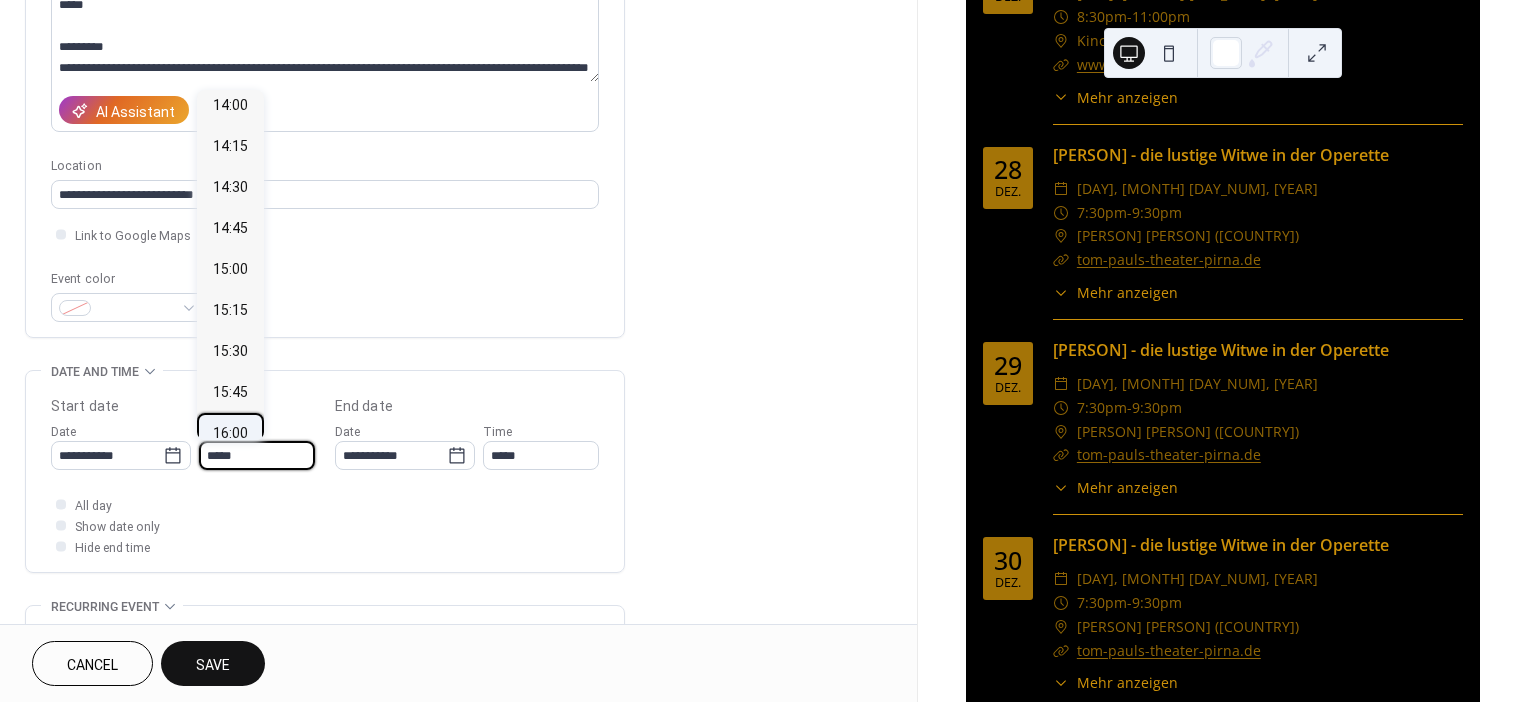 click on "16:00" at bounding box center (230, 432) 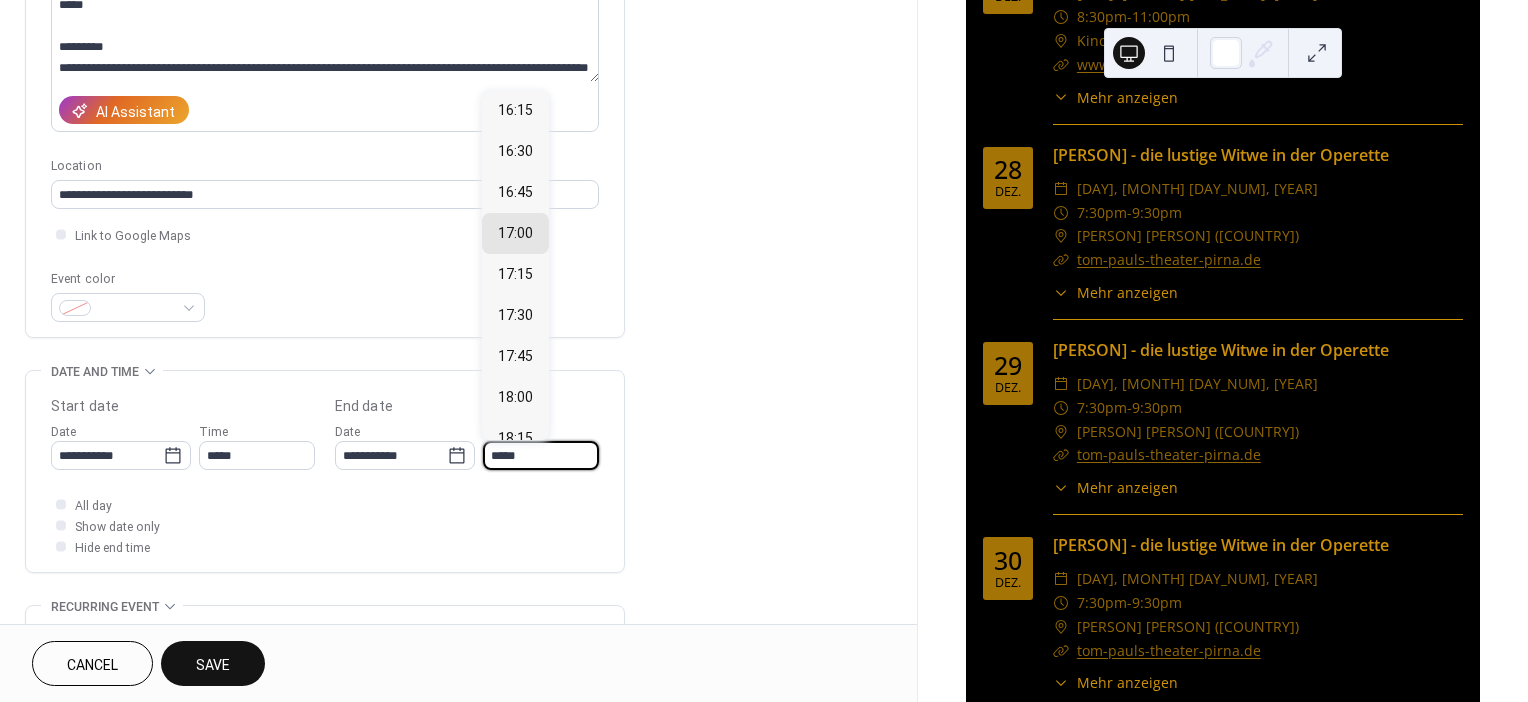 click on "*****" at bounding box center (541, 455) 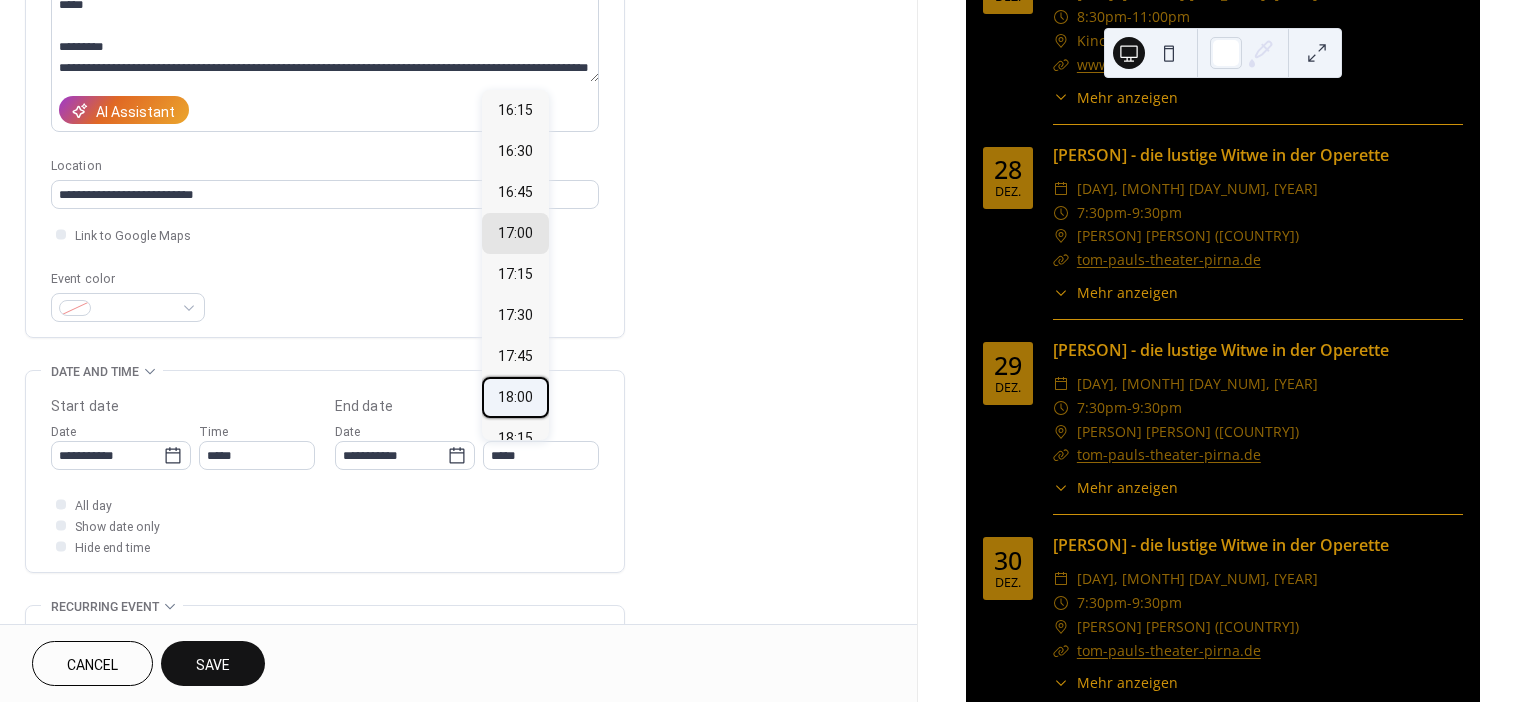 click on "18:00" at bounding box center [515, 397] 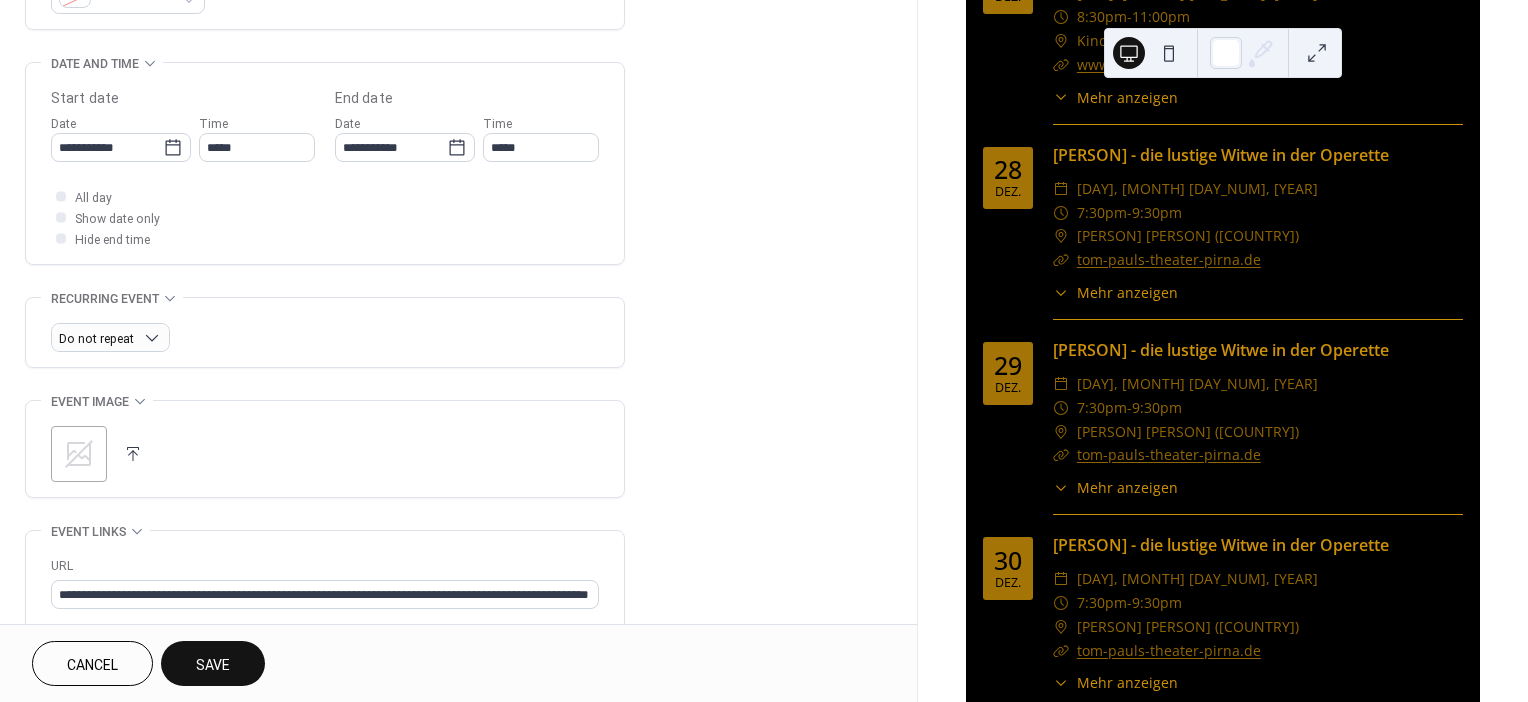 scroll, scrollTop: 645, scrollLeft: 0, axis: vertical 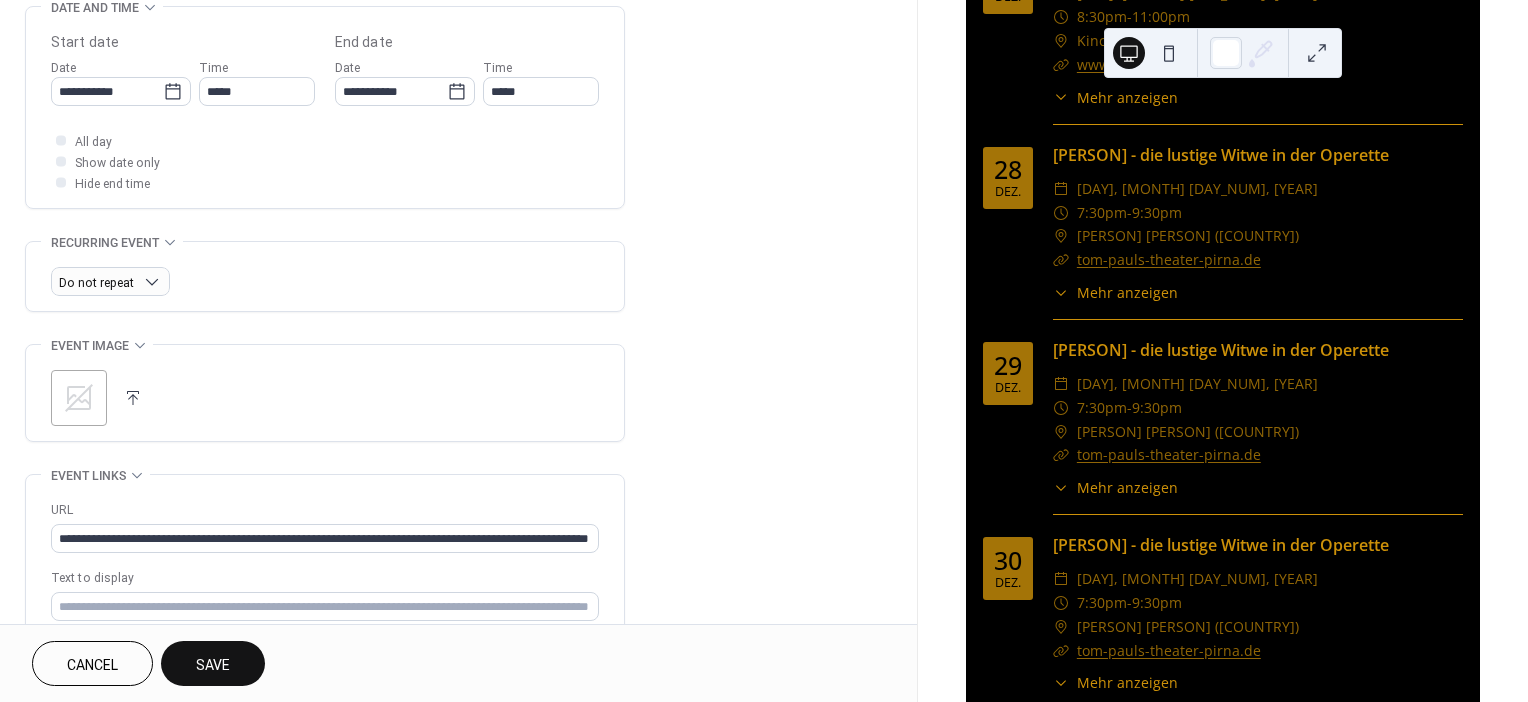 click at bounding box center (133, 398) 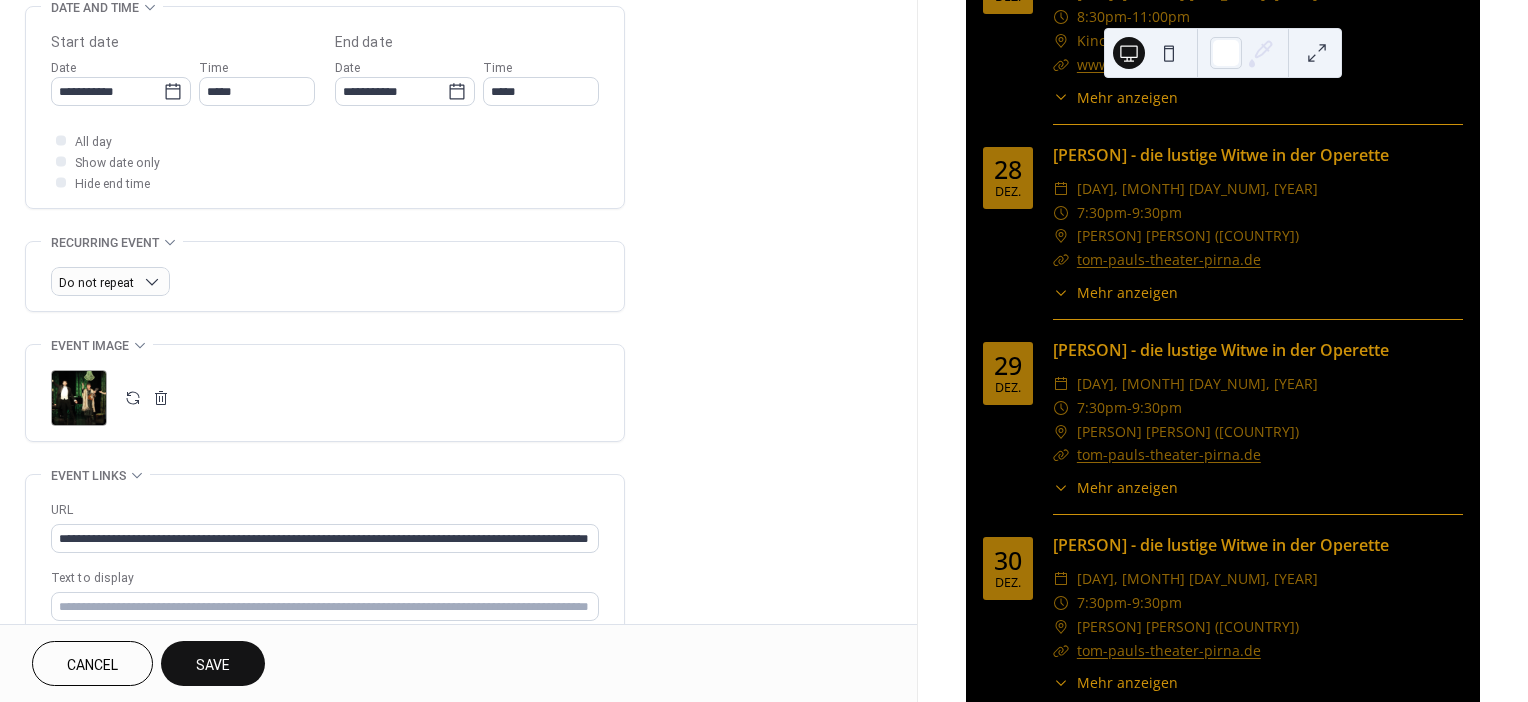 click on "Save" at bounding box center [213, 663] 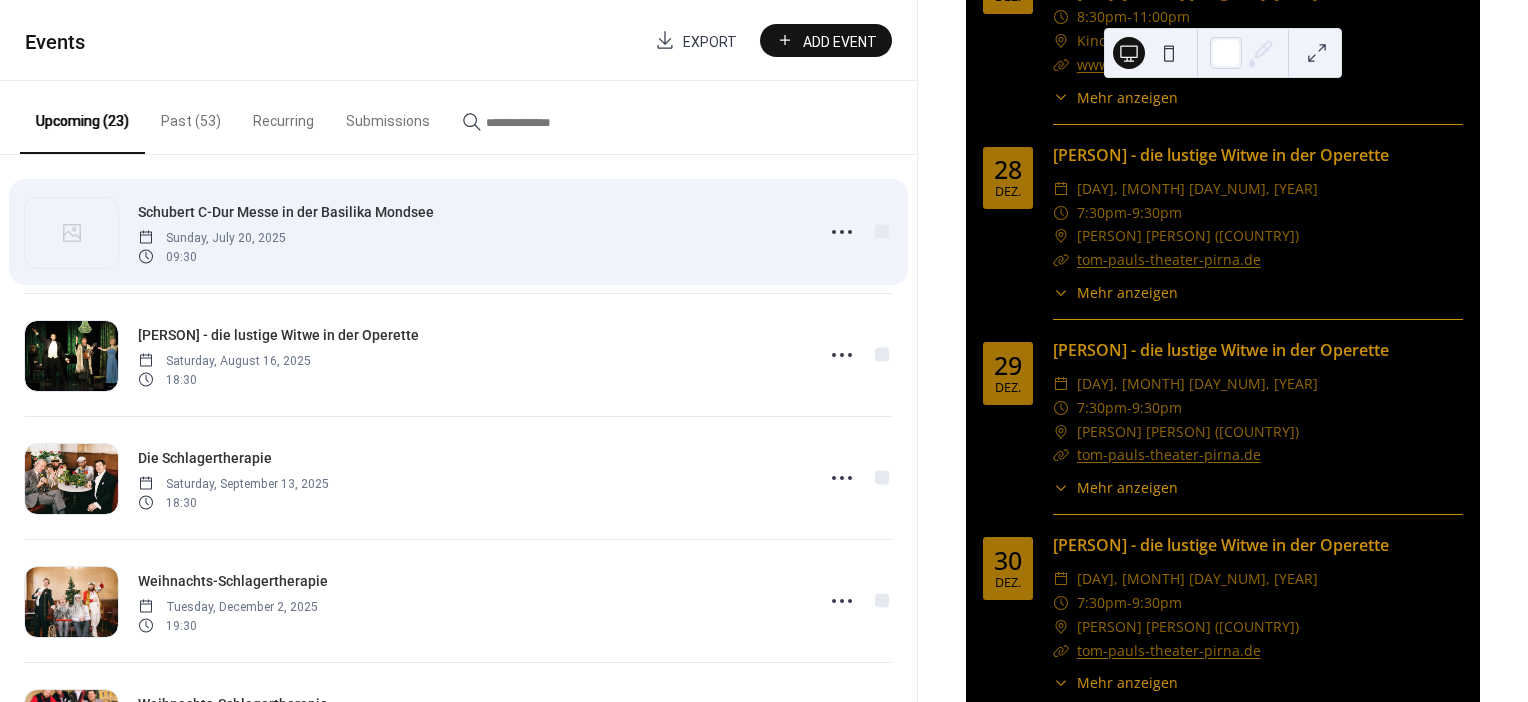 scroll, scrollTop: 0, scrollLeft: 0, axis: both 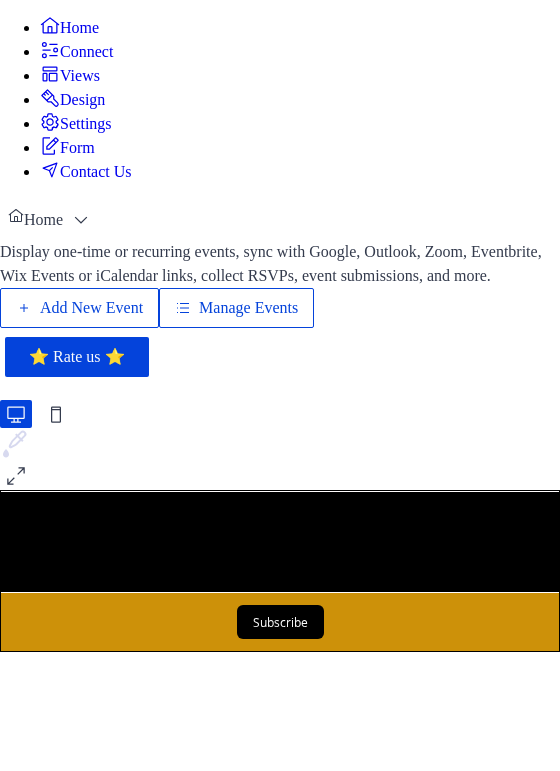 click on "Manage Events" at bounding box center (248, 308) 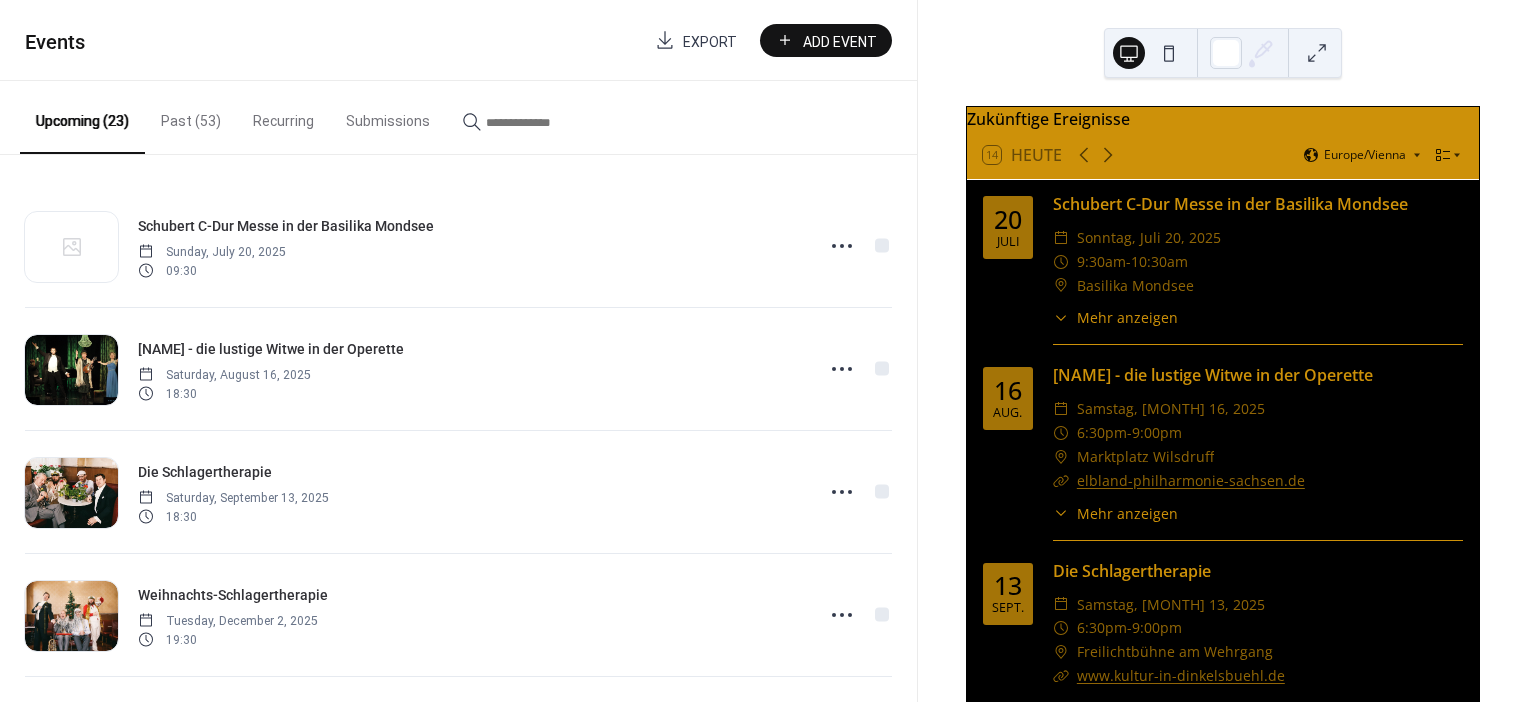 scroll, scrollTop: 0, scrollLeft: 0, axis: both 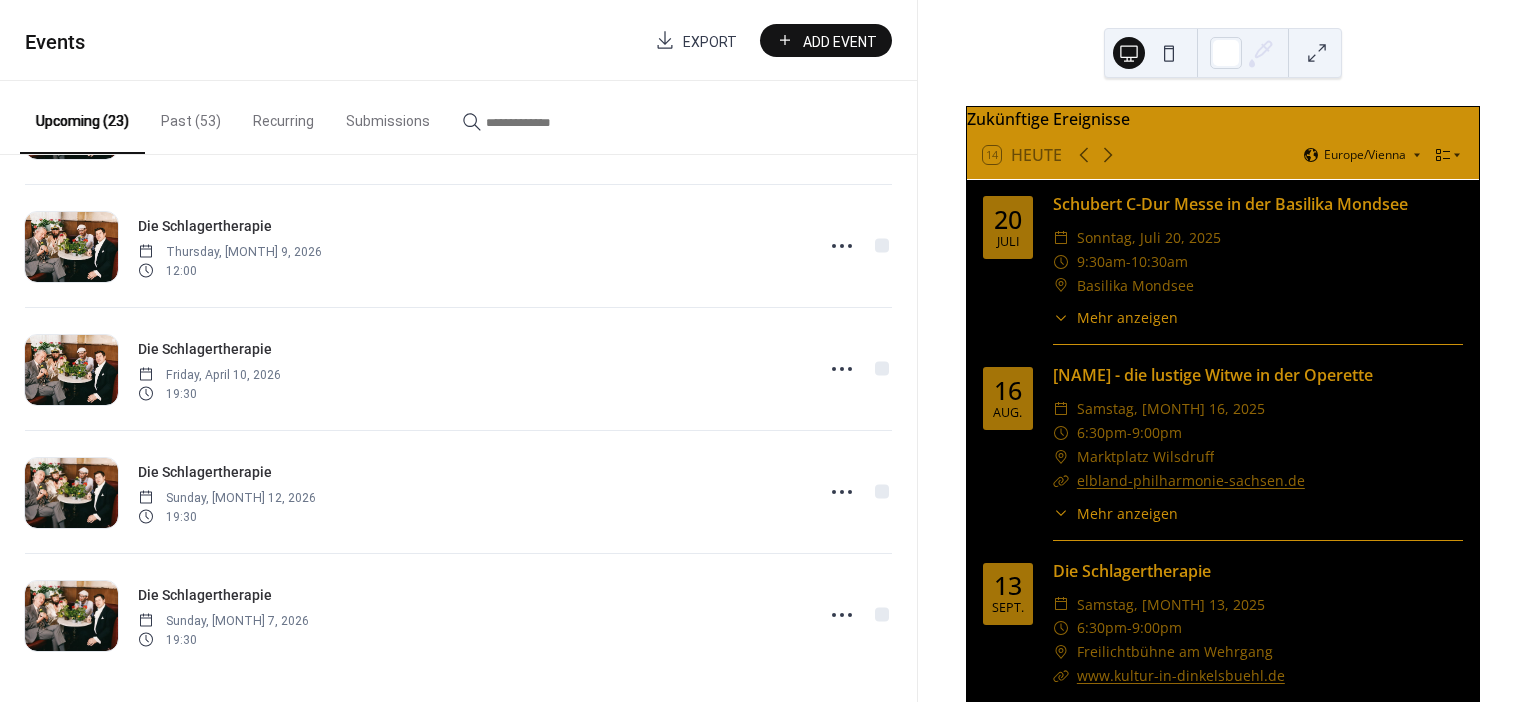 click on "Upcoming (23)" at bounding box center (82, 117) 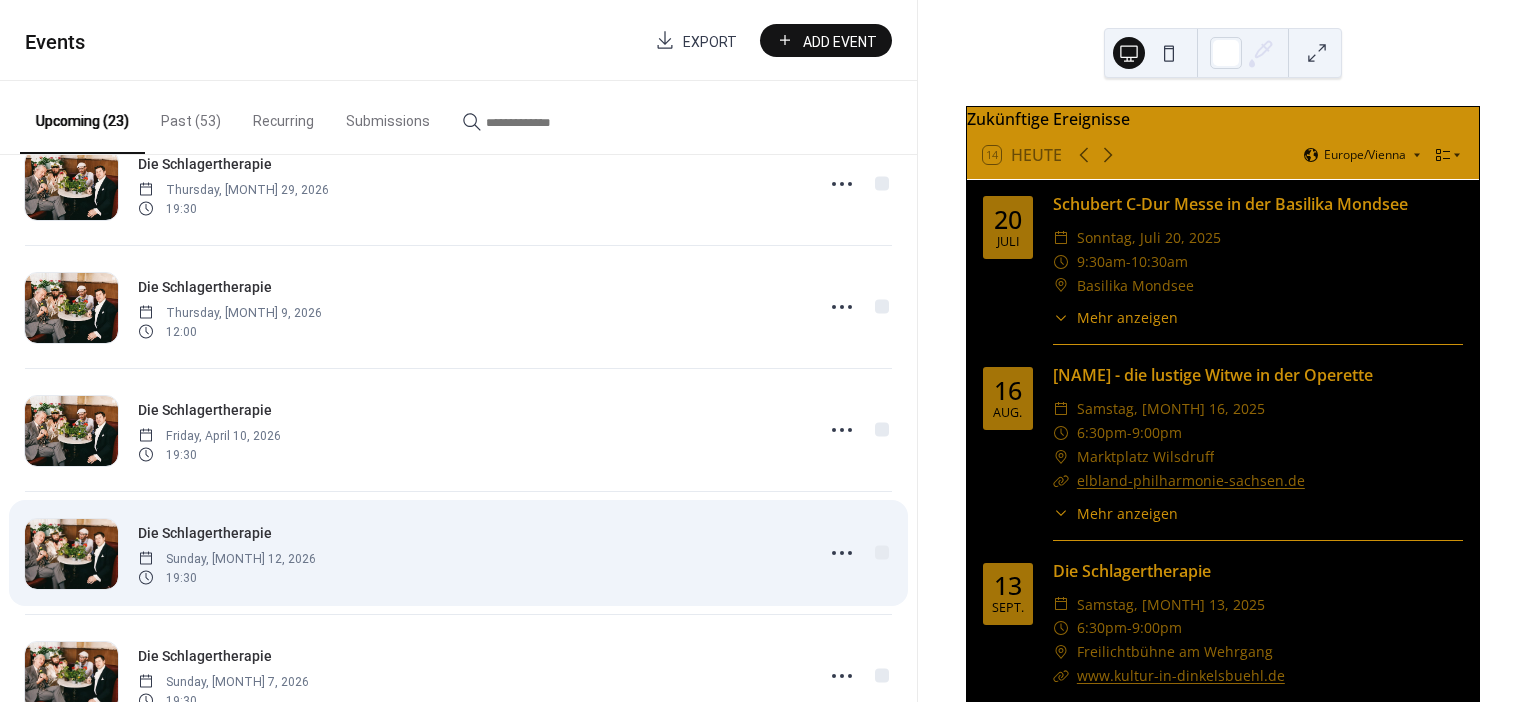 scroll, scrollTop: 2337, scrollLeft: 0, axis: vertical 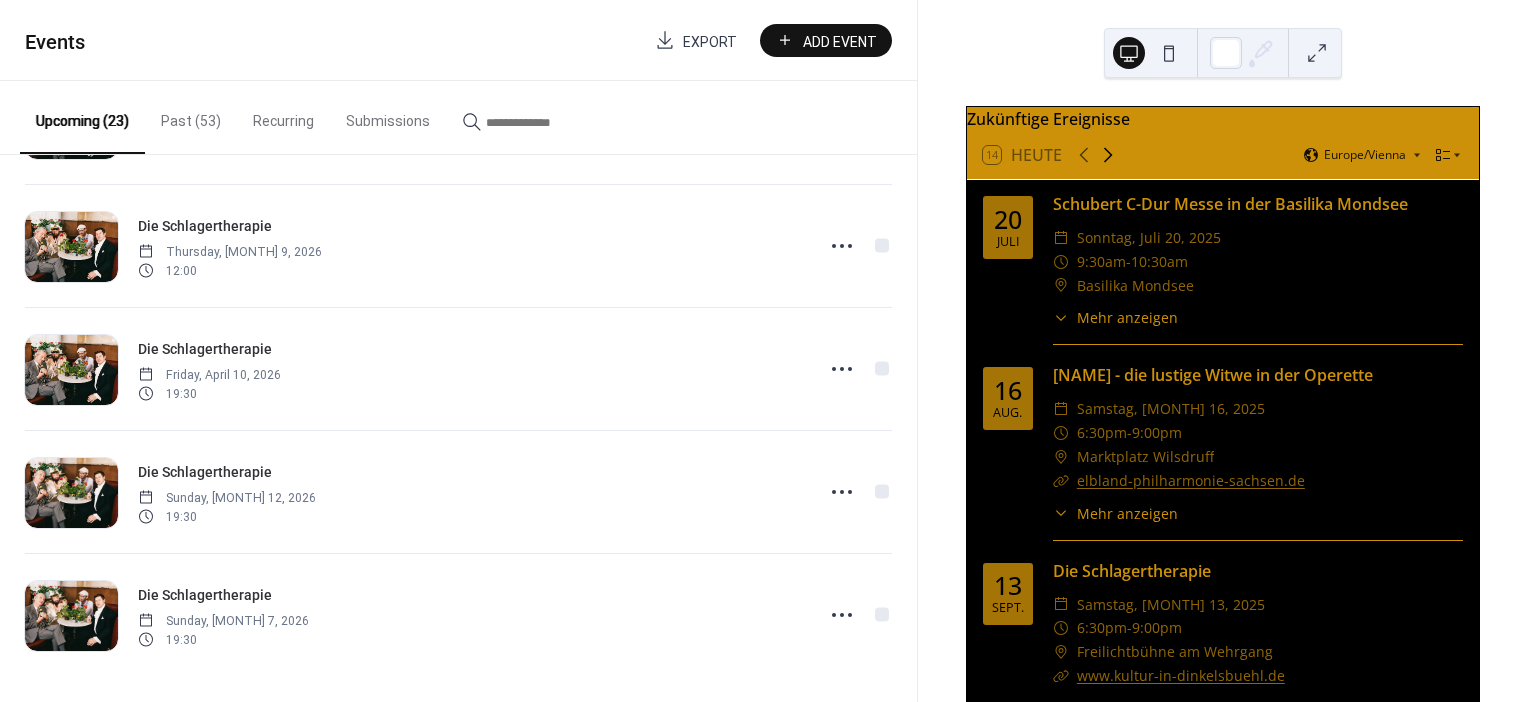 click 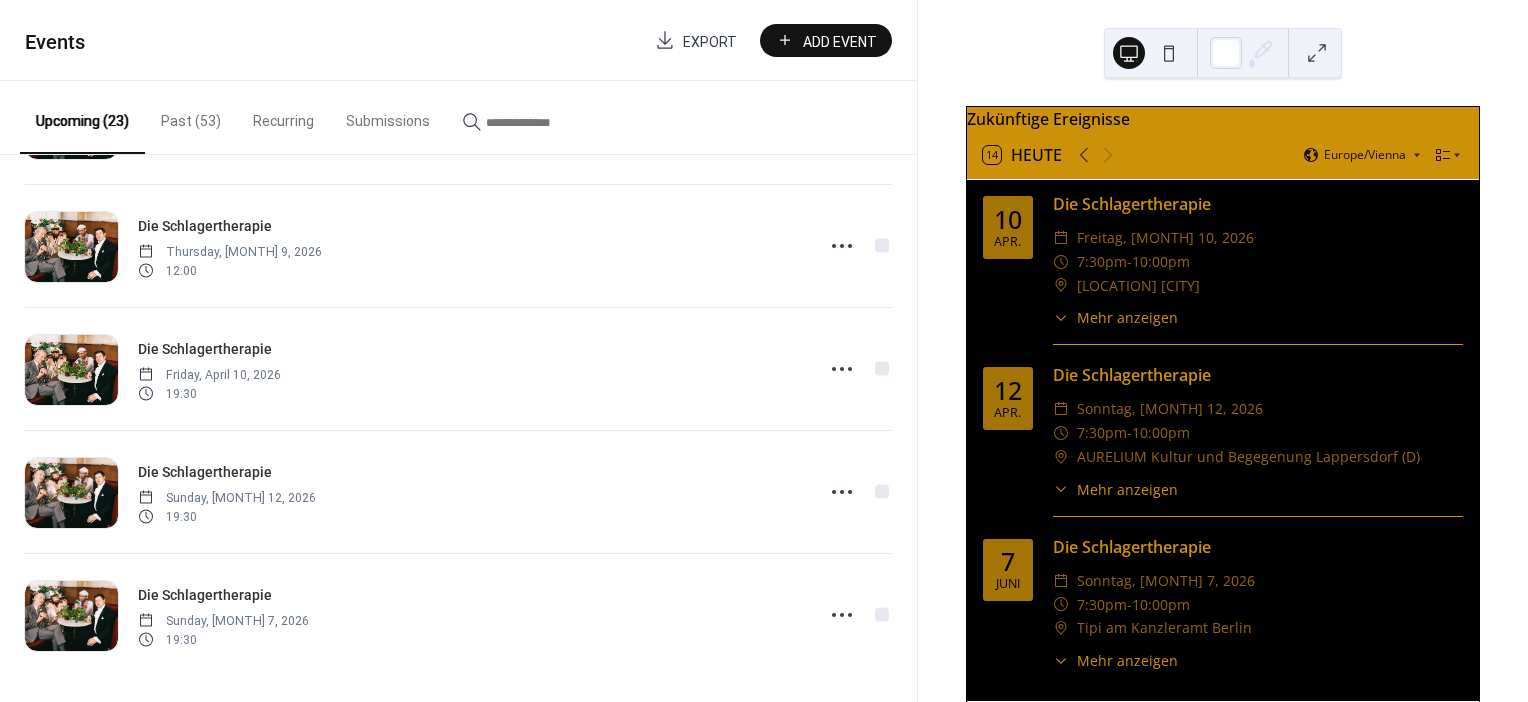 scroll, scrollTop: 102, scrollLeft: 0, axis: vertical 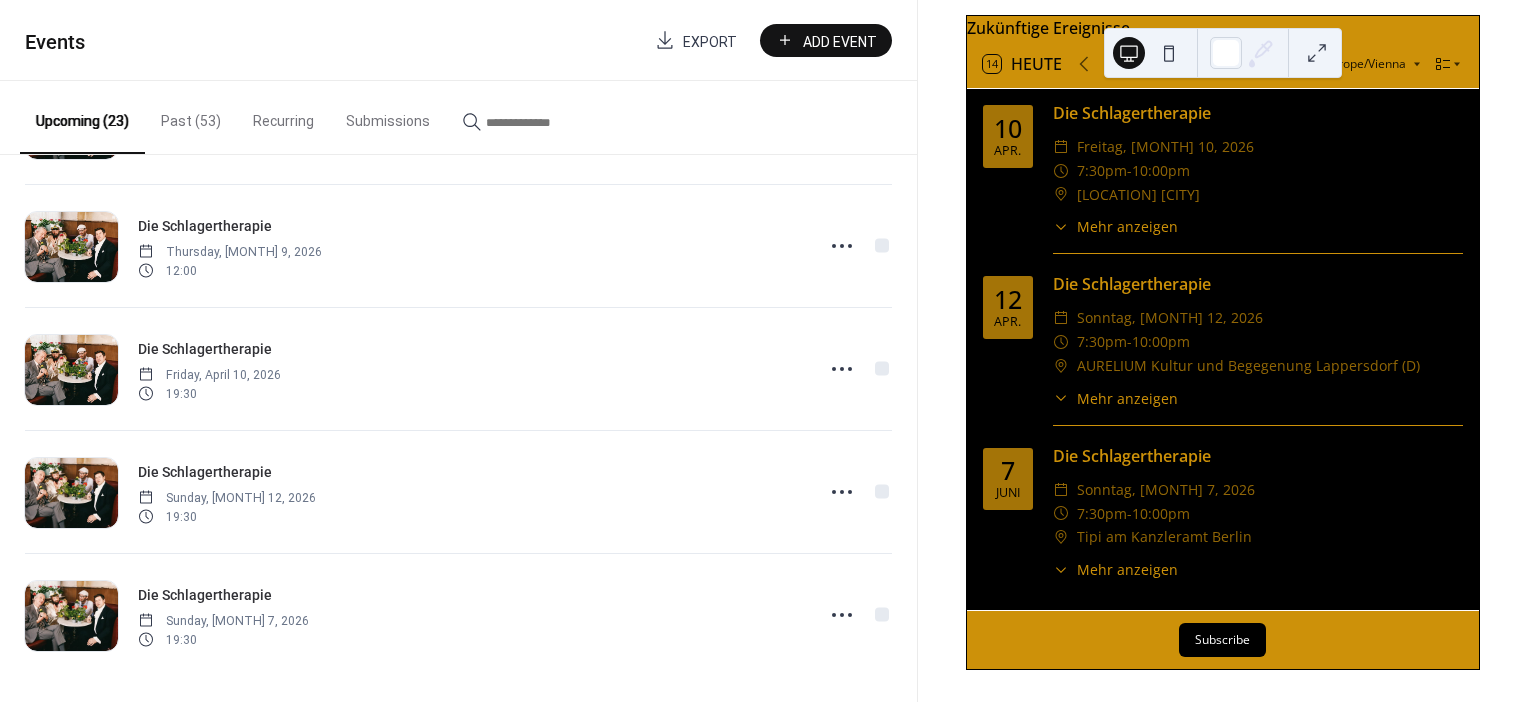 click on "Export" at bounding box center (710, 41) 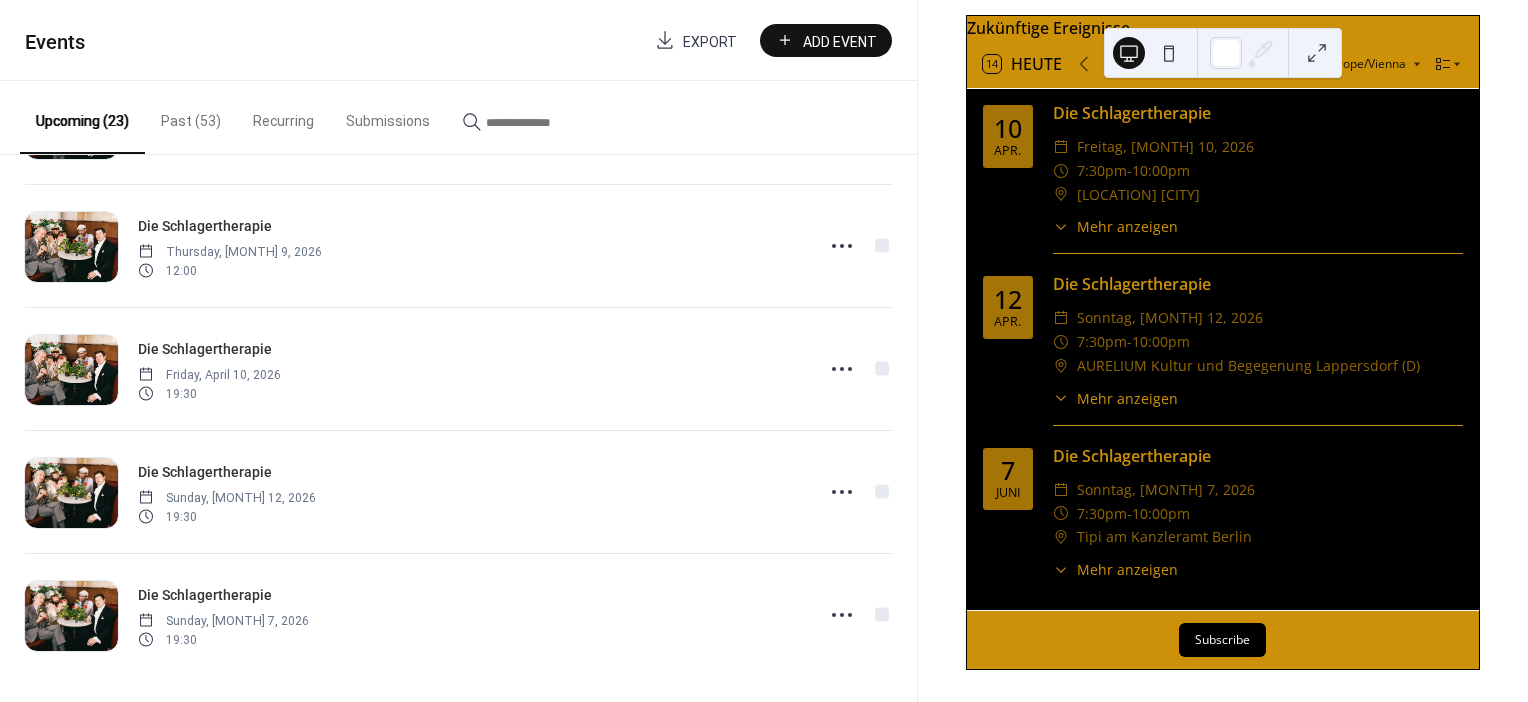 click on "Subscribe" at bounding box center (1222, 640) 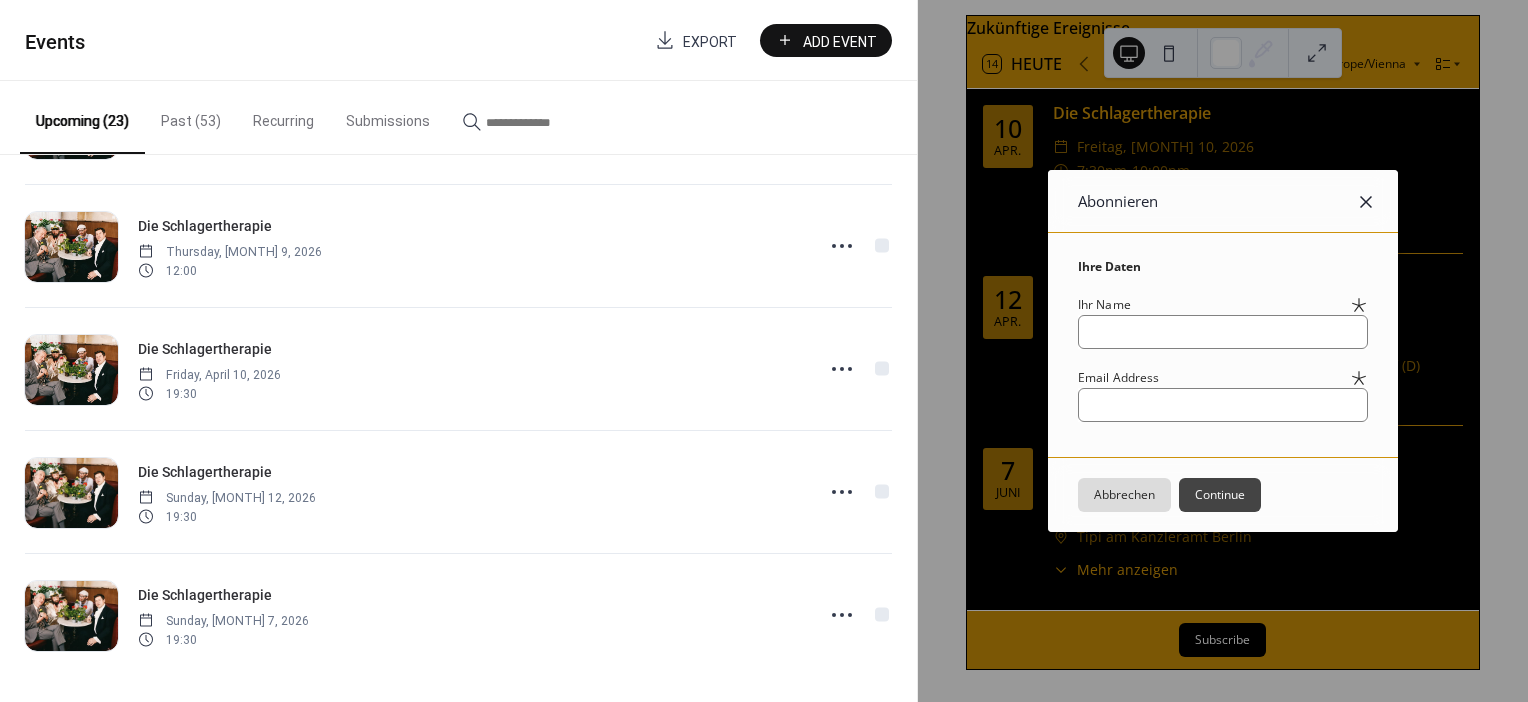 click 